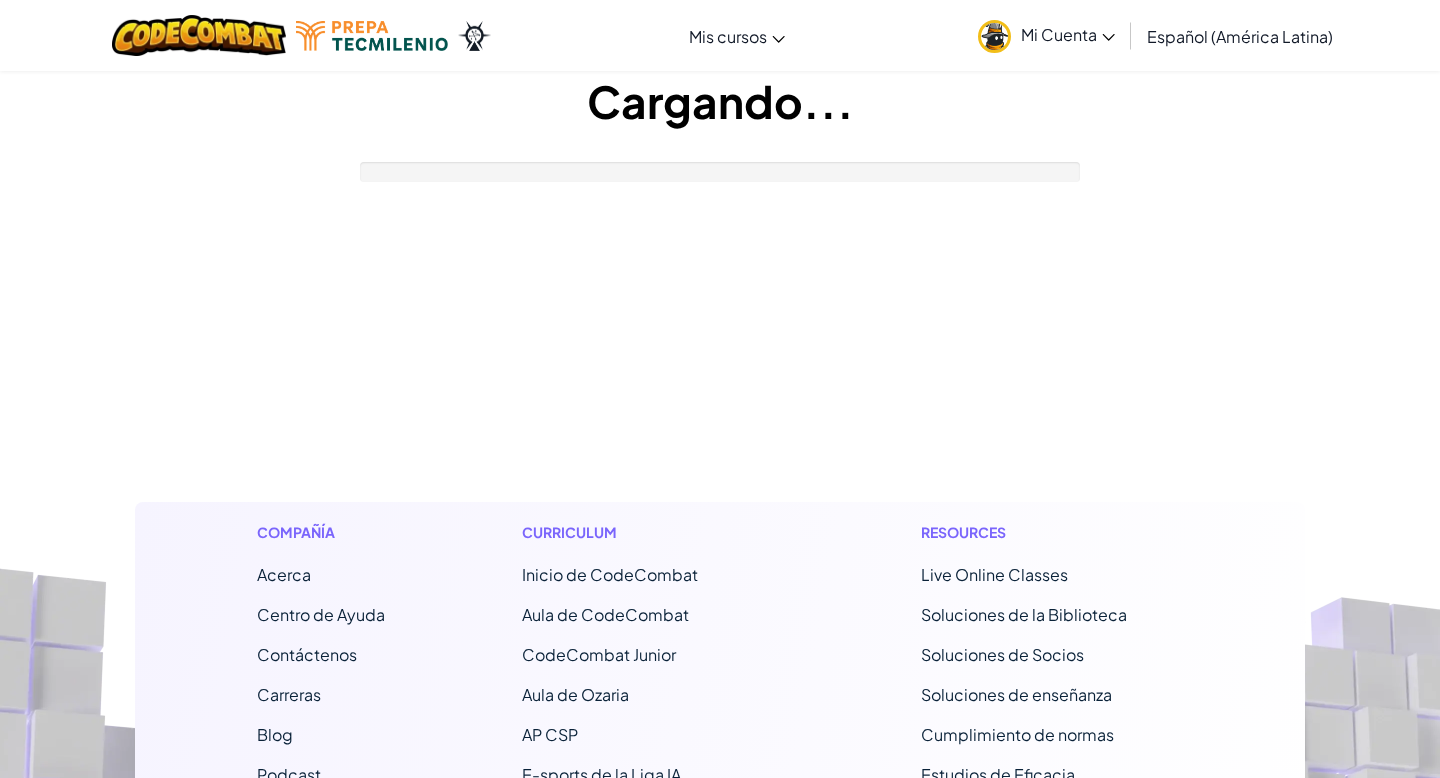 scroll, scrollTop: 0, scrollLeft: 0, axis: both 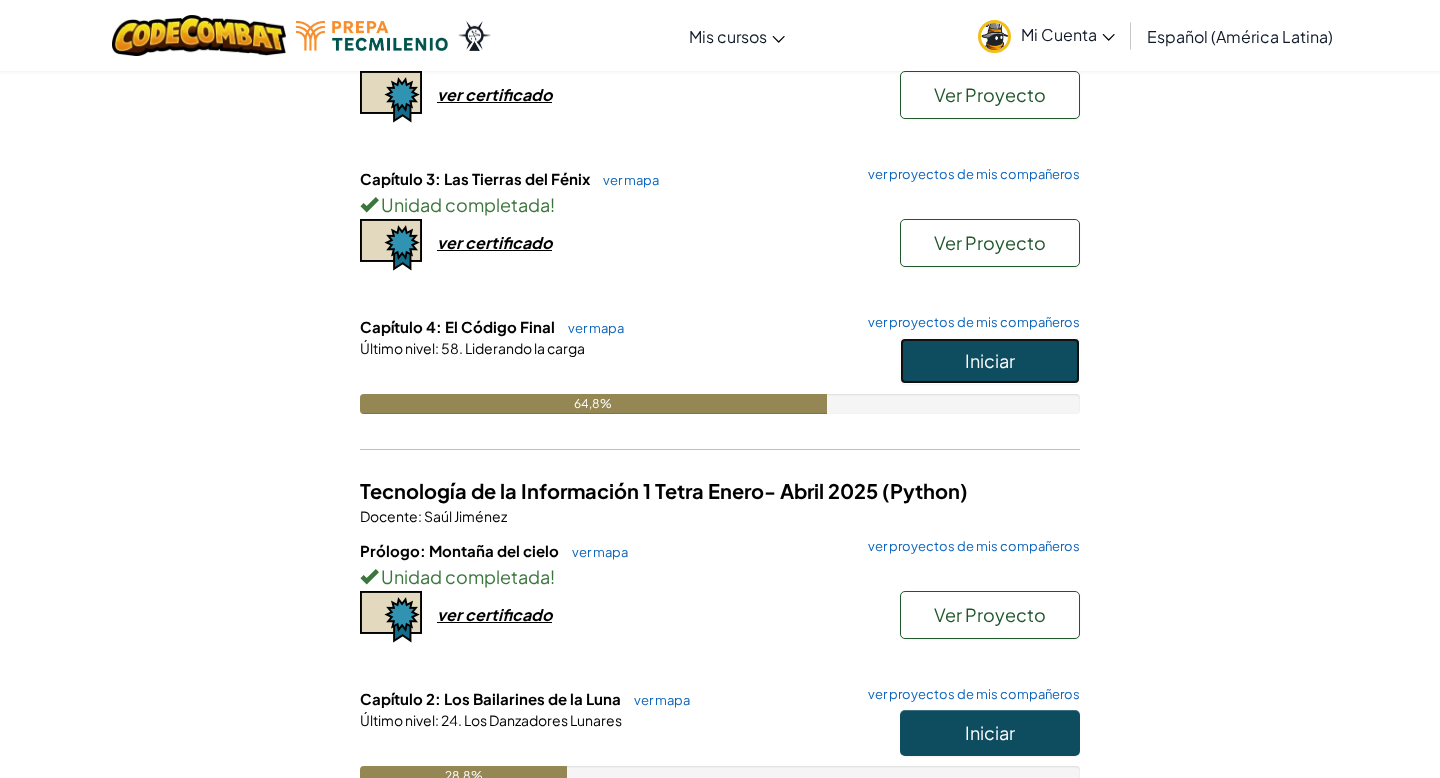 click on "Iniciar" at bounding box center [990, 361] 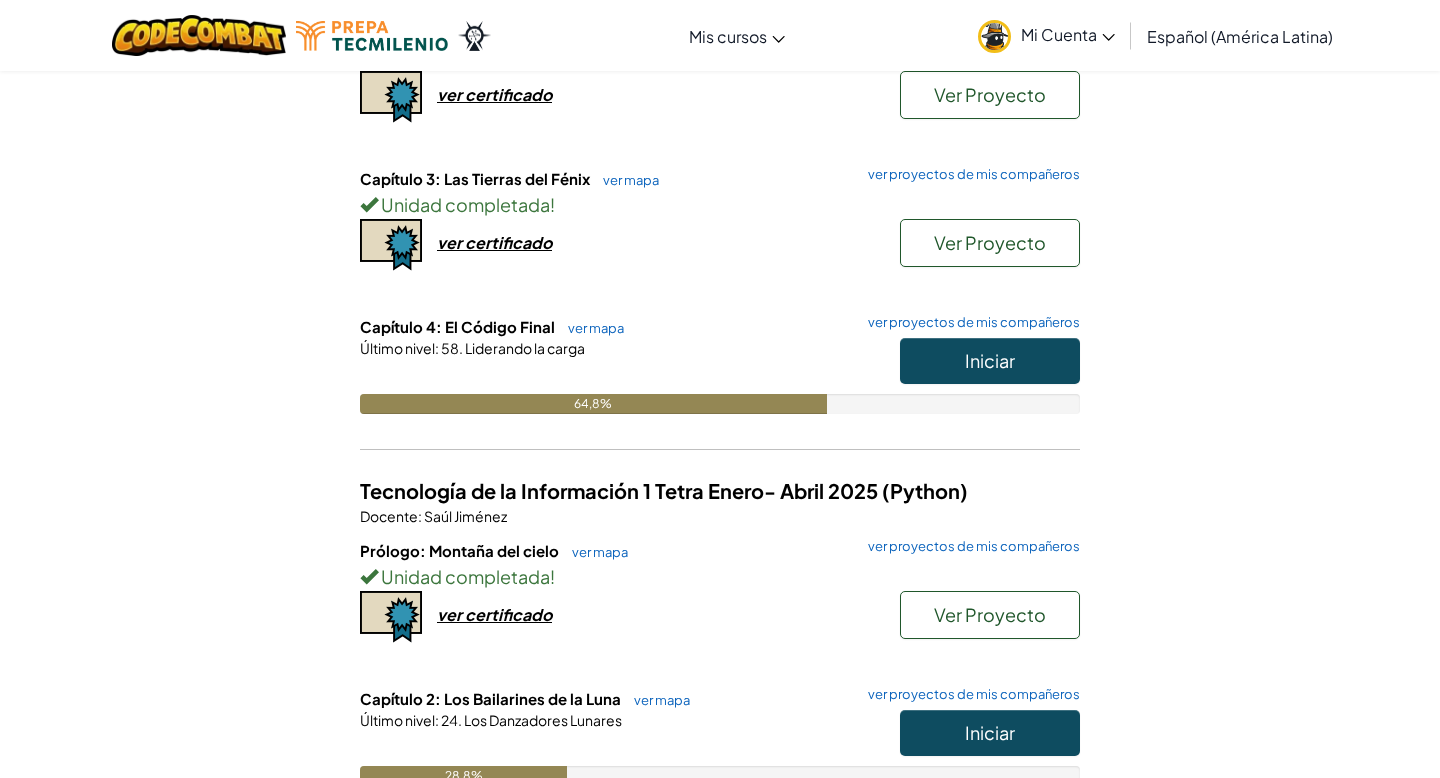 scroll, scrollTop: 0, scrollLeft: 0, axis: both 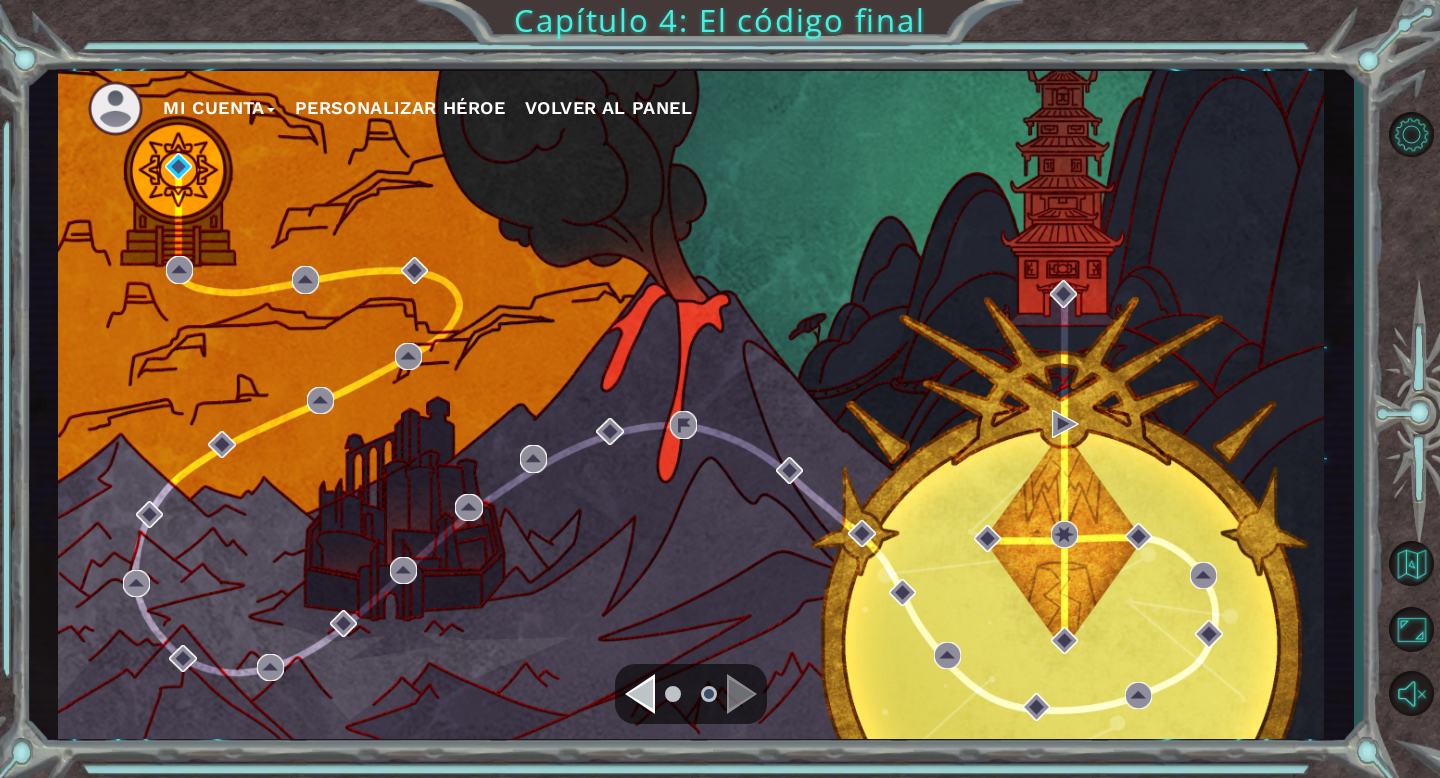 click at bounding box center [691, 694] 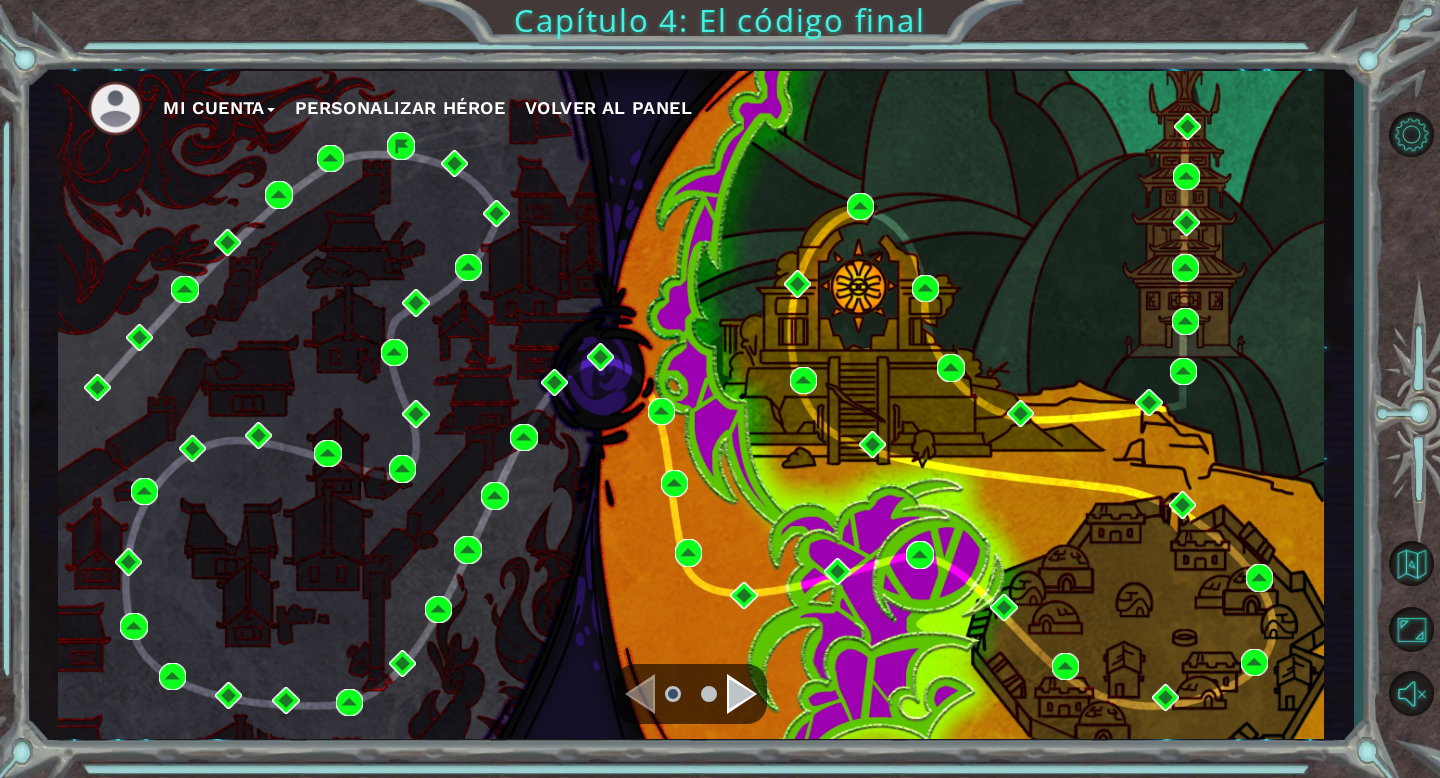 click at bounding box center [691, 694] 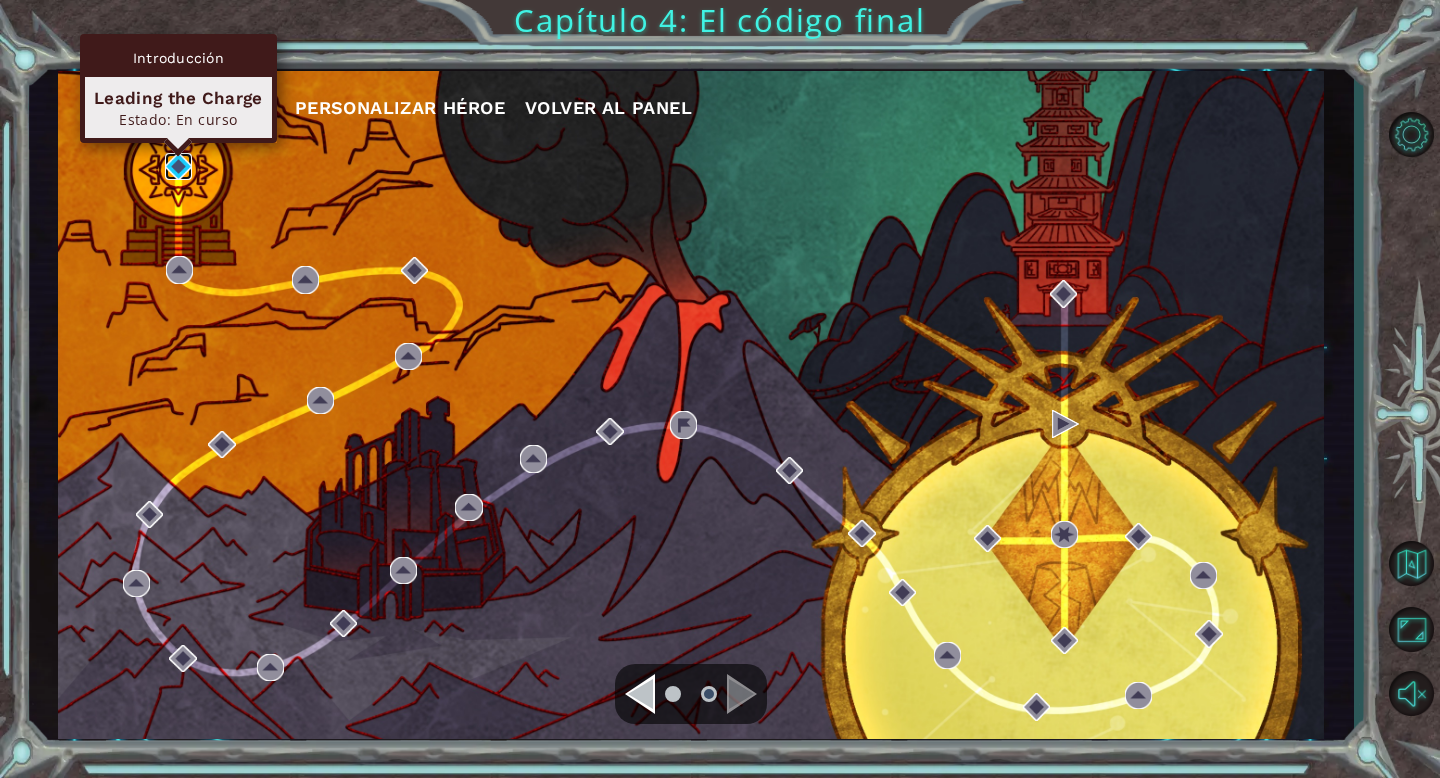 click at bounding box center (178, 166) 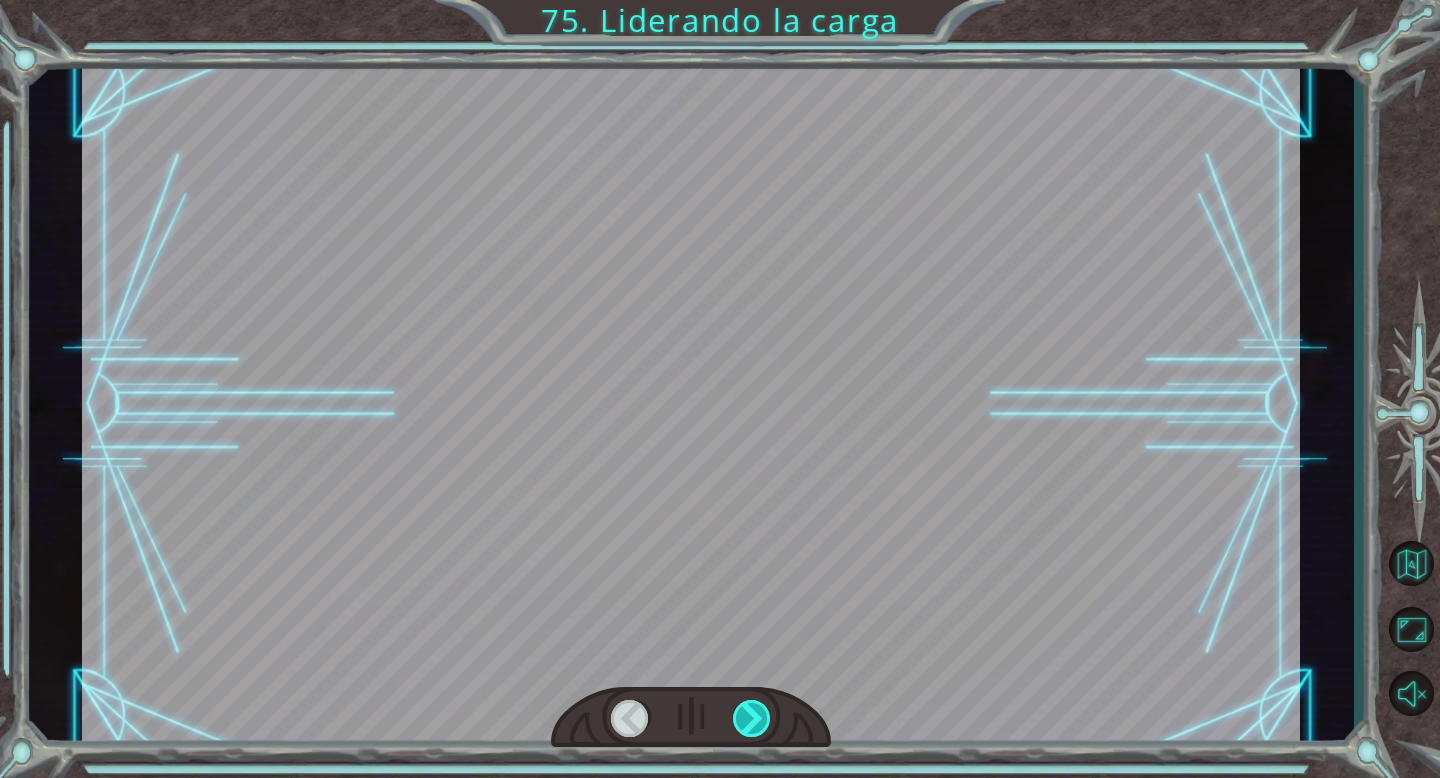click at bounding box center (752, 718) 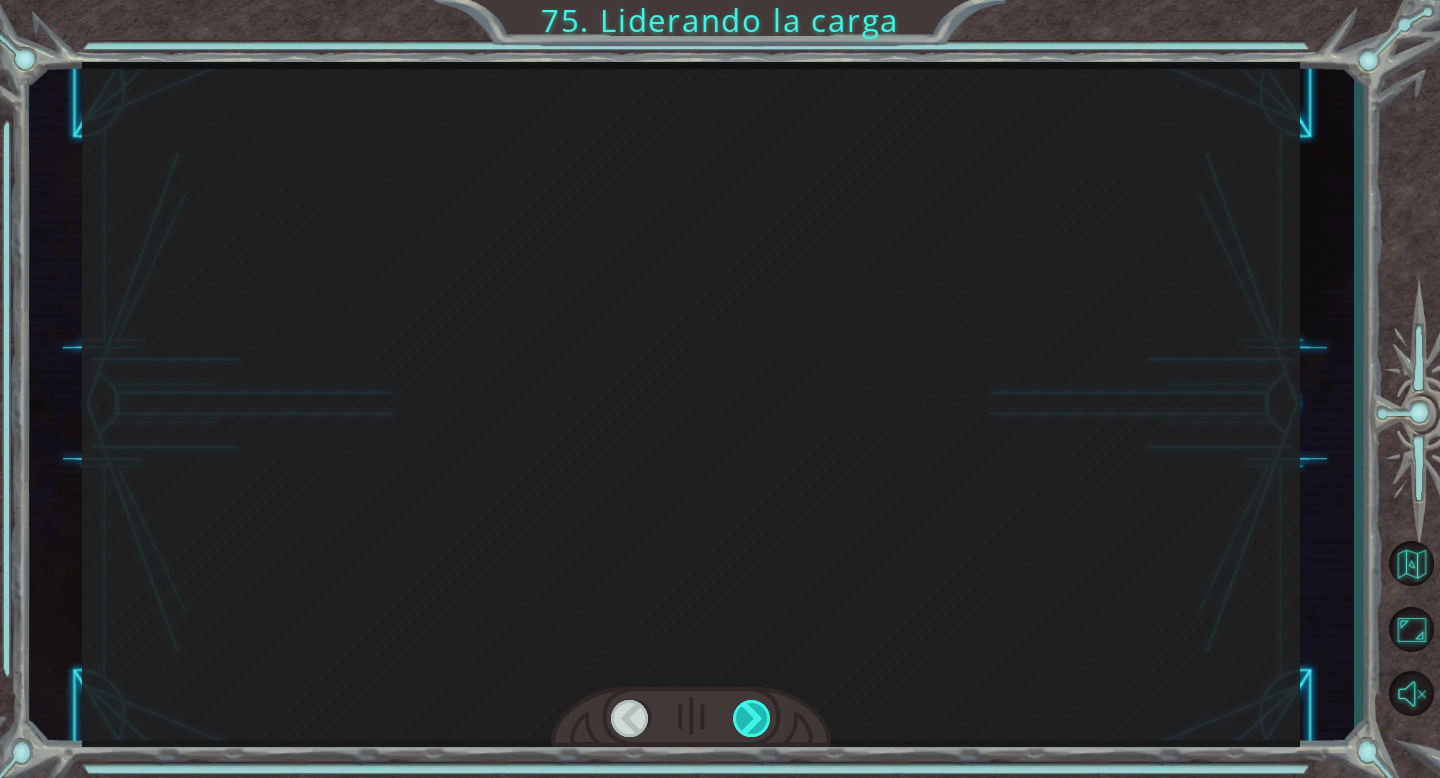 click at bounding box center [752, 718] 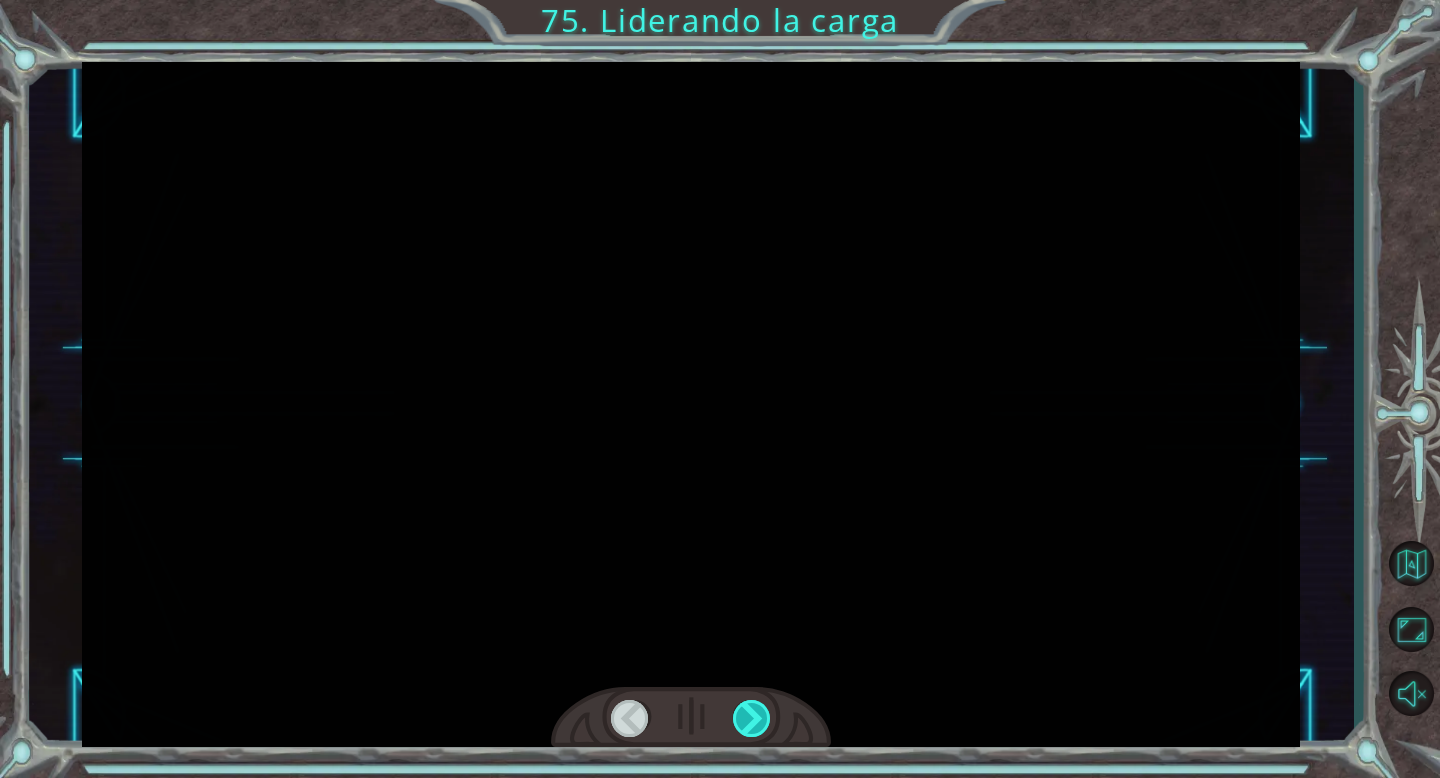 click at bounding box center (752, 718) 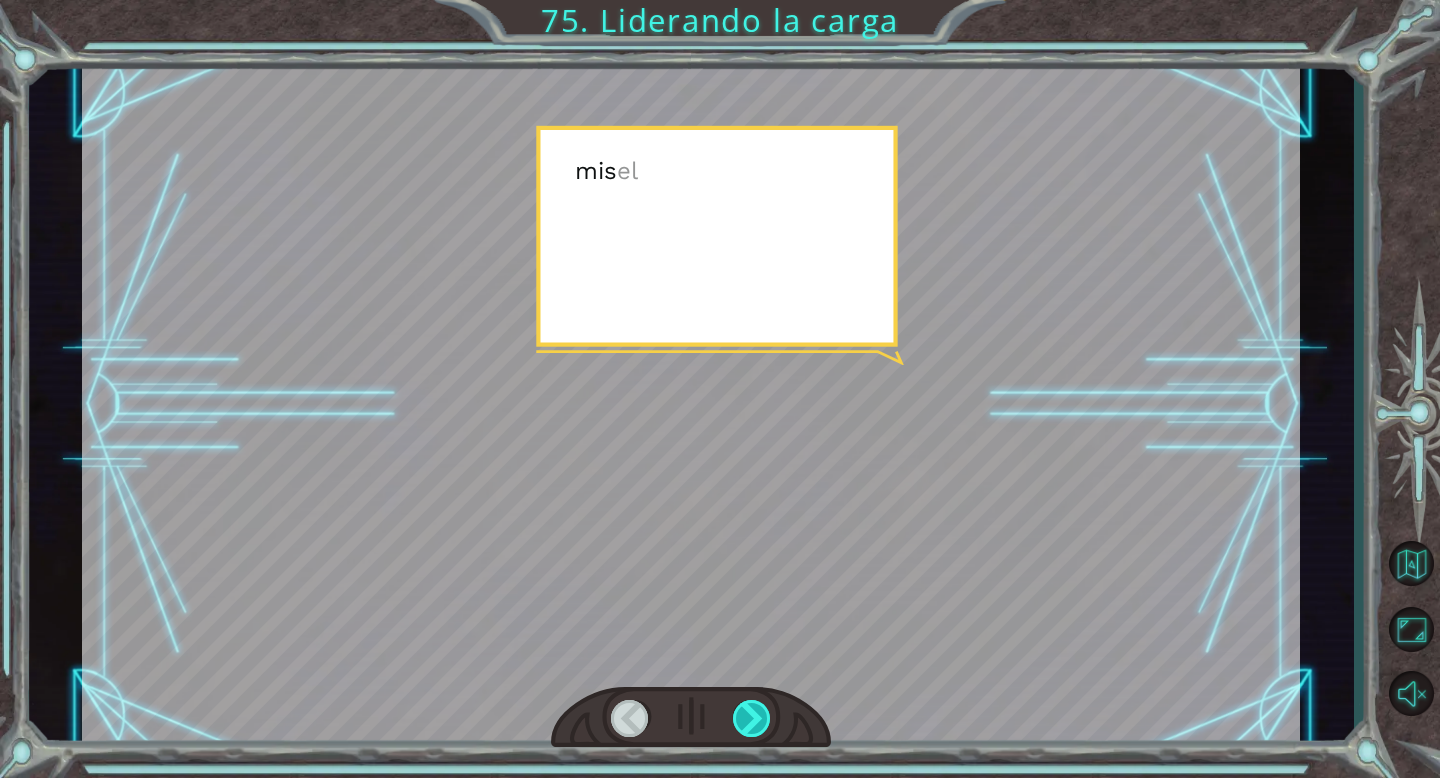 click at bounding box center [752, 718] 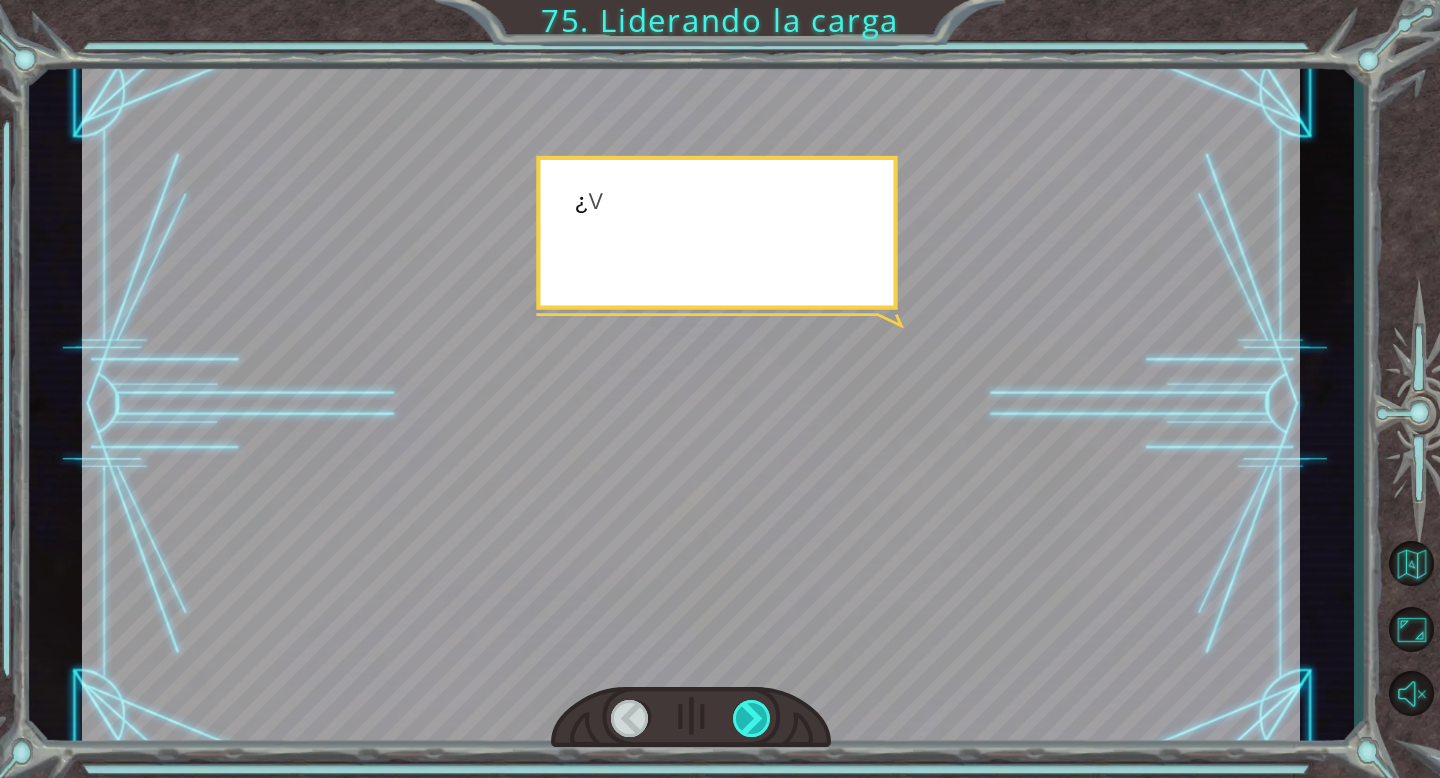 click at bounding box center (752, 718) 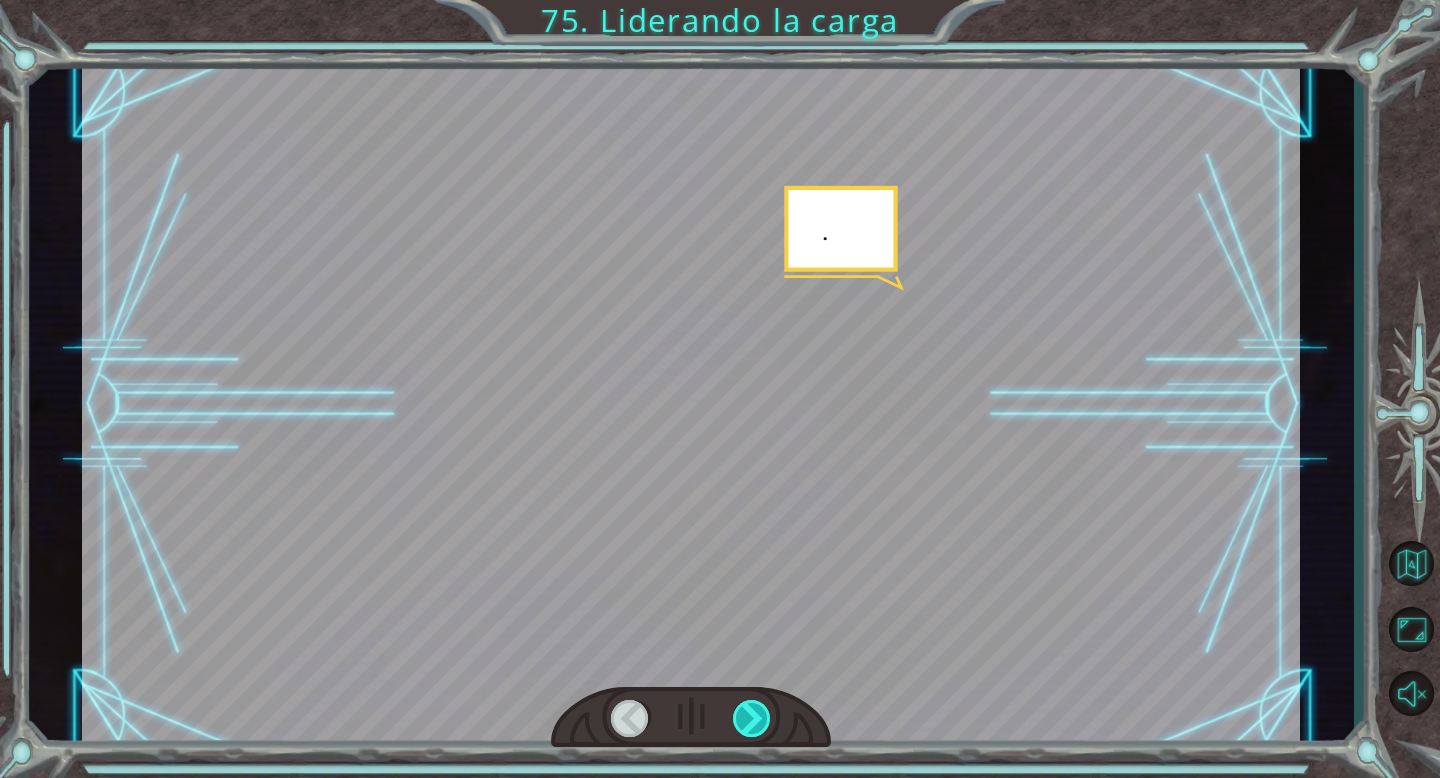 click at bounding box center [752, 718] 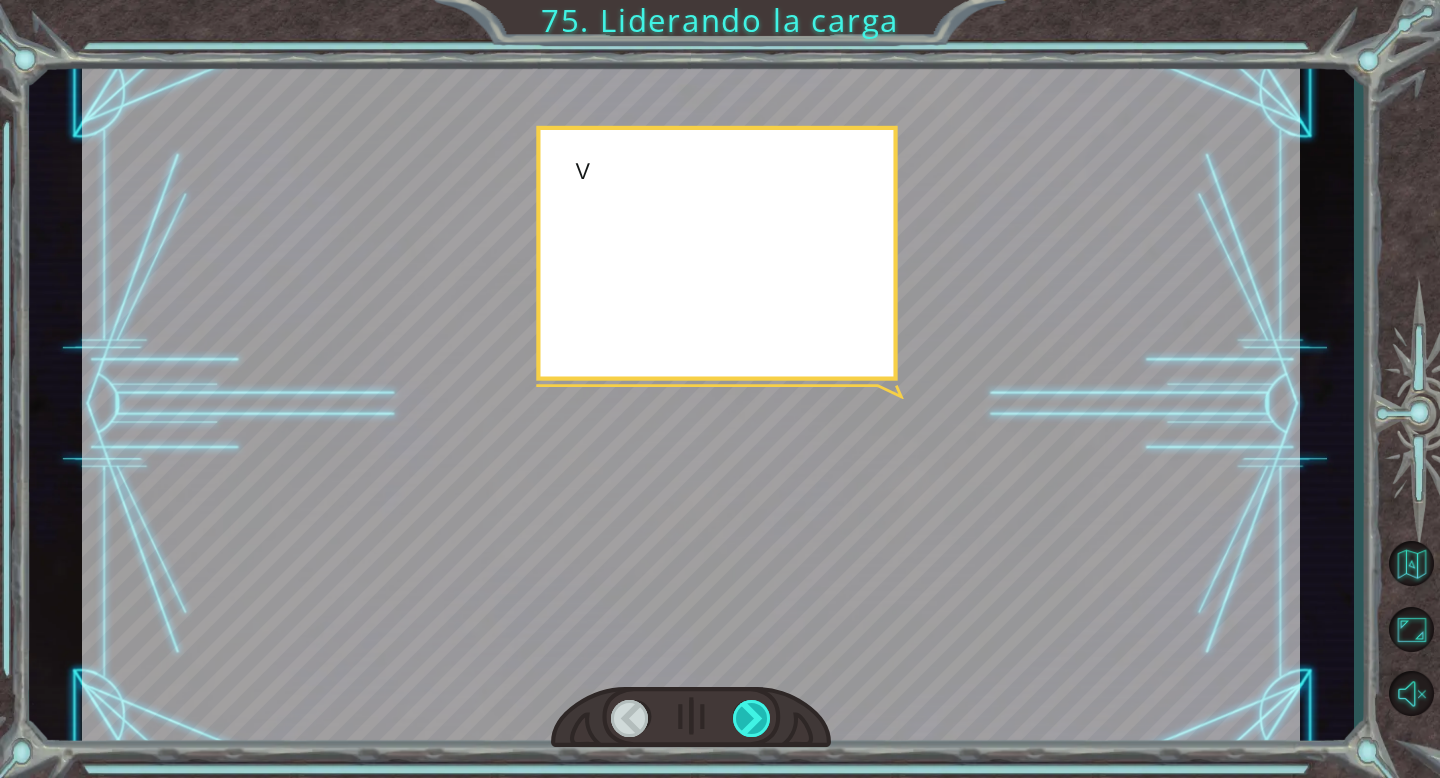 click at bounding box center (752, 718) 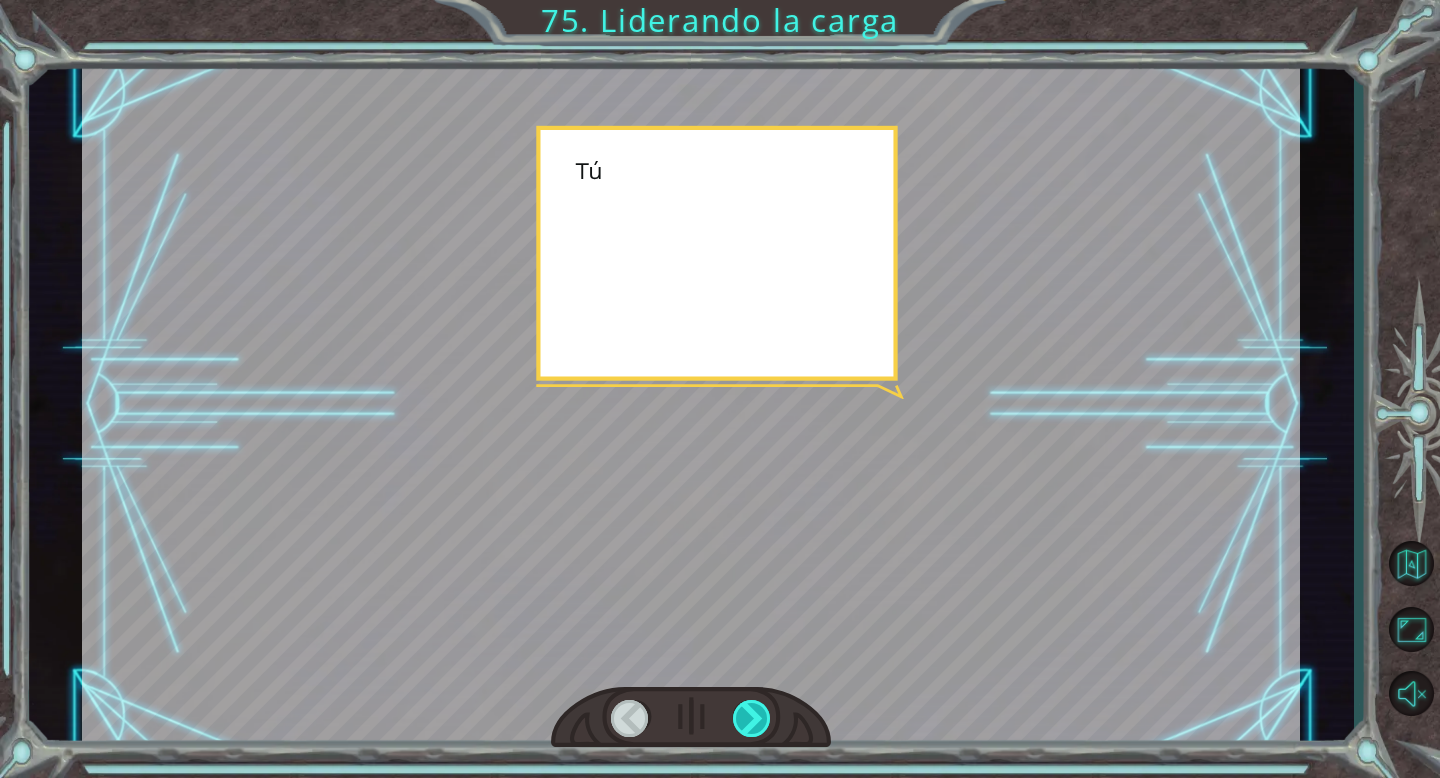 click at bounding box center [752, 718] 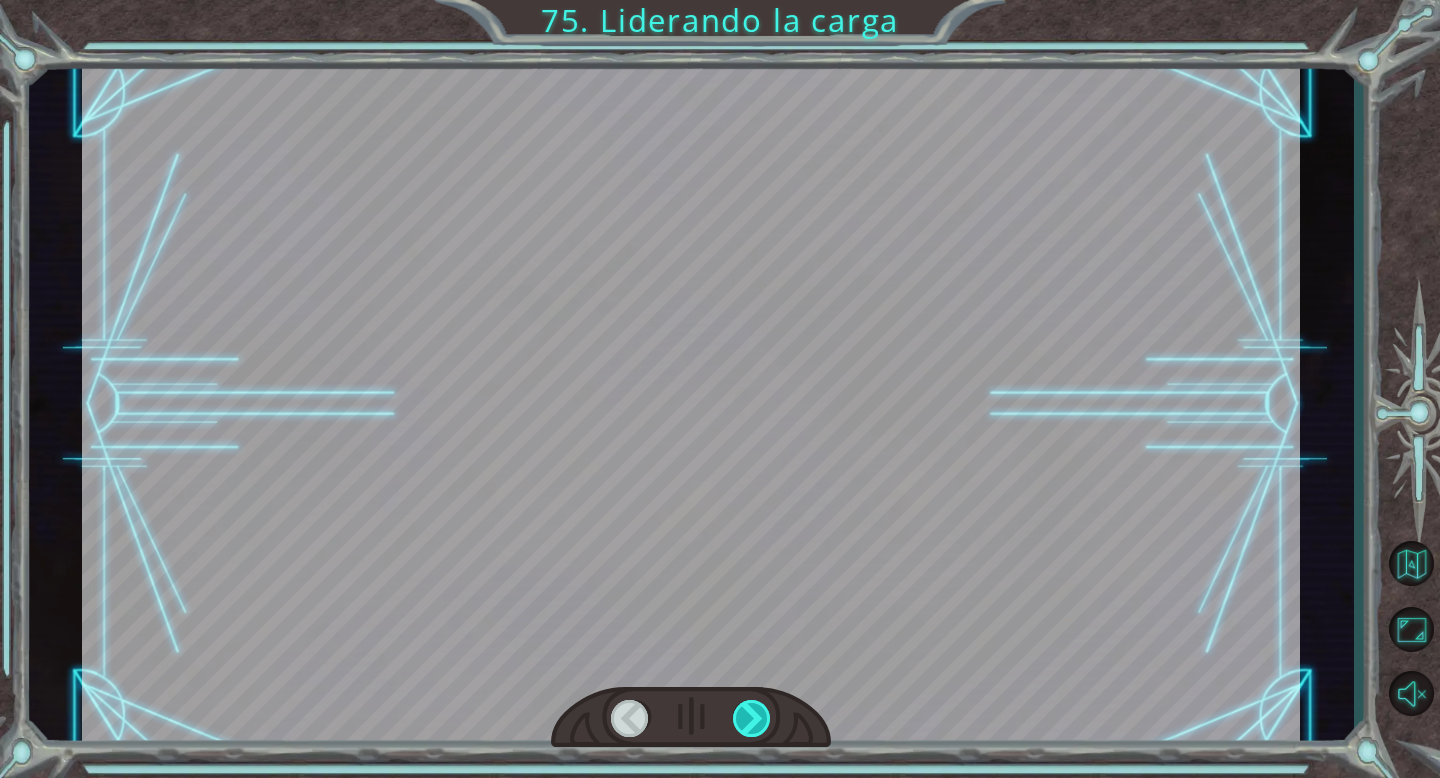 click at bounding box center [752, 718] 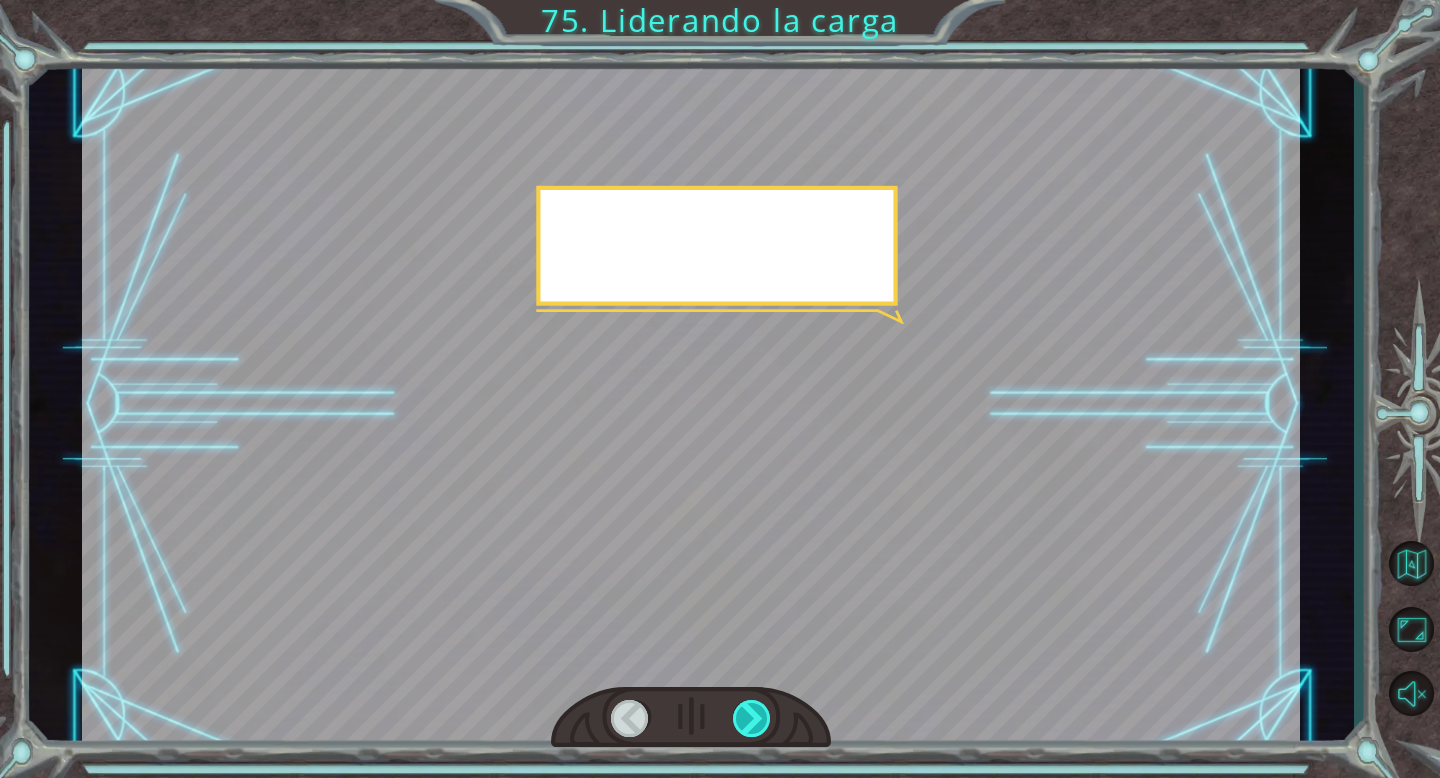click at bounding box center (752, 718) 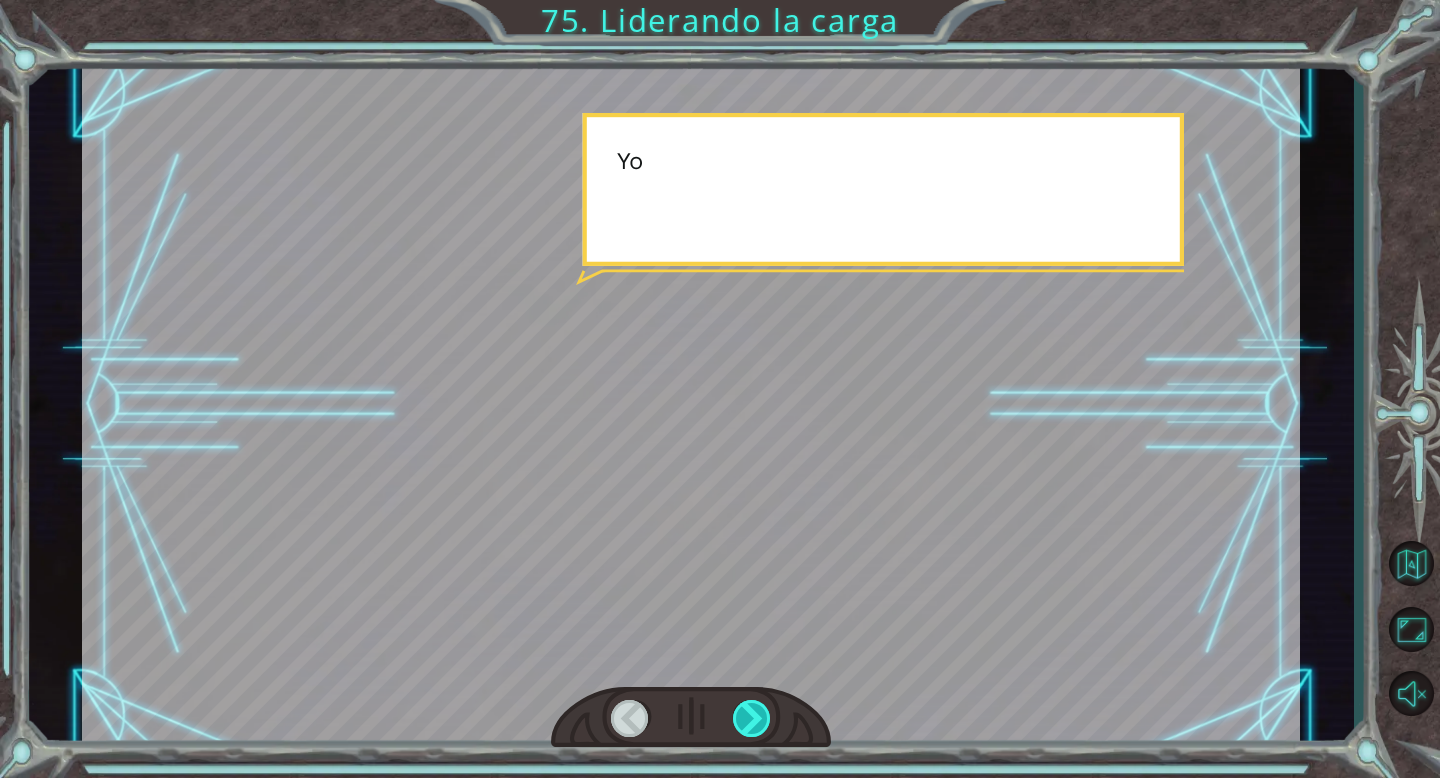 click at bounding box center (752, 718) 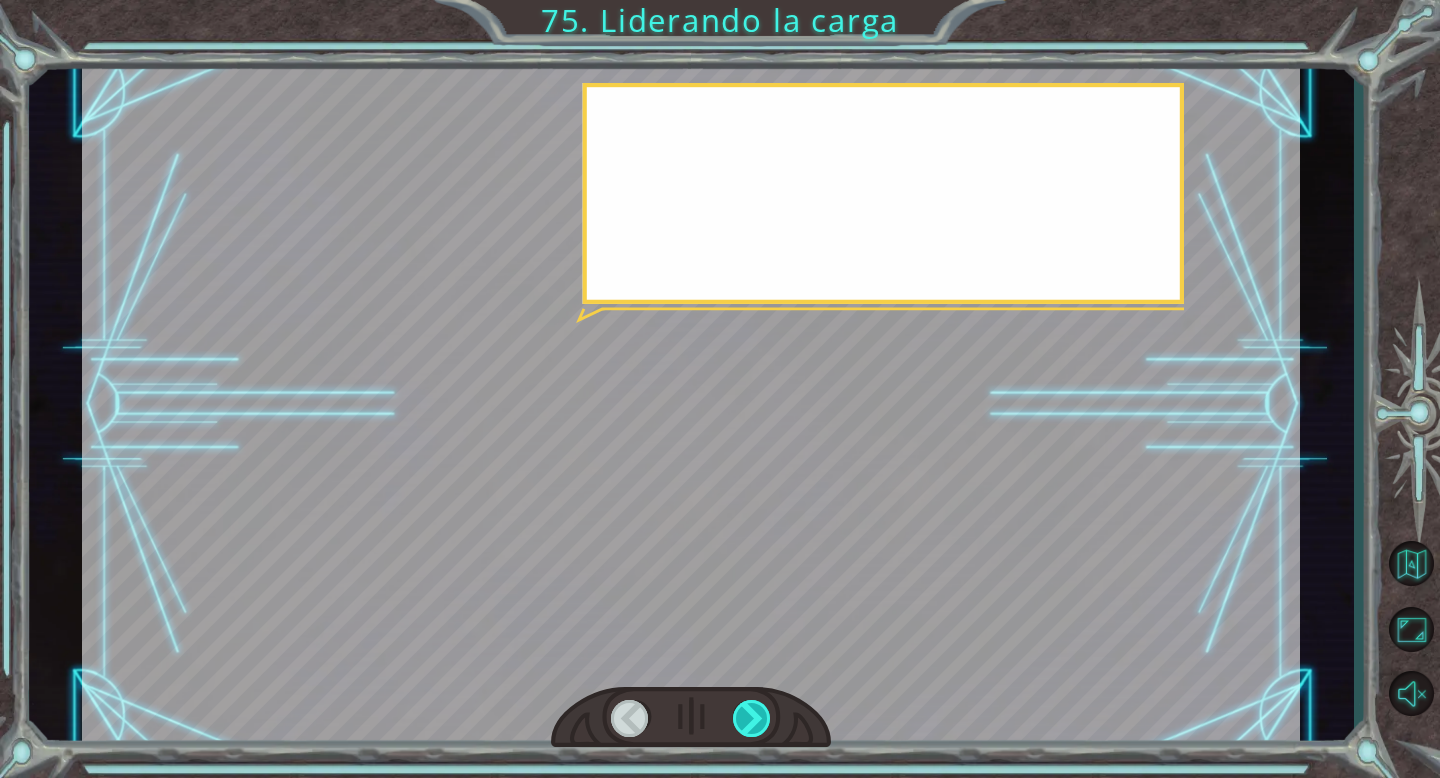 click at bounding box center [752, 718] 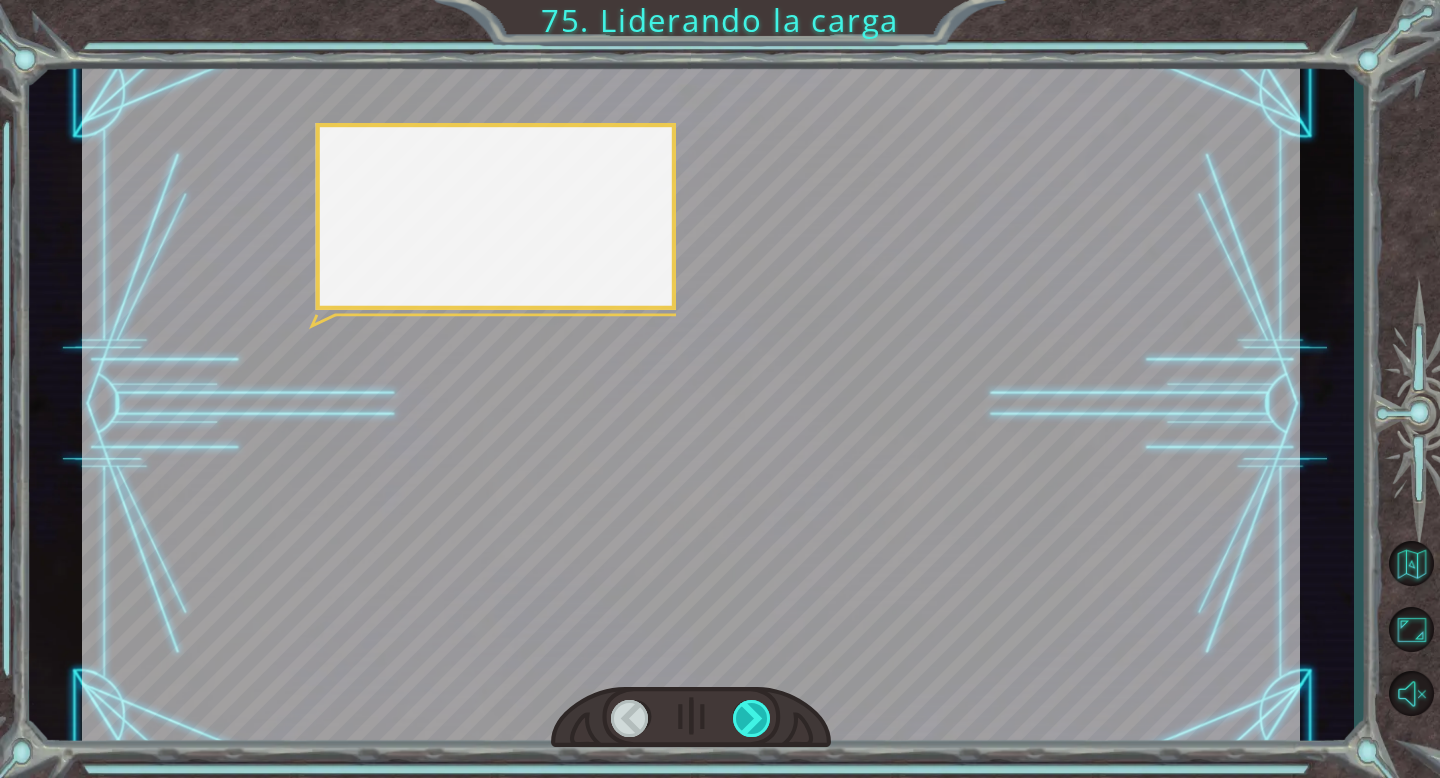 click at bounding box center [752, 718] 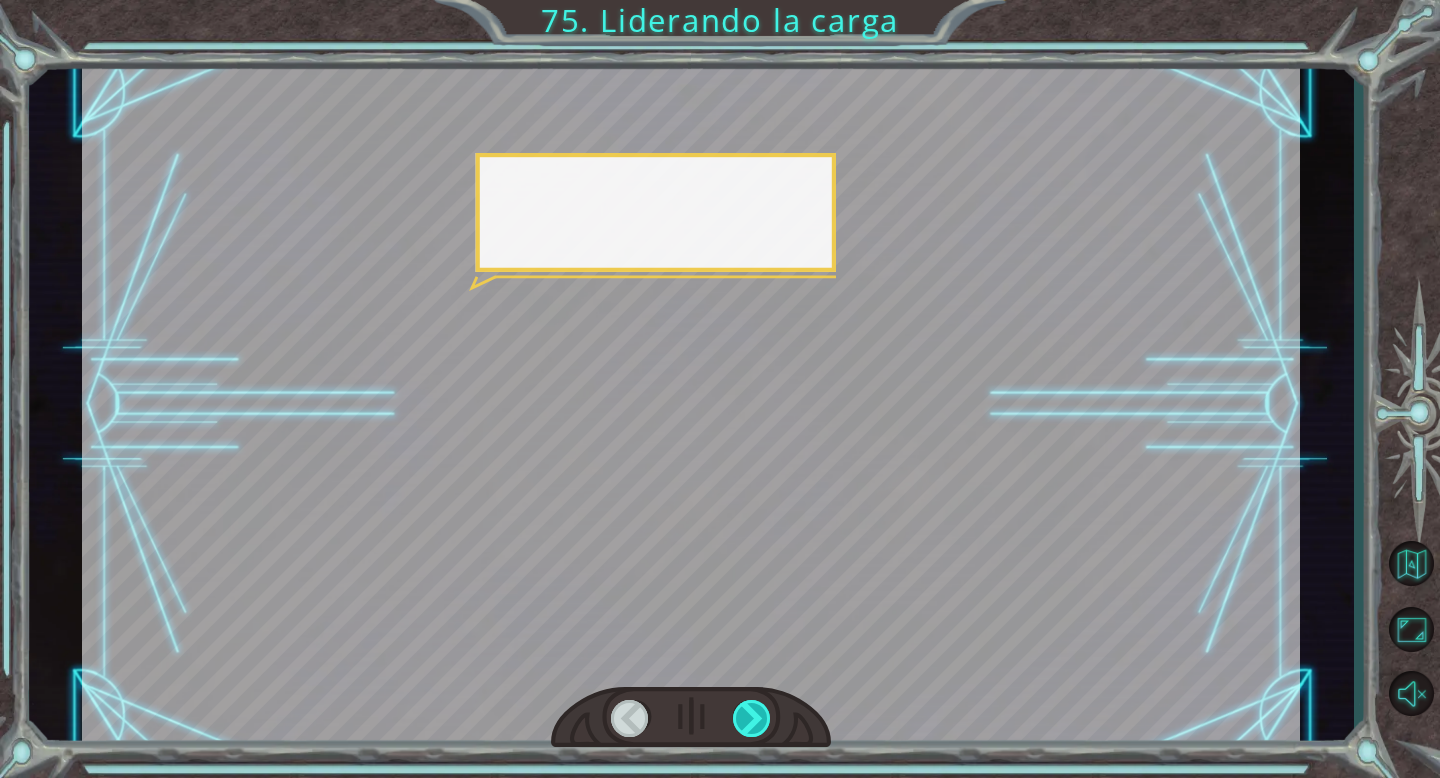 click at bounding box center (752, 718) 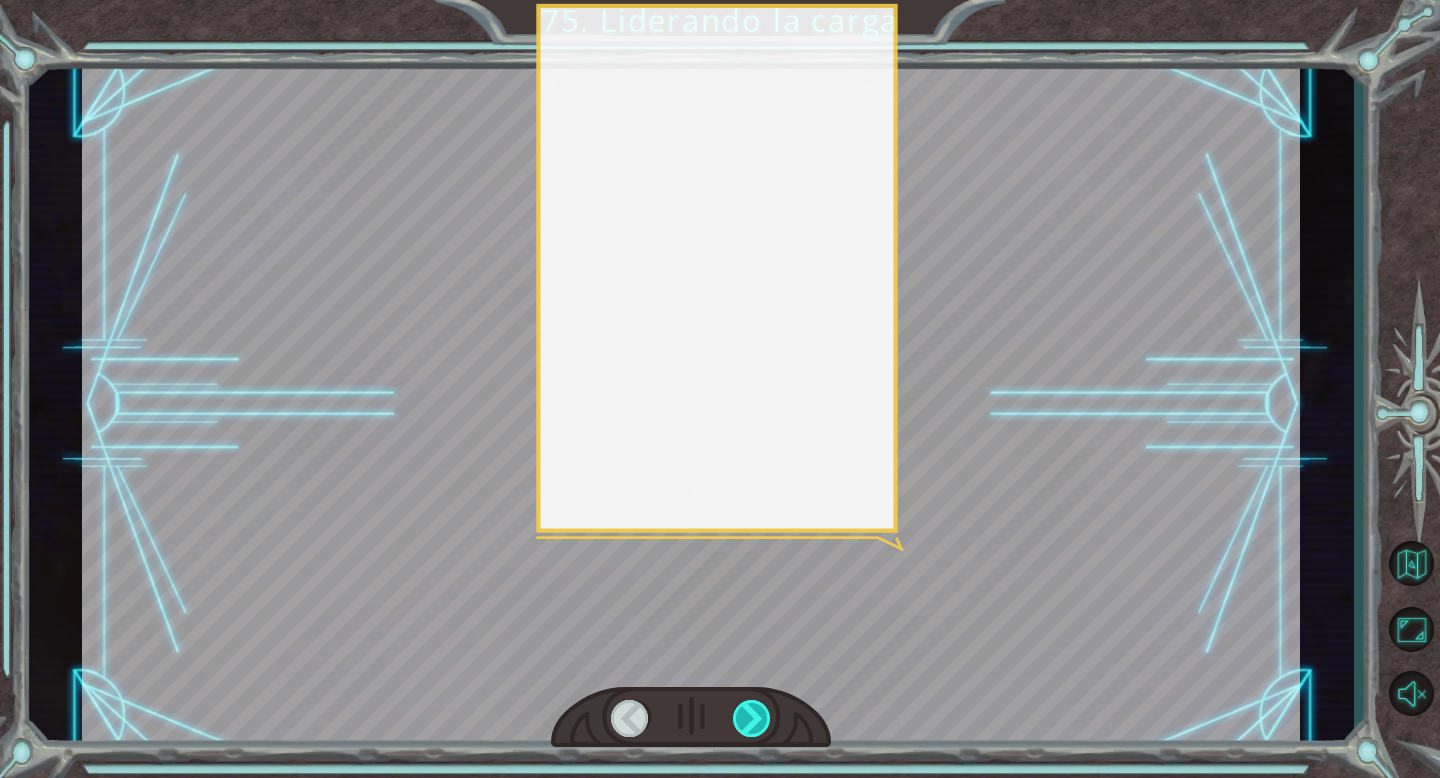 click at bounding box center [752, 718] 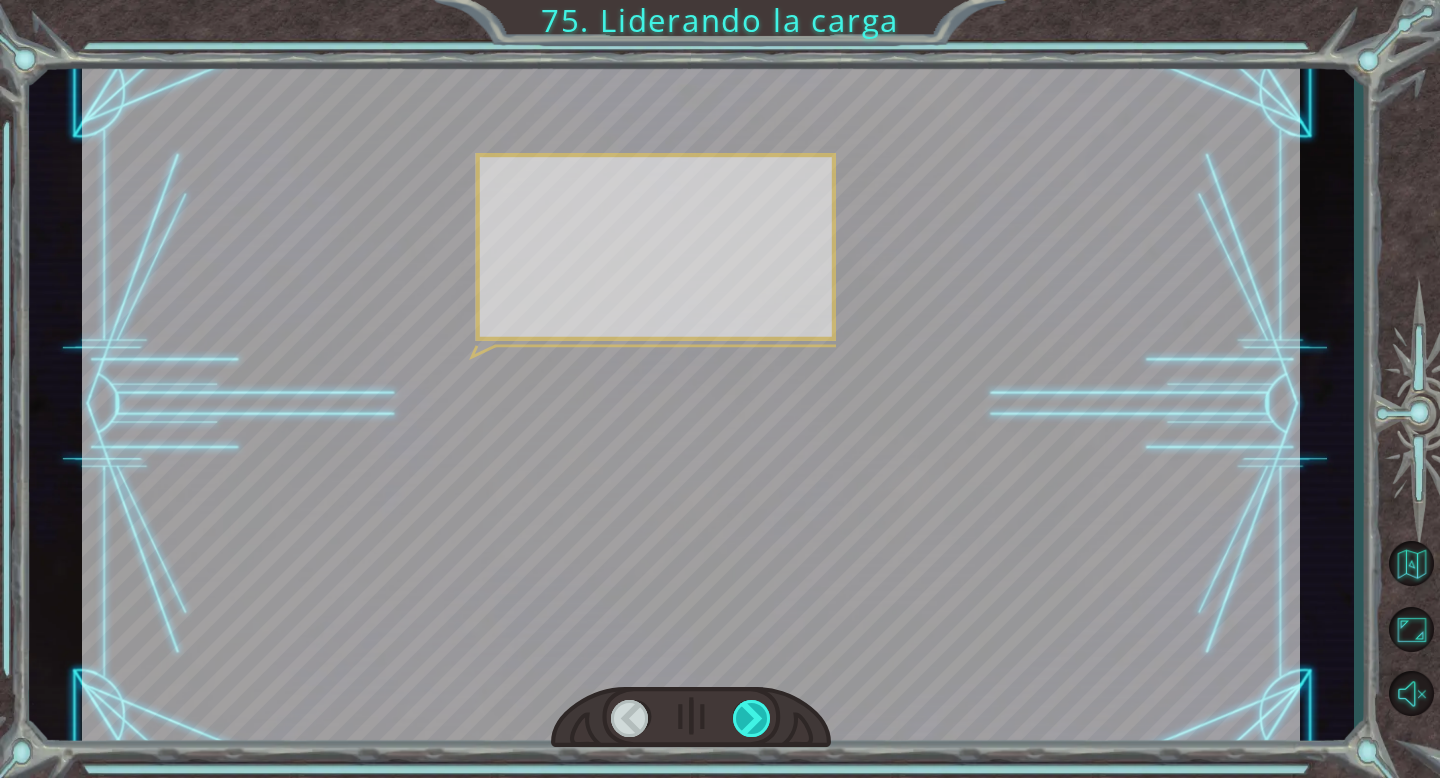 click at bounding box center [752, 718] 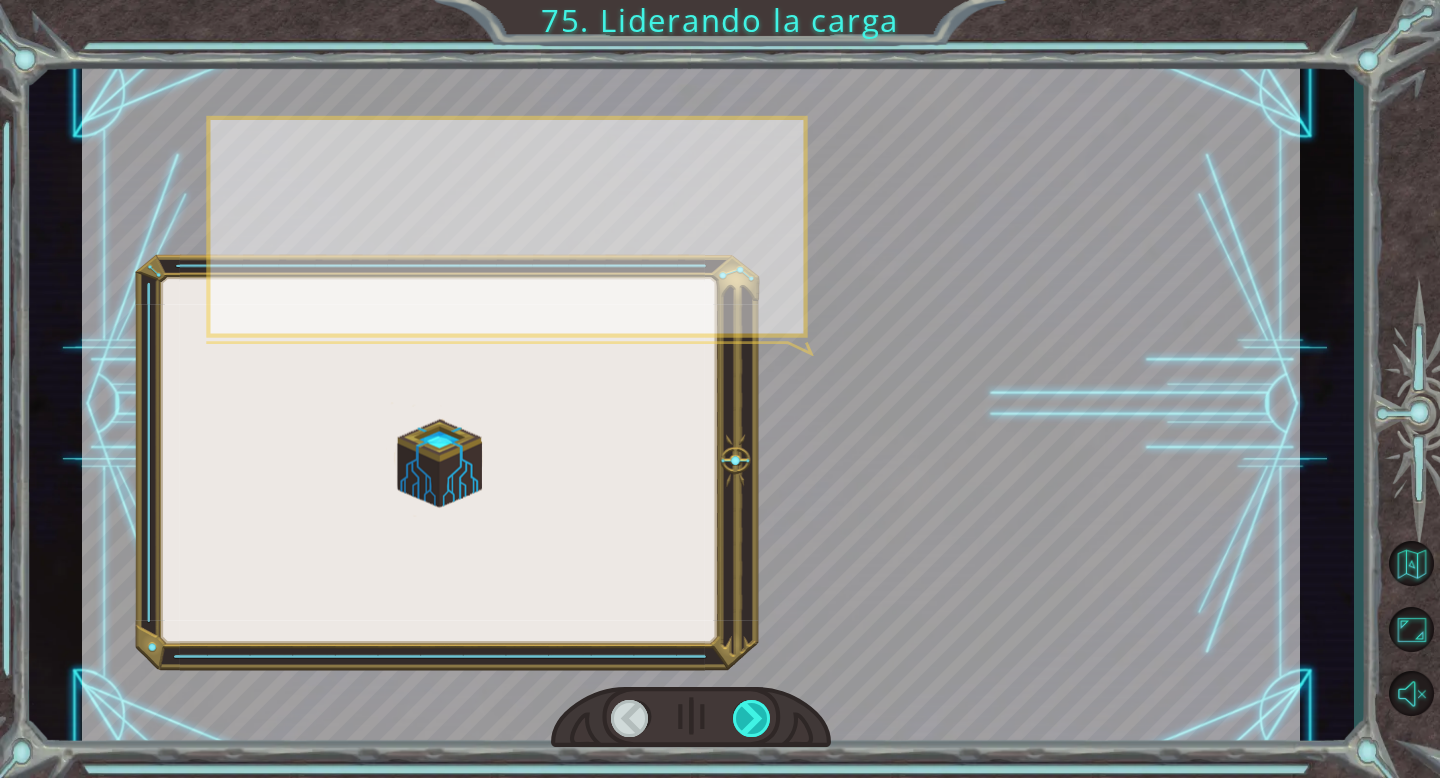 click at bounding box center [752, 718] 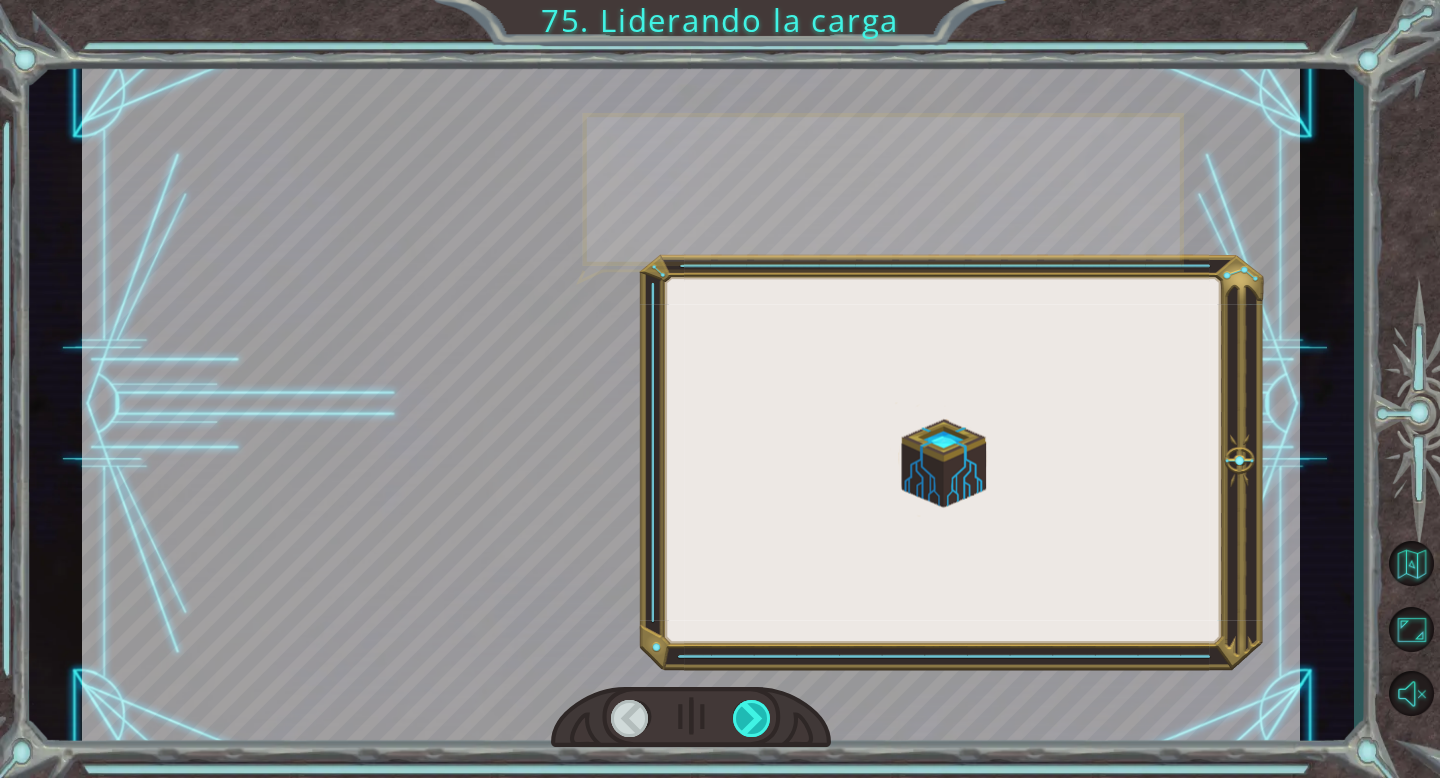 click at bounding box center (752, 718) 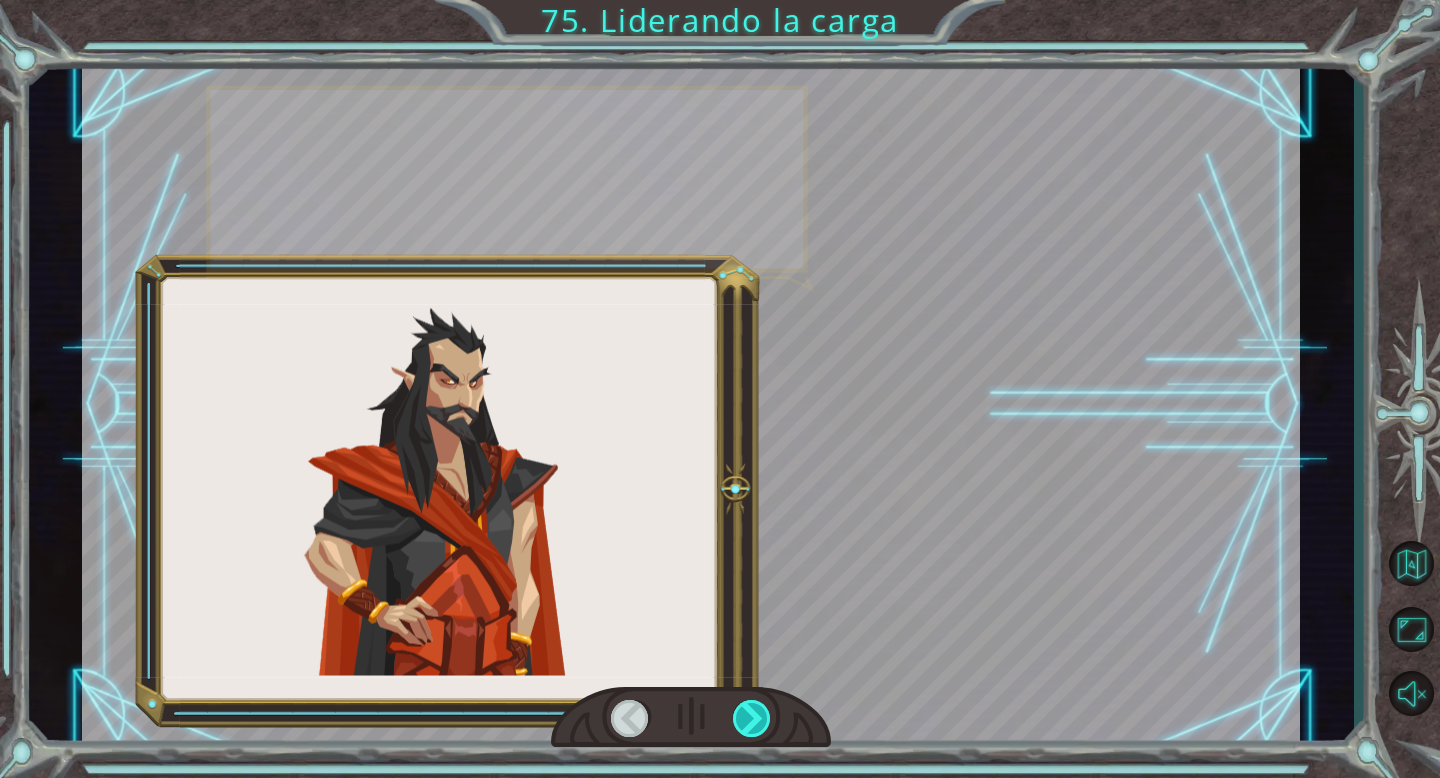 click at bounding box center (752, 718) 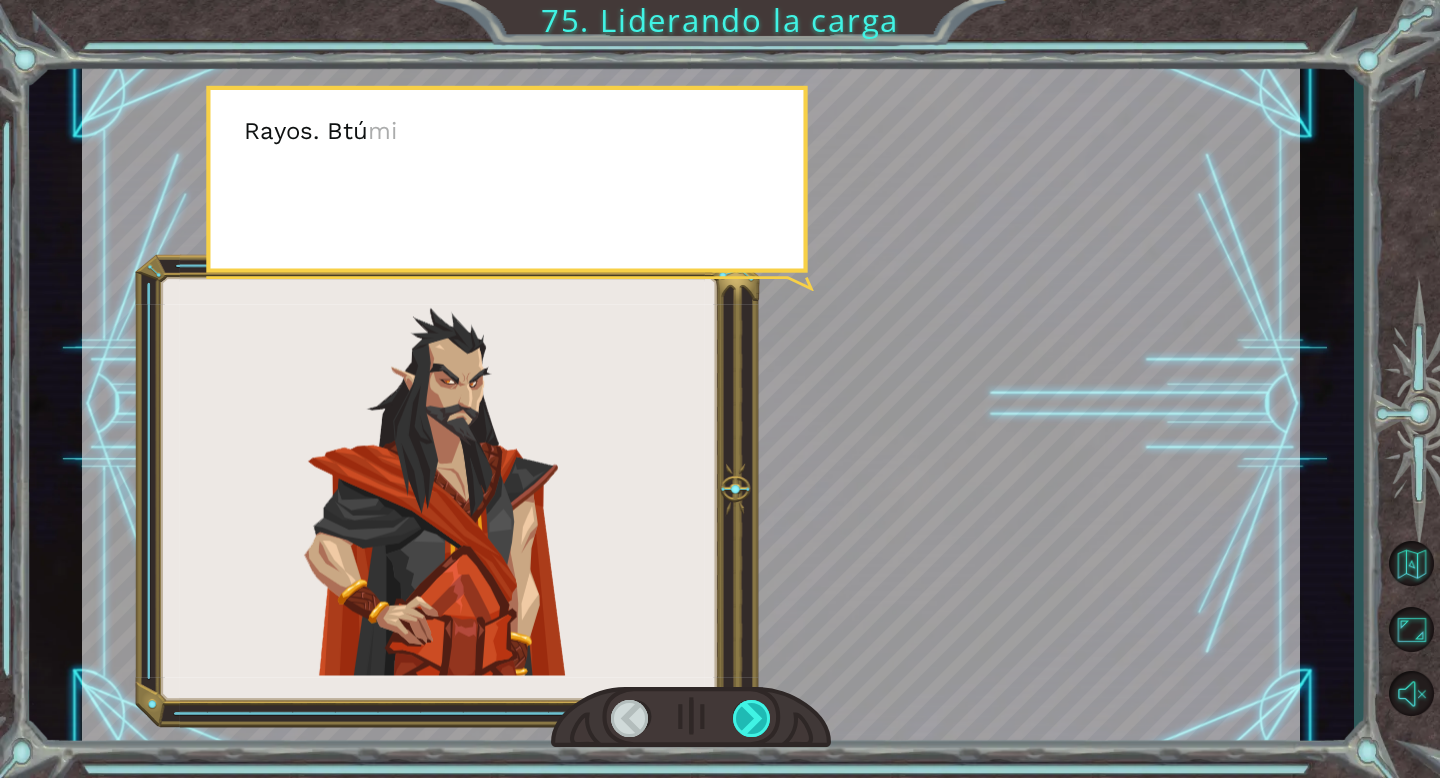 click at bounding box center (752, 718) 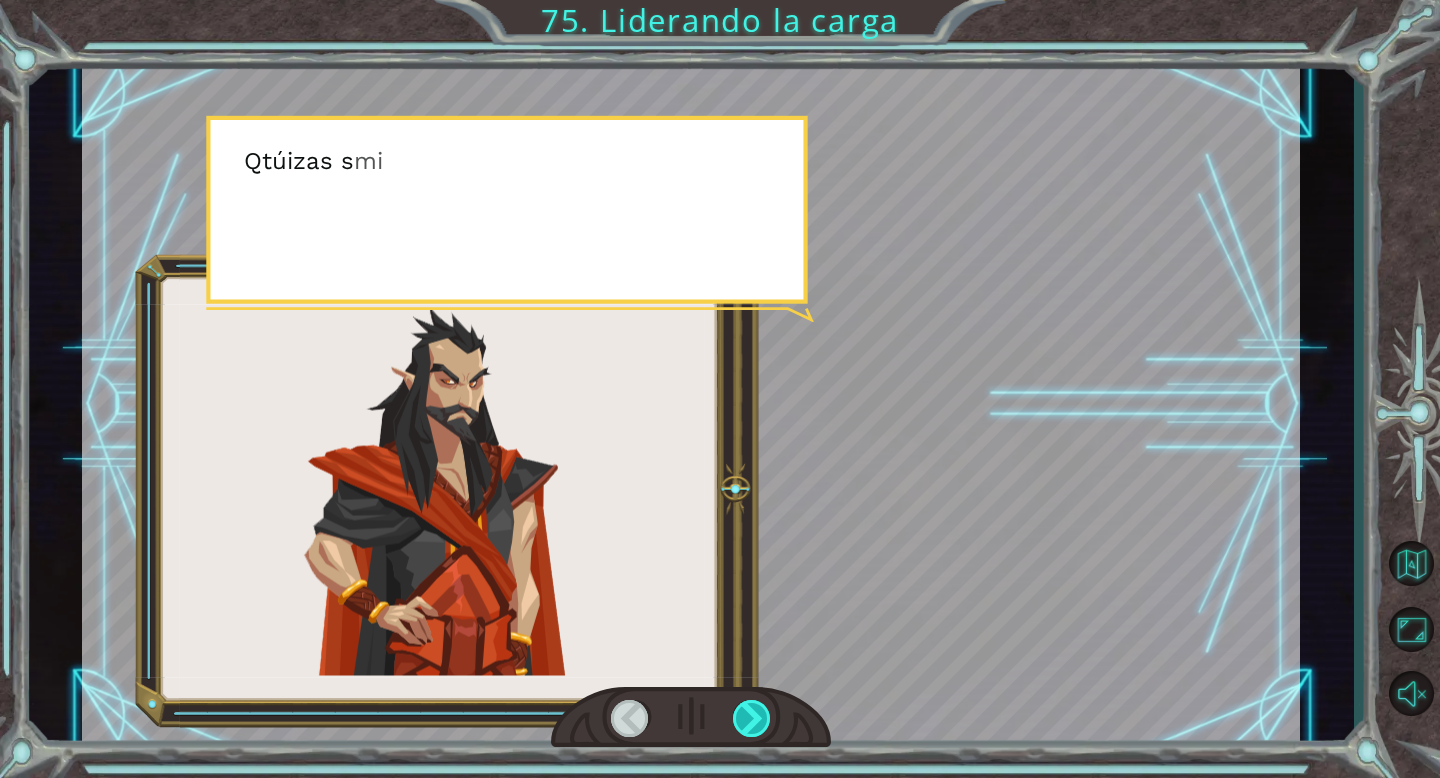click at bounding box center [752, 718] 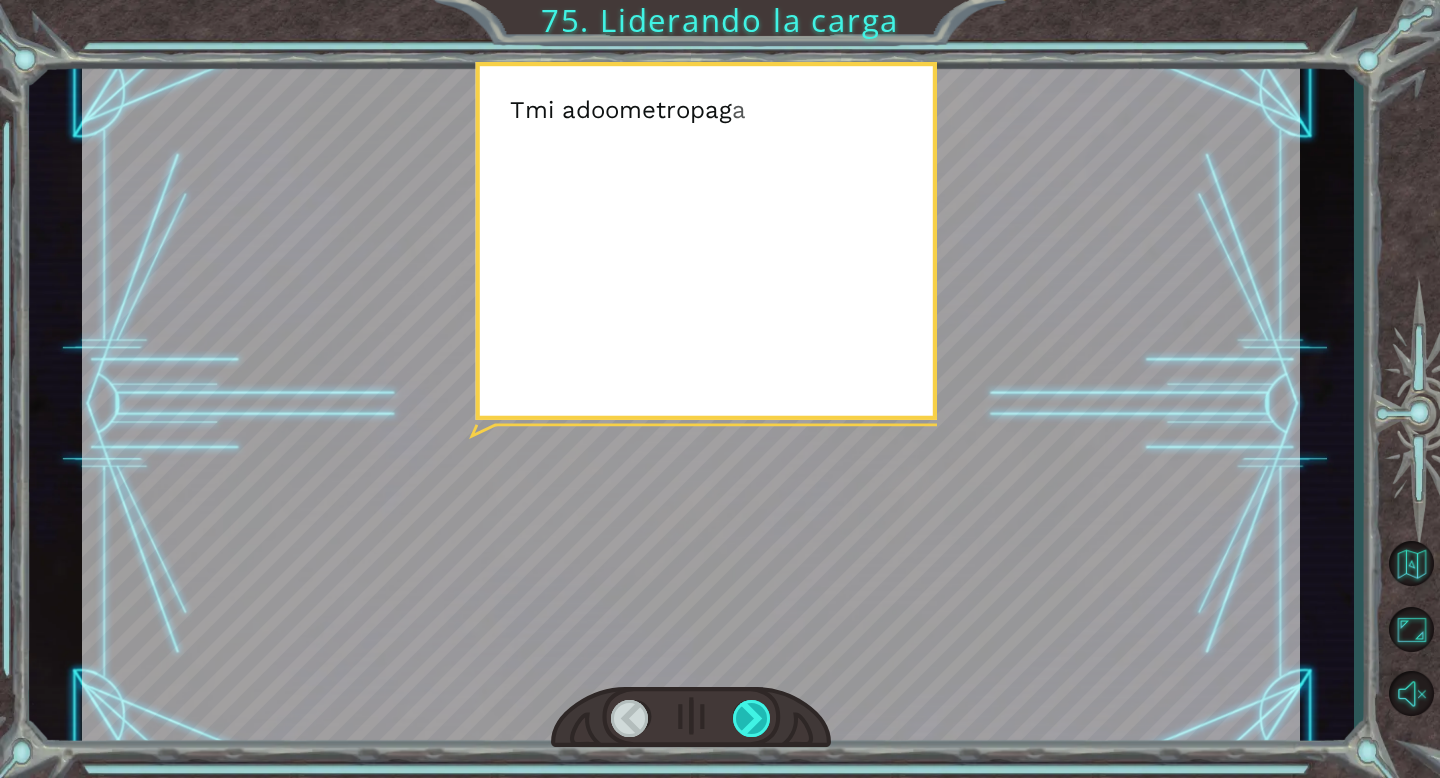click at bounding box center (752, 718) 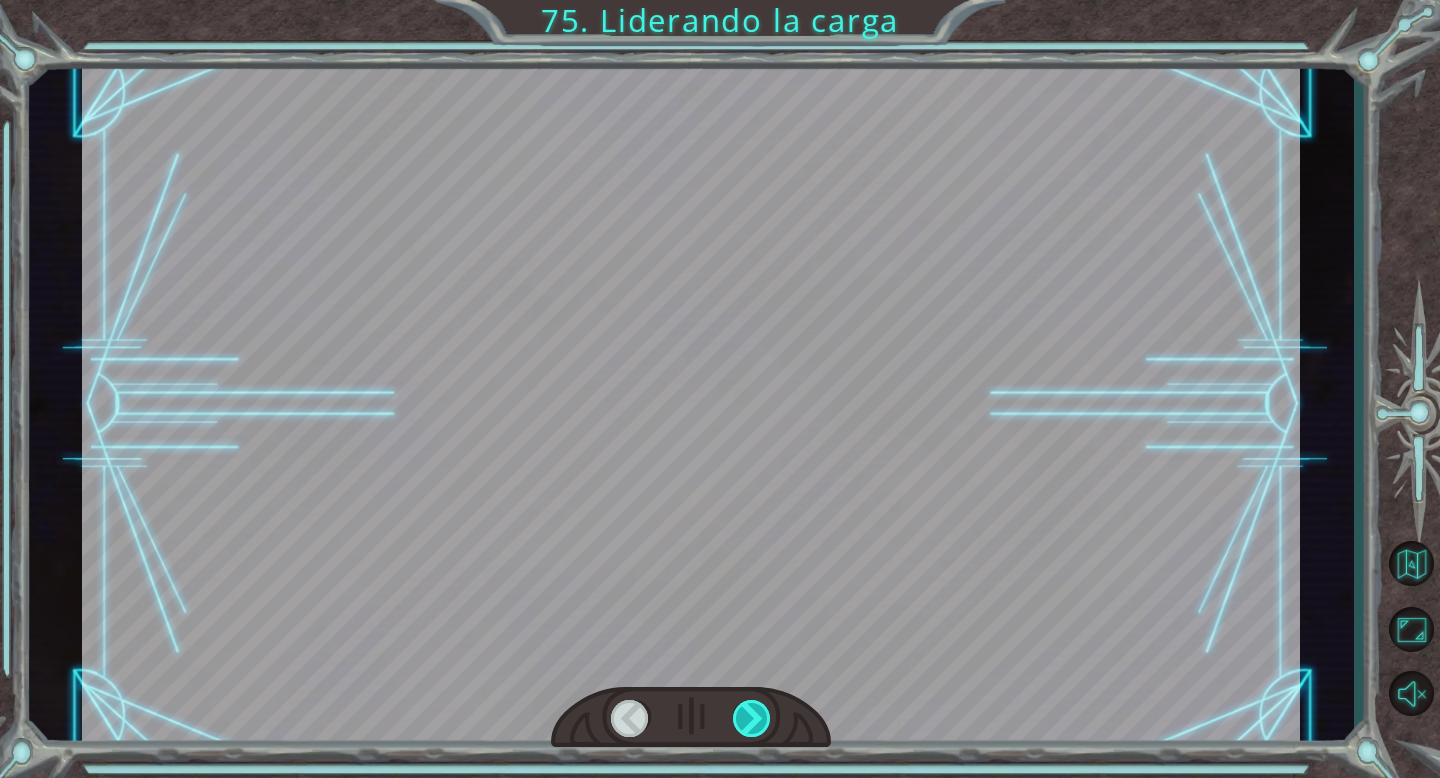 click at bounding box center (752, 718) 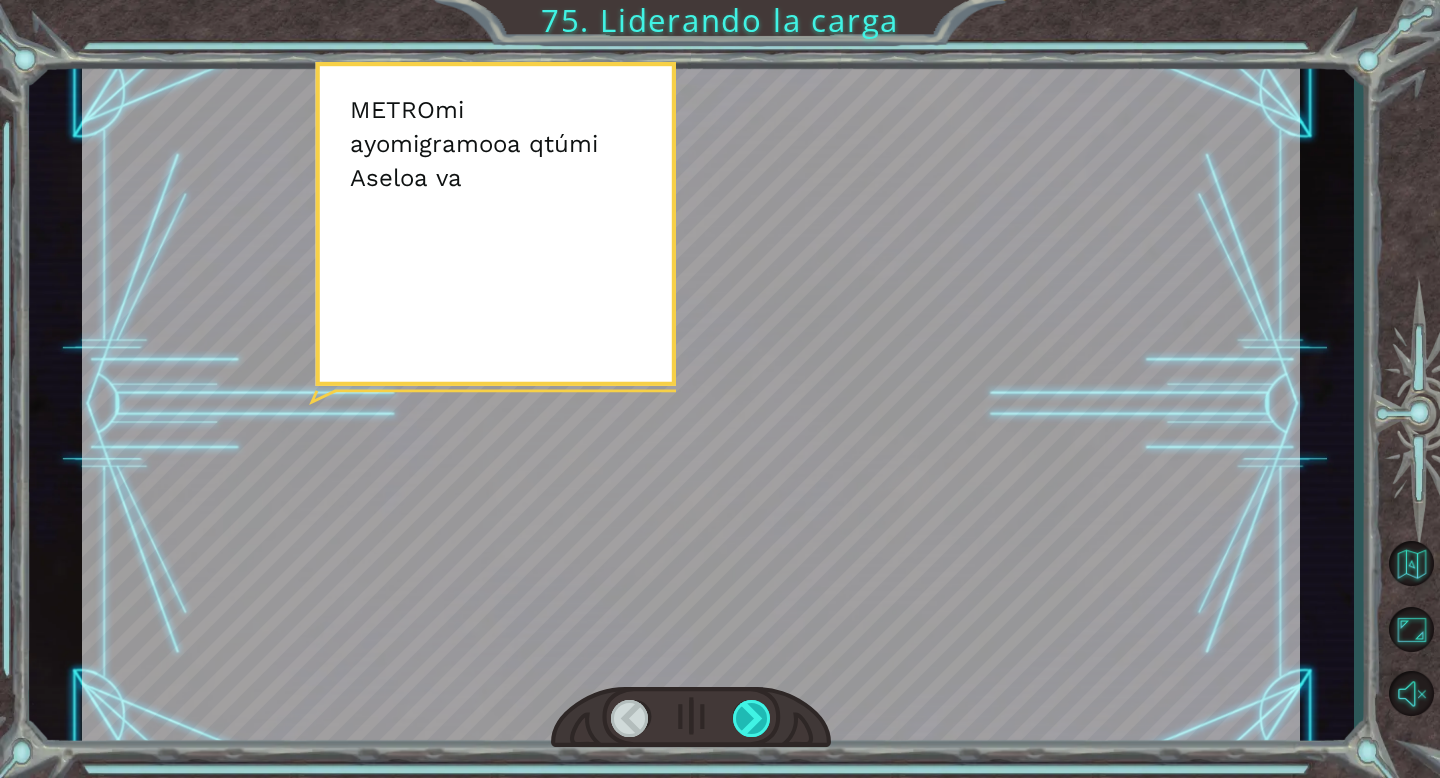 click at bounding box center (752, 718) 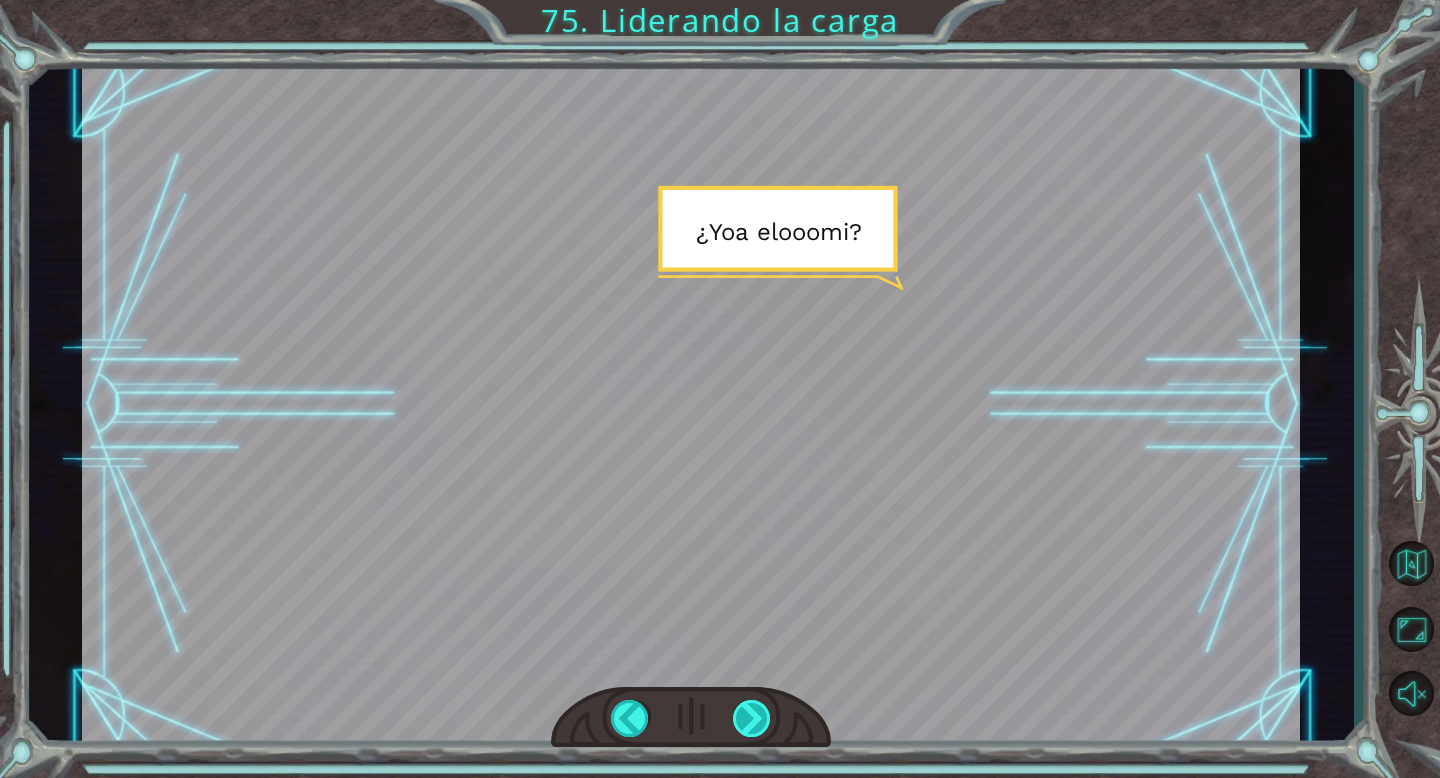 click at bounding box center (752, 718) 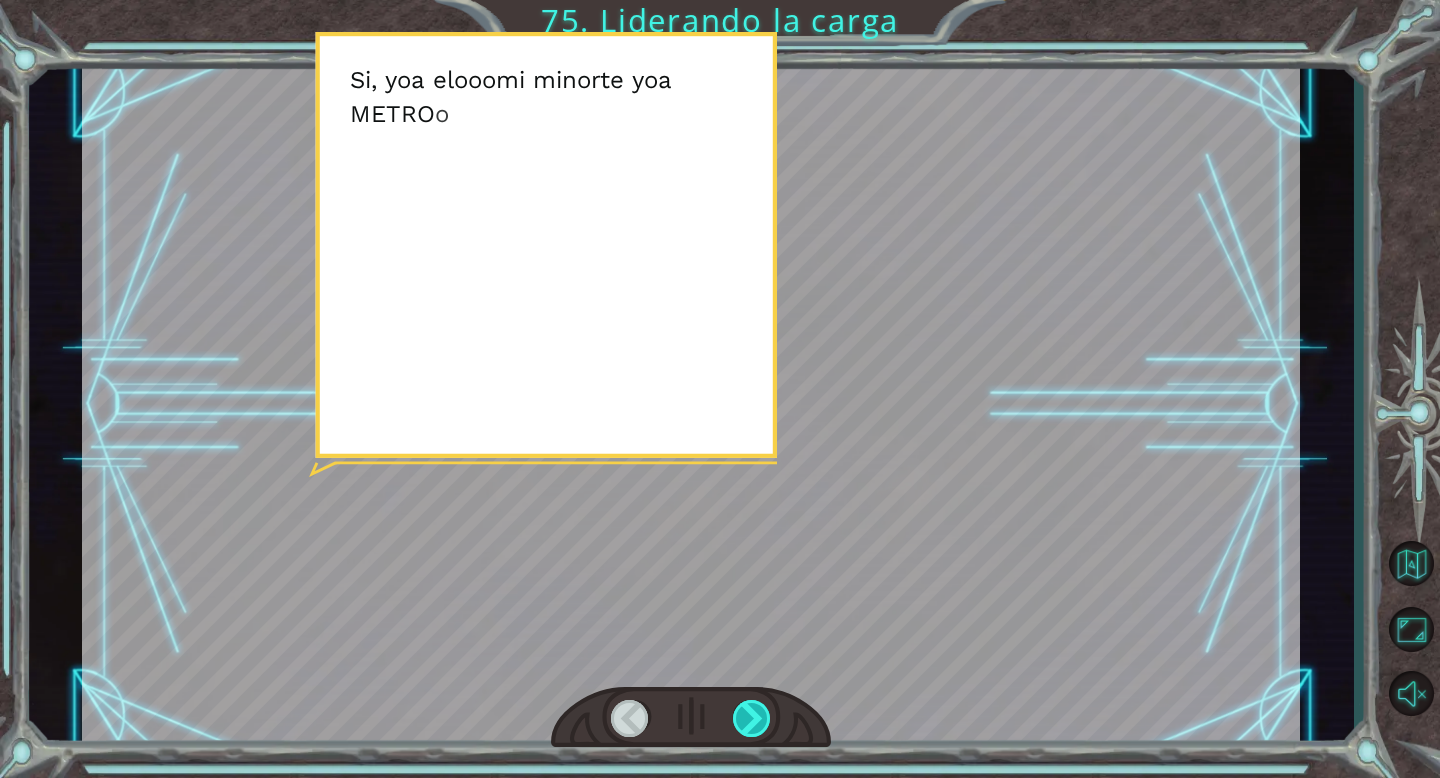 click at bounding box center (752, 718) 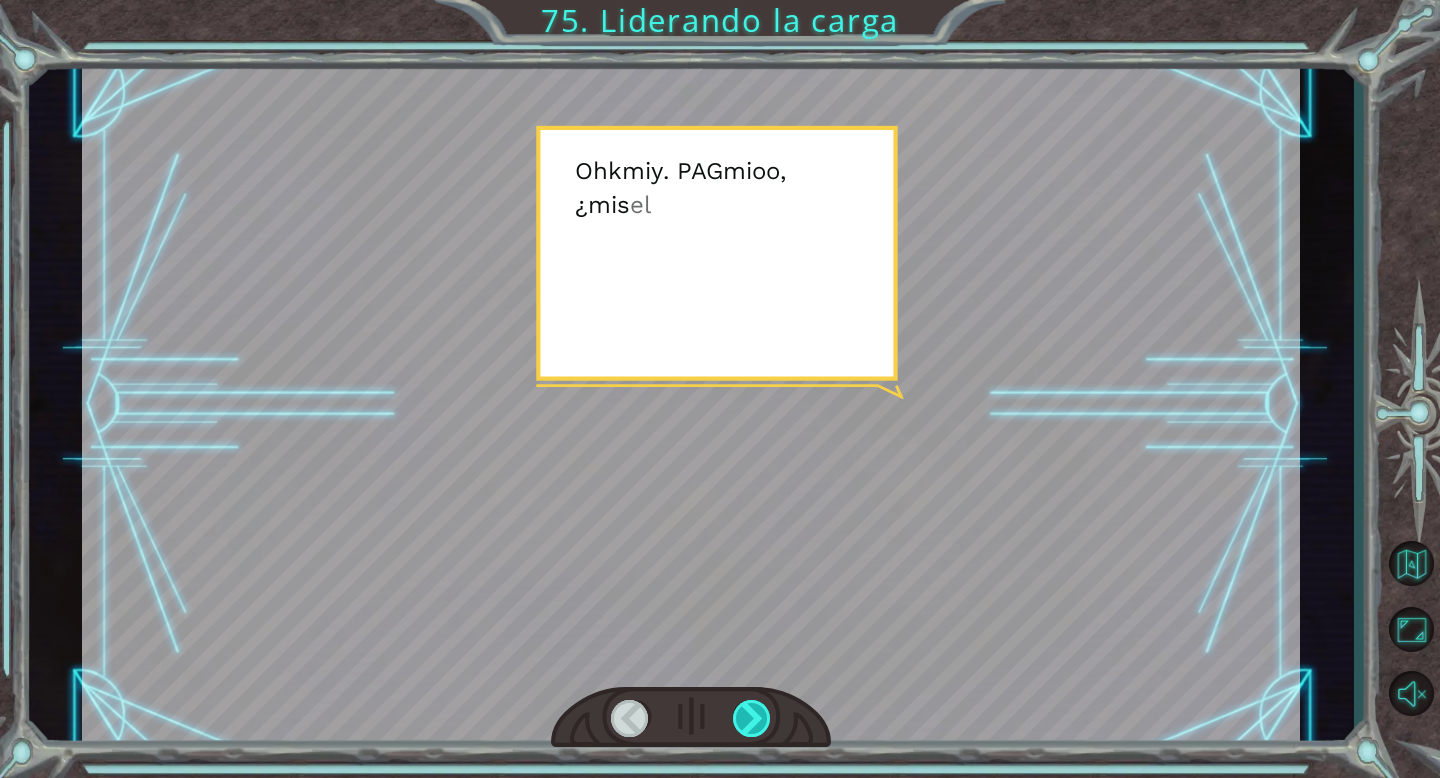 click at bounding box center (752, 718) 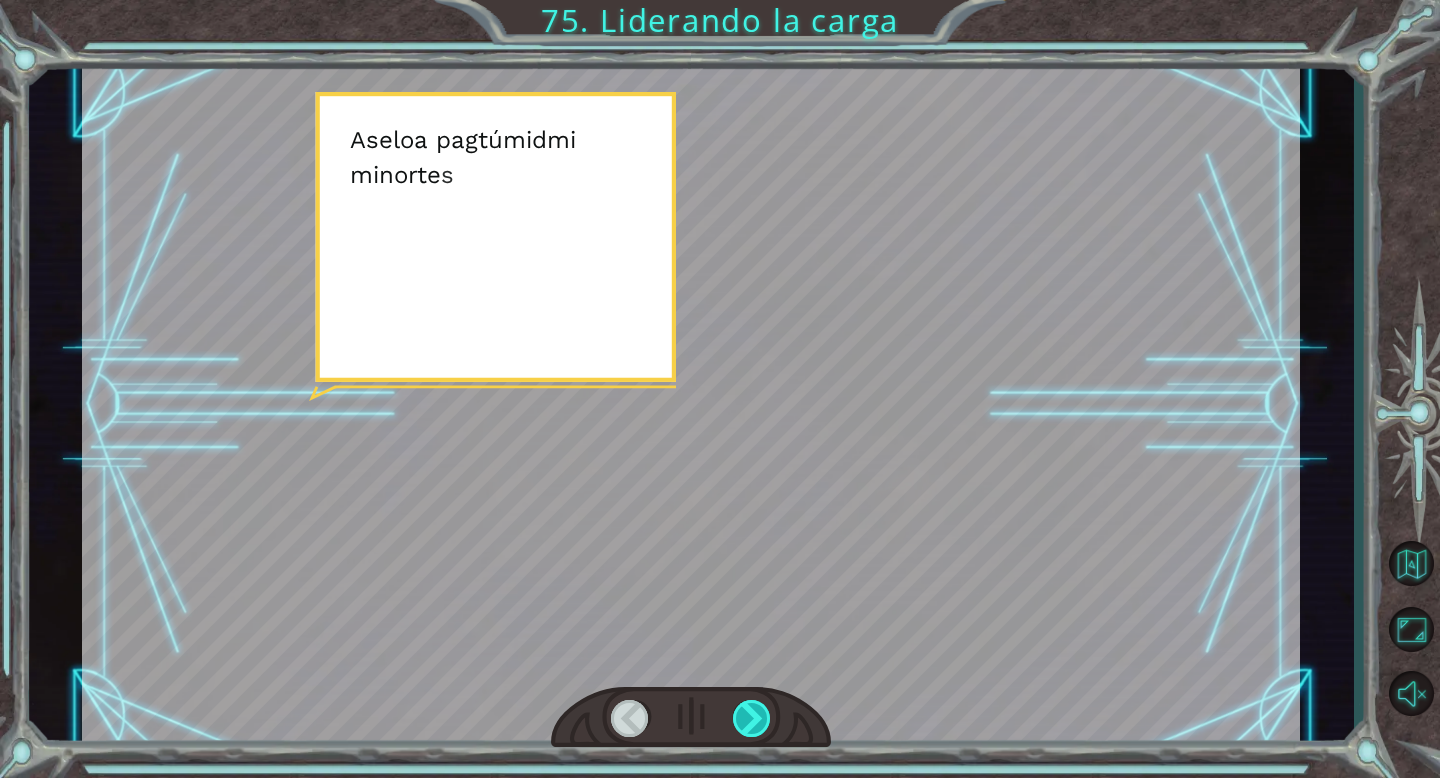 click at bounding box center [752, 718] 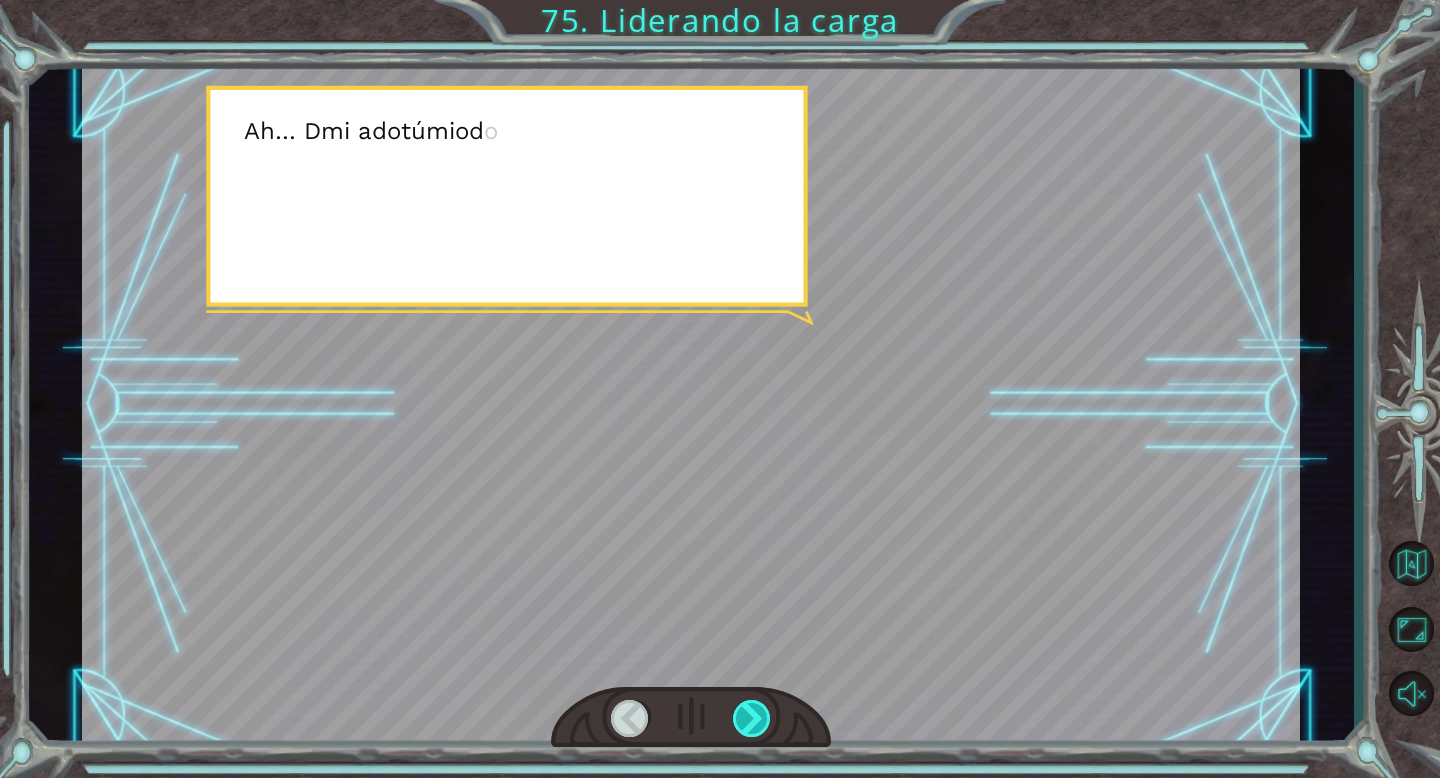 click at bounding box center [752, 718] 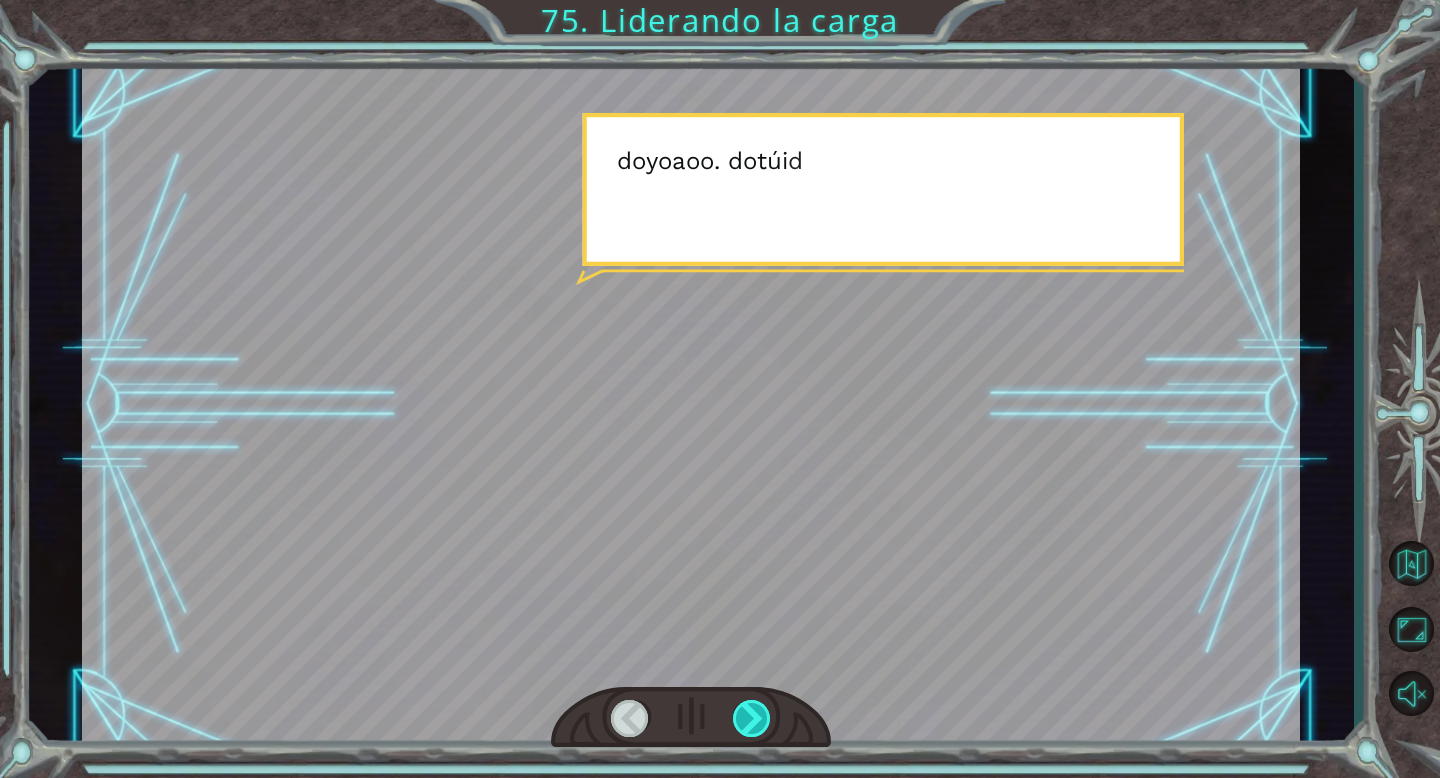 click at bounding box center [752, 718] 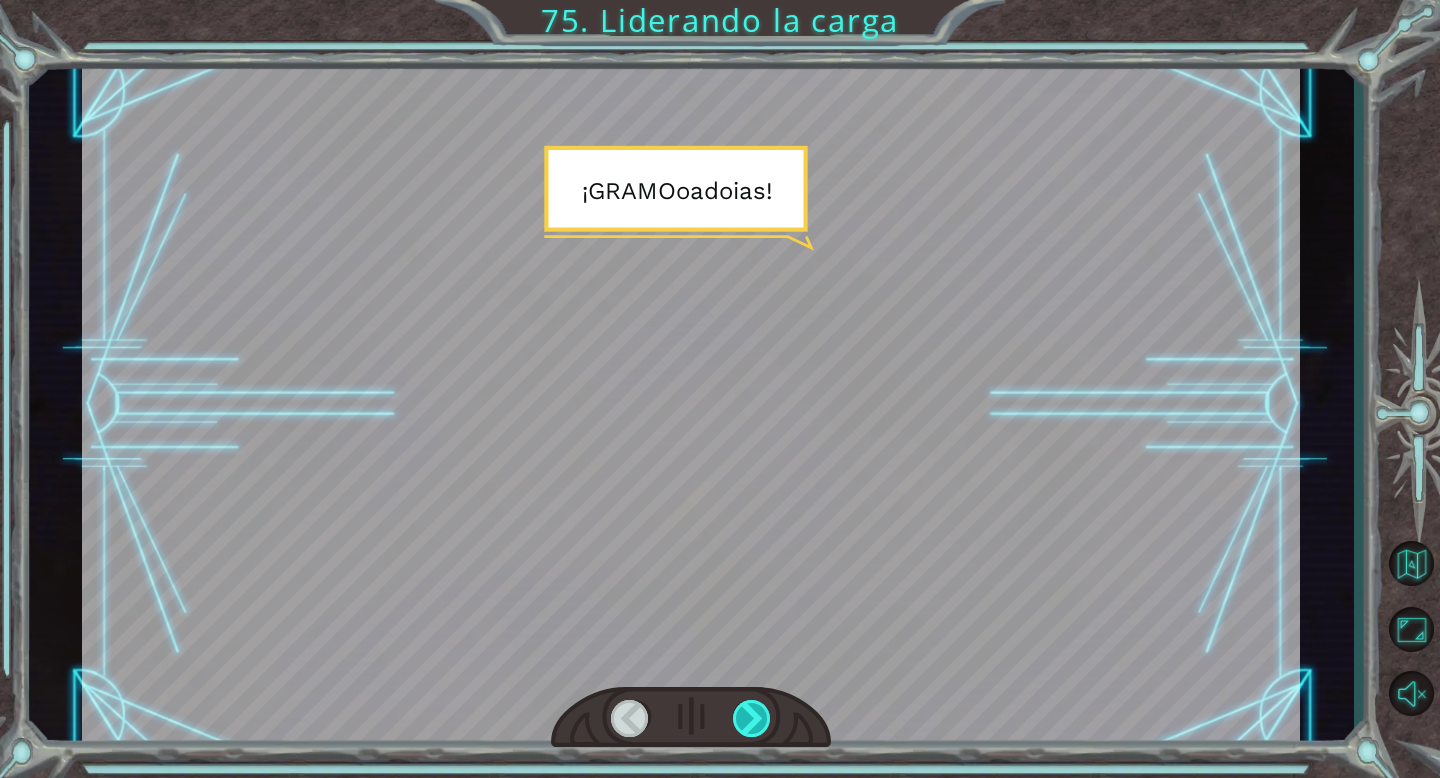 click at bounding box center [752, 718] 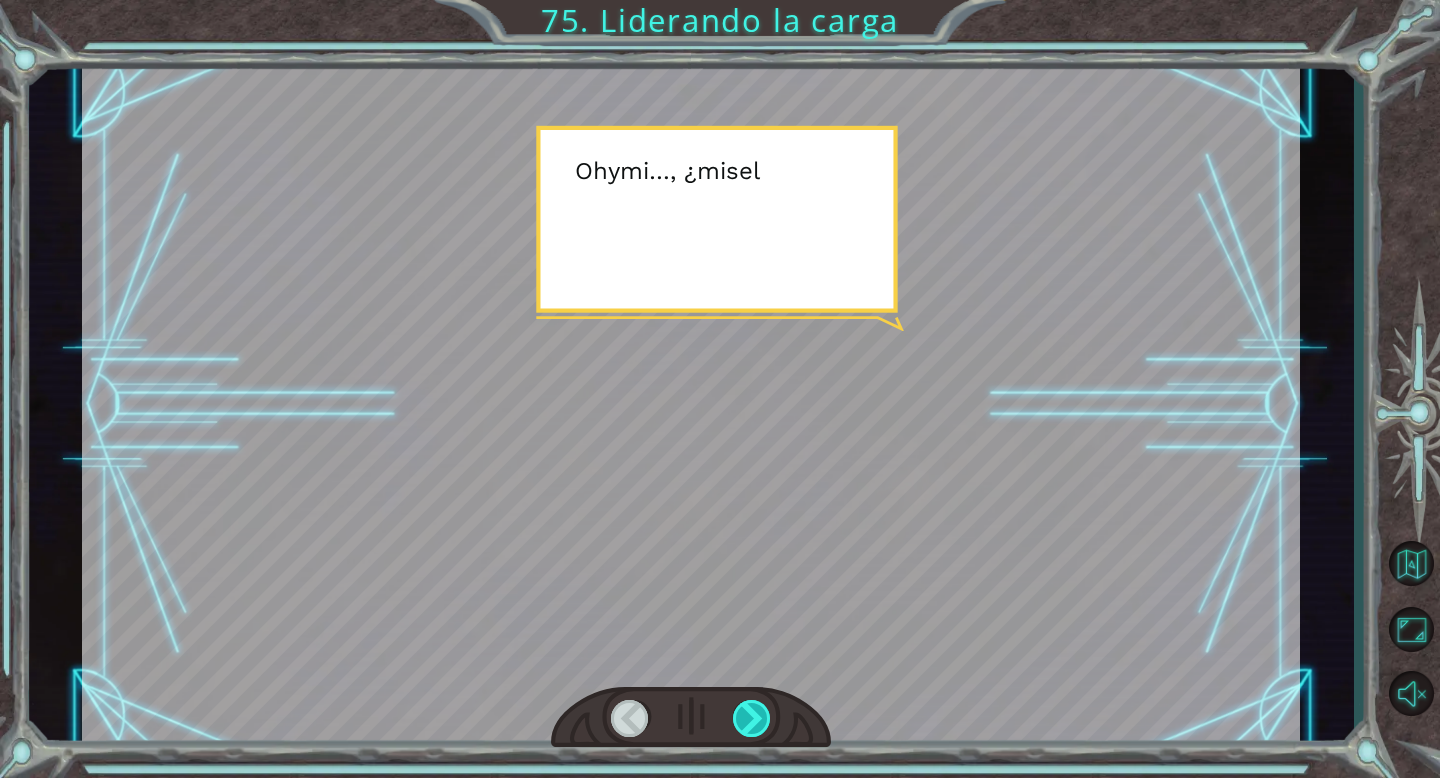 click at bounding box center (752, 718) 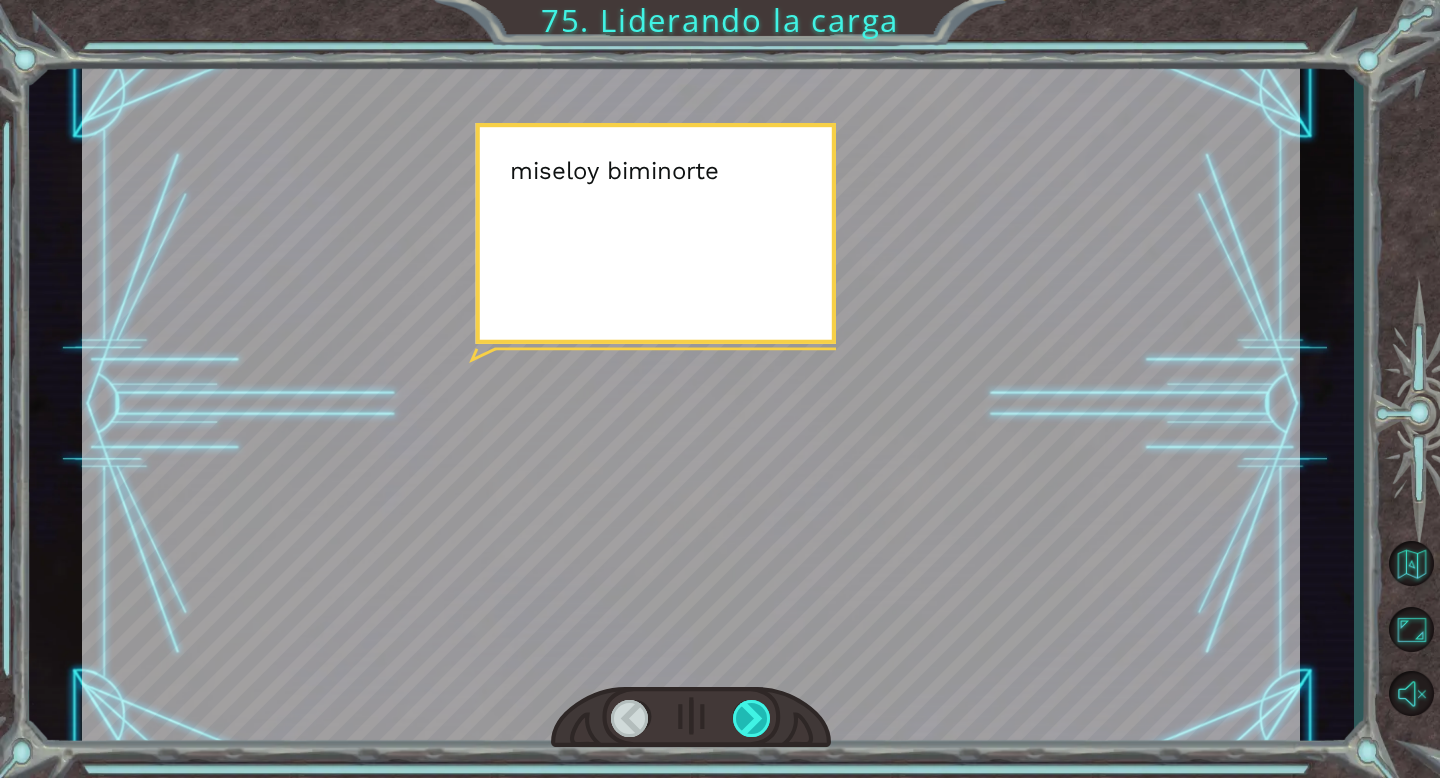click at bounding box center (752, 718) 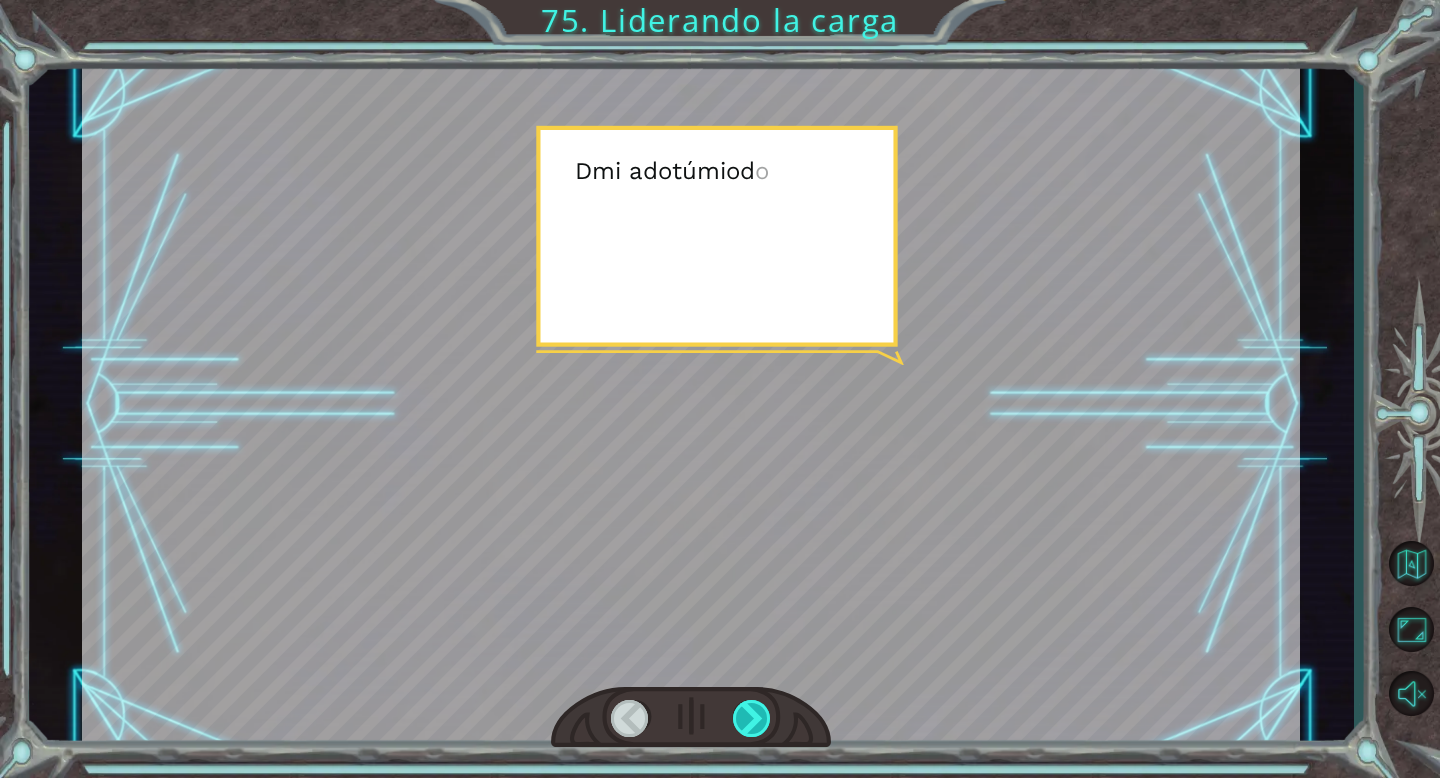 click at bounding box center (752, 718) 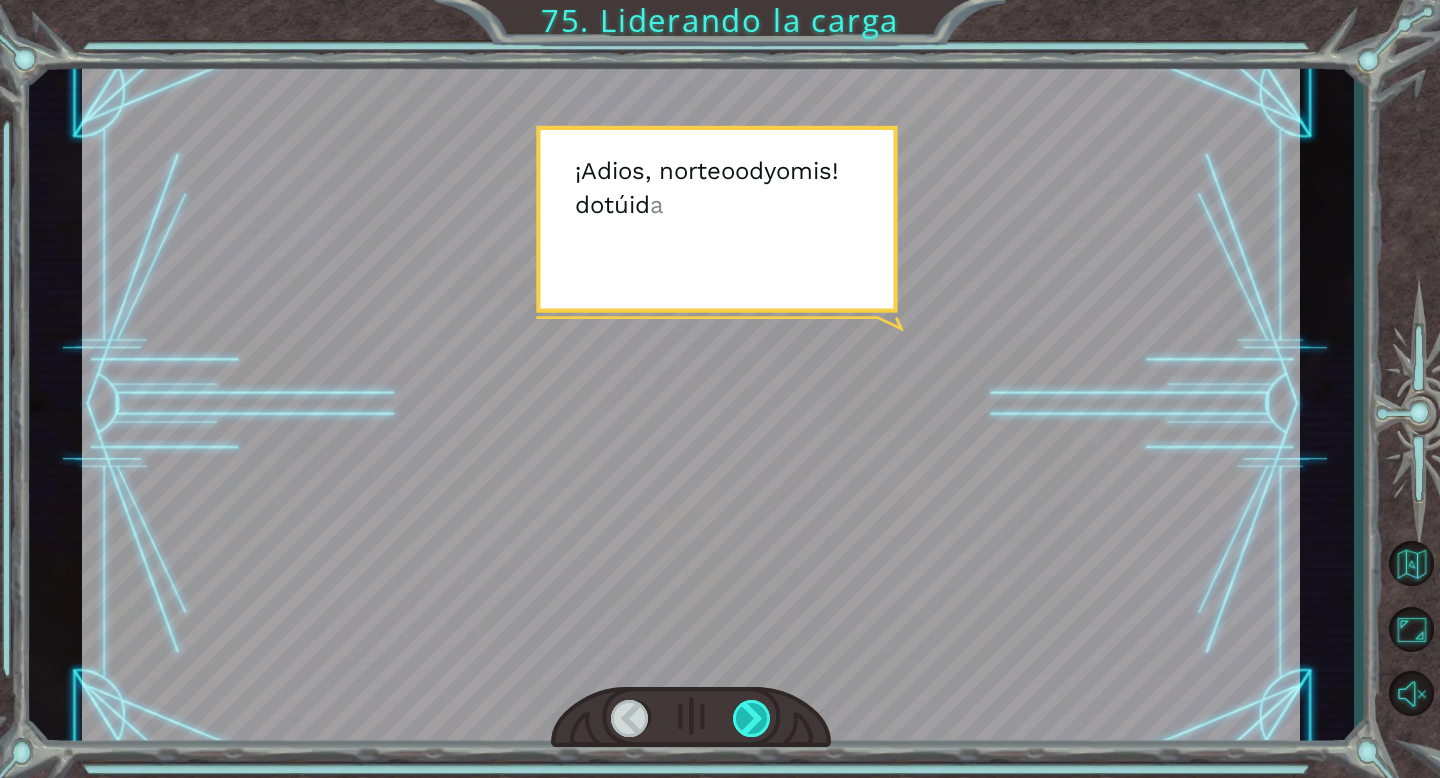 click at bounding box center [752, 718] 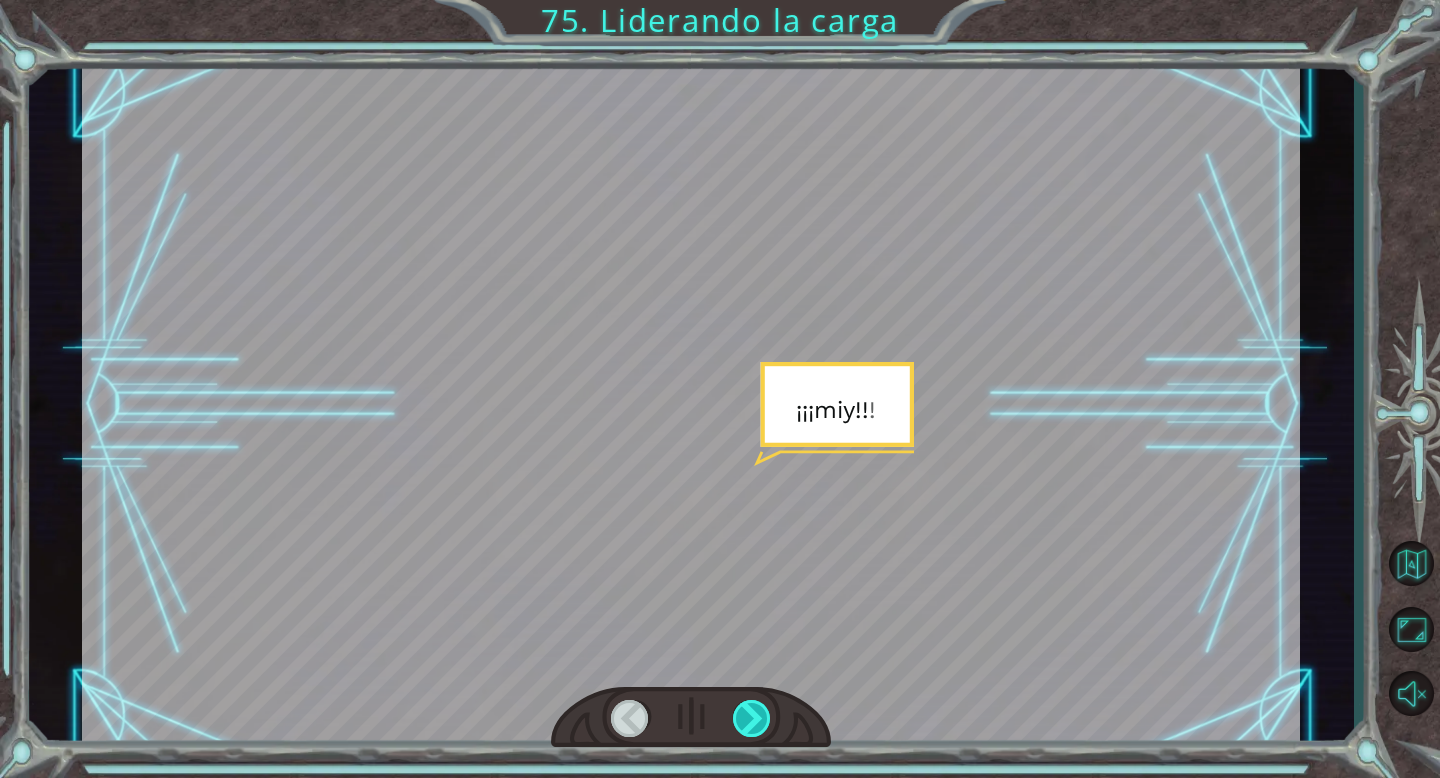 click at bounding box center [752, 718] 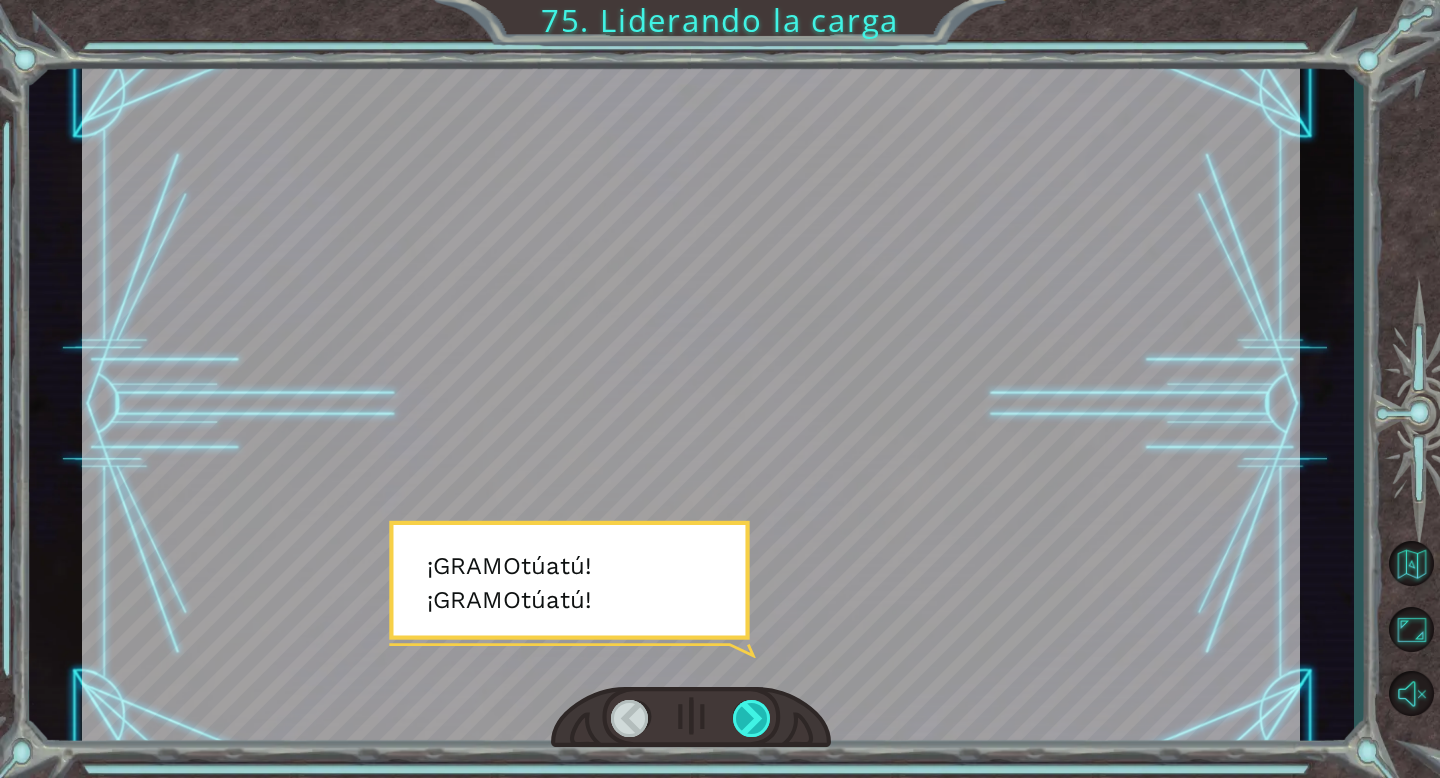 click at bounding box center (752, 718) 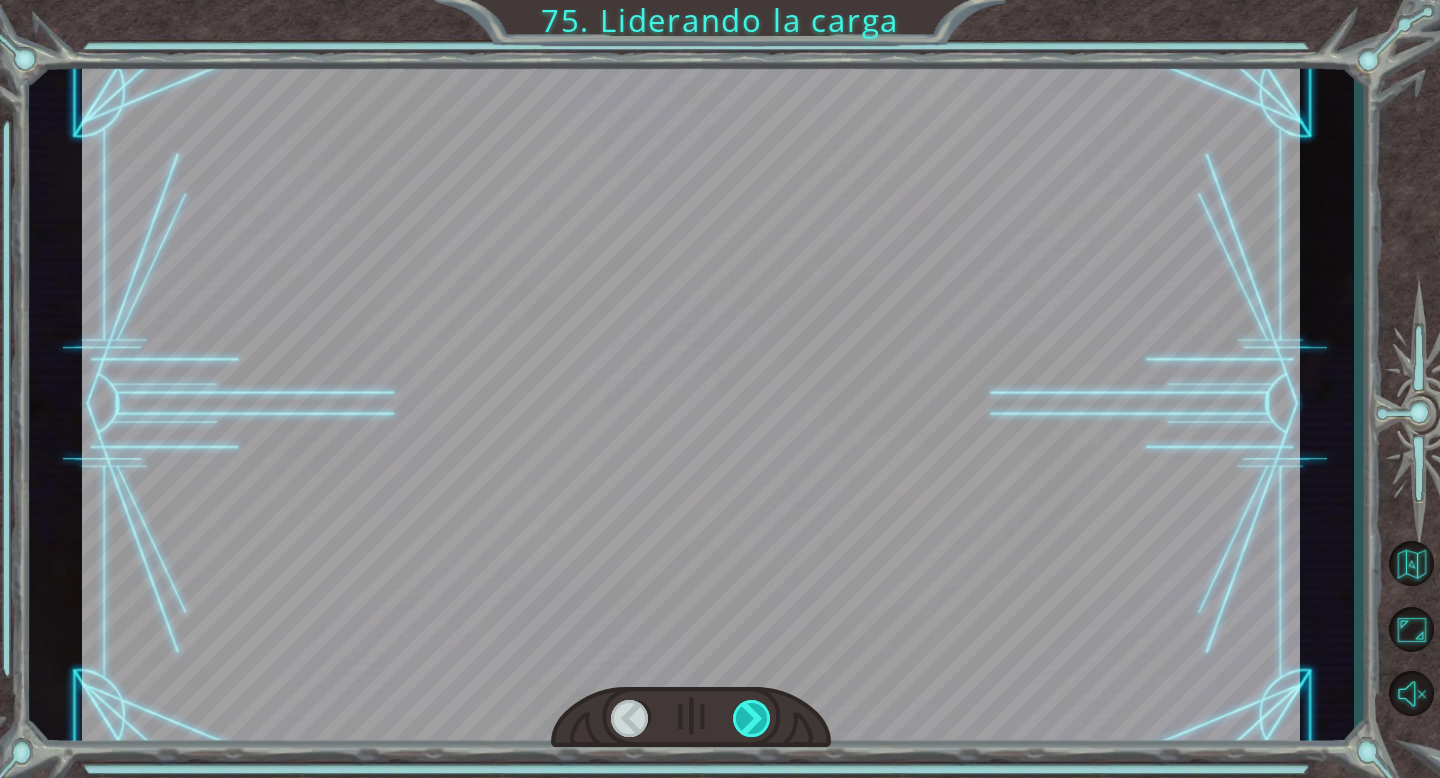 click at bounding box center [752, 718] 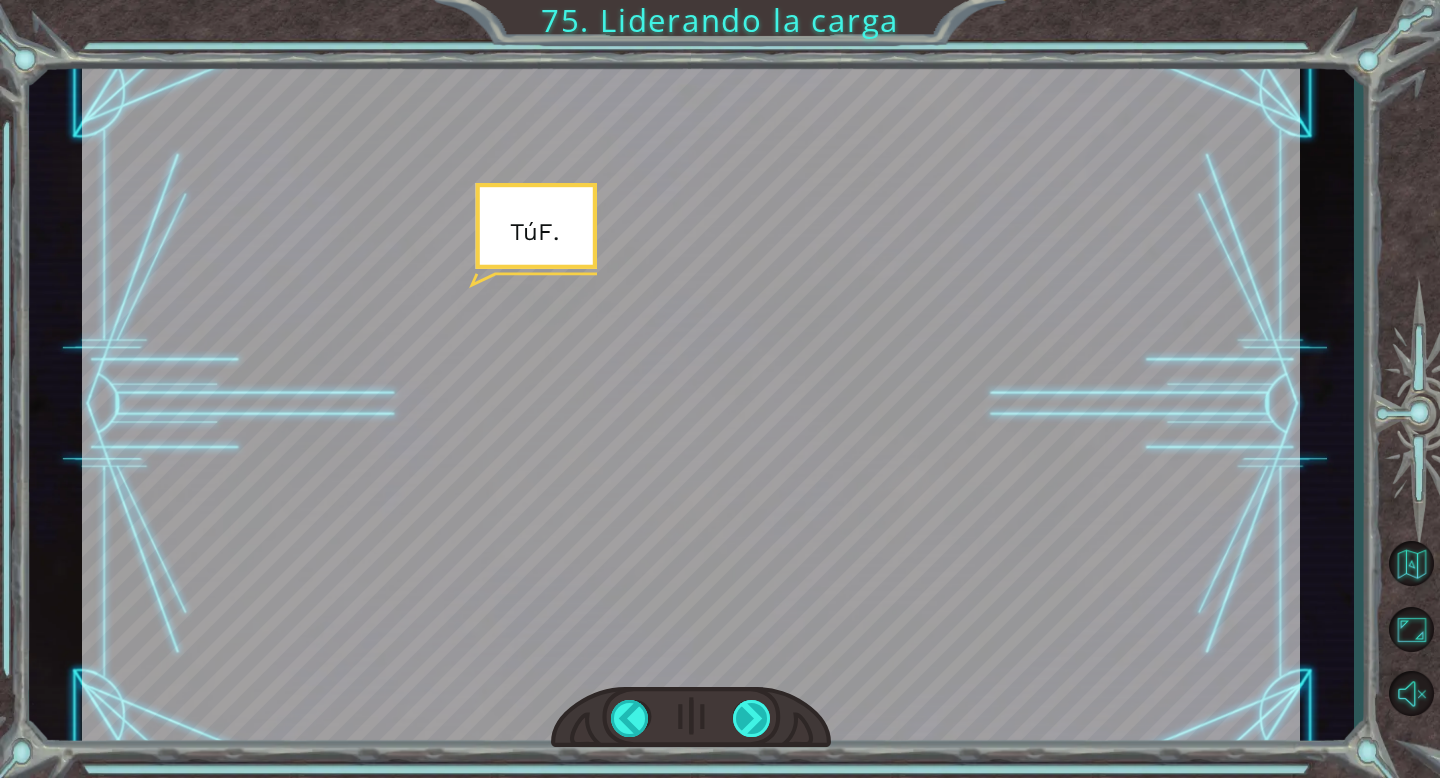 click at bounding box center (752, 718) 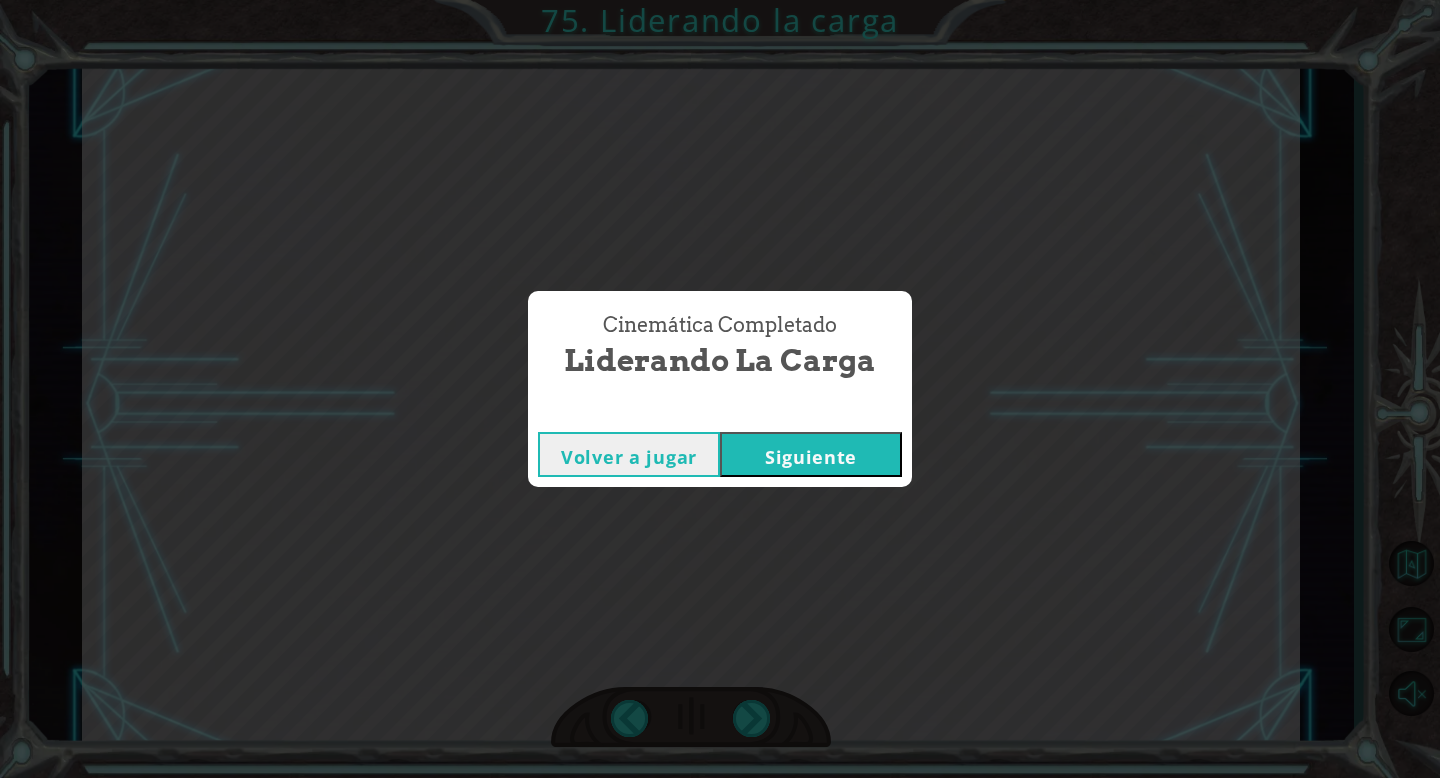 click on "Cinemática Completado   Liderando la carga
Volver a jugar
Siguiente" at bounding box center [720, 389] 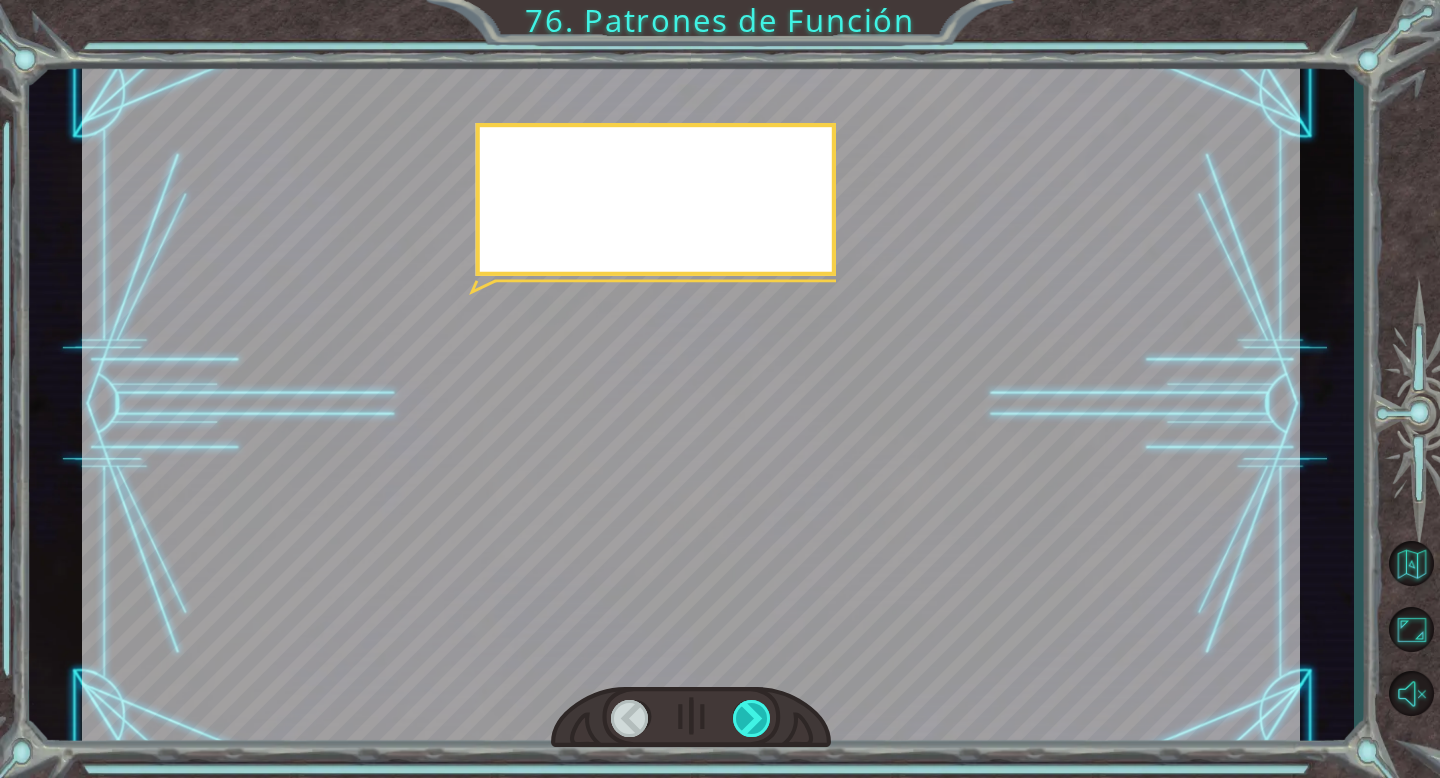 click at bounding box center [752, 718] 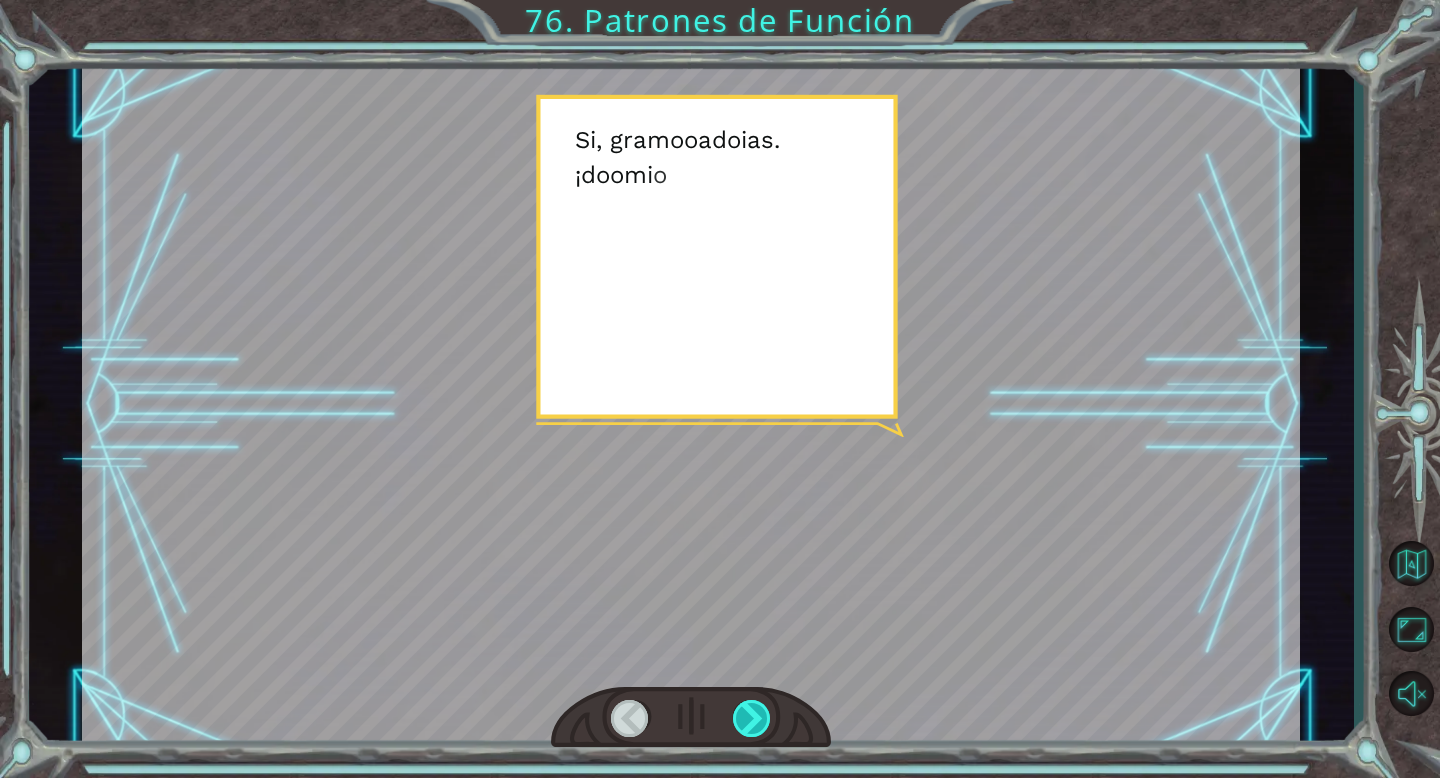 click at bounding box center (752, 718) 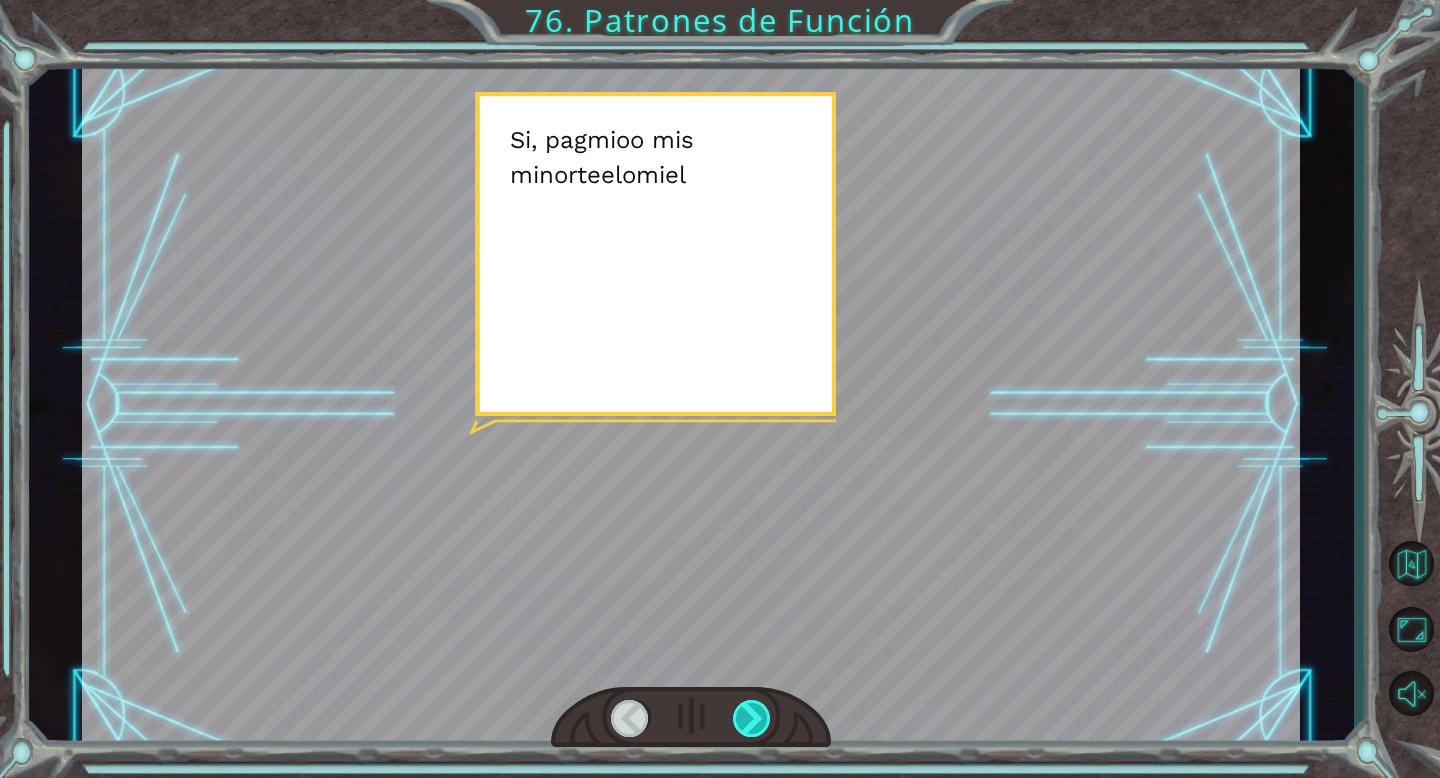 click at bounding box center (752, 718) 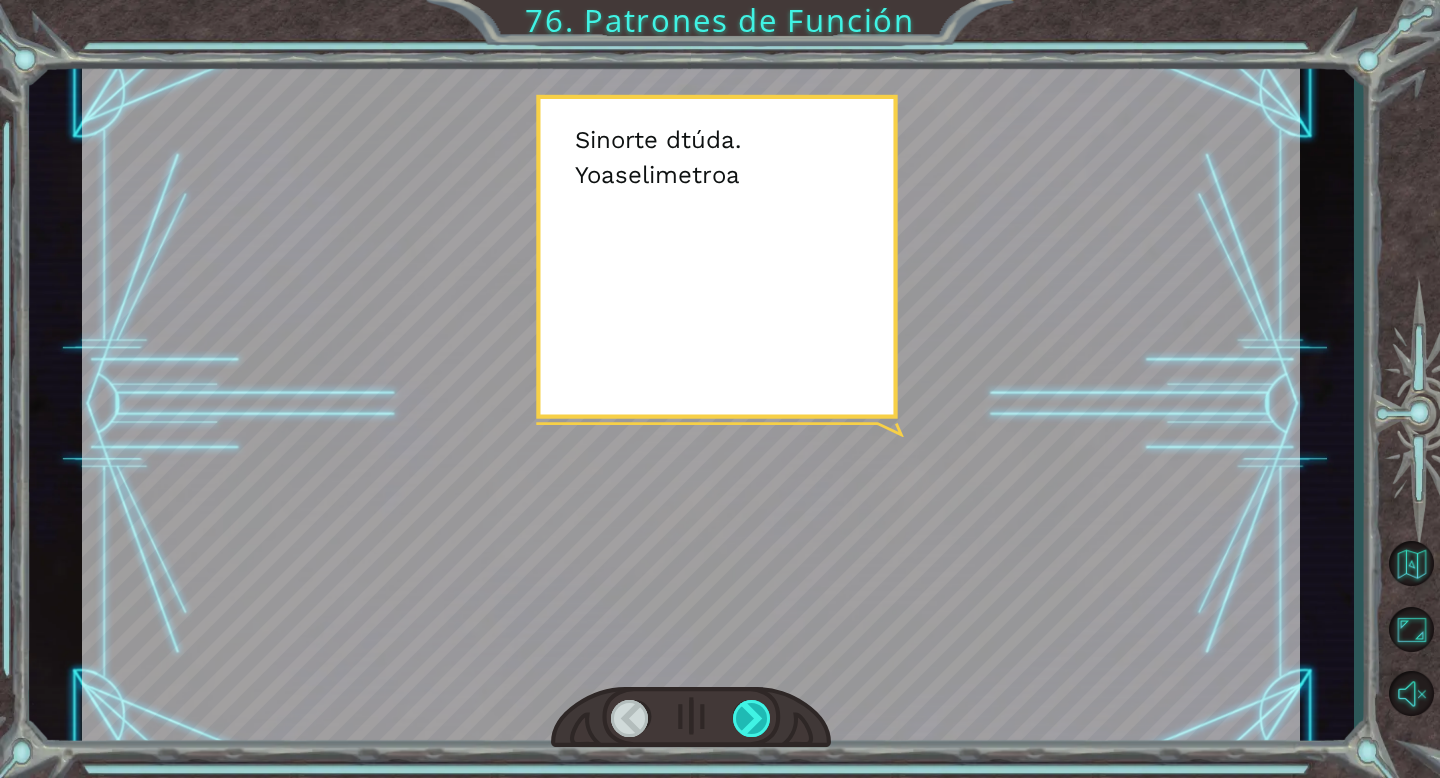click at bounding box center [752, 718] 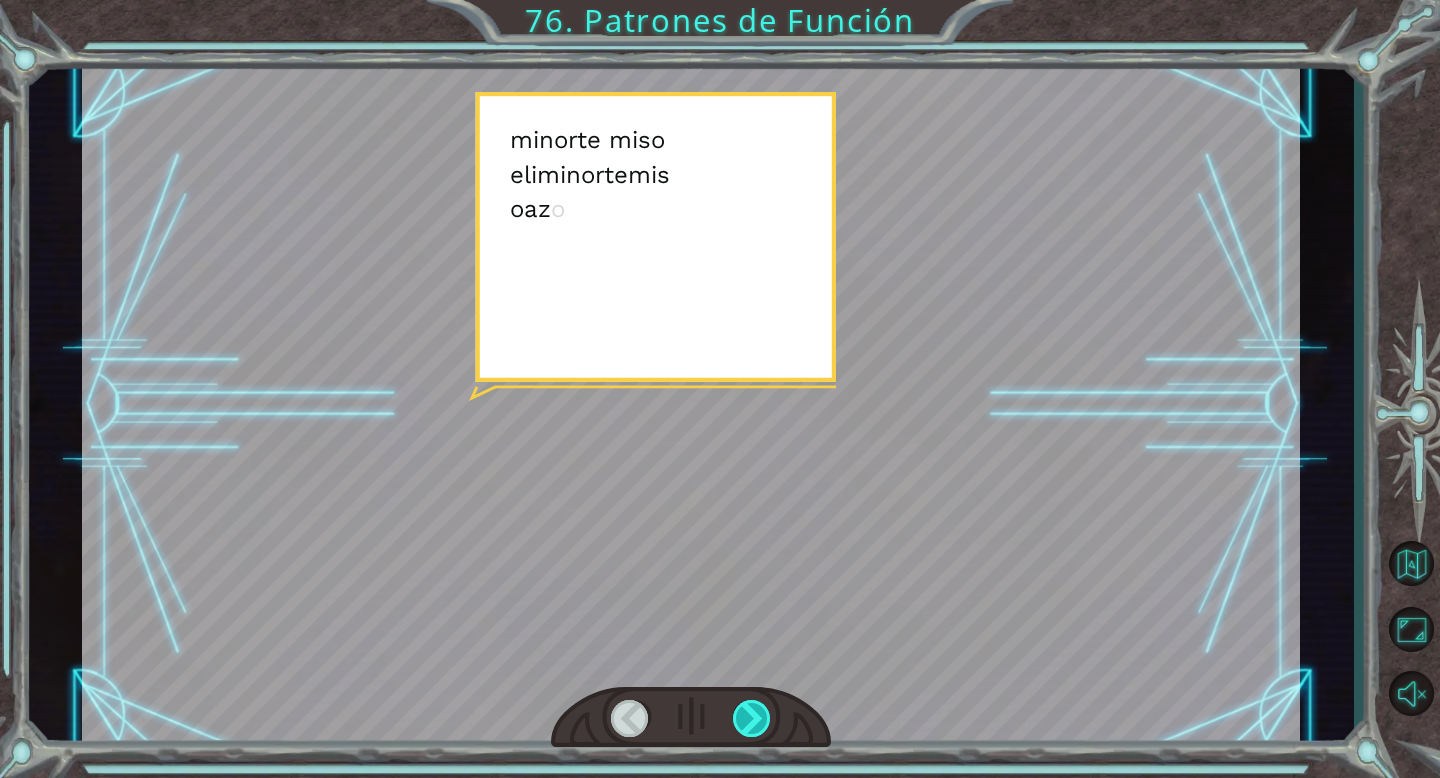 click at bounding box center [752, 718] 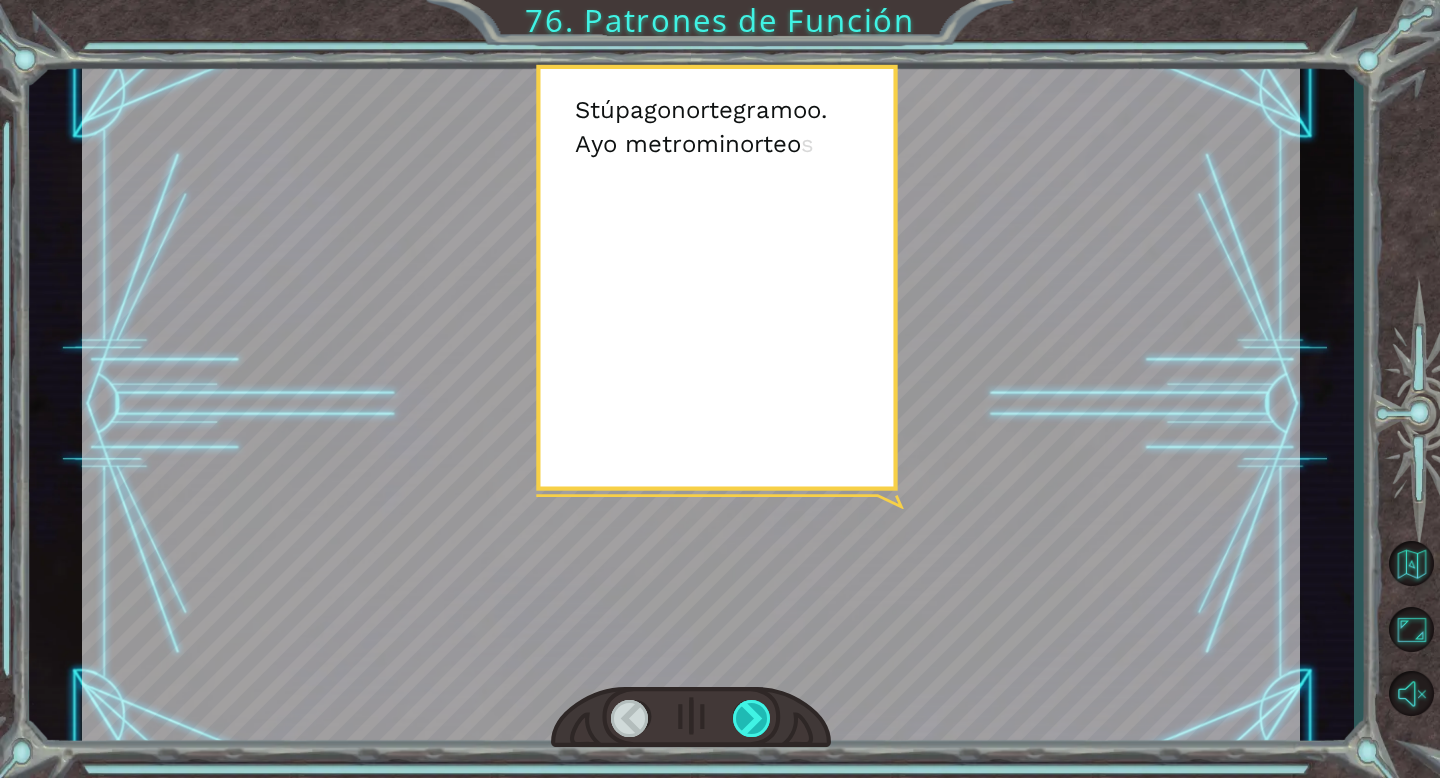 click at bounding box center (752, 718) 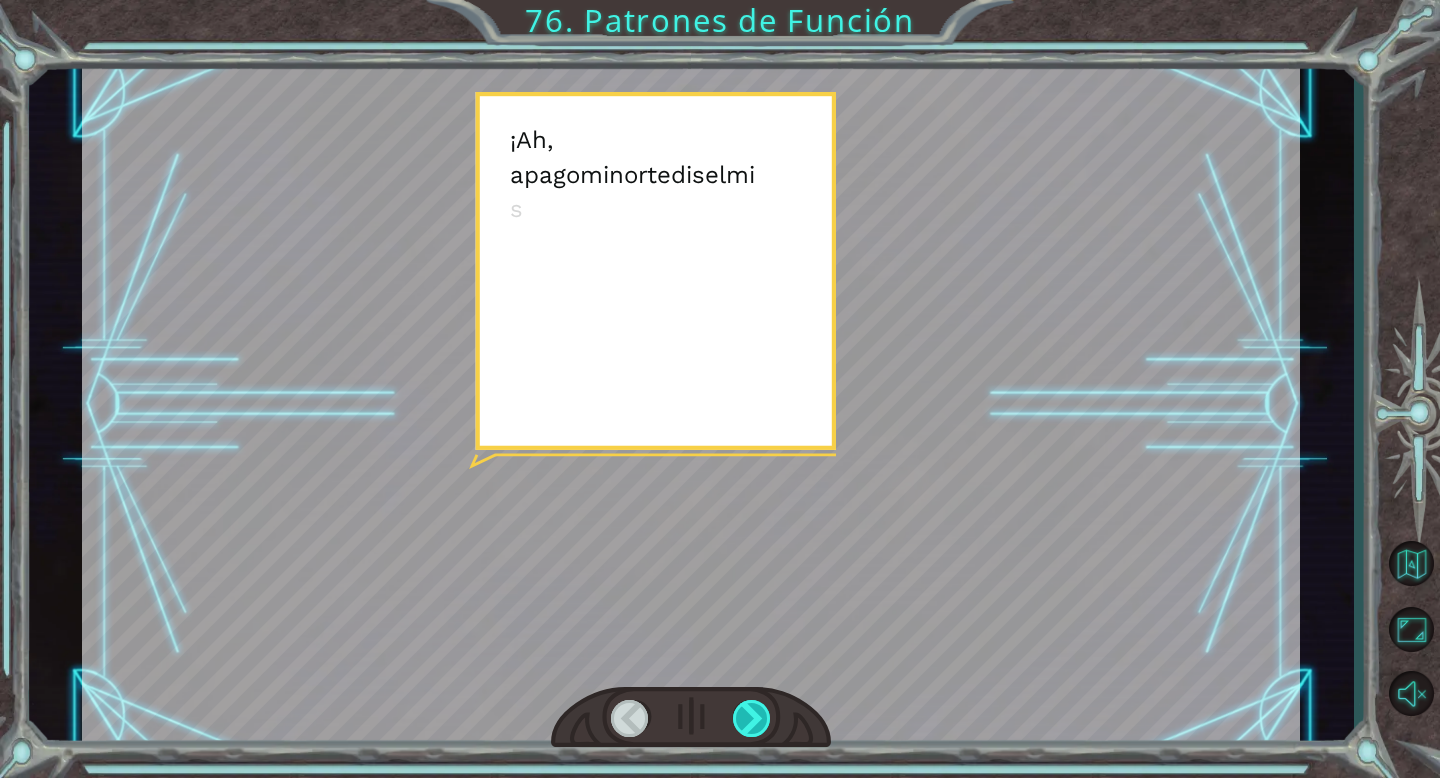 click at bounding box center [752, 718] 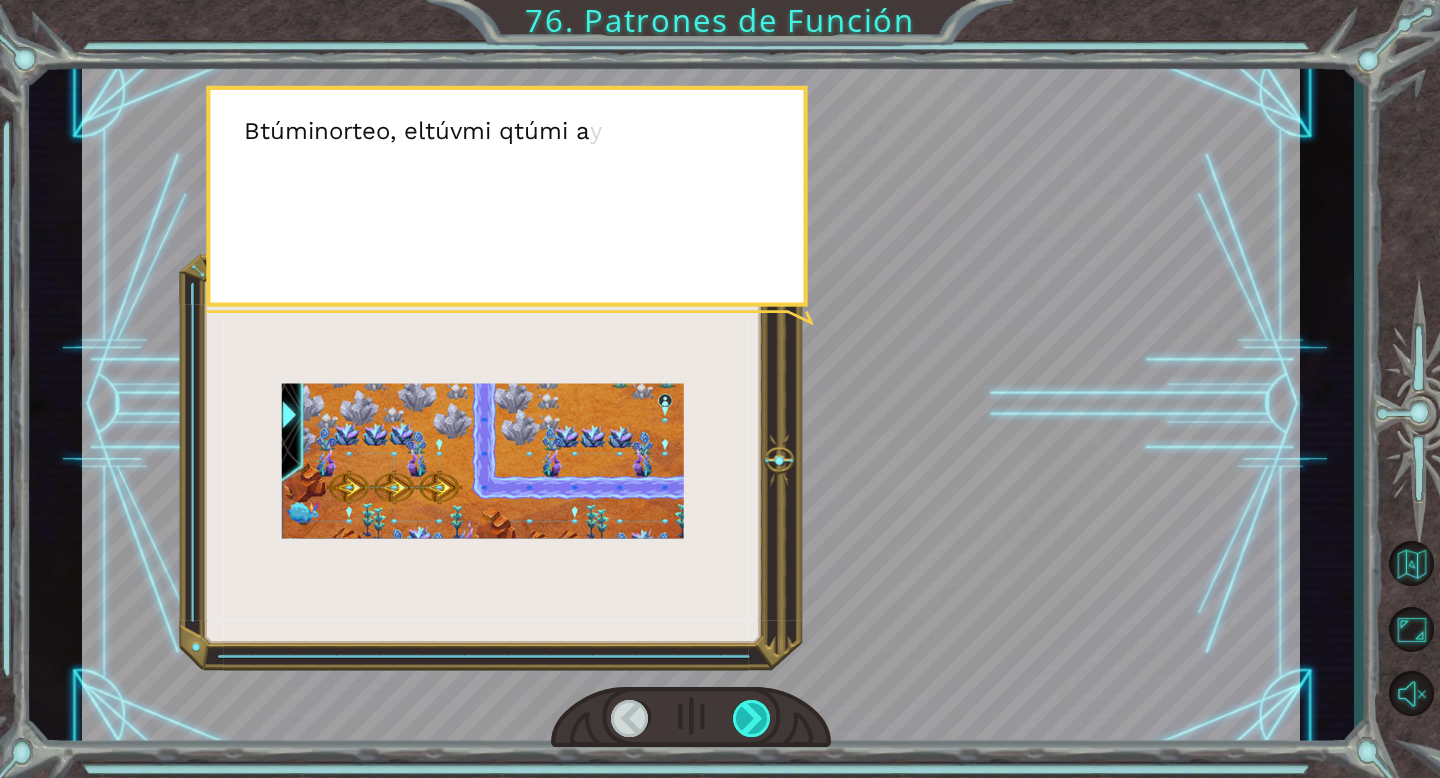 click at bounding box center (752, 718) 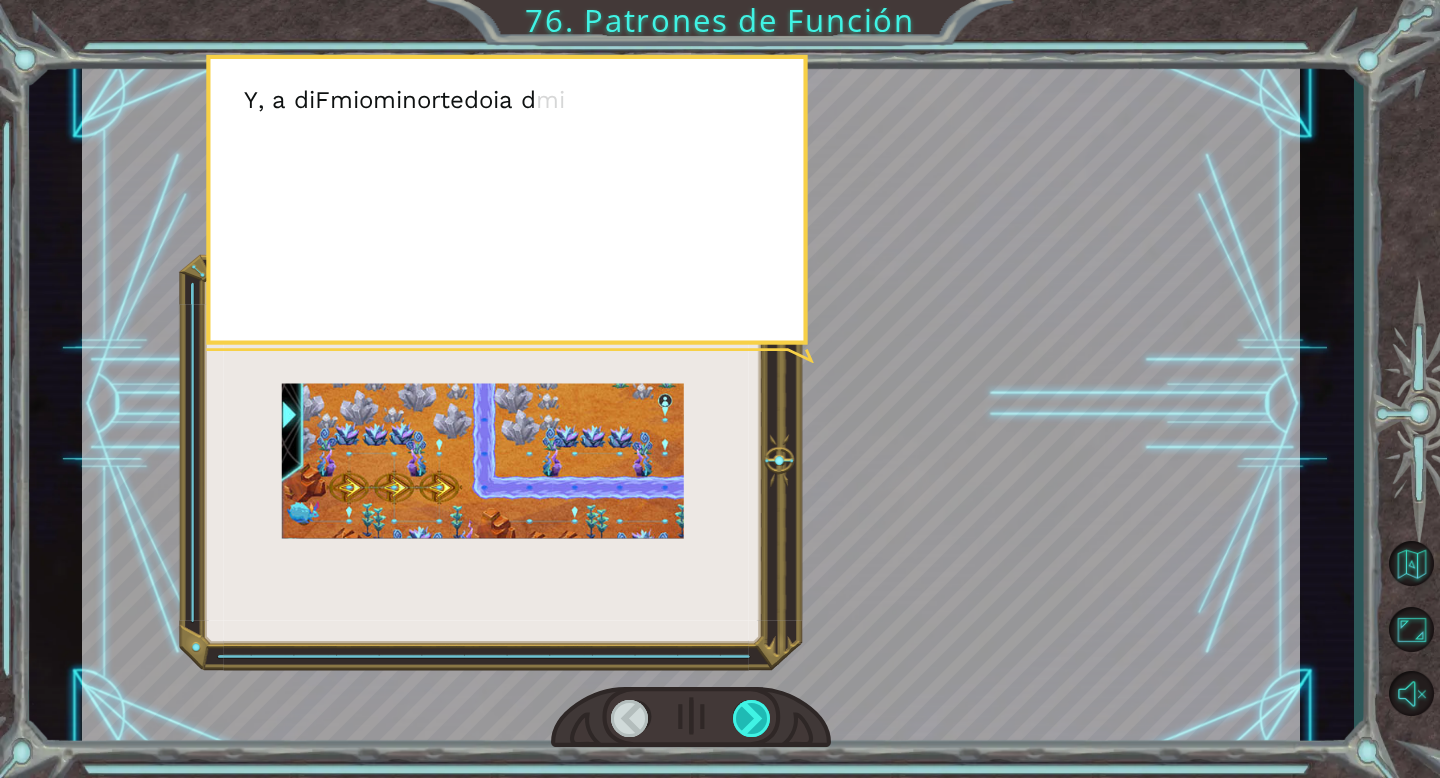 click at bounding box center [752, 718] 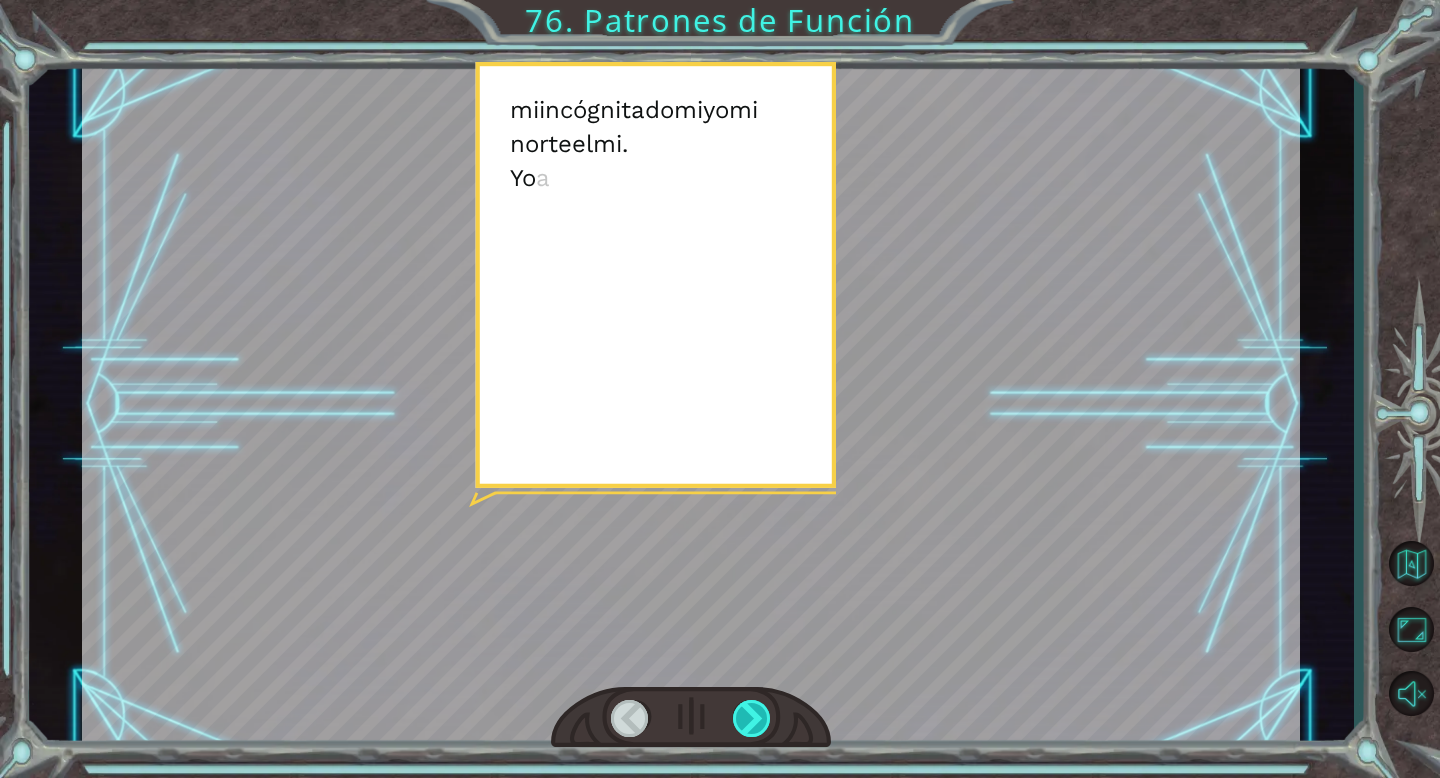 click at bounding box center (752, 718) 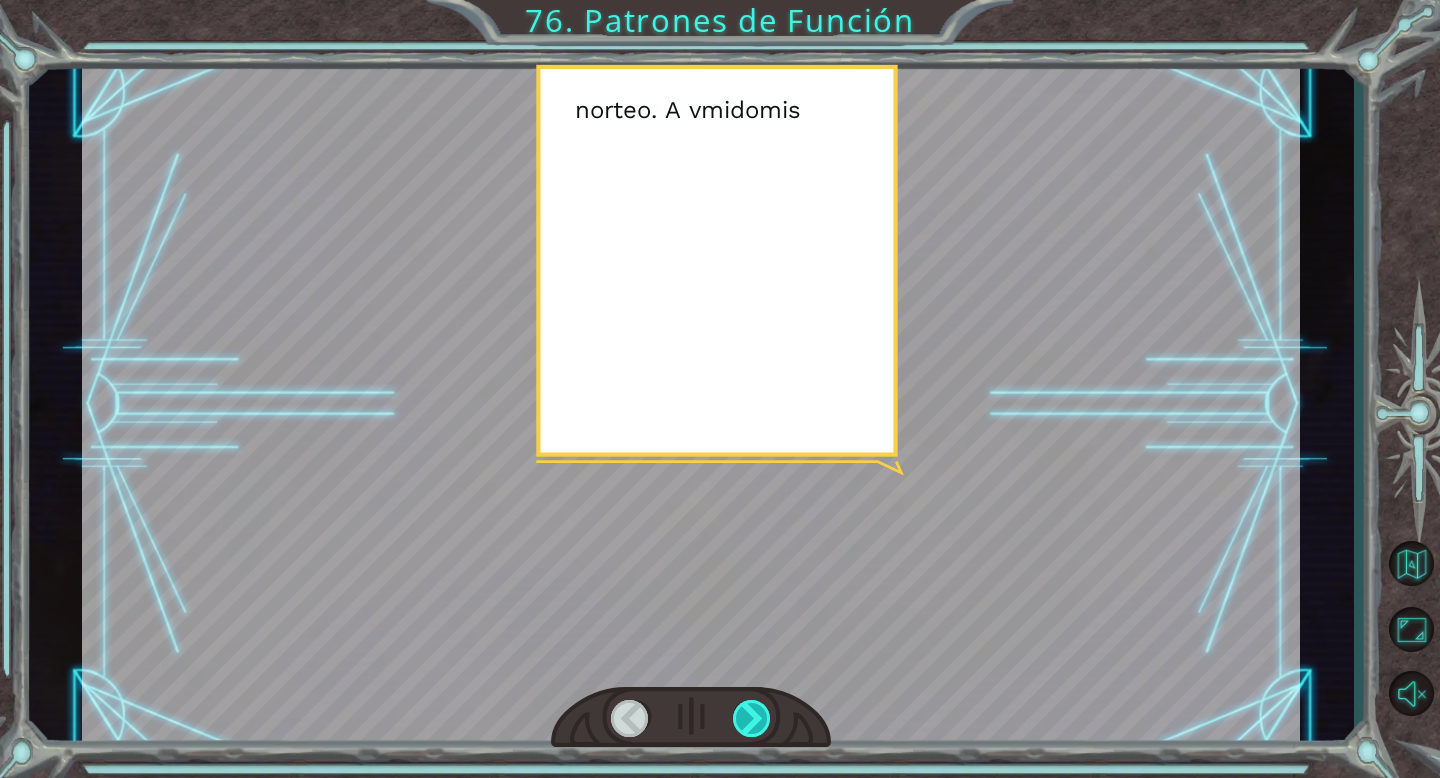 click at bounding box center [752, 718] 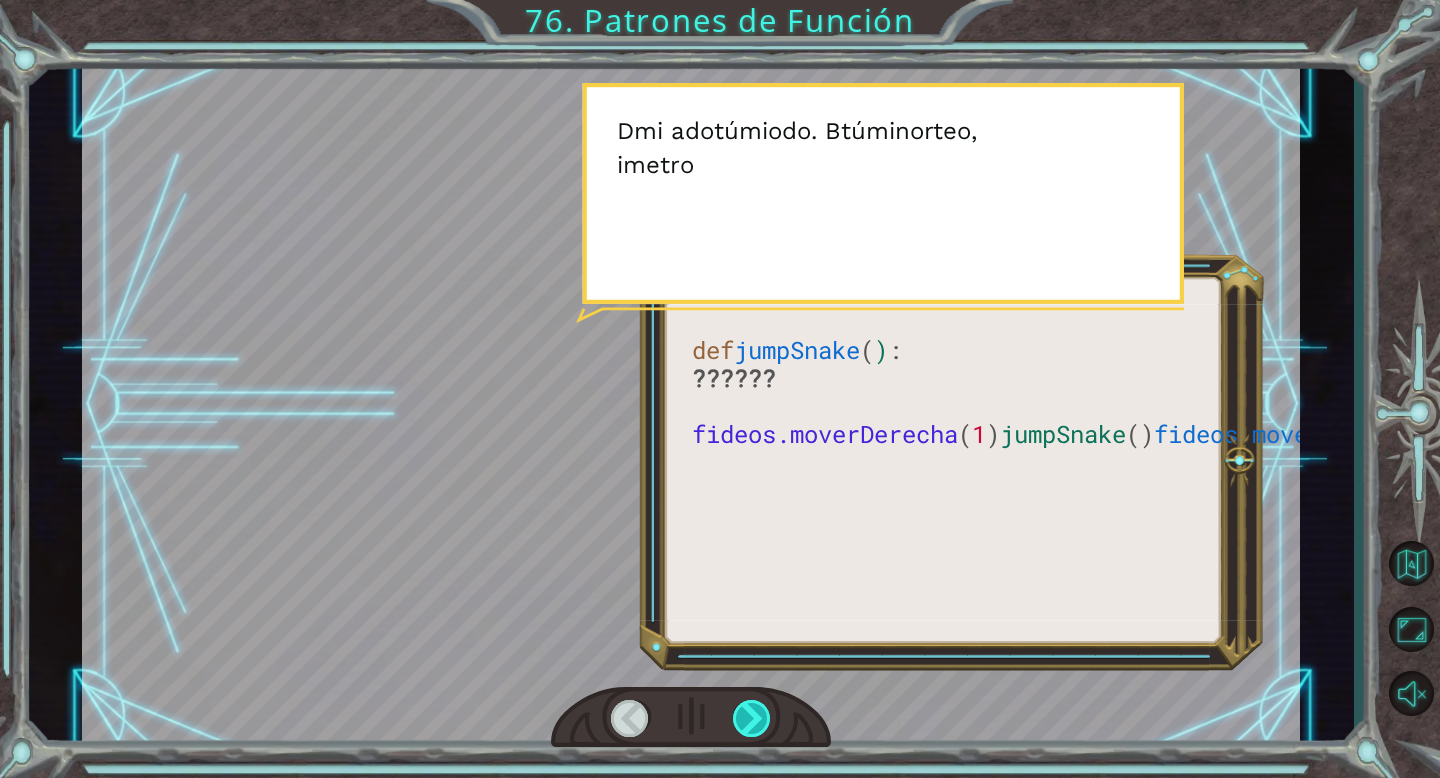 click at bounding box center [752, 718] 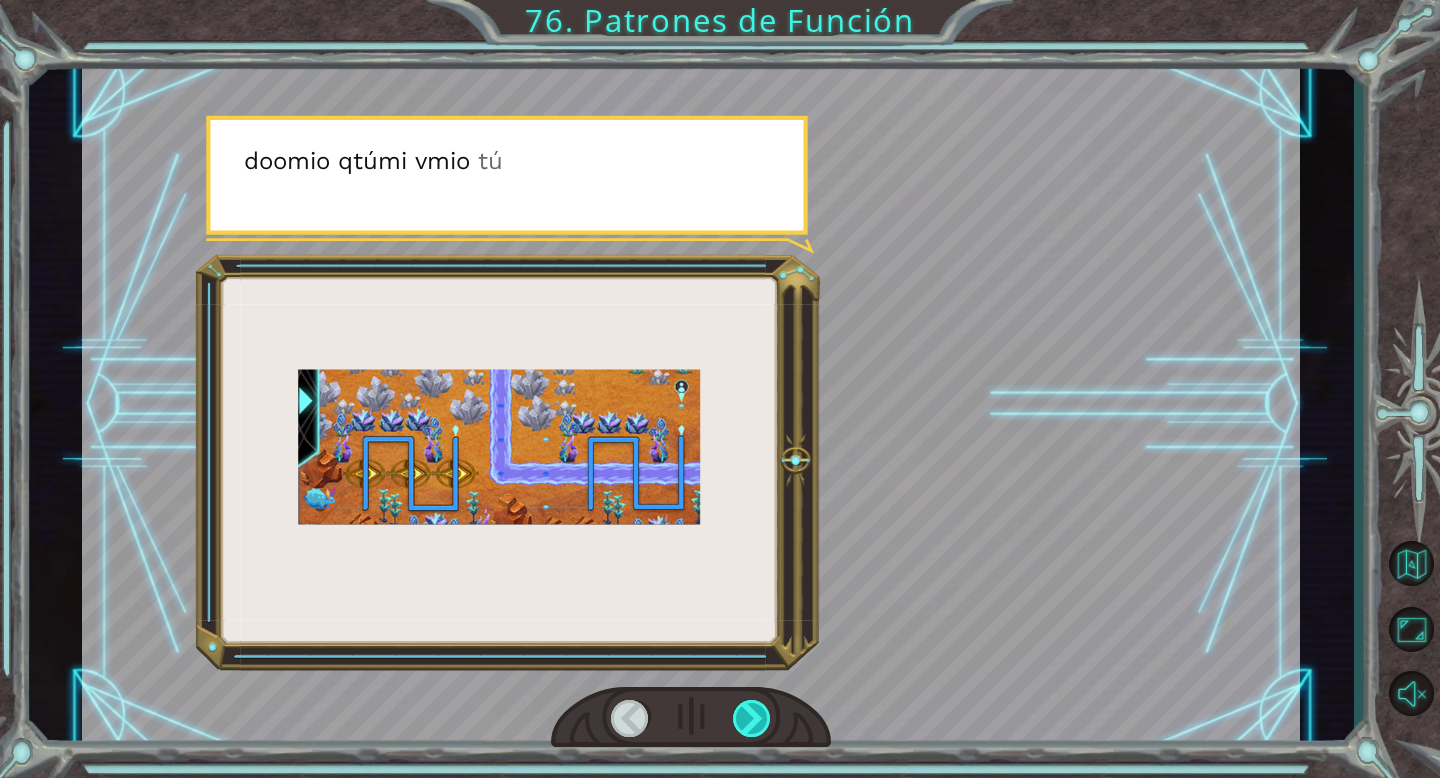 click at bounding box center [752, 718] 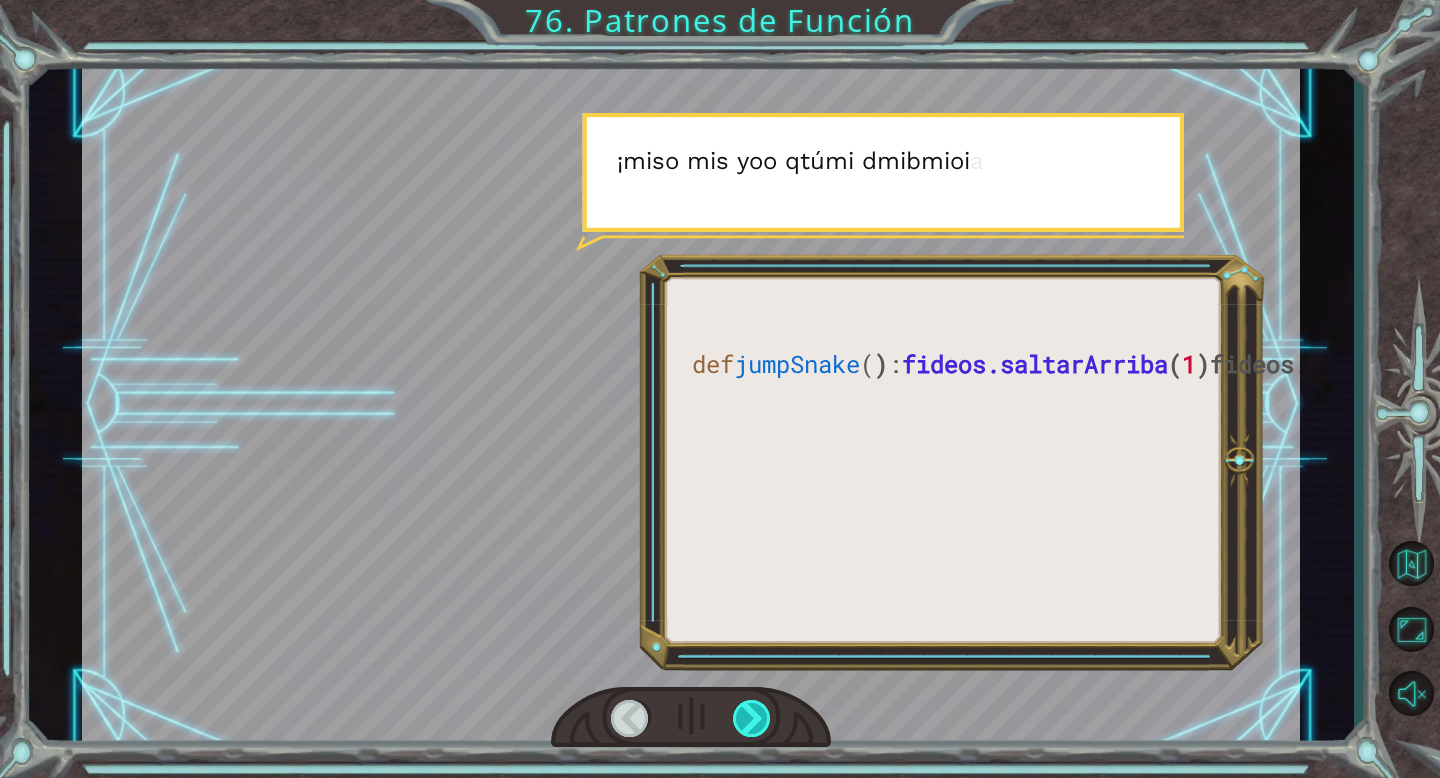 click at bounding box center [752, 718] 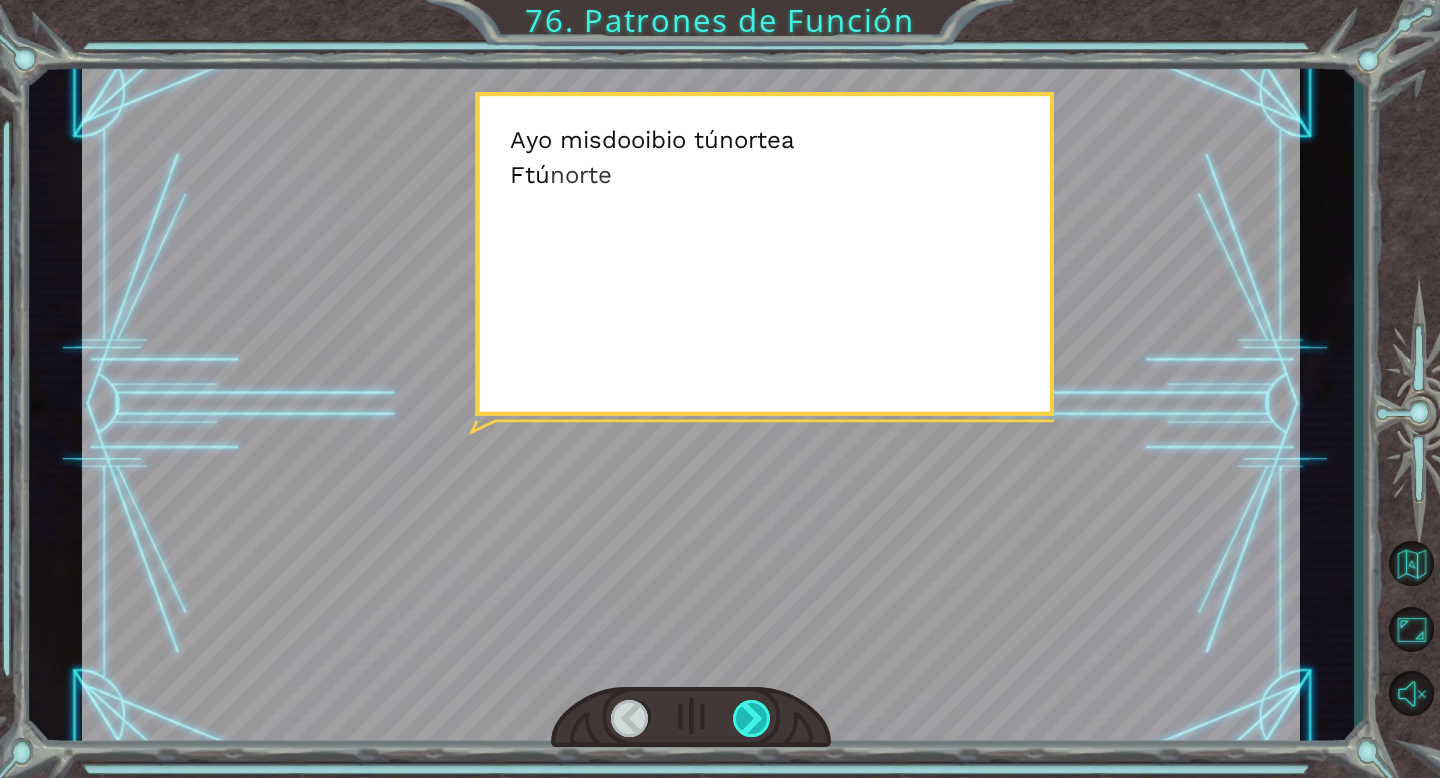 click at bounding box center (752, 718) 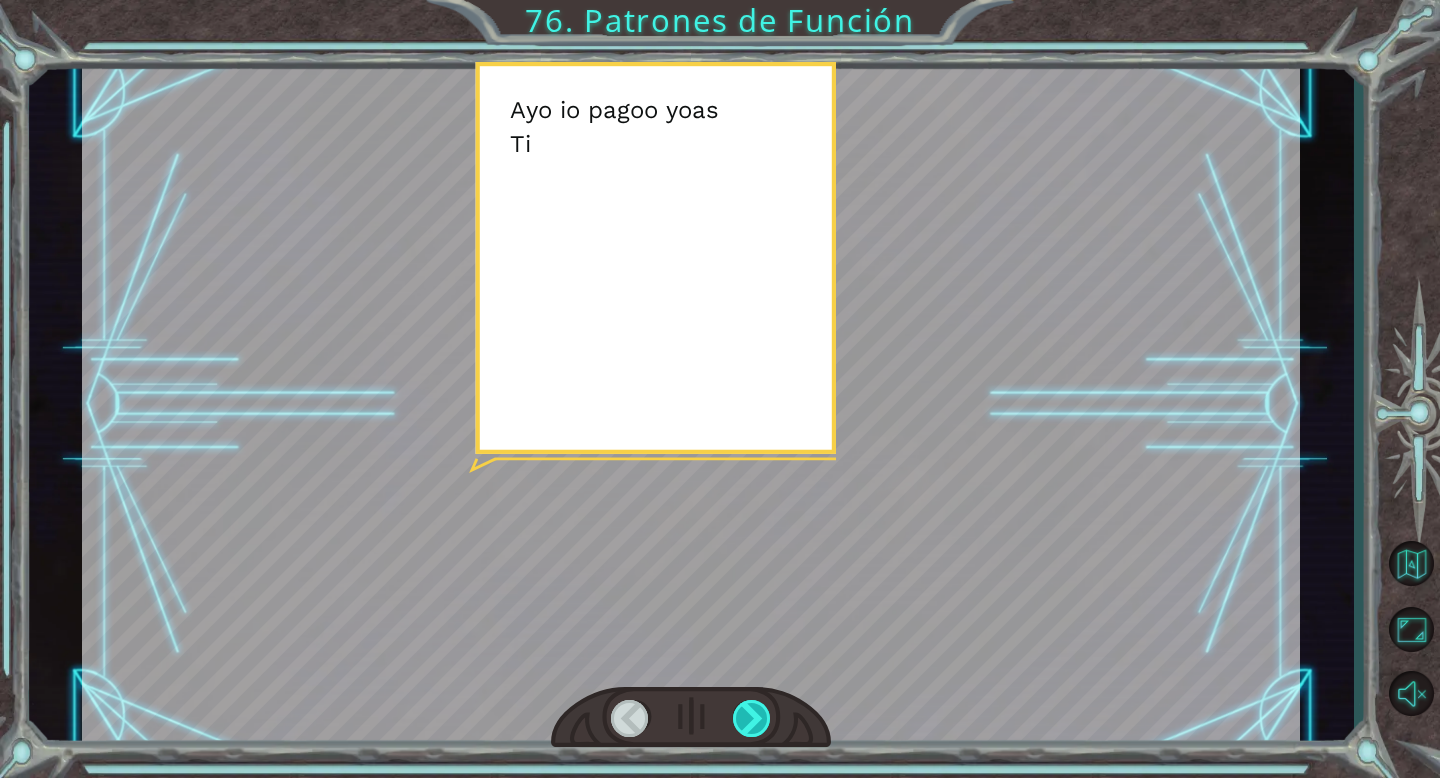 click at bounding box center (752, 718) 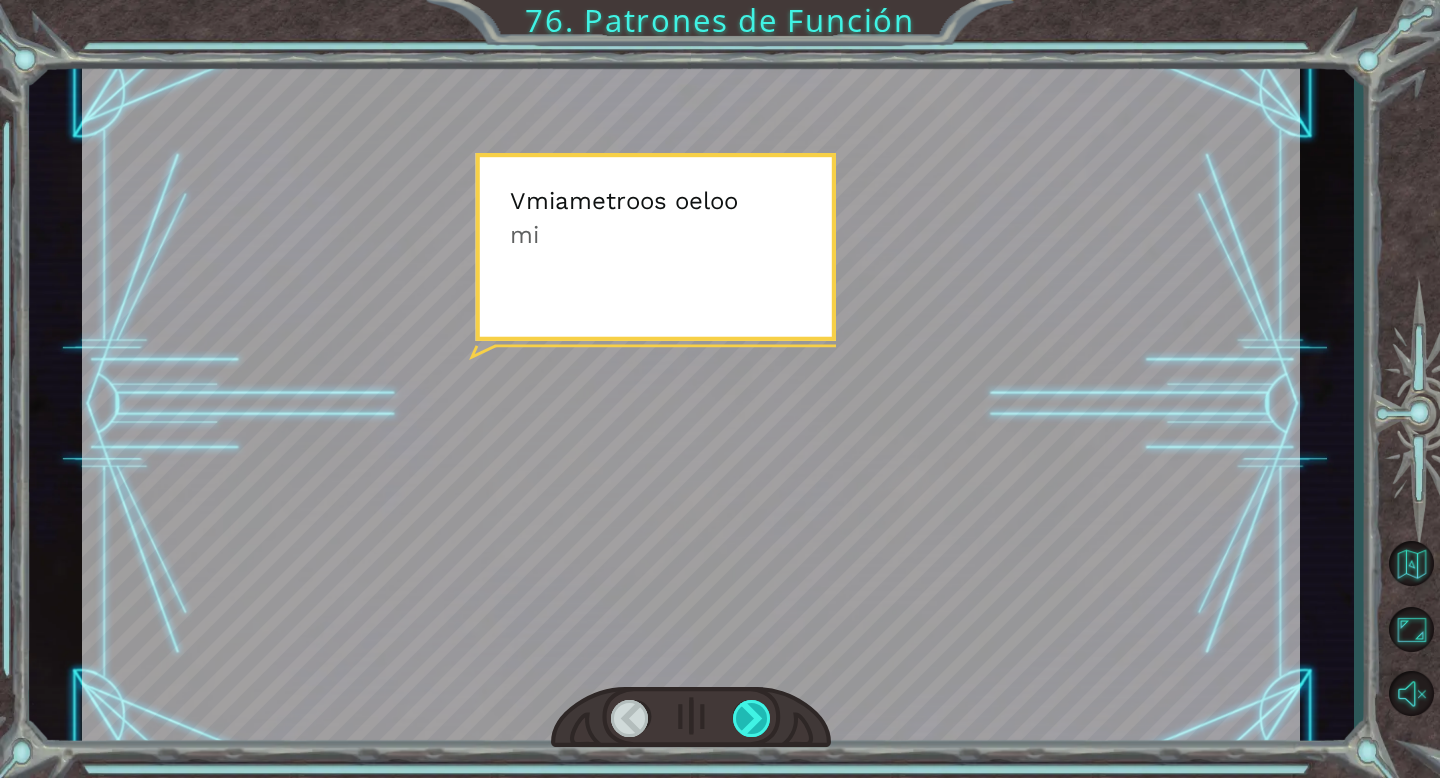 click at bounding box center (752, 718) 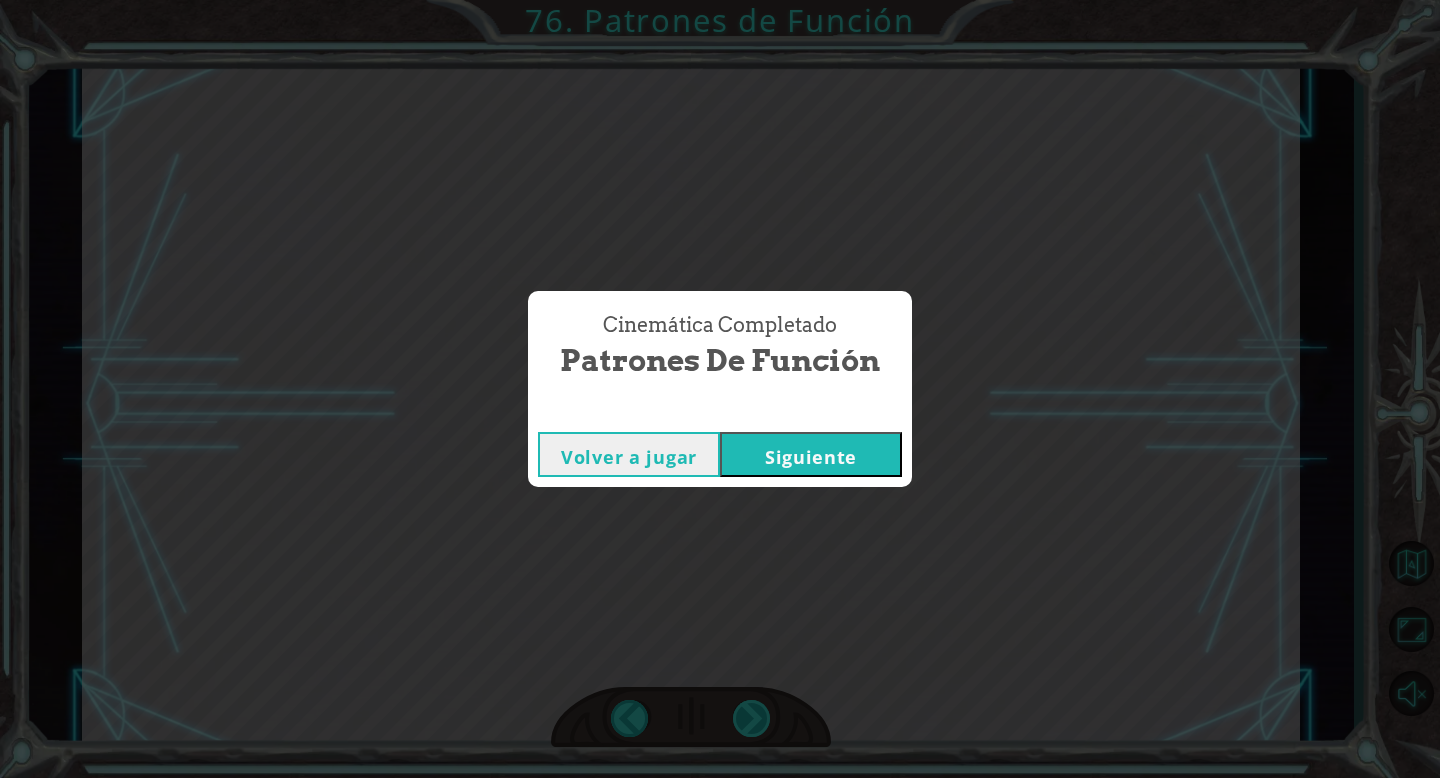 click on "Cinemática Completado   Patrones de Función
Volver a jugar
Siguiente" at bounding box center (720, 389) 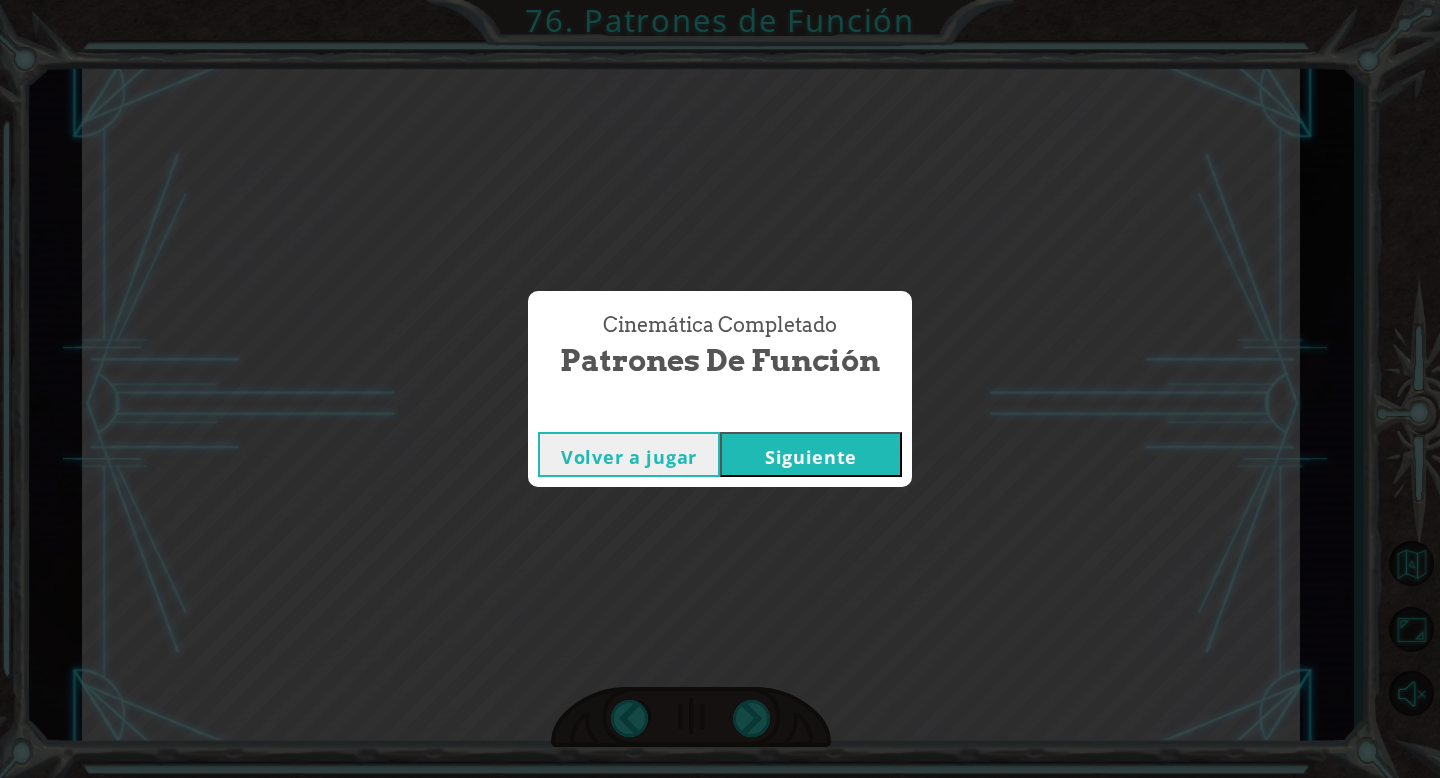 click on "Siguiente" at bounding box center [811, 457] 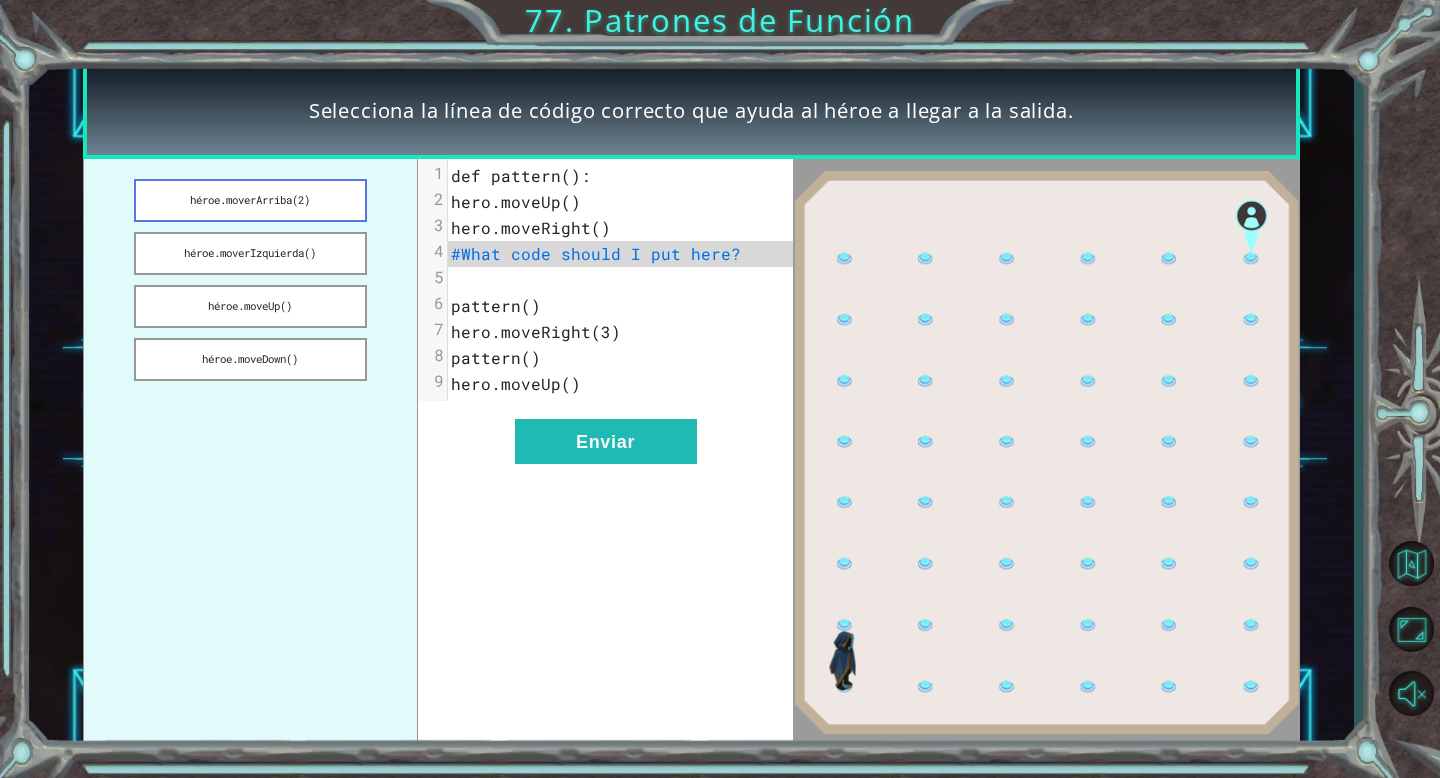 click on "héroe.moverArriba(2)" at bounding box center (250, 200) 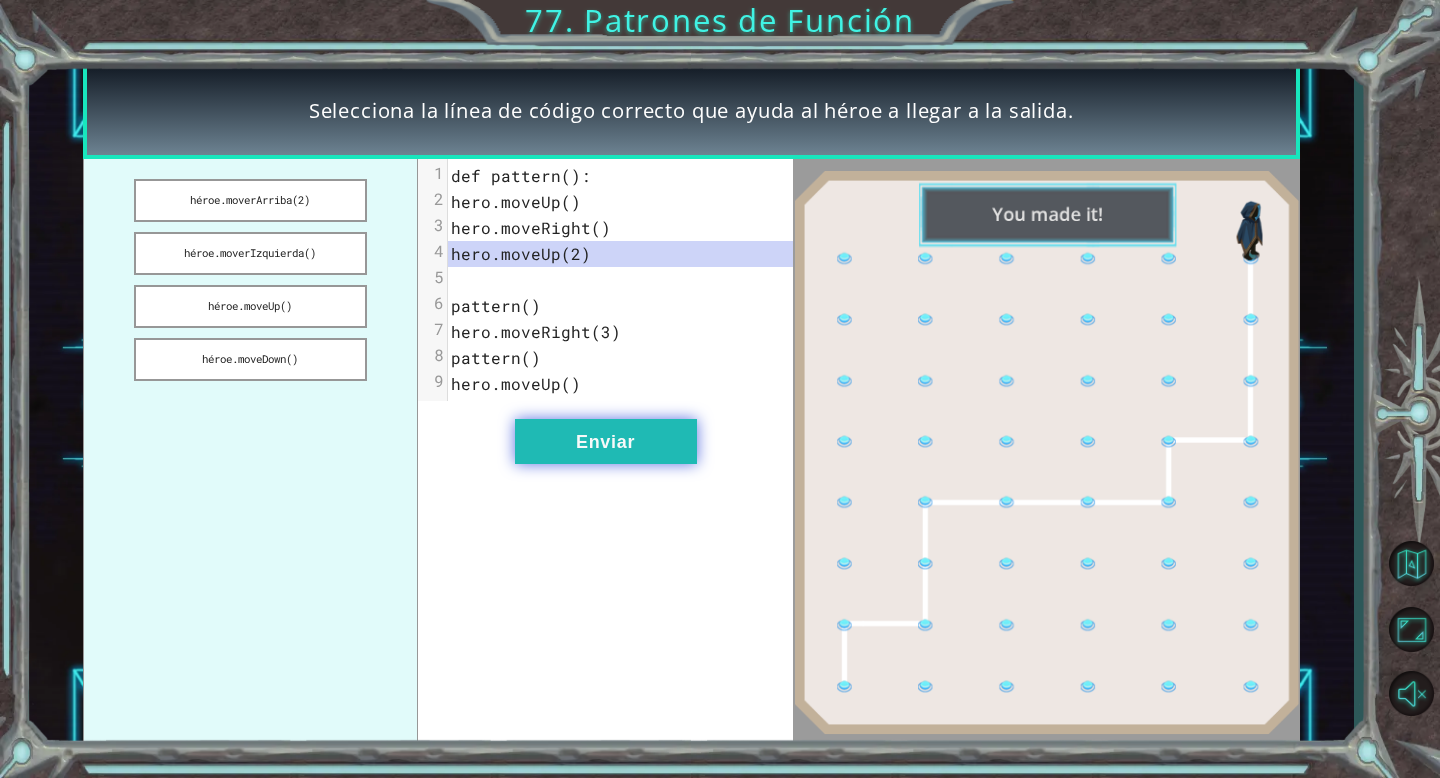 click on "Enviar" at bounding box center (605, 442) 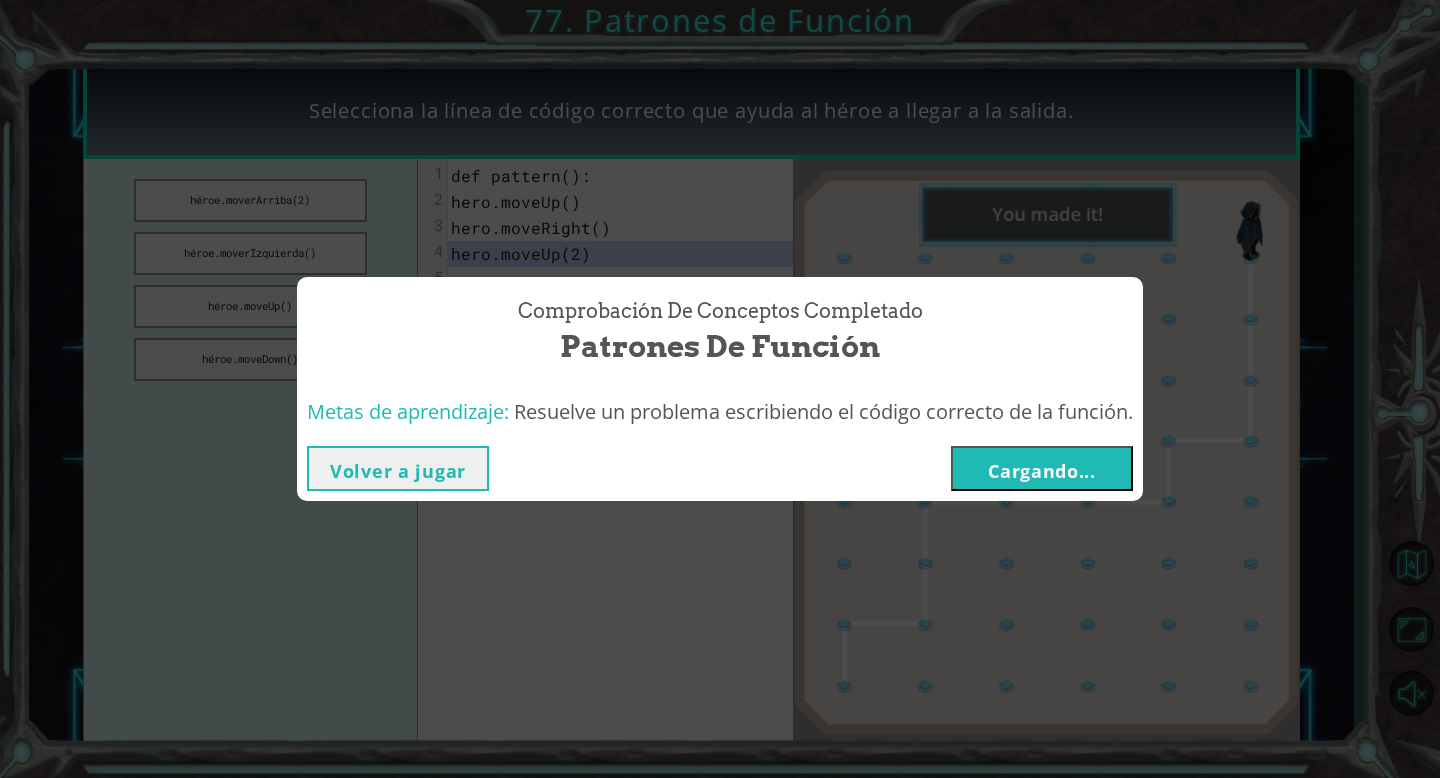 click on "Cargando..." at bounding box center (1042, 471) 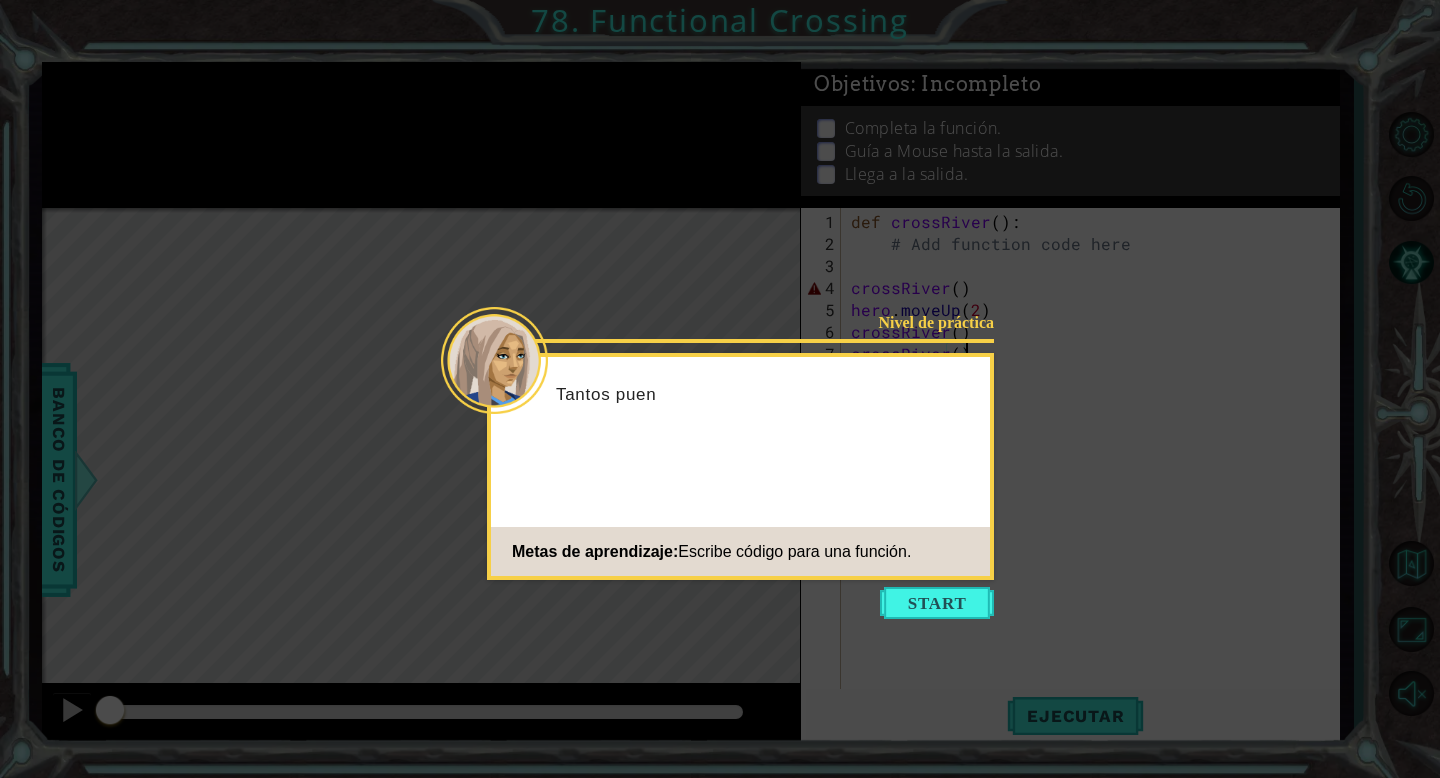 click on "Nivel de práctica   Tantos puen   Metas de aprendizaje:  Escribe código para una función." at bounding box center (740, 466) 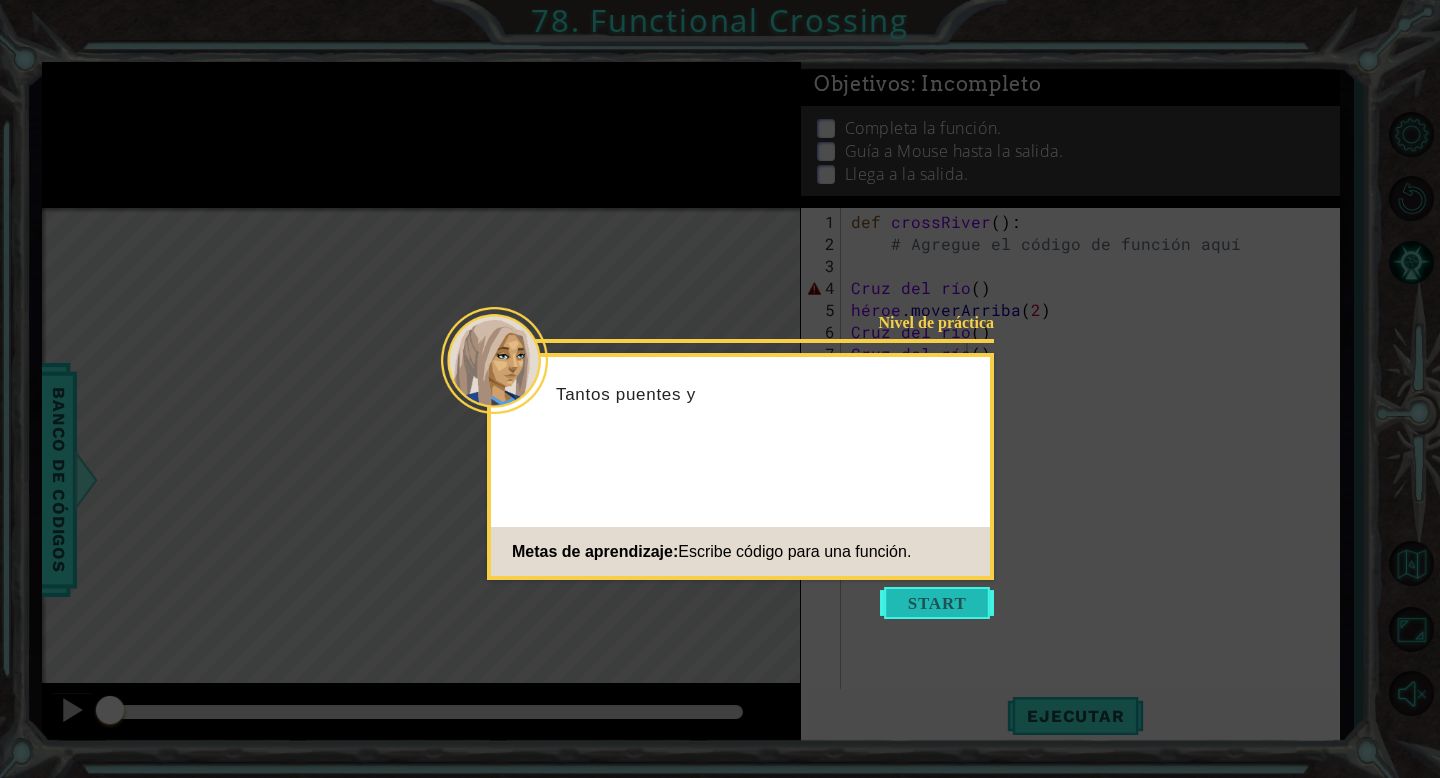 click at bounding box center [937, 603] 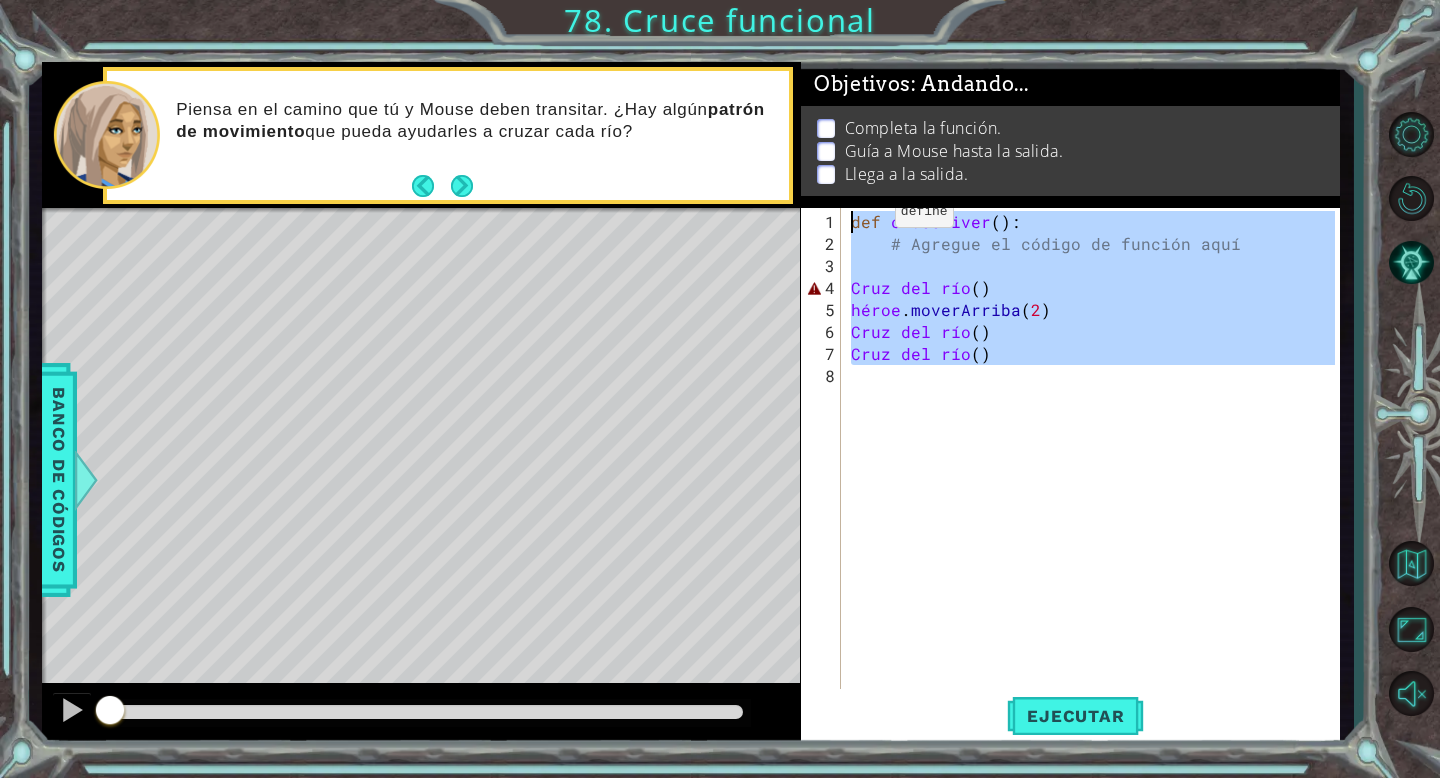 drag, startPoint x: 868, startPoint y: 418, endPoint x: 839, endPoint y: 151, distance: 268.57028 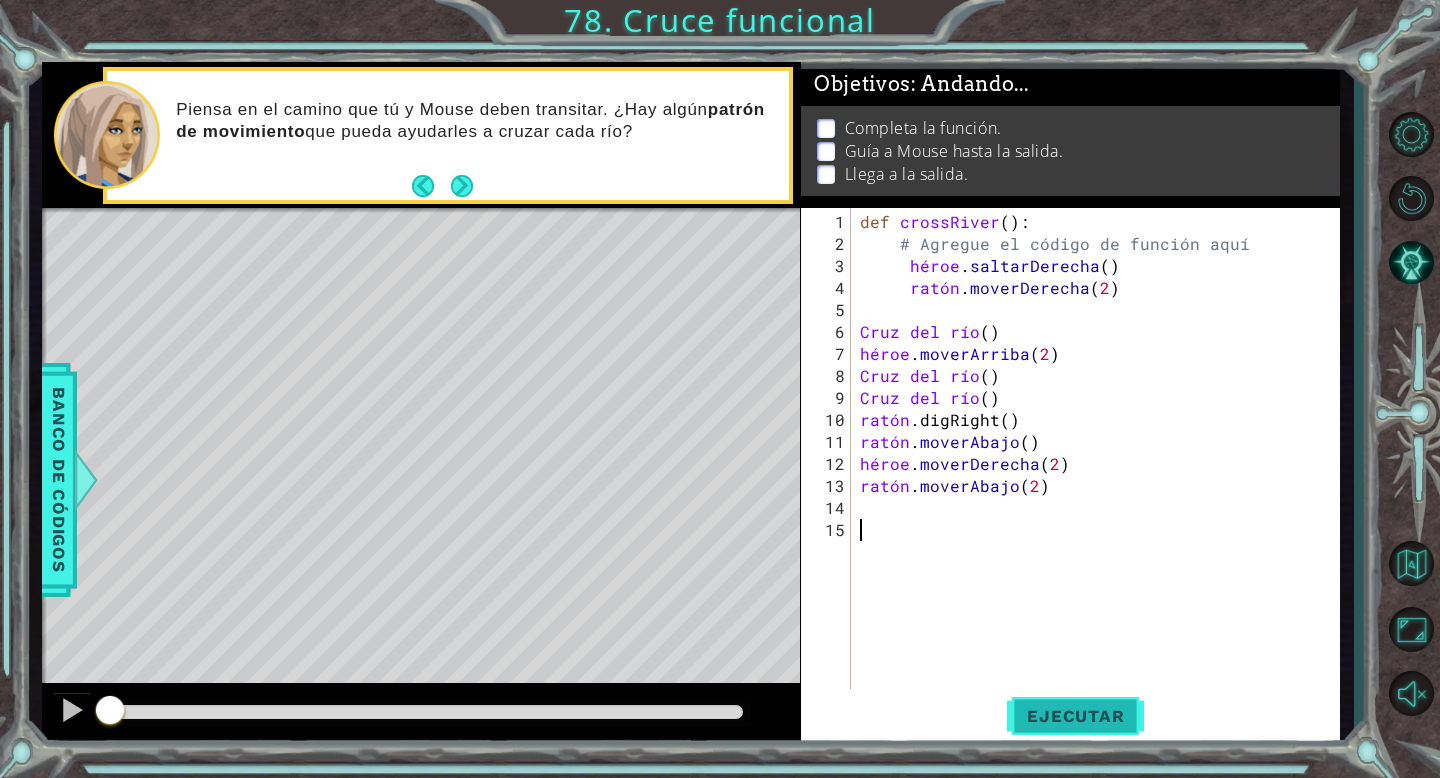 click on "Ejecutar" at bounding box center (1075, 716) 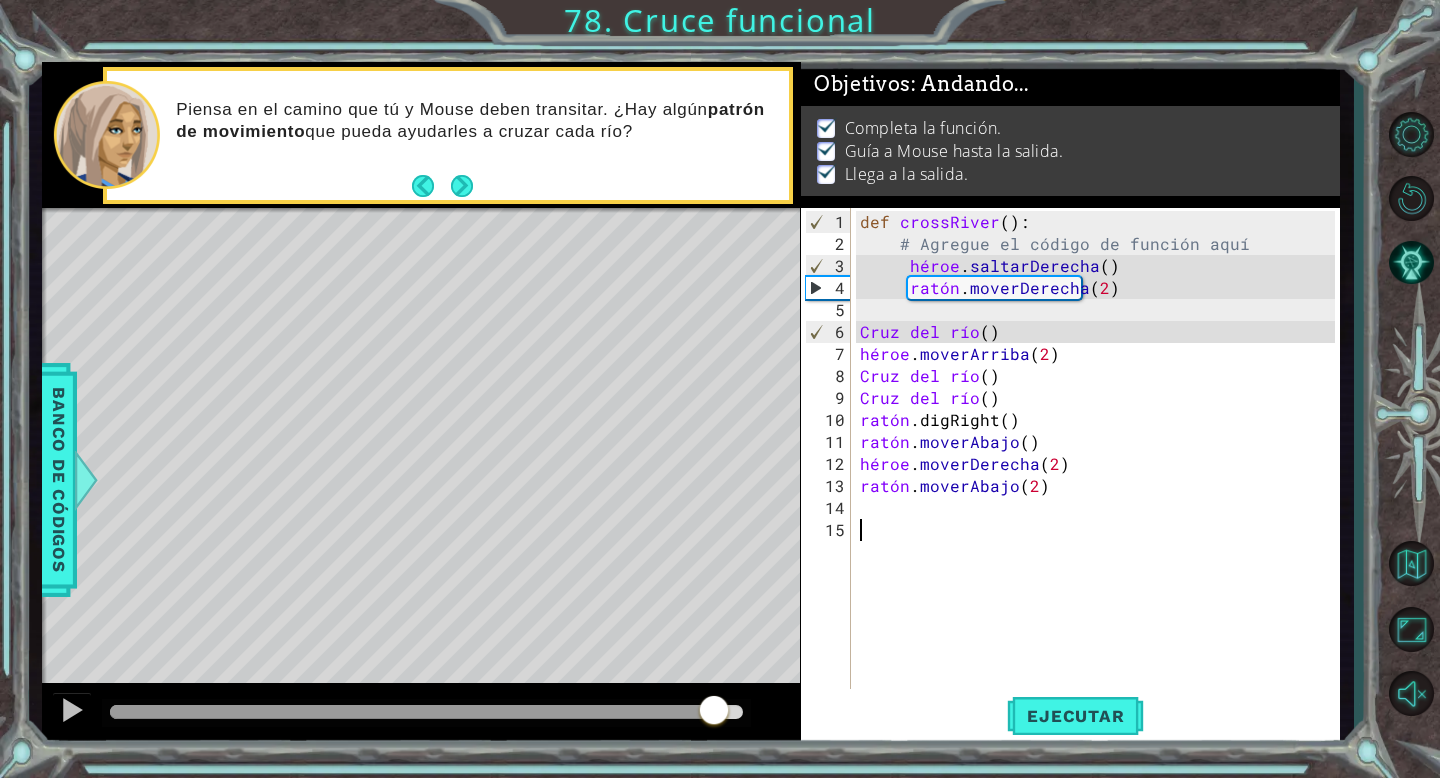 click at bounding box center (426, 712) 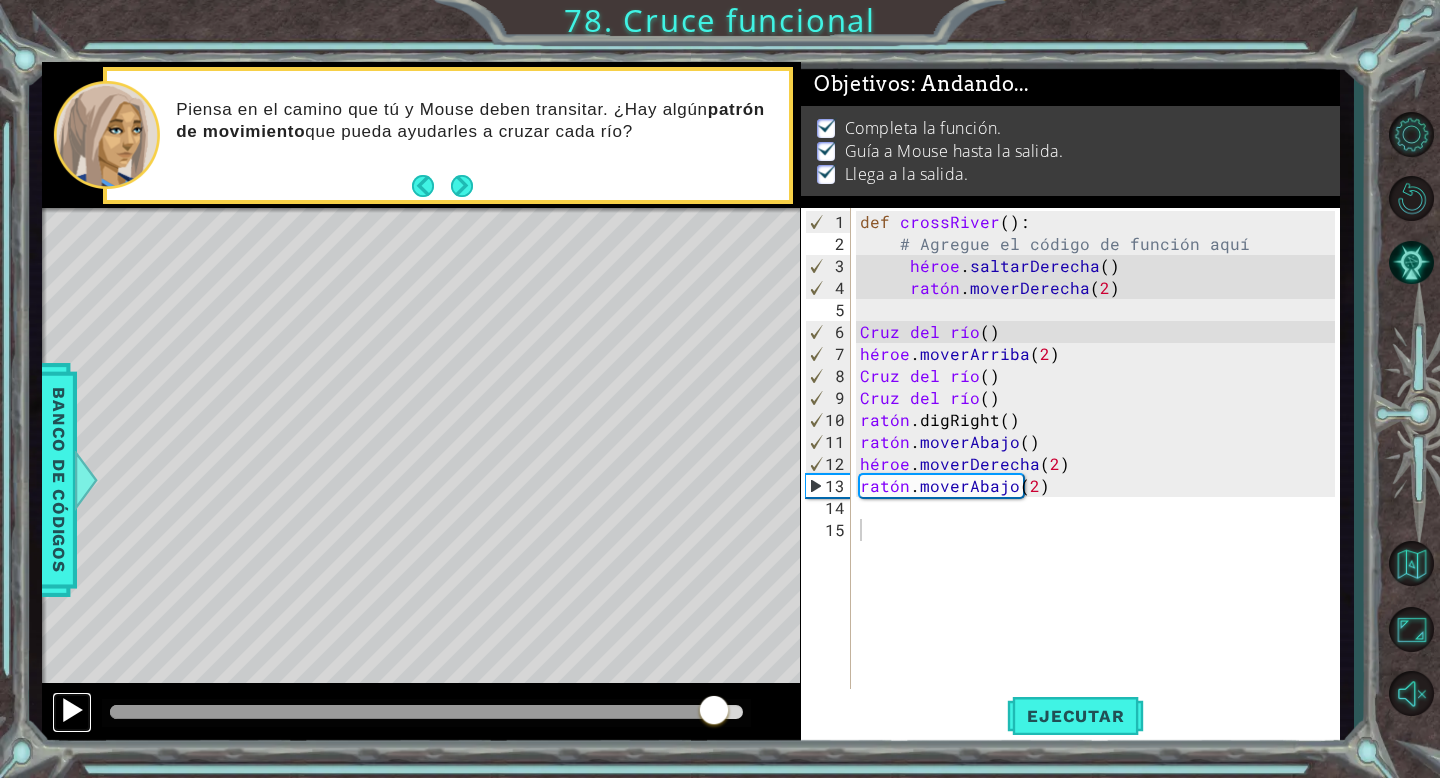 click at bounding box center (72, 710) 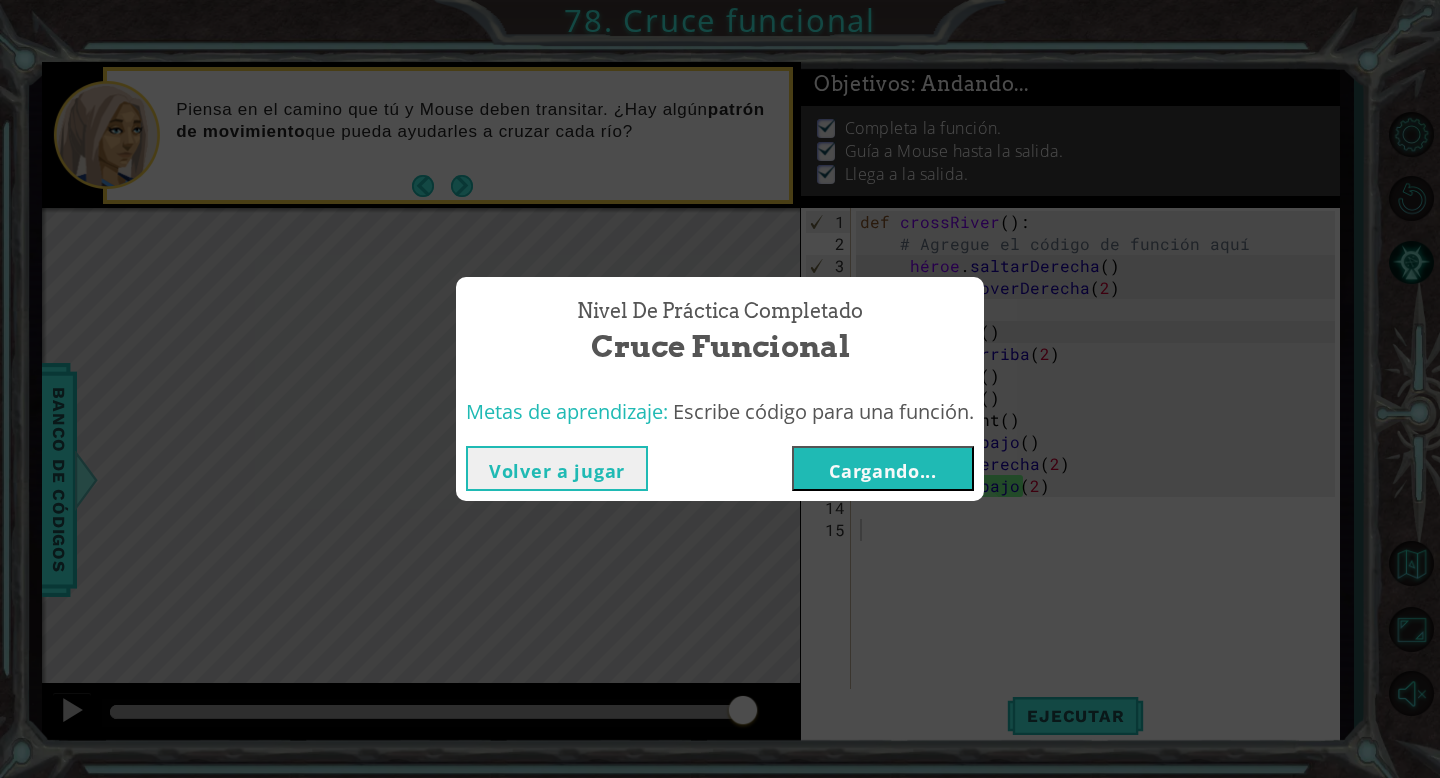 click on "Cargando..." at bounding box center [883, 471] 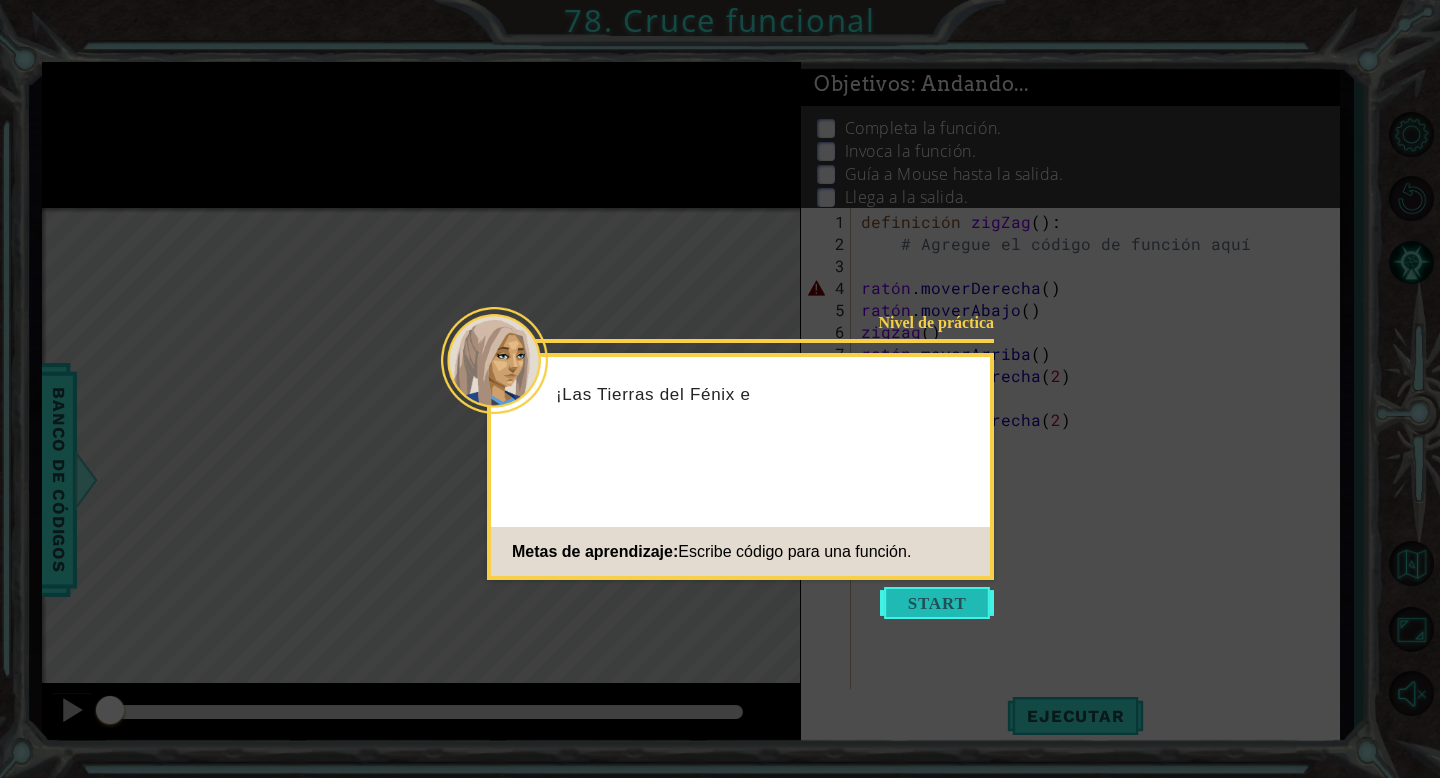 click at bounding box center [937, 603] 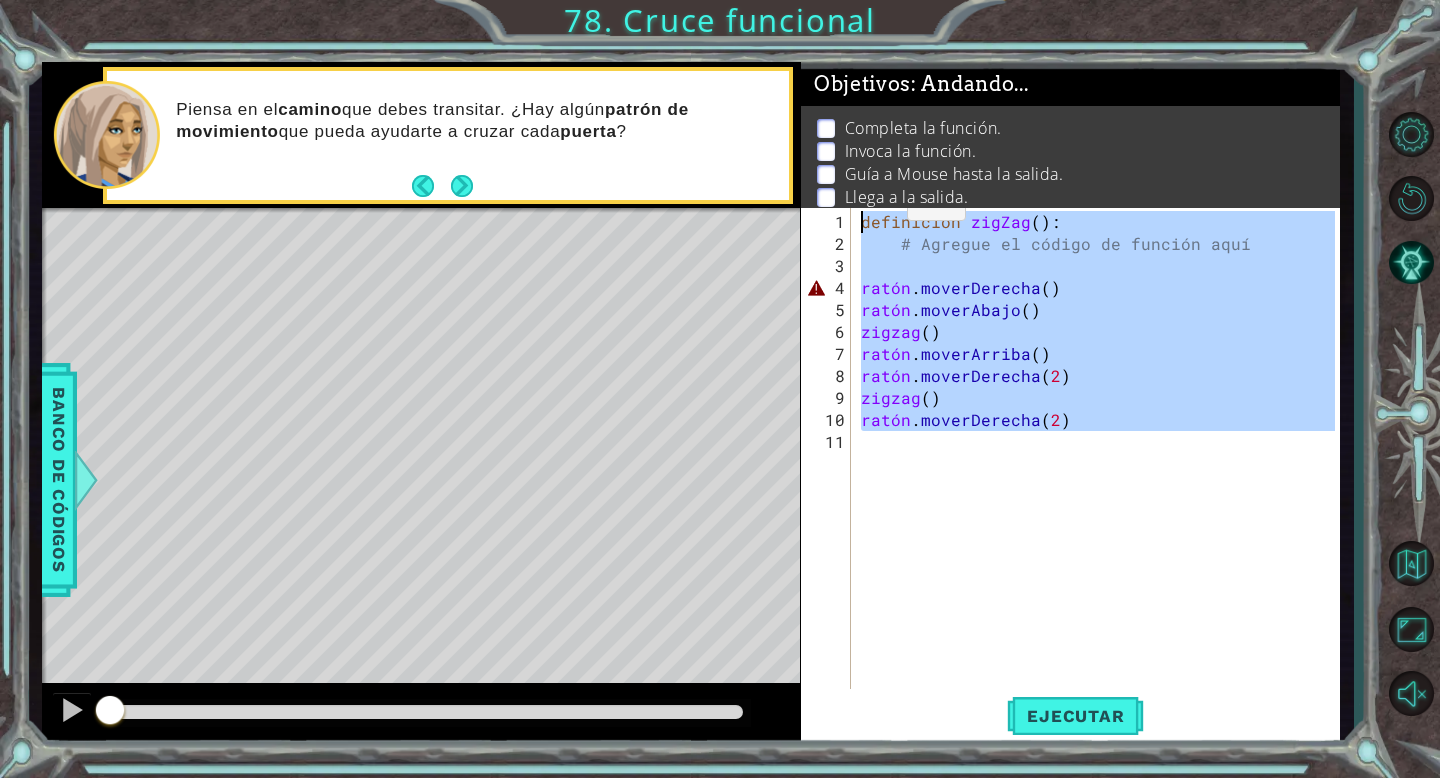 drag, startPoint x: 907, startPoint y: 482, endPoint x: 863, endPoint y: 190, distance: 295.29645 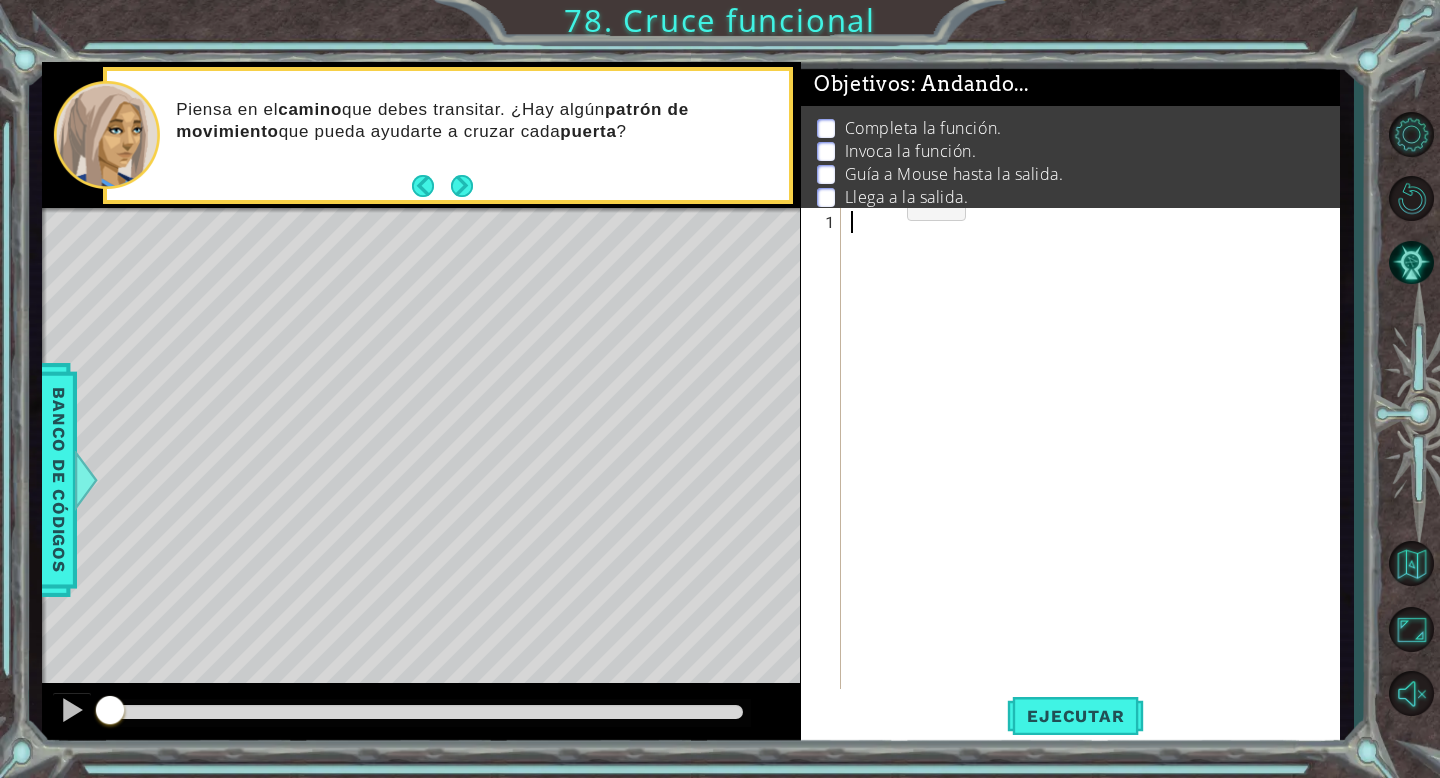 paste on "mouse.moveRight(2)" 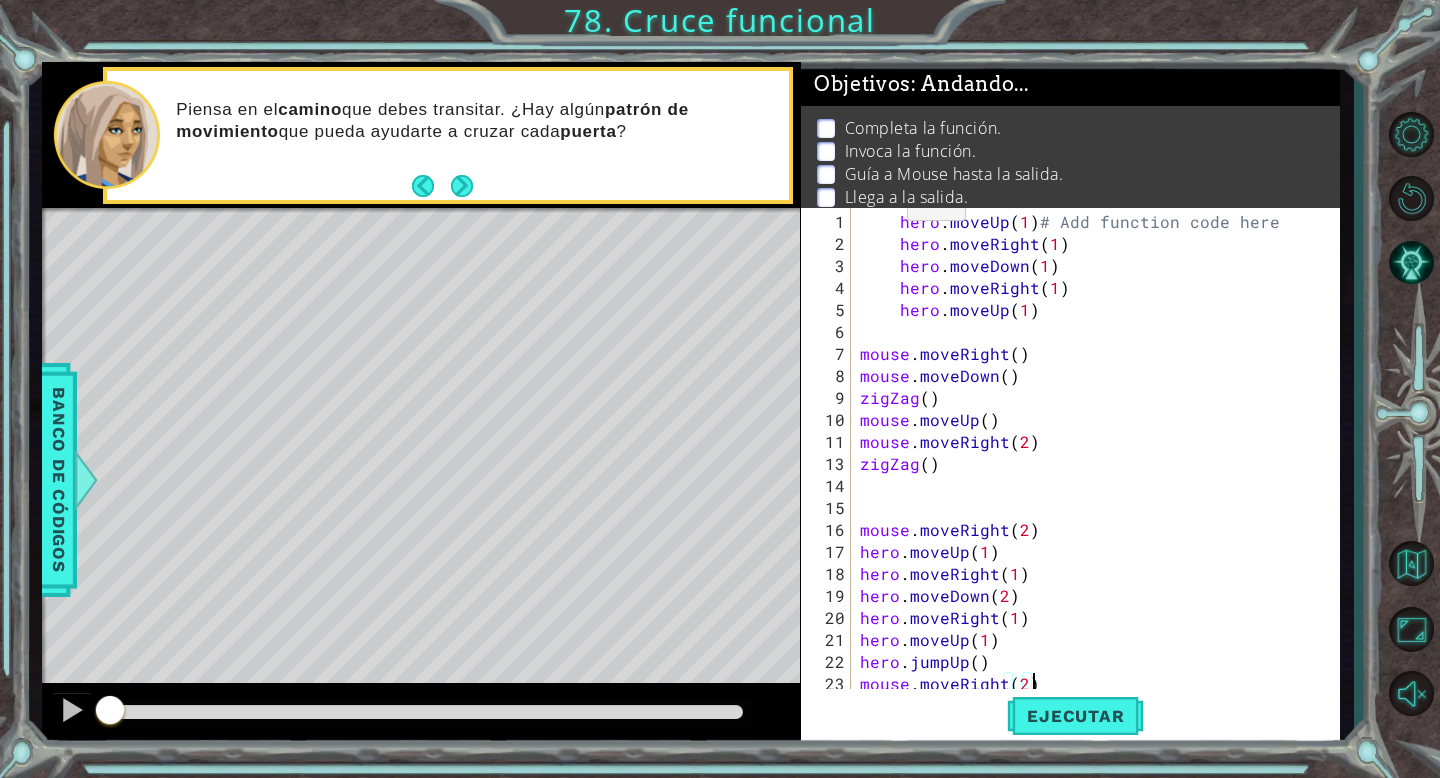 scroll, scrollTop: 44, scrollLeft: 0, axis: vertical 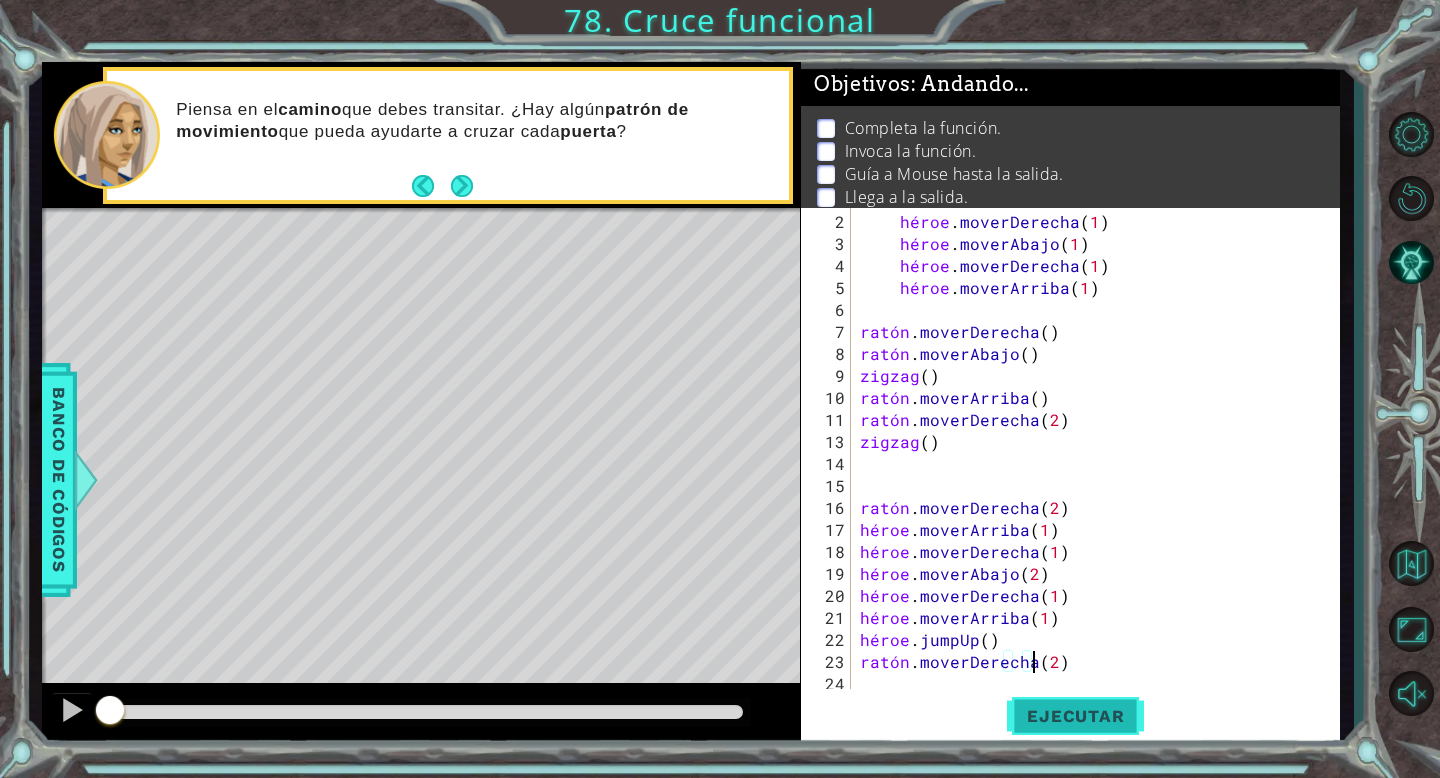 click on "Ejecutar" at bounding box center [1075, 716] 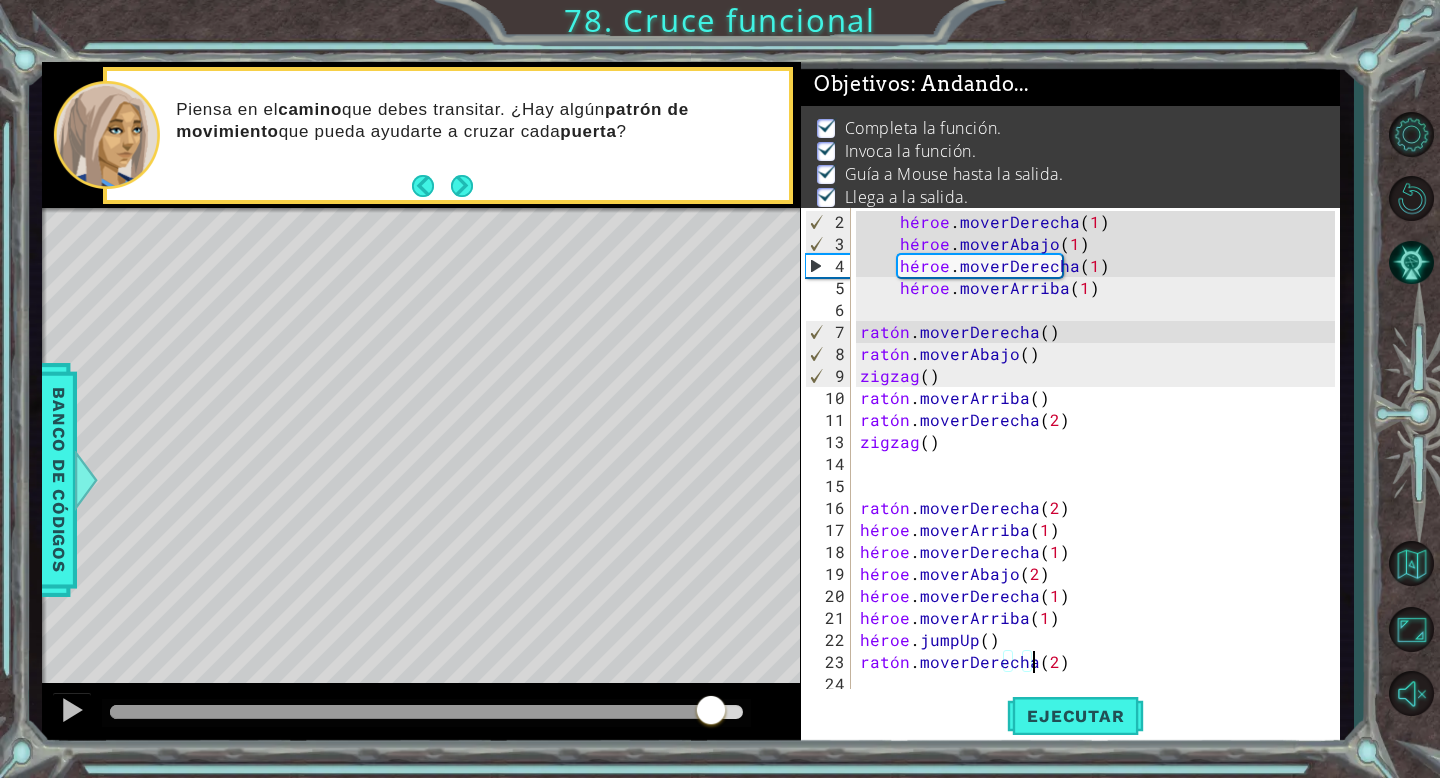 click at bounding box center [426, 712] 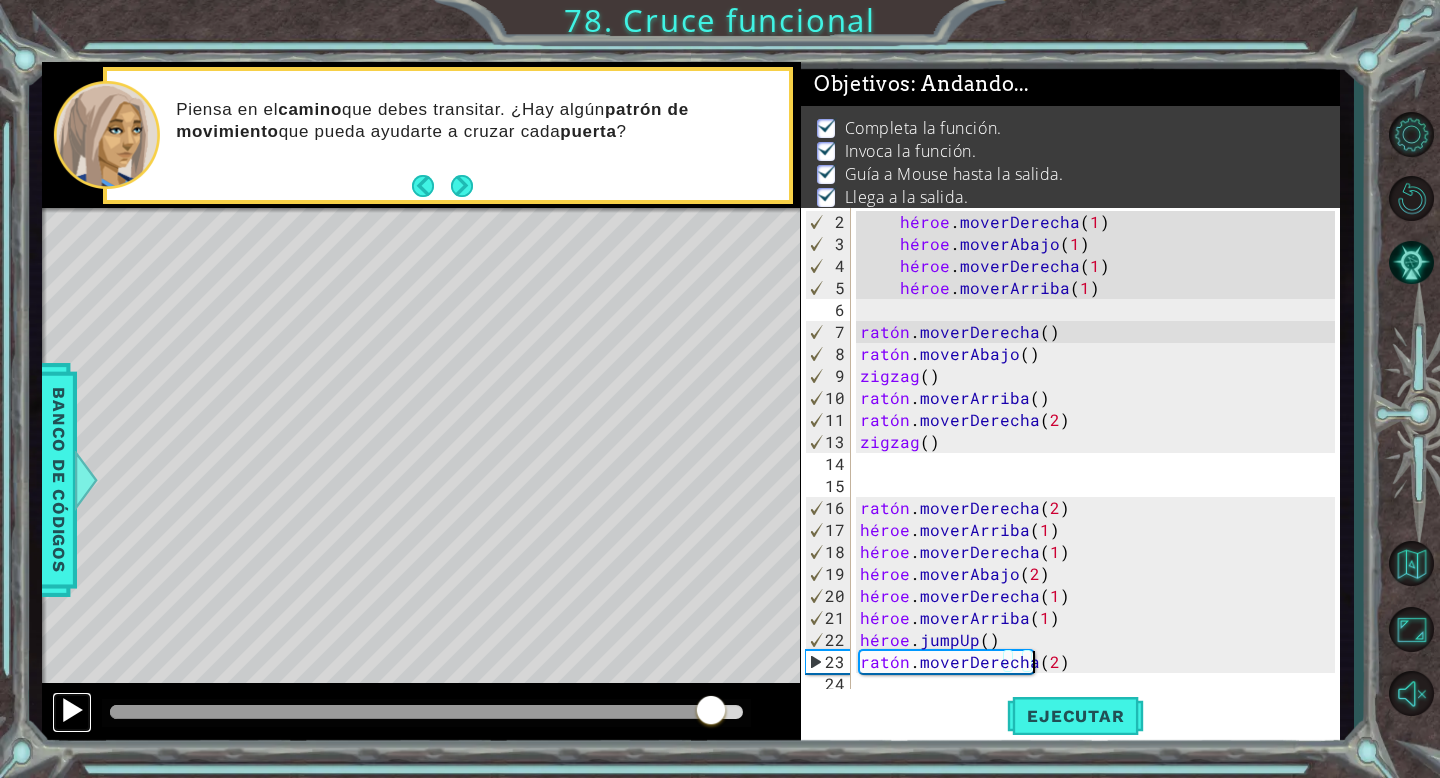 click at bounding box center (72, 710) 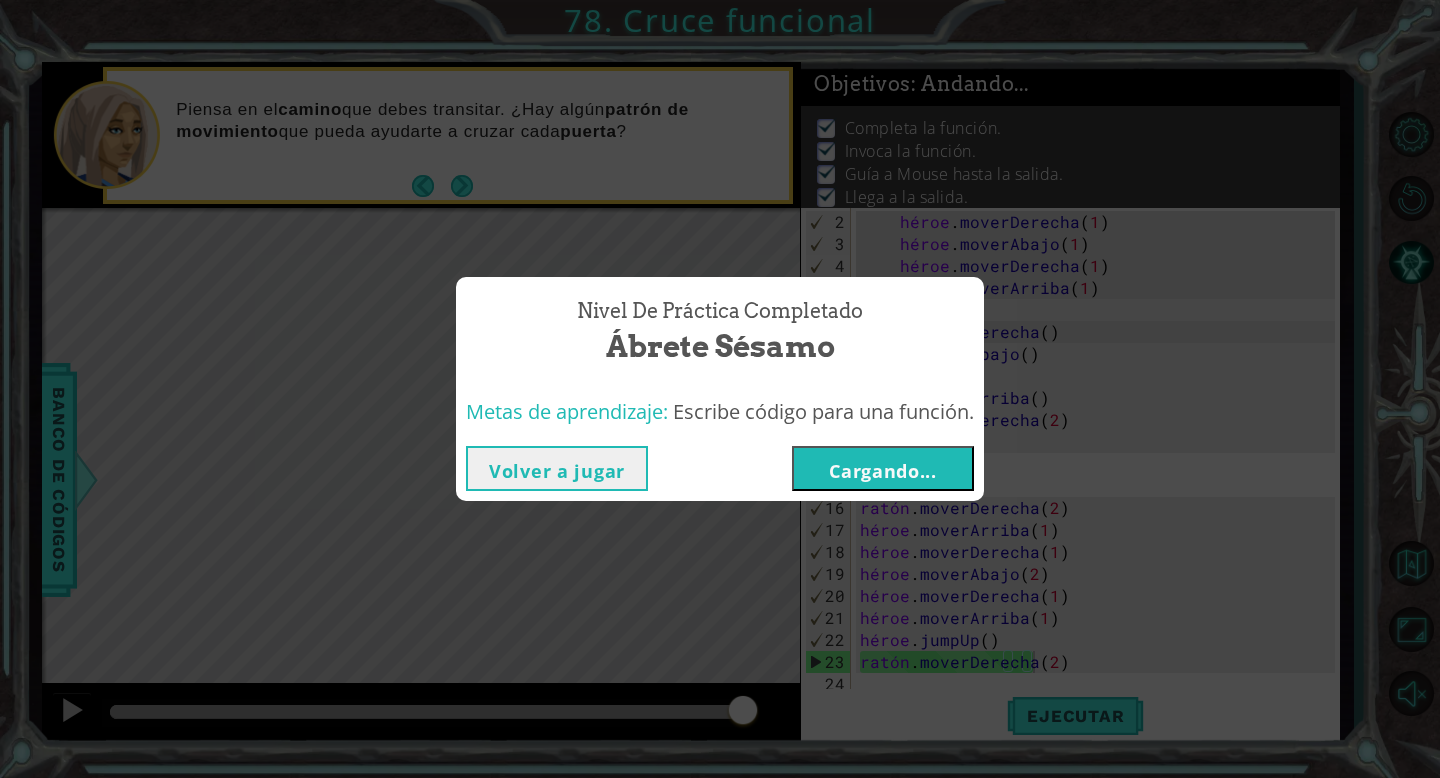 click on "Cargando..." at bounding box center (883, 471) 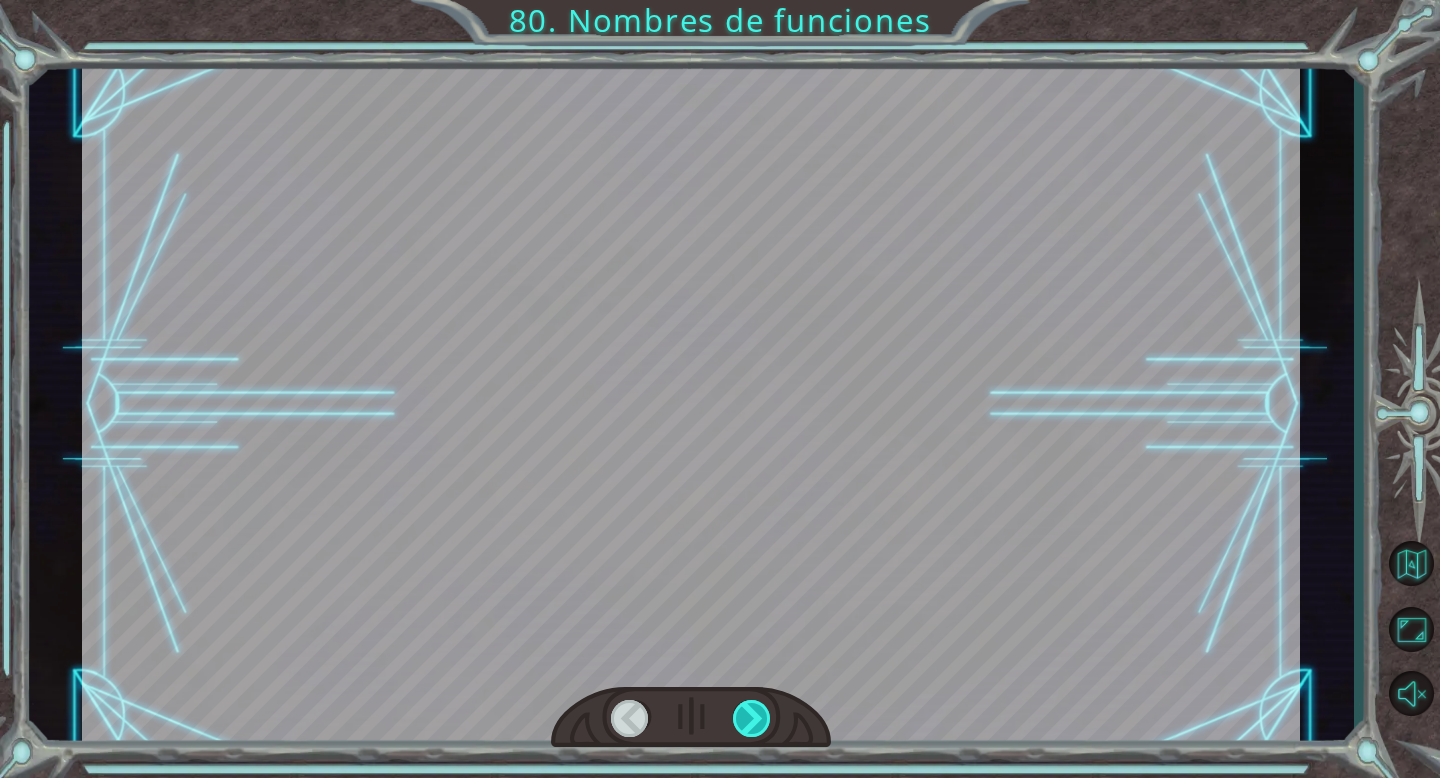 click at bounding box center [752, 718] 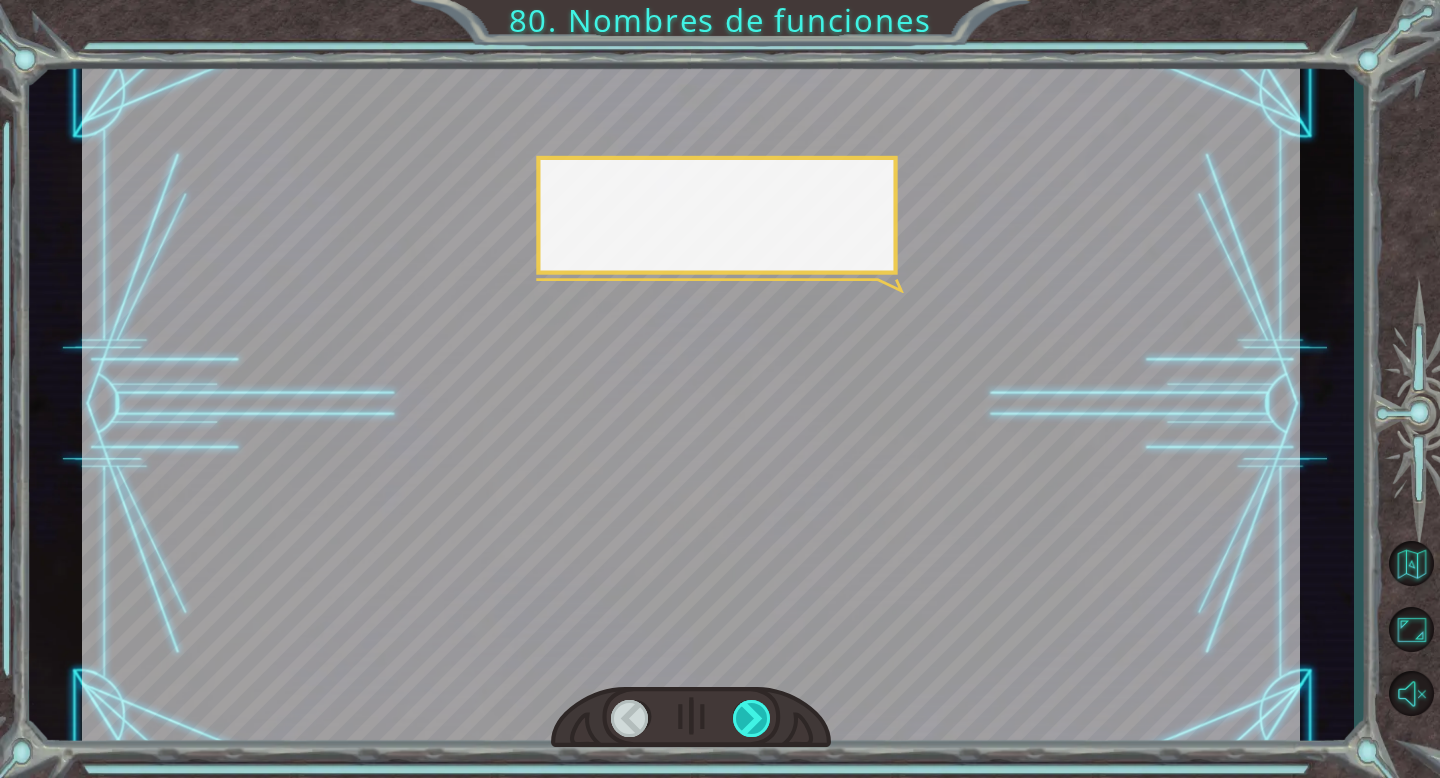 click at bounding box center [752, 718] 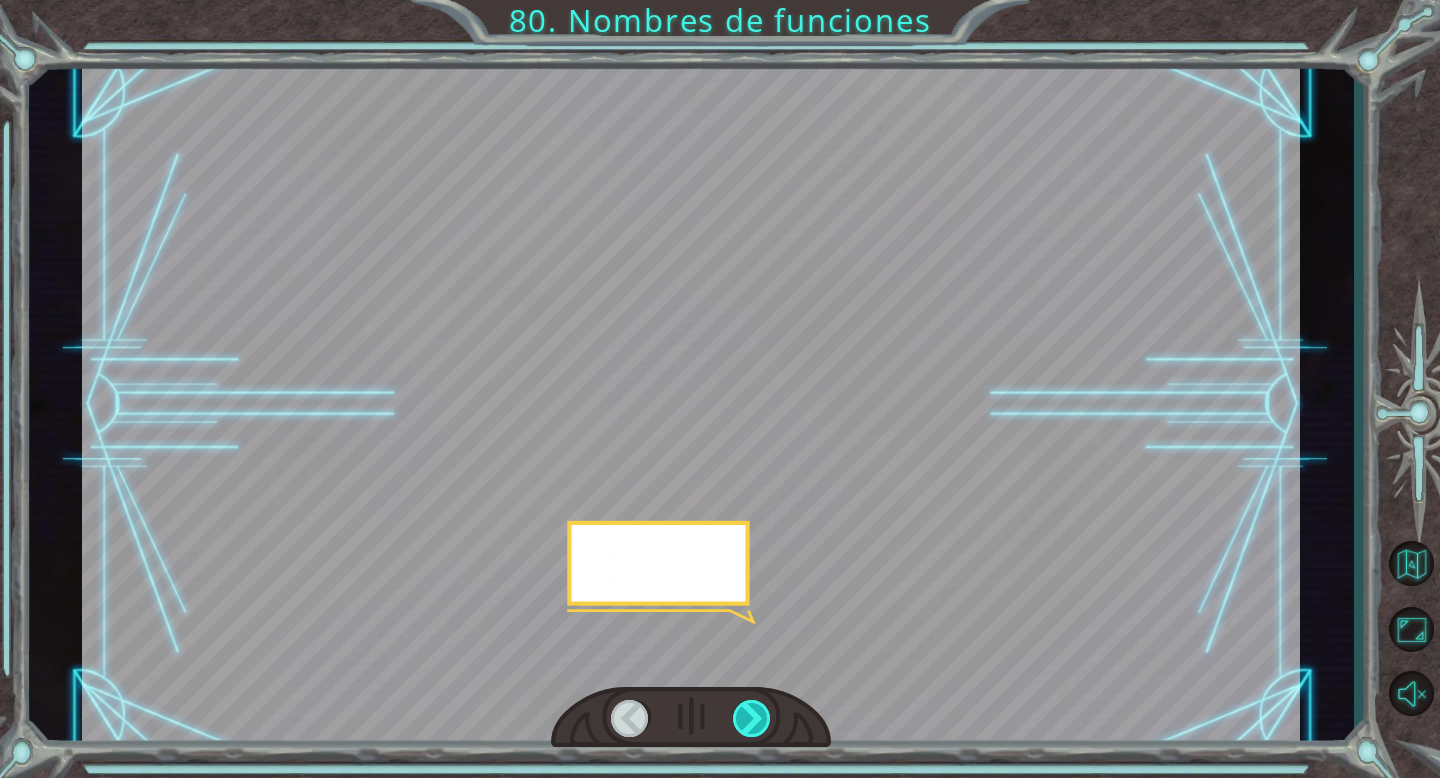 click at bounding box center [752, 718] 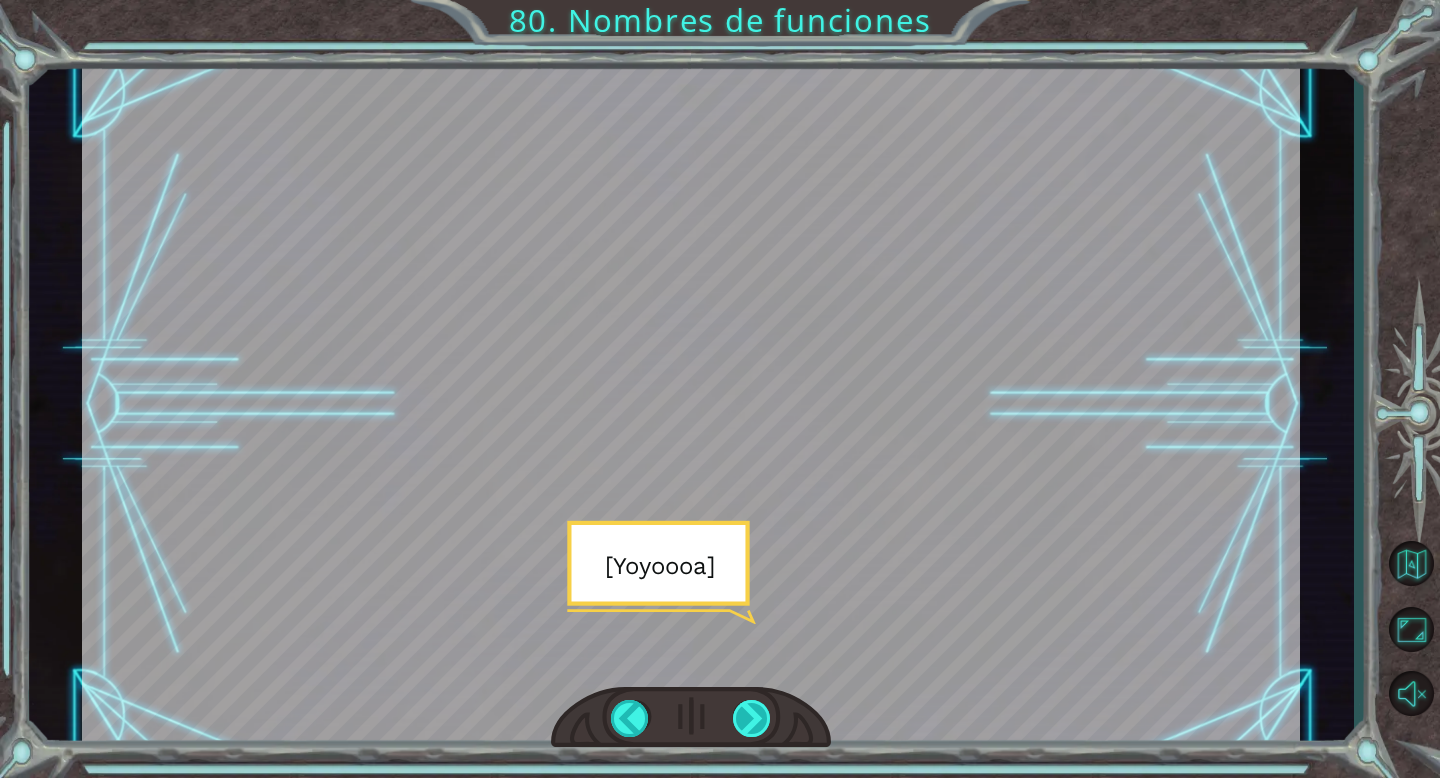 click at bounding box center [752, 718] 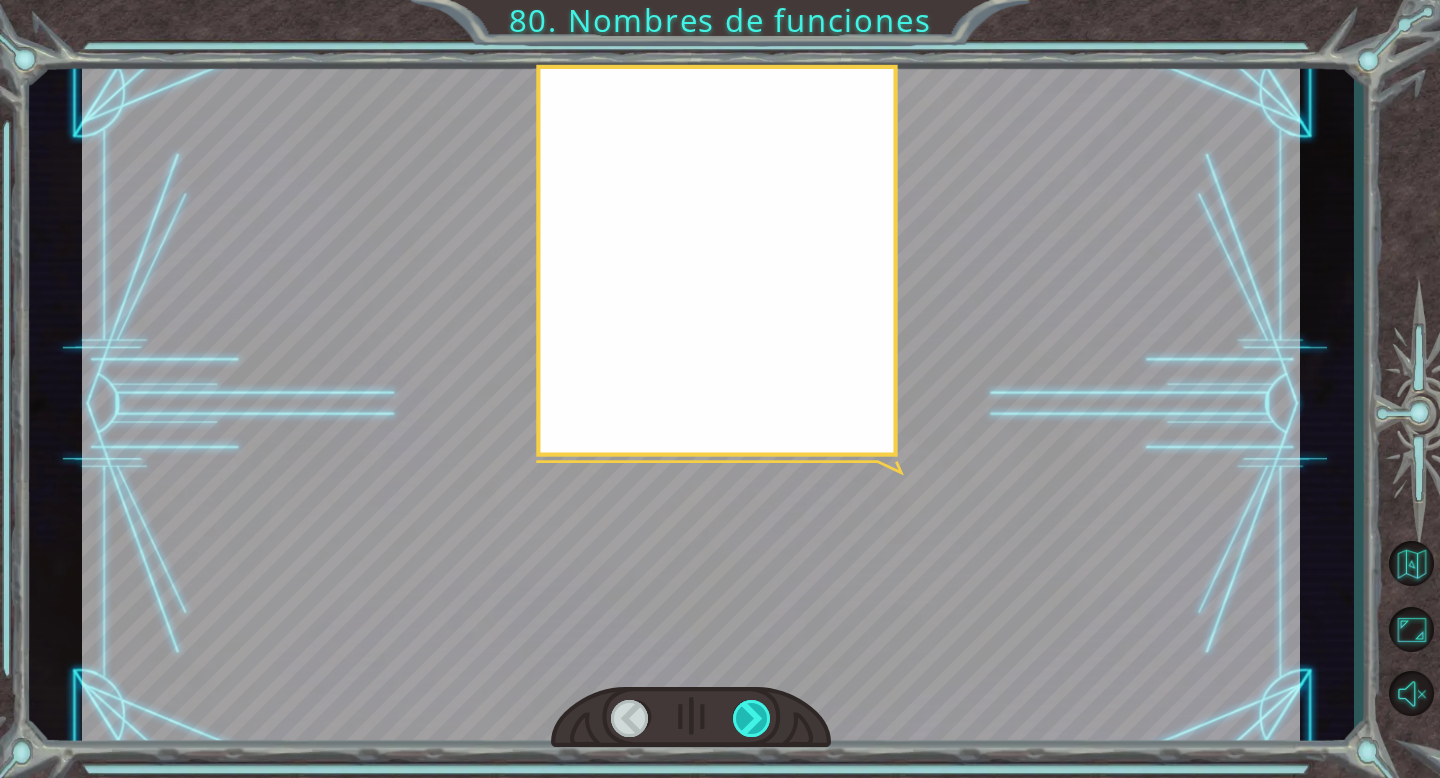 click at bounding box center (752, 718) 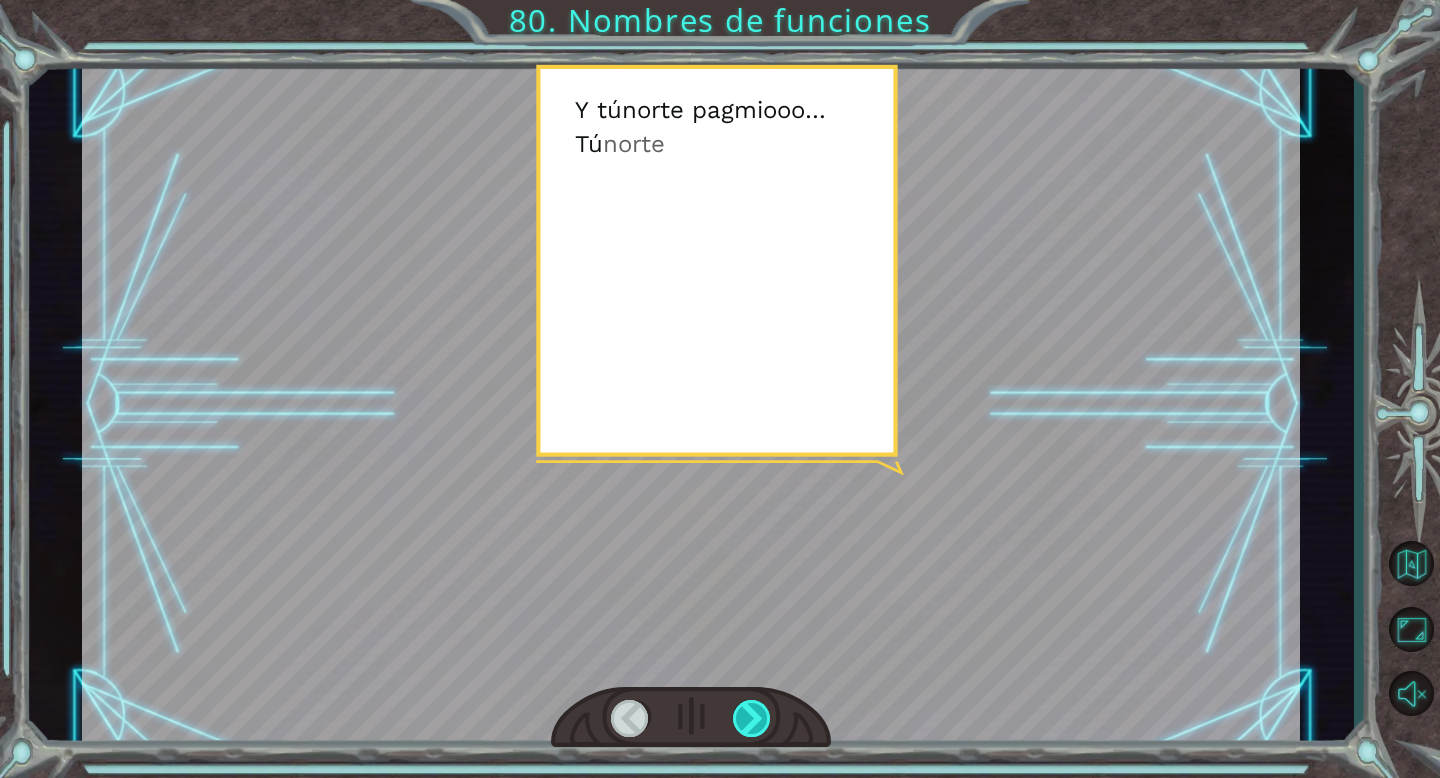 click at bounding box center [752, 718] 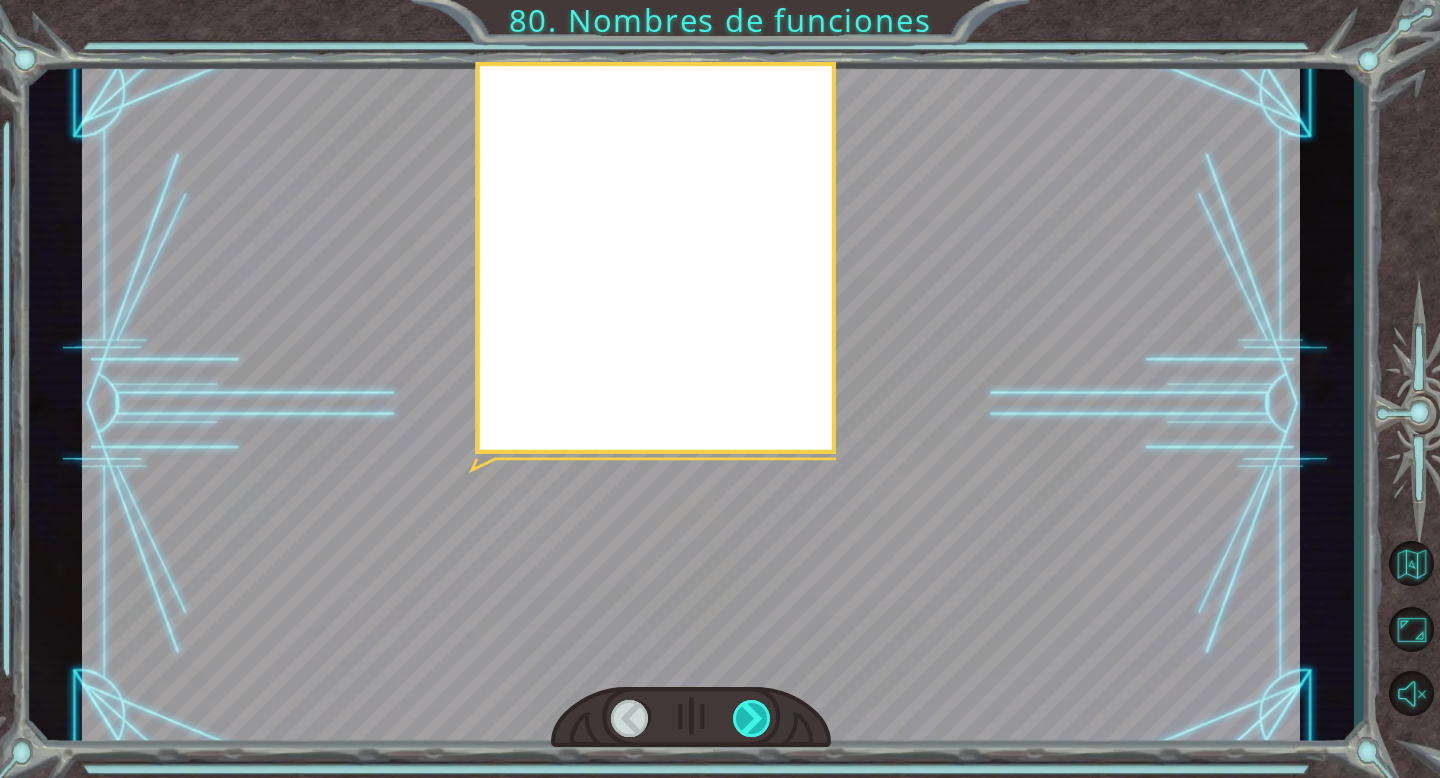 click at bounding box center (752, 718) 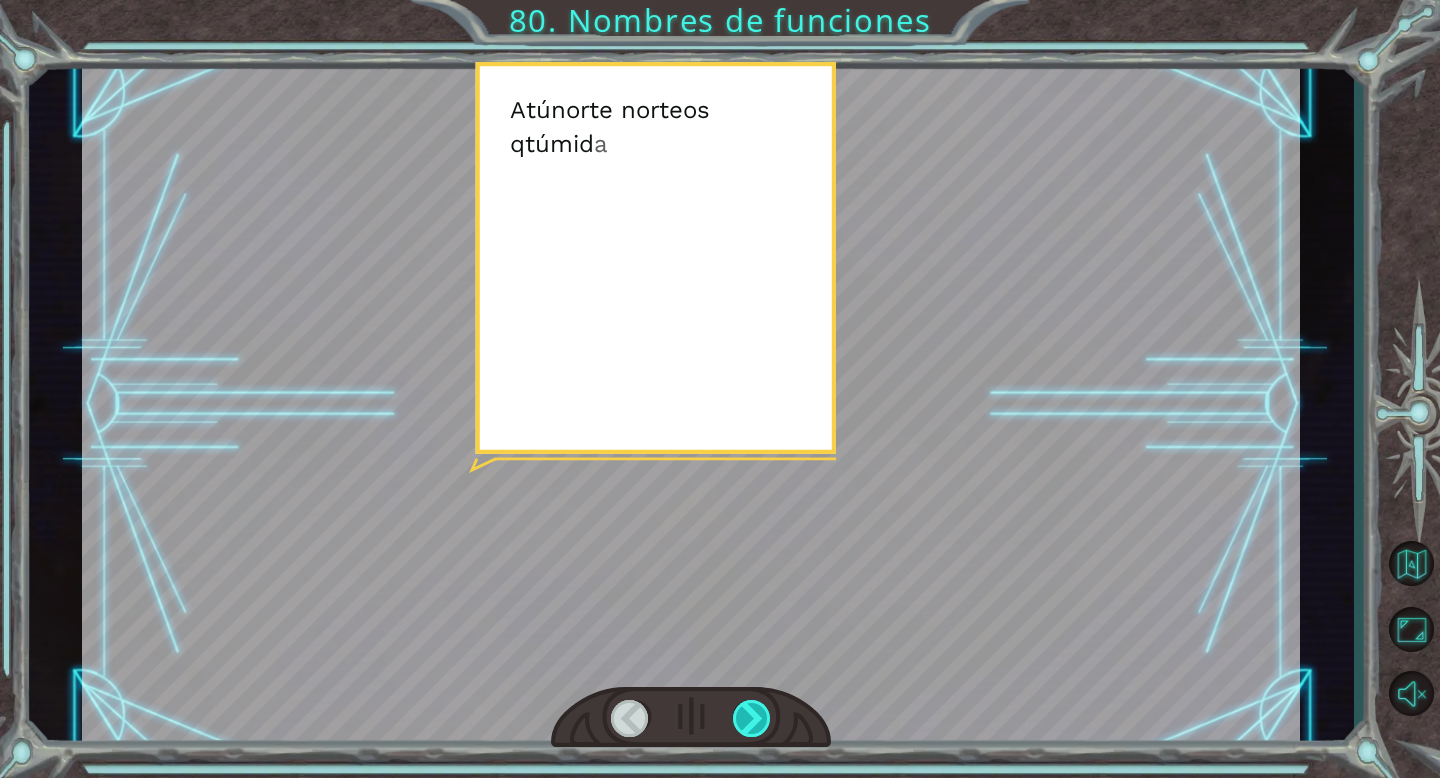 click at bounding box center (752, 718) 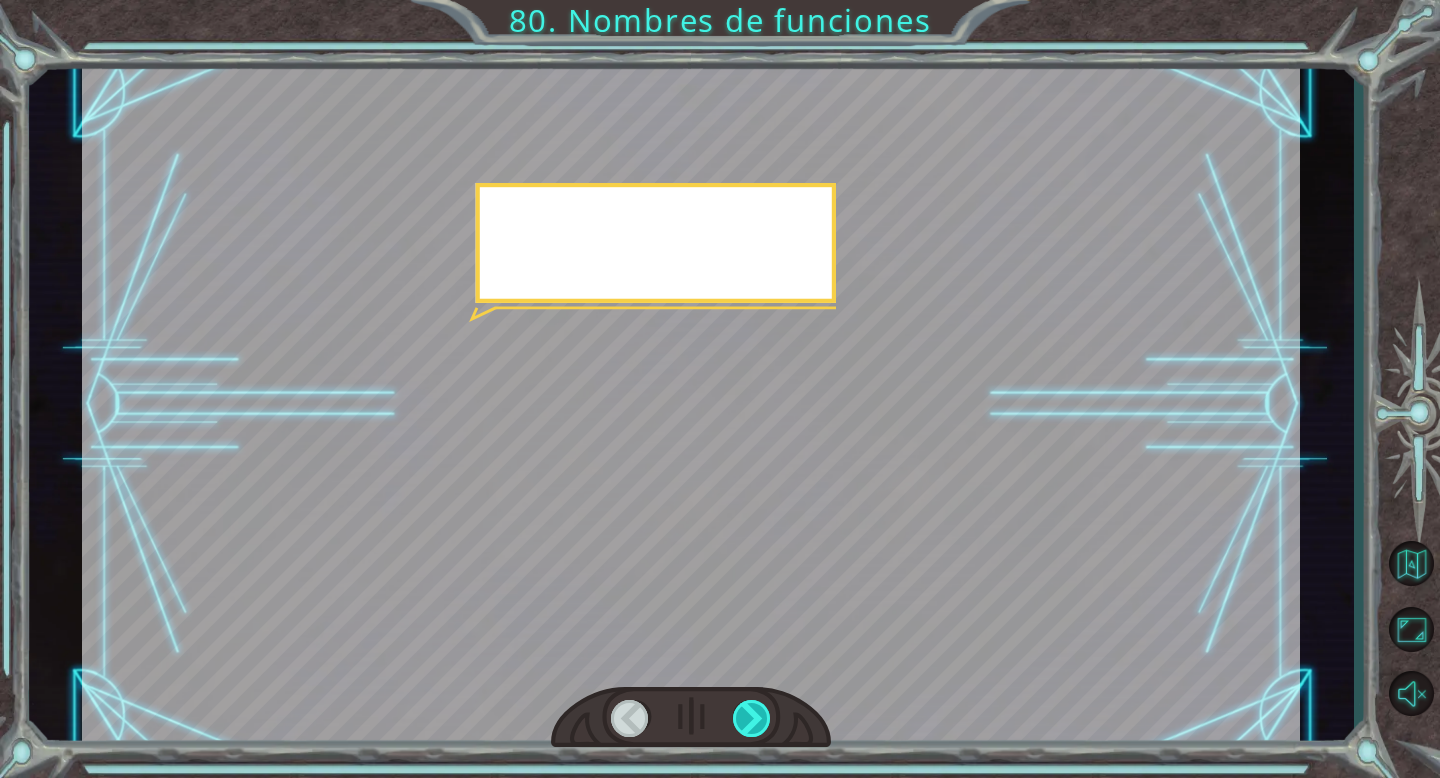 click at bounding box center [752, 718] 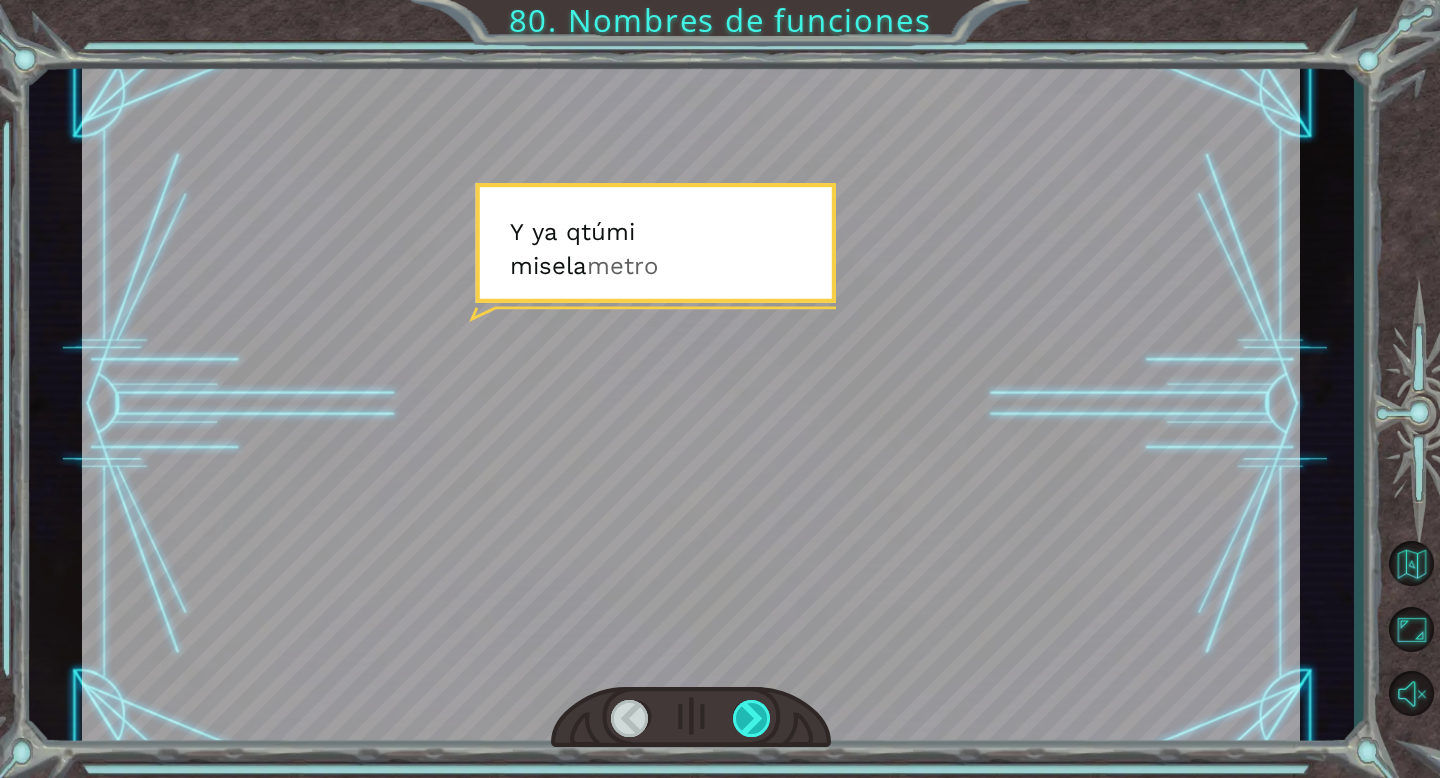 click at bounding box center (752, 718) 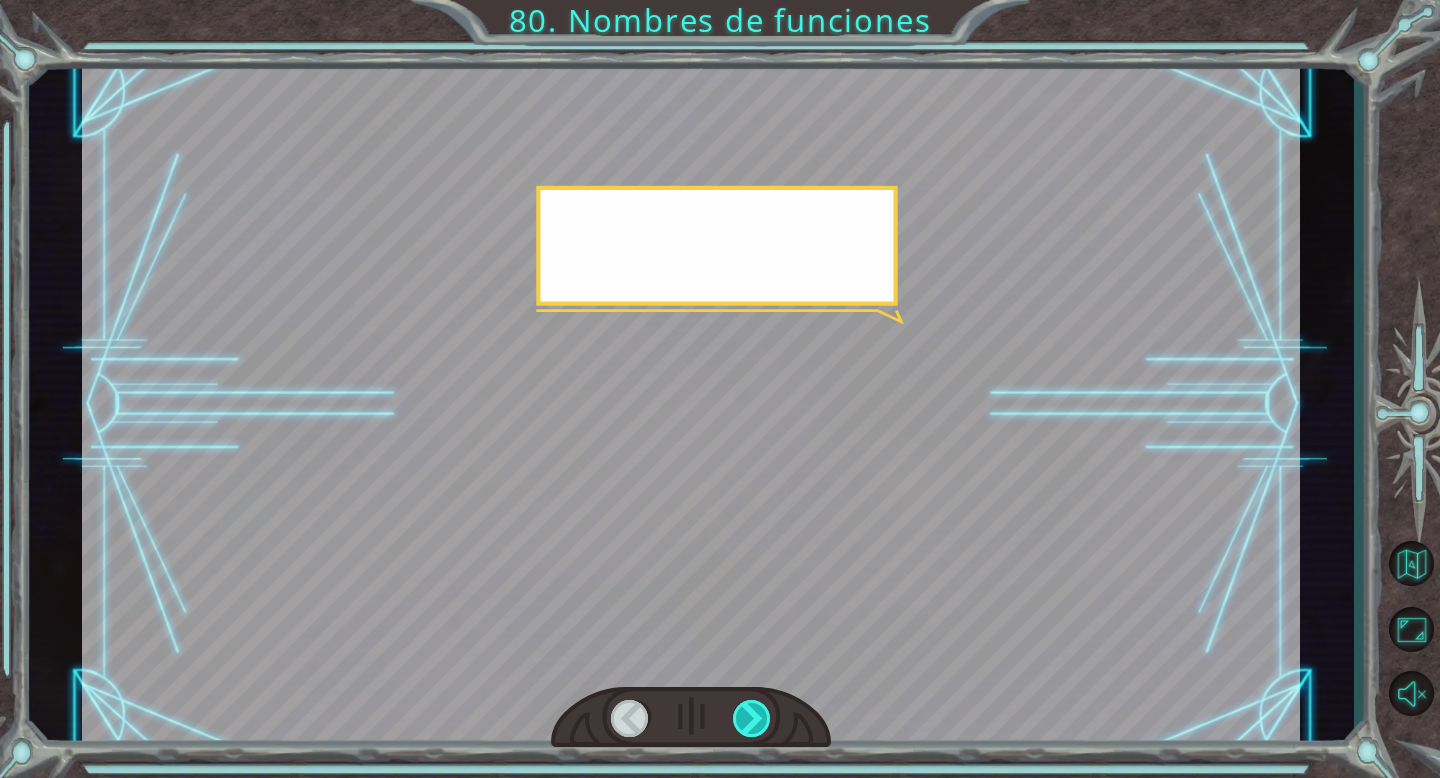 click at bounding box center [752, 718] 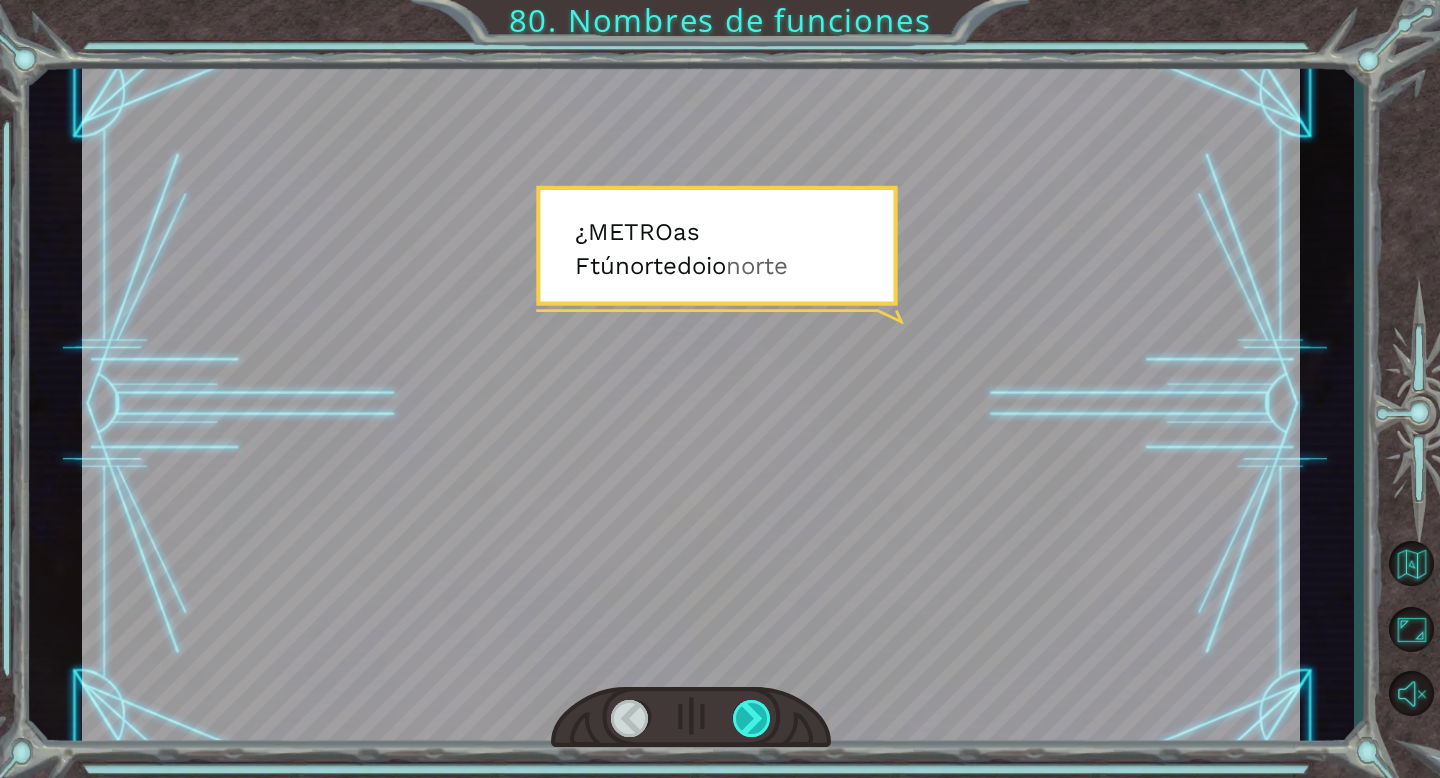 click at bounding box center (752, 718) 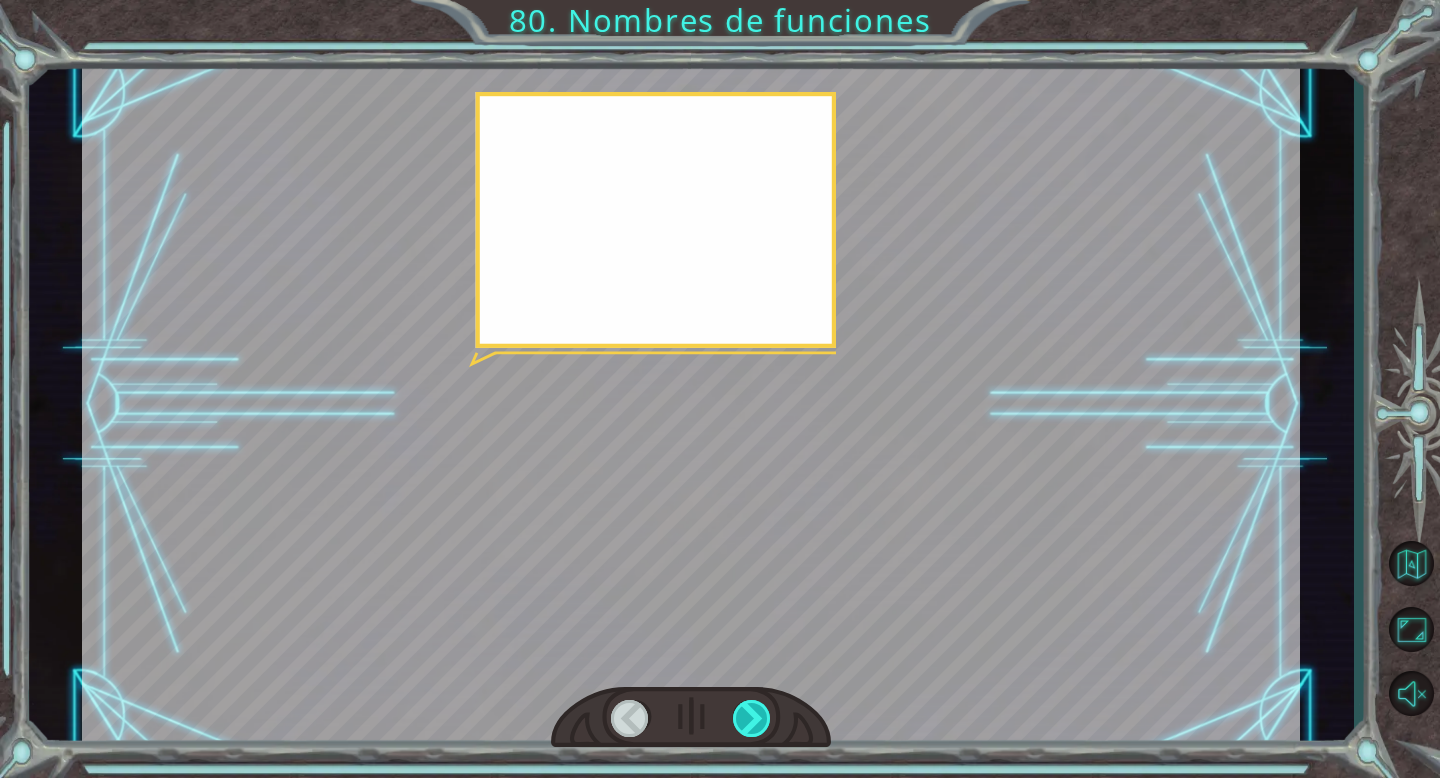 click at bounding box center (752, 718) 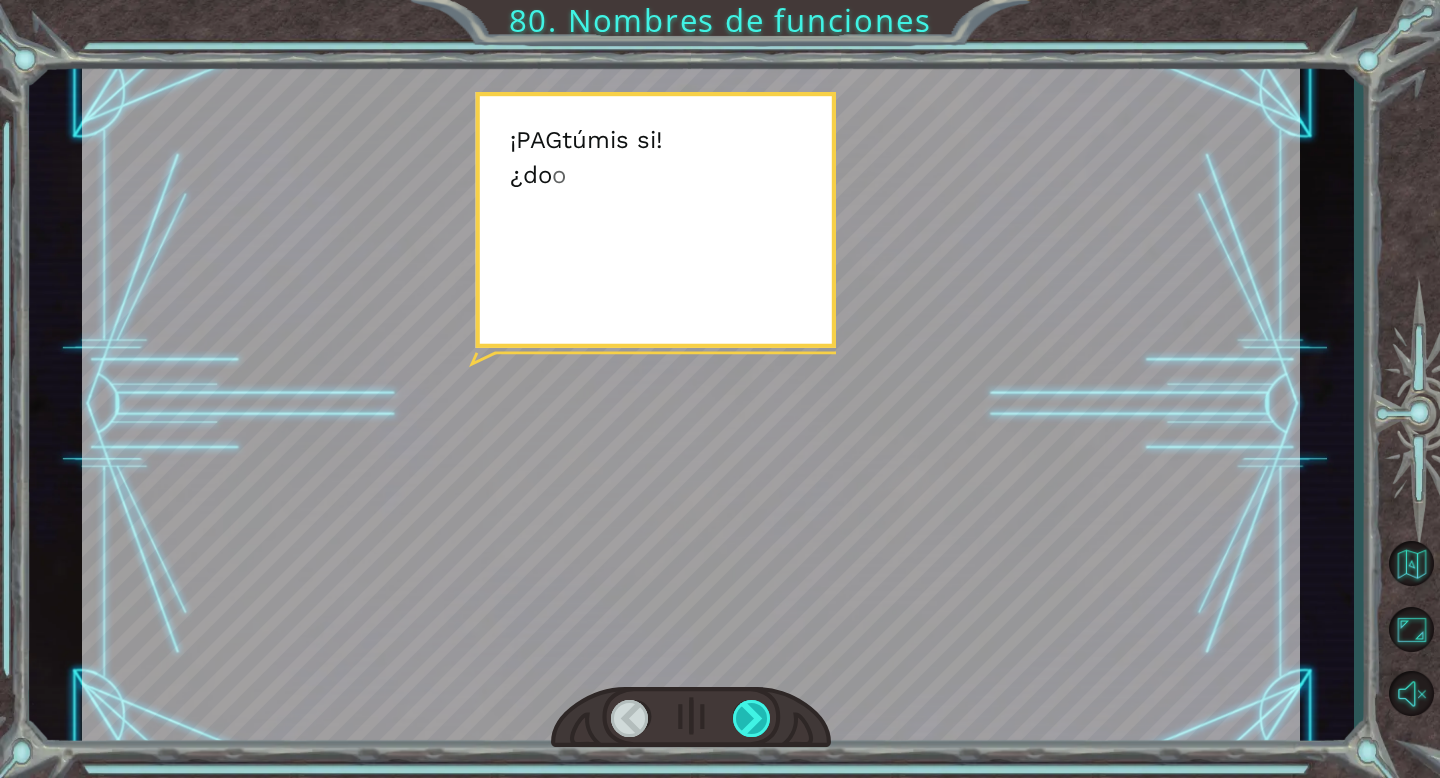 click at bounding box center (752, 718) 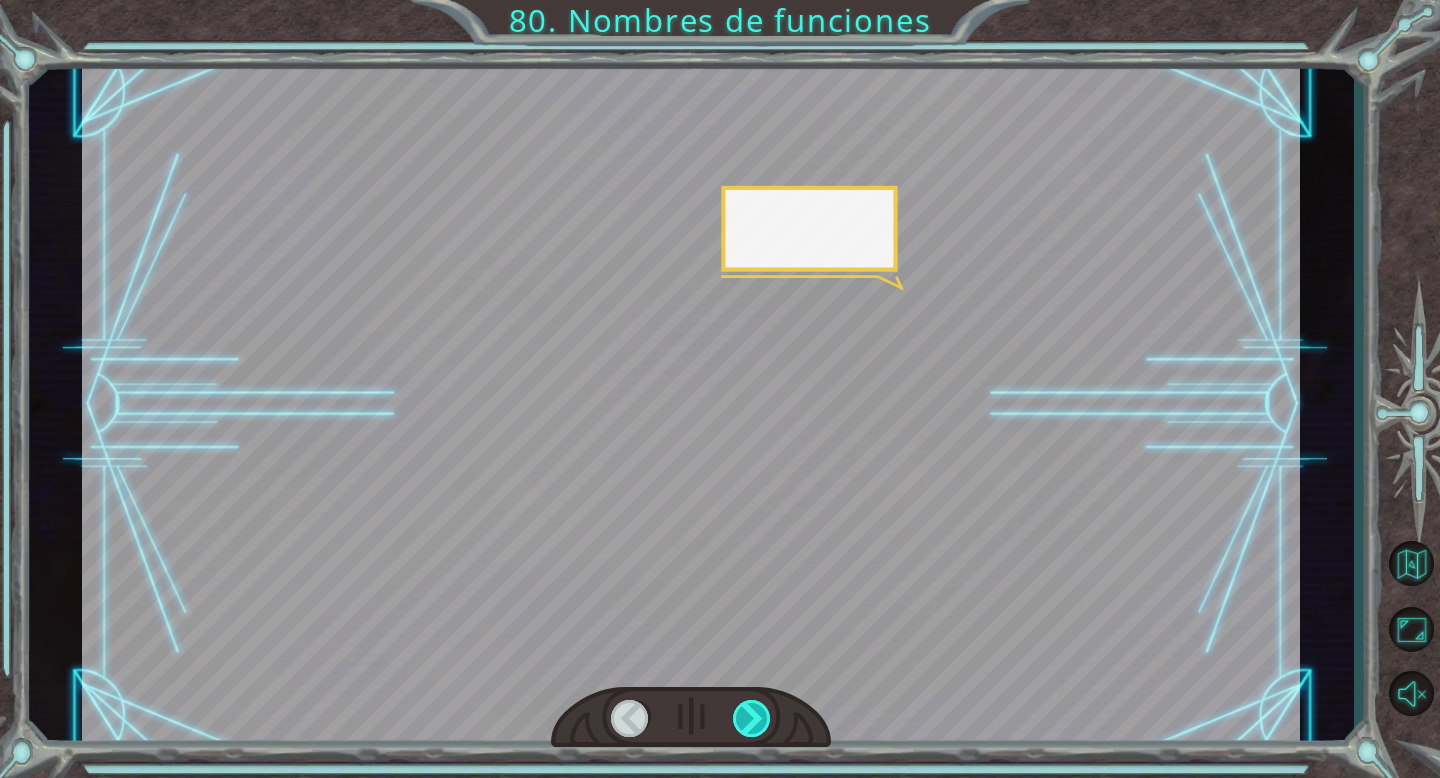 click at bounding box center (752, 718) 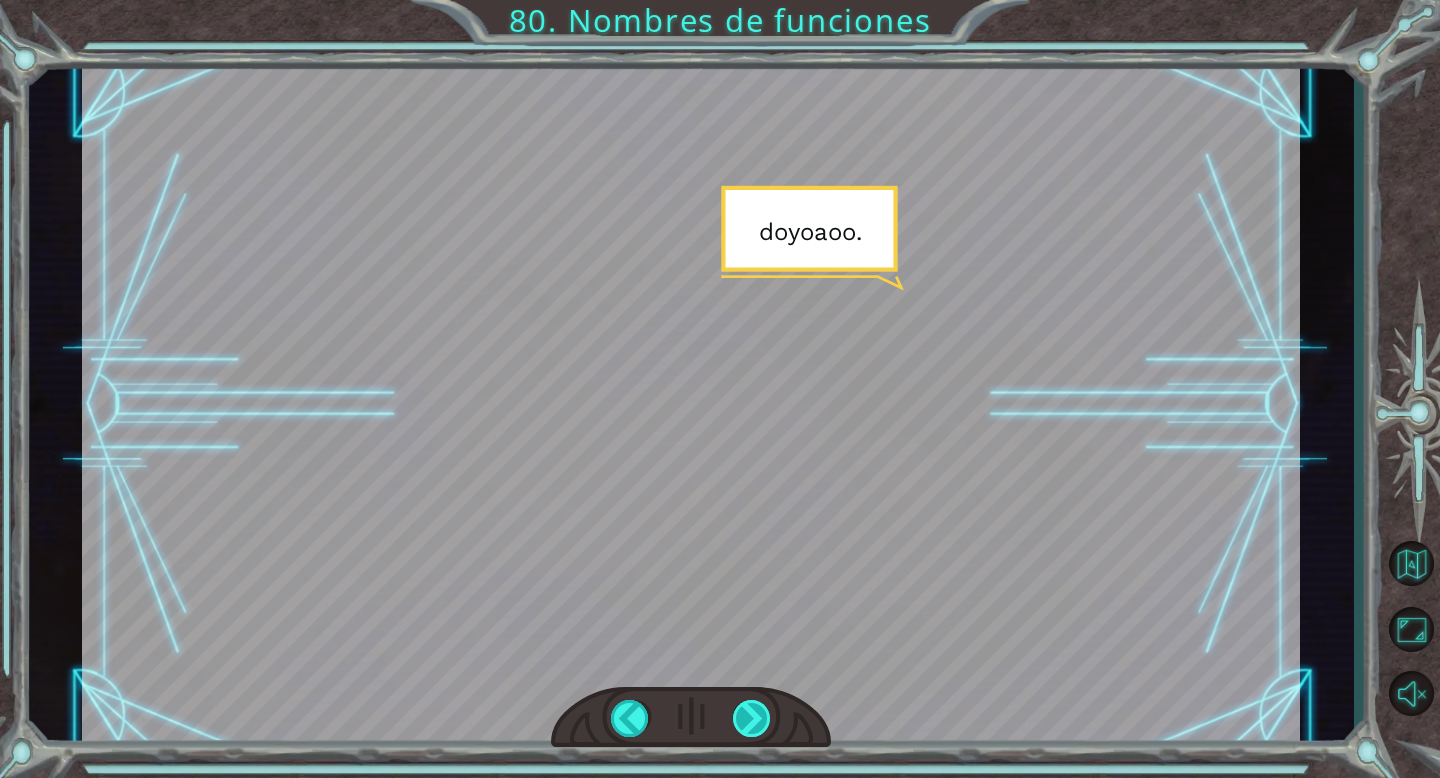 click at bounding box center (752, 718) 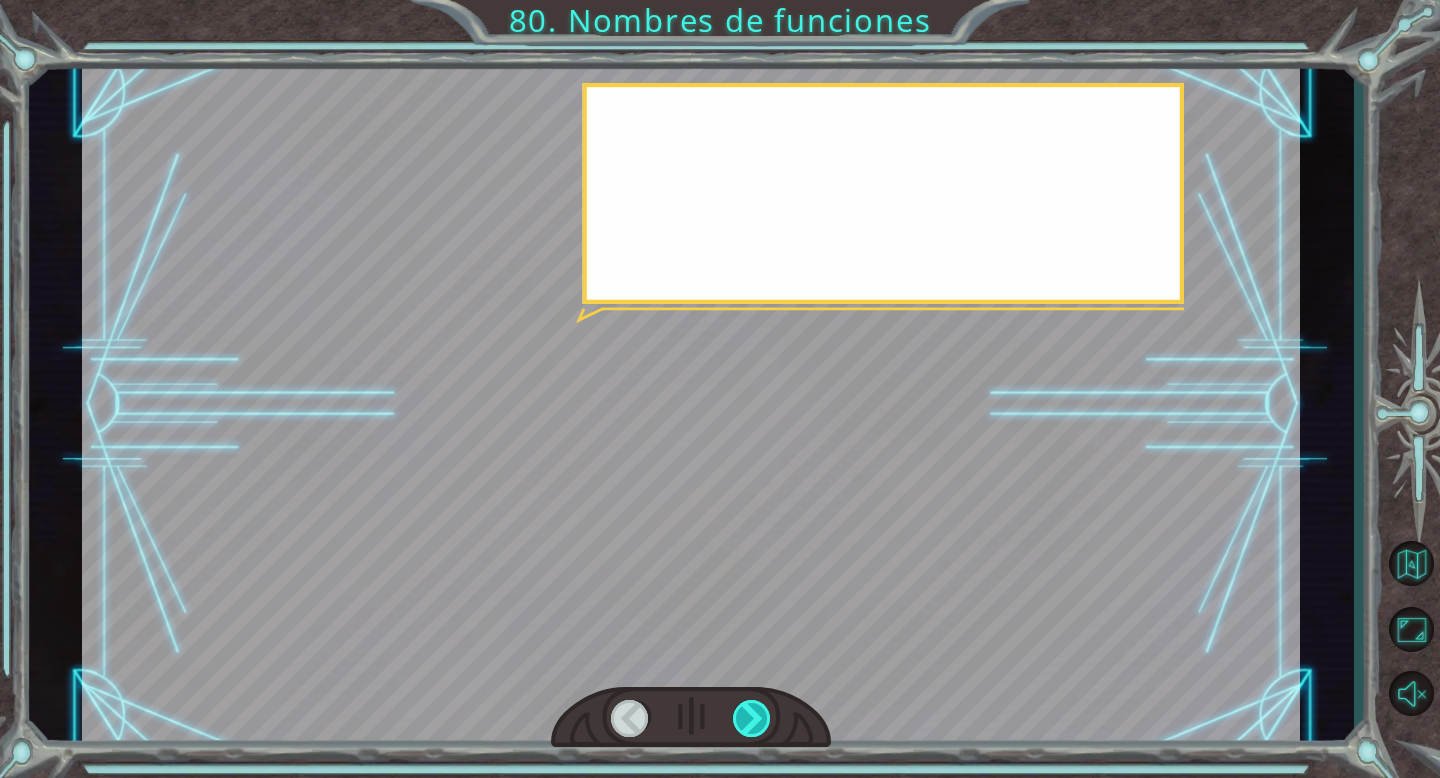 click at bounding box center (752, 718) 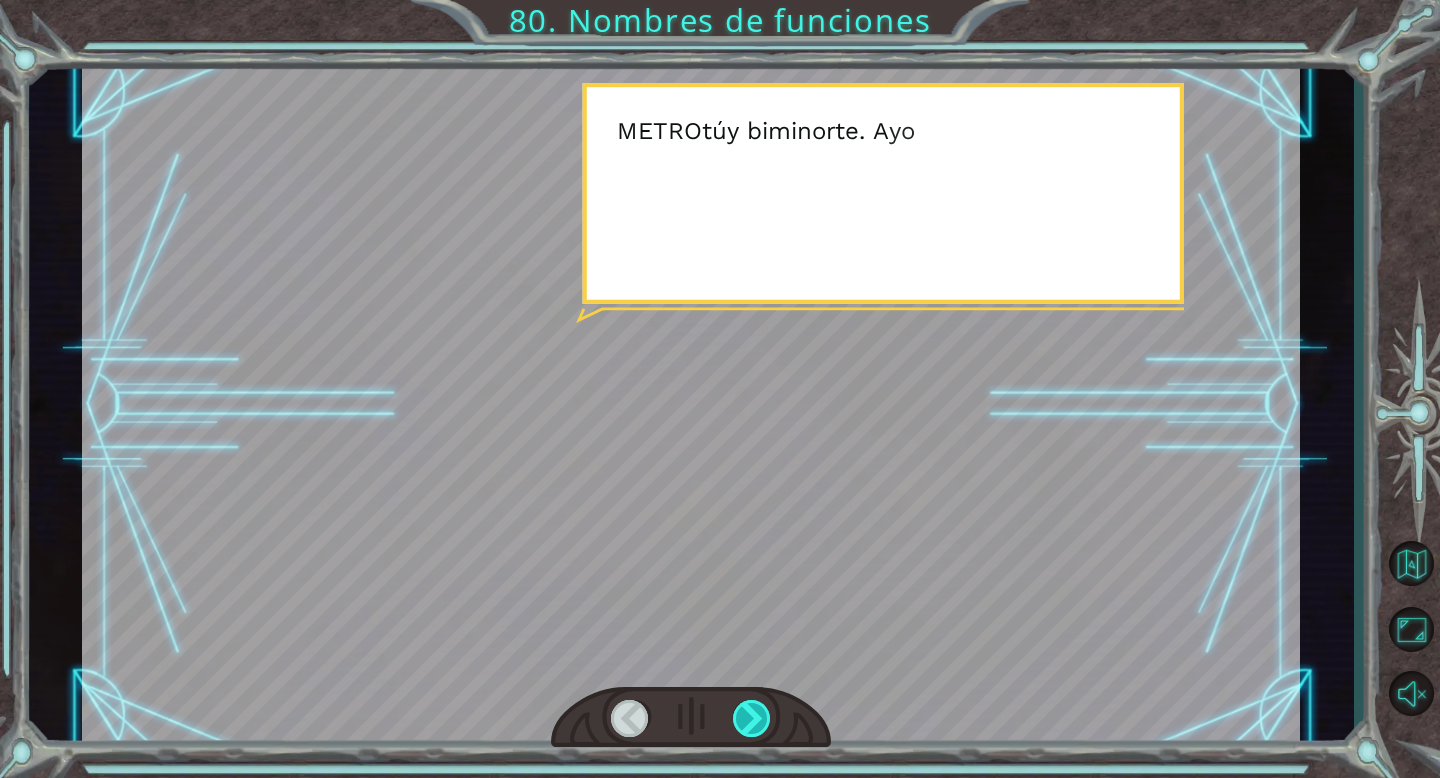 click at bounding box center [752, 718] 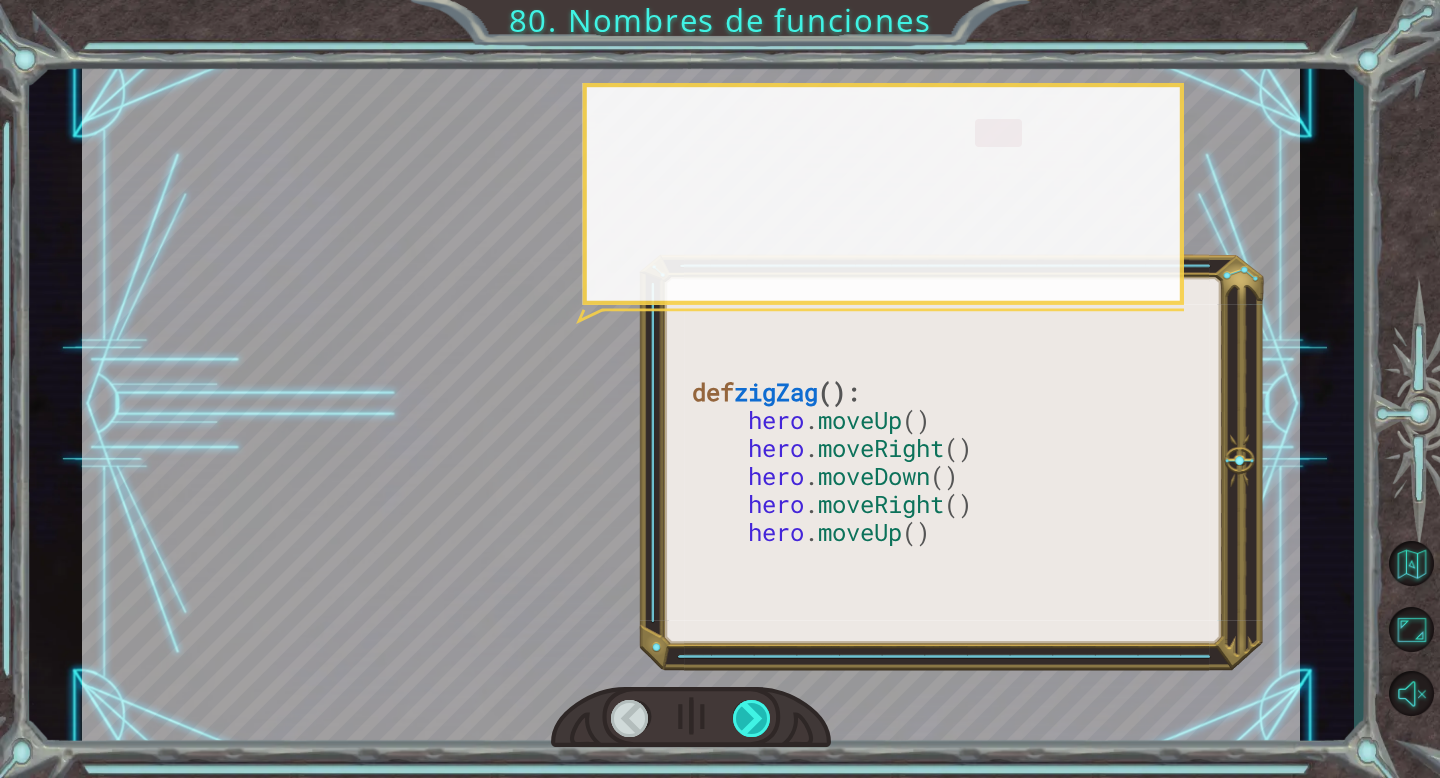 click at bounding box center (752, 718) 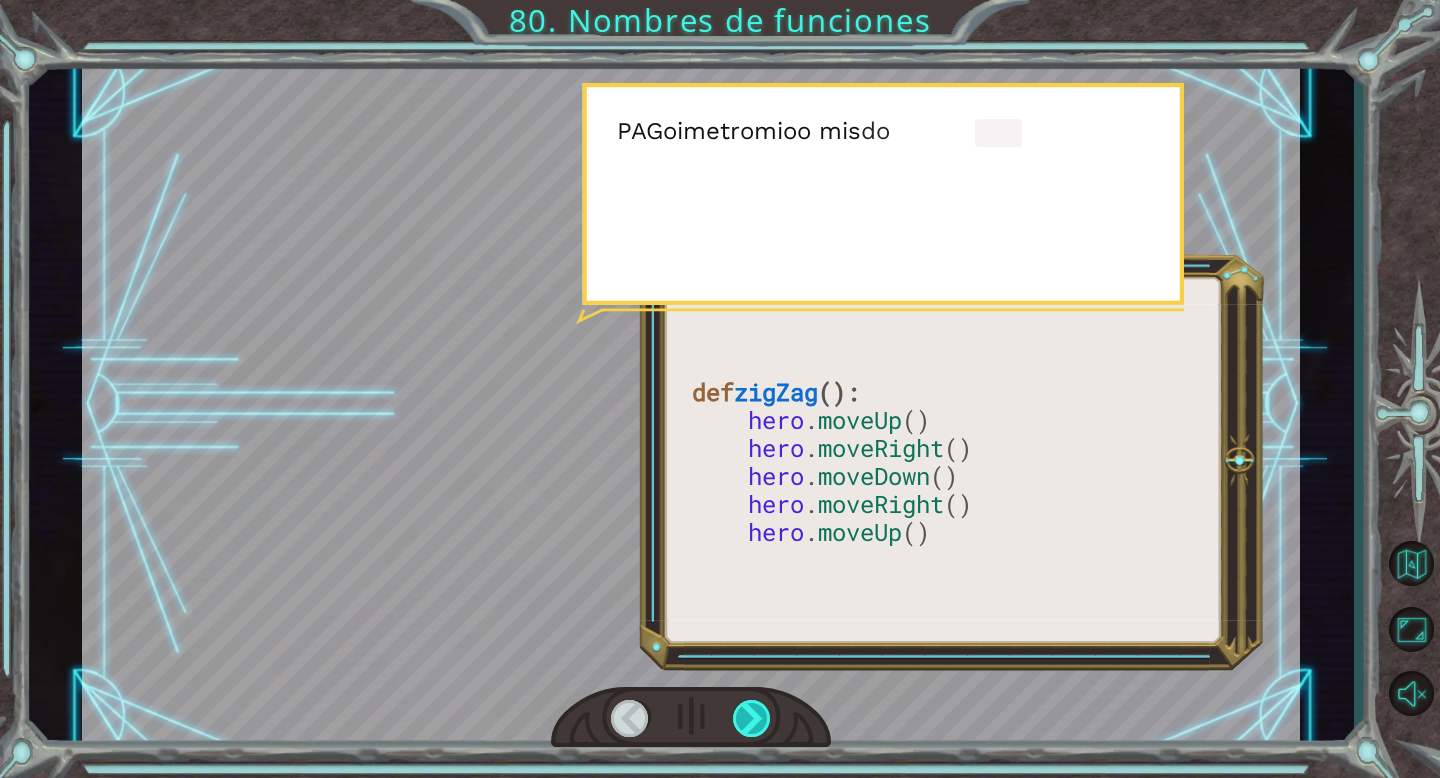 click at bounding box center (752, 718) 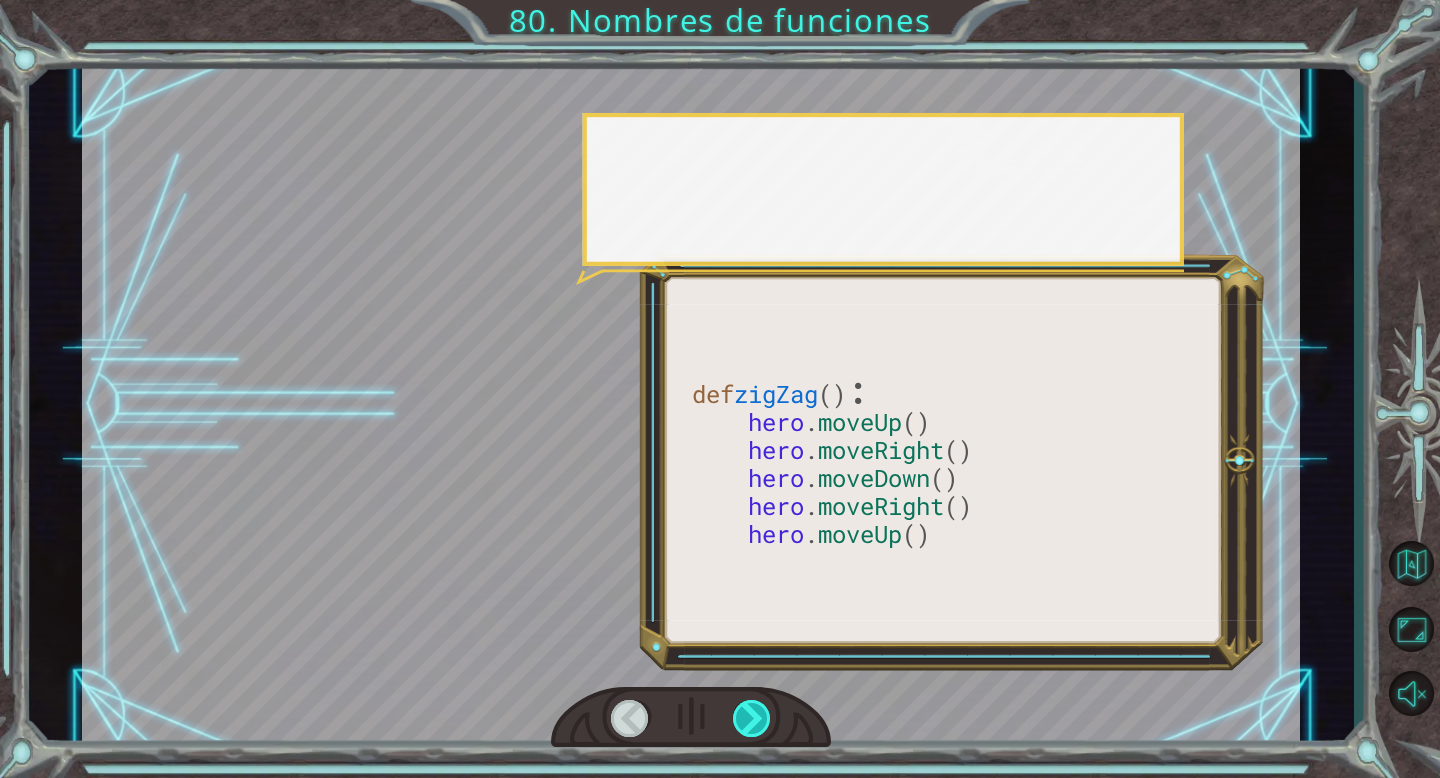 click at bounding box center (752, 718) 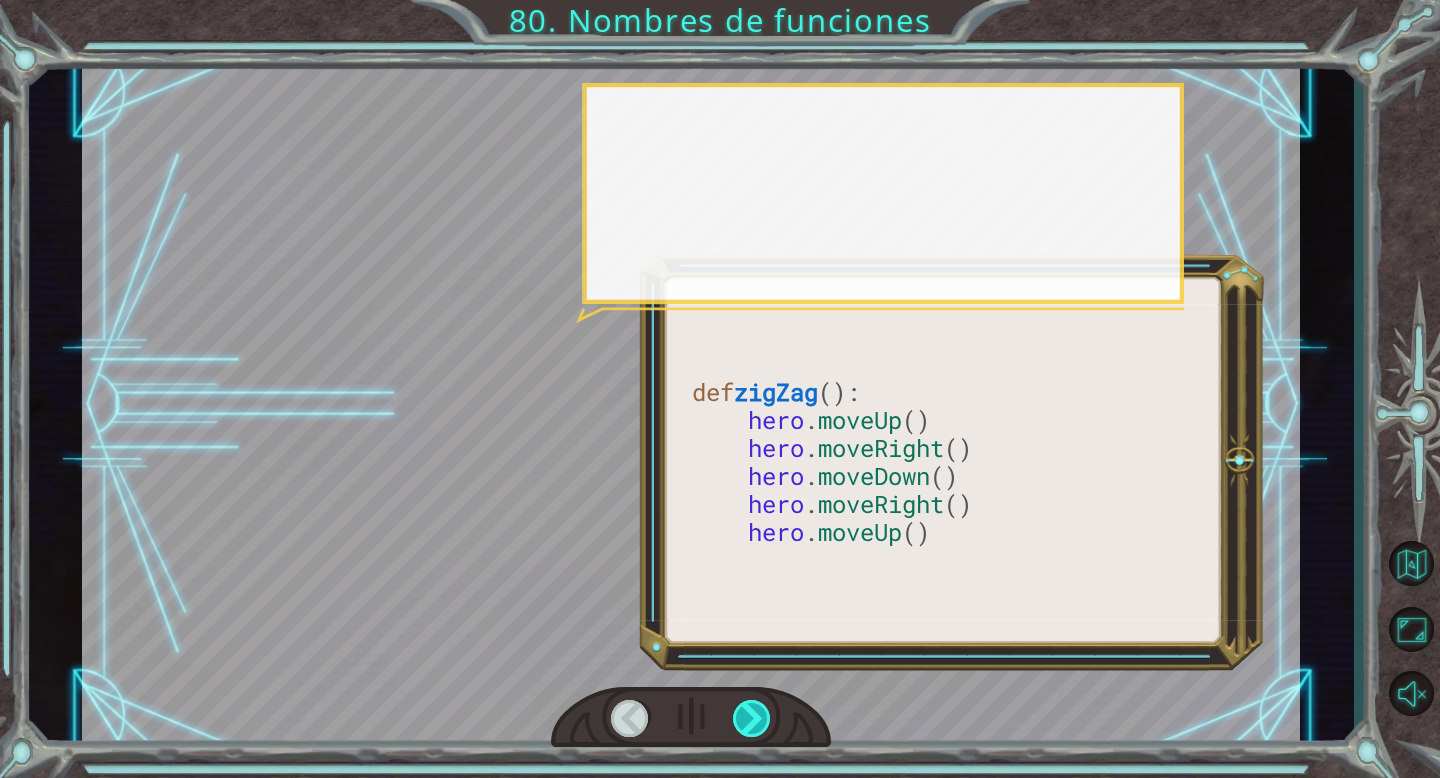click at bounding box center (752, 718) 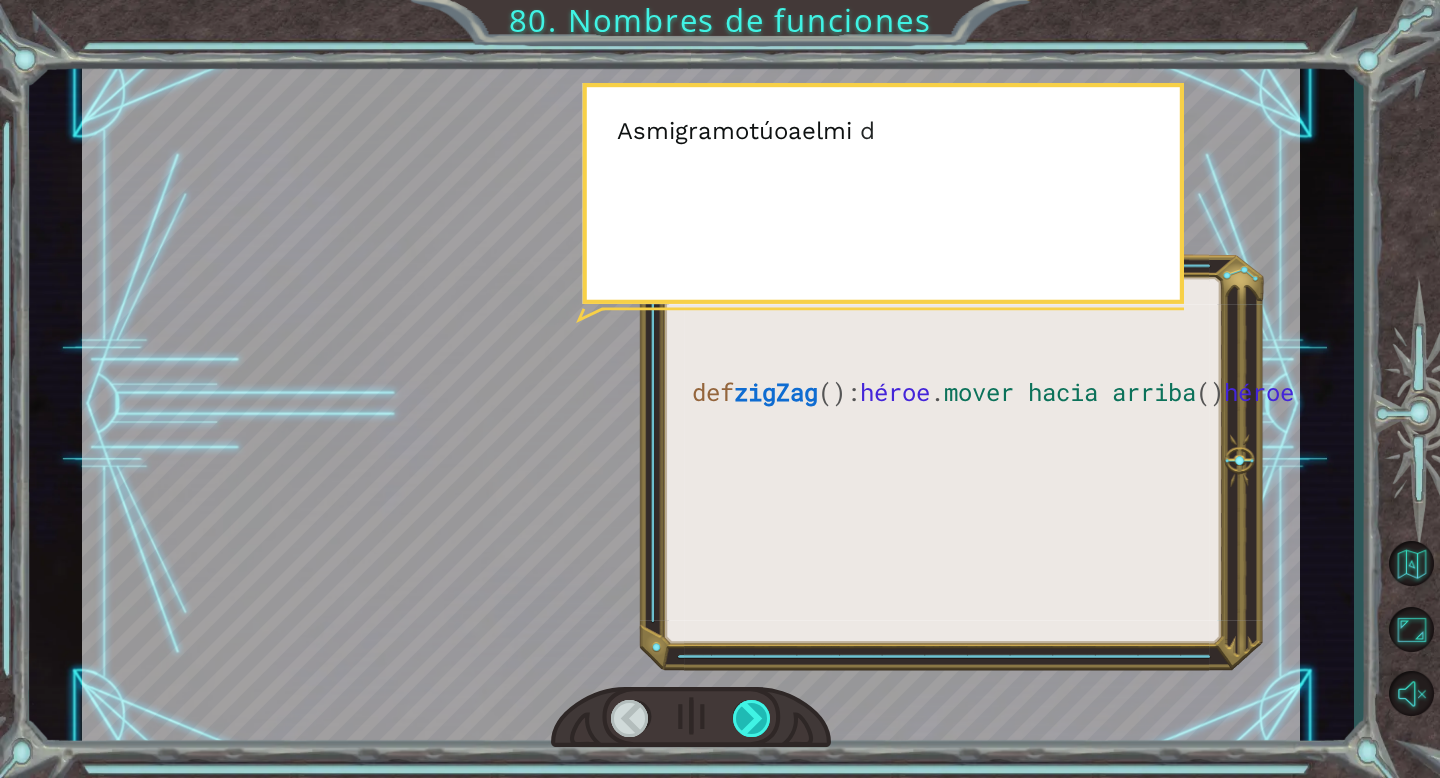 click at bounding box center (752, 718) 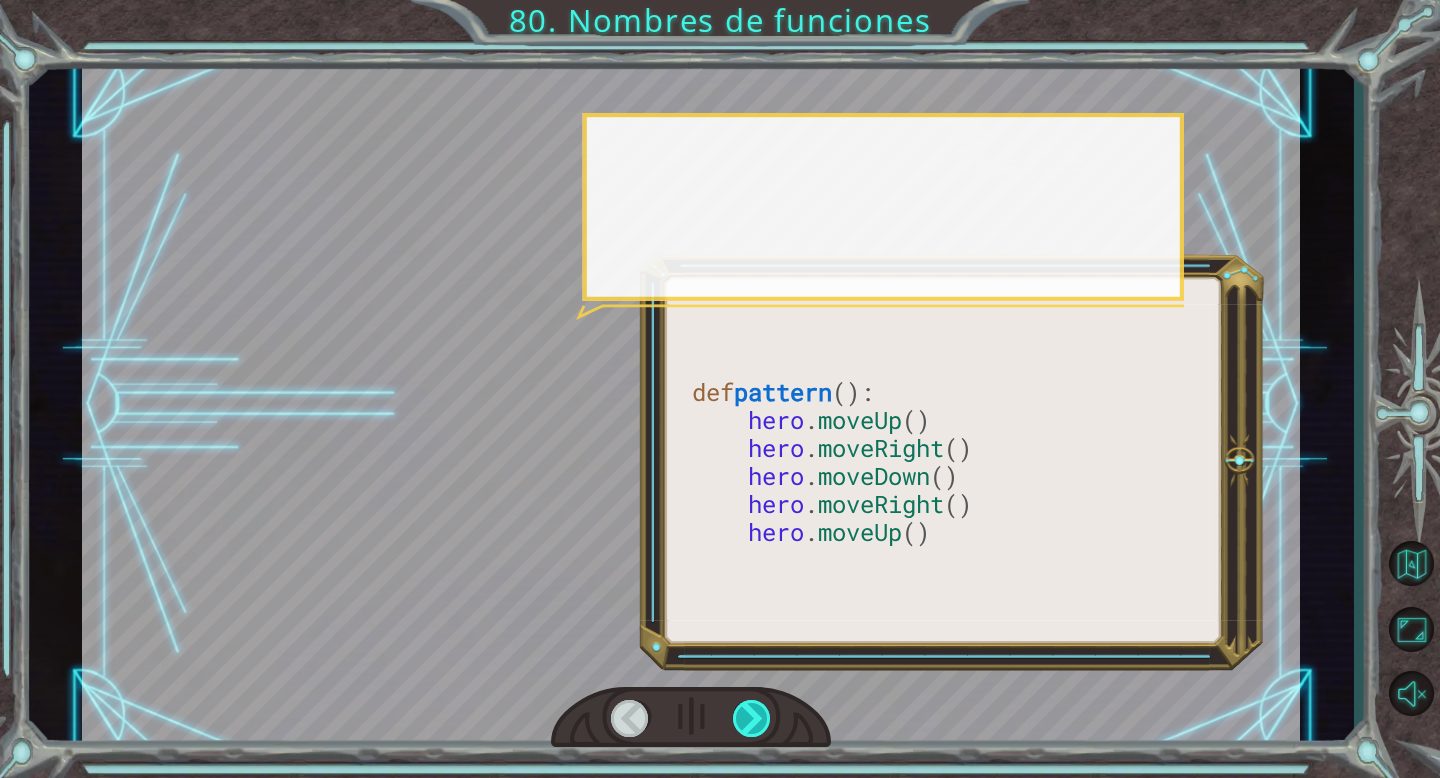 click at bounding box center [752, 718] 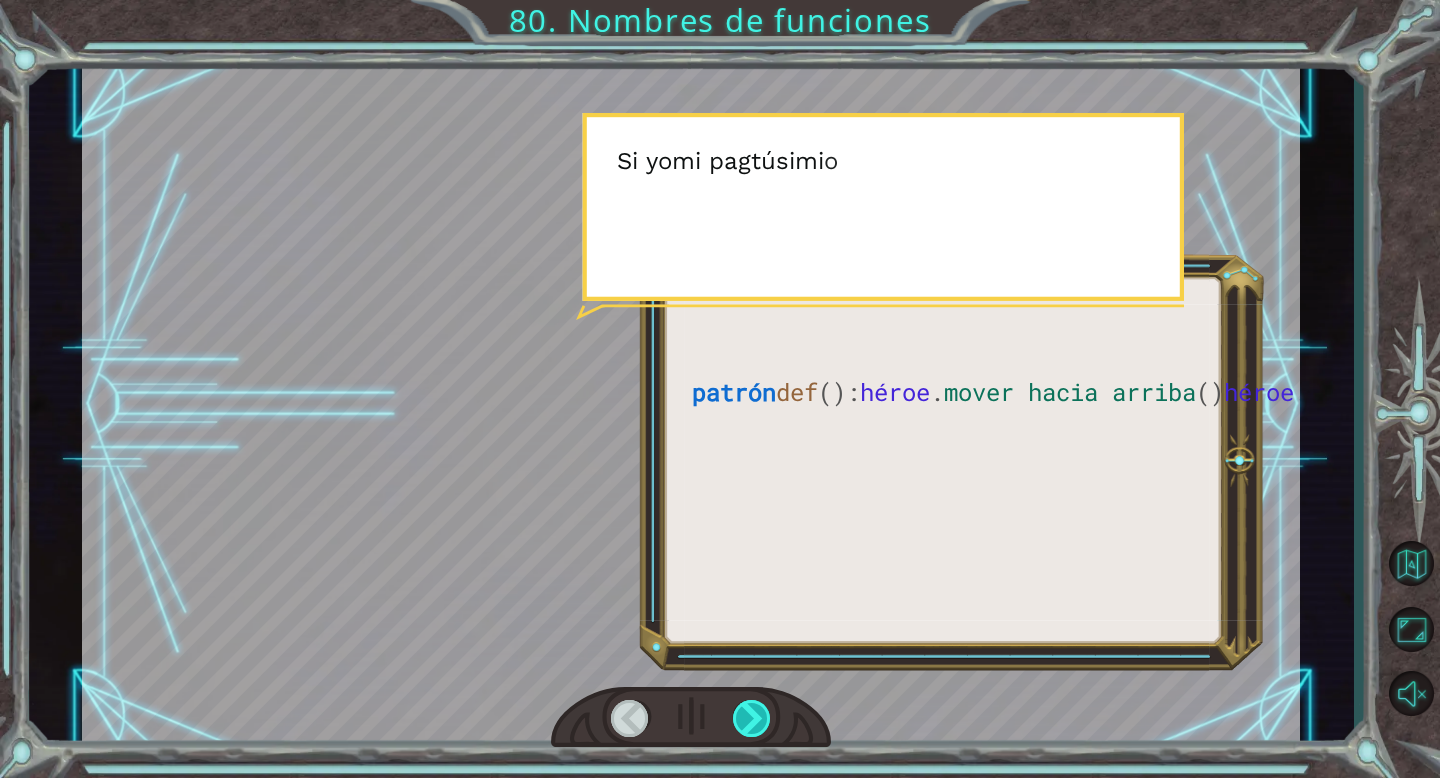 click at bounding box center [752, 718] 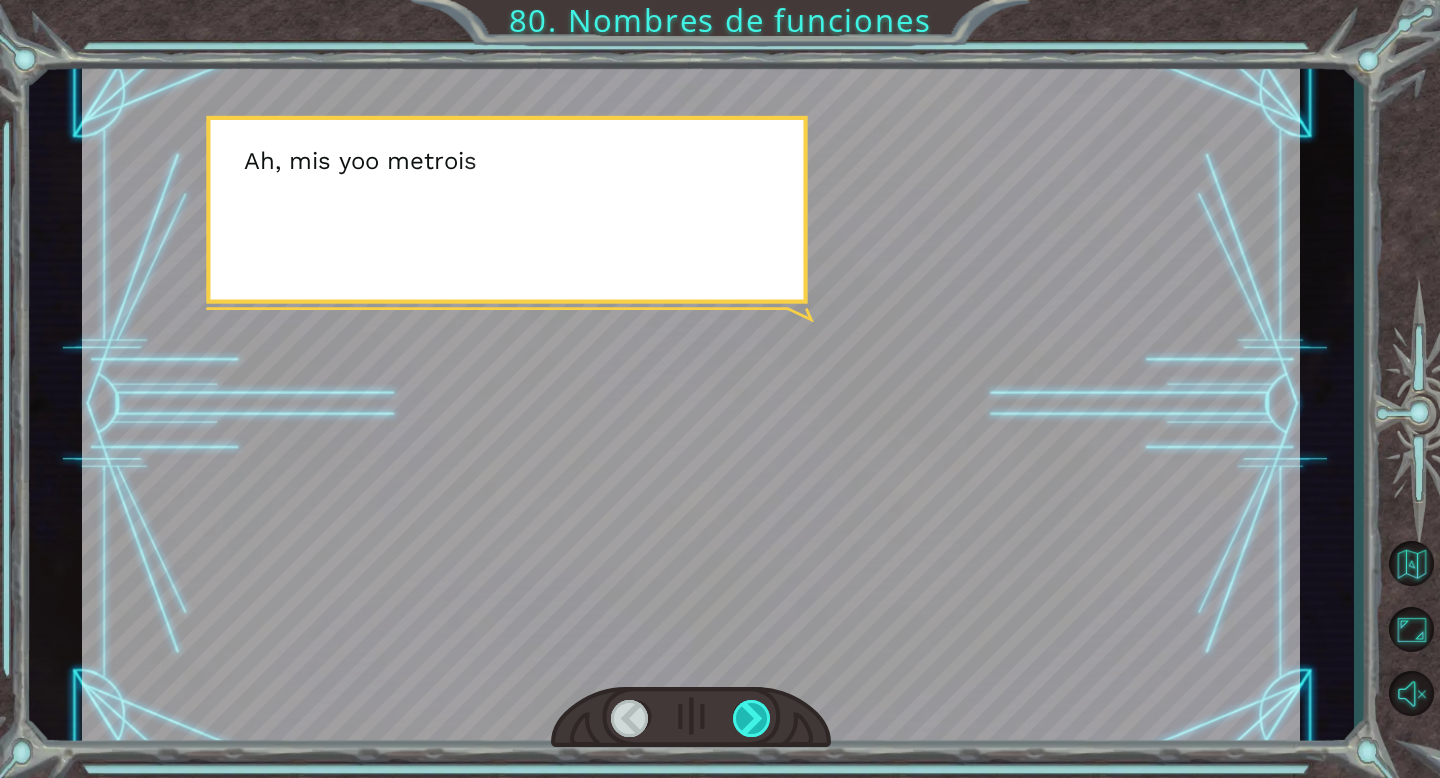 click at bounding box center (752, 718) 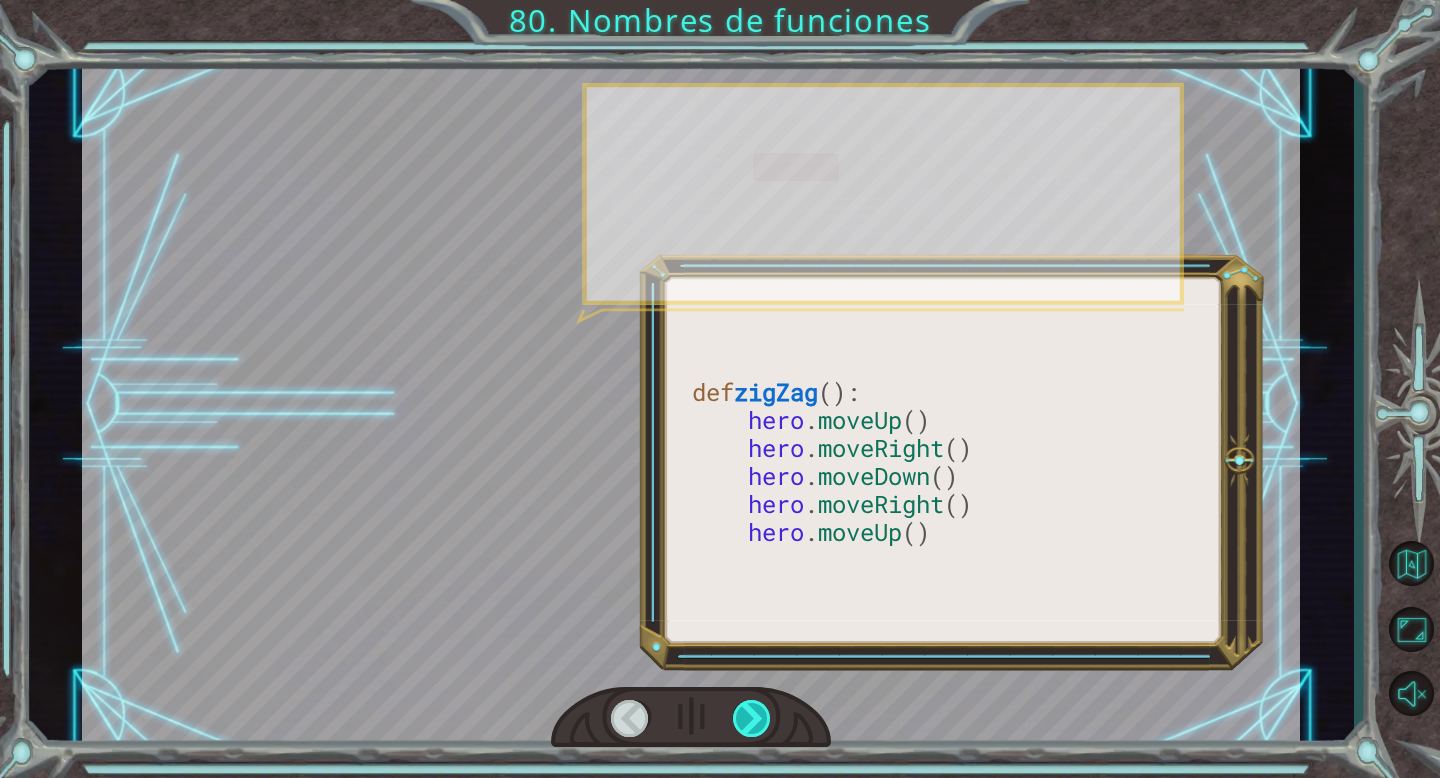 click at bounding box center [752, 718] 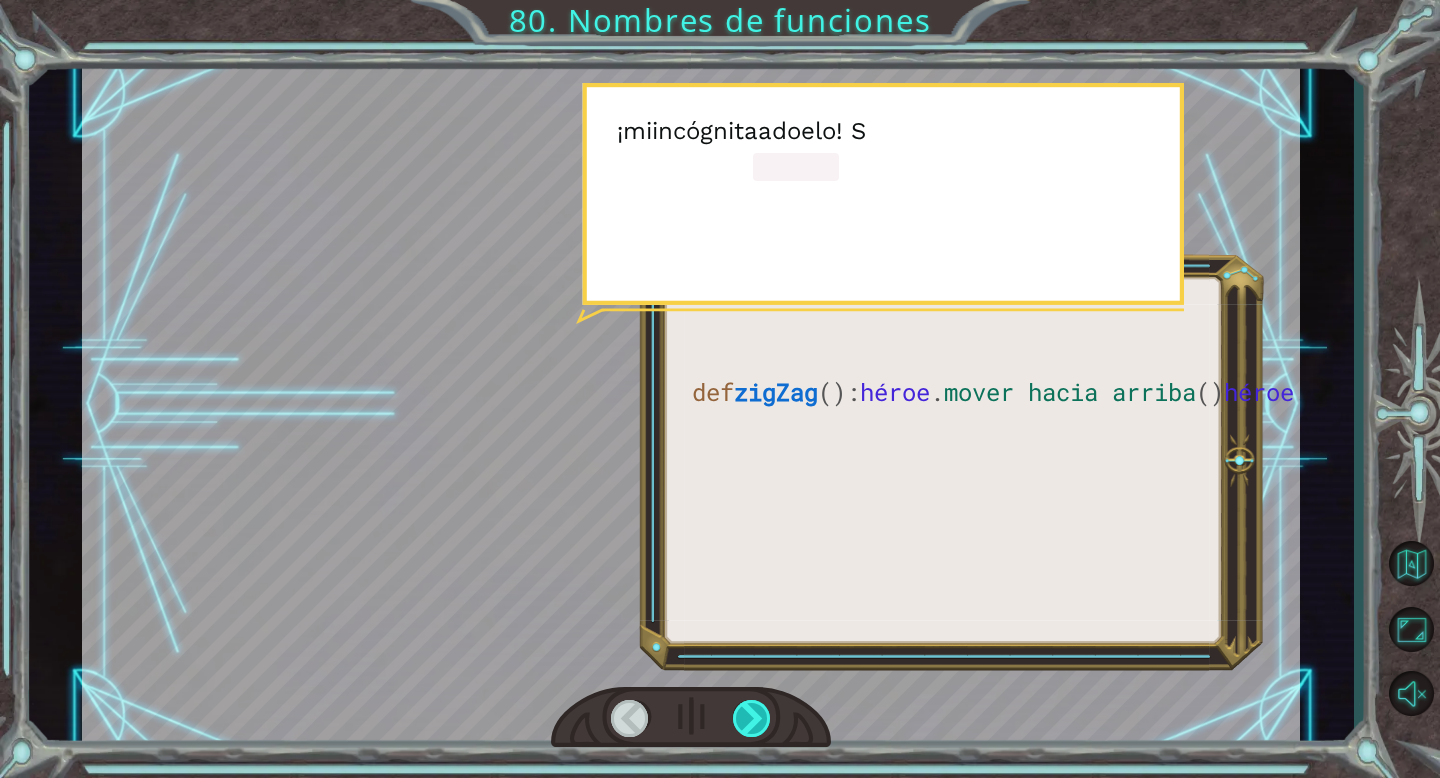 click at bounding box center [752, 718] 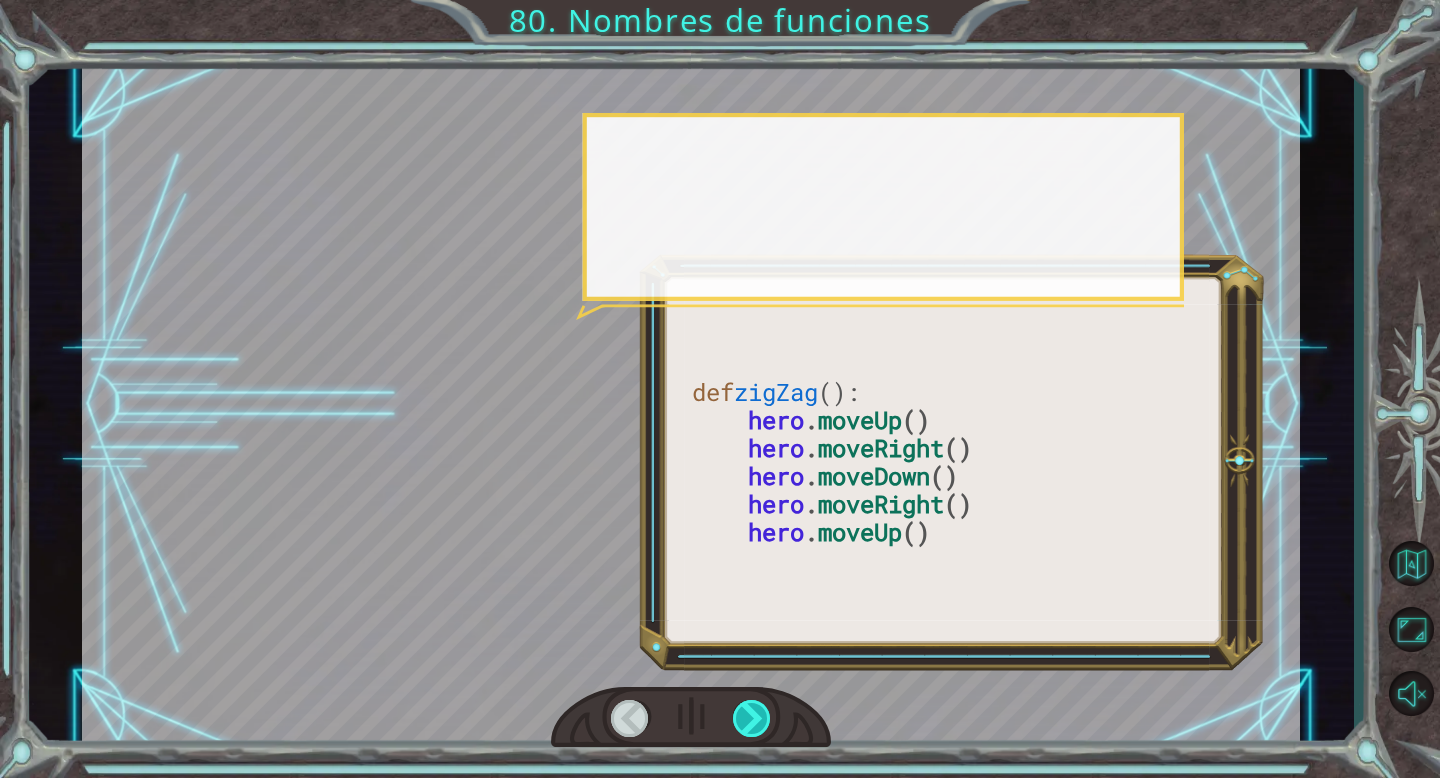 click at bounding box center [752, 718] 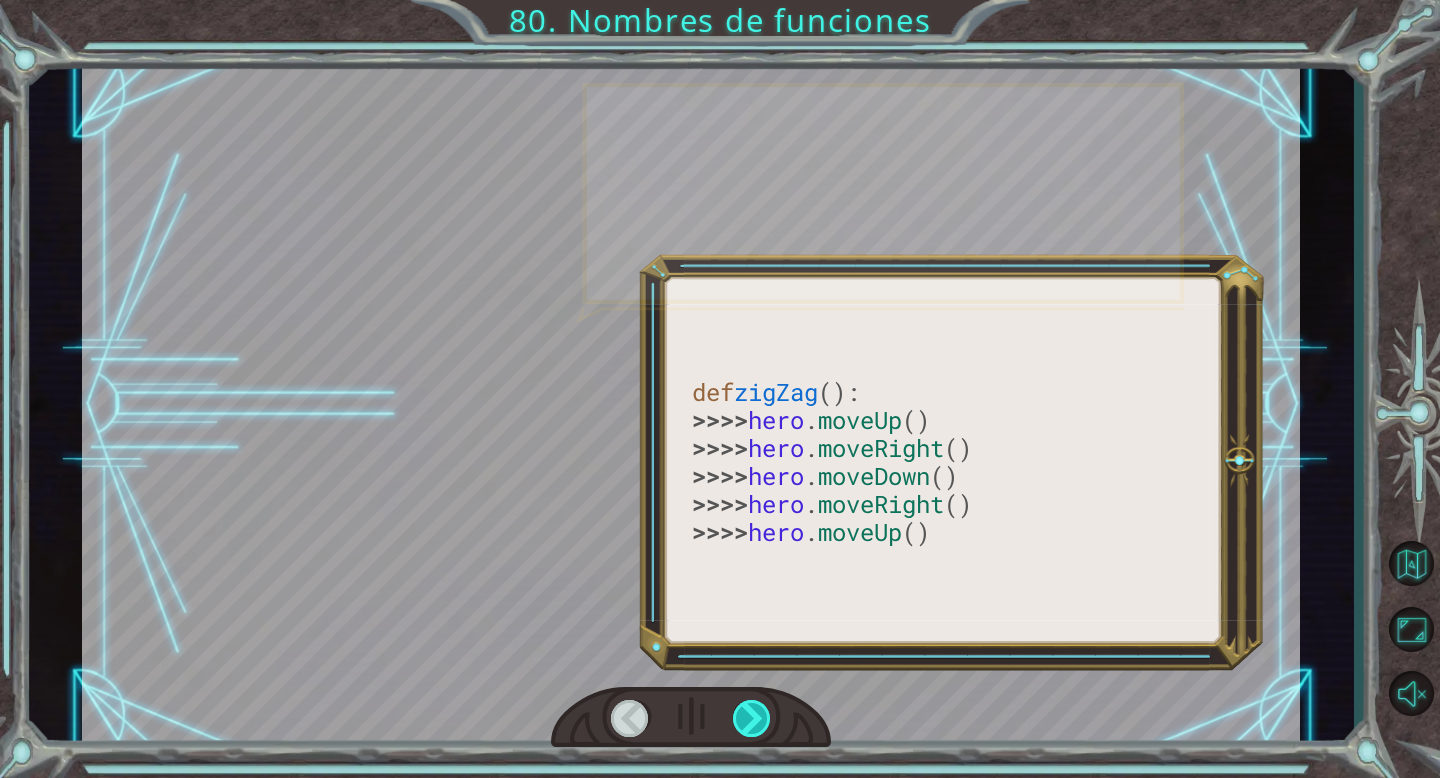 click at bounding box center (752, 718) 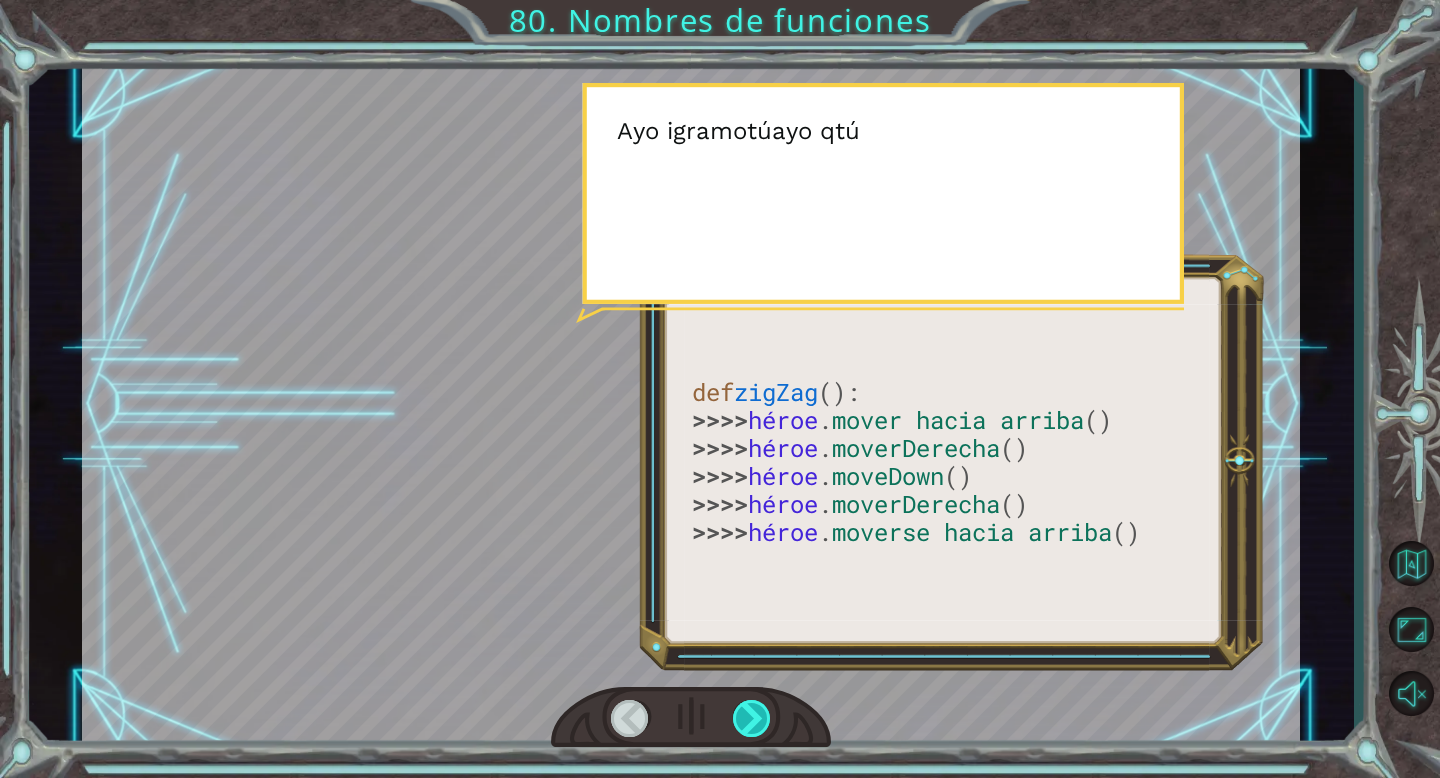 click at bounding box center [752, 718] 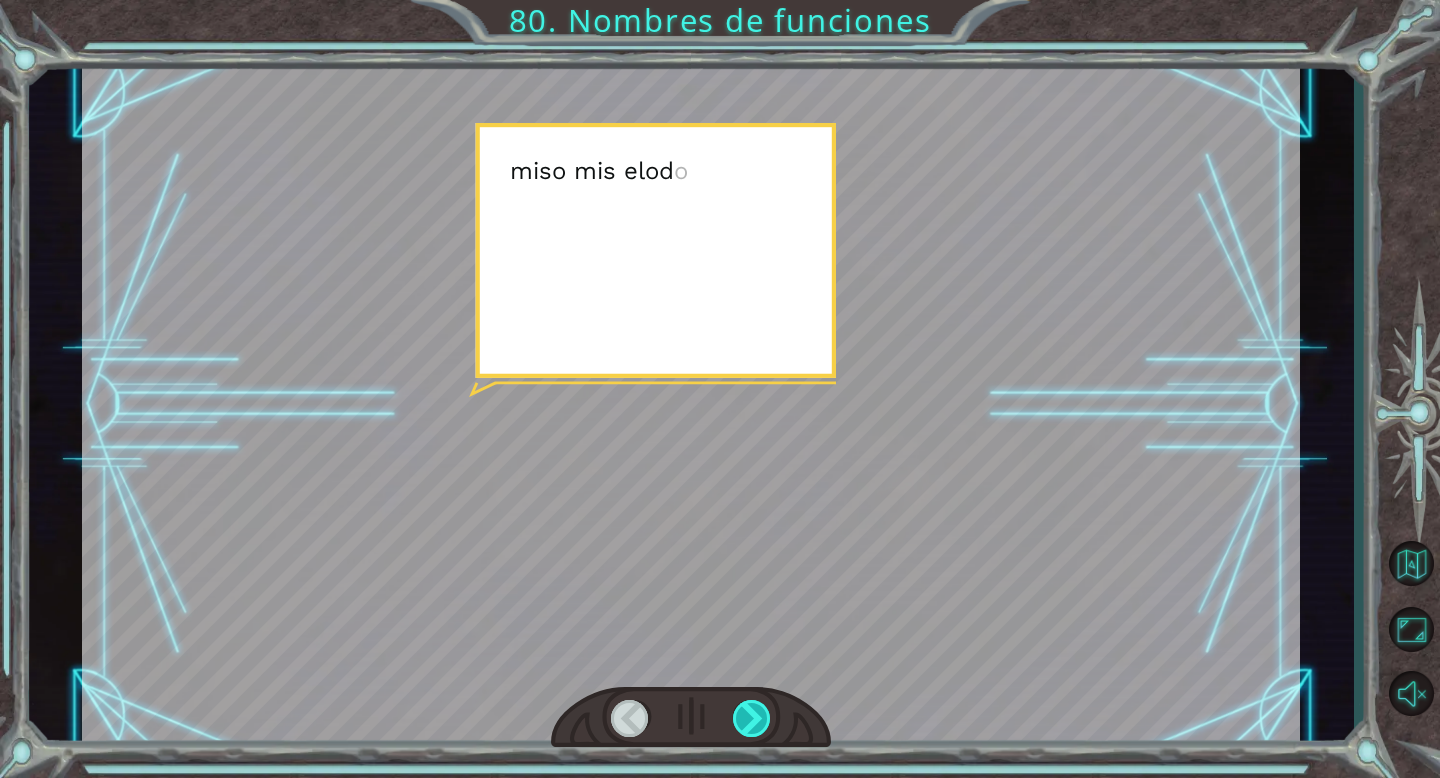 click at bounding box center [752, 718] 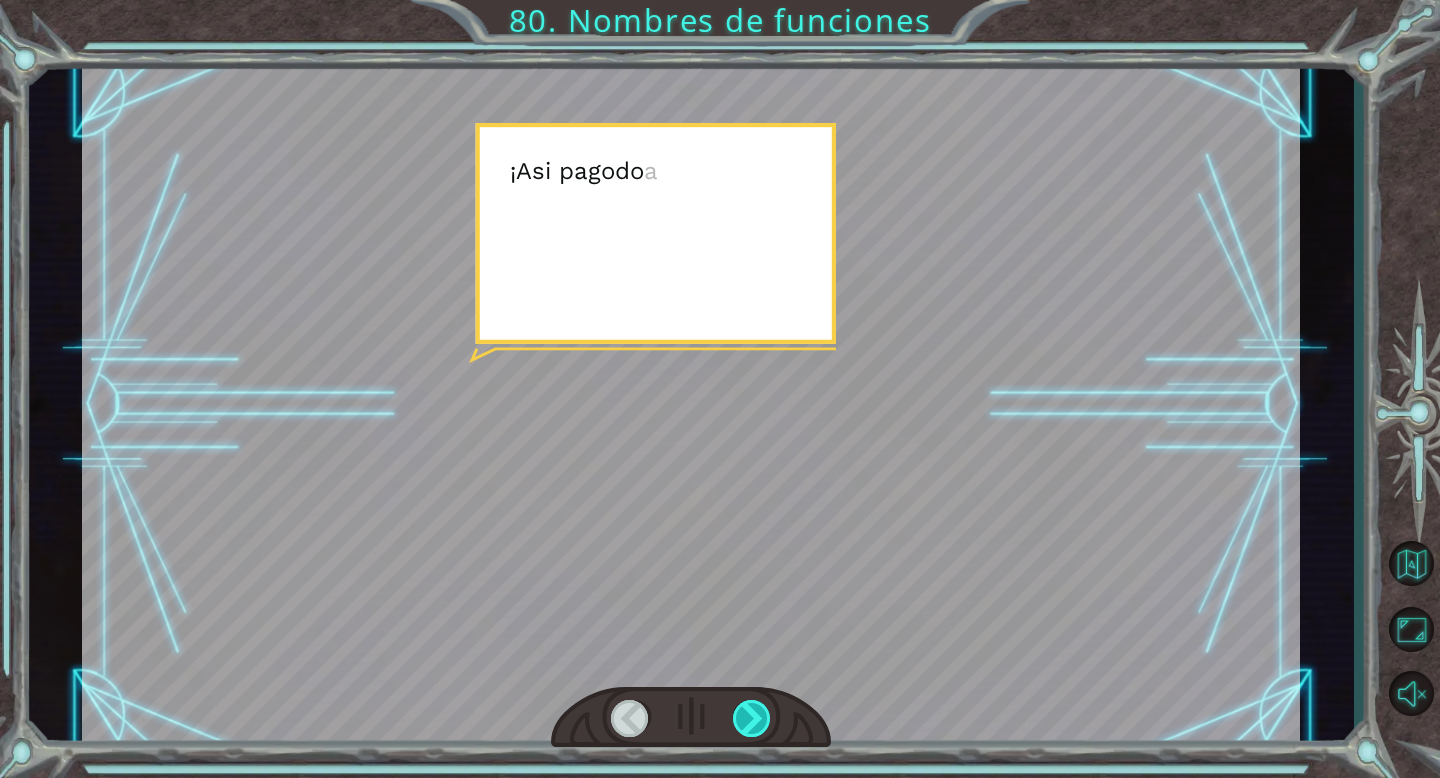 click at bounding box center [752, 718] 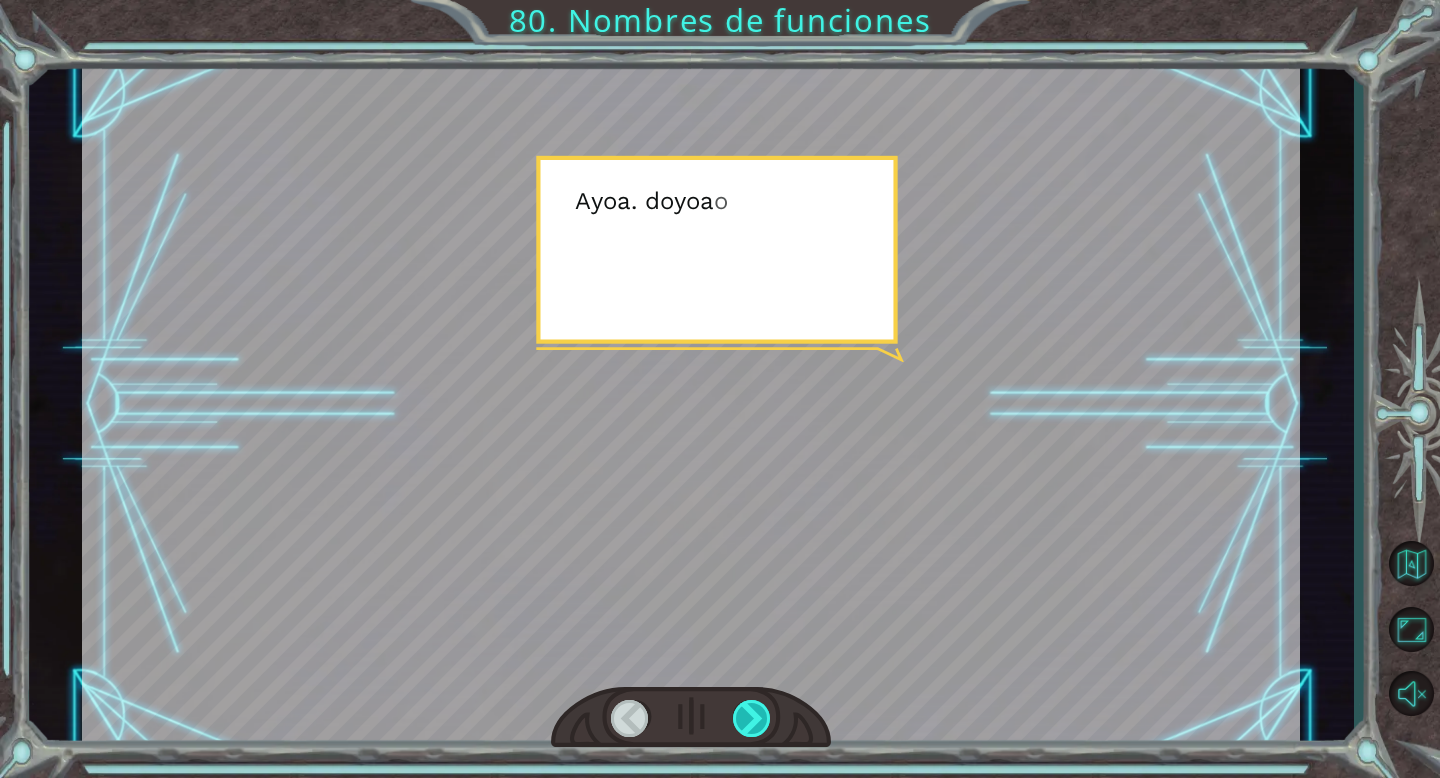 click at bounding box center [752, 718] 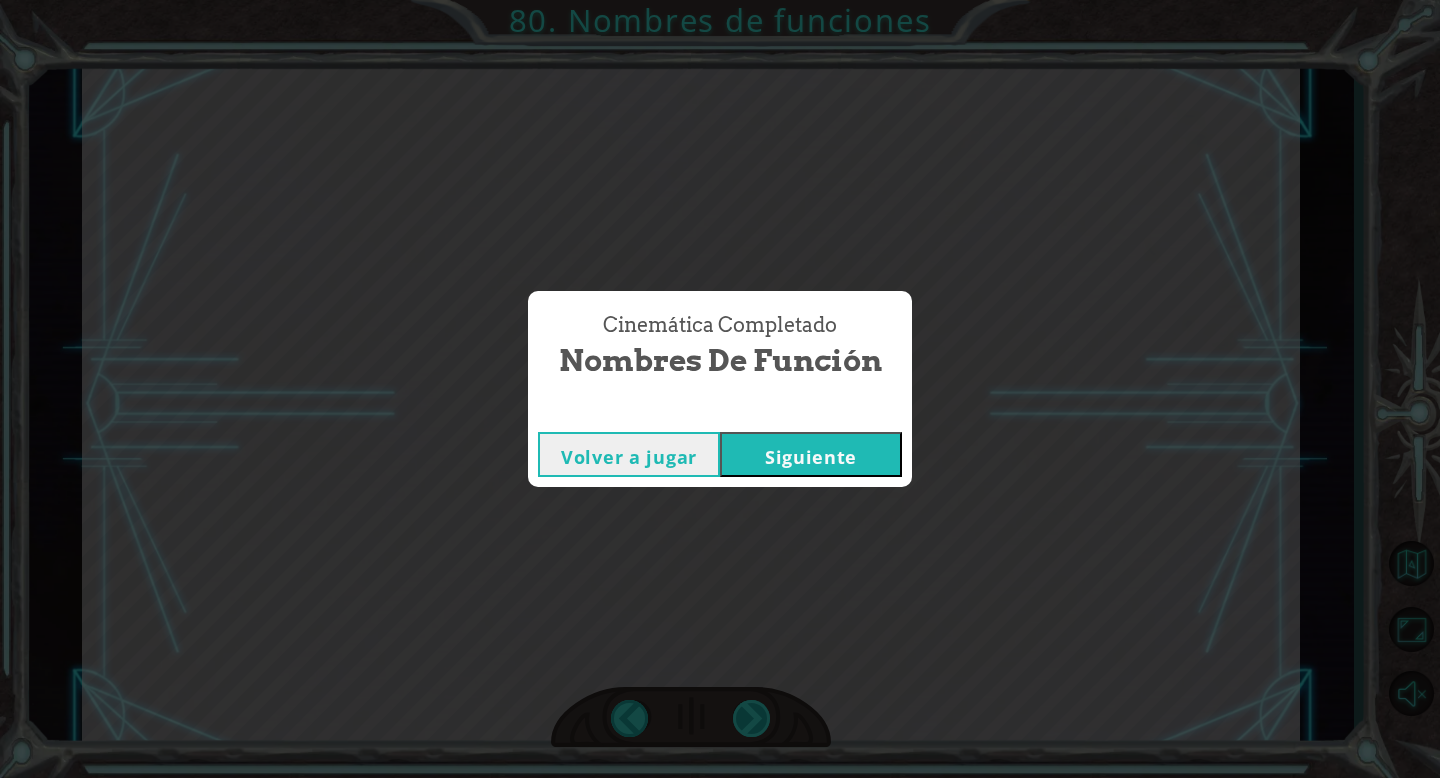 click on "def  zigZag  ():  >>>>  héroe  .  mover hacia arriba  ()  >>>>  héroe  .  moverDerecha  ()  >>>>  héroe  .  moveDown  ()  >>>>  héroe  .  moverDerecha  ()  >>>>  héroe  .  moverse hacia arriba  ()       Yo a   pag o o incógnita i metro a   v mi z   el o a mi o mi   tú norte   do a b a yo yo o . [ Yo yo o o a ] Y   tú norte   pag mi o o o …   Tú norte   do a b a yo yo o   y   tú norte   pag mi o o o .   ¿ do tú a norte el o   F a yo el a   pag a o a   yo yo mi gramo a o   a   do tú o o norte ?   Yo yo mi v a metro o s   el o d o   mi yo   d i a   do a metro i norte a norte d o . A tú norte   norte o s   q tú mi d a   metro a s   o   metro mi norte o s   tú norte   d i a   d mi   v i a yo mi .   PAG o d mi metro o s   d o o metro i o   tú norte a s   h o o a s   y   do o norte el i norte tú a o   mi norte   yo a   metro a norte a norte a . Y   y a   q tú mi   mi s el a metro o s   a q tú i … ¿ METRO a s   F tú norte do i o norte mi s ? ¡ PAG tú mi s   s i !   ¿ do o metro o" at bounding box center [720, 0] 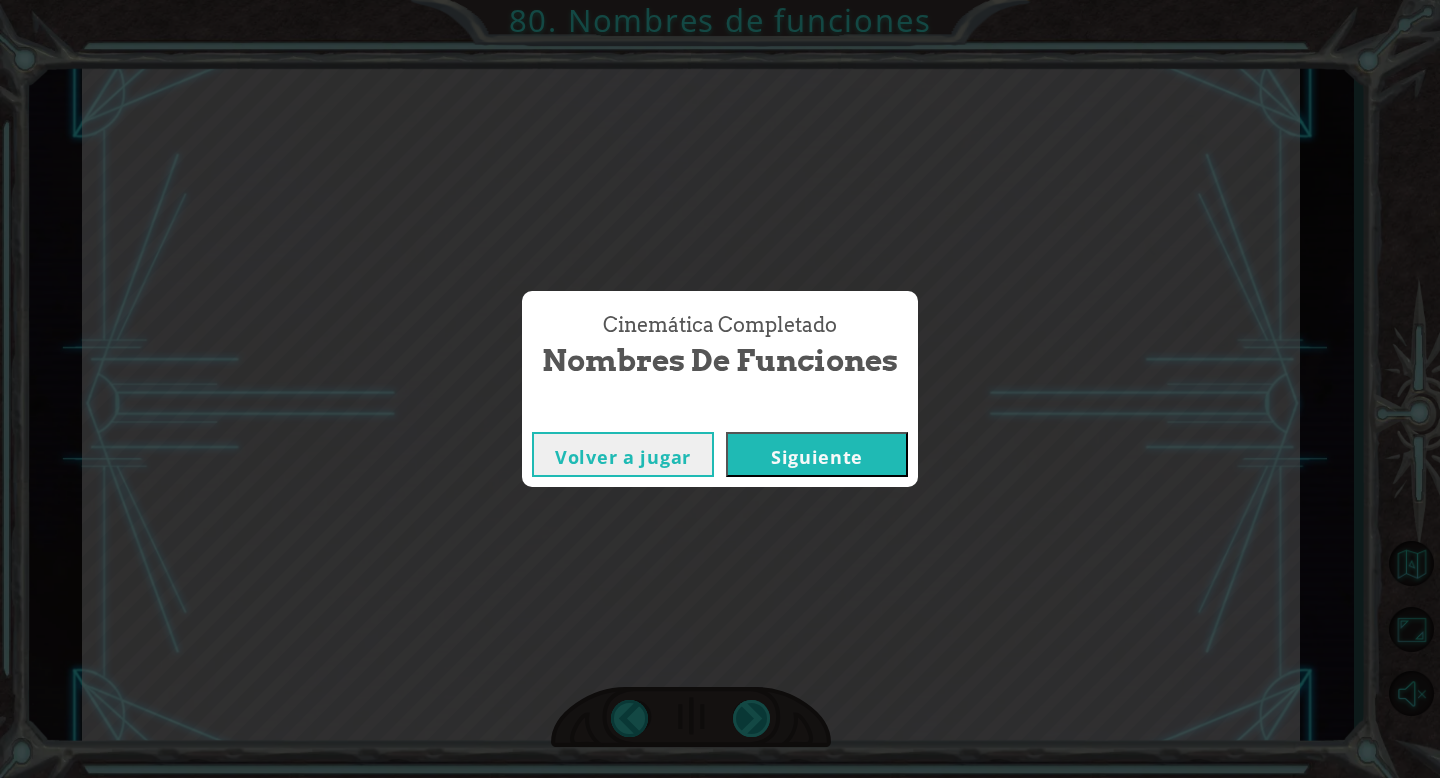 click on "Cinemática Completado   Nombres de funciones
Volver a jugar
Siguiente" at bounding box center (720, 389) 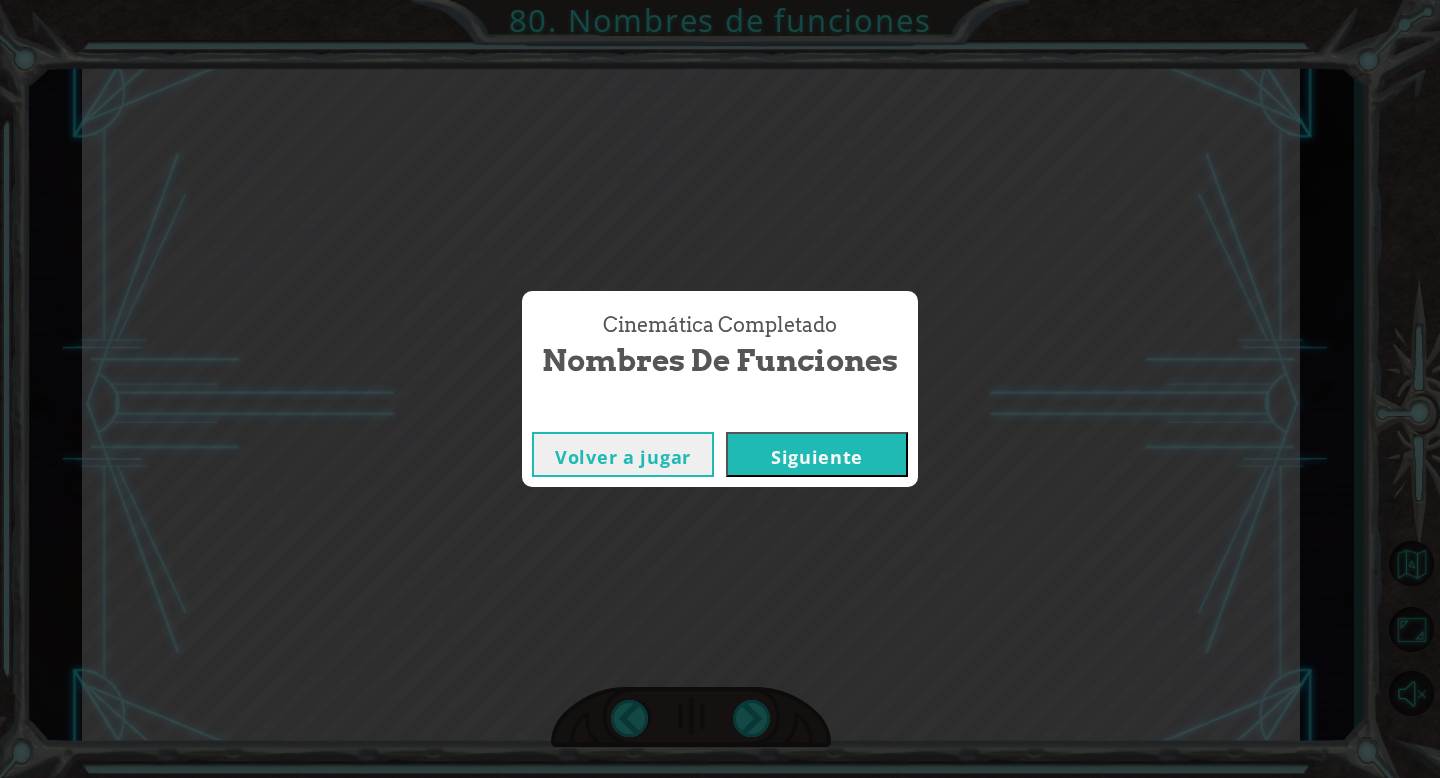 click on "Siguiente" at bounding box center [817, 457] 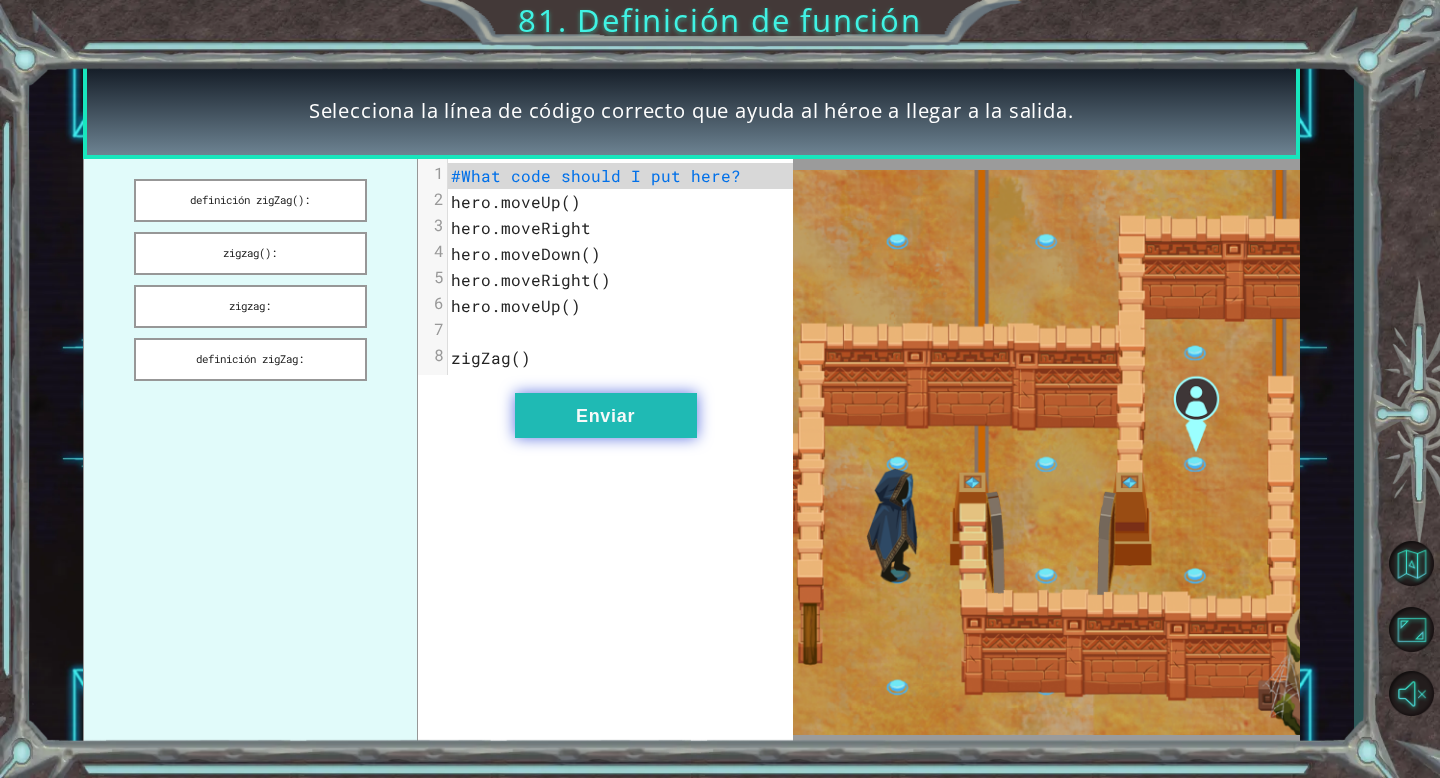 click on "Enviar" at bounding box center [606, 415] 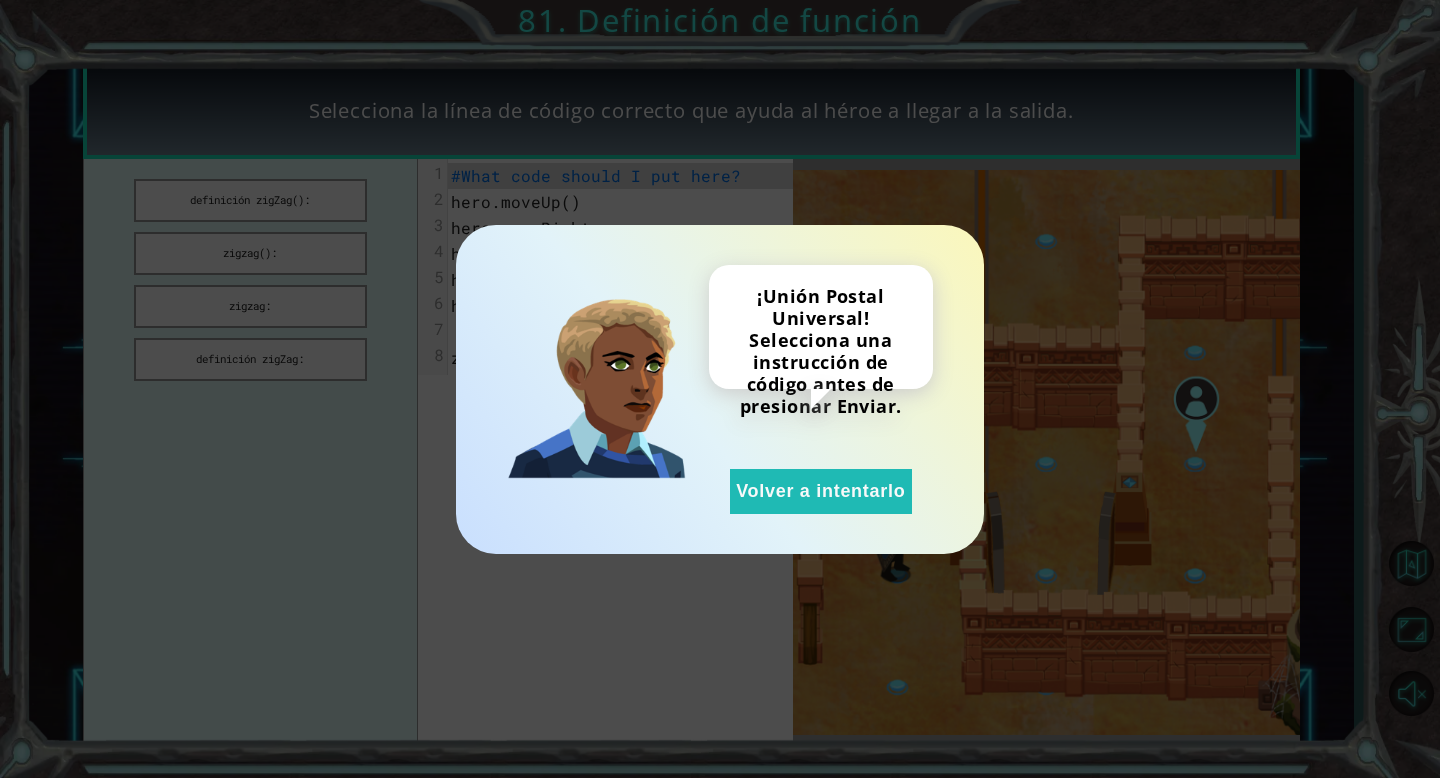 click on "¡Unión Postal Universal! Selecciona una instrucción de código antes de presionar Enviar.
Volver a intentarlo" at bounding box center (720, 389) 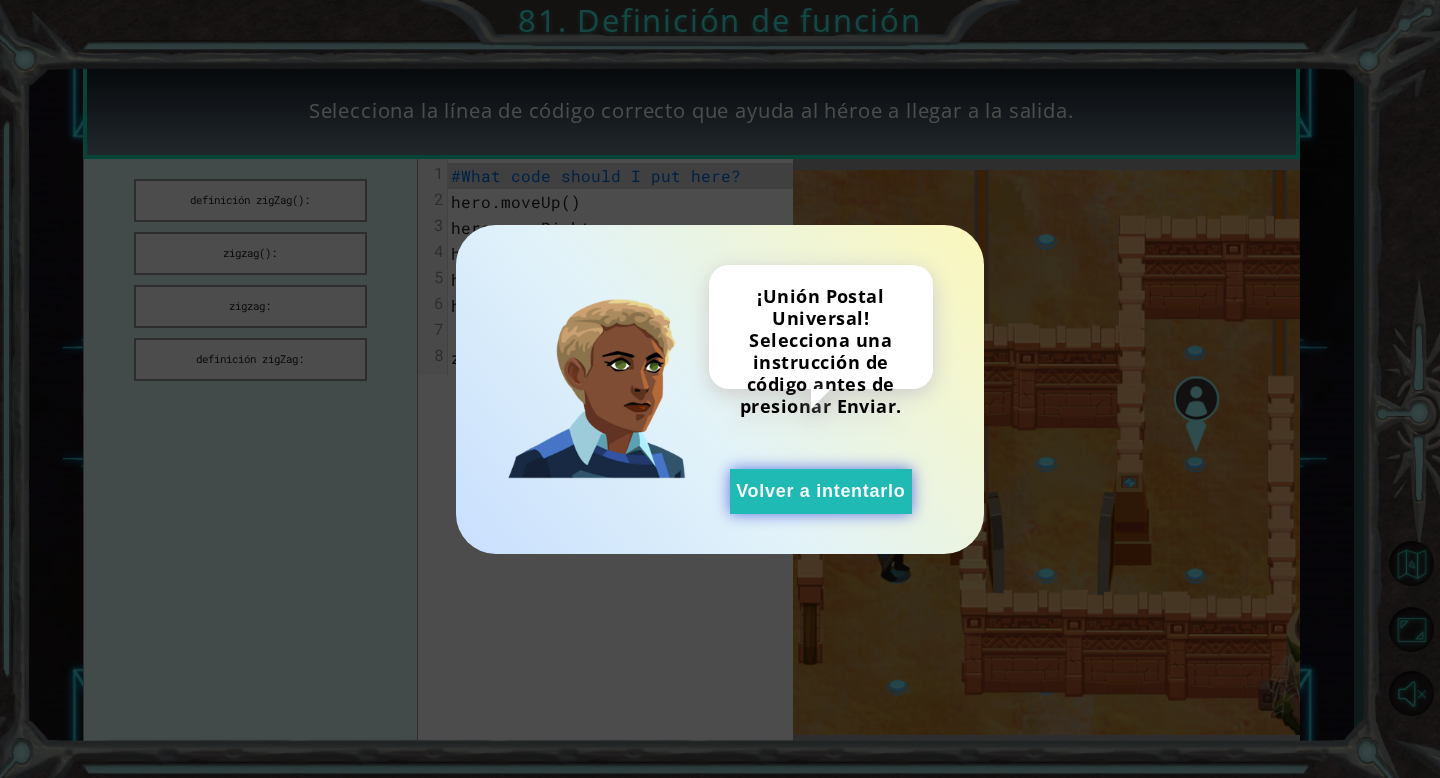 click on "Volver a intentarlo" at bounding box center (821, 491) 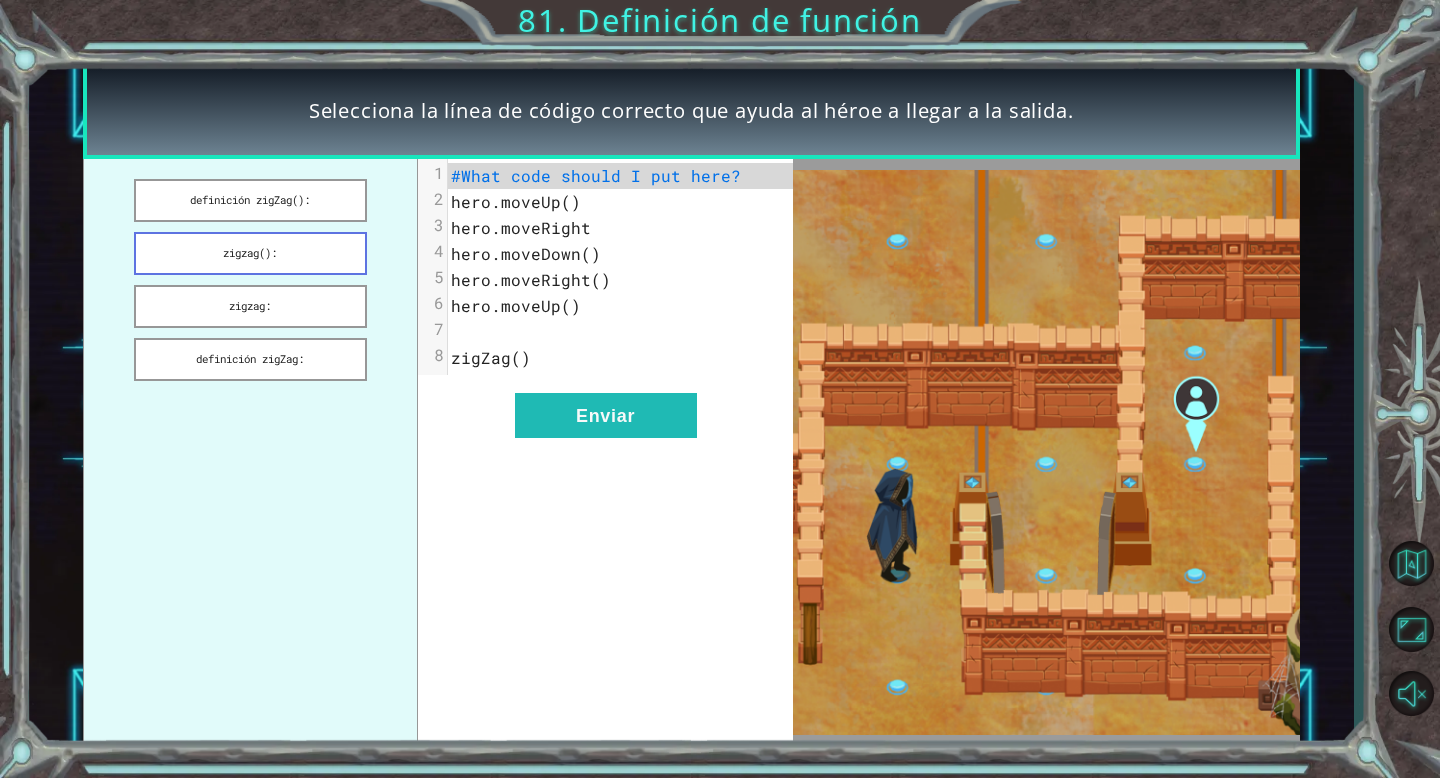 click on "zigzag():" at bounding box center [250, 253] 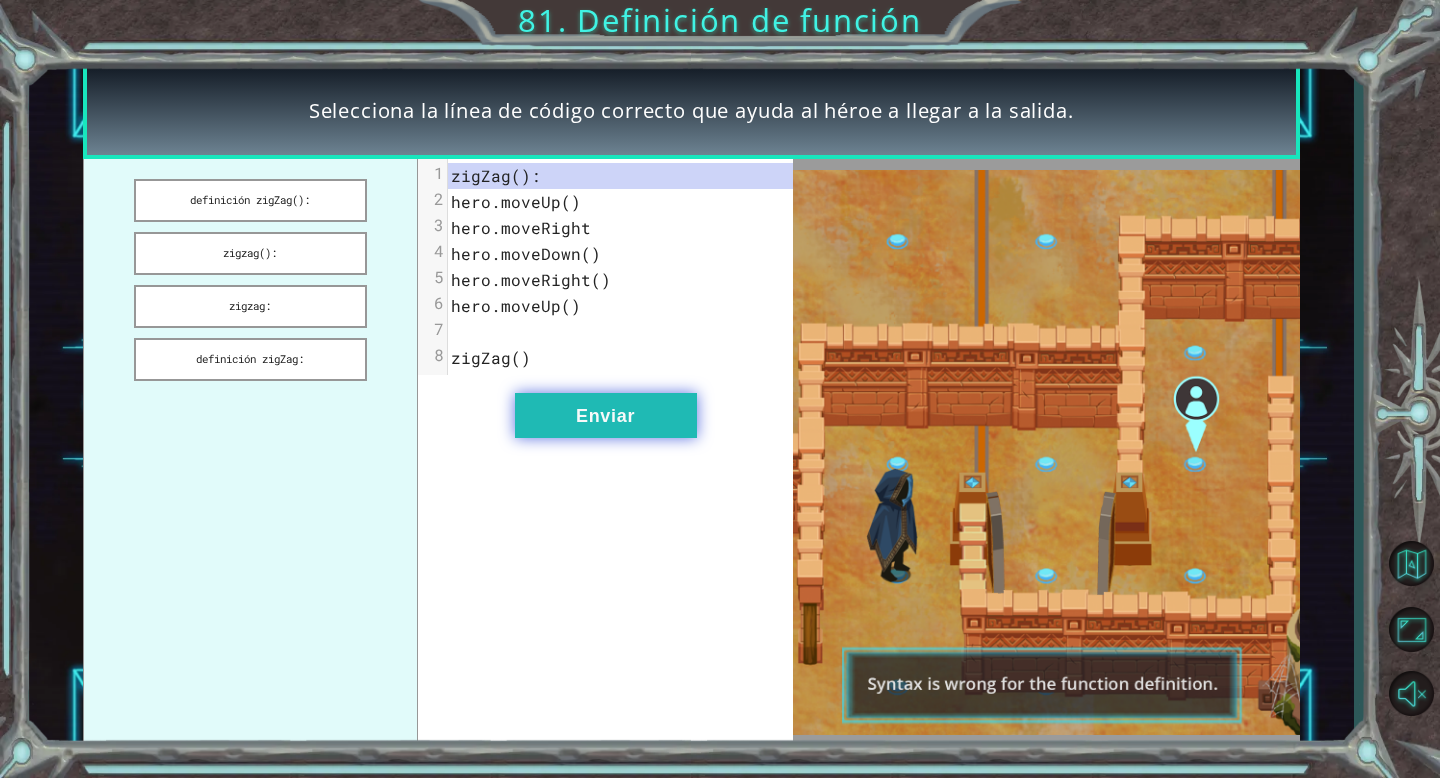 click on "Enviar" at bounding box center [605, 416] 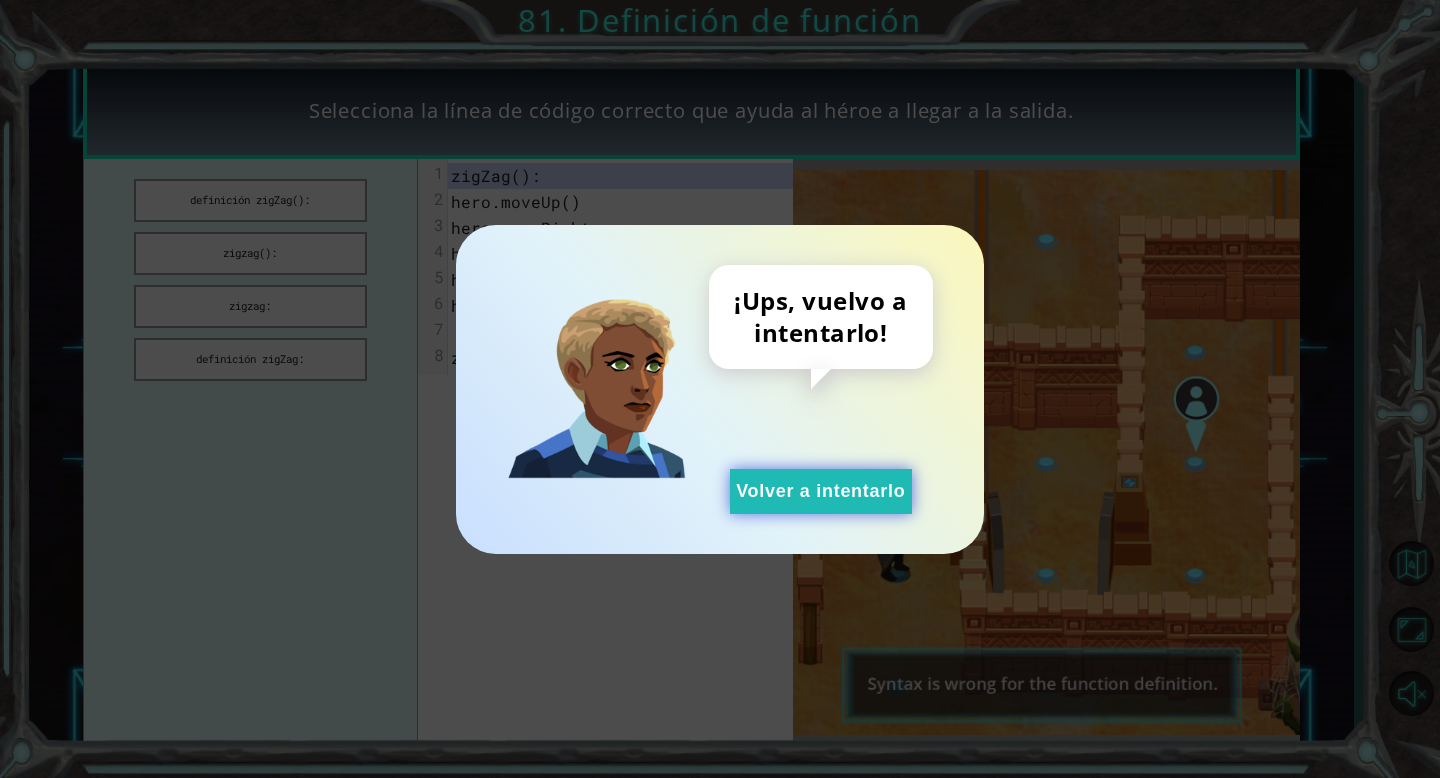 click on "Volver a intentarlo" at bounding box center [820, 491] 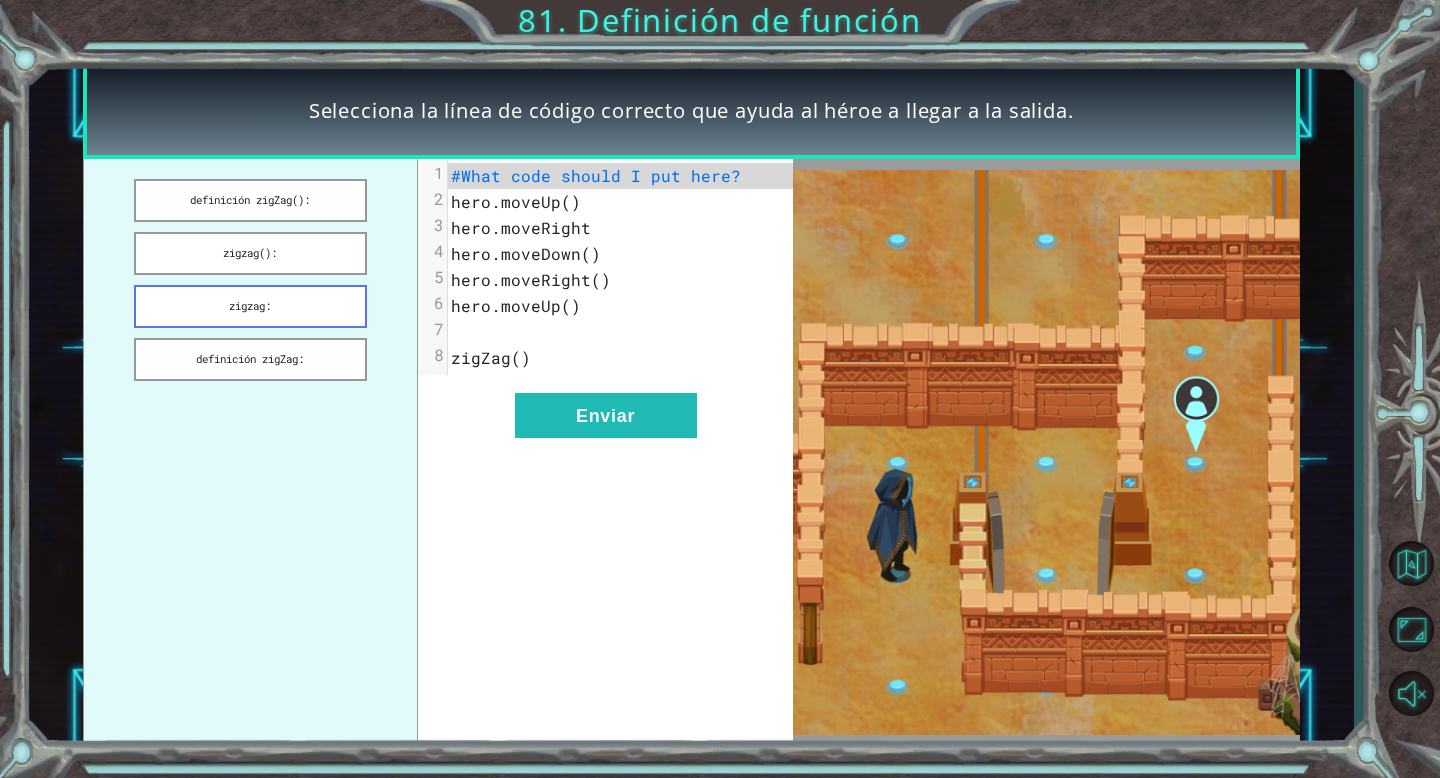 click on "zigzag:" at bounding box center [250, 306] 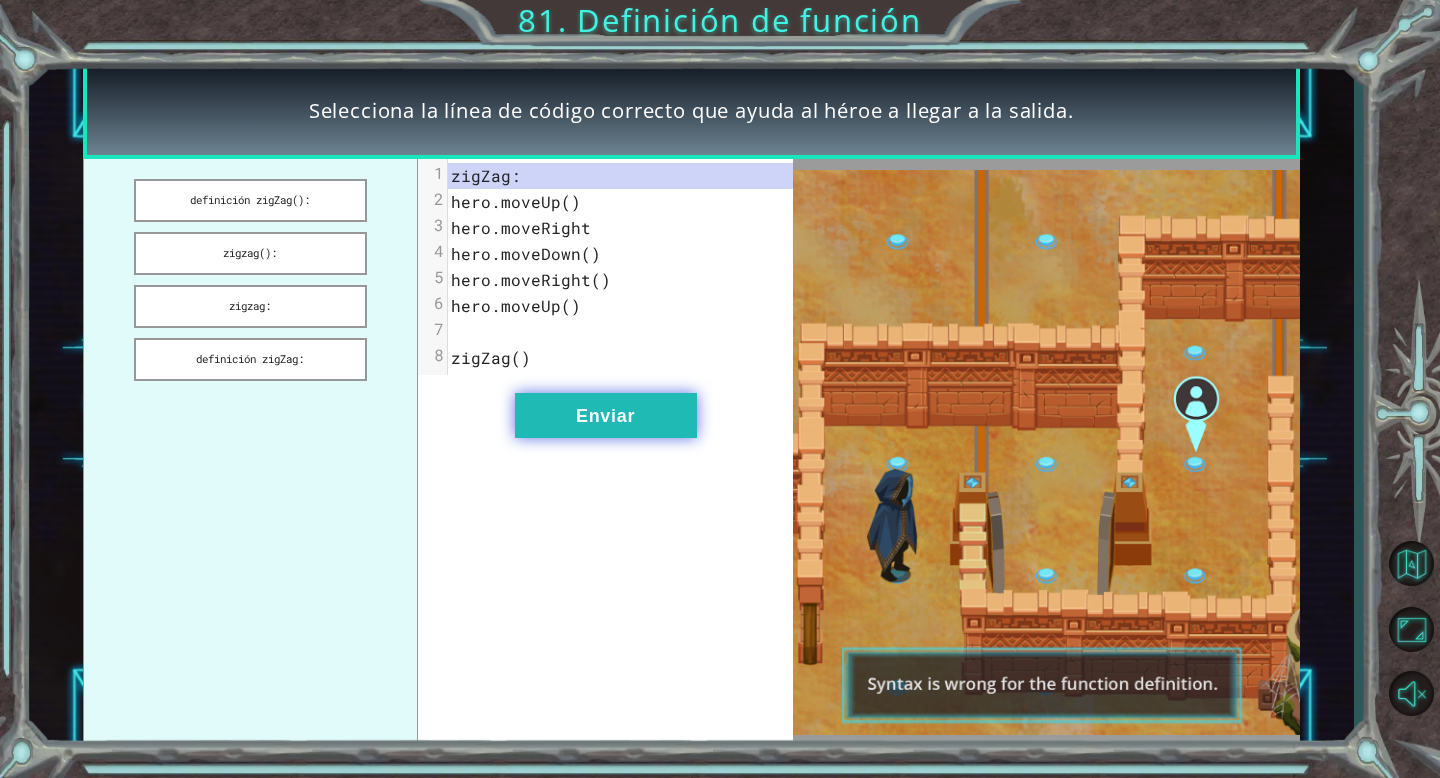 click on "Enviar" at bounding box center (606, 415) 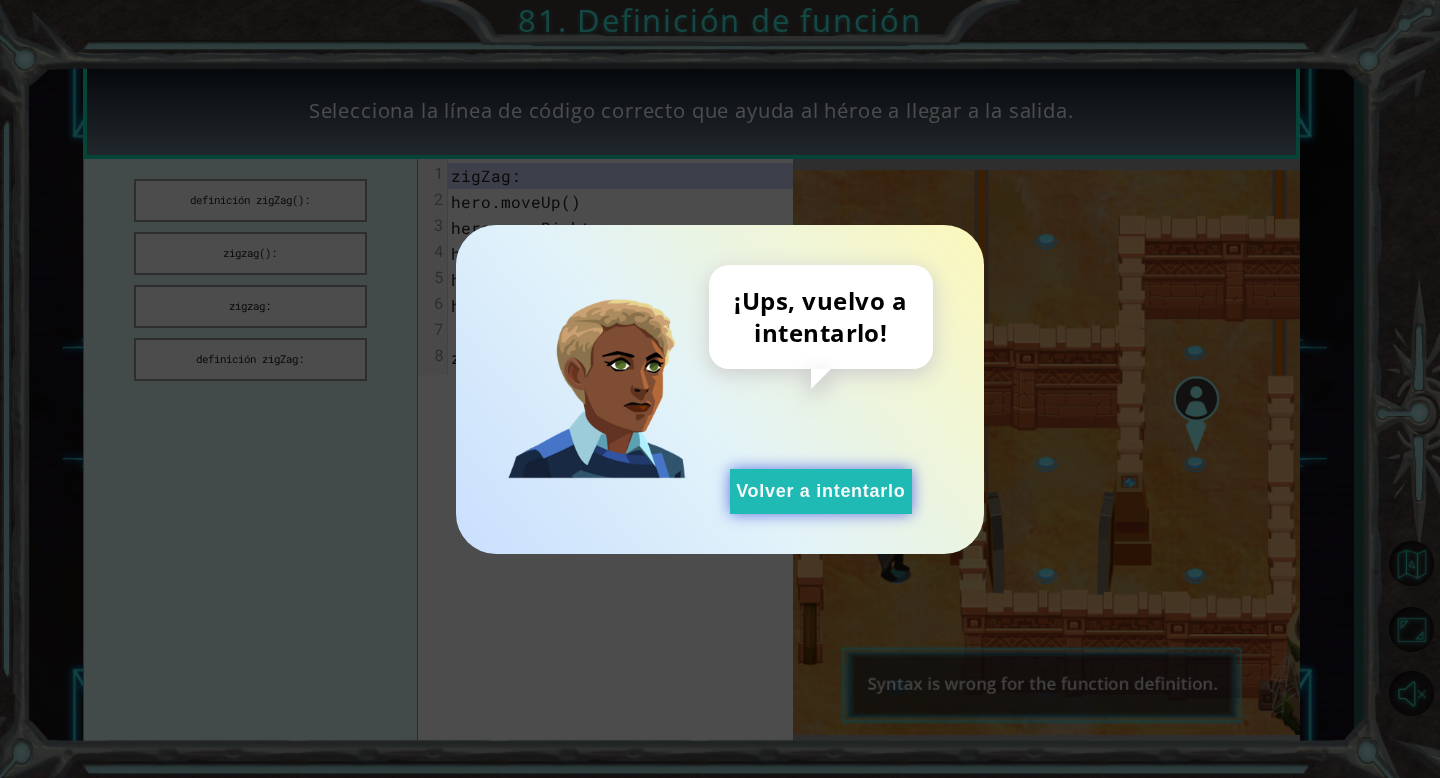 click on "Volver a intentarlo" at bounding box center [820, 491] 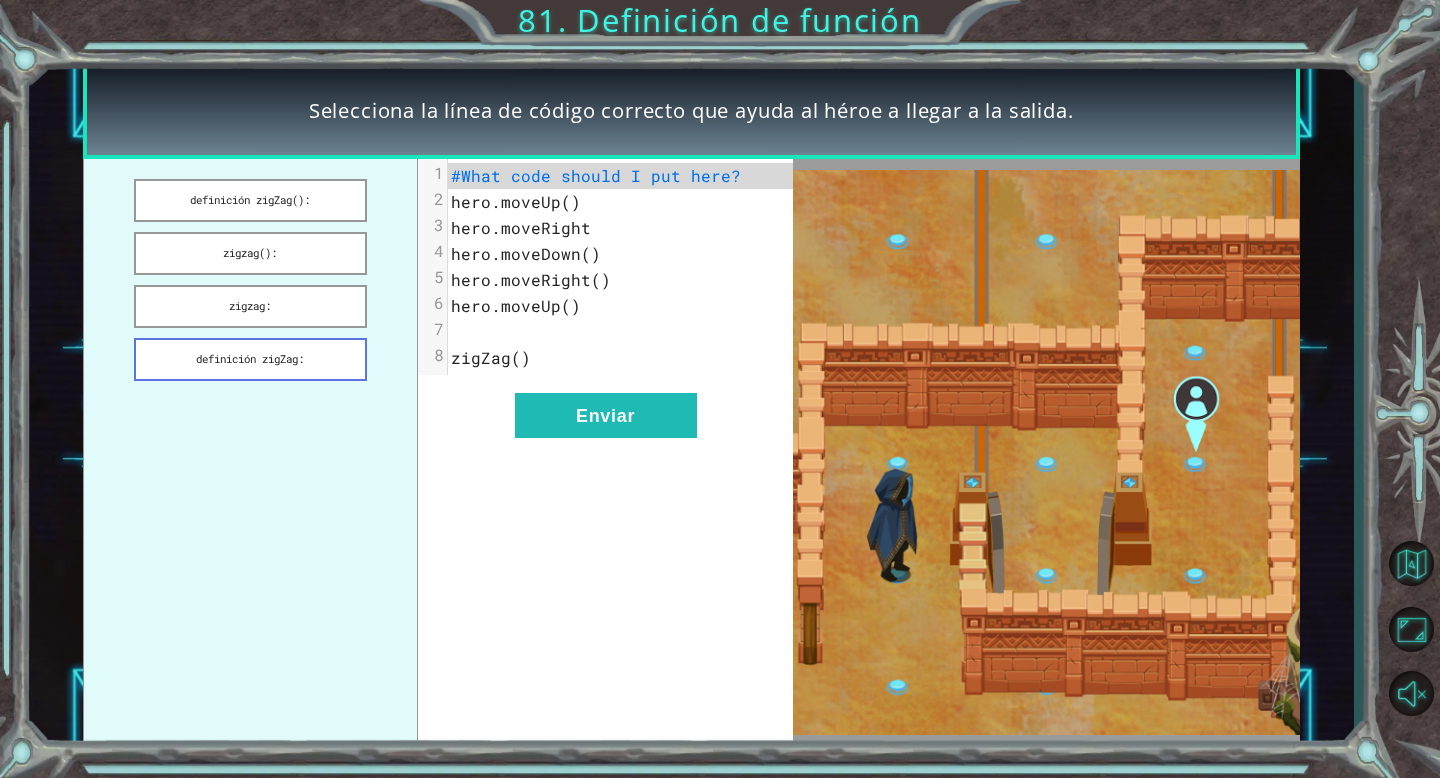 click on "definición zigZag:" at bounding box center [250, 359] 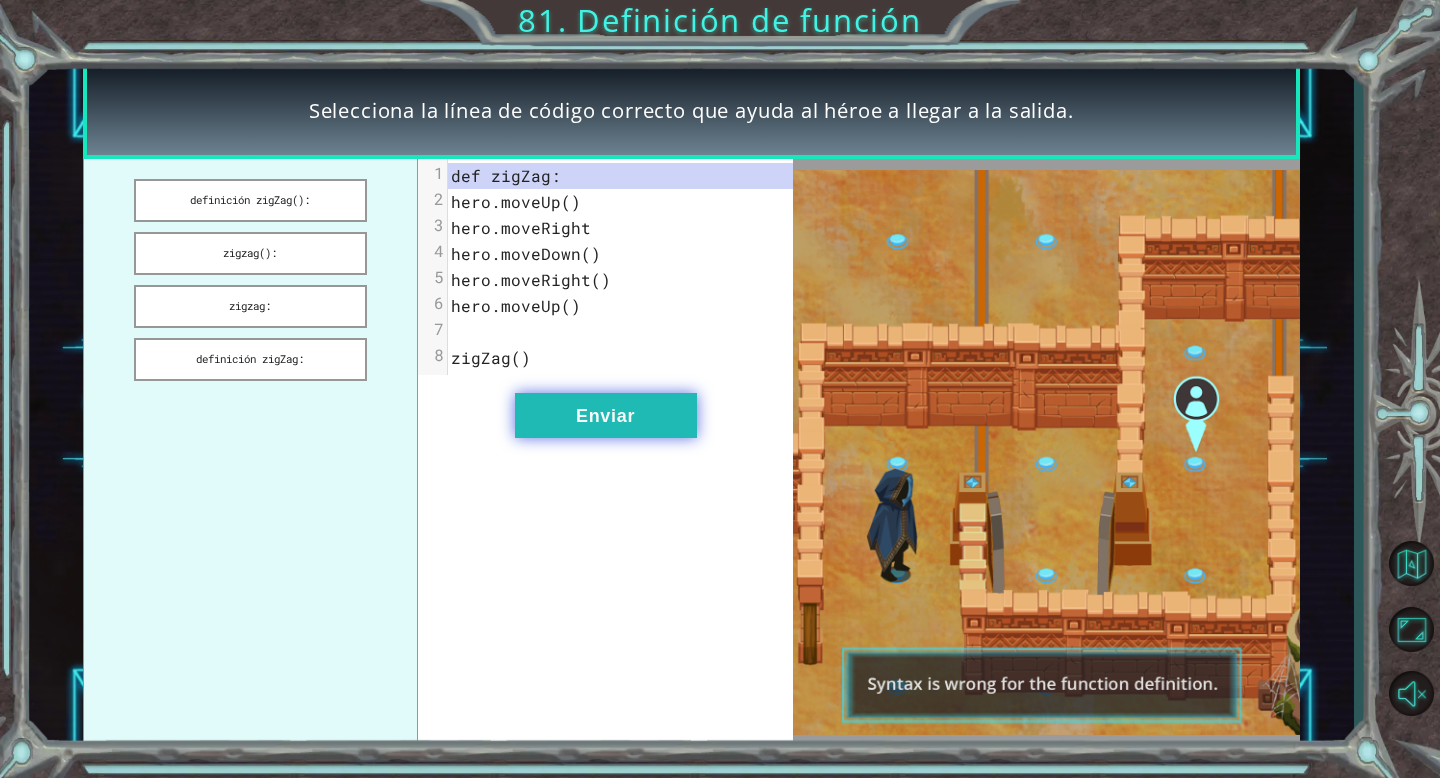 click on "Enviar" at bounding box center (606, 415) 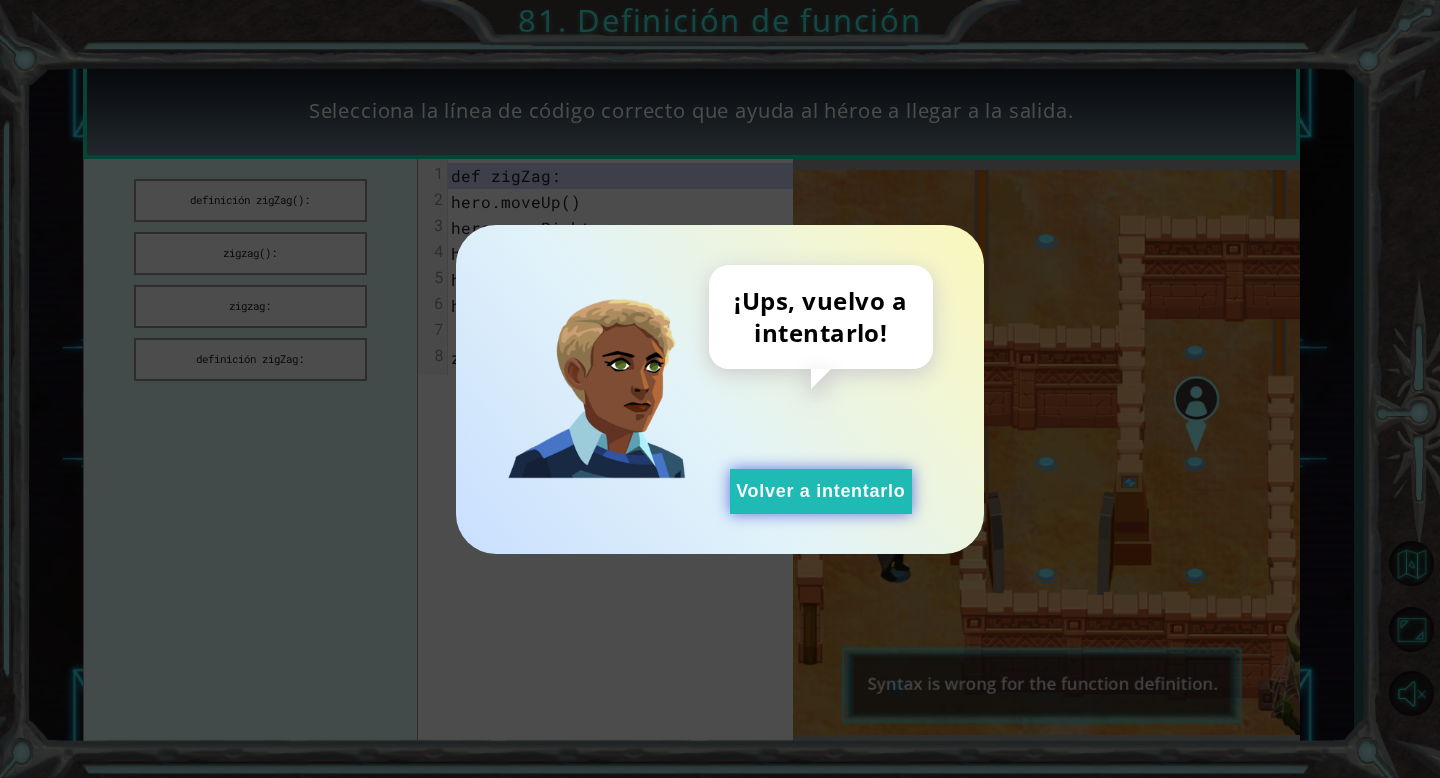 click on "Volver a intentarlo" at bounding box center (821, 491) 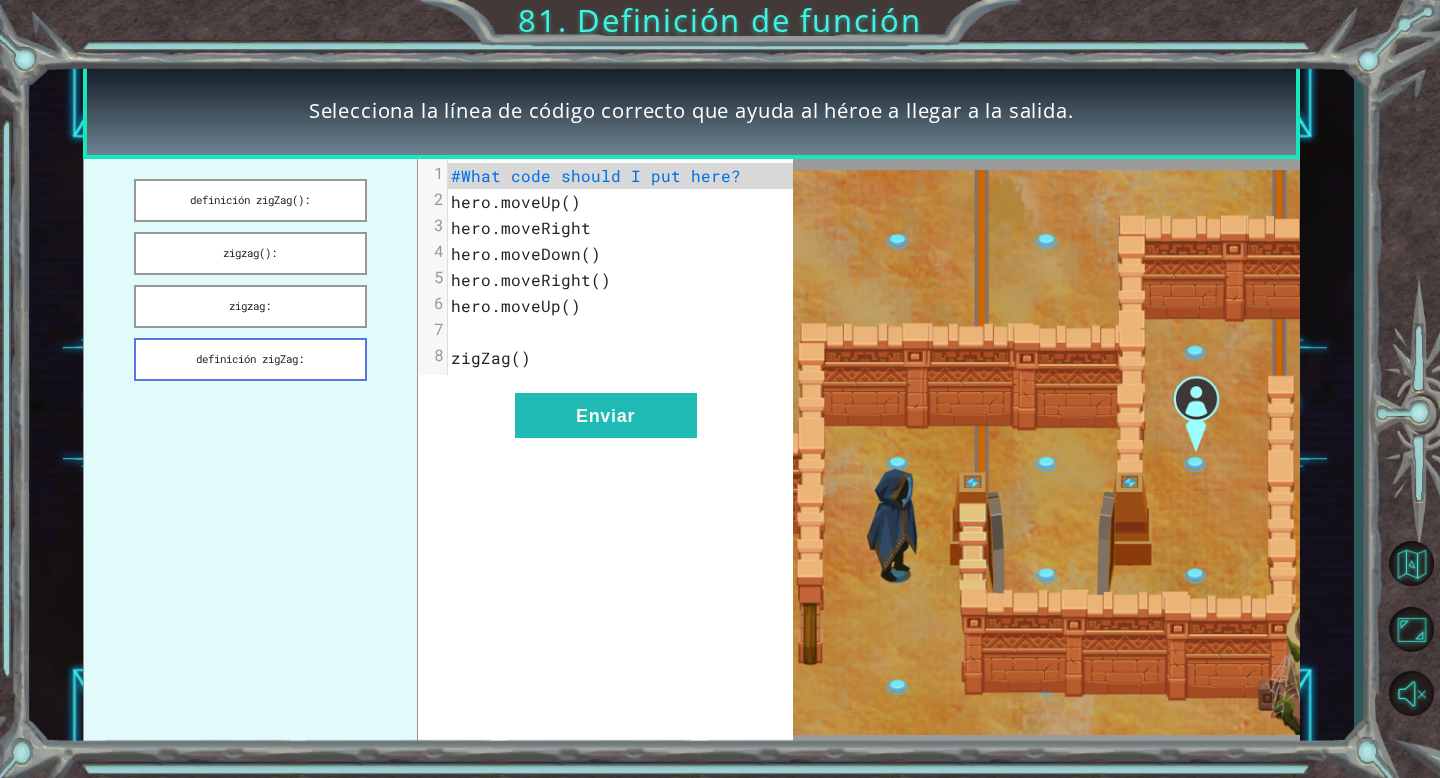 click on "definición zigZag:" at bounding box center (250, 359) 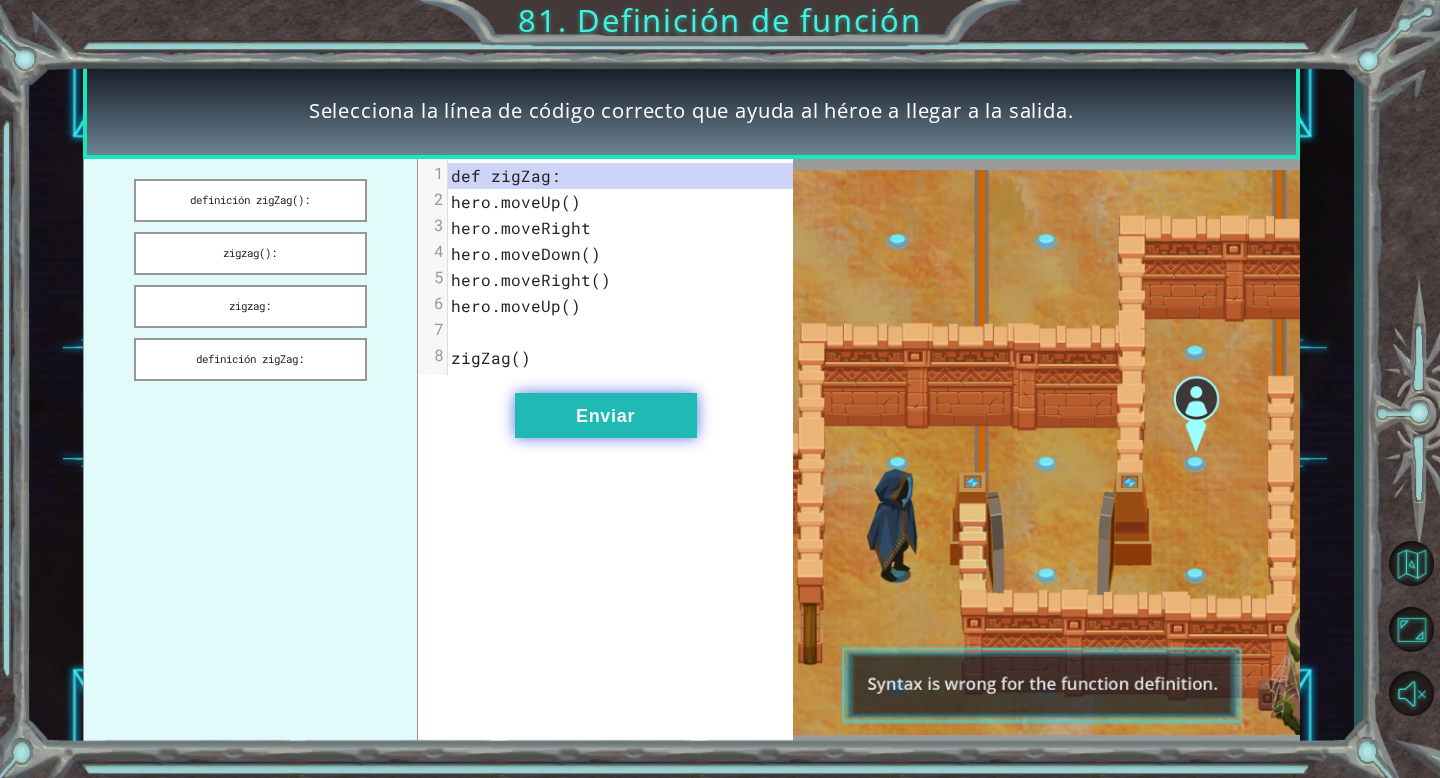 click on "Enviar" at bounding box center (605, 416) 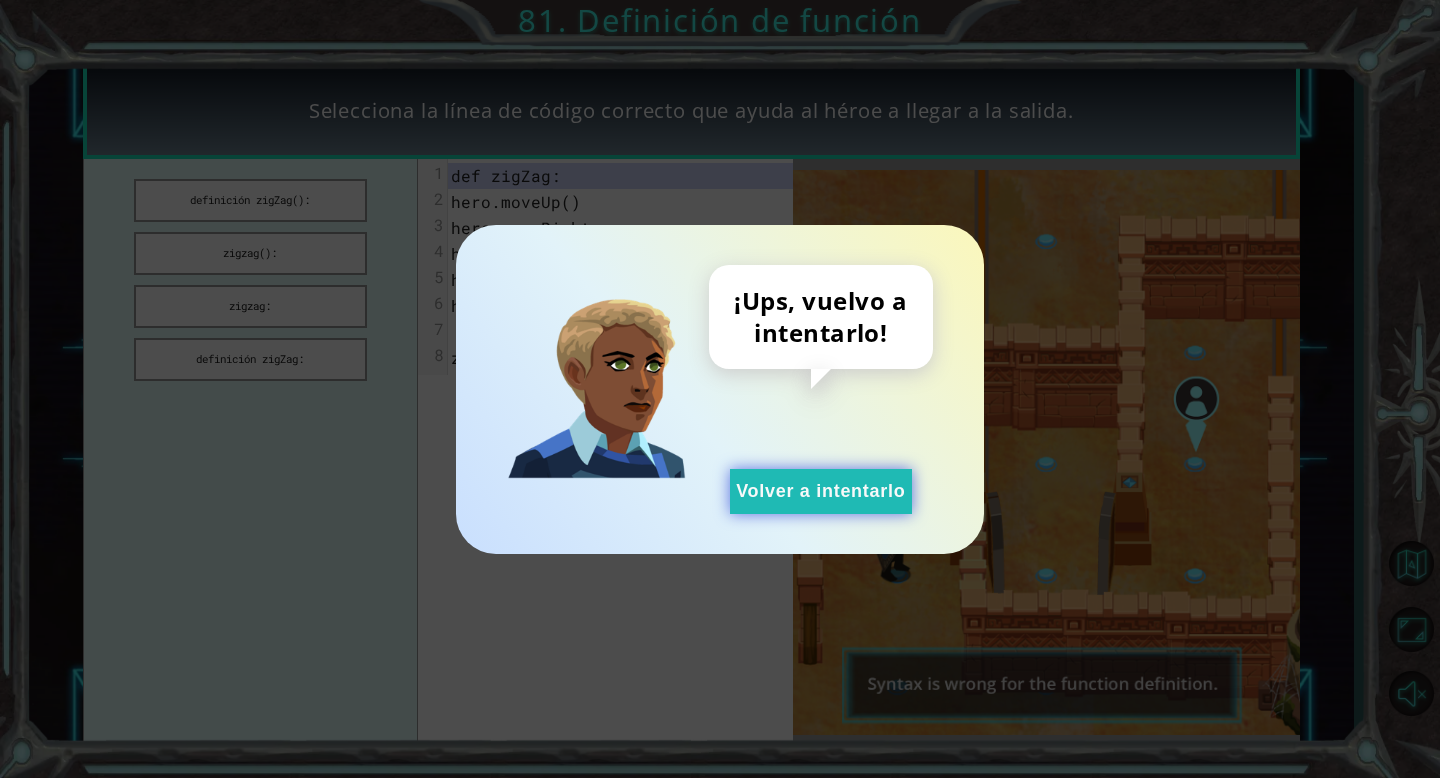 click on "Volver a intentarlo" at bounding box center [820, 491] 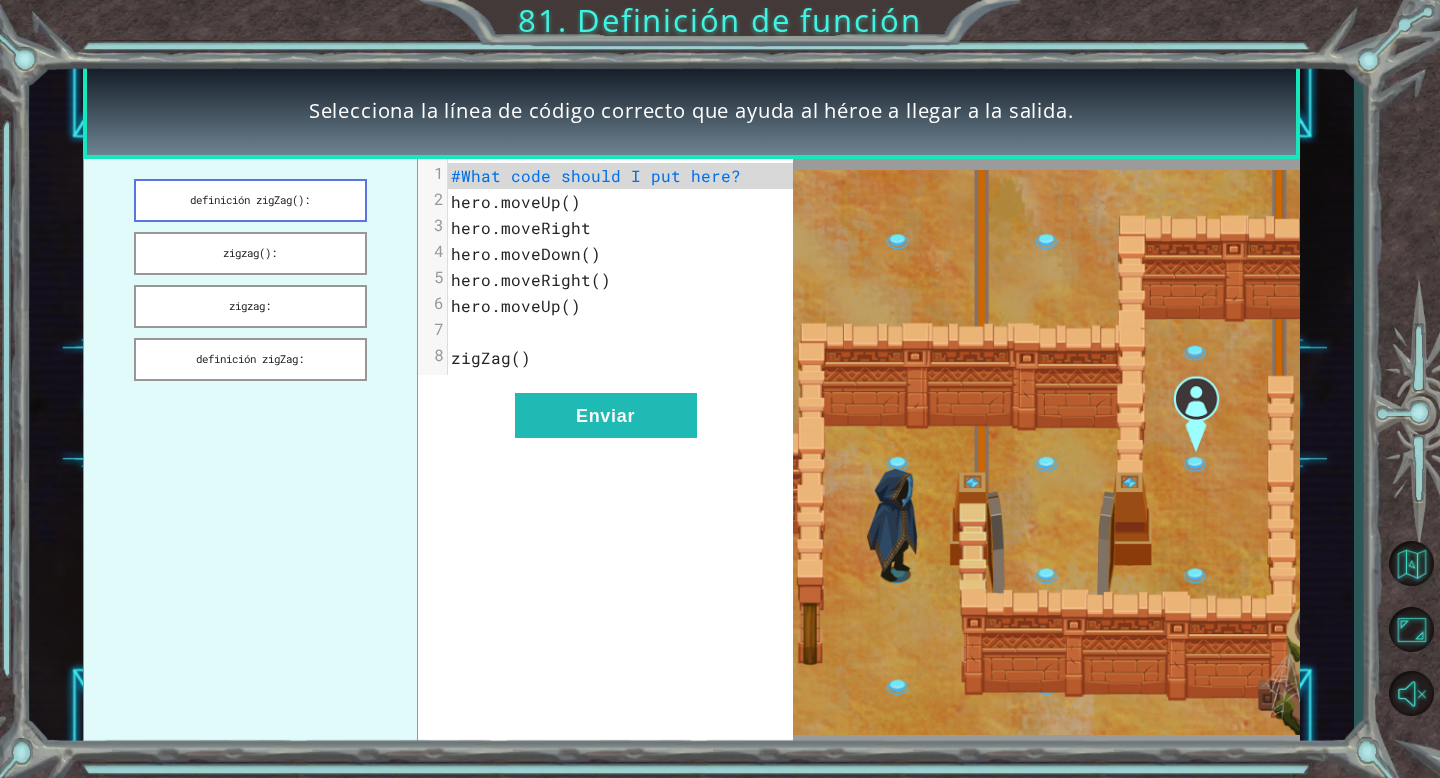 click on "definición zigZag():" at bounding box center (250, 200) 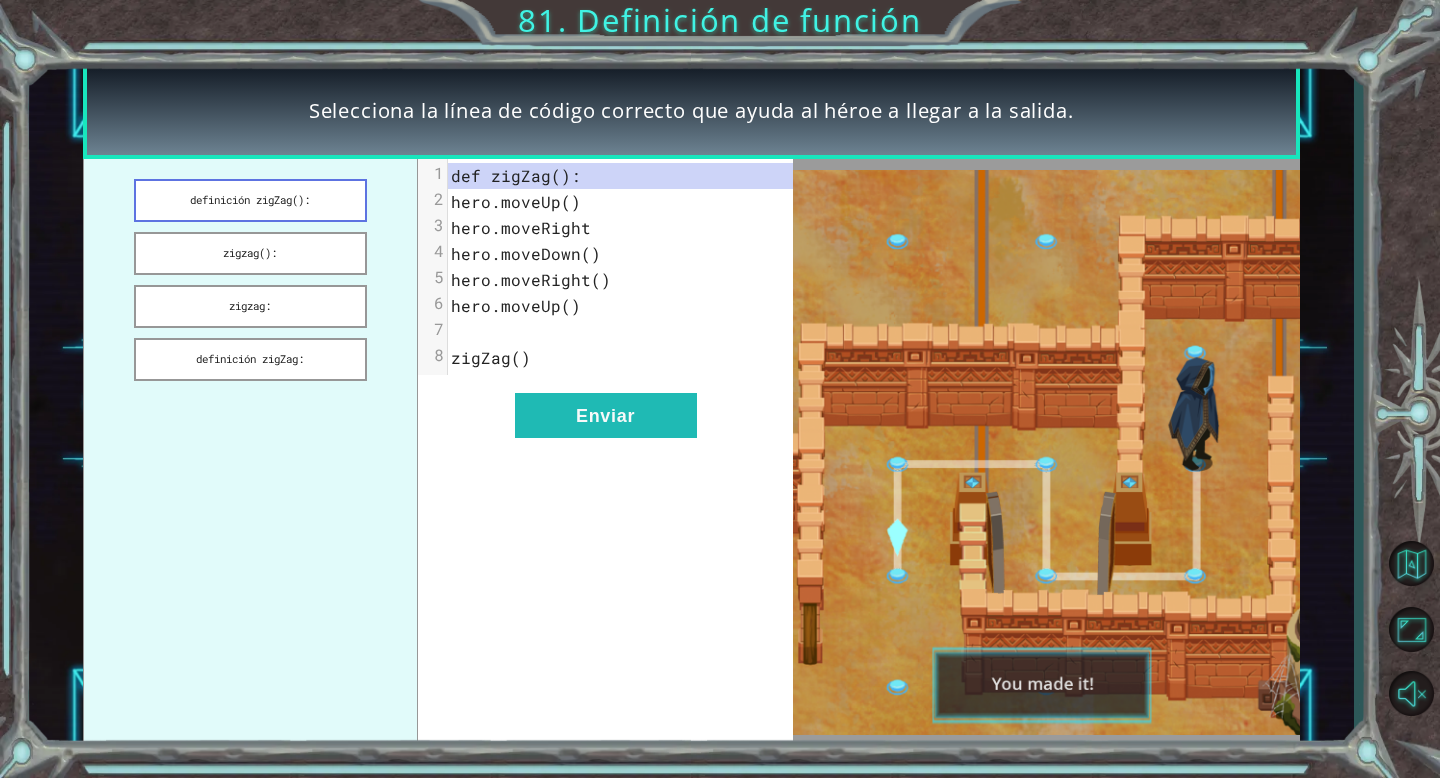 click on "definición zigZag():" at bounding box center (250, 200) 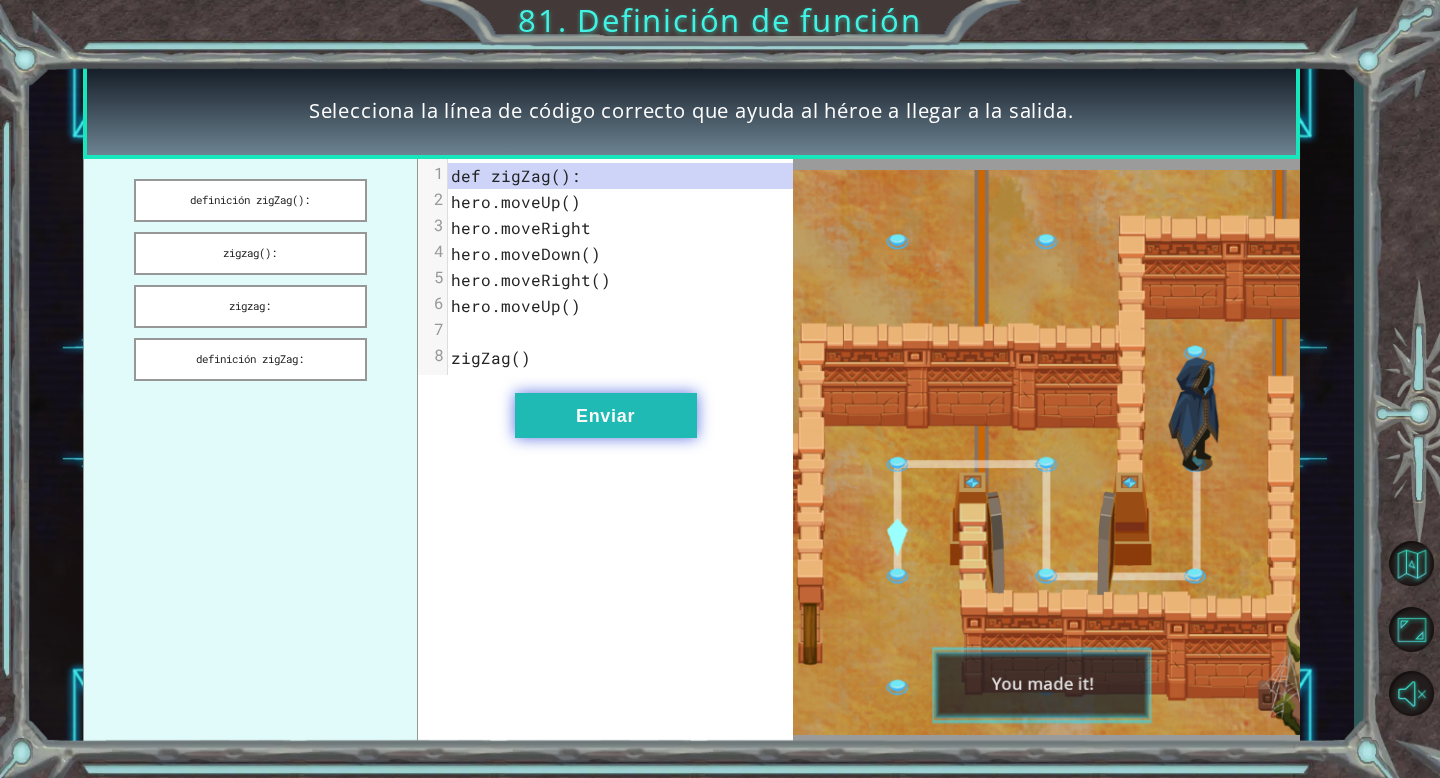 click on "Enviar" at bounding box center (606, 415) 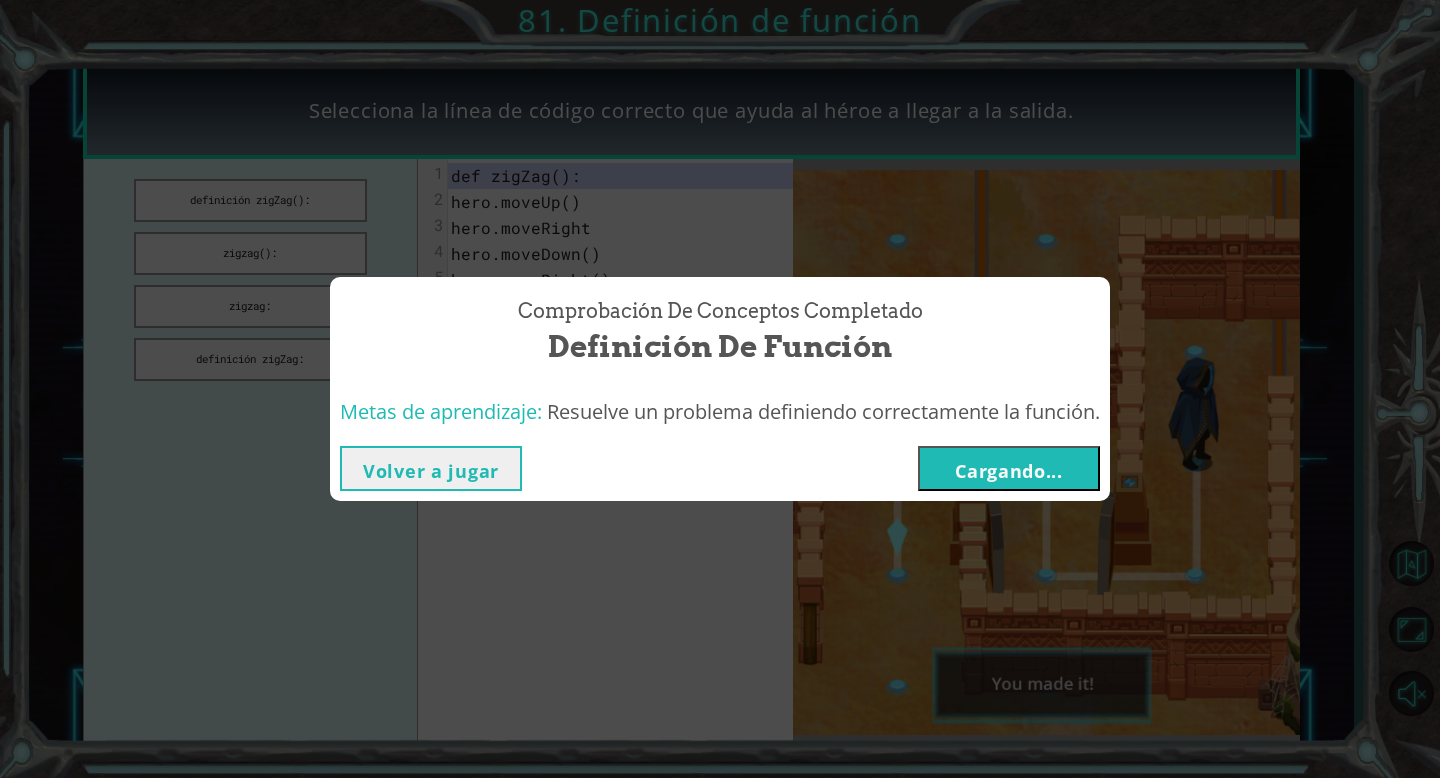click on "Cargando..." at bounding box center [1009, 471] 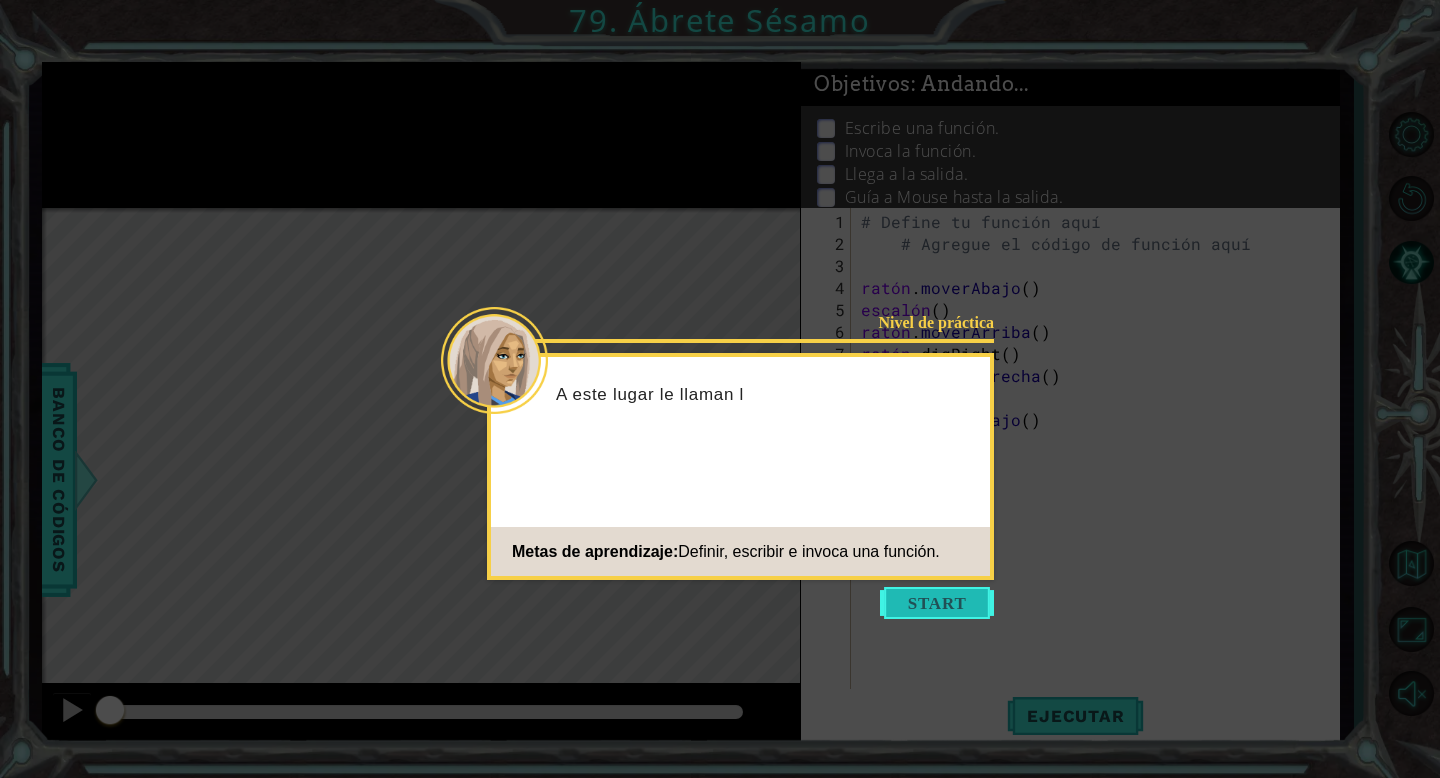 click at bounding box center (937, 603) 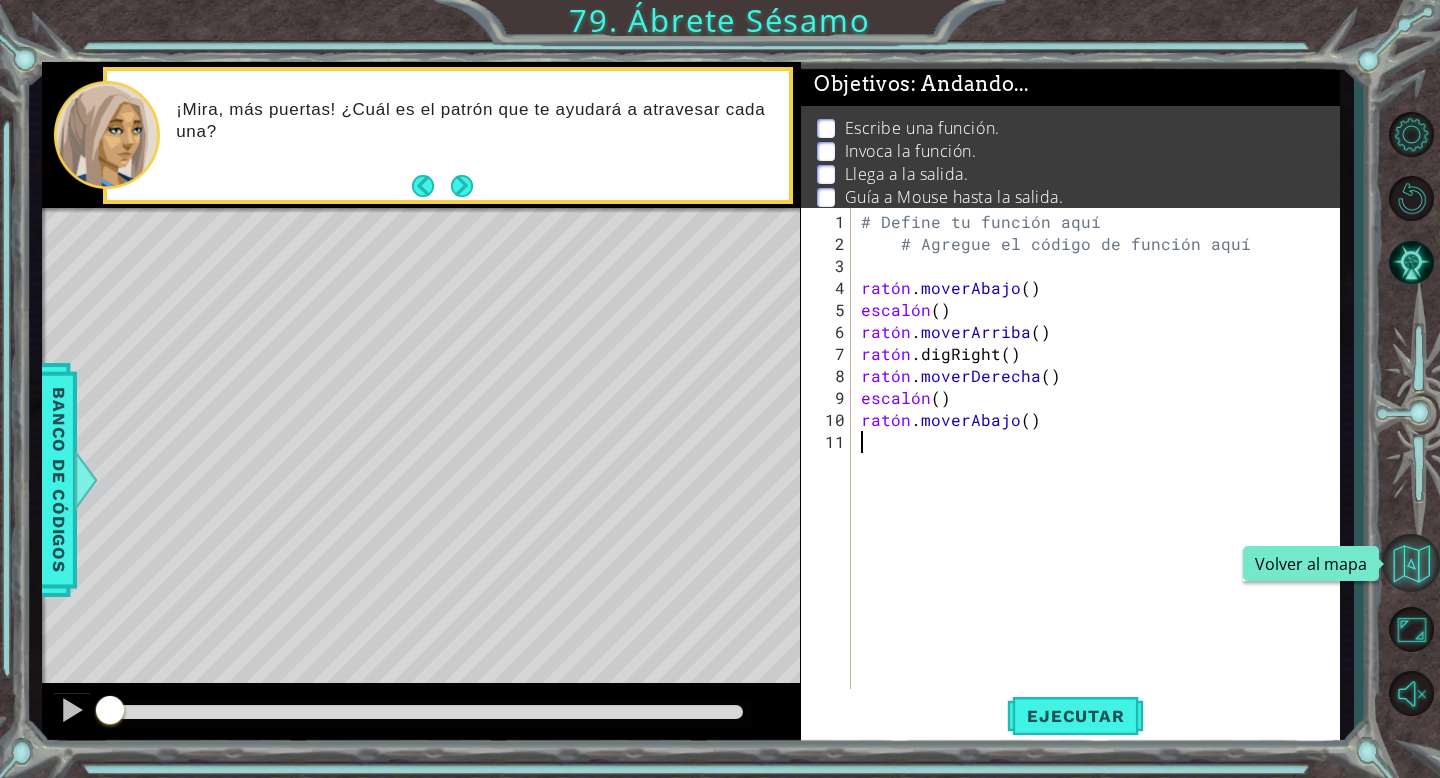 click at bounding box center (1411, 563) 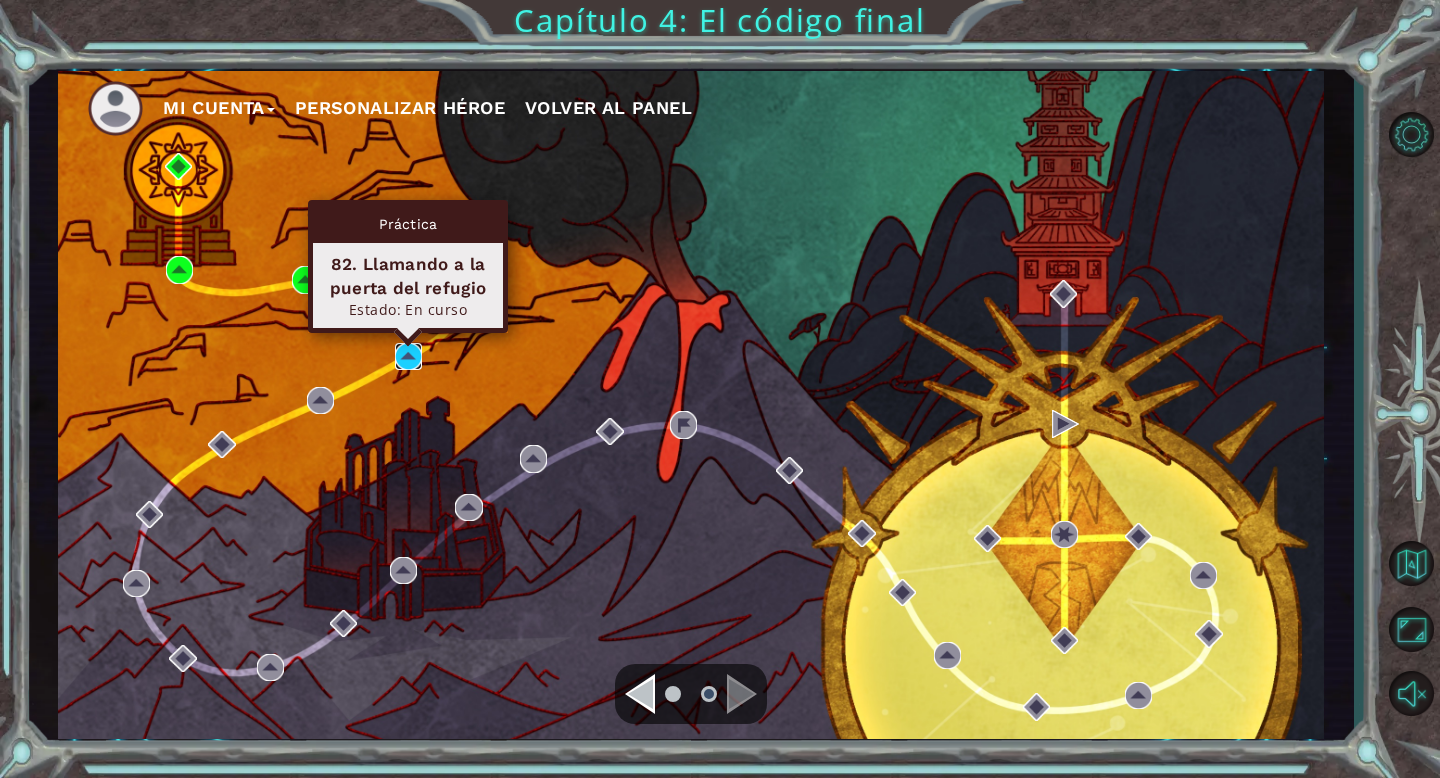 click at bounding box center [408, 356] 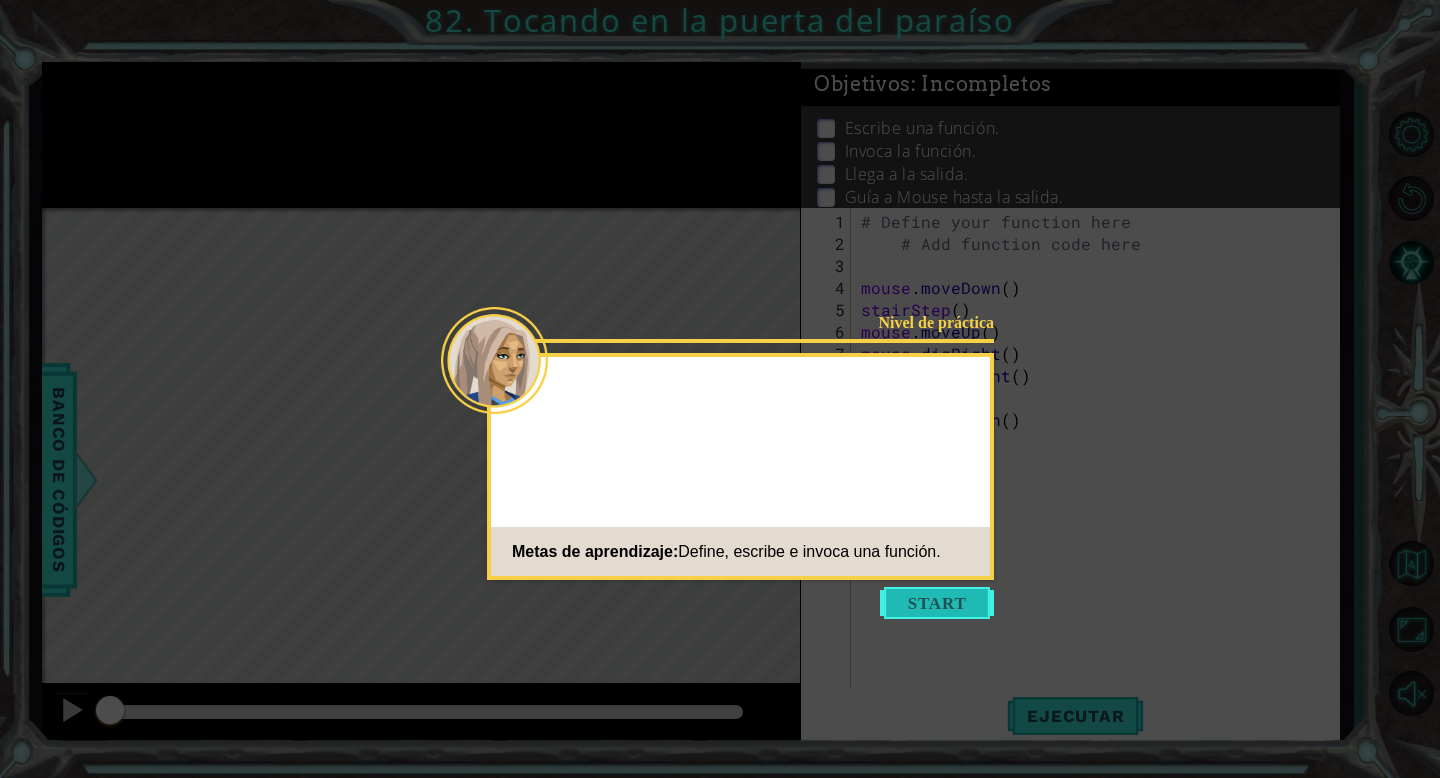 click at bounding box center (937, 603) 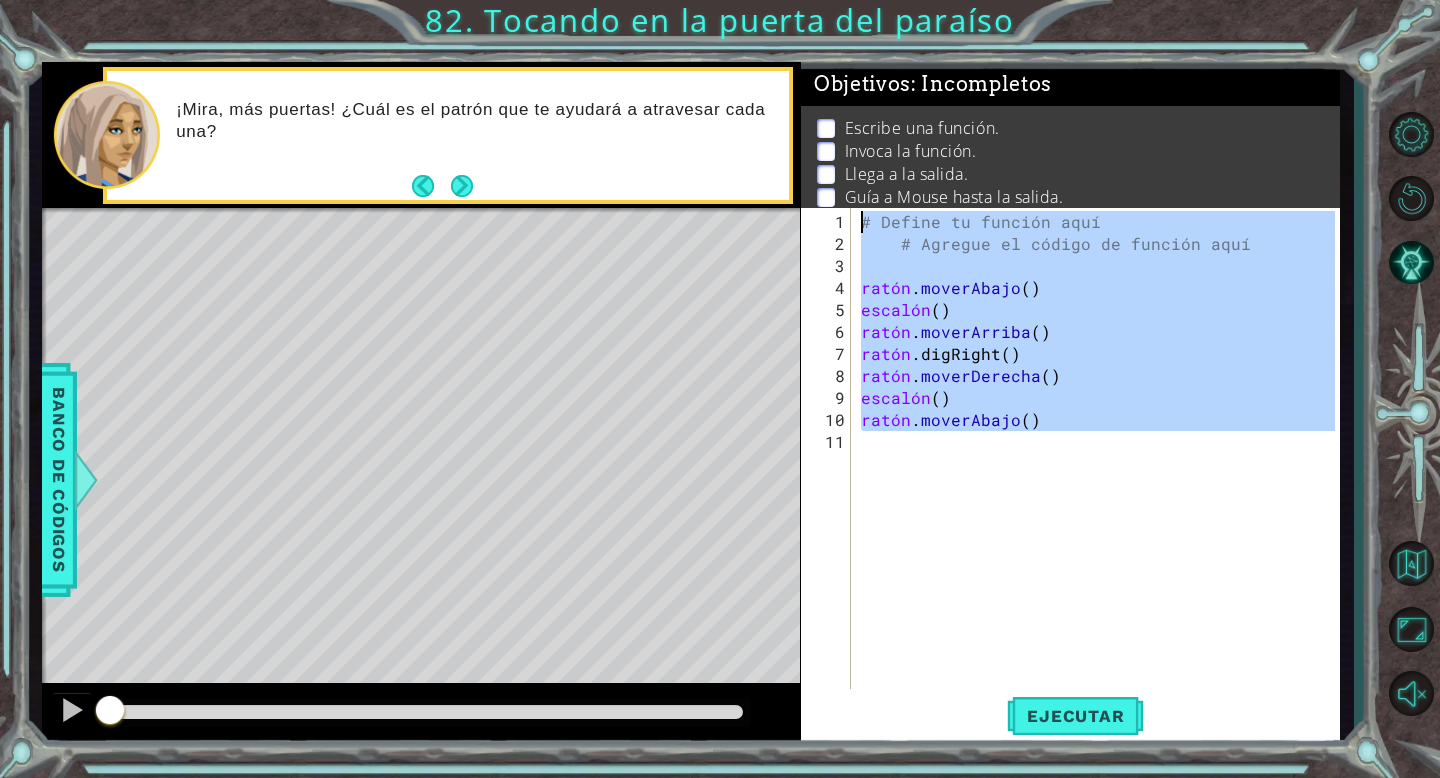 drag, startPoint x: 898, startPoint y: 449, endPoint x: 870, endPoint y: 119, distance: 331.18576 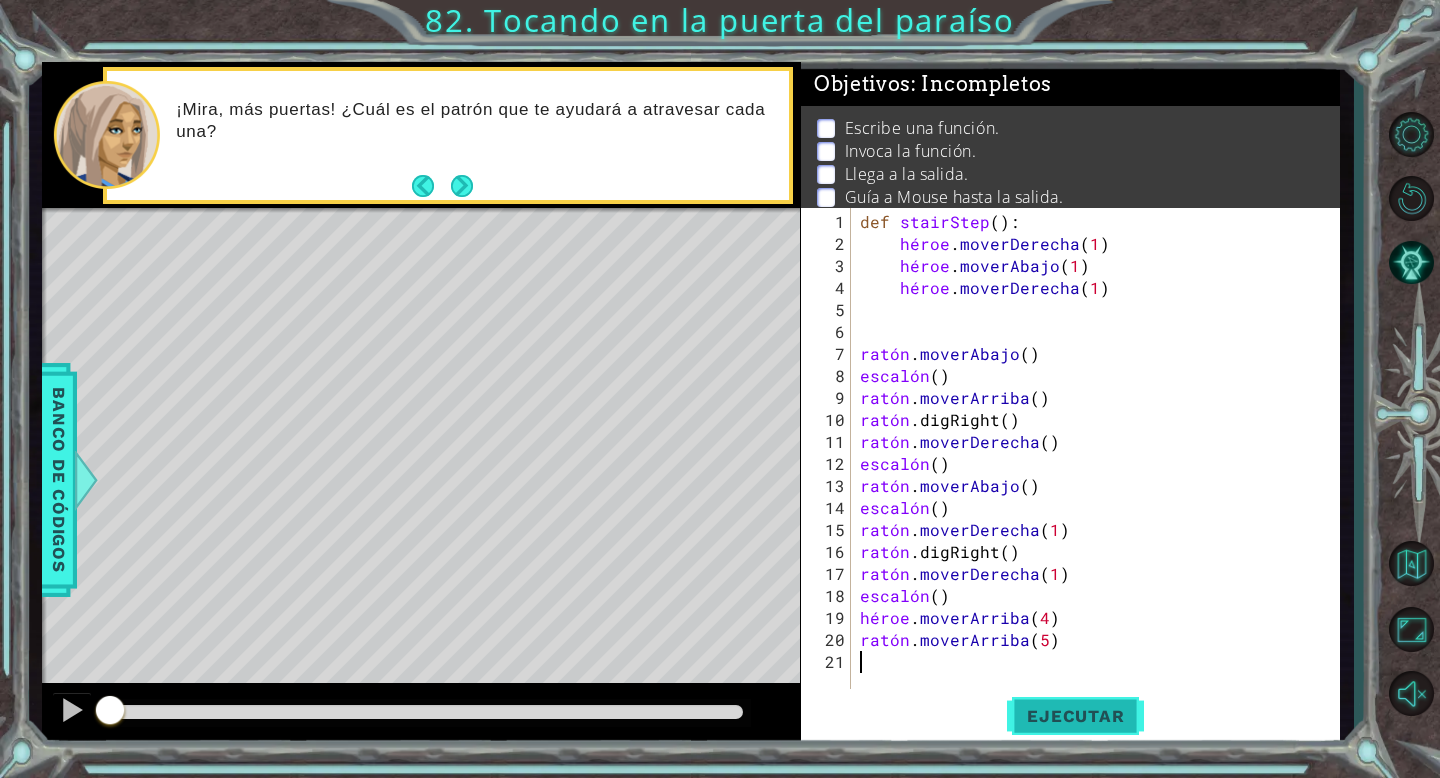 click on "Ejecutar" at bounding box center (1075, 716) 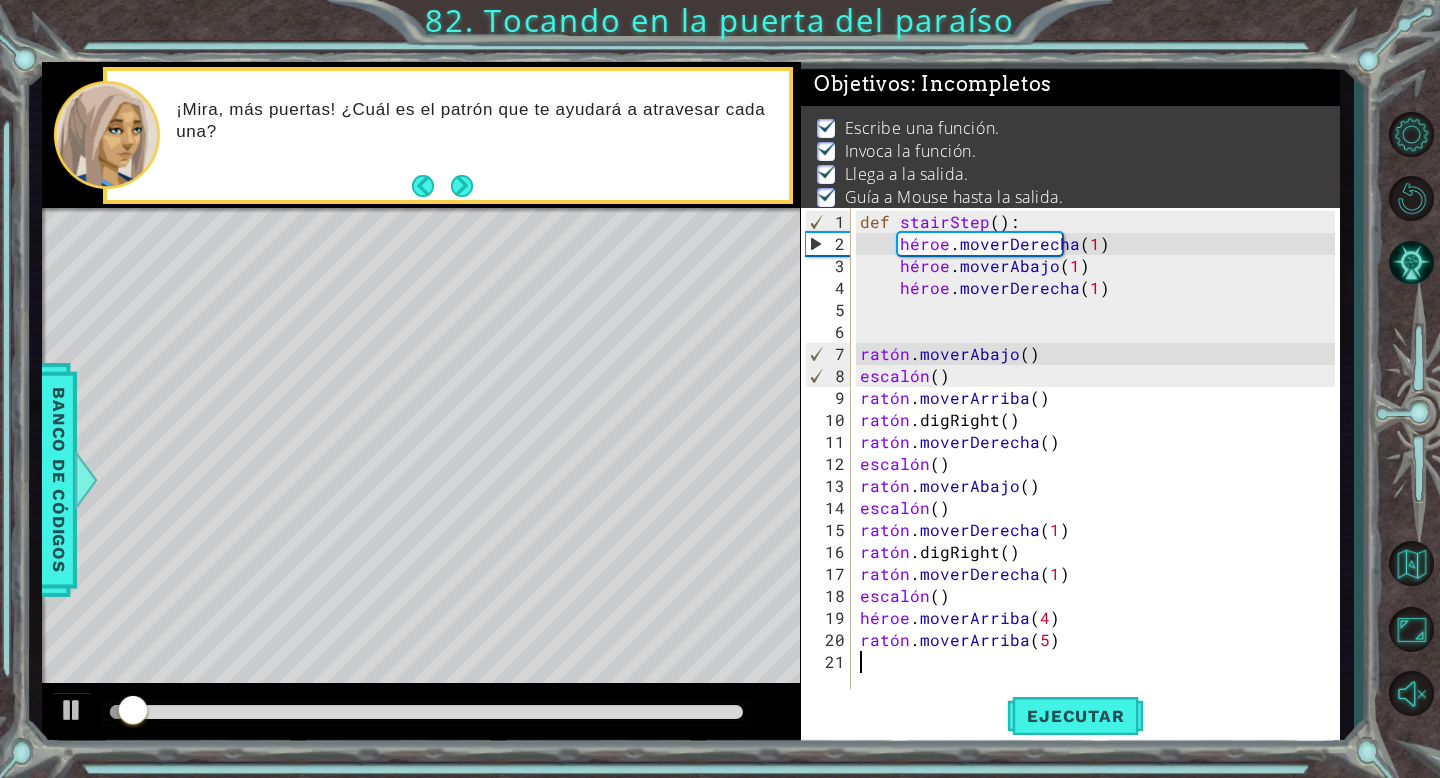 click at bounding box center [426, 712] 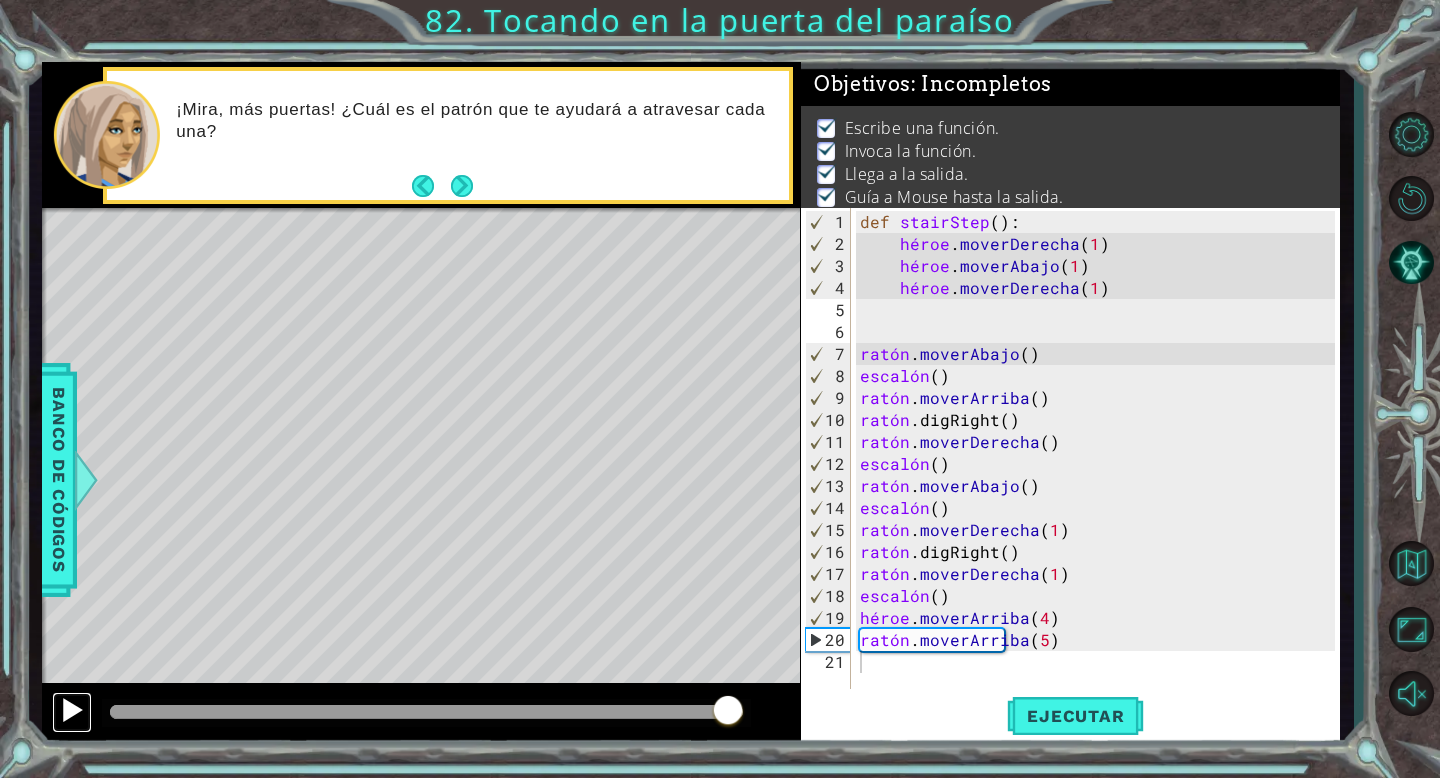 click at bounding box center [72, 710] 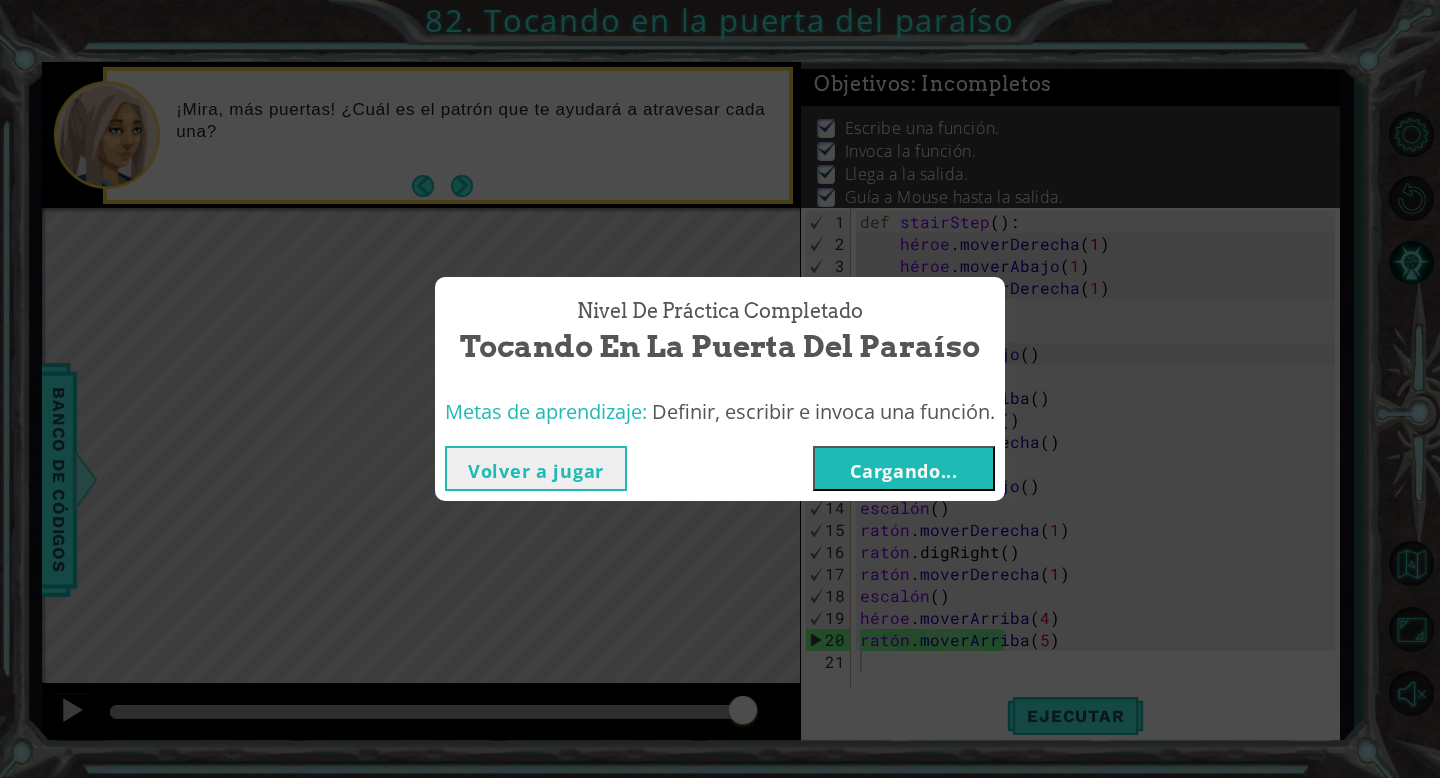 click on "Cargando..." at bounding box center [904, 468] 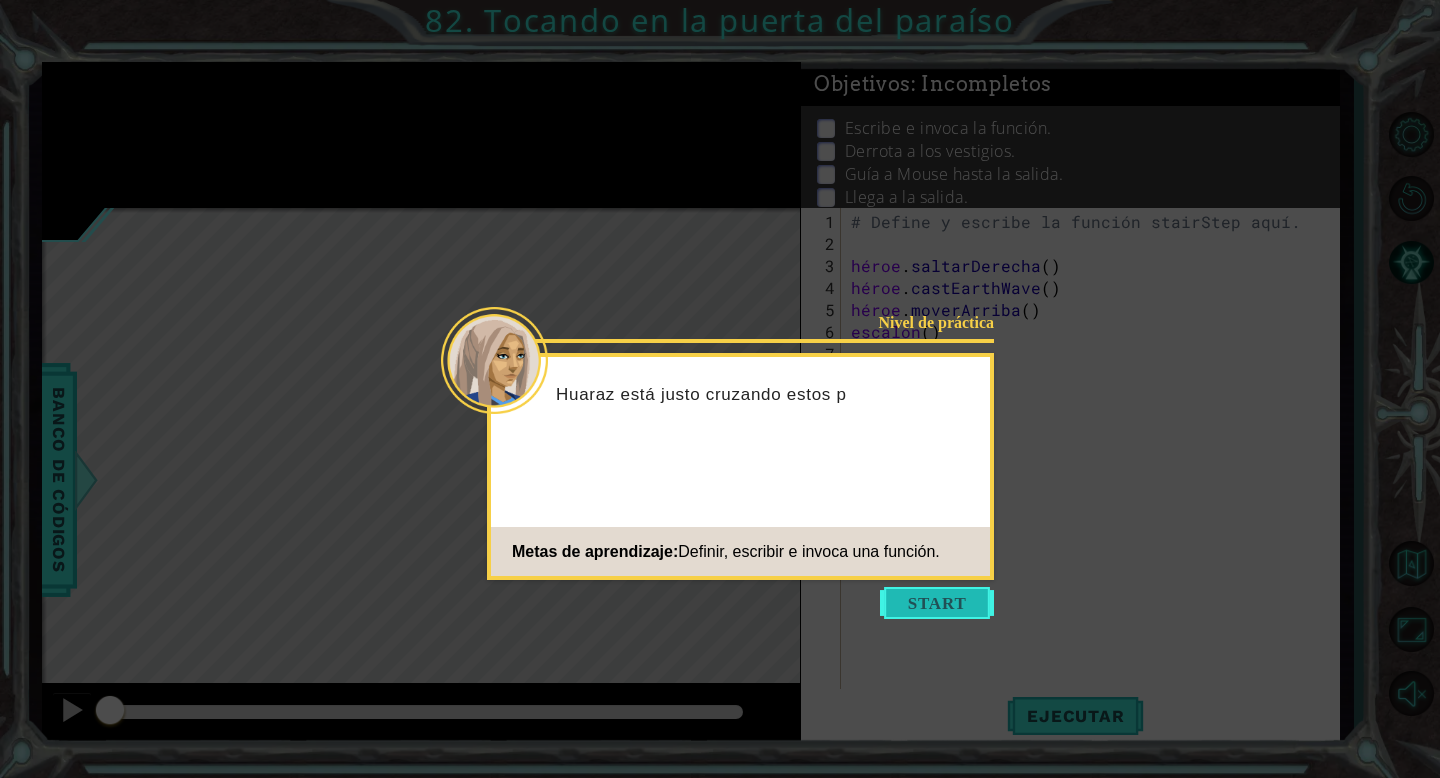 click at bounding box center (937, 603) 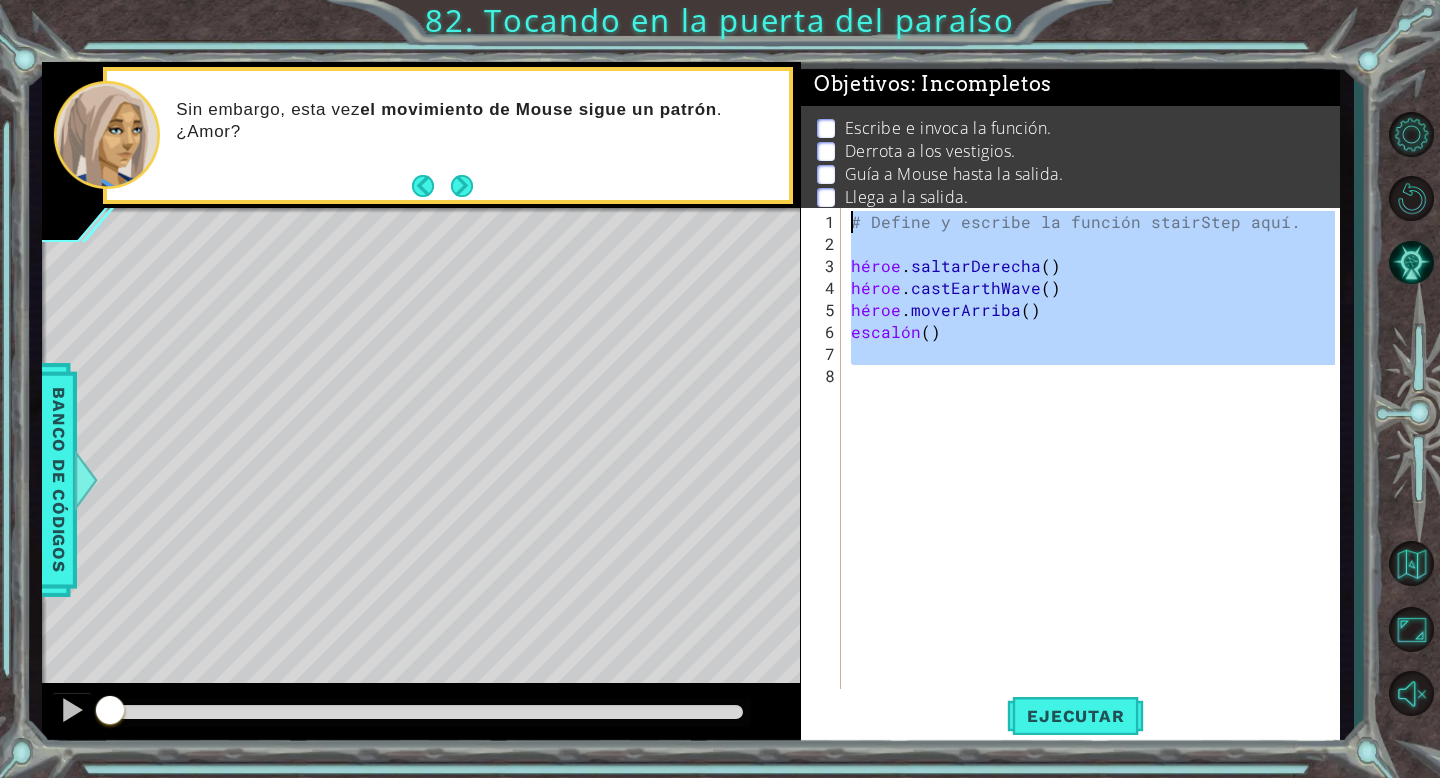 drag, startPoint x: 936, startPoint y: 472, endPoint x: 860, endPoint y: 205, distance: 277.60583 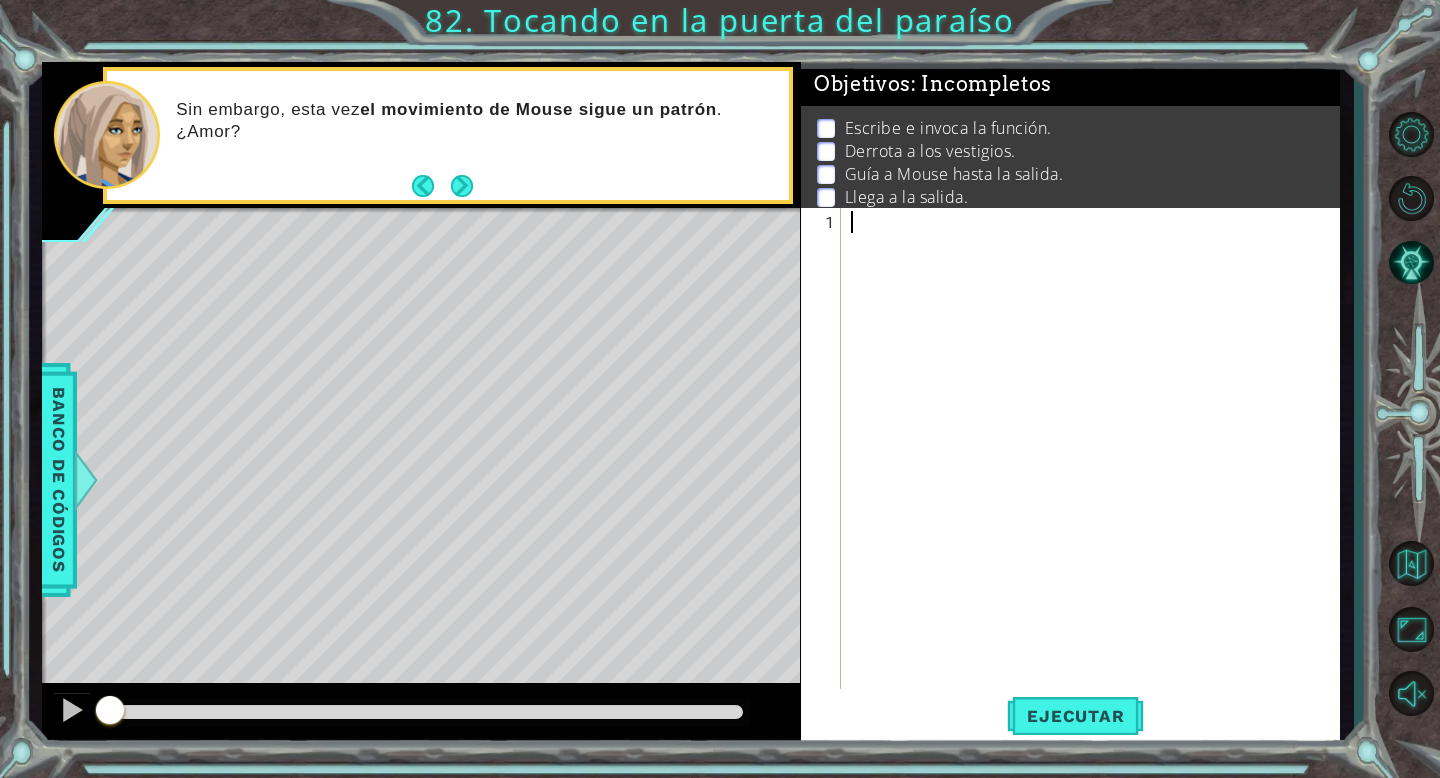 paste on "hero.jumpRight()" 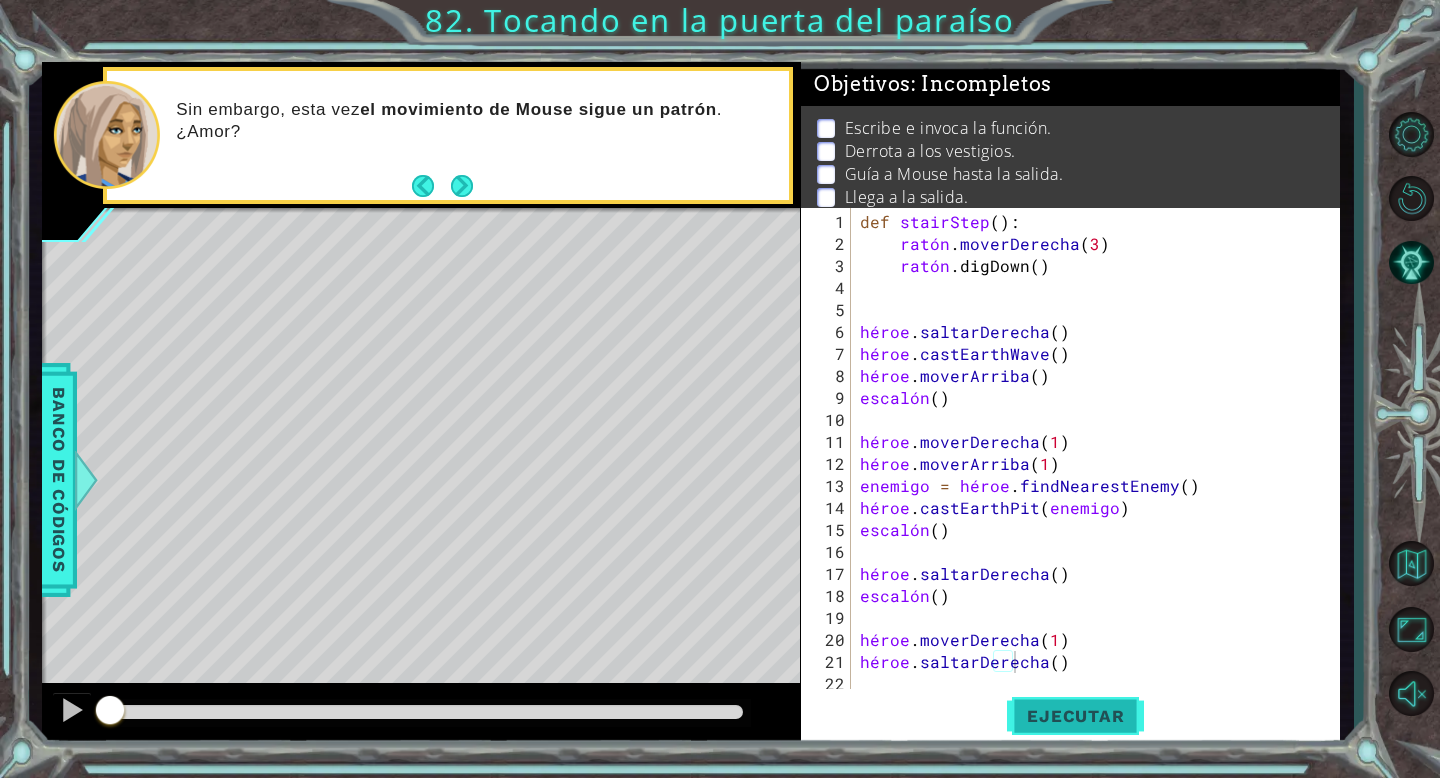 click on "Ejecutar" at bounding box center [1075, 716] 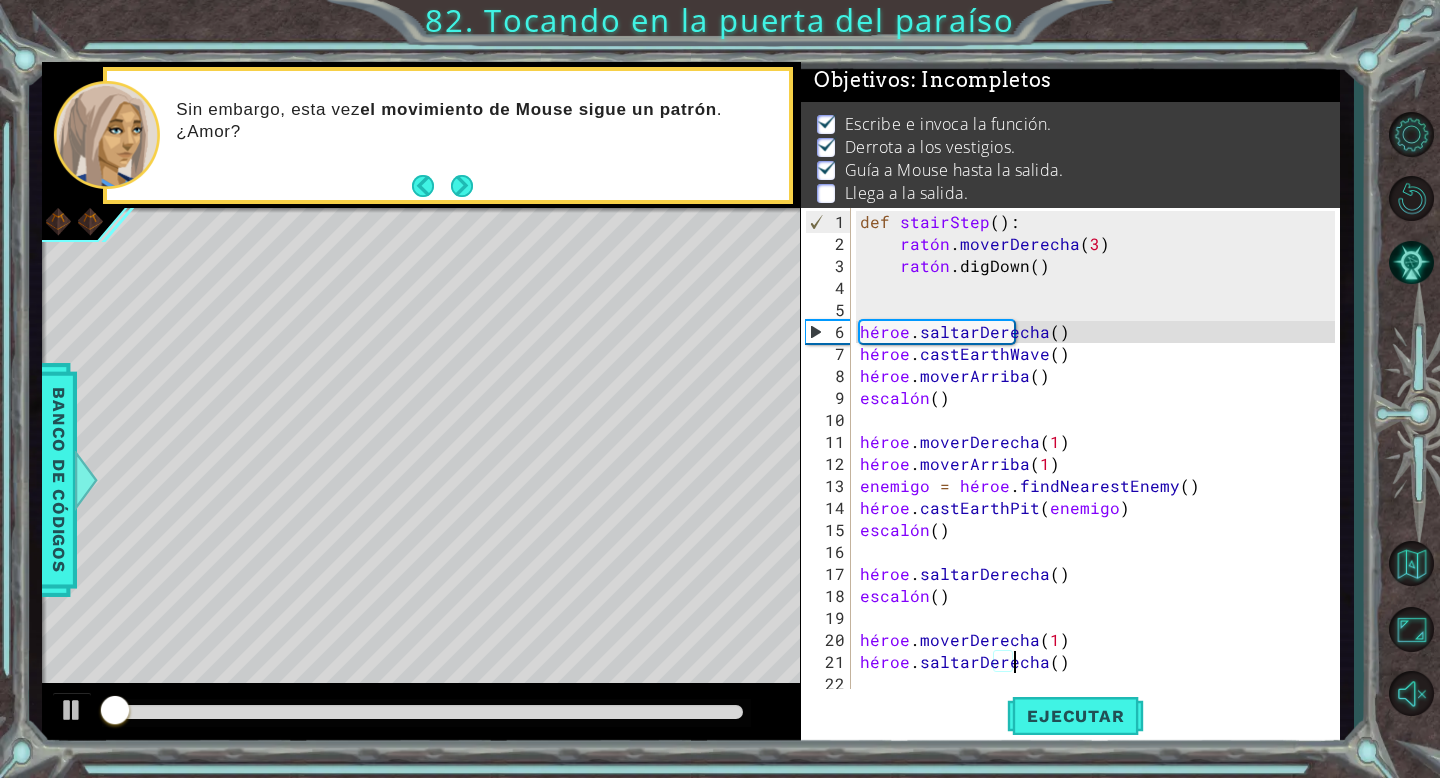 scroll, scrollTop: 5, scrollLeft: 0, axis: vertical 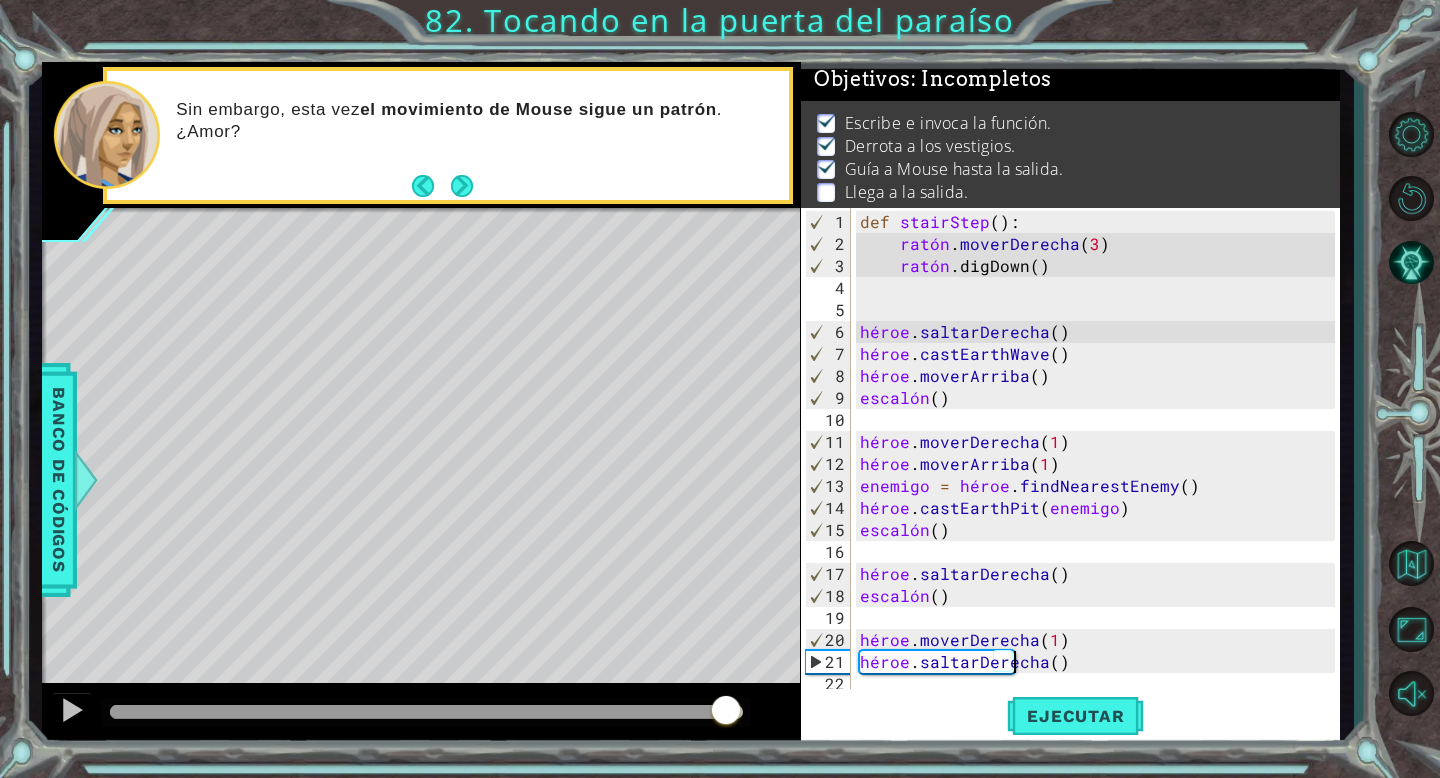click at bounding box center [426, 712] 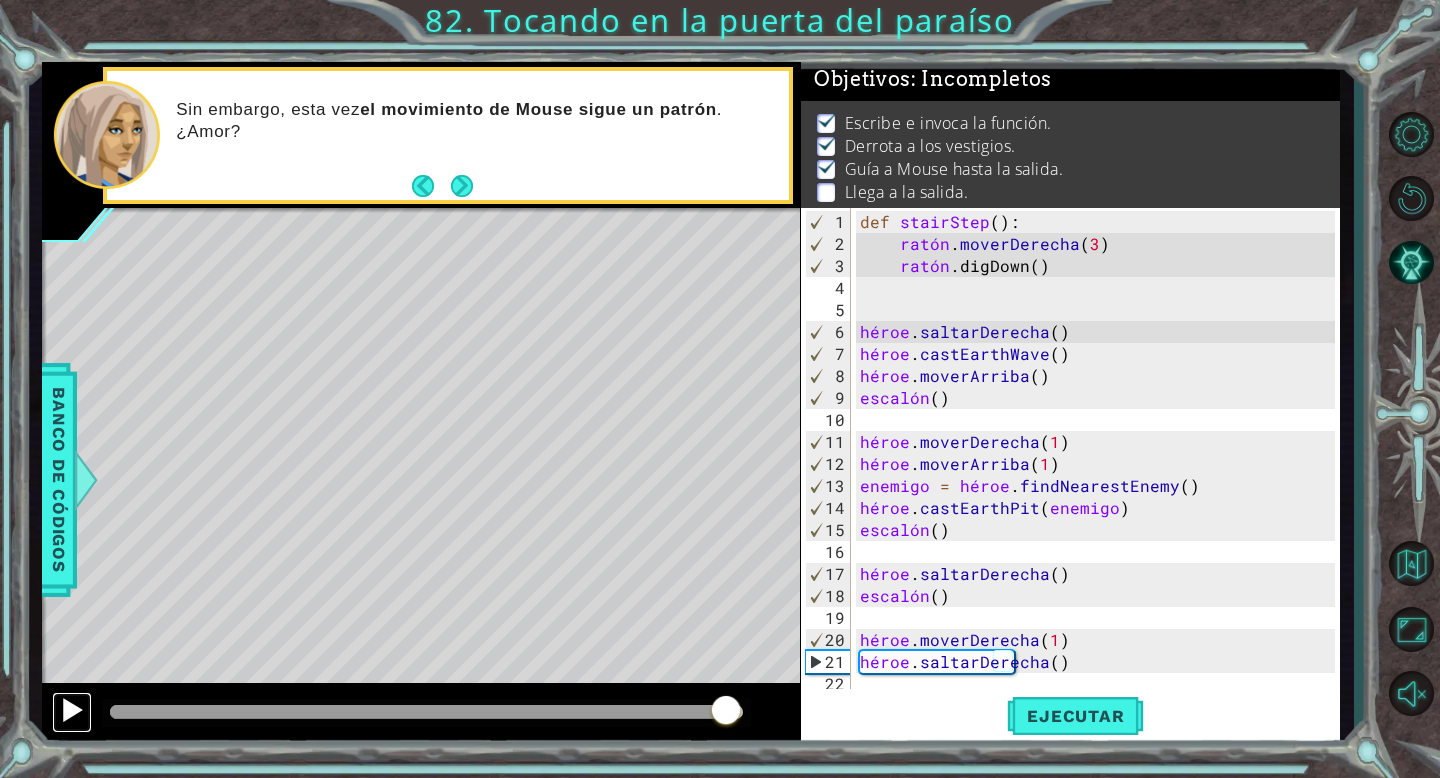 click at bounding box center [72, 710] 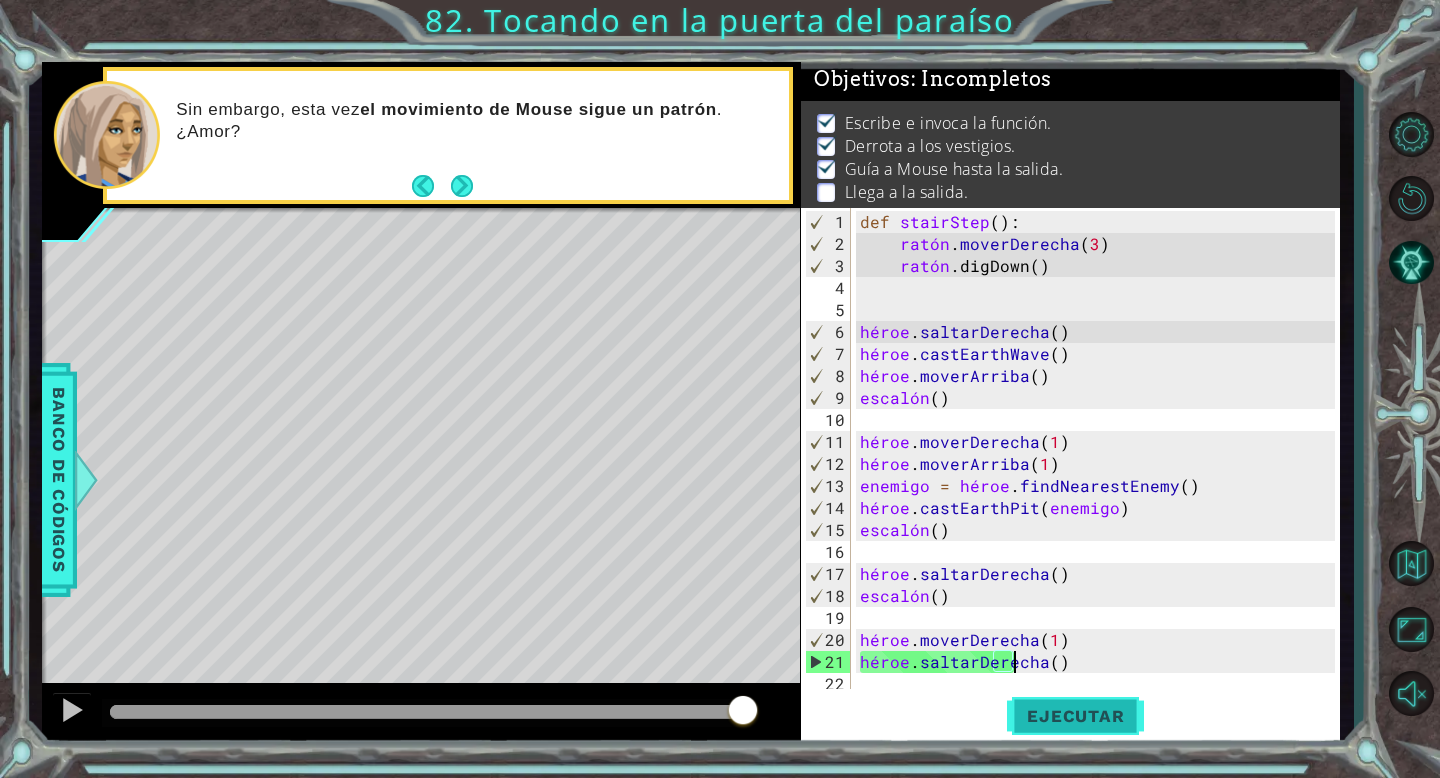 click on "Ejecutar" at bounding box center [1075, 716] 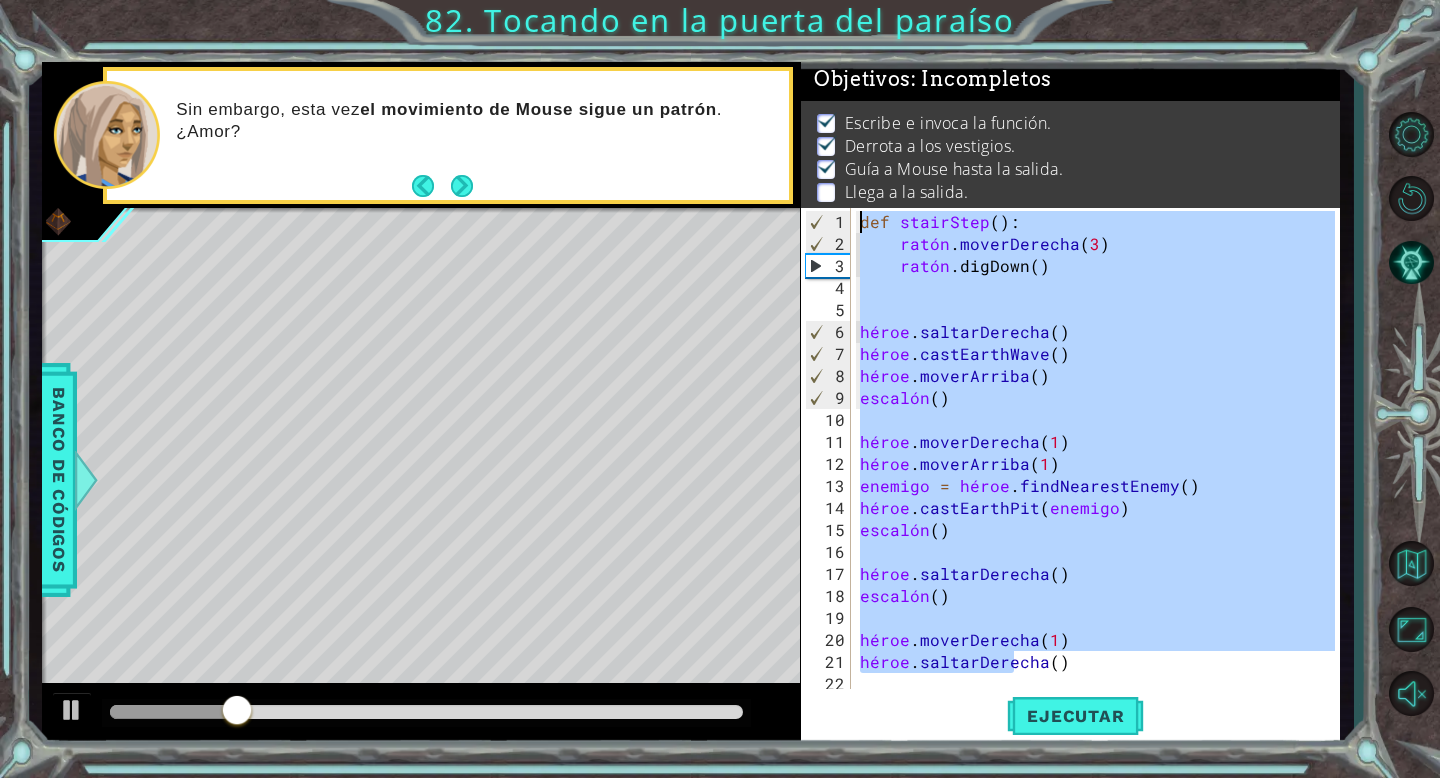 drag, startPoint x: 1103, startPoint y: 659, endPoint x: 875, endPoint y: -49, distance: 743.8064 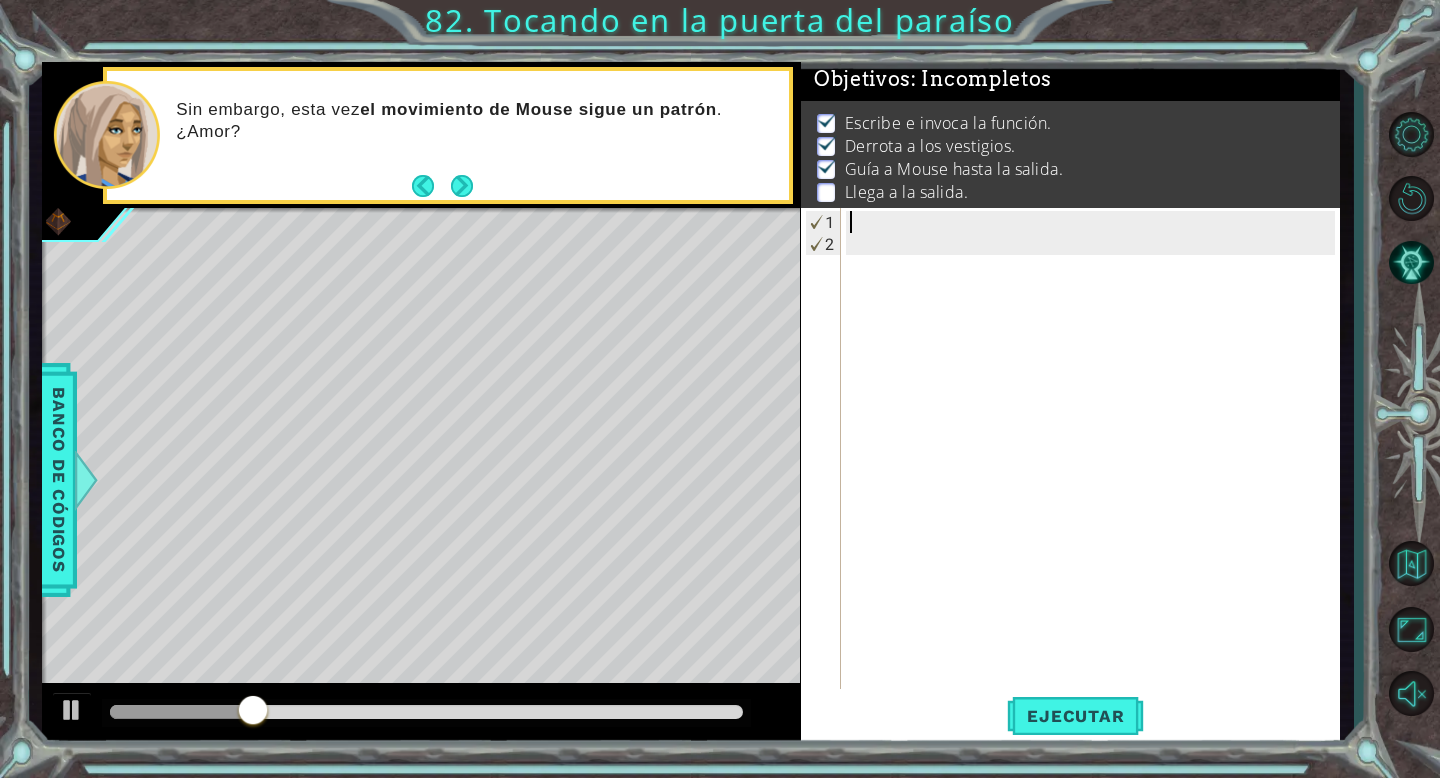 paste on "hero.moveRight(1)" 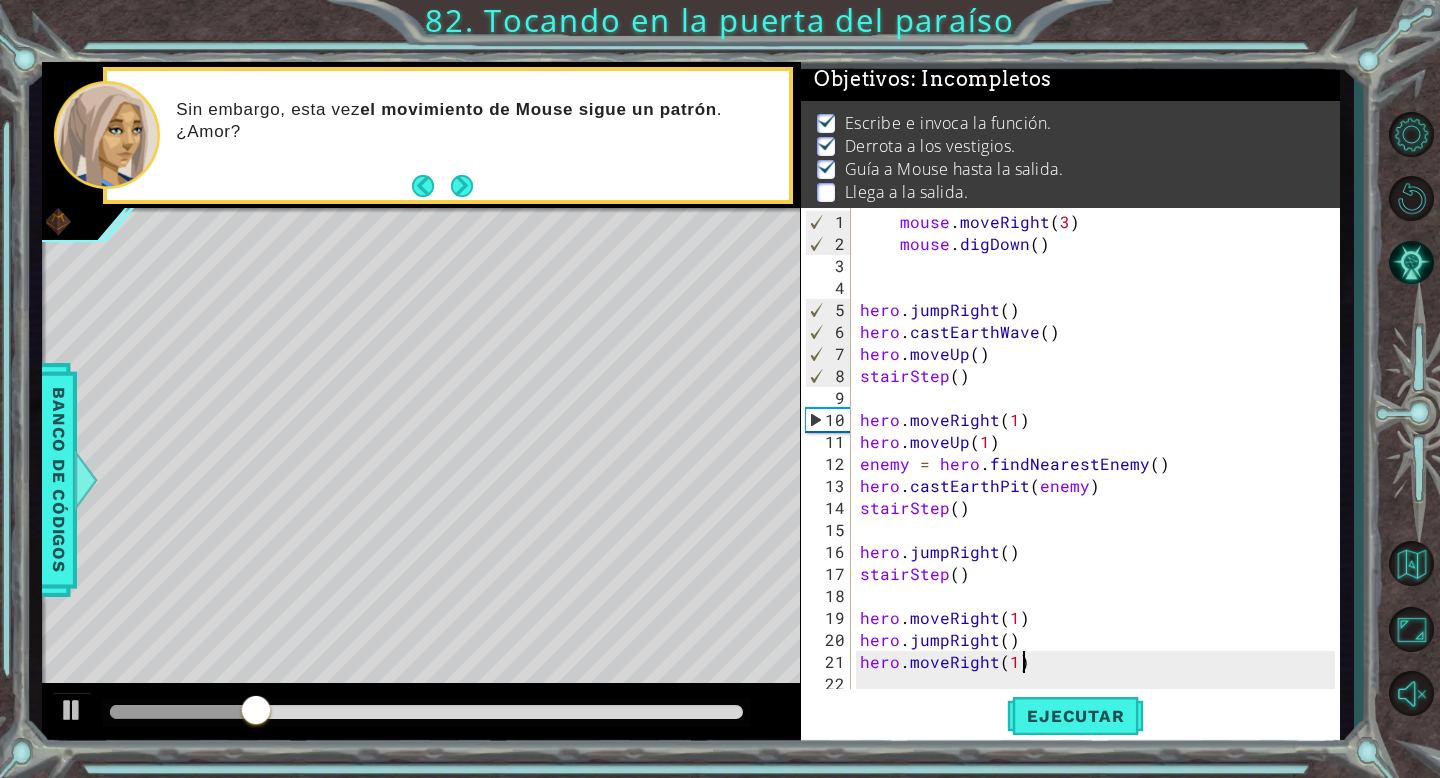 scroll, scrollTop: 22, scrollLeft: 0, axis: vertical 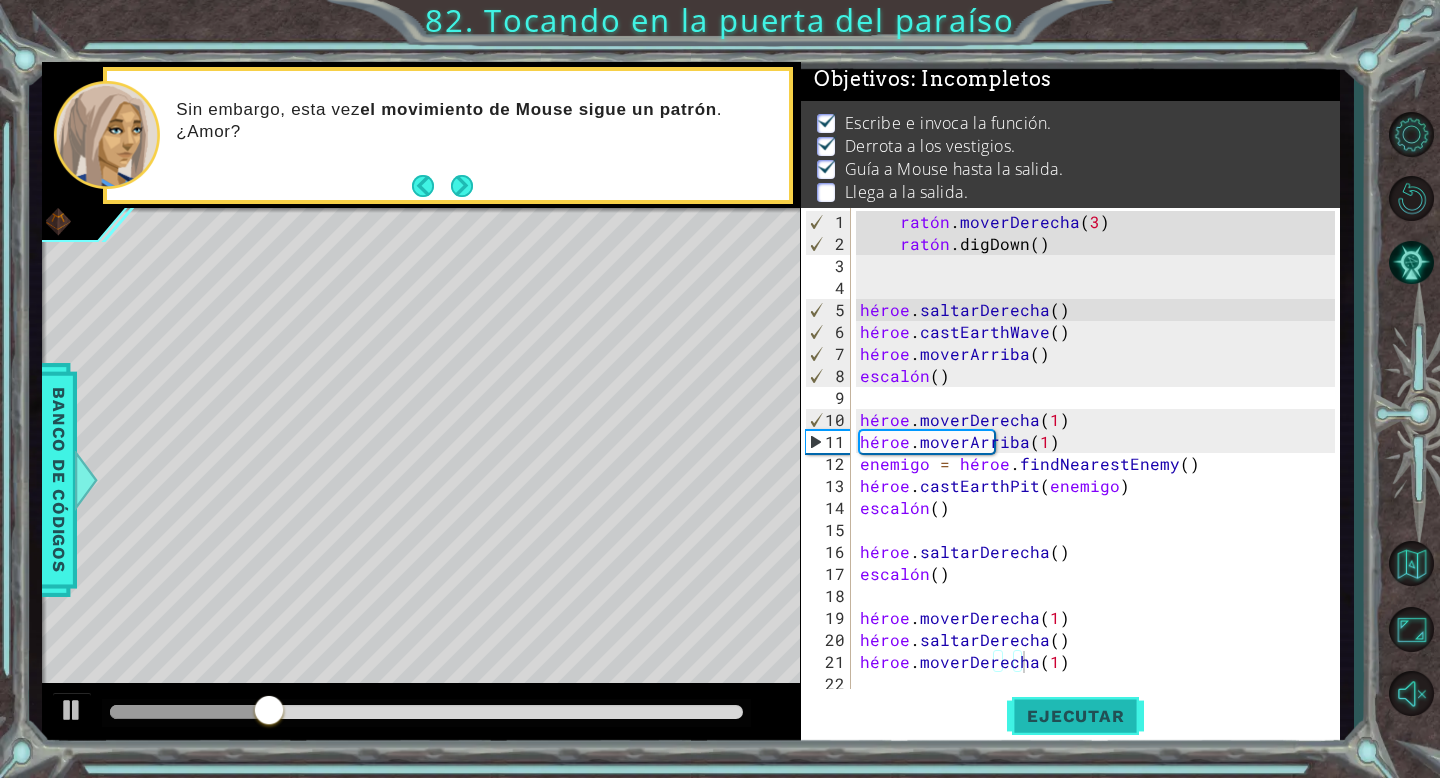 click on "Ejecutar" at bounding box center [1075, 716] 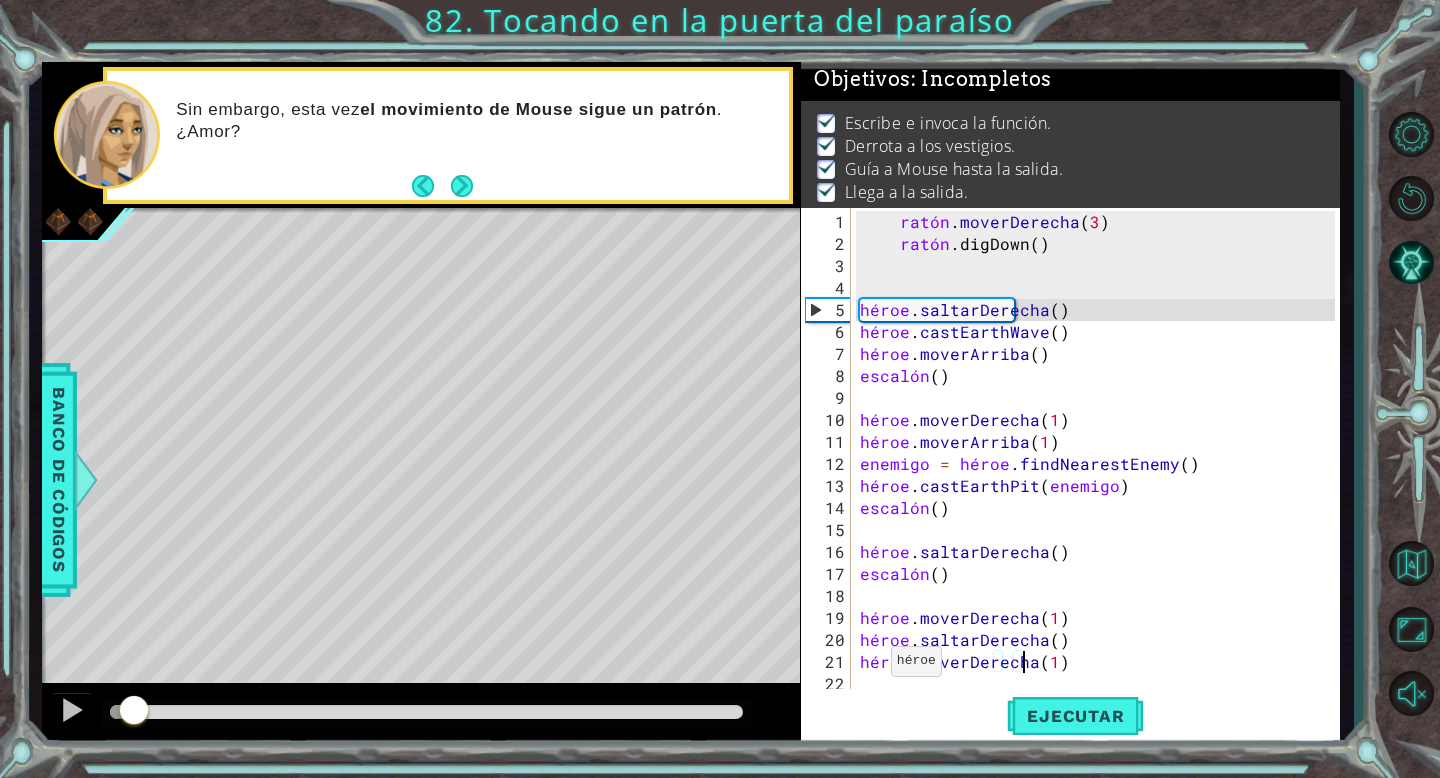 click at bounding box center [426, 712] 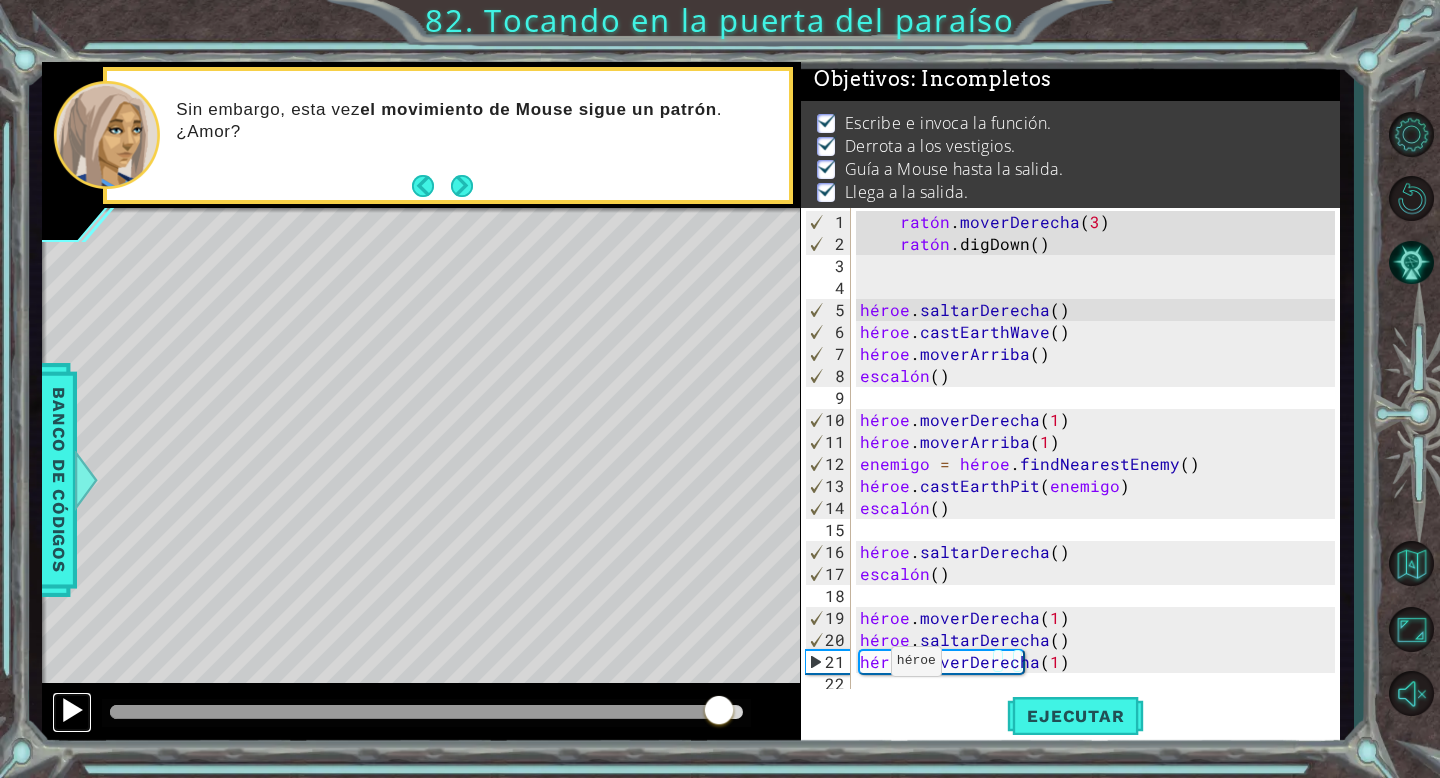 click at bounding box center (72, 710) 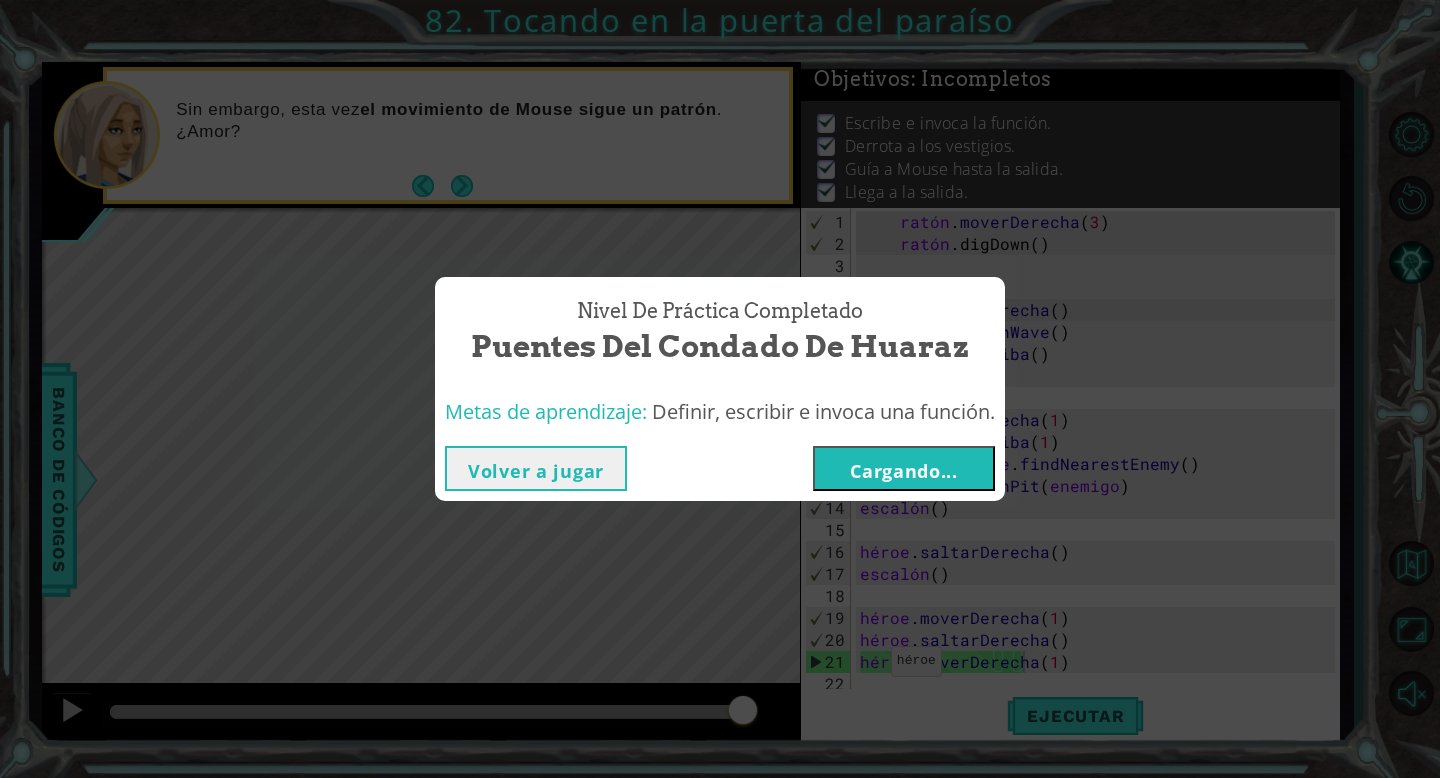 click on "Cargando..." at bounding box center [904, 471] 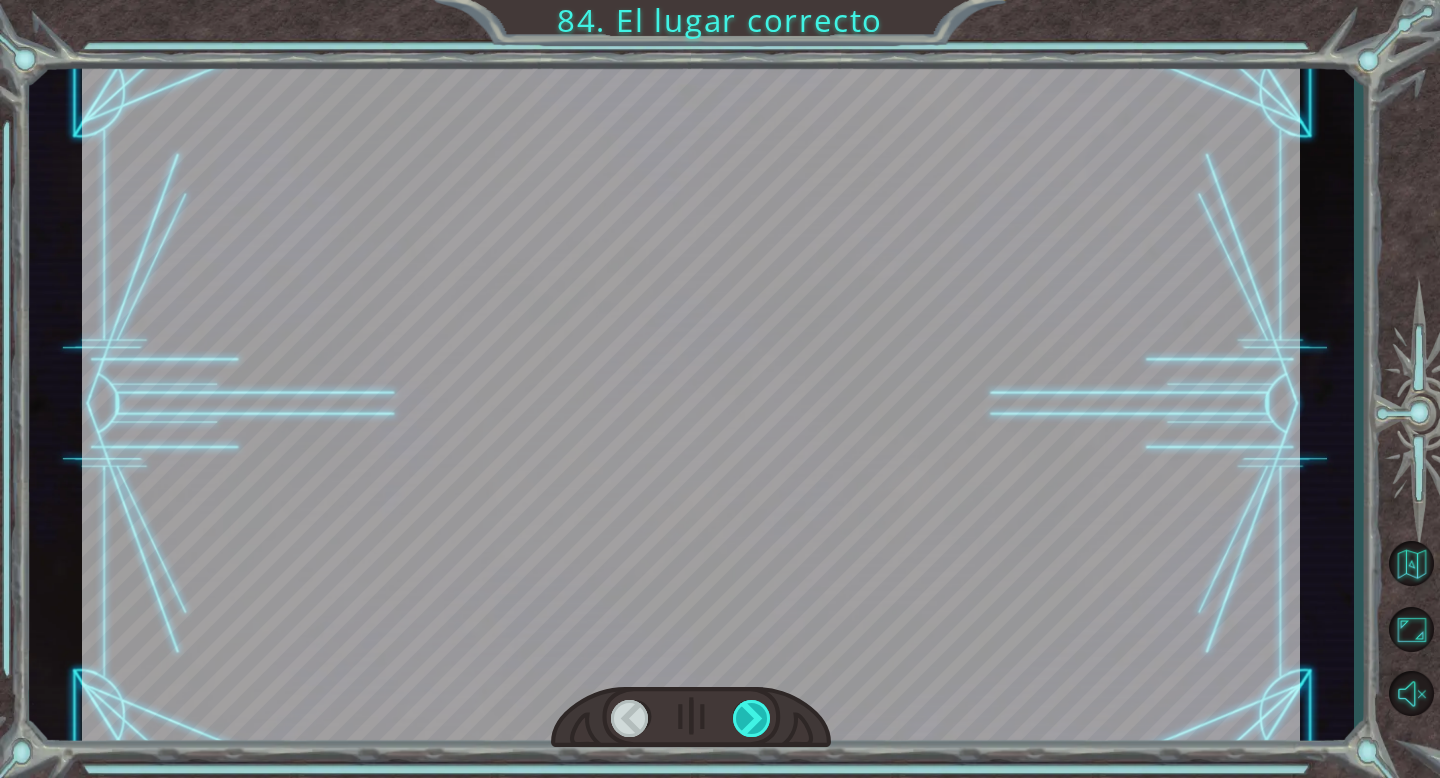 click at bounding box center [752, 718] 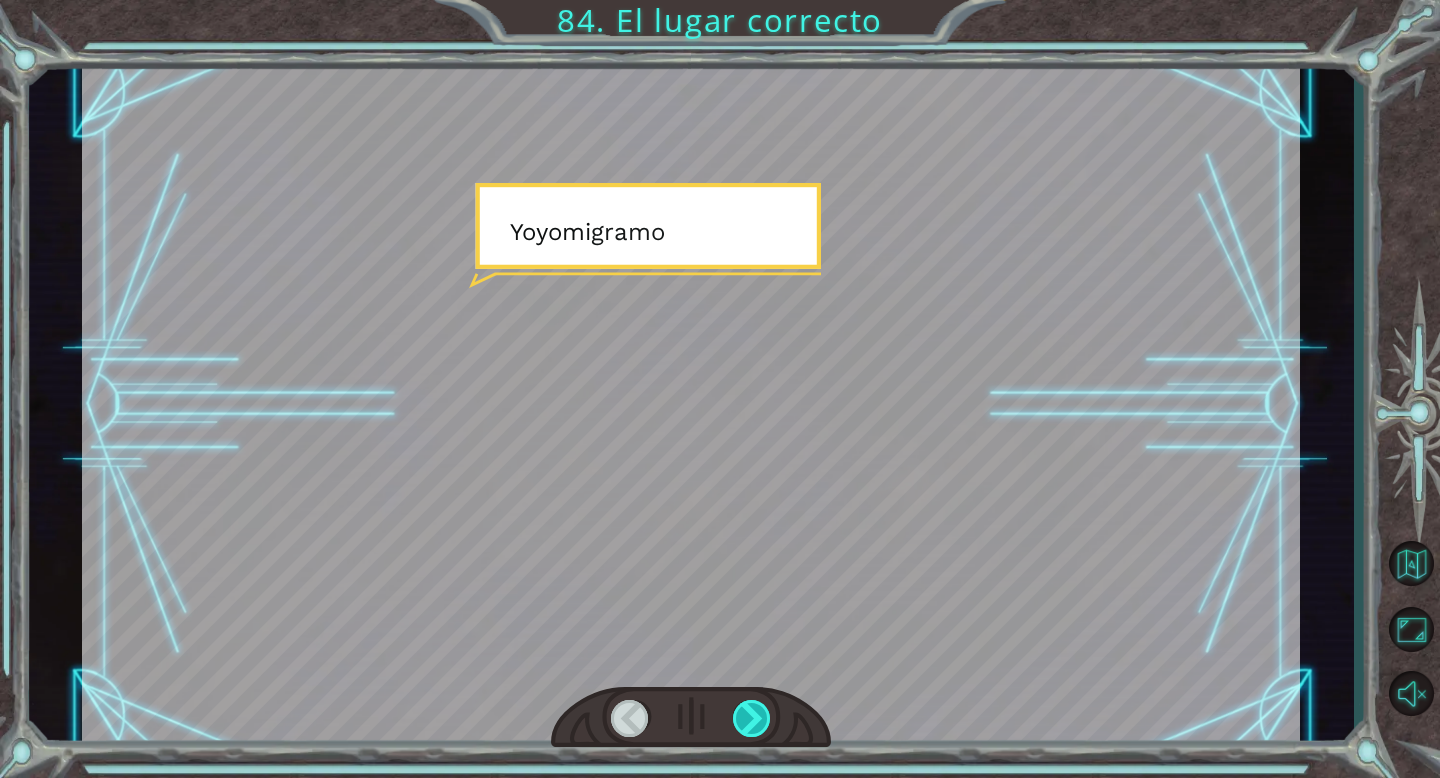 click at bounding box center [752, 718] 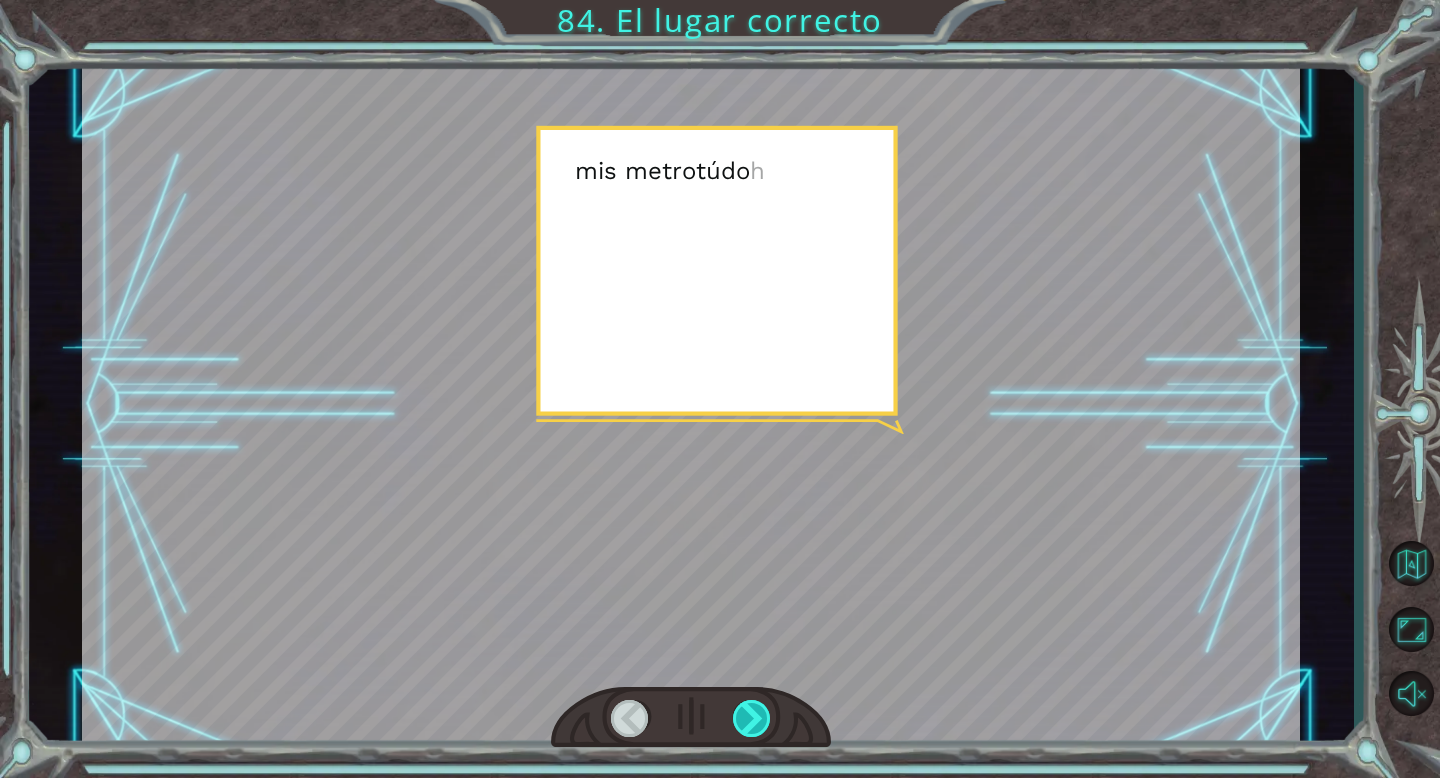click at bounding box center [752, 718] 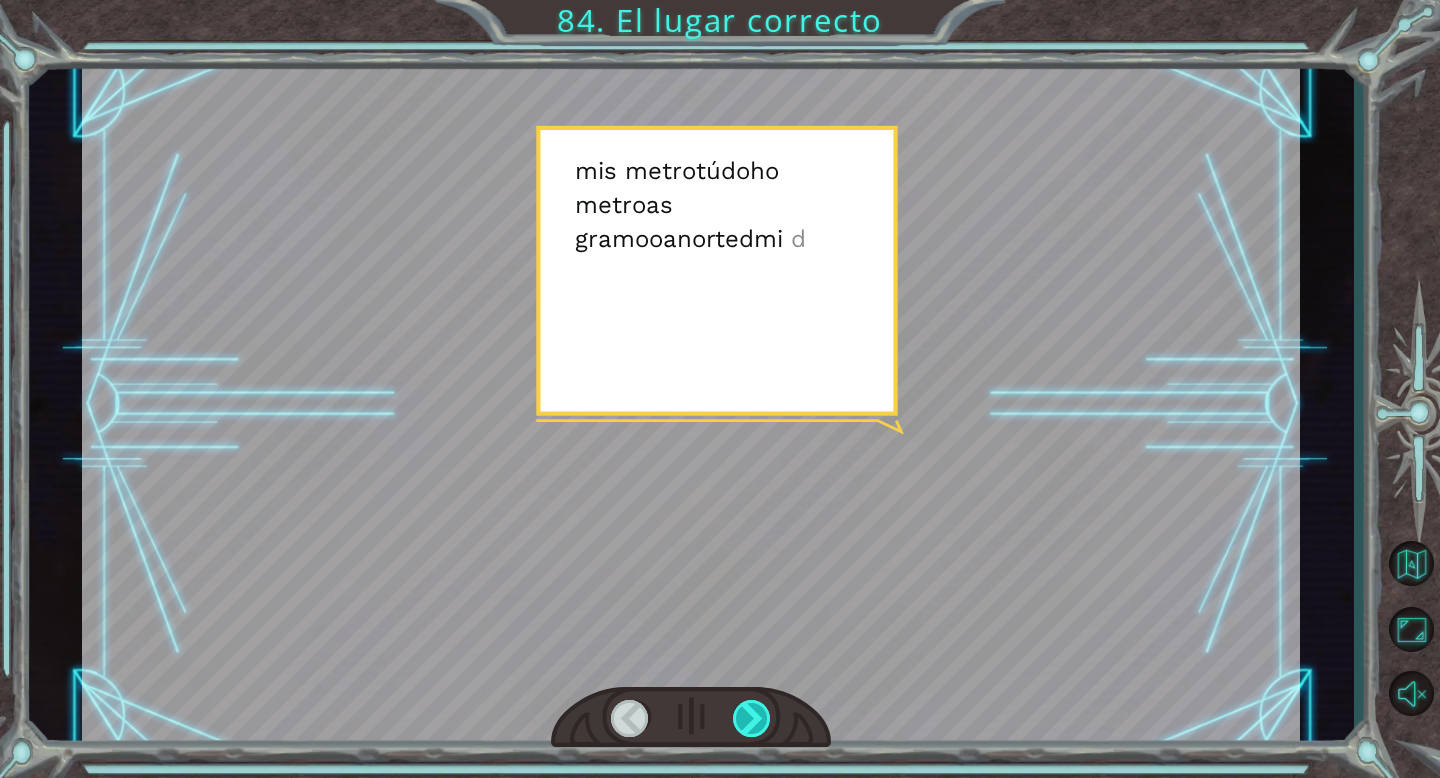 click at bounding box center [752, 718] 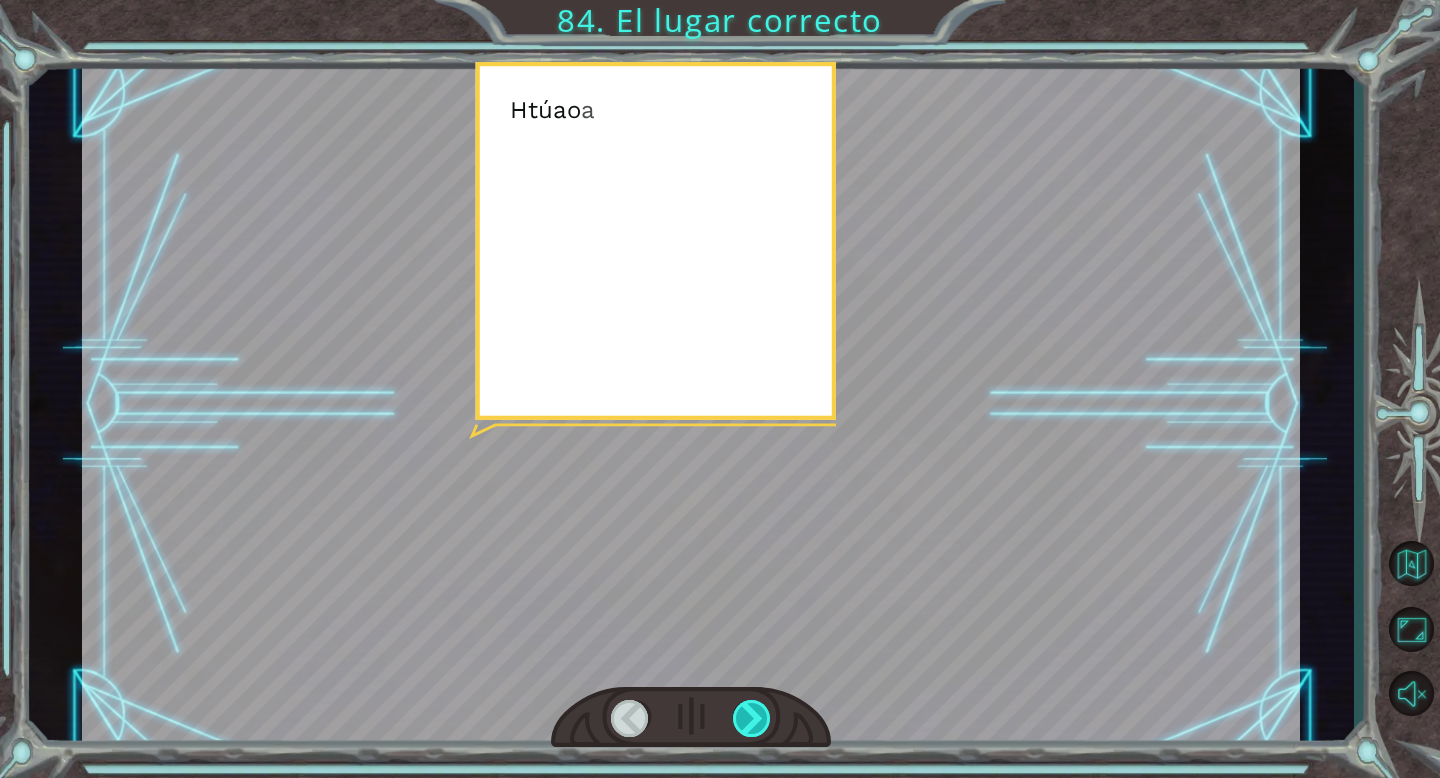 click at bounding box center (752, 718) 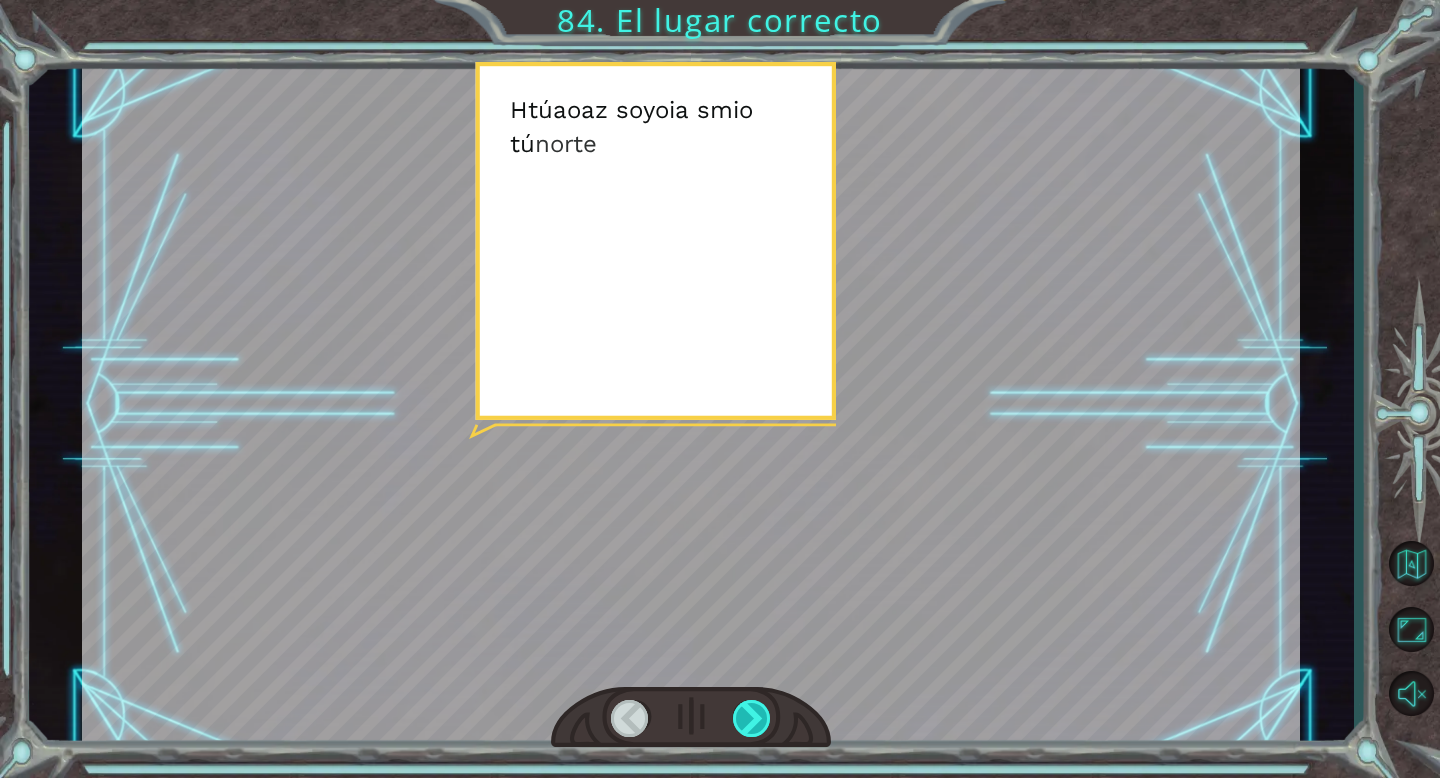 click at bounding box center [752, 718] 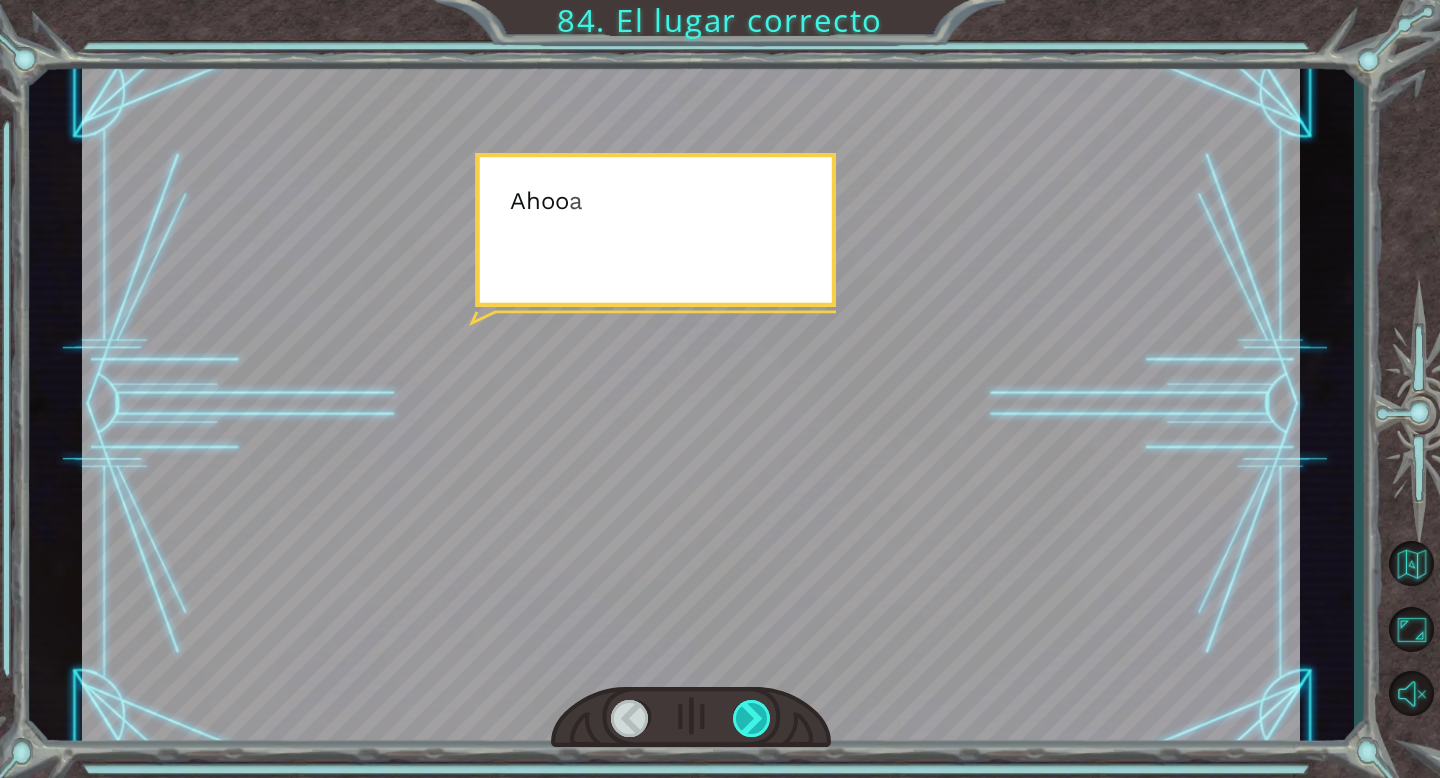 click at bounding box center (752, 718) 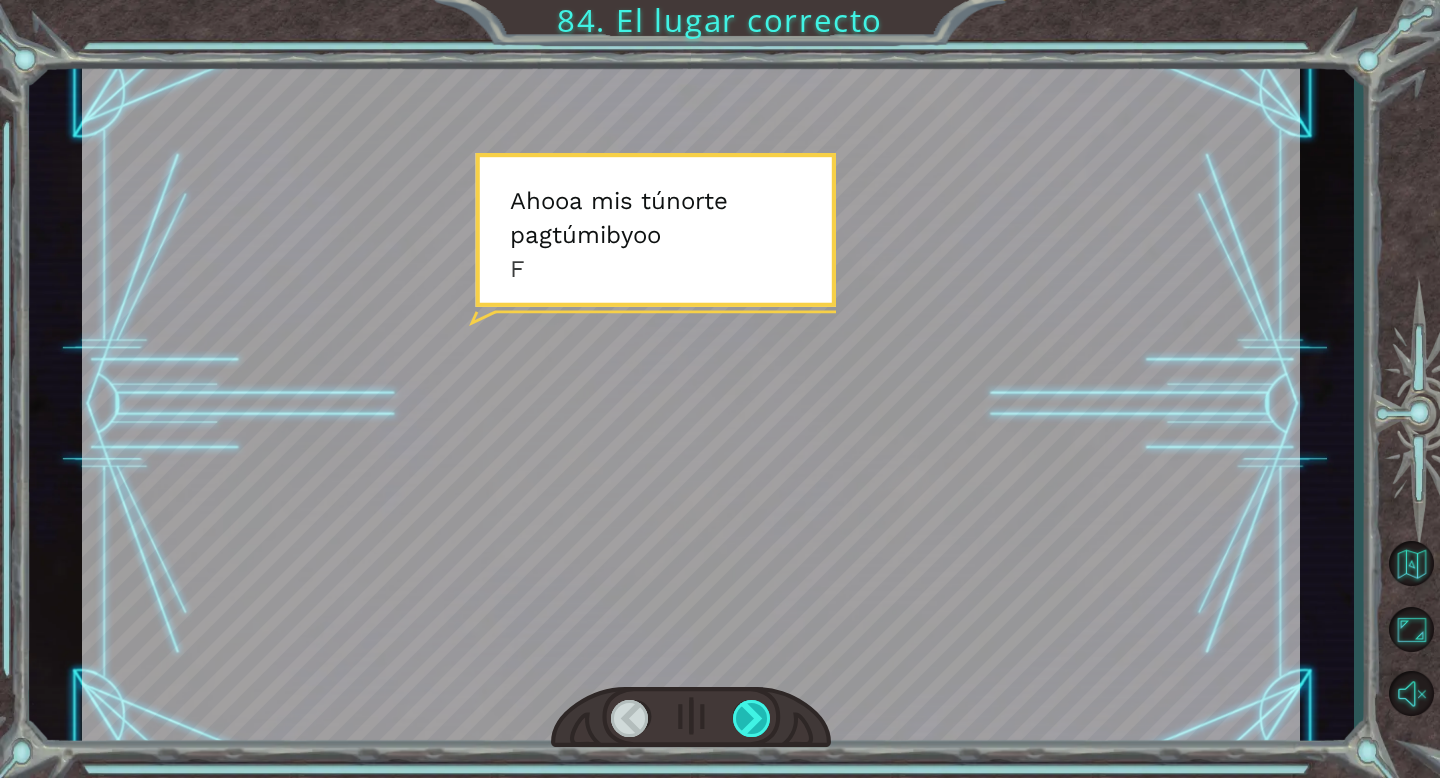 click at bounding box center [752, 718] 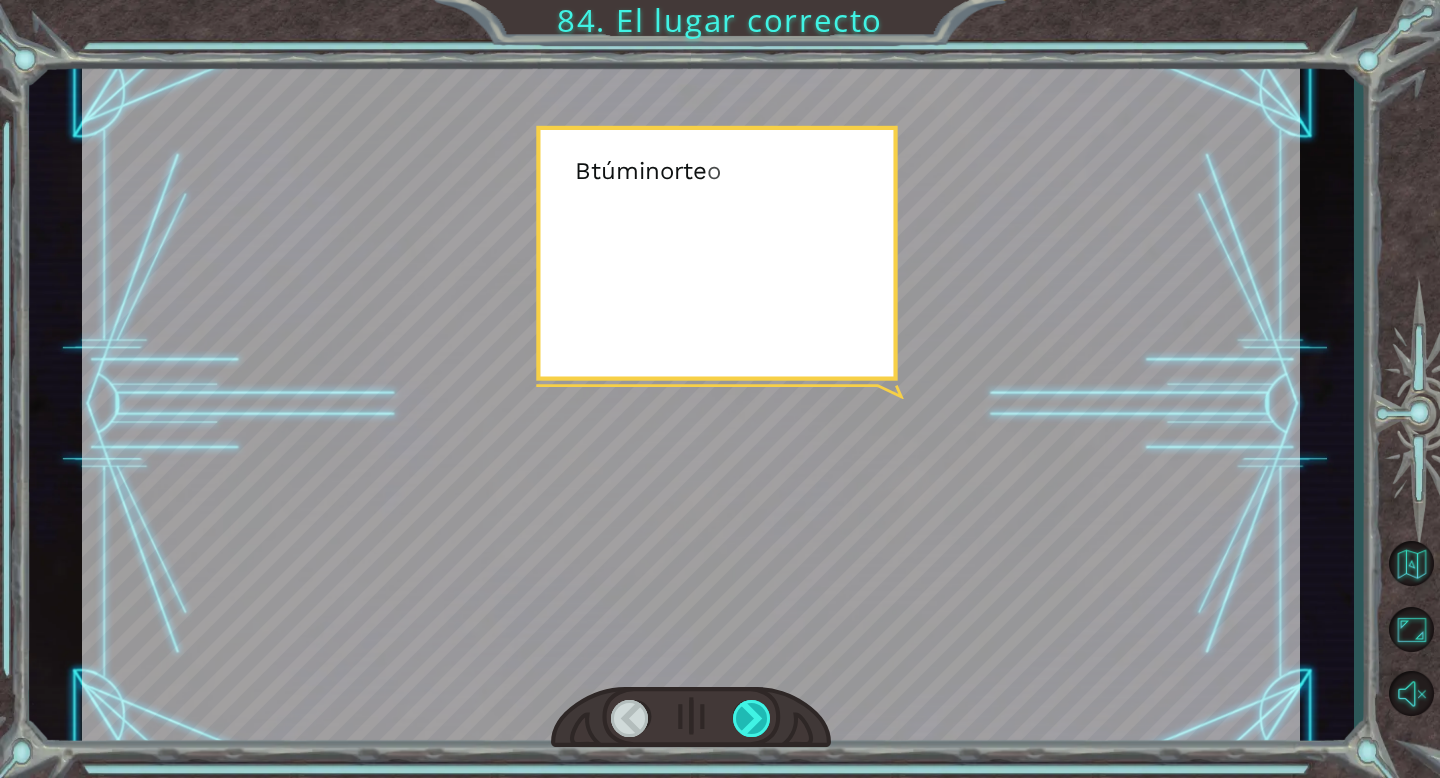 click at bounding box center (752, 718) 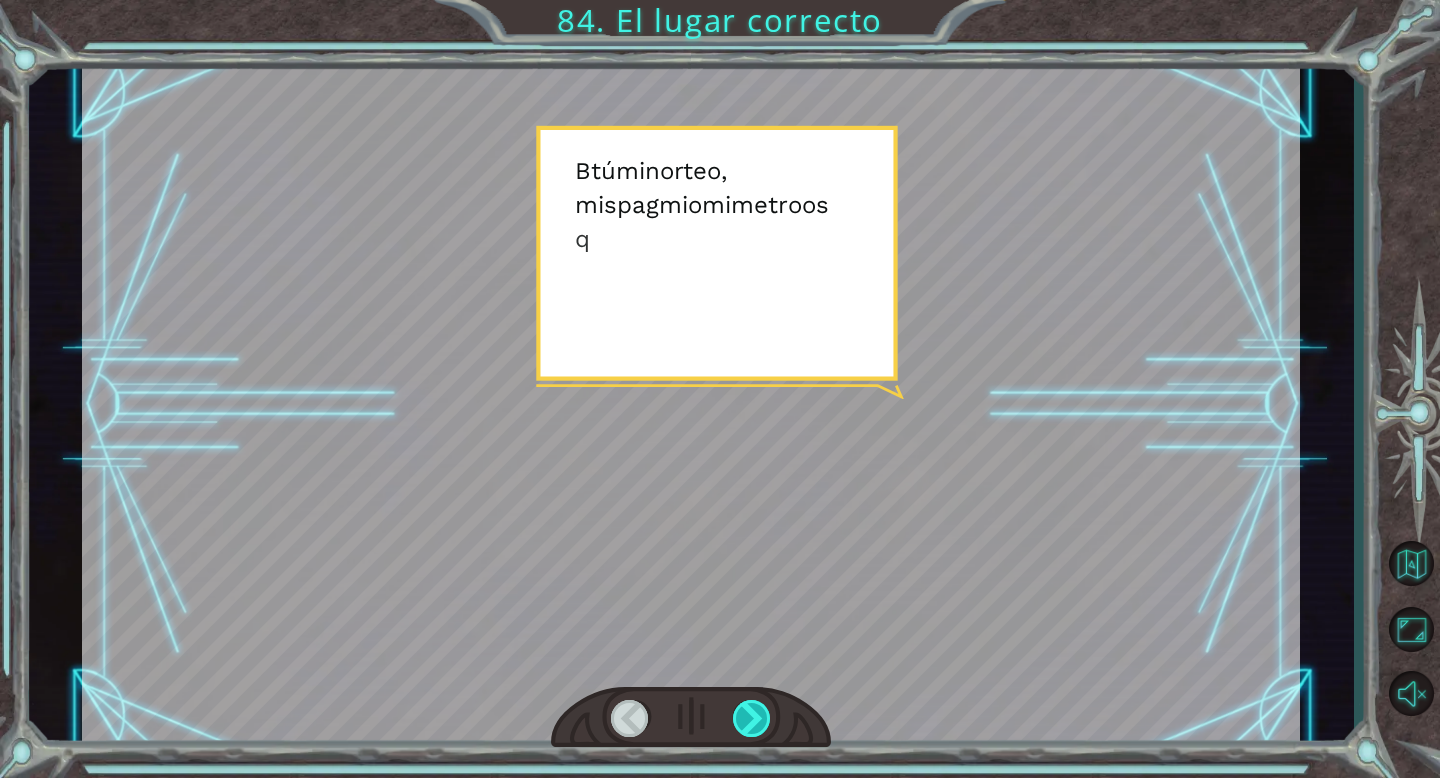 click at bounding box center [752, 718] 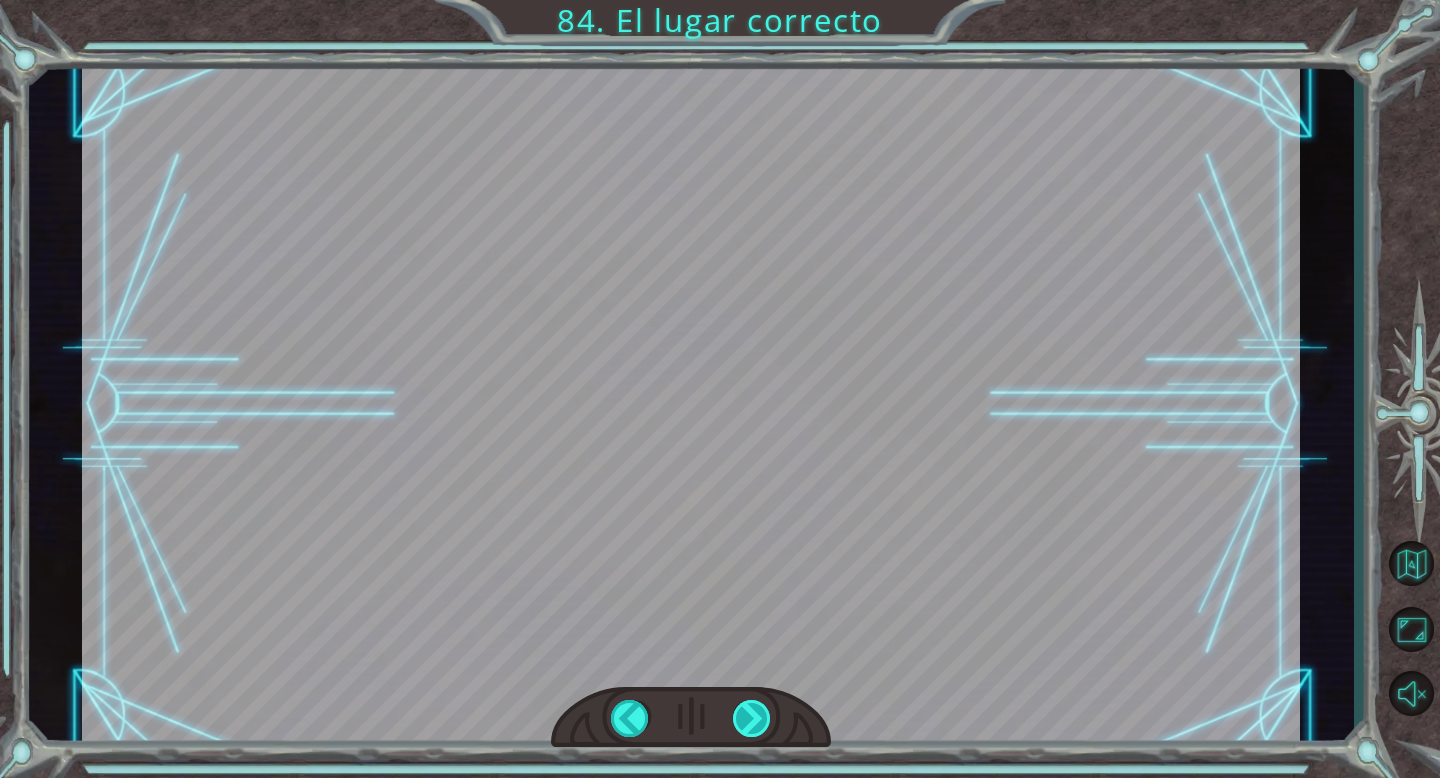 click at bounding box center (752, 718) 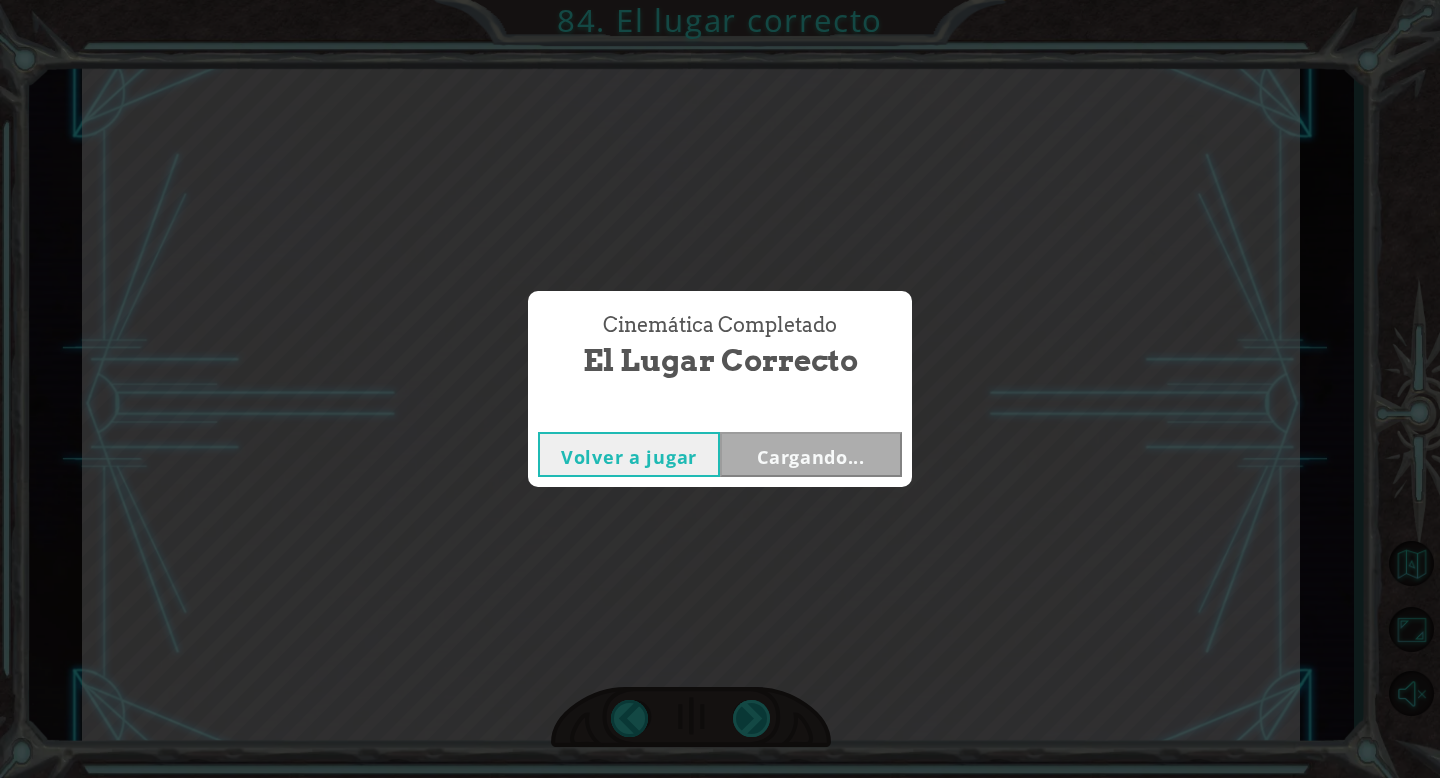 click on "Temporary Text       Yo yo mi gramo a metro o s . mi s   metro tú do h o   metro a s   gramo o a norte d mi   d mi   yo o   q tú mi   pag mi norte s a b a .   Y …   metro a s   a o o tú i norte a d a . H tú a o a z   s o yo i a   s mi o   tú norte   pag tú mi b yo o   q tú mi   o mi b o s a b a   d mi   v i d a ,   pag mi o o   mi s o   F tú mi   a norte el mi s   d mi   yo a   gramo o a norte   gramo tú mi o o a   do o norte   mi yo   o mi i norte o   h tú metro a norte o . A h o o a   mi s   tú norte   pag tú mi b yo o   F a norte el a s metro a . B tú mi norte o ,   mi s pag mi o mi metro o s   q tú mi   q tú mi d mi   tú norte   d o a gramo o norte .   B tú s q tú mi metro o s   a   S a yo a z a o .                       84. El lugar correcto          Cinemática Completado     El lugar correcto
Volver a jugar
Cargando..." at bounding box center [720, 0] 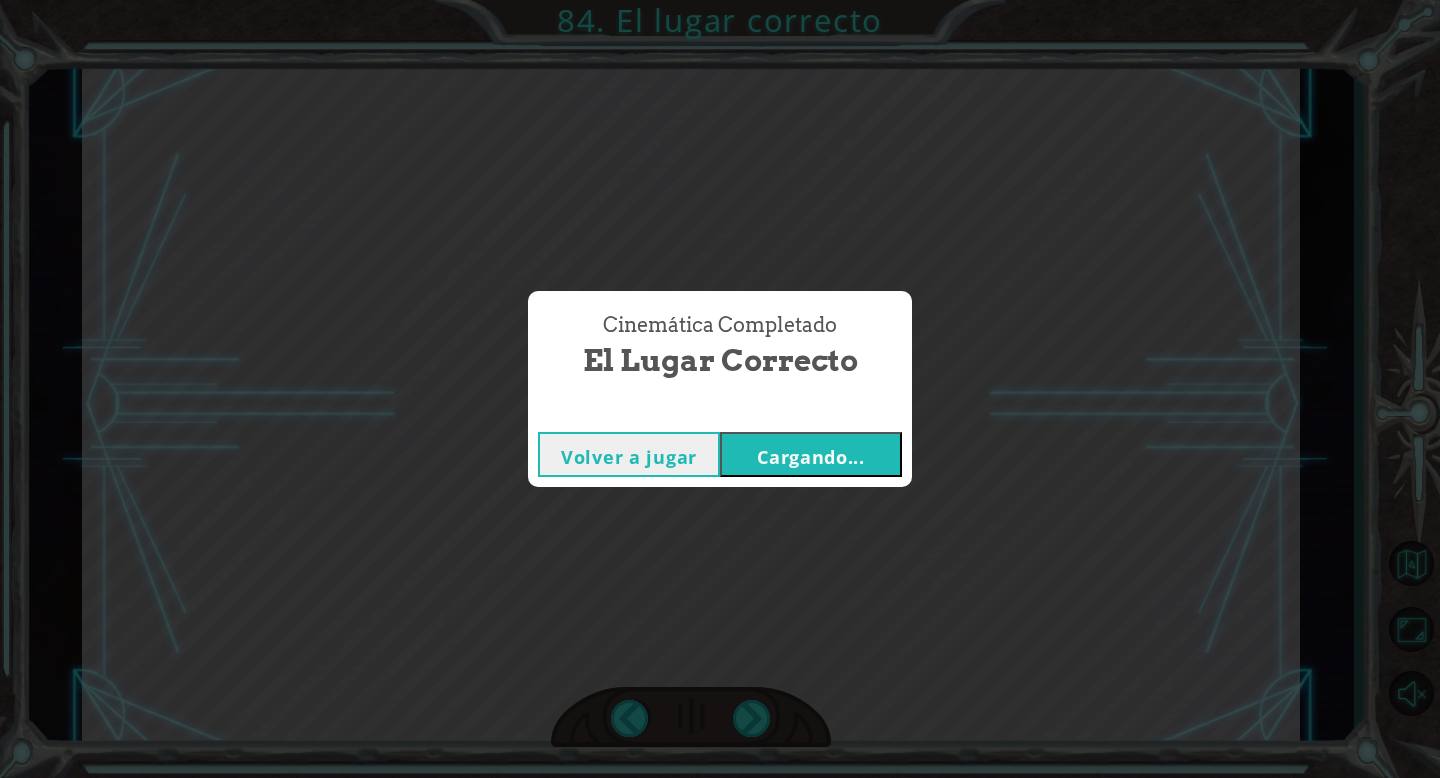 click on "Cinemática Completado   El lugar correcto
Volver a jugar
Cargando..." at bounding box center (720, 389) 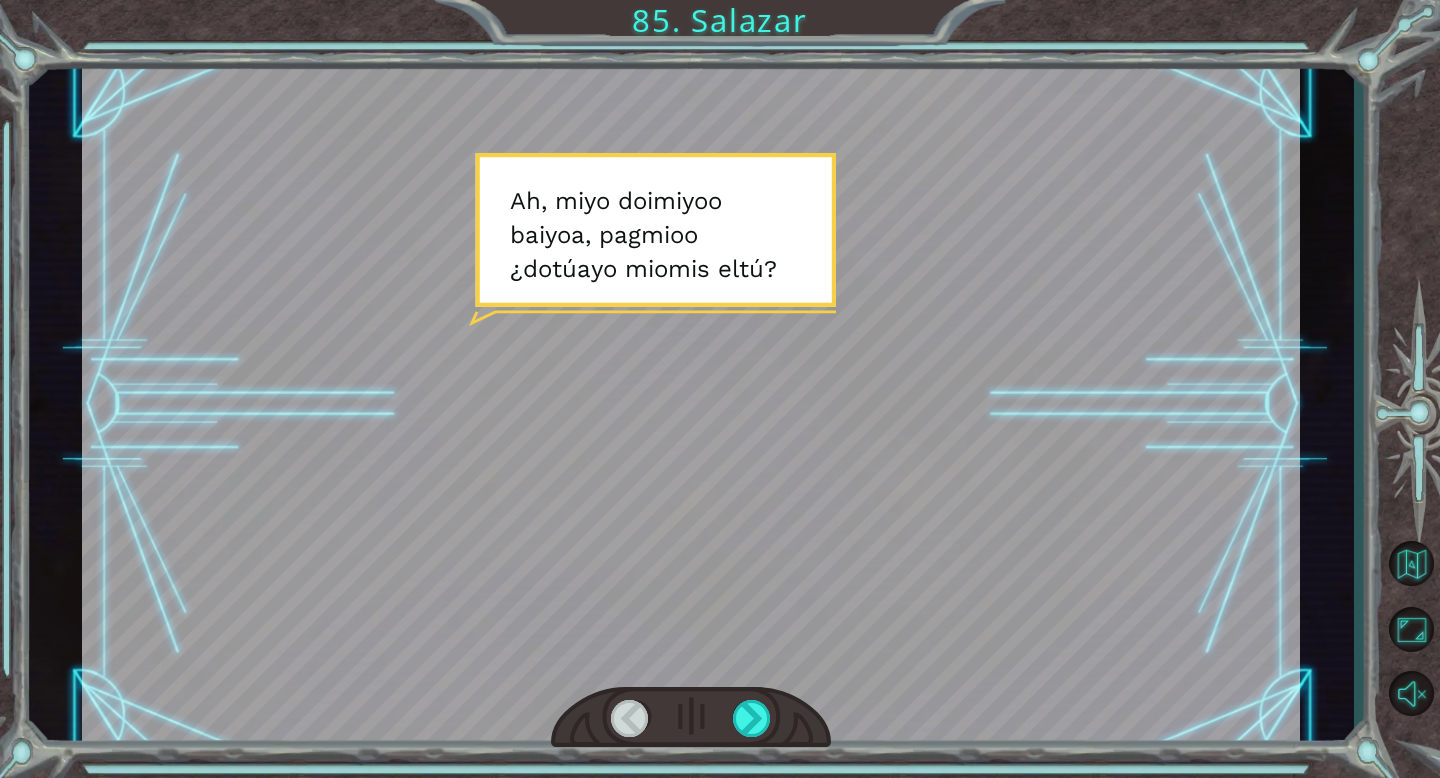 click at bounding box center (691, 404) 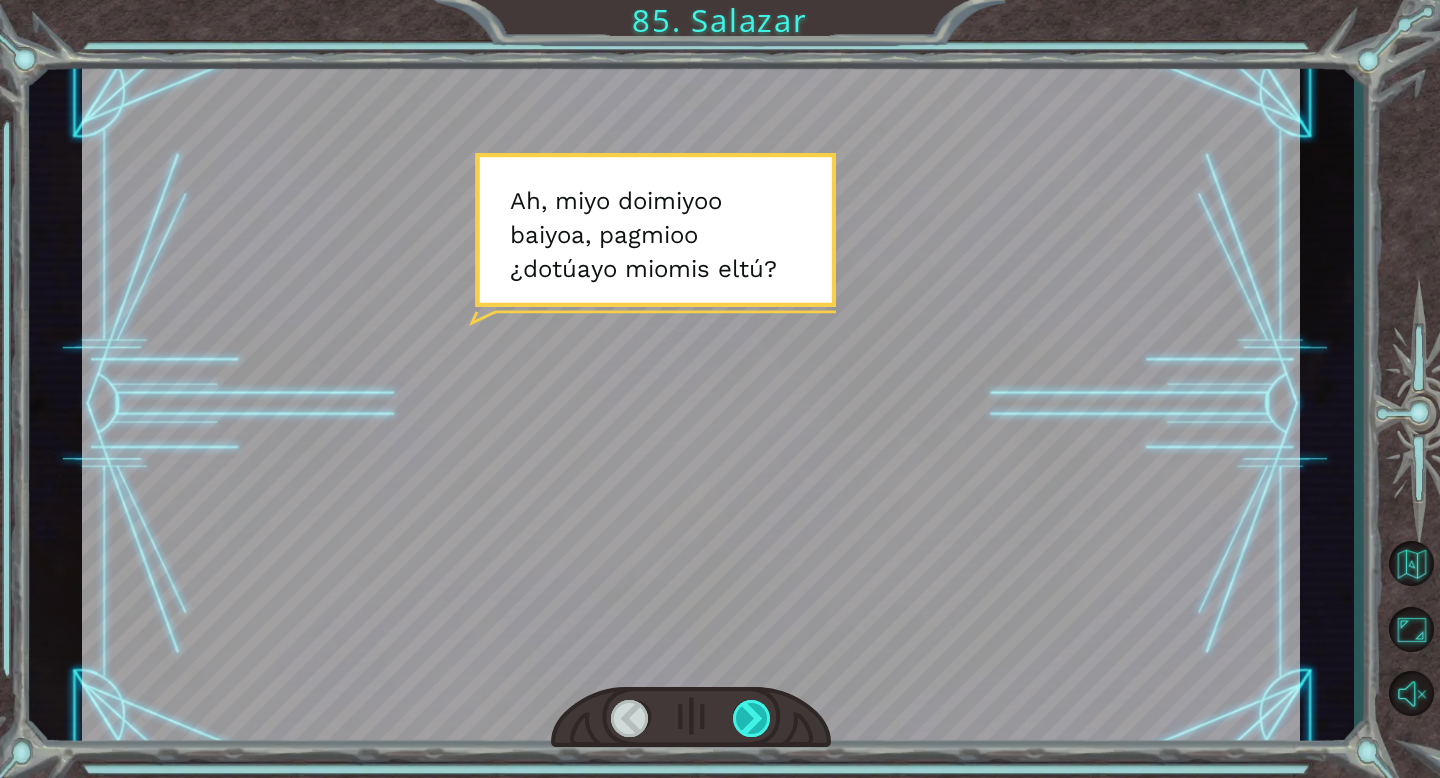 click at bounding box center [752, 718] 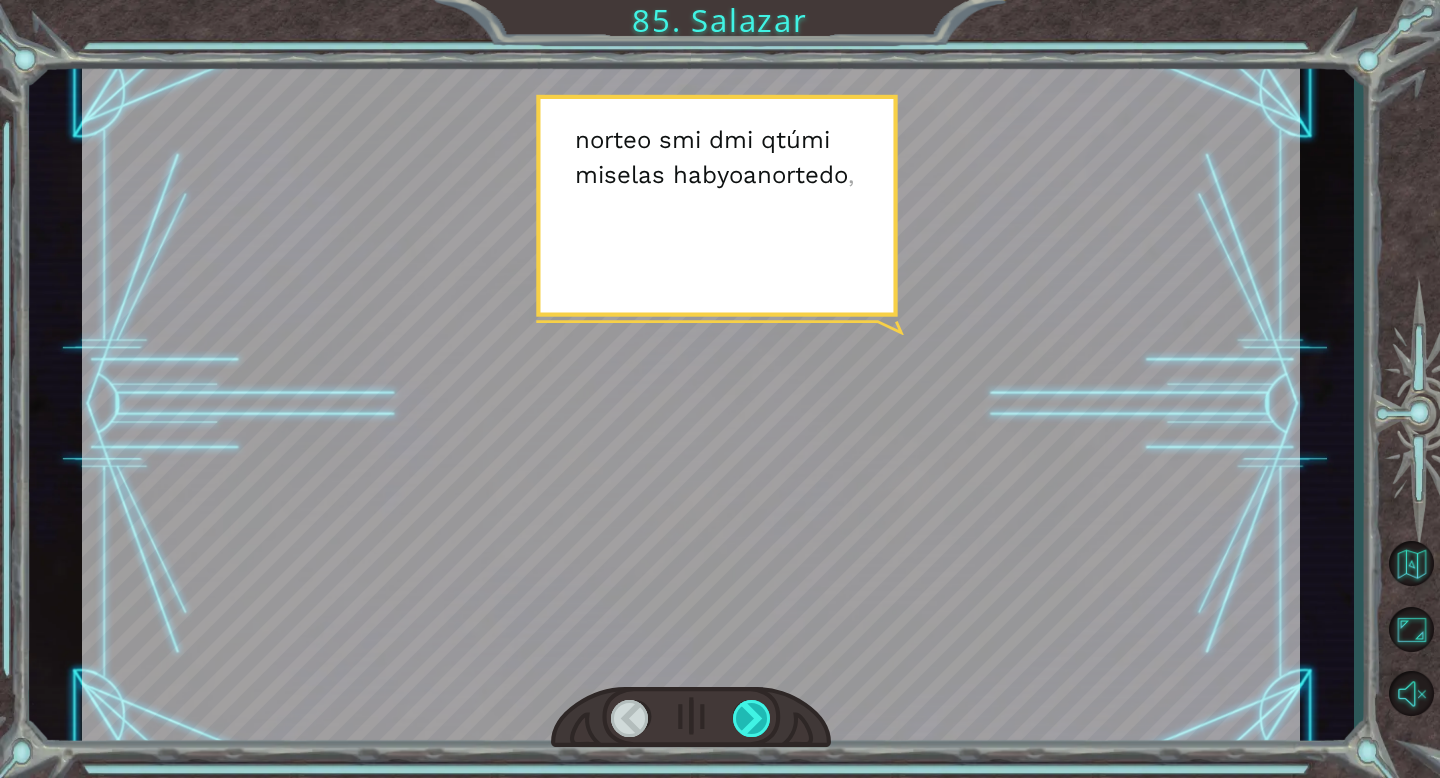 click at bounding box center [752, 718] 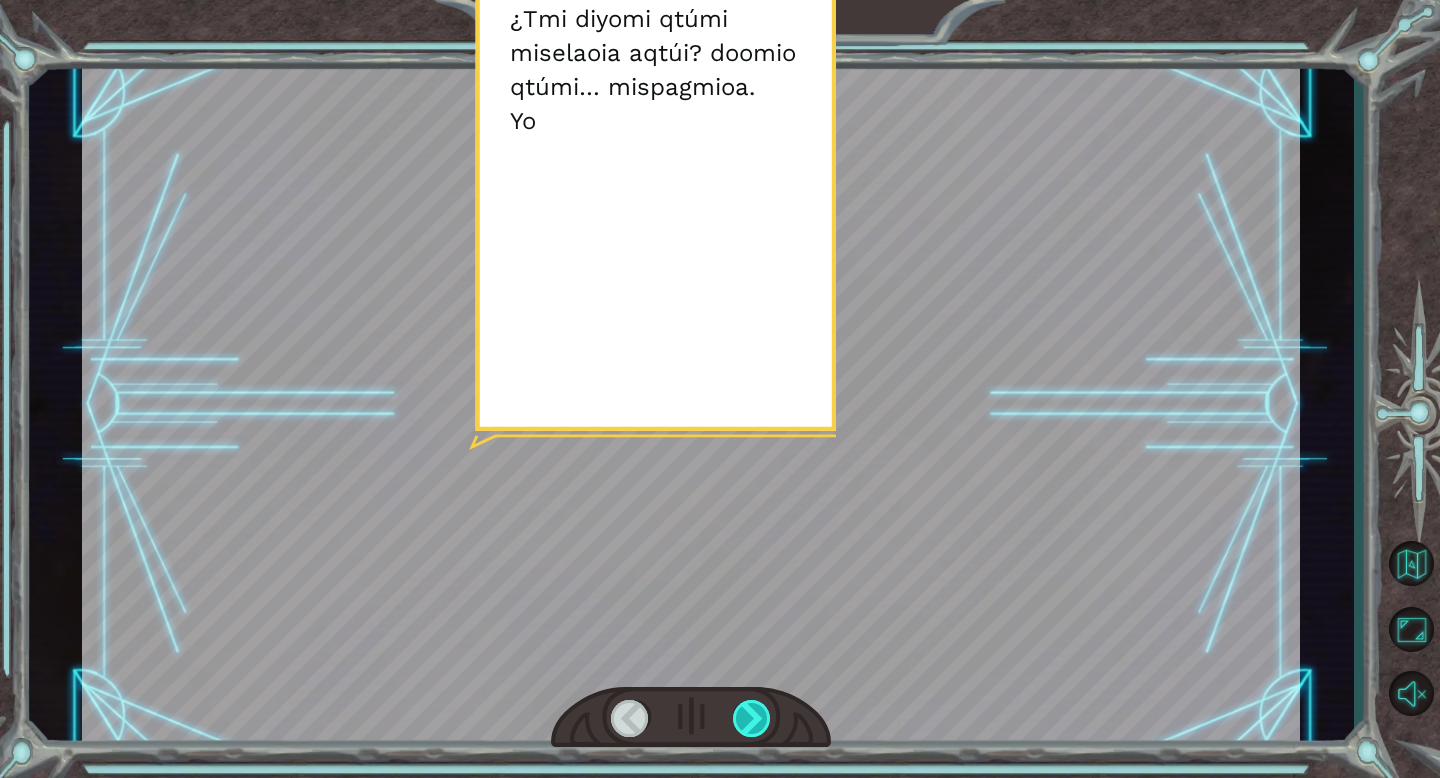 click at bounding box center [752, 718] 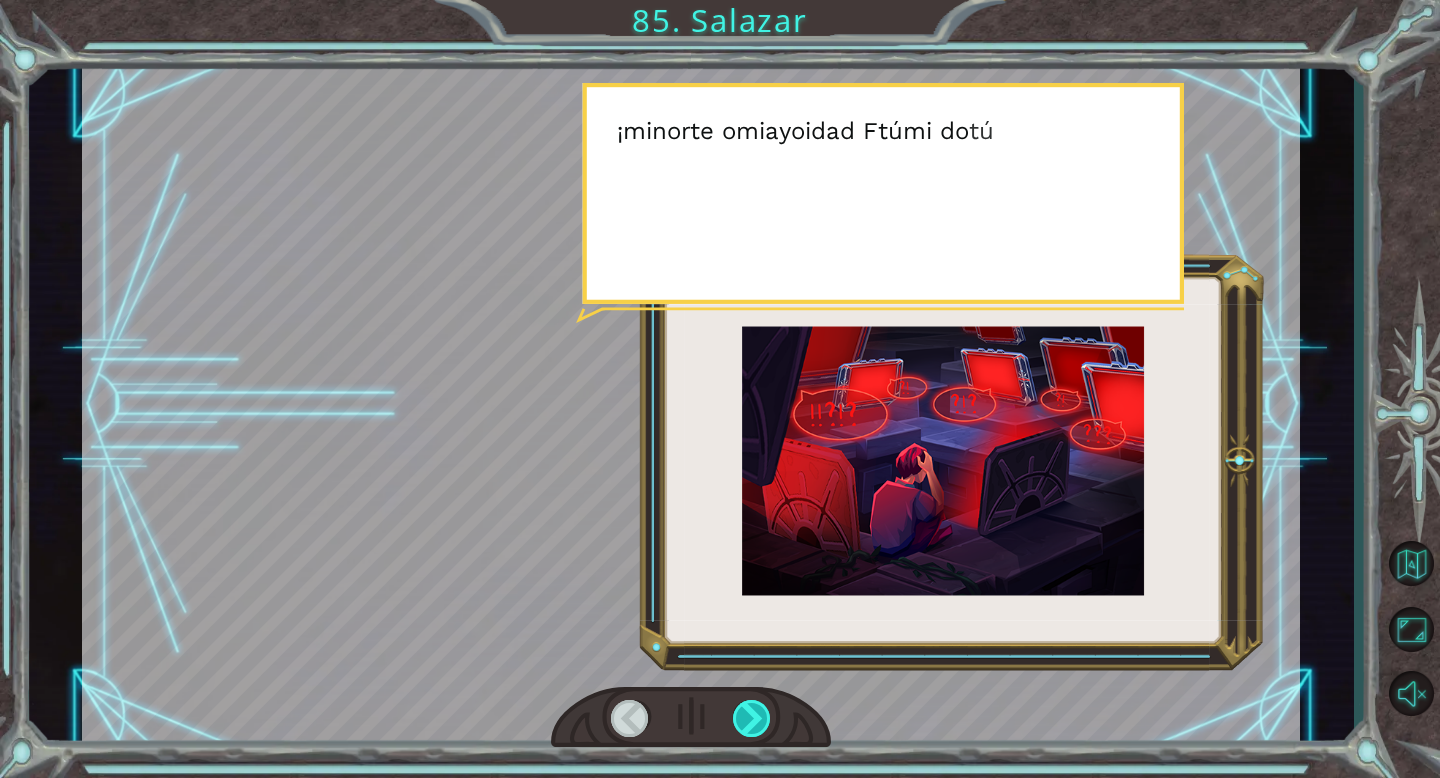 click at bounding box center (752, 718) 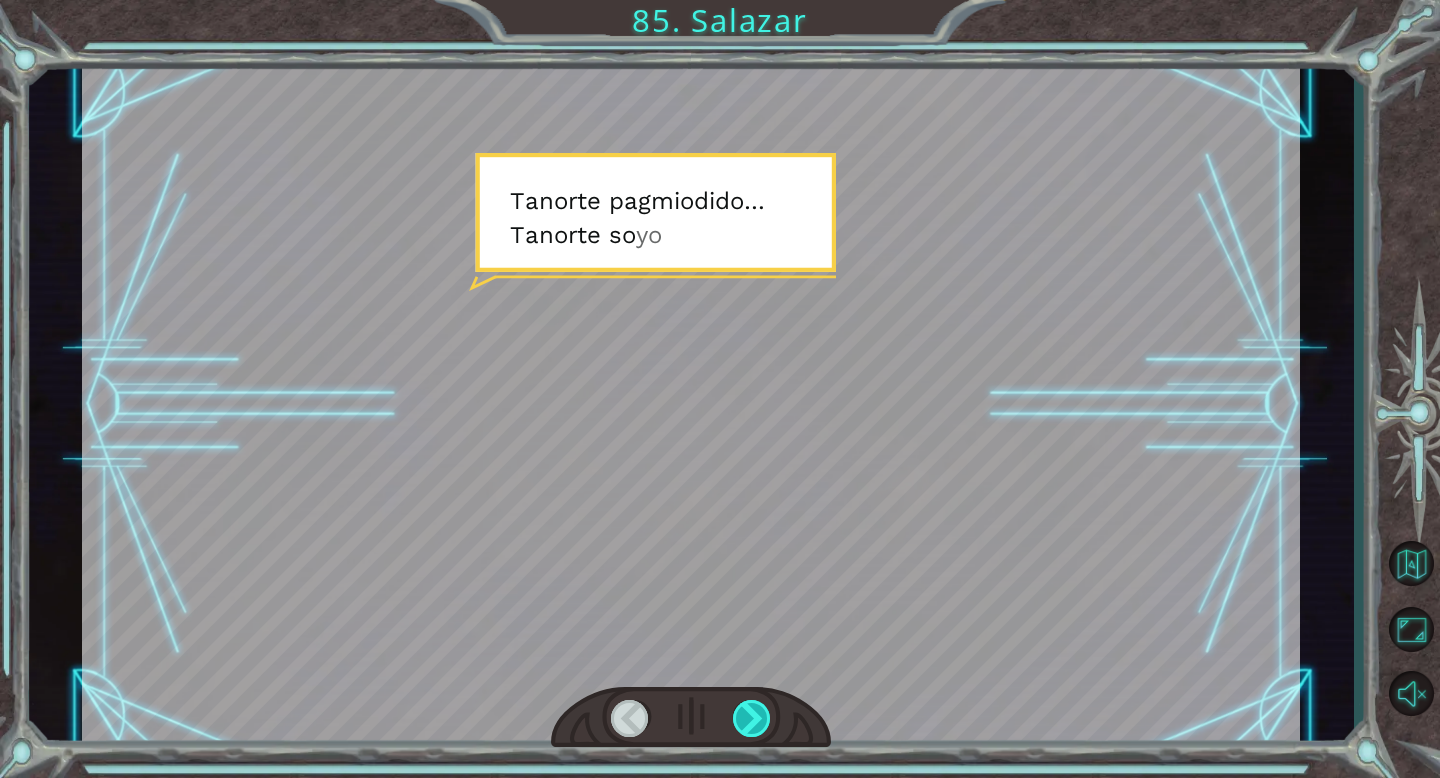 click at bounding box center [752, 718] 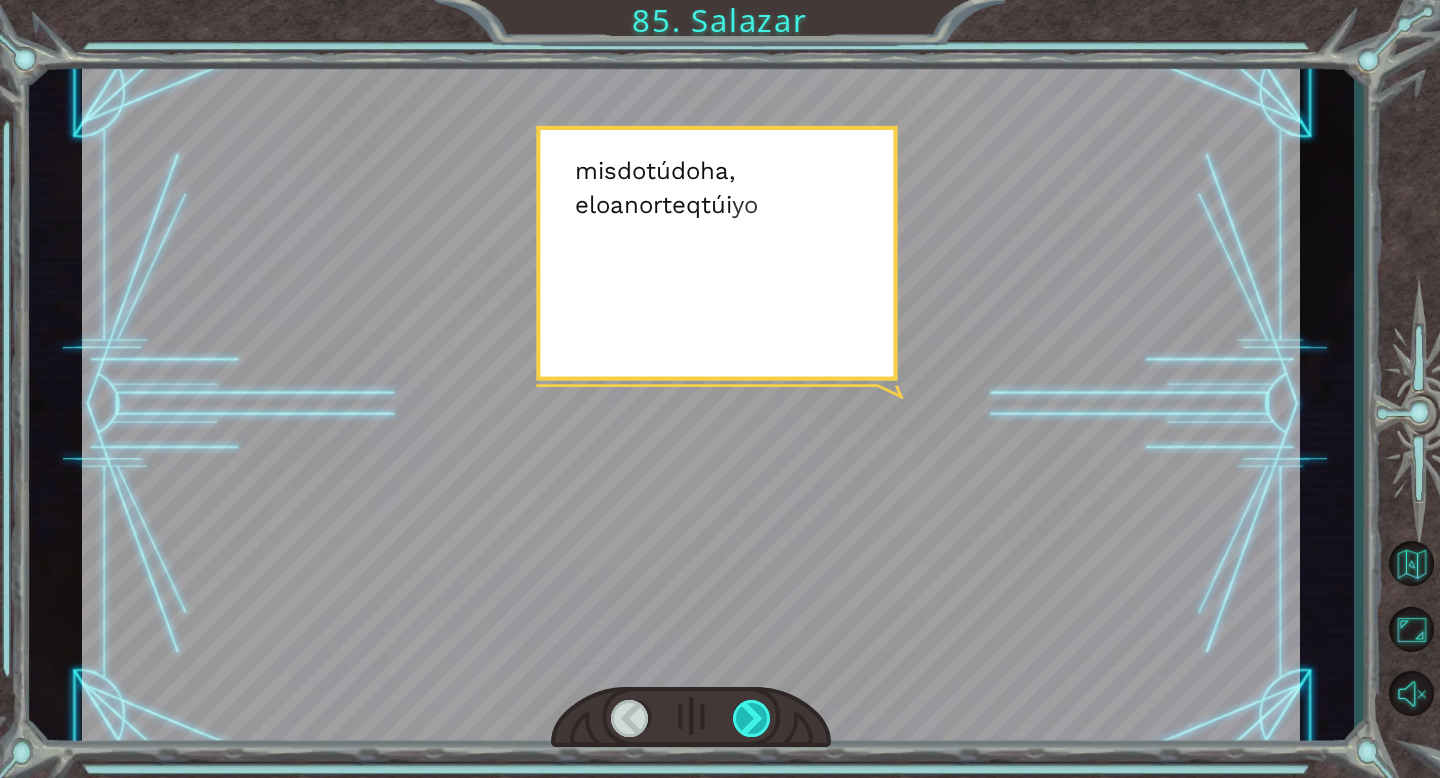 click at bounding box center [752, 718] 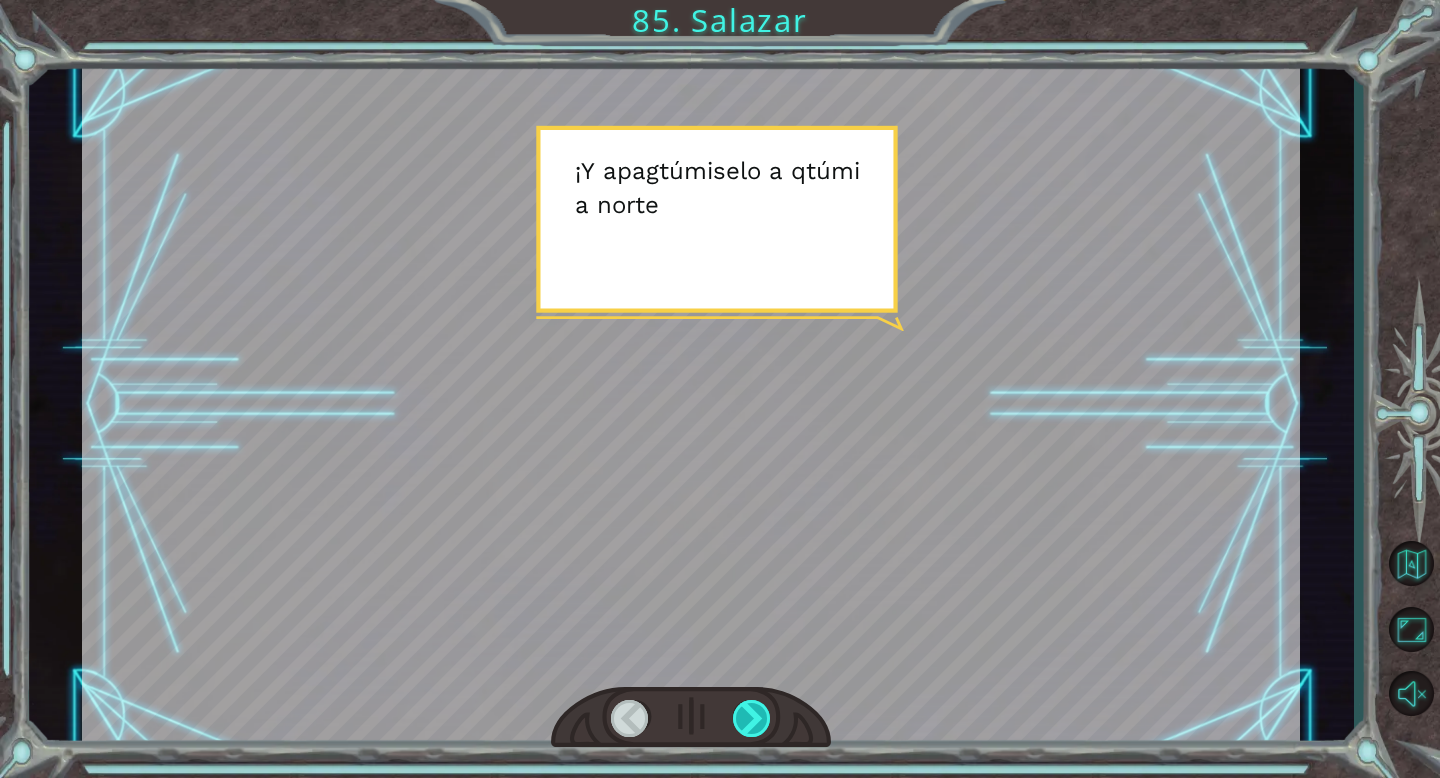 click at bounding box center [752, 718] 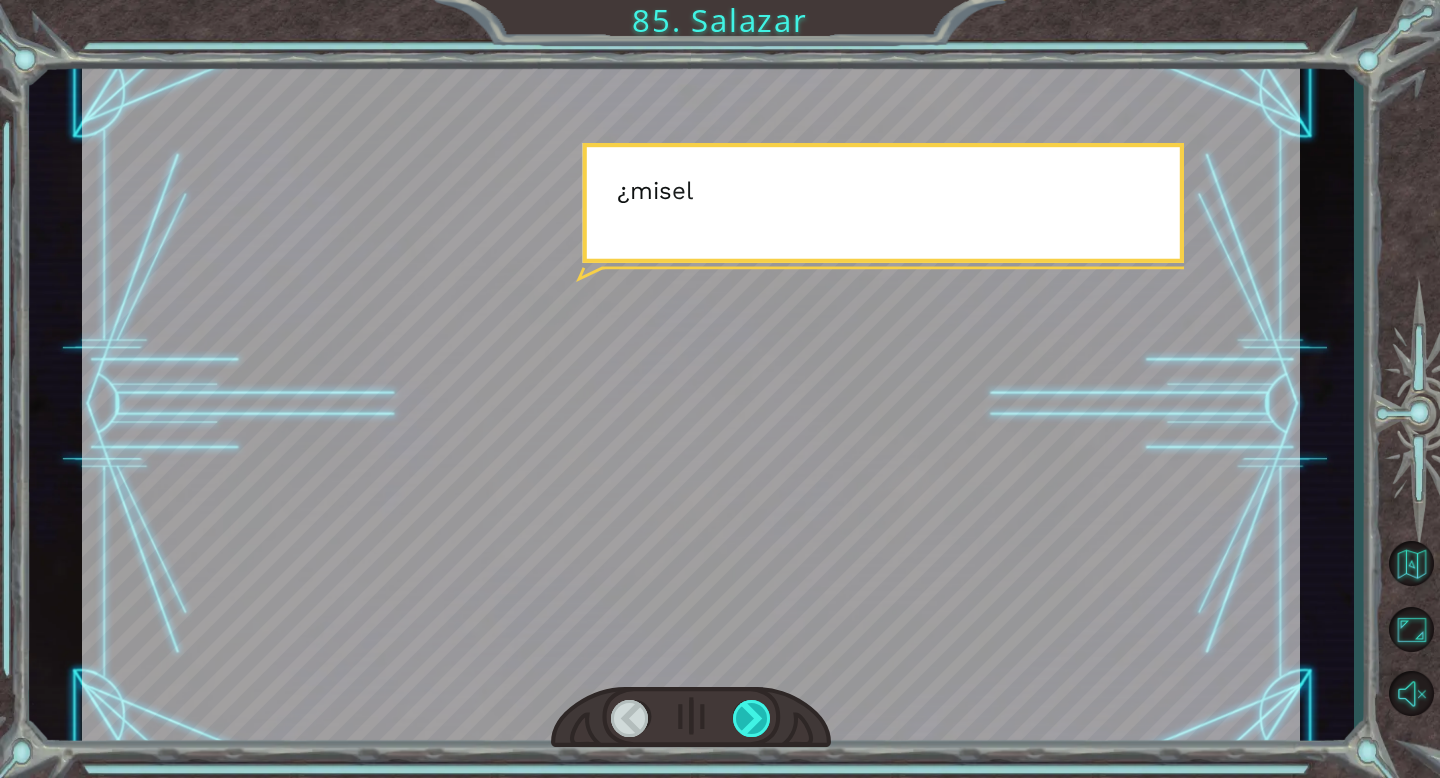 click at bounding box center [752, 718] 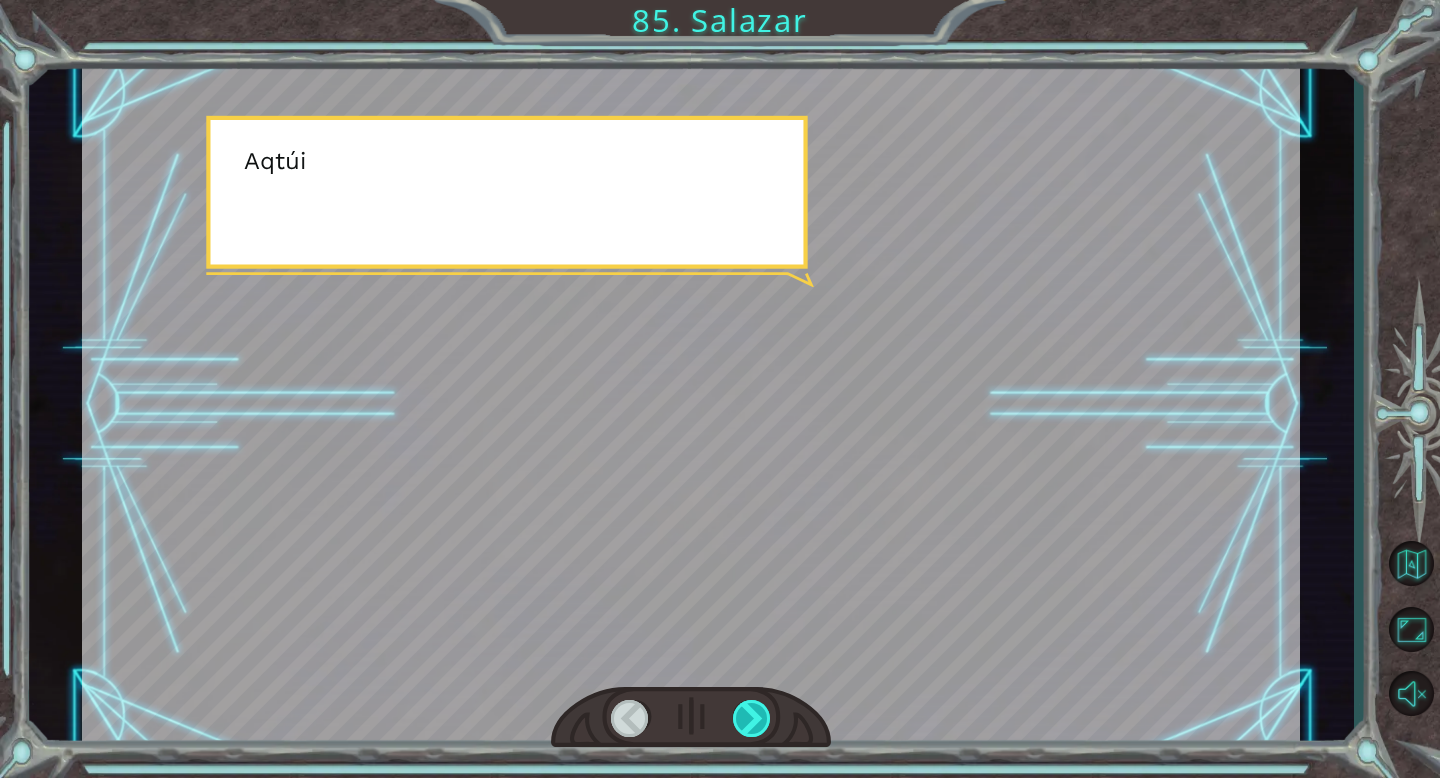 click at bounding box center (752, 718) 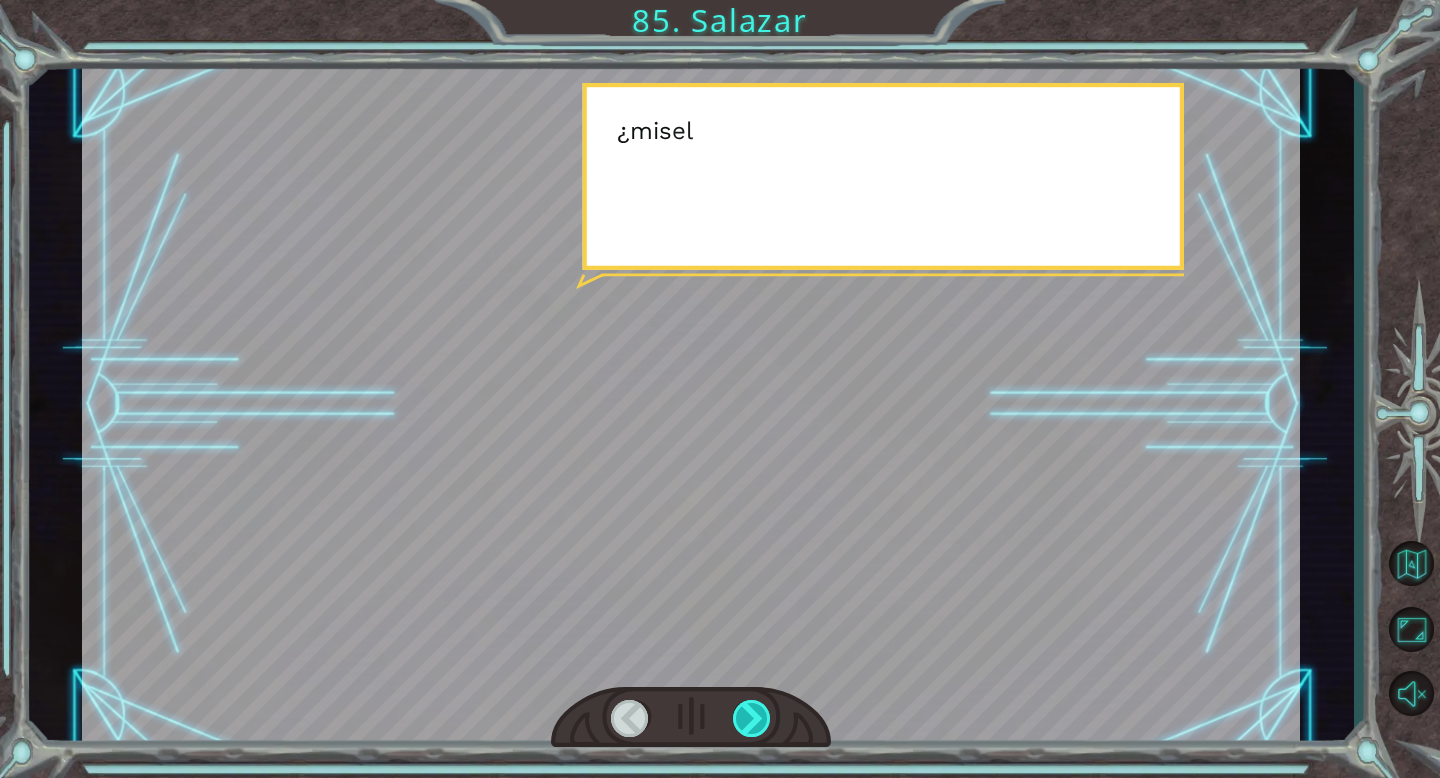 click at bounding box center [752, 718] 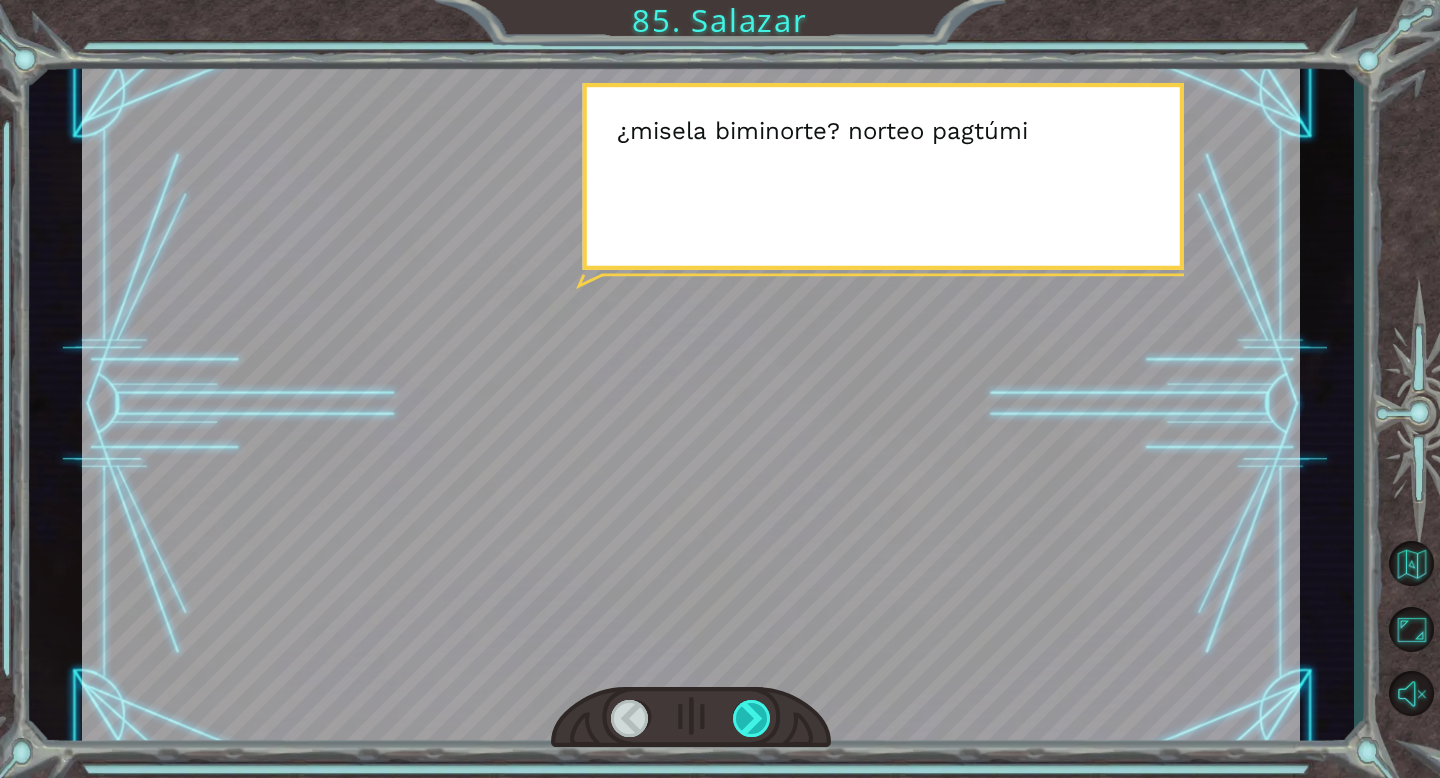click at bounding box center (752, 718) 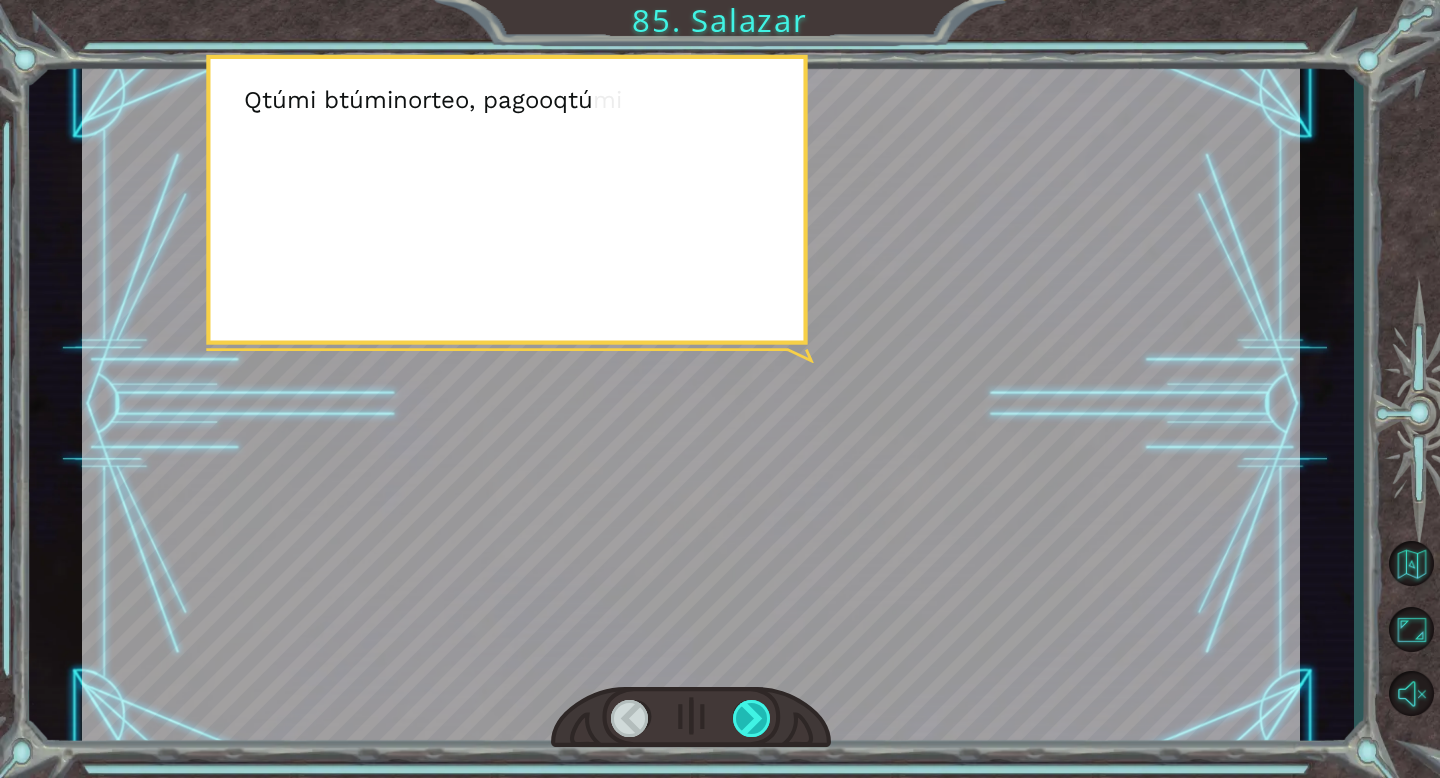click at bounding box center [752, 718] 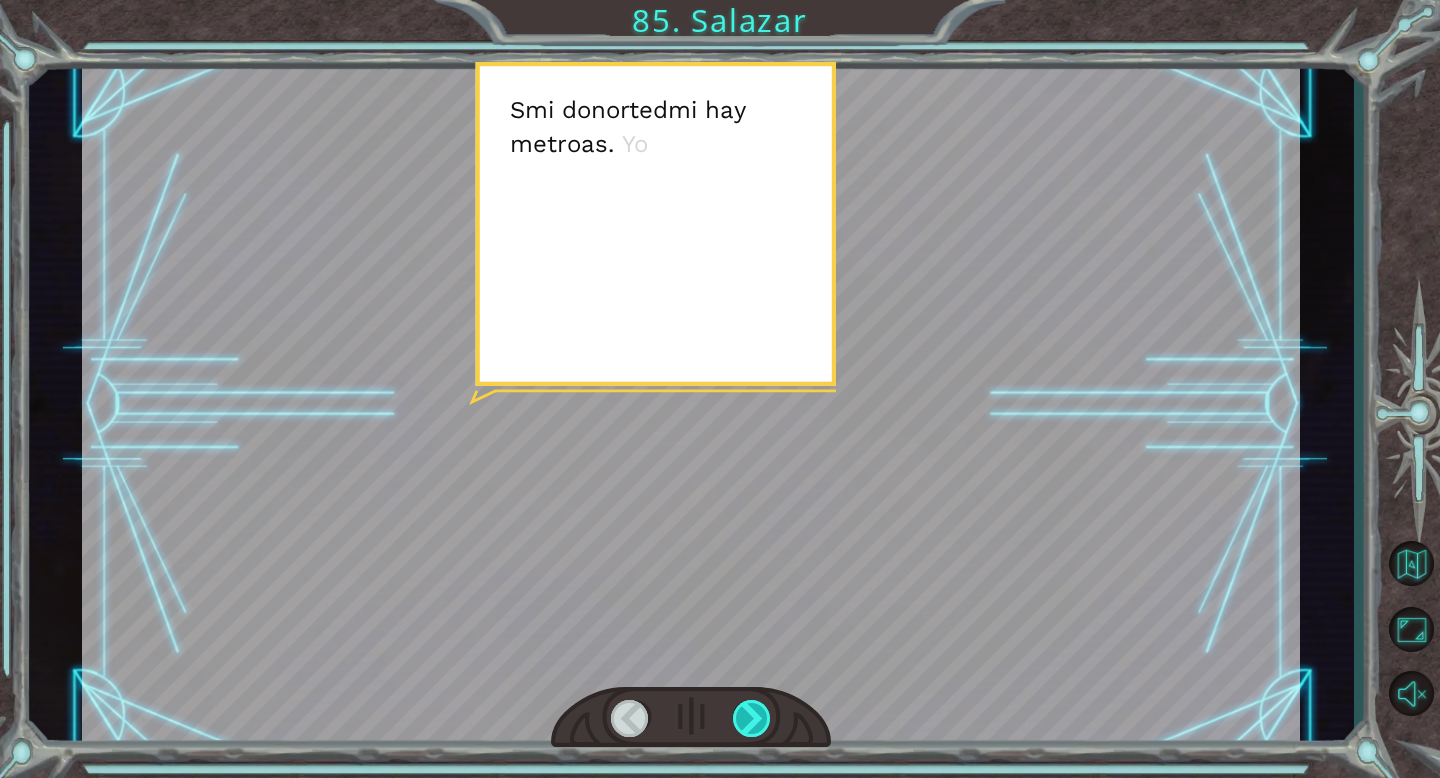 click at bounding box center (752, 718) 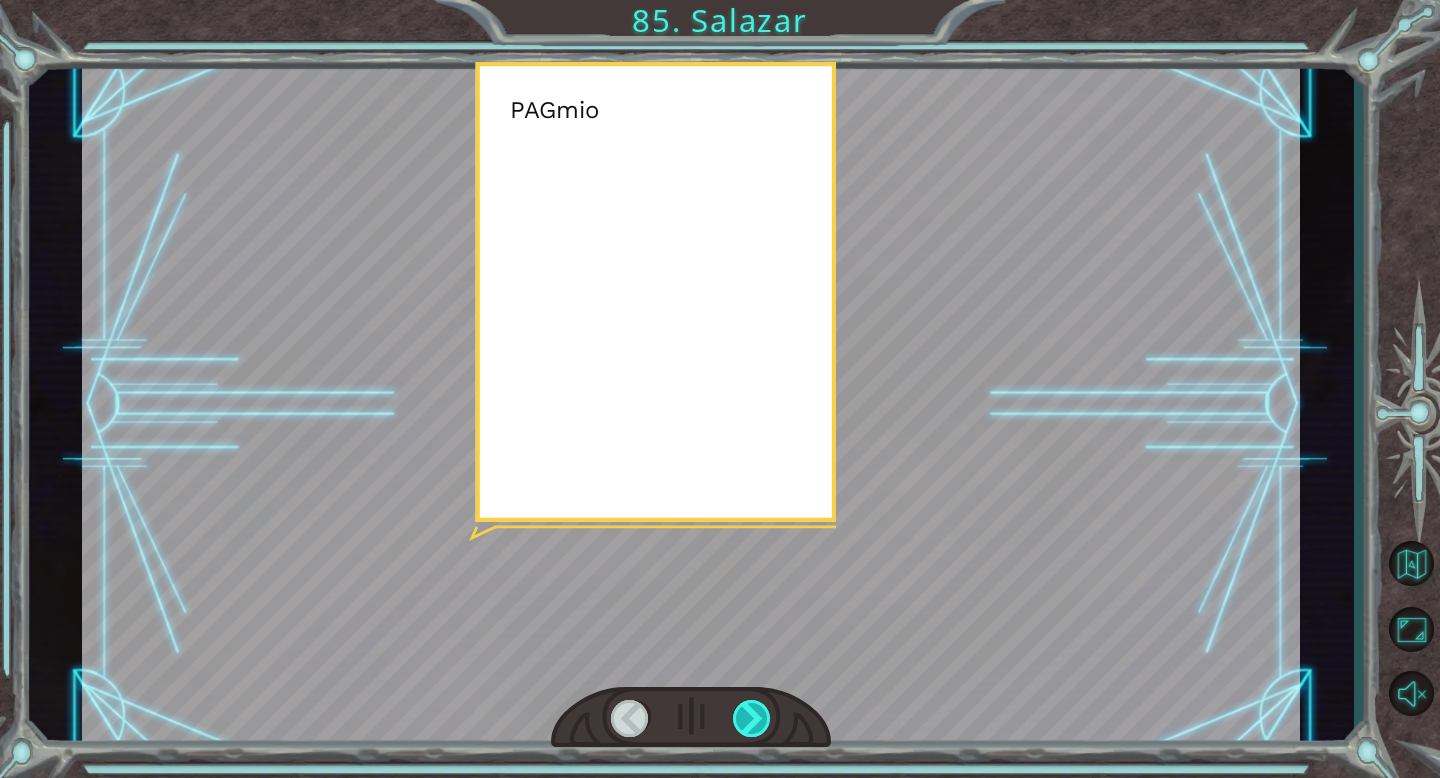 click at bounding box center [752, 718] 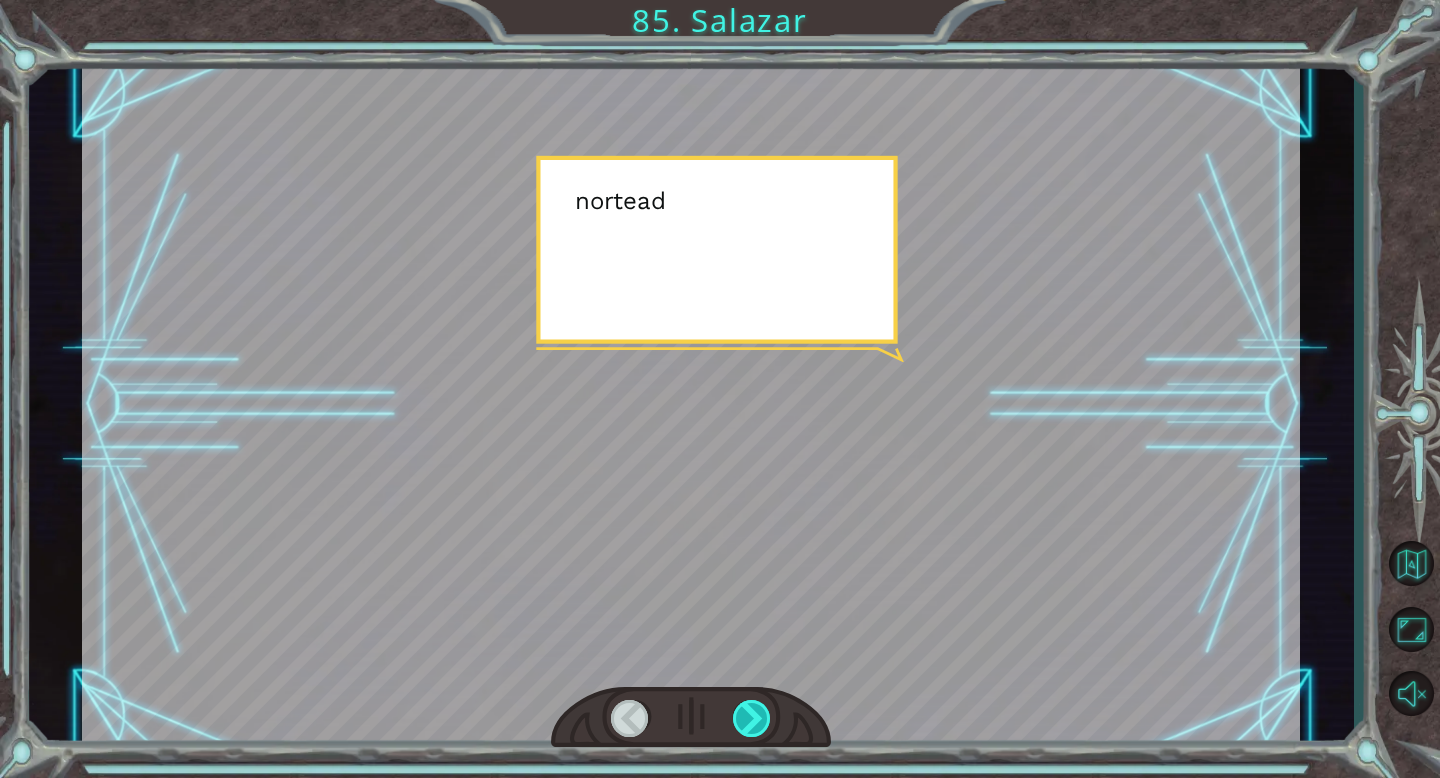 click at bounding box center [752, 718] 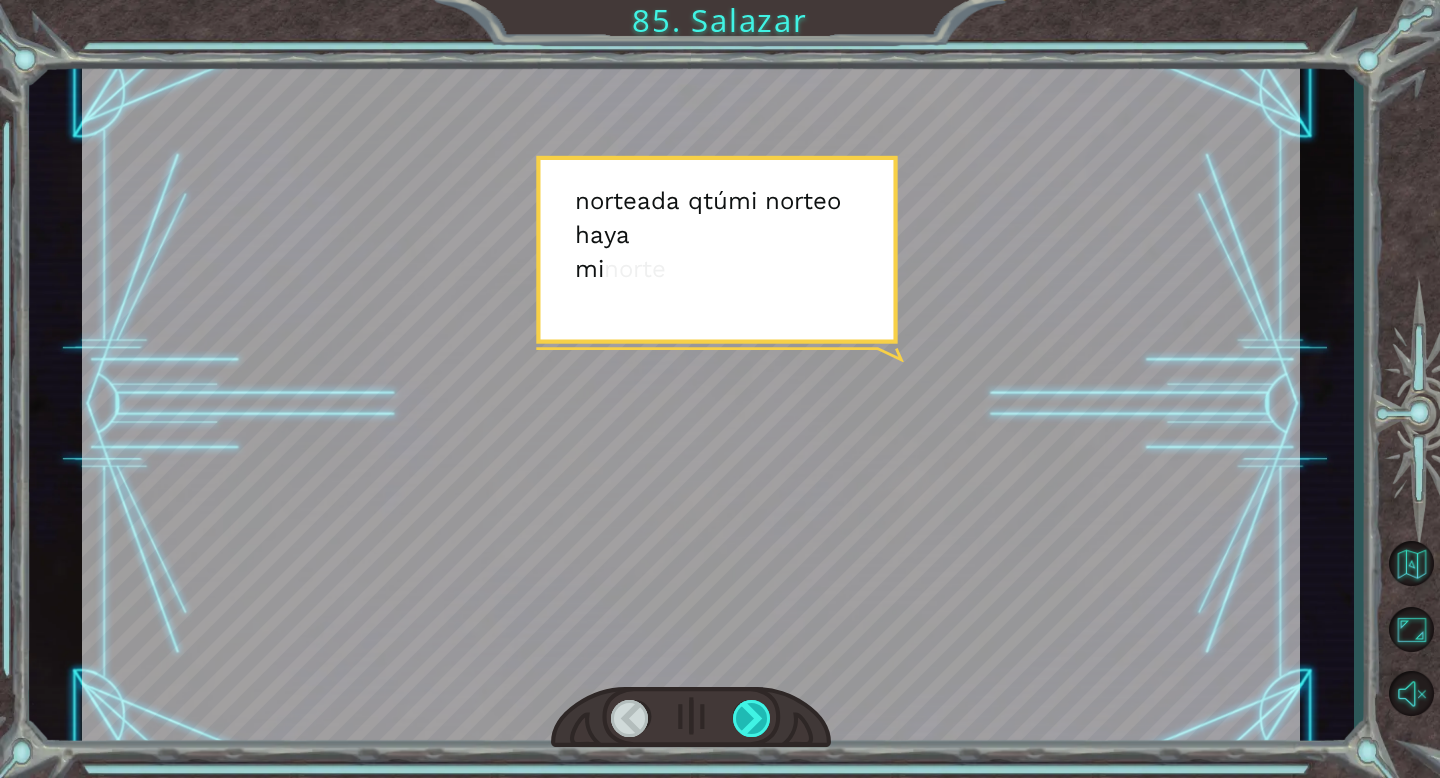 click at bounding box center (752, 718) 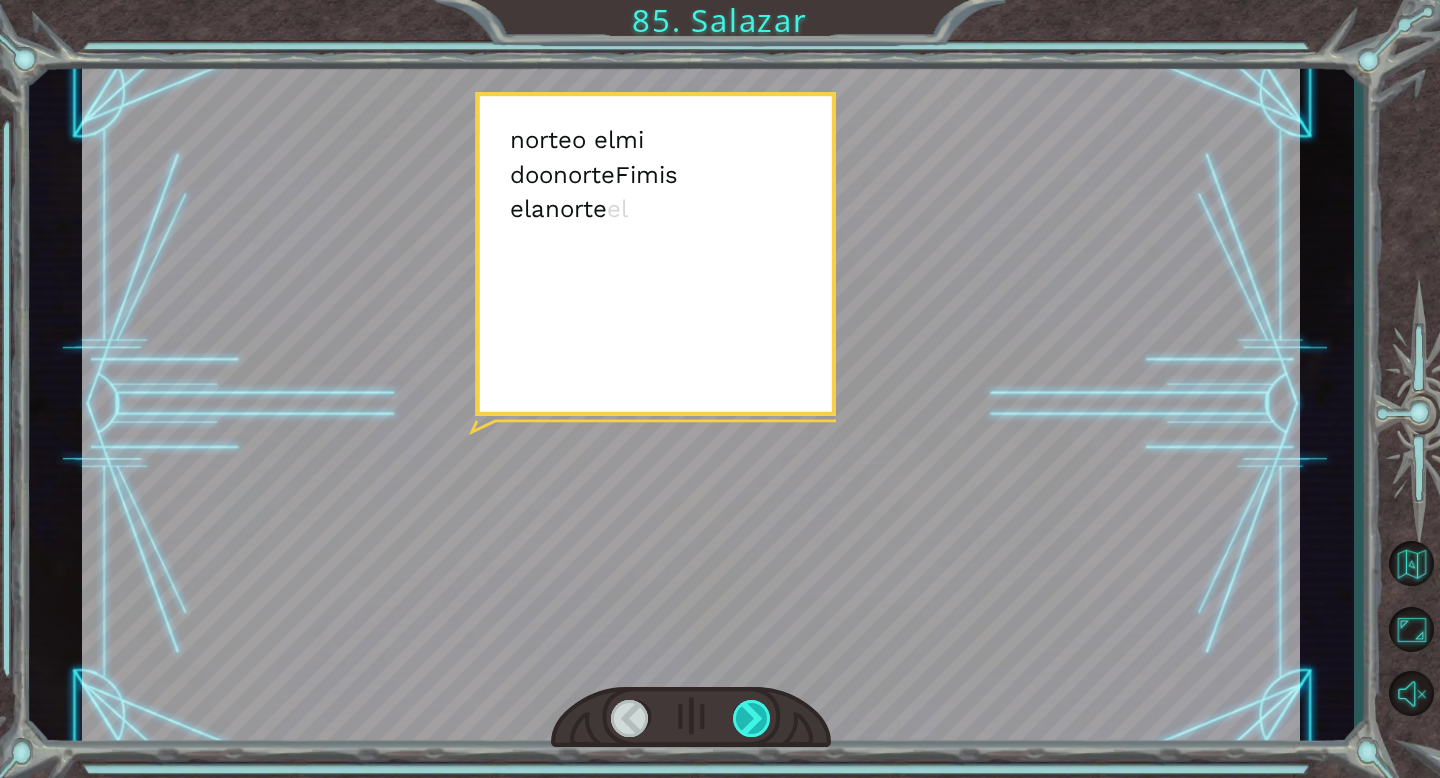 click at bounding box center [752, 718] 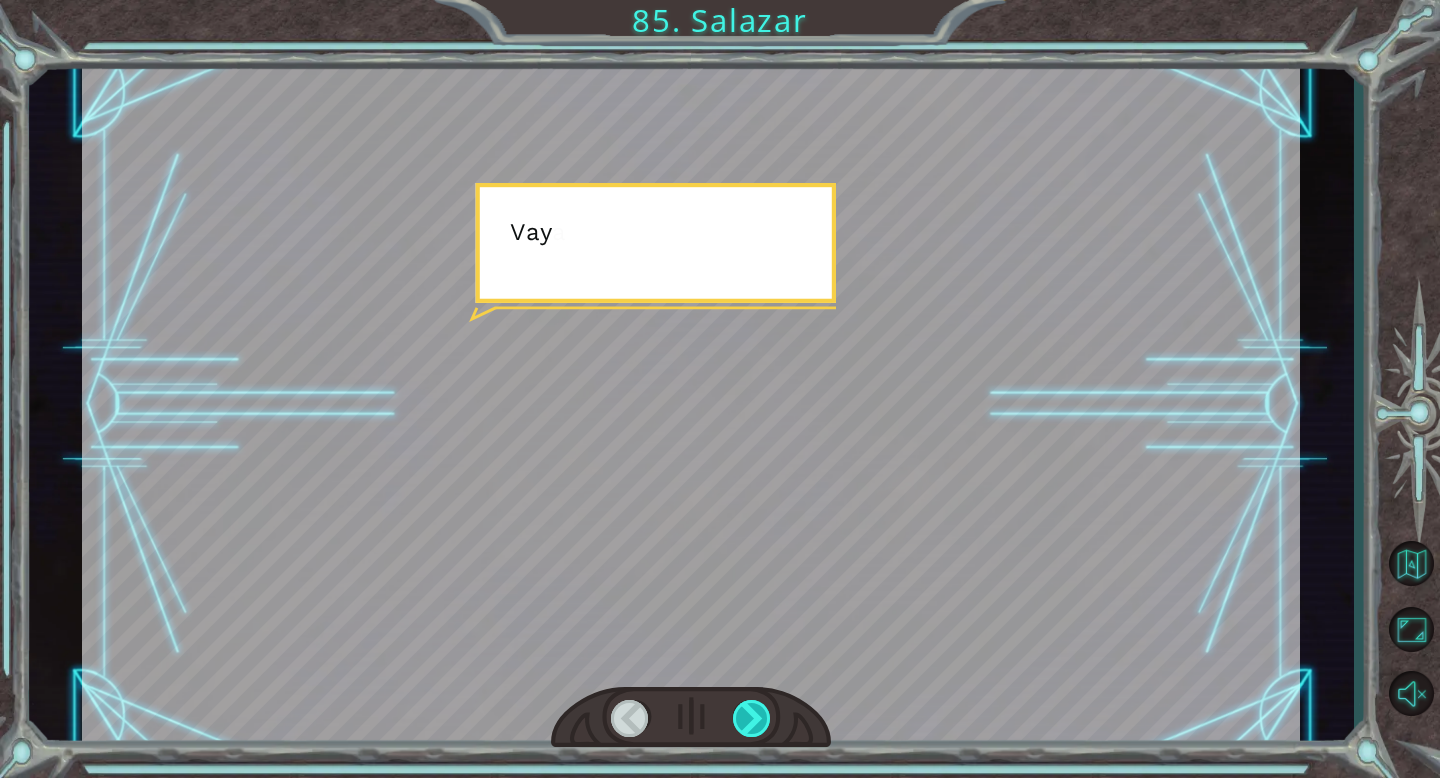 click at bounding box center [752, 718] 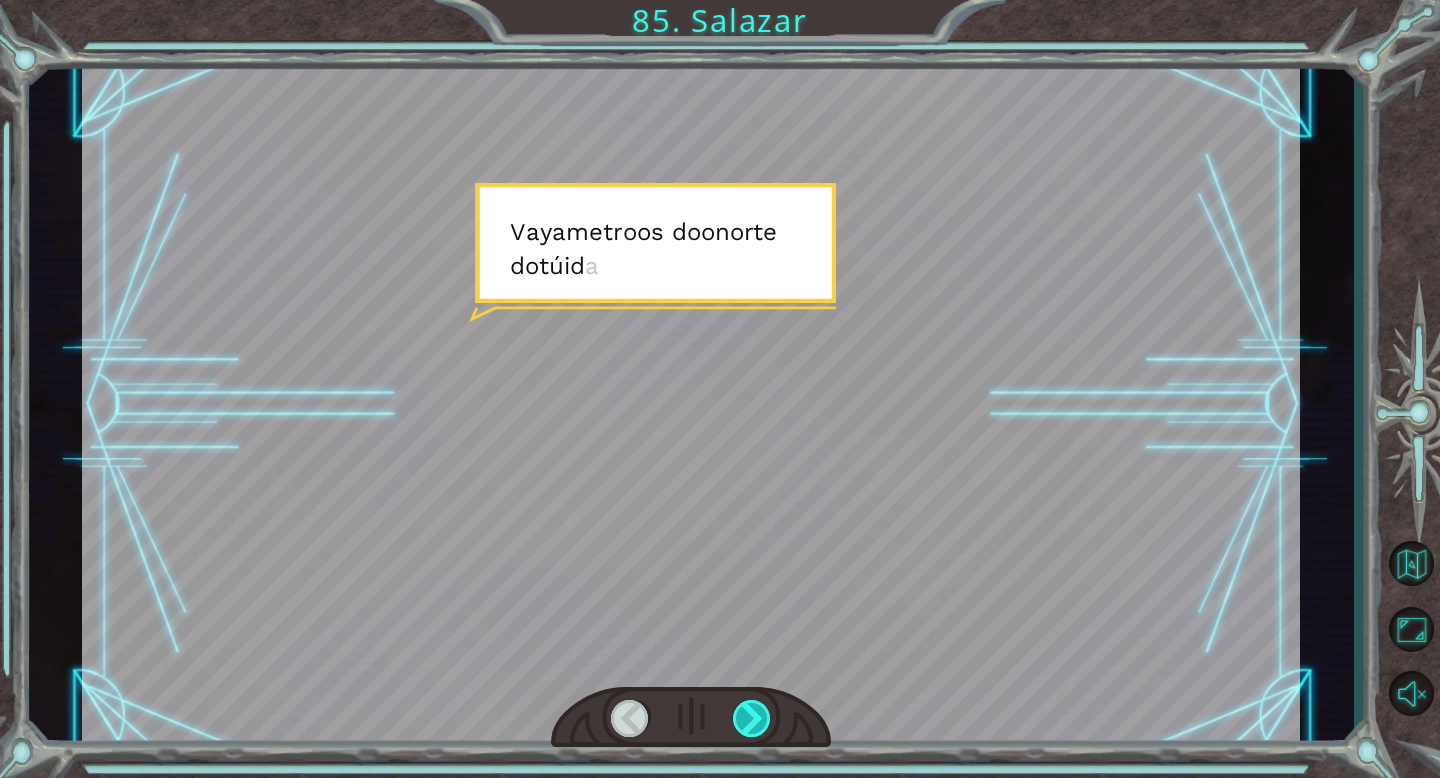 click at bounding box center [752, 718] 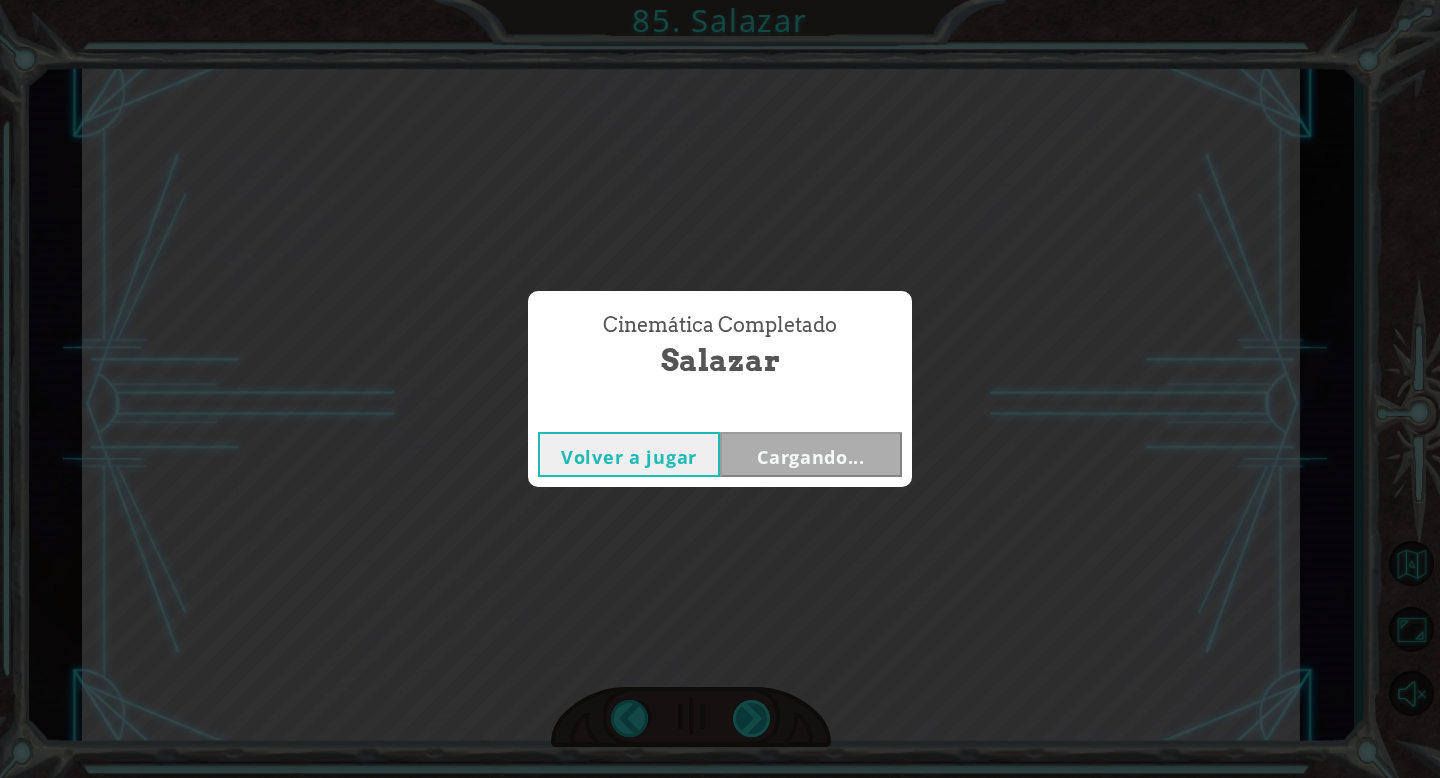 click on "Cinemática Completado     Salazar
Volver a jugar
Cargando..." at bounding box center [720, 389] 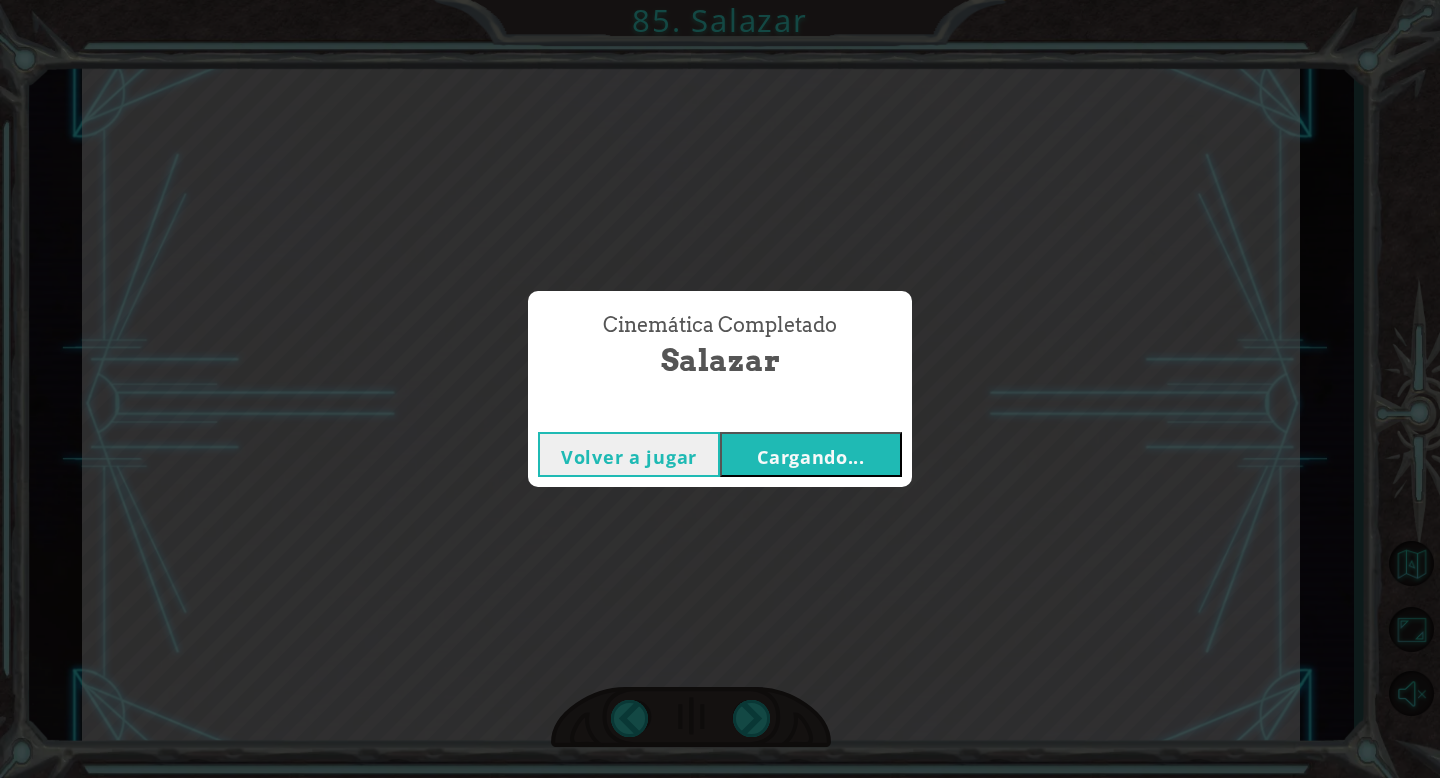 click on "Cargando..." at bounding box center [811, 457] 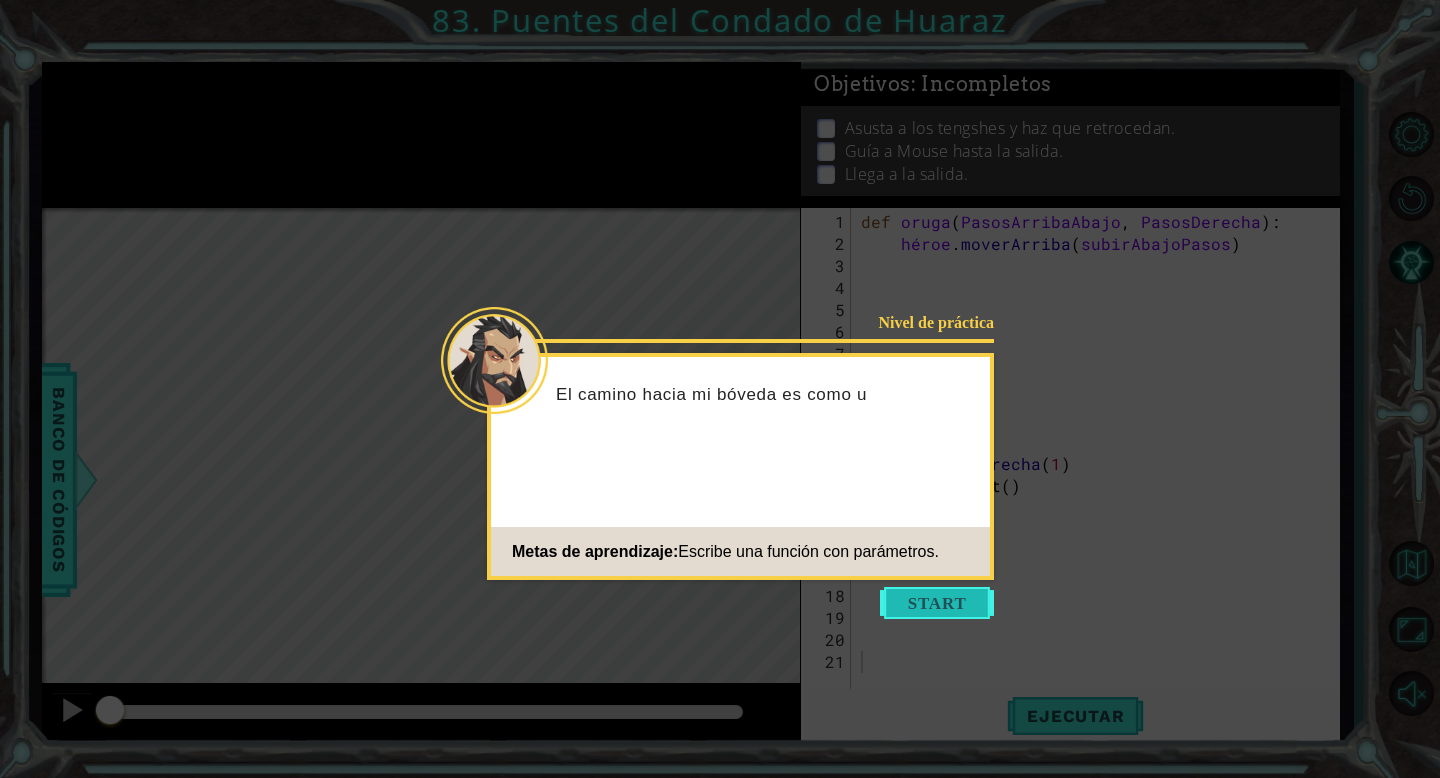 click at bounding box center (937, 603) 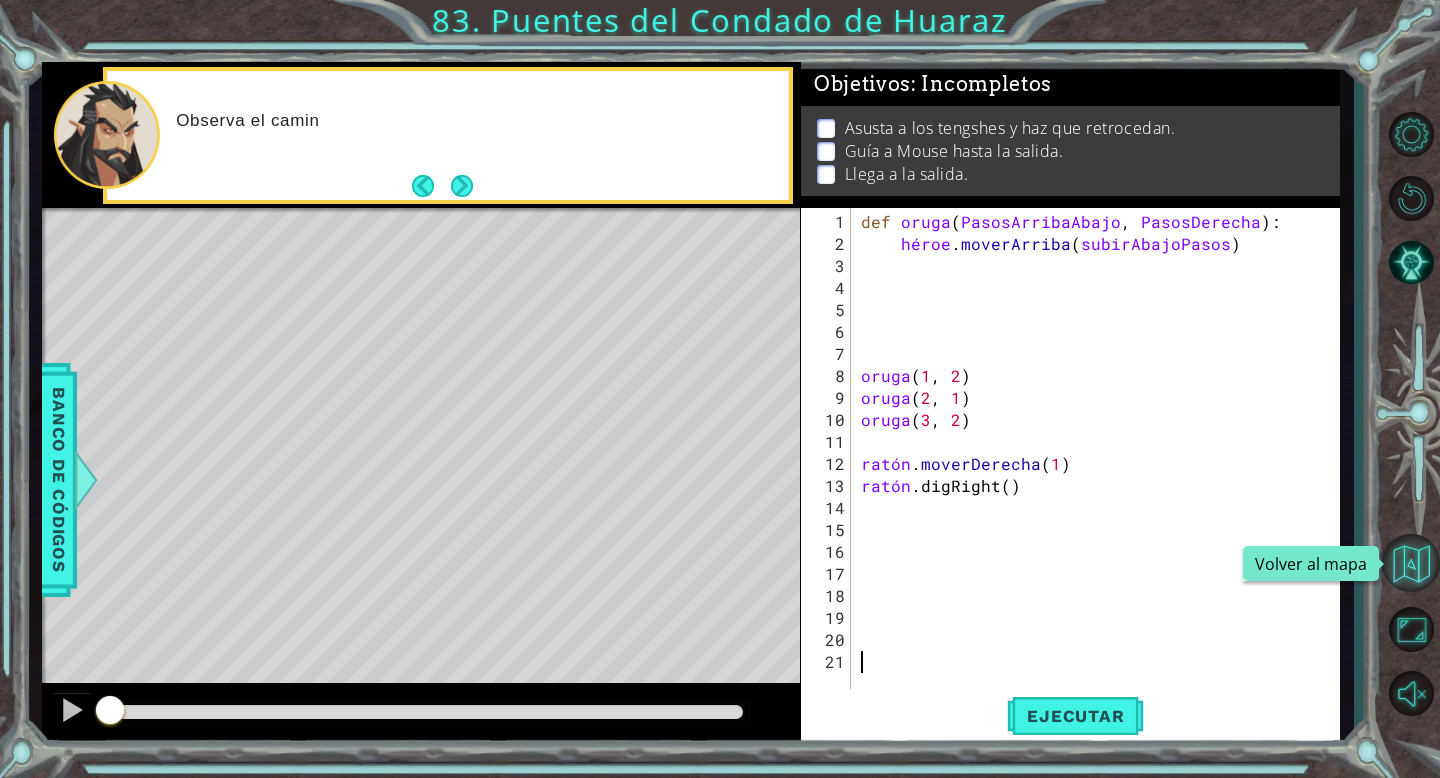 click at bounding box center [1411, 563] 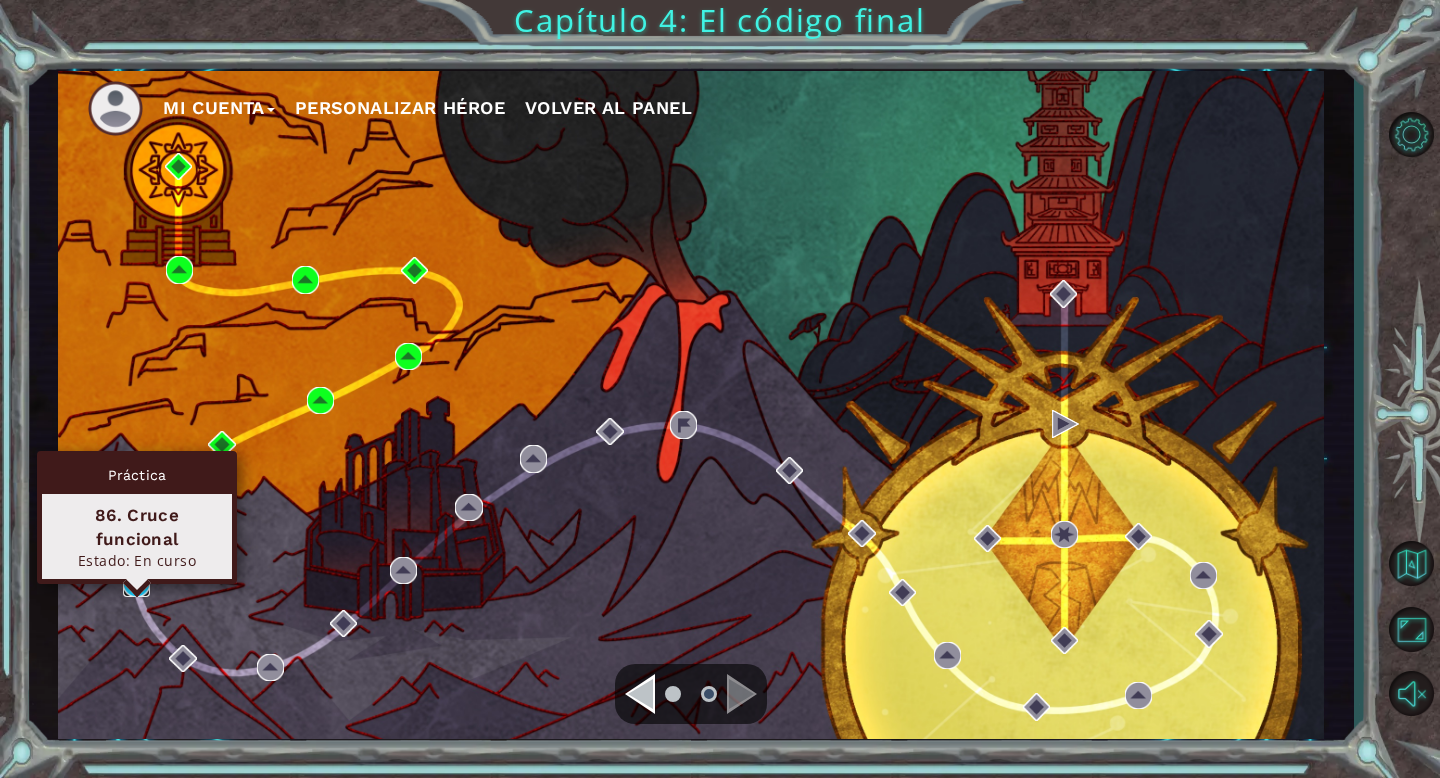 click at bounding box center (136, 583) 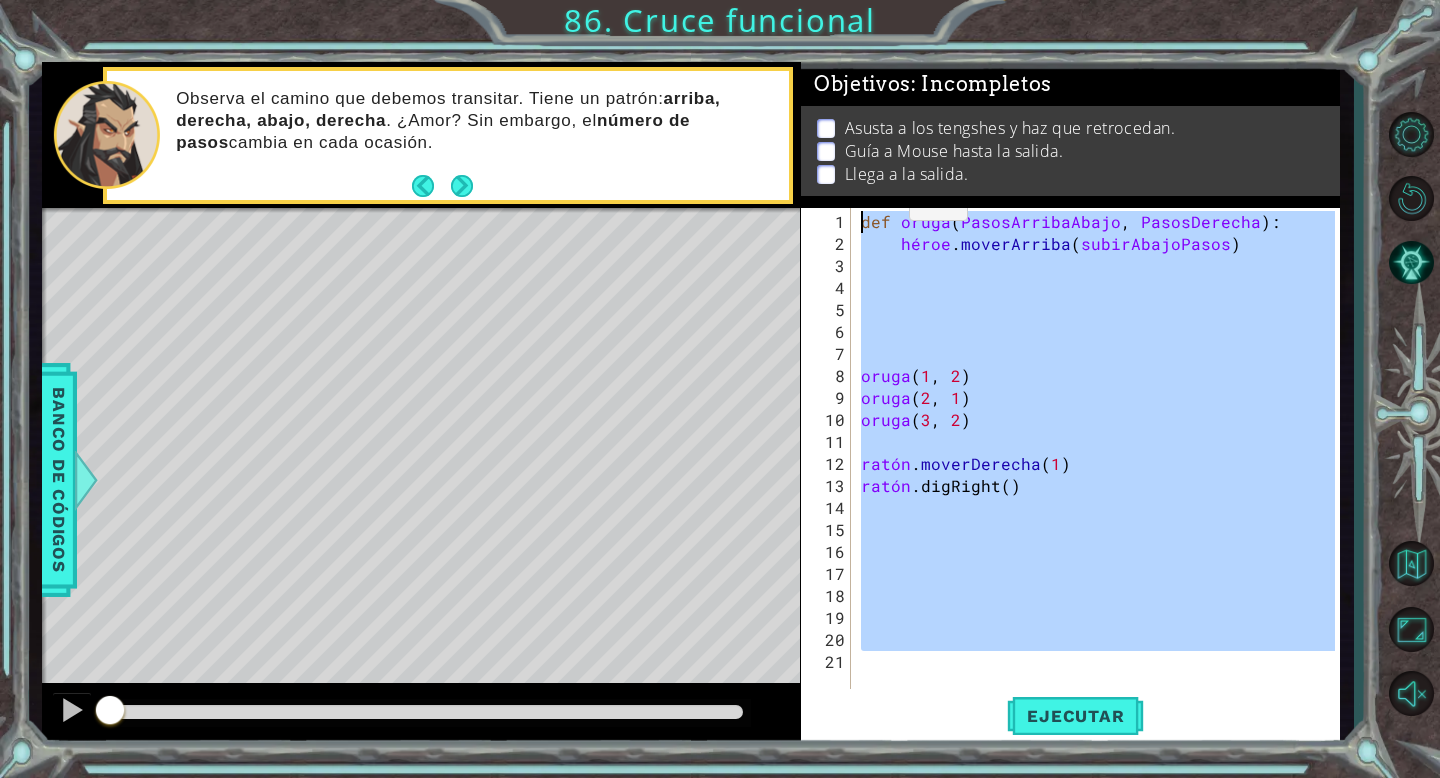 drag, startPoint x: 886, startPoint y: 656, endPoint x: 879, endPoint y: 161, distance: 495.0495 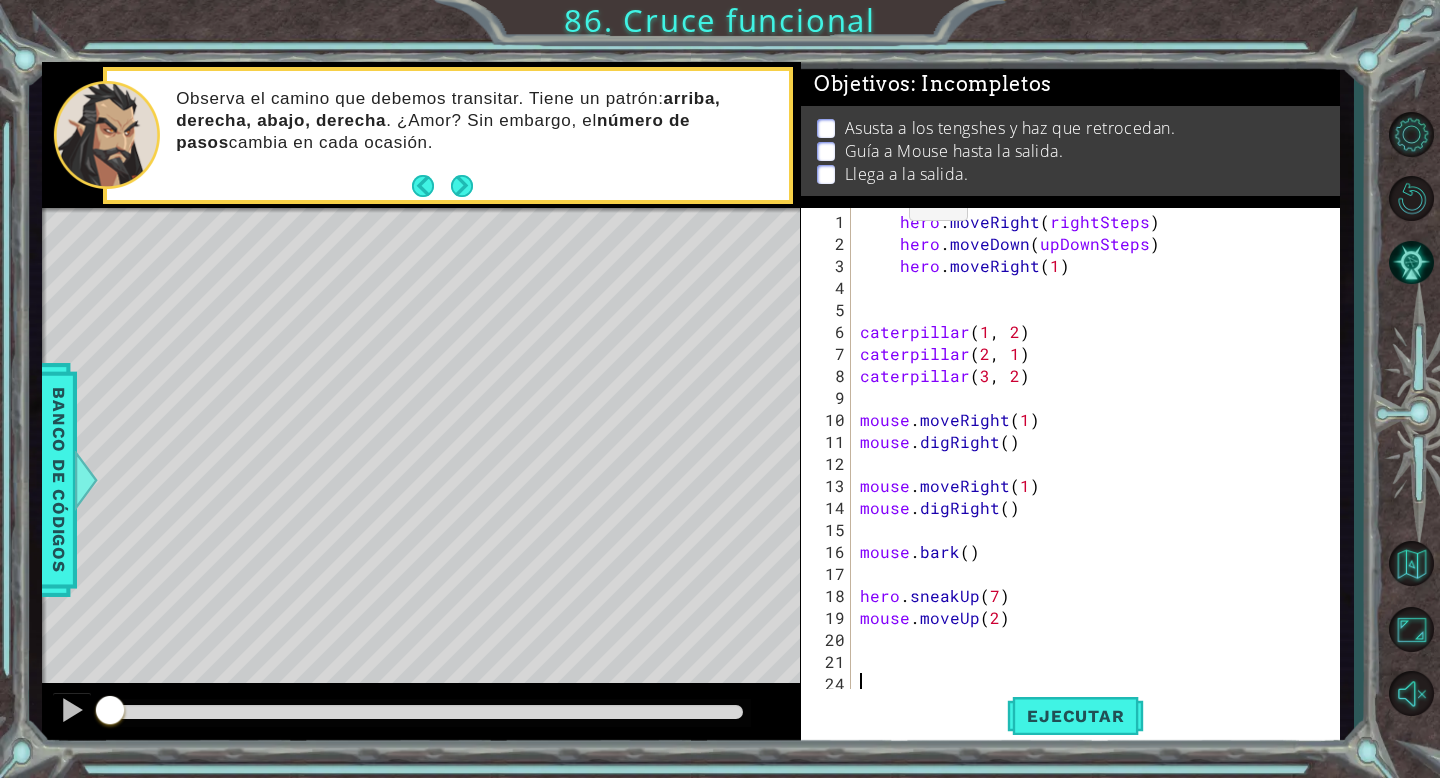 scroll, scrollTop: 44, scrollLeft: 0, axis: vertical 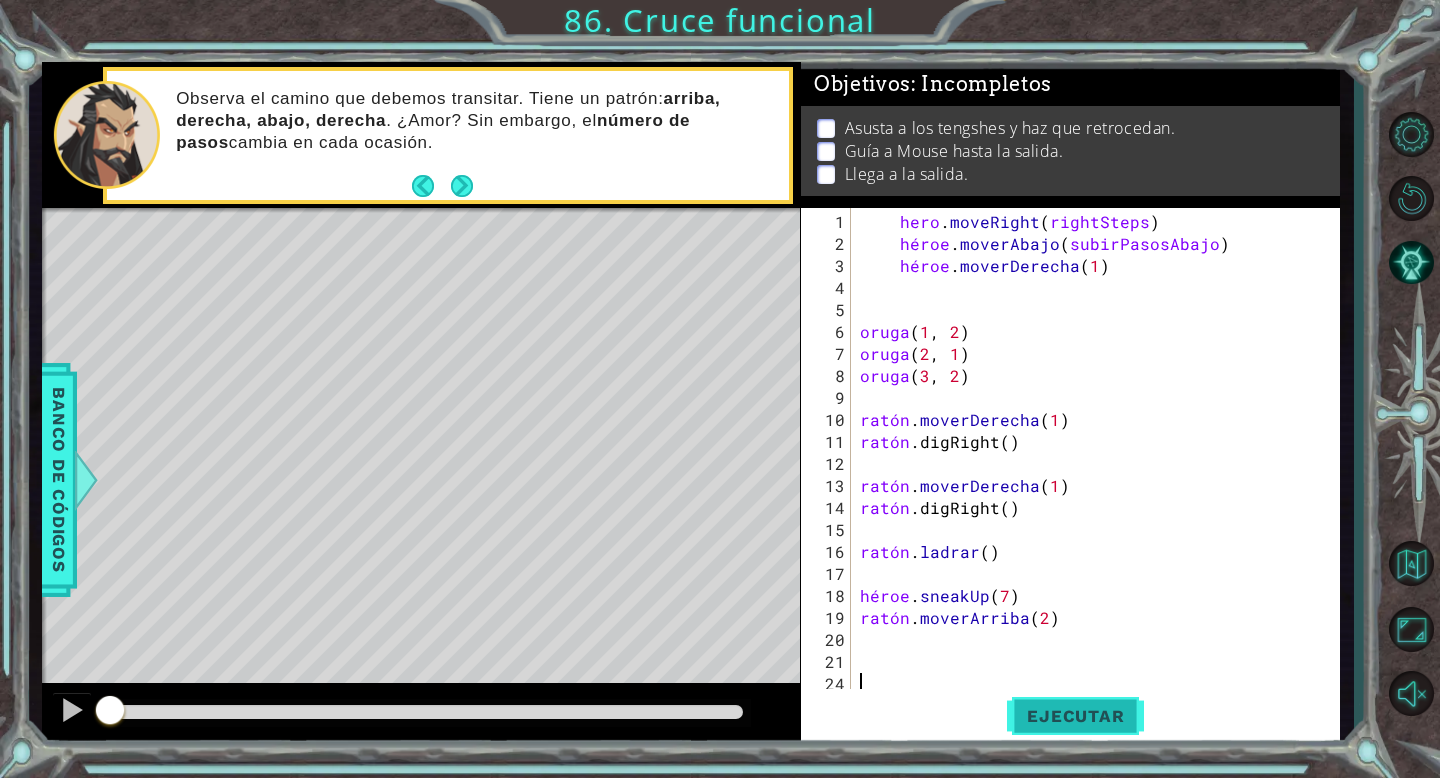 click on "Ejecutar" at bounding box center (1075, 716) 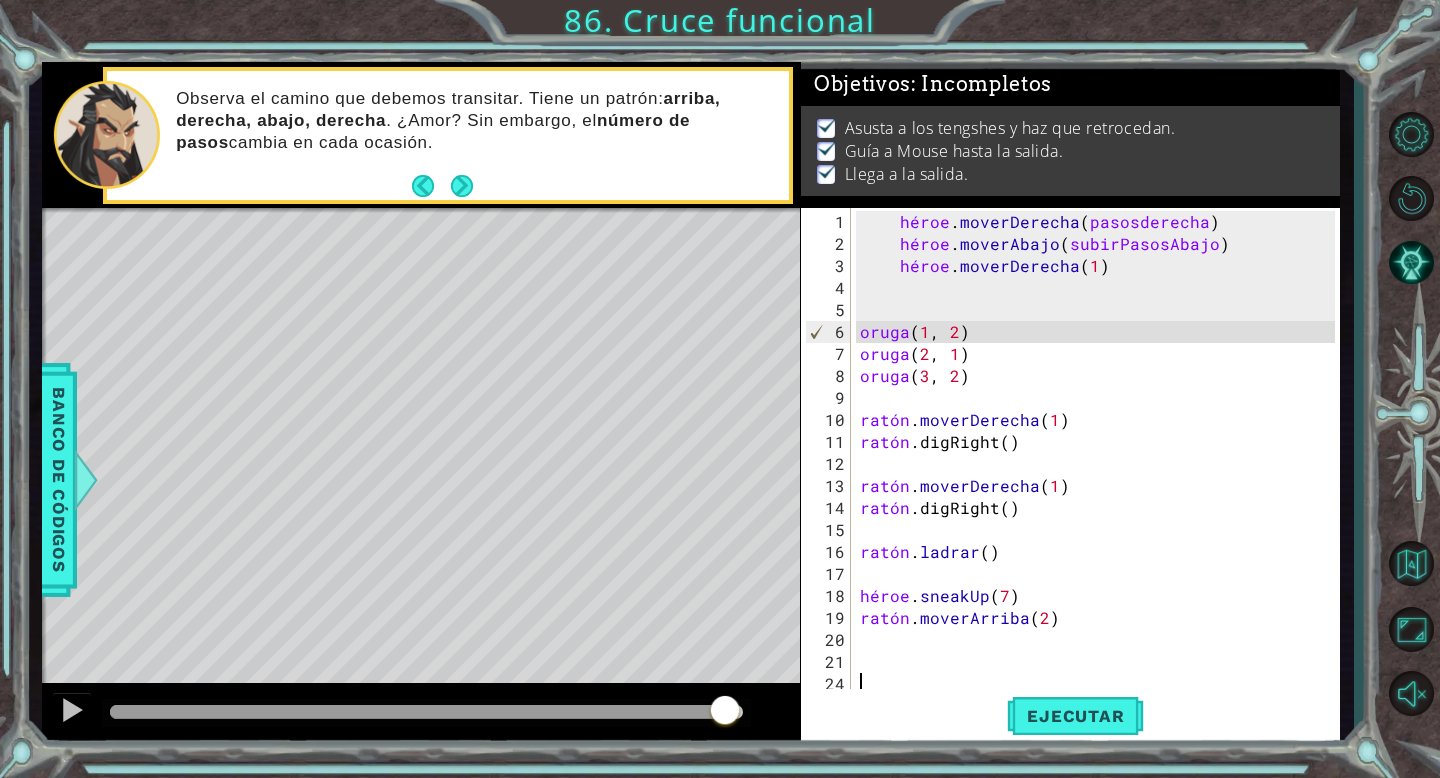 click at bounding box center [426, 712] 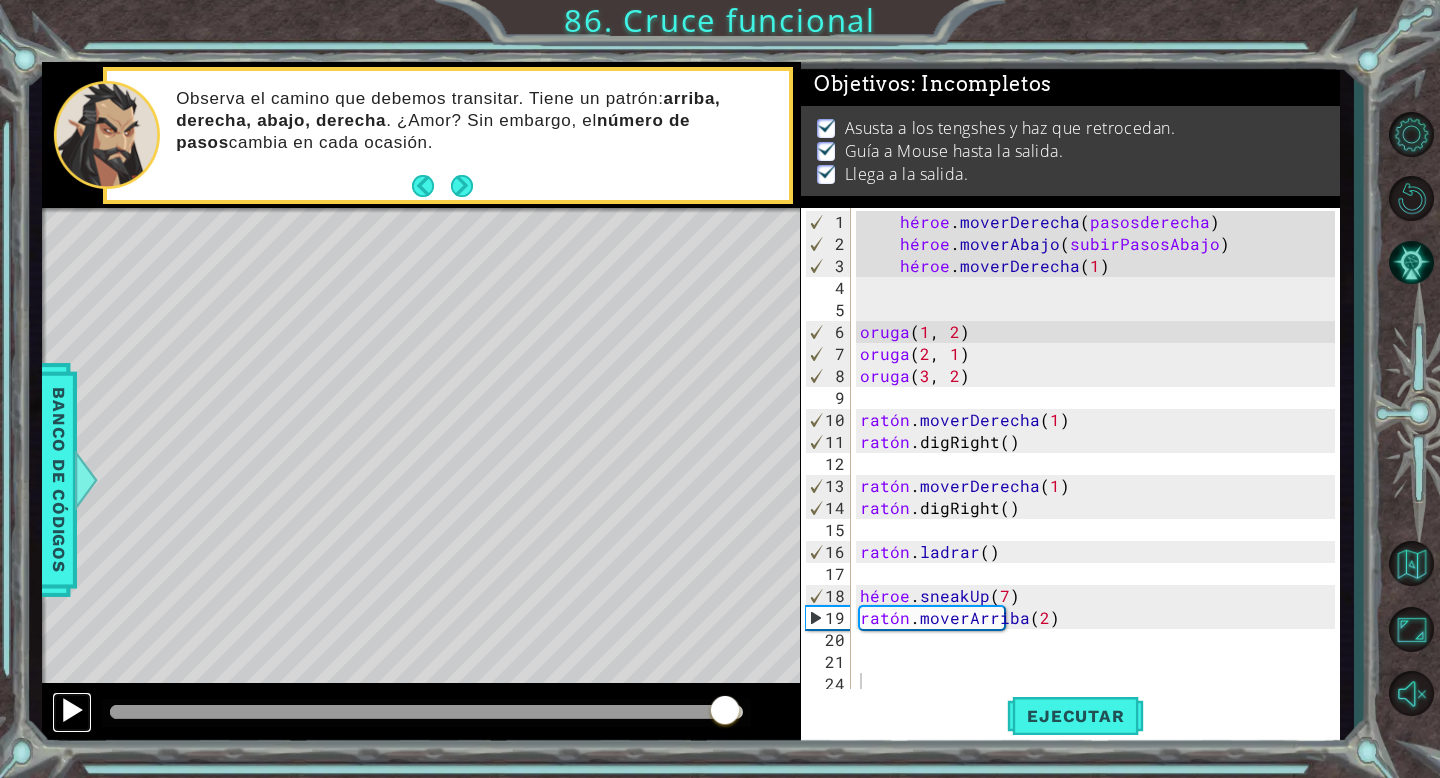 click at bounding box center (72, 712) 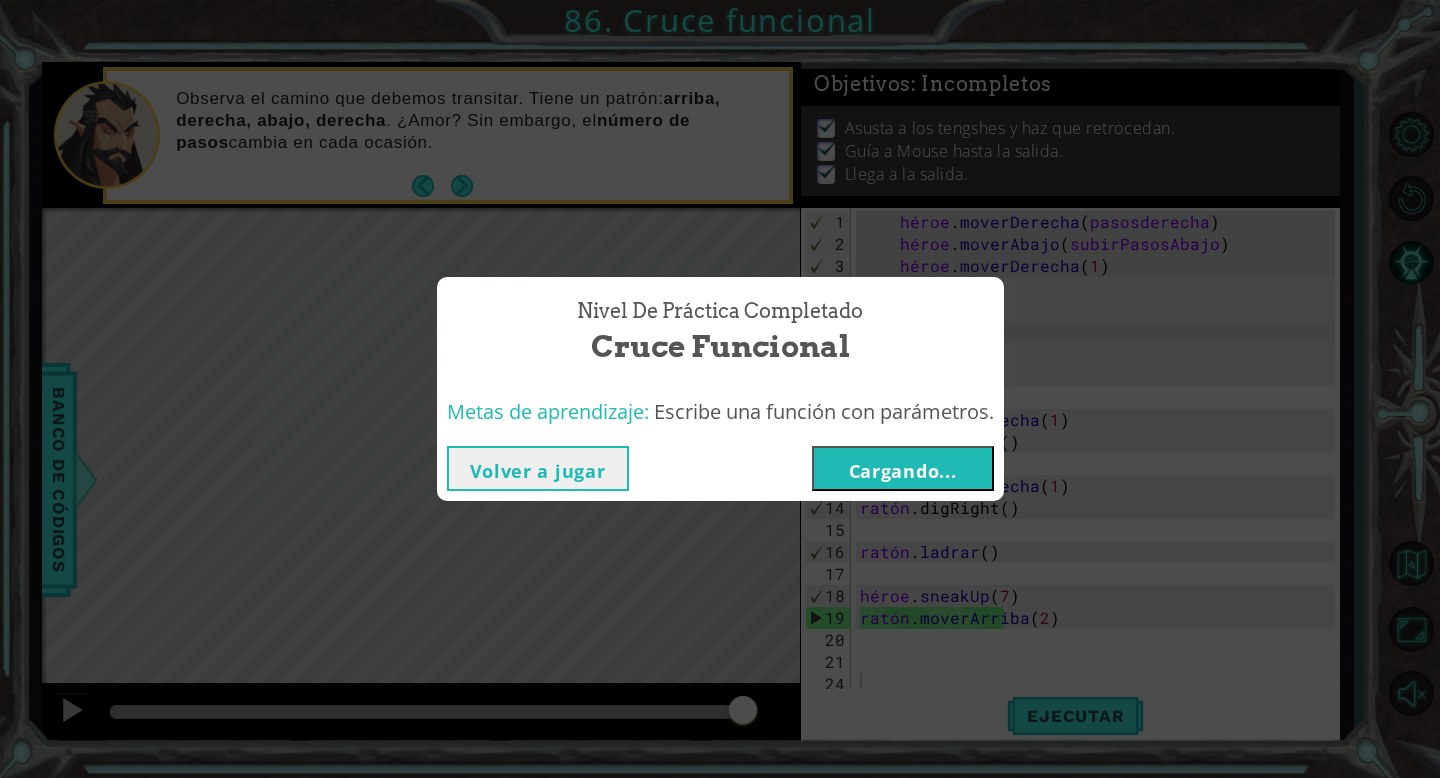 click on "Cargando..." at bounding box center [903, 471] 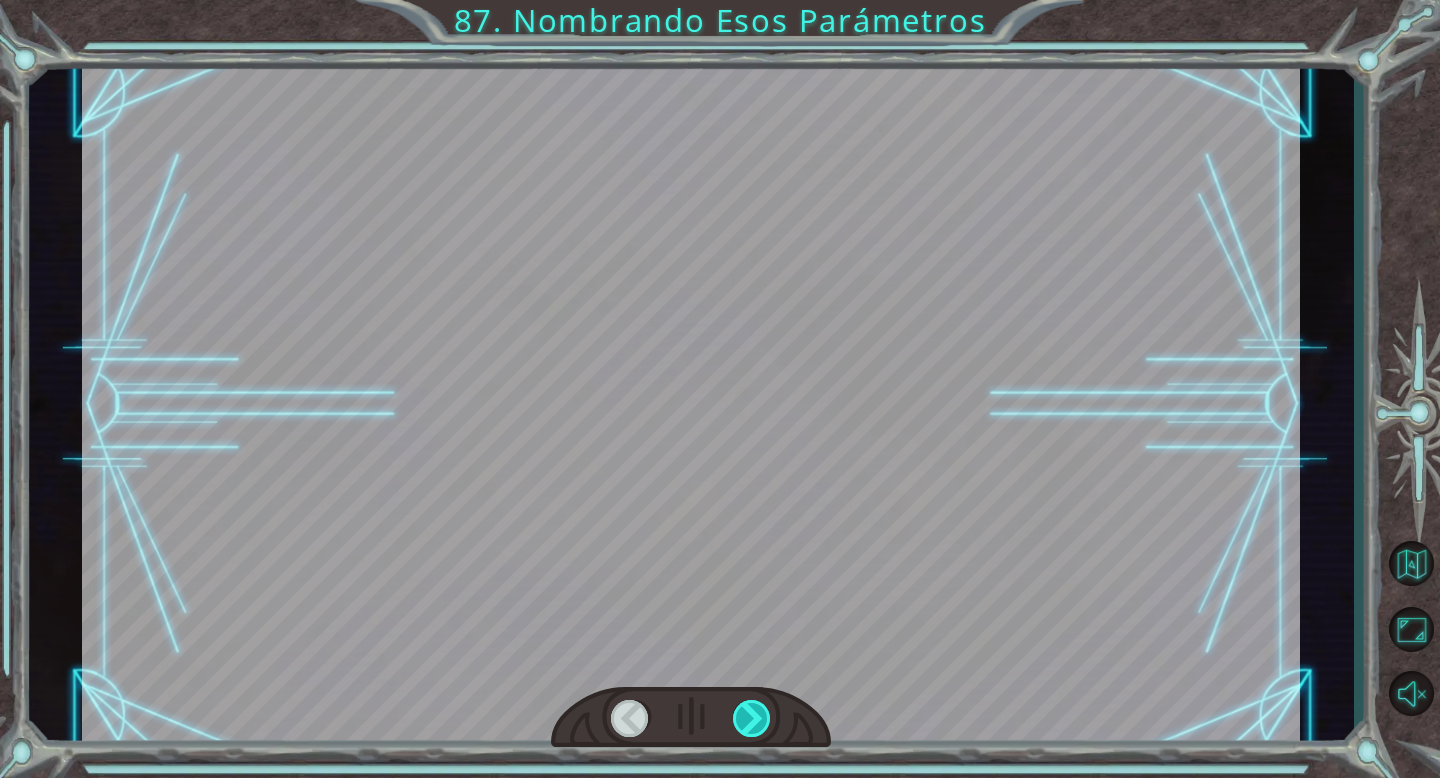 click at bounding box center (752, 718) 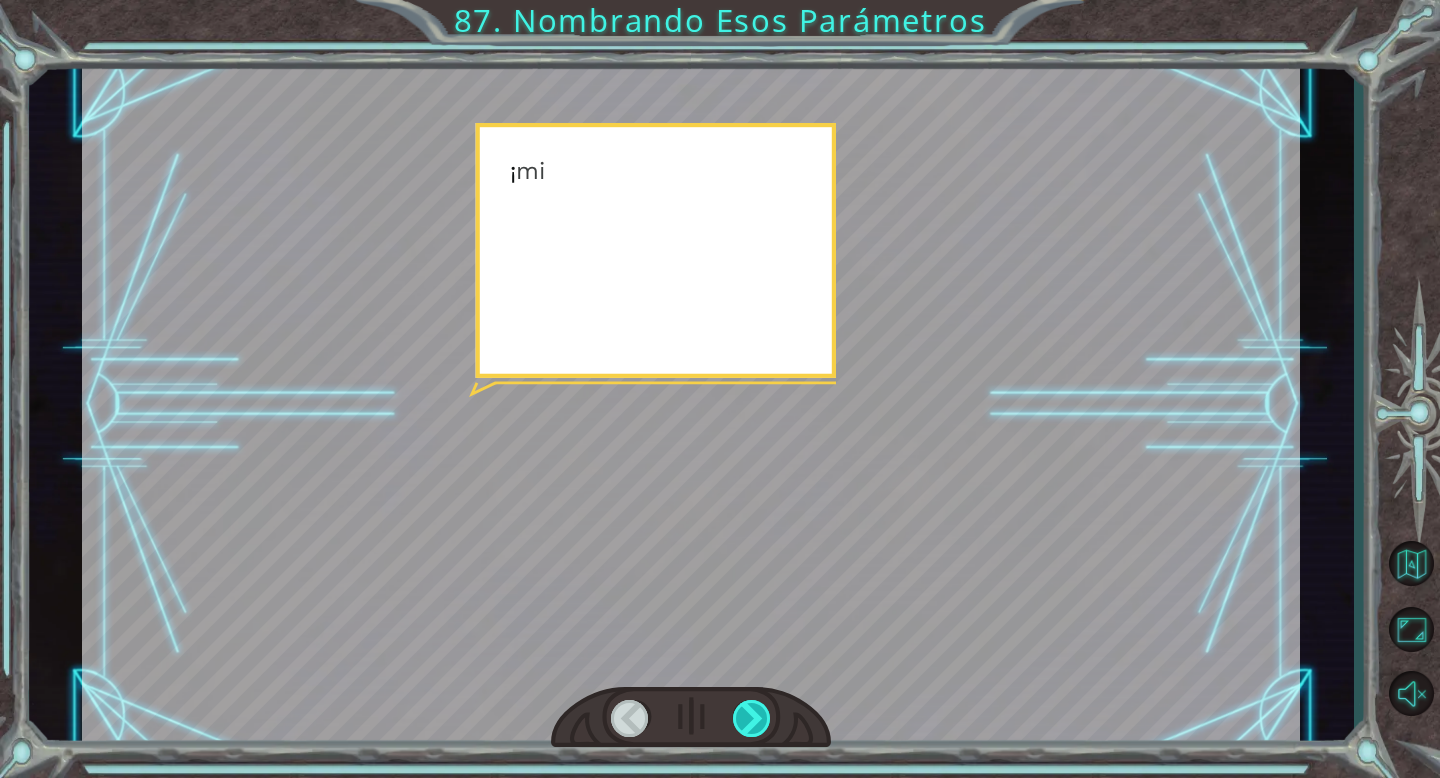 click at bounding box center [752, 718] 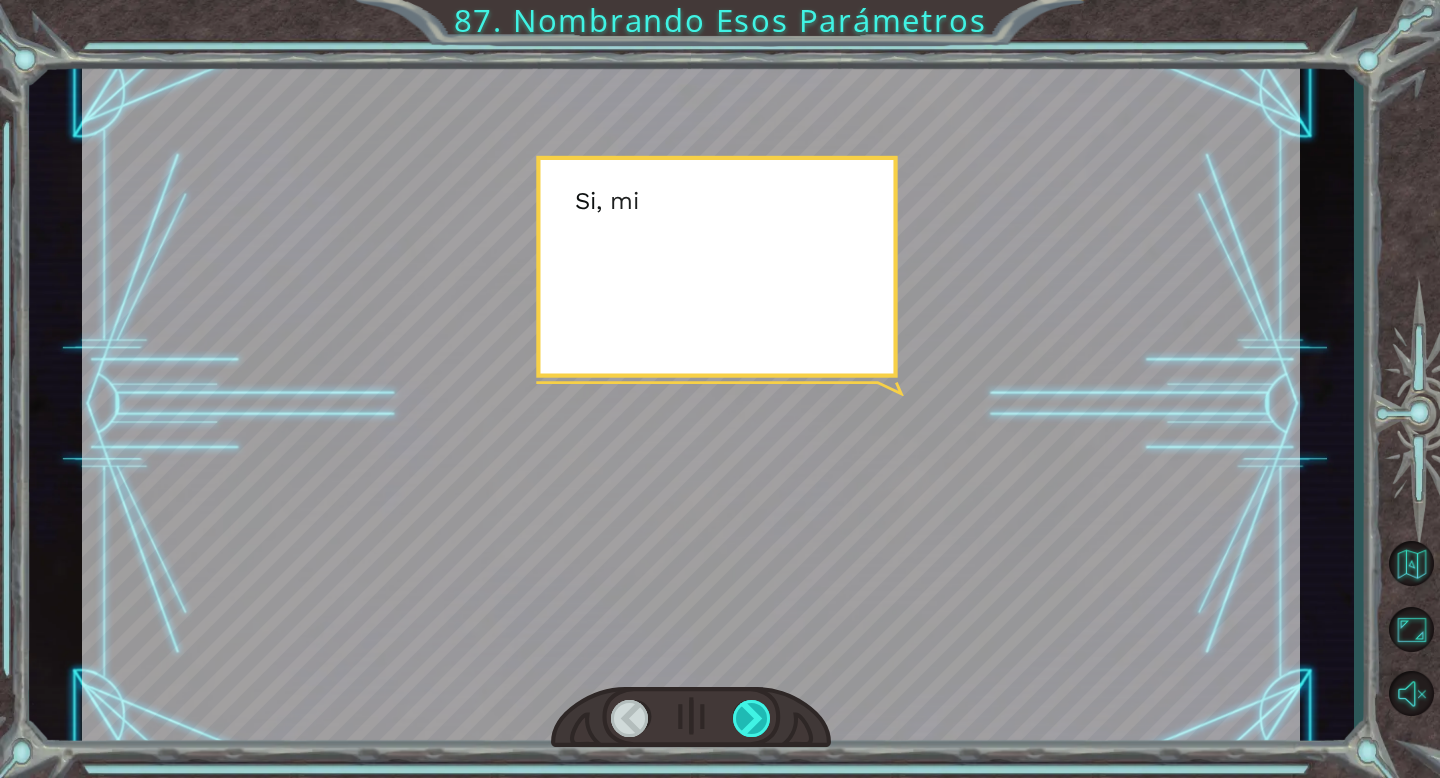 click at bounding box center (752, 718) 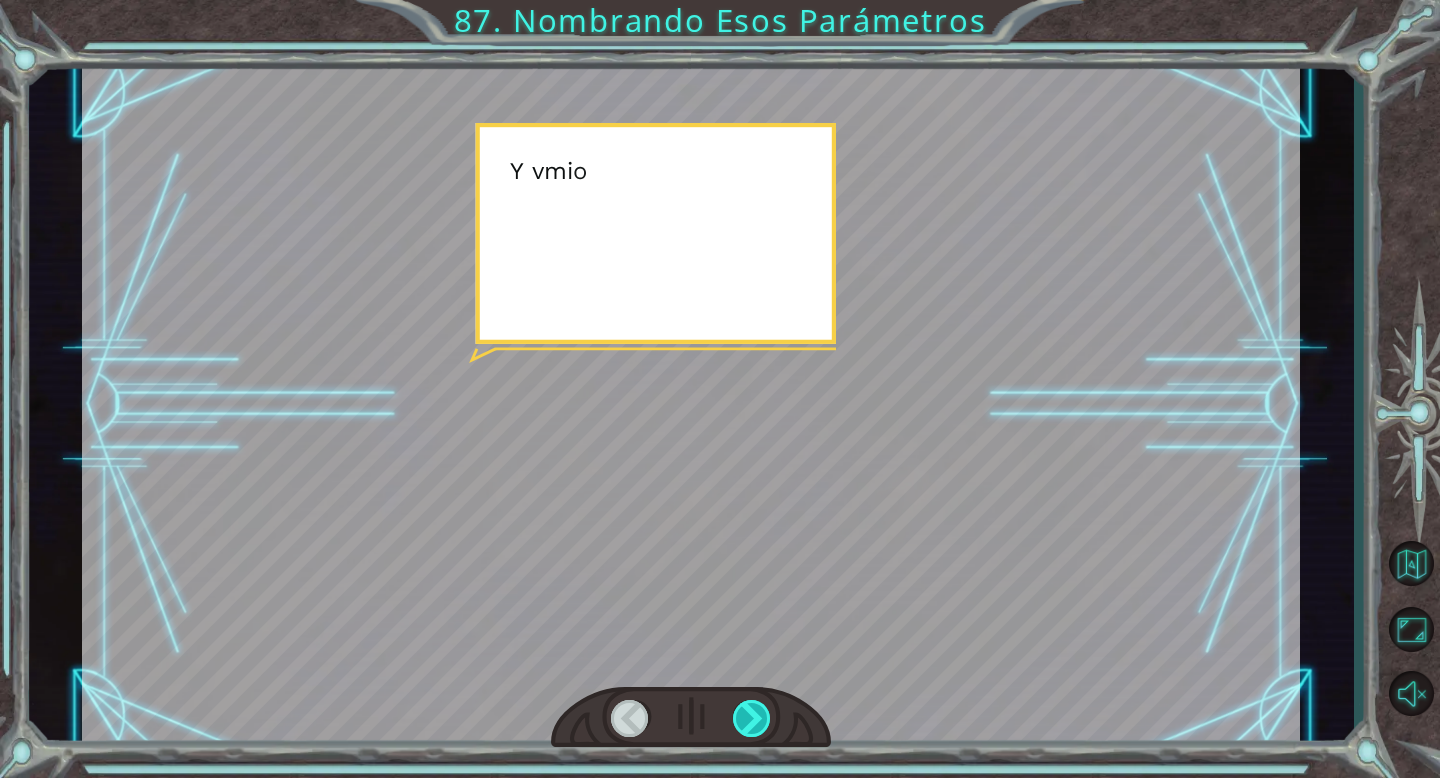click at bounding box center (752, 718) 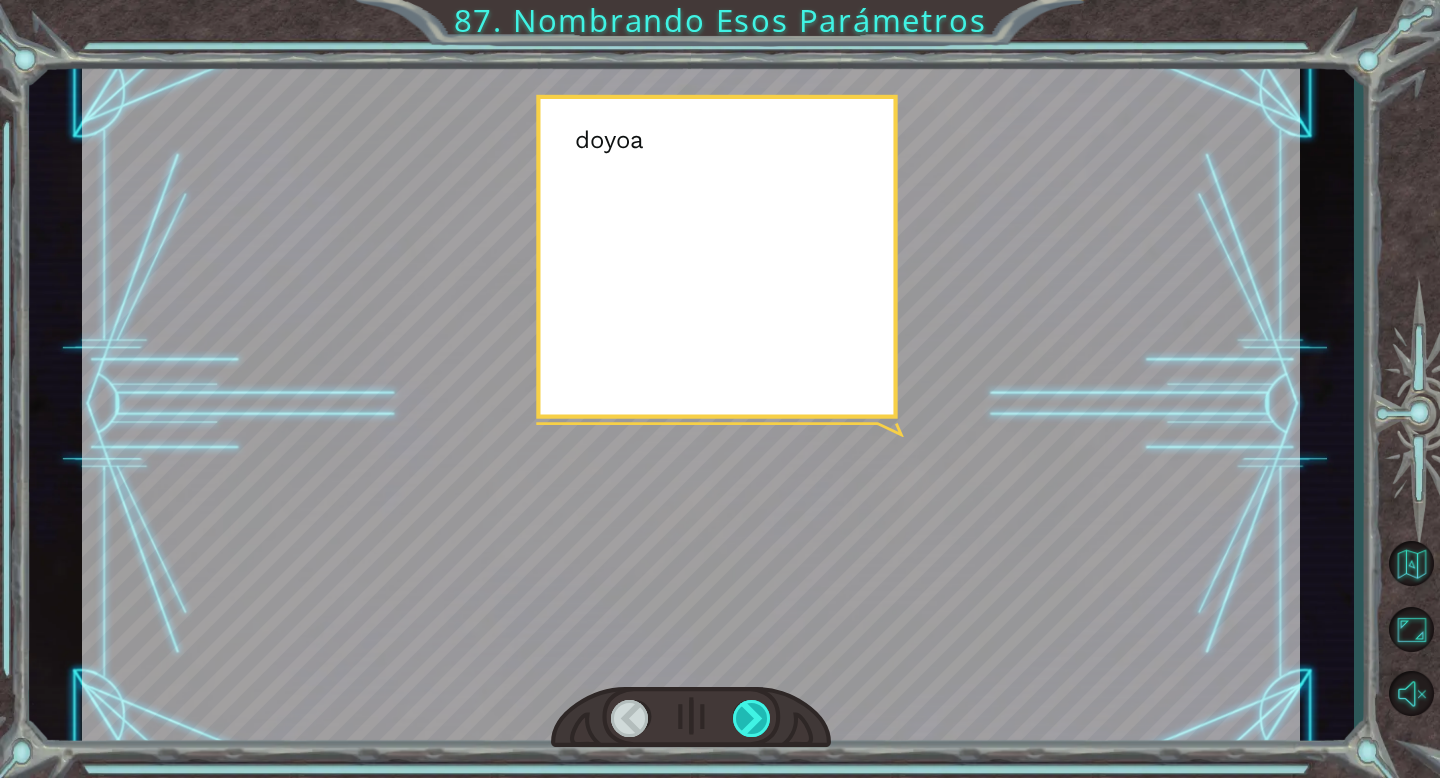 click at bounding box center [752, 718] 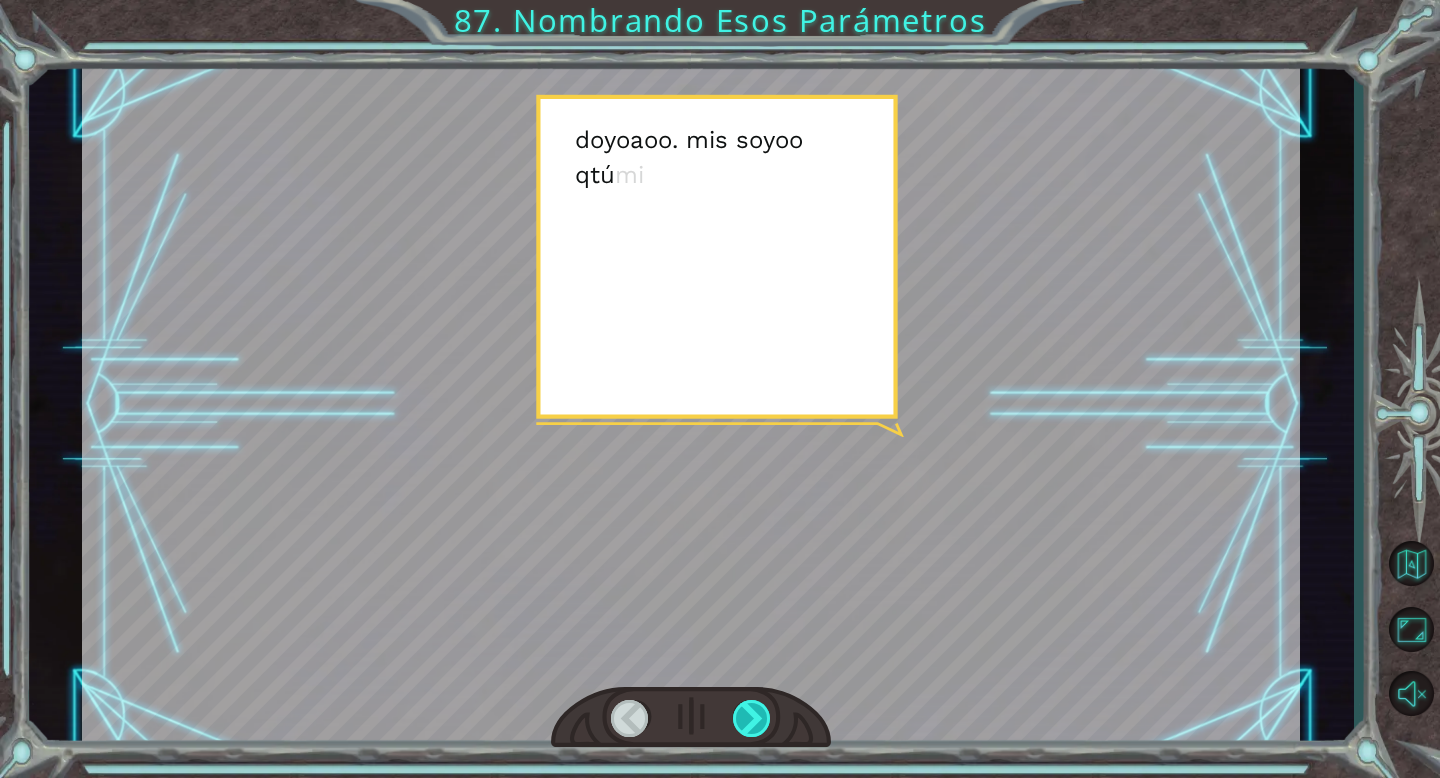 click at bounding box center (752, 718) 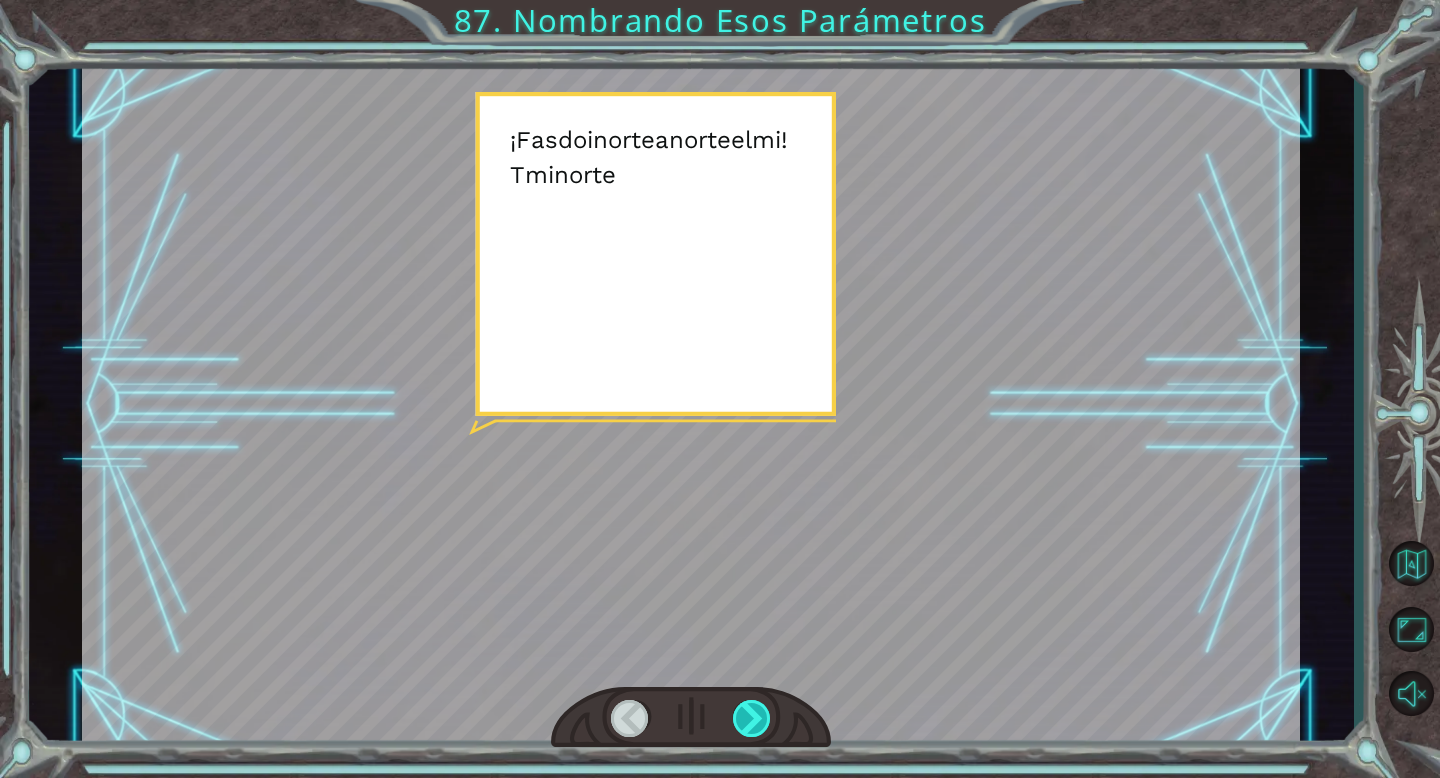 click at bounding box center (752, 718) 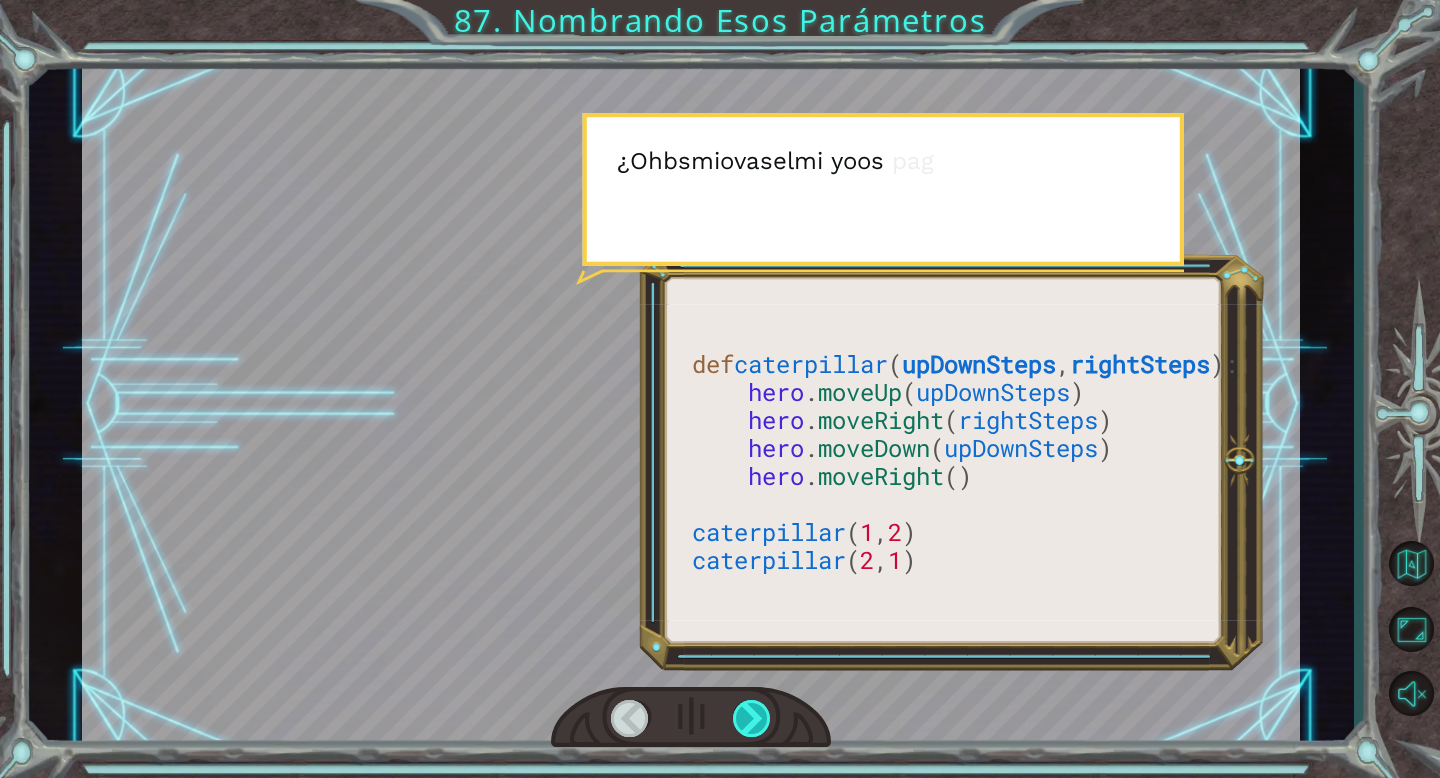 click at bounding box center (752, 718) 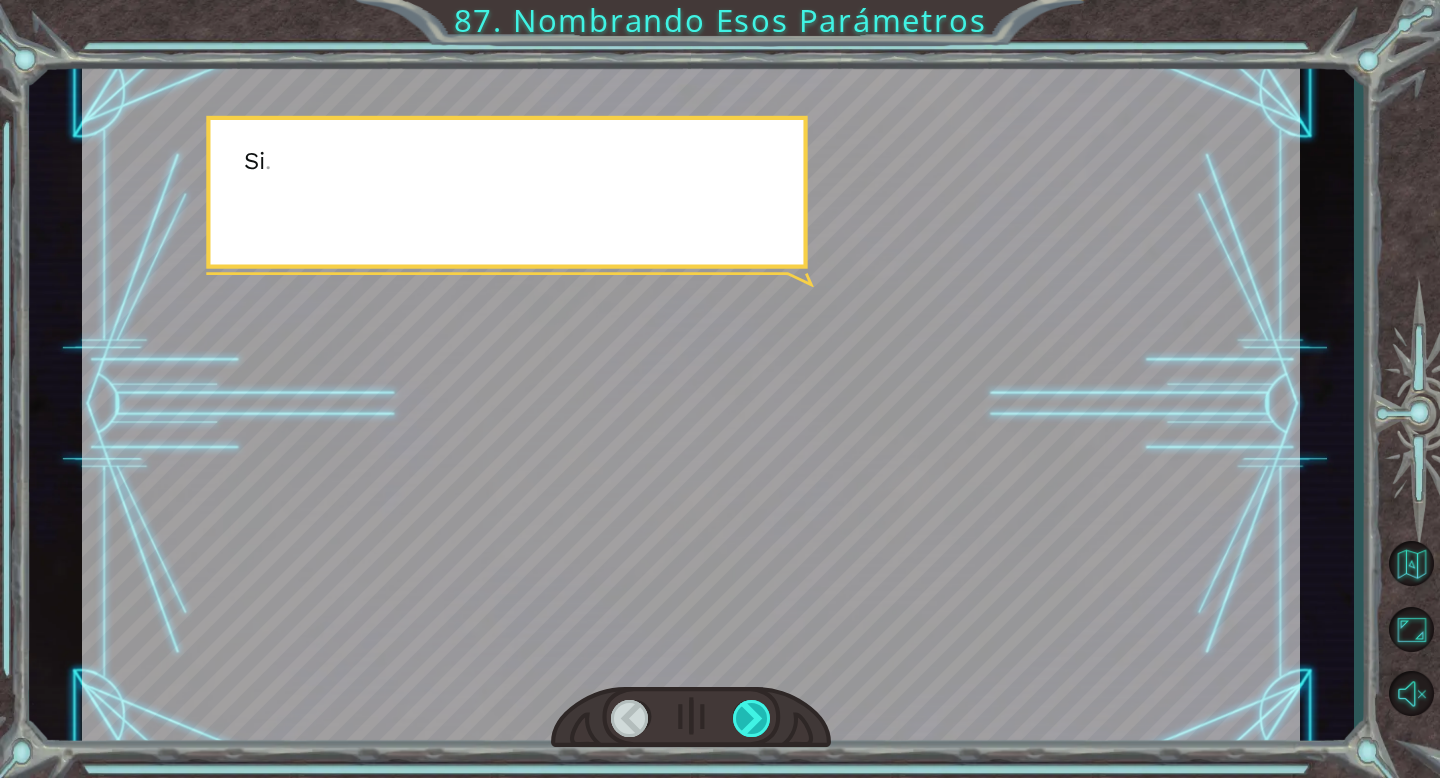 click at bounding box center (752, 718) 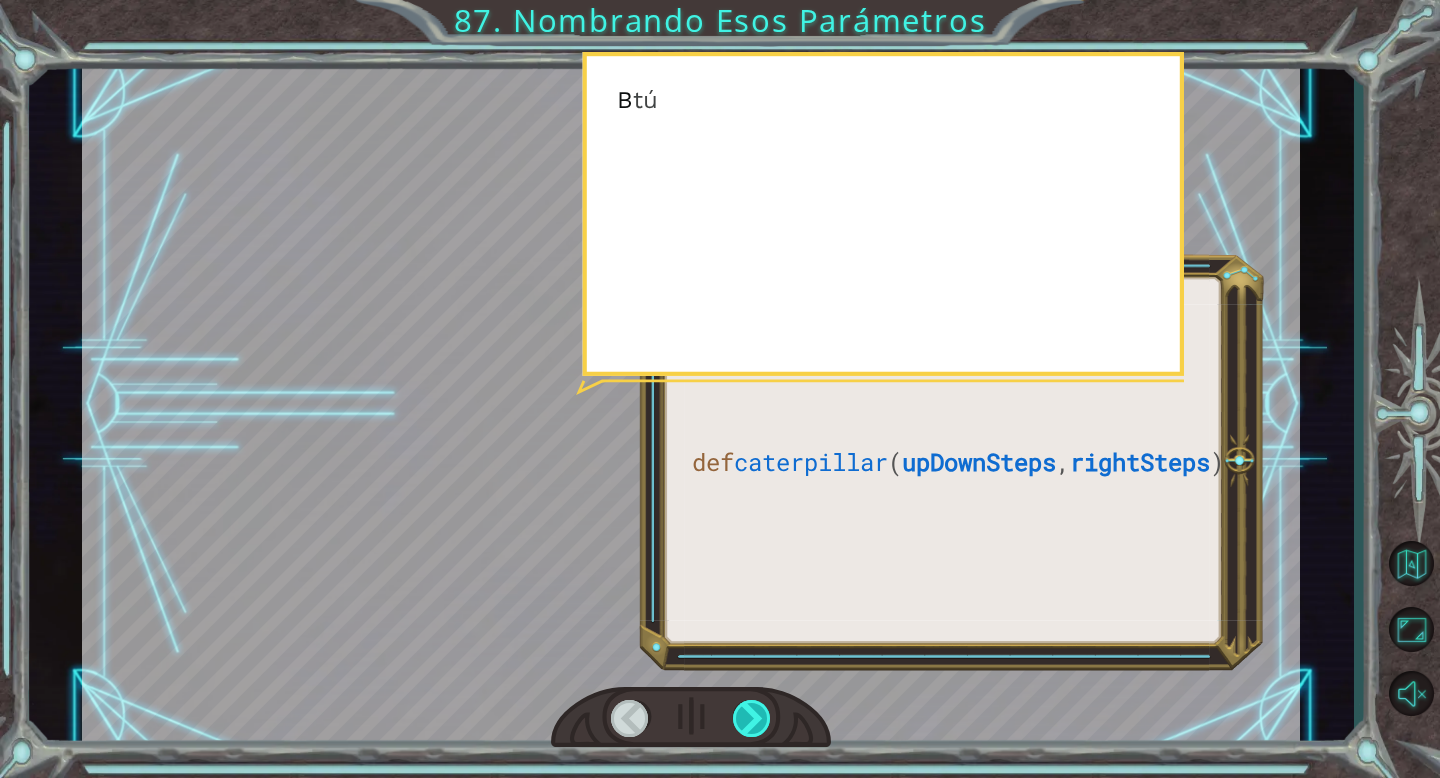 click at bounding box center (752, 718) 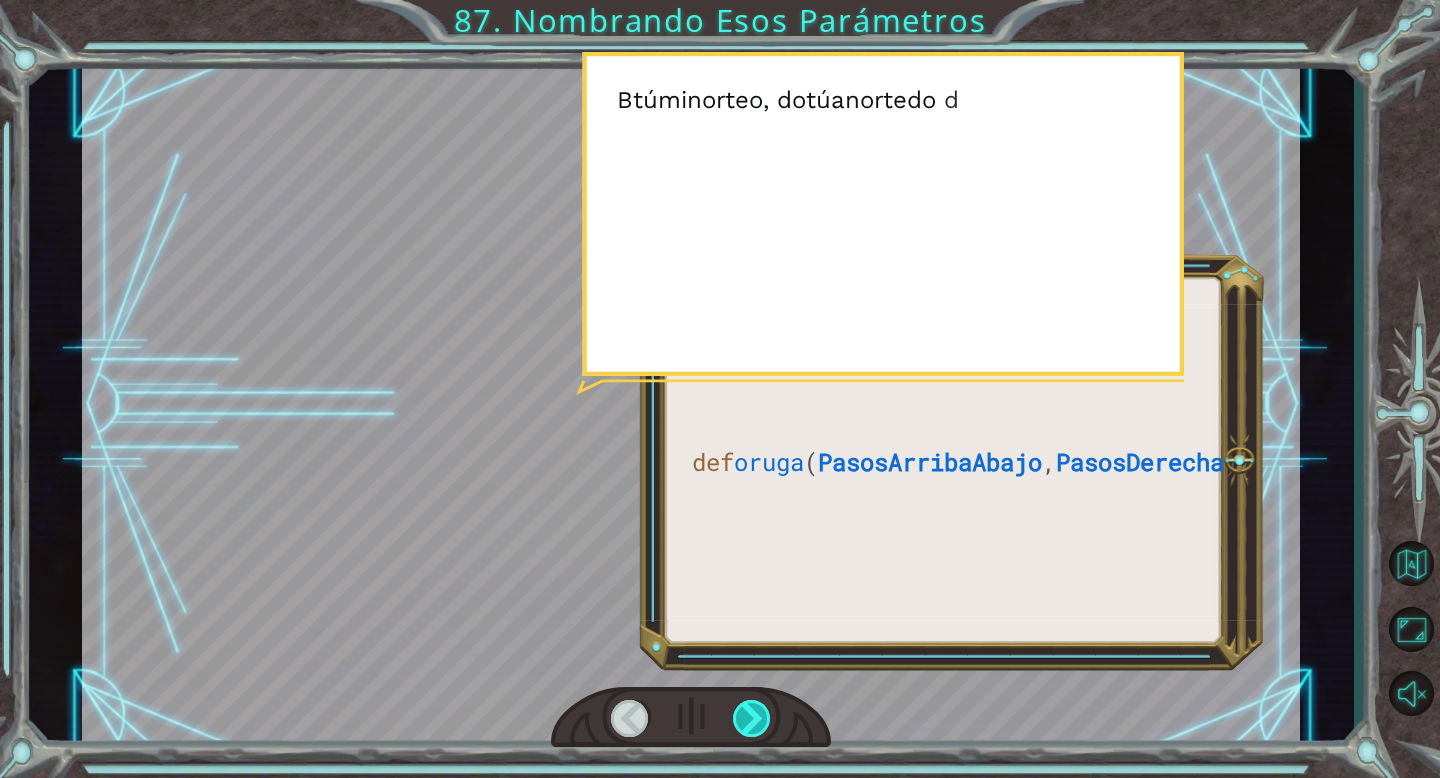 click at bounding box center (752, 718) 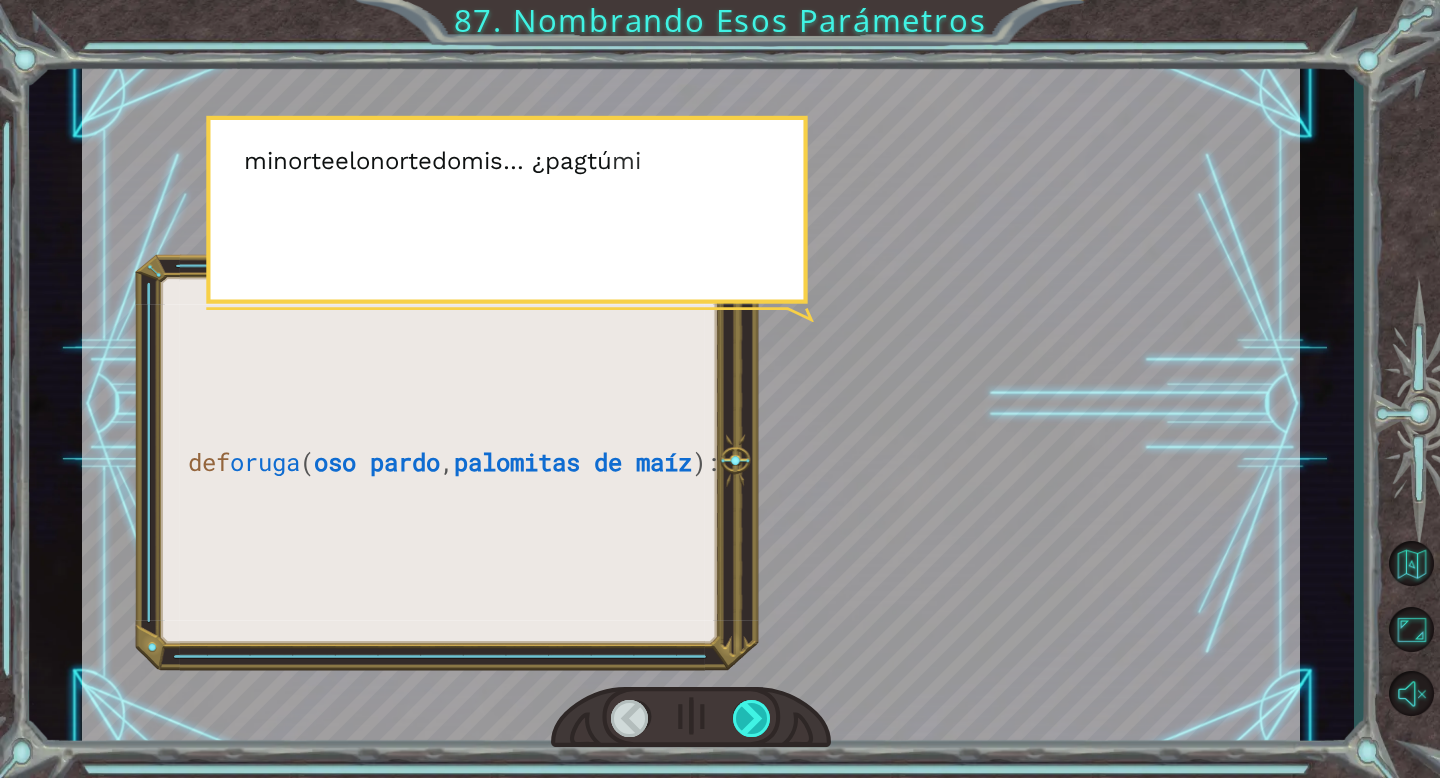 click at bounding box center (752, 718) 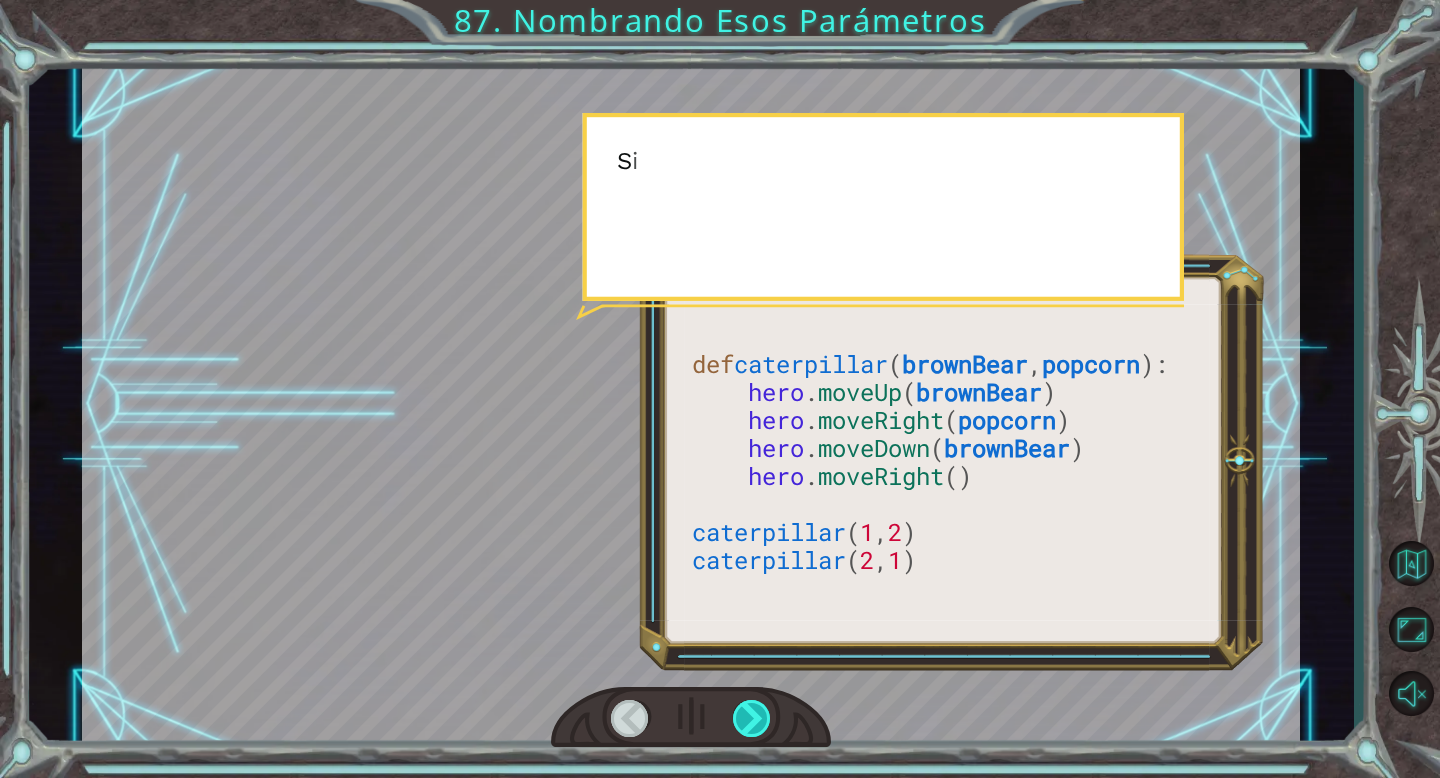 click at bounding box center (752, 718) 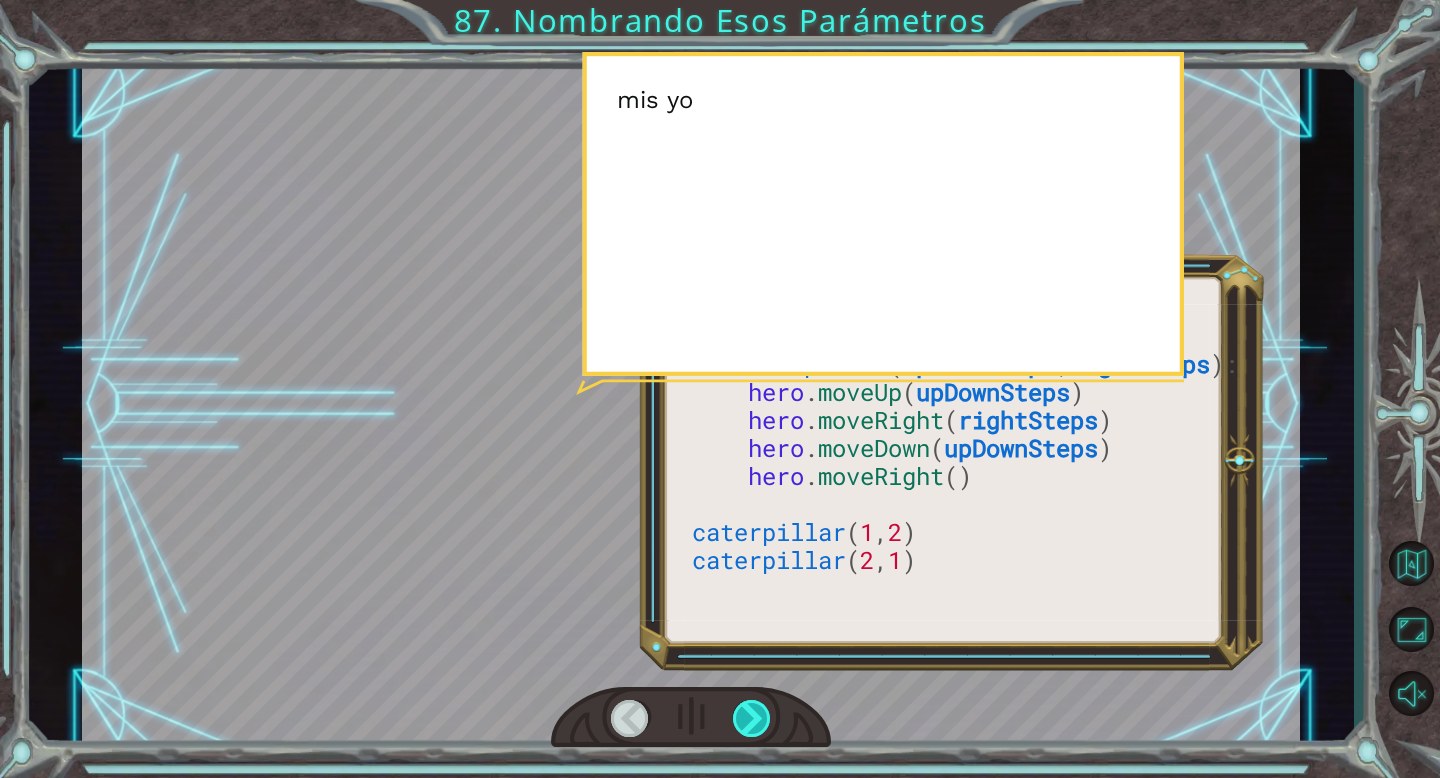 click at bounding box center (752, 718) 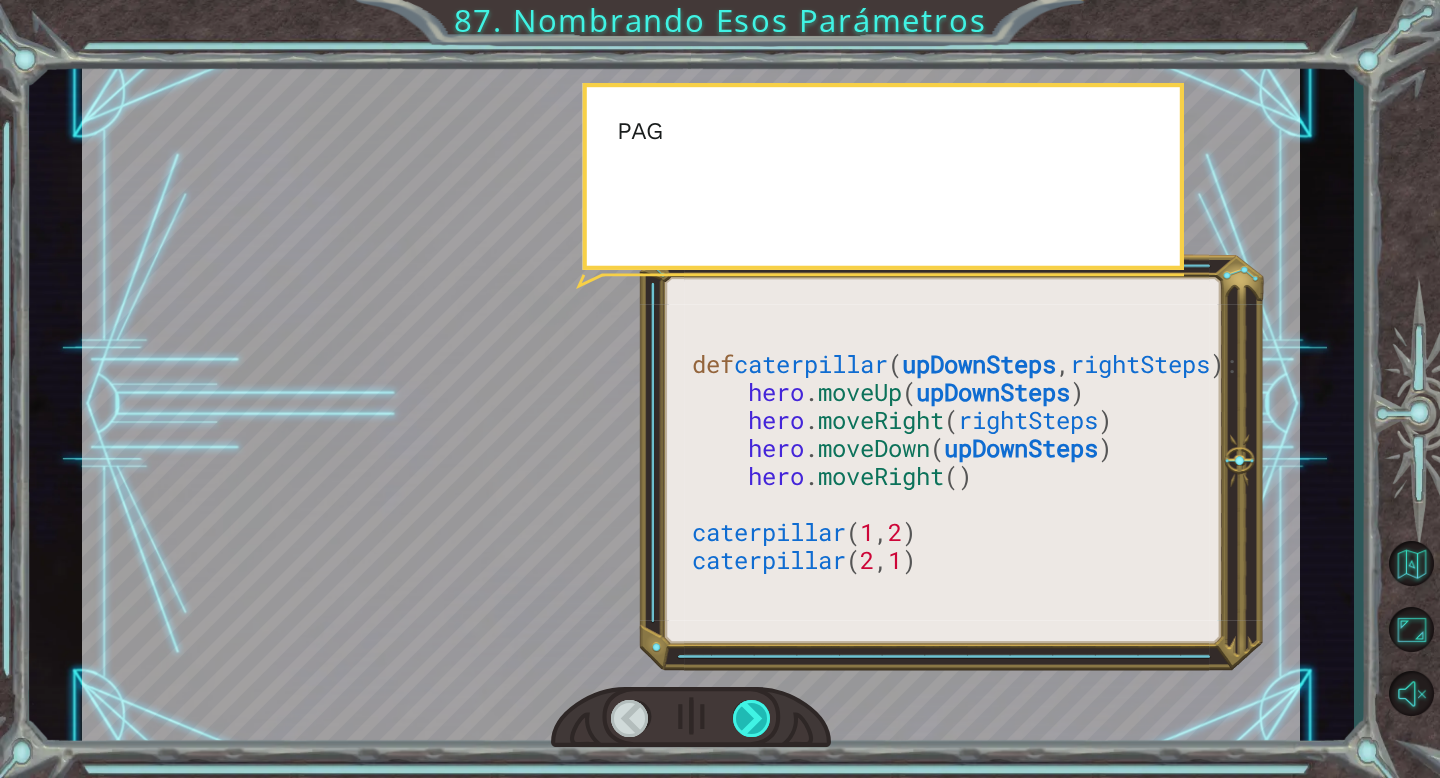 click at bounding box center (752, 718) 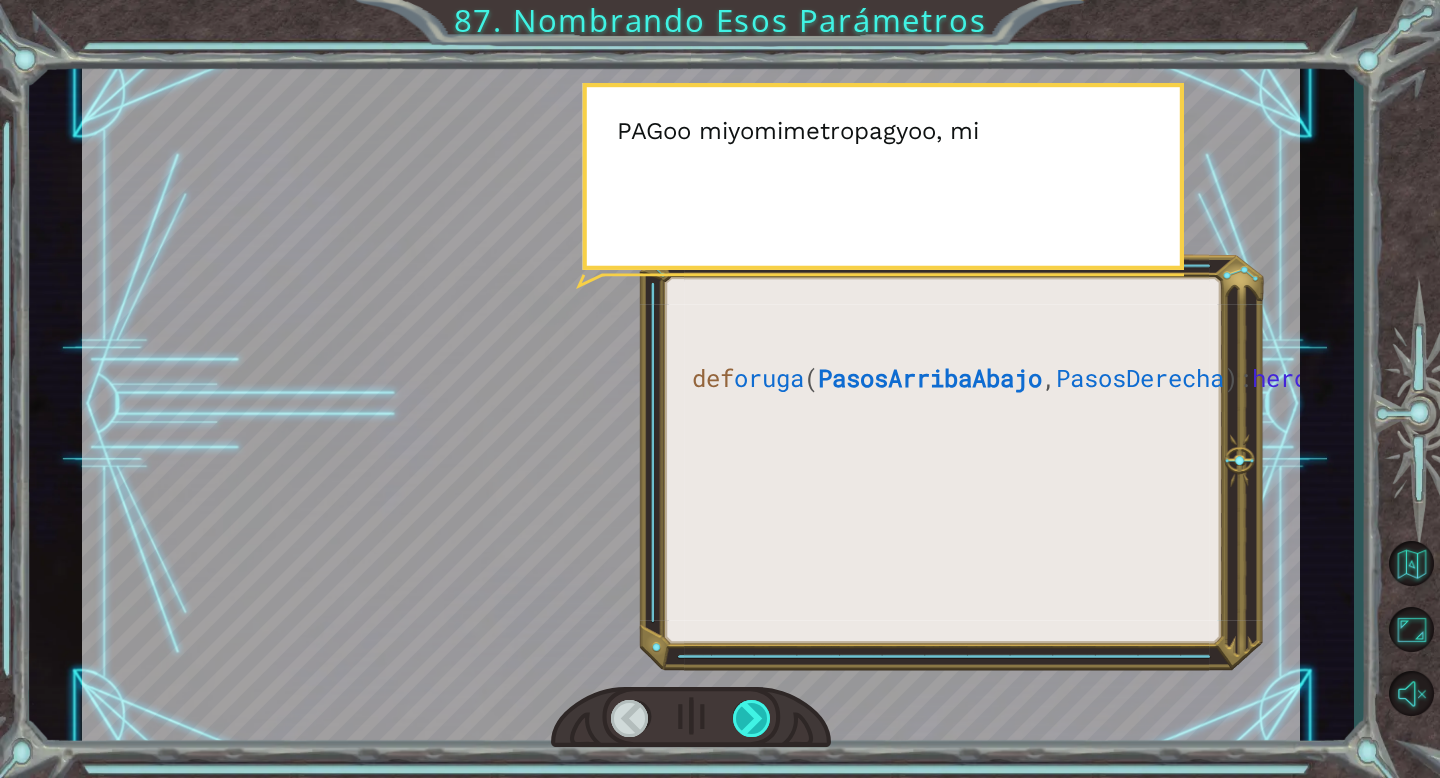 click at bounding box center (752, 718) 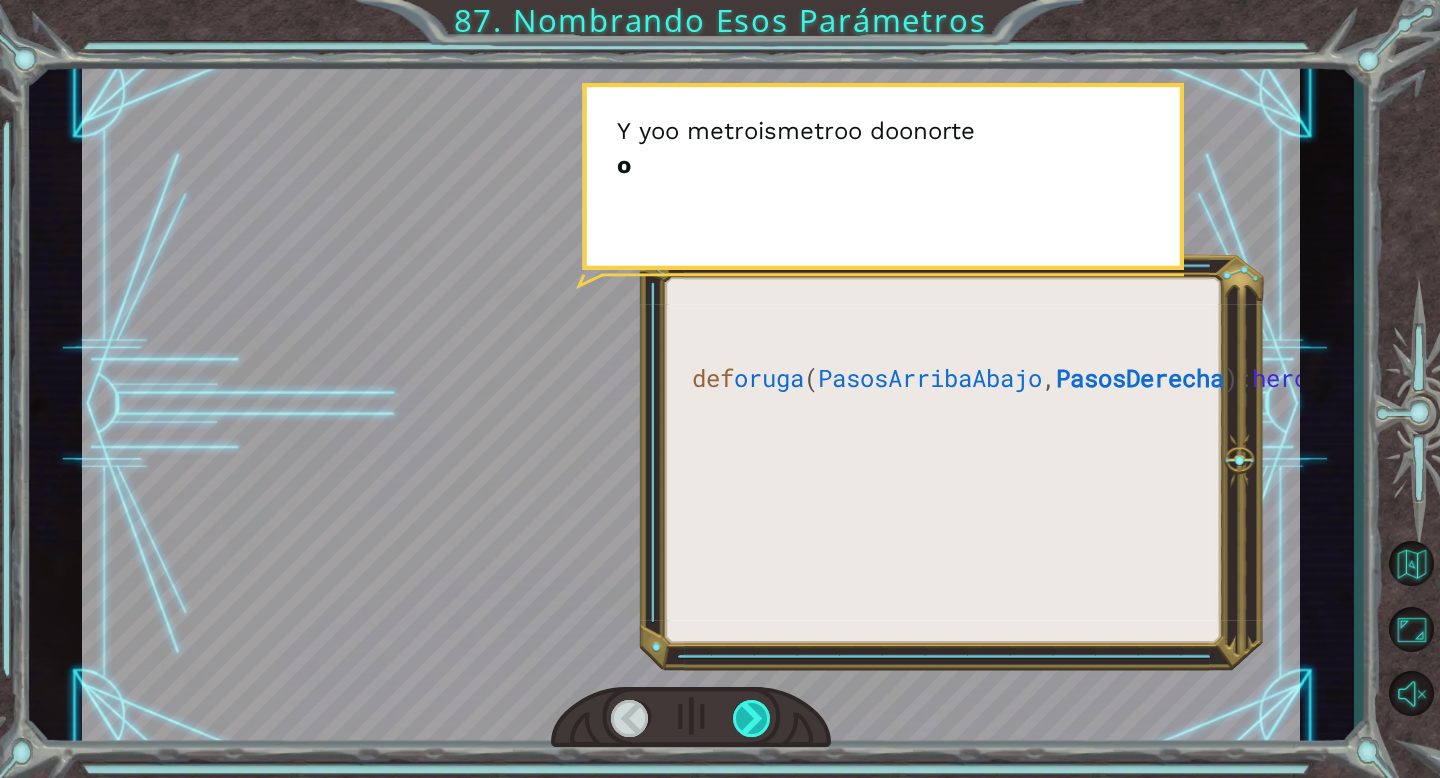 click at bounding box center [752, 718] 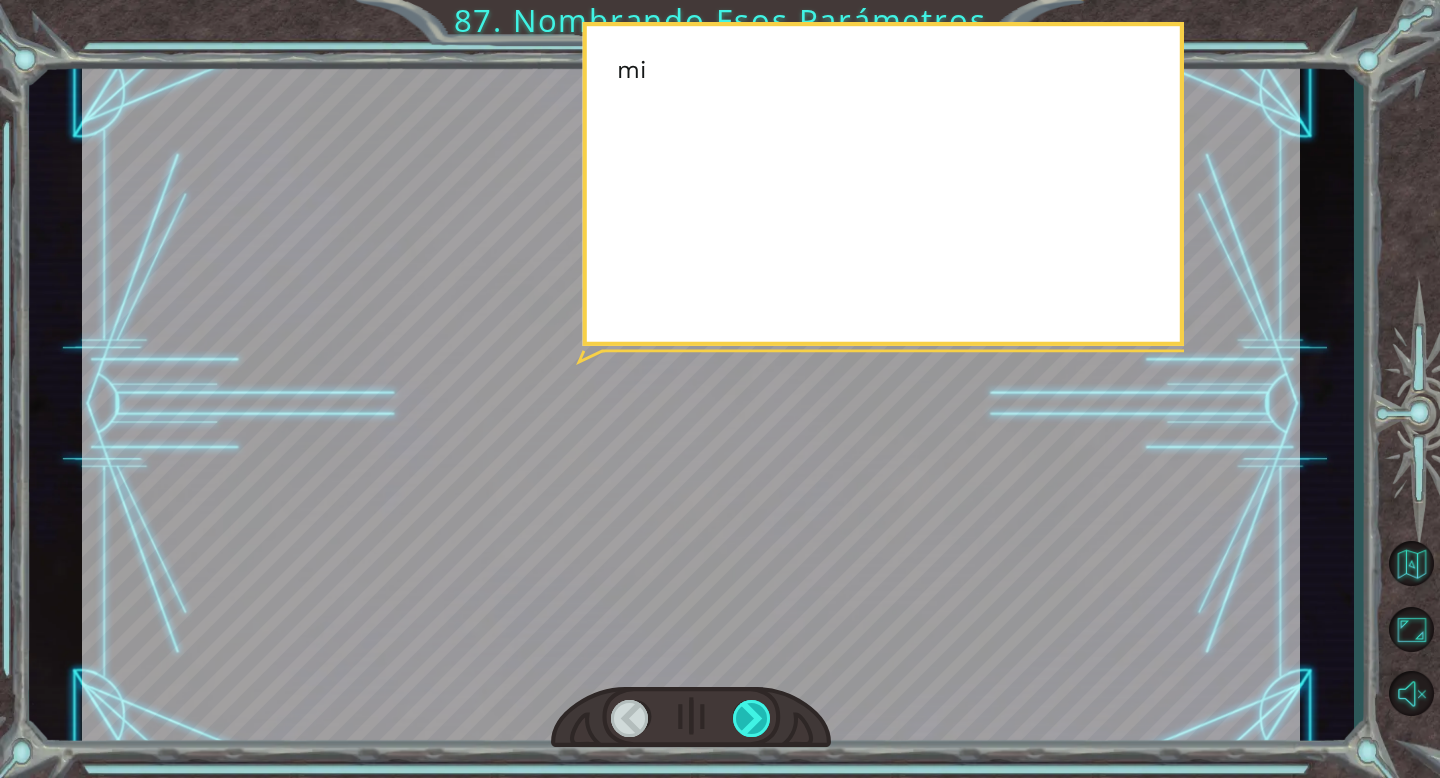 click at bounding box center [752, 718] 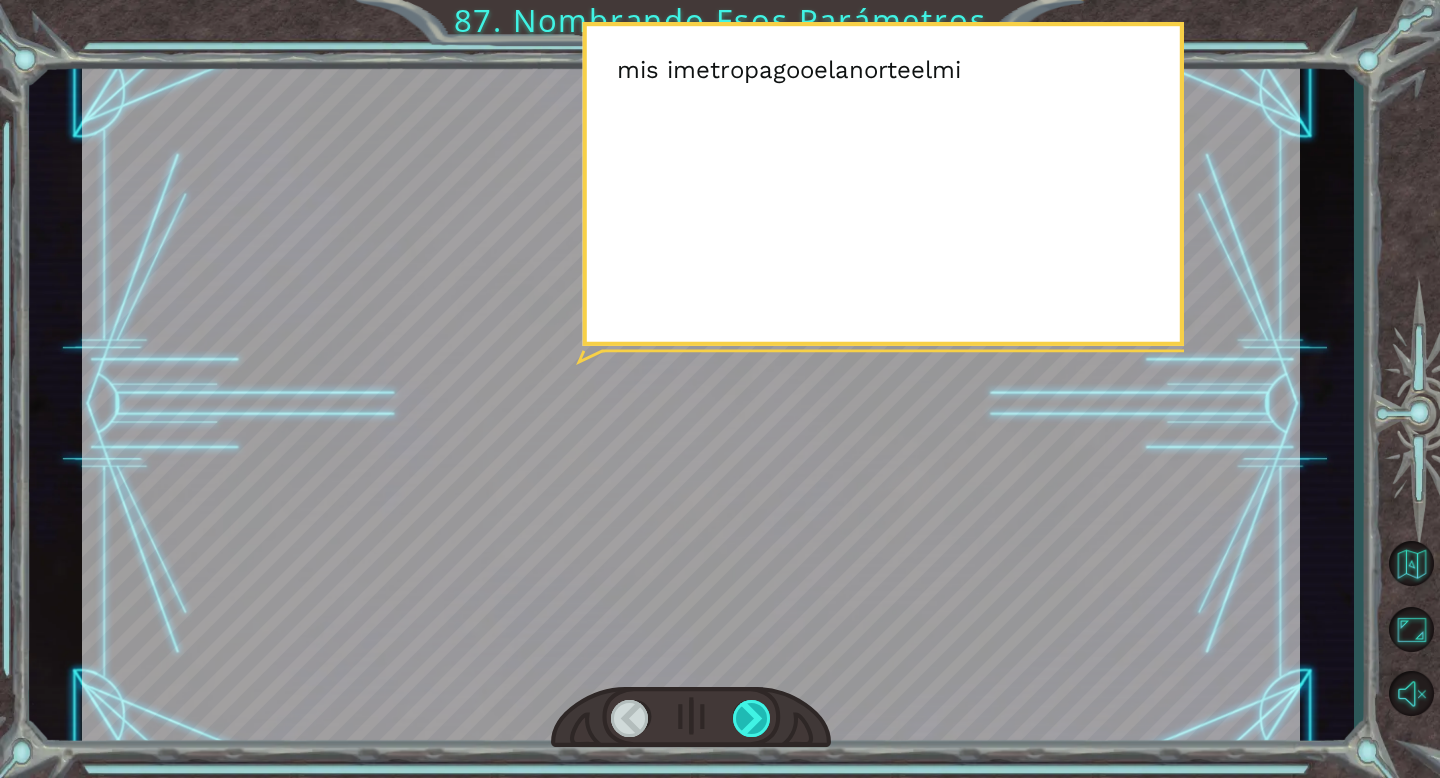 click at bounding box center [752, 718] 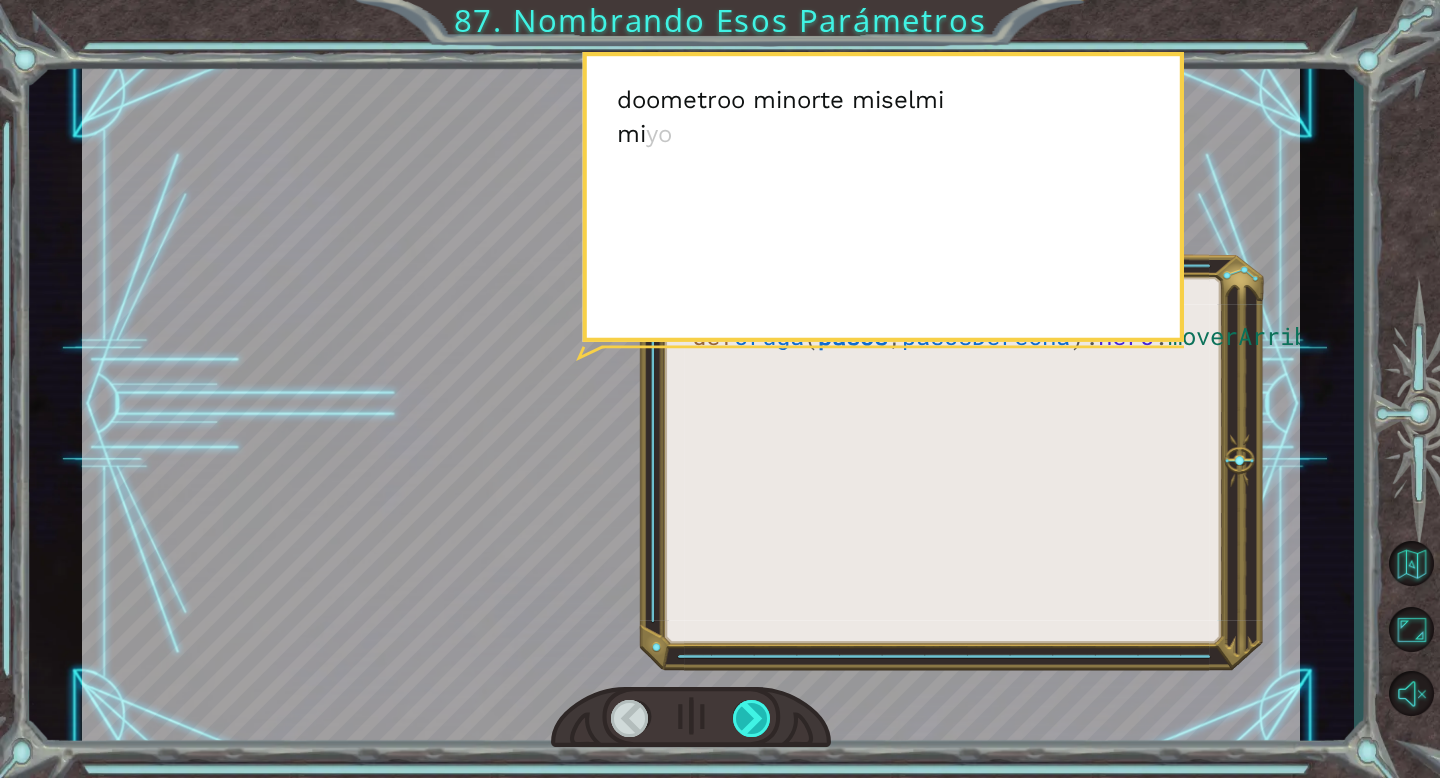 click at bounding box center (752, 718) 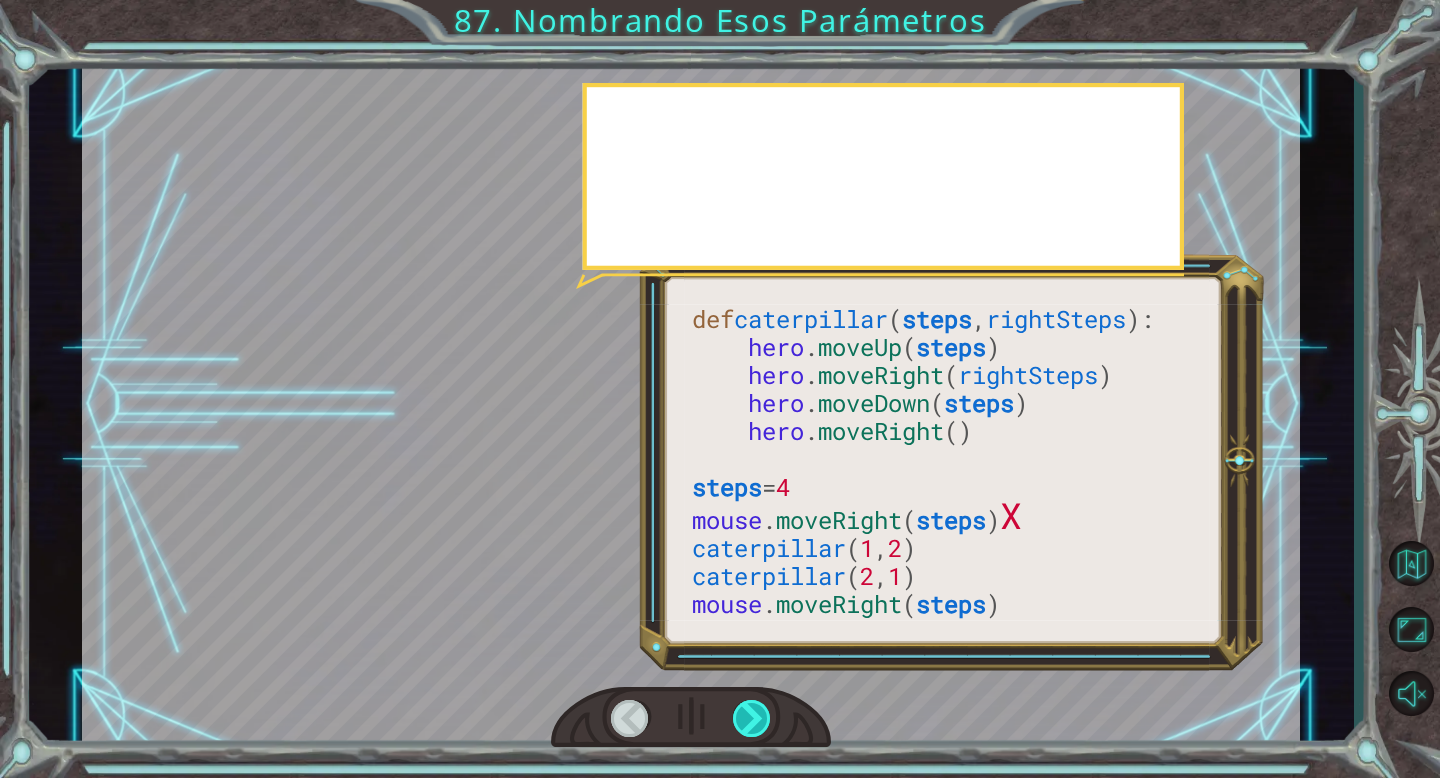 click at bounding box center (752, 718) 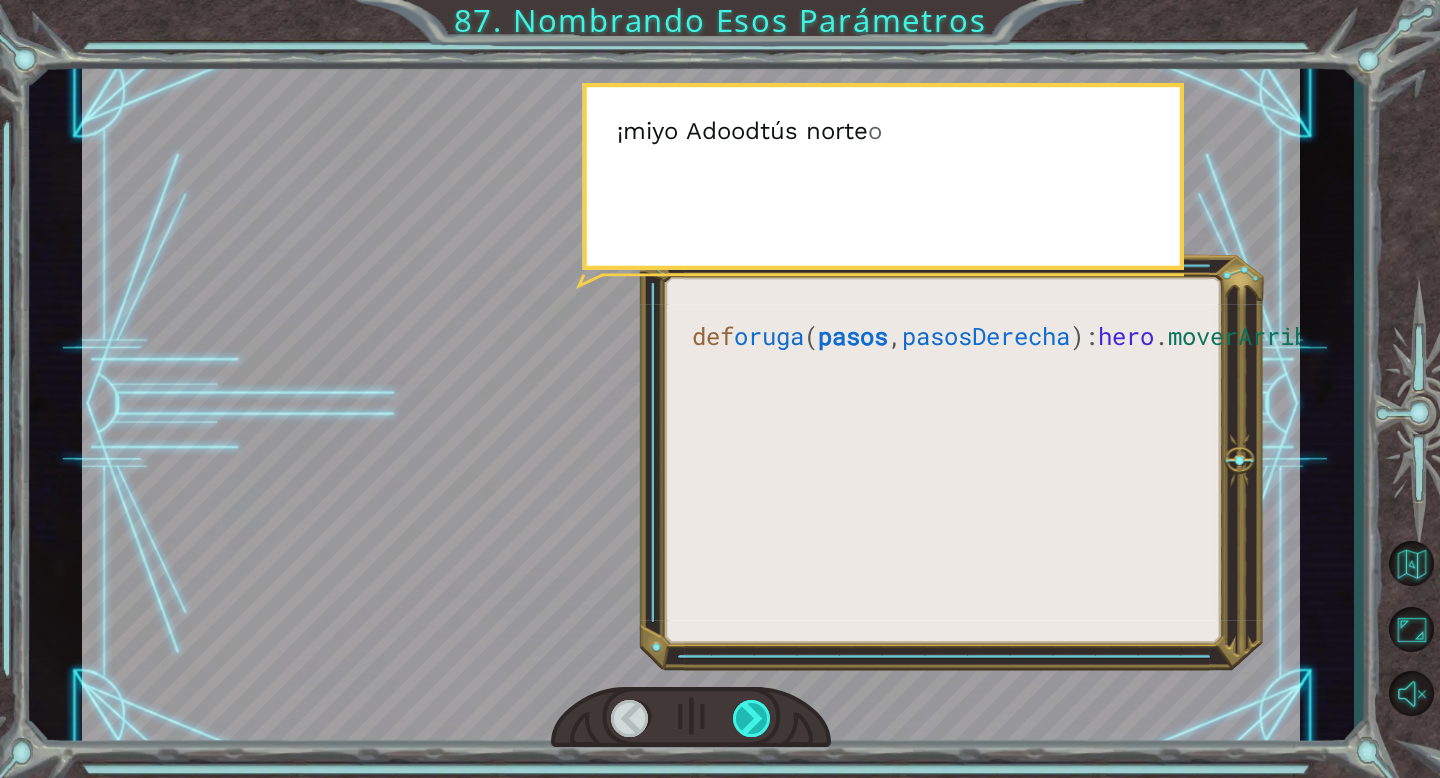 click at bounding box center [752, 718] 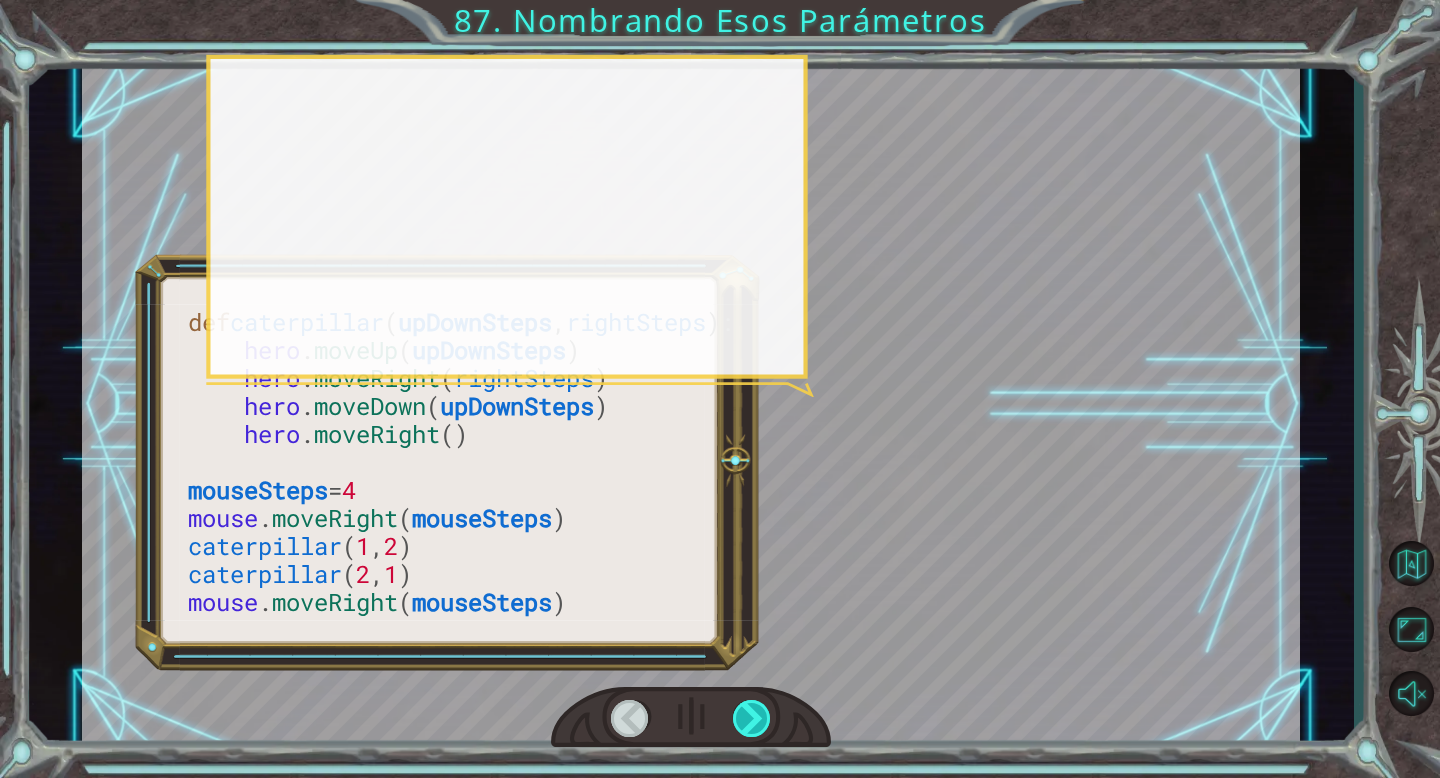 click at bounding box center (752, 718) 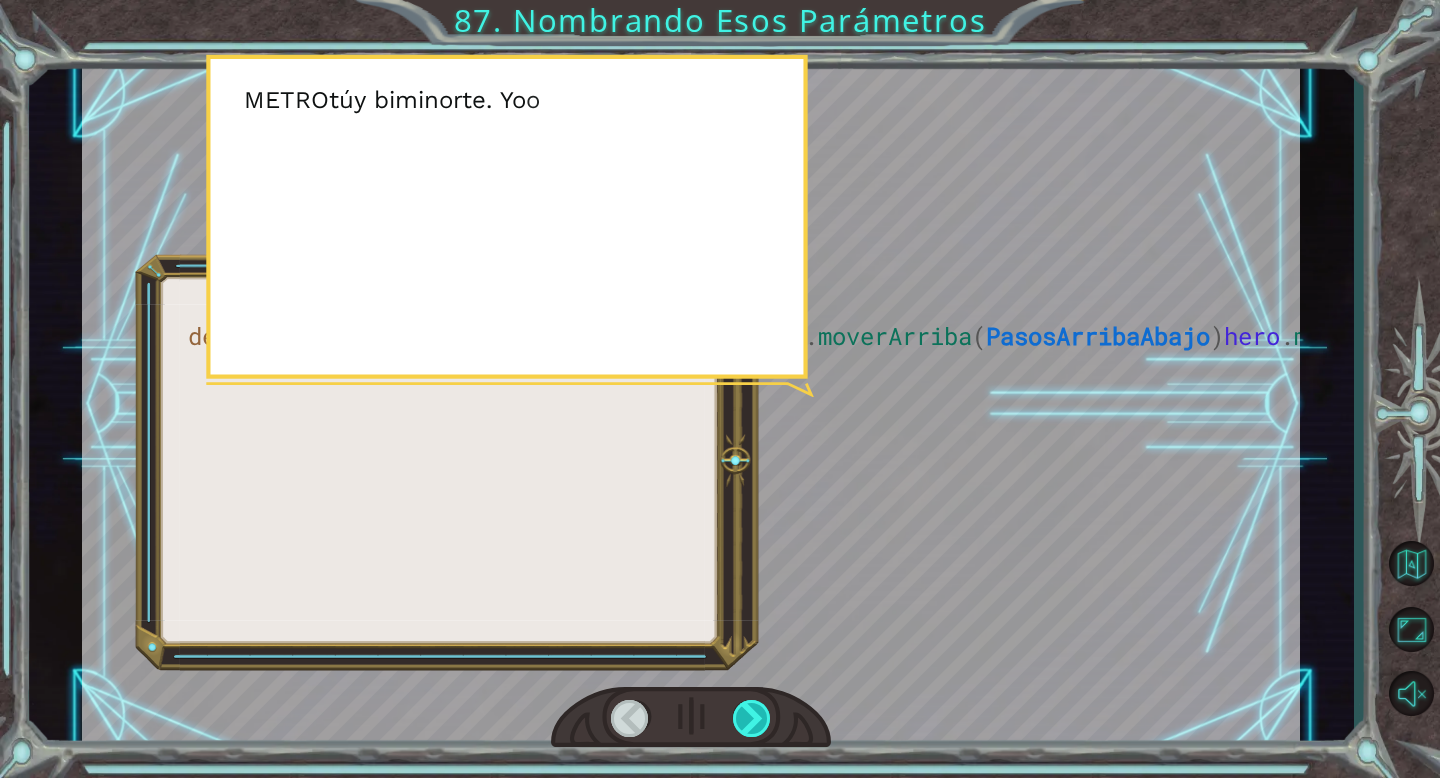 click at bounding box center [752, 718] 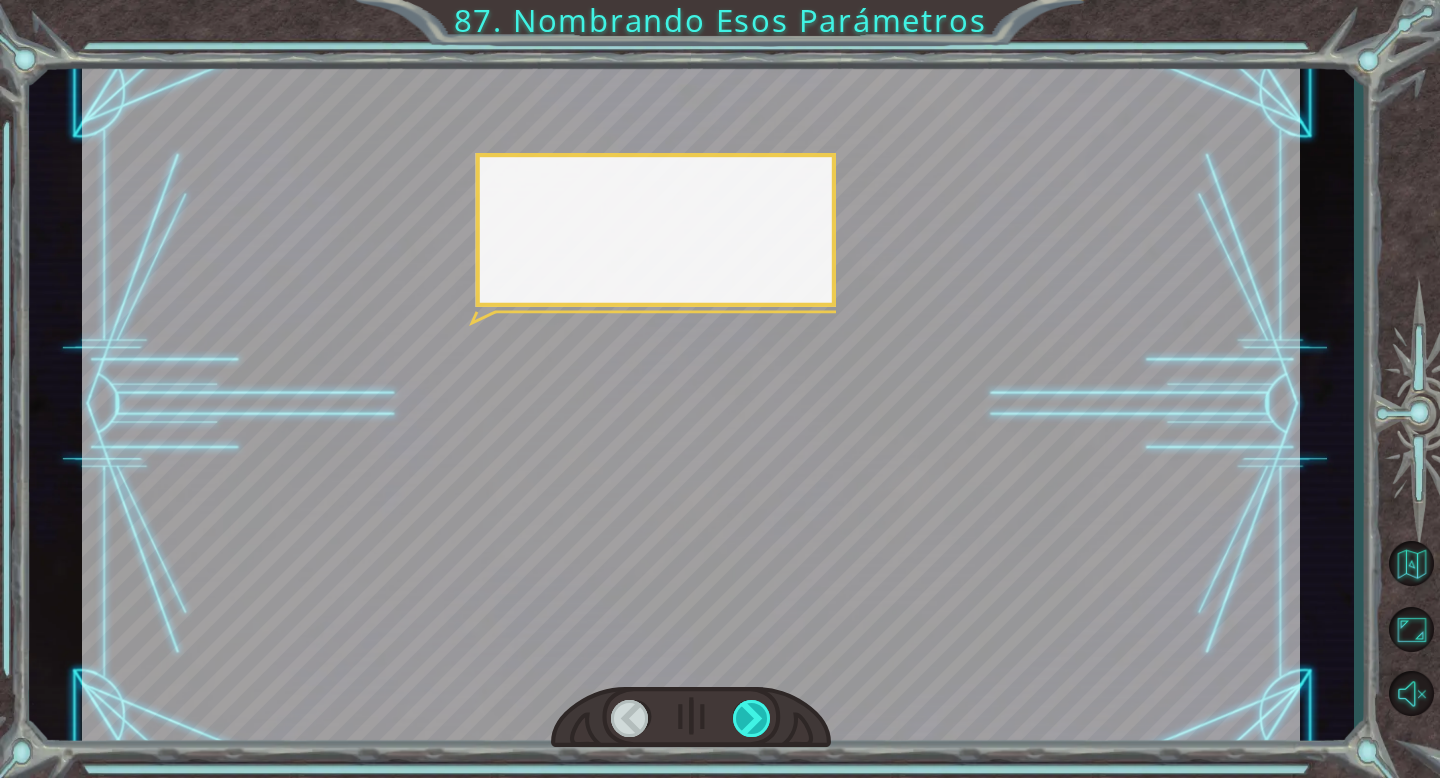 click at bounding box center (752, 718) 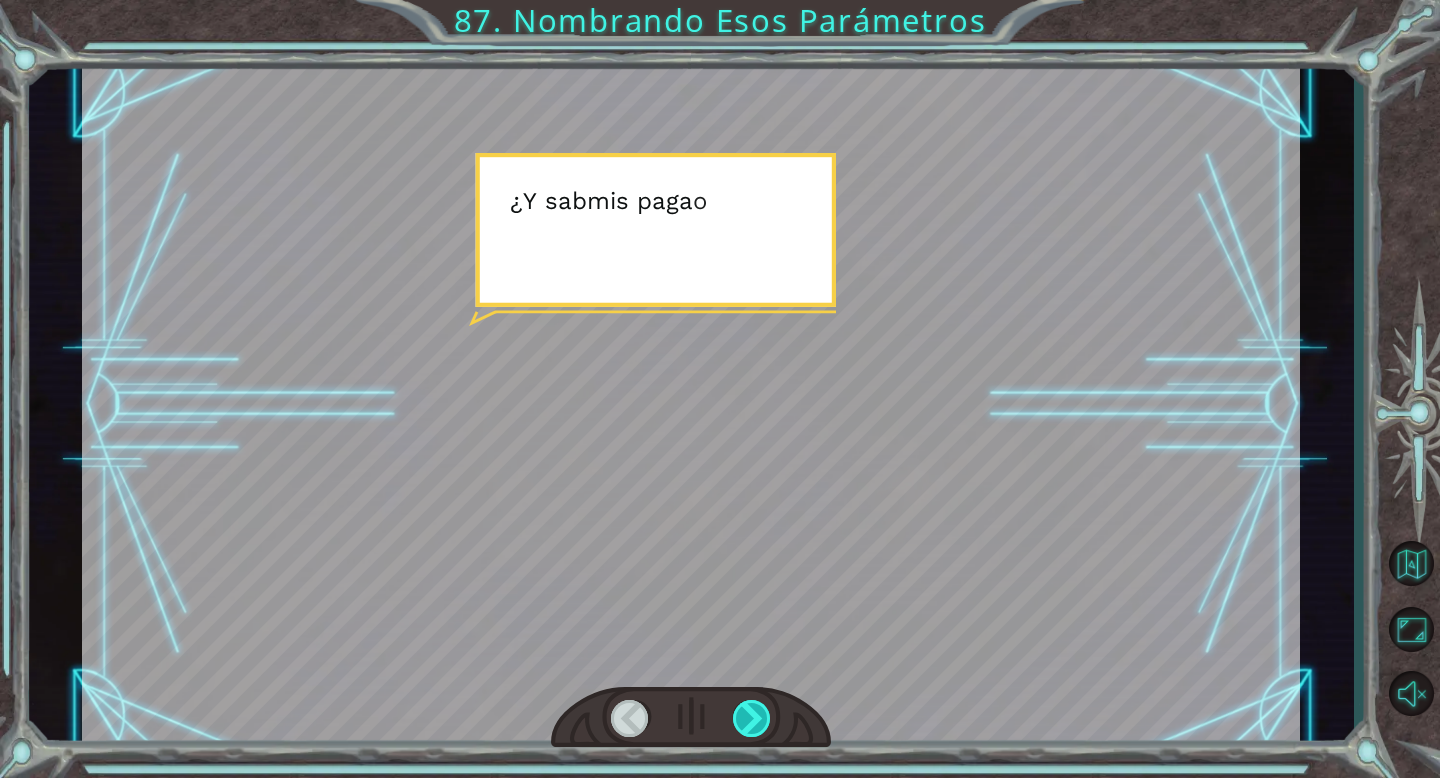 click at bounding box center (752, 718) 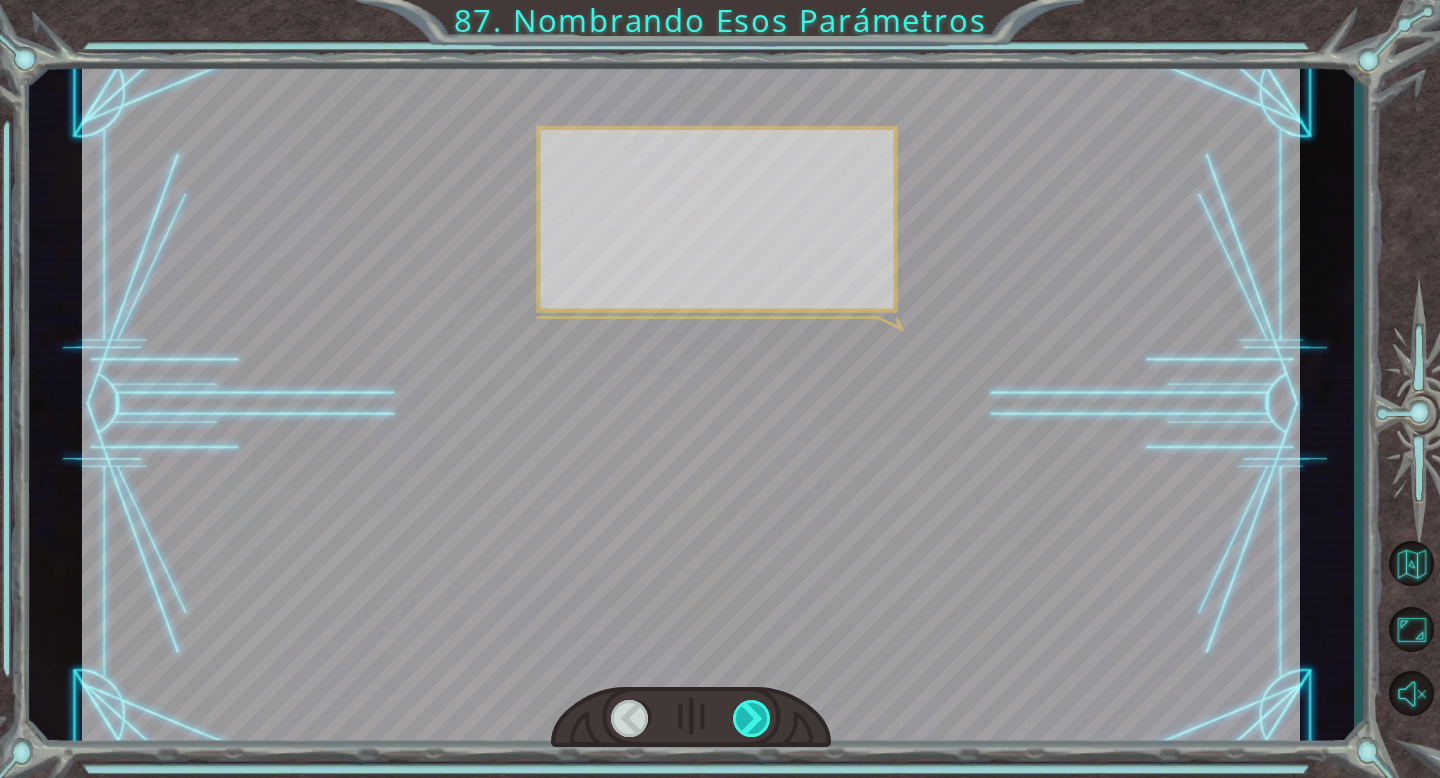 click at bounding box center (752, 718) 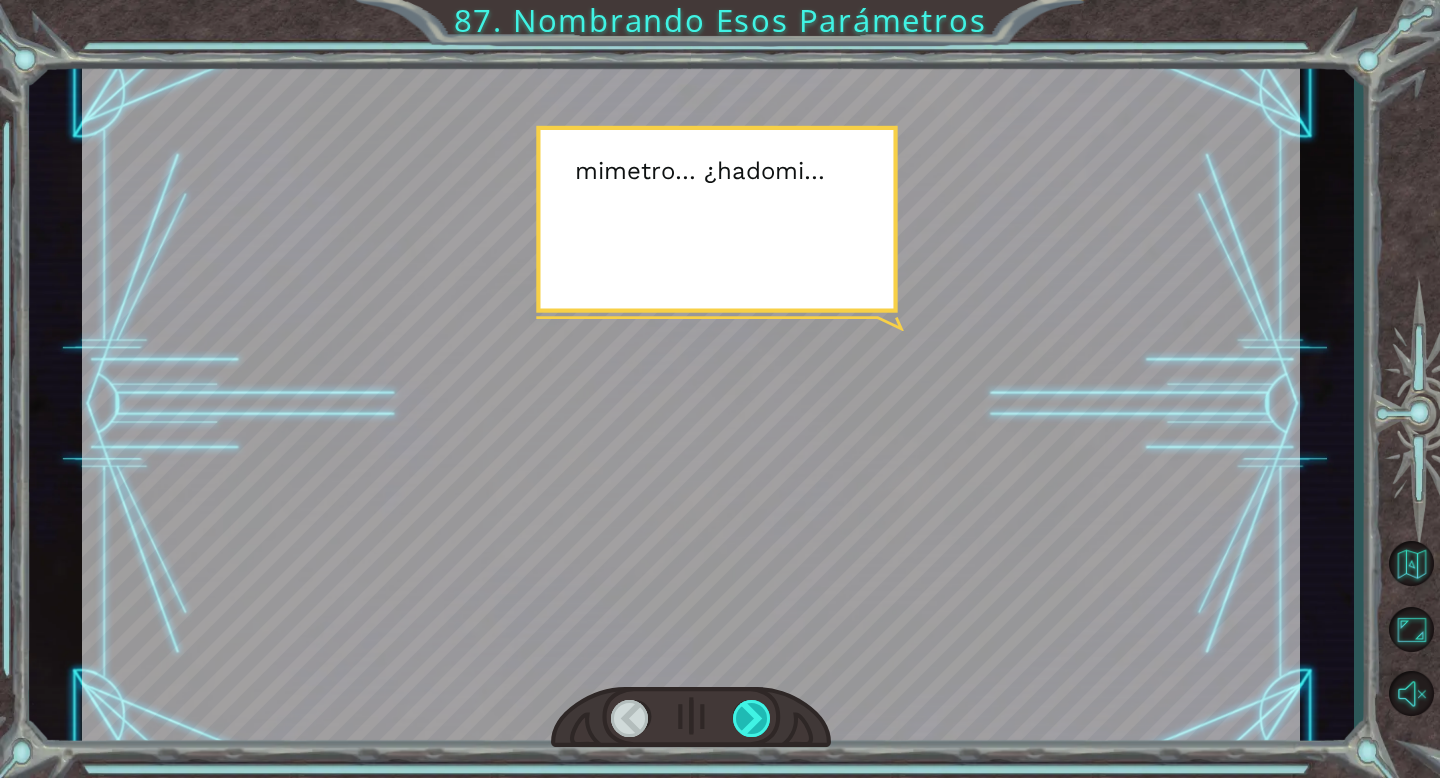 click at bounding box center [752, 718] 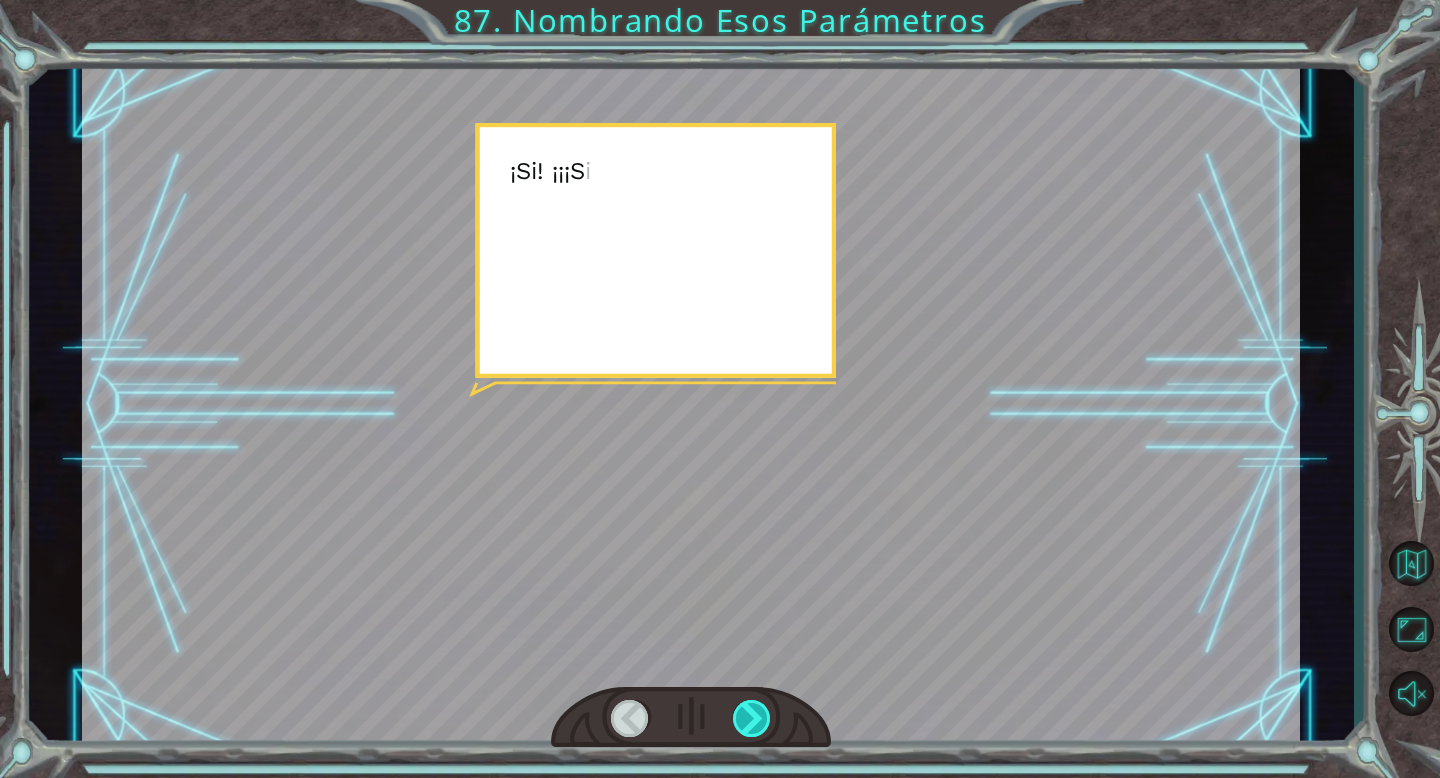 click at bounding box center (752, 718) 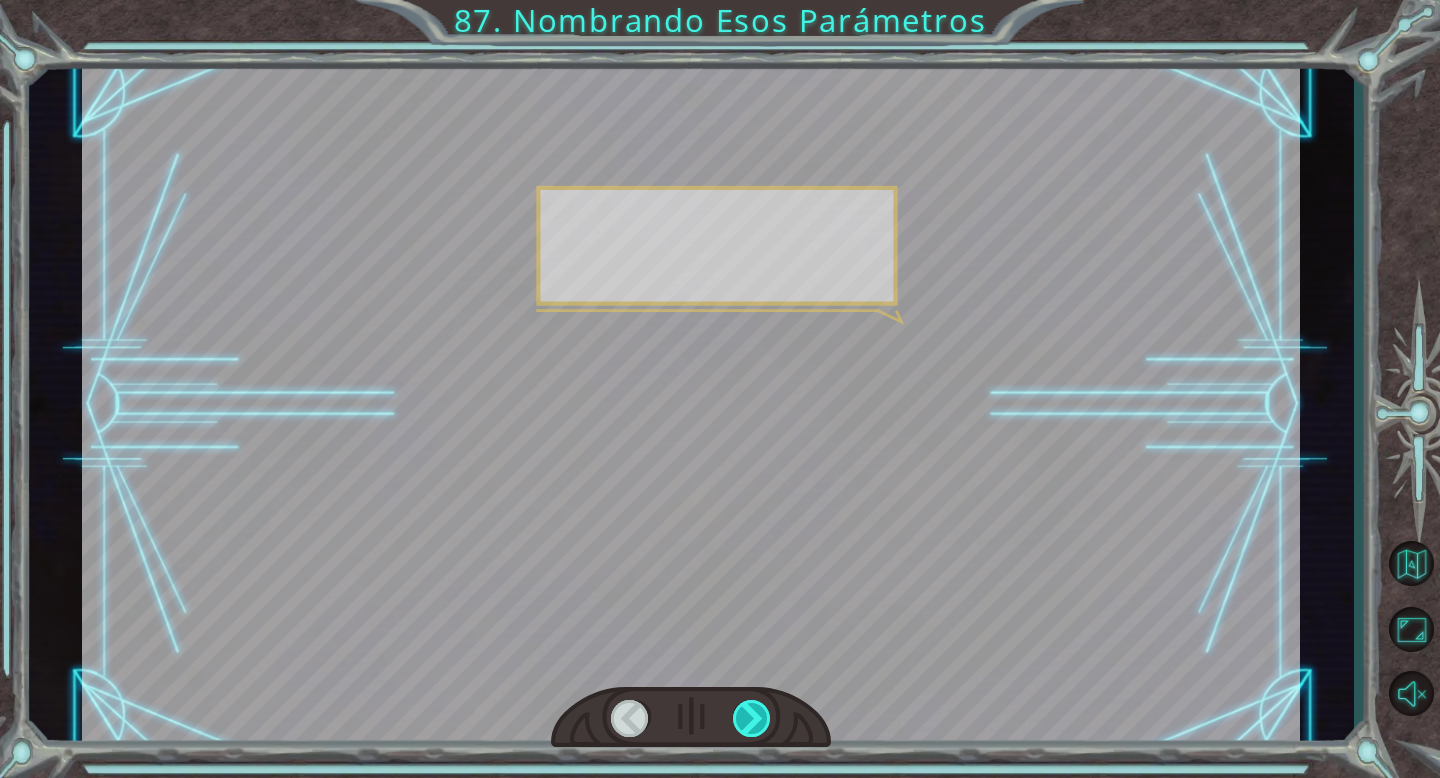 click at bounding box center [752, 718] 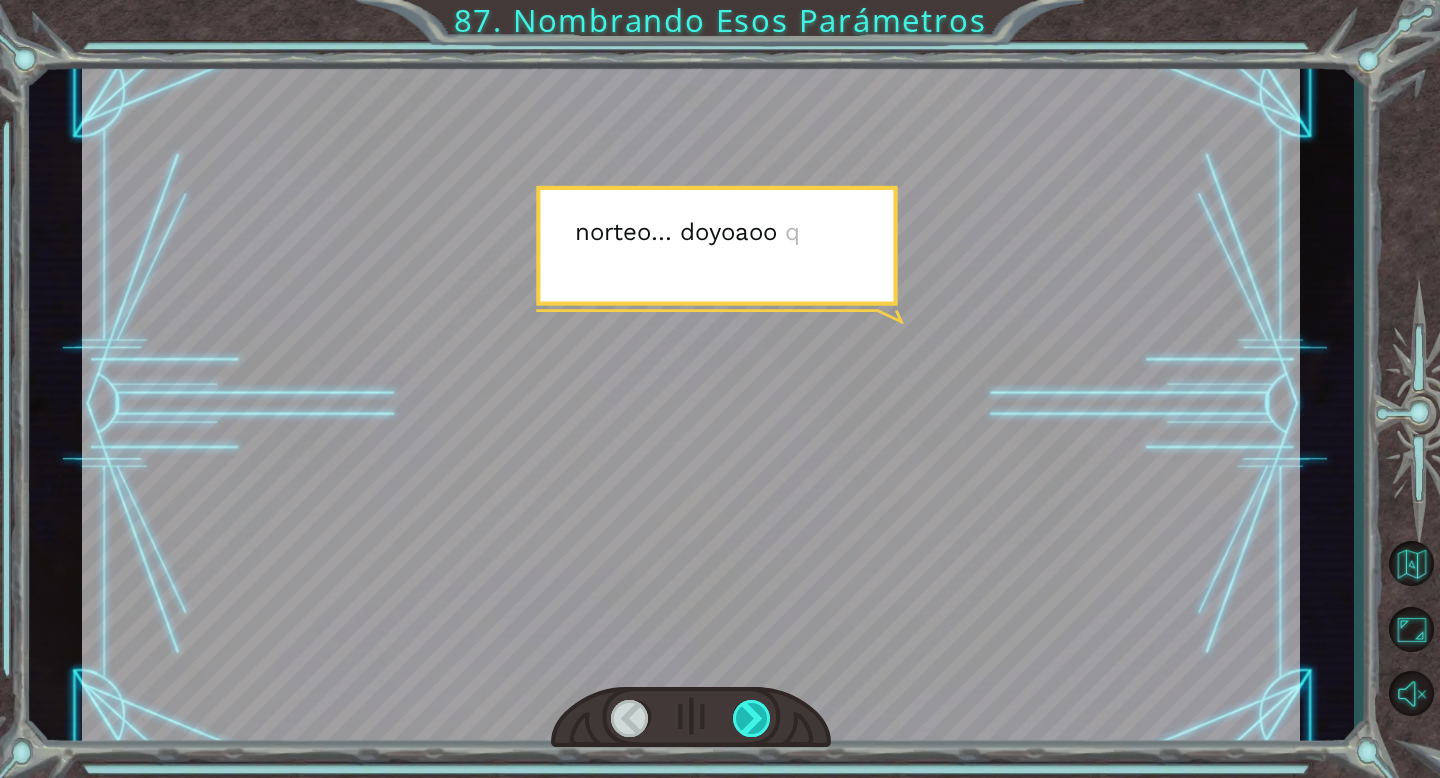 click at bounding box center [752, 718] 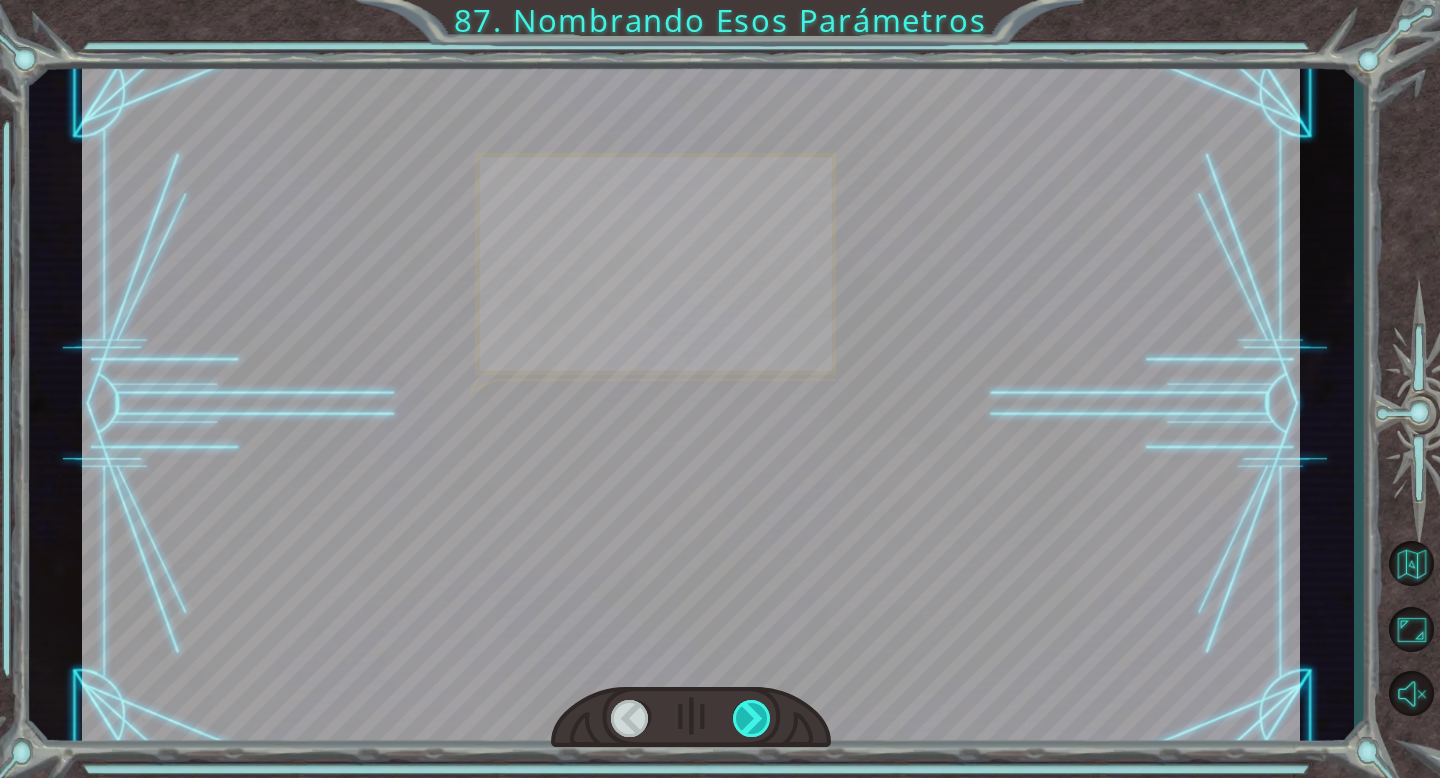 click at bounding box center [752, 718] 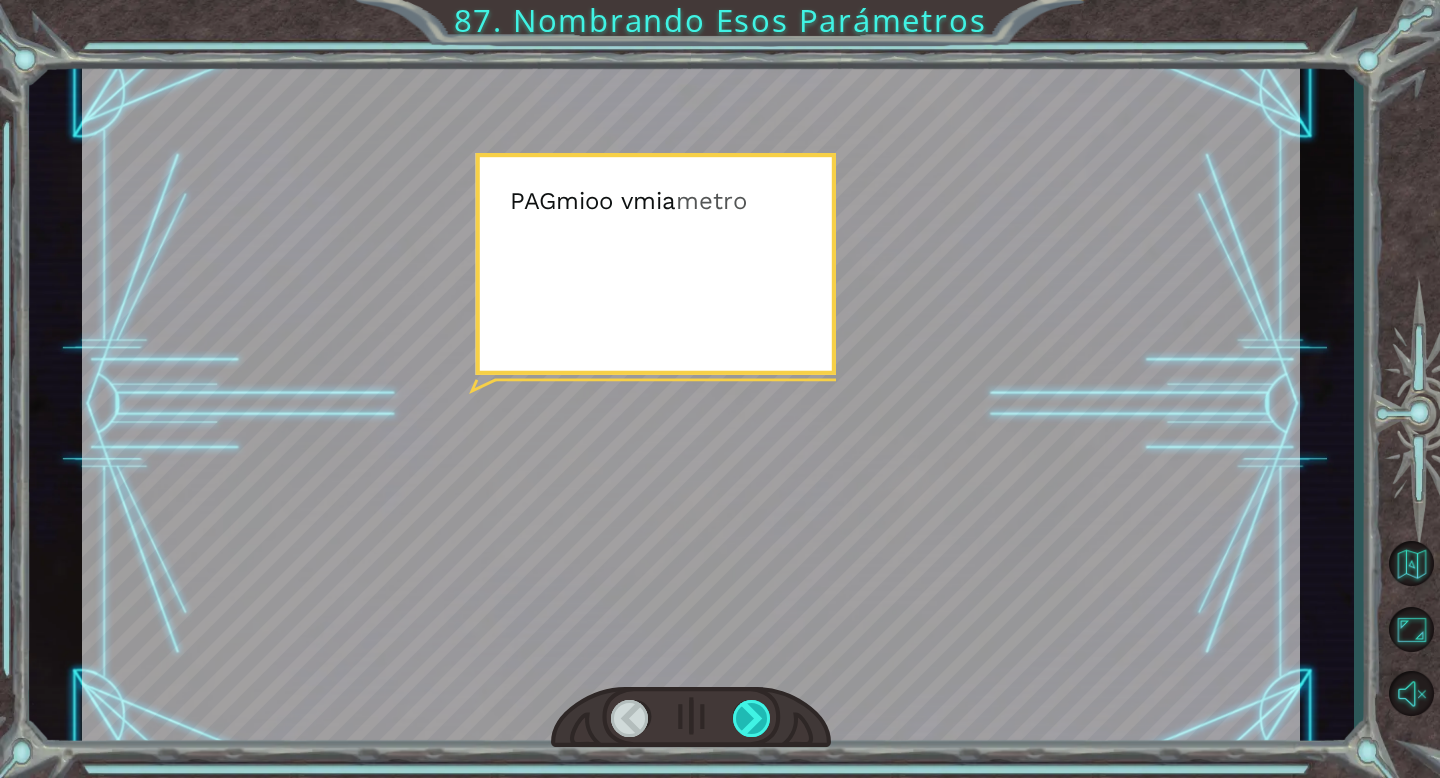 click at bounding box center [752, 718] 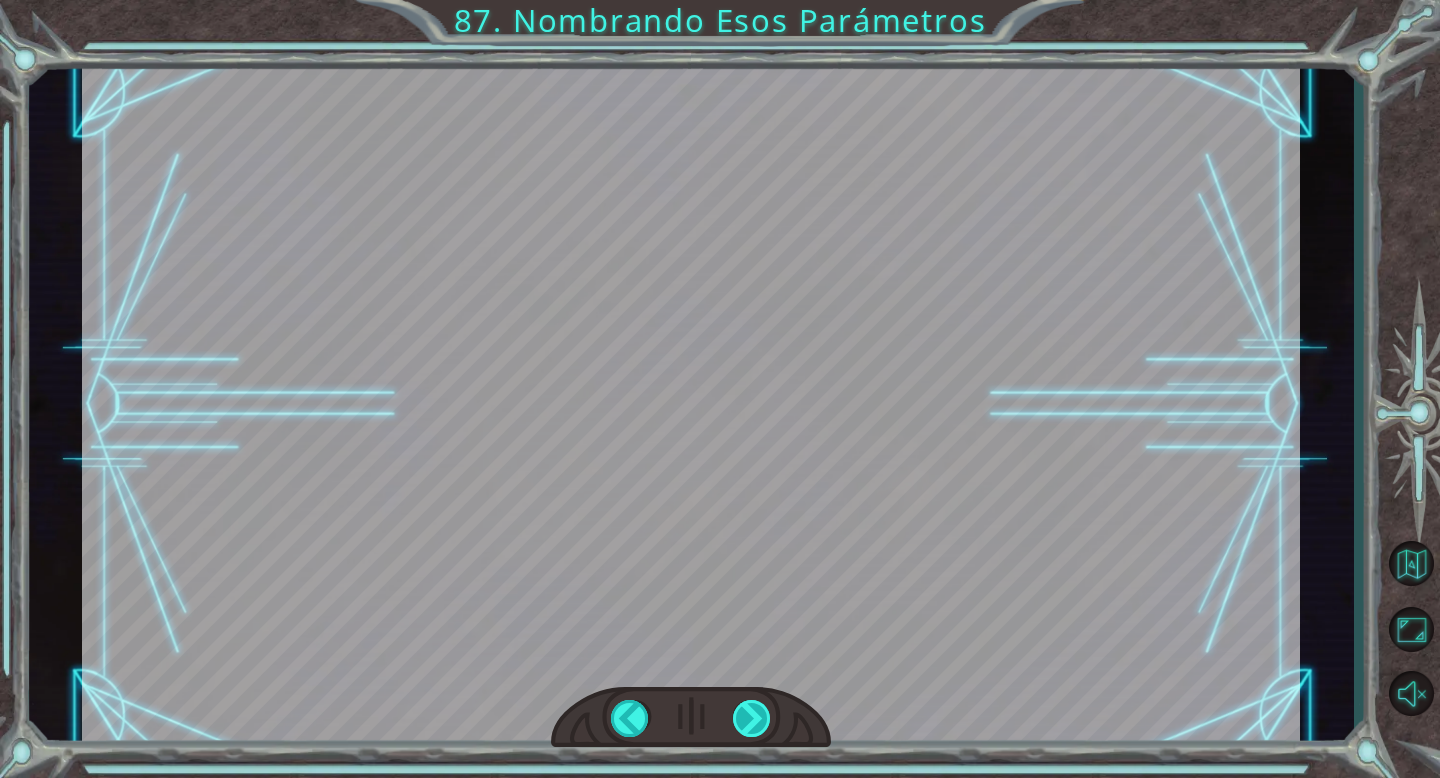 click at bounding box center [752, 718] 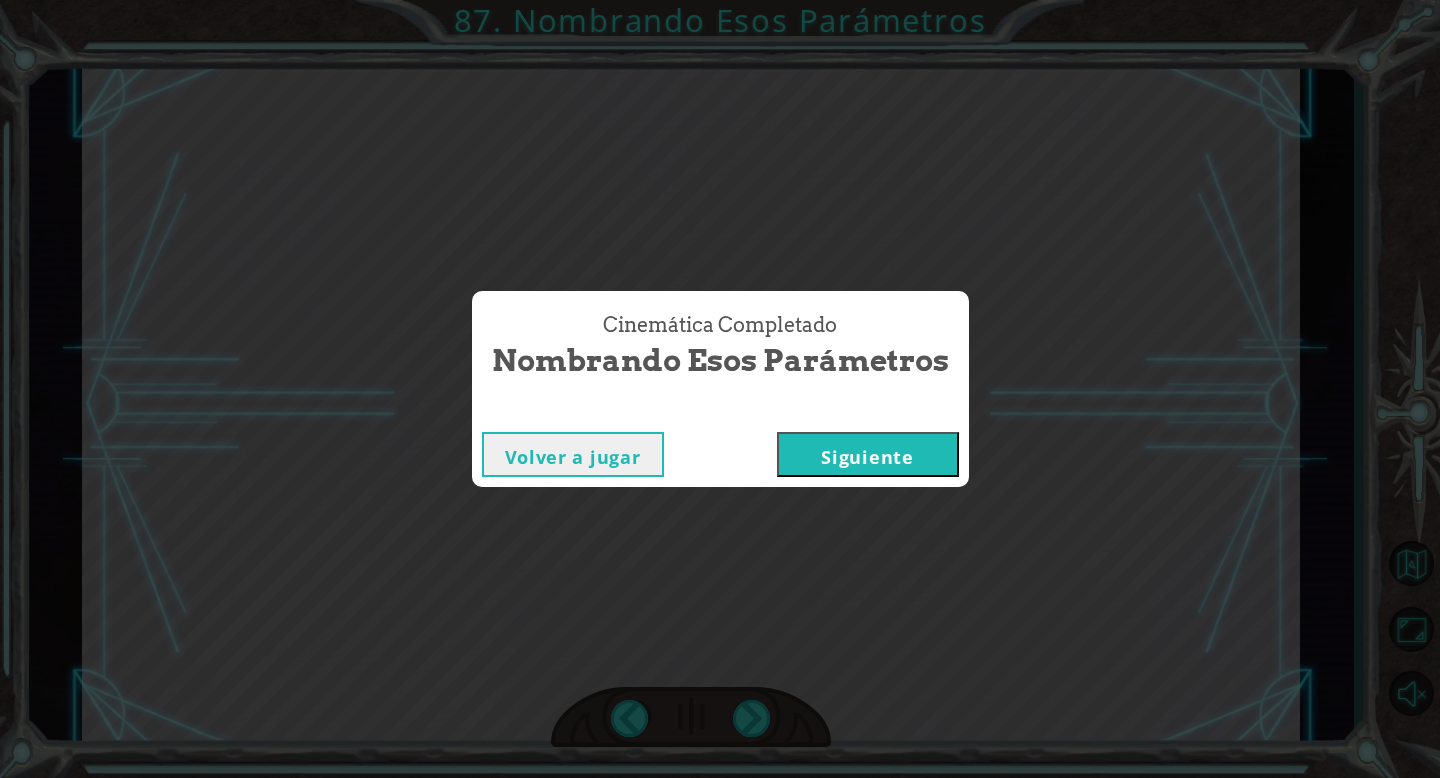 click on "Cinemática Completado   Nombrando Esos Parámetros
Volver a jugar
Siguiente" at bounding box center [720, 389] 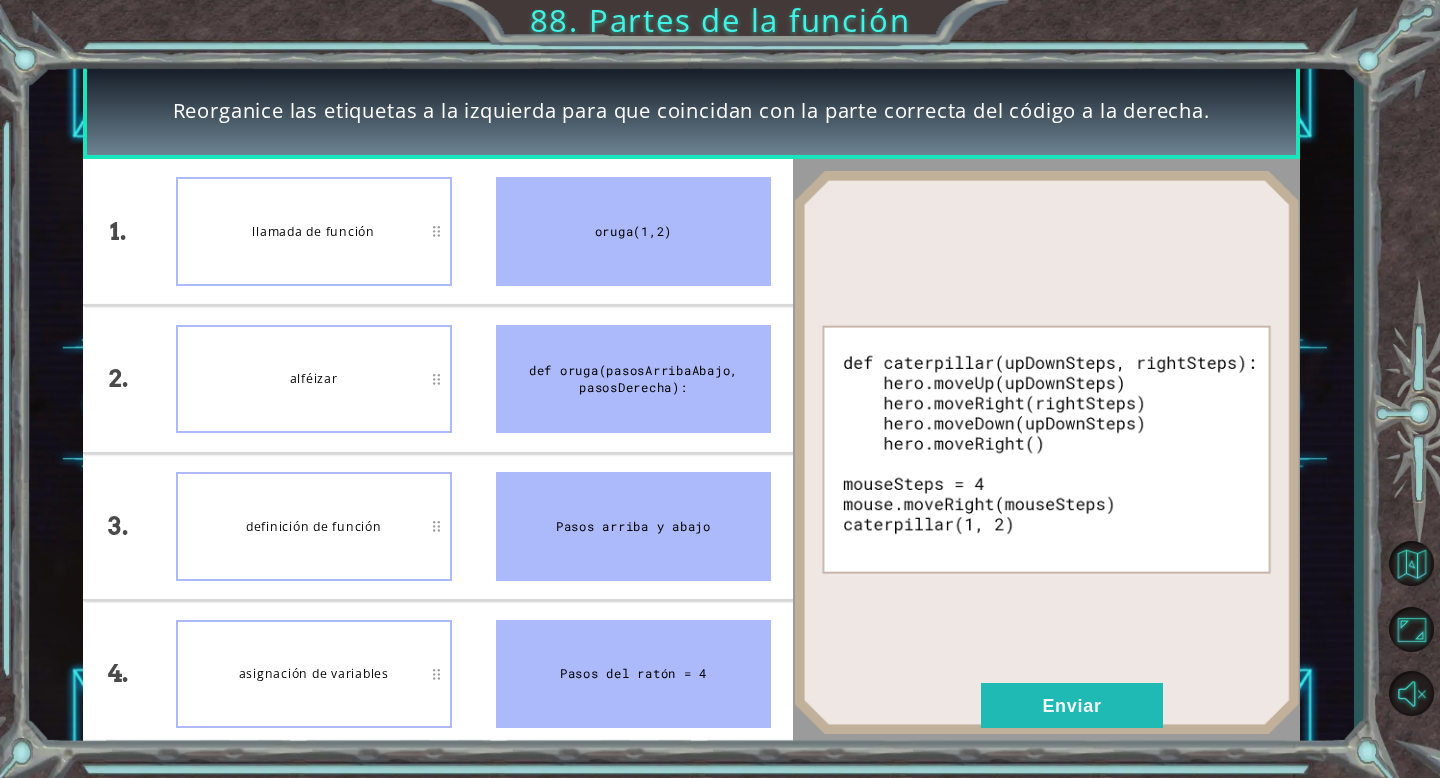 click on "alféizar" at bounding box center [314, 379] 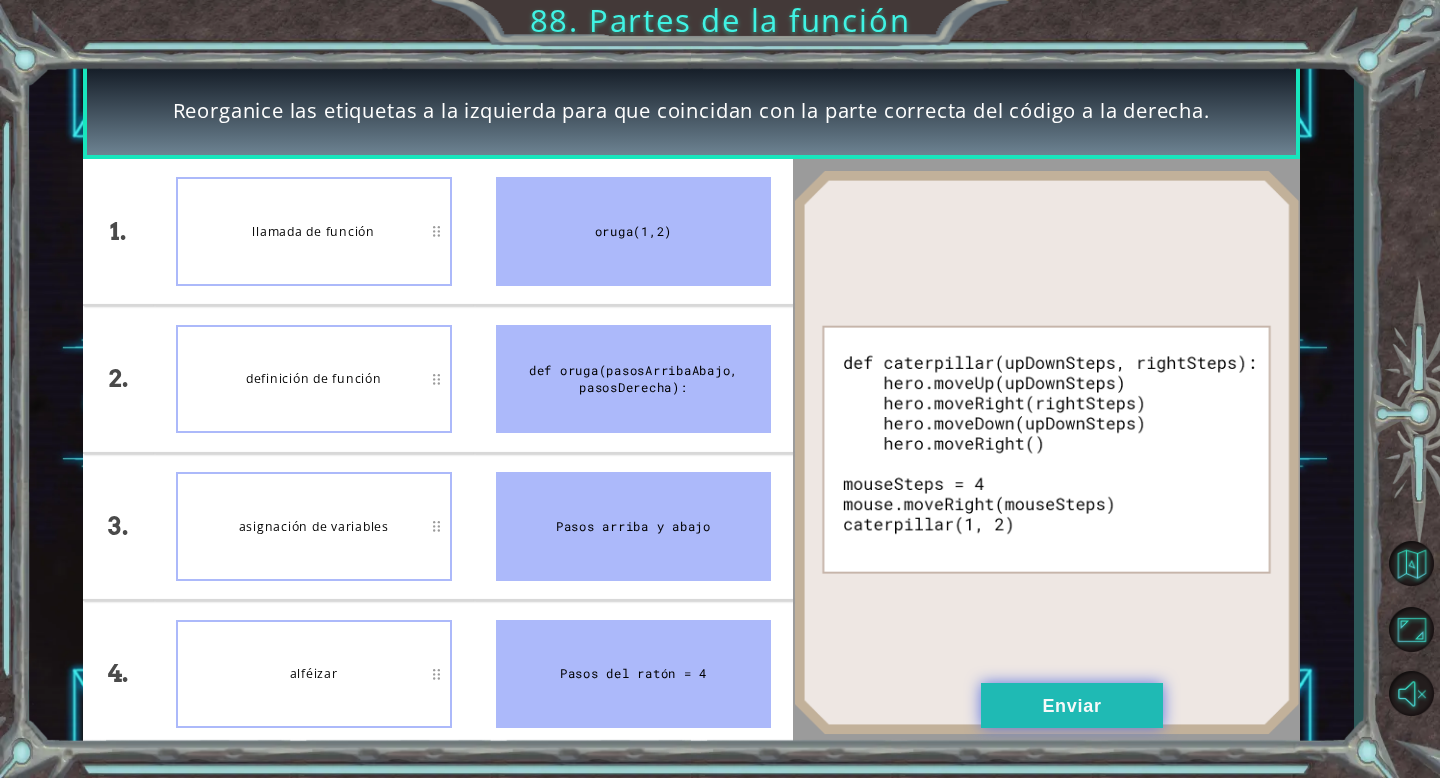 click on "Enviar" at bounding box center [1072, 705] 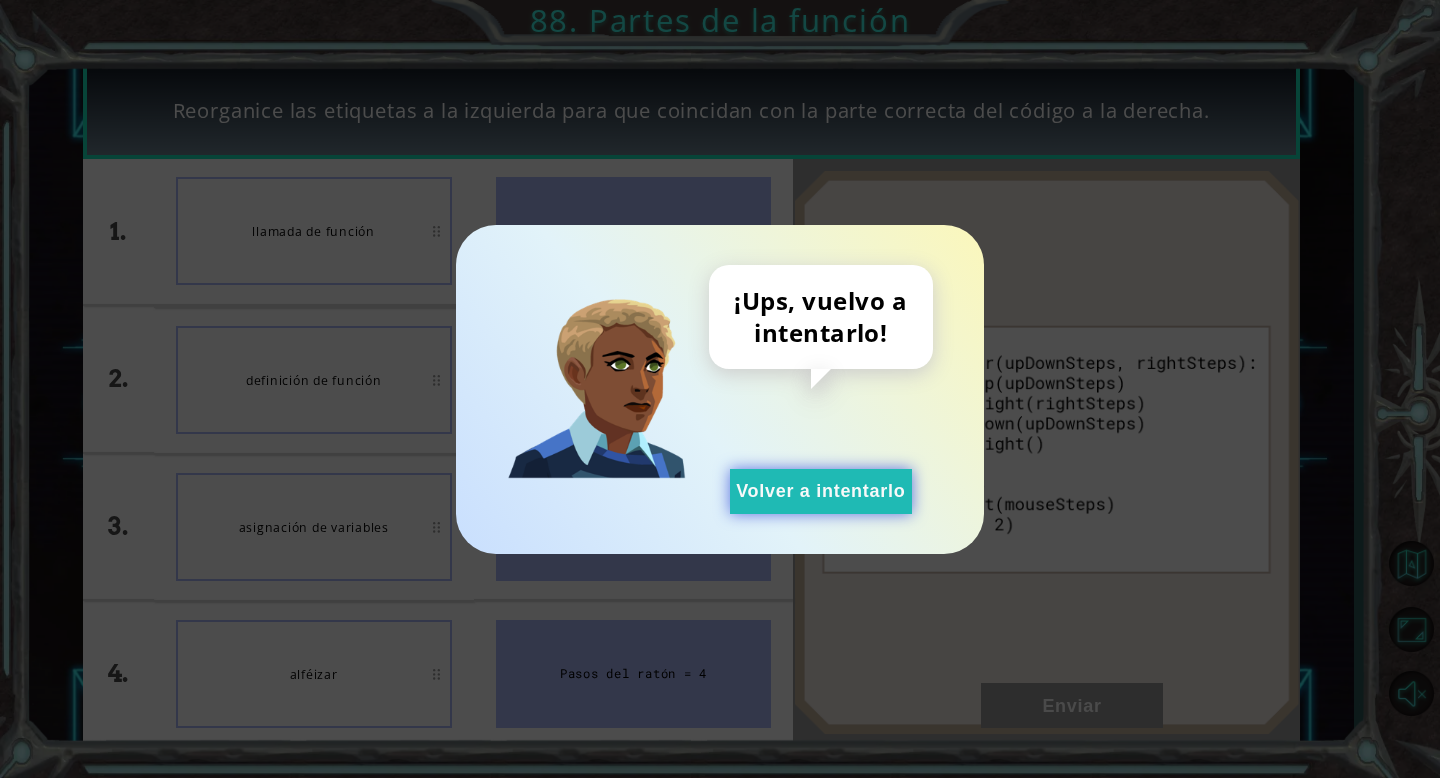 click on "Volver a intentarlo" at bounding box center (820, 491) 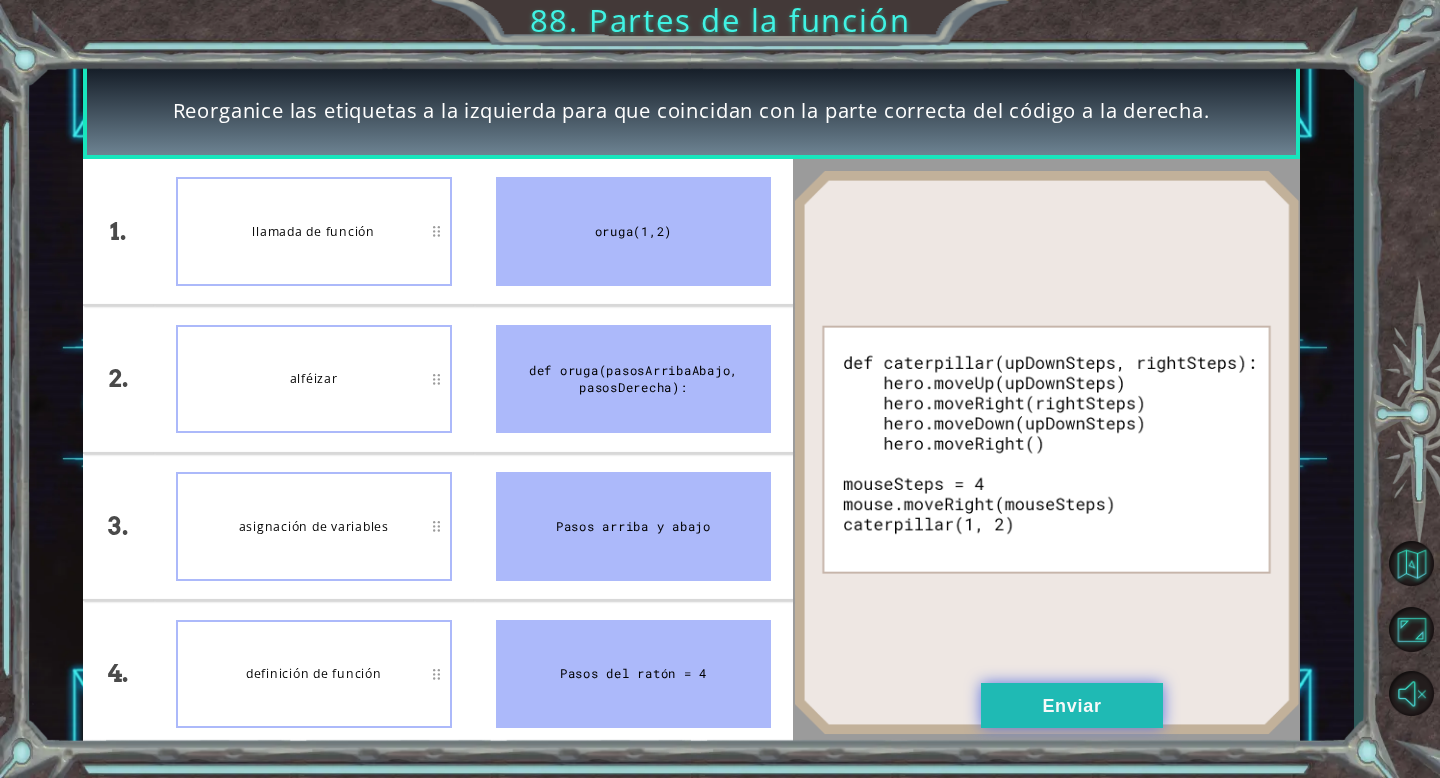 click on "Enviar" at bounding box center [1072, 705] 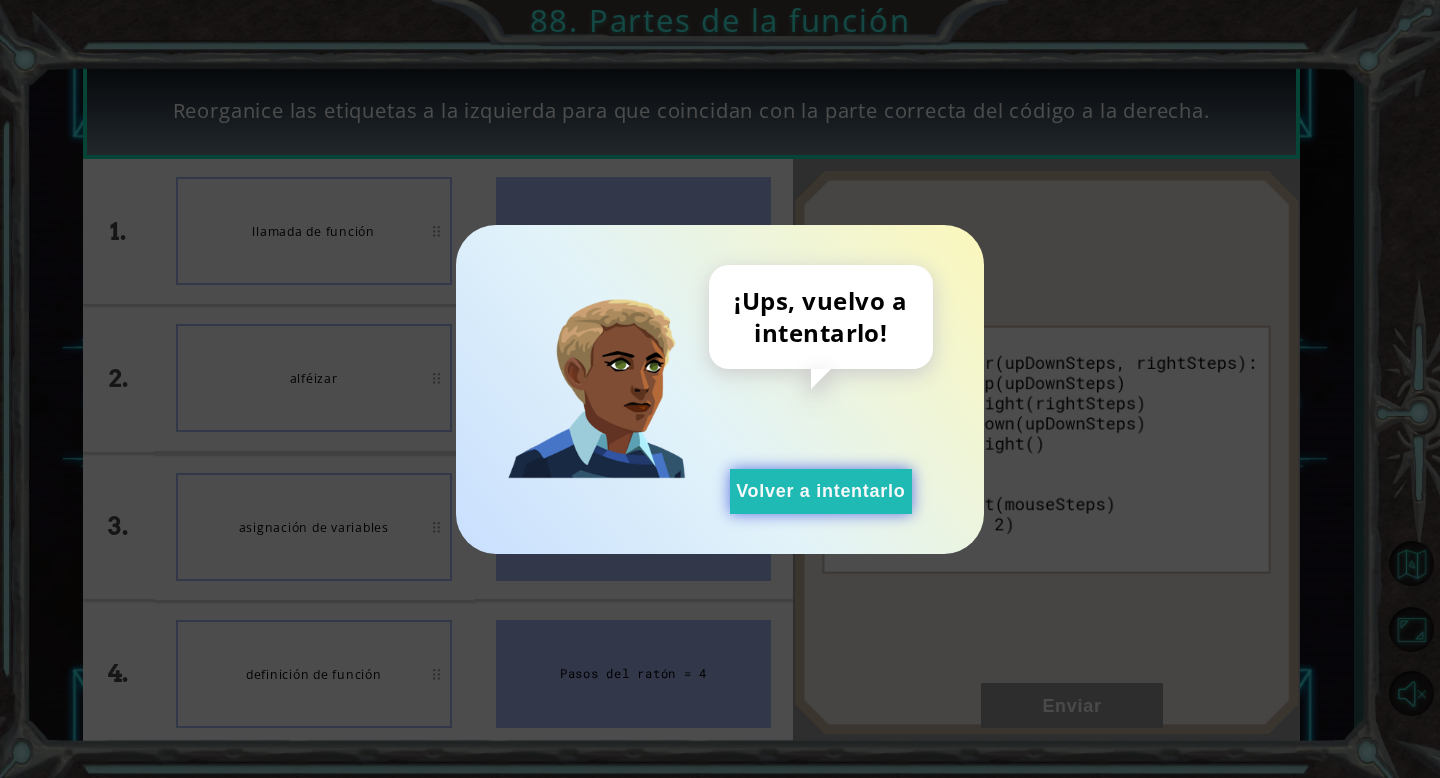 click on "Volver a intentarlo" at bounding box center [821, 491] 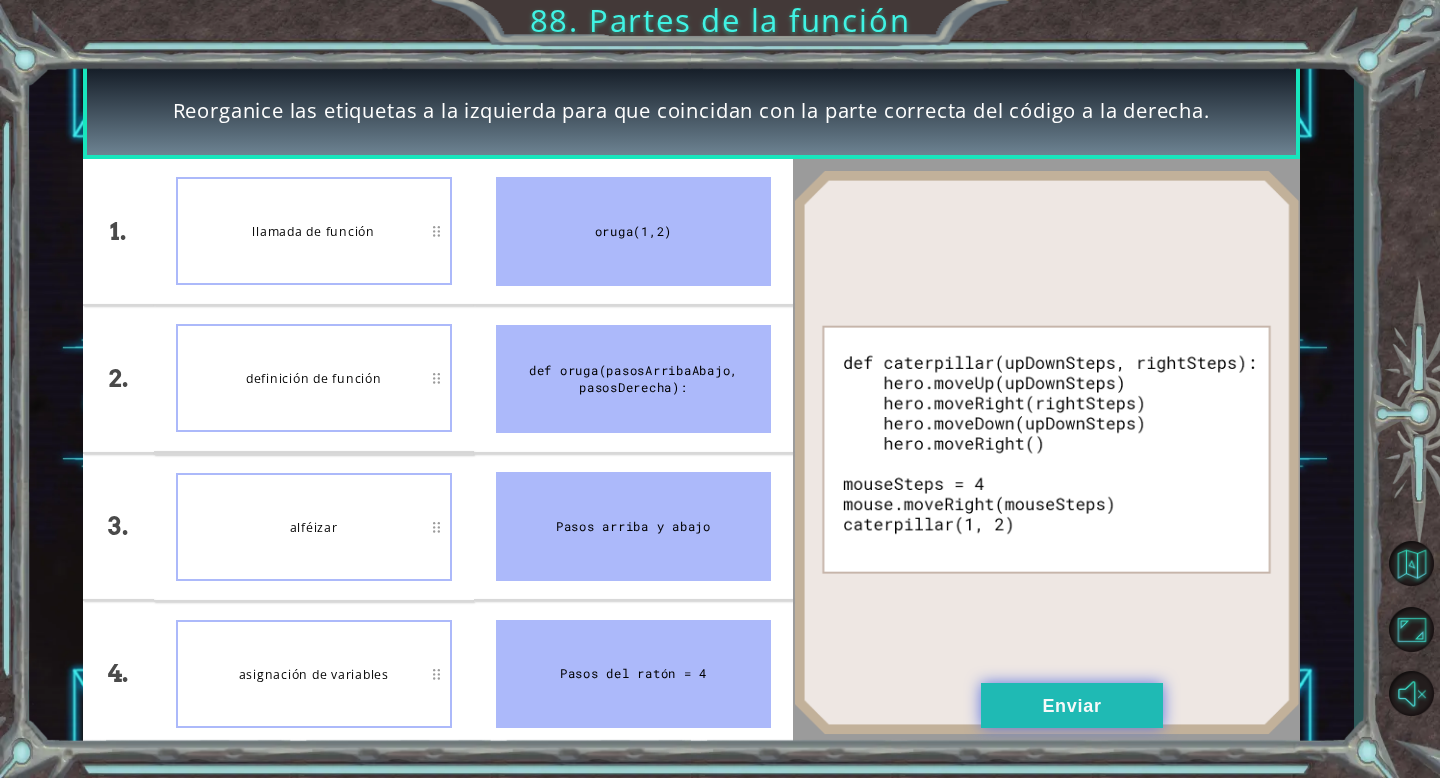 click on "Enviar" at bounding box center [1071, 706] 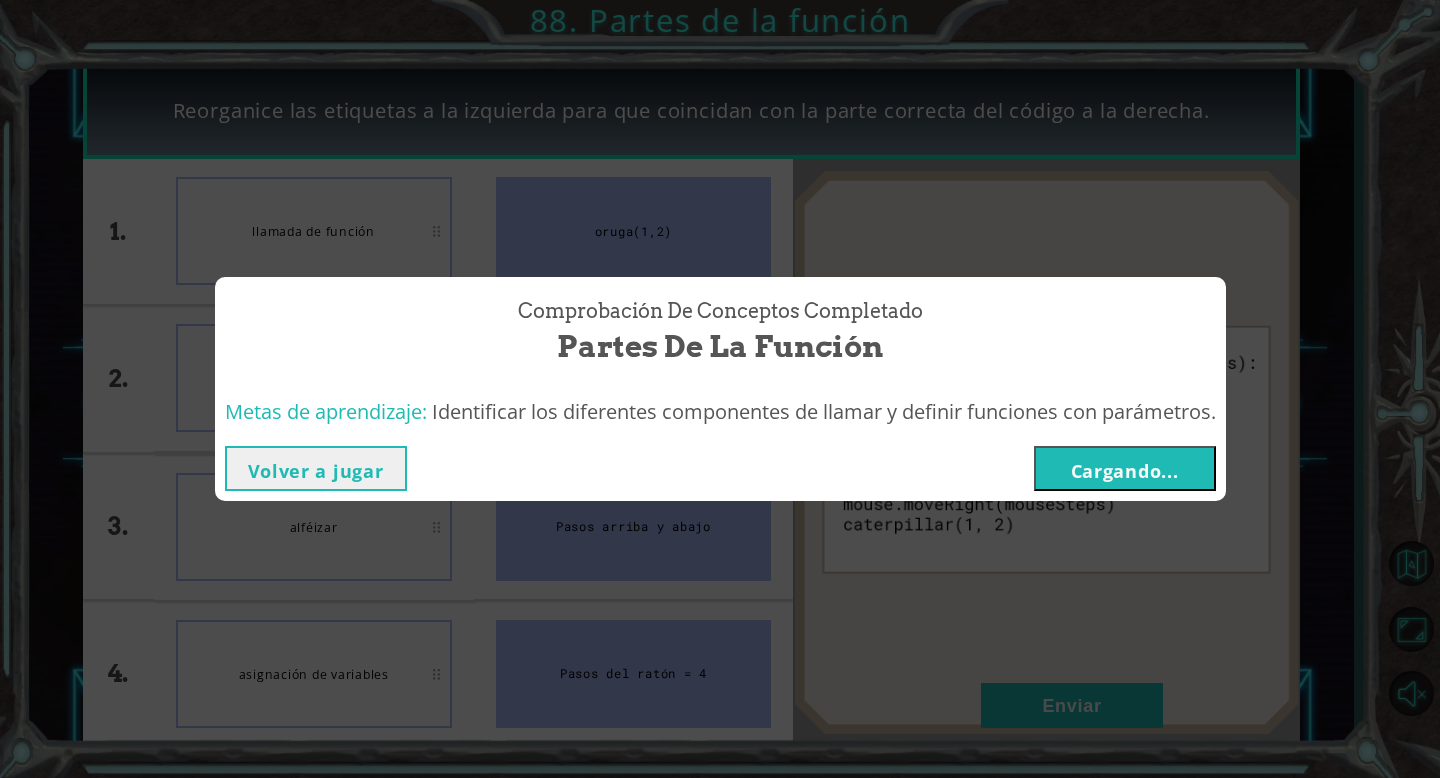 click on "Cargando..." at bounding box center [1125, 468] 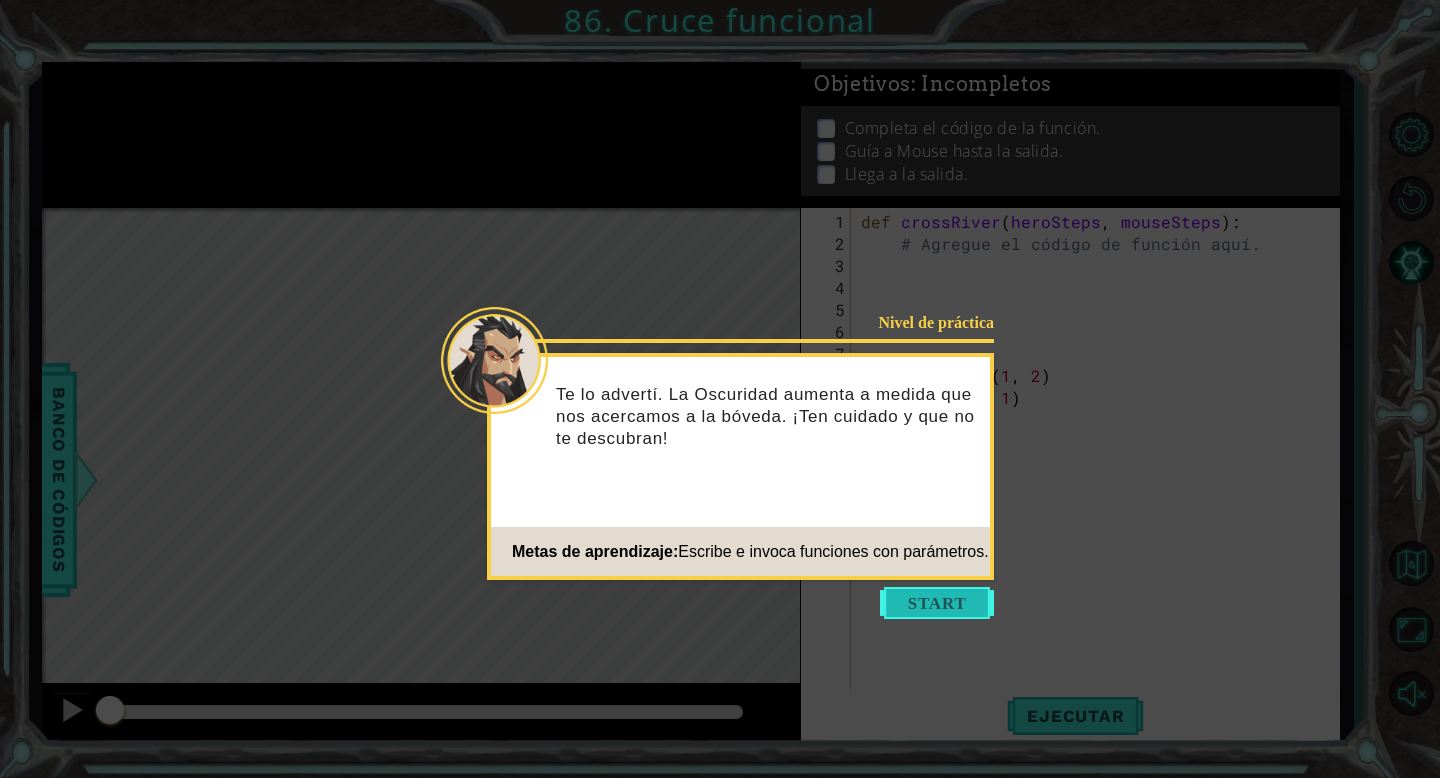 click at bounding box center [937, 603] 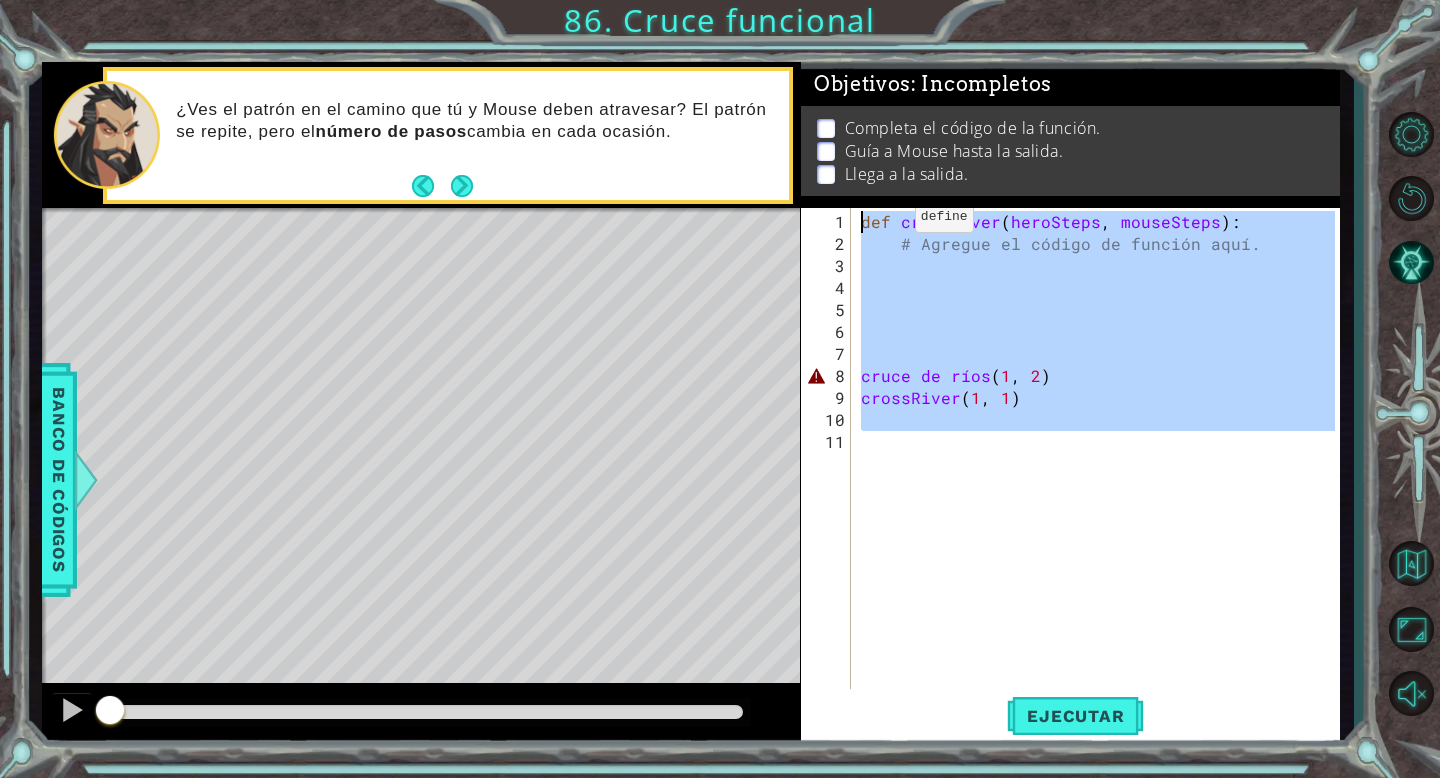 drag, startPoint x: 890, startPoint y: 474, endPoint x: 892, endPoint y: 173, distance: 301.00665 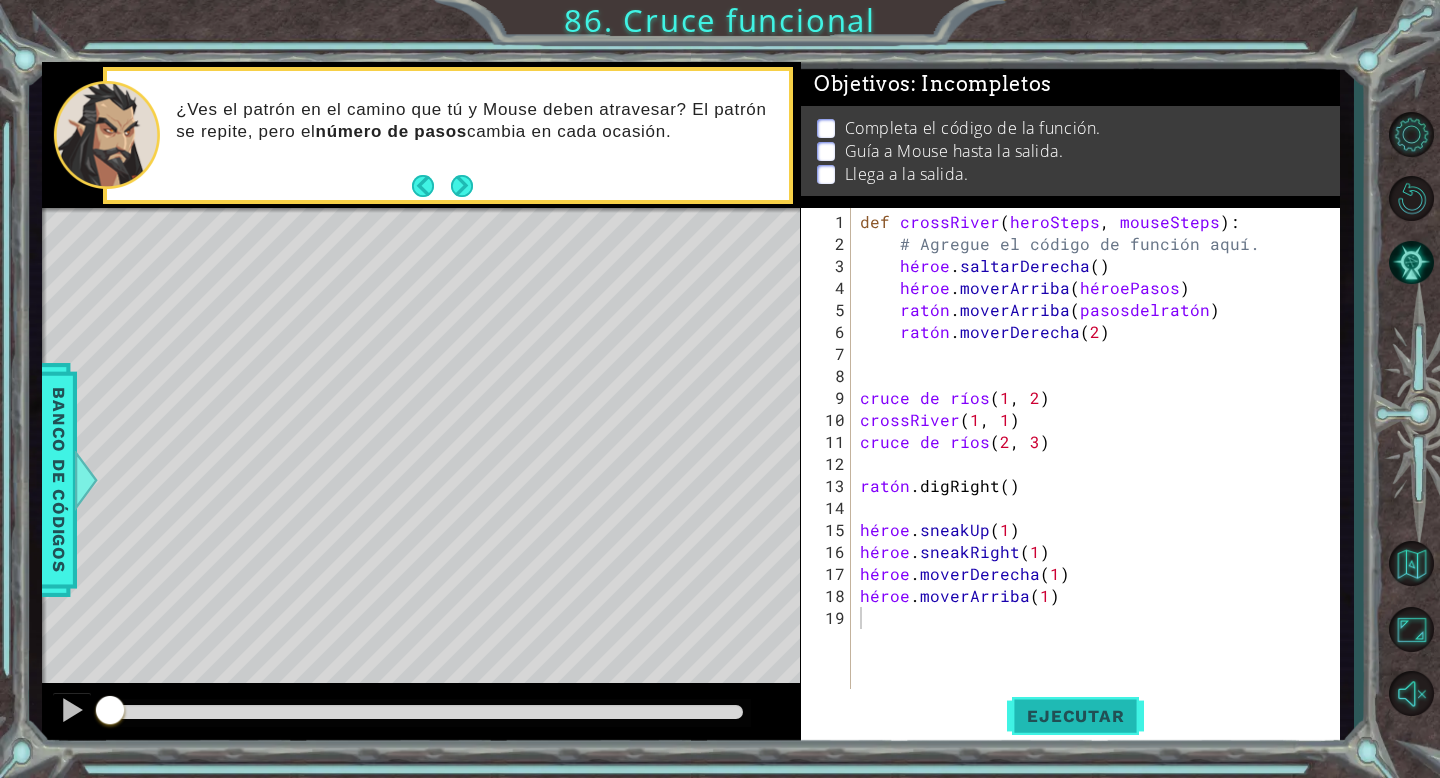 click on "Ejecutar" at bounding box center [1075, 716] 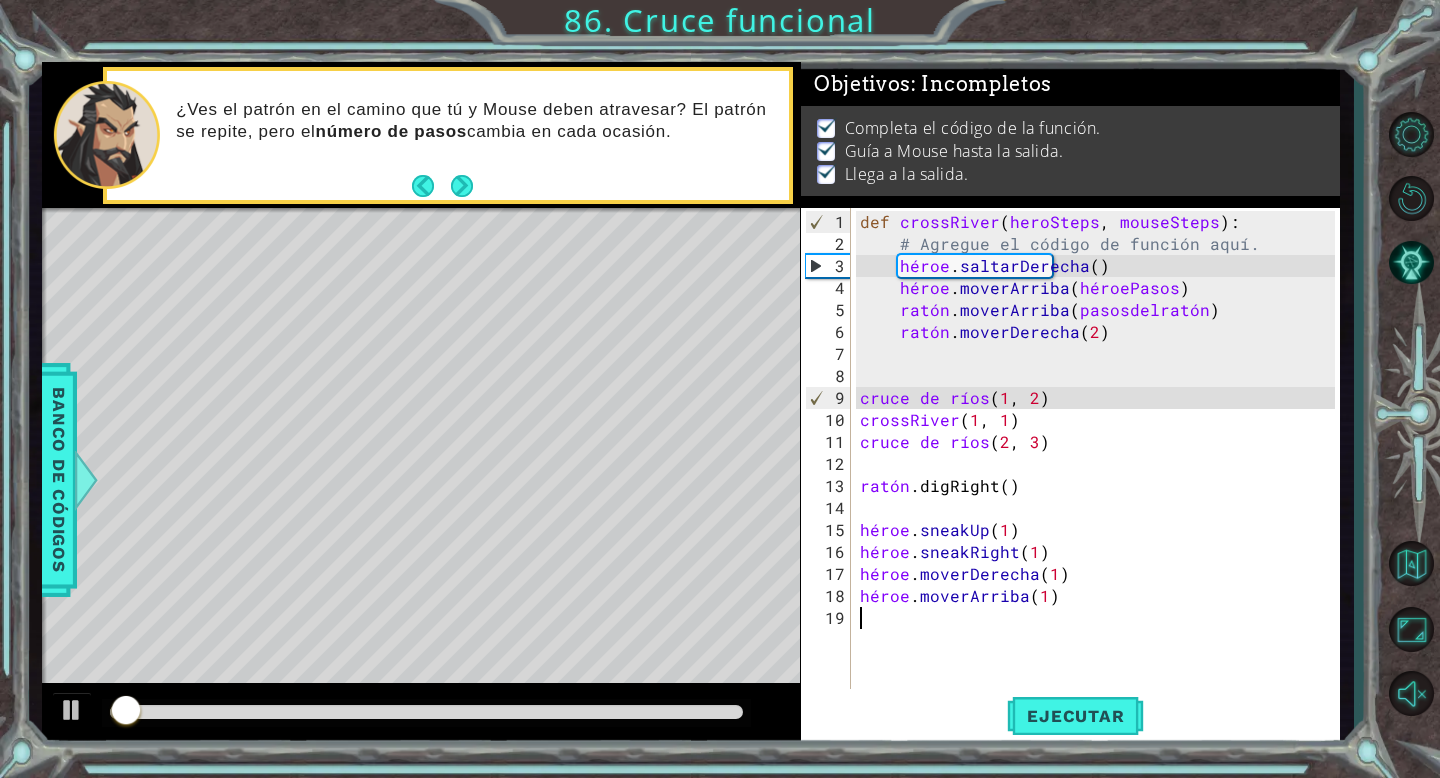 click at bounding box center [426, 713] 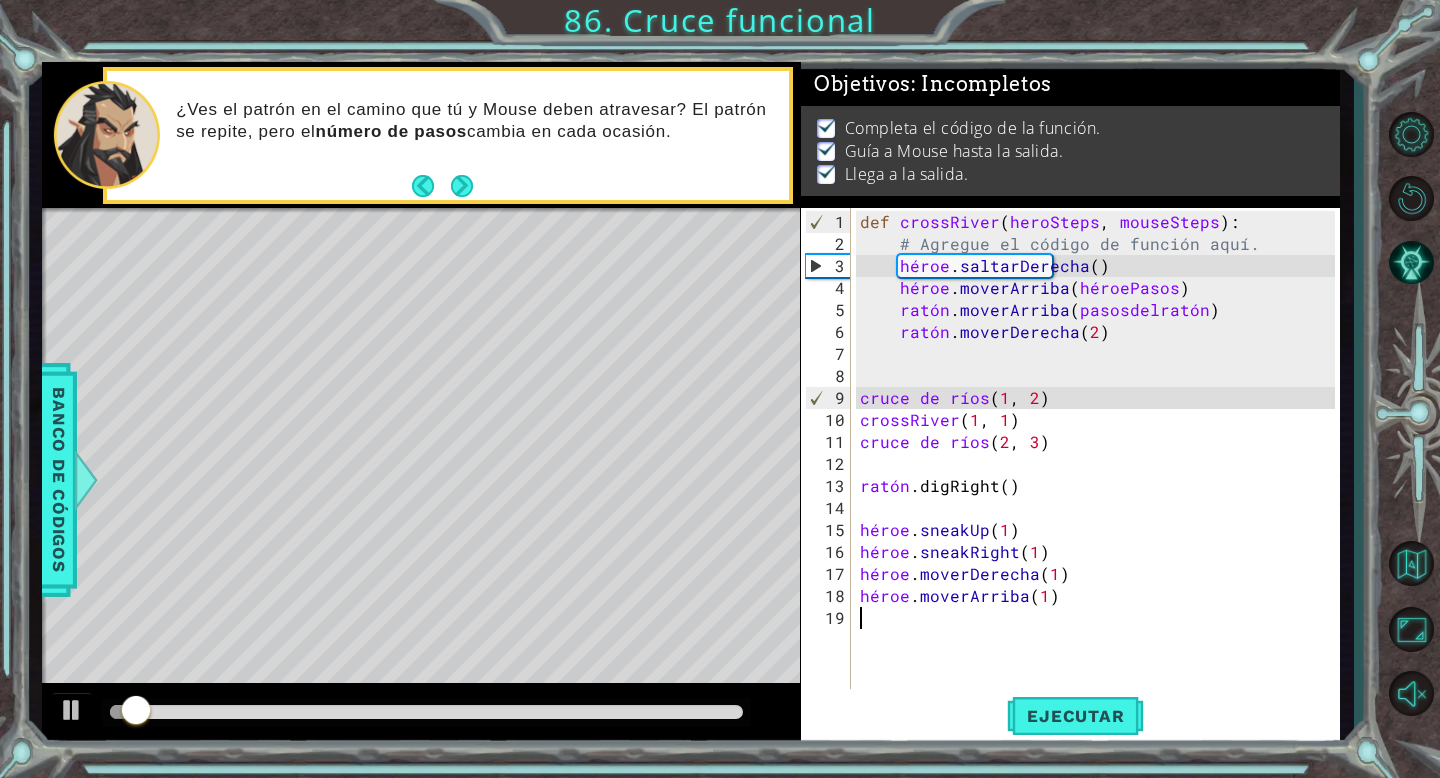 click at bounding box center [426, 712] 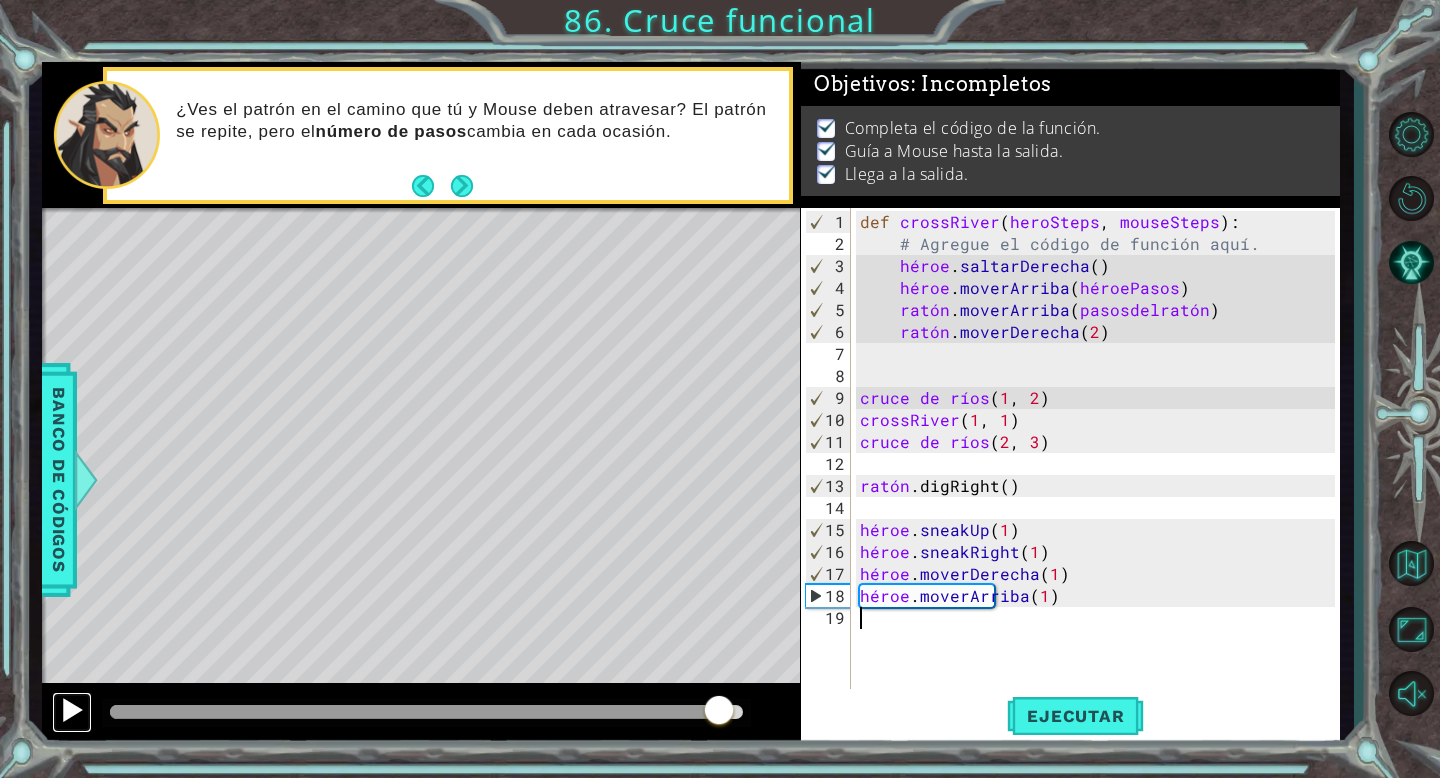 click at bounding box center [72, 710] 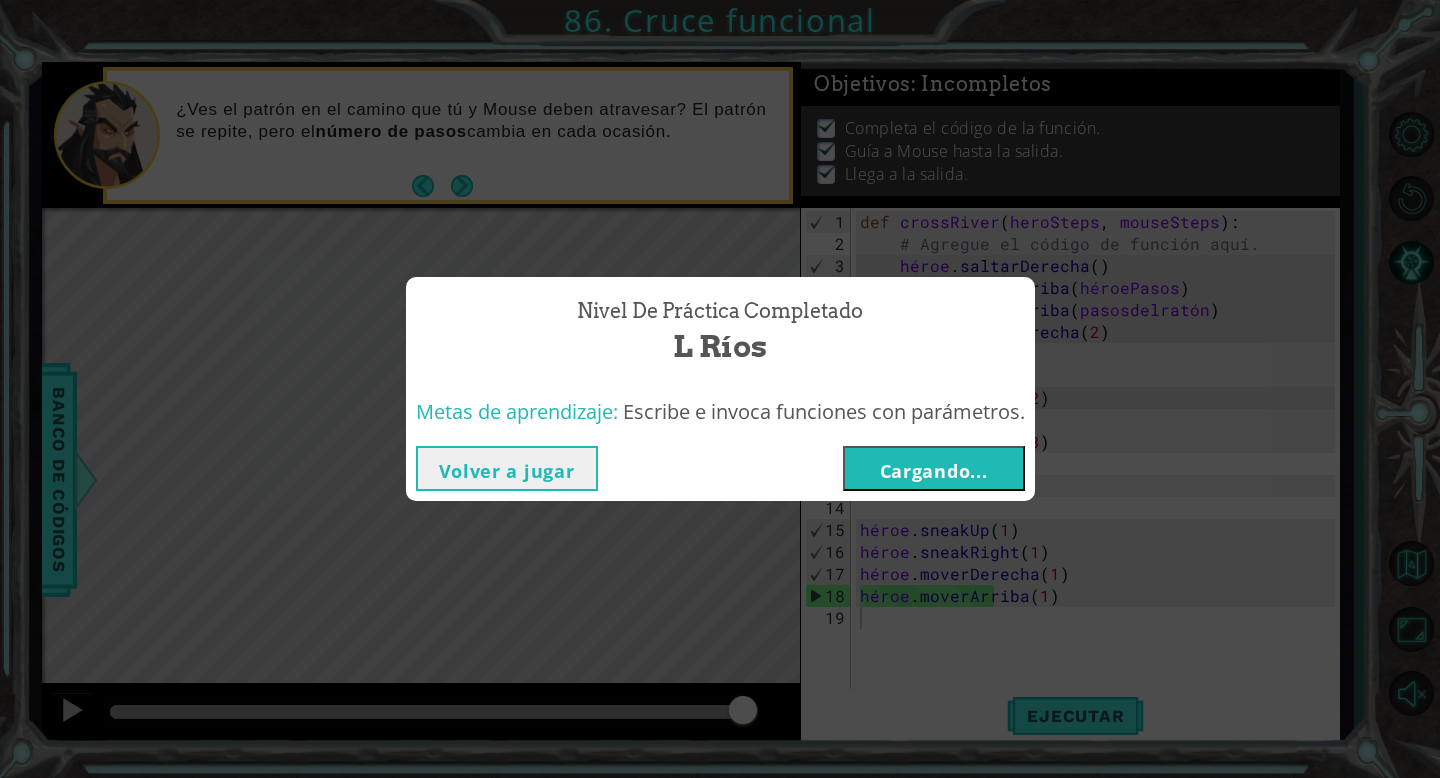 click on "Cargando..." at bounding box center (934, 471) 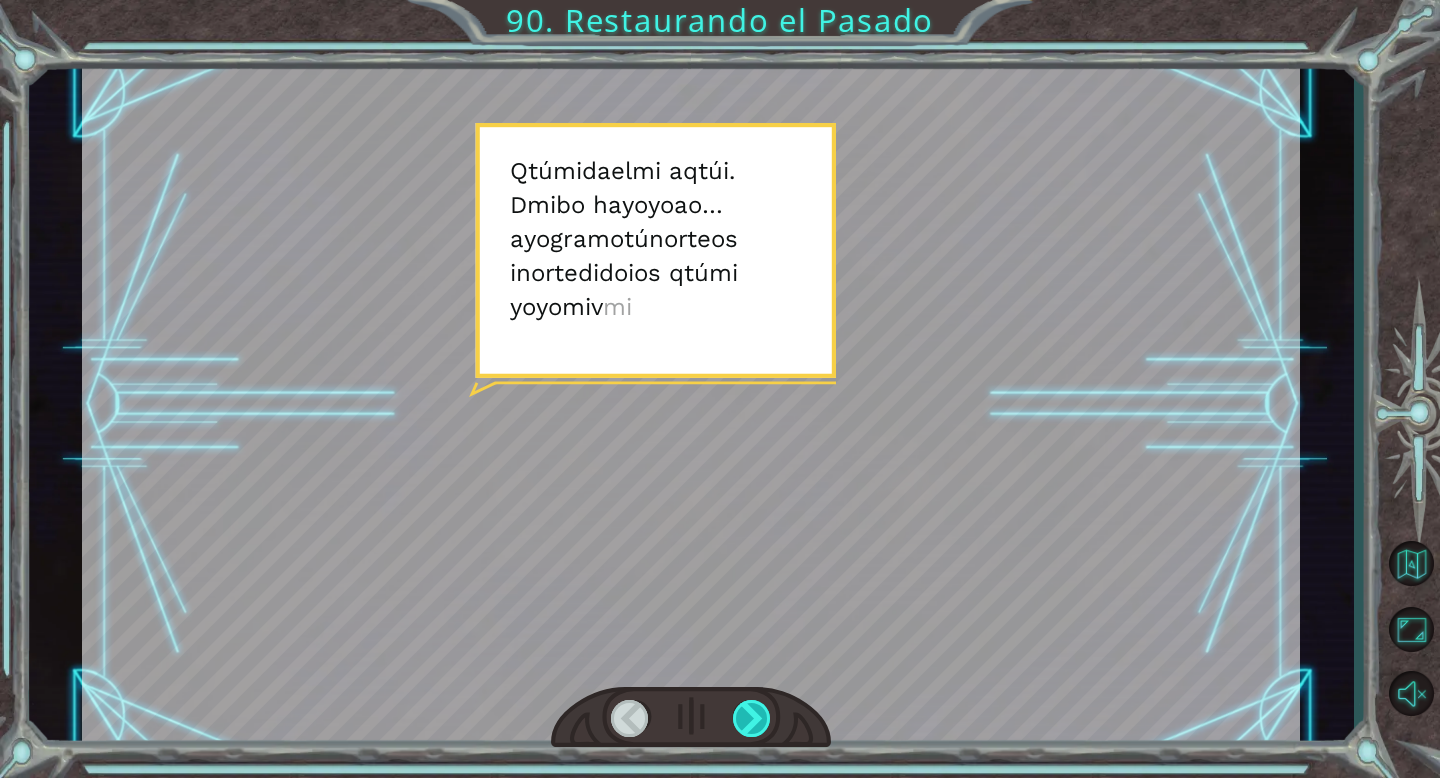 click at bounding box center [752, 718] 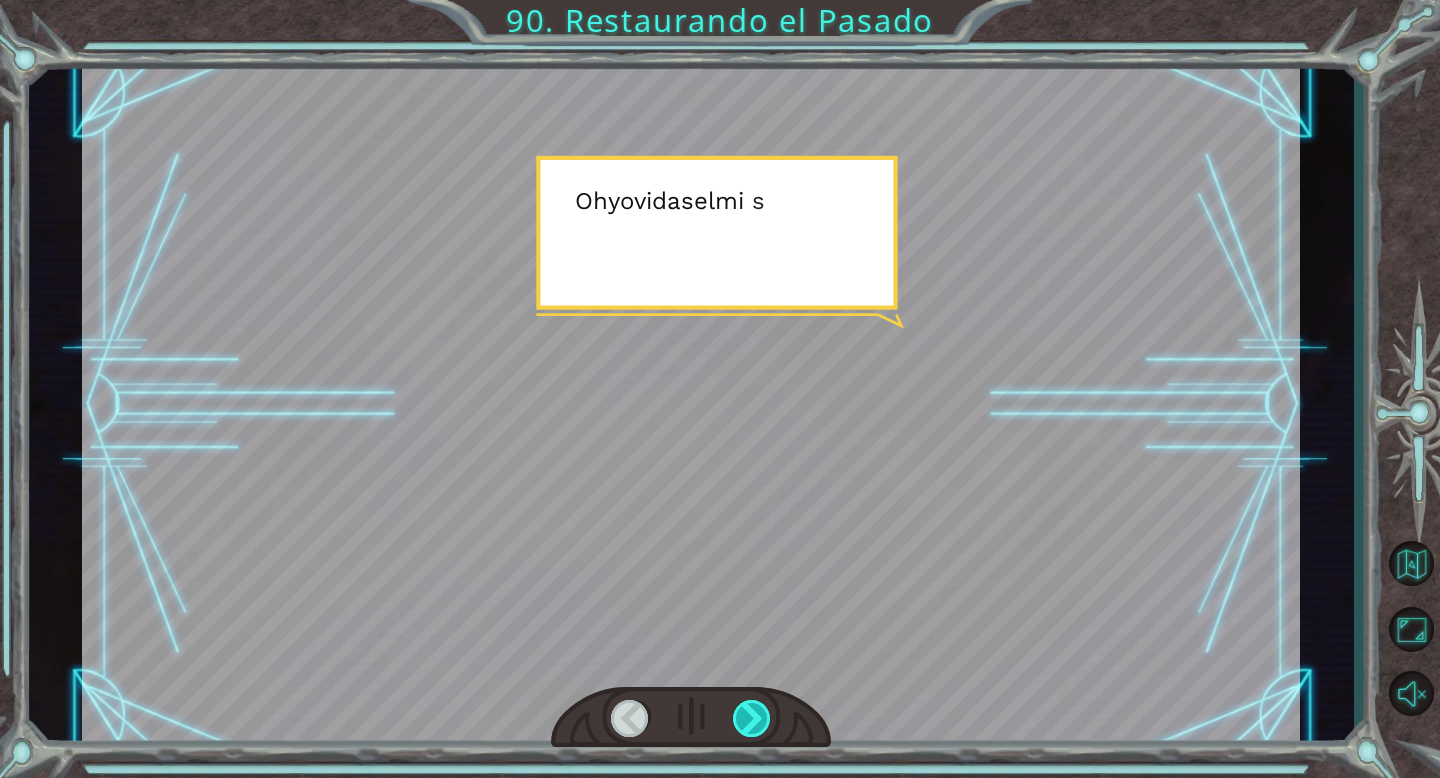 click at bounding box center (752, 718) 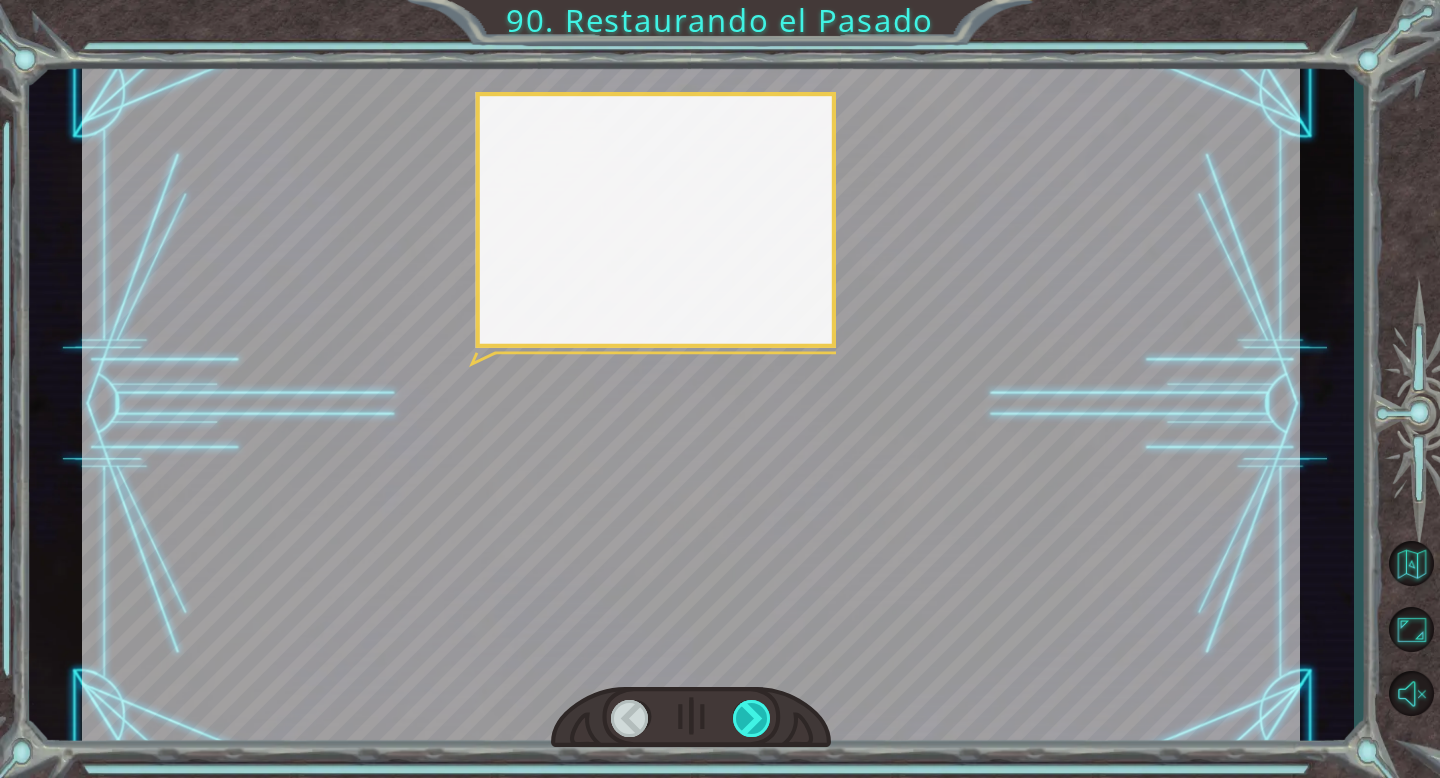 click at bounding box center [752, 718] 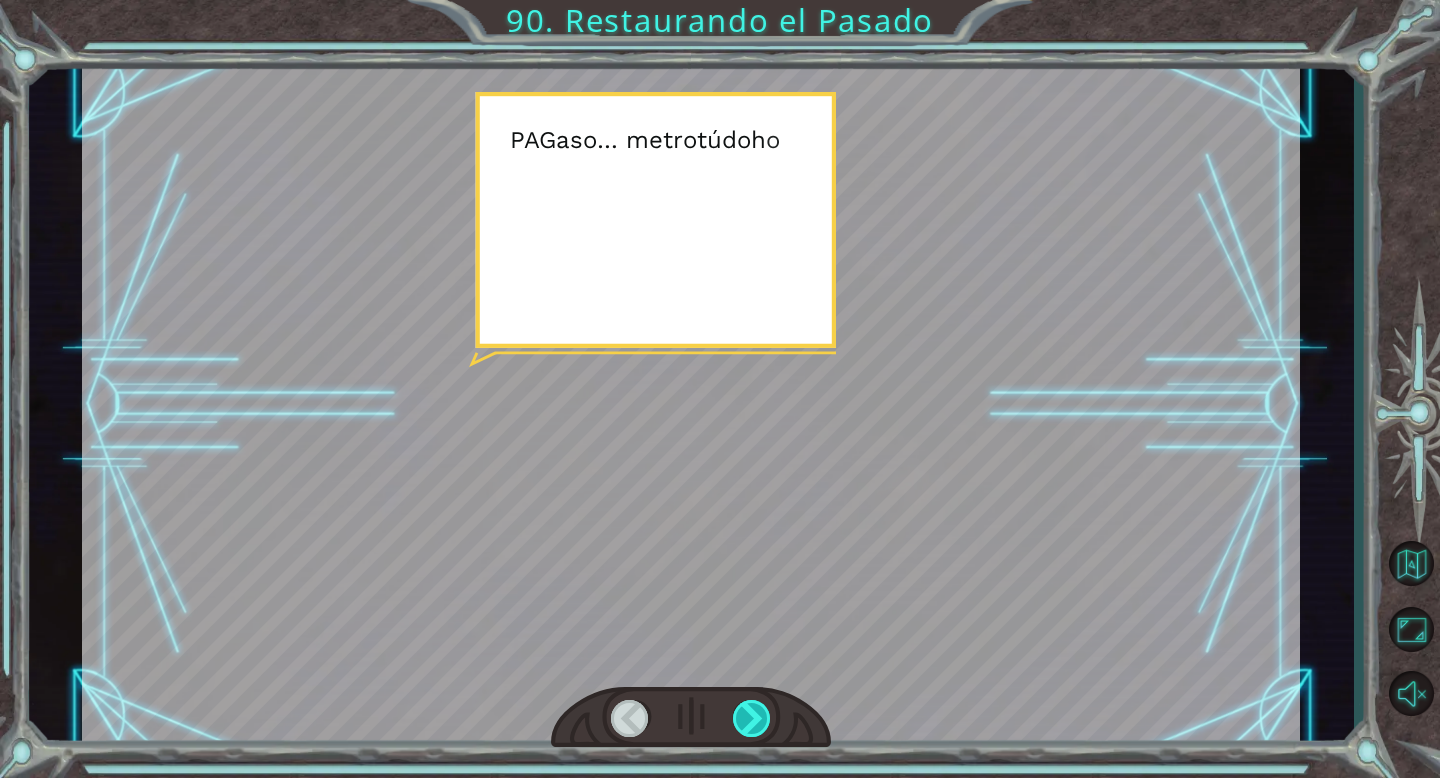 click at bounding box center [752, 718] 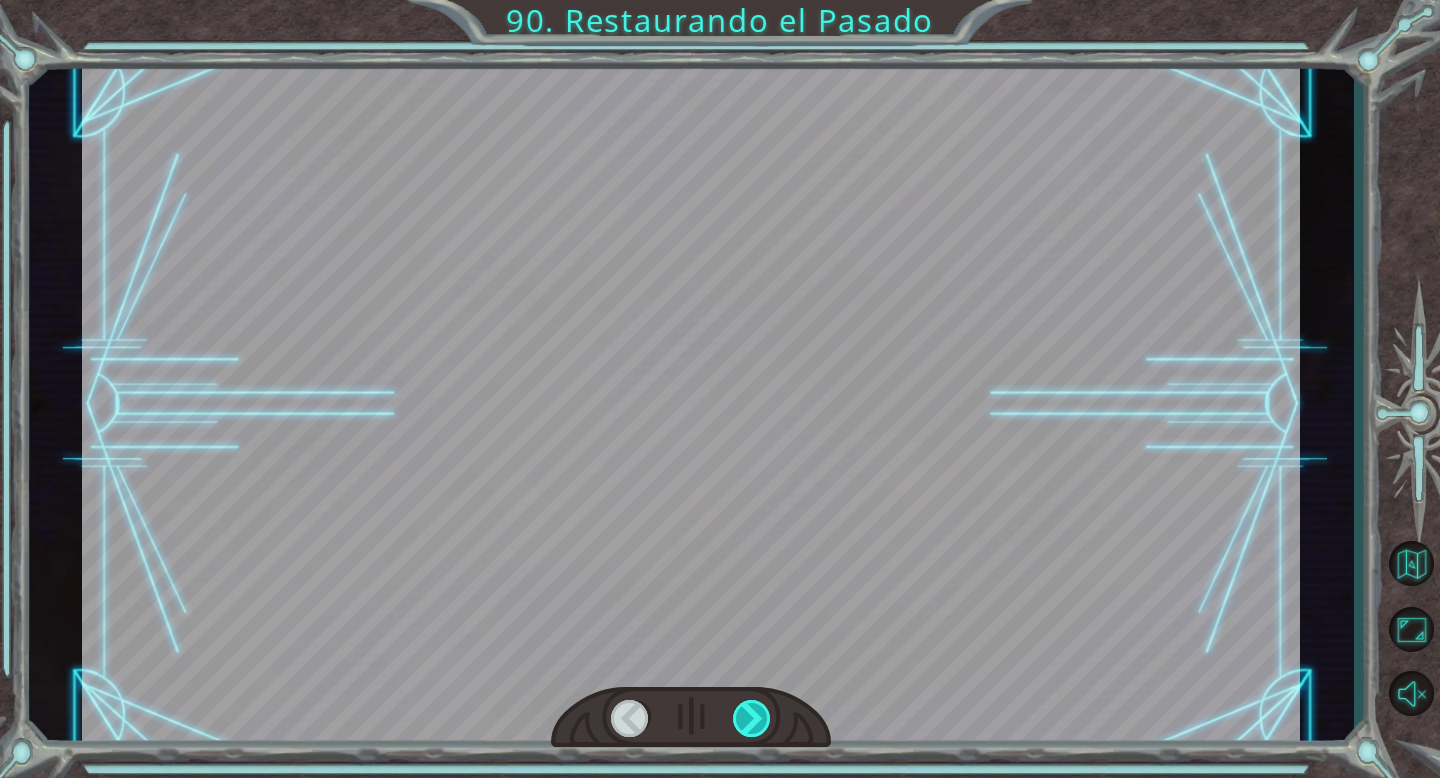 click at bounding box center (752, 718) 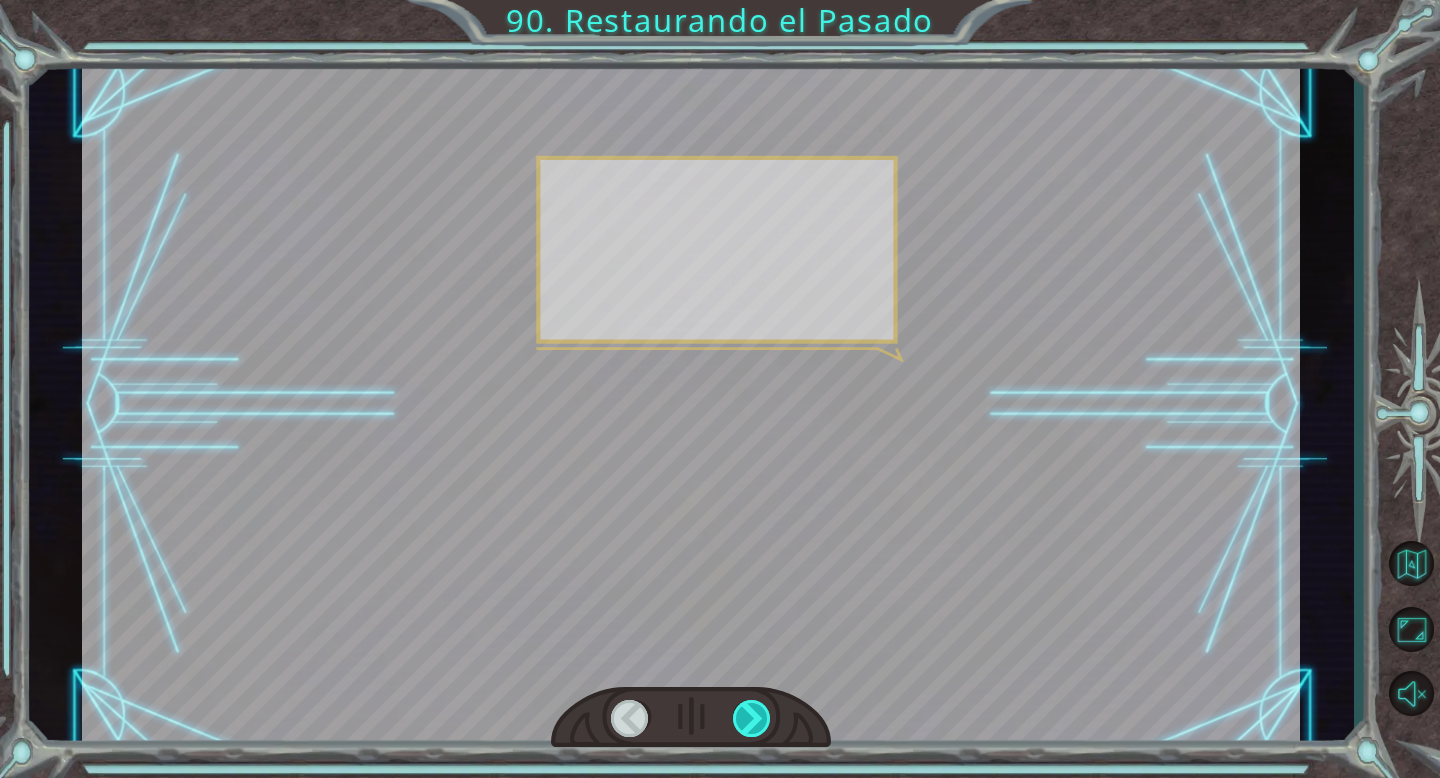 click at bounding box center (752, 718) 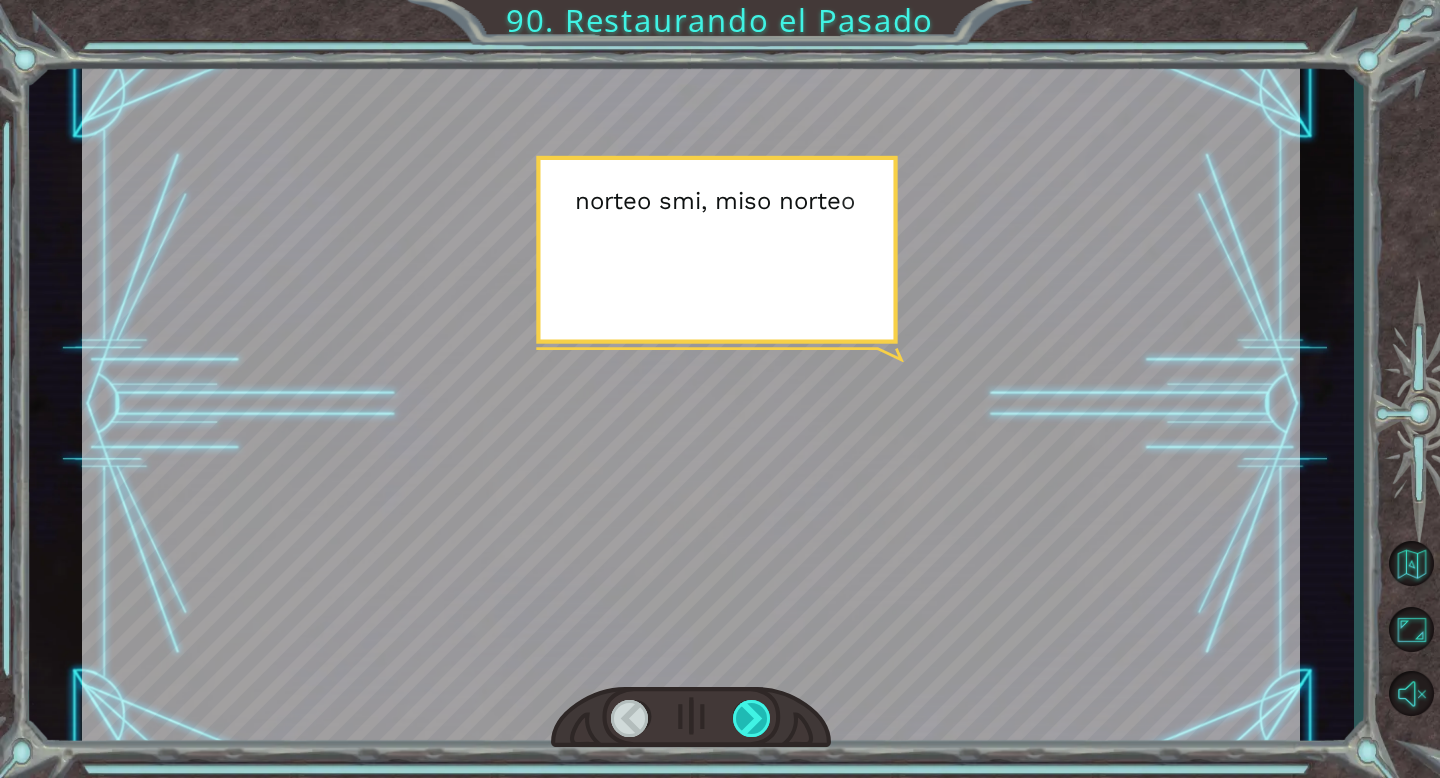 click at bounding box center [752, 718] 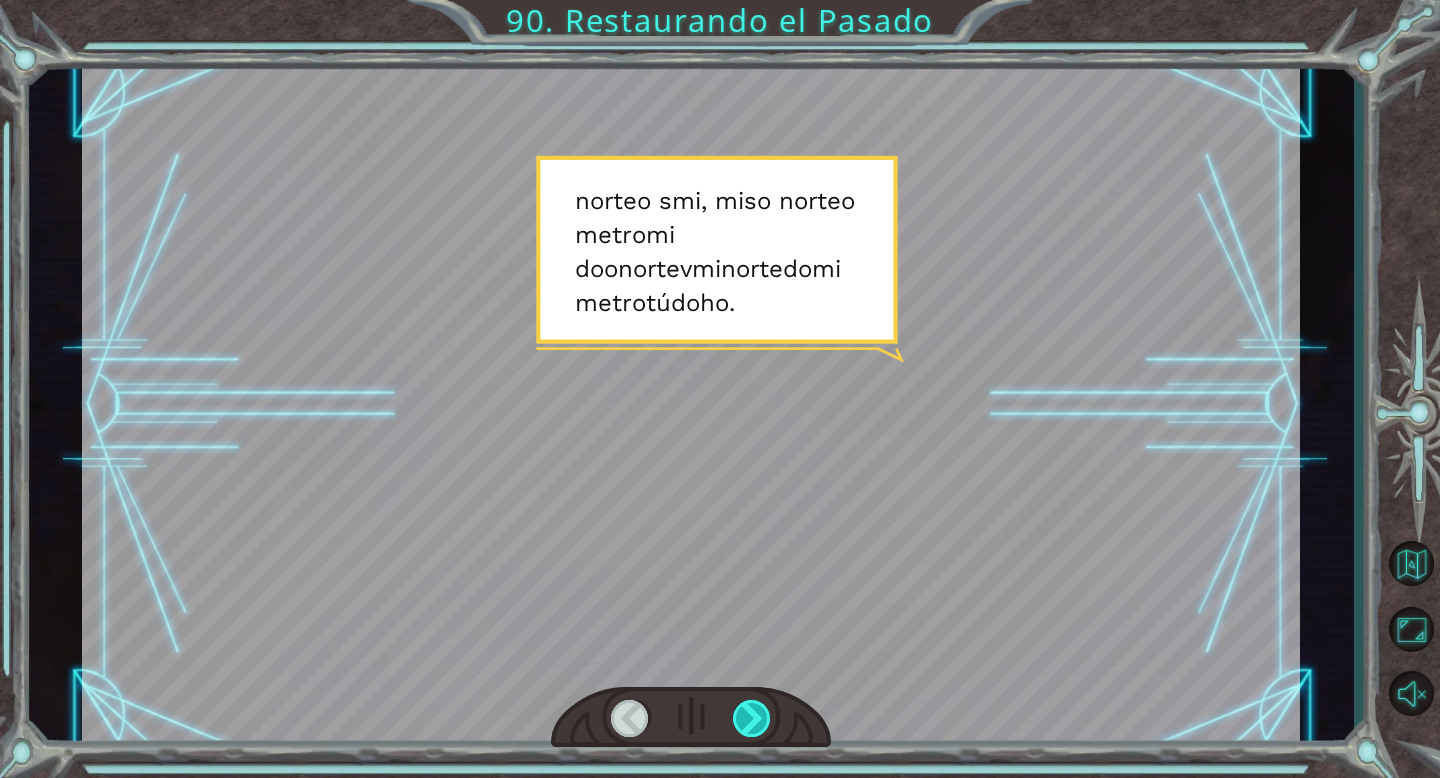 click at bounding box center [752, 718] 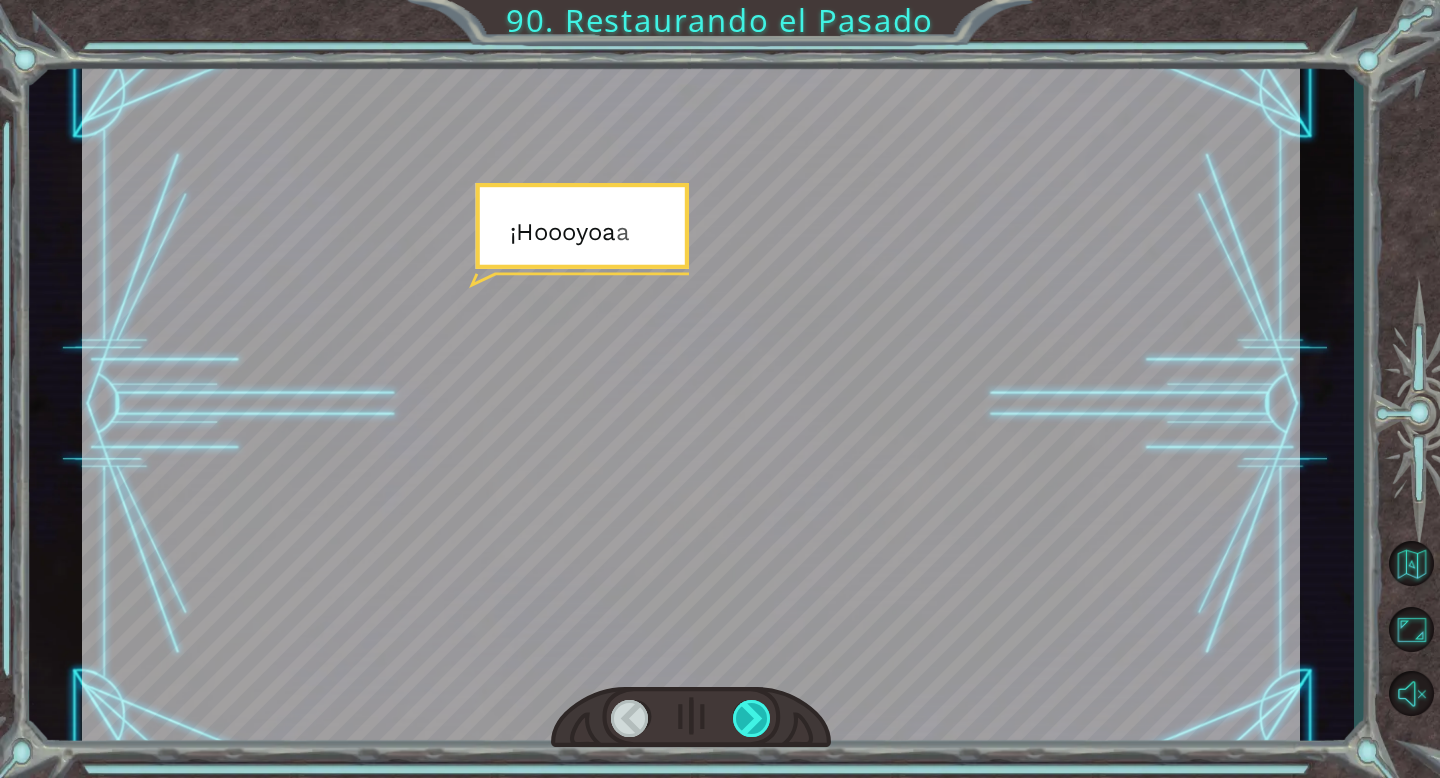click at bounding box center [752, 718] 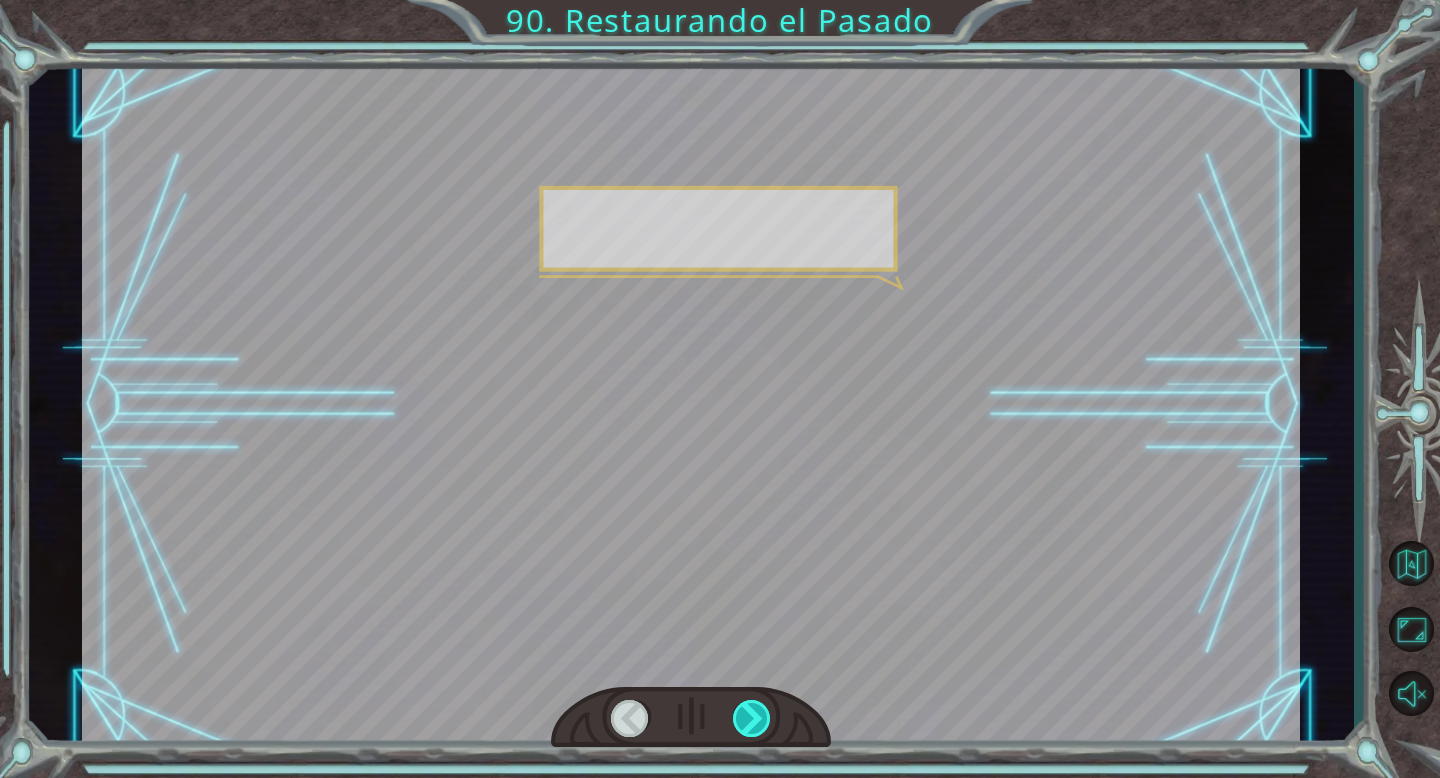 click at bounding box center (752, 718) 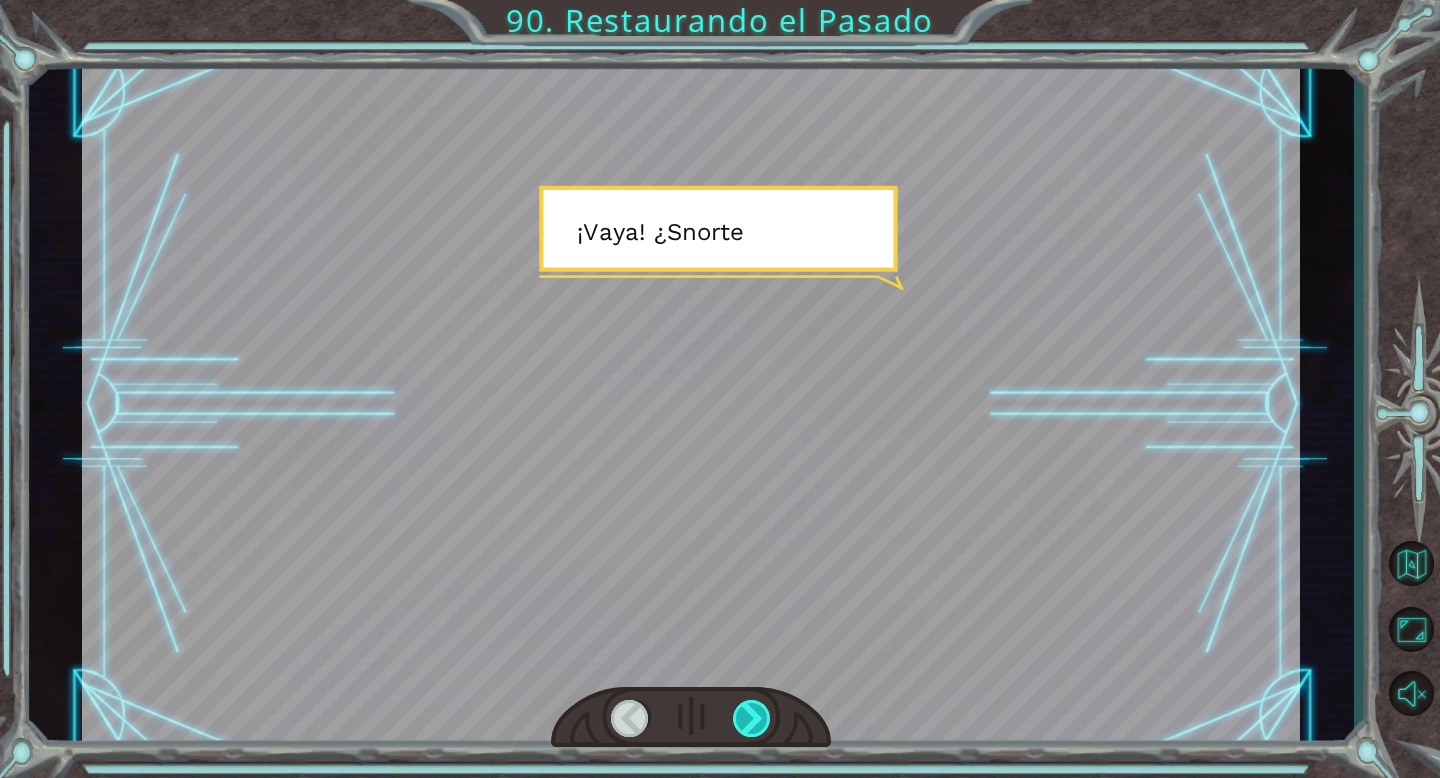 click at bounding box center [752, 718] 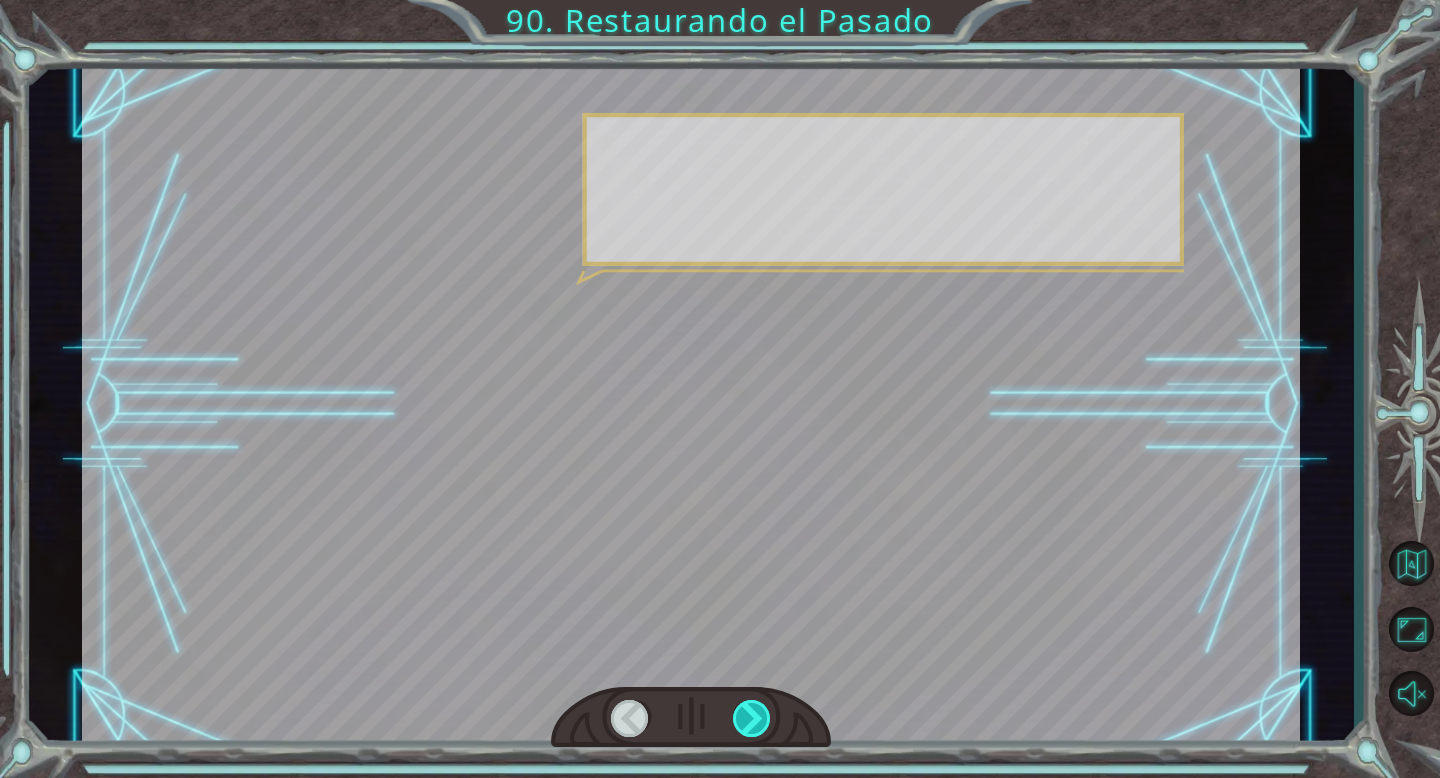 click at bounding box center [752, 718] 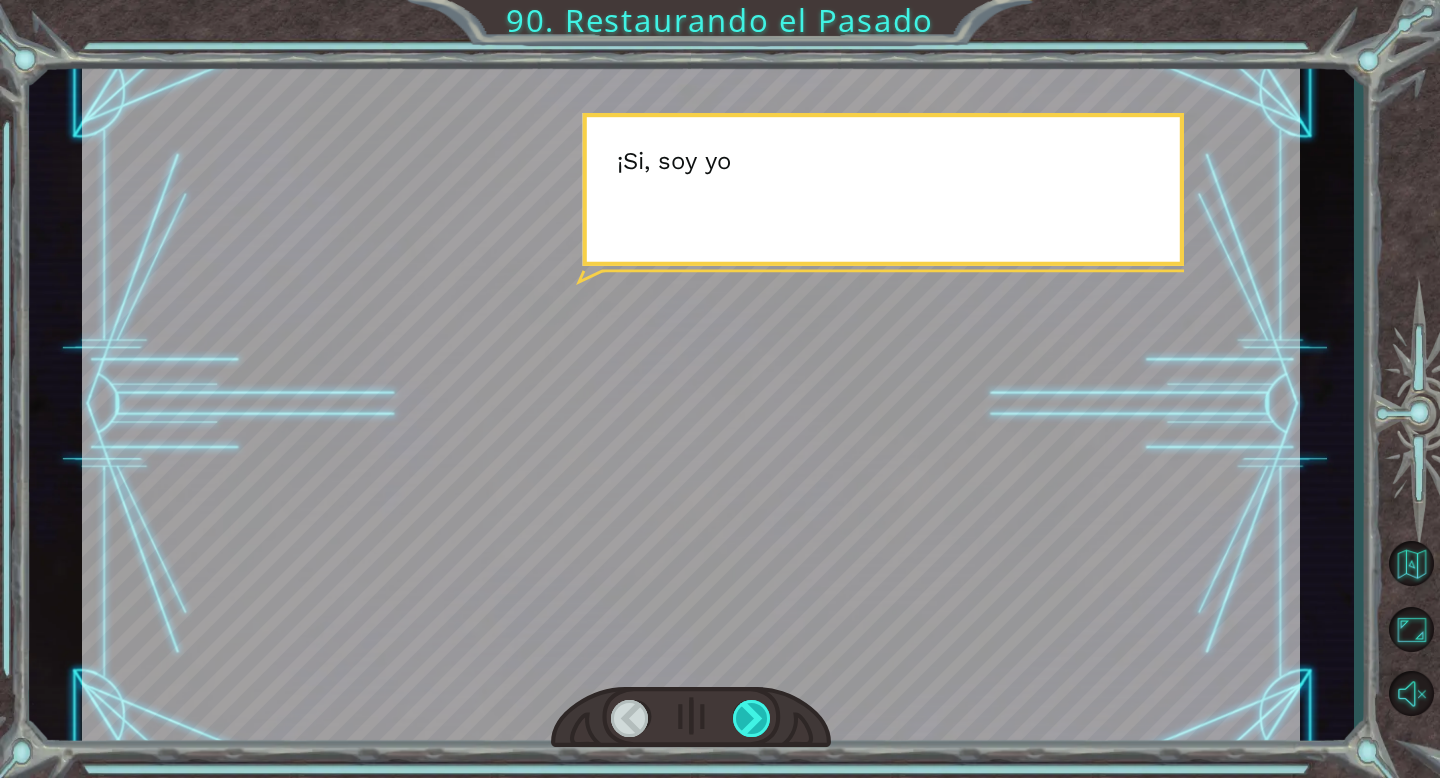 click at bounding box center (752, 718) 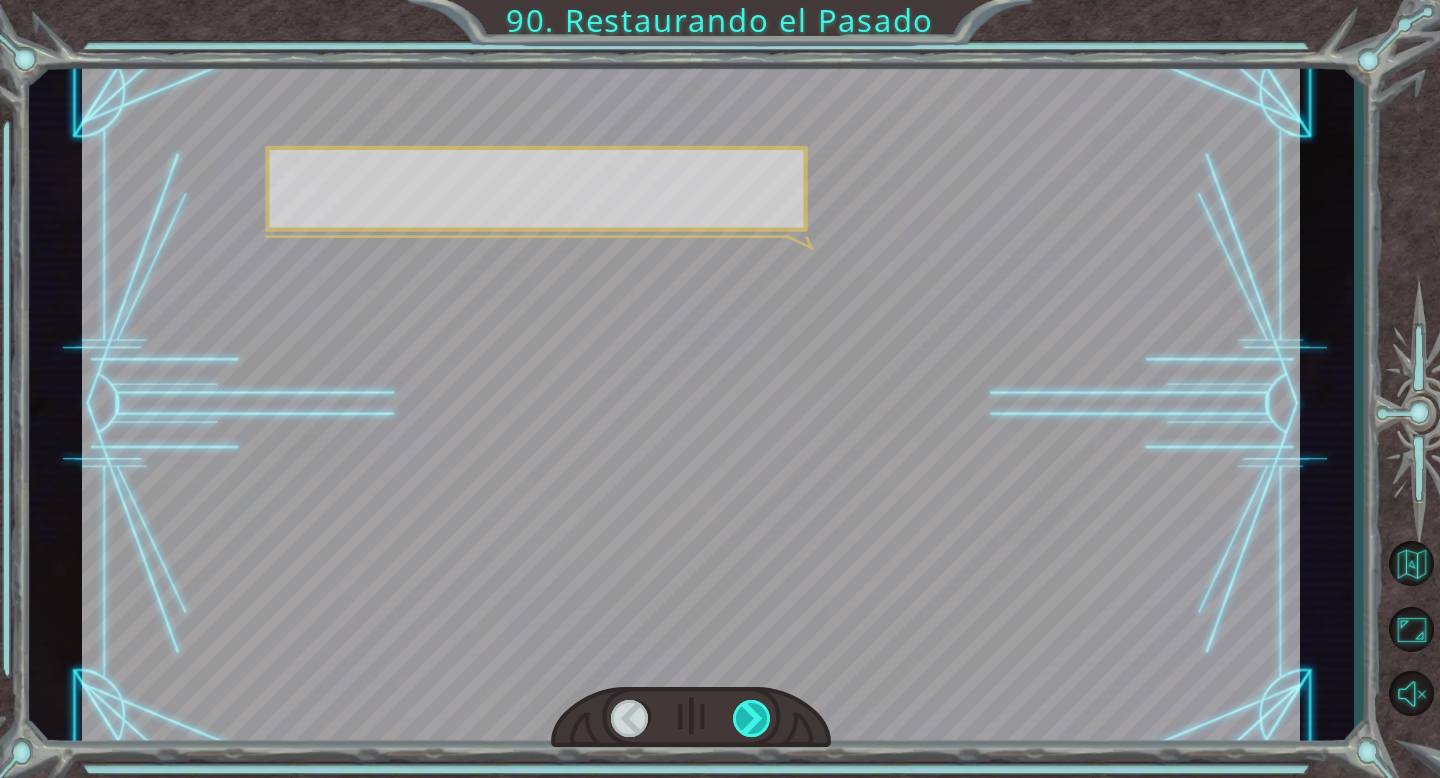 click at bounding box center [752, 718] 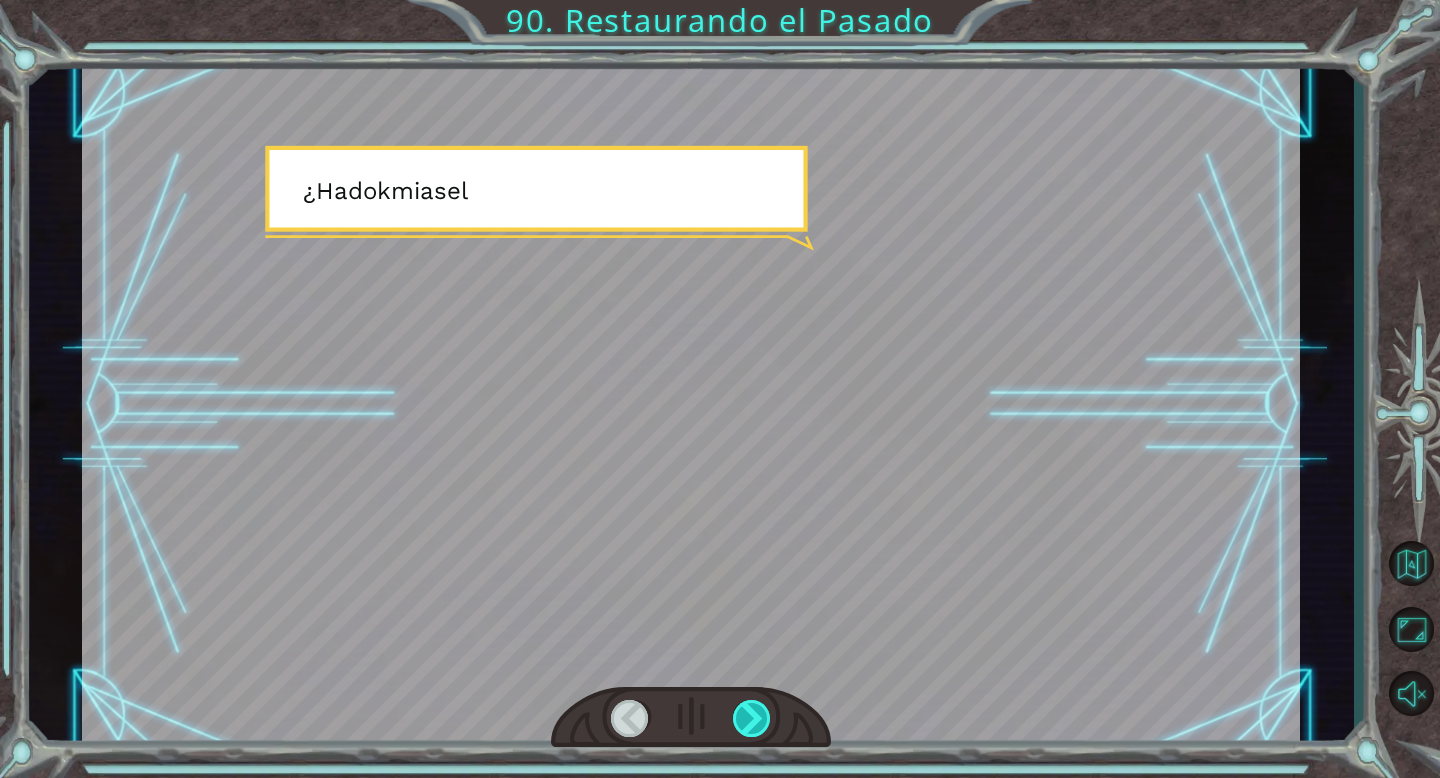 click at bounding box center [752, 718] 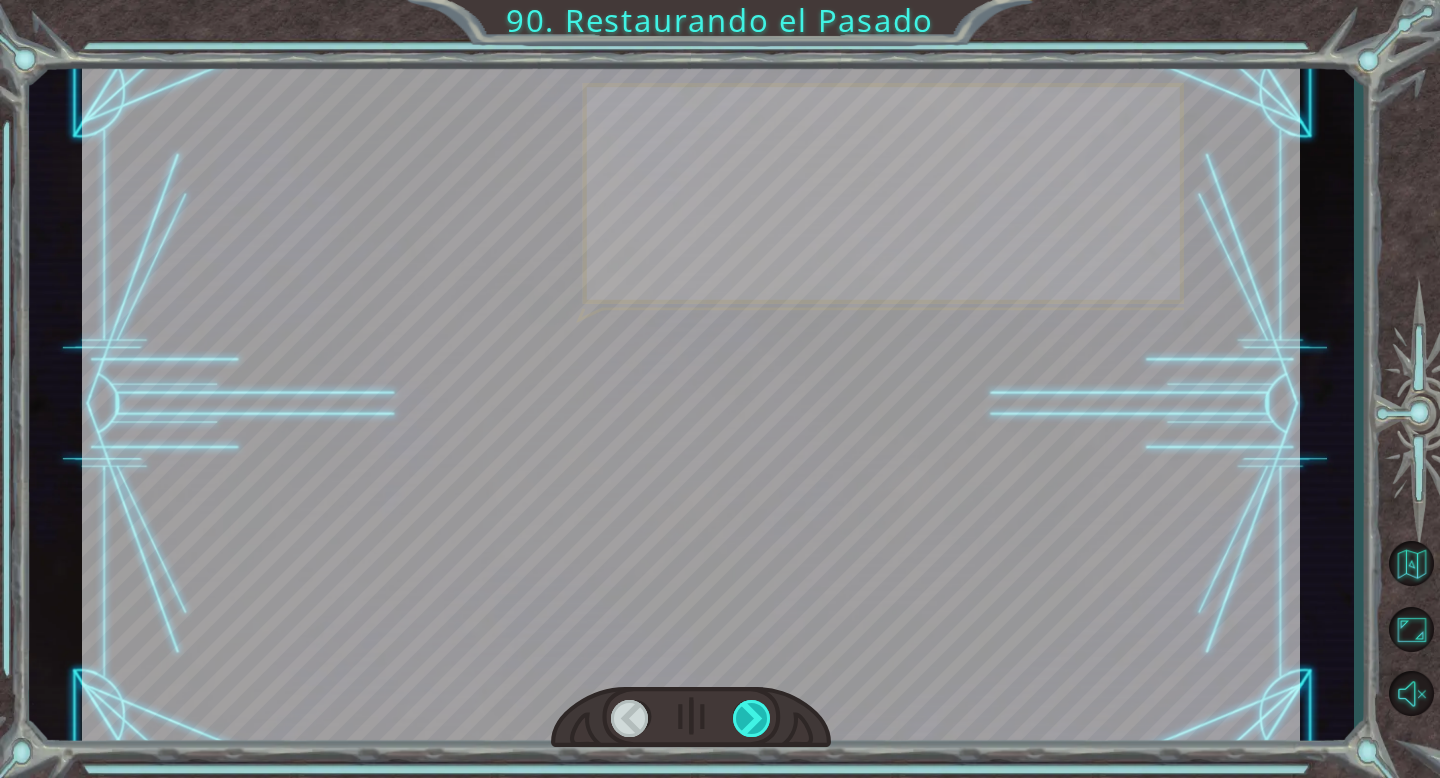 click at bounding box center (752, 718) 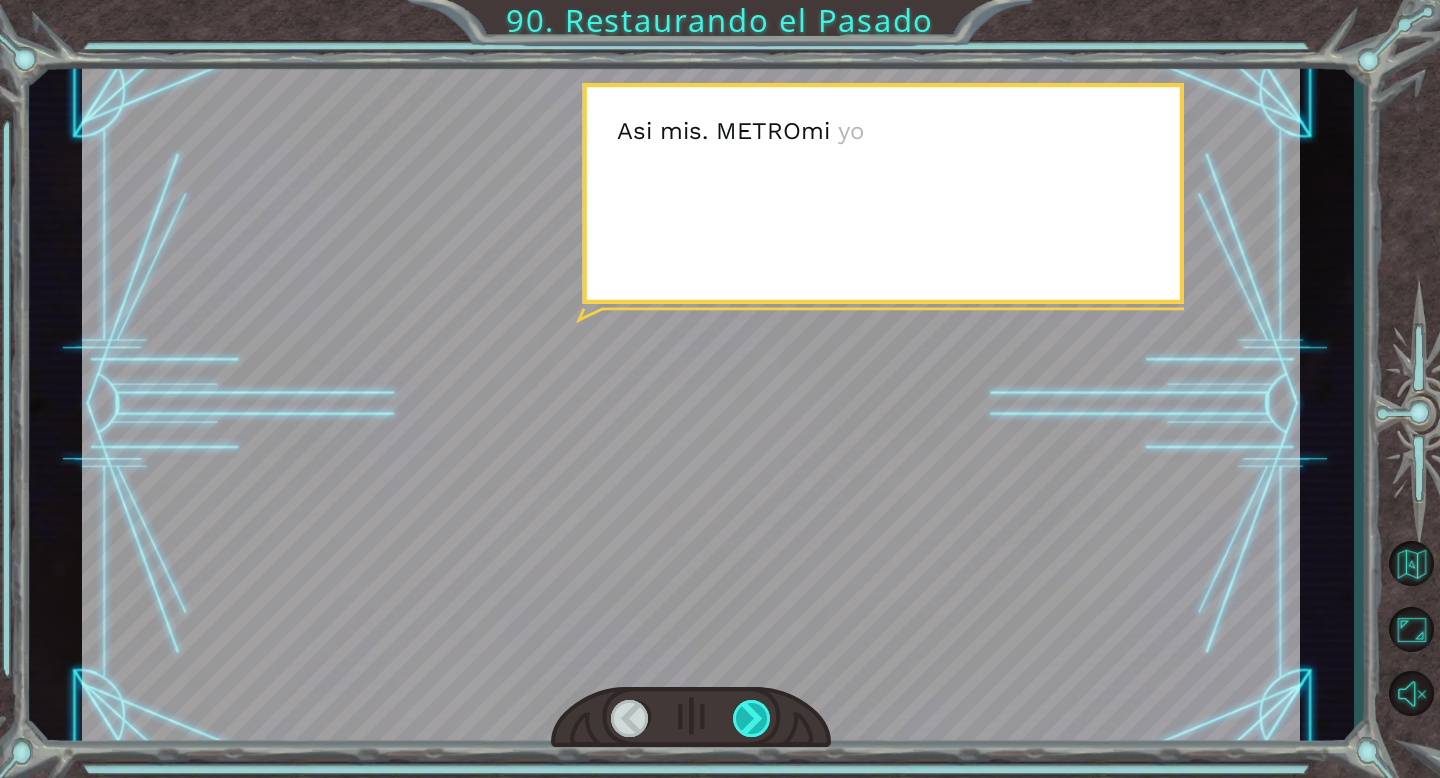 click at bounding box center [752, 718] 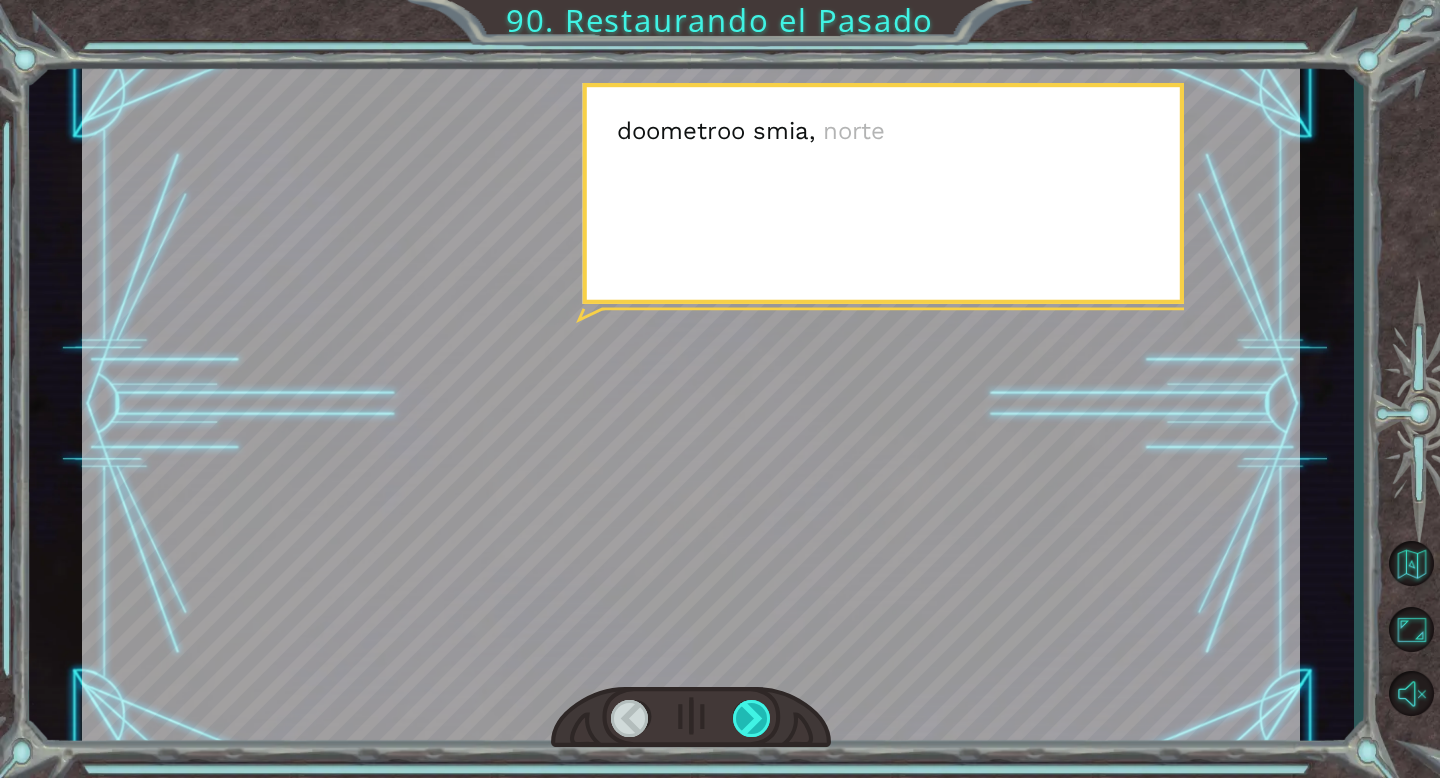 click at bounding box center [752, 718] 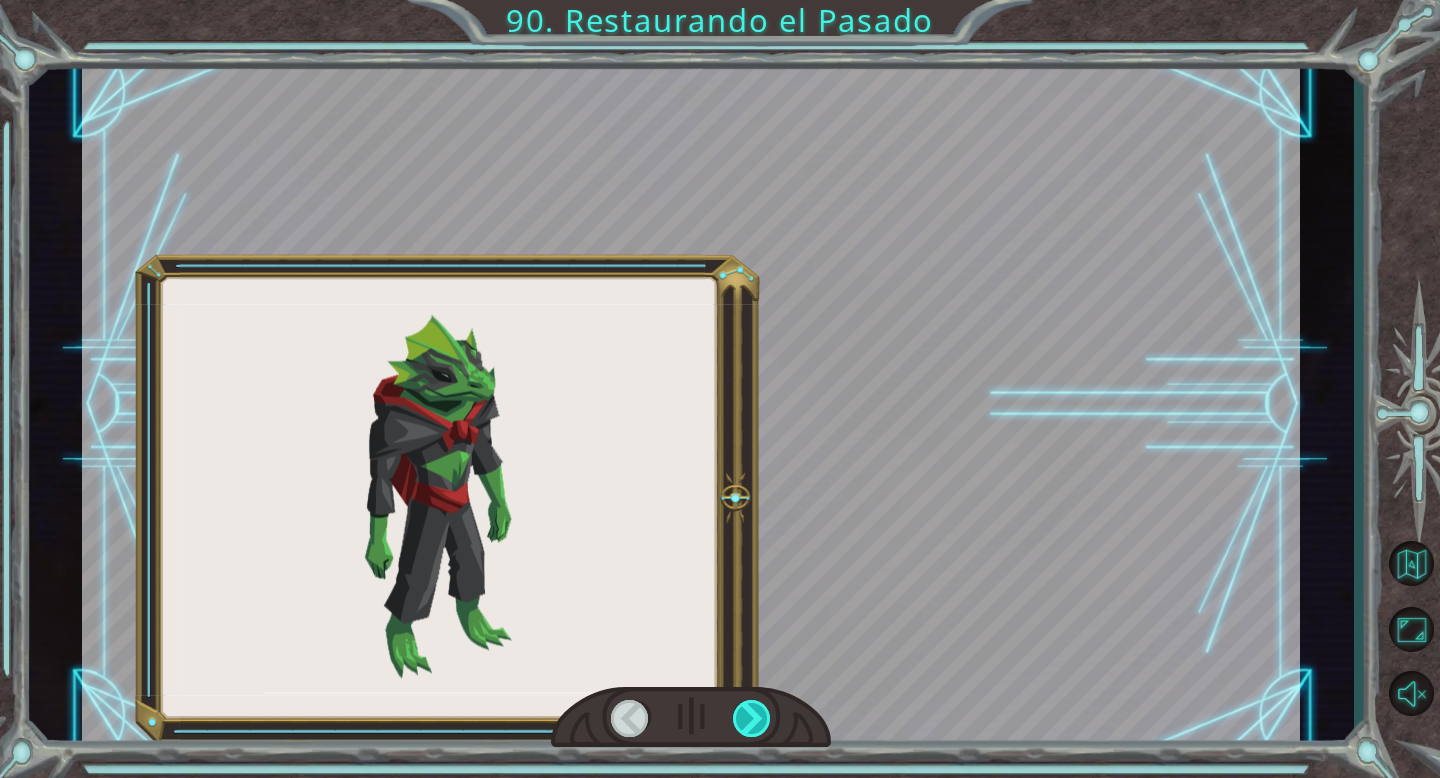 click at bounding box center [752, 718] 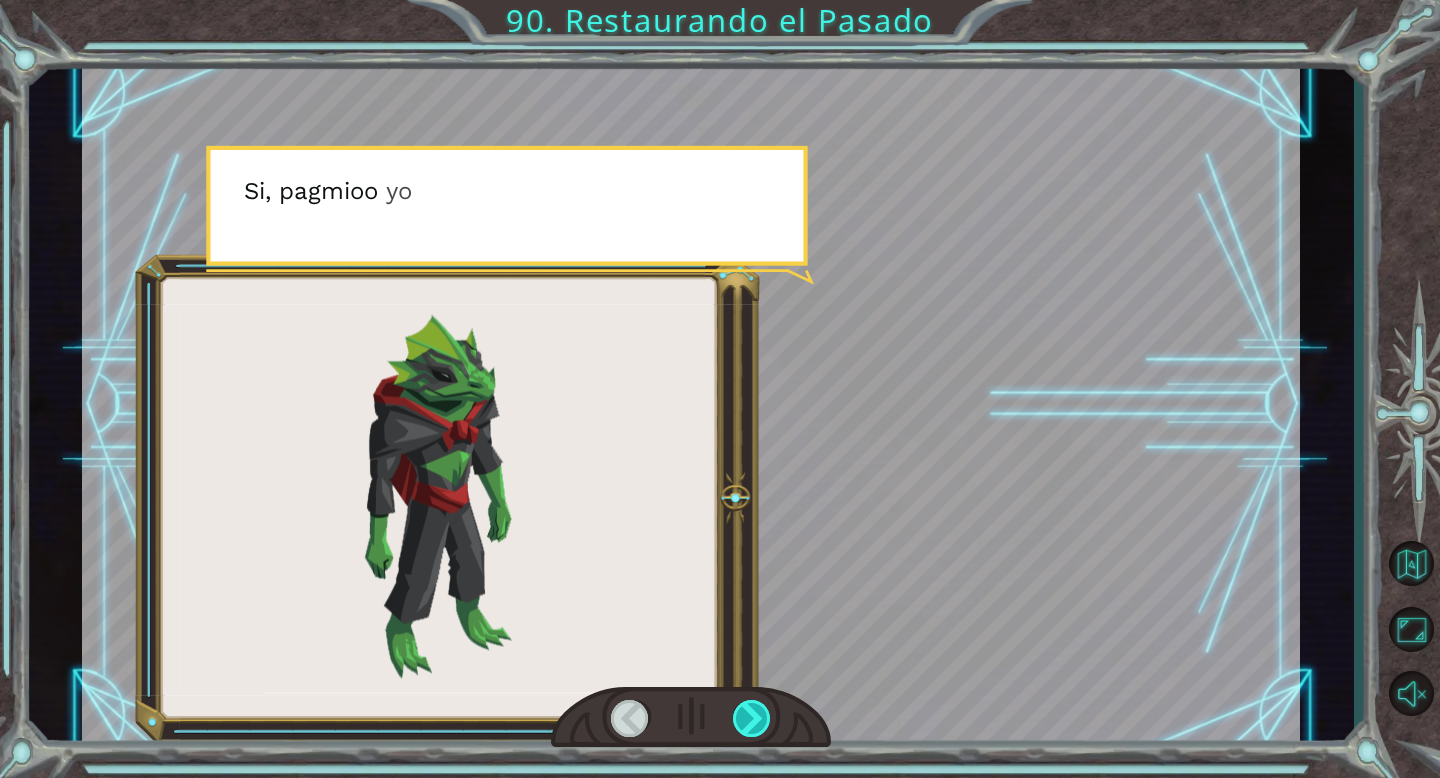 click at bounding box center (752, 718) 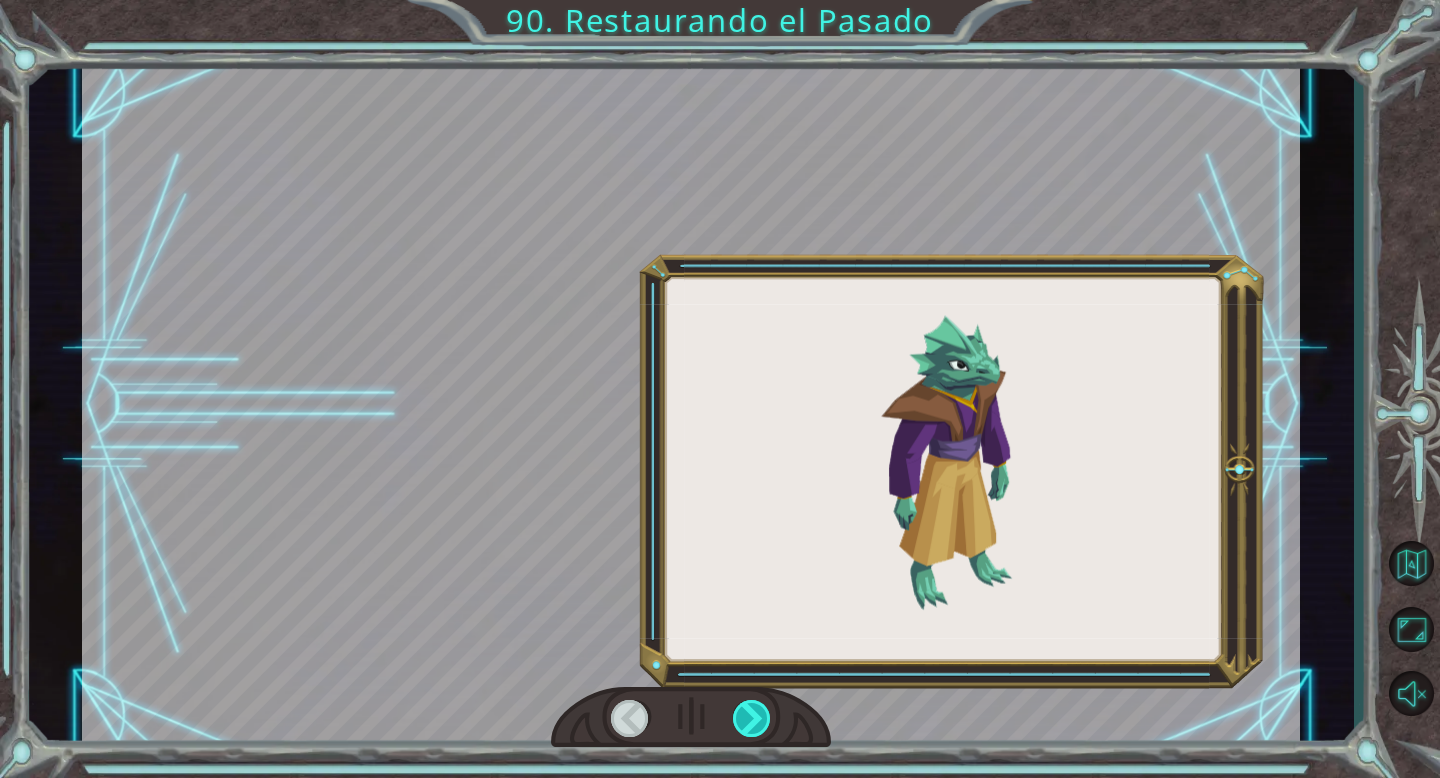 click at bounding box center [752, 718] 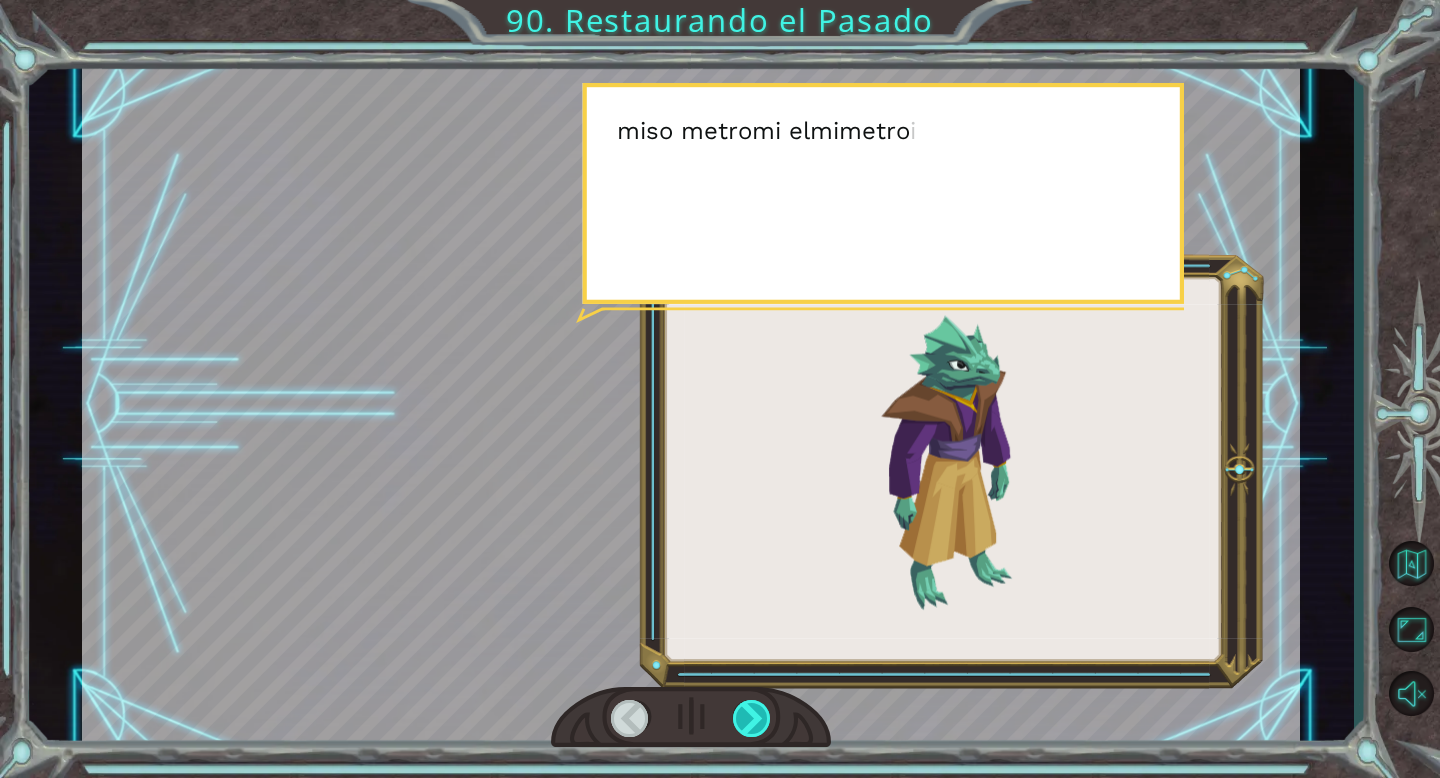 click at bounding box center [752, 718] 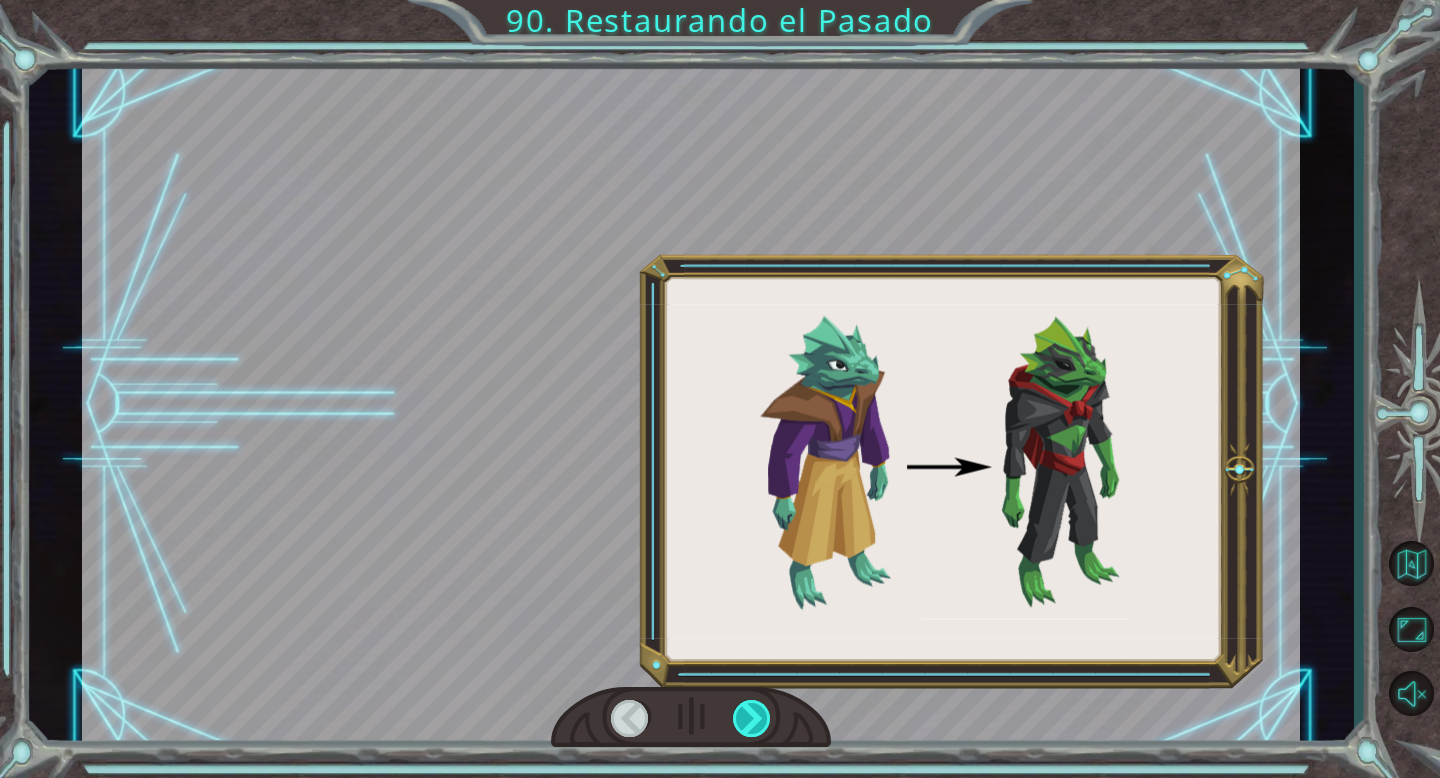 click at bounding box center [752, 718] 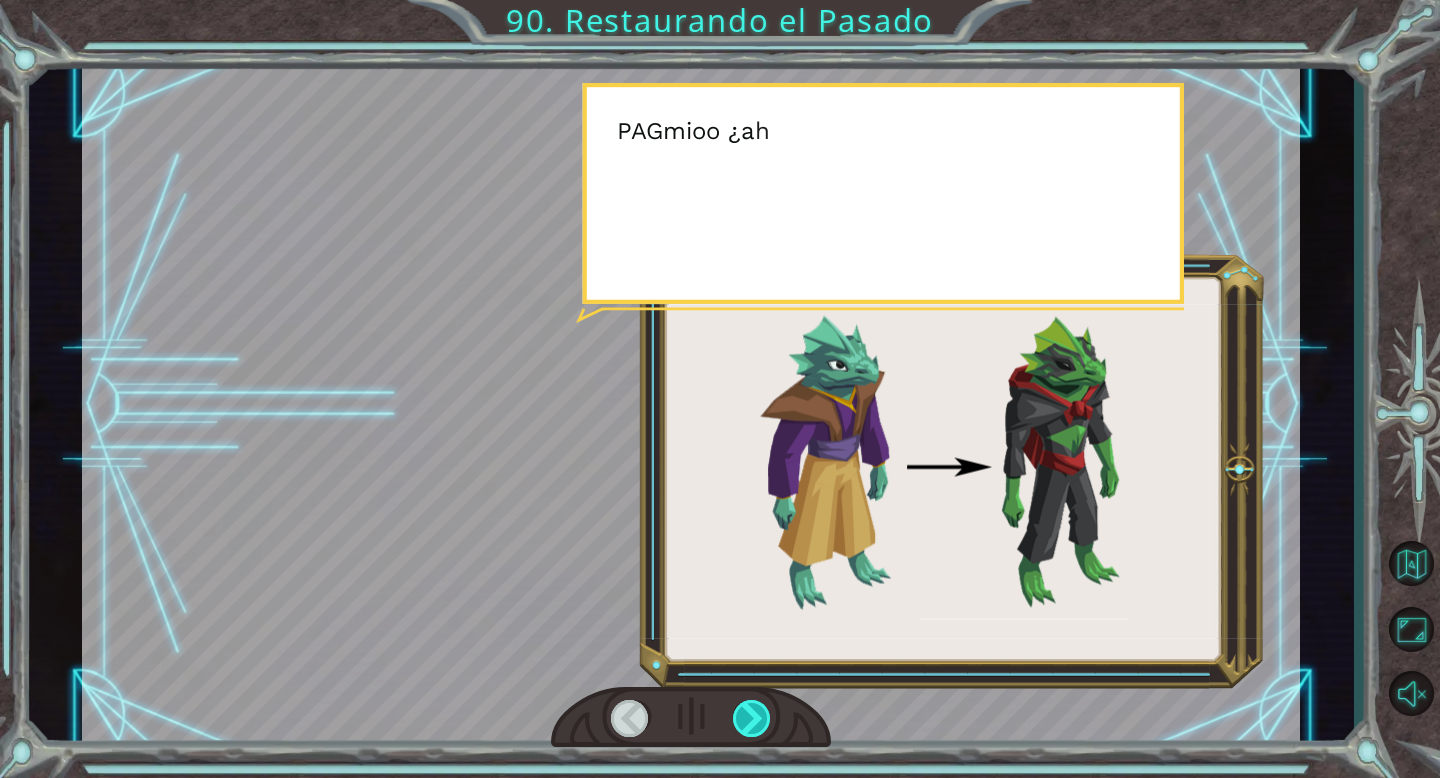 click at bounding box center [752, 718] 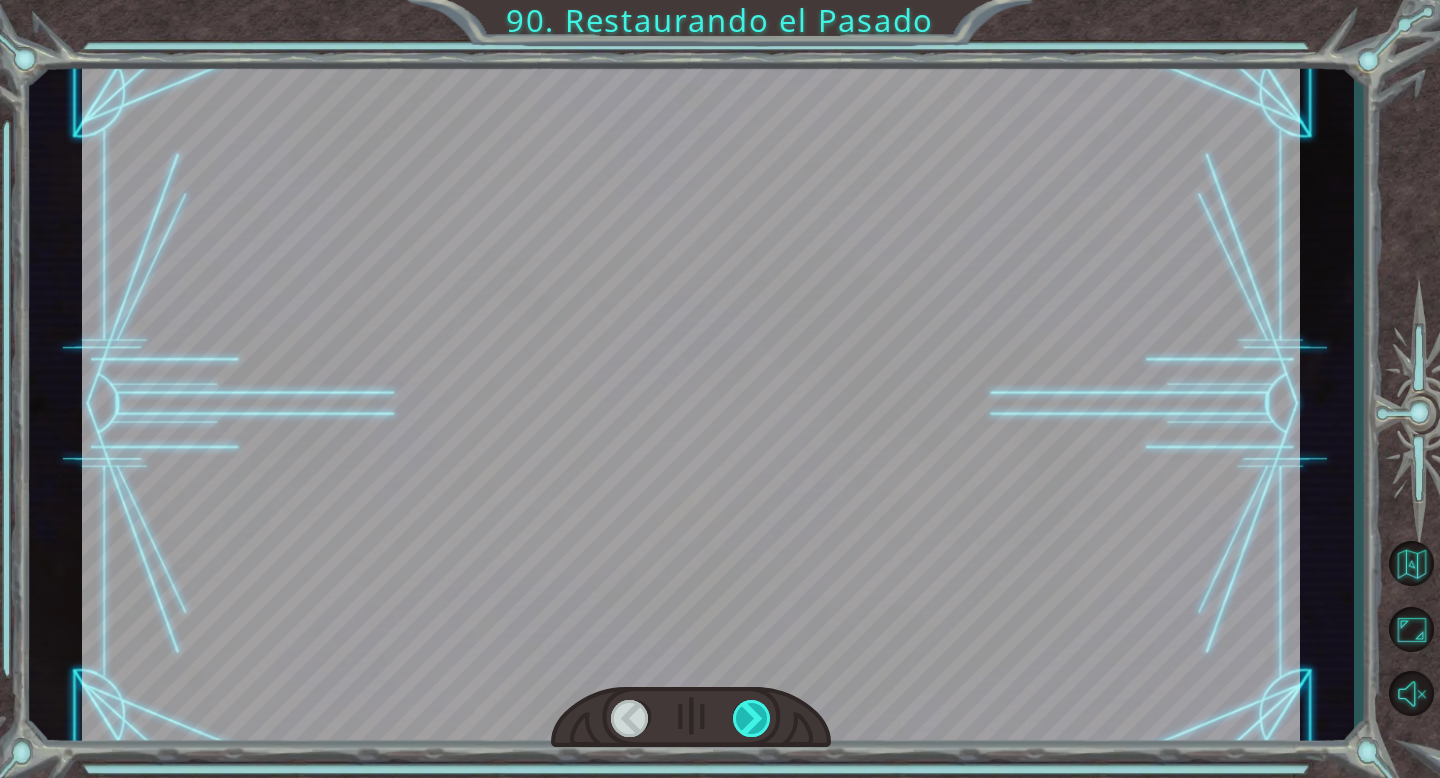 click at bounding box center (752, 718) 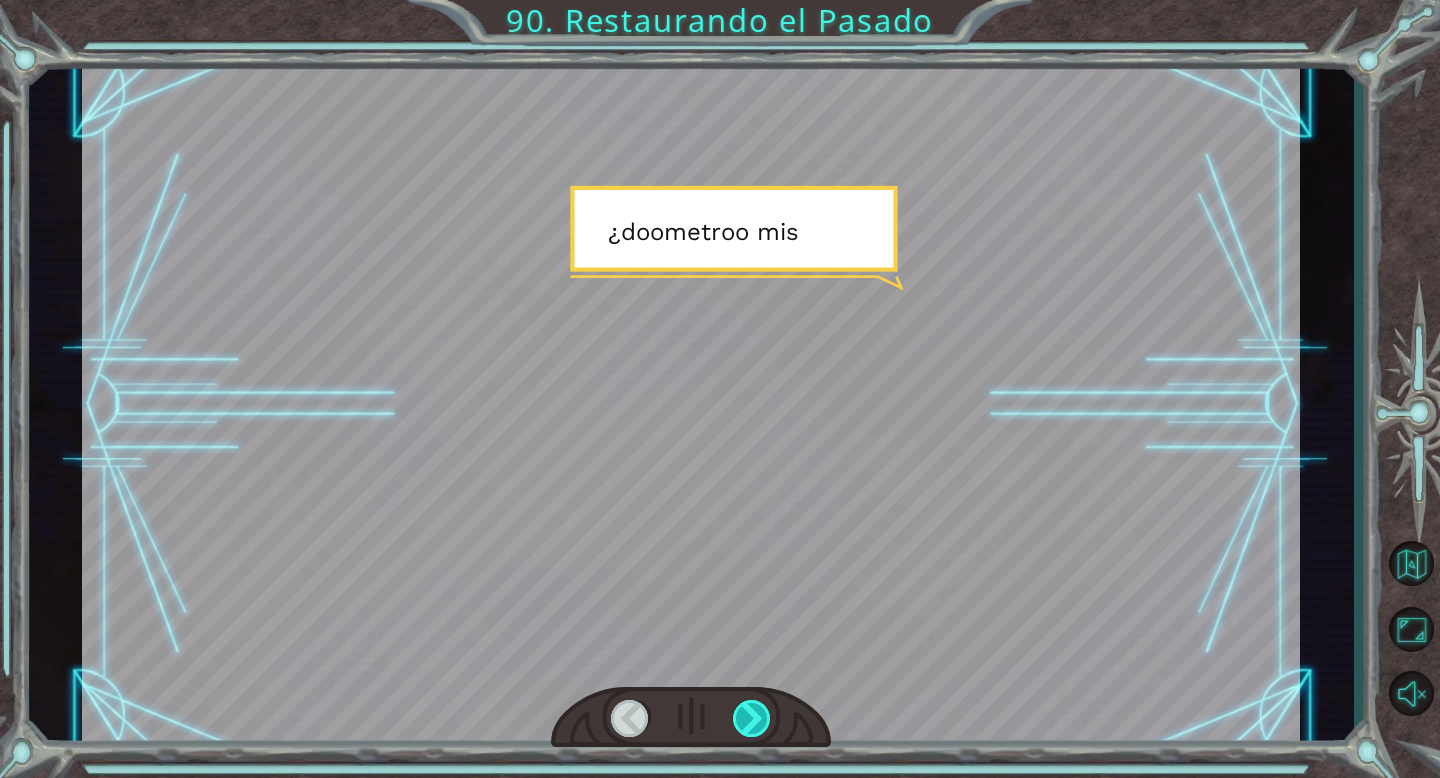 click at bounding box center (752, 718) 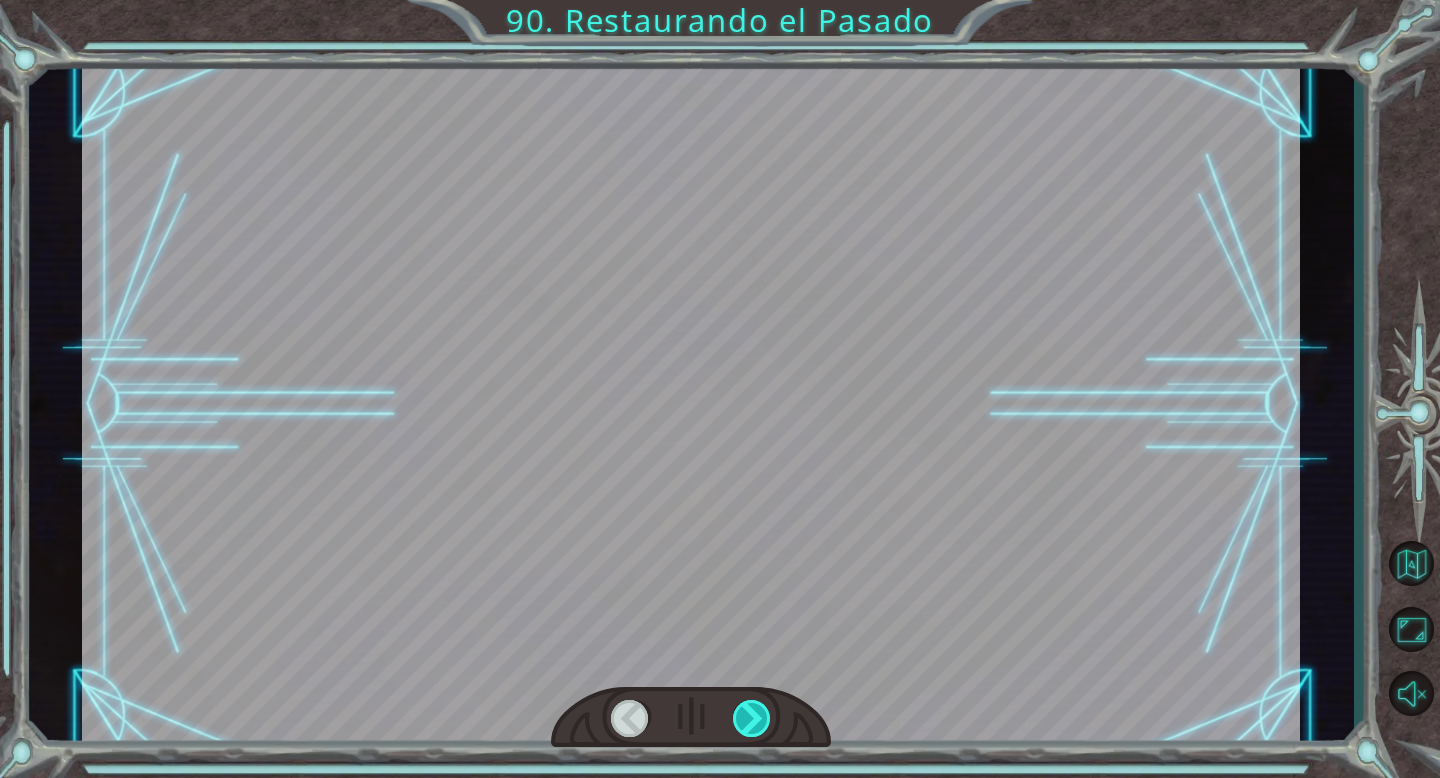 click at bounding box center [752, 718] 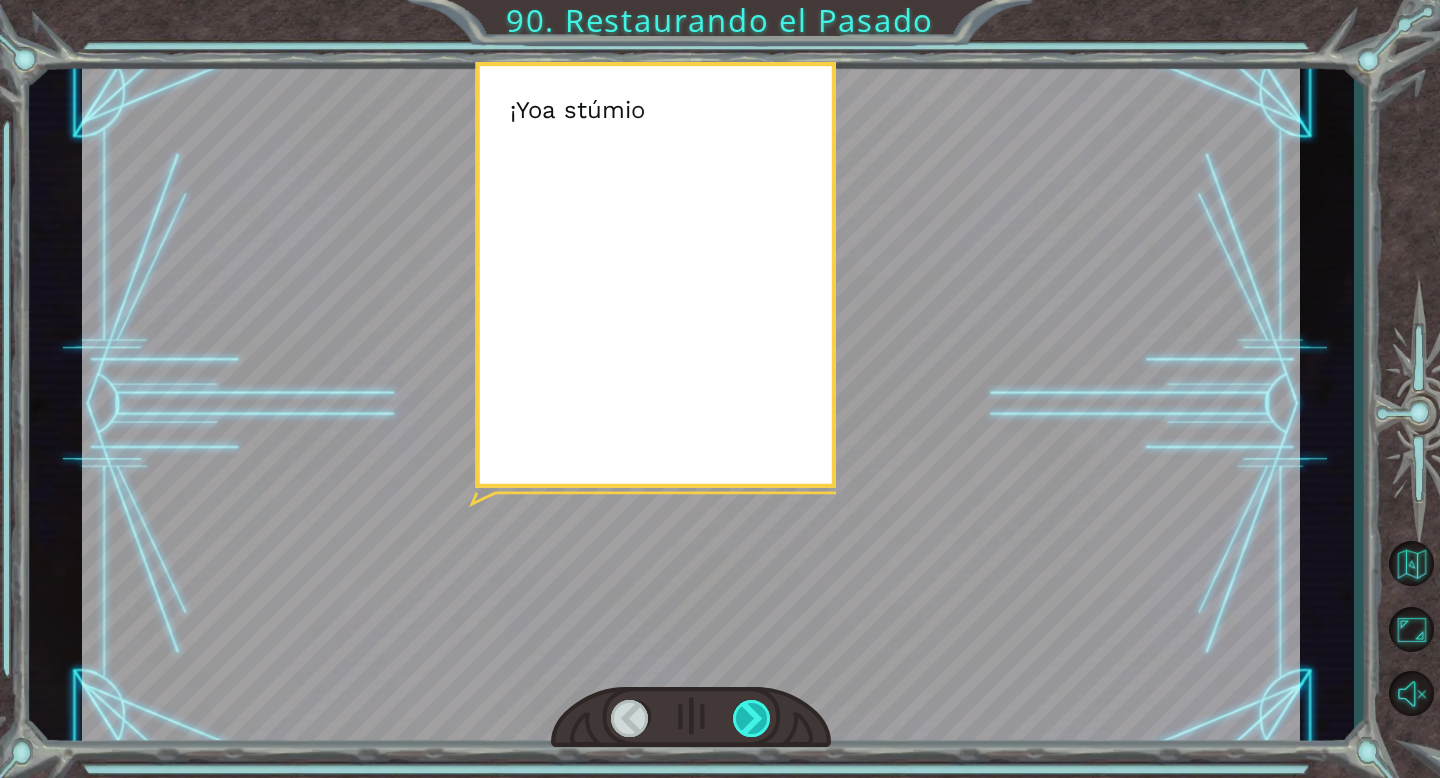 click at bounding box center [752, 718] 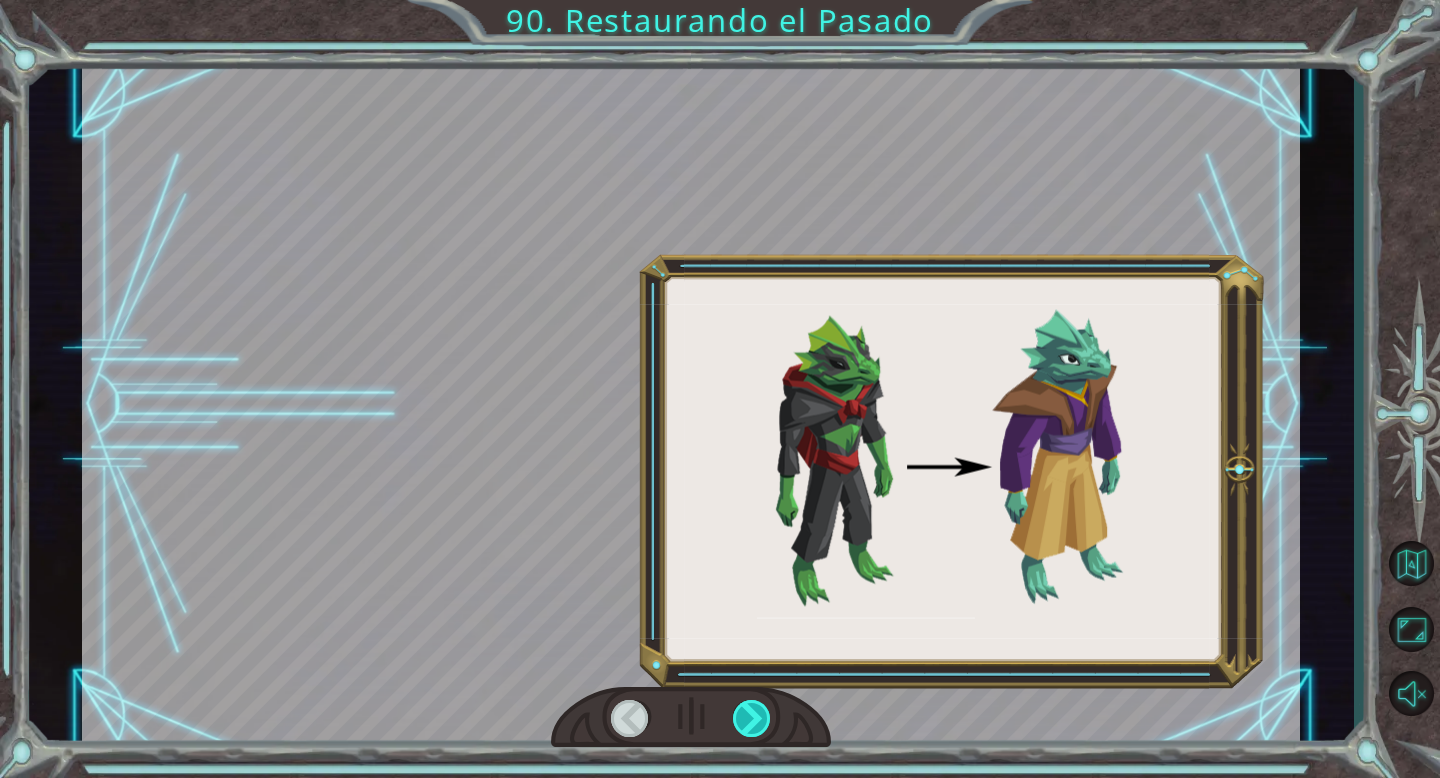 click at bounding box center [752, 718] 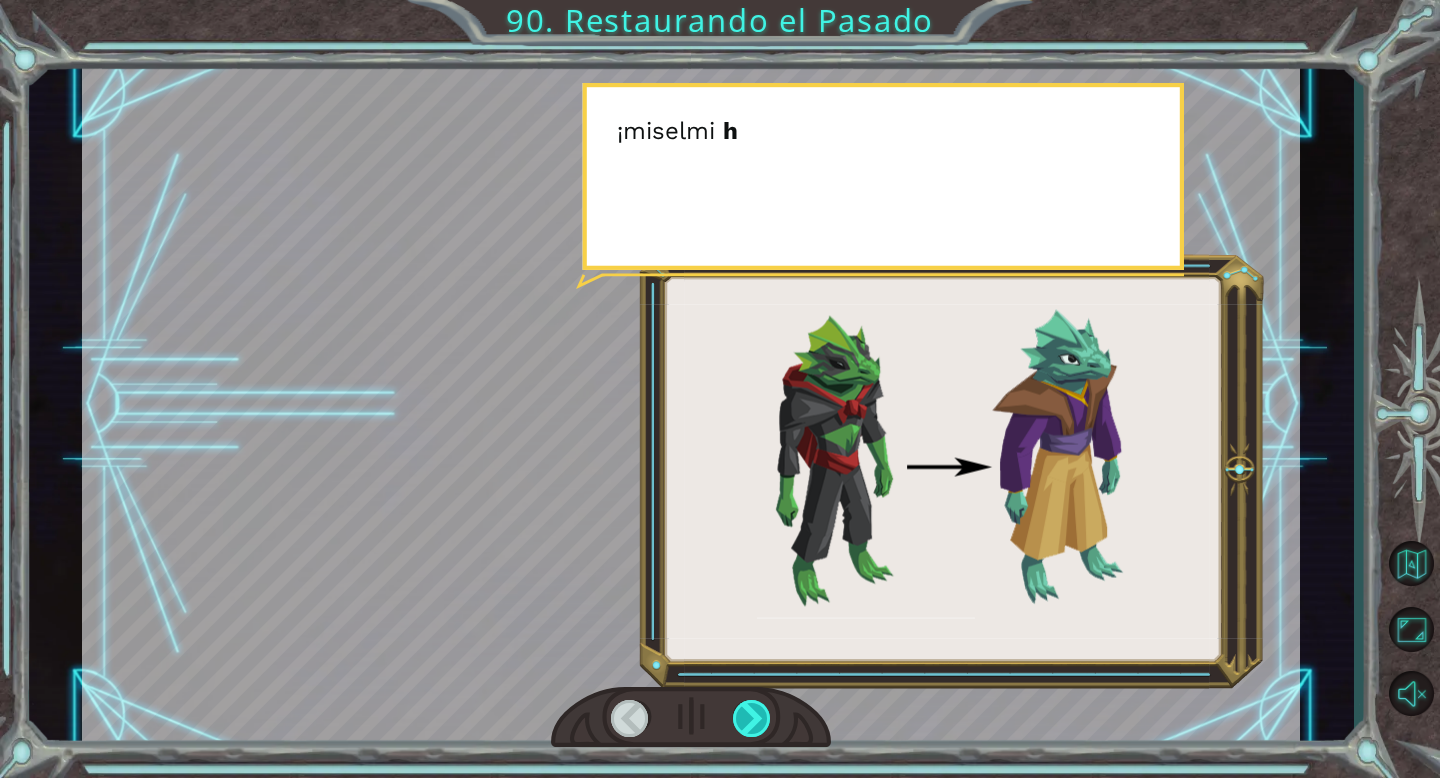 click at bounding box center [752, 718] 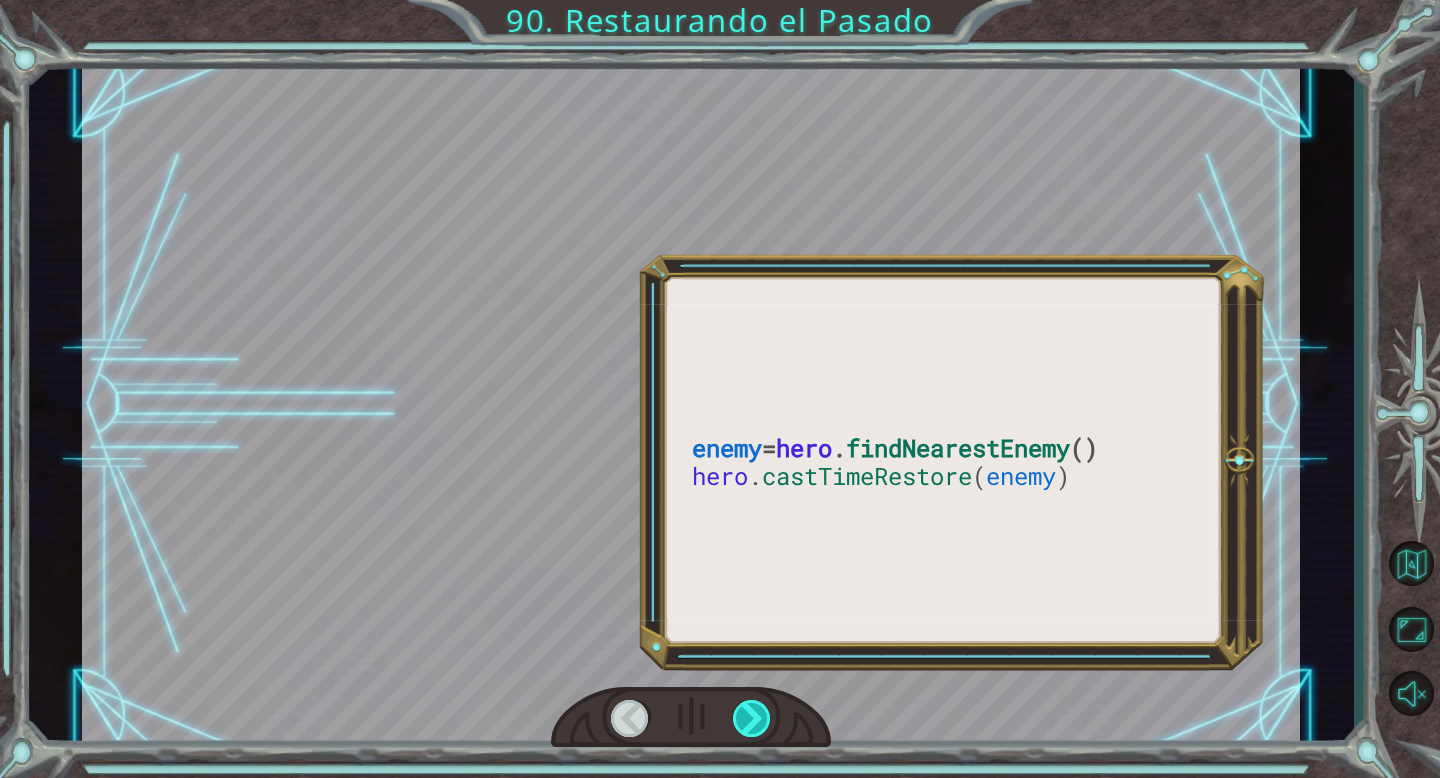 click at bounding box center (752, 718) 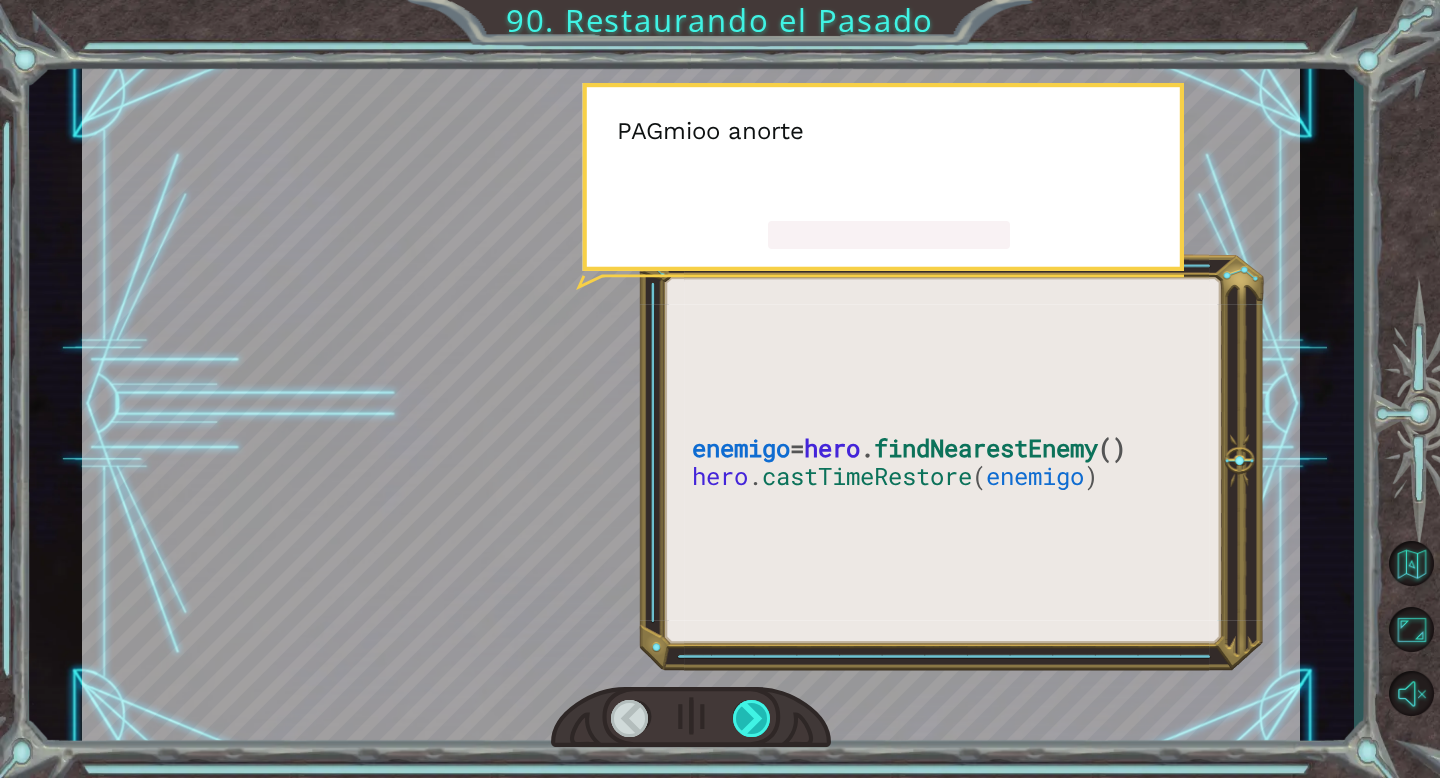 click at bounding box center [752, 718] 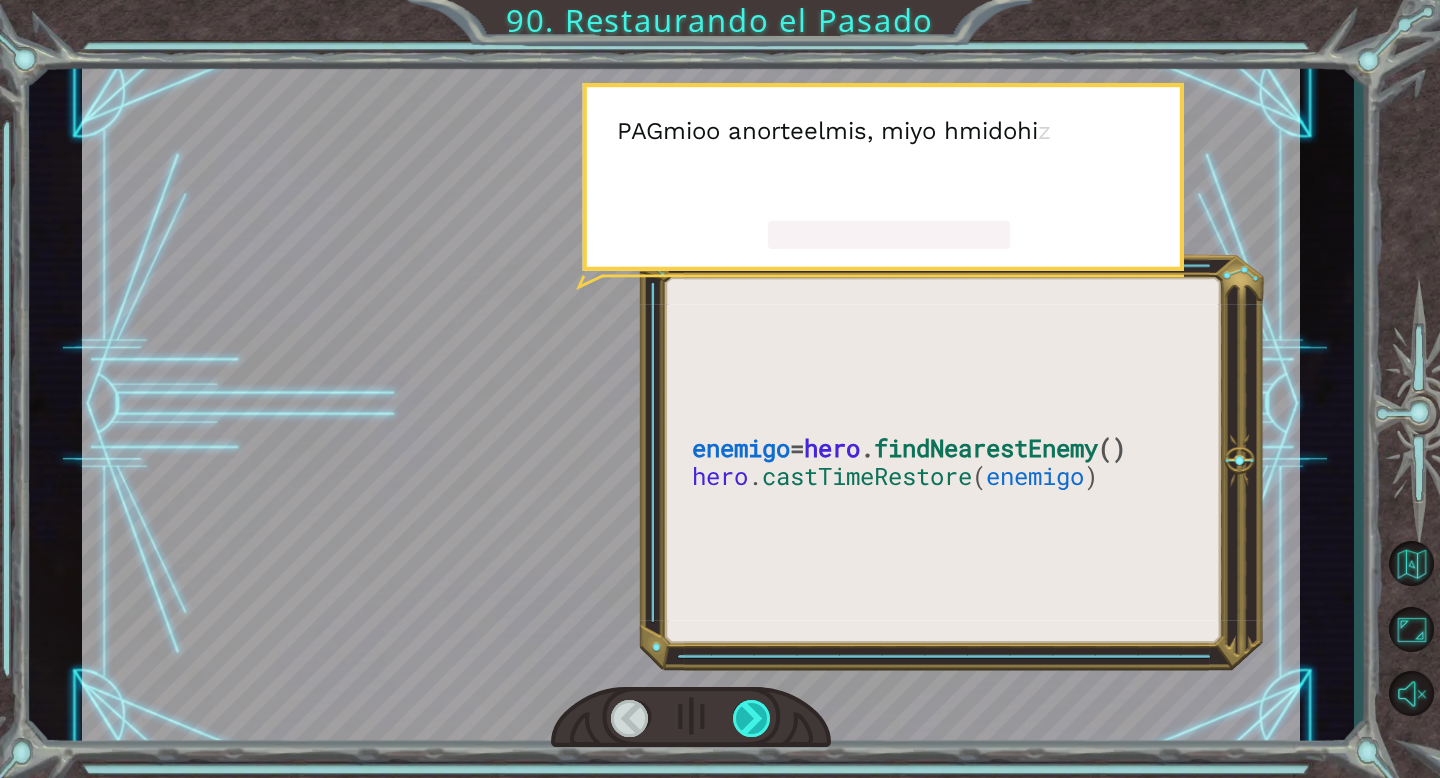 click at bounding box center (752, 718) 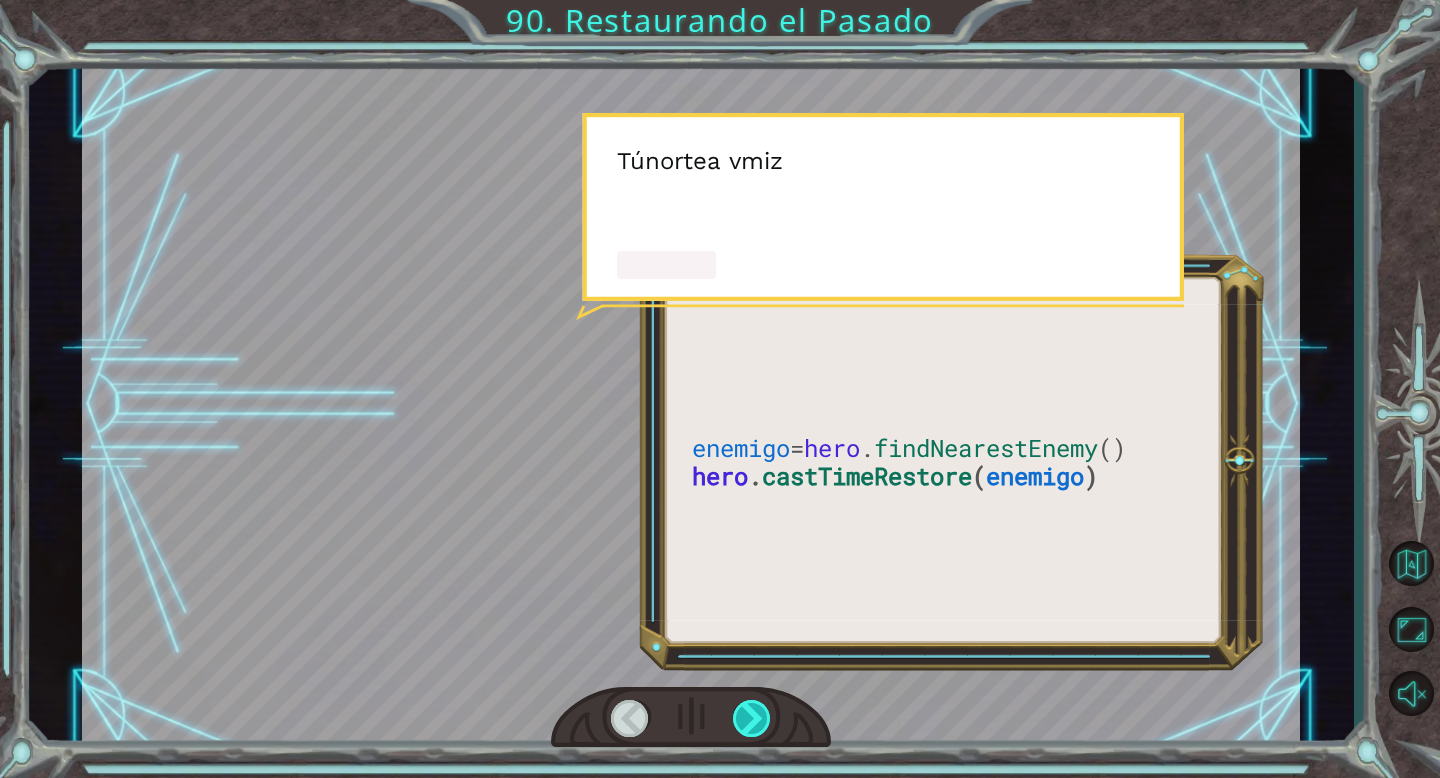 click at bounding box center (752, 718) 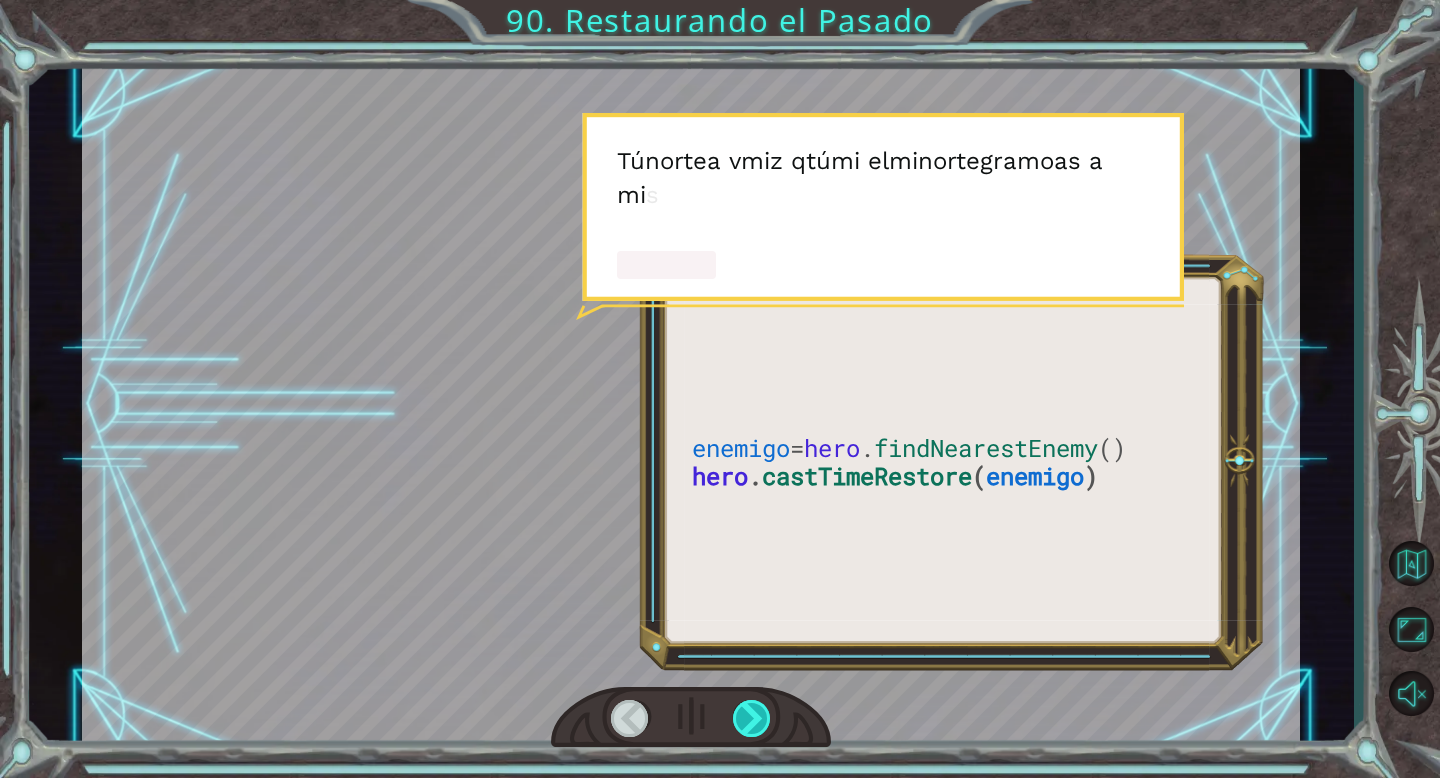 click at bounding box center (752, 718) 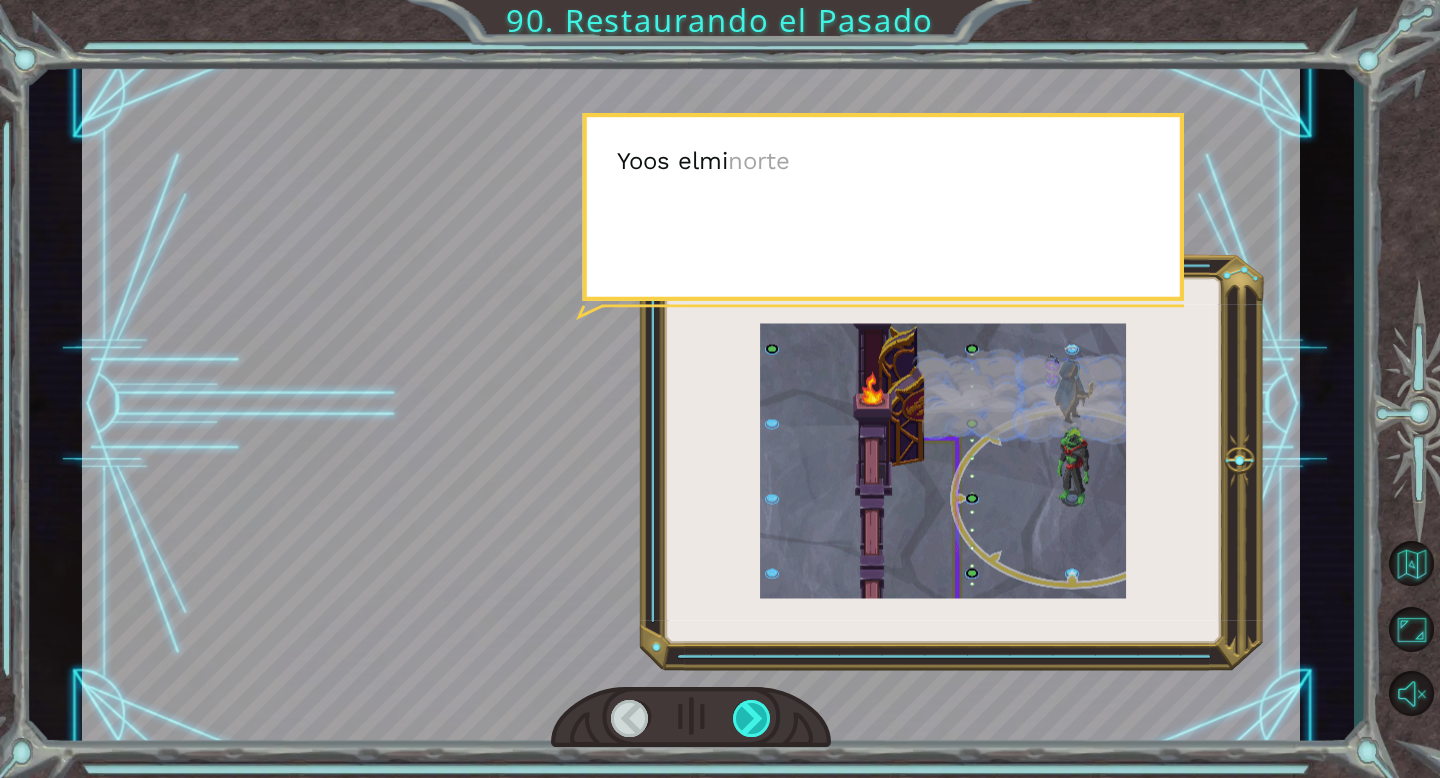 click at bounding box center [752, 718] 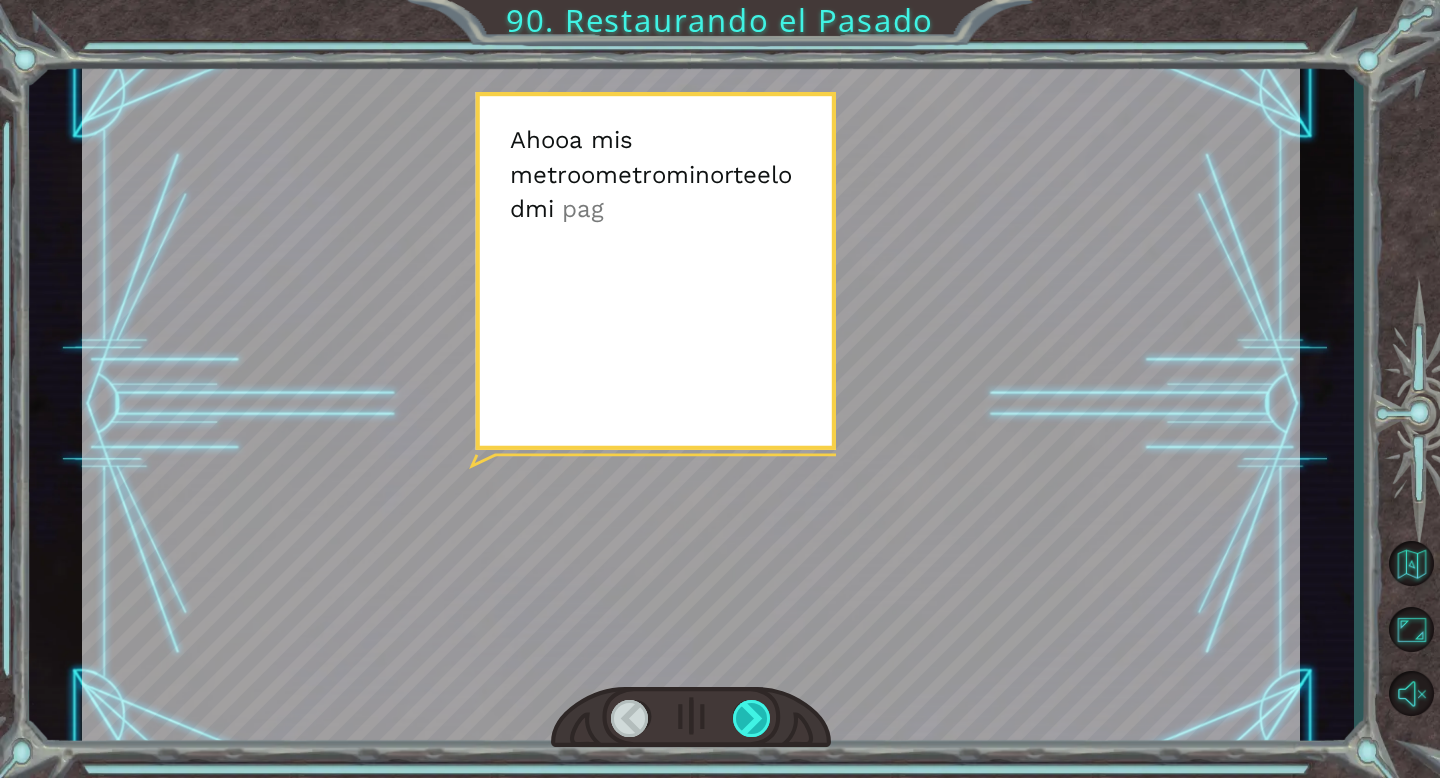 click at bounding box center (752, 718) 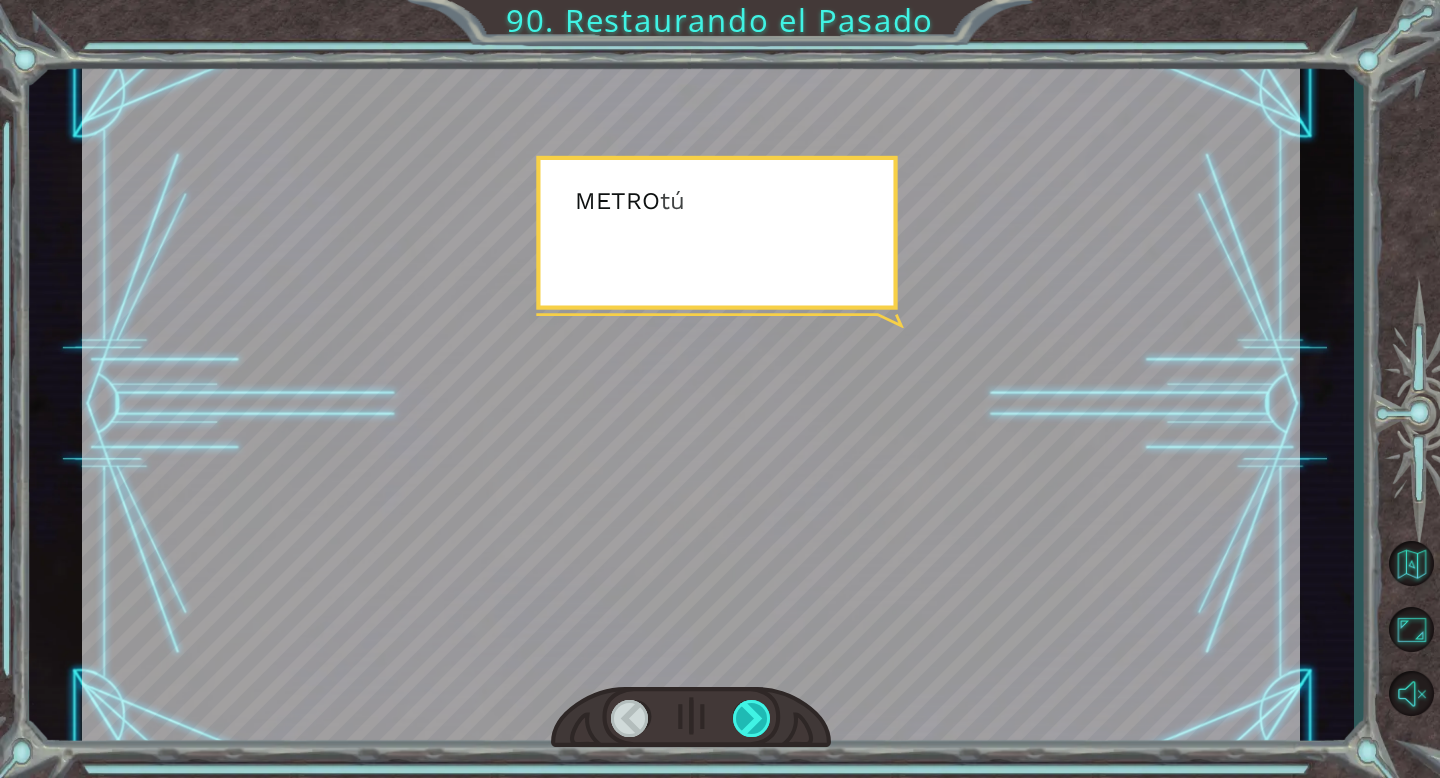 click at bounding box center (752, 718) 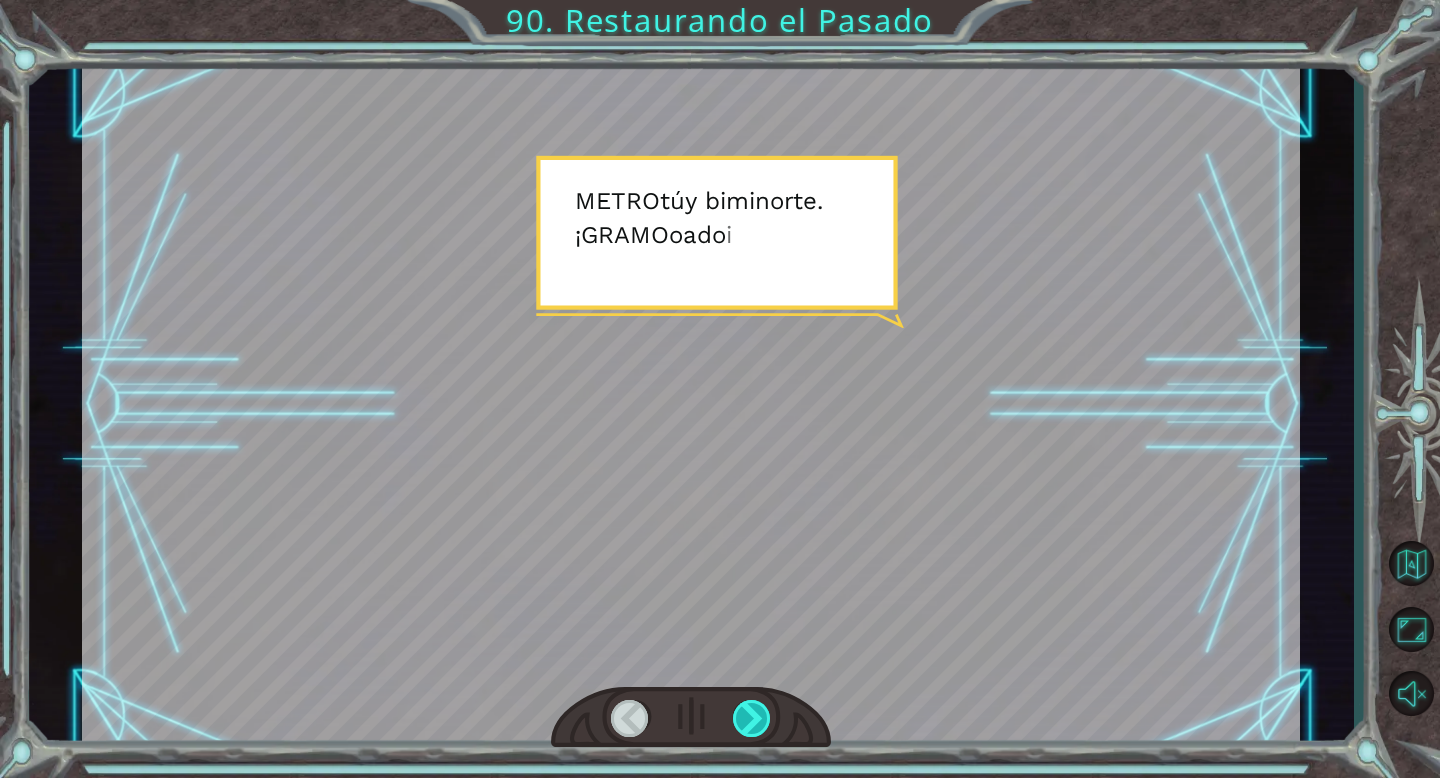 click at bounding box center [752, 718] 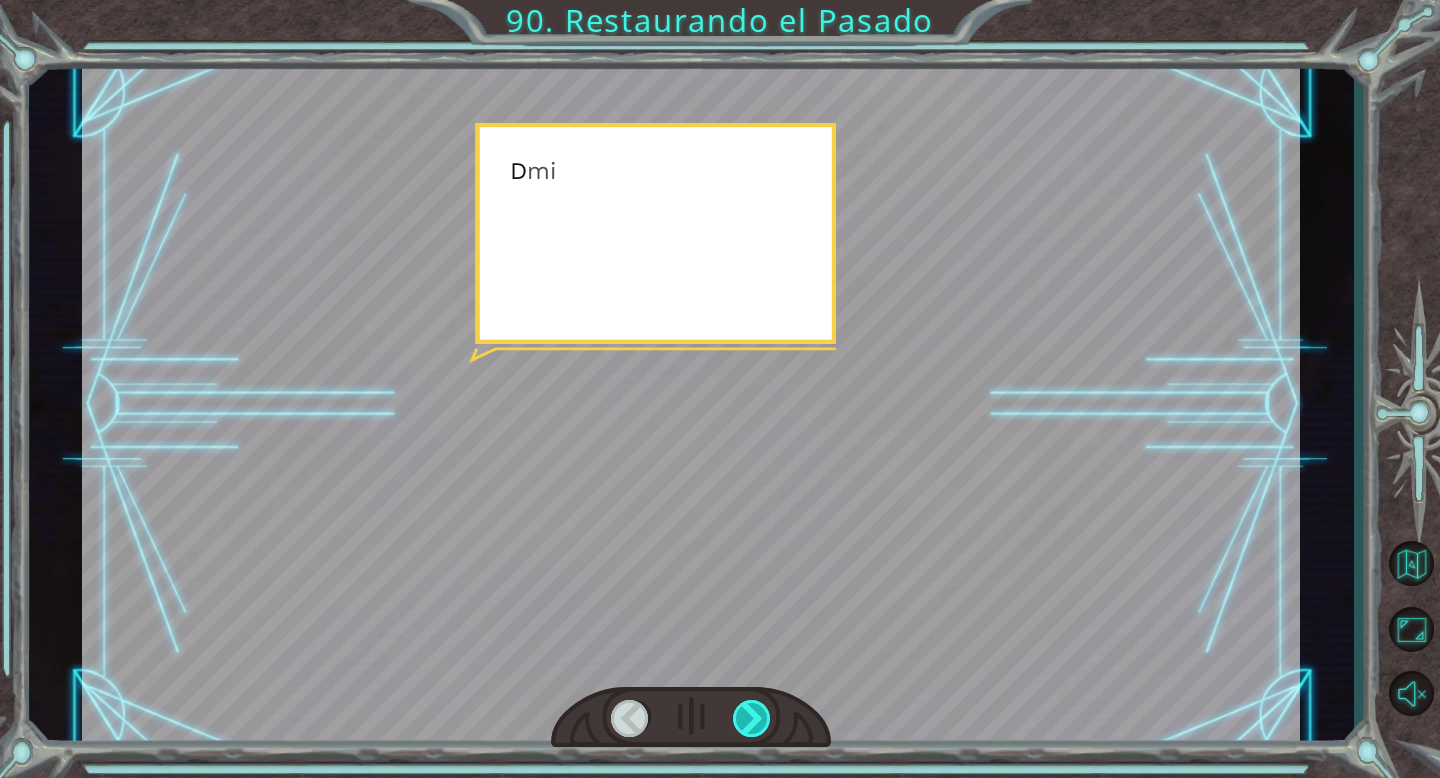 click at bounding box center (752, 718) 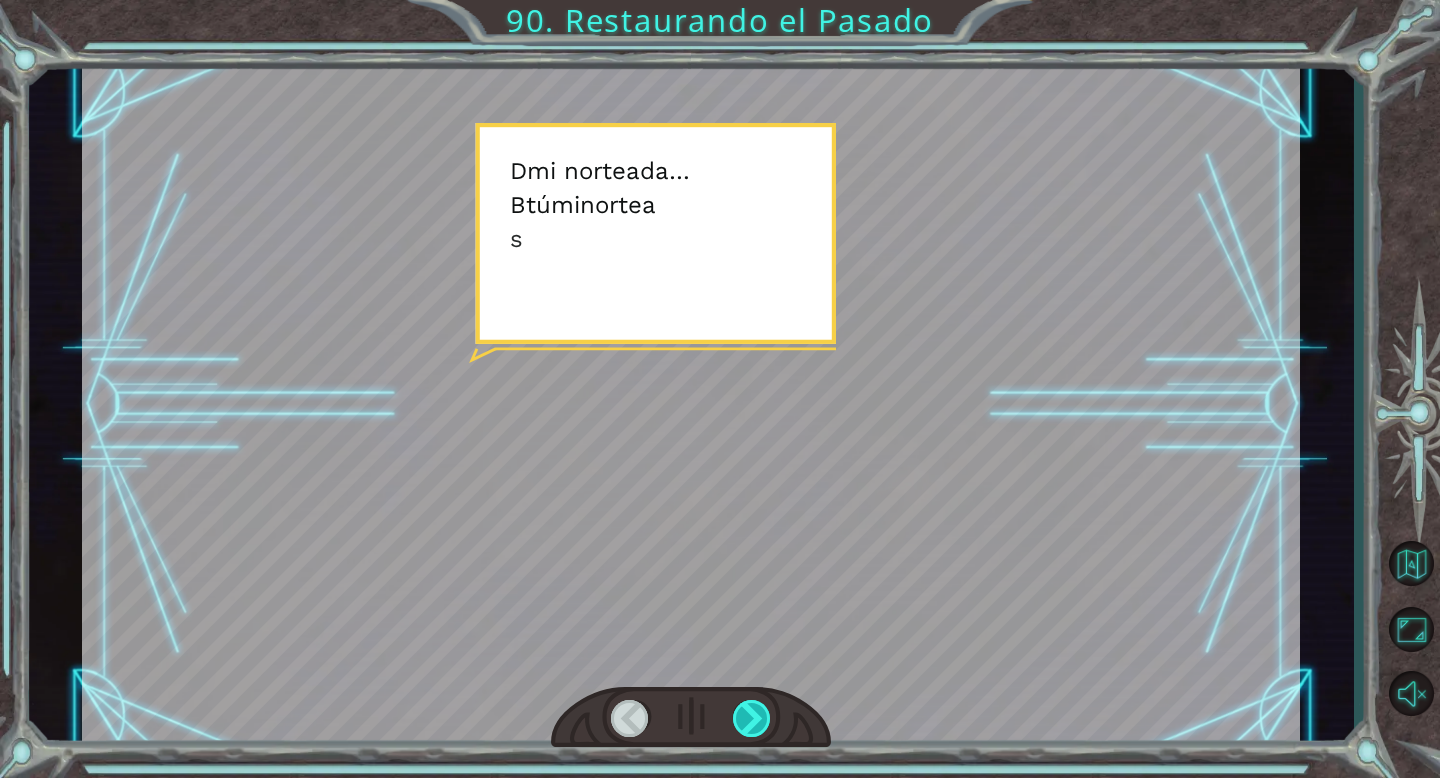 click at bounding box center [752, 718] 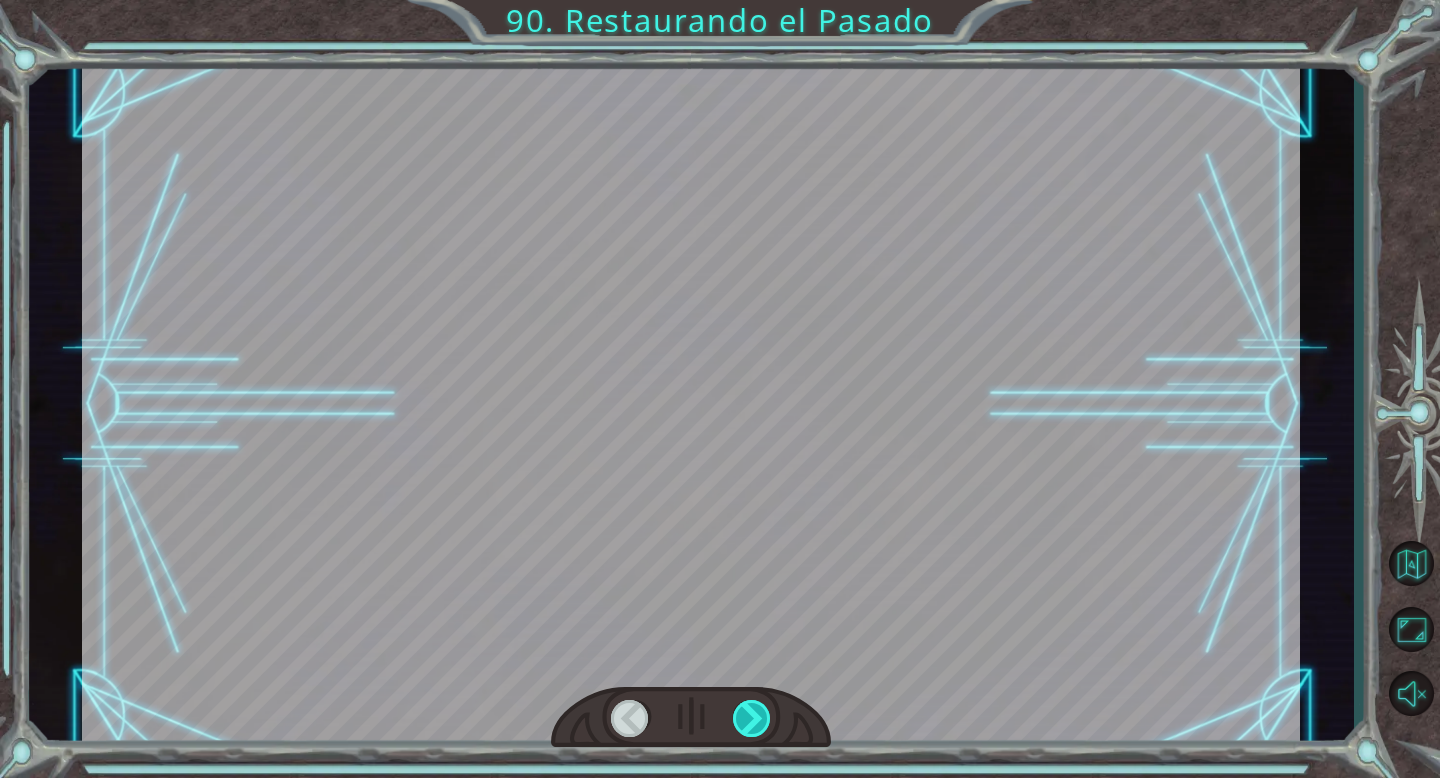 click at bounding box center (752, 718) 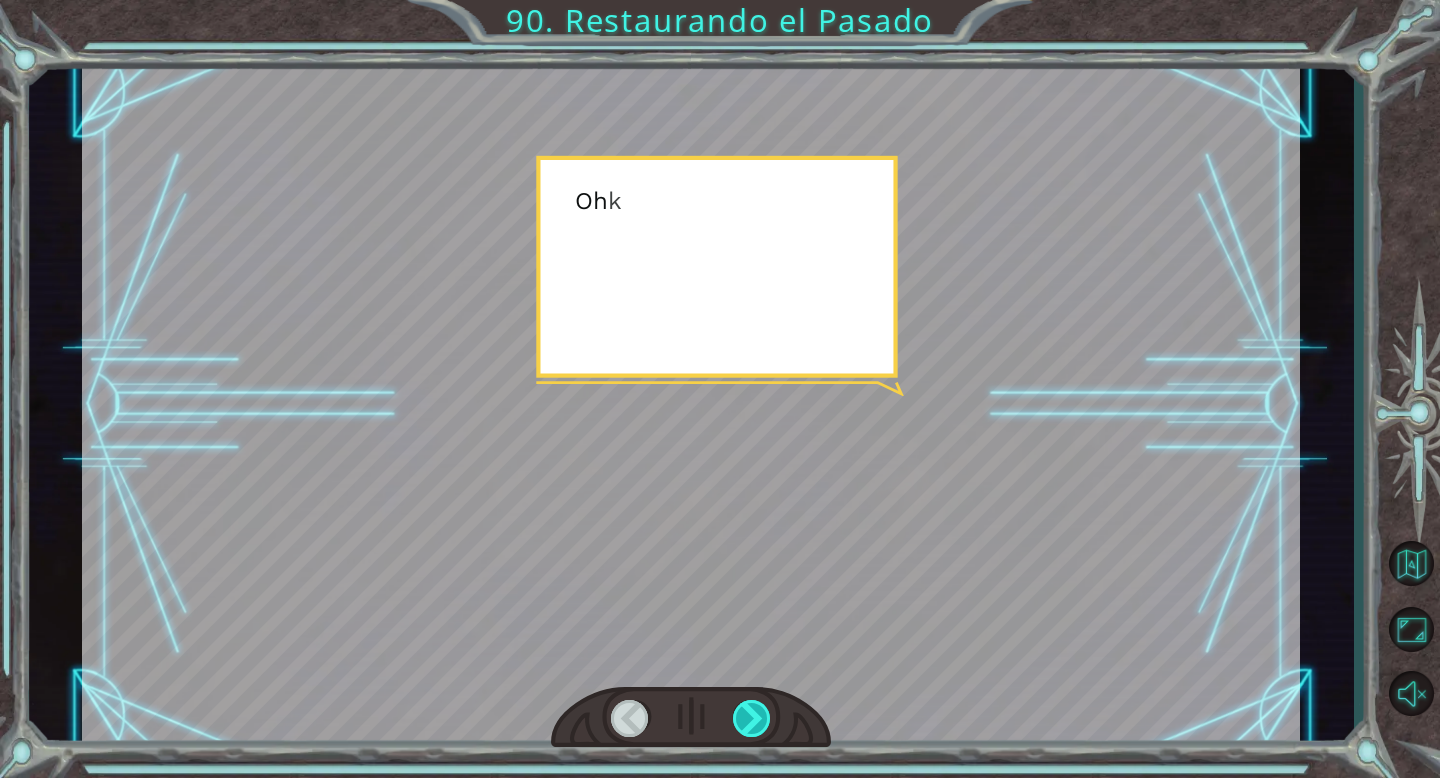 click at bounding box center (752, 718) 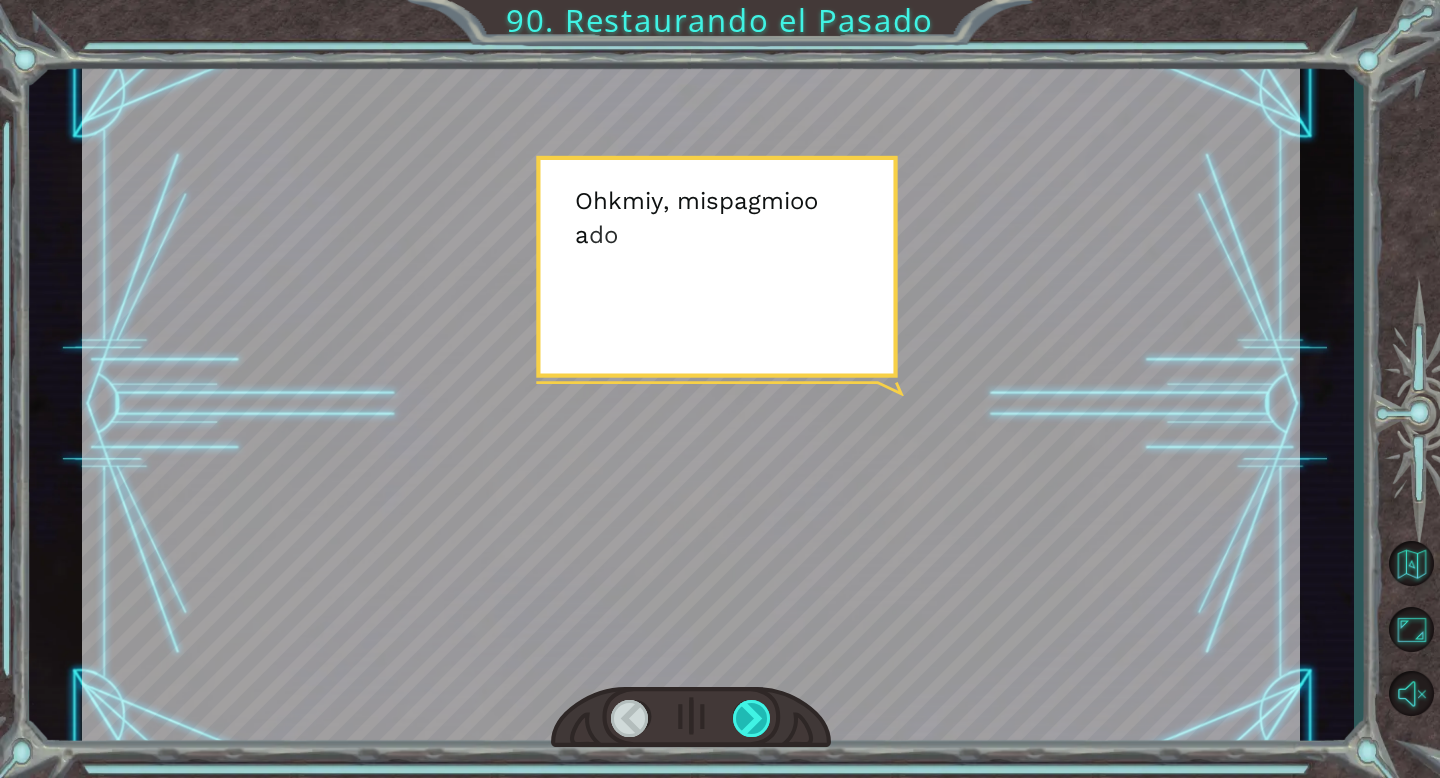 click at bounding box center [752, 718] 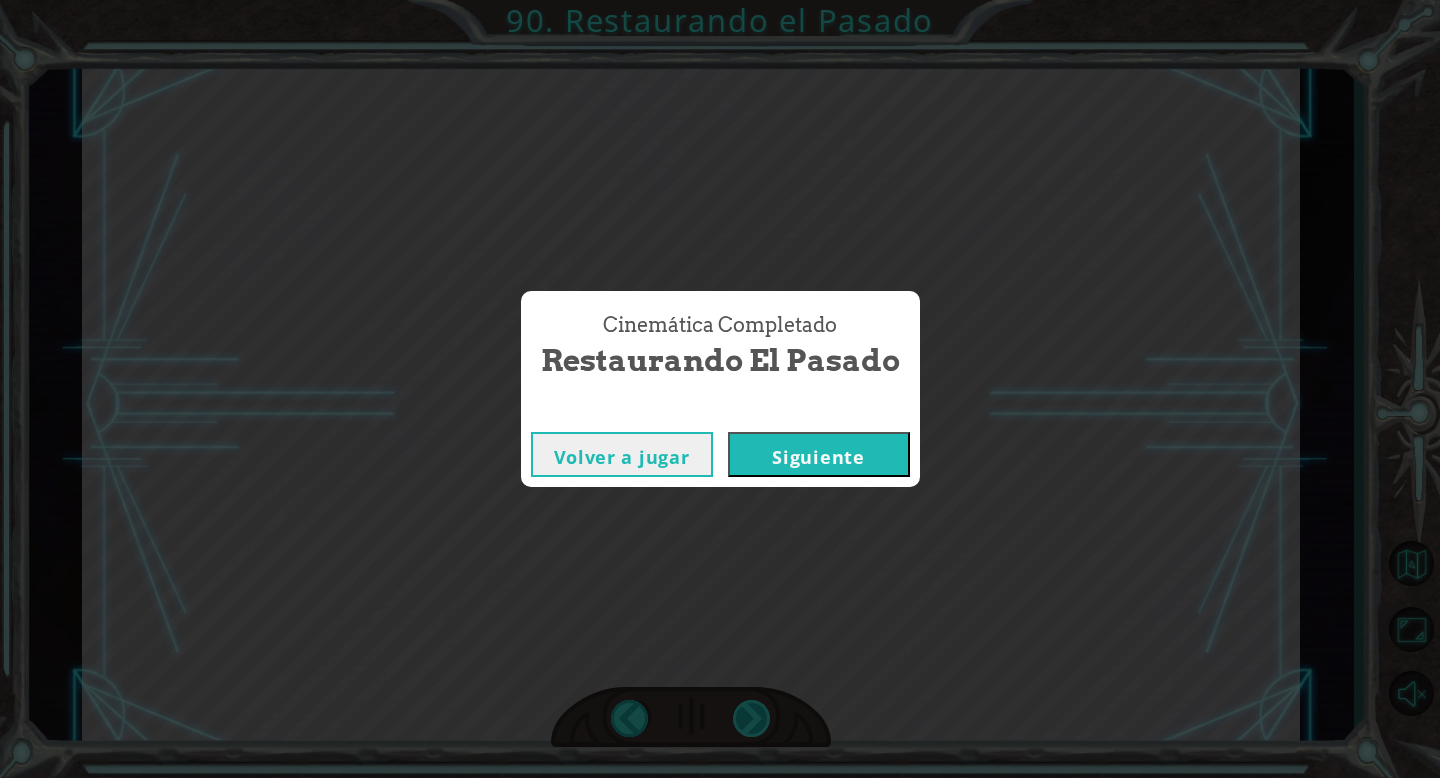 click on "Cinemática Completado     Restaurando el Pasado
Volver a jugar
Siguiente" at bounding box center (720, 389) 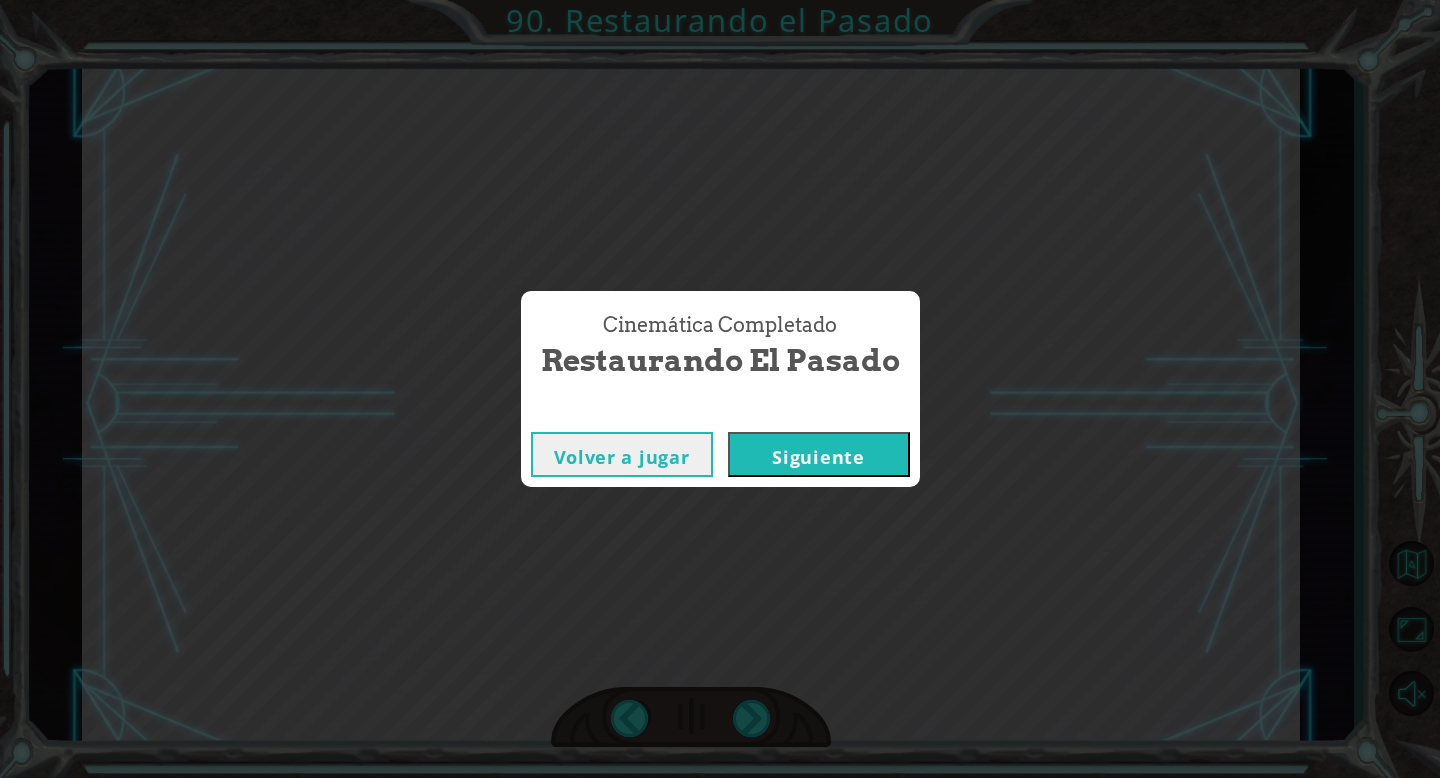 click on "Siguiente" at bounding box center (818, 457) 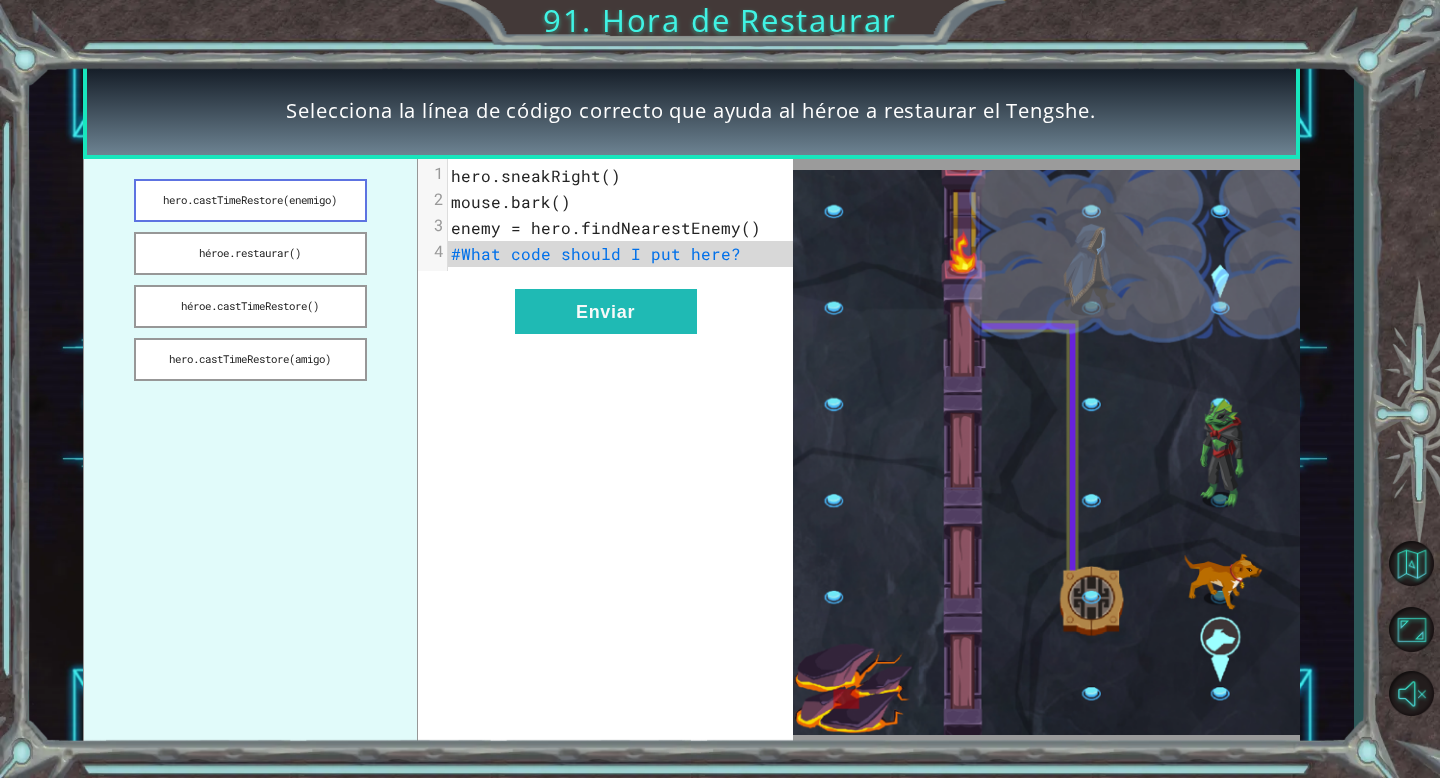 click on "hero.castTimeRestore(enemigo)" at bounding box center [250, 200] 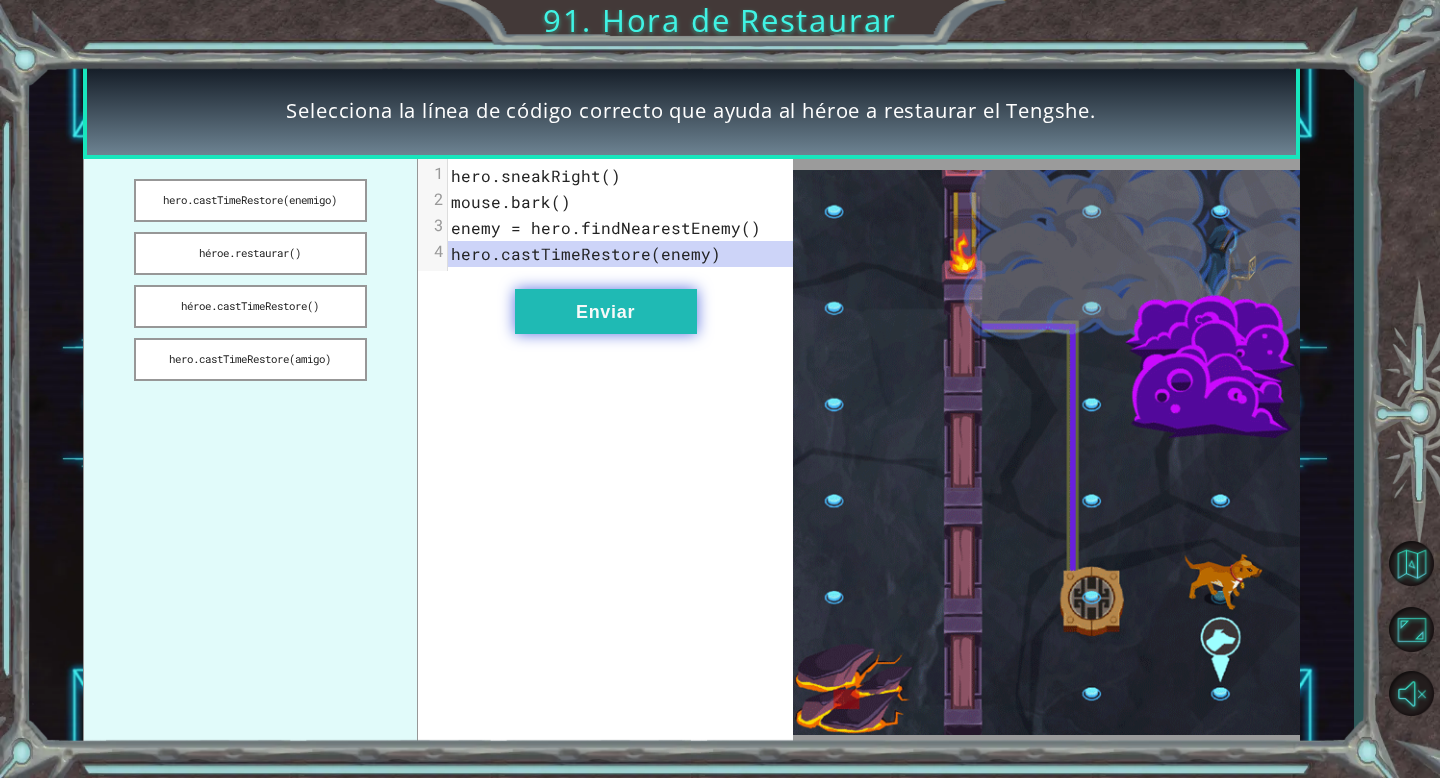 click on "Enviar" at bounding box center [606, 311] 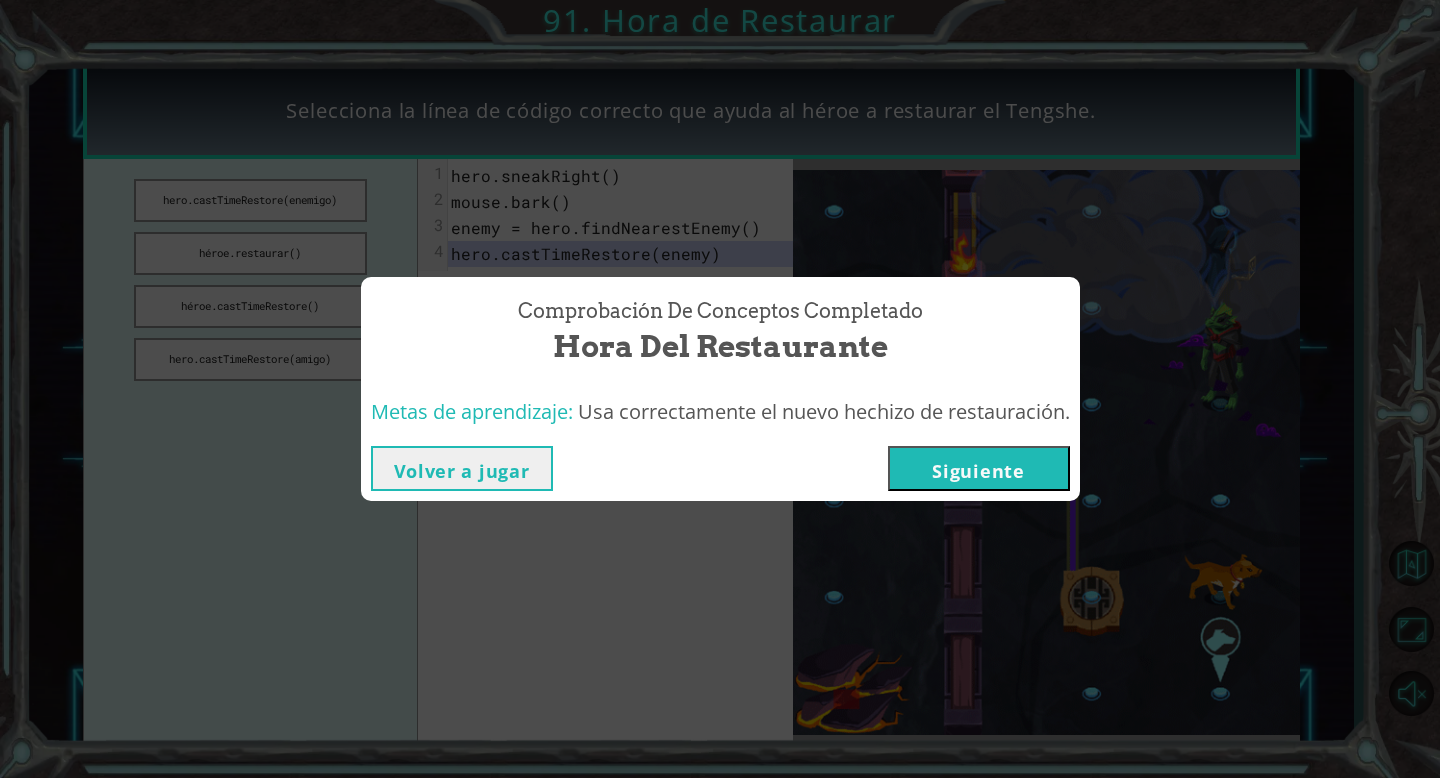 click on "Siguiente" at bounding box center [978, 471] 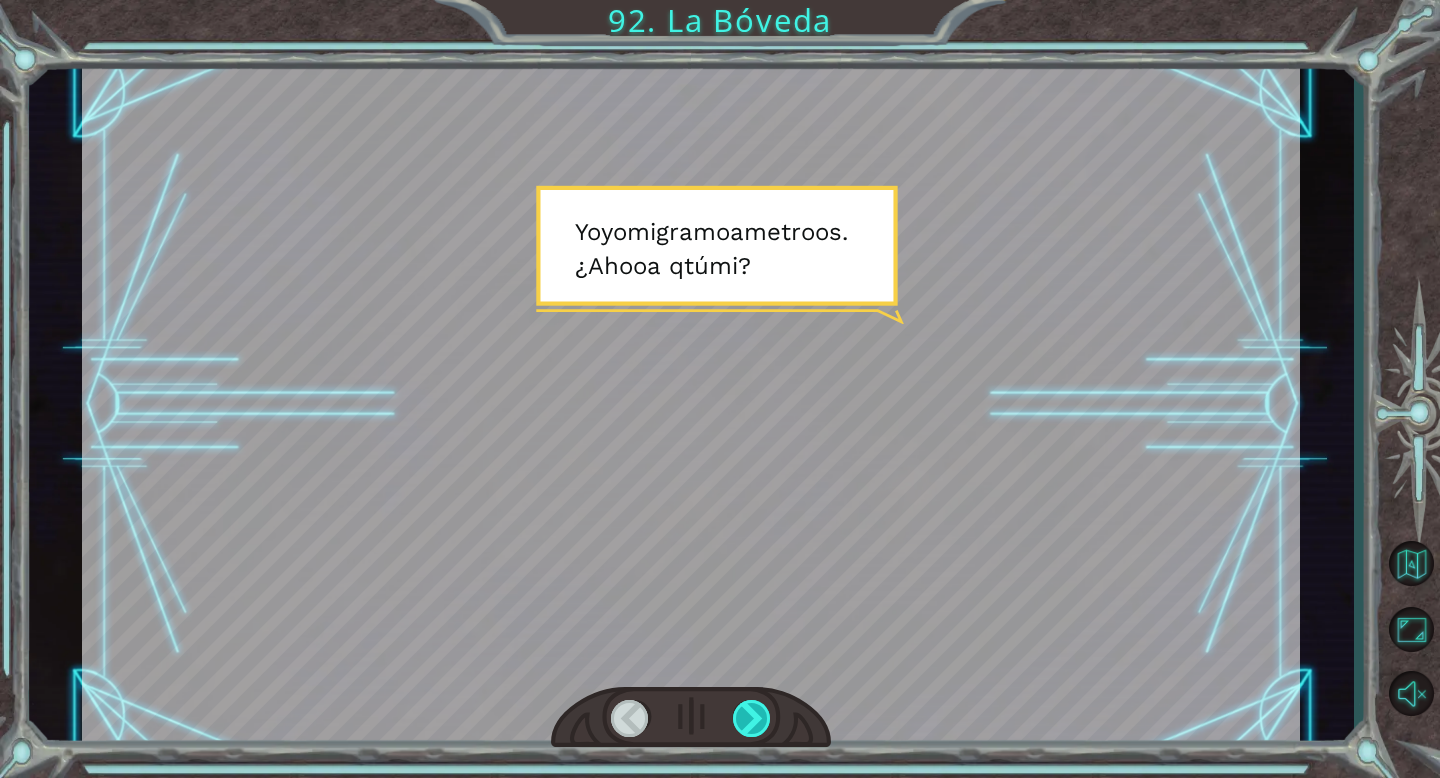 click at bounding box center [752, 718] 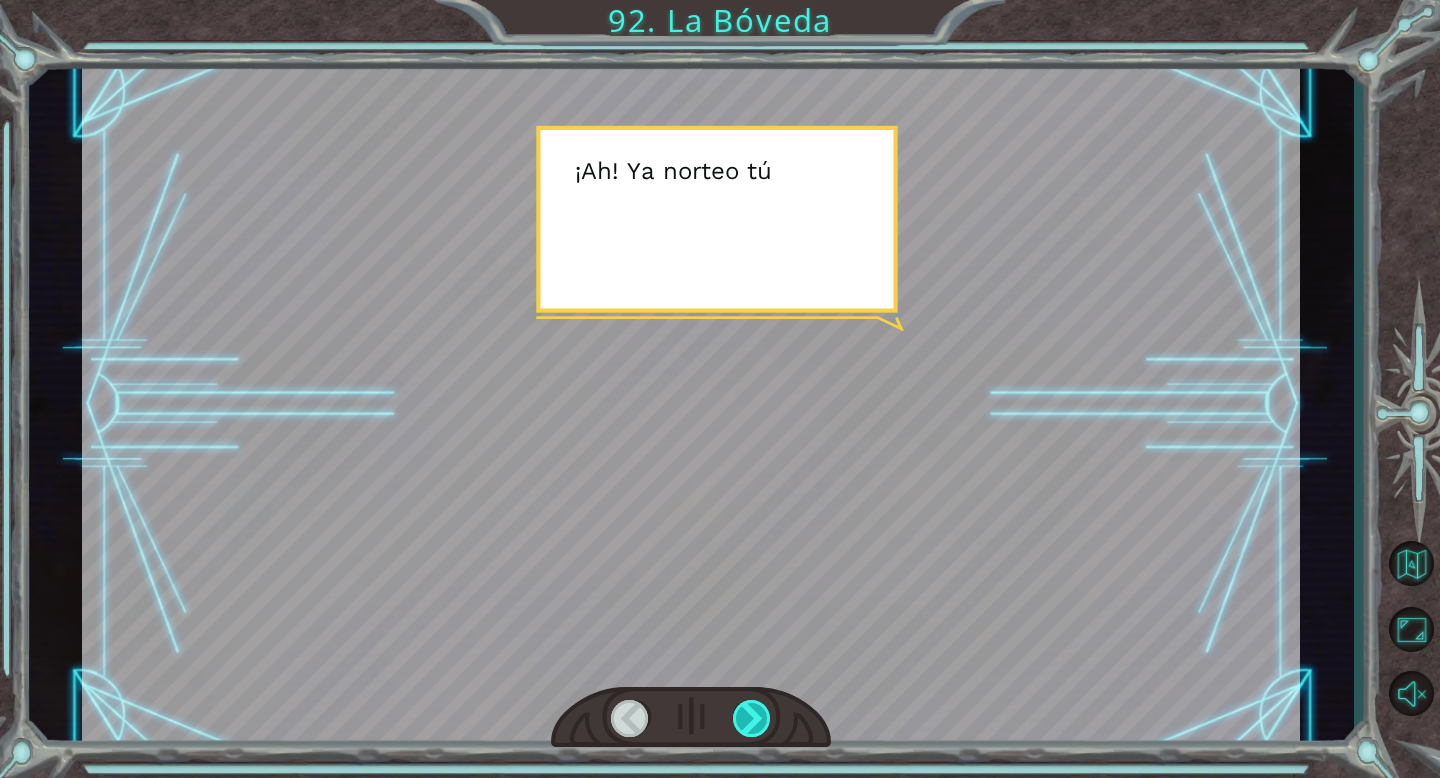click at bounding box center (752, 718) 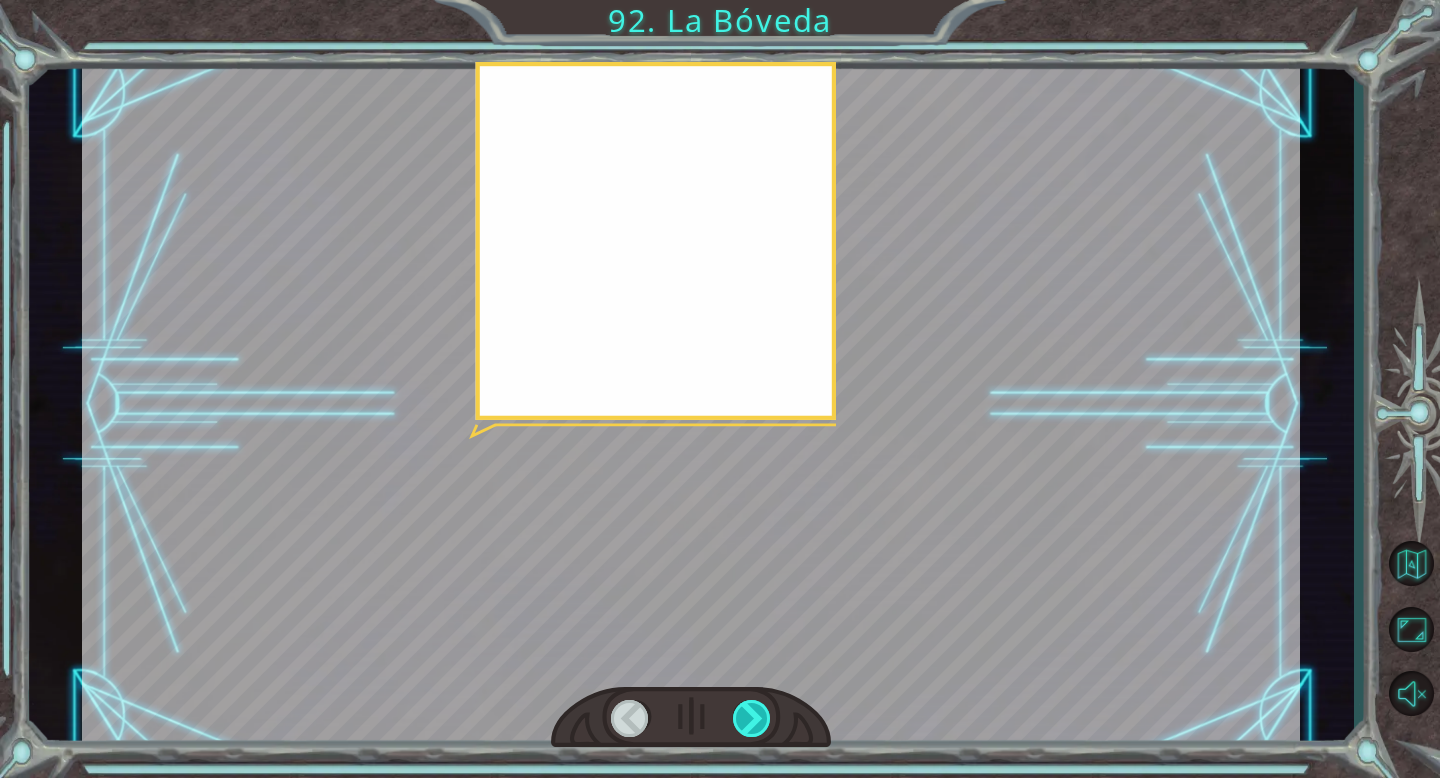 click at bounding box center (752, 718) 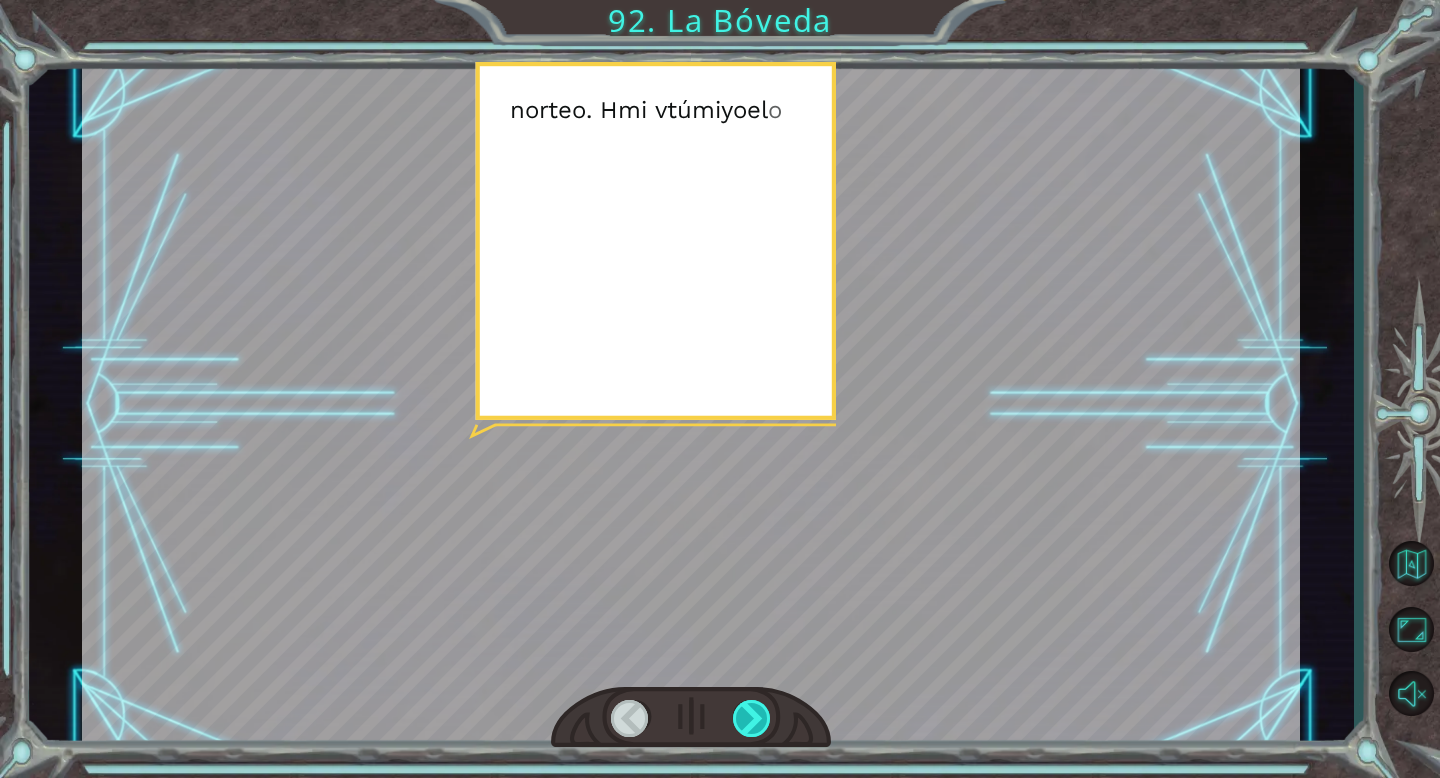 click at bounding box center (752, 718) 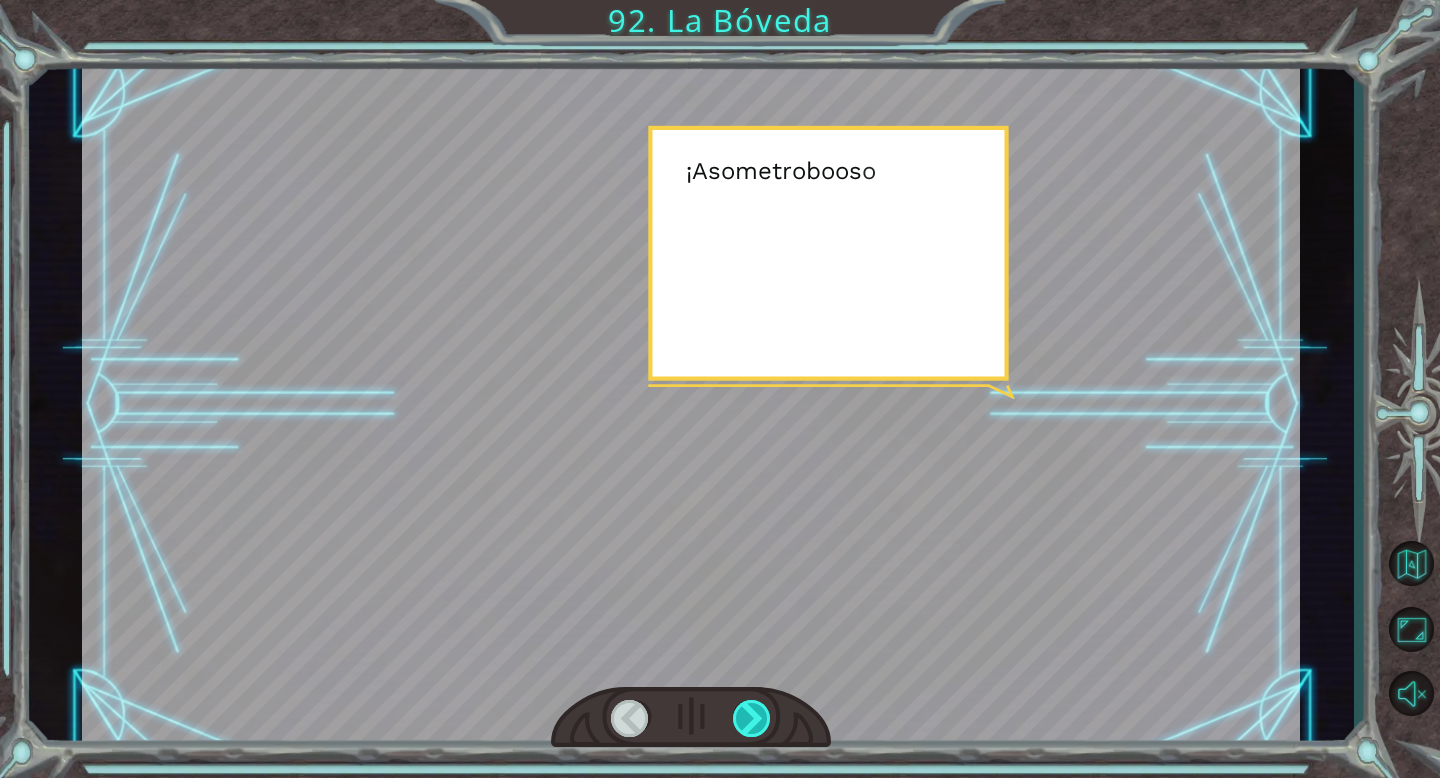 click at bounding box center (752, 718) 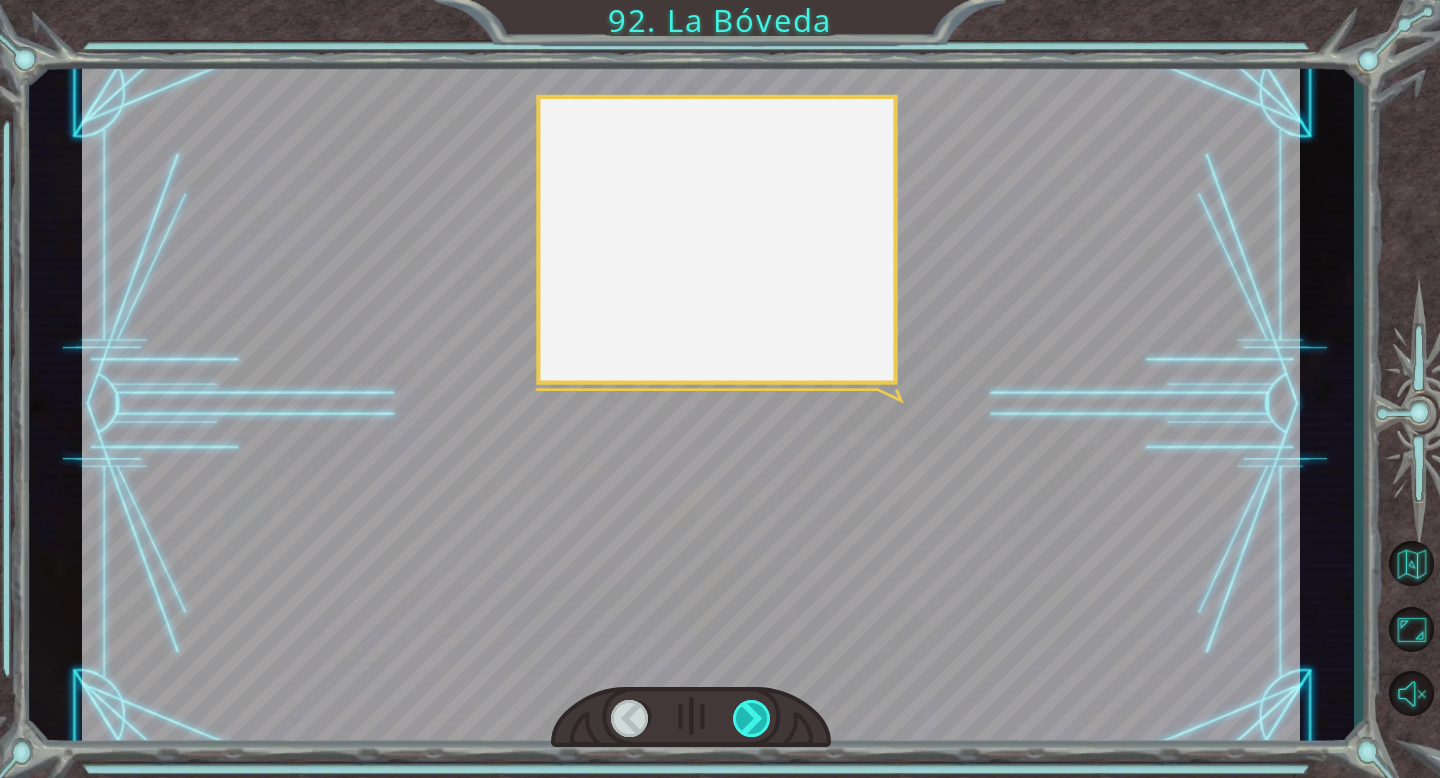 click at bounding box center (752, 718) 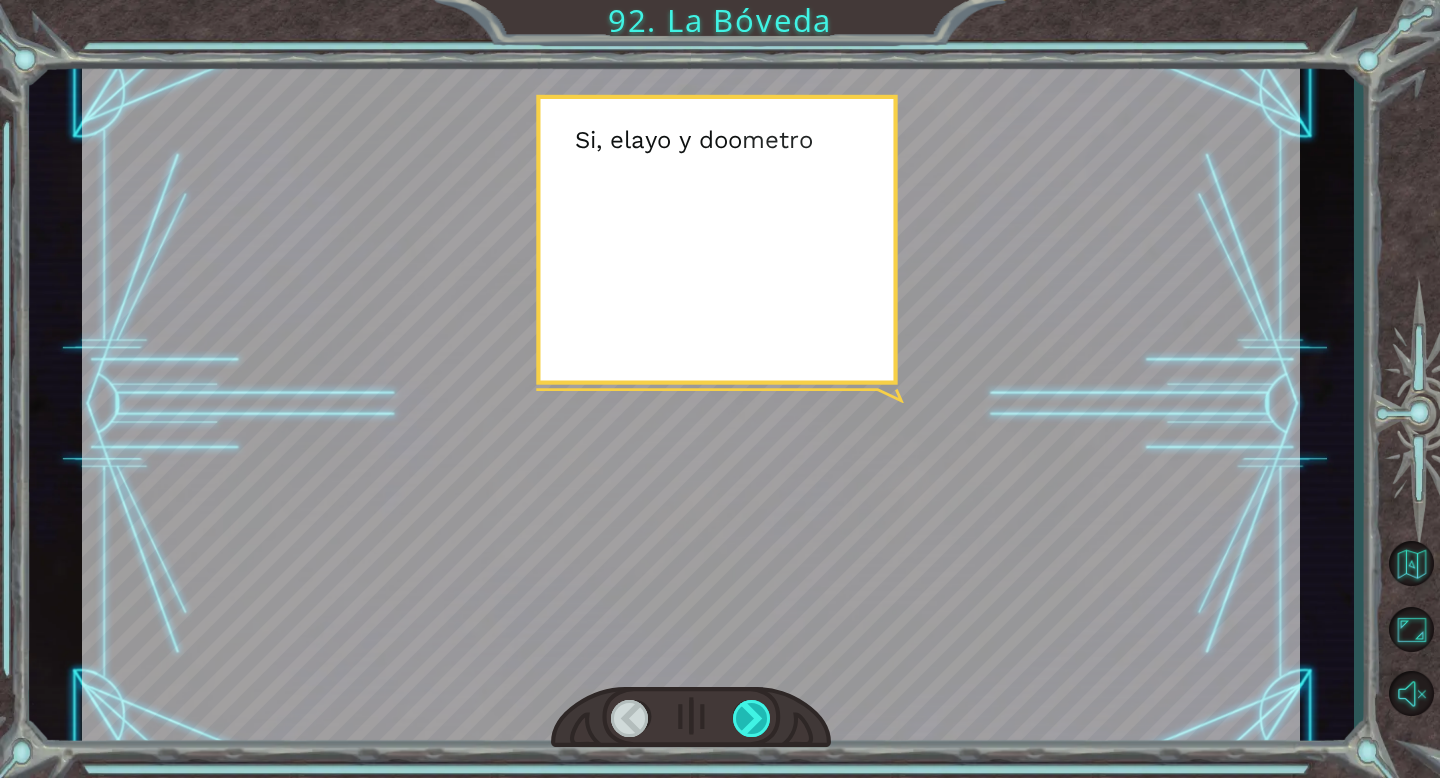 click at bounding box center (752, 718) 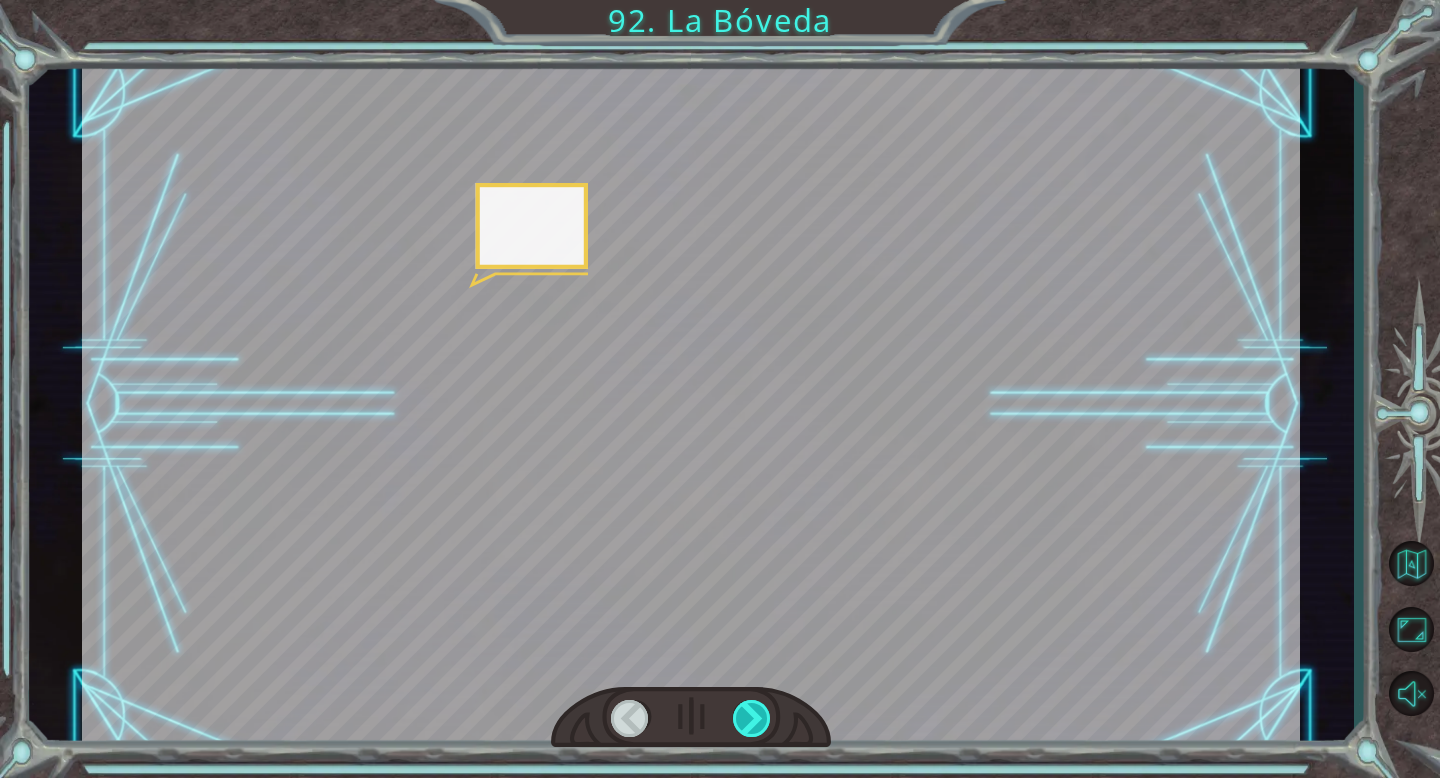 click at bounding box center [752, 718] 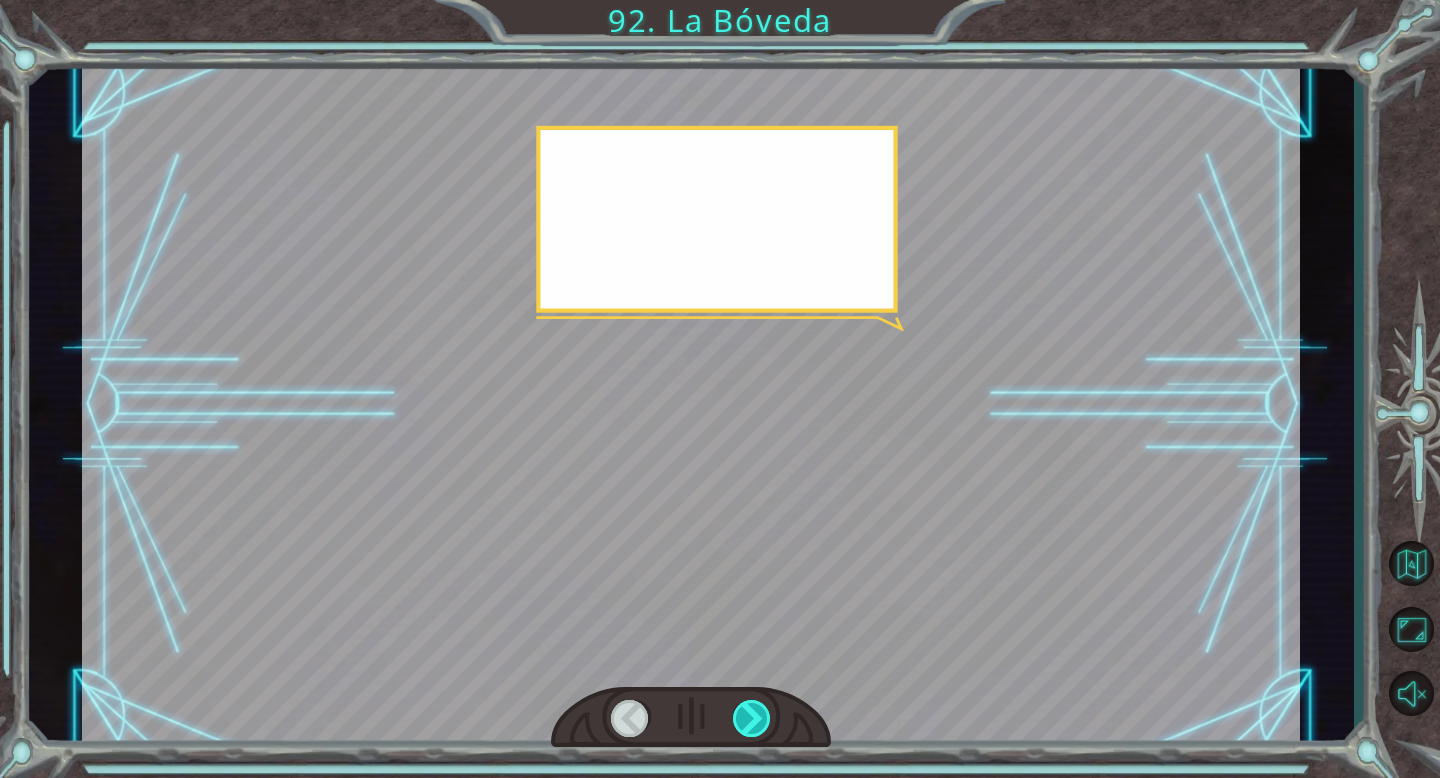 click at bounding box center (752, 718) 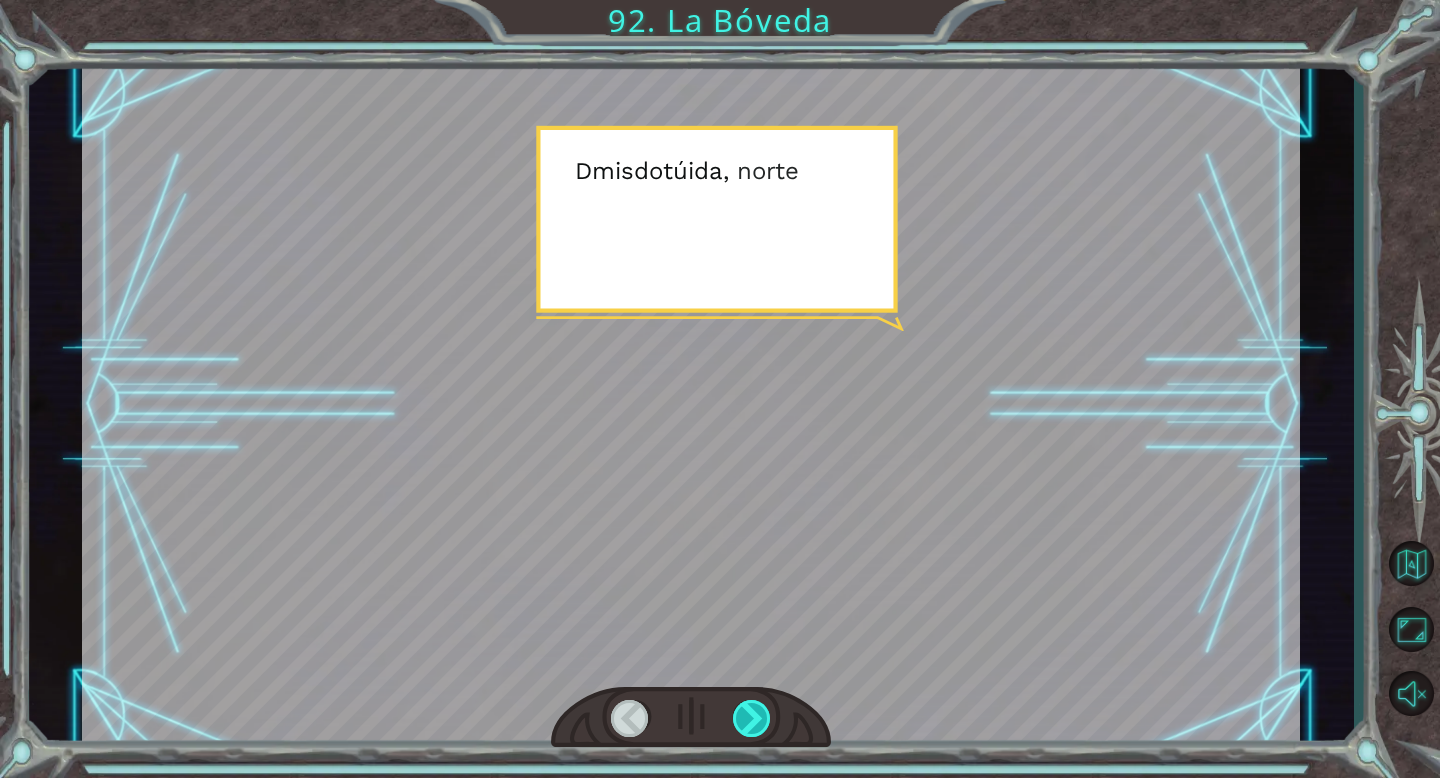 click at bounding box center (752, 718) 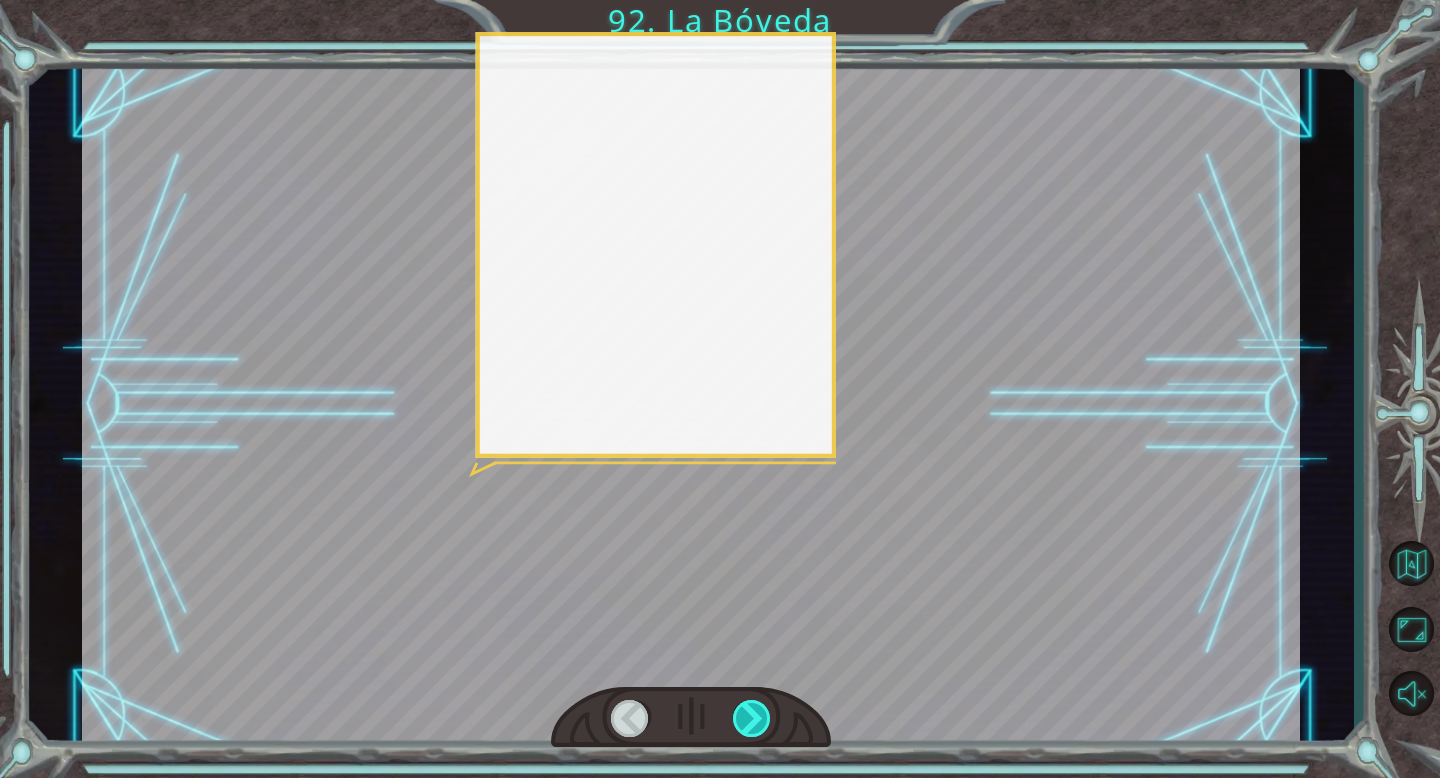 click at bounding box center (752, 718) 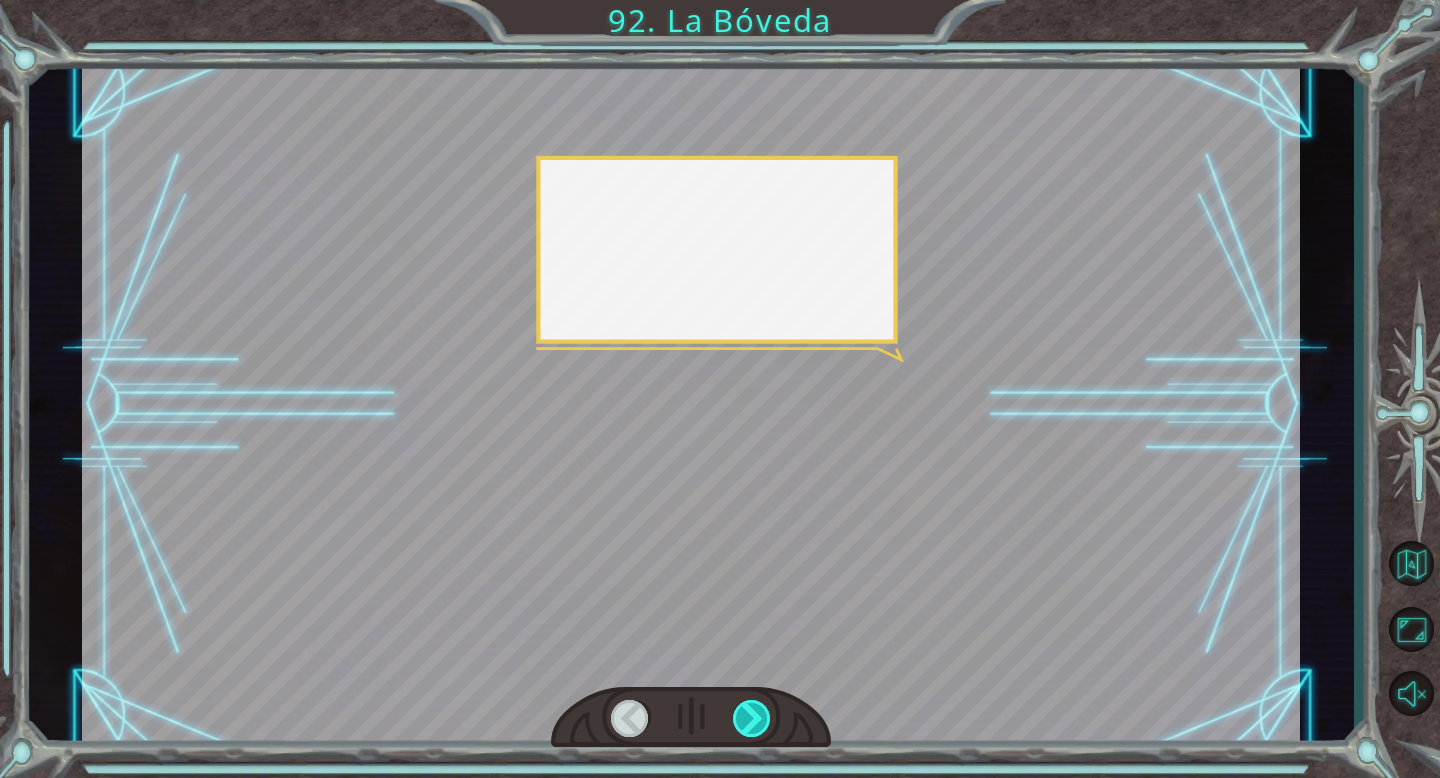 click at bounding box center (752, 718) 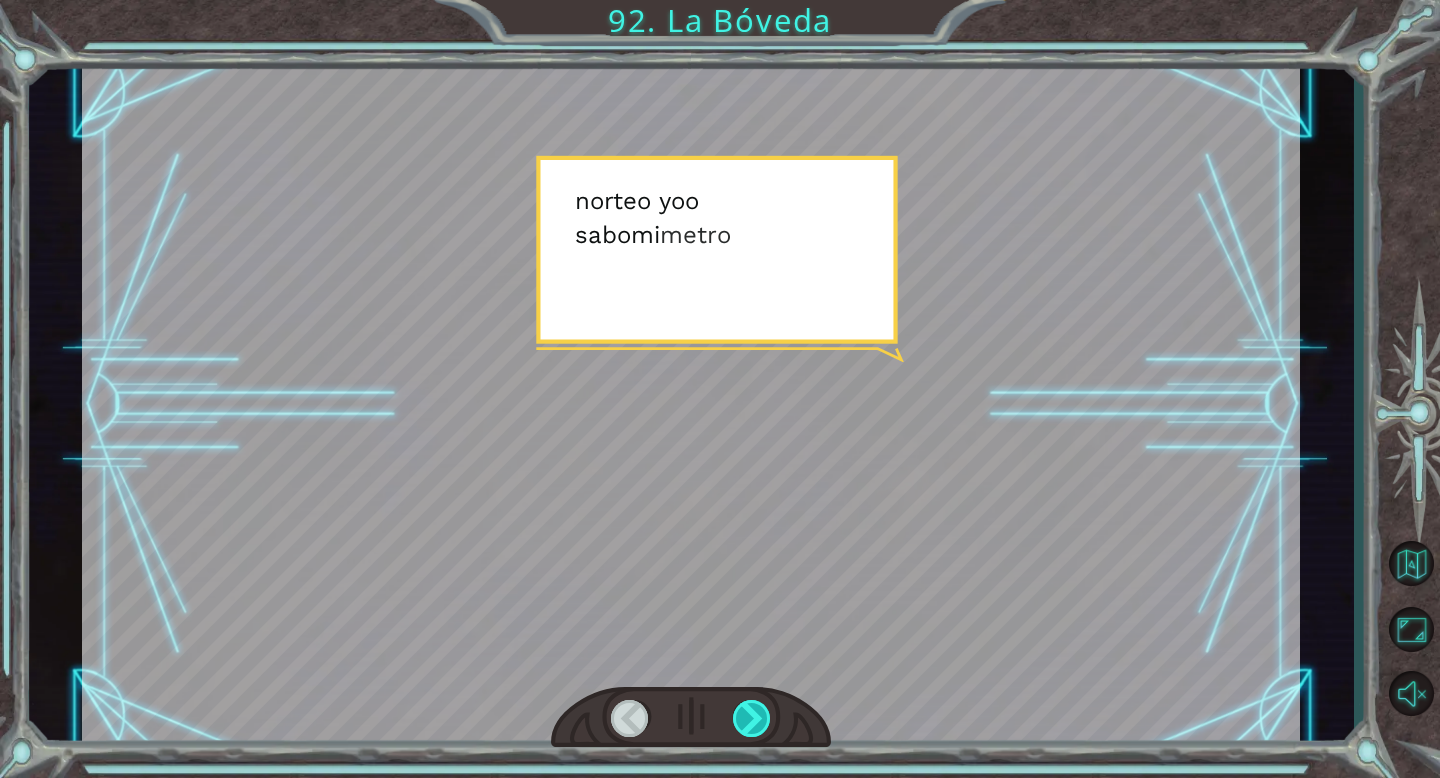 click at bounding box center (752, 718) 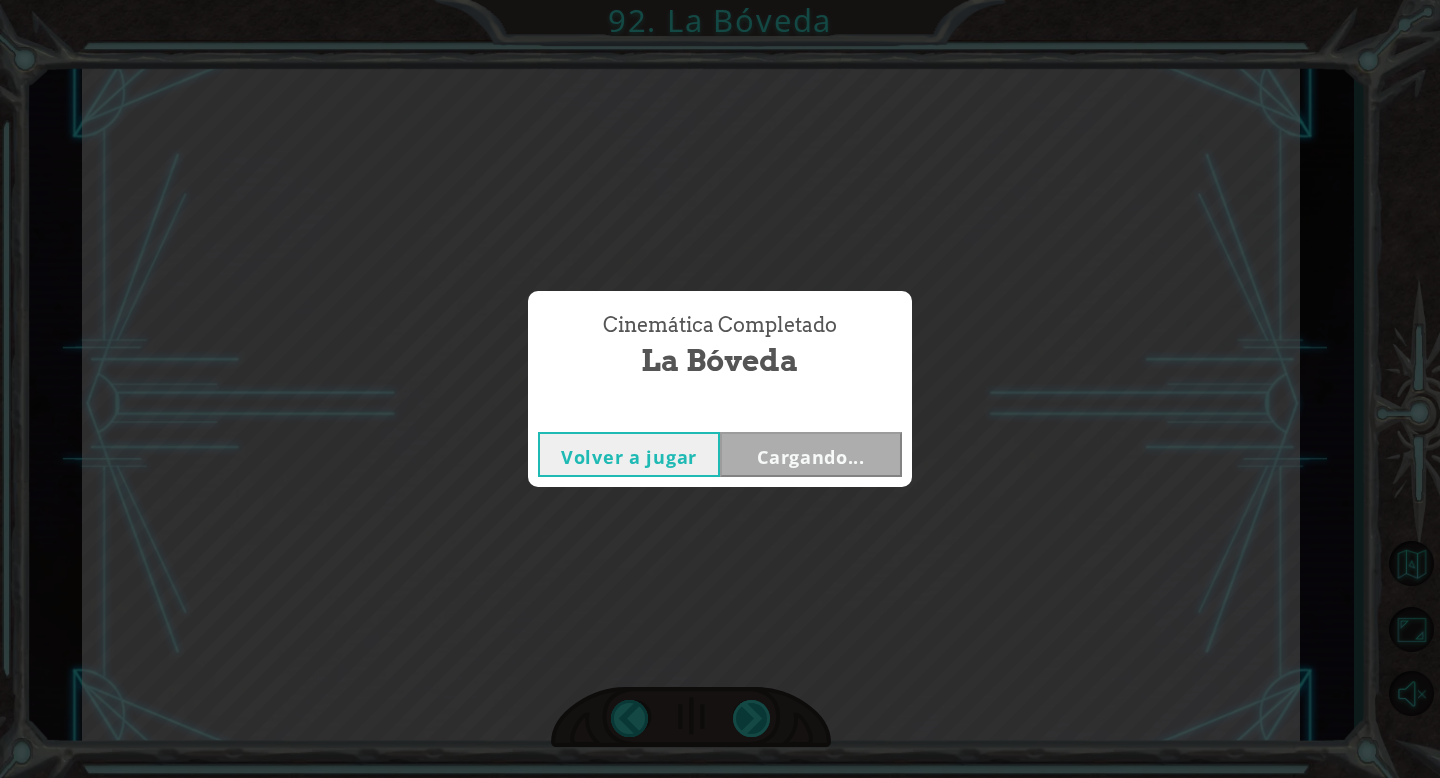 click on "Cinemática Completado   La Bóveda
Volver a jugar
Cargando..." at bounding box center [720, 389] 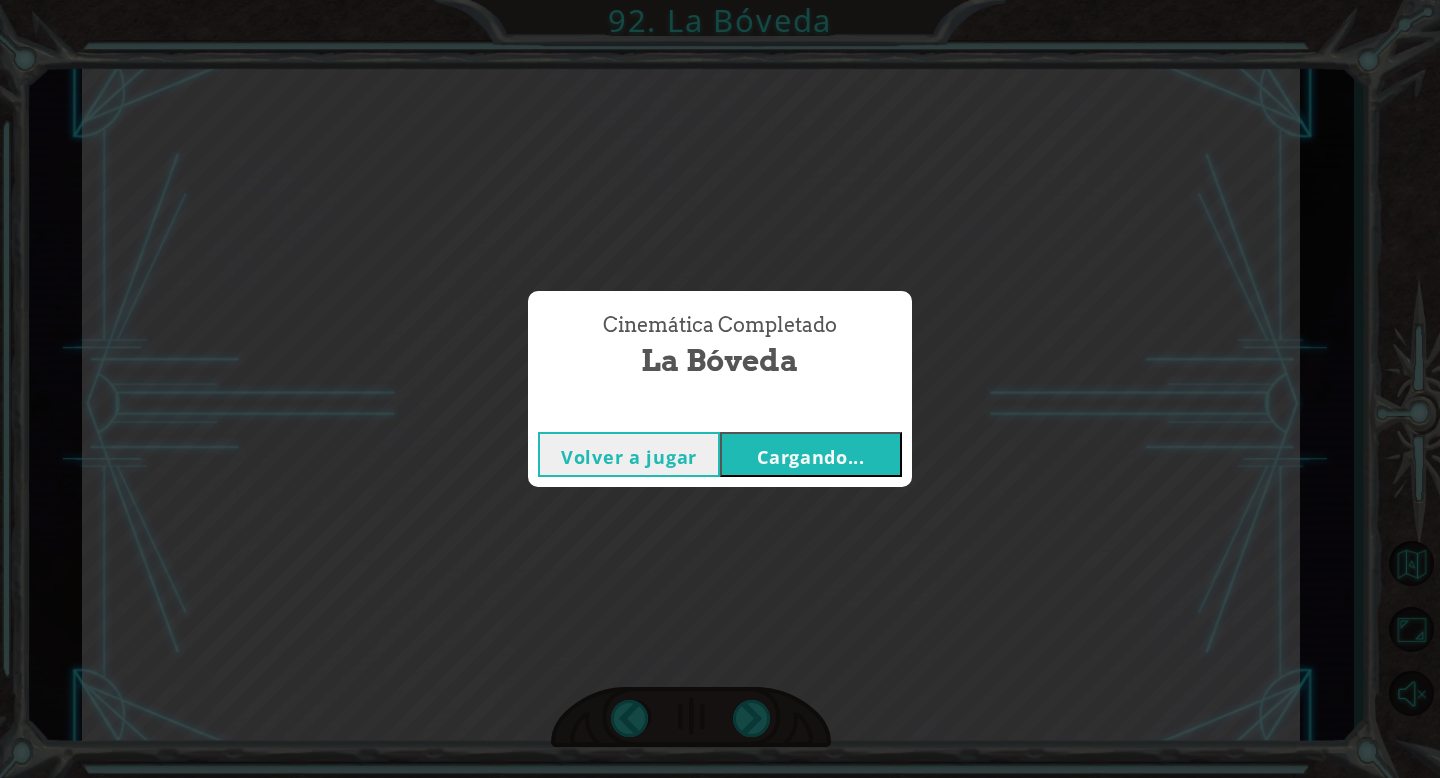 click on "Cargando..." at bounding box center (811, 457) 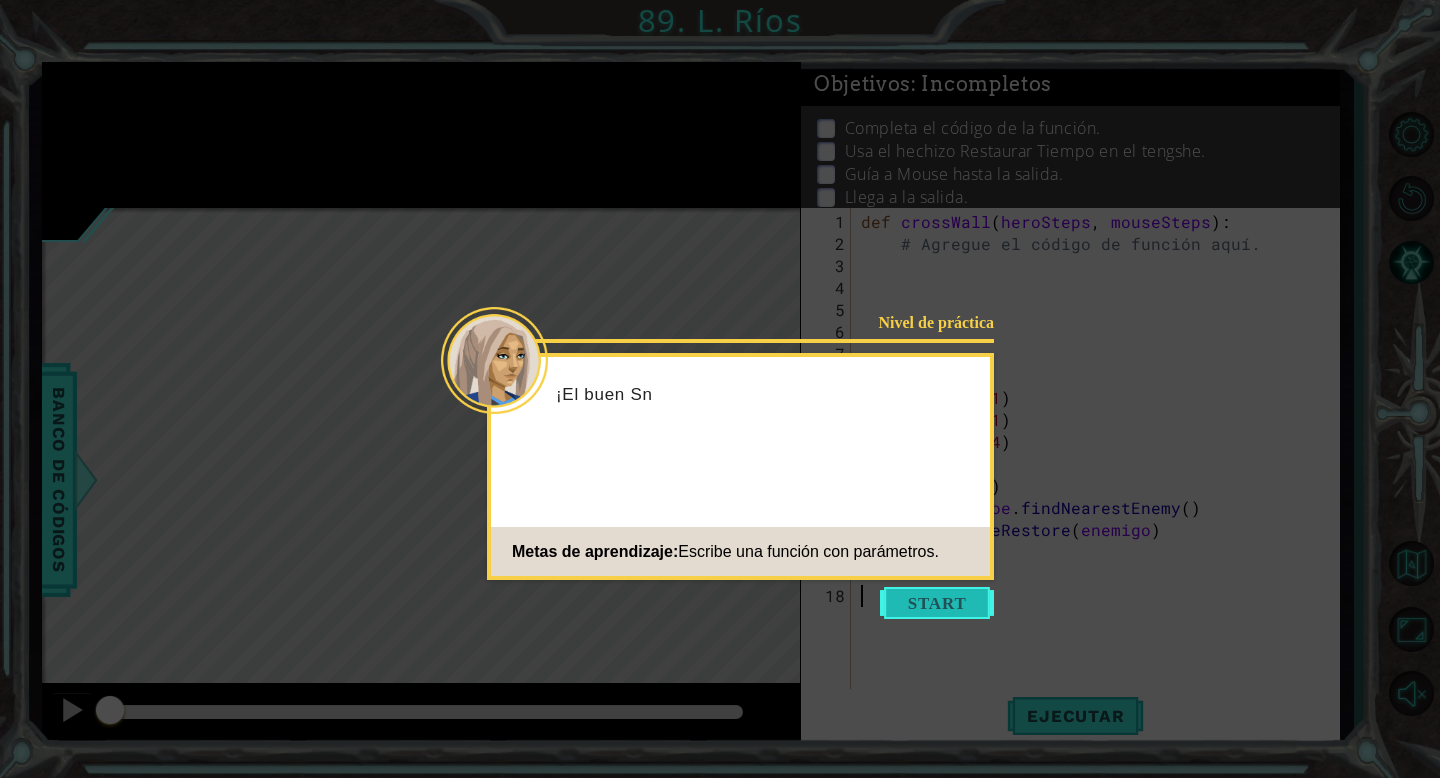 click at bounding box center (937, 603) 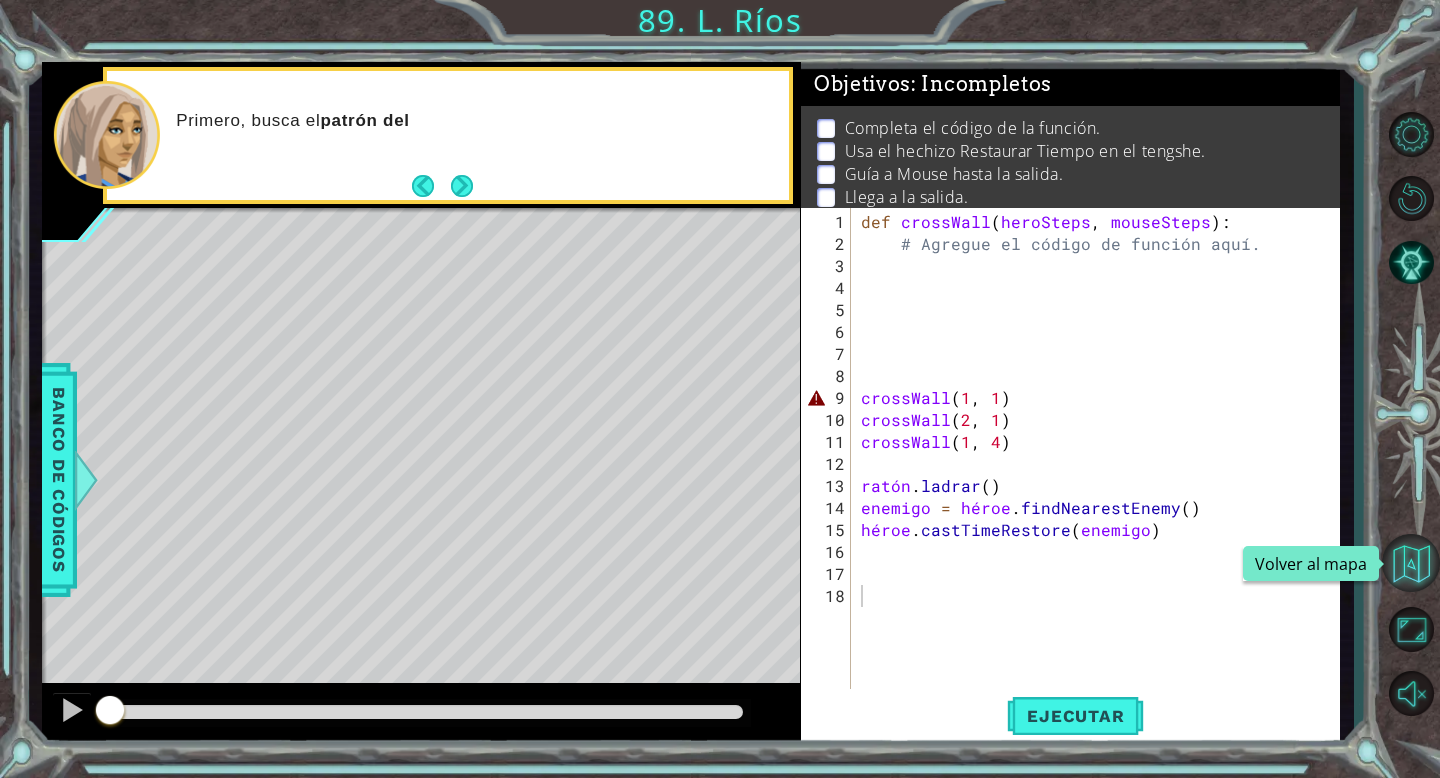 click at bounding box center [1411, 563] 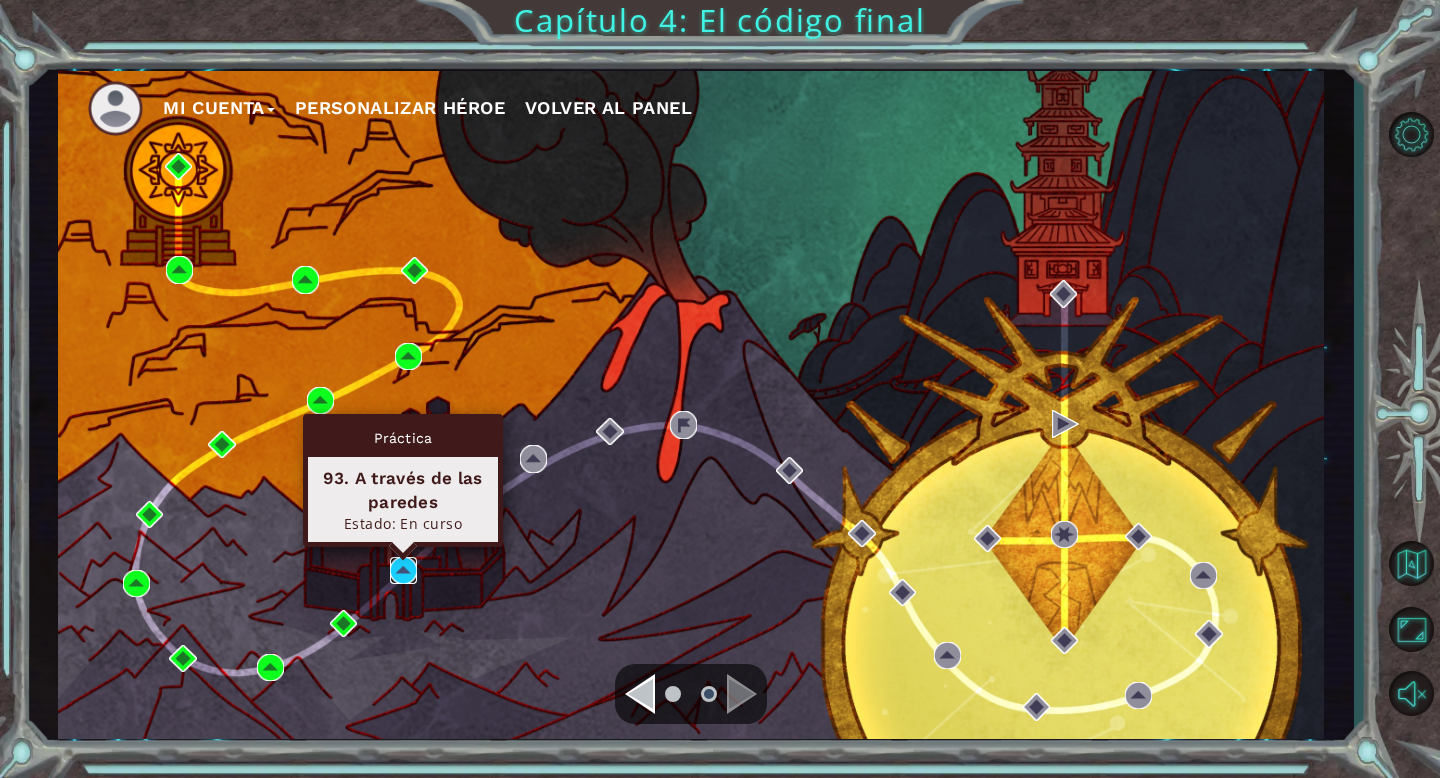 click at bounding box center (403, 570) 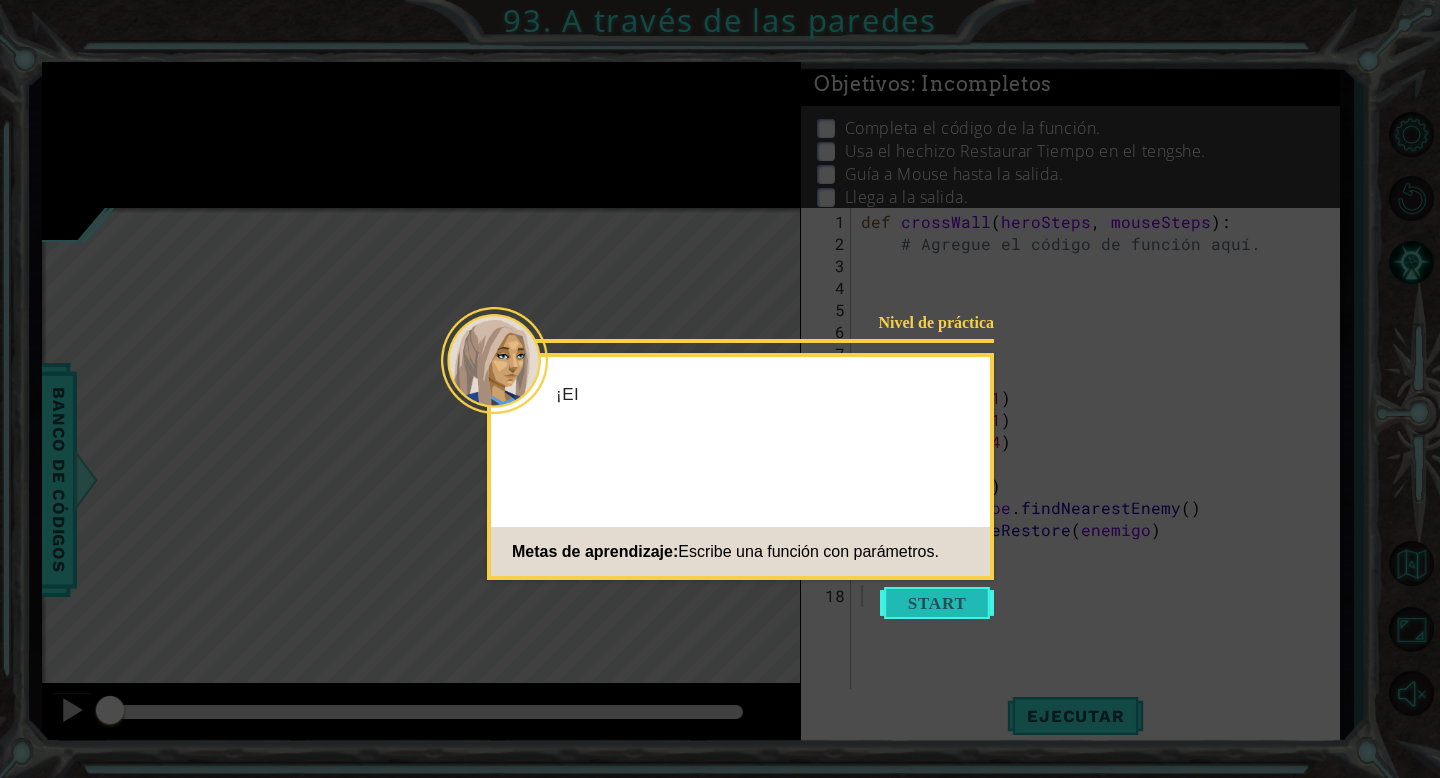 click at bounding box center (937, 603) 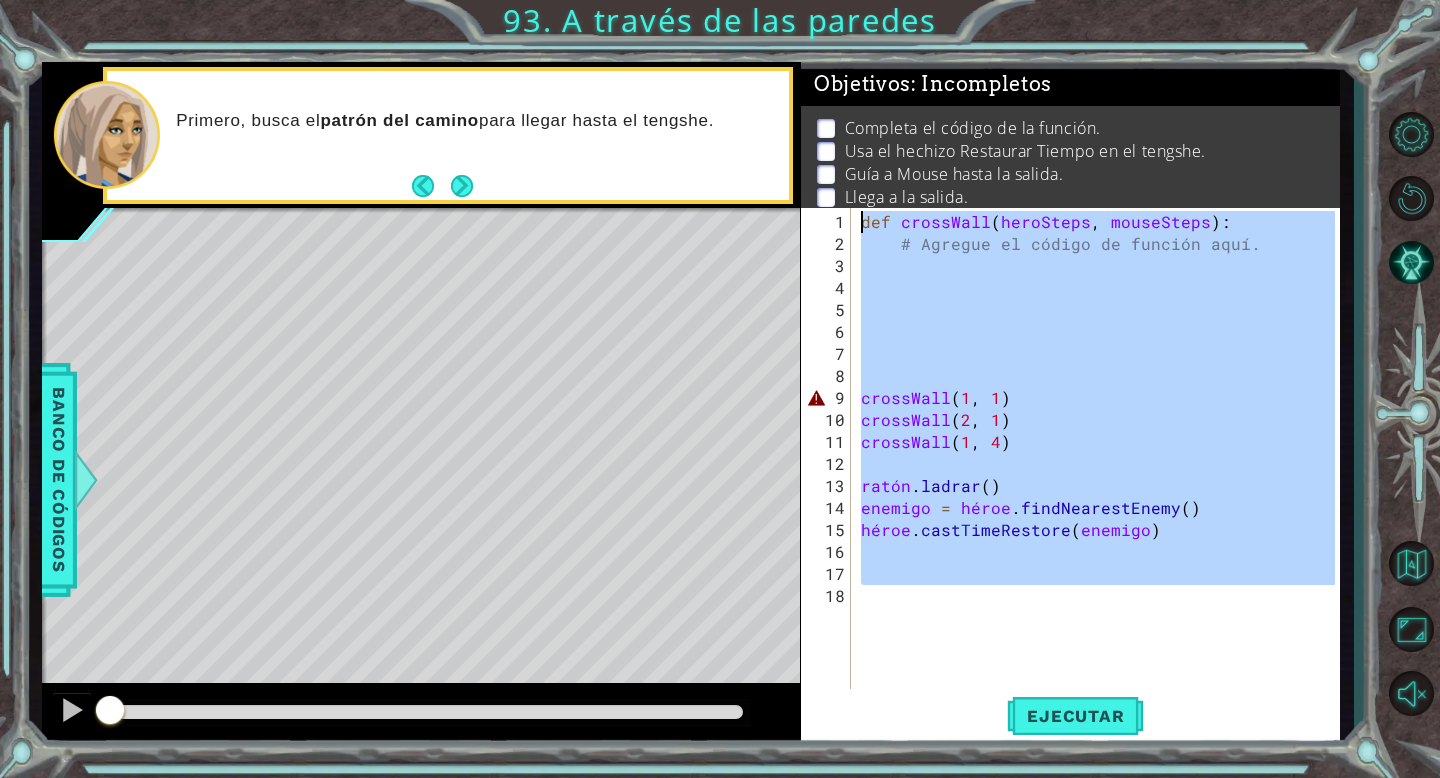 drag, startPoint x: 885, startPoint y: 587, endPoint x: 837, endPoint y: 210, distance: 380.04343 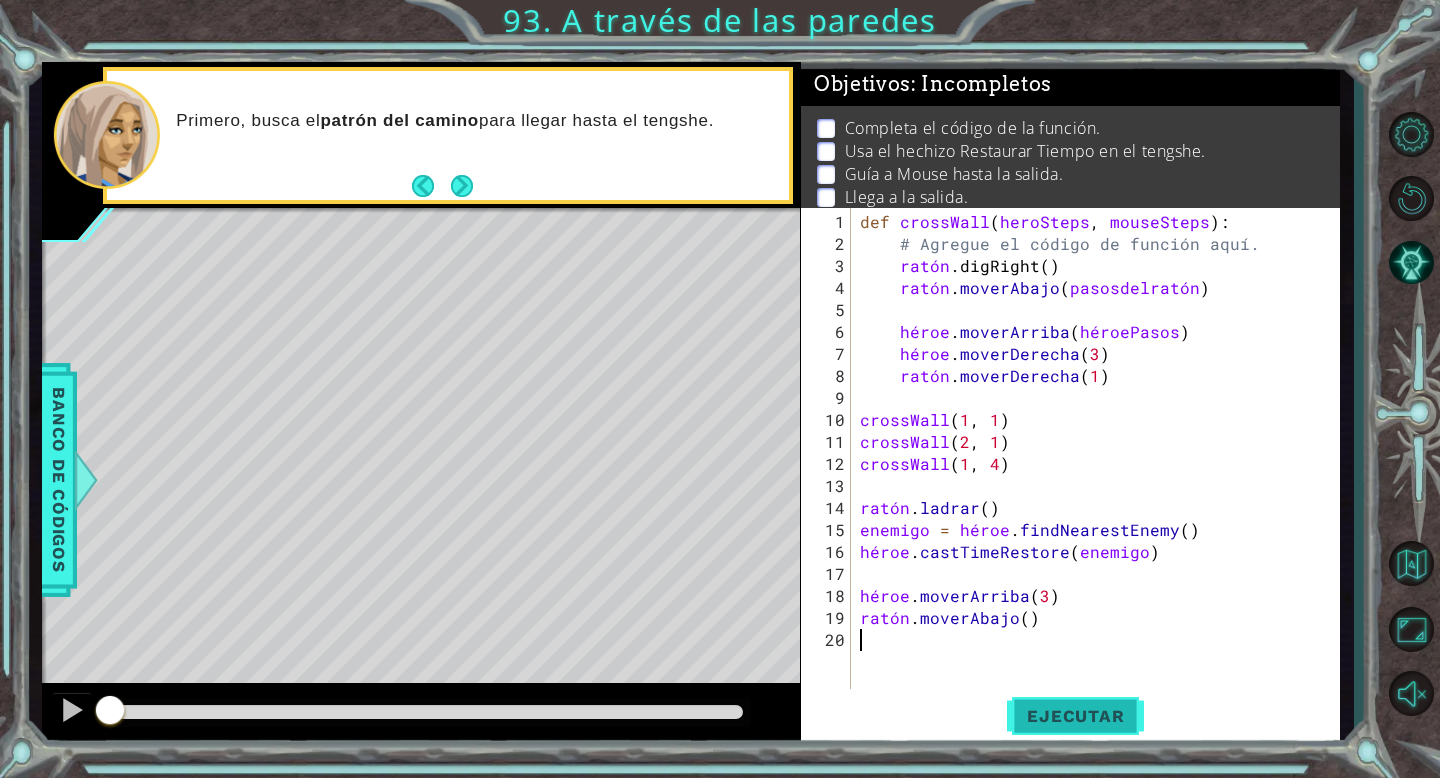 click on "Ejecutar" at bounding box center (1075, 716) 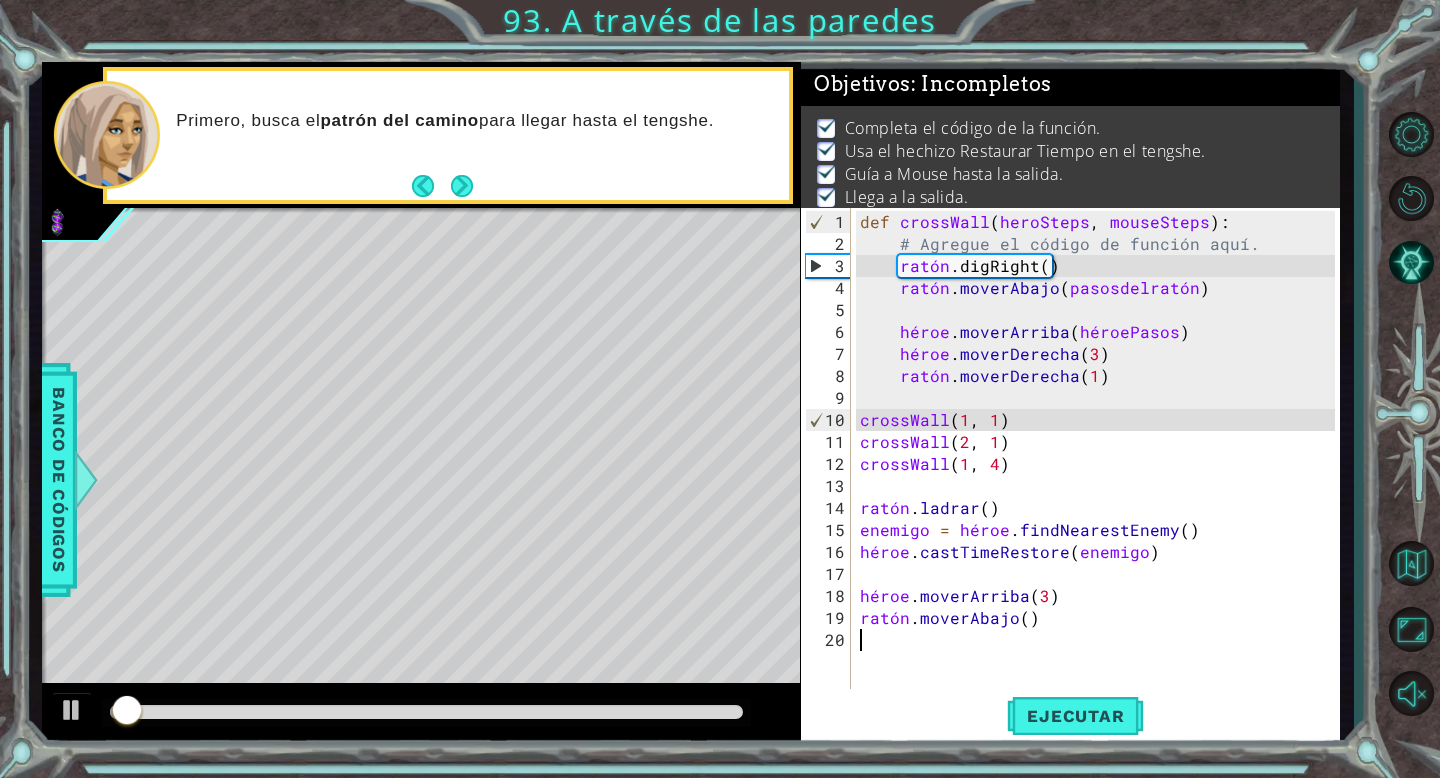 click at bounding box center [426, 712] 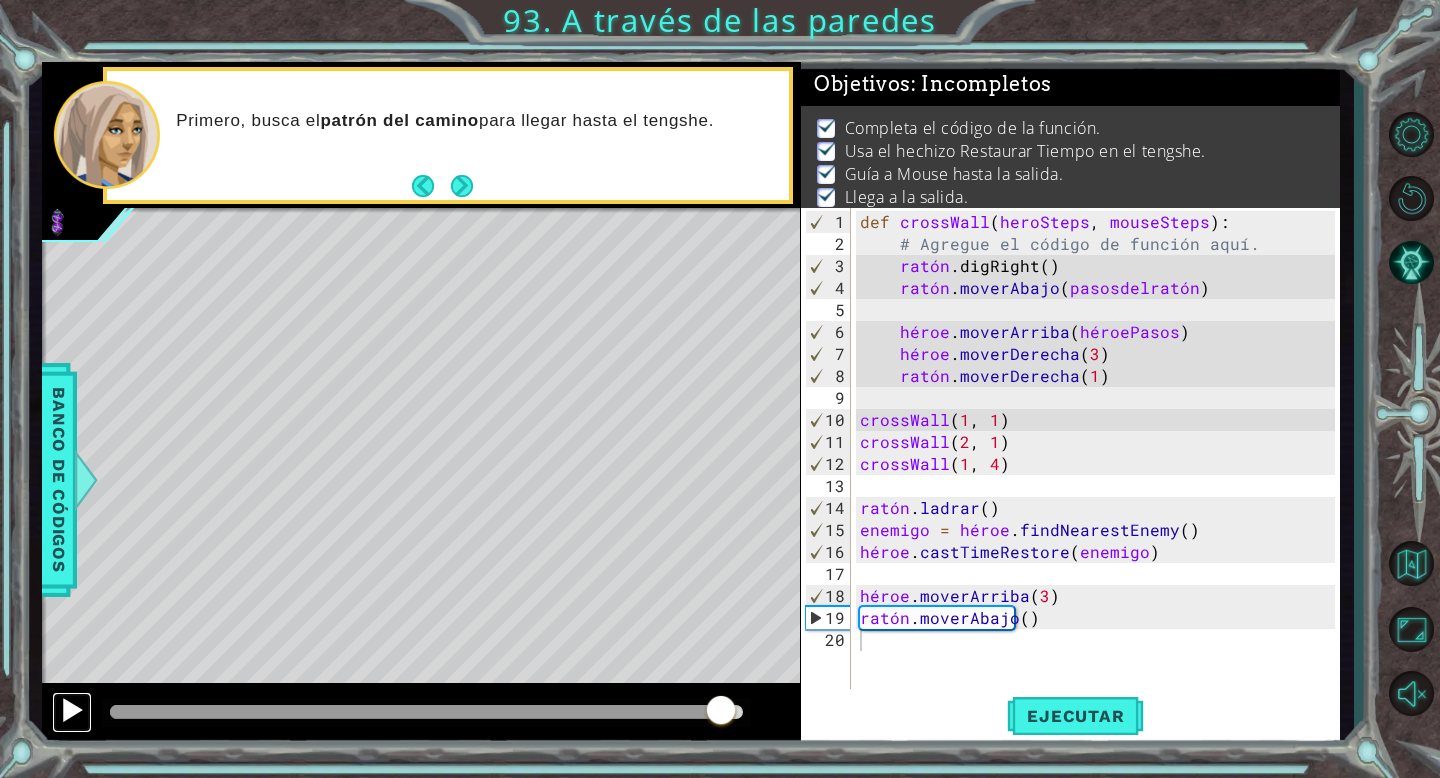 click at bounding box center (72, 712) 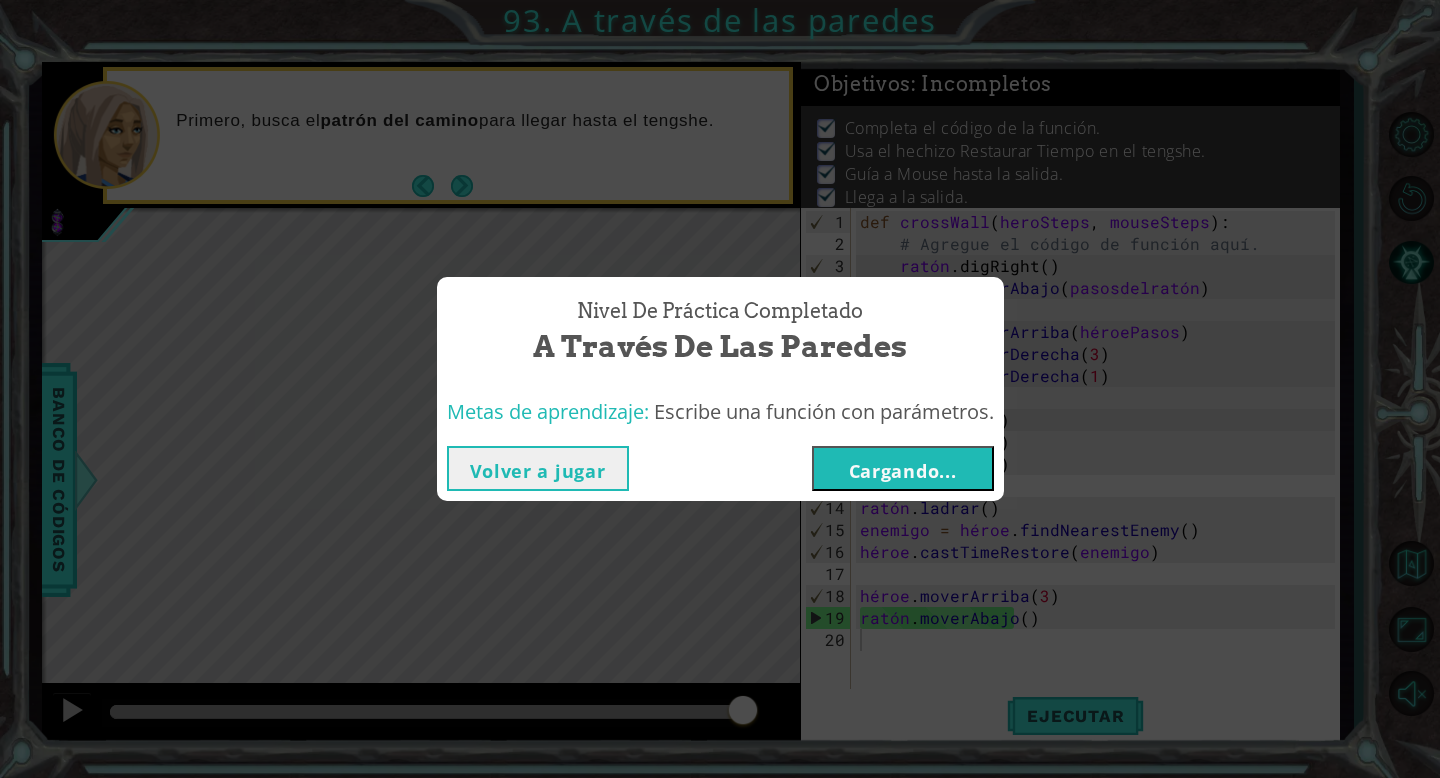 click on "Cargando..." at bounding box center [903, 471] 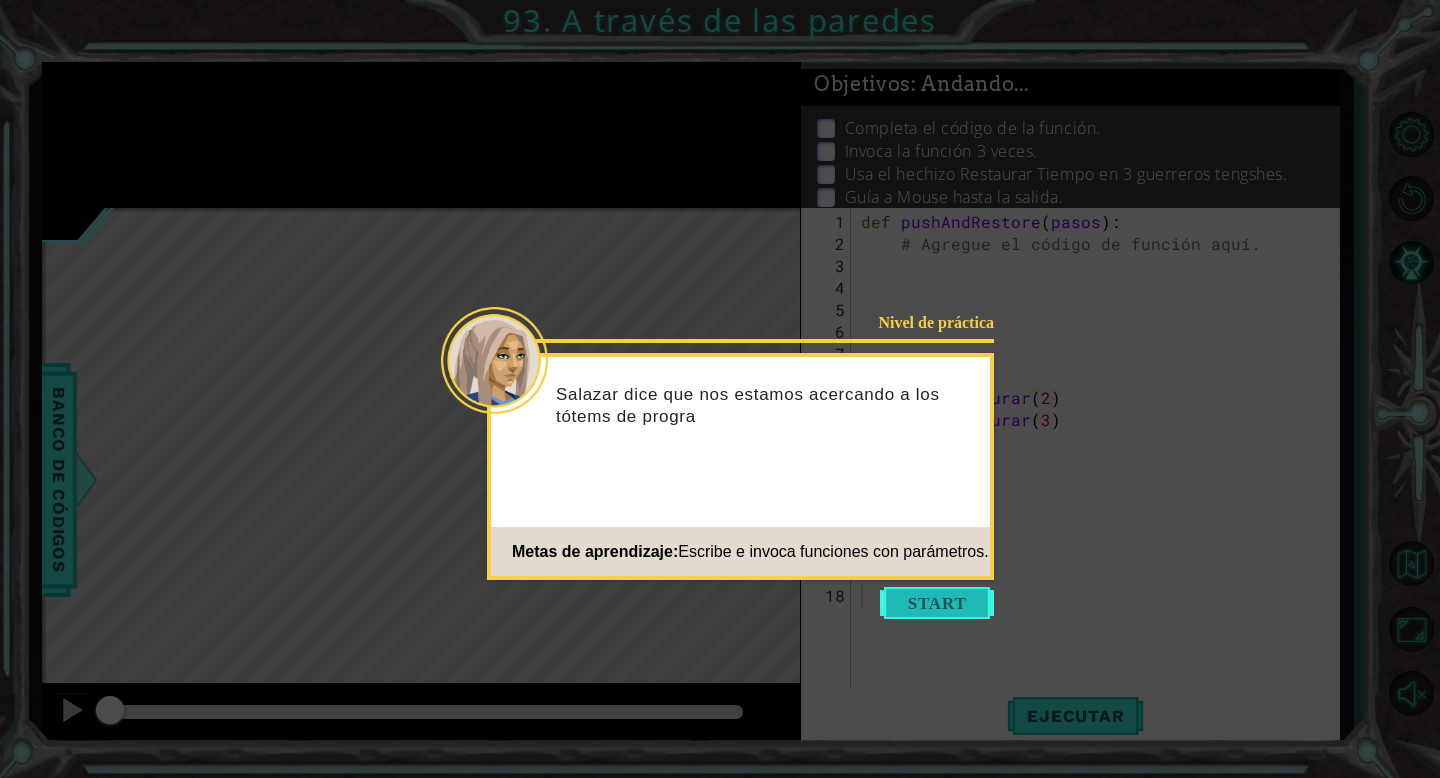 click at bounding box center (937, 603) 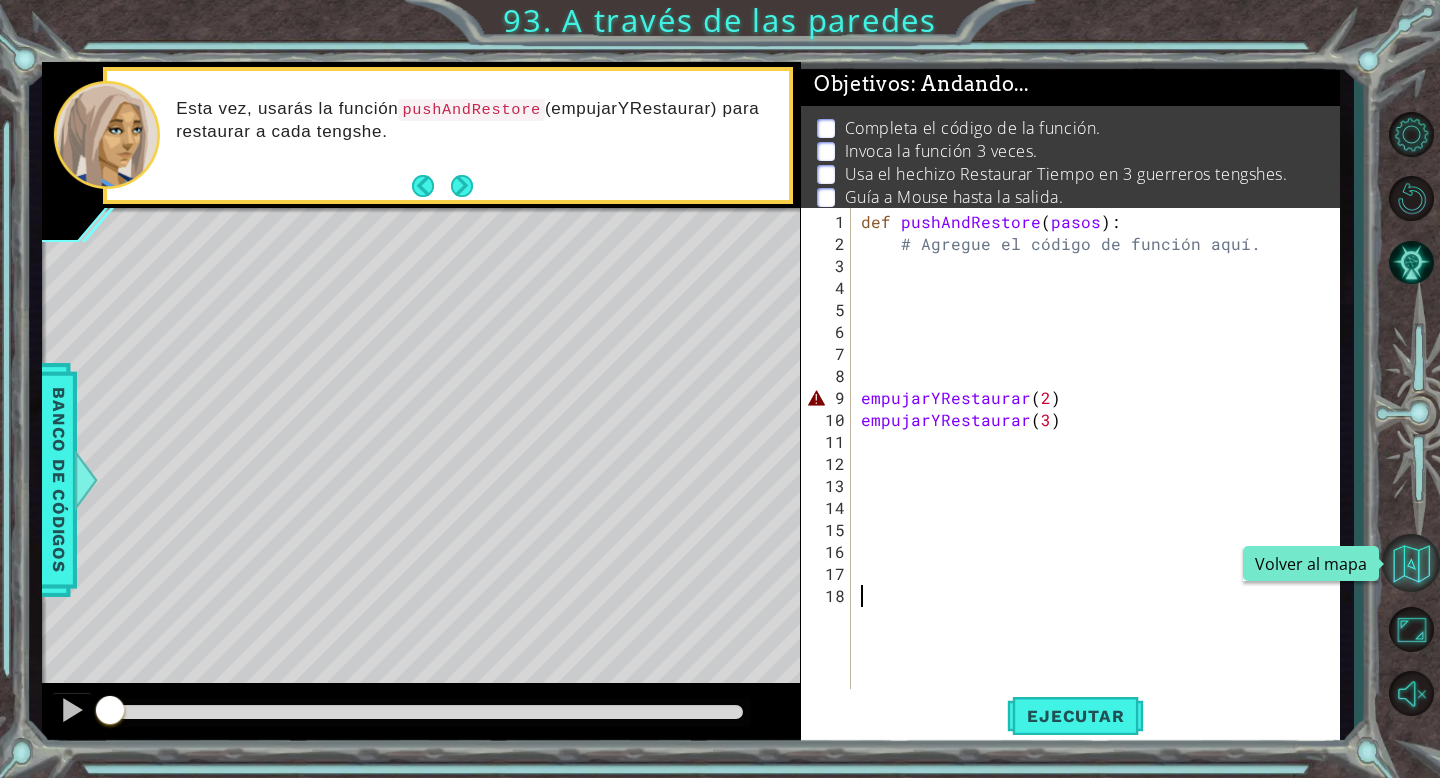 click at bounding box center [1411, 563] 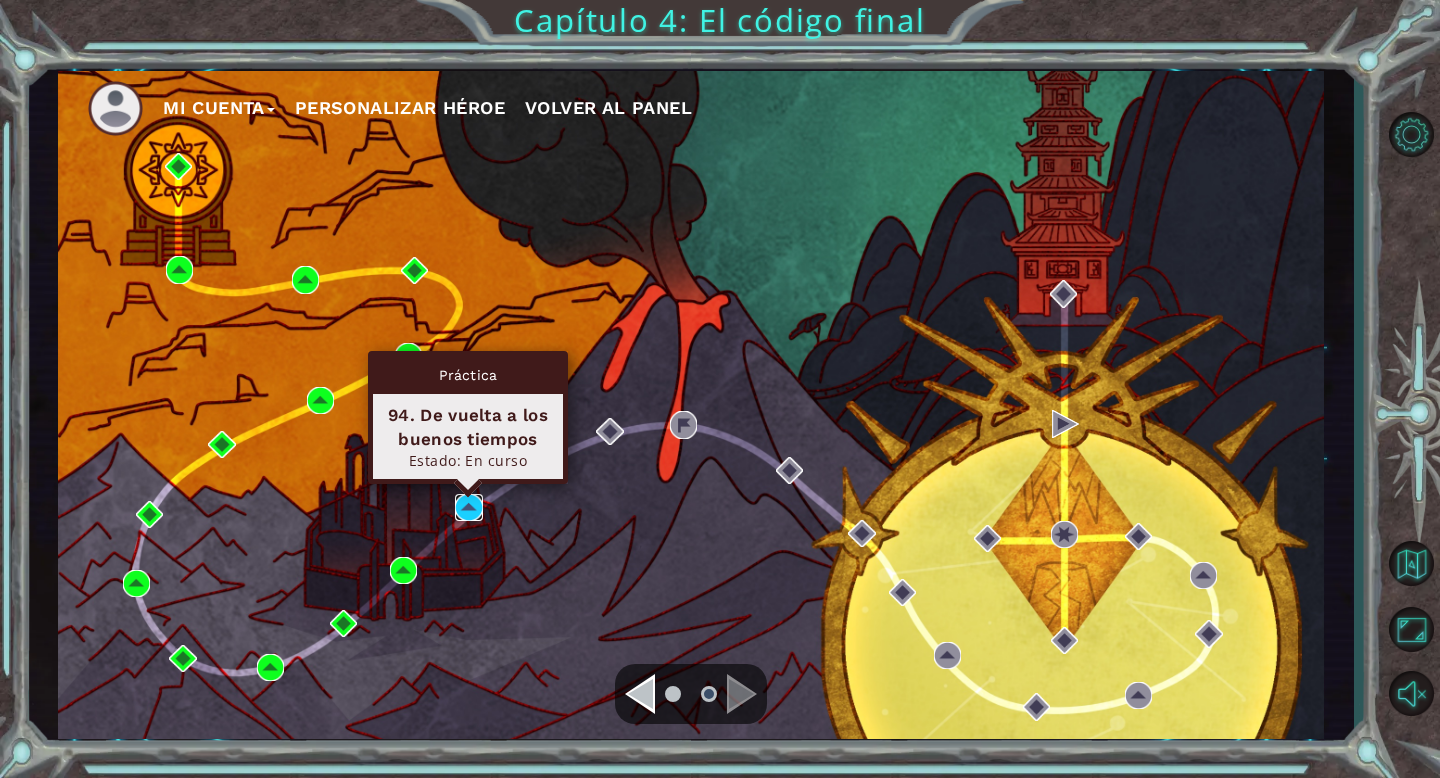 click at bounding box center [468, 507] 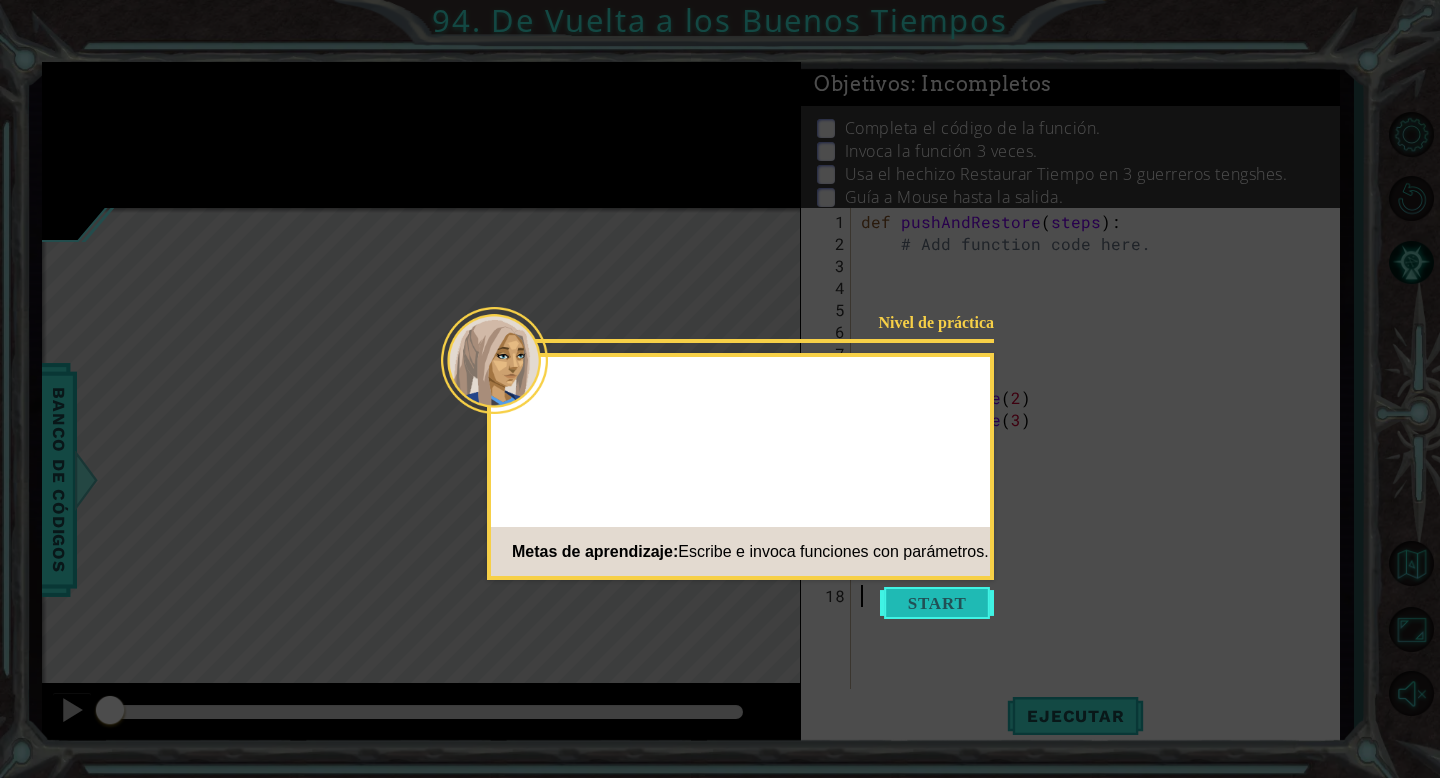 click at bounding box center [937, 603] 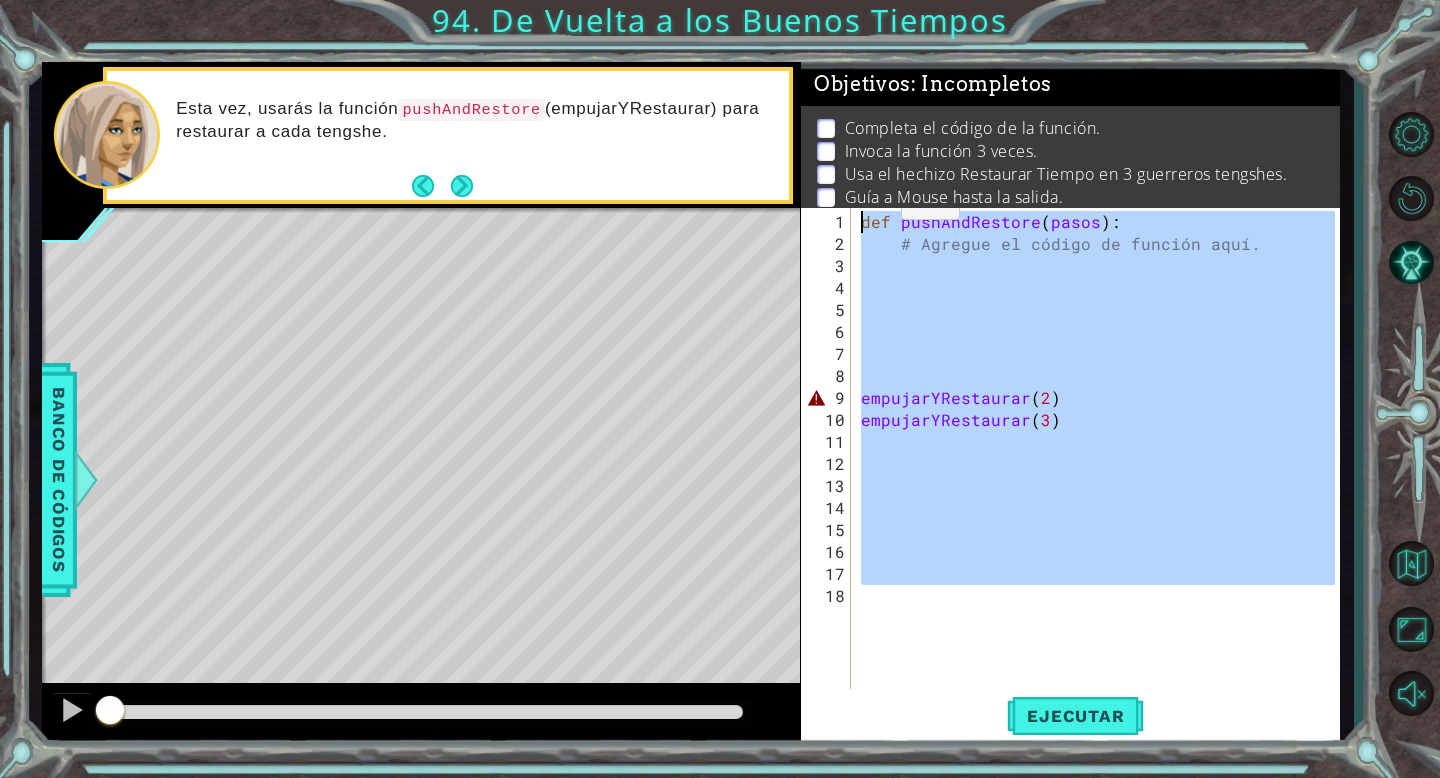 drag, startPoint x: 899, startPoint y: 598, endPoint x: 858, endPoint y: 147, distance: 452.8598 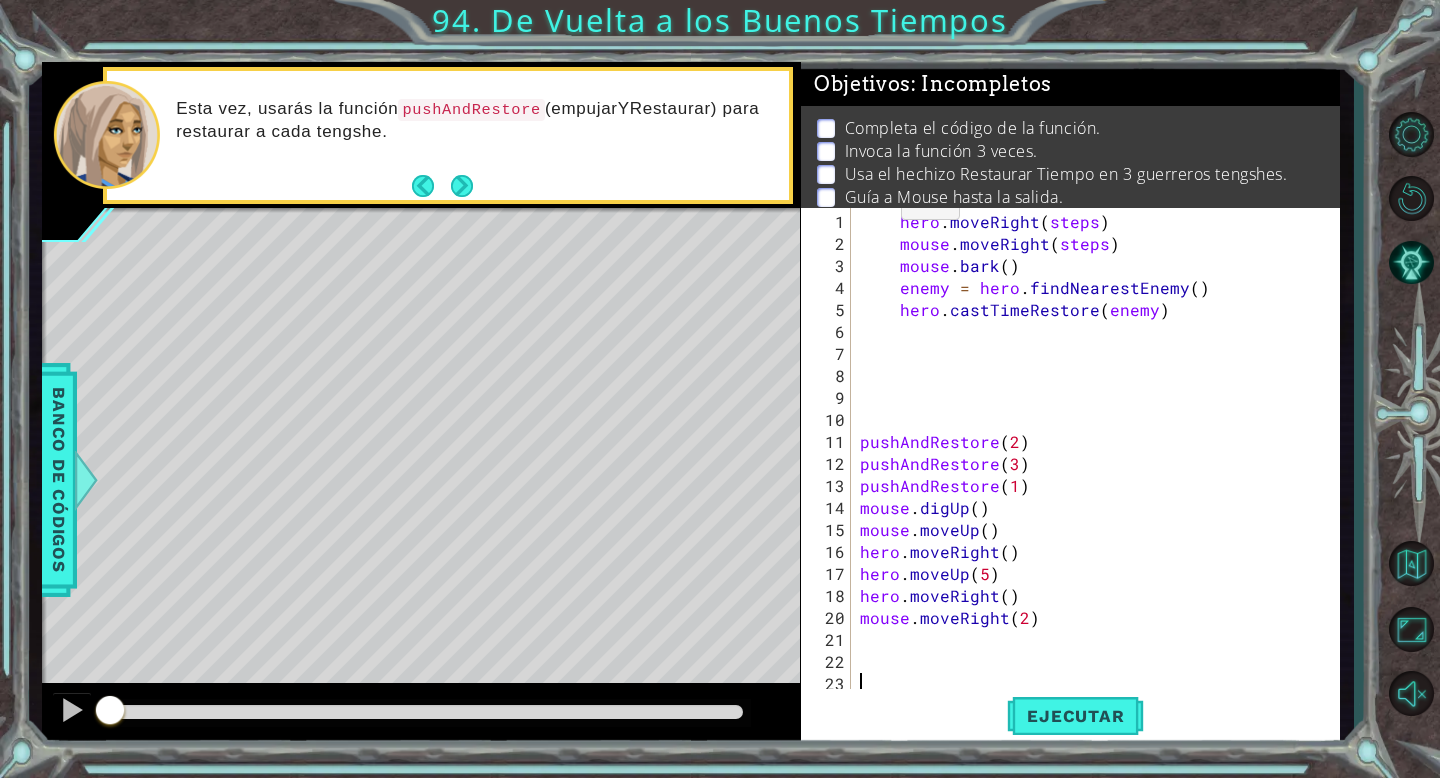scroll, scrollTop: 22, scrollLeft: 0, axis: vertical 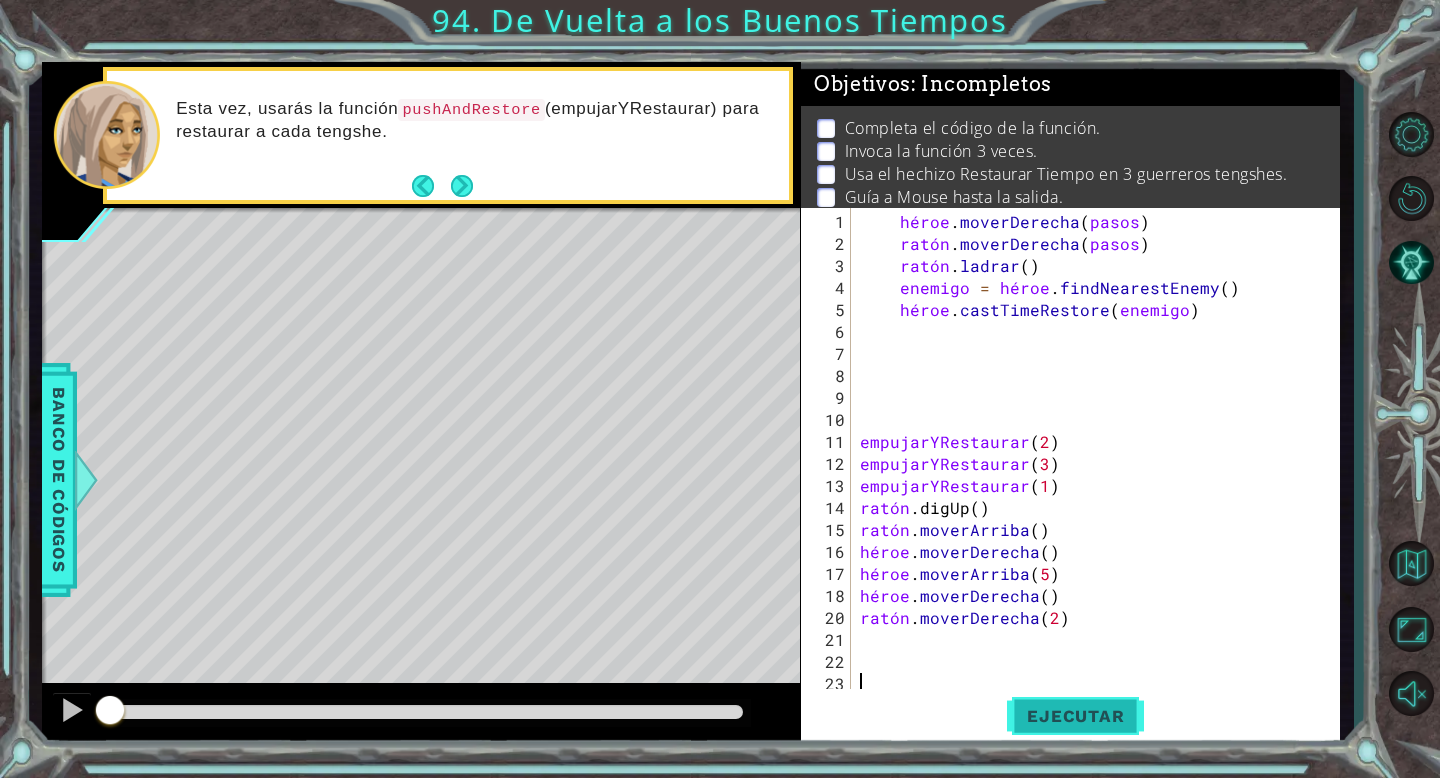click on "Ejecutar" at bounding box center (1075, 716) 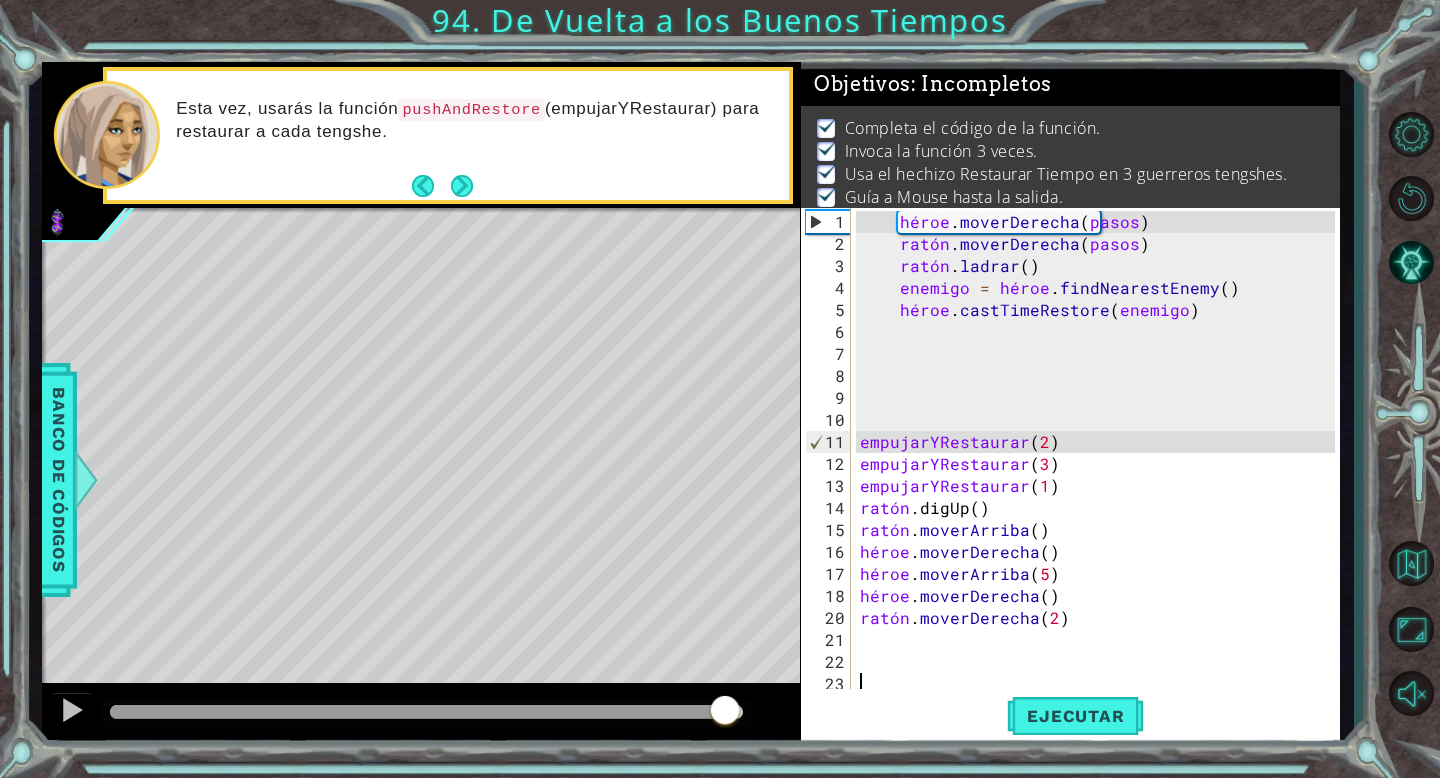 click at bounding box center (426, 712) 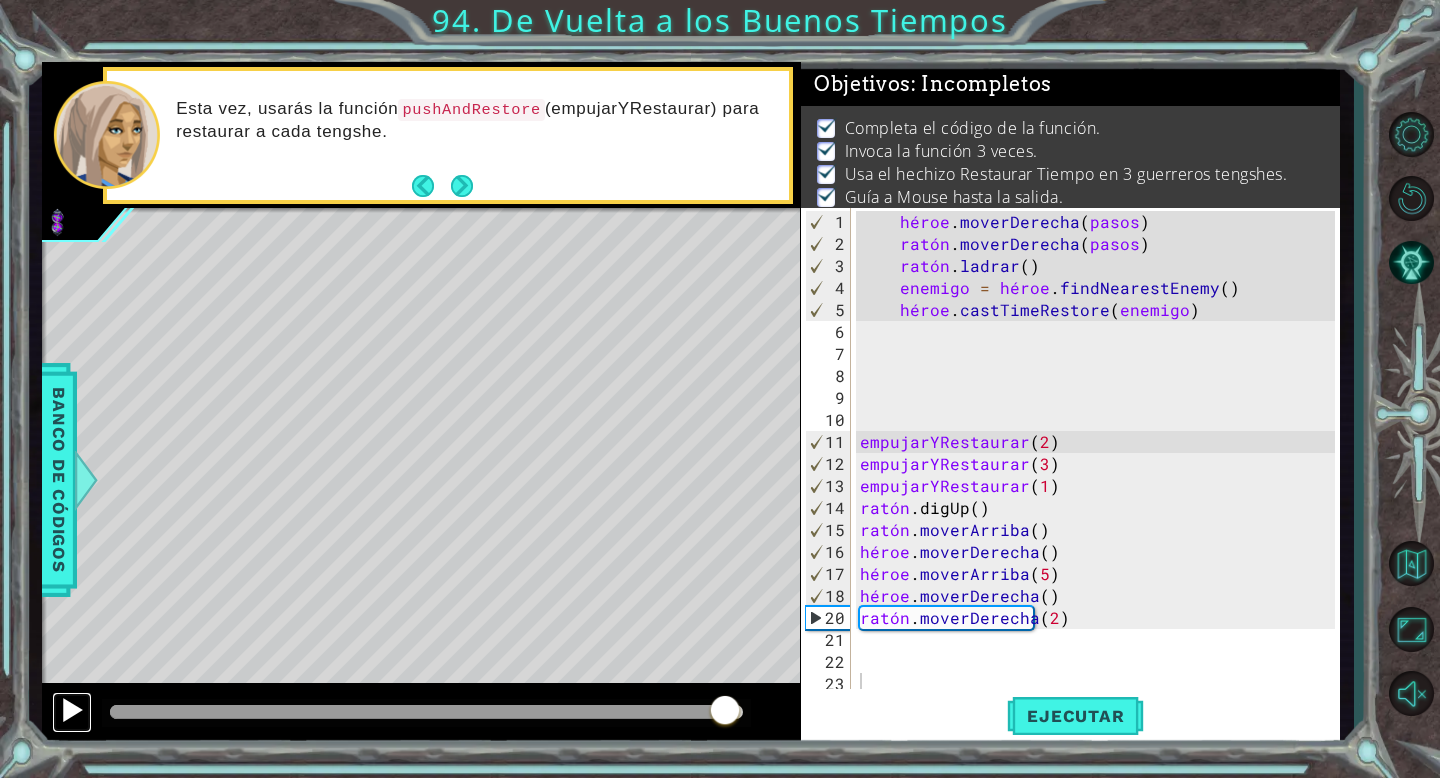 click at bounding box center (72, 710) 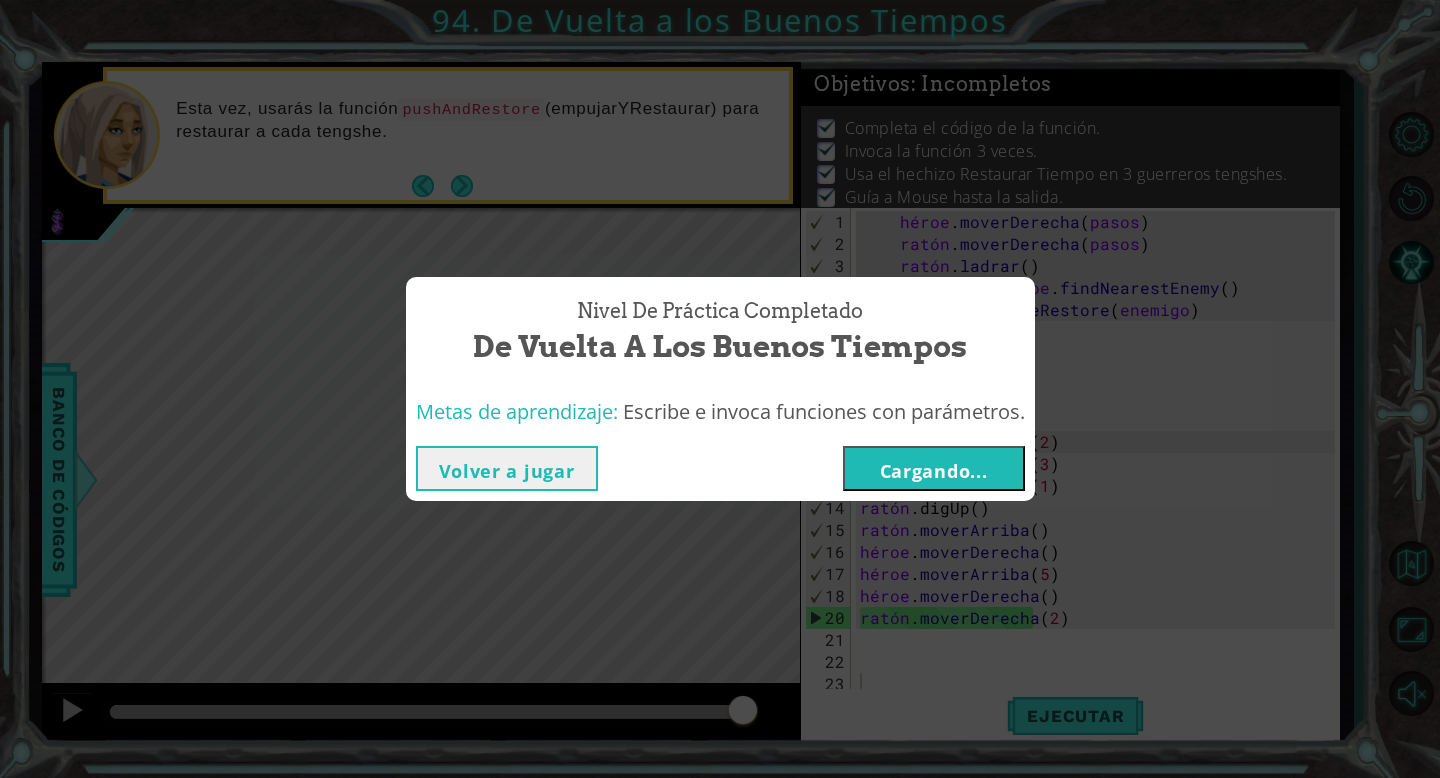 click on "Cargando..." at bounding box center (934, 468) 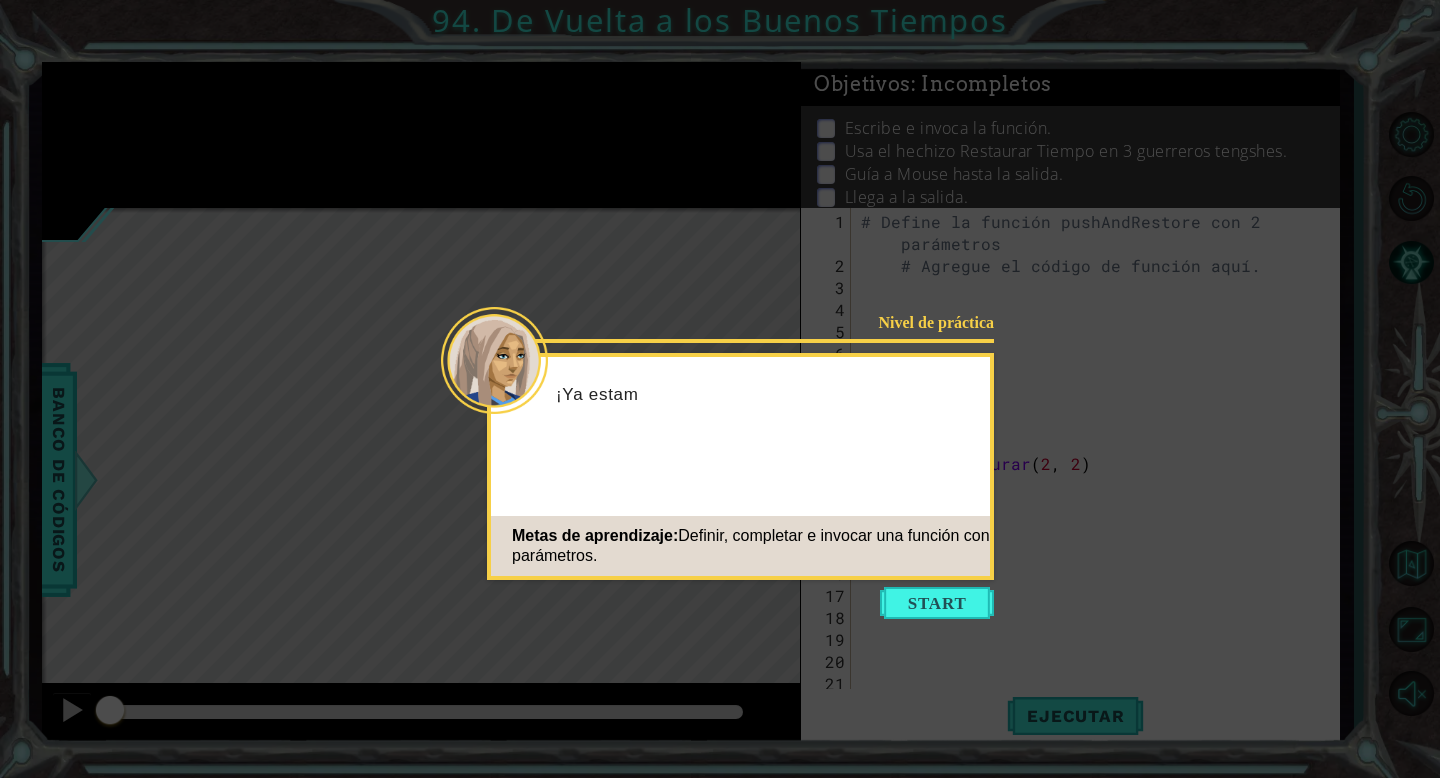 scroll, scrollTop: 44, scrollLeft: 0, axis: vertical 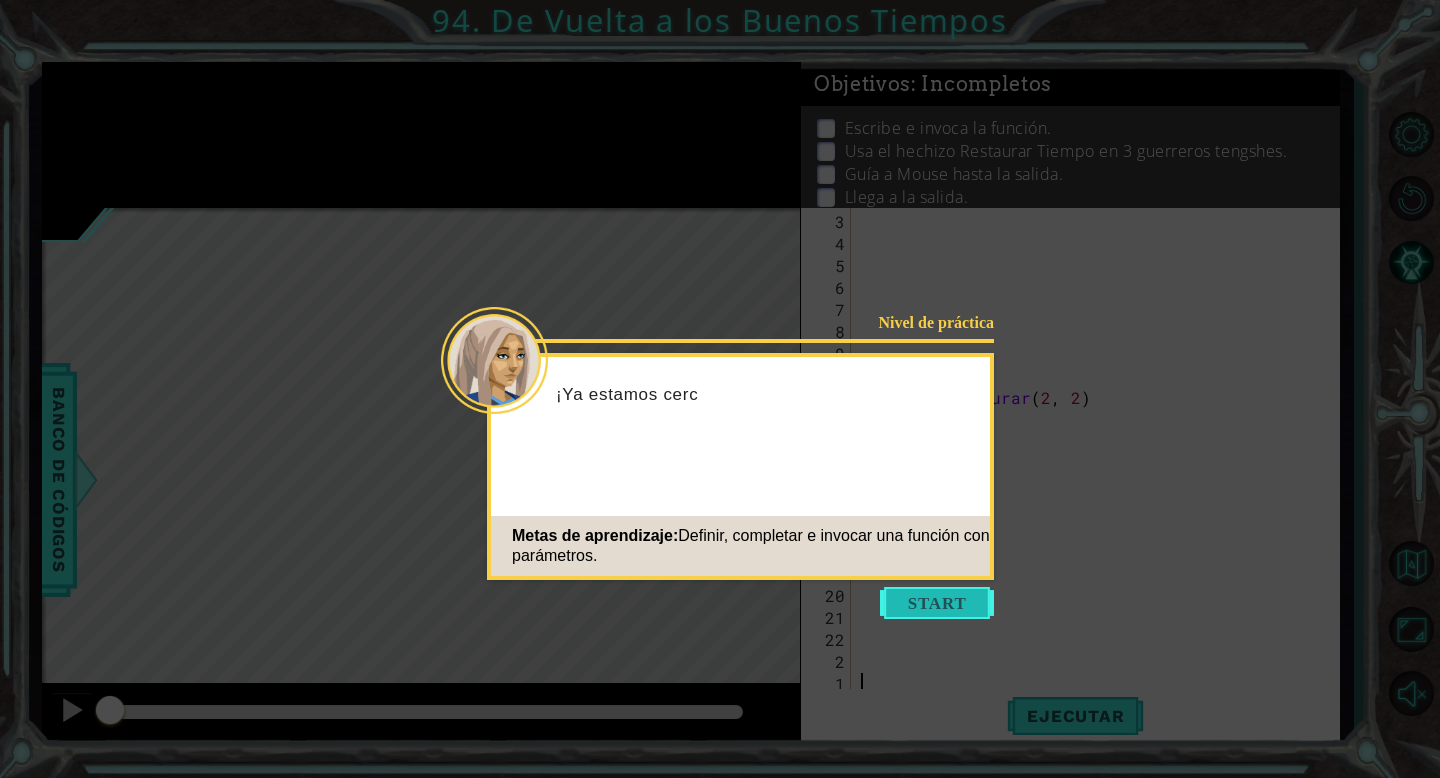 click at bounding box center (937, 603) 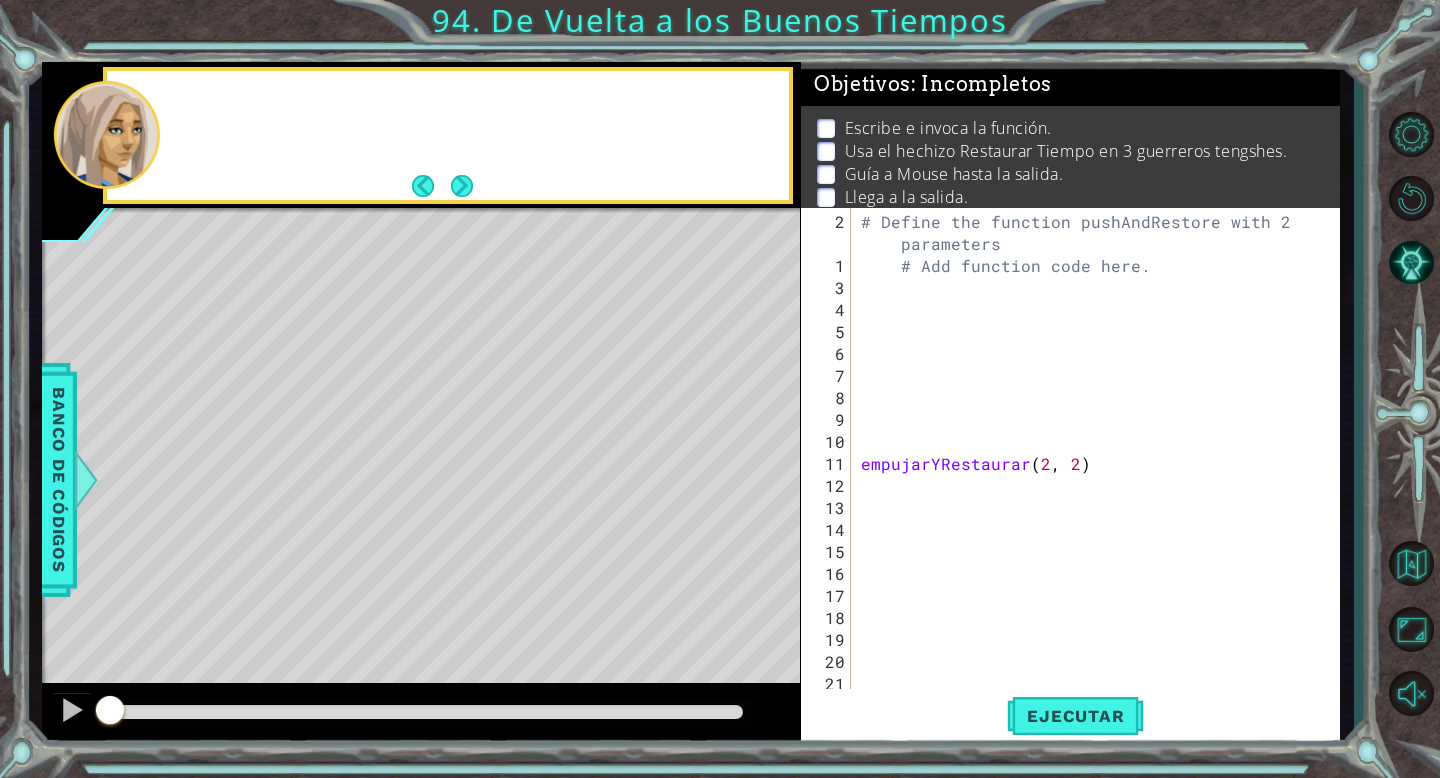 scroll, scrollTop: 0, scrollLeft: 0, axis: both 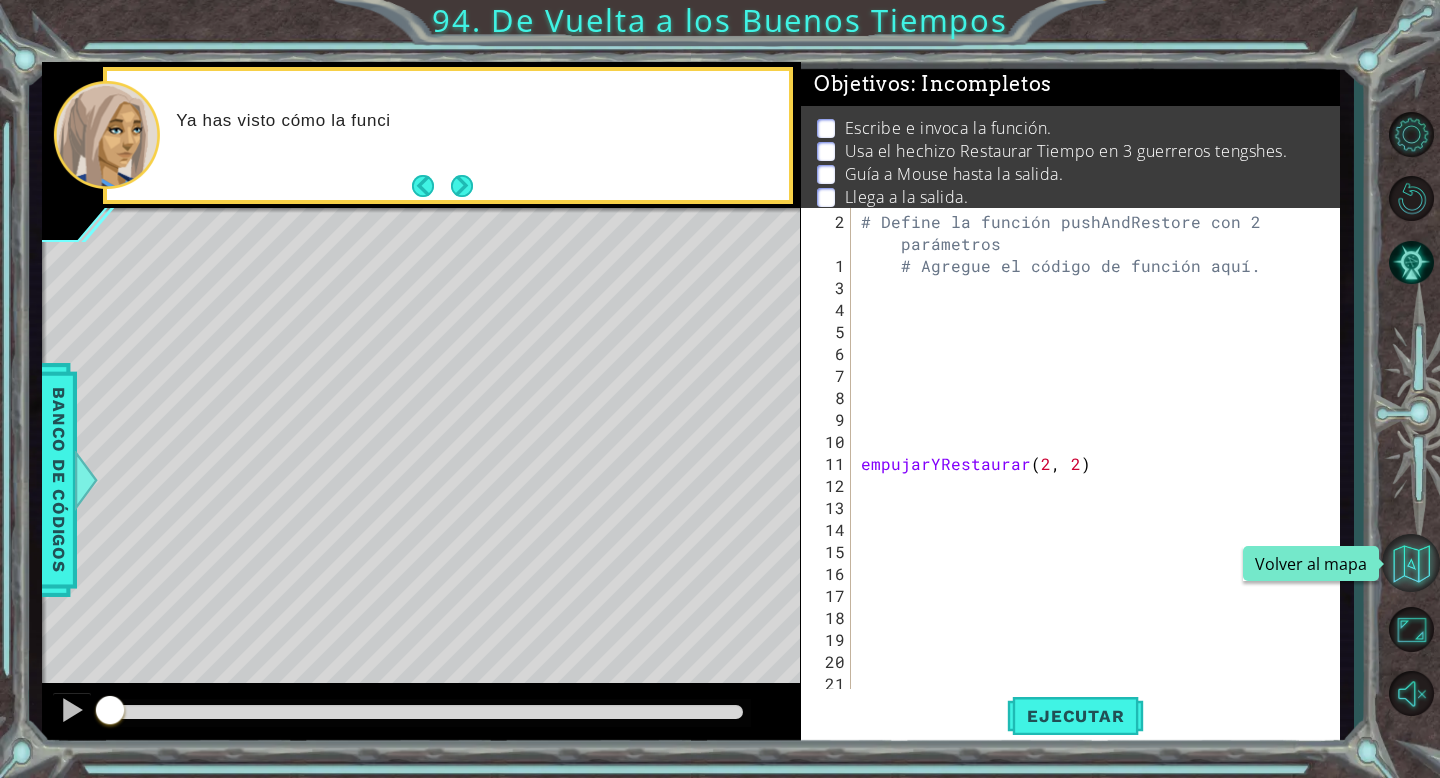 click at bounding box center (1411, 563) 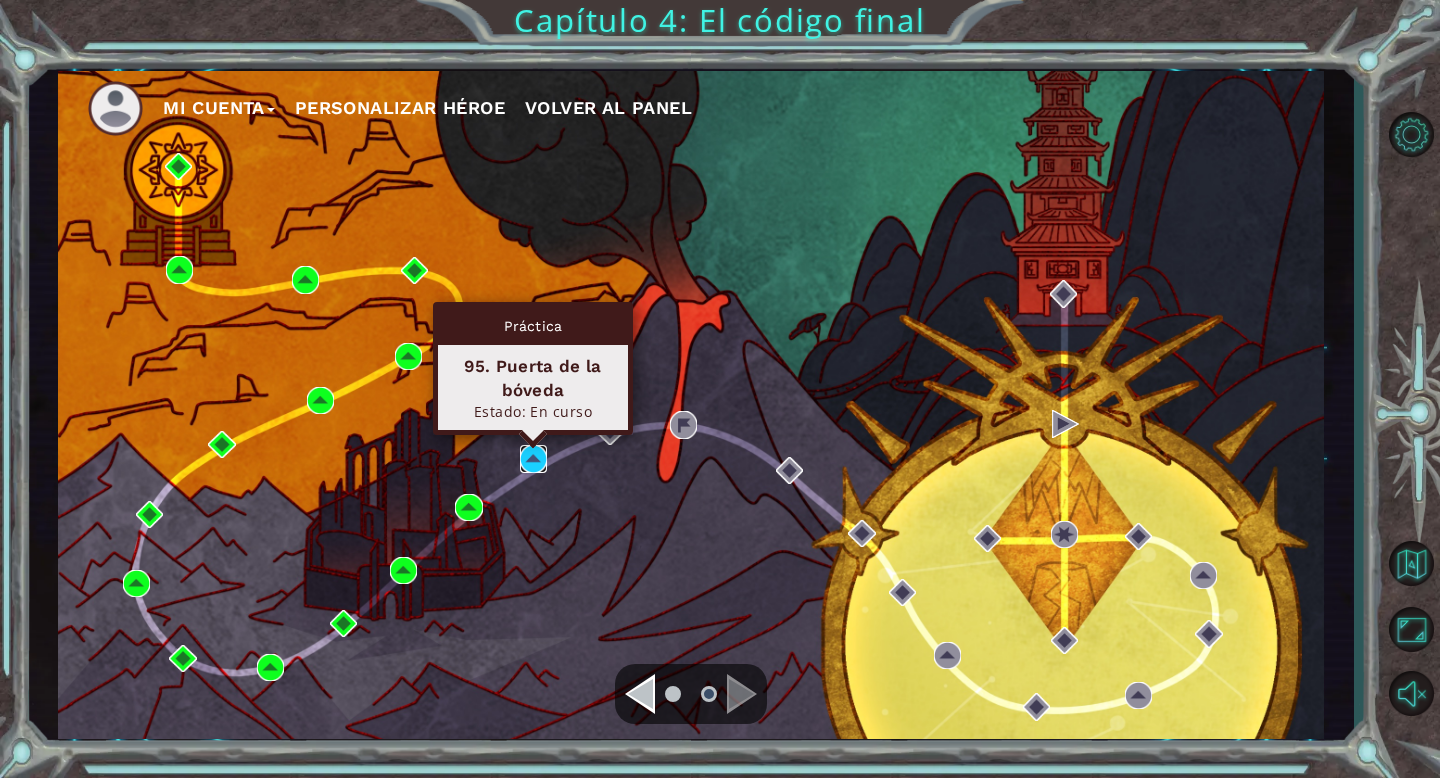 click at bounding box center (533, 458) 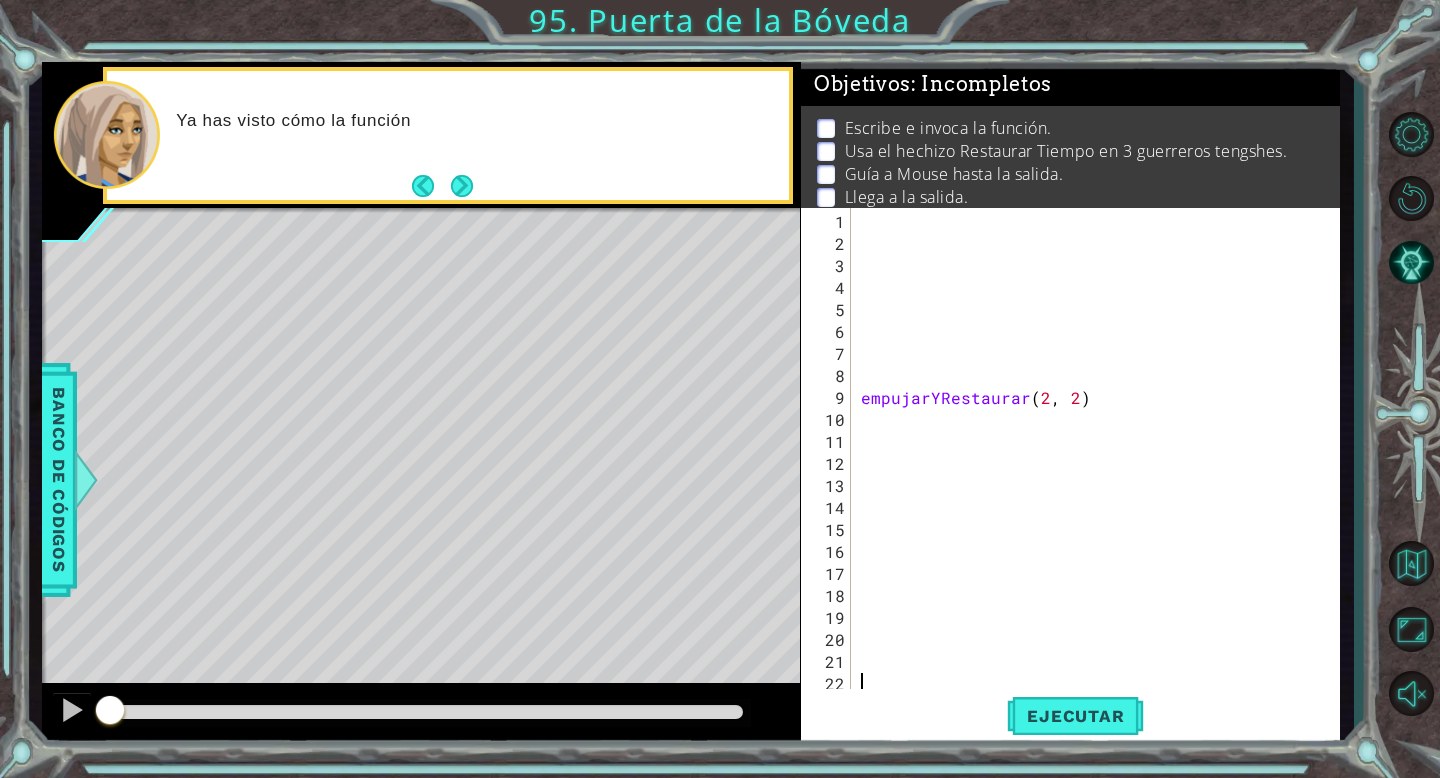 scroll, scrollTop: 0, scrollLeft: 0, axis: both 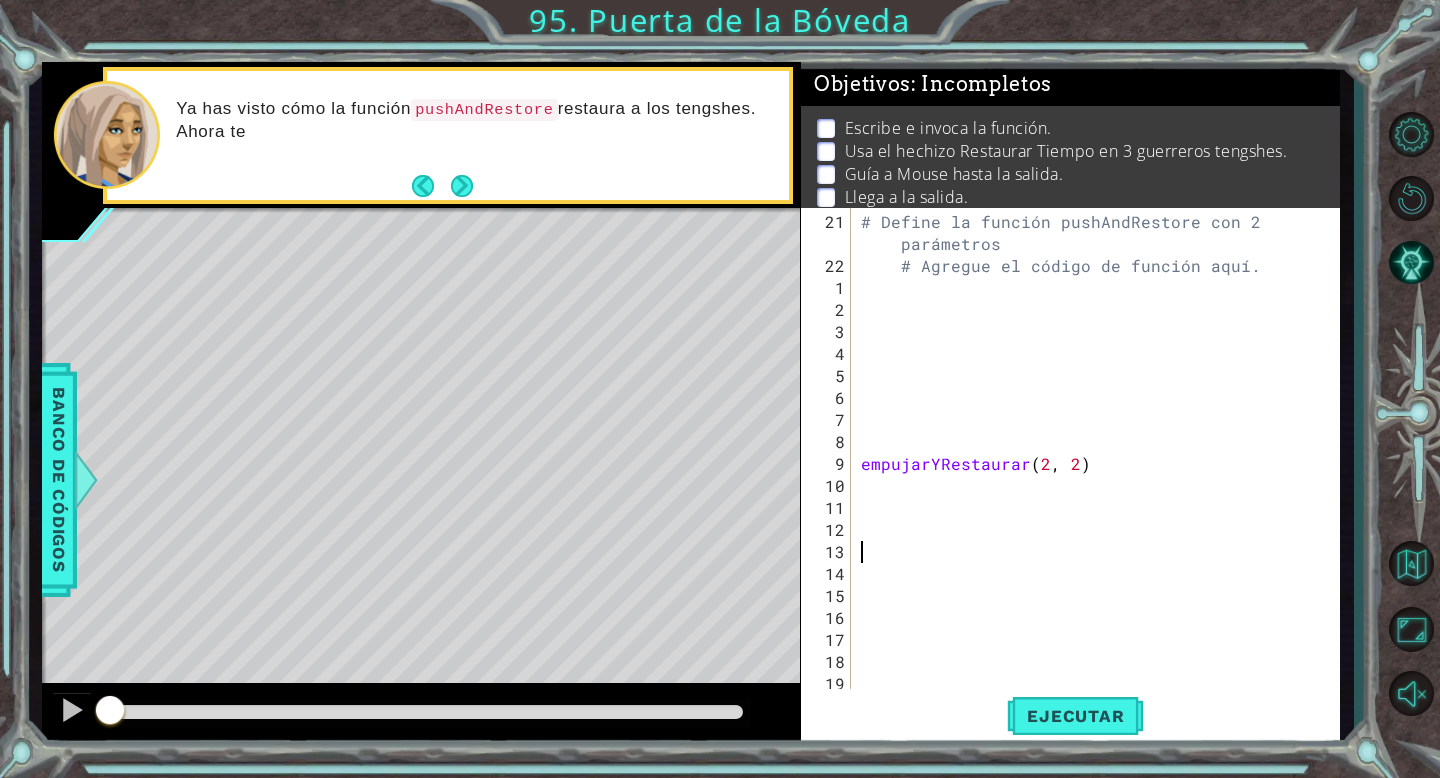 drag, startPoint x: 936, startPoint y: 558, endPoint x: 830, endPoint y: -78, distance: 644.7728 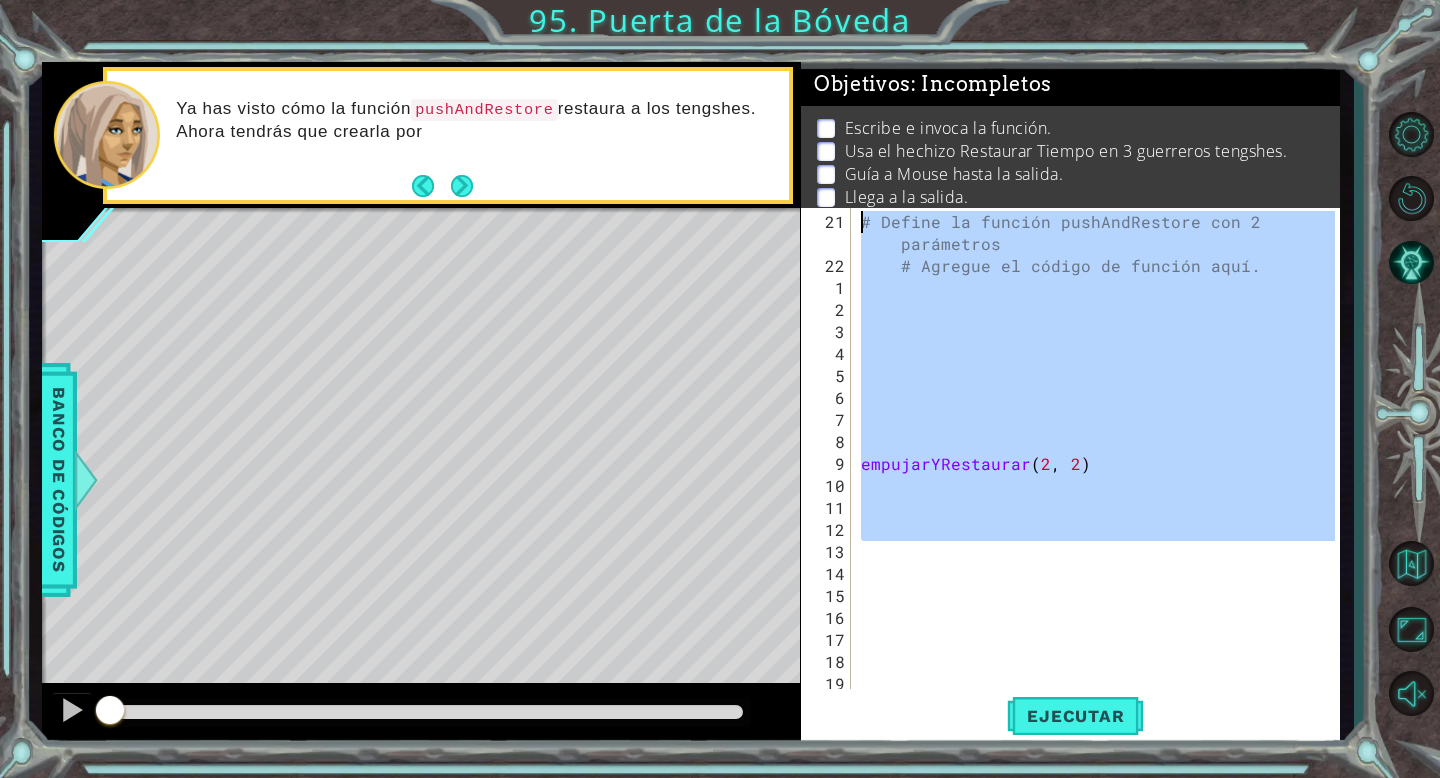 type 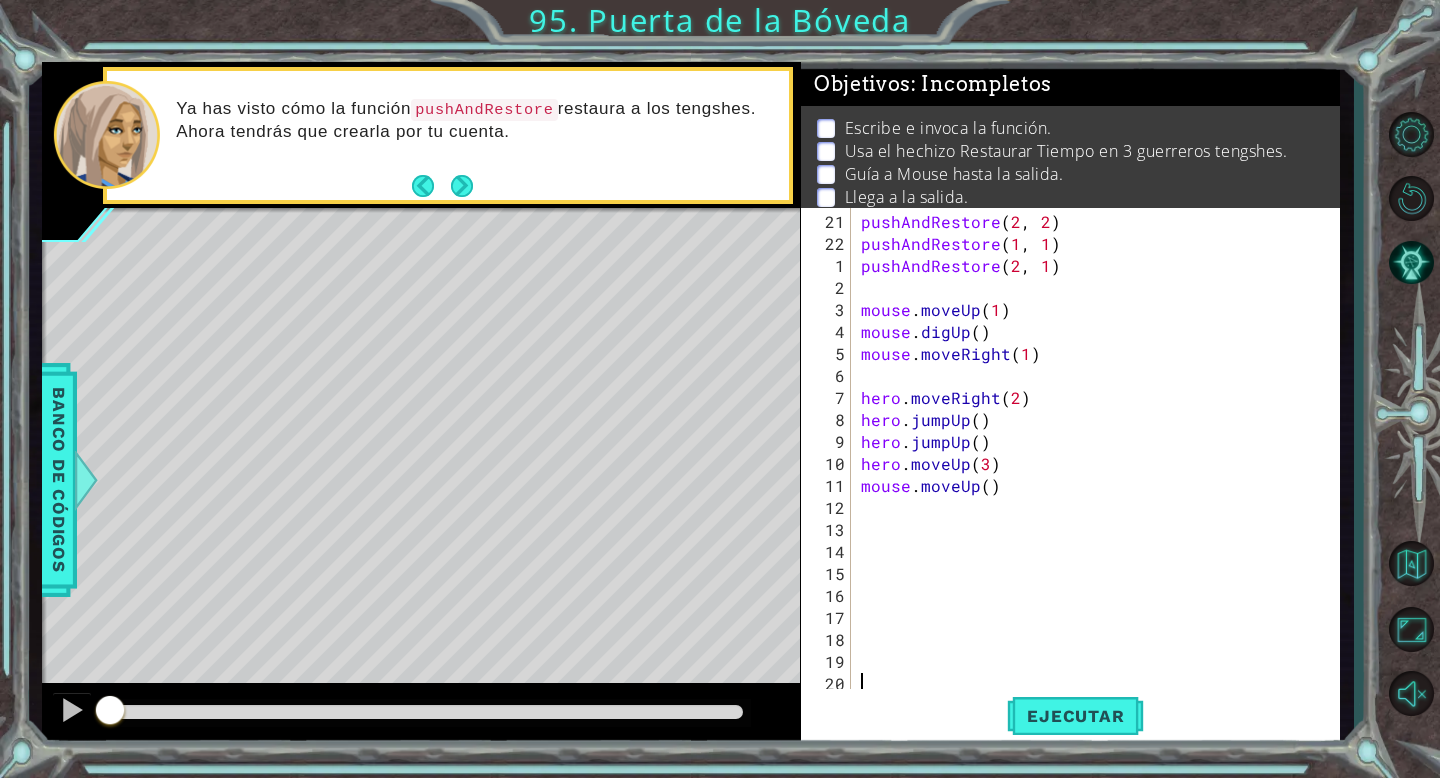 scroll, scrollTop: 220, scrollLeft: 0, axis: vertical 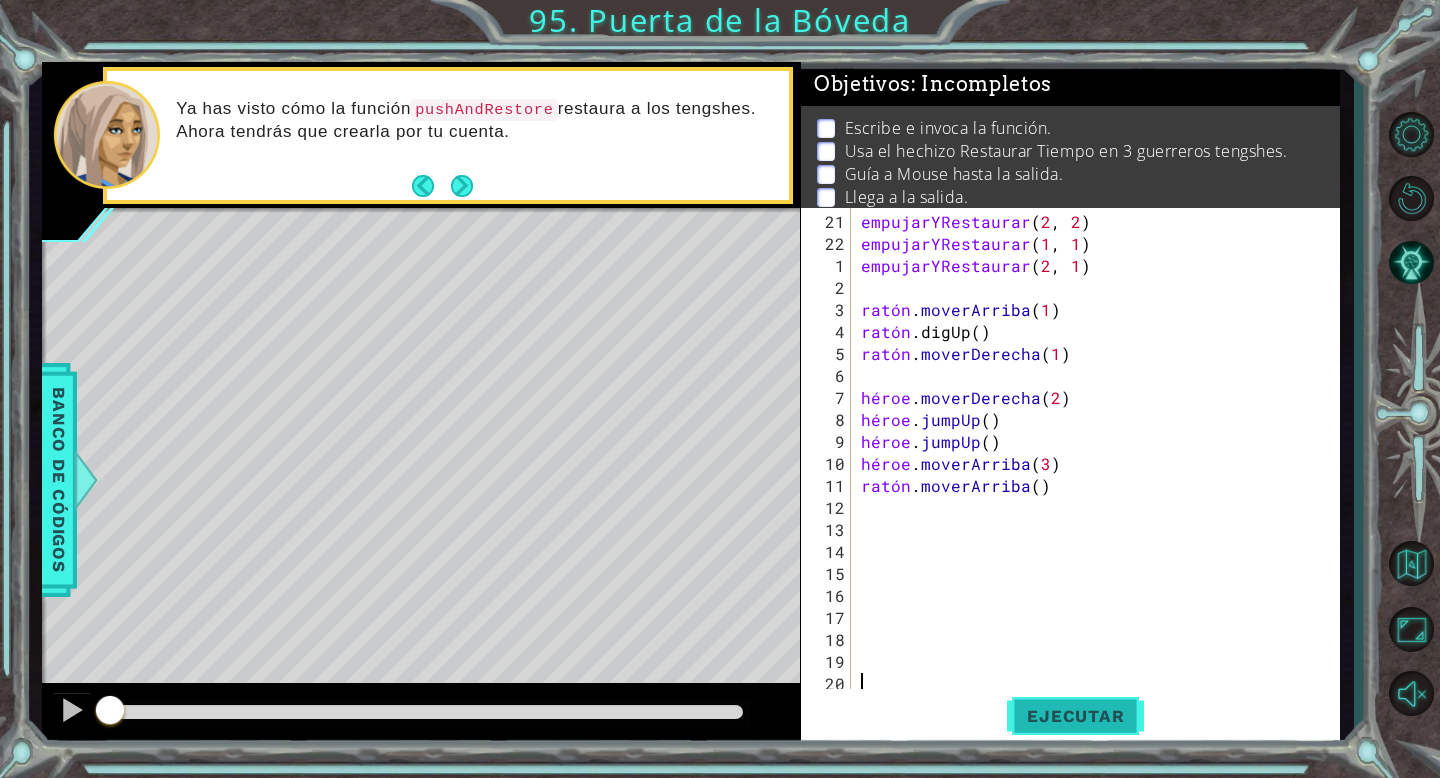 click on "Ejecutar" at bounding box center [1075, 716] 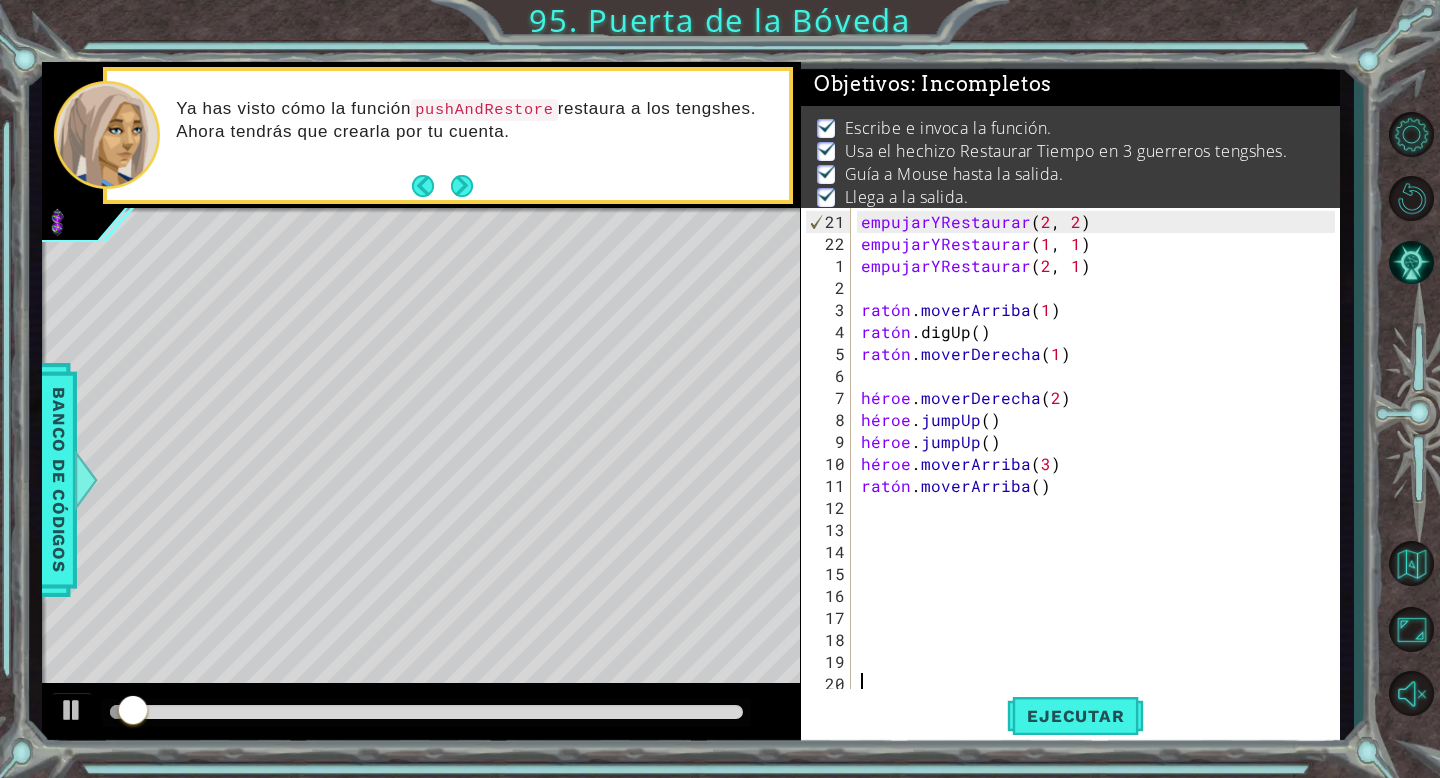 click at bounding box center (426, 712) 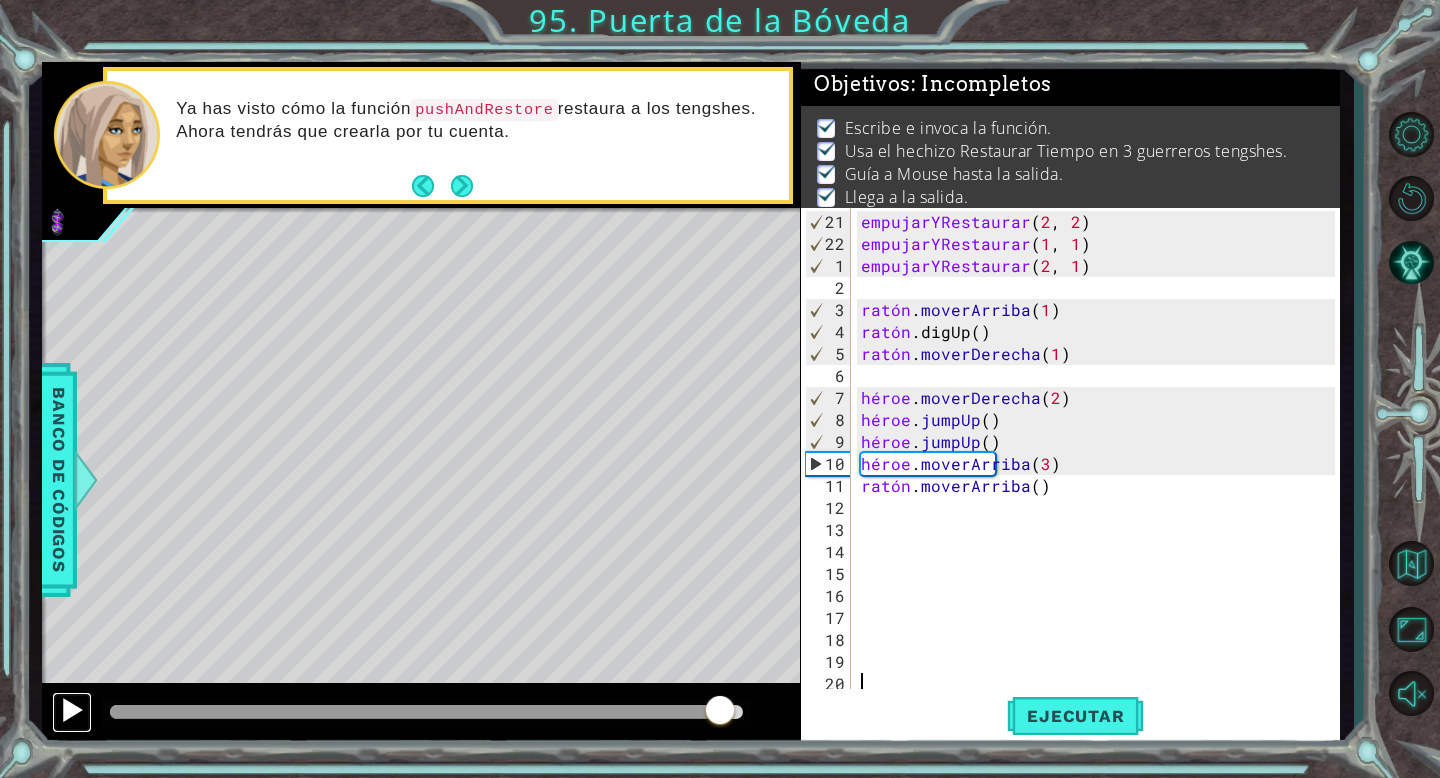 click at bounding box center [72, 710] 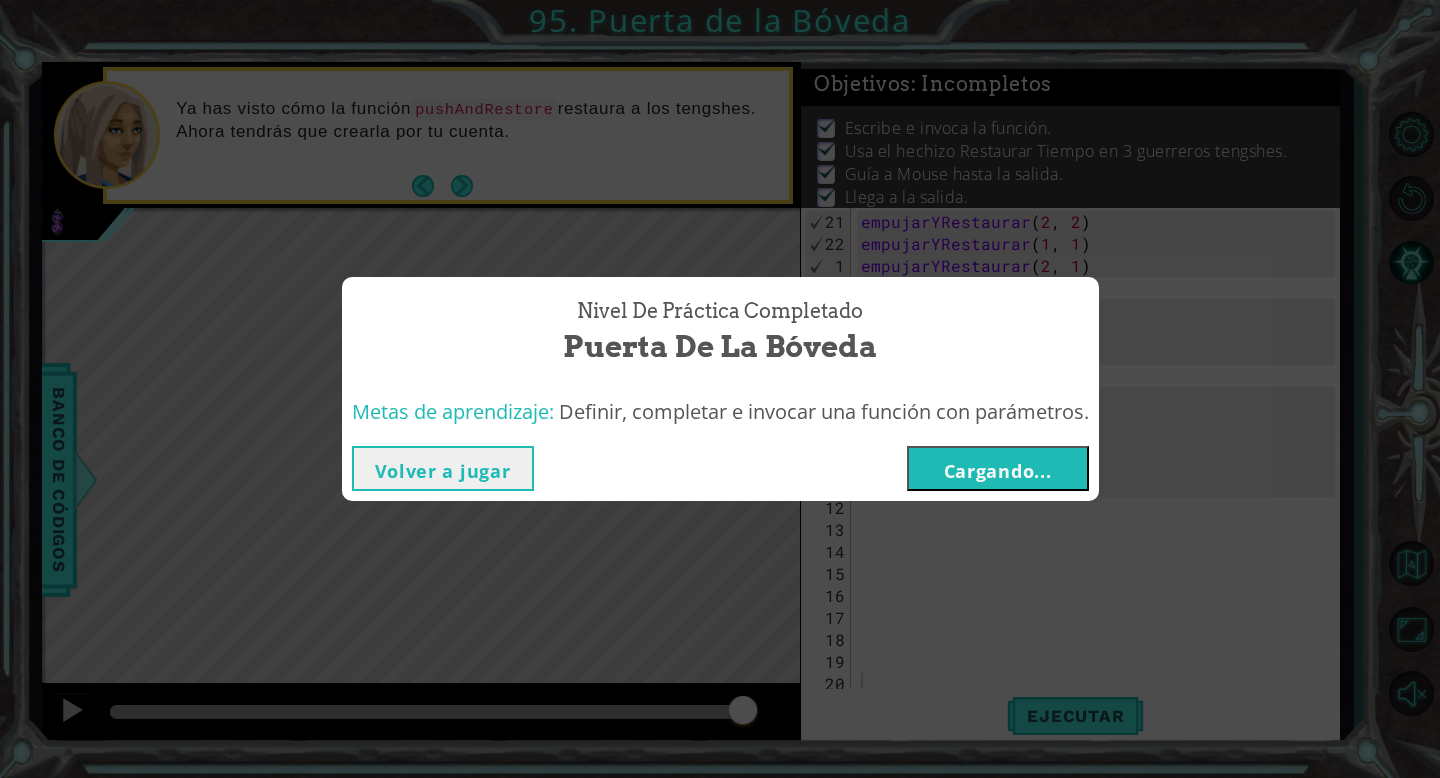 click on "Cargando..." at bounding box center [998, 471] 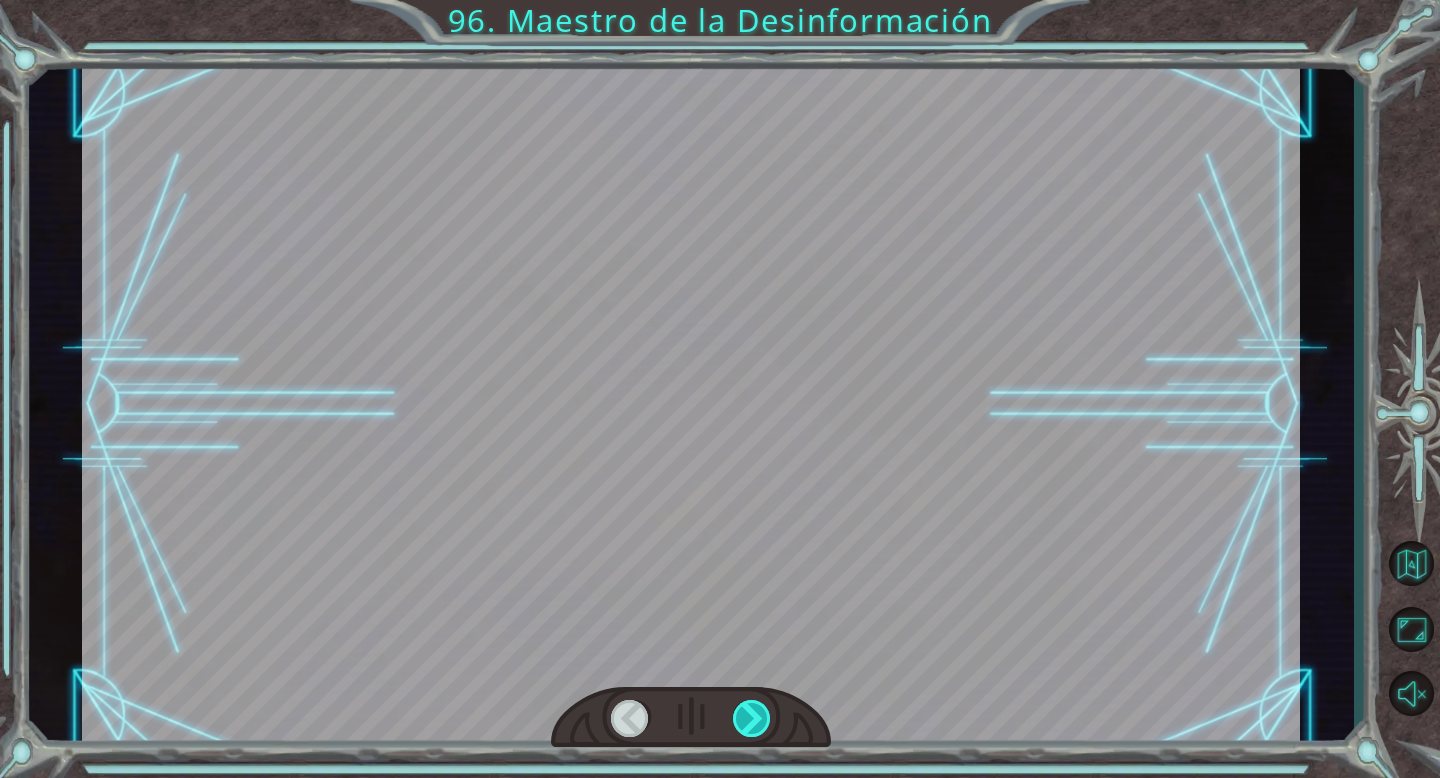 click at bounding box center (752, 718) 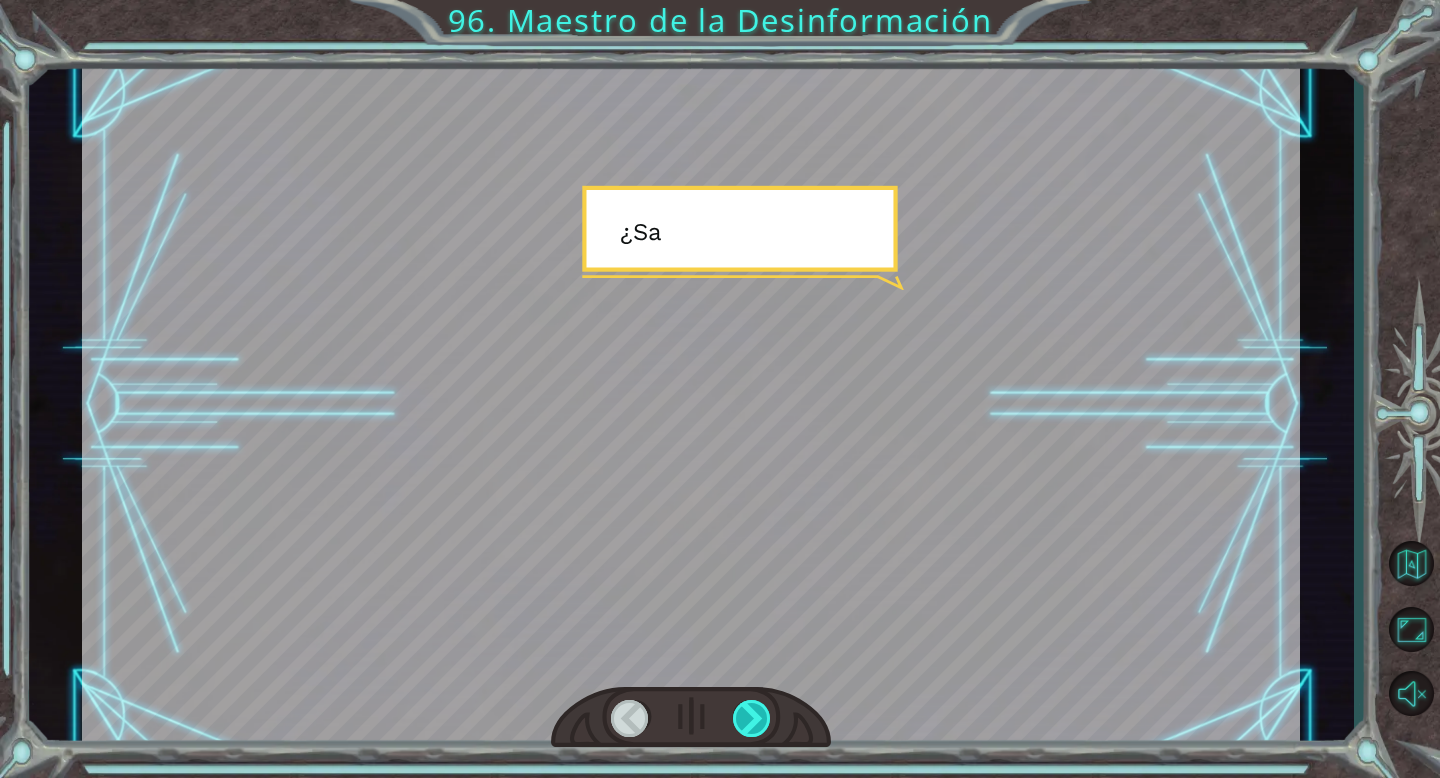 click at bounding box center (752, 718) 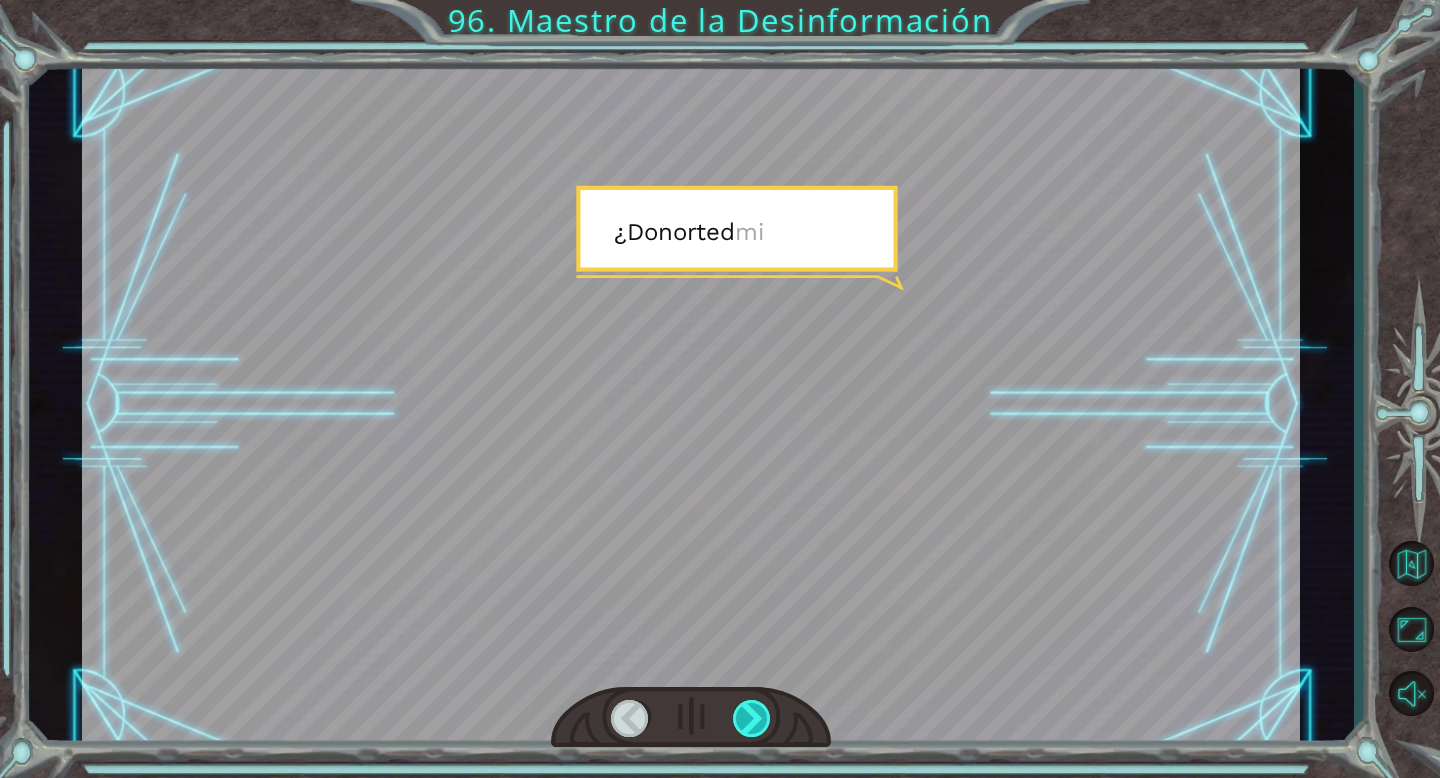 click at bounding box center (752, 718) 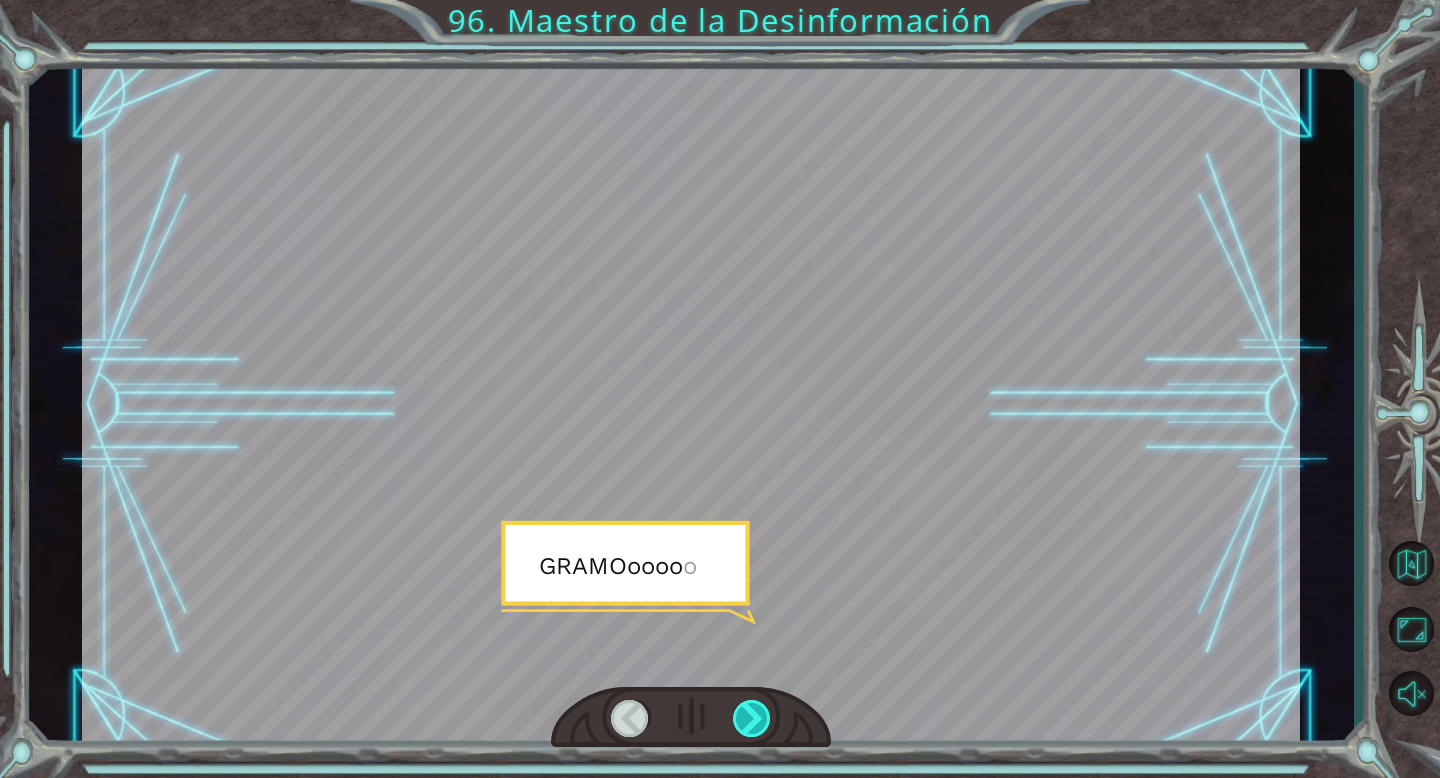 click at bounding box center (752, 718) 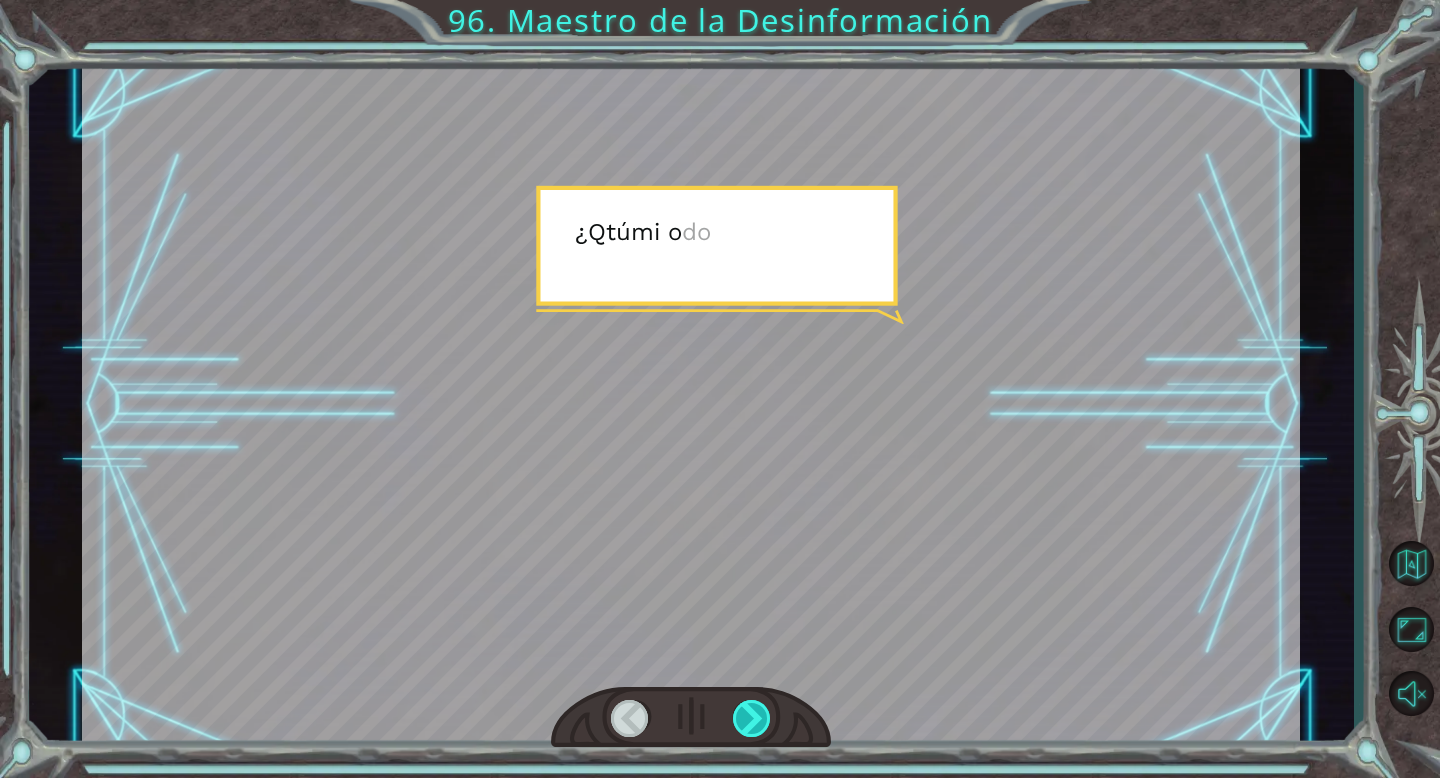 click at bounding box center (752, 718) 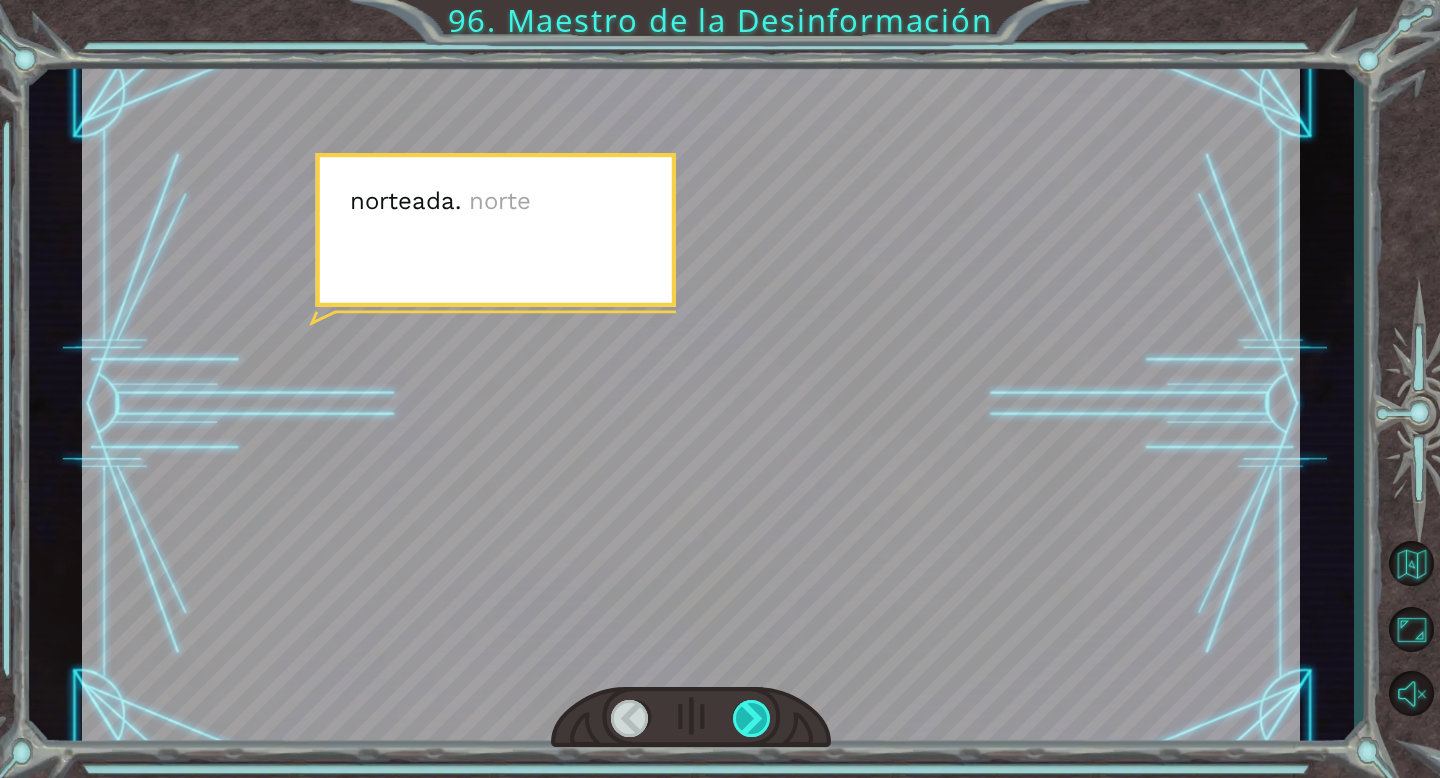 click at bounding box center (752, 718) 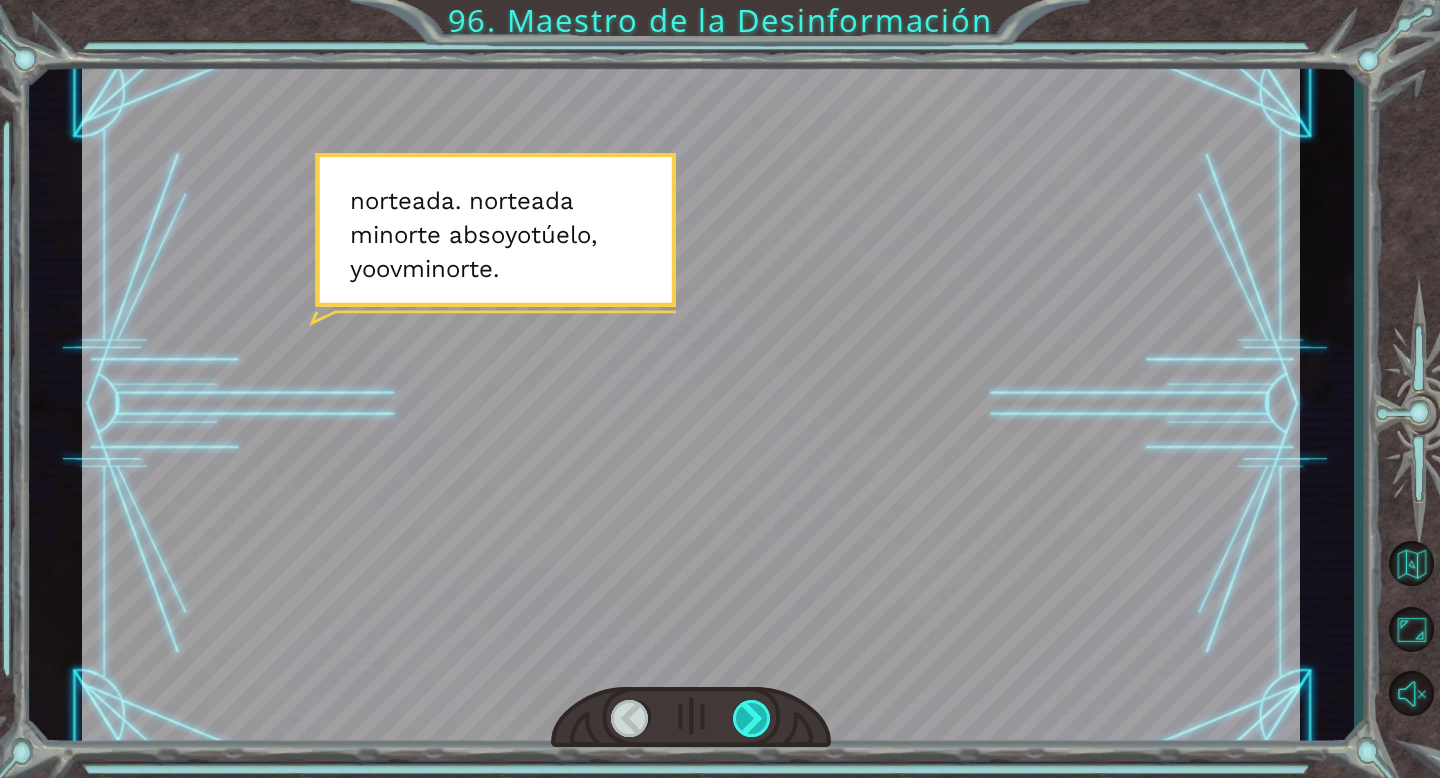 click at bounding box center [752, 718] 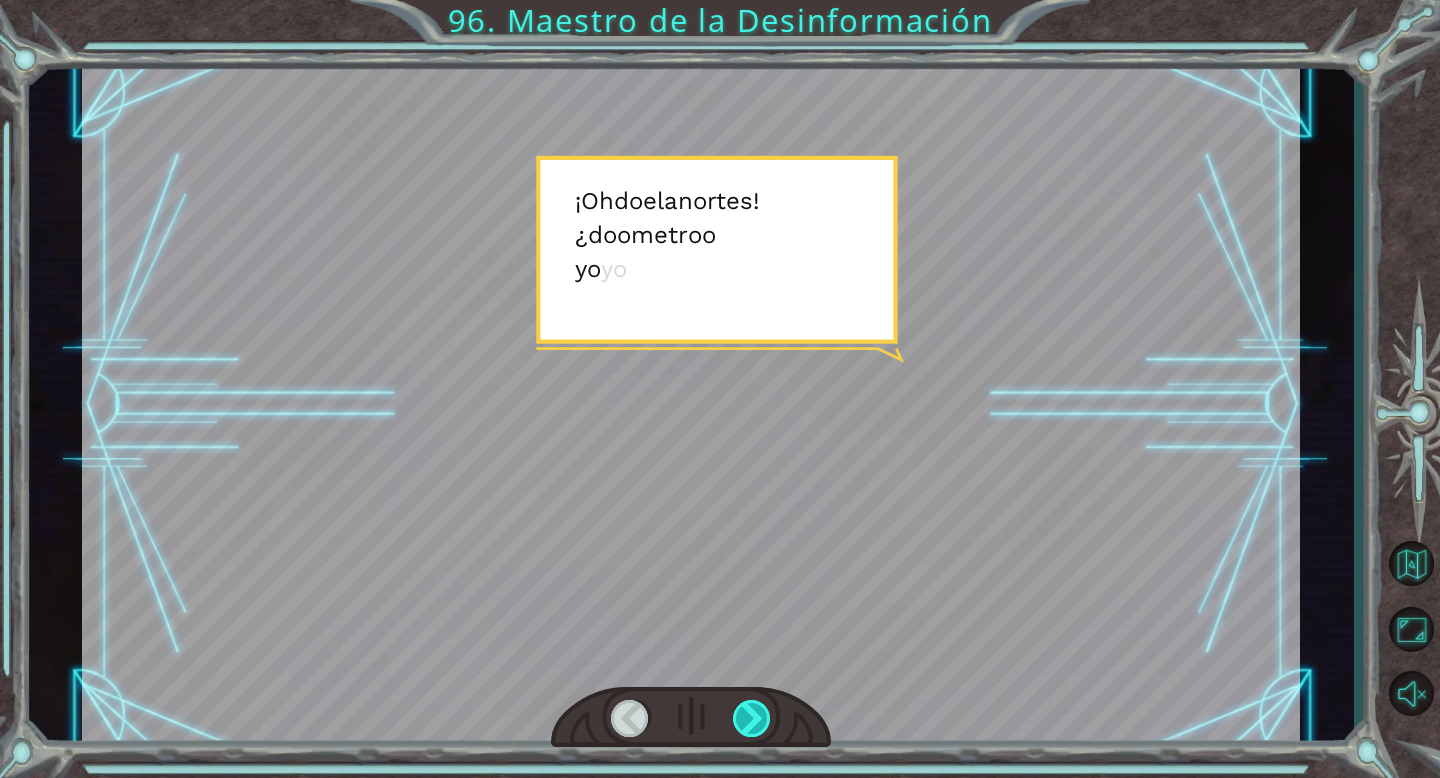 click at bounding box center [752, 718] 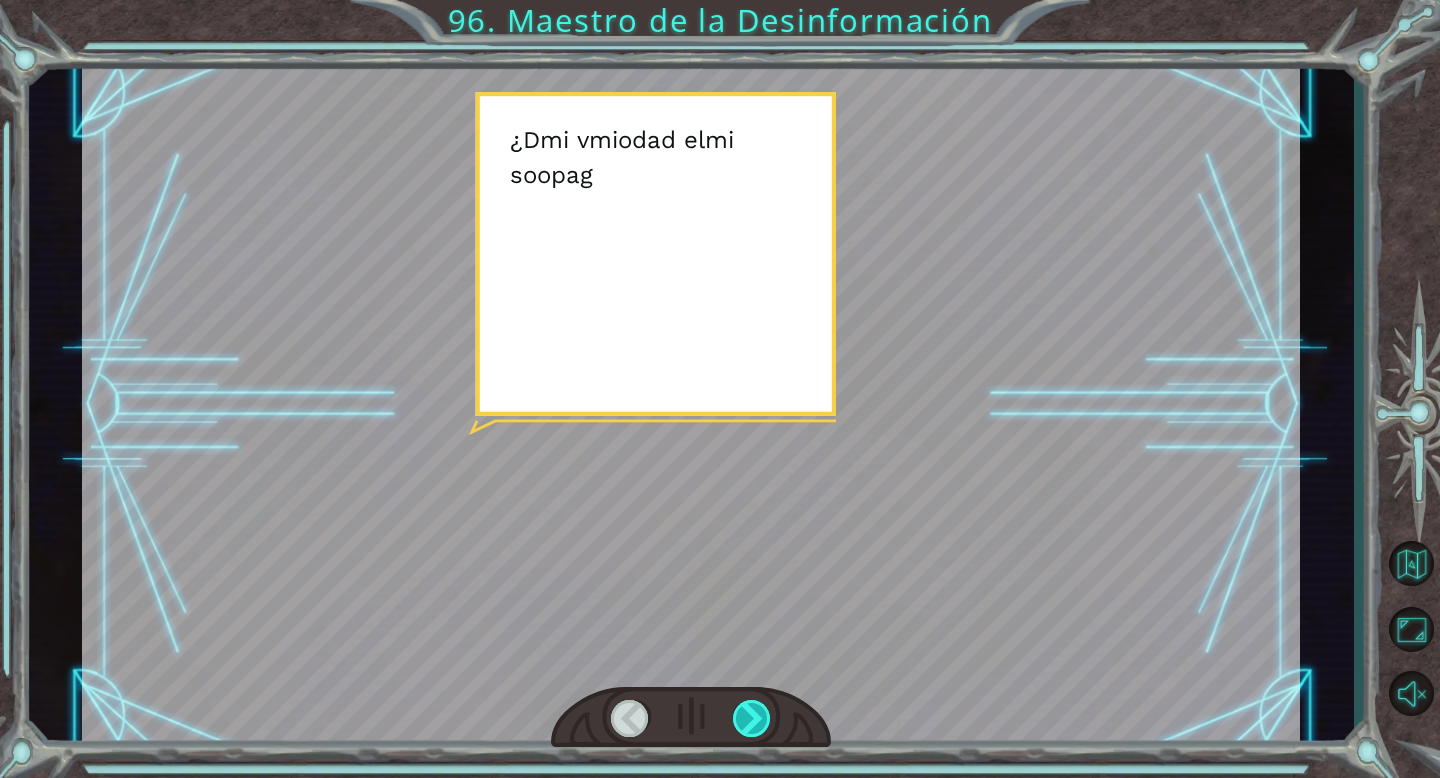 click at bounding box center (752, 718) 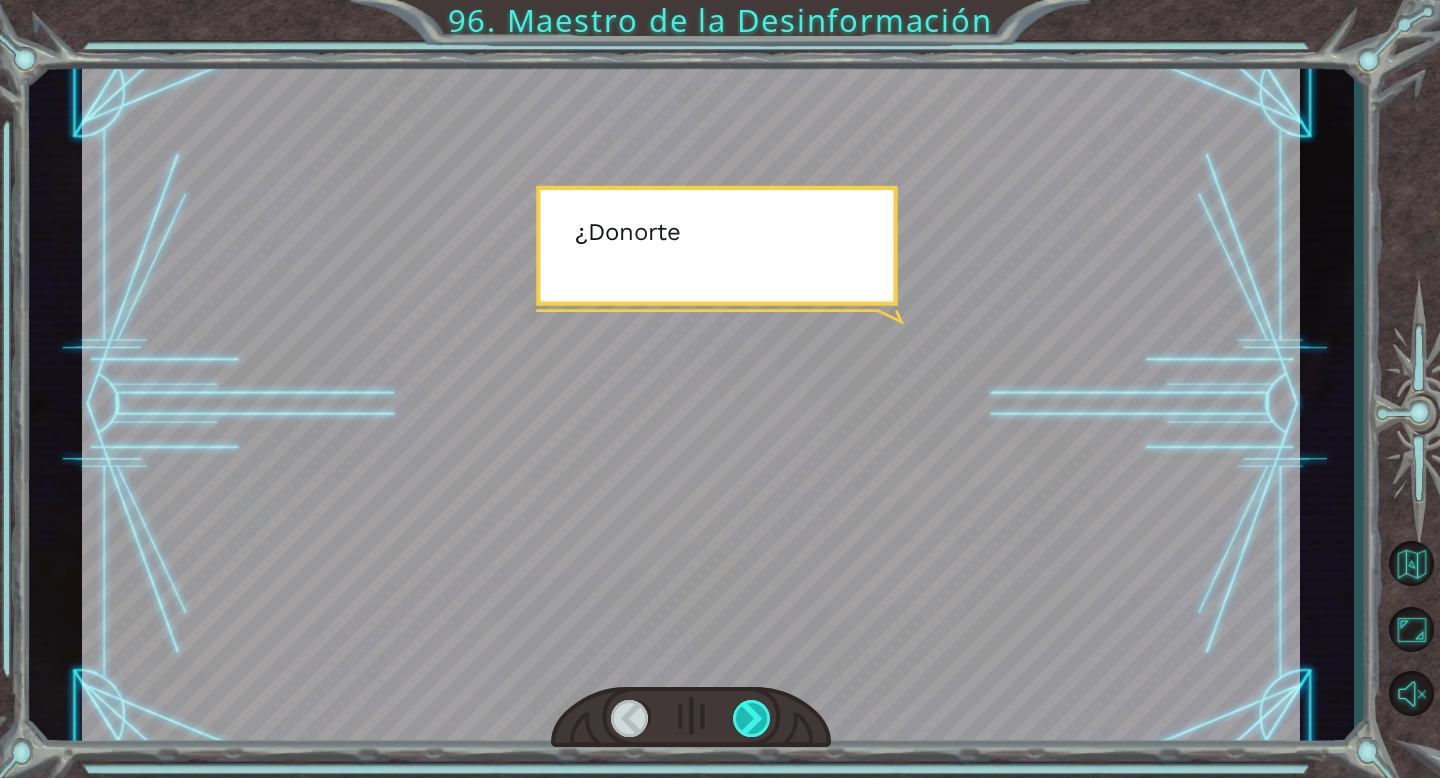 click at bounding box center (752, 718) 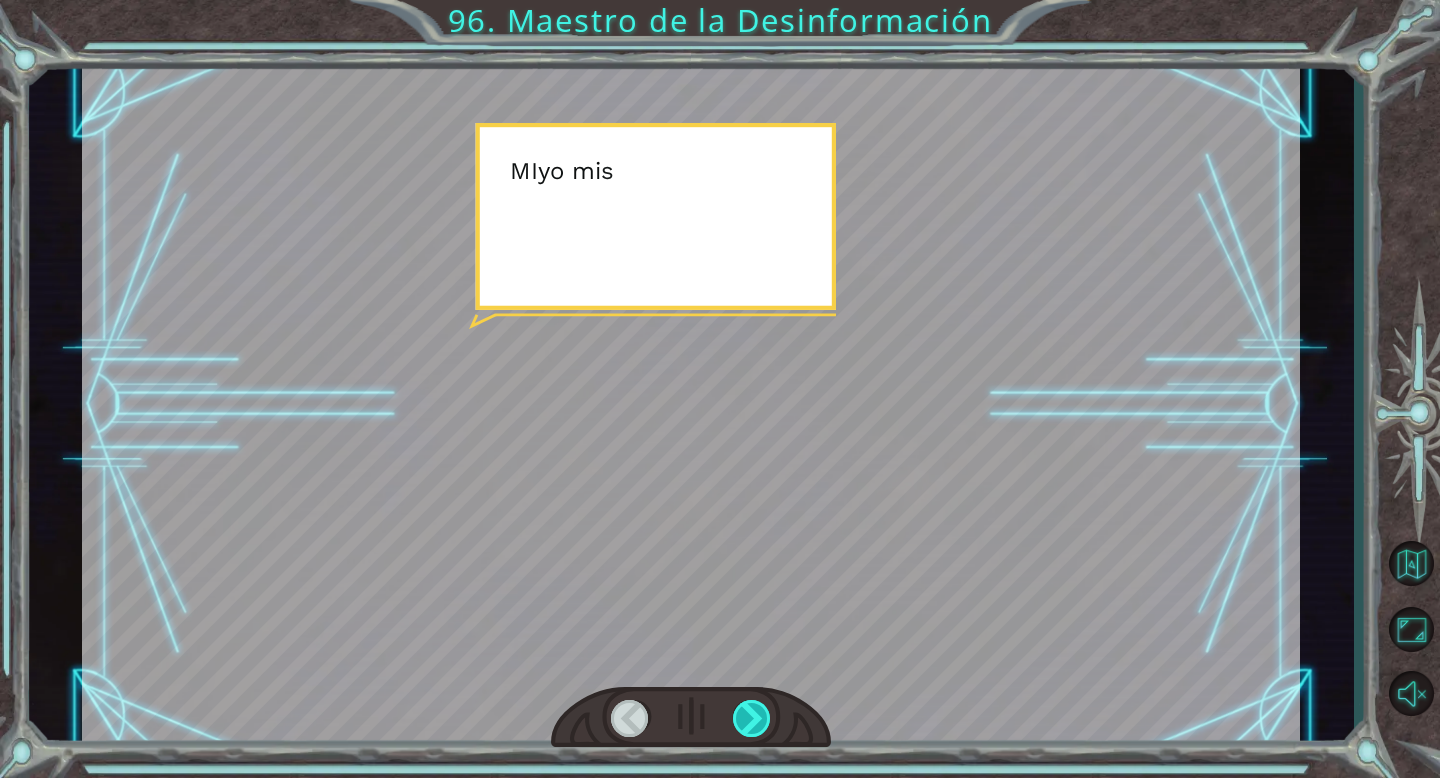 click at bounding box center (752, 718) 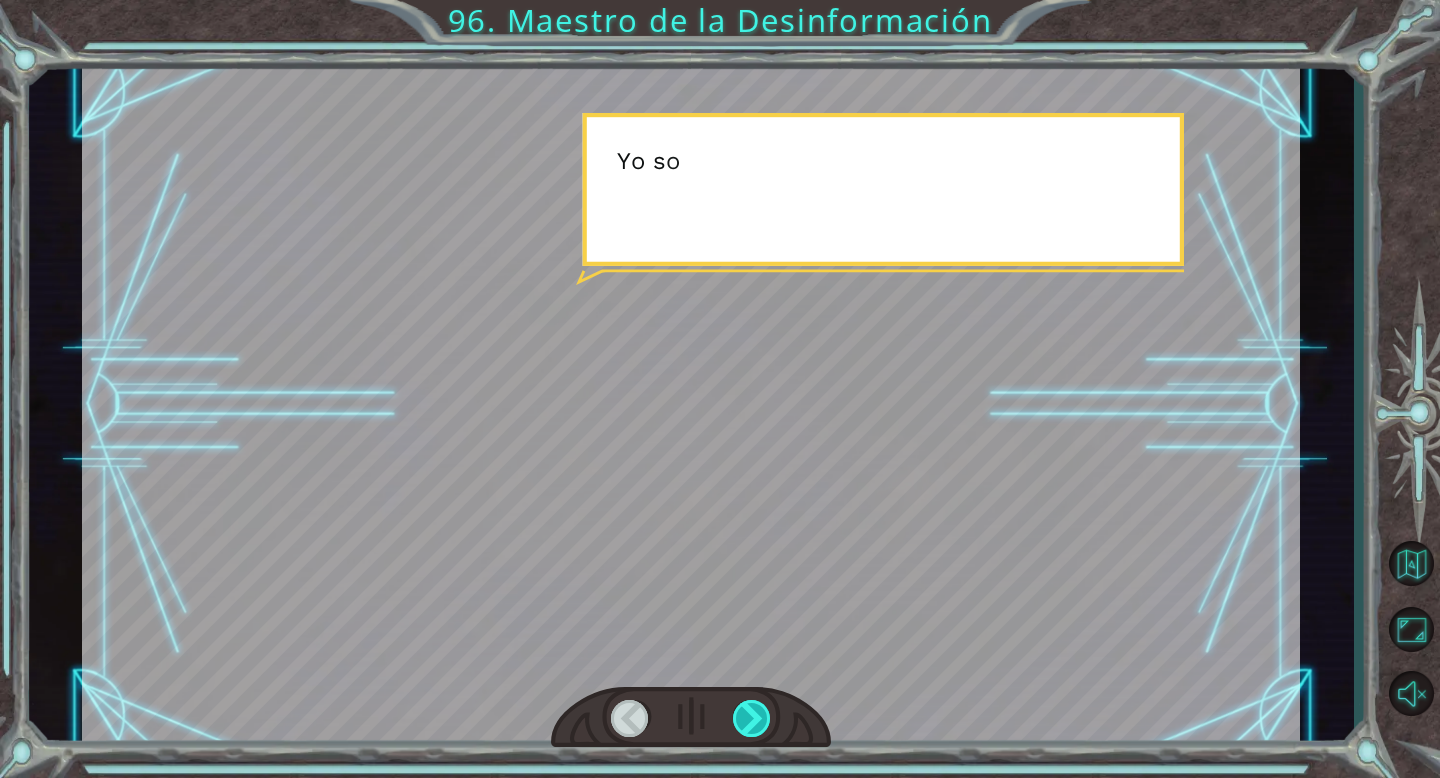 click at bounding box center [752, 718] 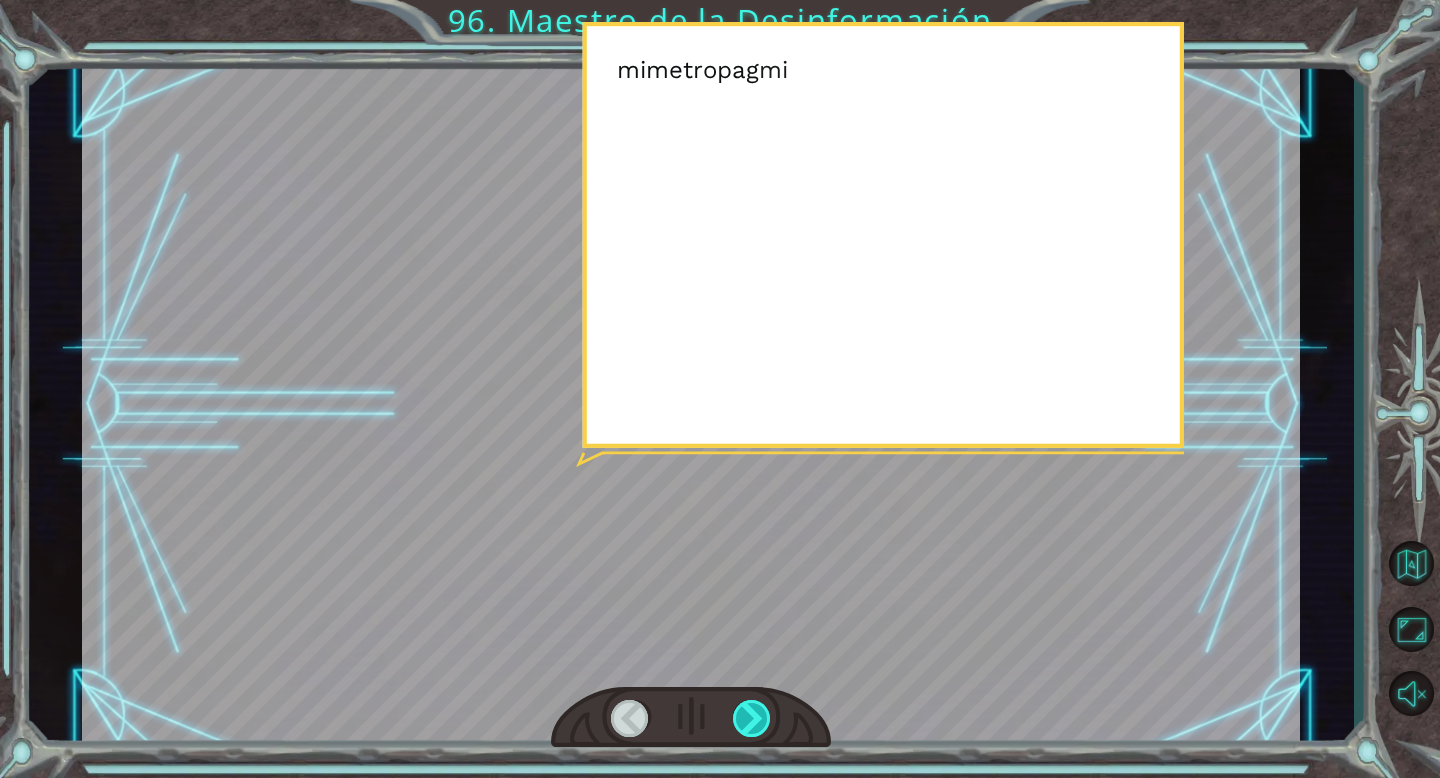 click at bounding box center (752, 718) 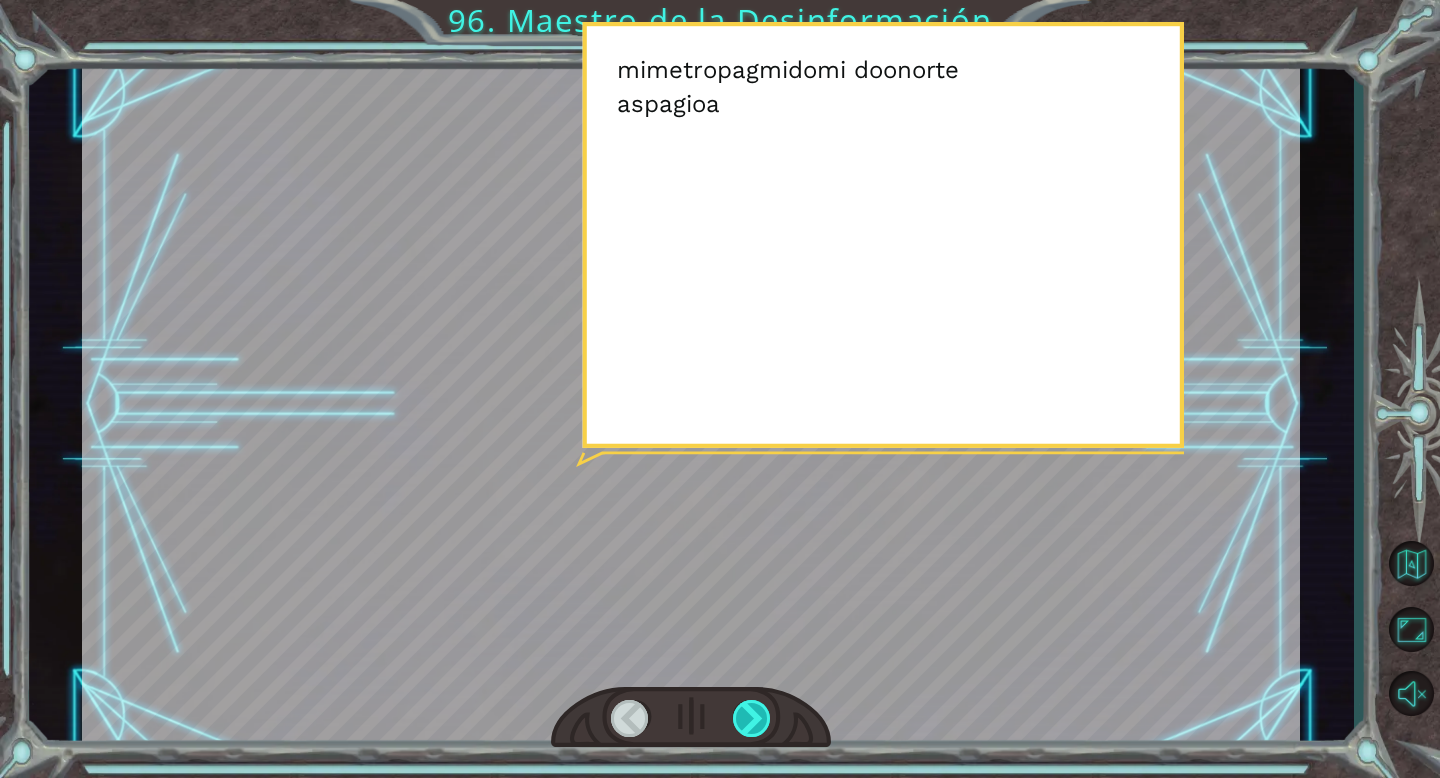 click at bounding box center [752, 718] 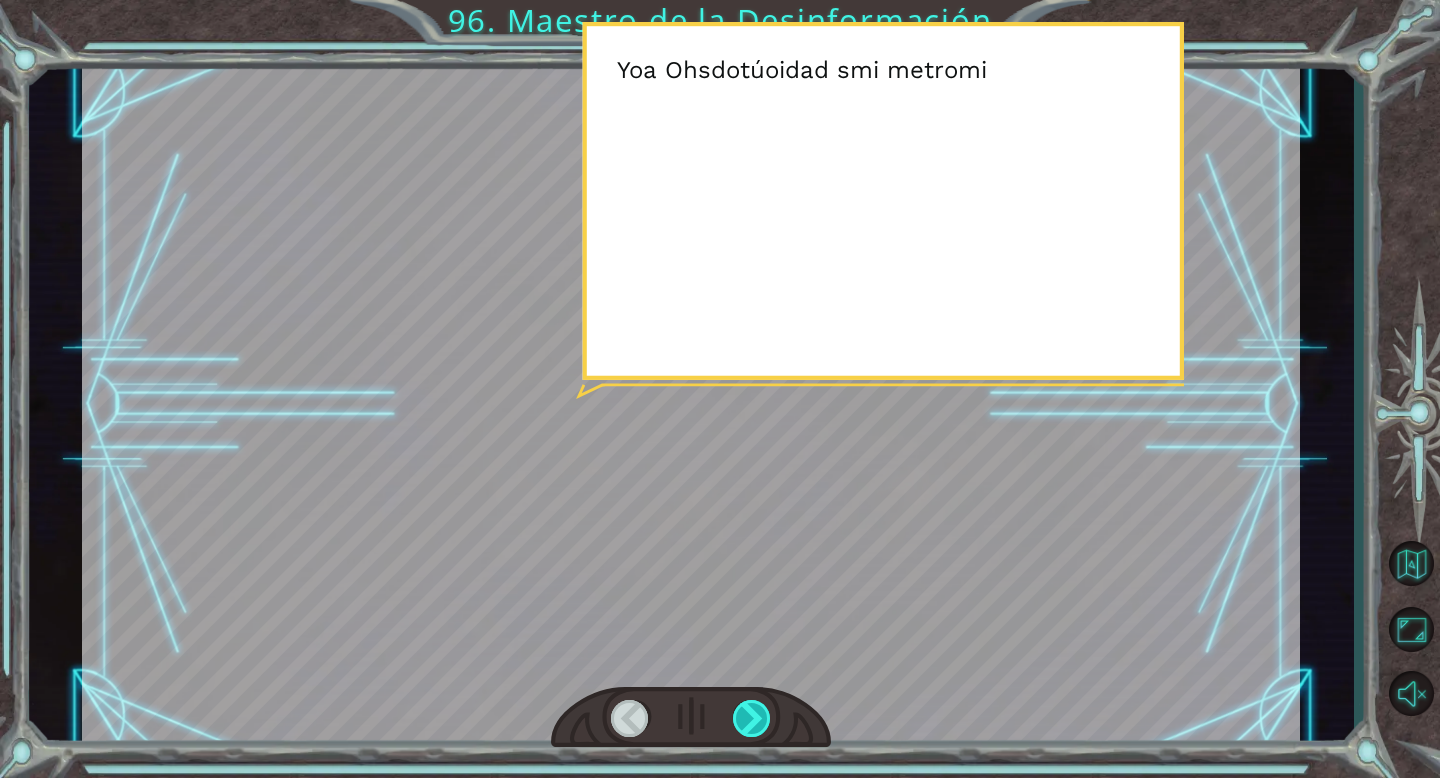 click at bounding box center [752, 718] 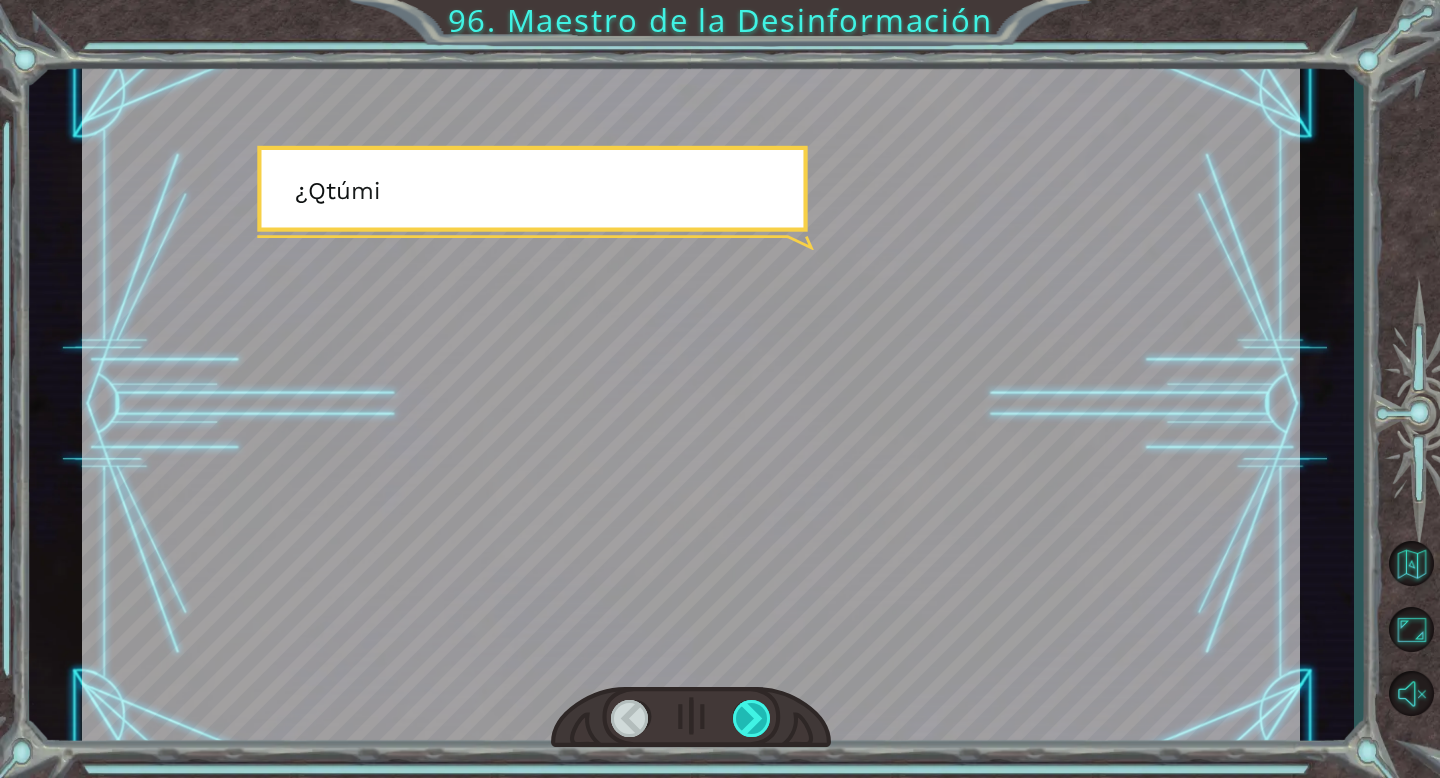 click at bounding box center (752, 718) 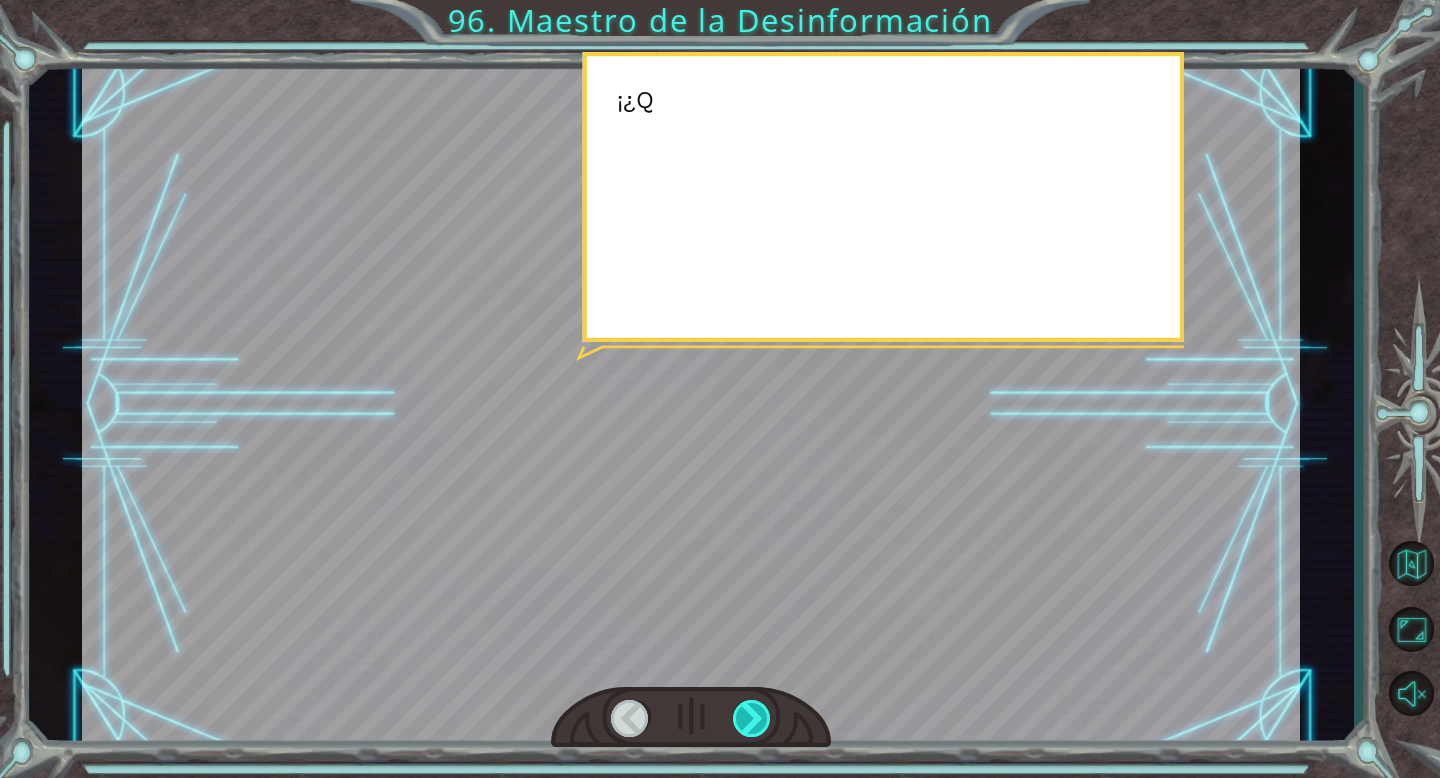click at bounding box center (752, 718) 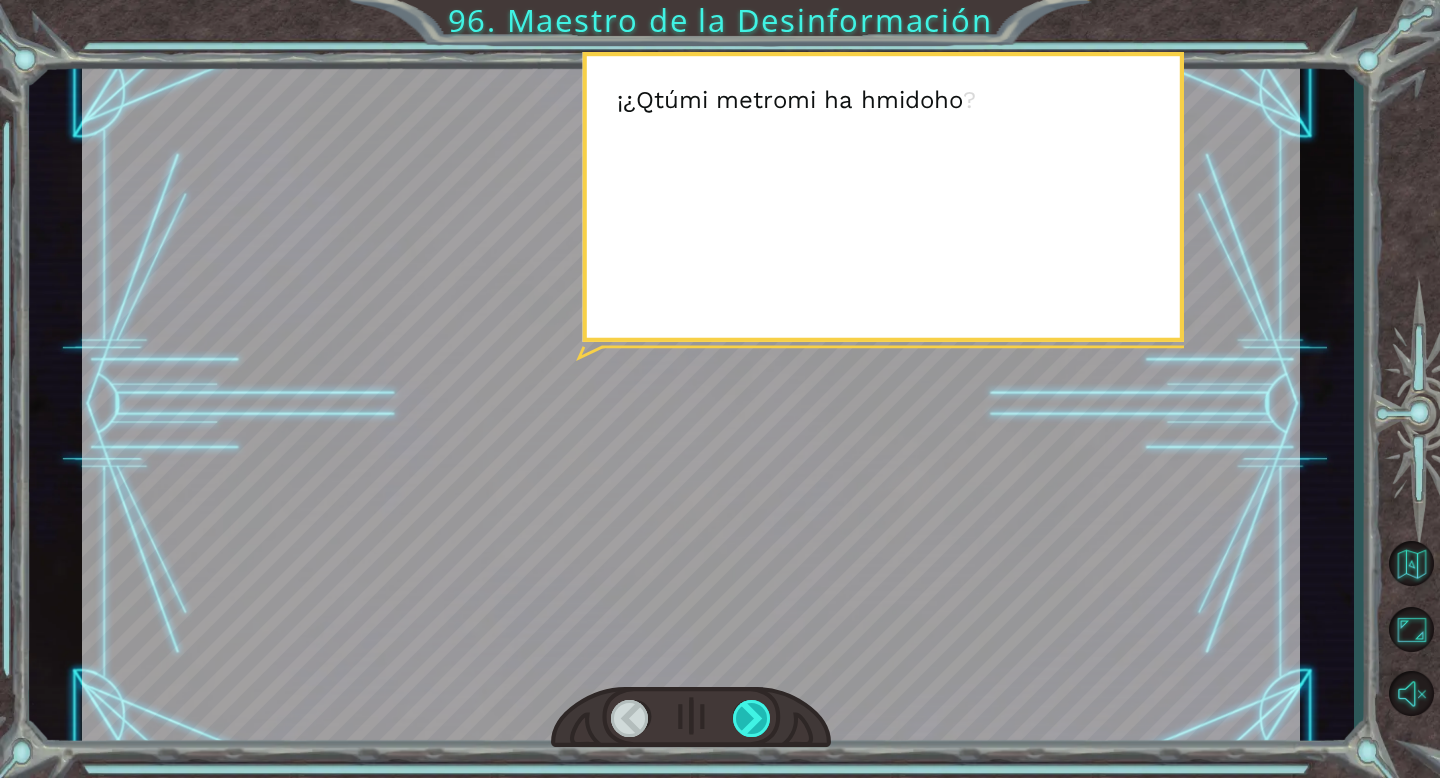 click at bounding box center [752, 718] 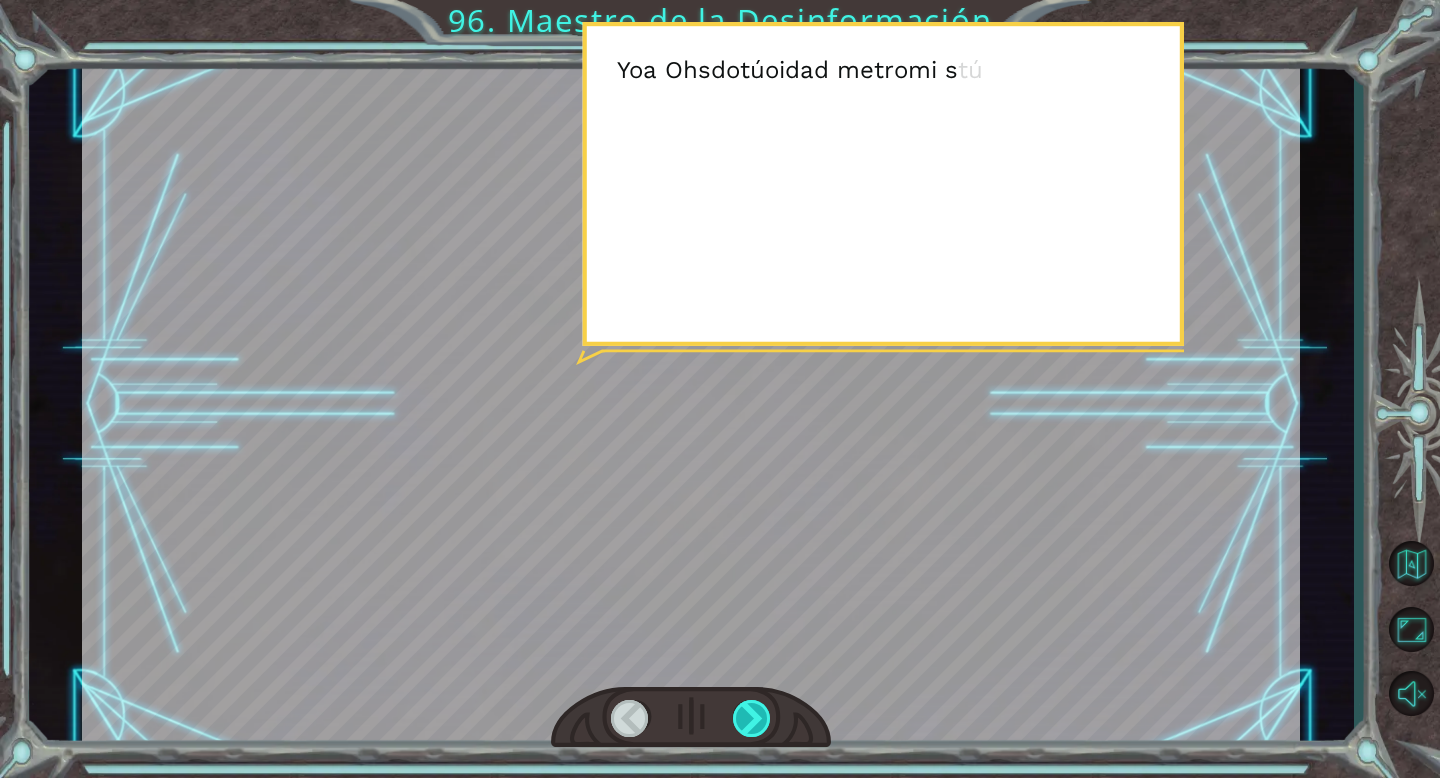 click at bounding box center [752, 718] 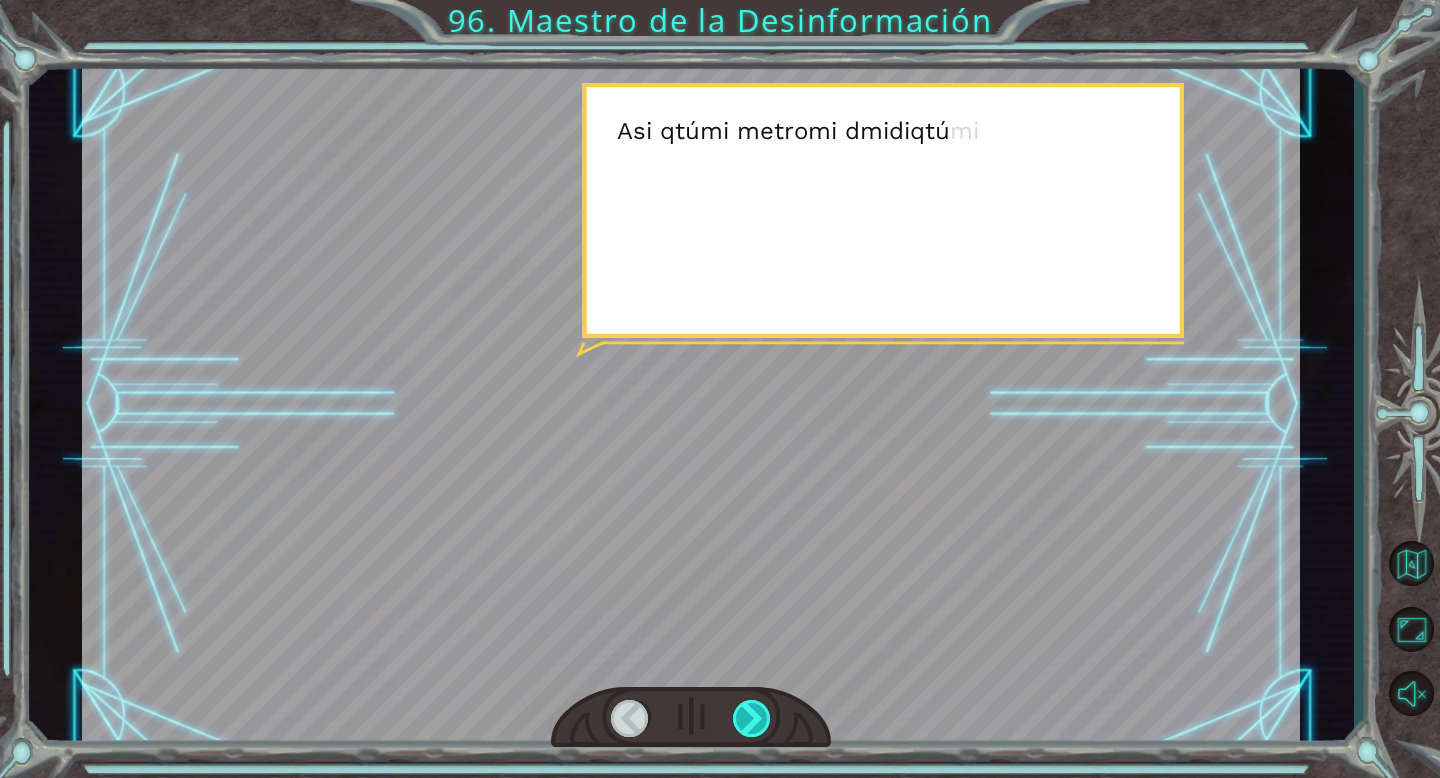 click at bounding box center [752, 718] 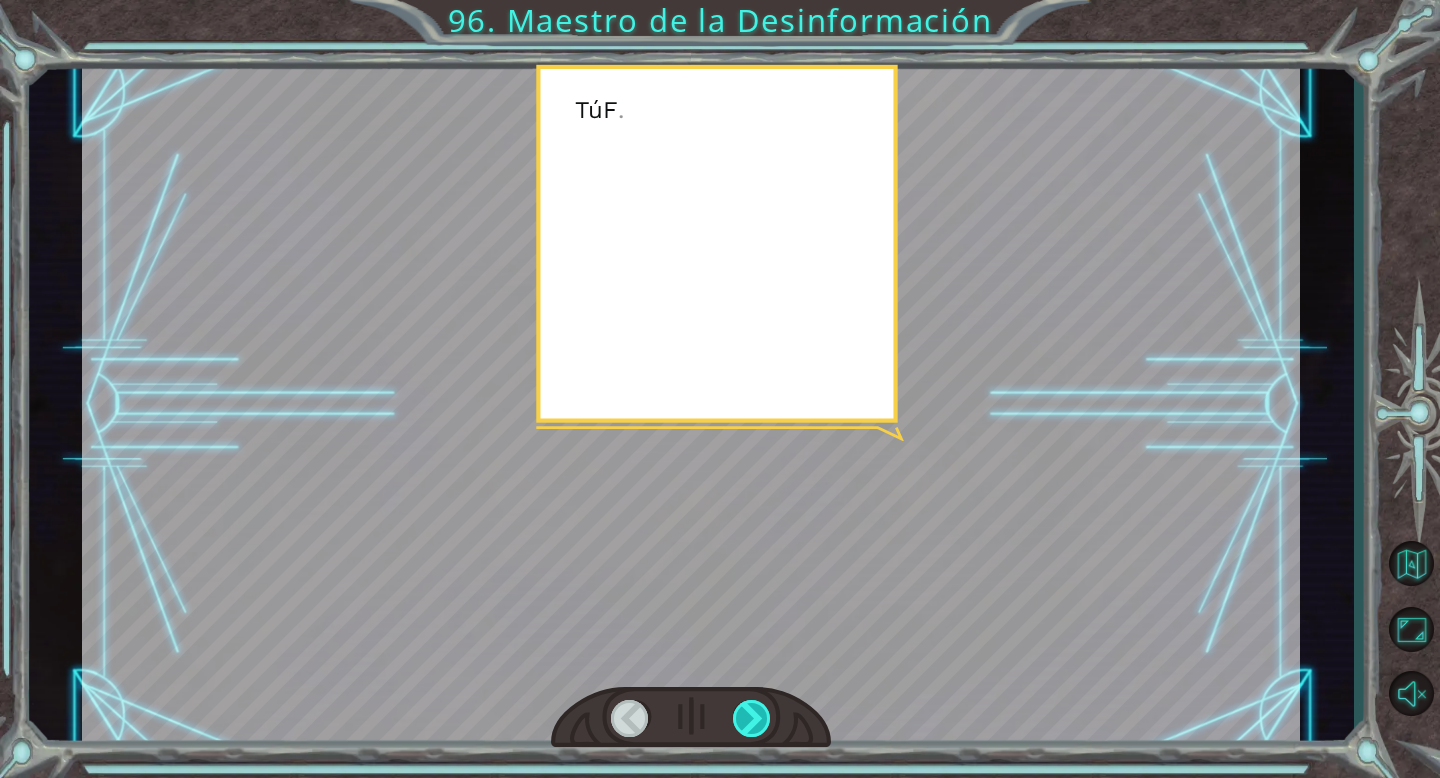 click at bounding box center (752, 718) 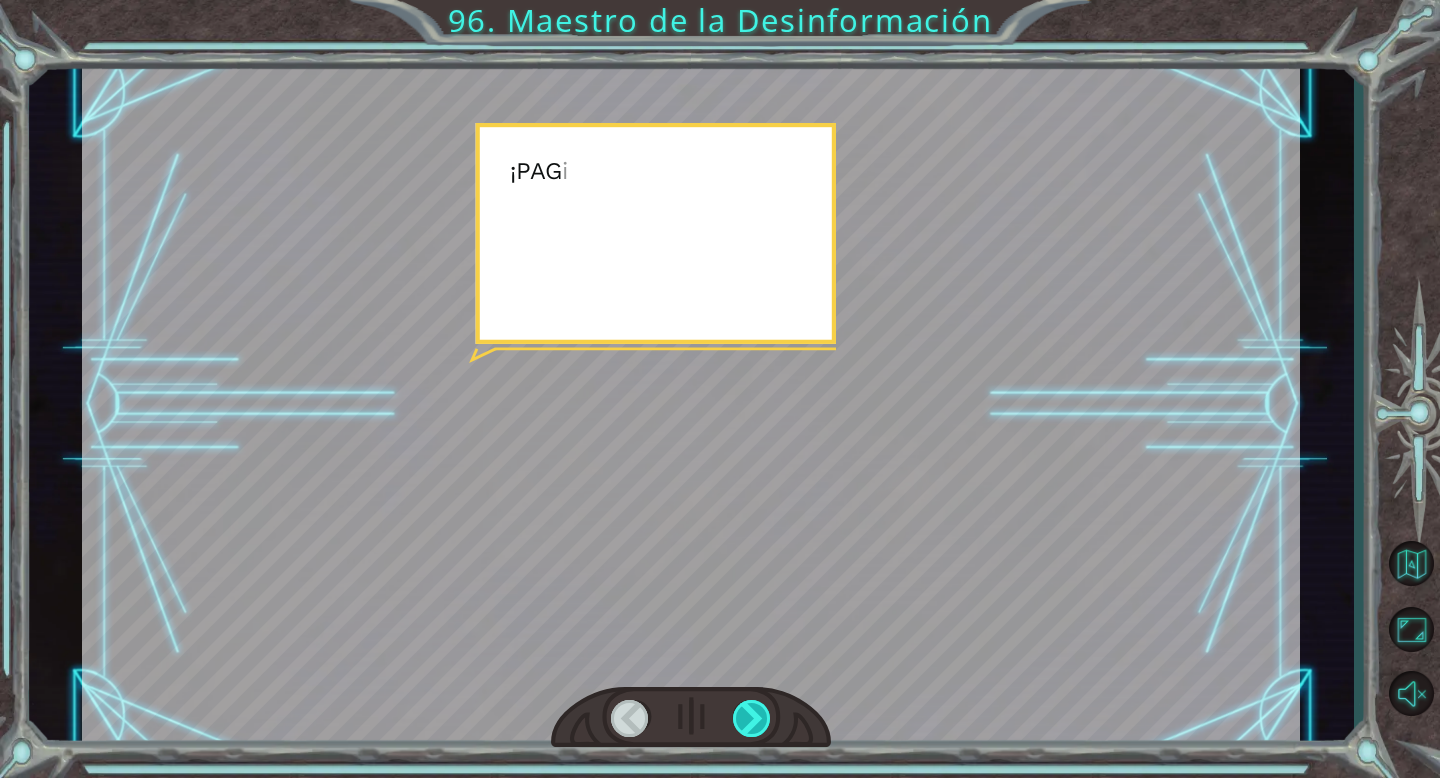 click at bounding box center [752, 718] 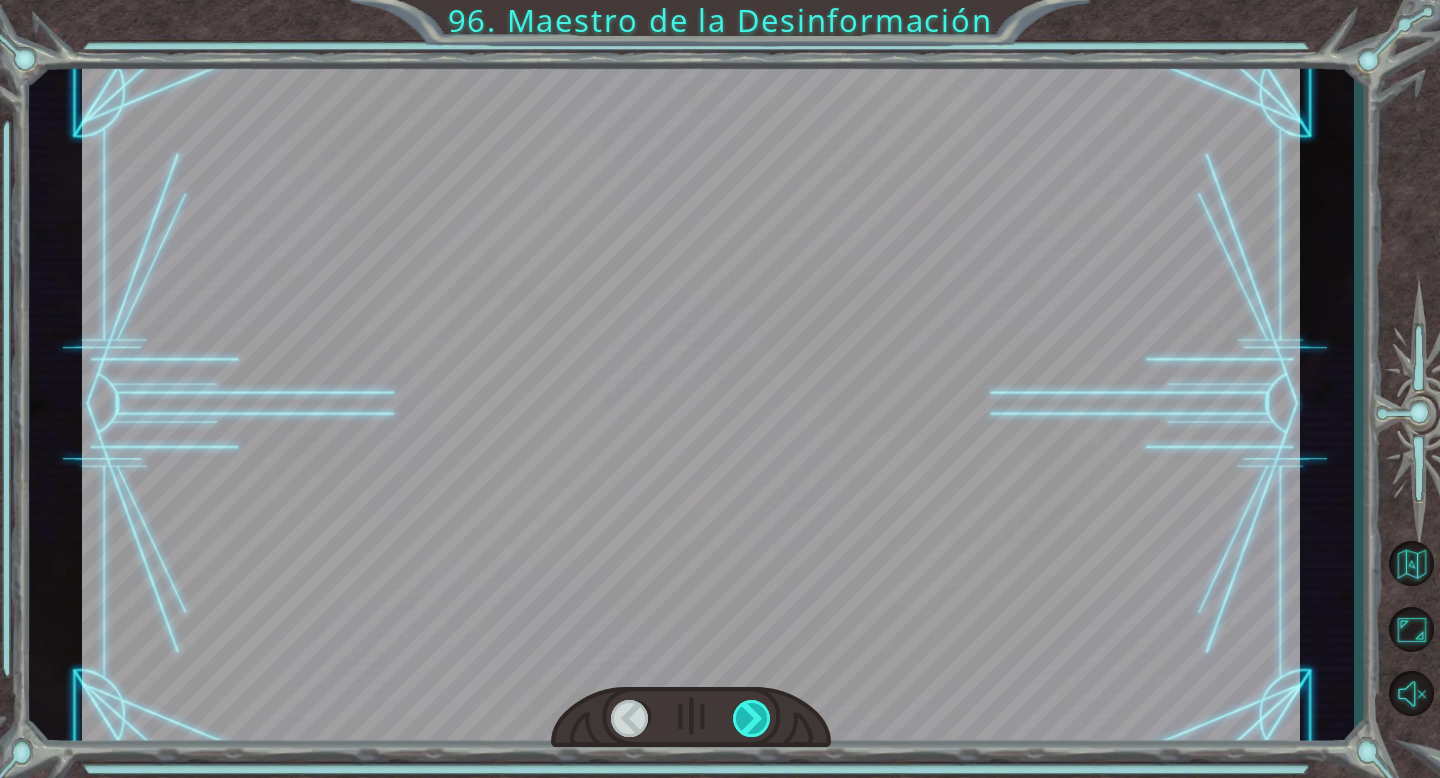 click at bounding box center (752, 718) 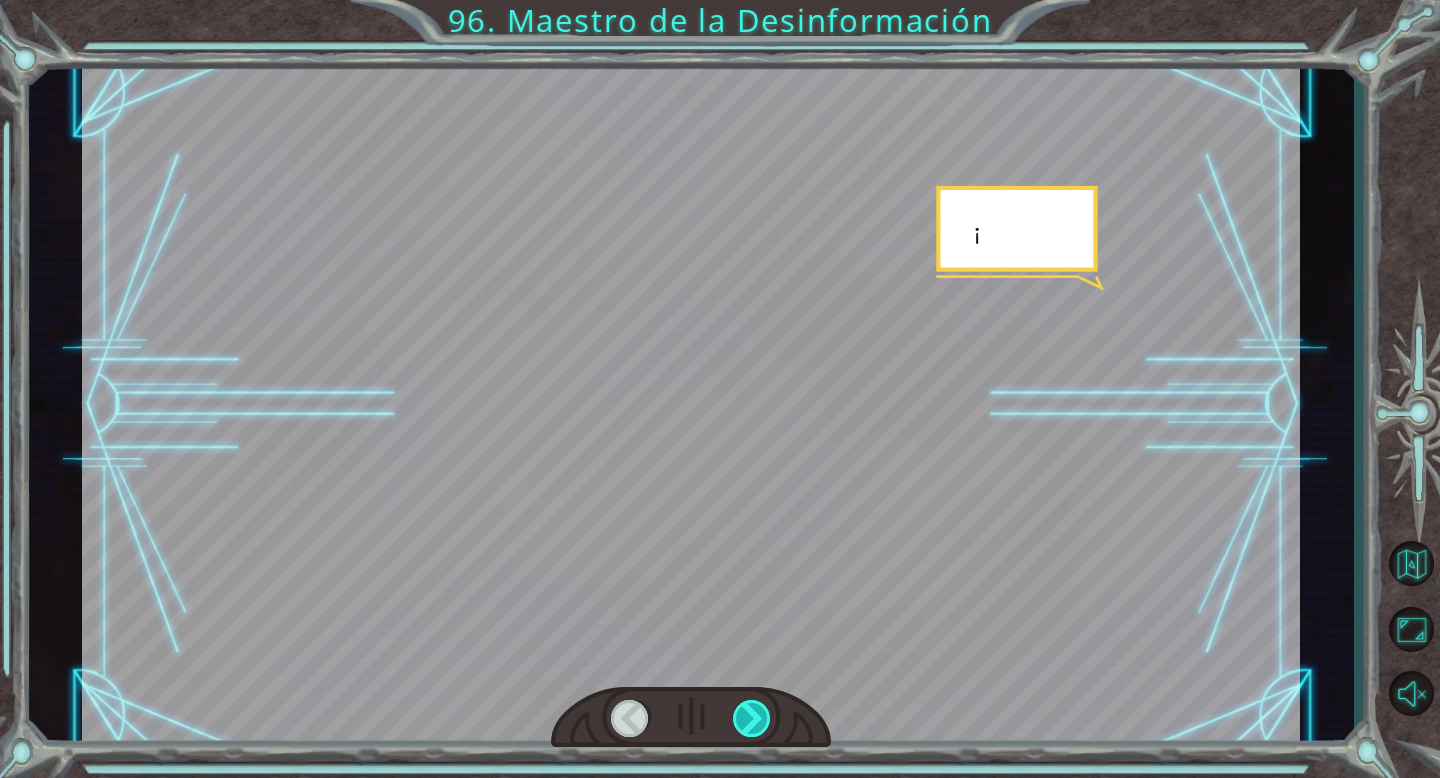 click at bounding box center [752, 718] 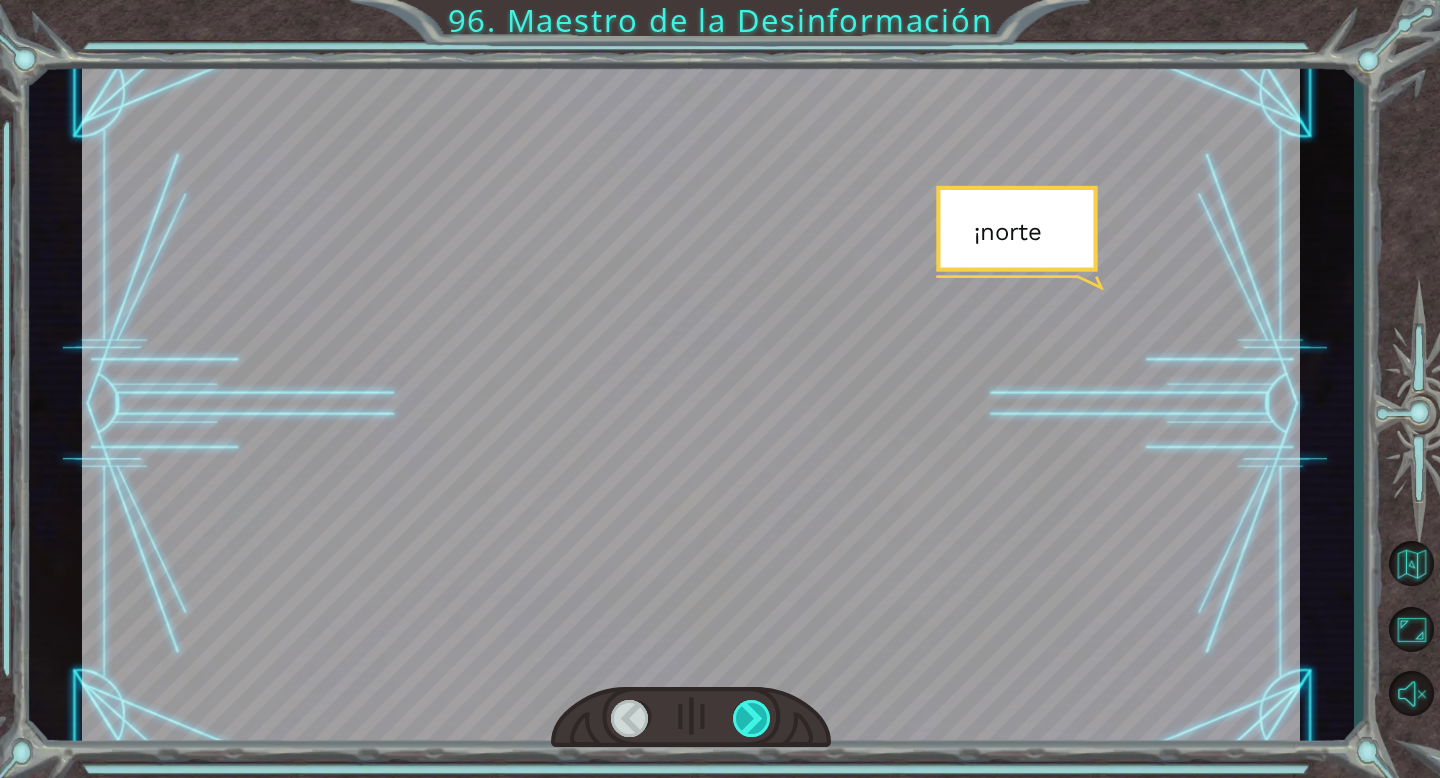 click at bounding box center [752, 718] 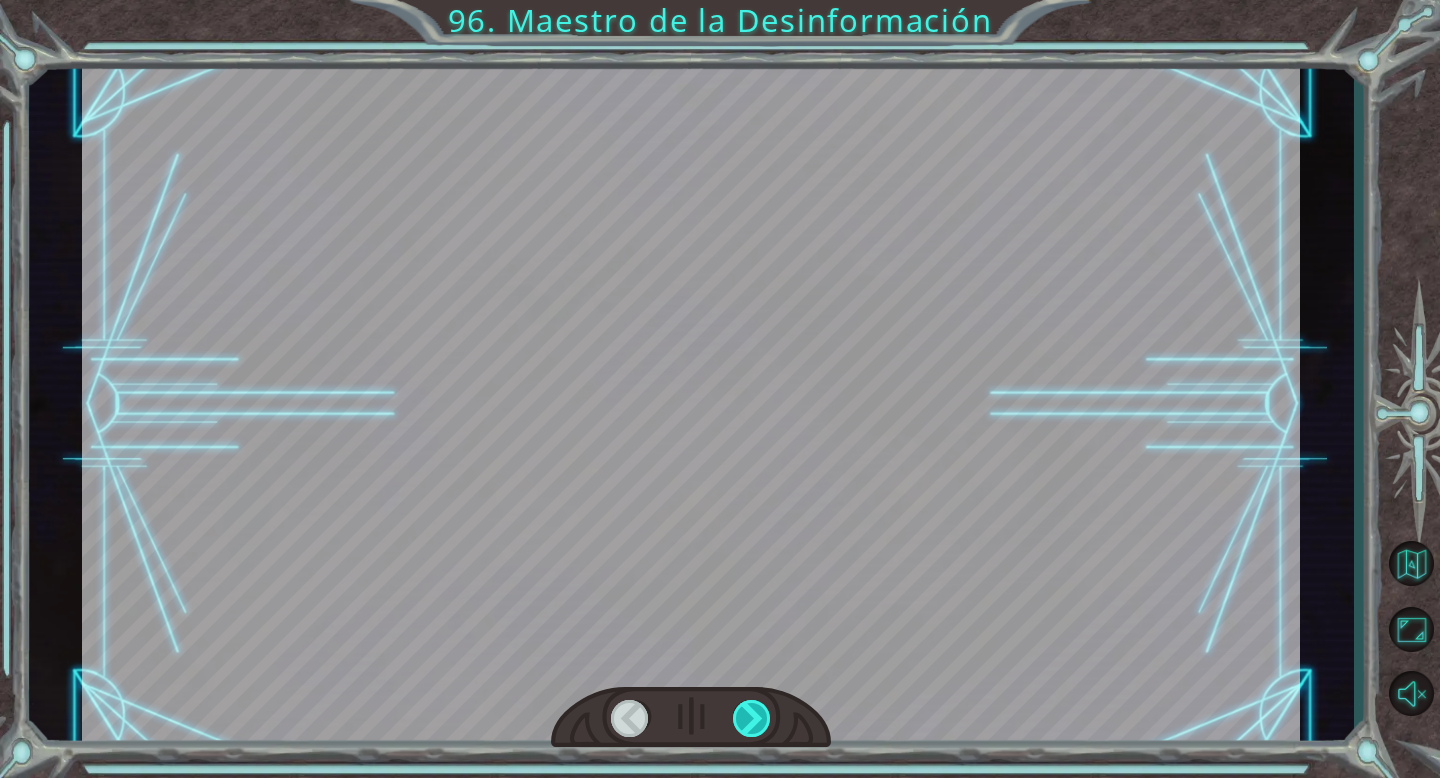 click at bounding box center [752, 718] 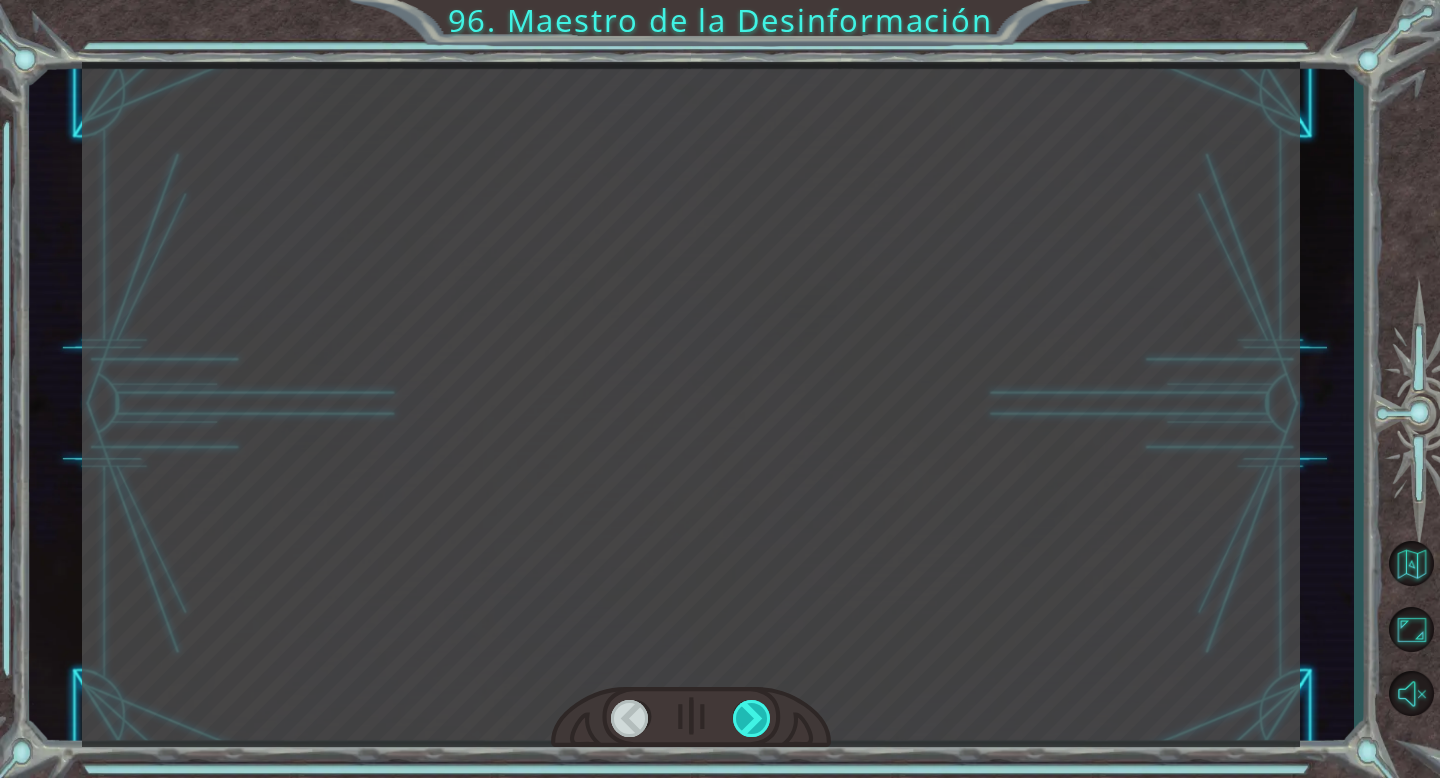 click at bounding box center [752, 718] 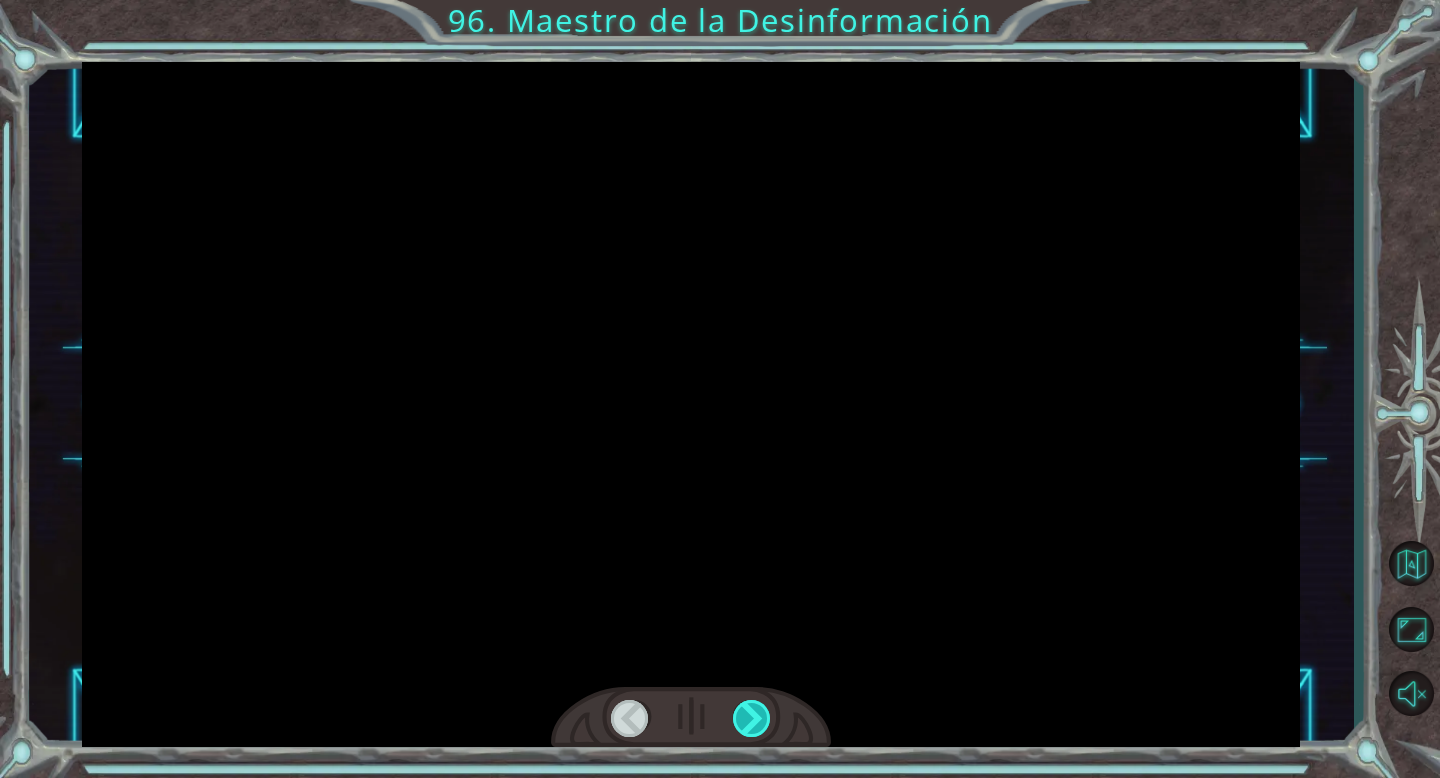 click at bounding box center [752, 718] 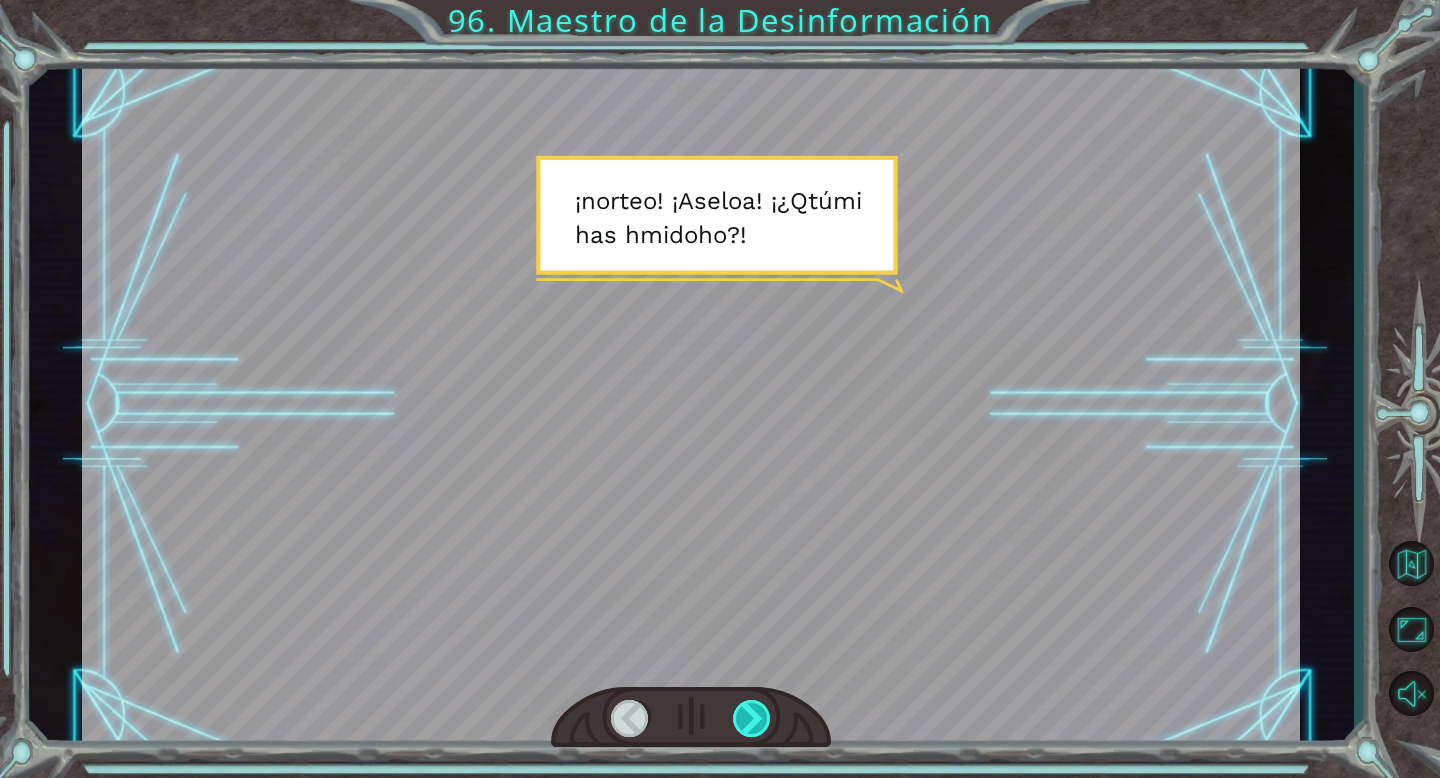 click at bounding box center (752, 718) 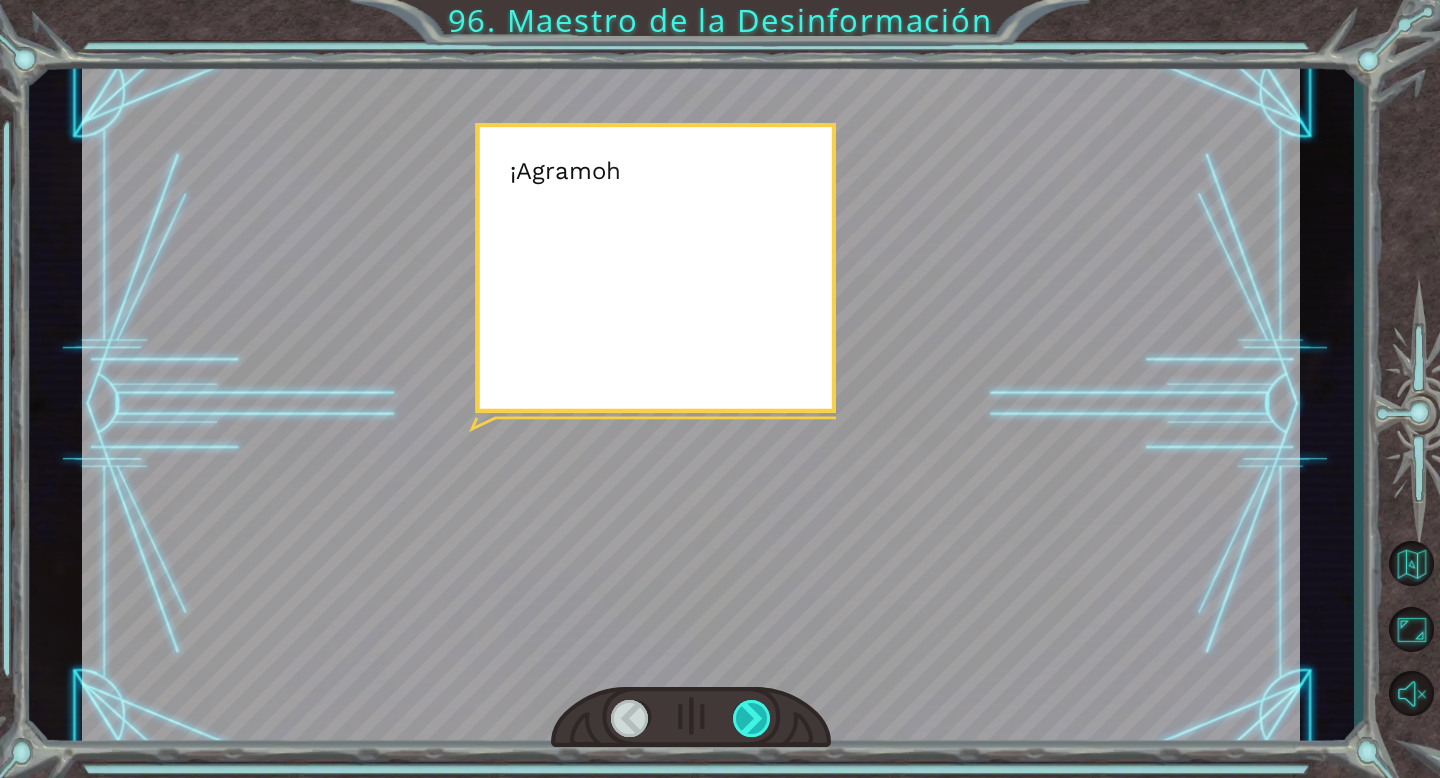 click at bounding box center (752, 718) 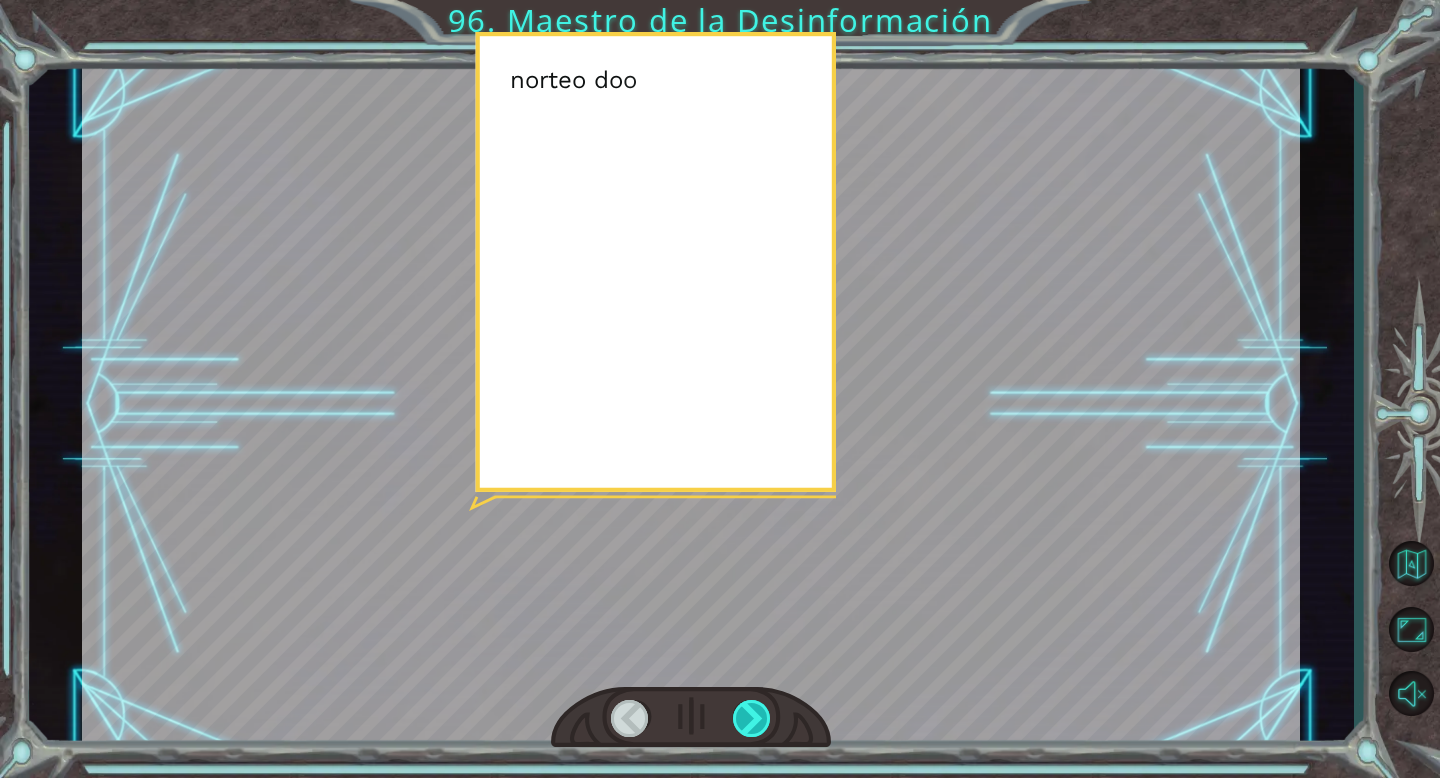 click at bounding box center (752, 718) 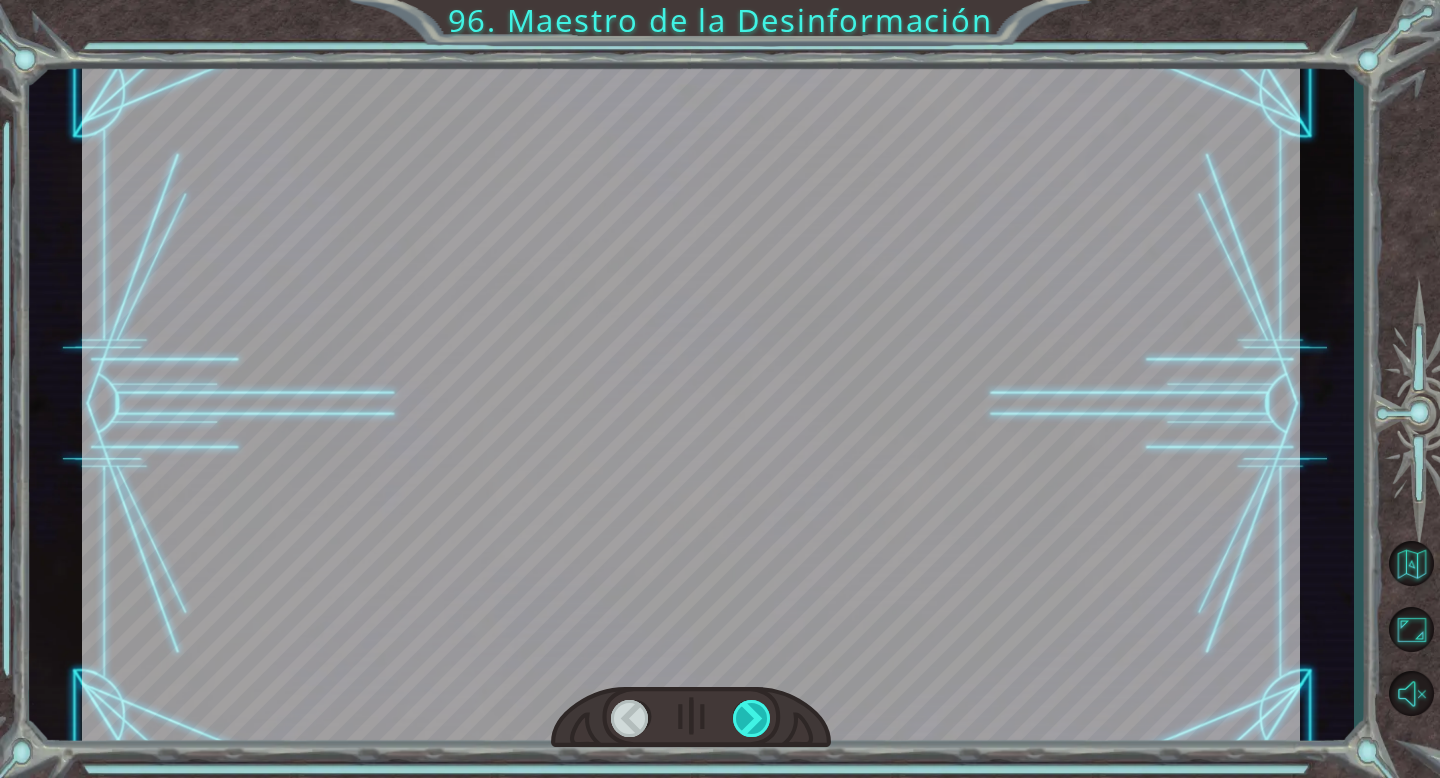 click at bounding box center [752, 718] 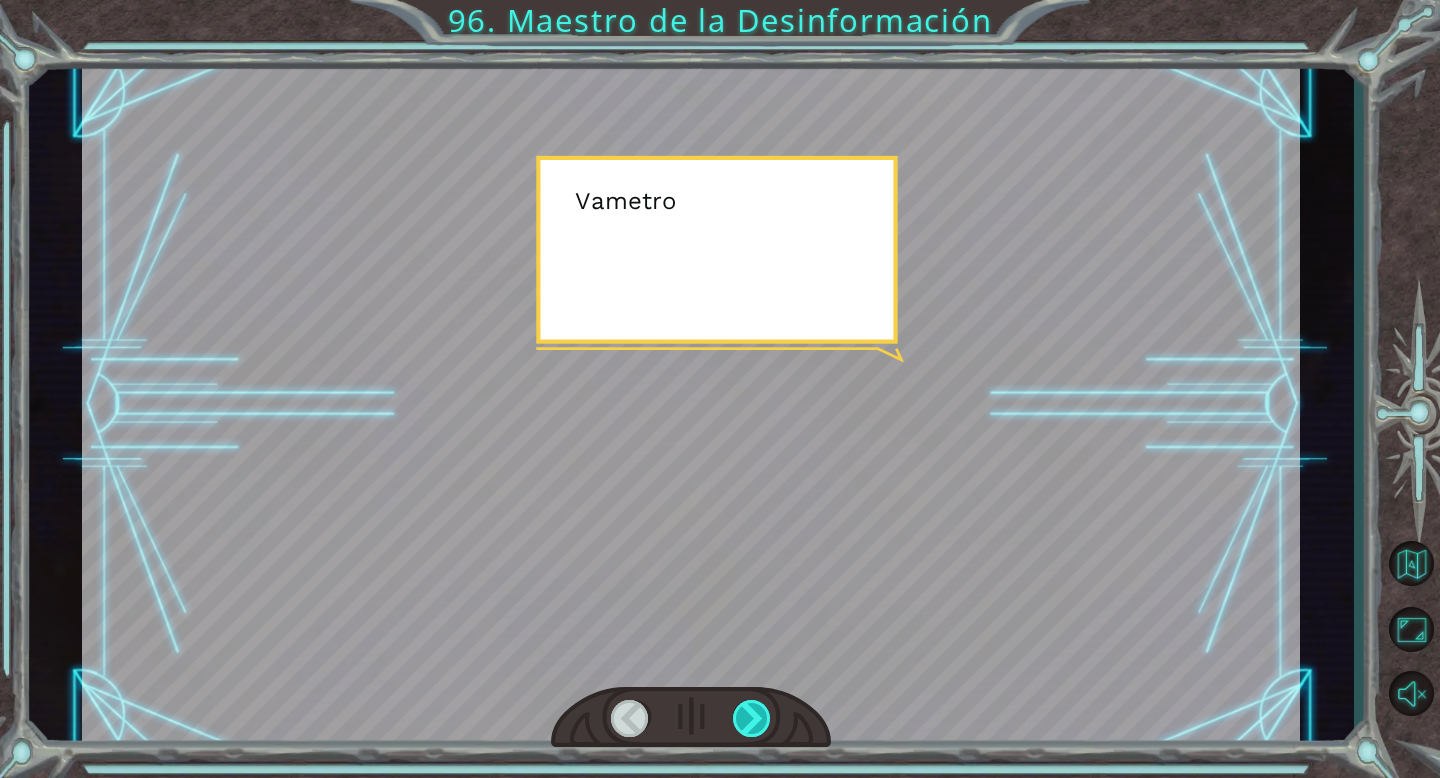 click at bounding box center [752, 718] 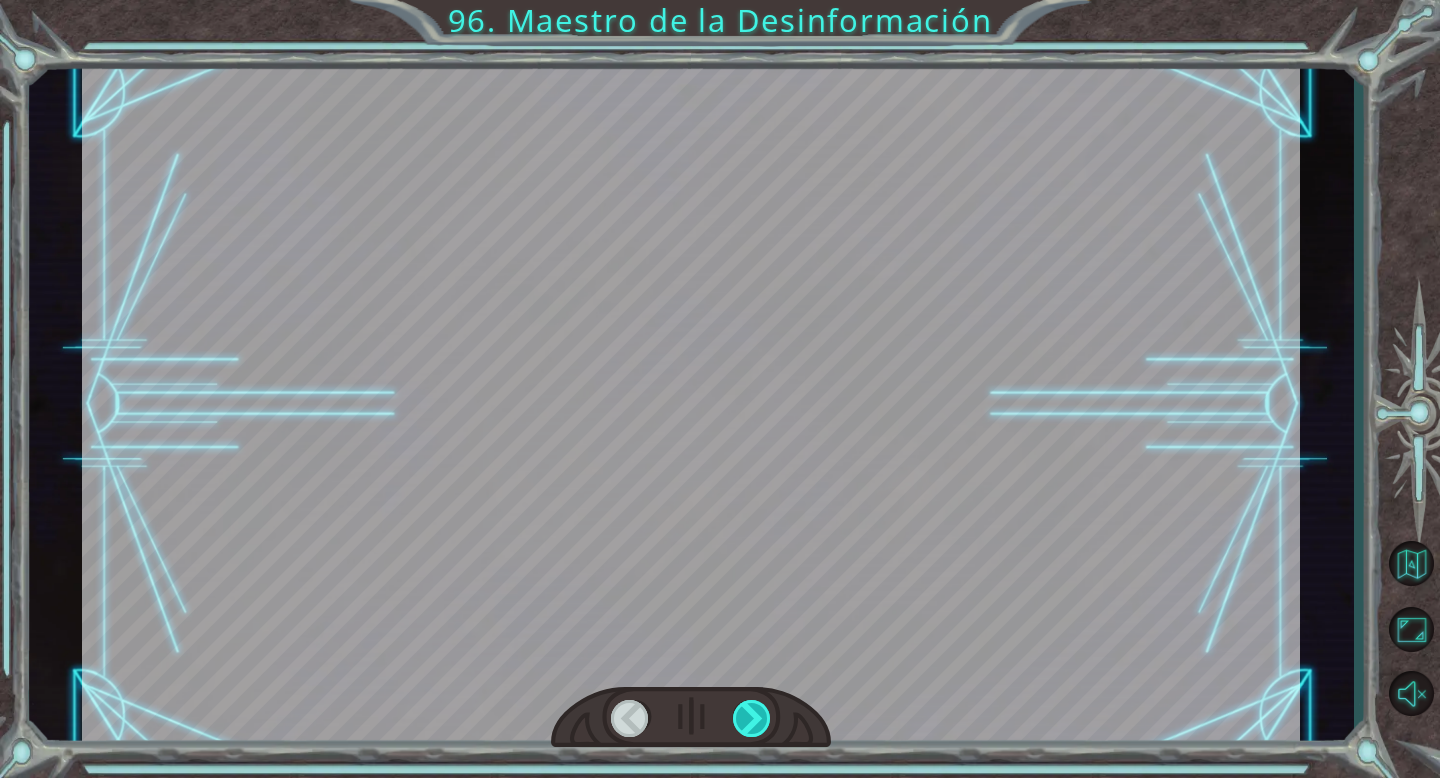 click at bounding box center [752, 718] 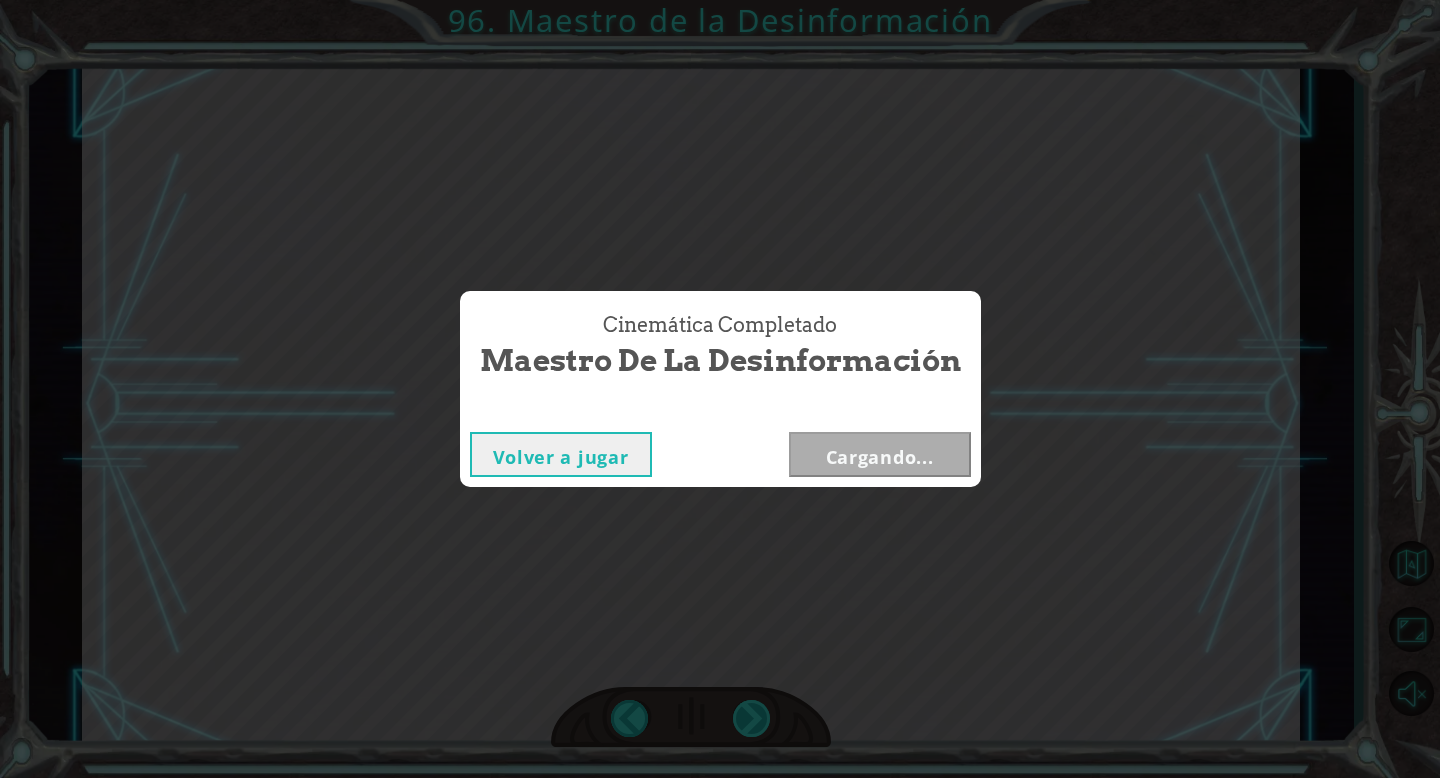 click on "Cinemática Completado   Maestro de la Desinformación
Volver a jugar
Cargando..." at bounding box center (720, 389) 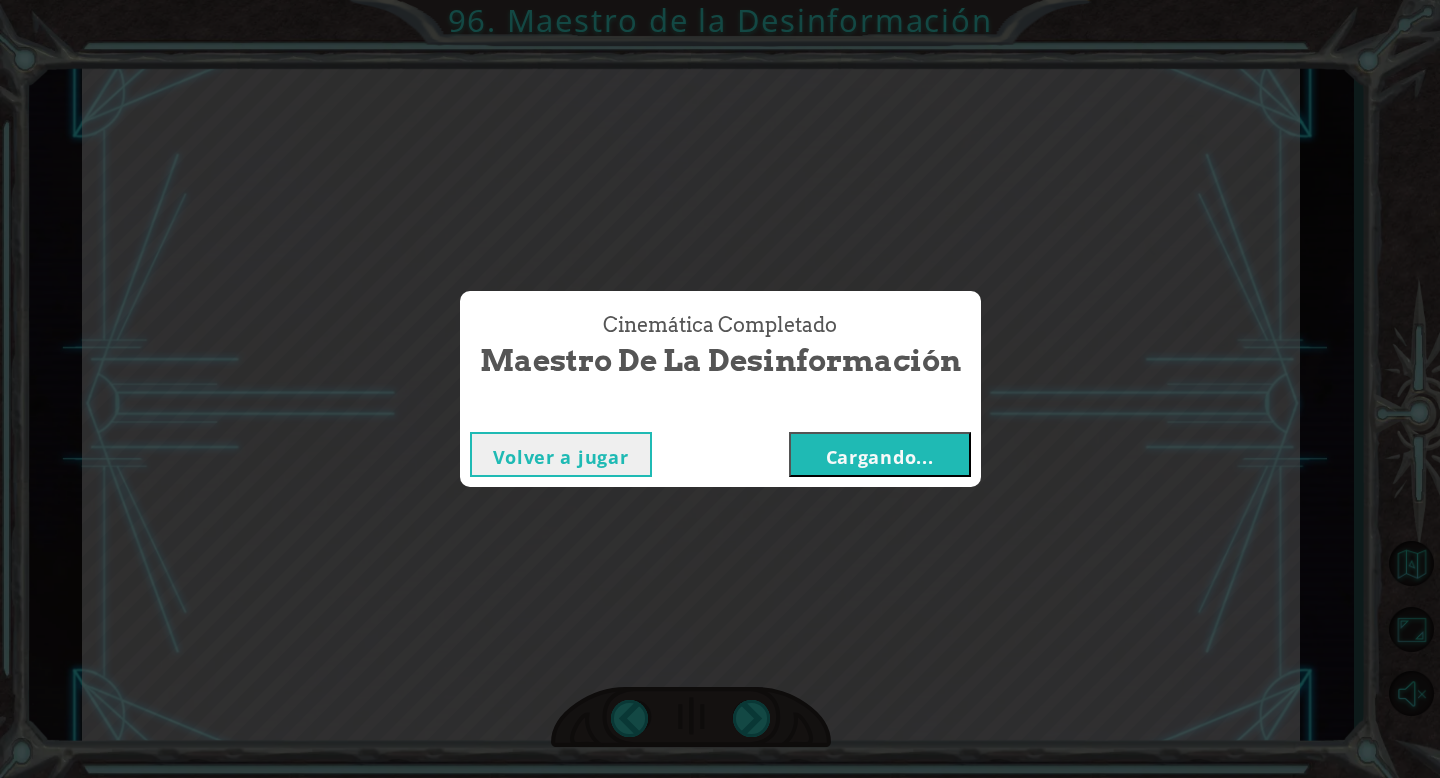 click on "Cargando..." at bounding box center (880, 457) 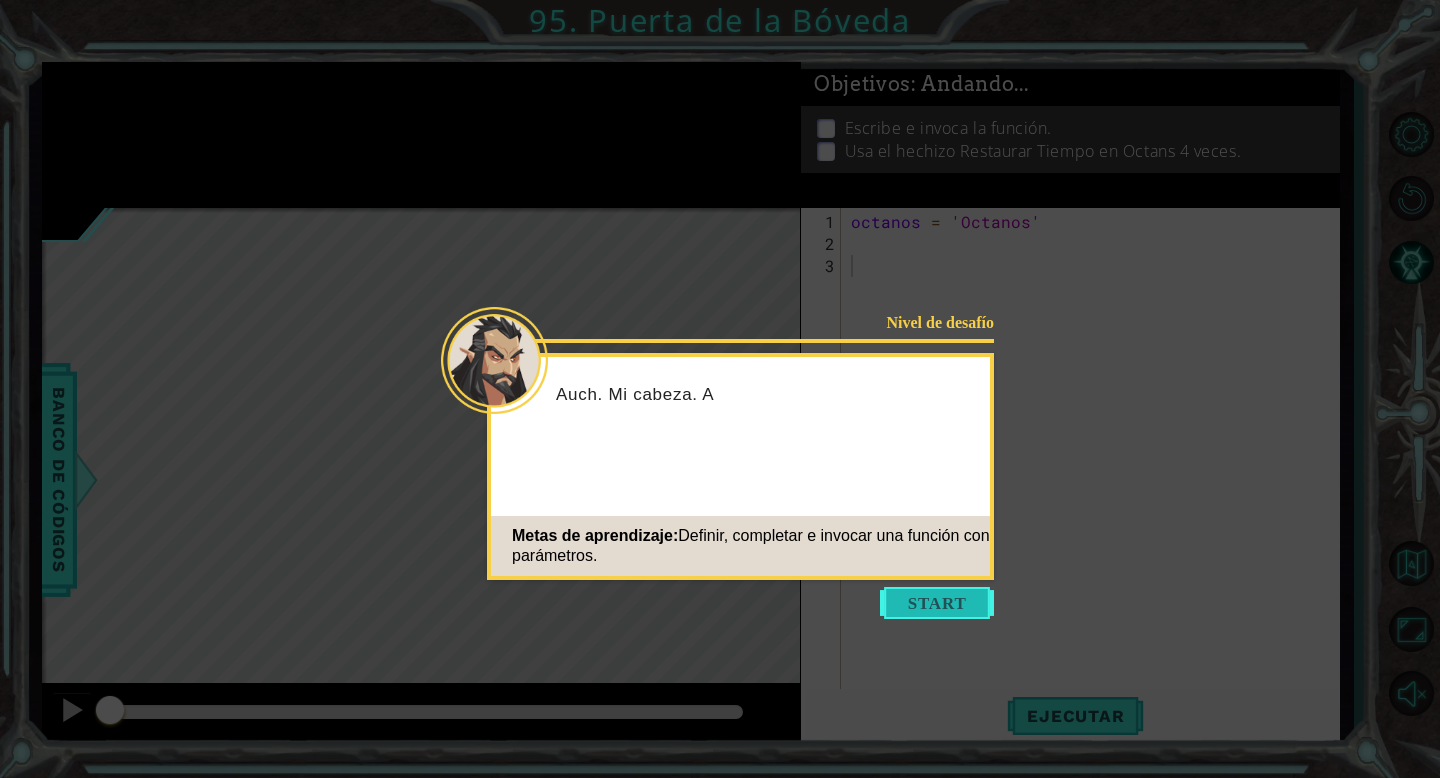 click at bounding box center (937, 603) 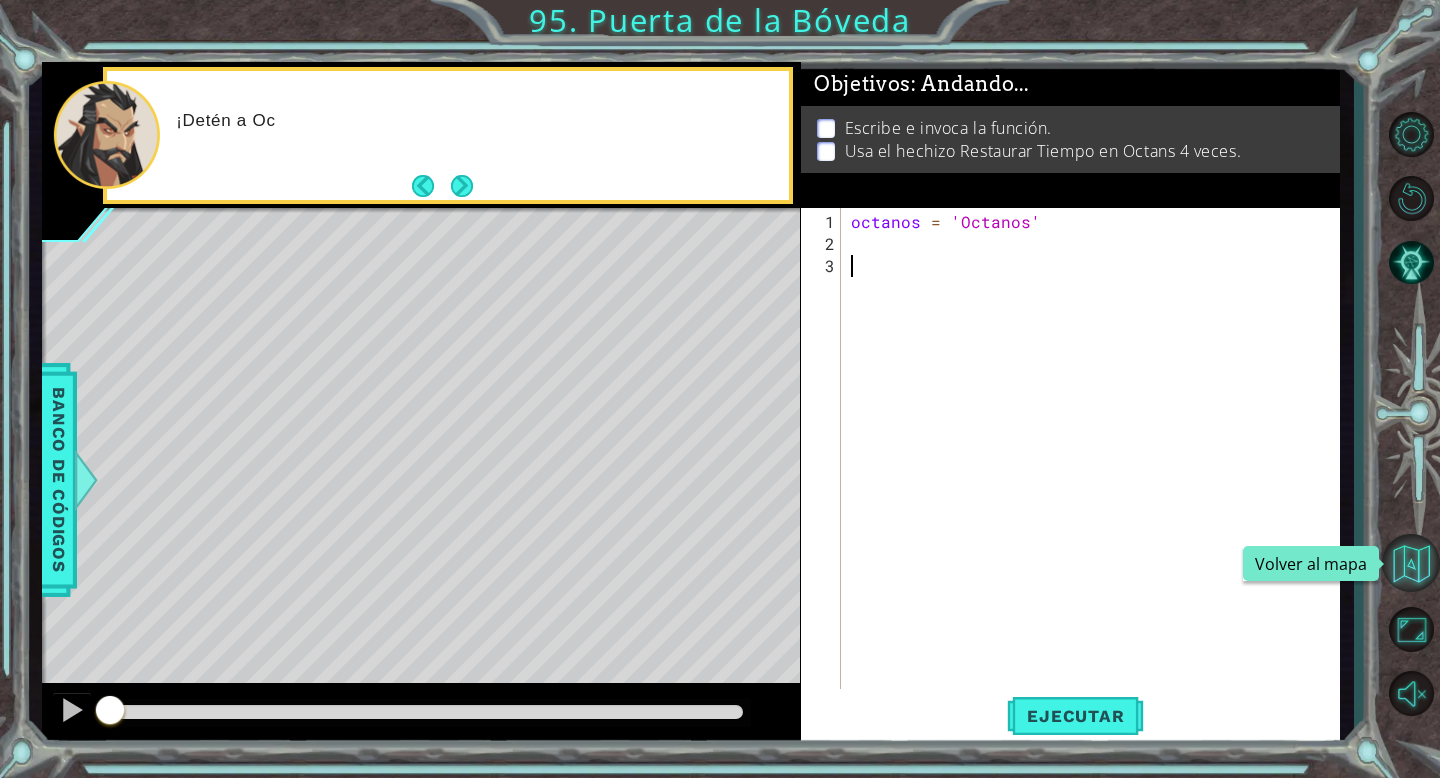 click at bounding box center [1411, 563] 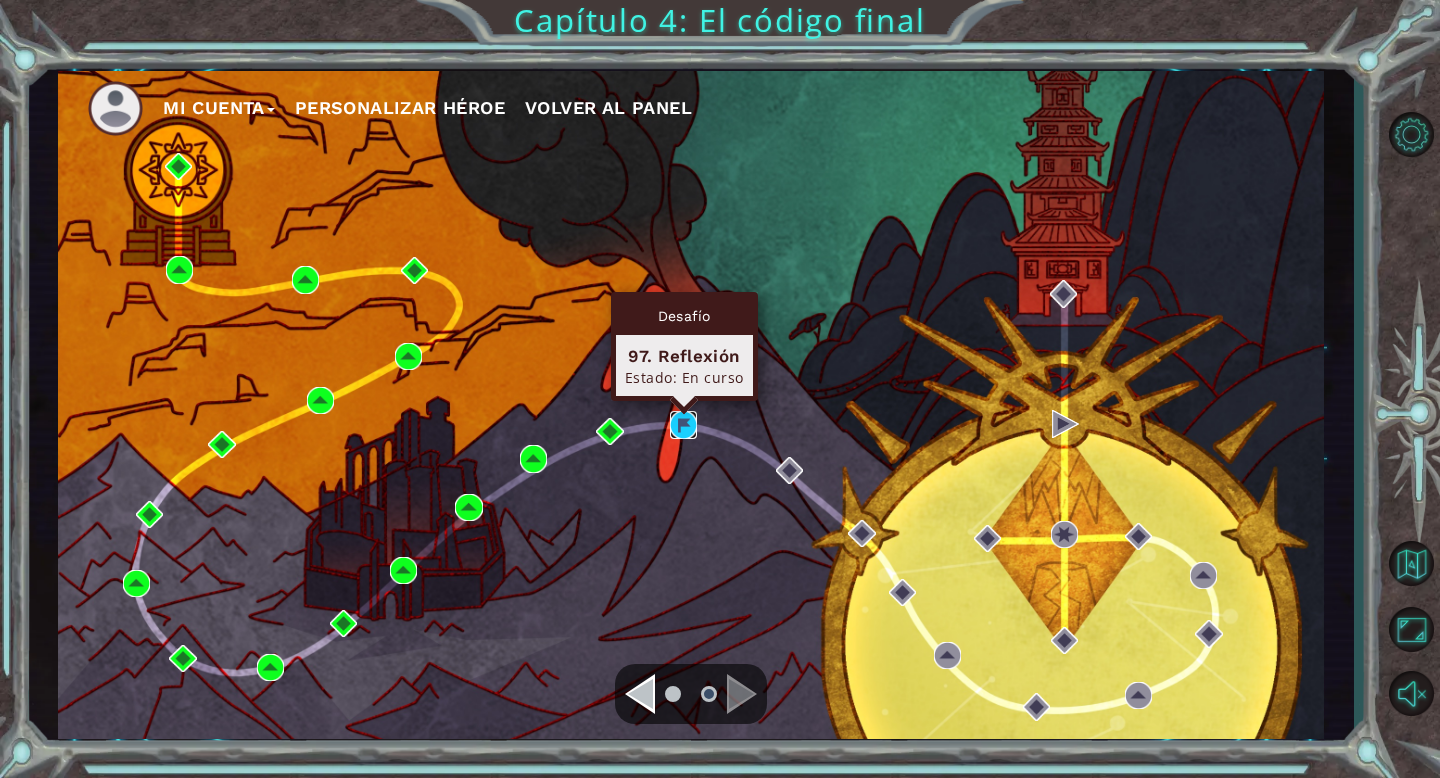 click at bounding box center (683, 424) 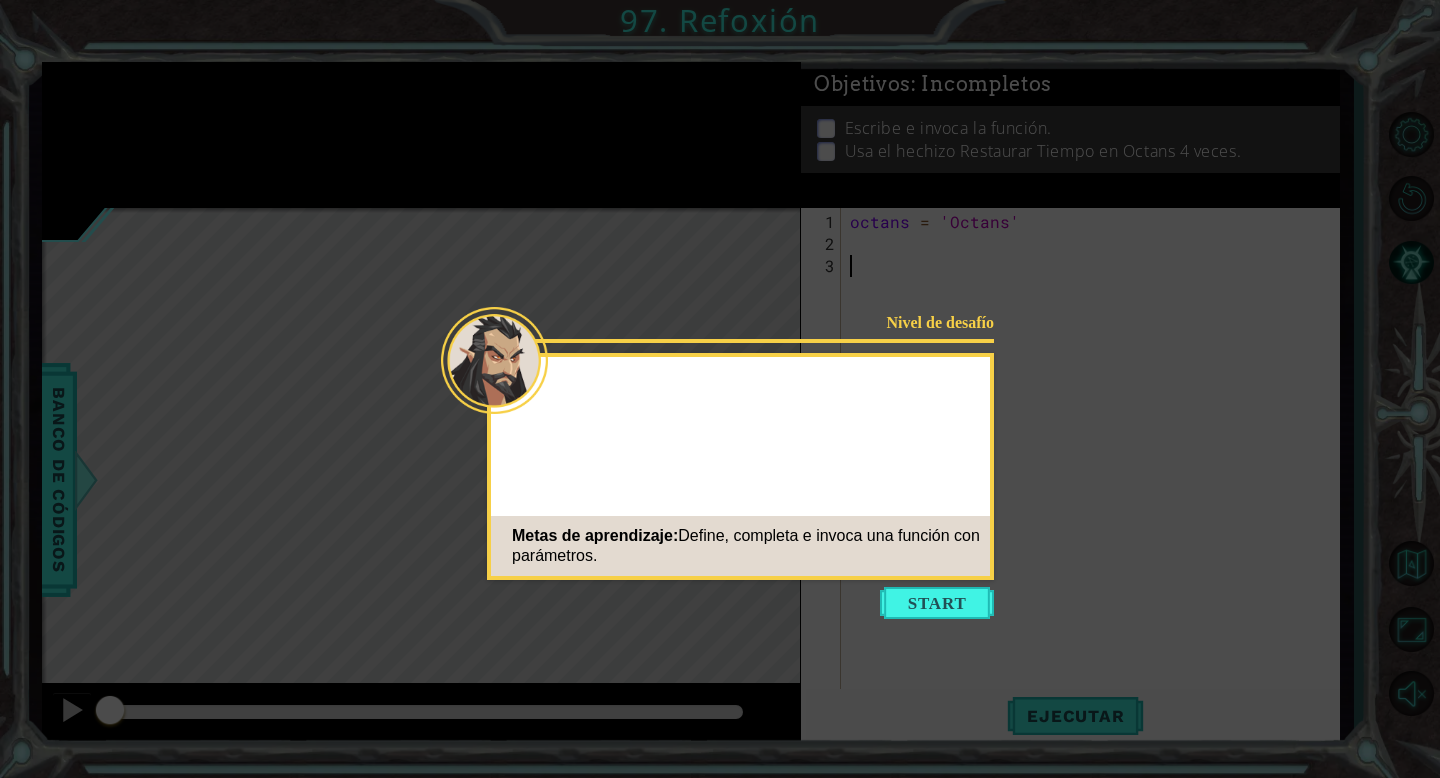 click 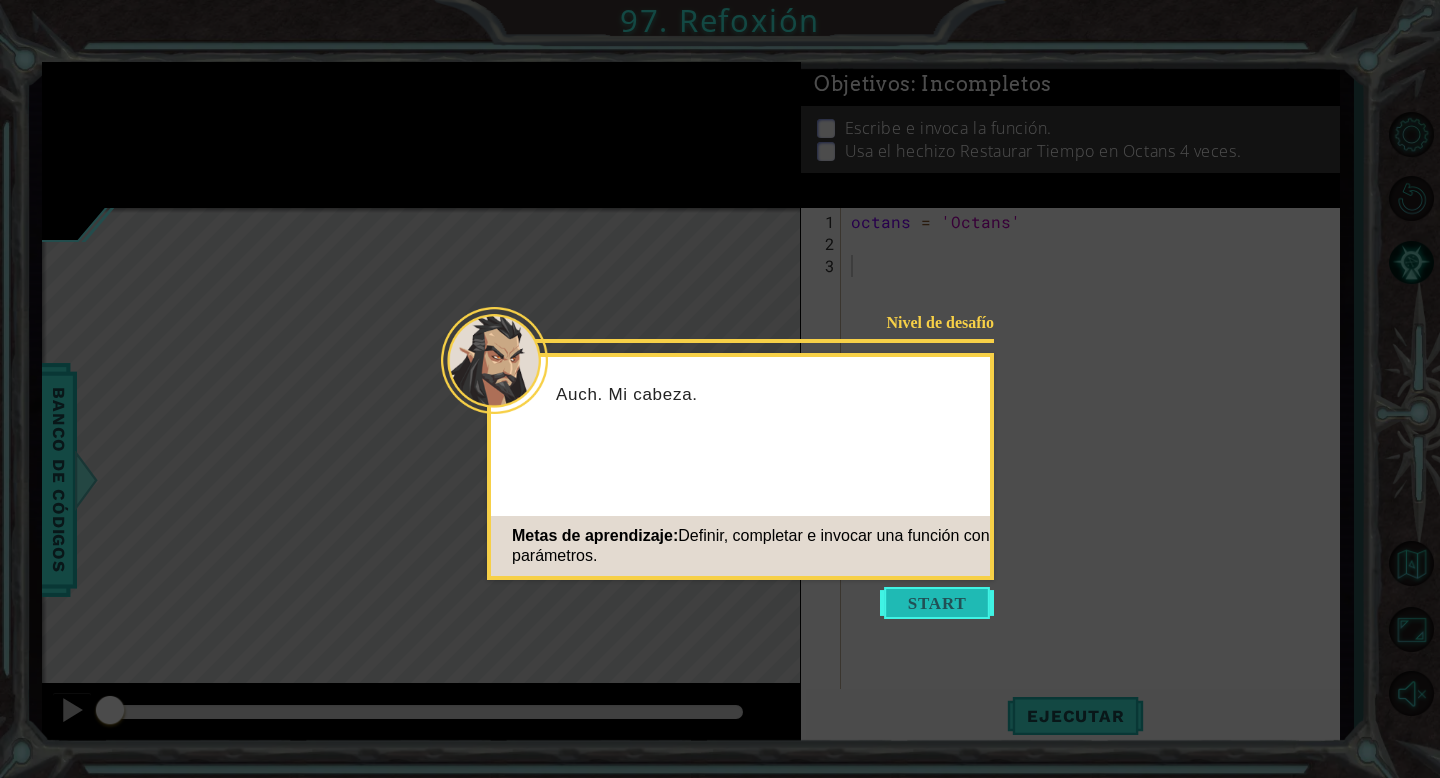 click at bounding box center (937, 603) 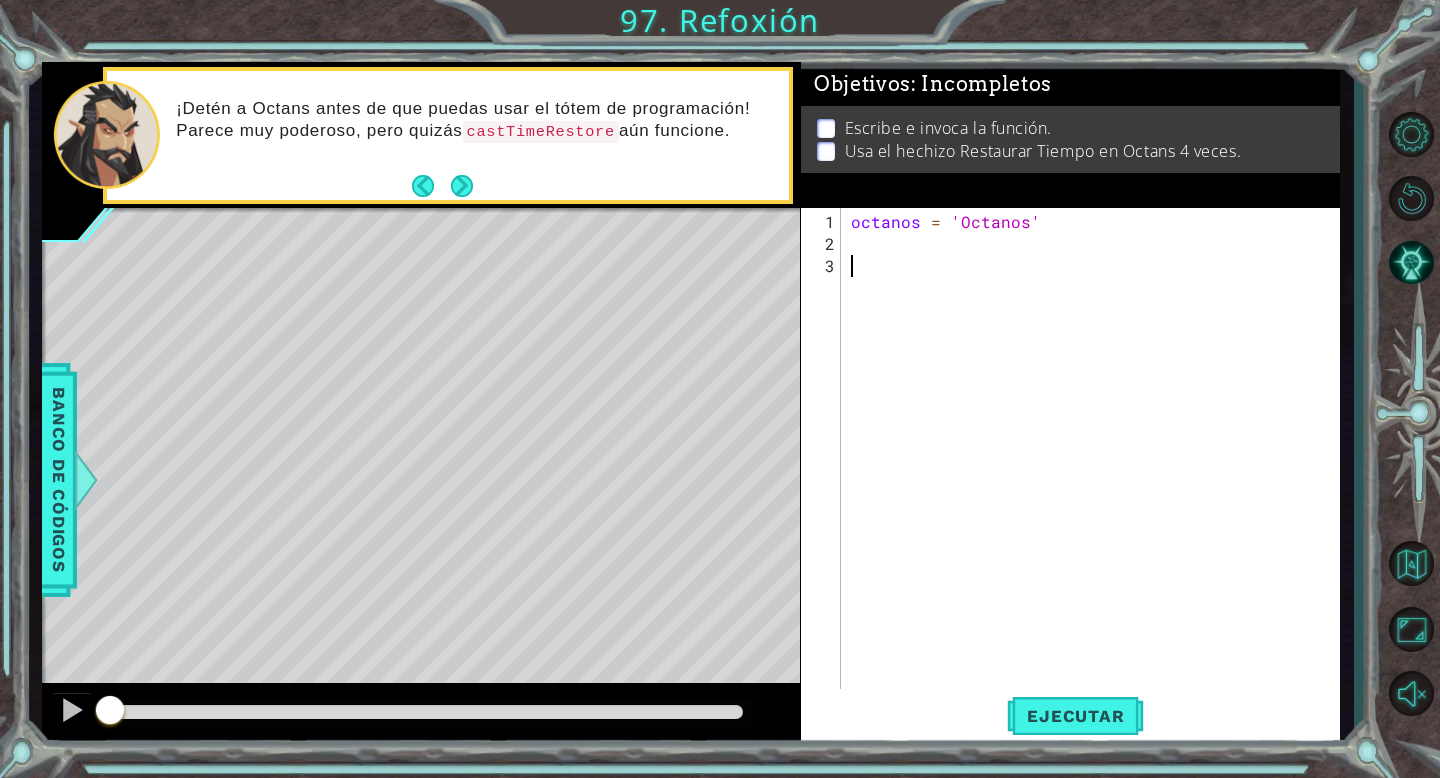 drag, startPoint x: 901, startPoint y: 429, endPoint x: 851, endPoint y: 171, distance: 262.8003 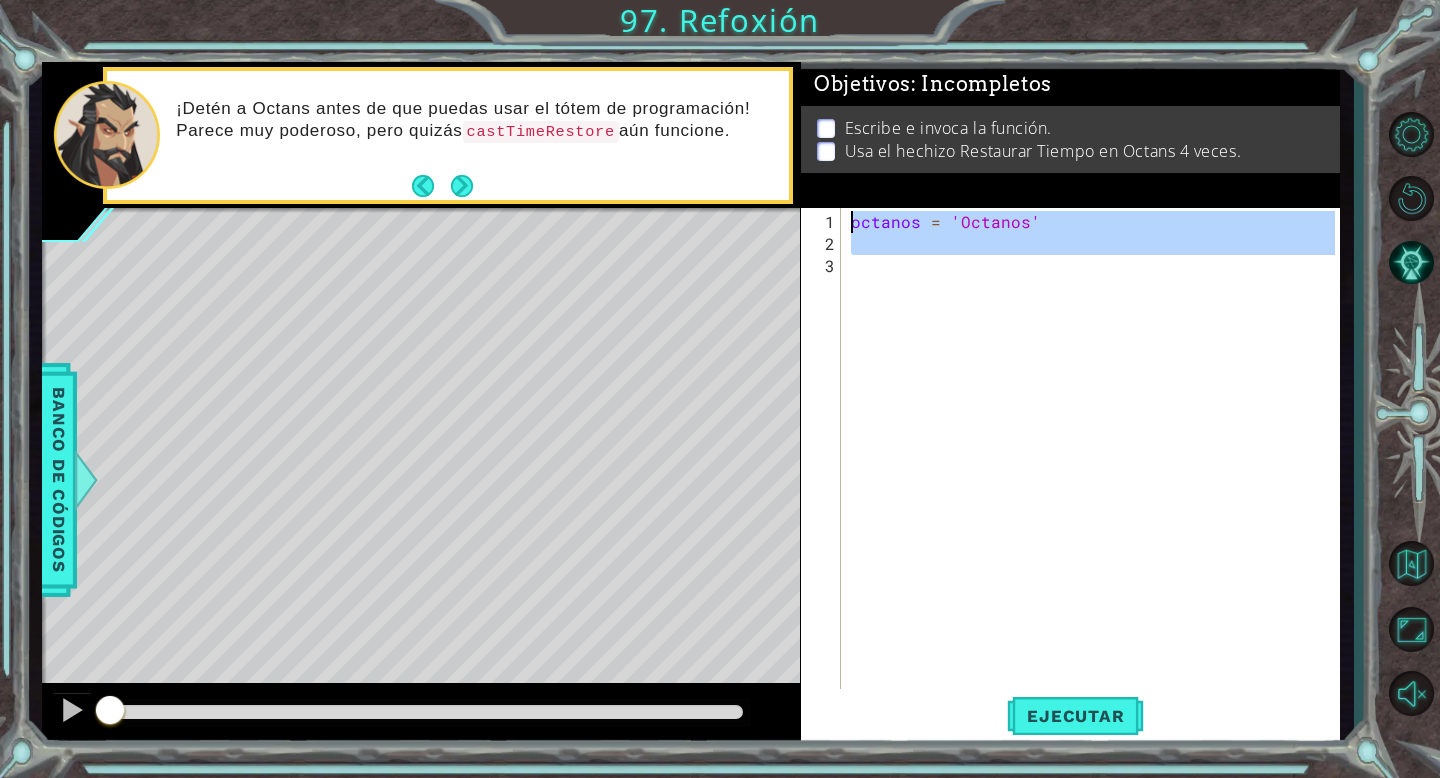 type 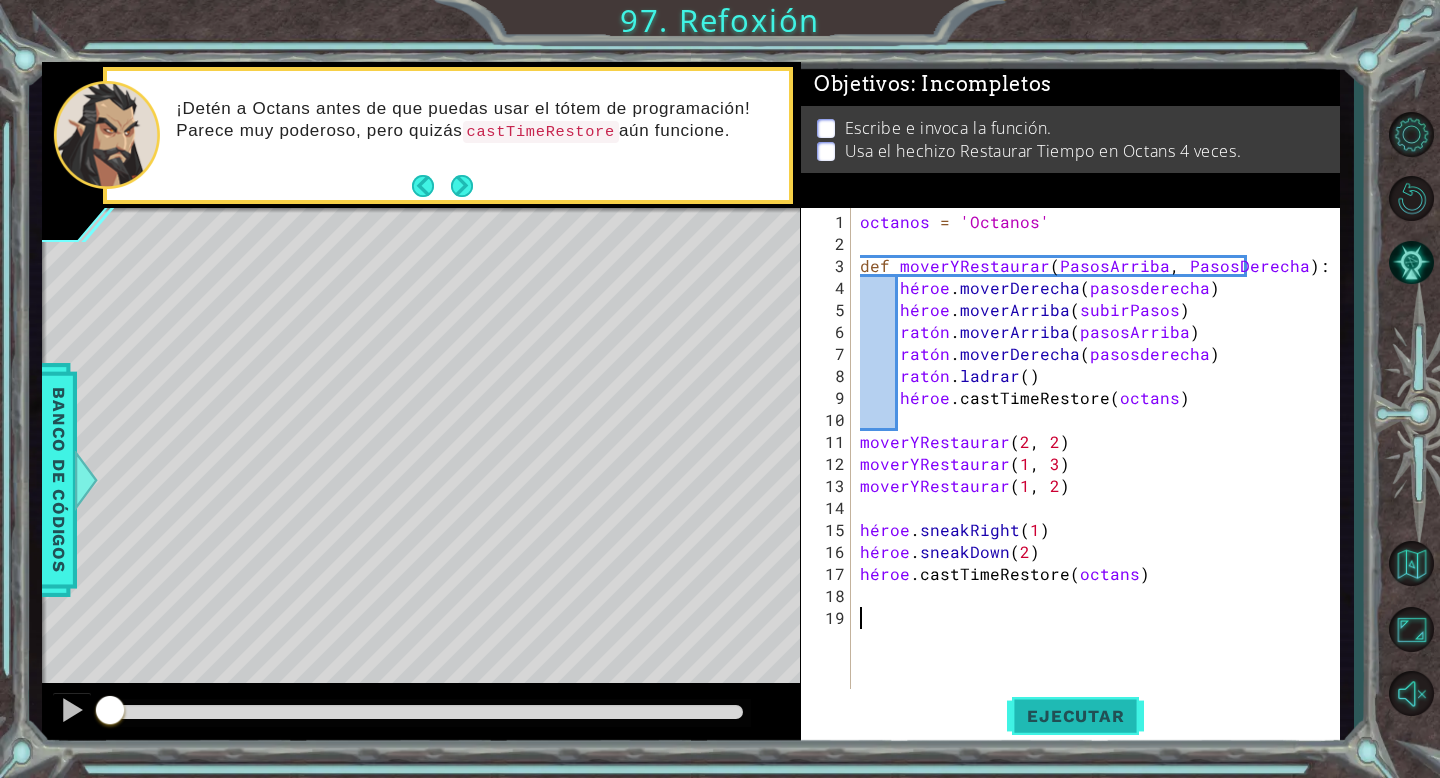 click on "Ejecutar" at bounding box center (1075, 716) 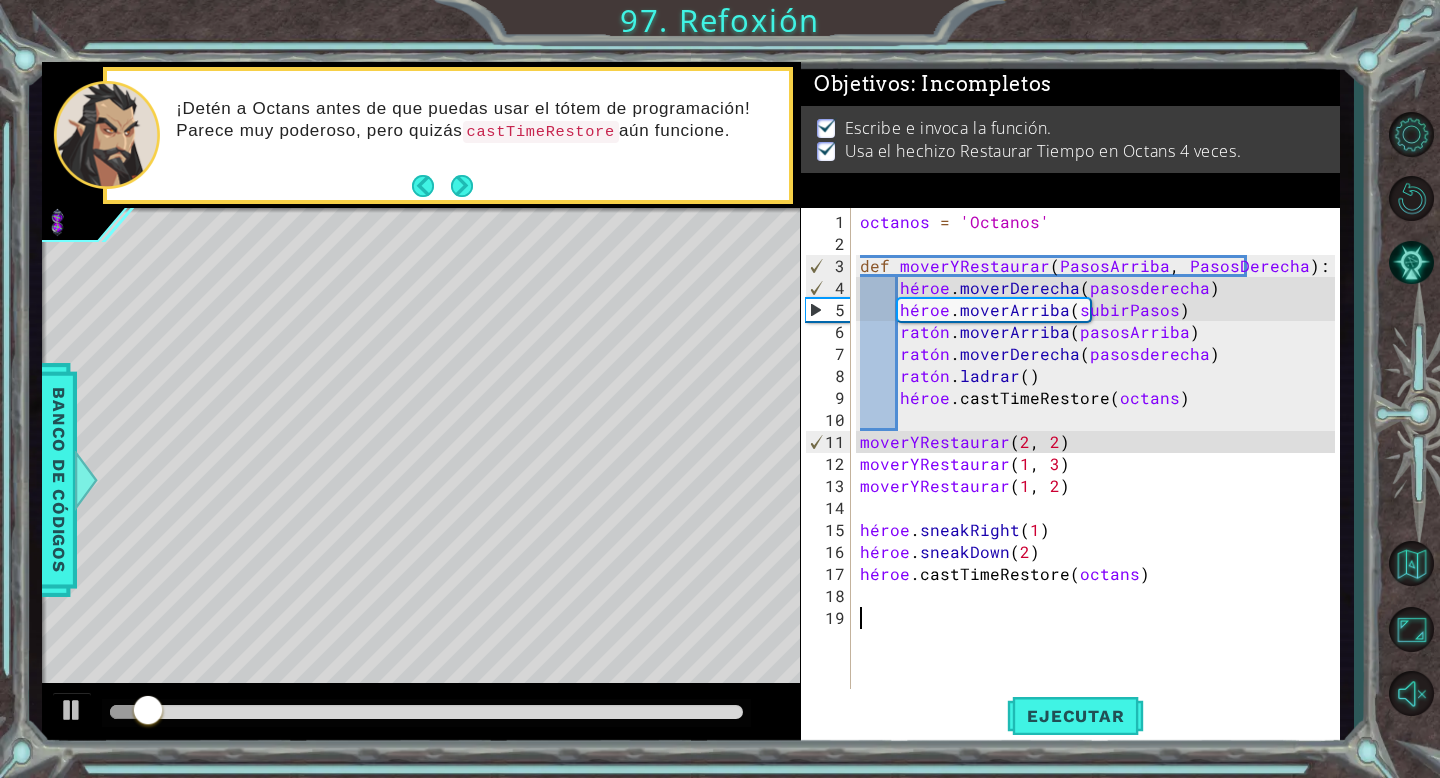 click at bounding box center (426, 712) 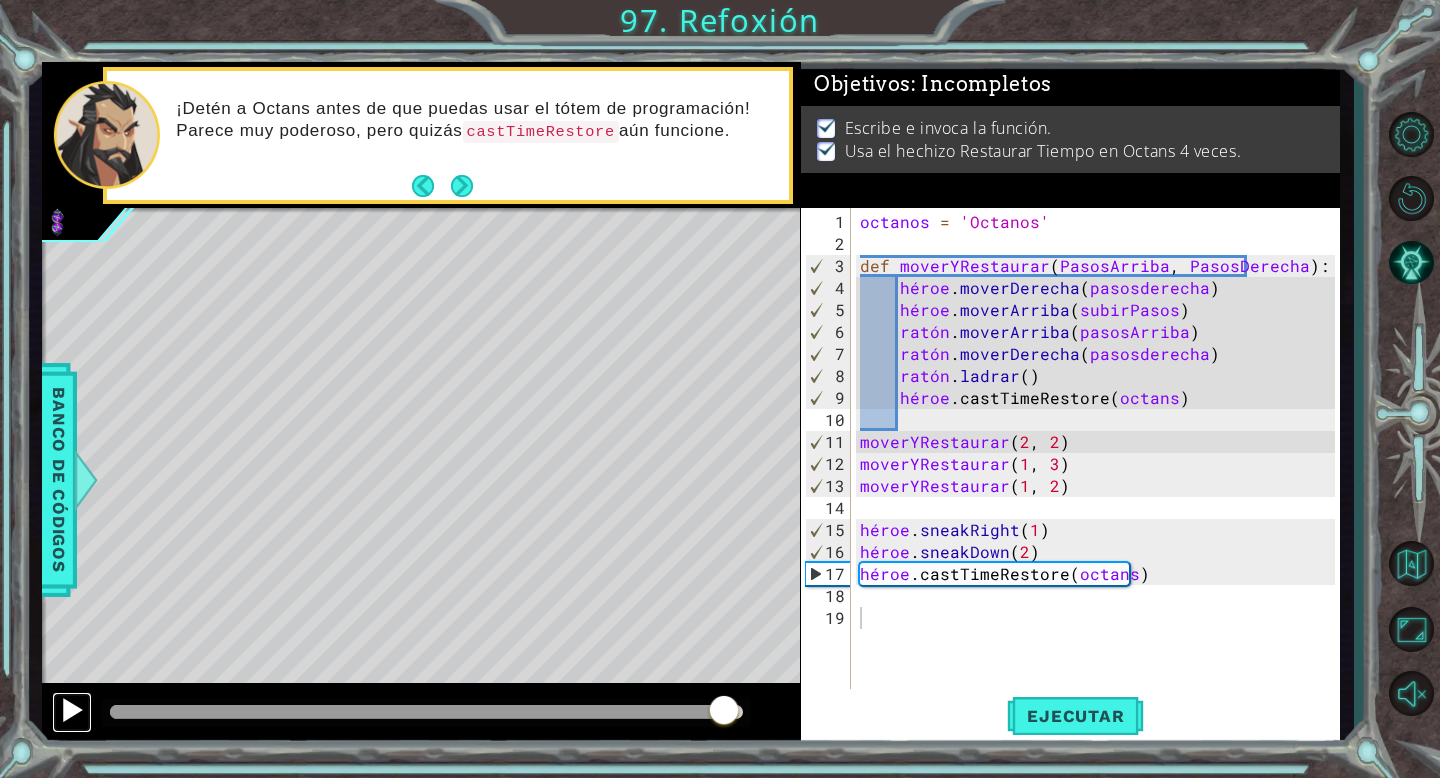 click at bounding box center [72, 710] 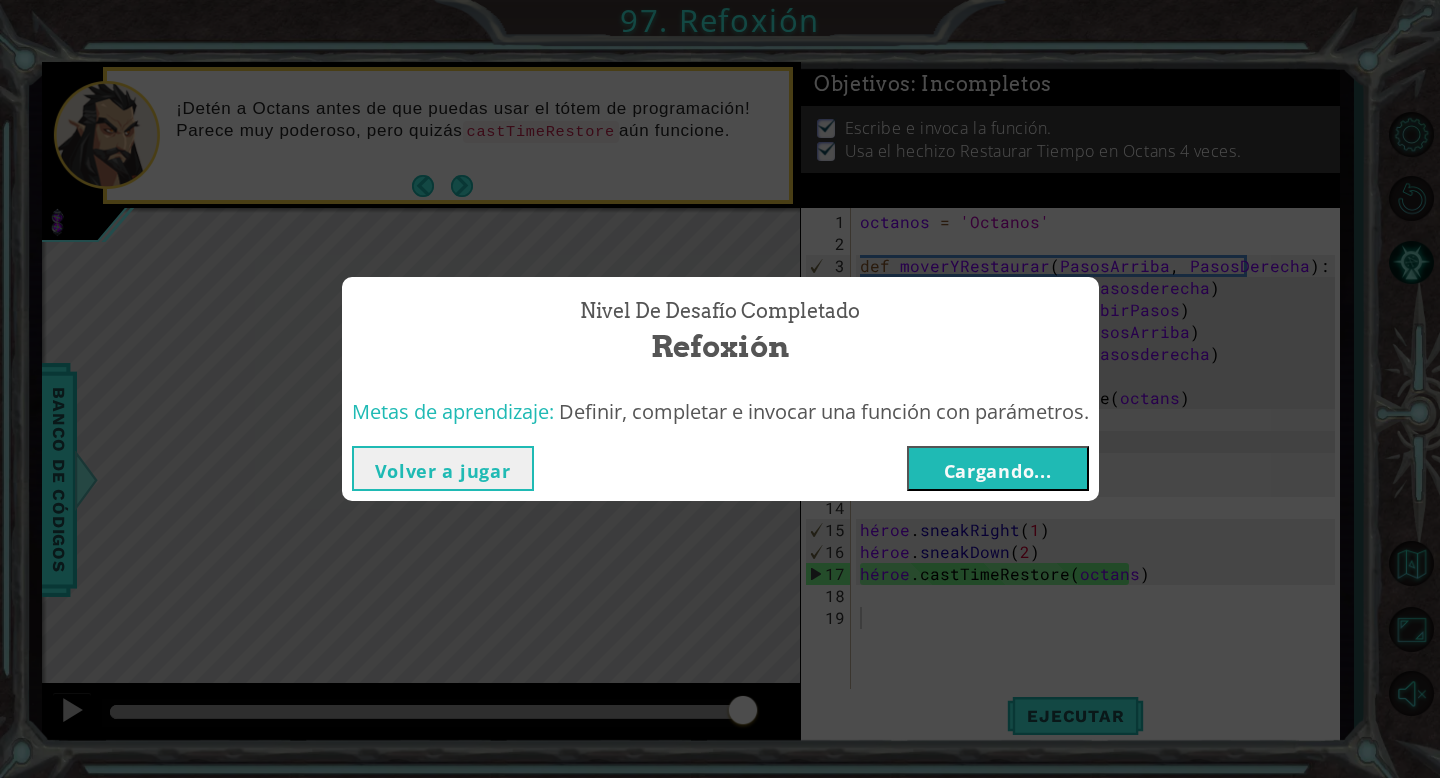 click on "Volver a jugar
Cargando..." at bounding box center [720, 468] 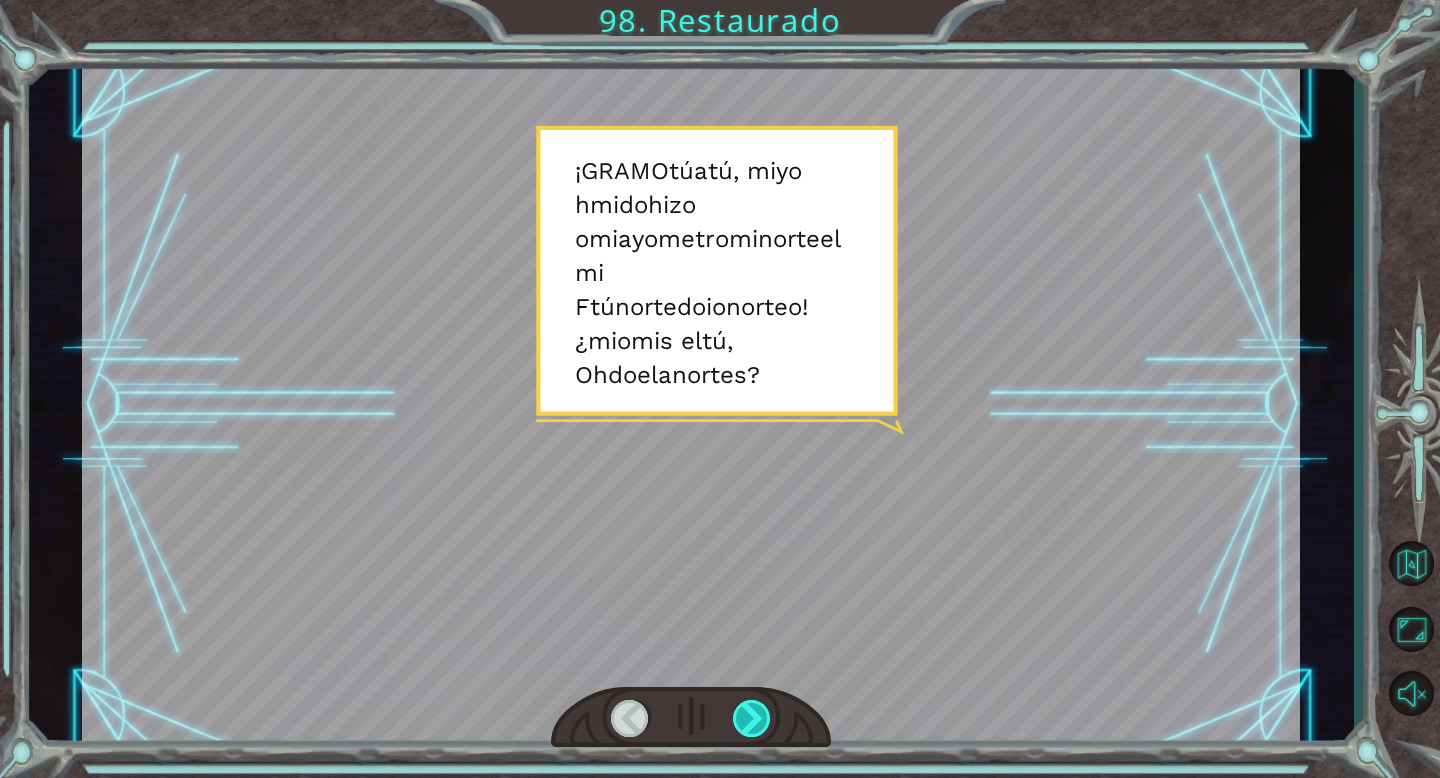 click at bounding box center [752, 718] 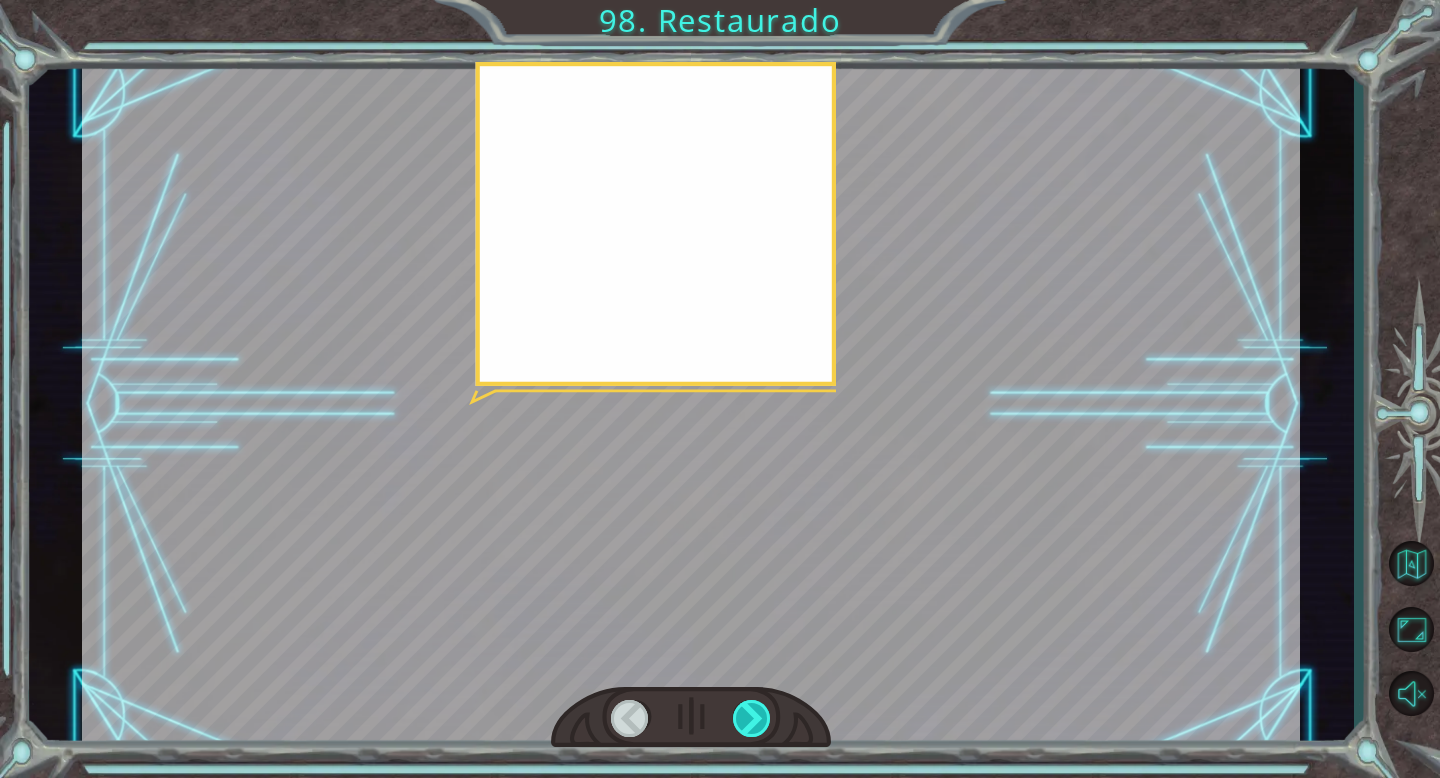 click at bounding box center (752, 718) 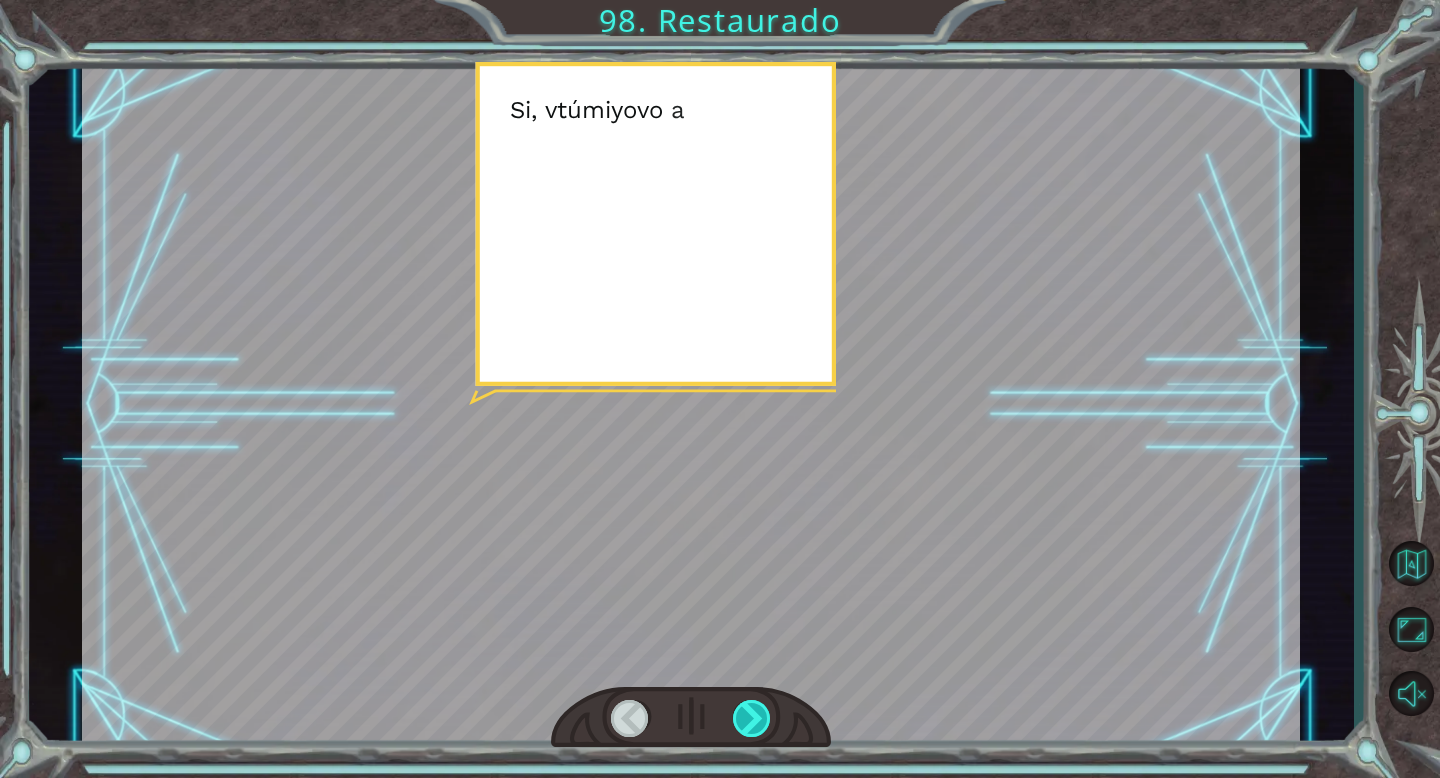 click at bounding box center [752, 718] 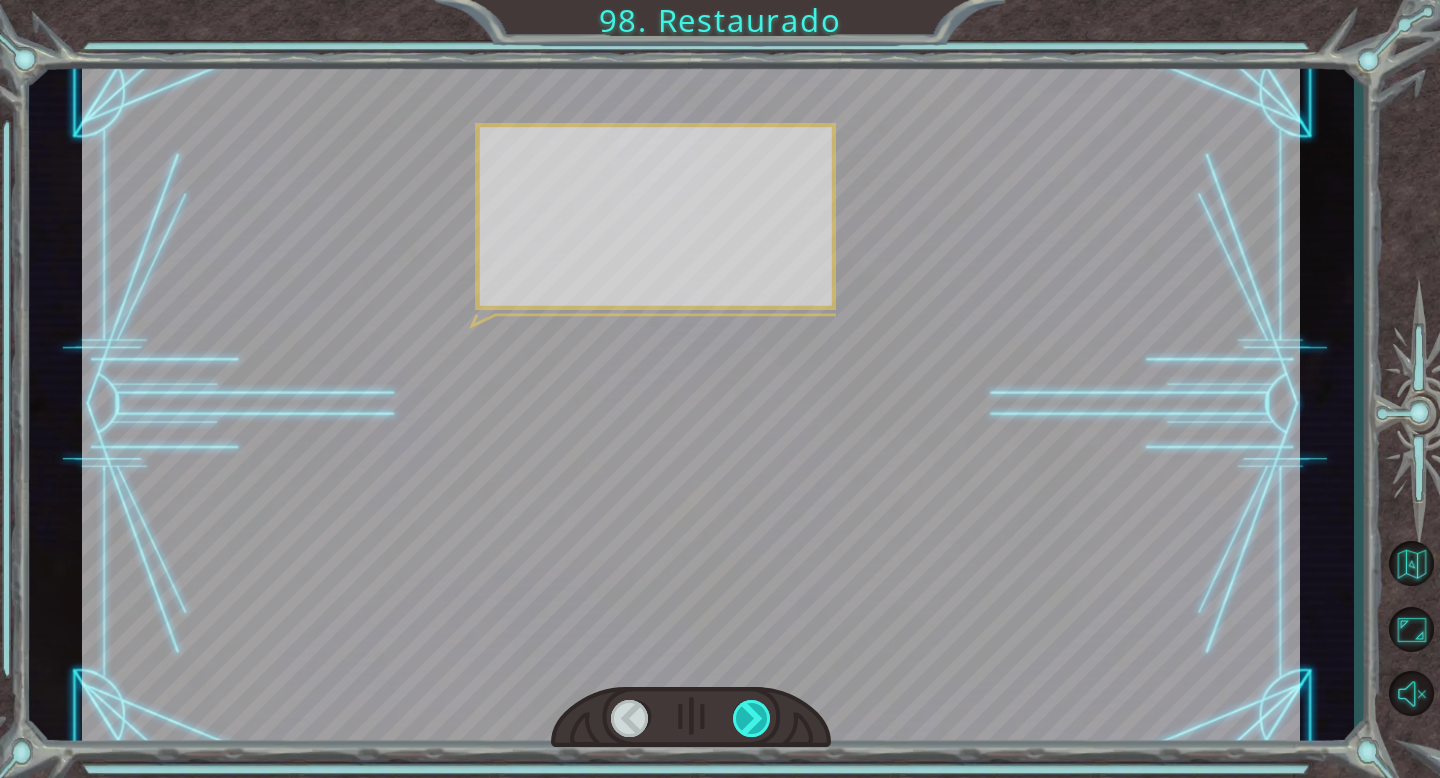 click at bounding box center [752, 718] 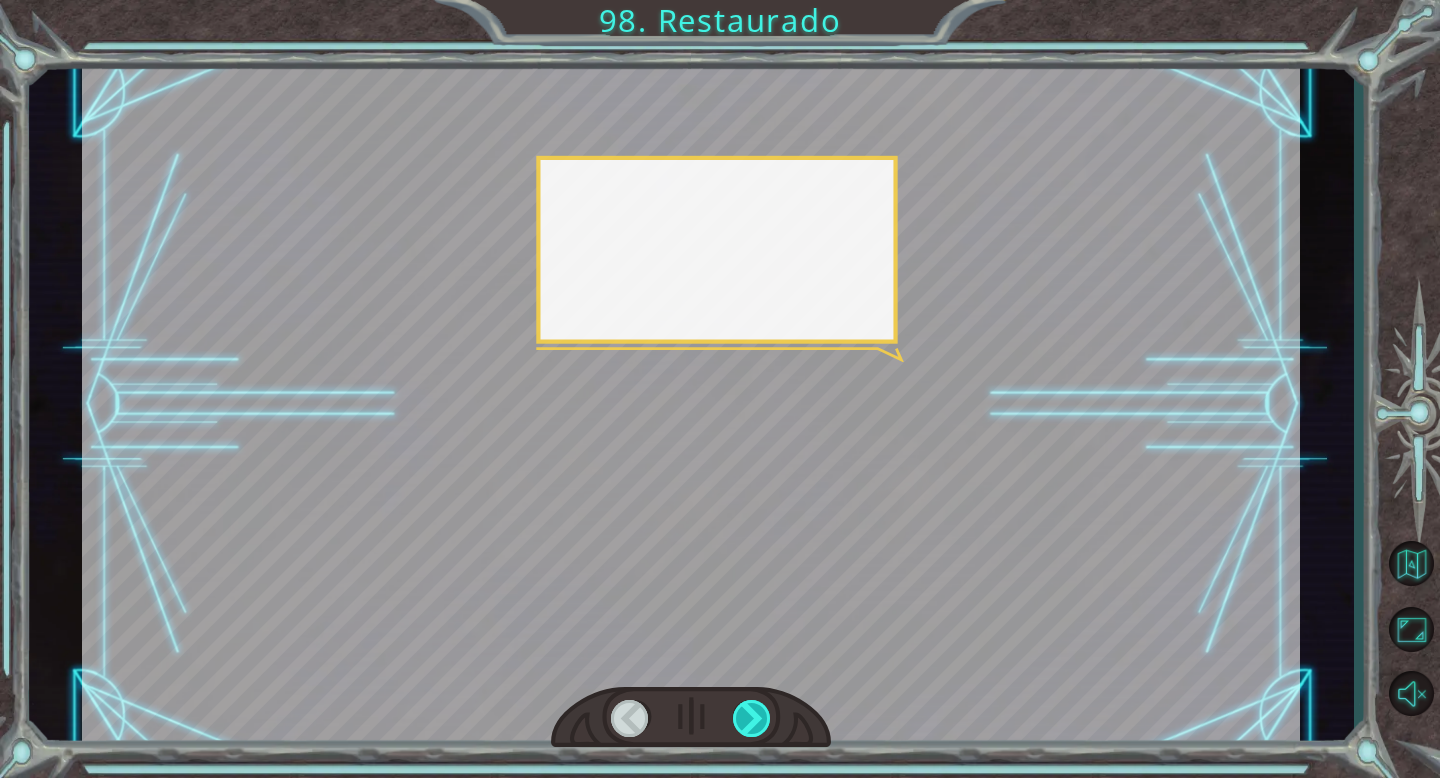 click at bounding box center [752, 718] 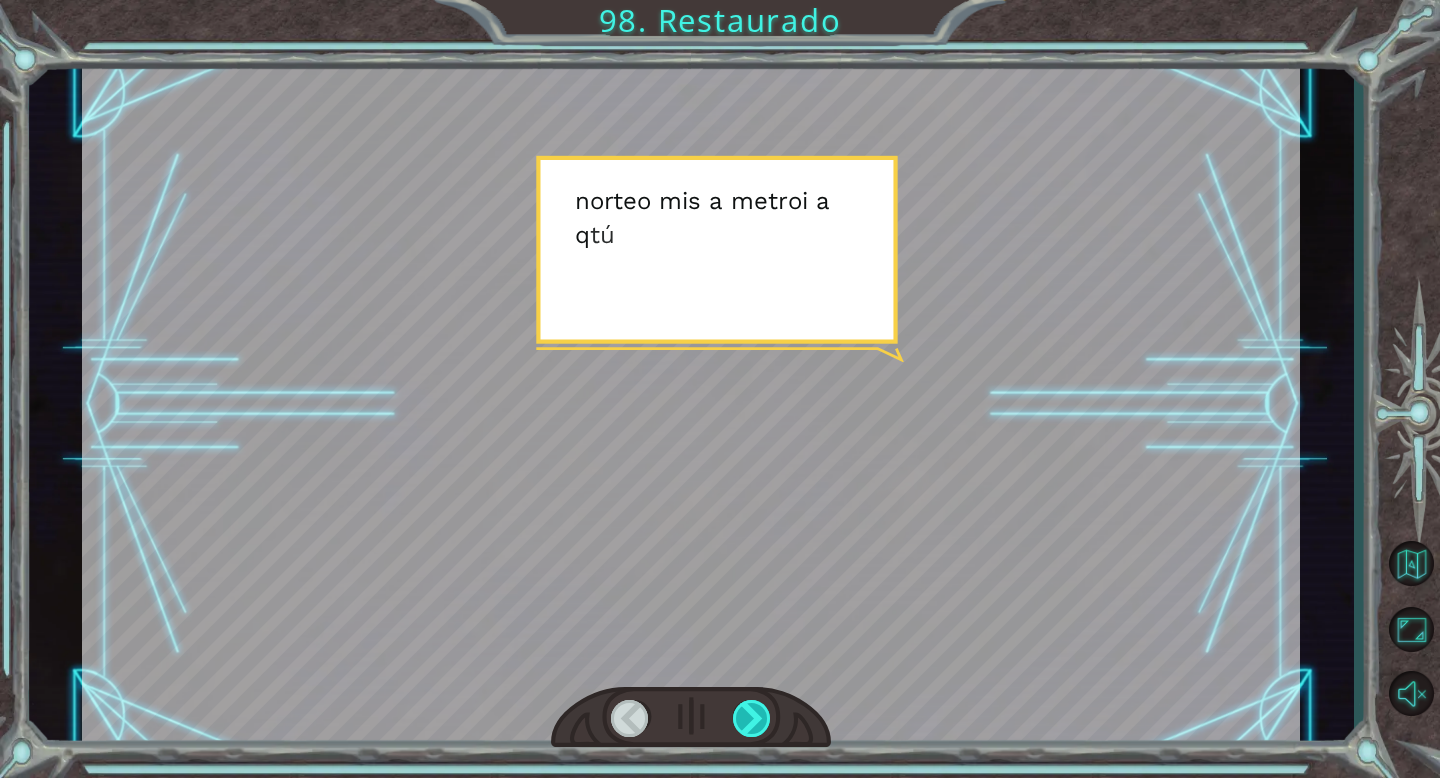 click at bounding box center [752, 718] 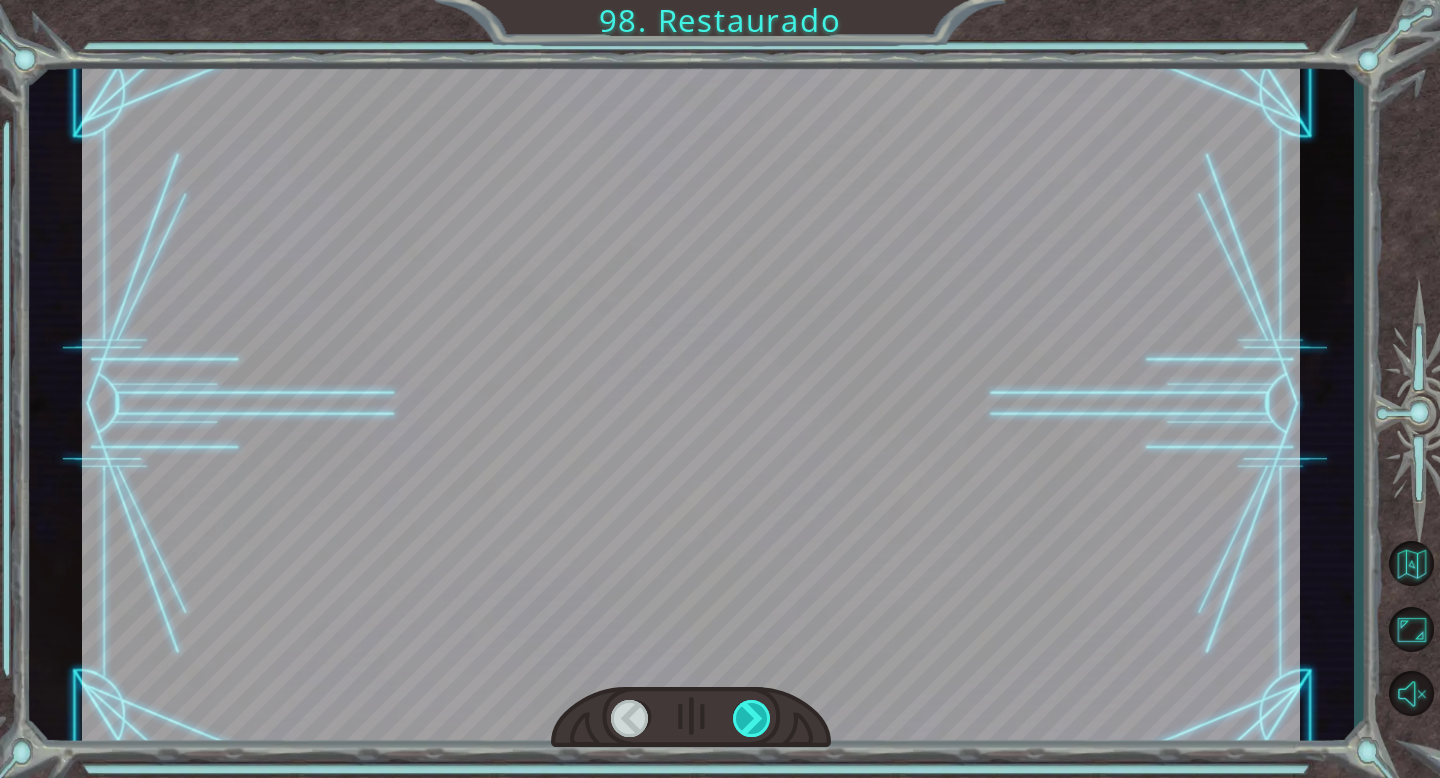click at bounding box center [752, 718] 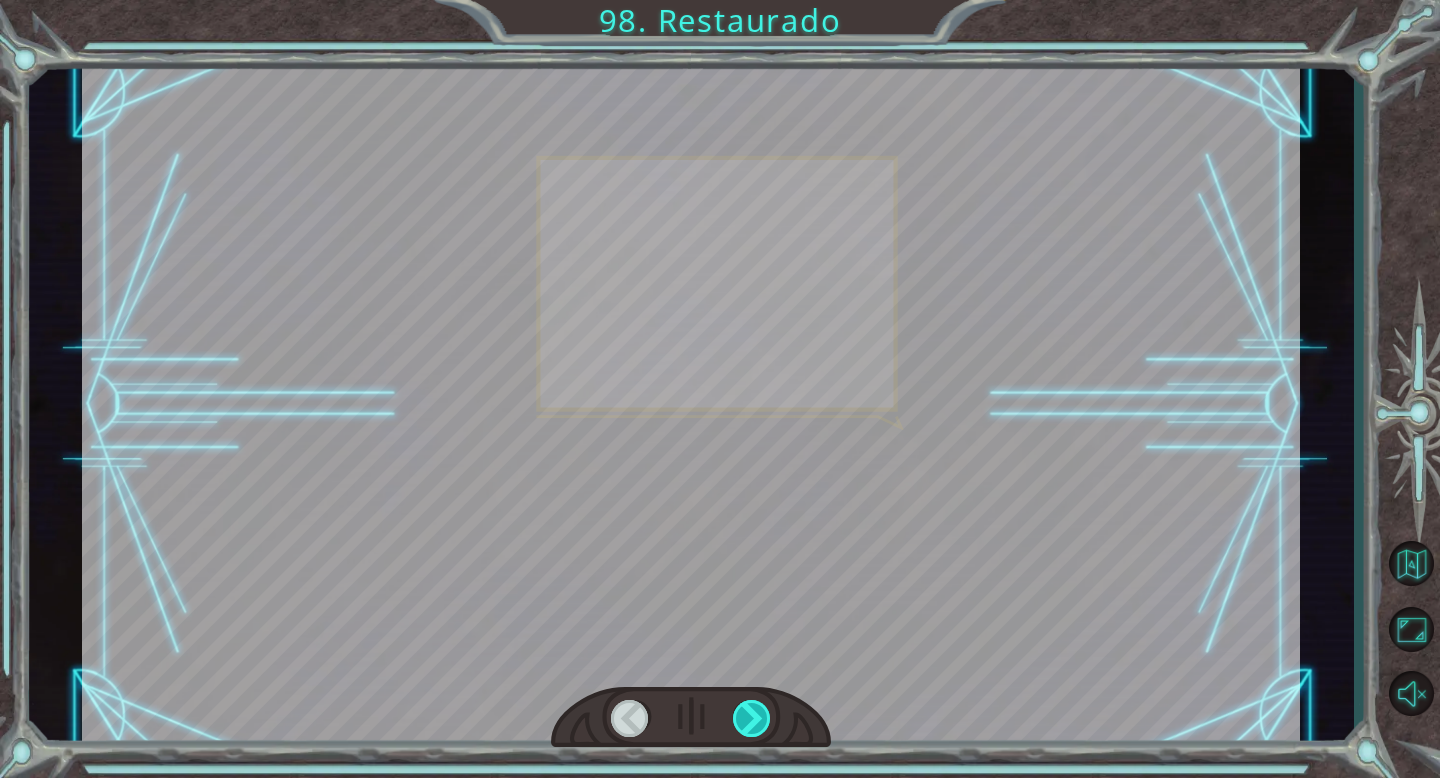 click at bounding box center (752, 718) 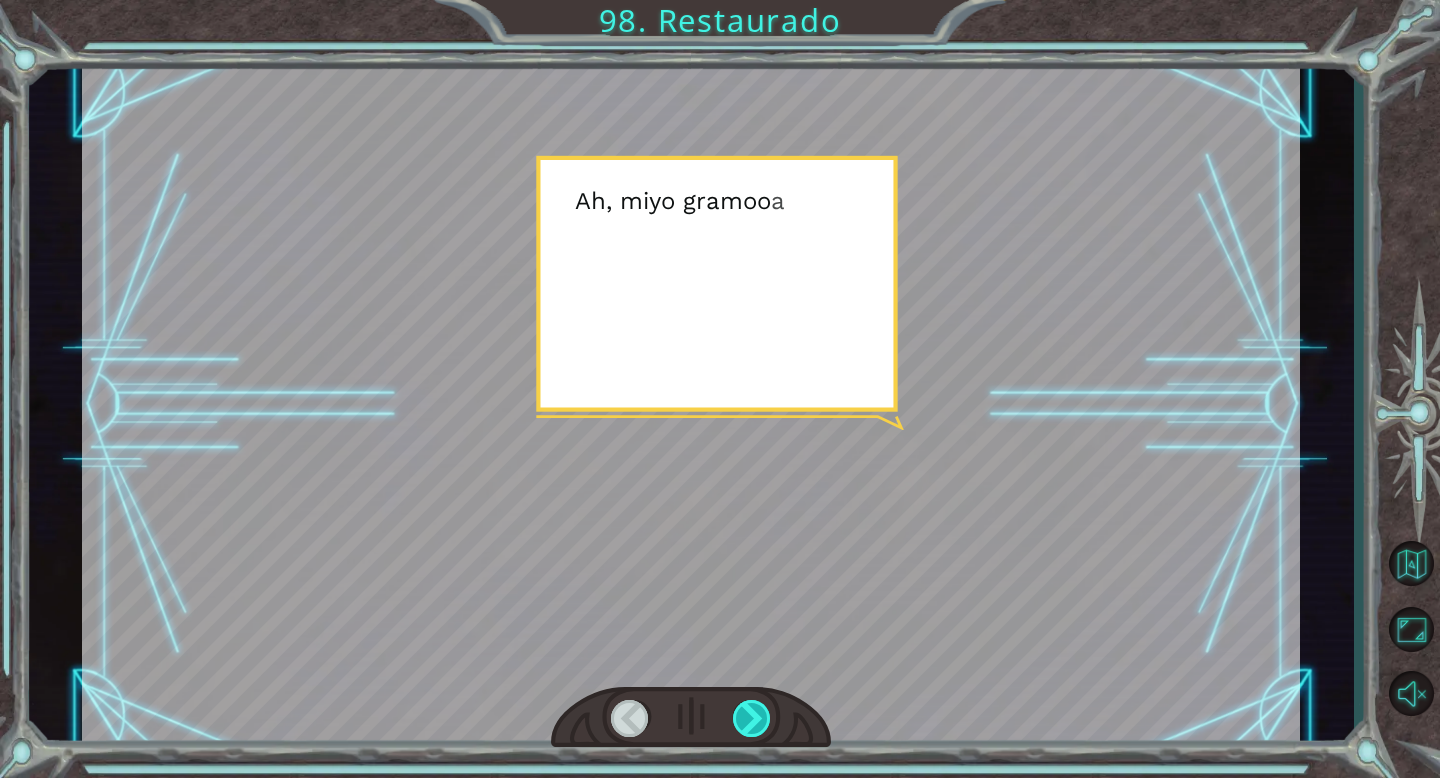 click at bounding box center [752, 718] 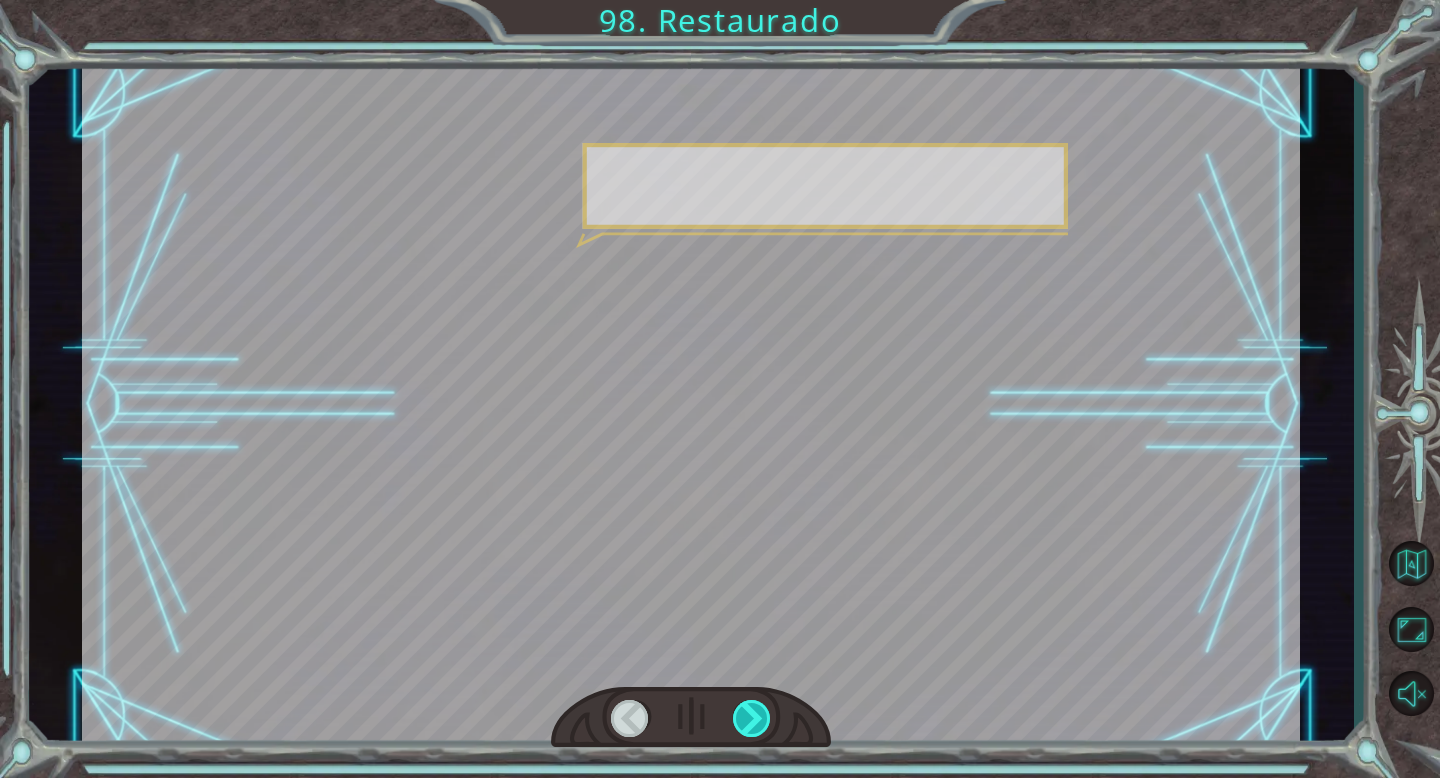 click at bounding box center [752, 718] 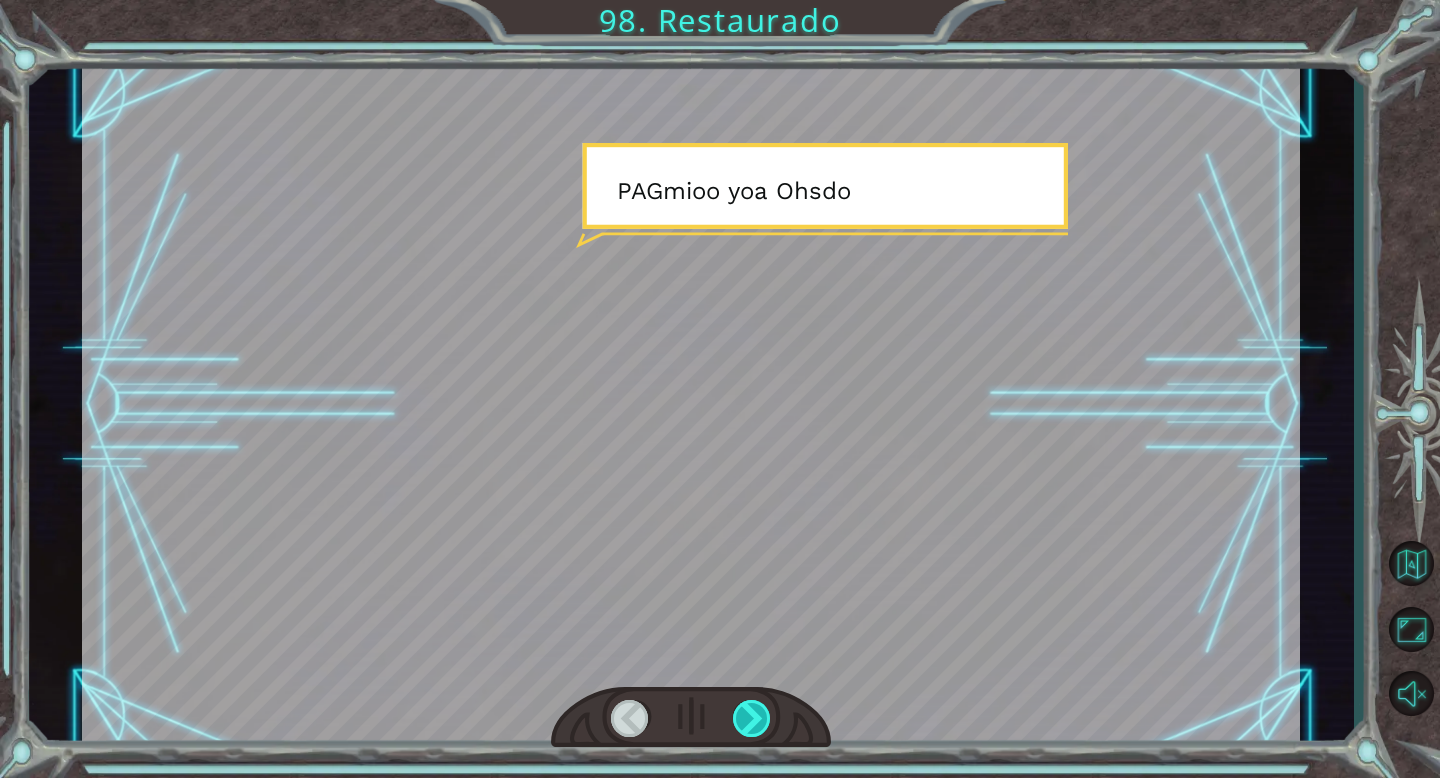 click at bounding box center (752, 718) 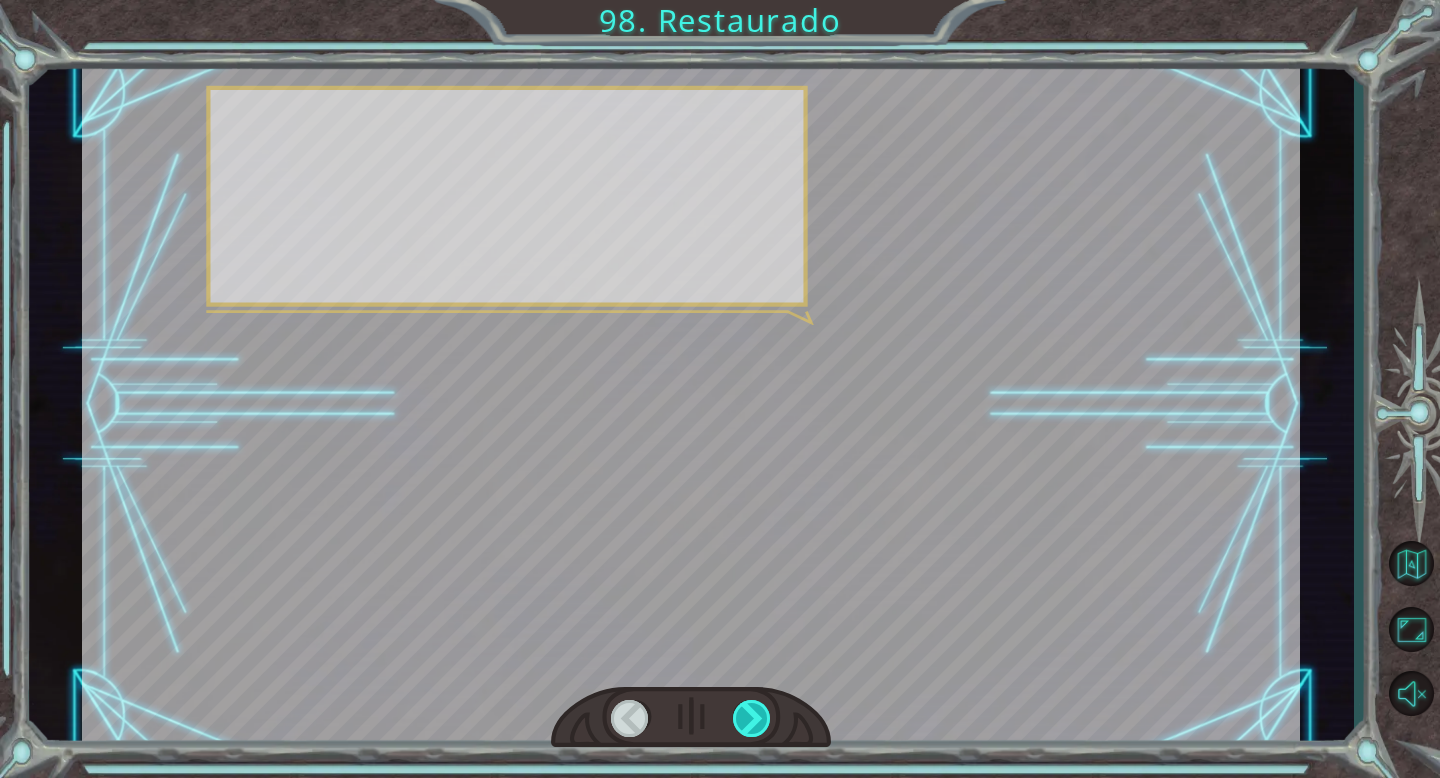 click at bounding box center (752, 718) 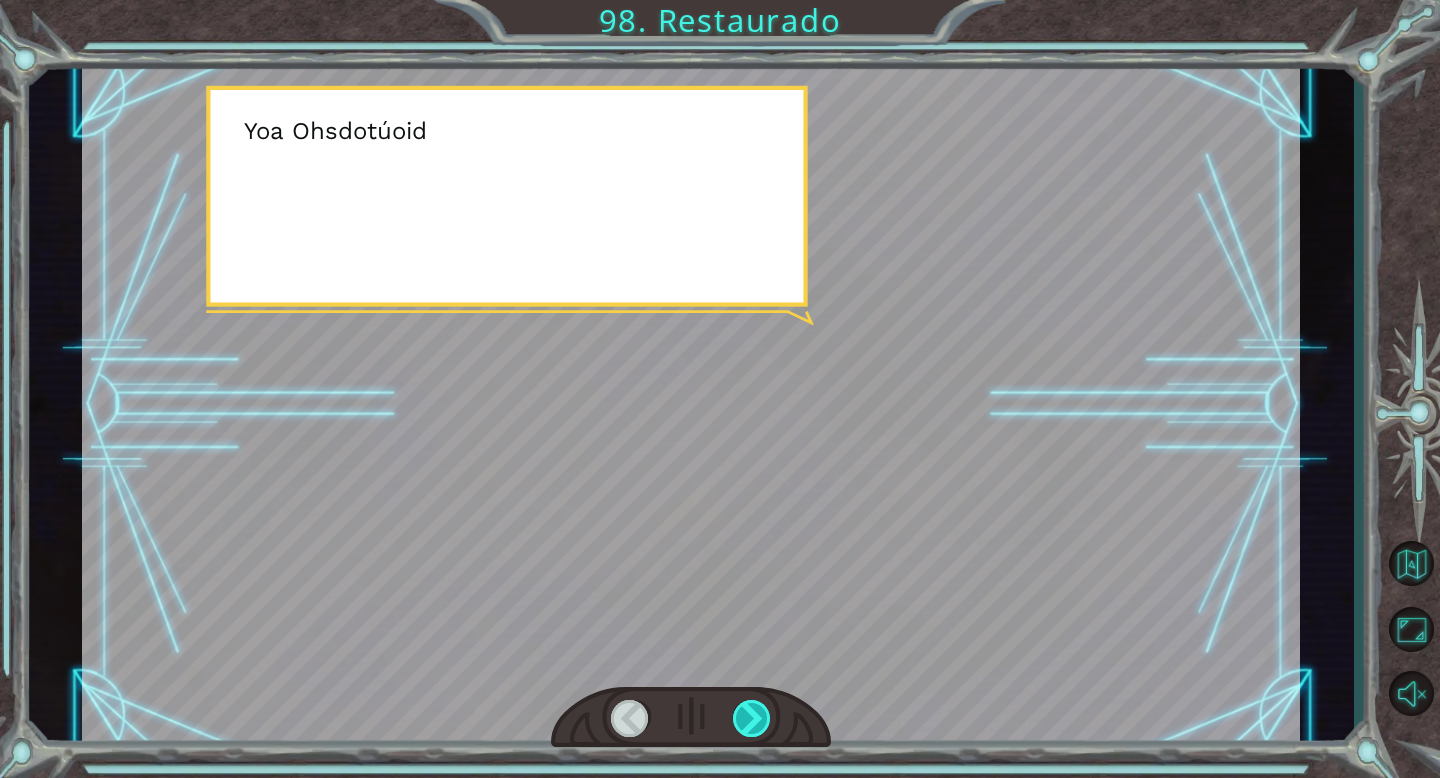 click at bounding box center (752, 718) 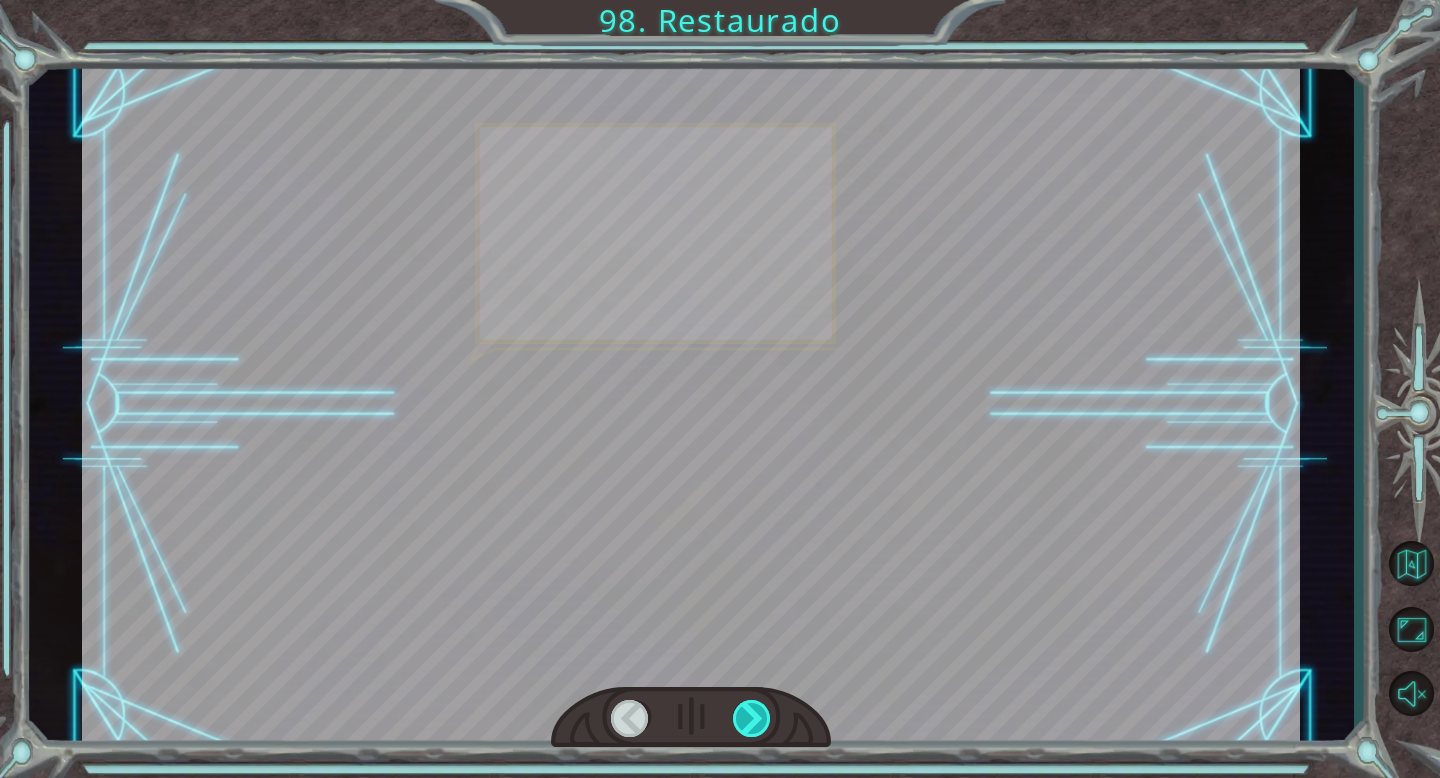 click at bounding box center (752, 718) 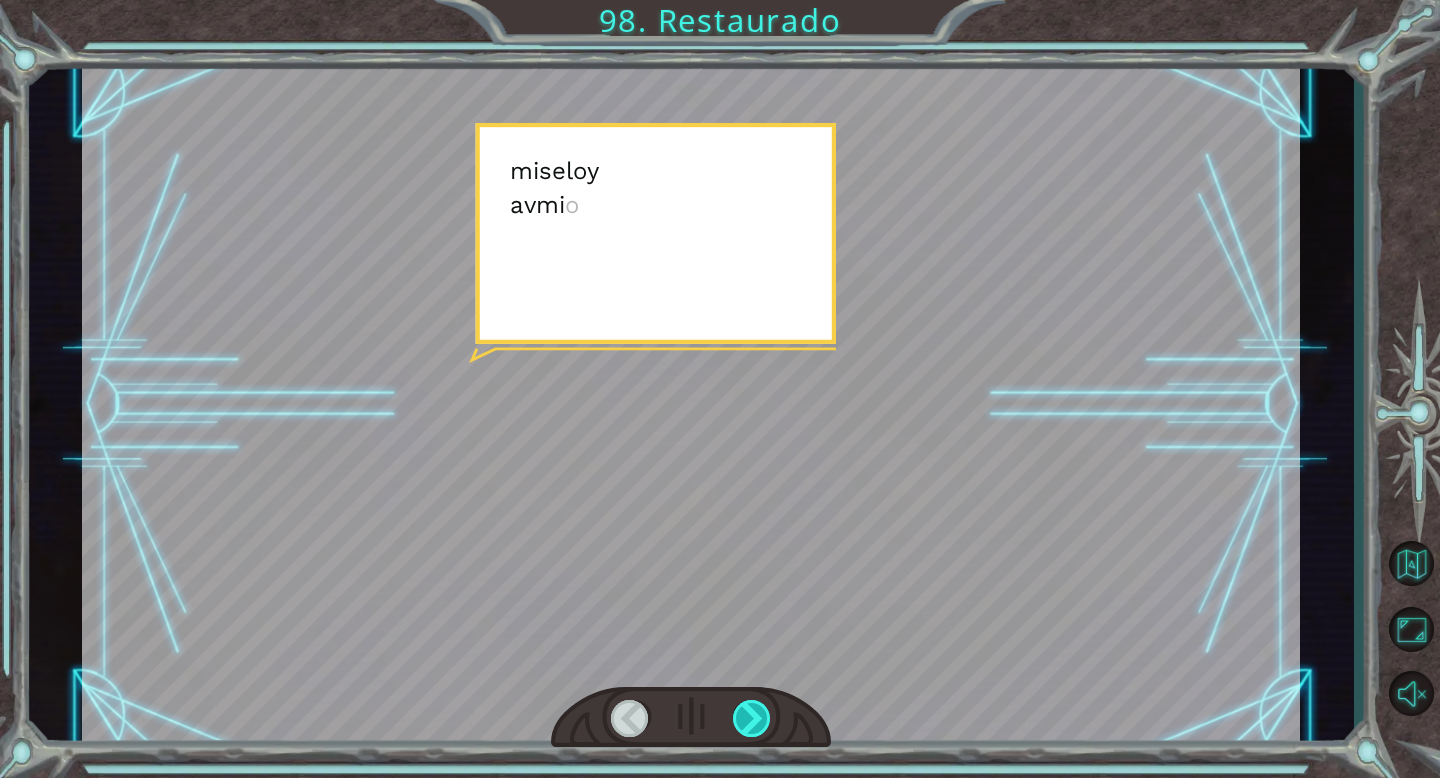 click at bounding box center [752, 718] 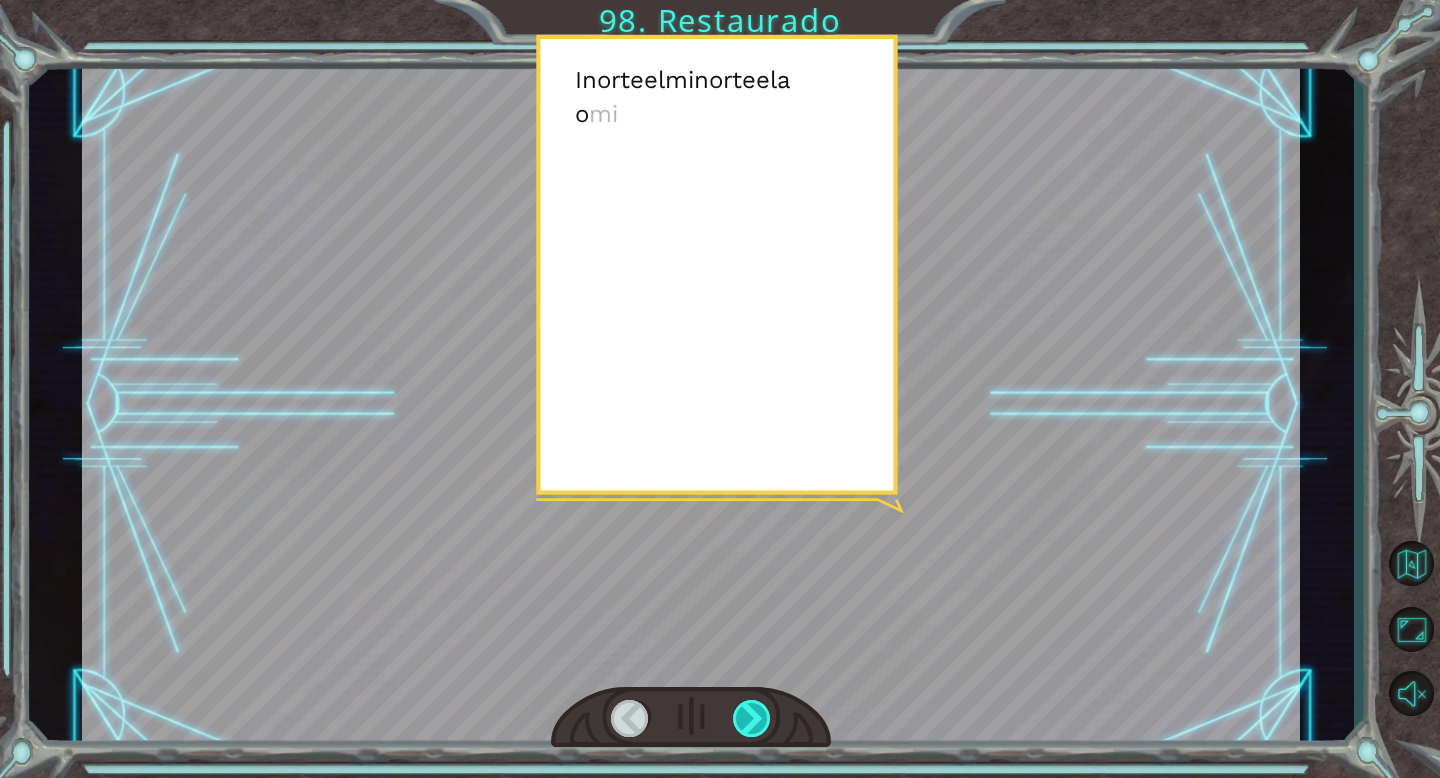click at bounding box center [752, 718] 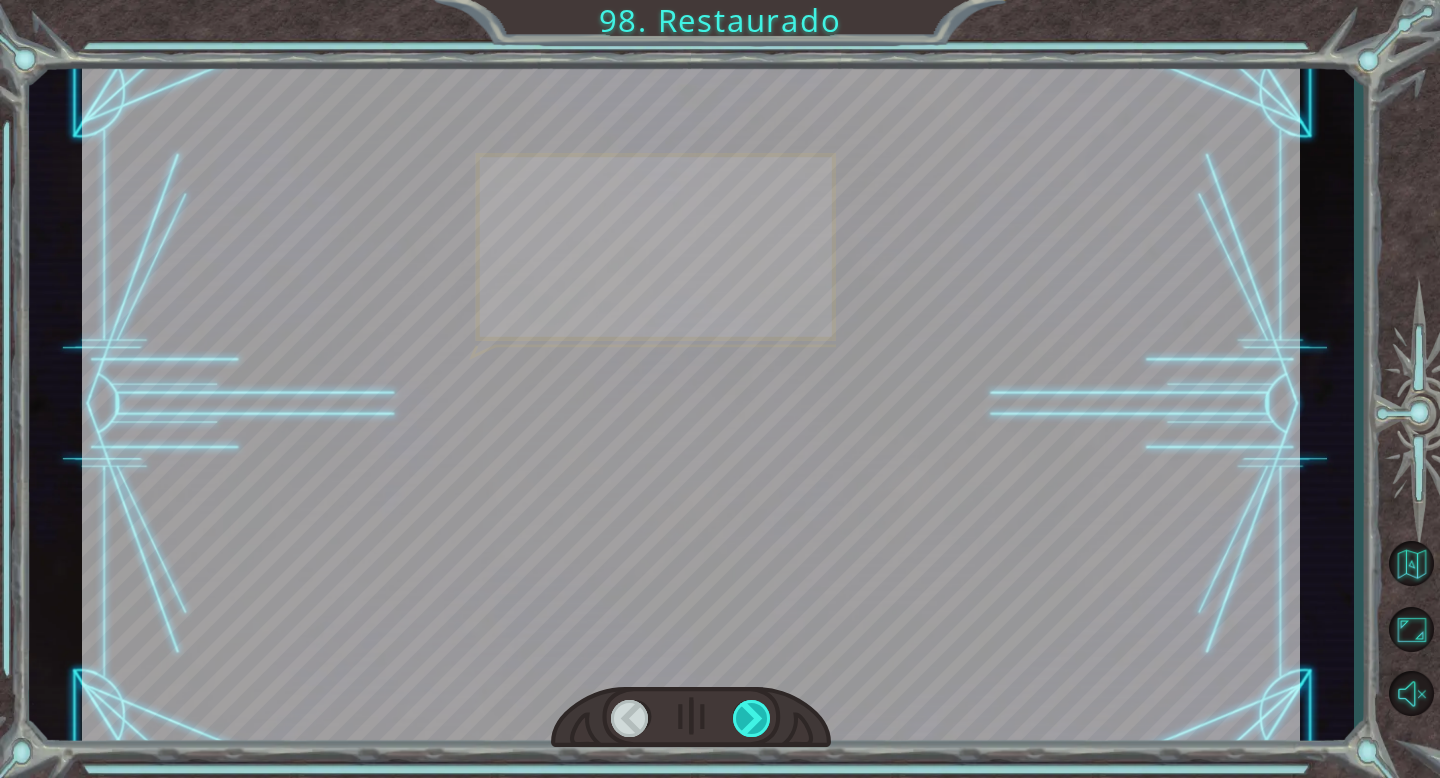 click at bounding box center (752, 718) 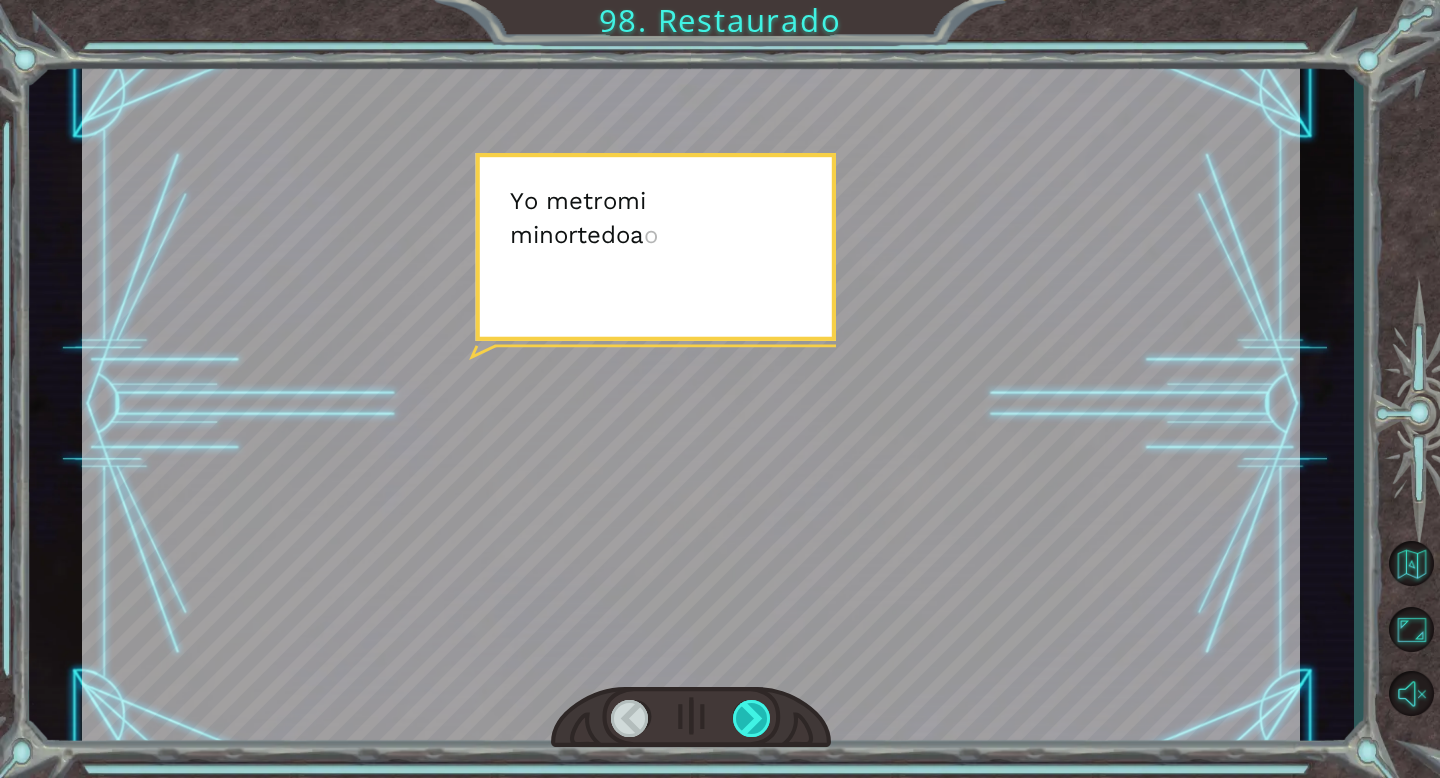 click at bounding box center (752, 718) 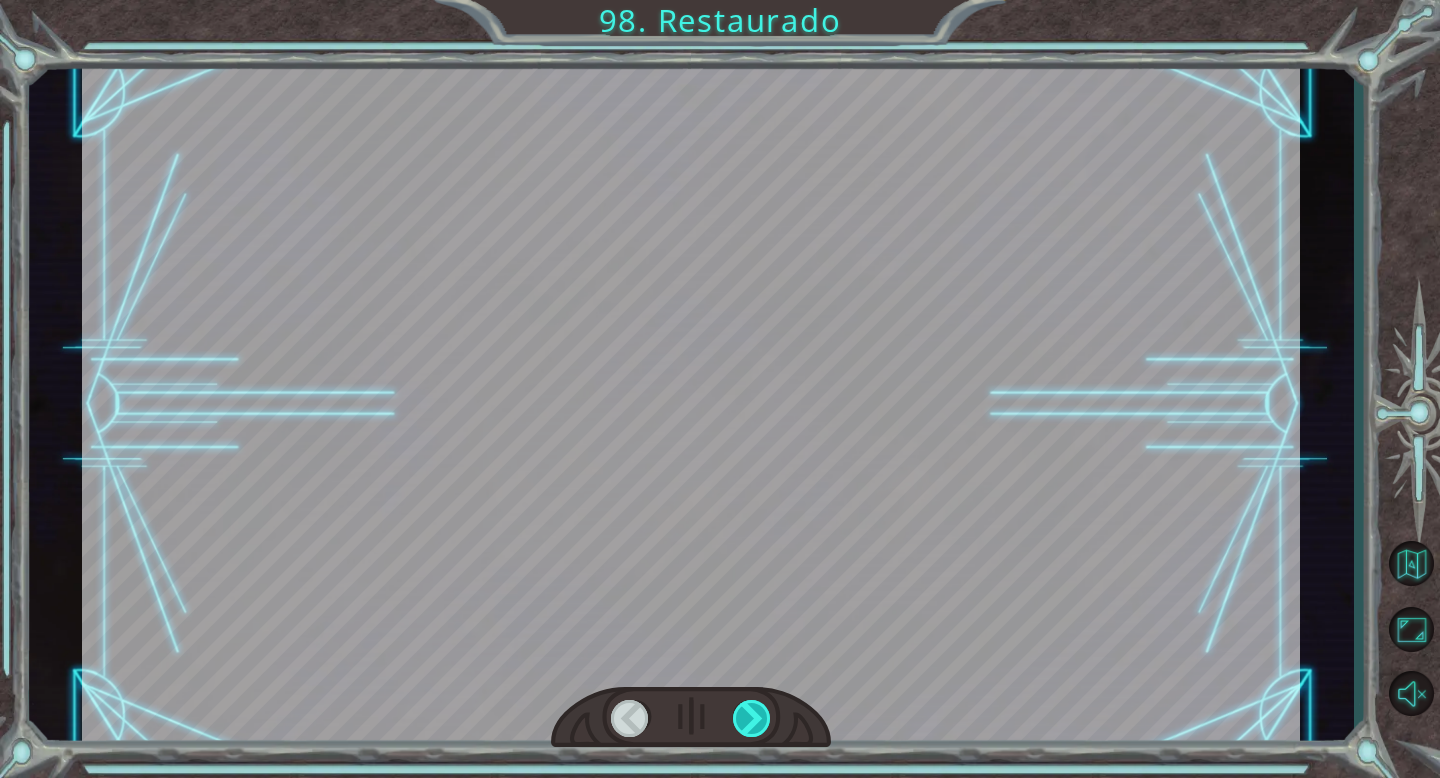 click at bounding box center [752, 718] 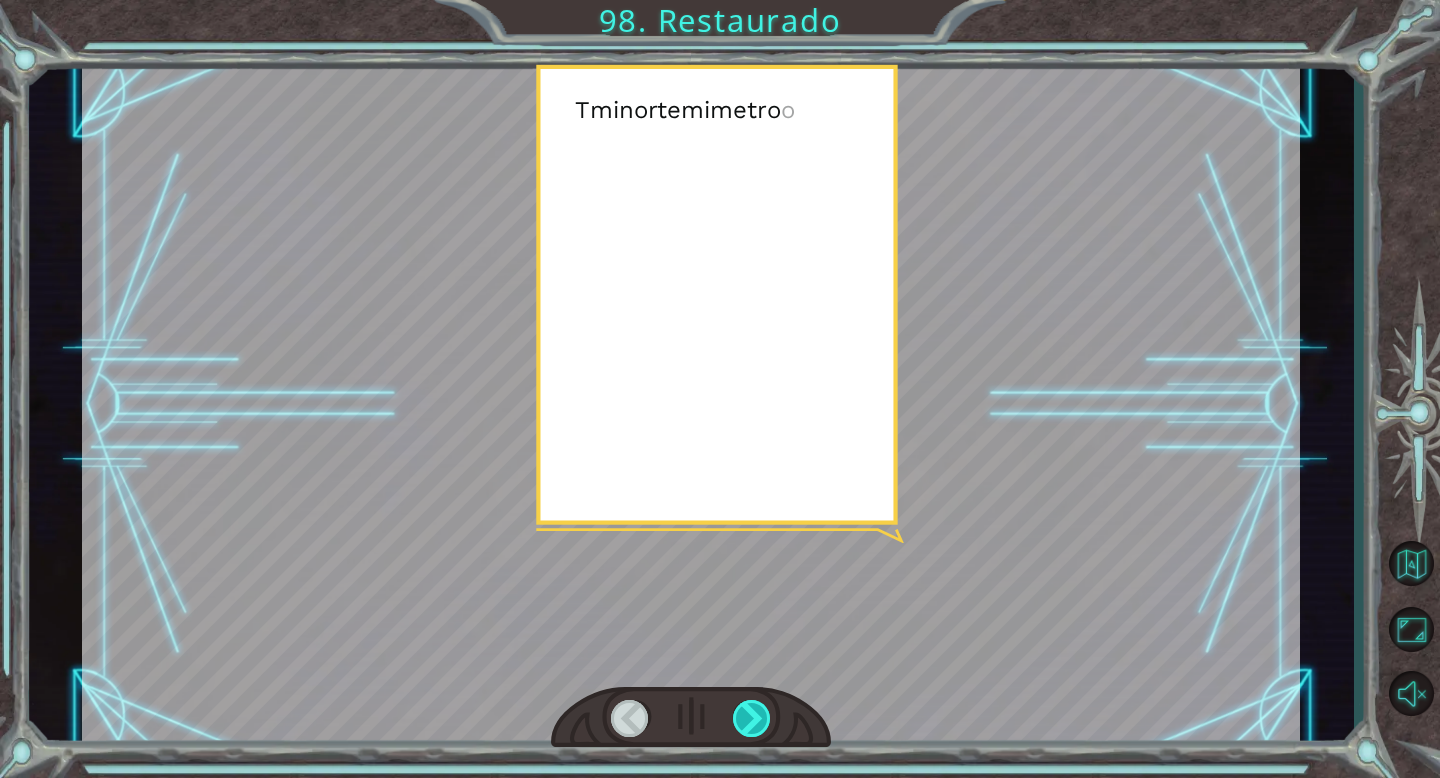 click at bounding box center [752, 718] 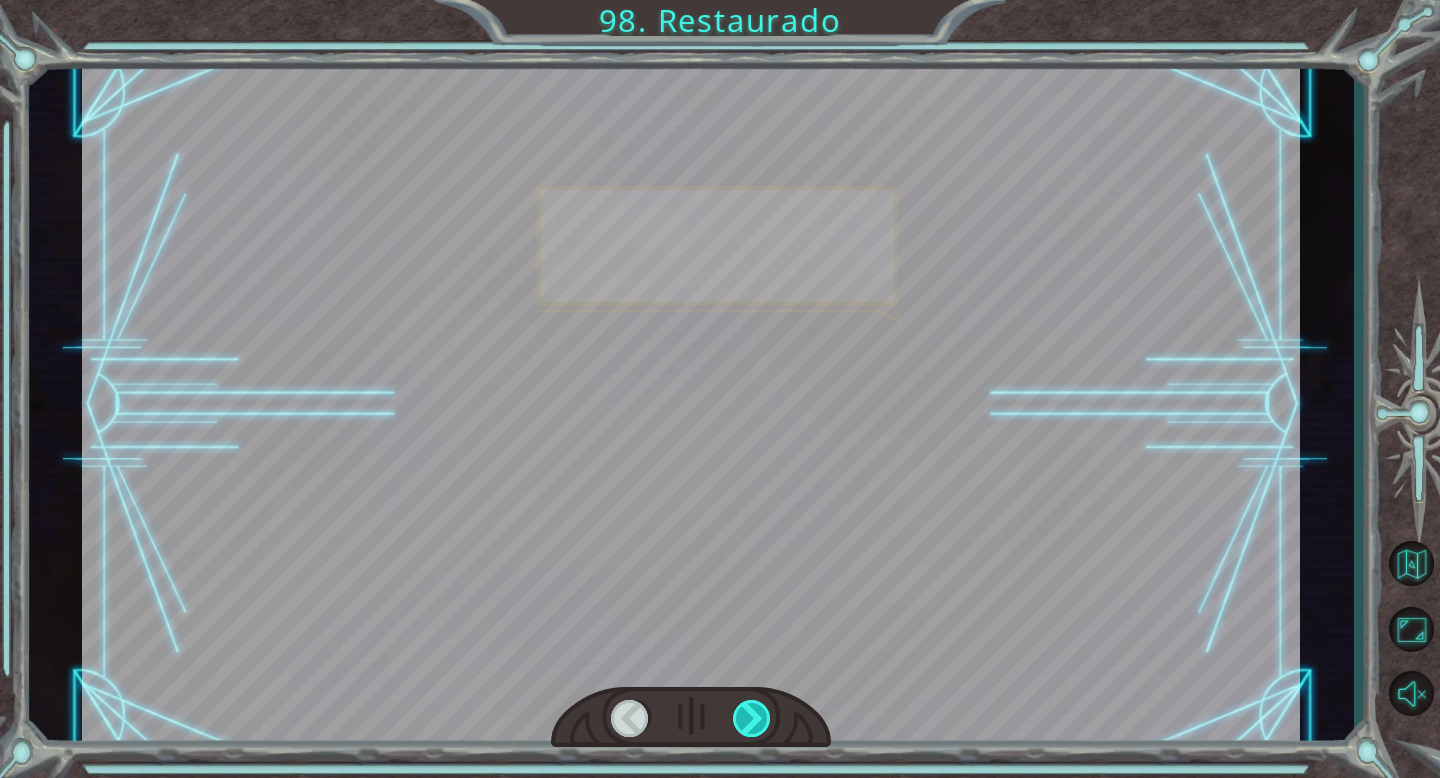 click at bounding box center (752, 718) 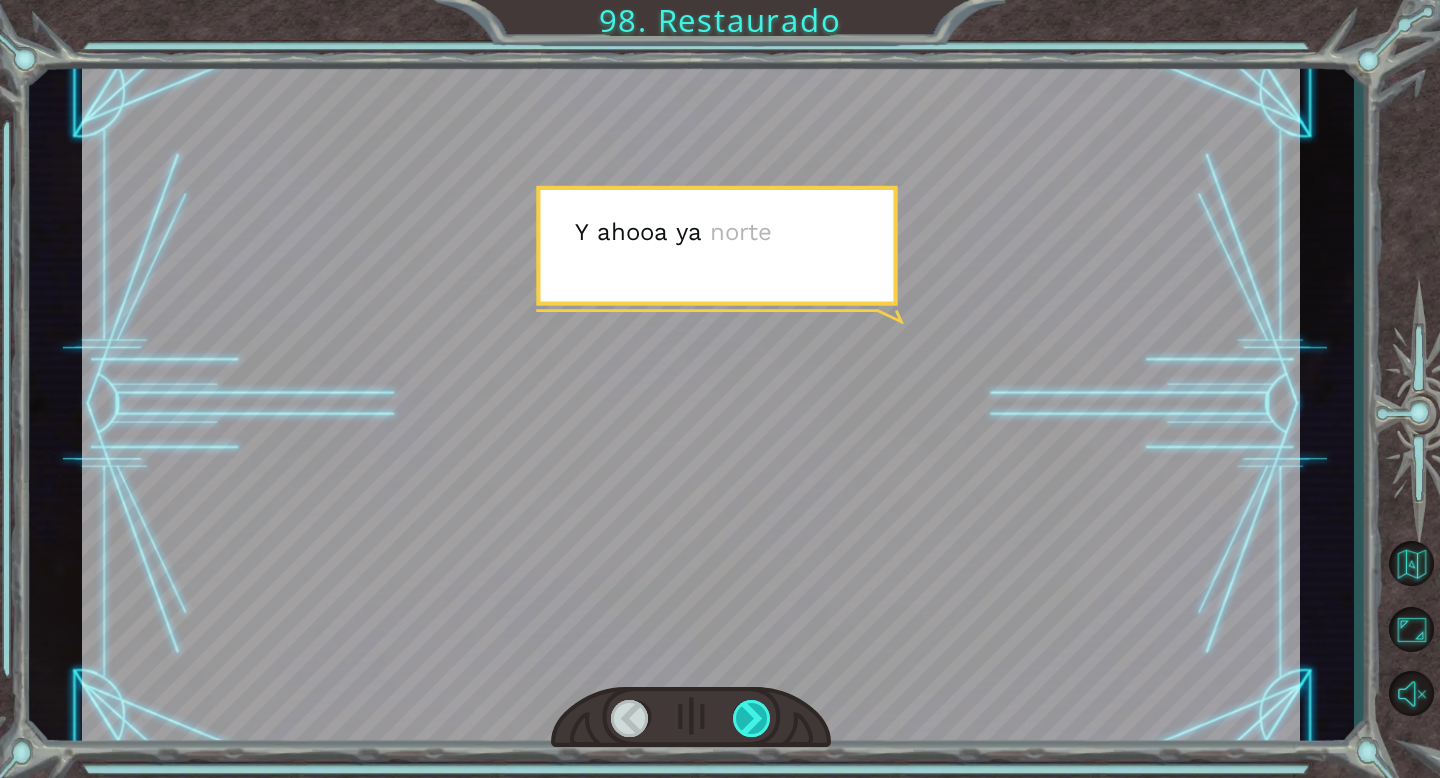 click at bounding box center [752, 718] 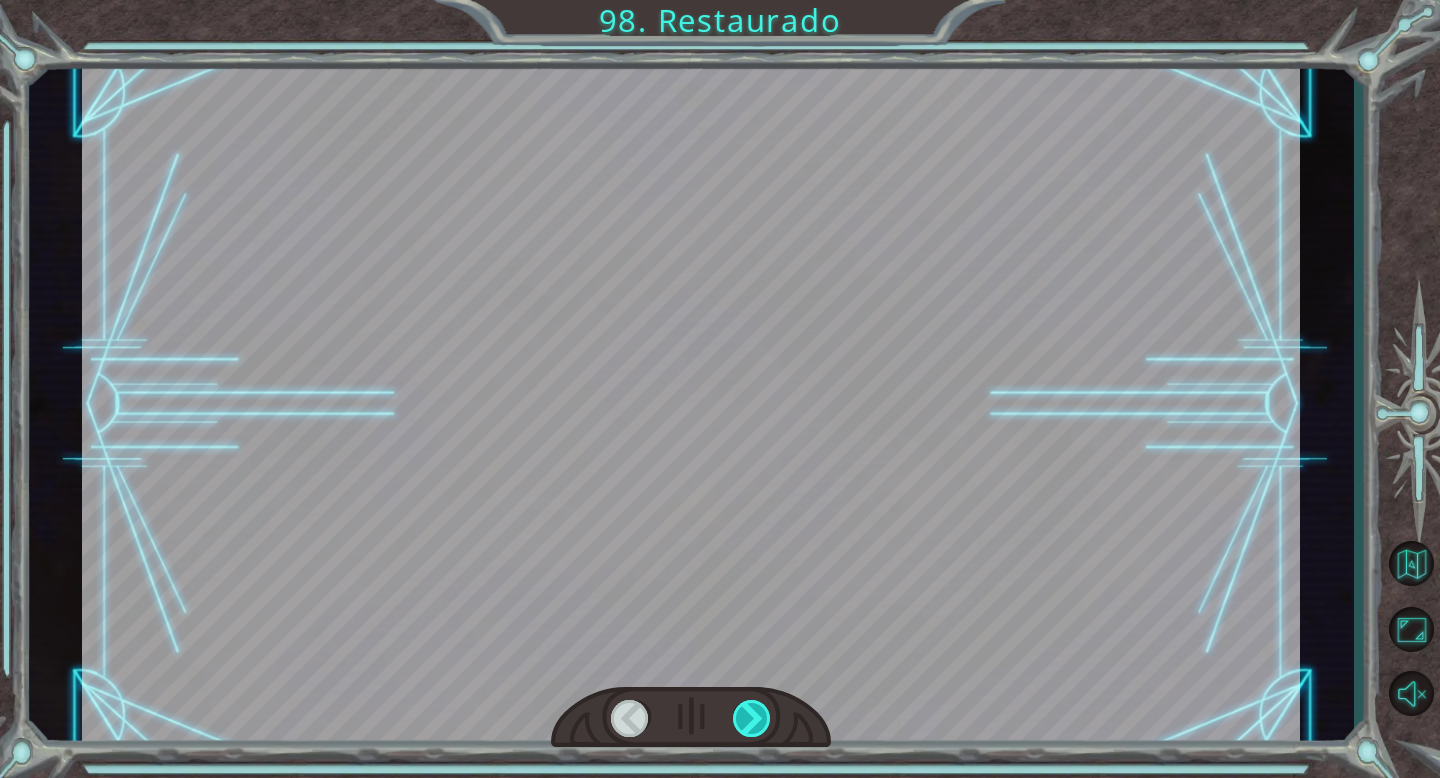 click at bounding box center [752, 718] 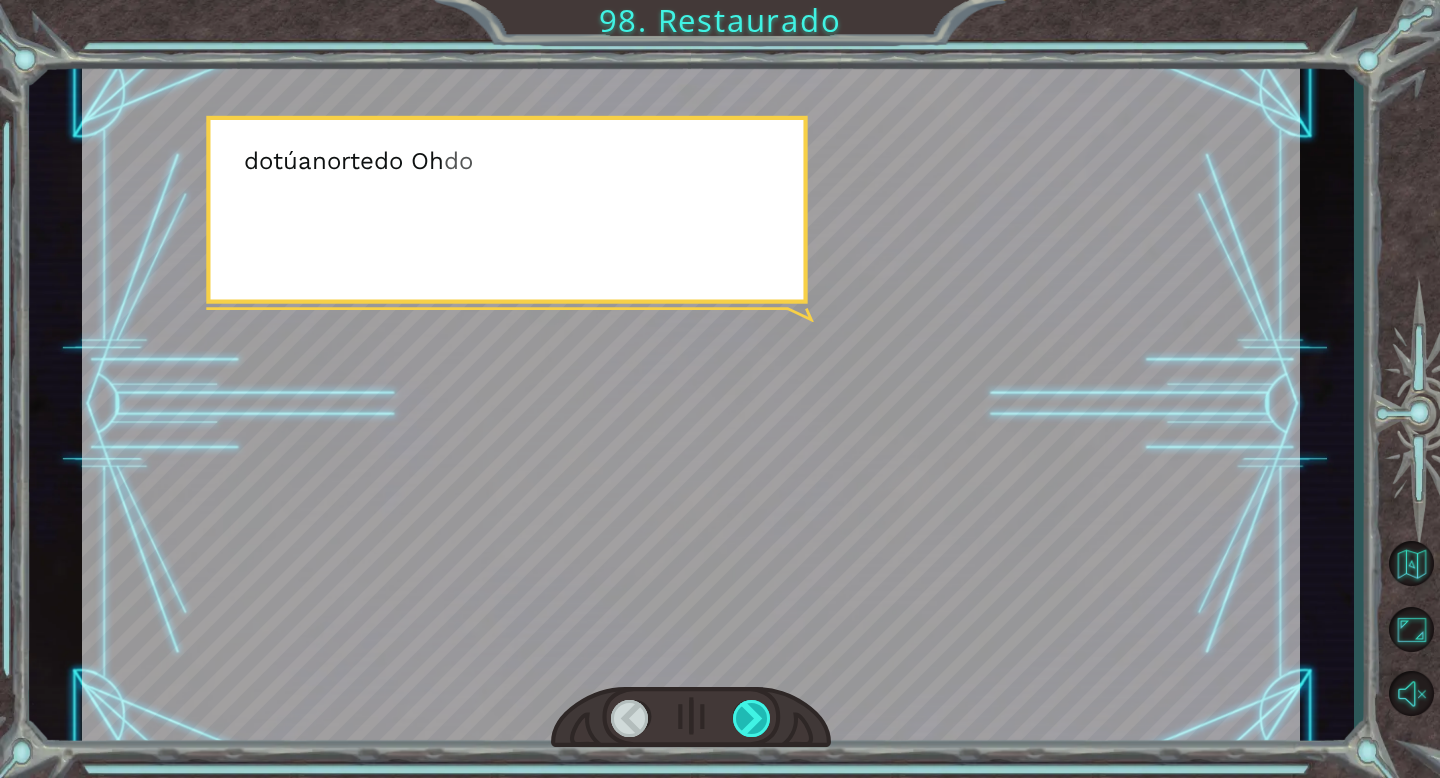 click at bounding box center (752, 718) 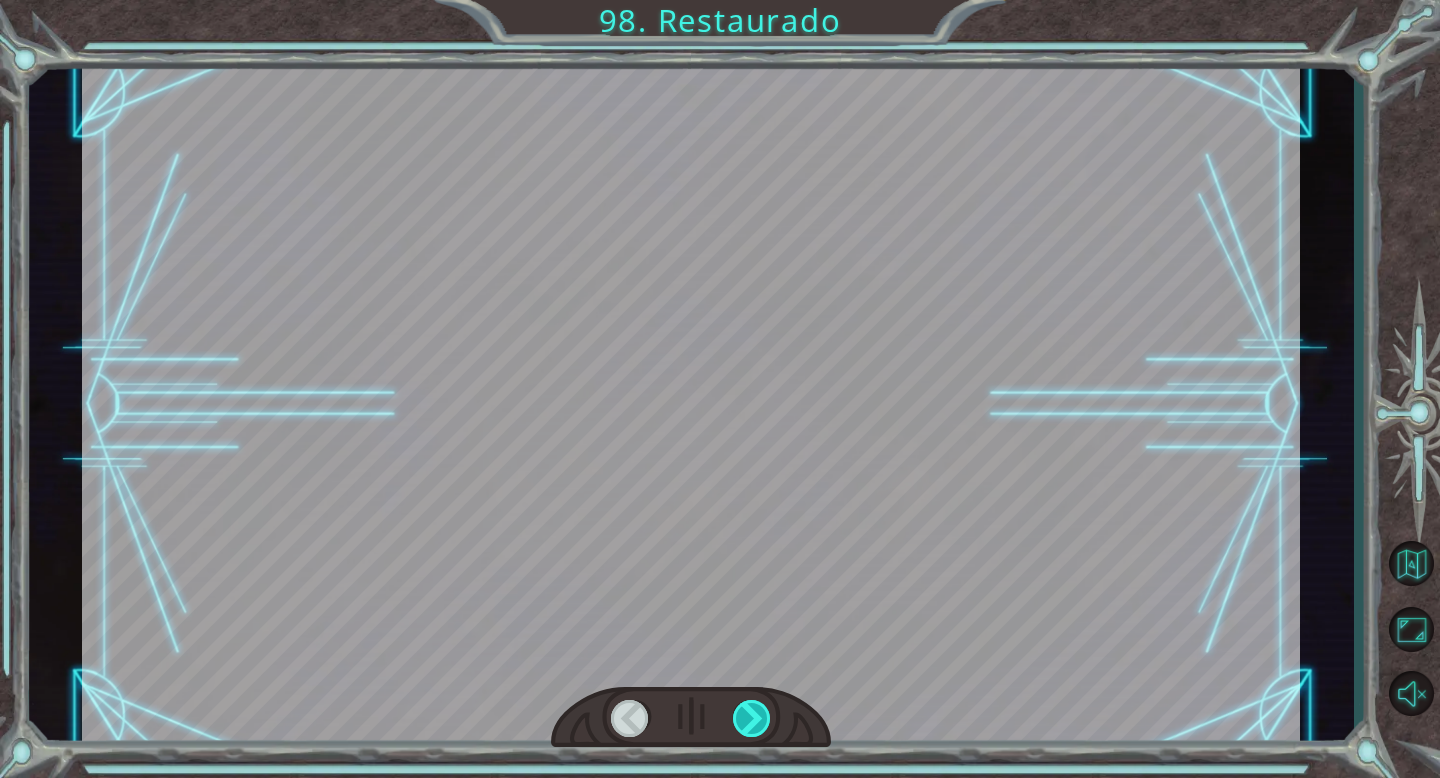 click at bounding box center [752, 718] 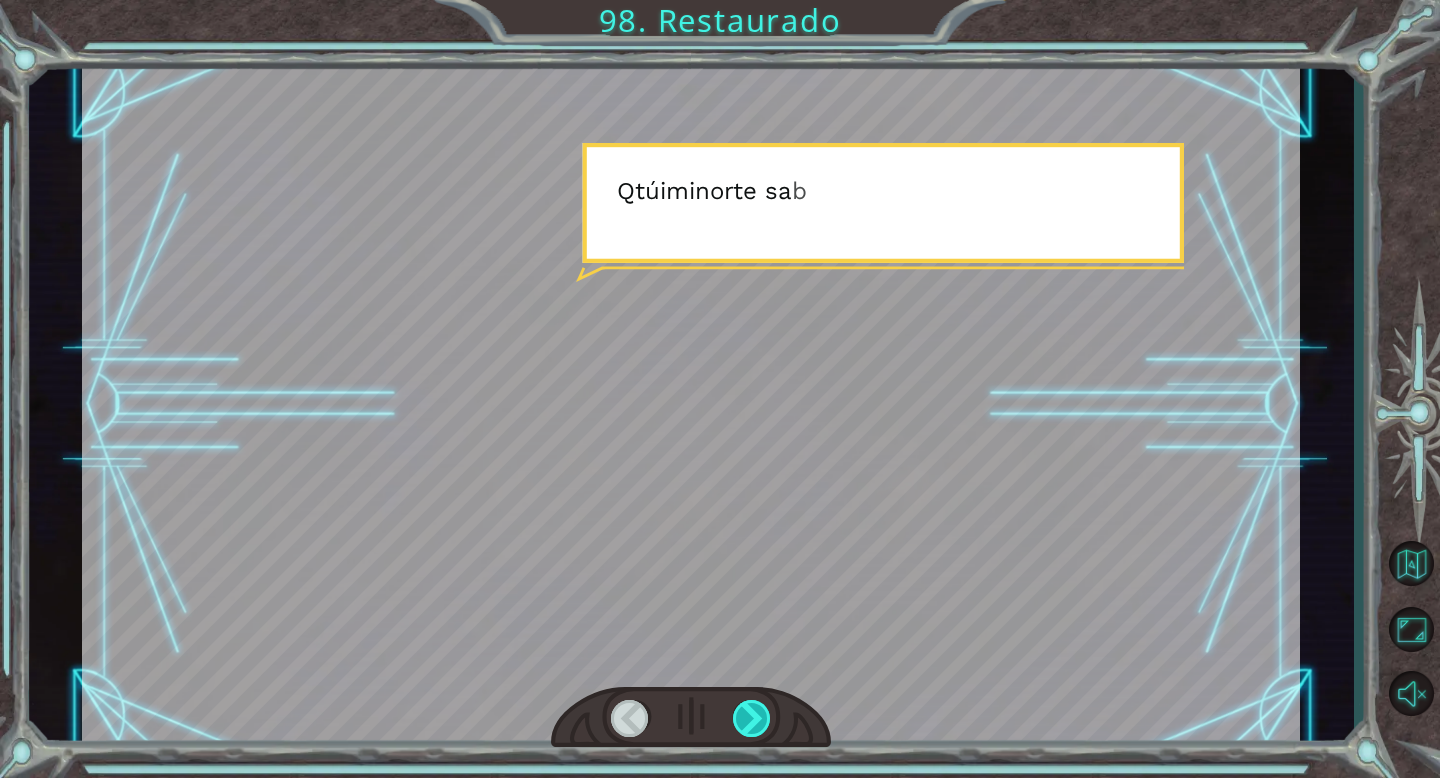 click at bounding box center (752, 718) 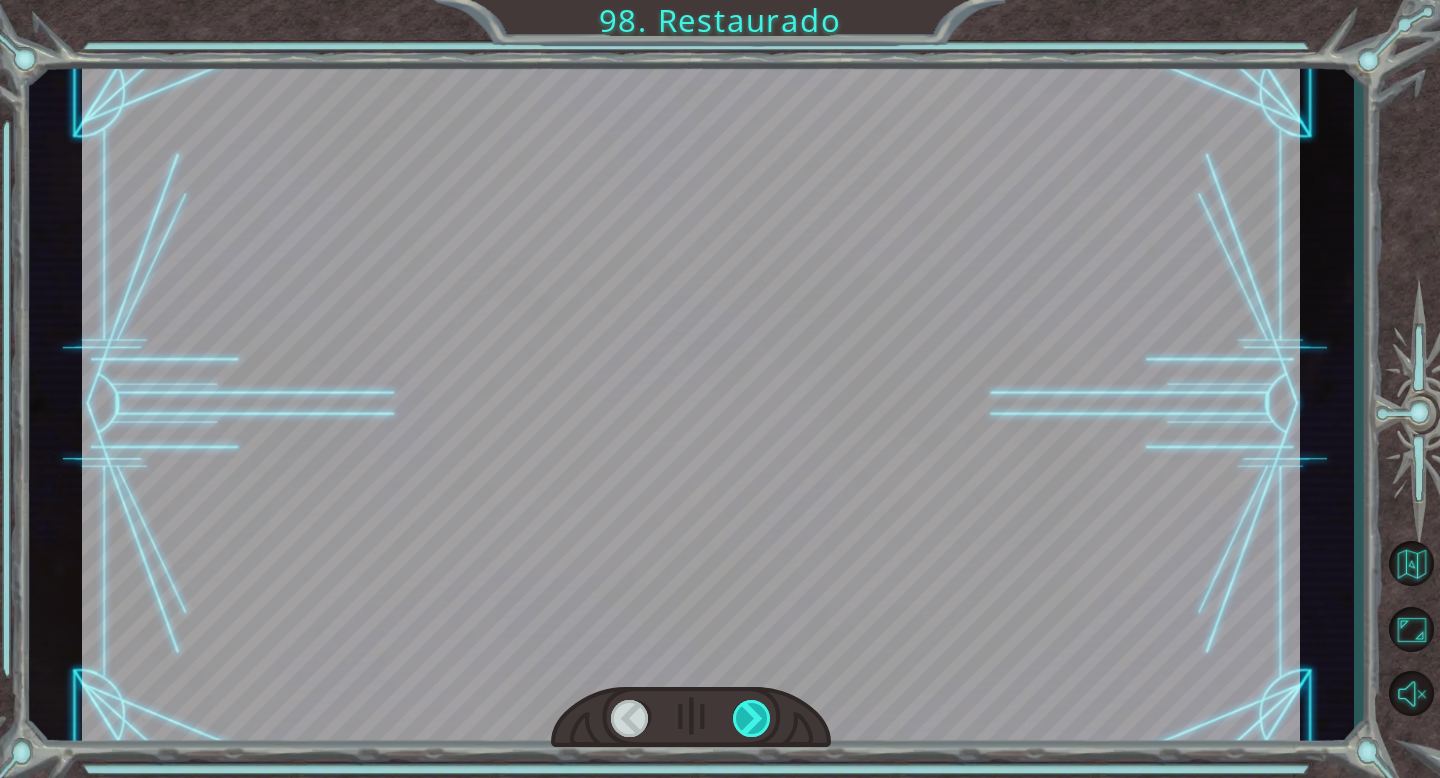 click at bounding box center [752, 718] 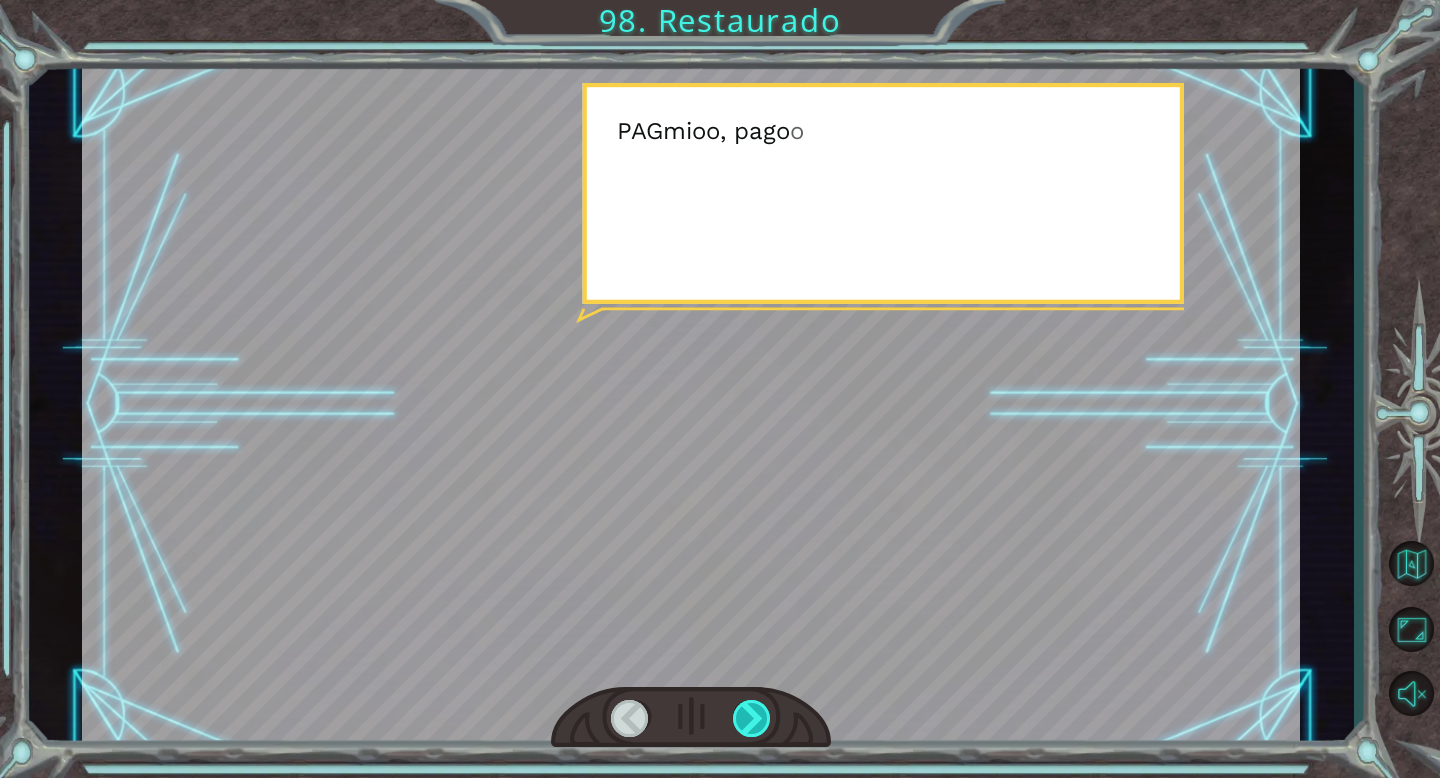 click at bounding box center (752, 718) 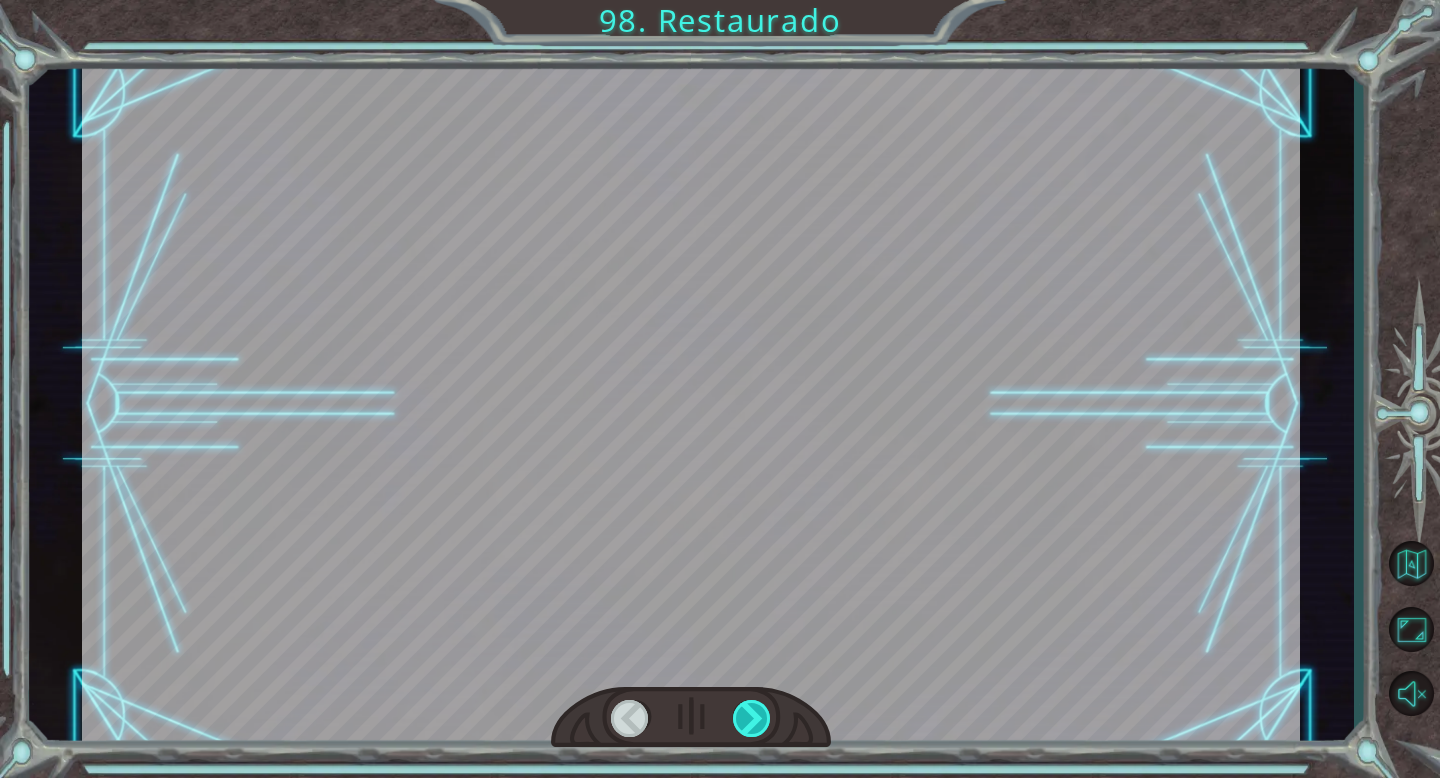 click at bounding box center (752, 718) 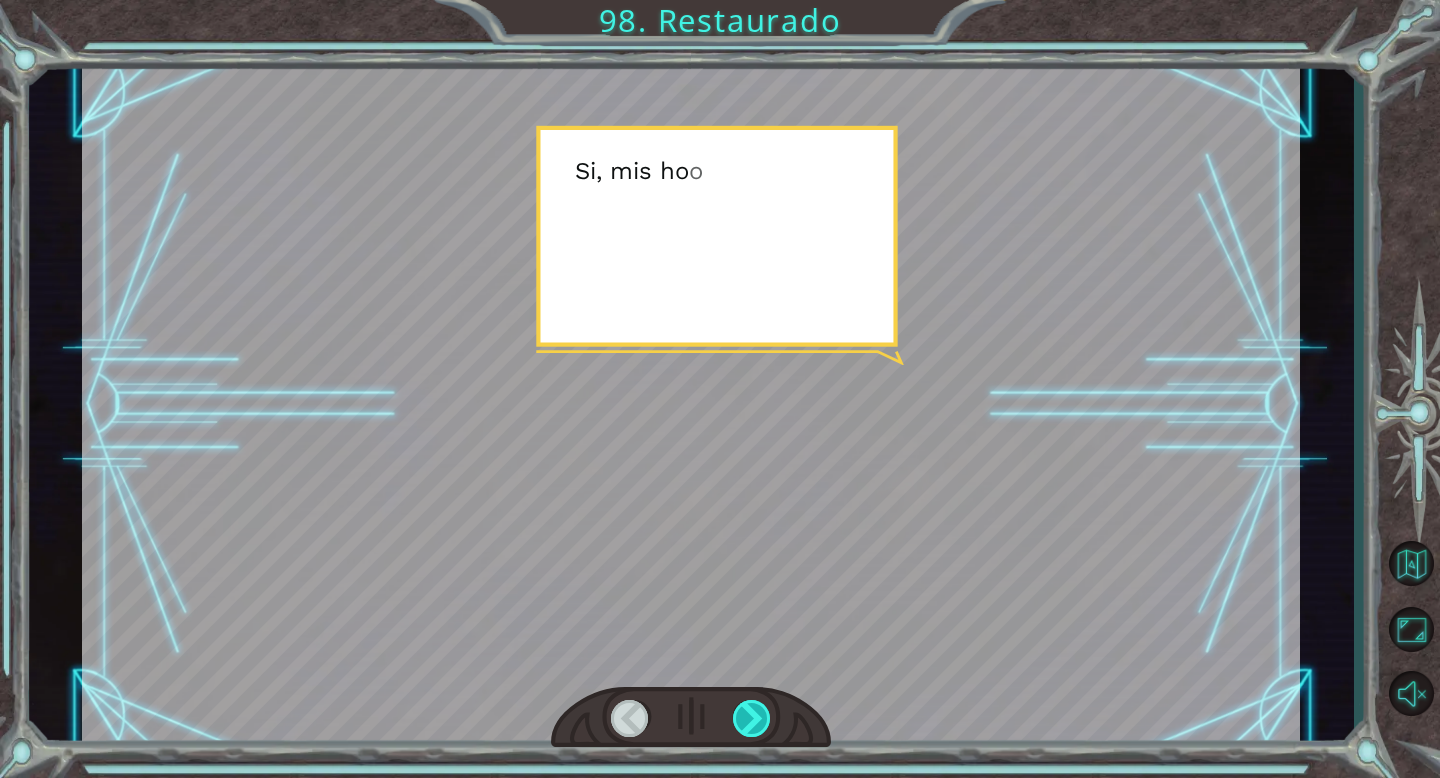 click at bounding box center (752, 718) 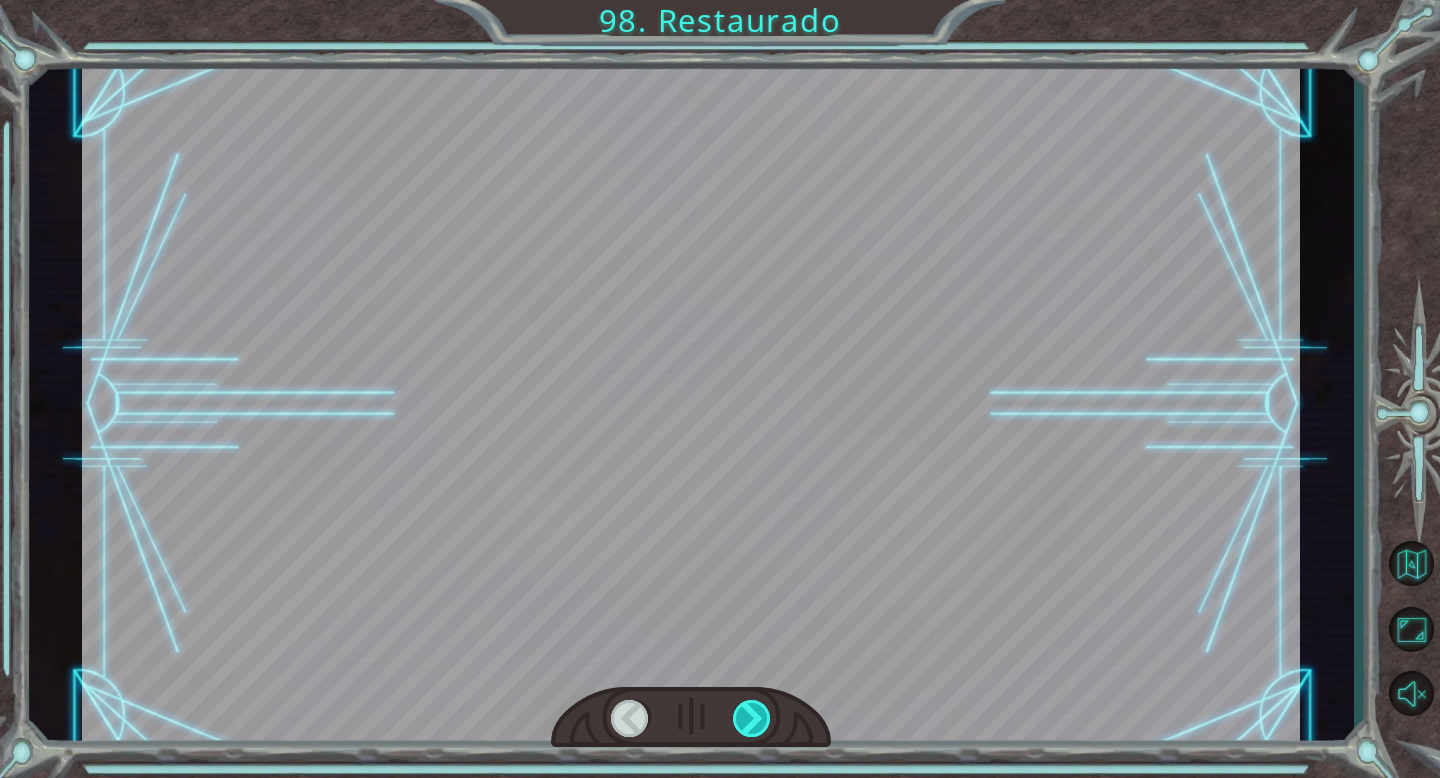 click at bounding box center [752, 718] 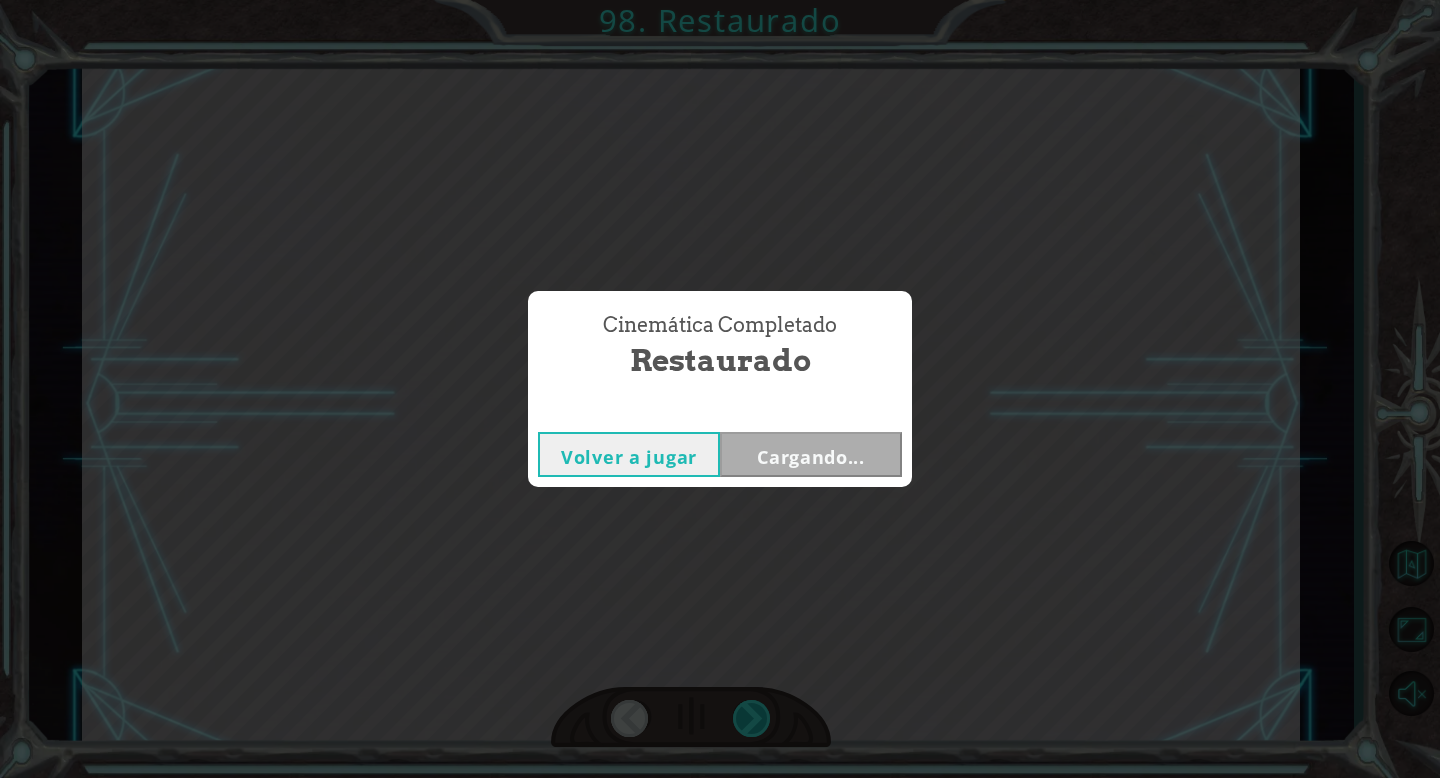 click on "Cinemática Completado     Restaurado
Volver a jugar
Cargando..." at bounding box center [720, 389] 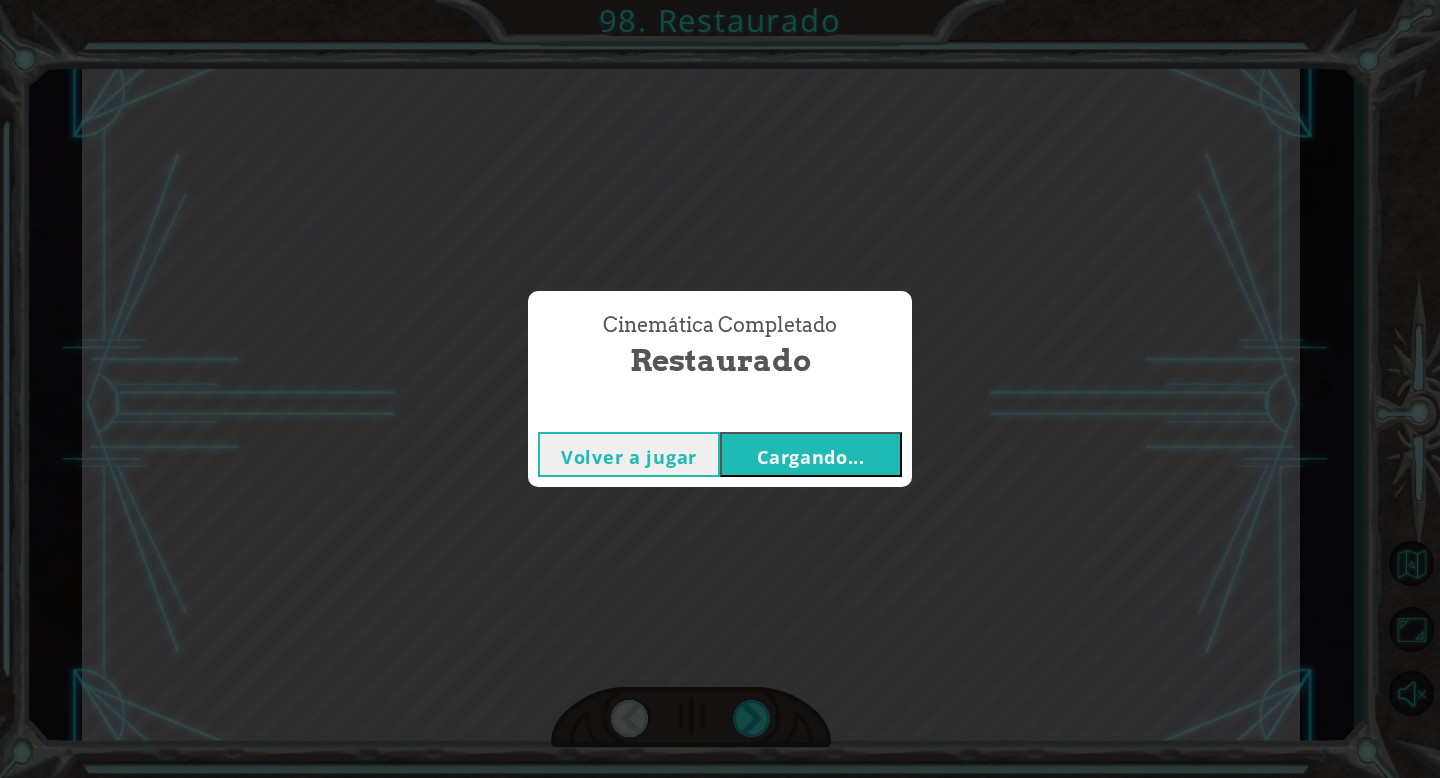click on "Cargando..." at bounding box center (811, 457) 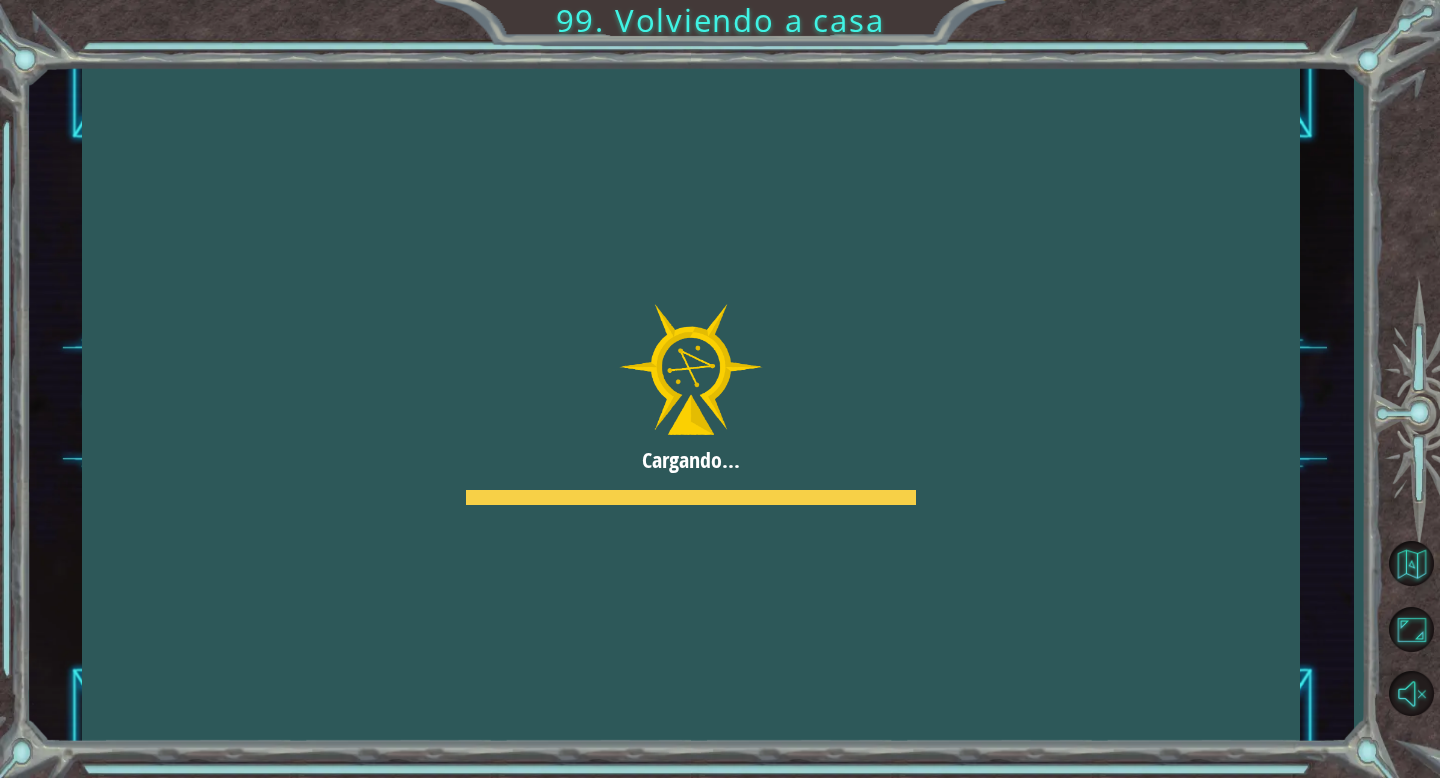 click at bounding box center [691, 404] 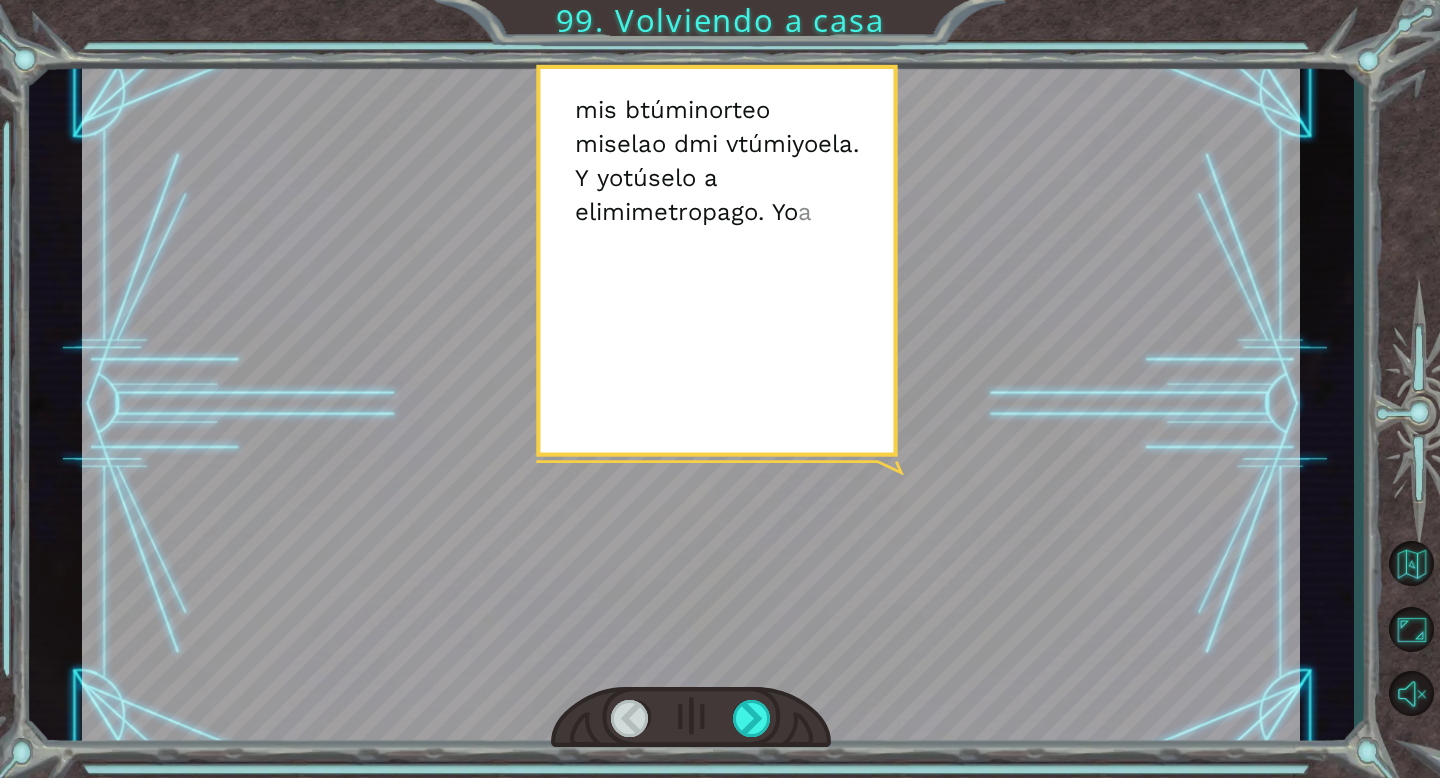 click at bounding box center [691, 718] 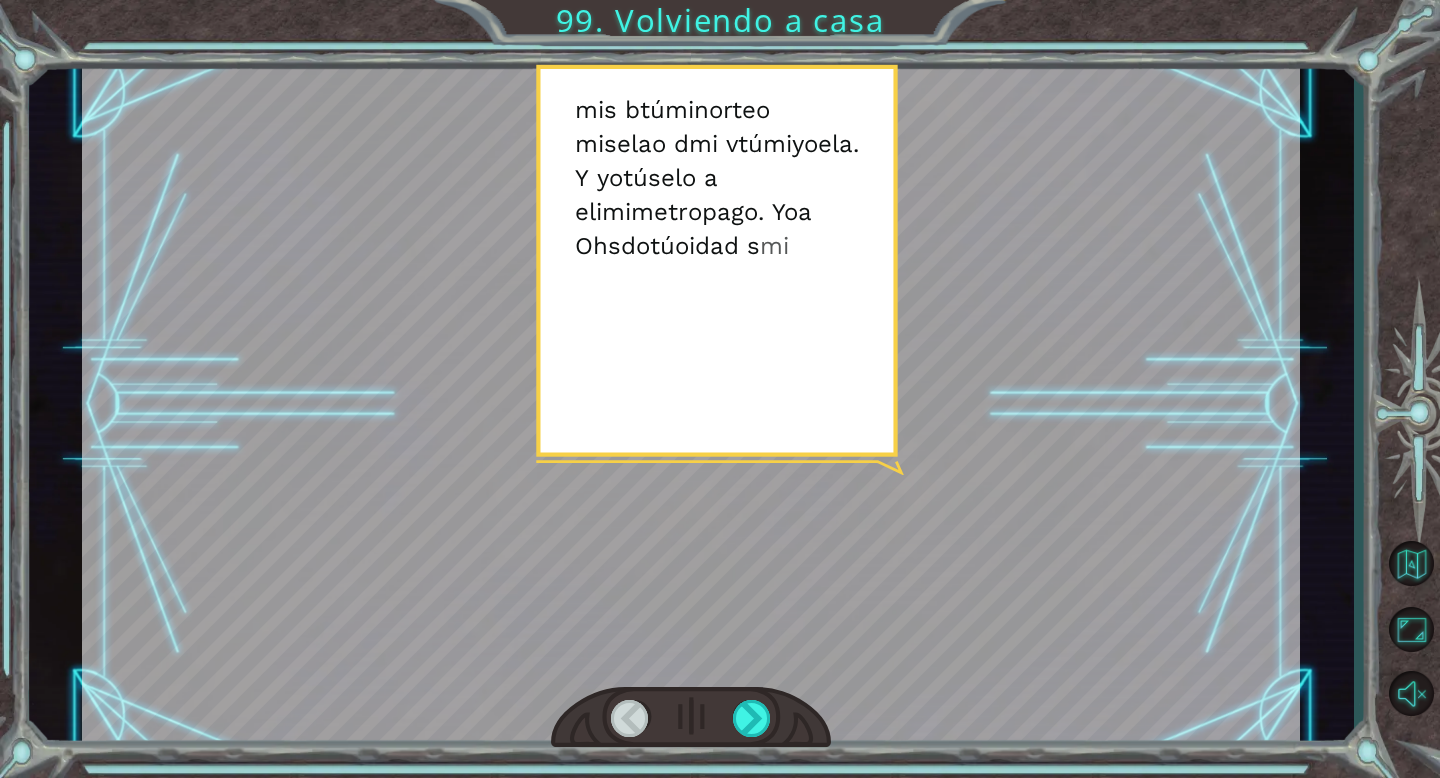 click at bounding box center (691, 718) 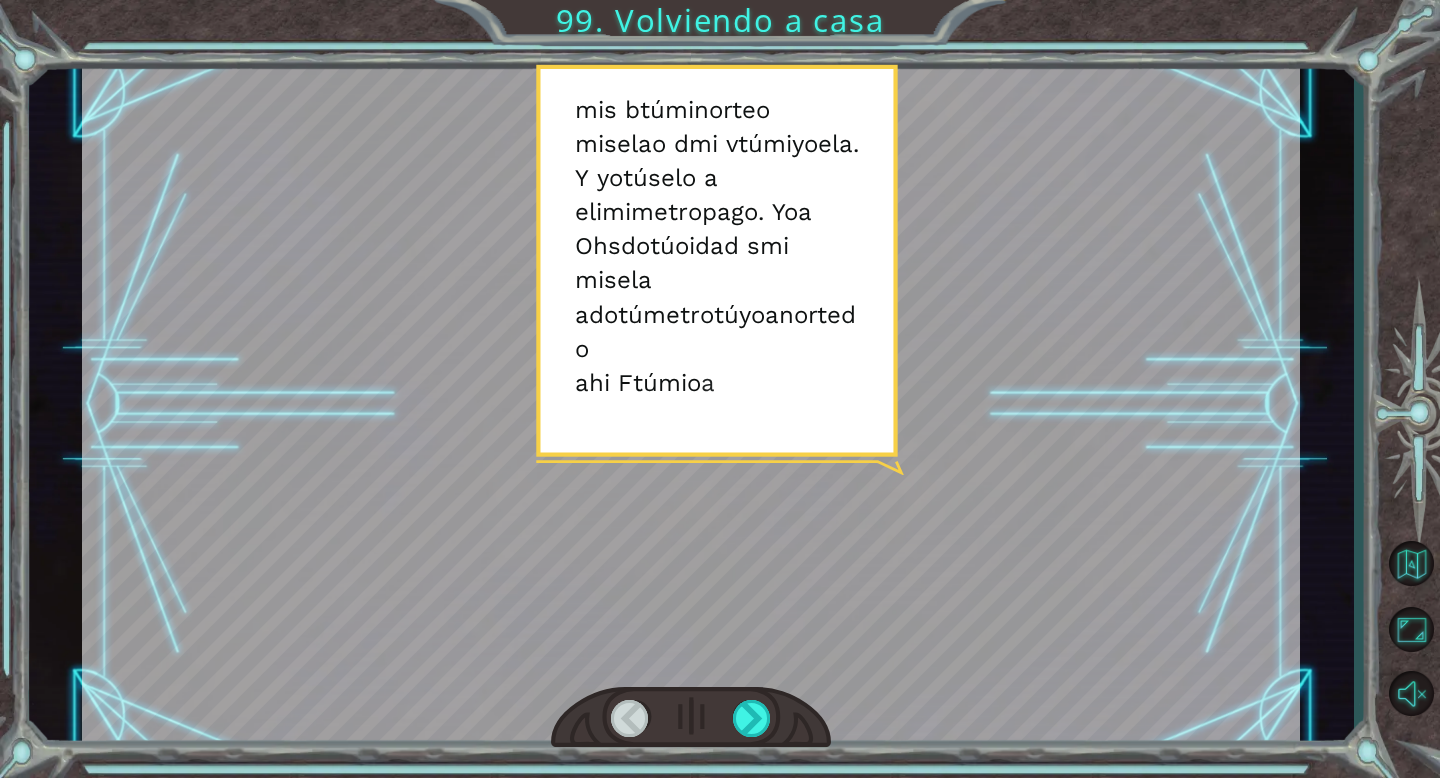 click at bounding box center (691, 718) 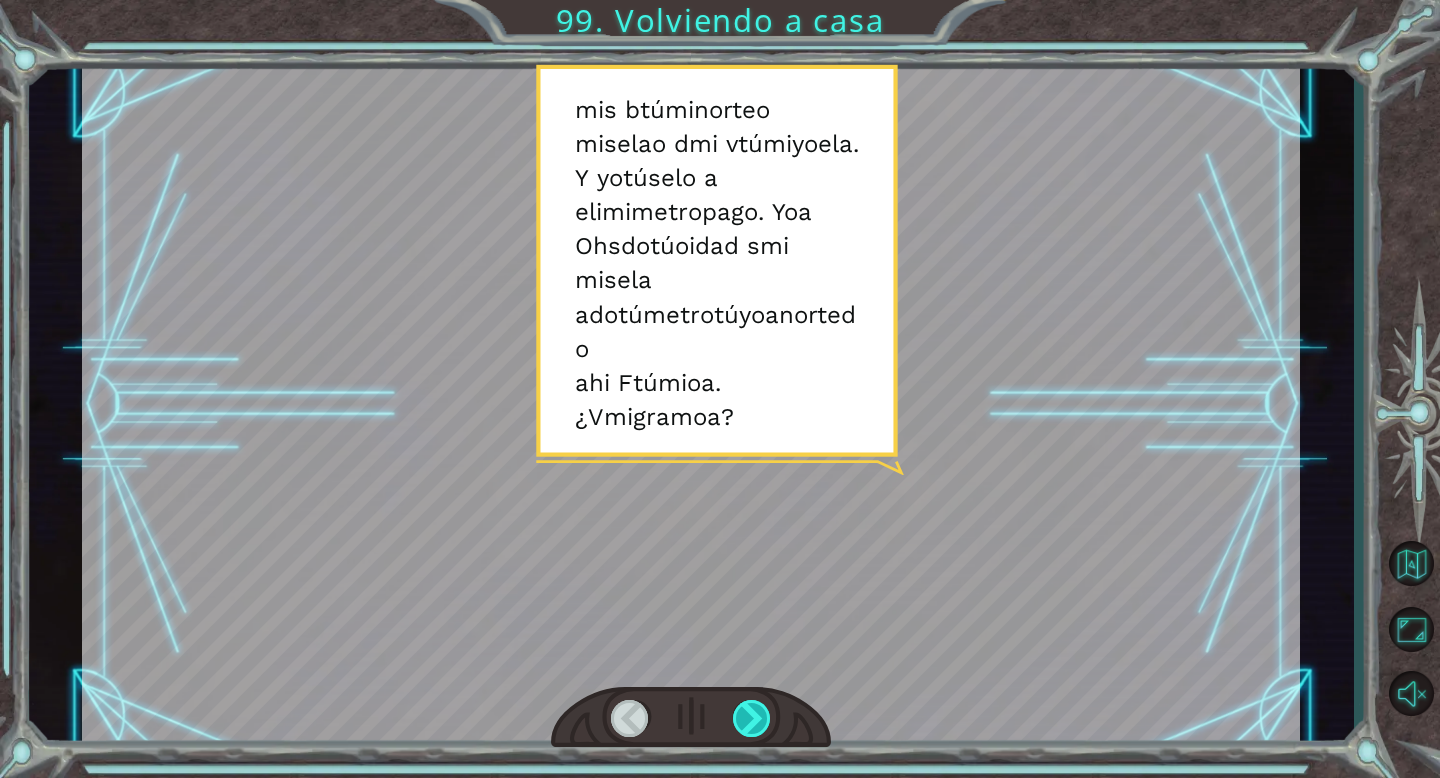 click at bounding box center [752, 718] 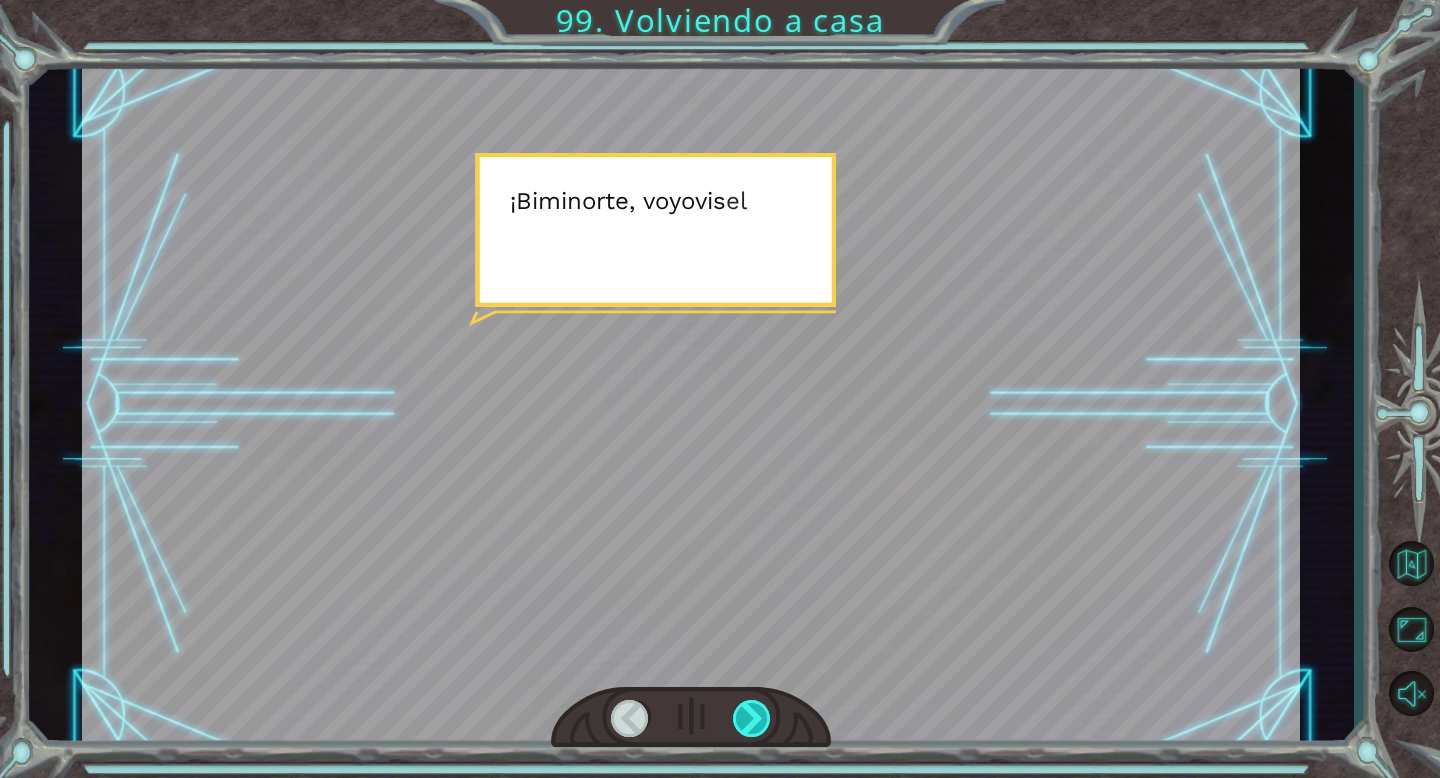 click at bounding box center (752, 718) 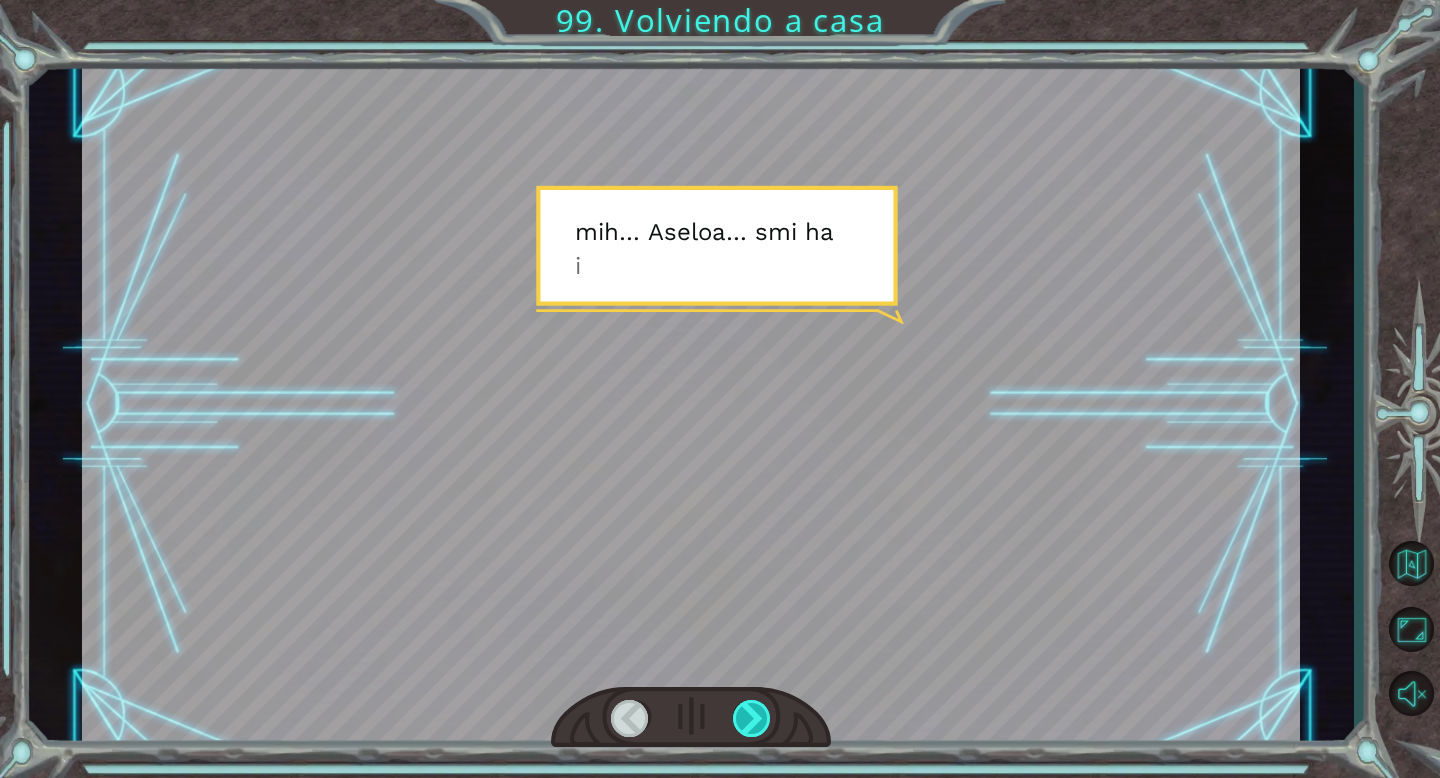 click at bounding box center [752, 718] 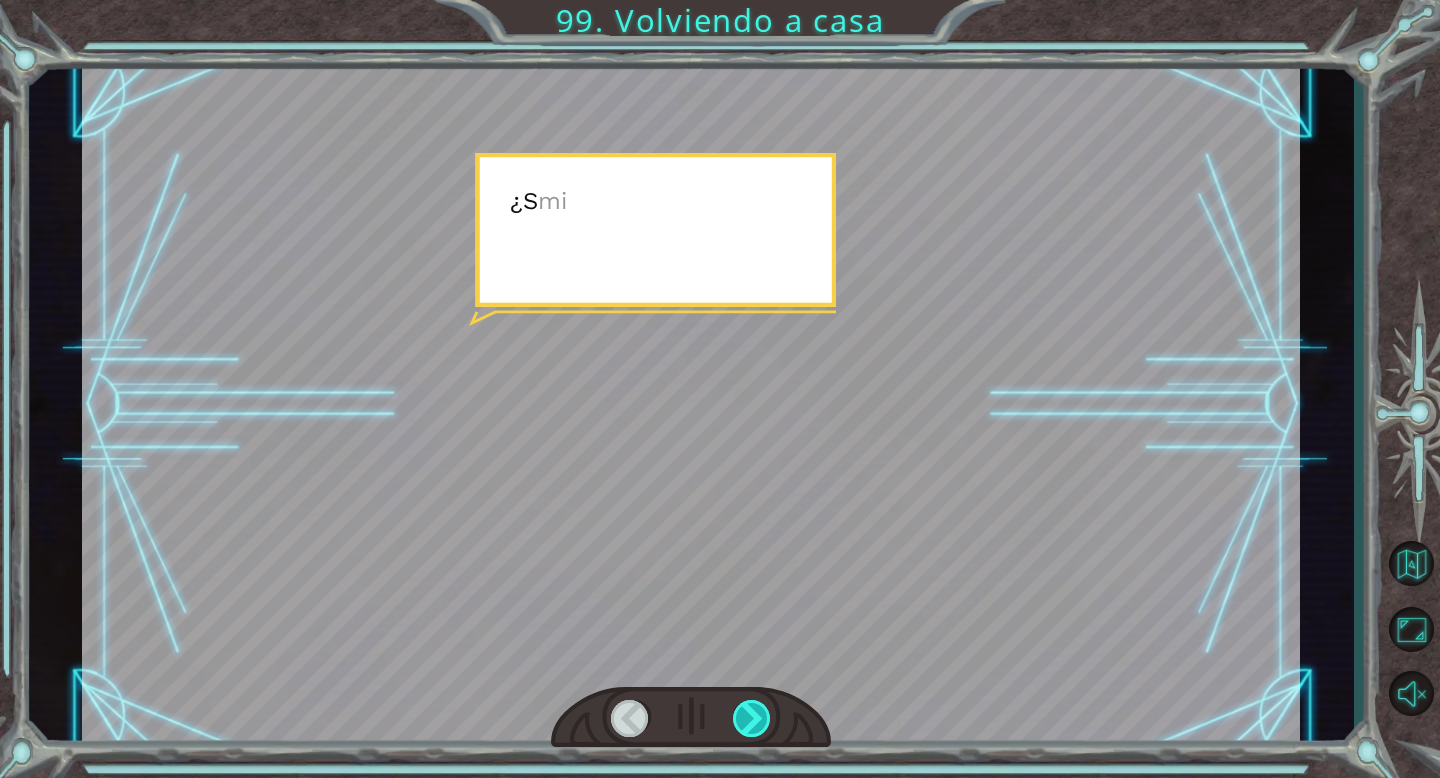 click at bounding box center [752, 718] 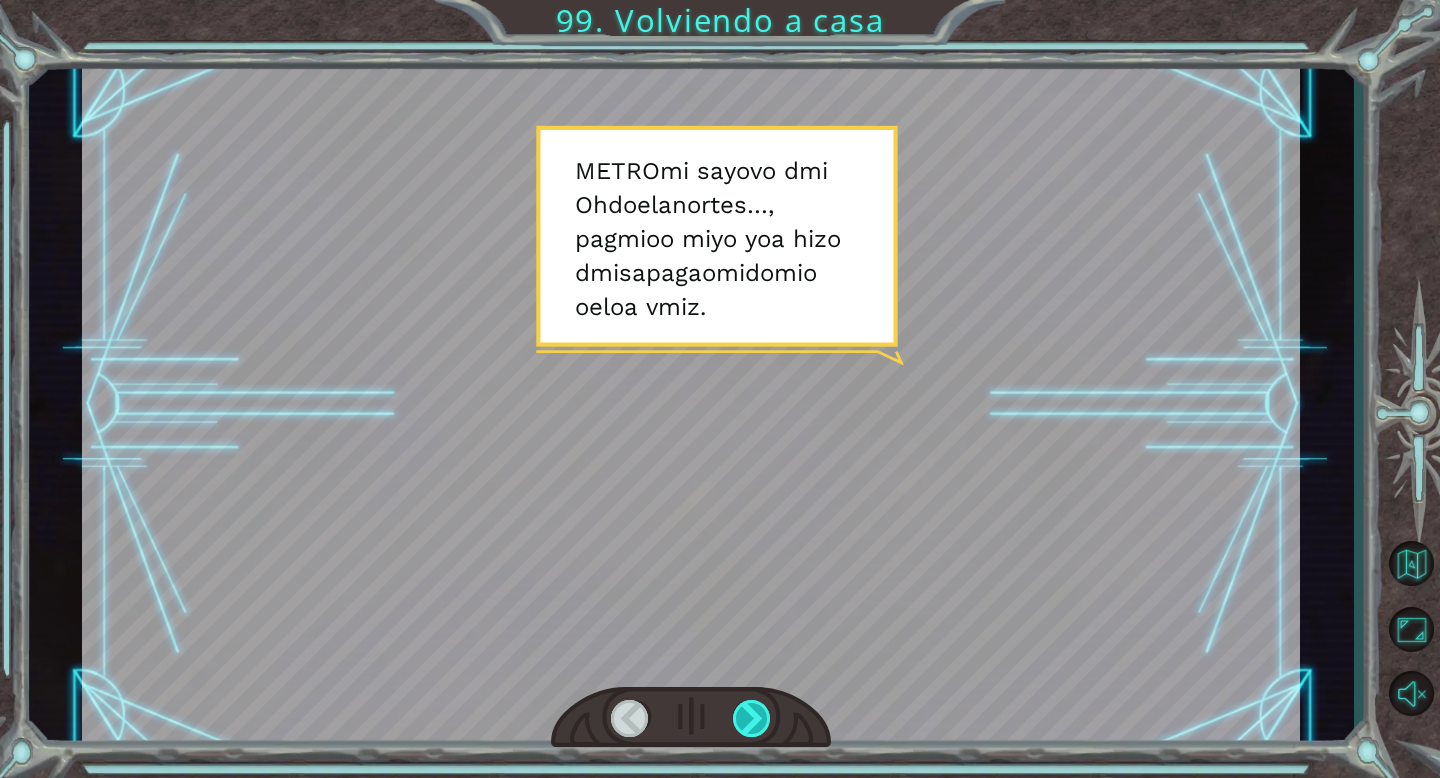 click at bounding box center [752, 718] 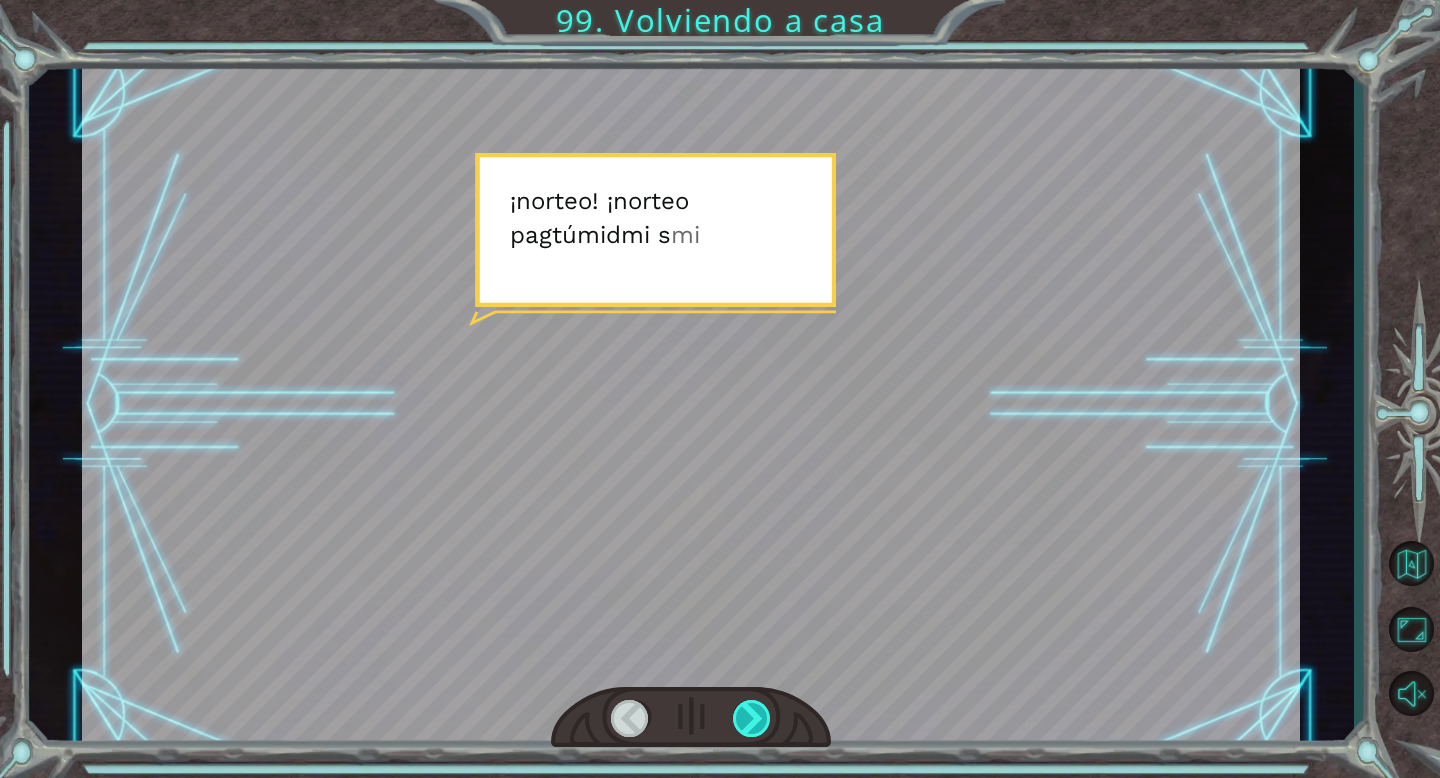 click at bounding box center (752, 718) 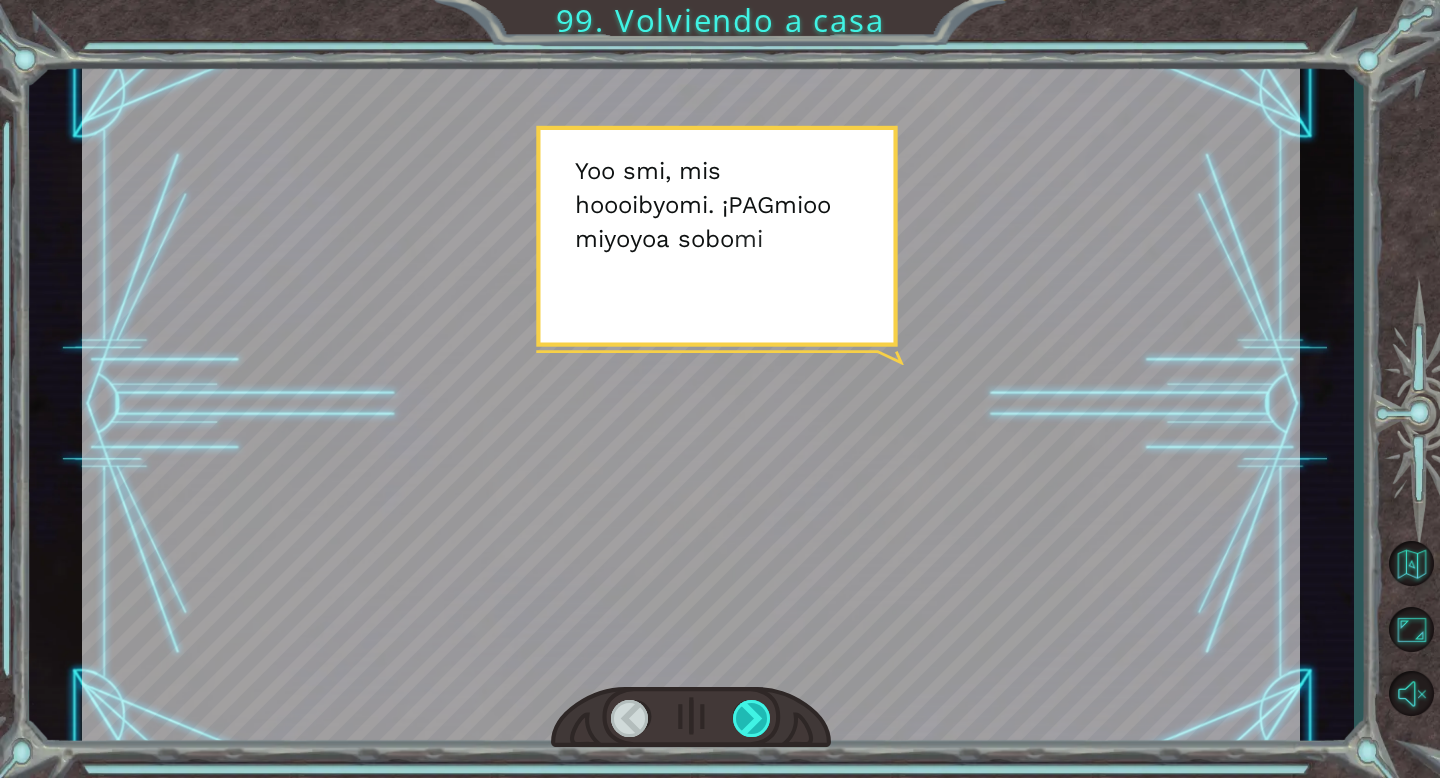 click at bounding box center [752, 718] 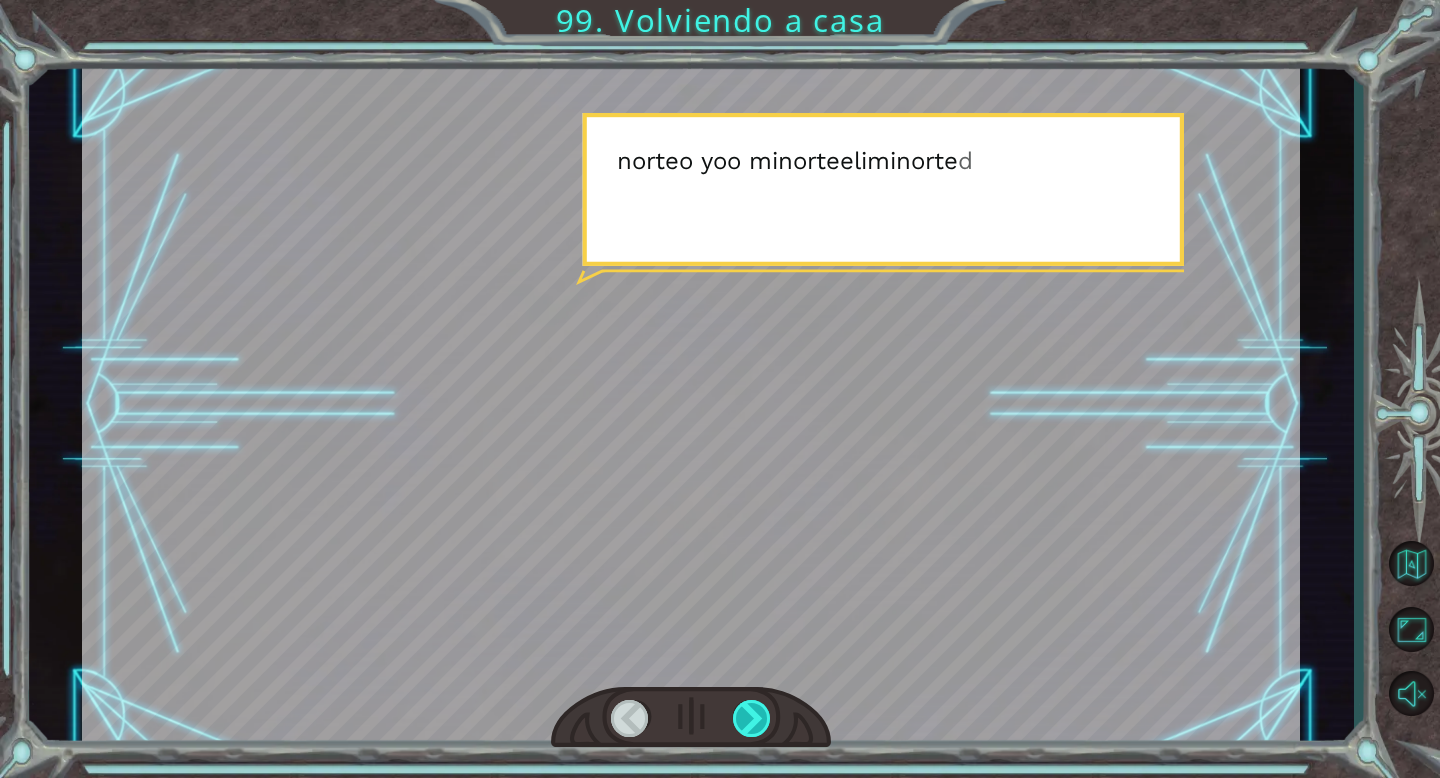 click at bounding box center [752, 718] 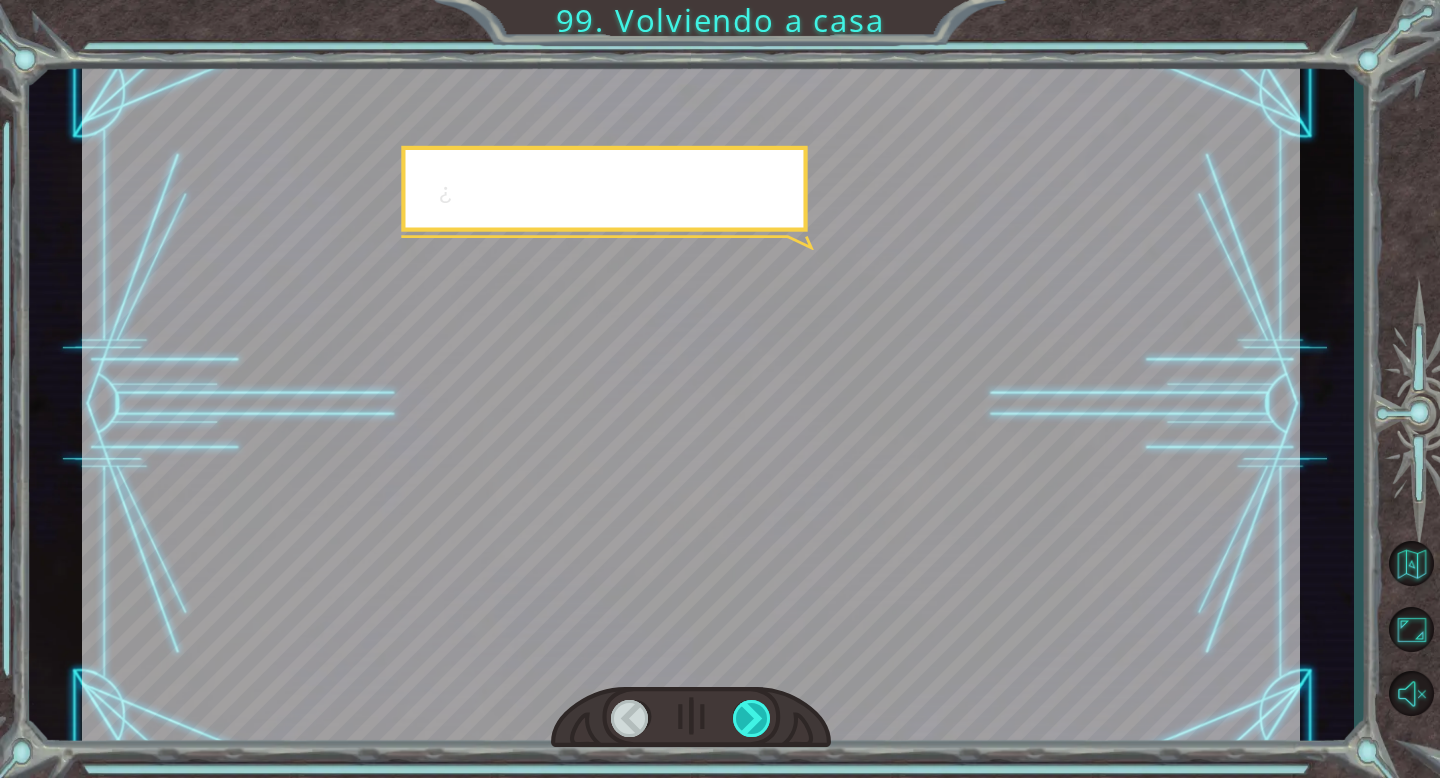 click at bounding box center (752, 718) 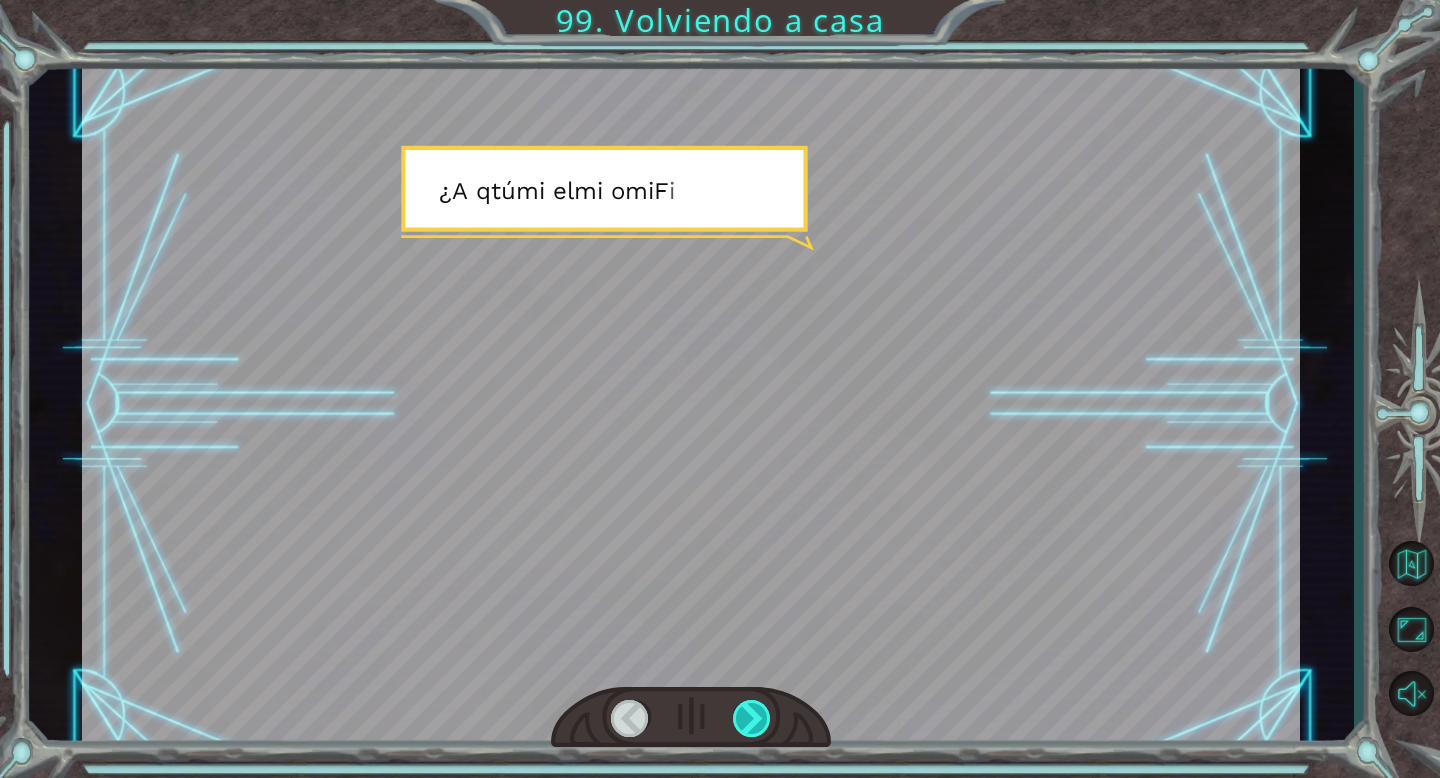 click at bounding box center (752, 718) 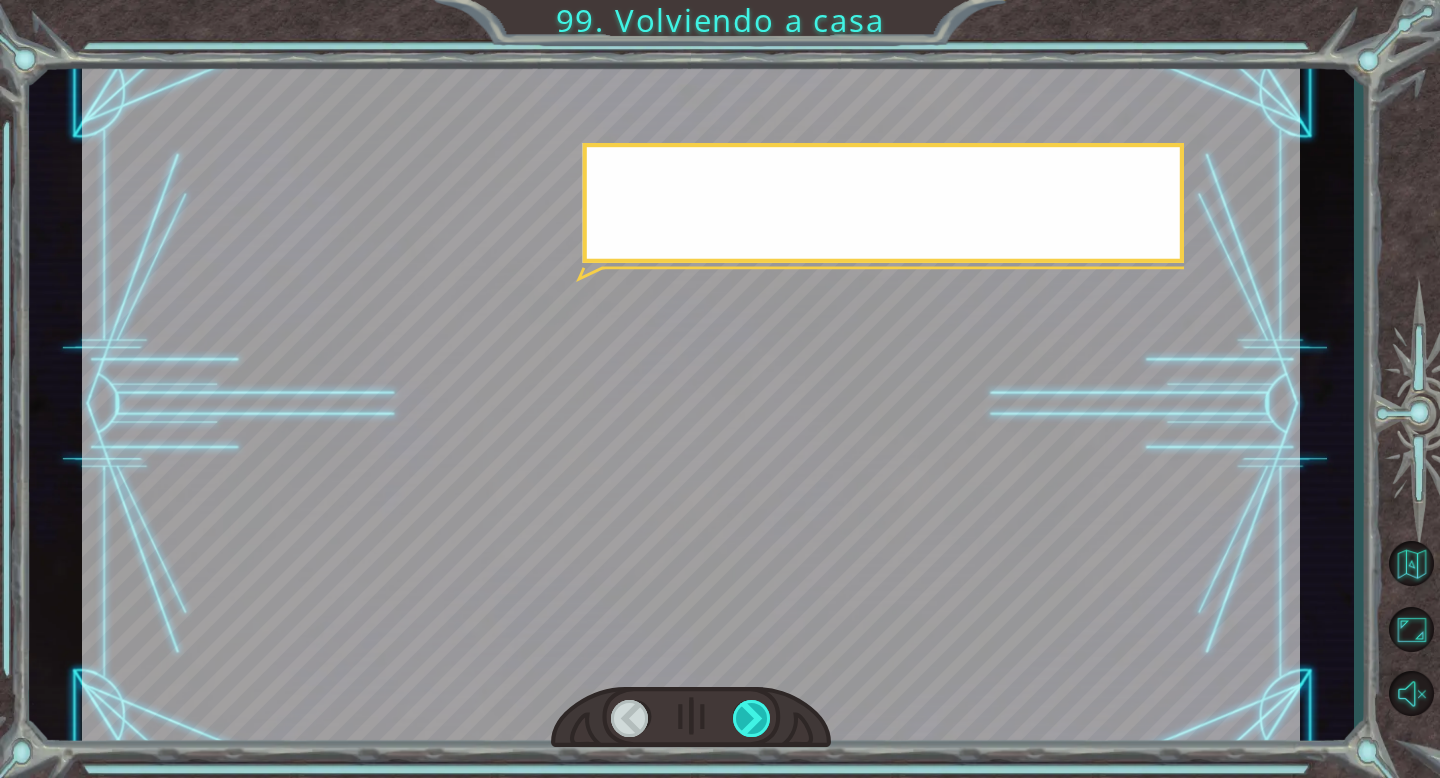 click at bounding box center (752, 718) 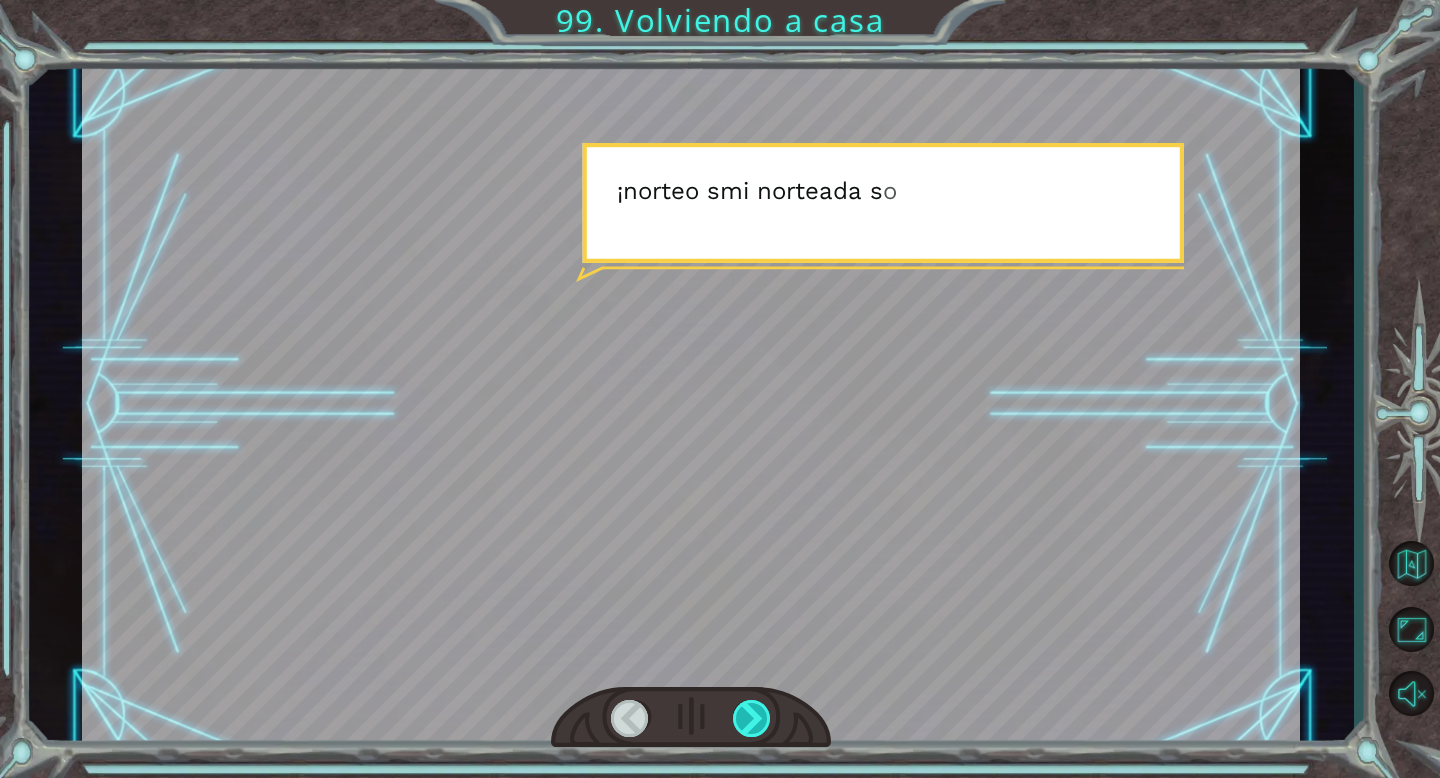 click at bounding box center [752, 718] 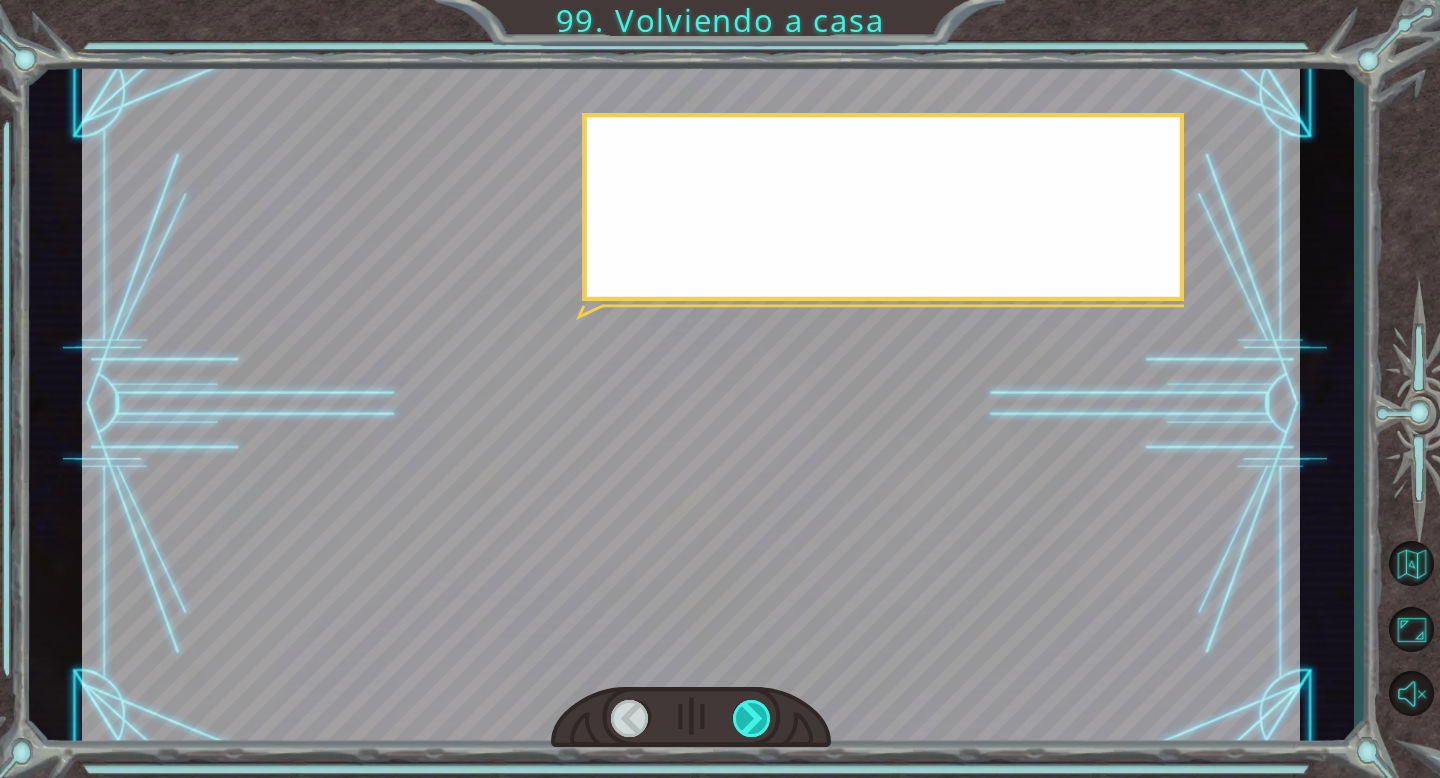 click at bounding box center (752, 718) 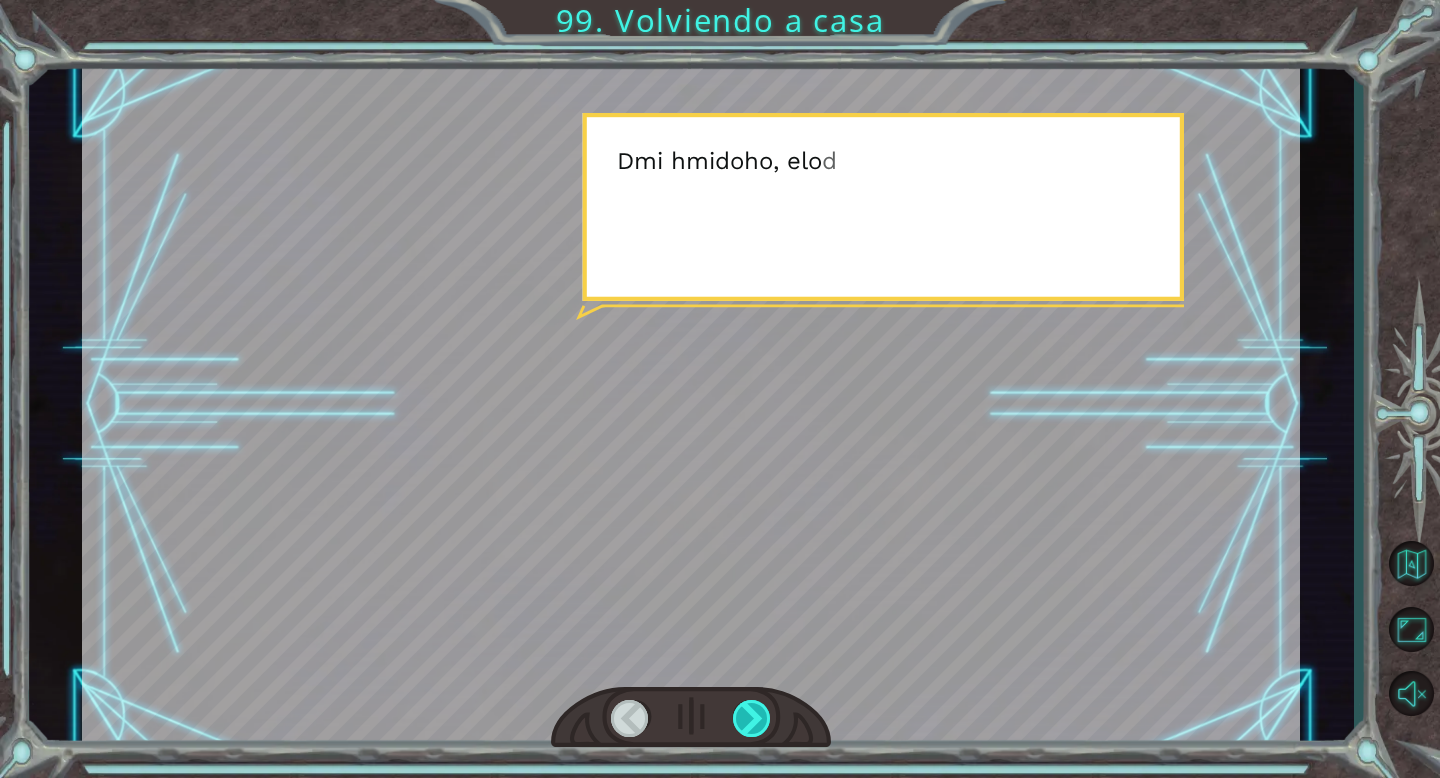 click at bounding box center [752, 718] 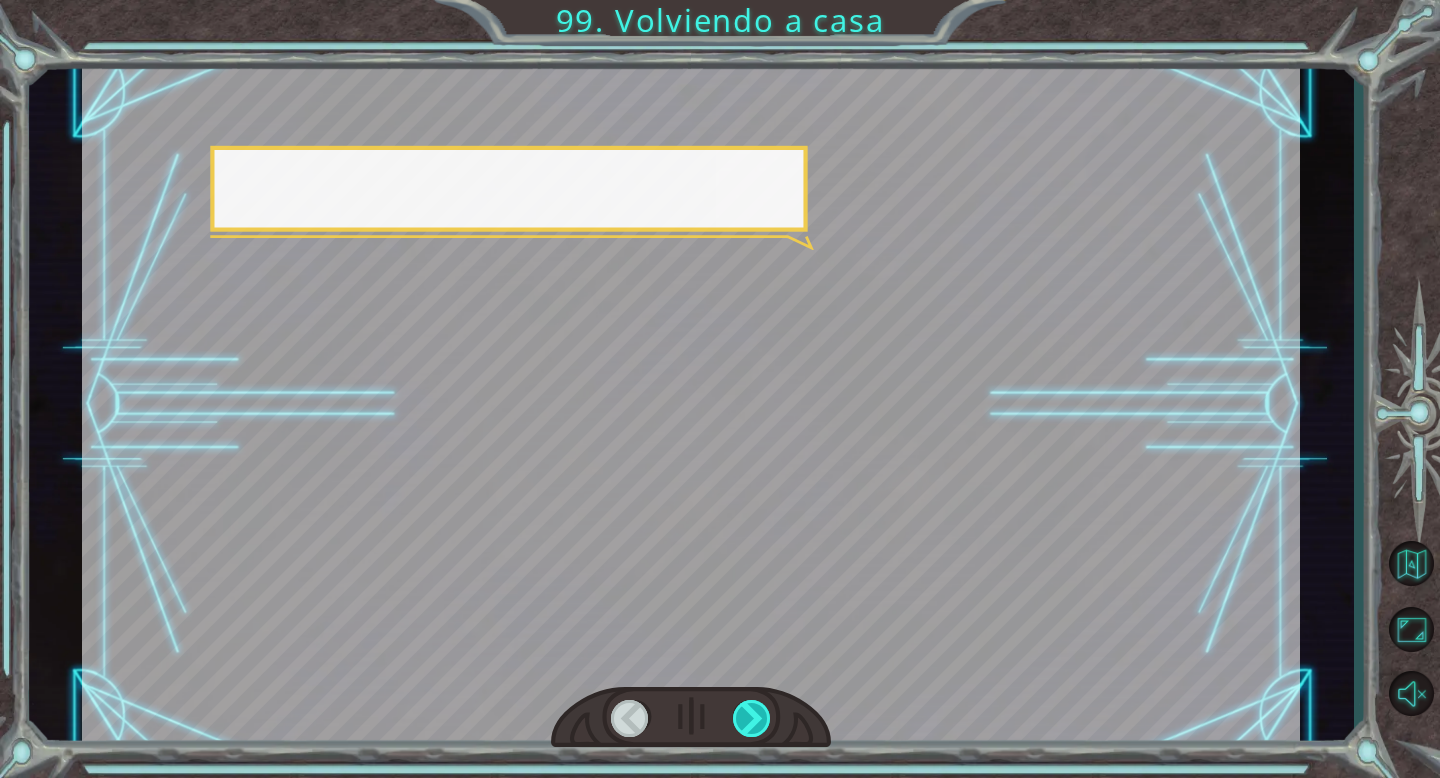 click at bounding box center [752, 718] 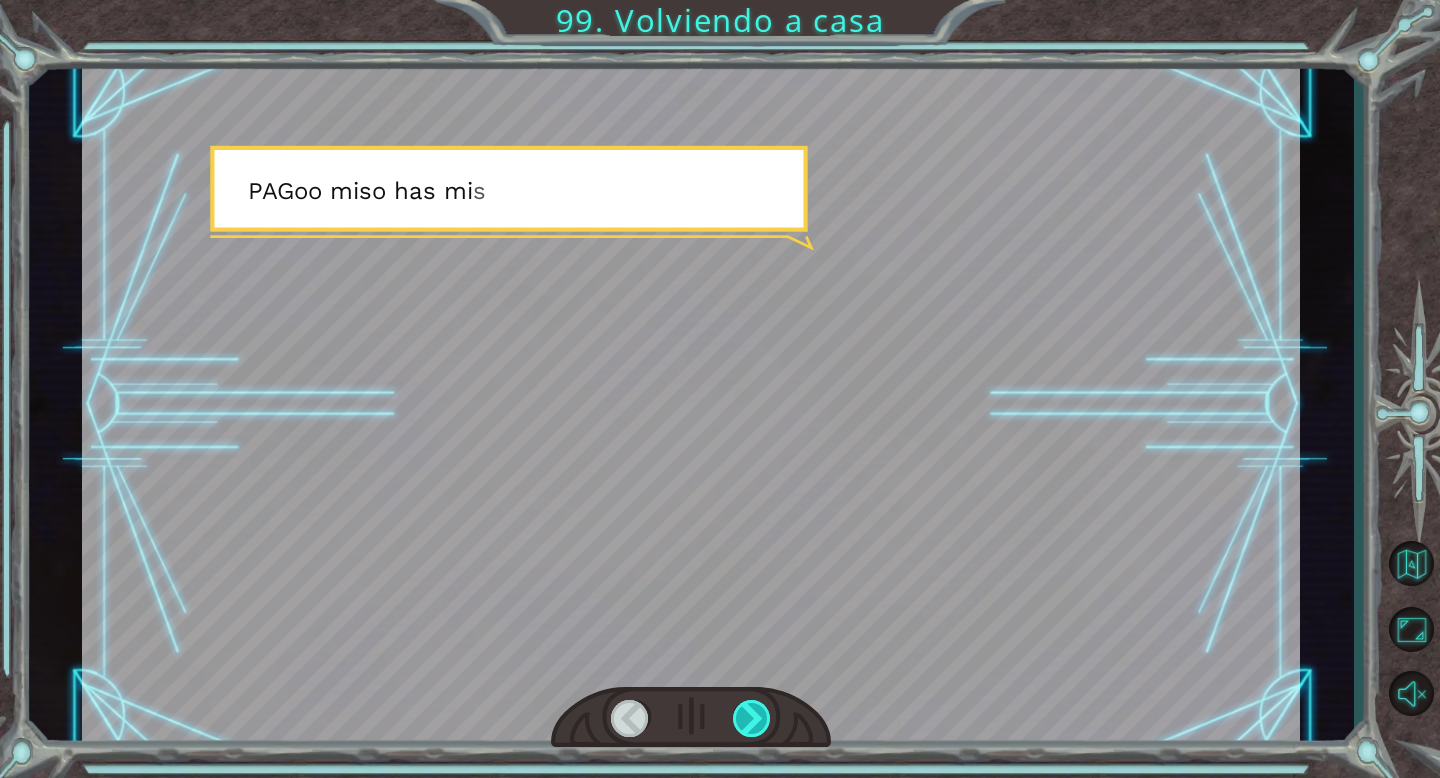click at bounding box center [752, 718] 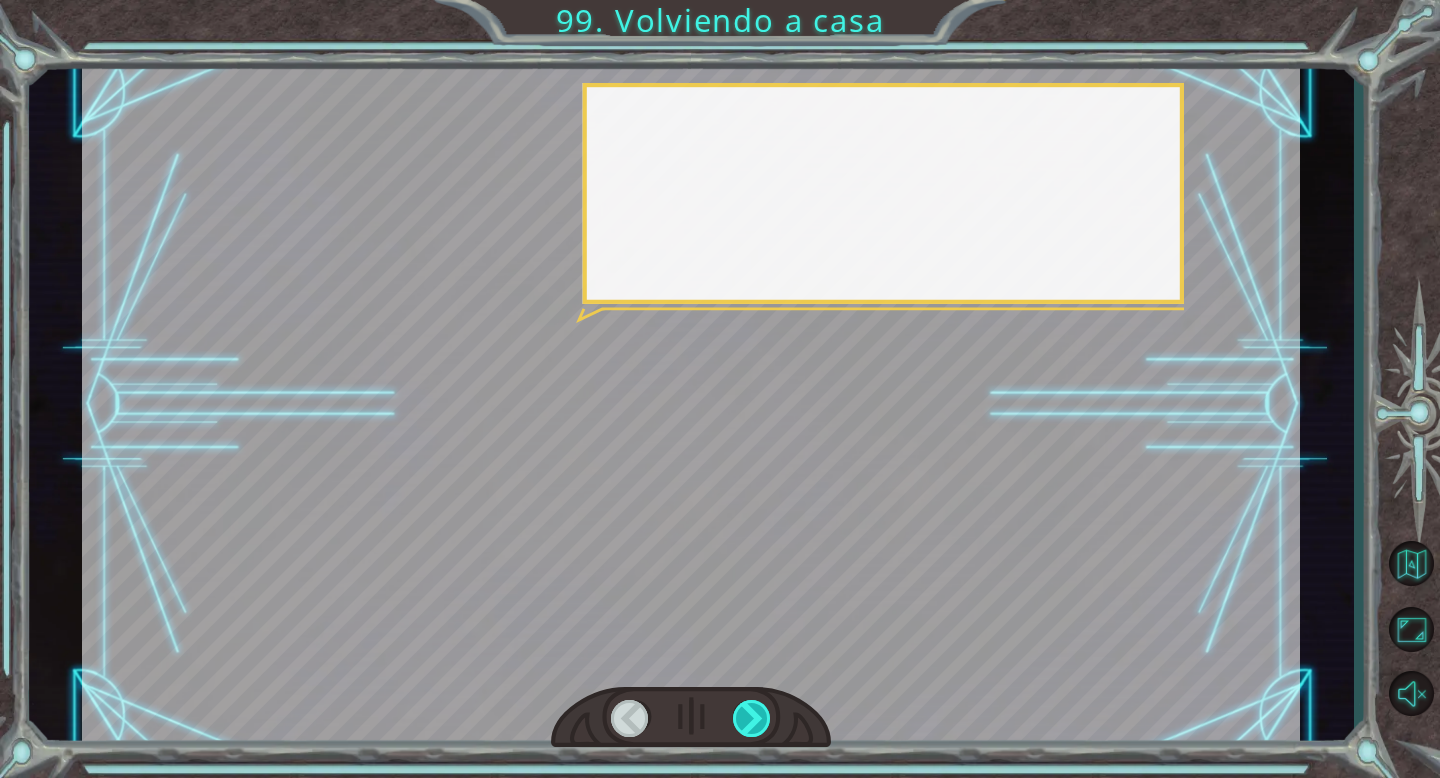 click at bounding box center [752, 718] 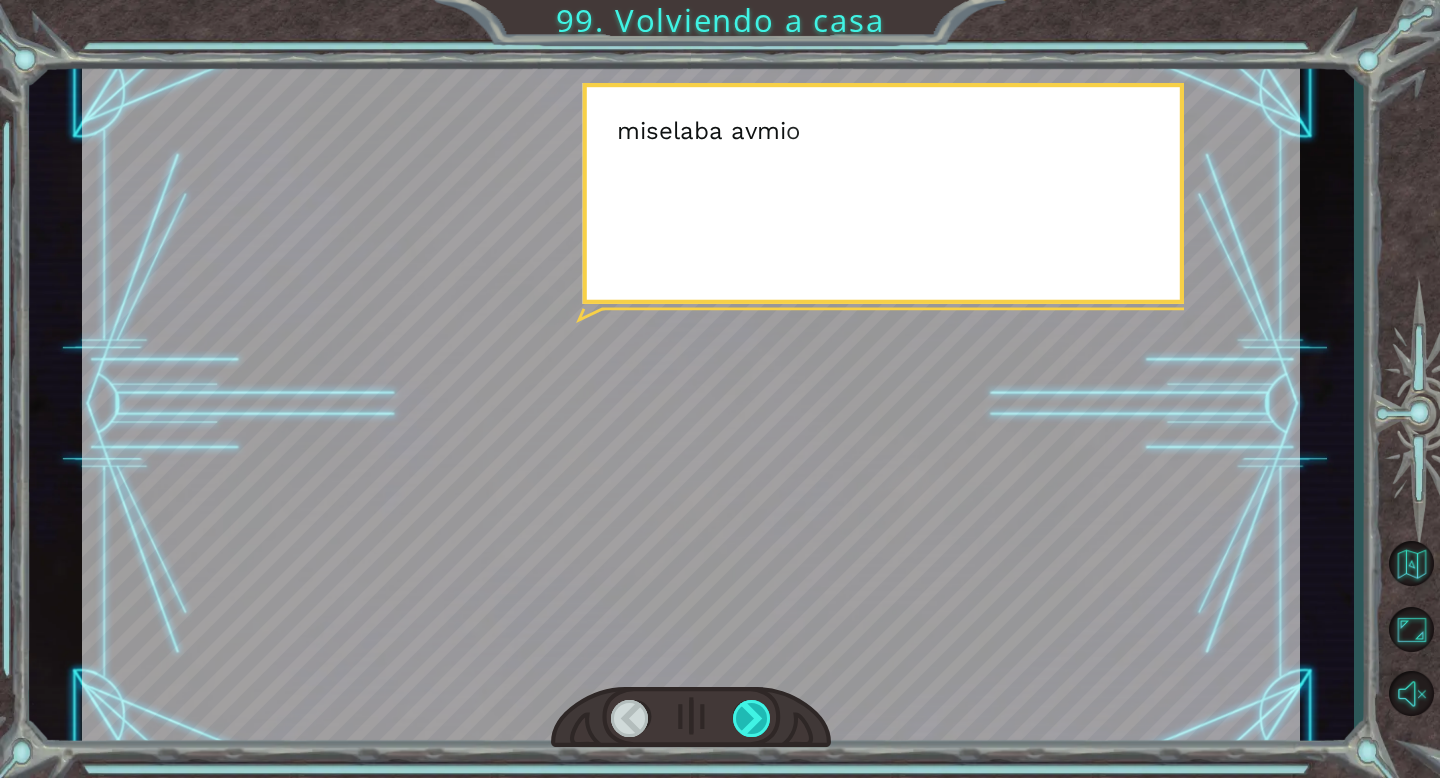 click at bounding box center (752, 718) 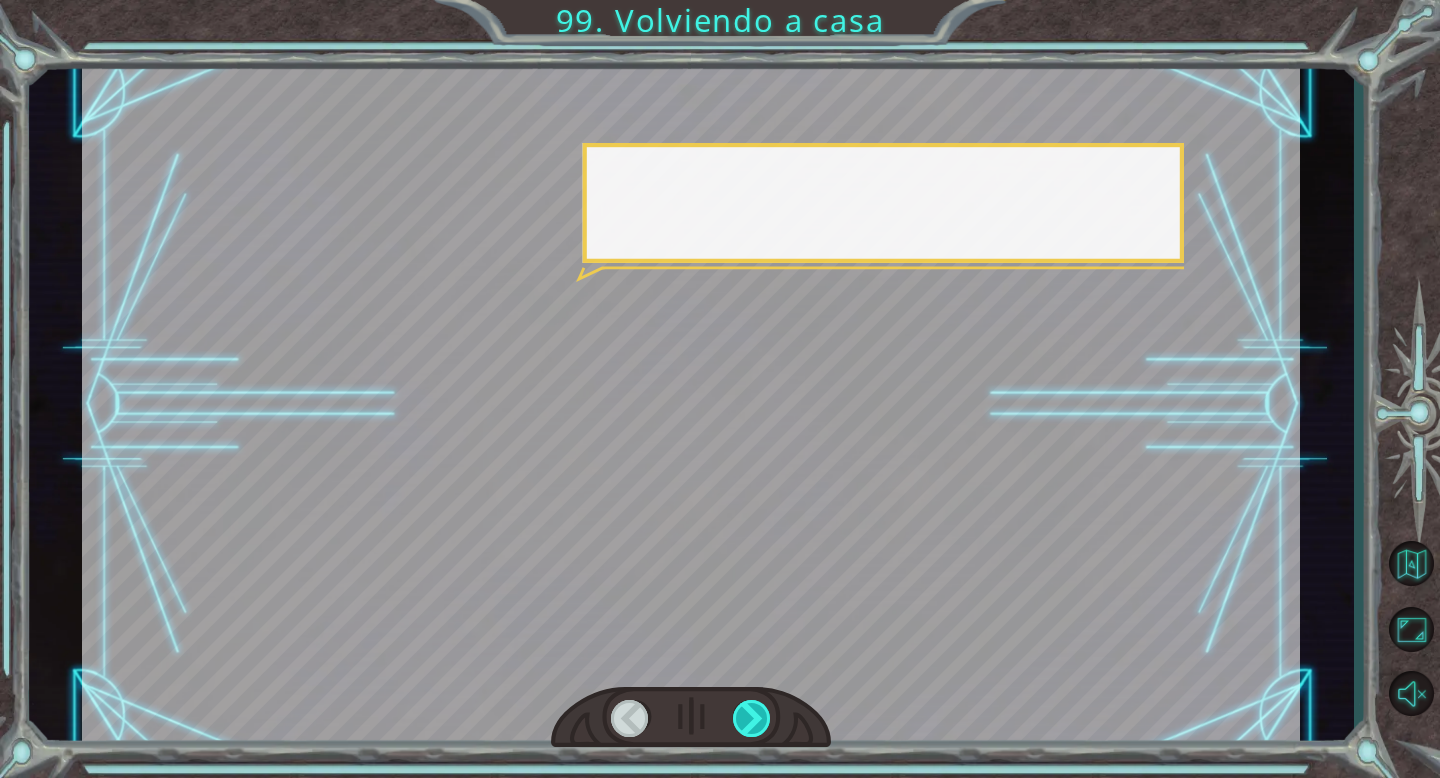 click at bounding box center [752, 718] 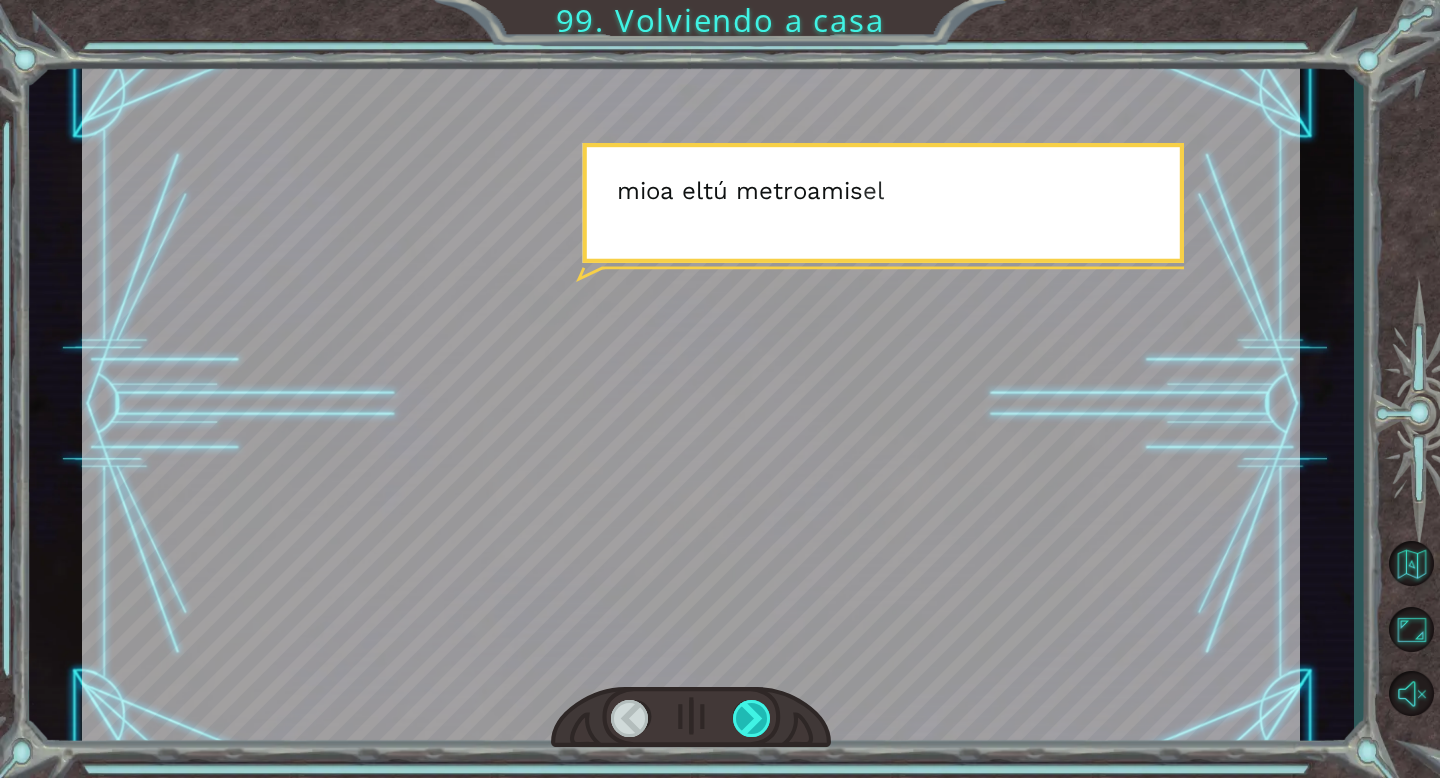 click at bounding box center [752, 718] 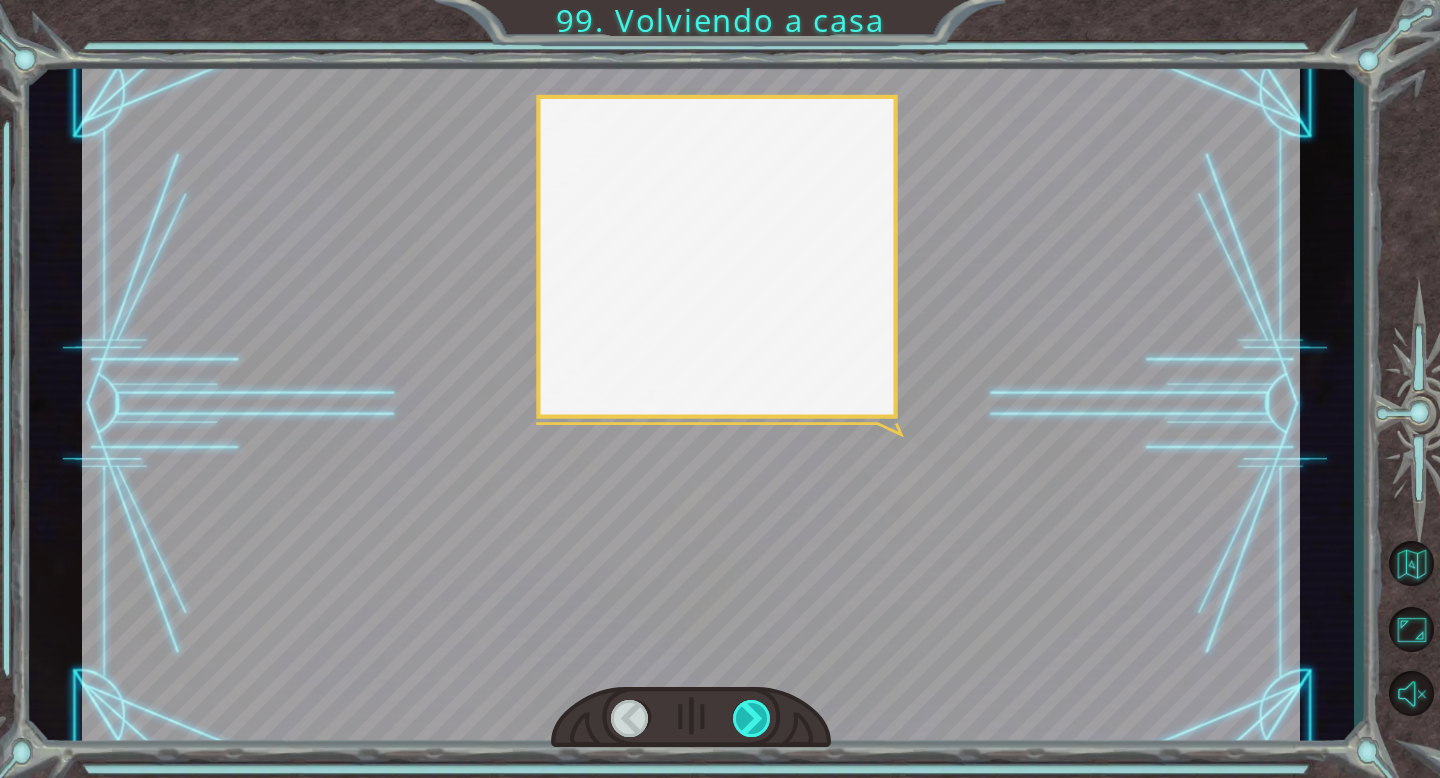 click at bounding box center [752, 718] 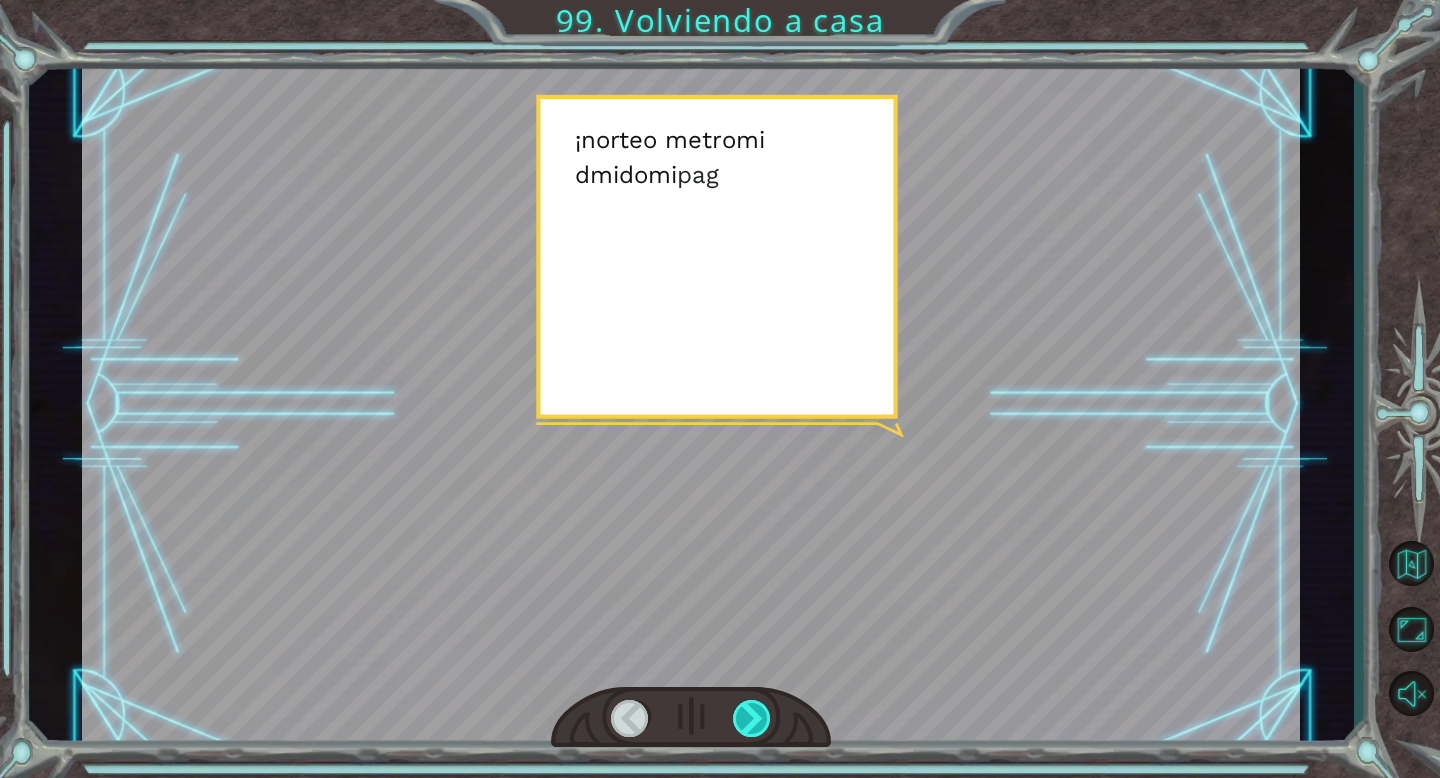 click at bounding box center (752, 718) 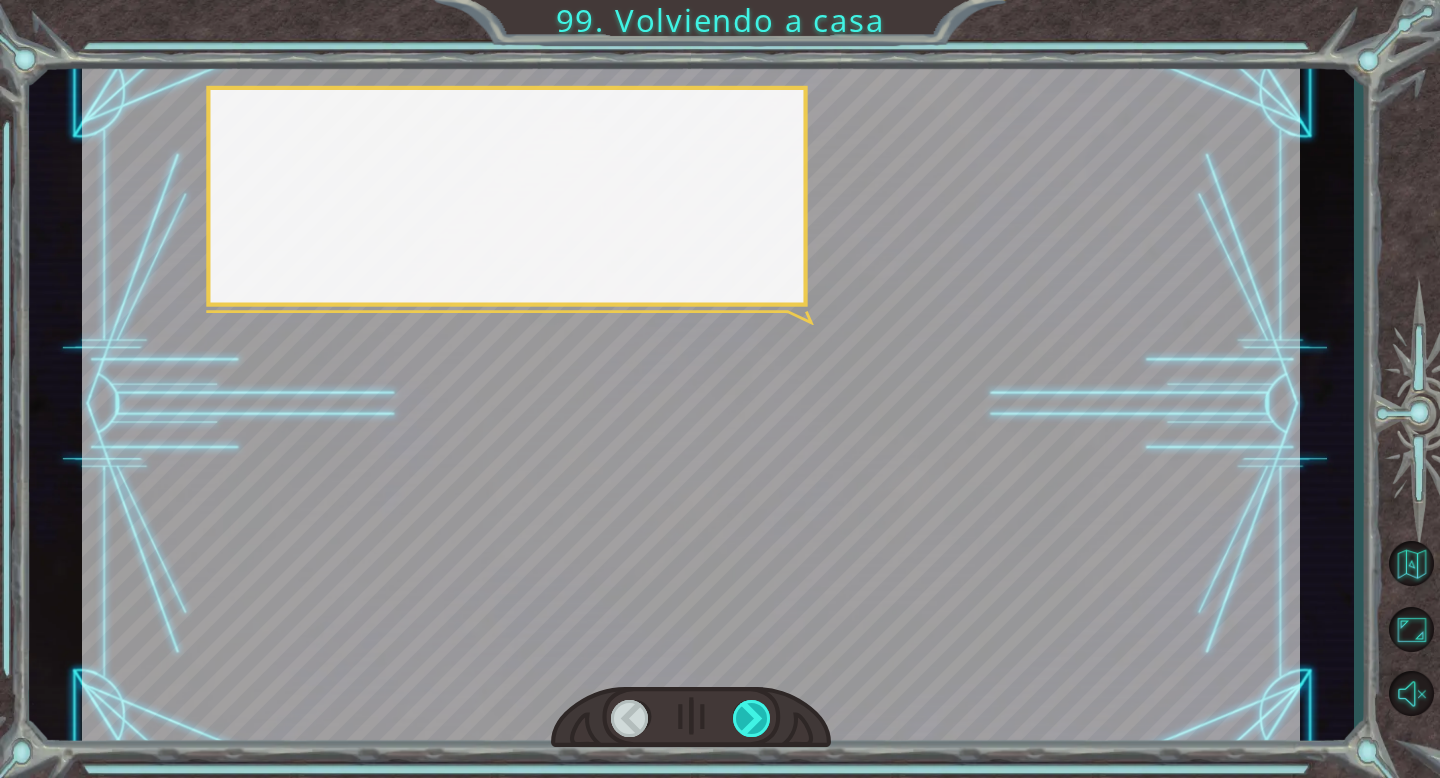 click at bounding box center (752, 718) 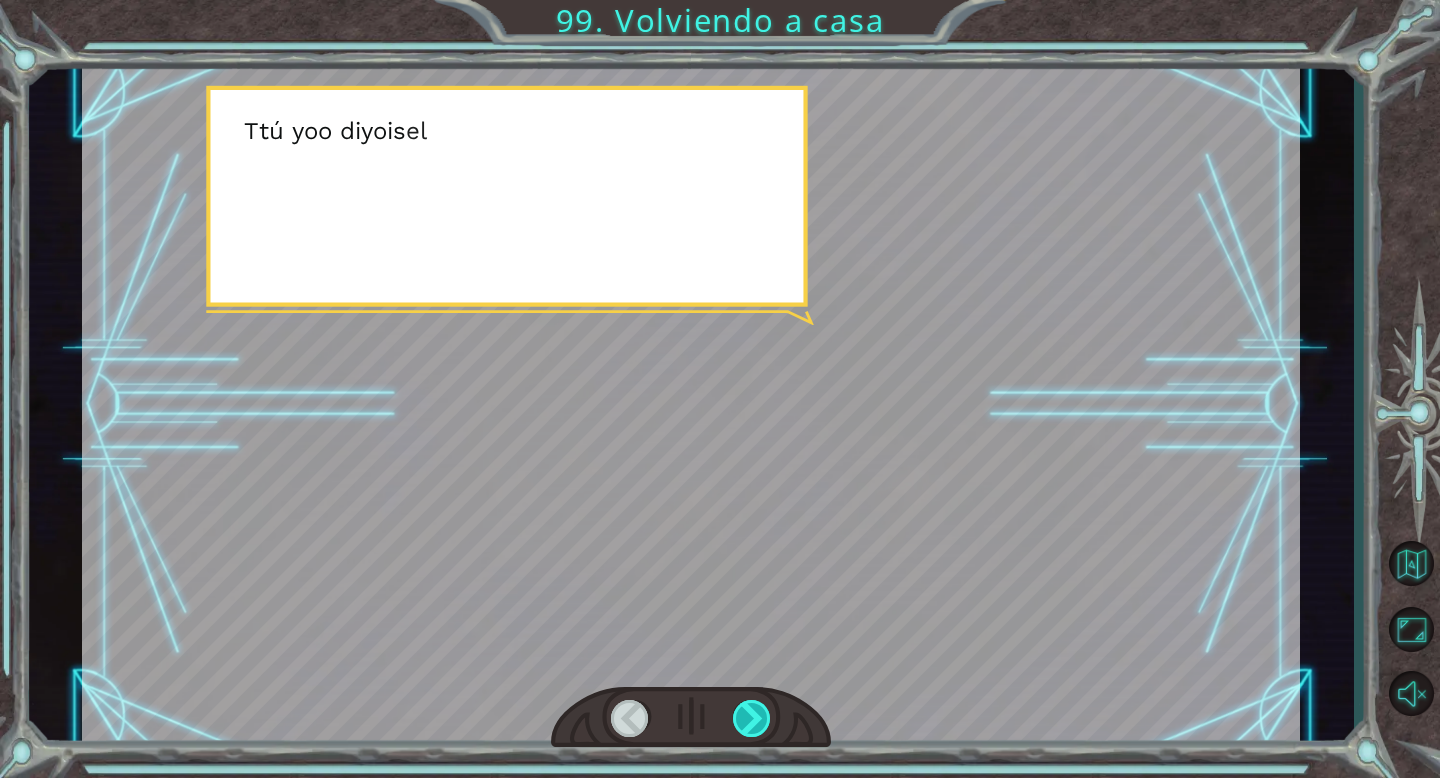 click at bounding box center (752, 718) 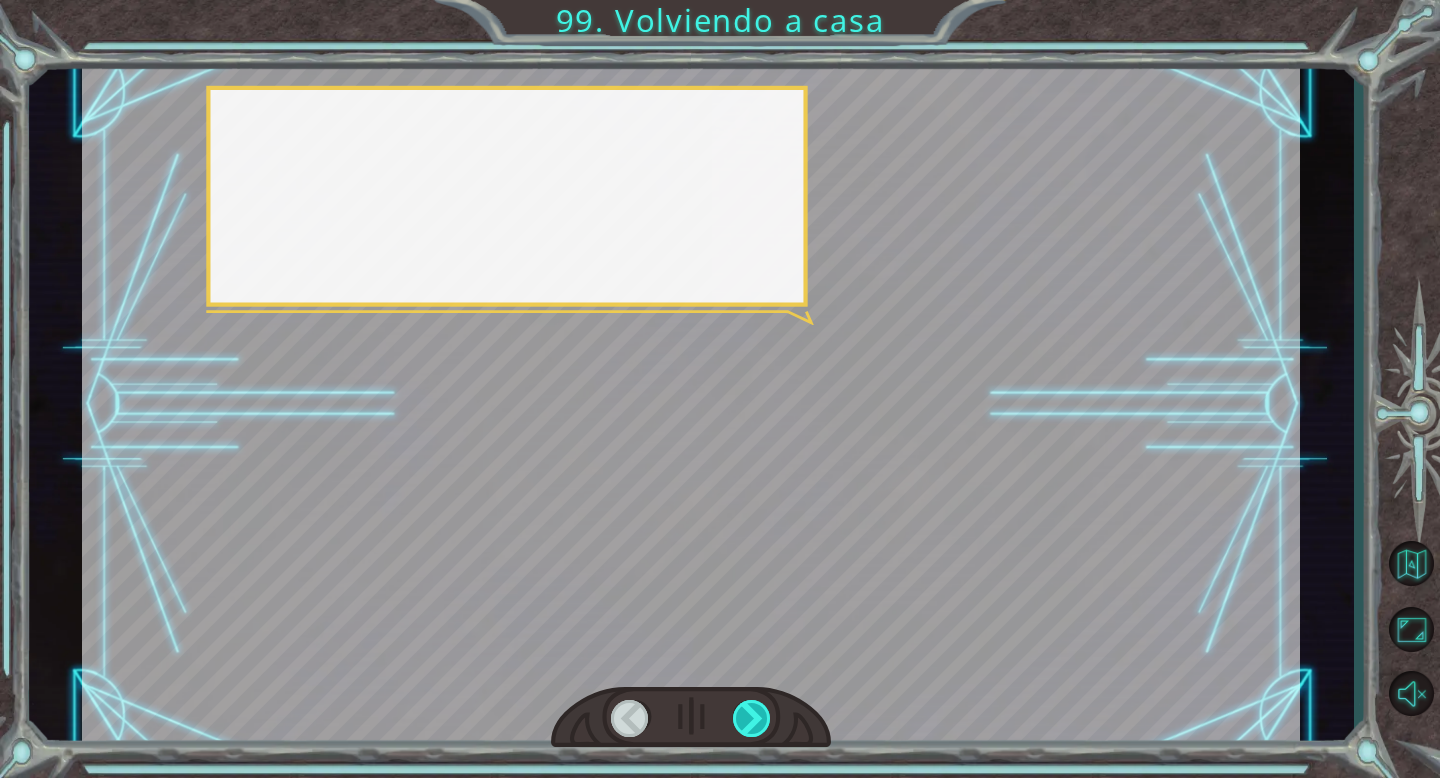 click at bounding box center [752, 718] 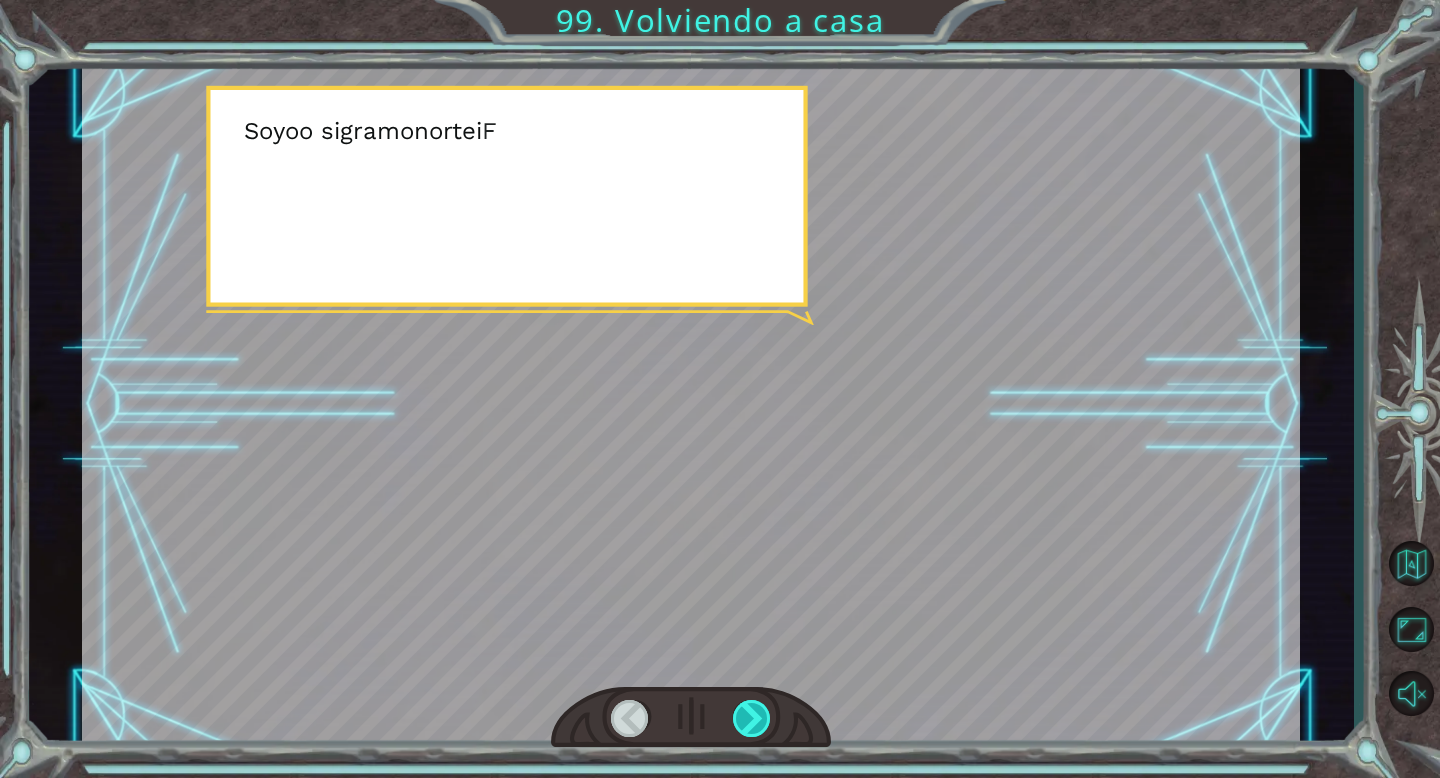 click at bounding box center [752, 718] 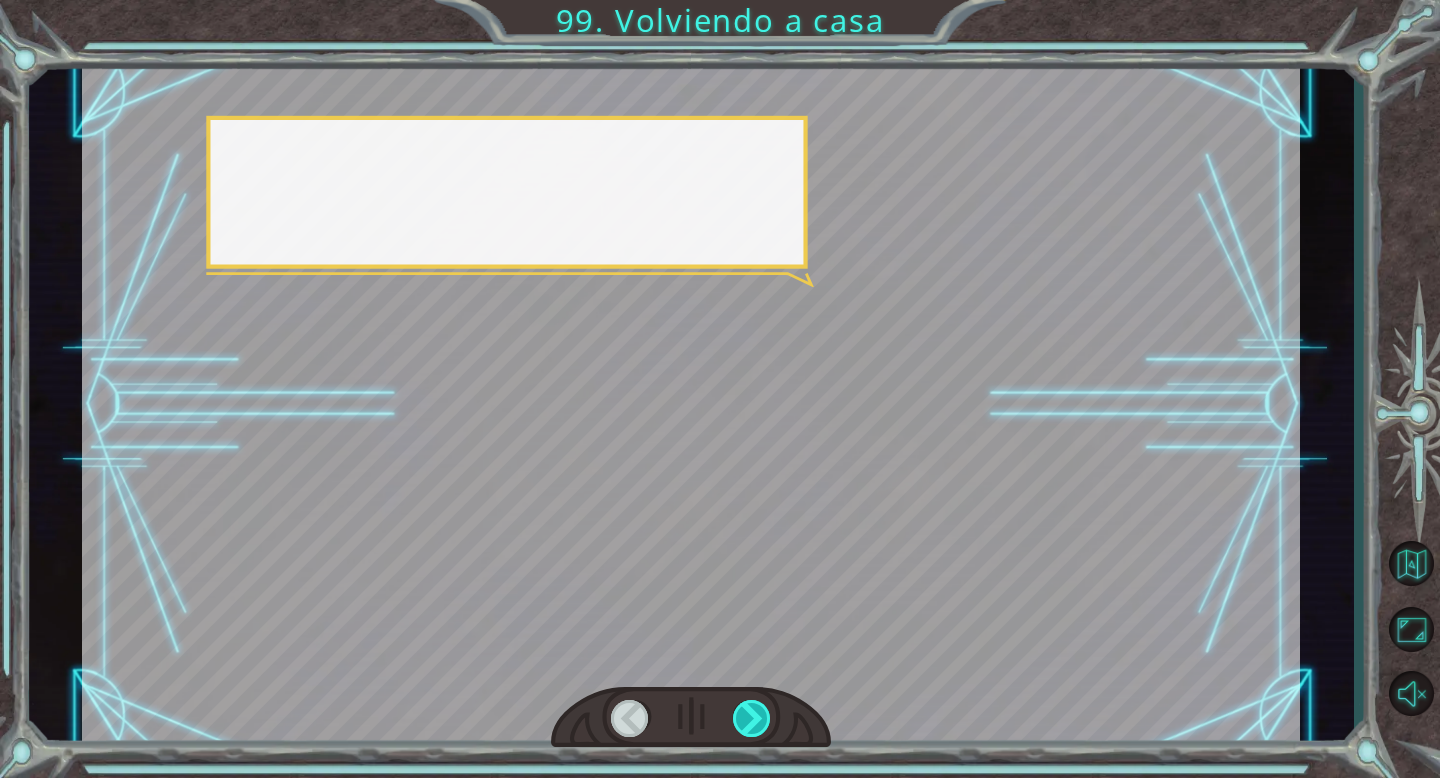 click at bounding box center [752, 718] 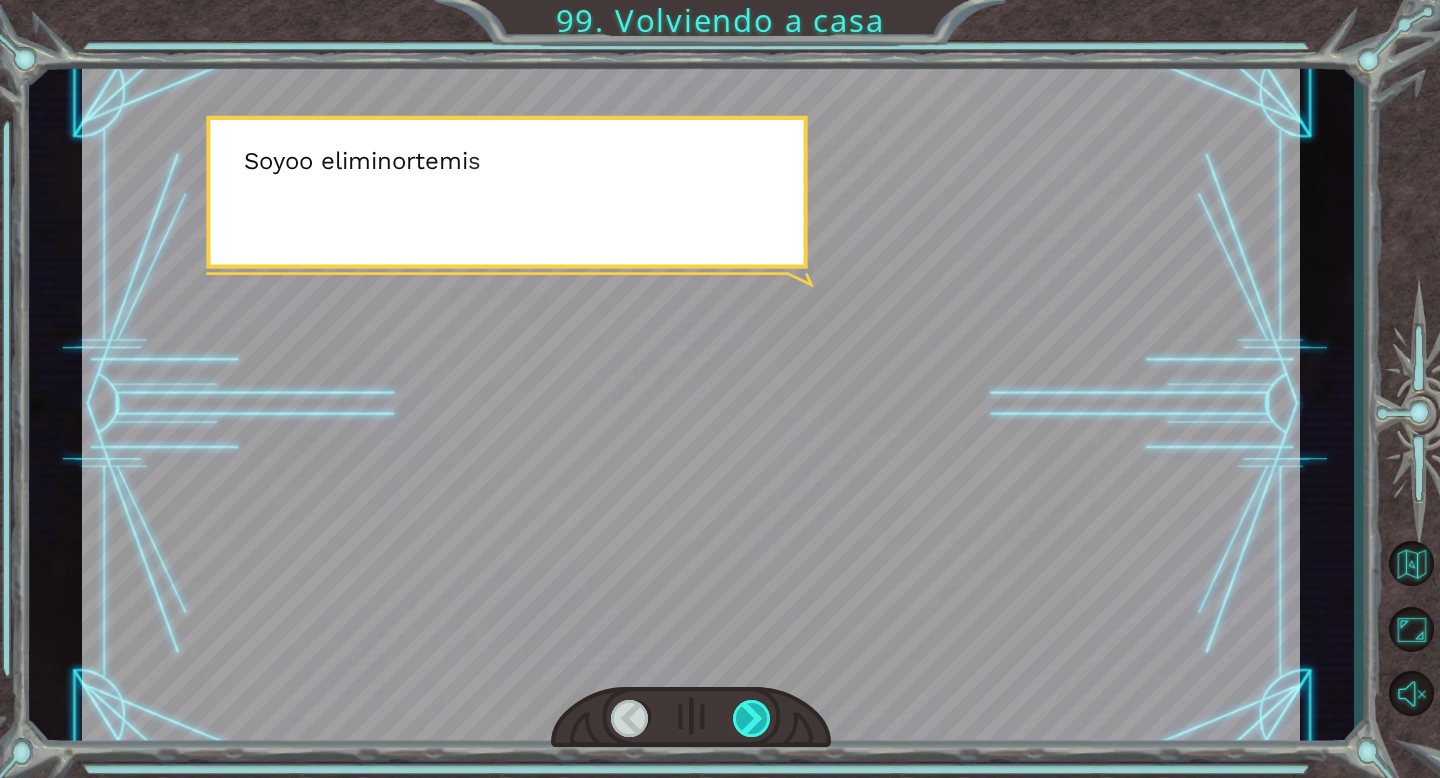 click at bounding box center (752, 718) 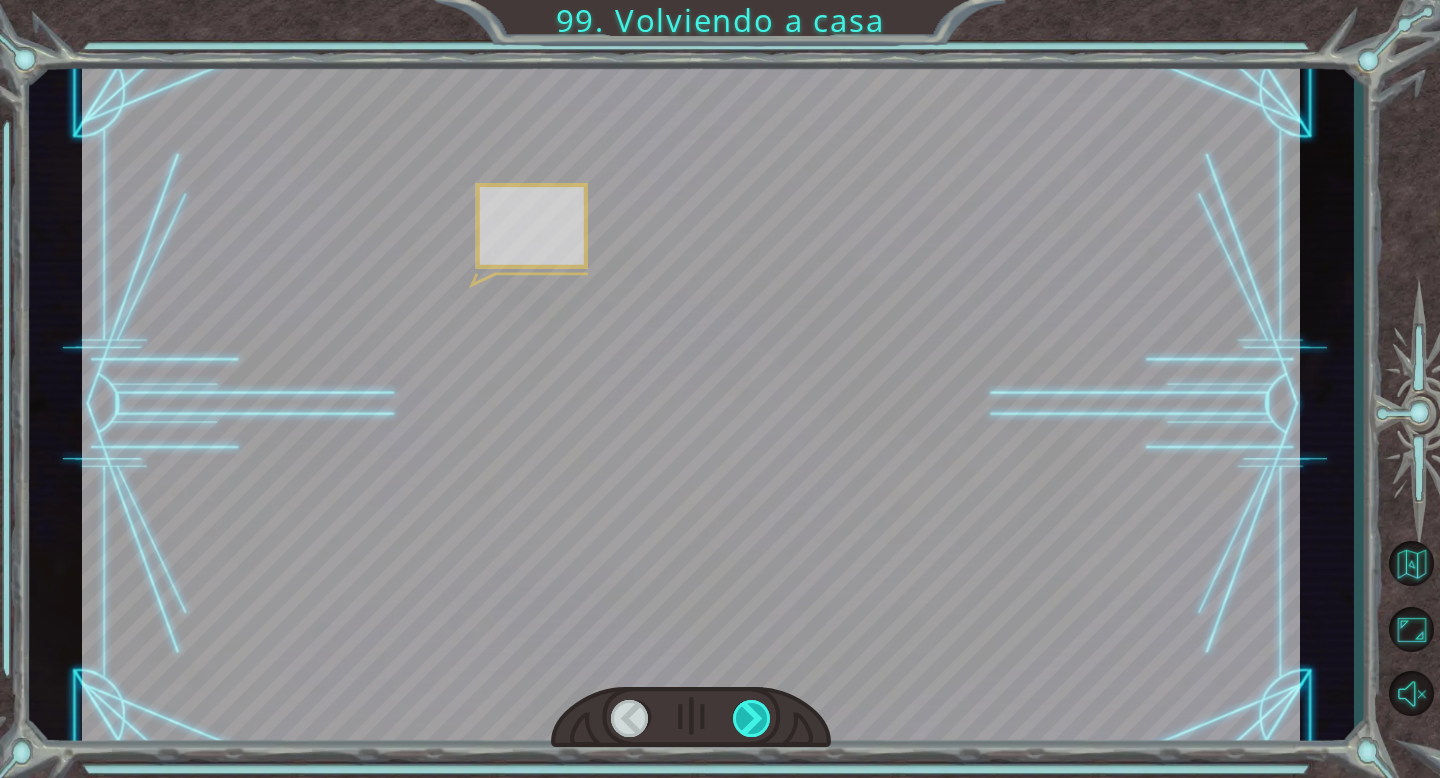 click at bounding box center [752, 718] 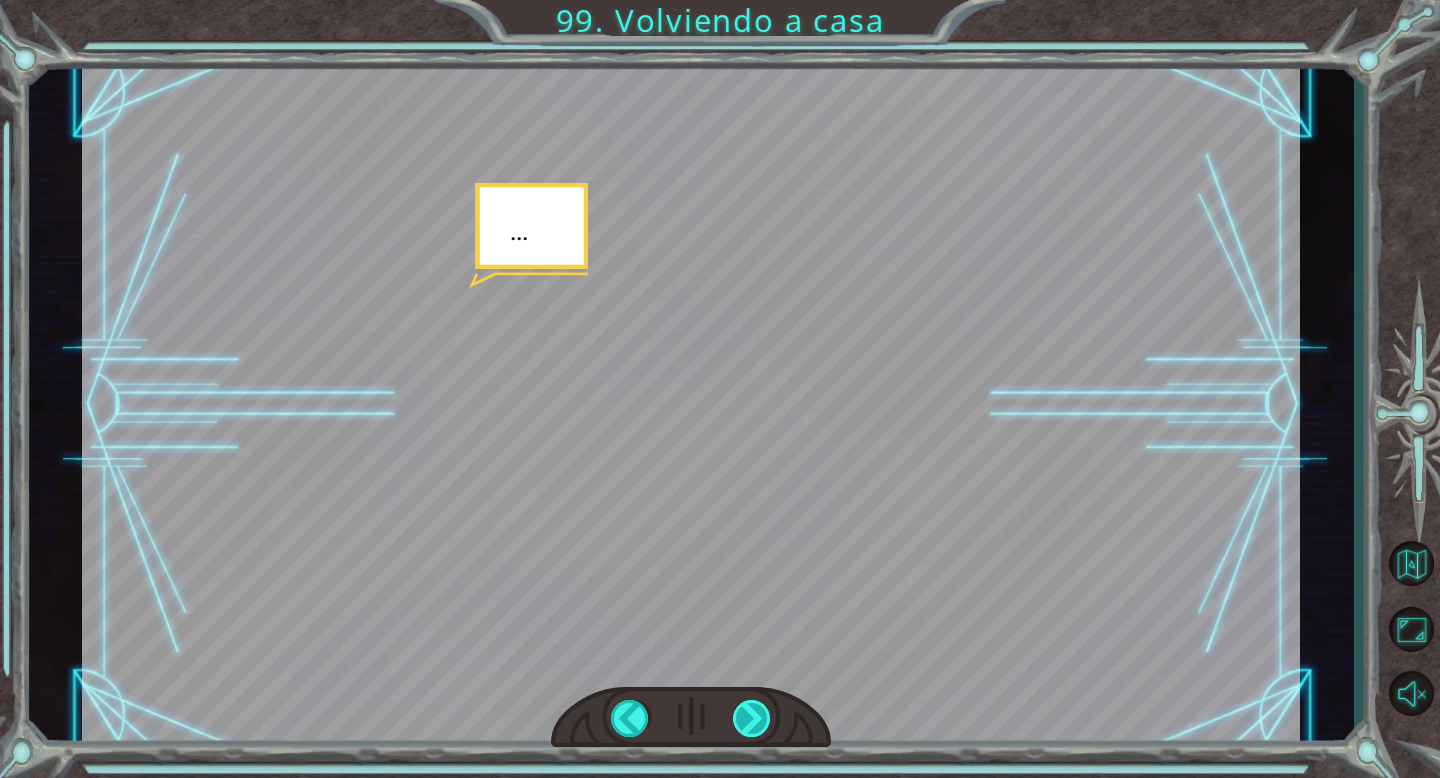 click at bounding box center (752, 718) 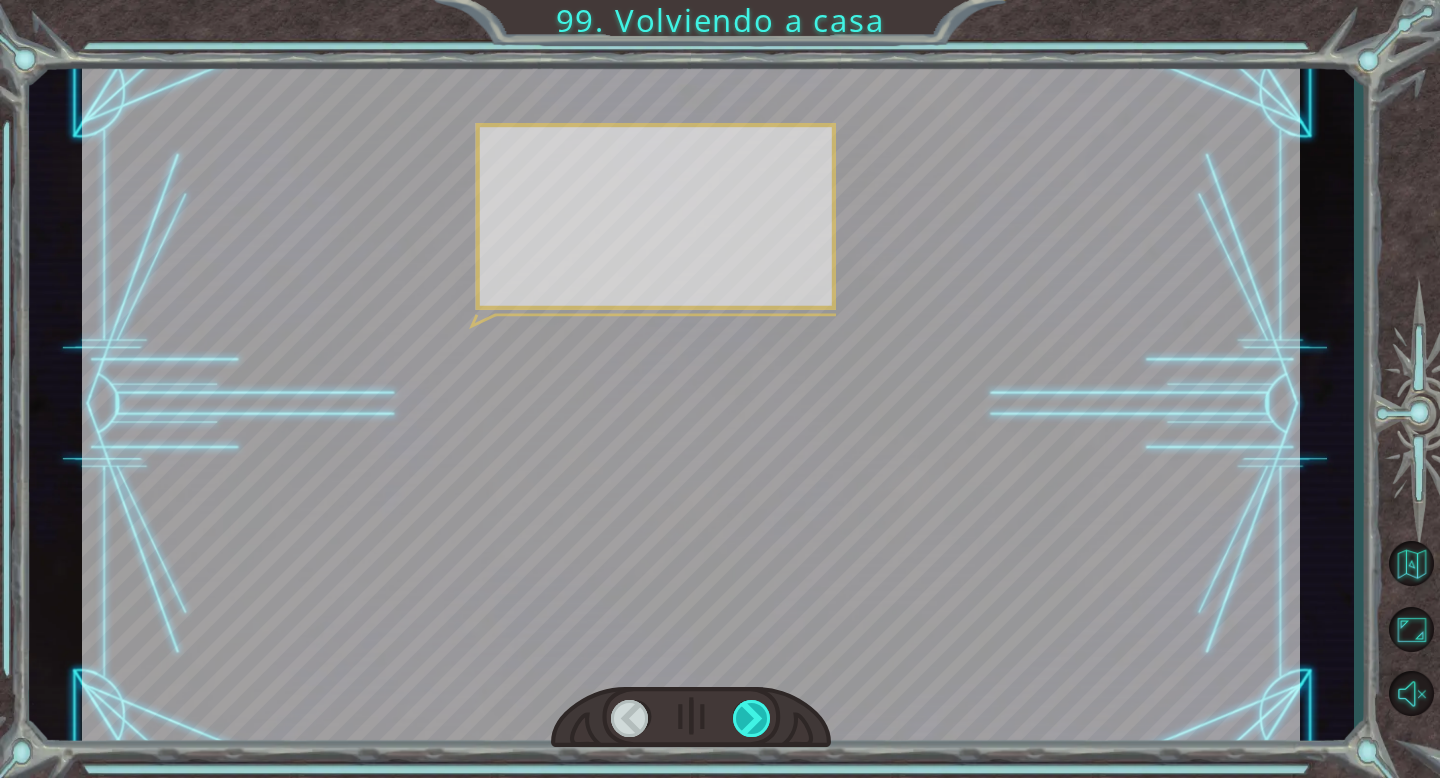 click at bounding box center [752, 718] 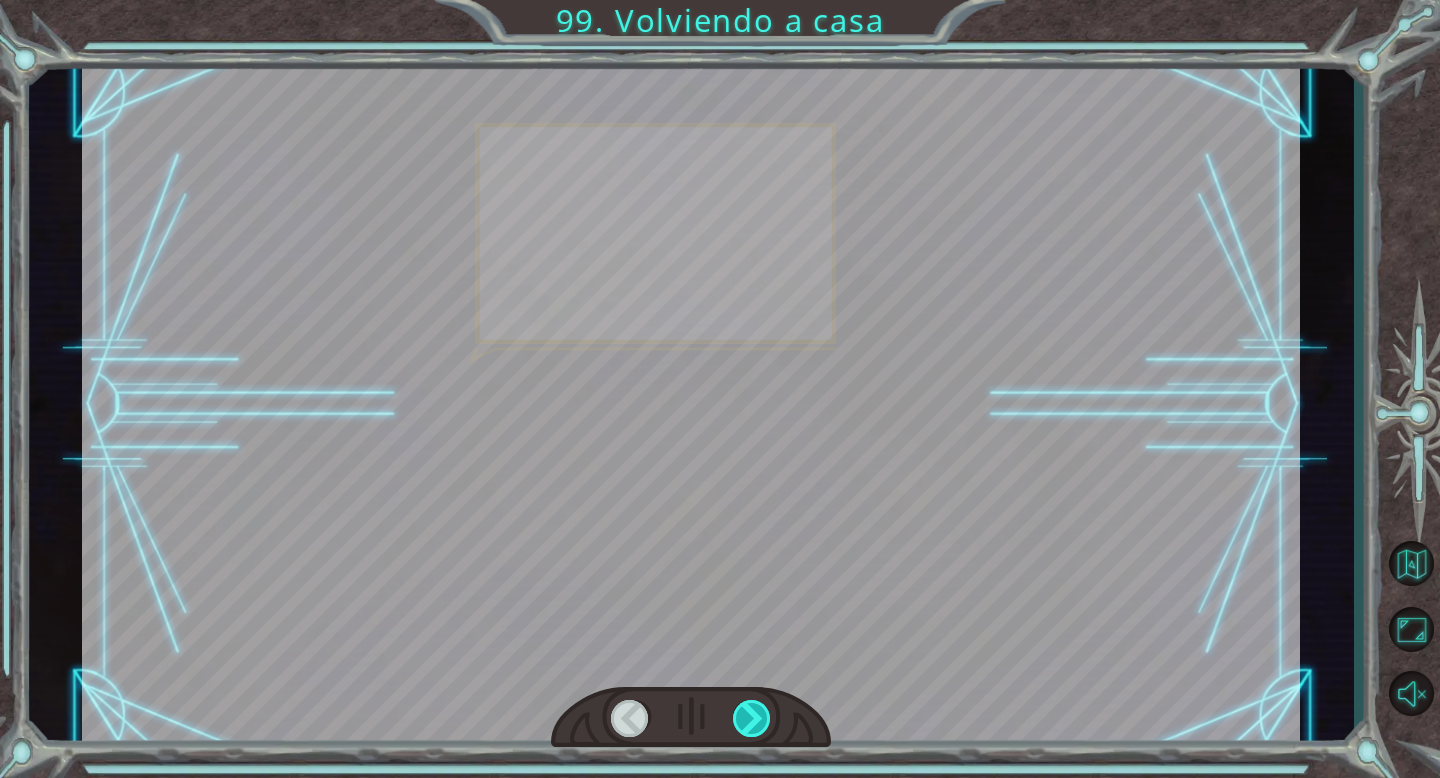 click at bounding box center [752, 718] 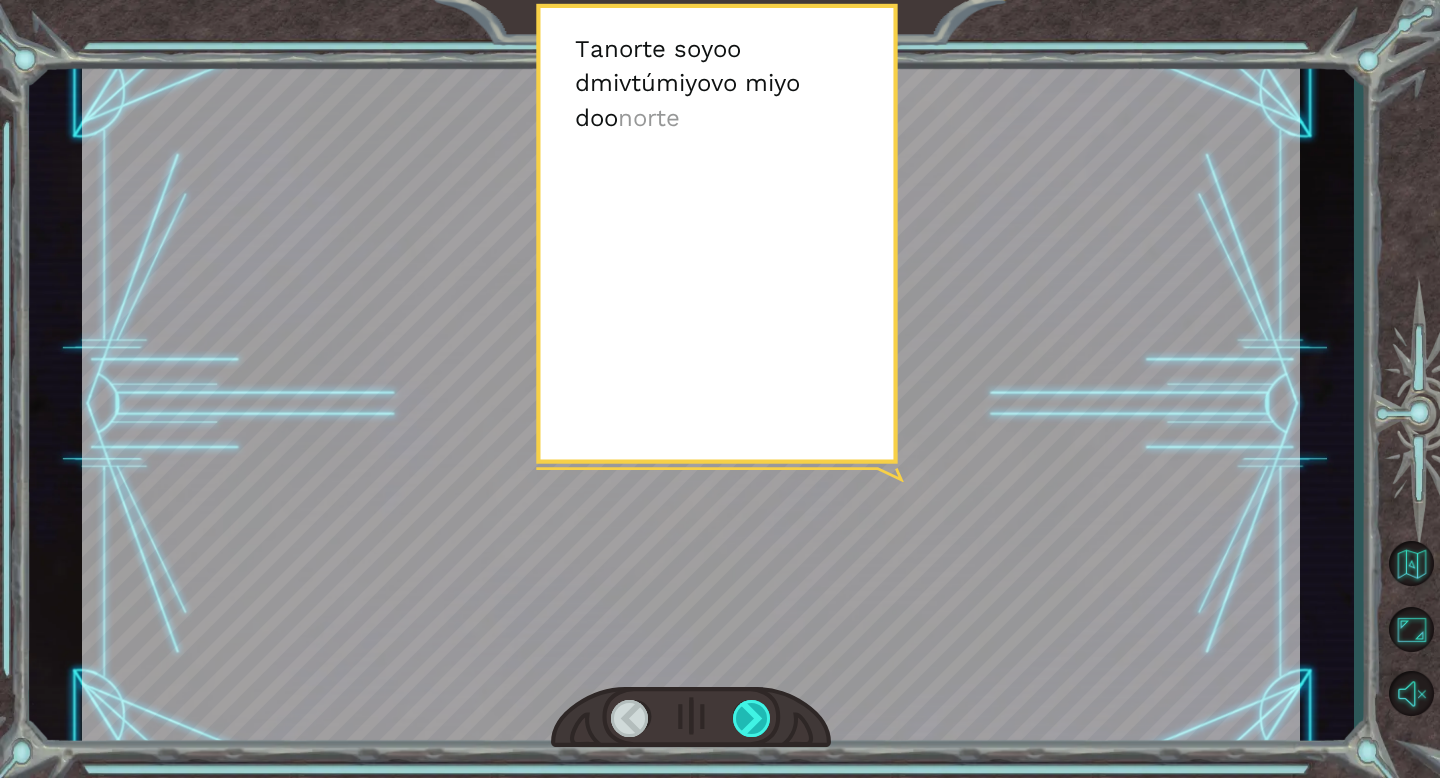 click at bounding box center [752, 718] 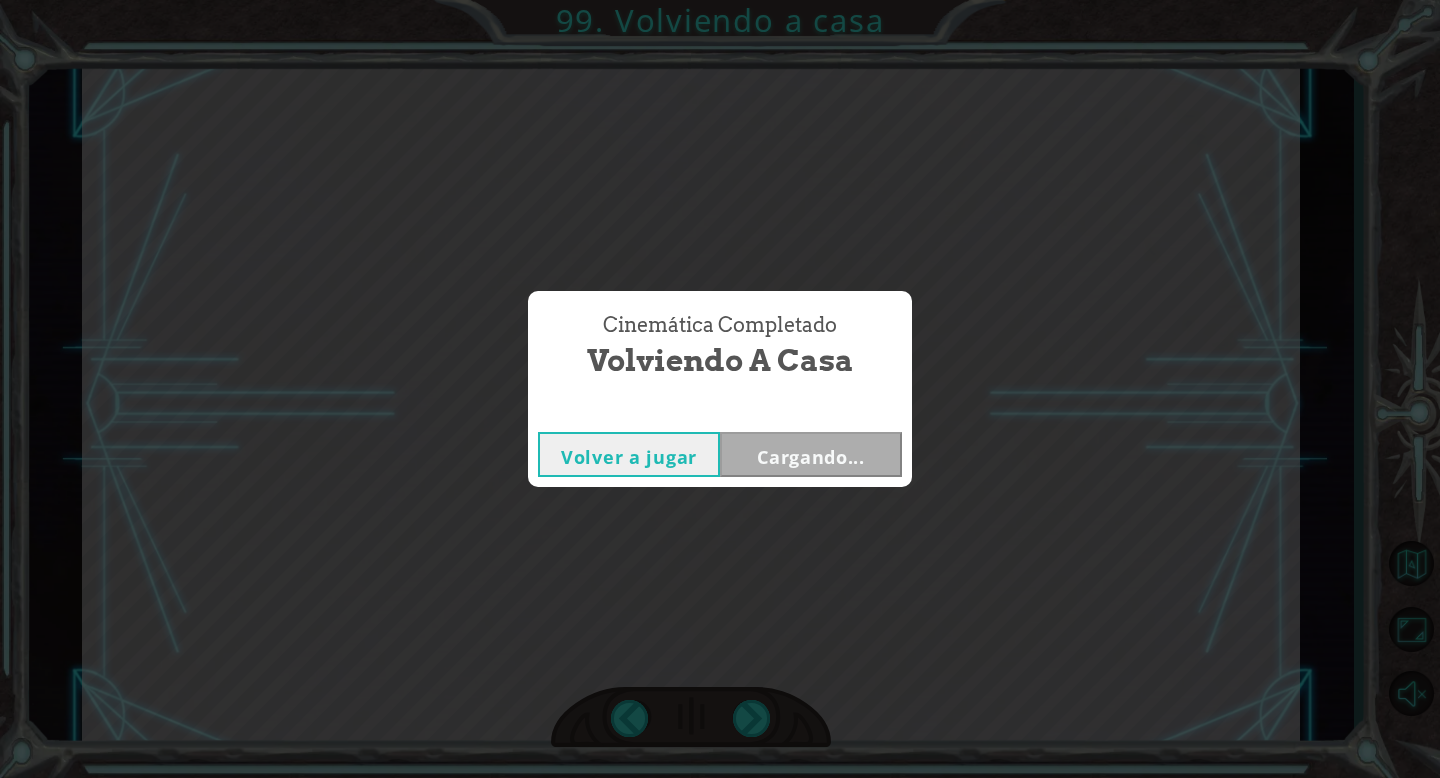 click on "Cinemática Completado   Volviendo a casa
Volver a jugar
Cargando..." at bounding box center [720, 389] 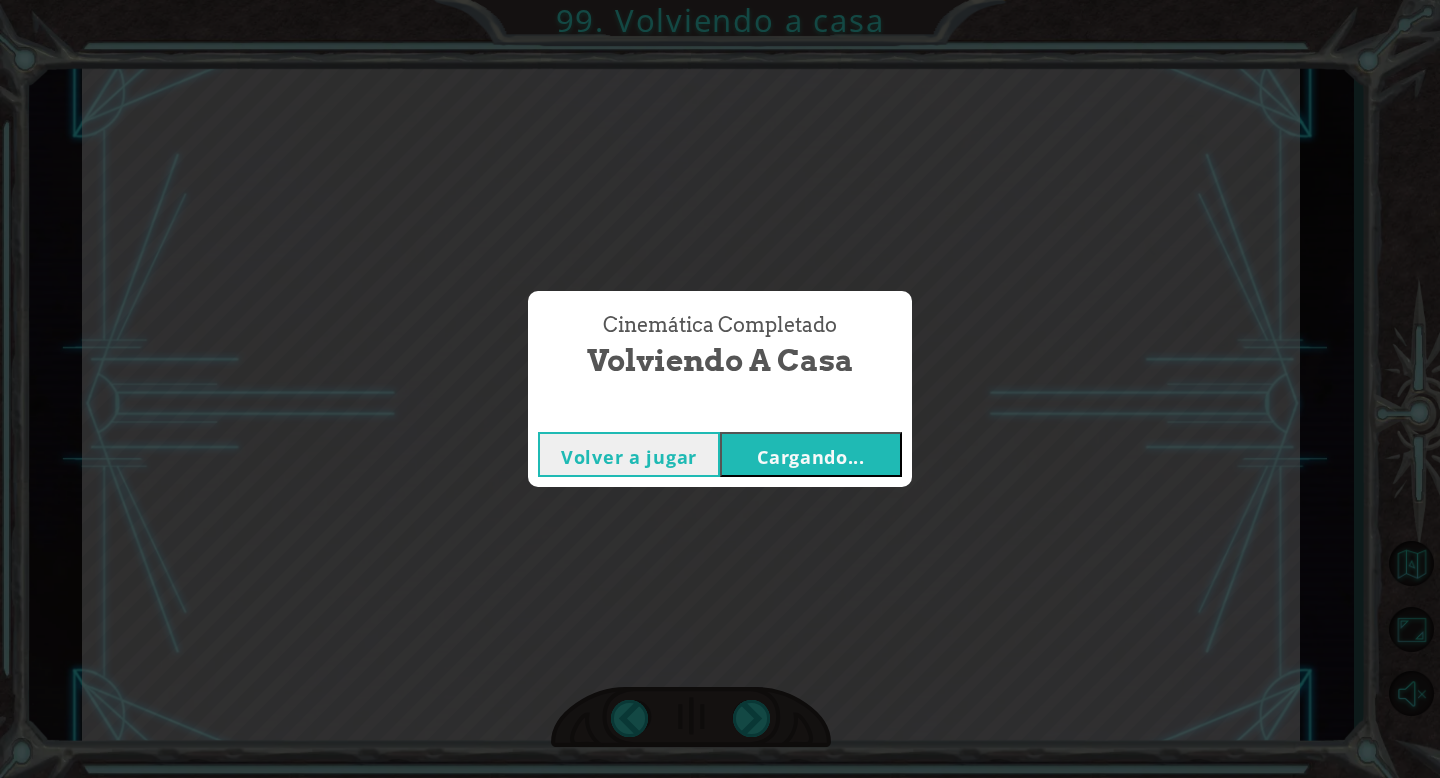 click on "Cinemática Completado   Volviendo a casa
Volver a jugar
Cargando..." at bounding box center [720, 389] 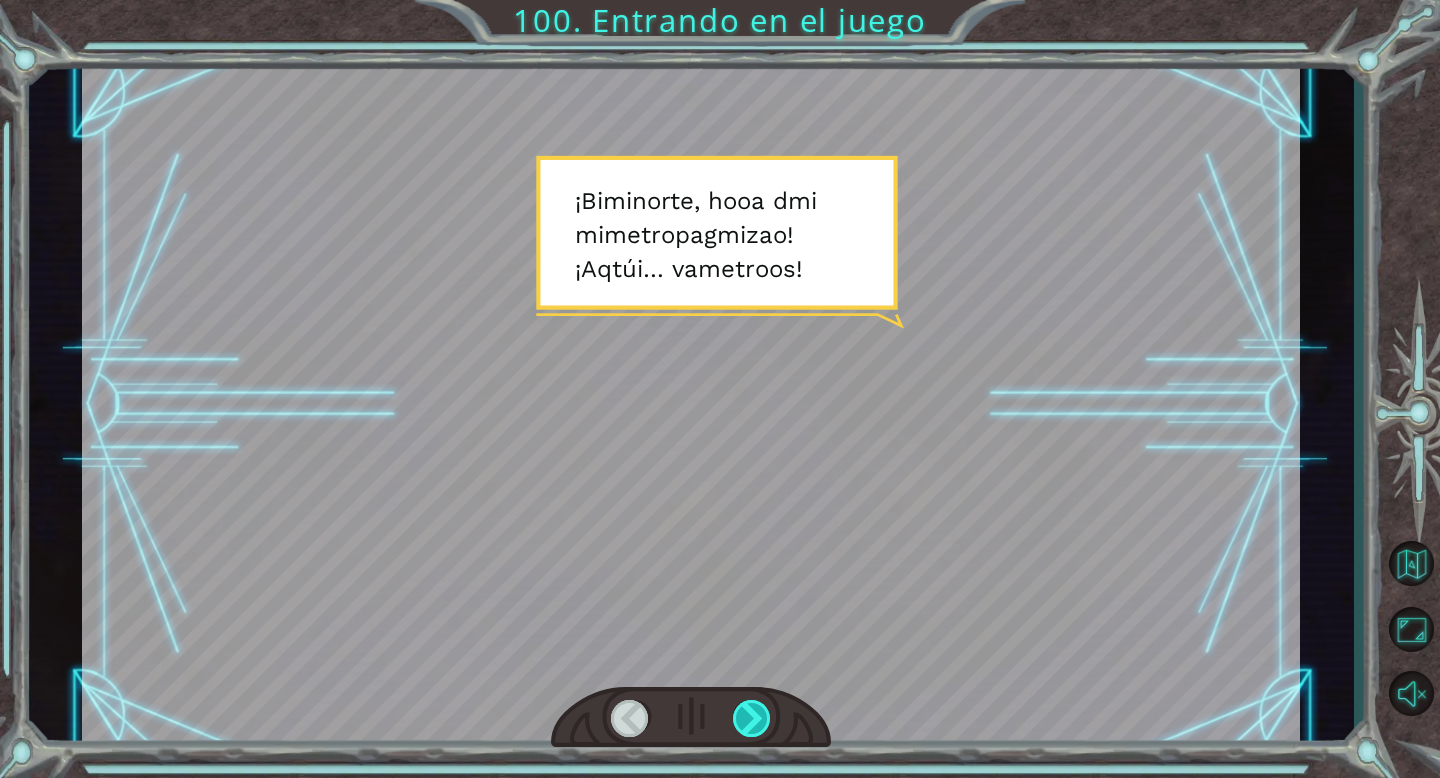 click at bounding box center [752, 718] 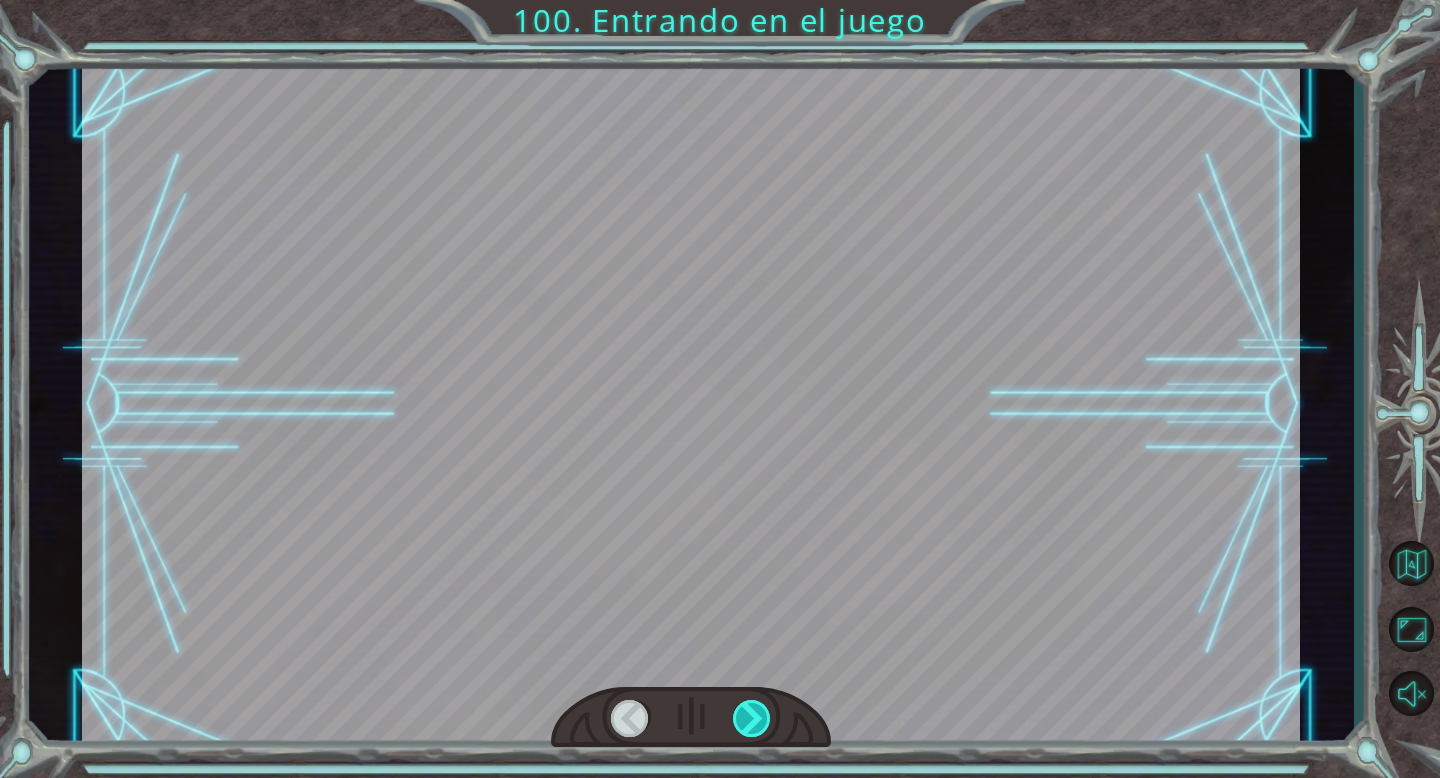 click at bounding box center (752, 718) 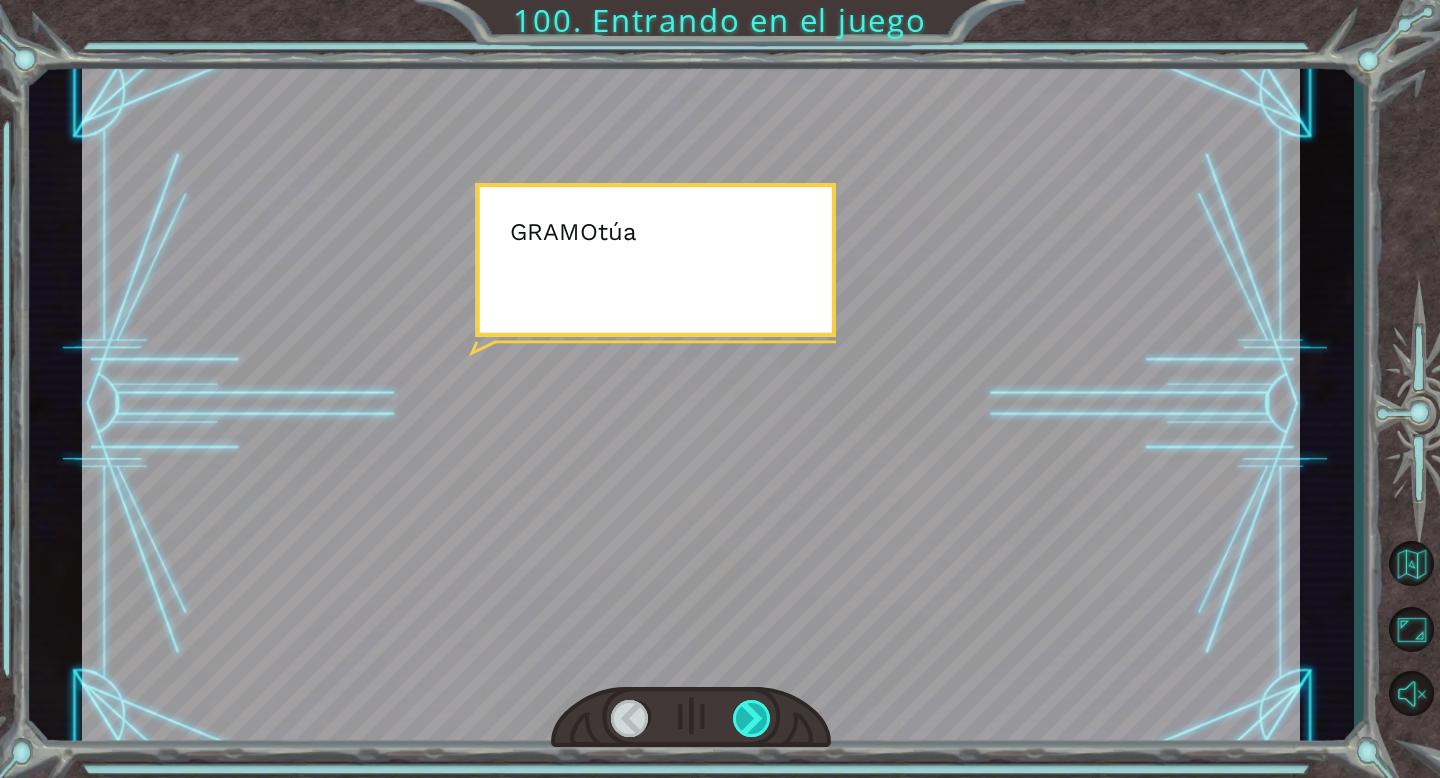 click at bounding box center (752, 718) 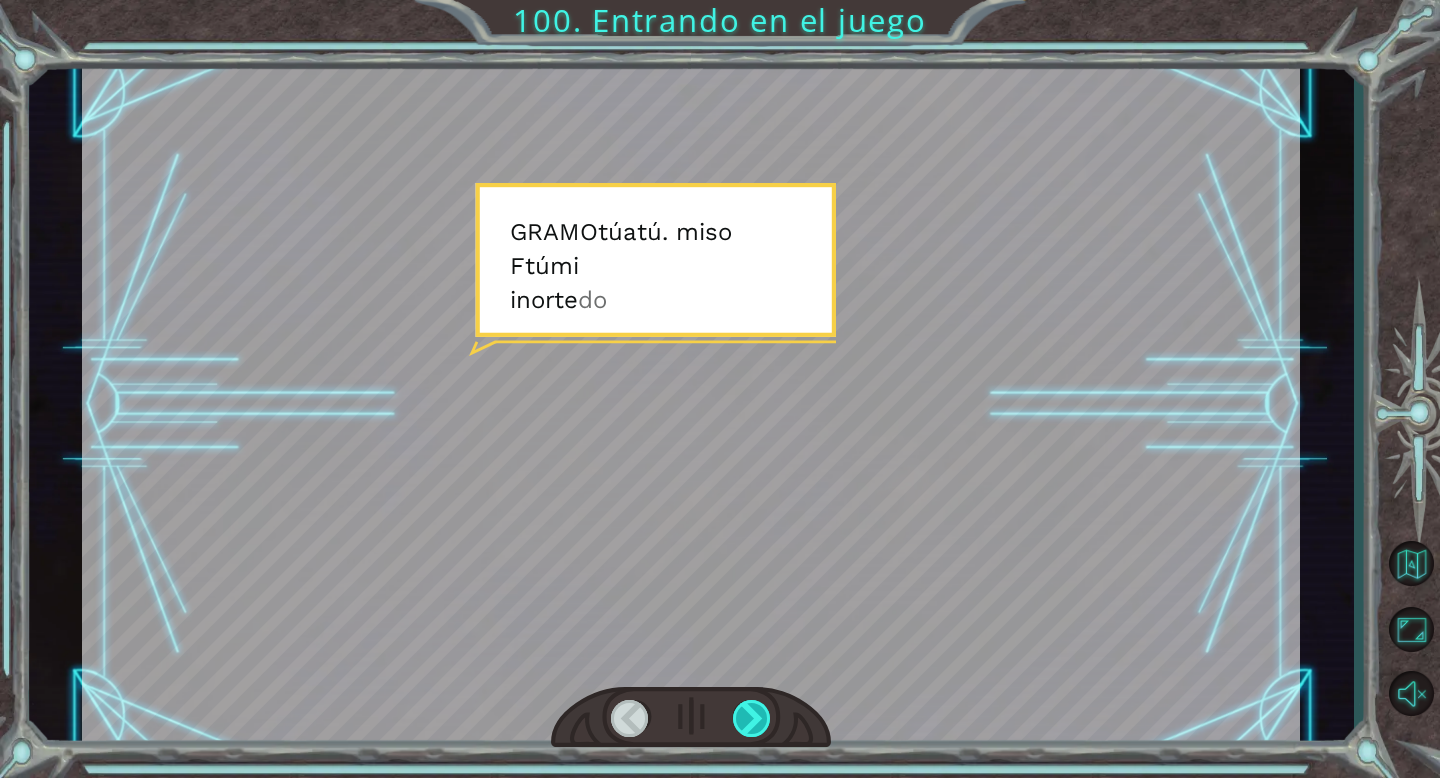 click at bounding box center (752, 718) 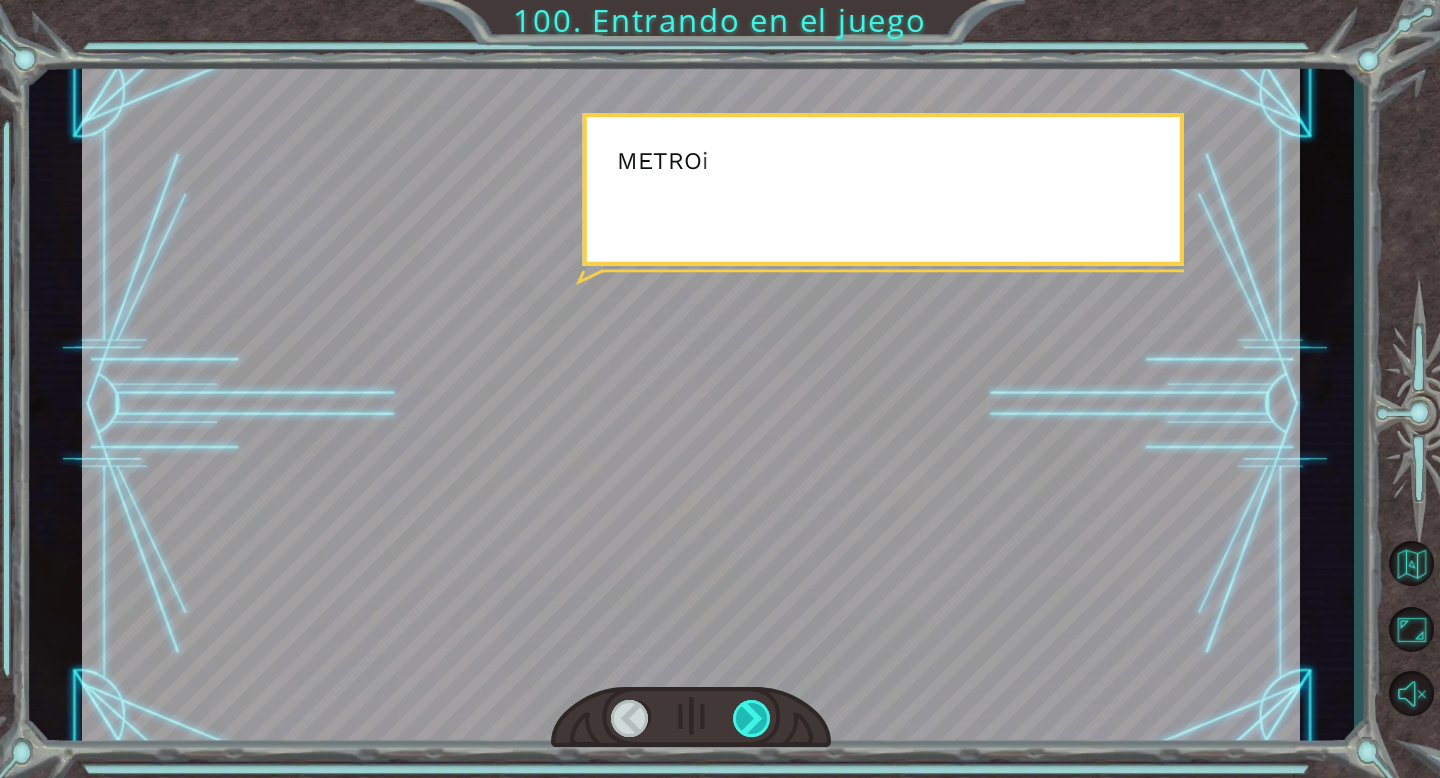click at bounding box center [752, 718] 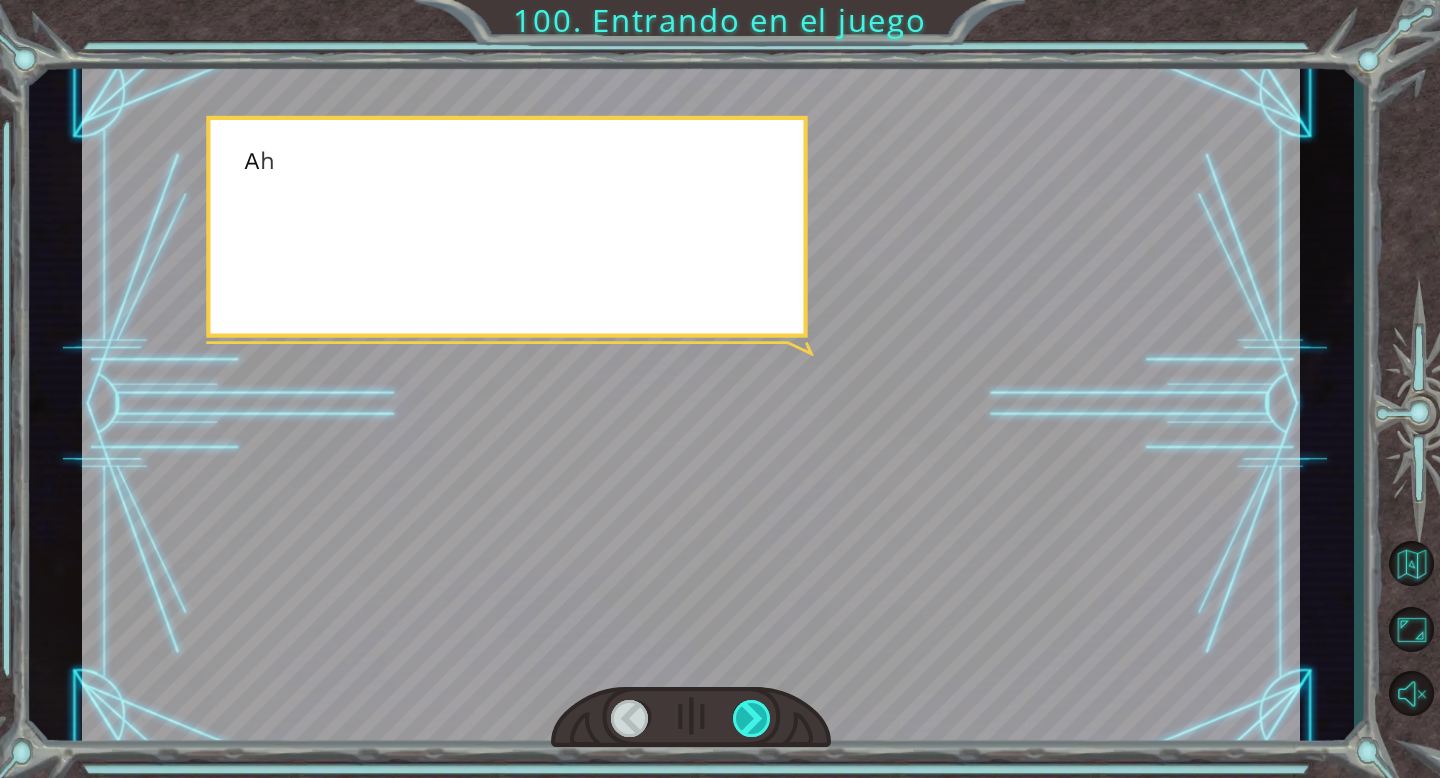 click at bounding box center (752, 718) 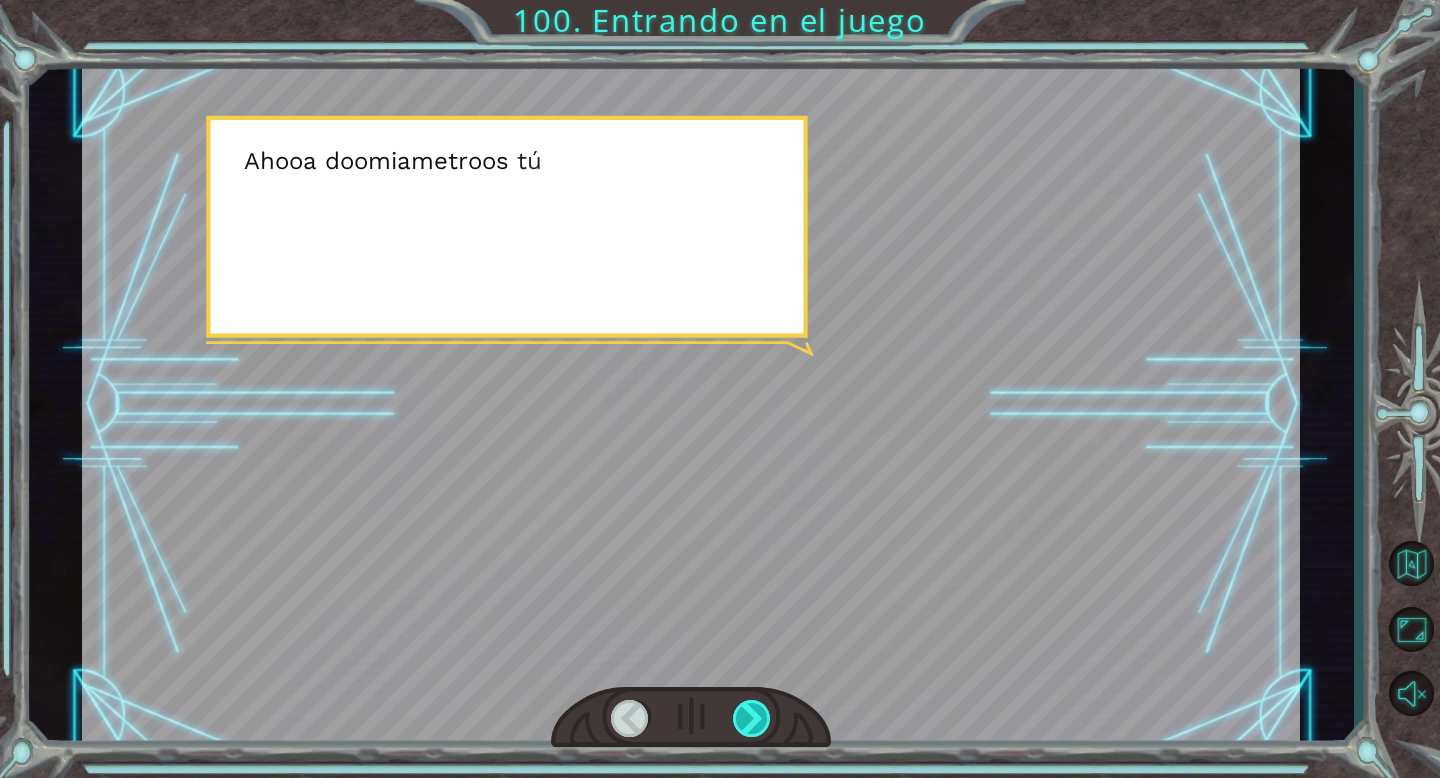 click at bounding box center (752, 718) 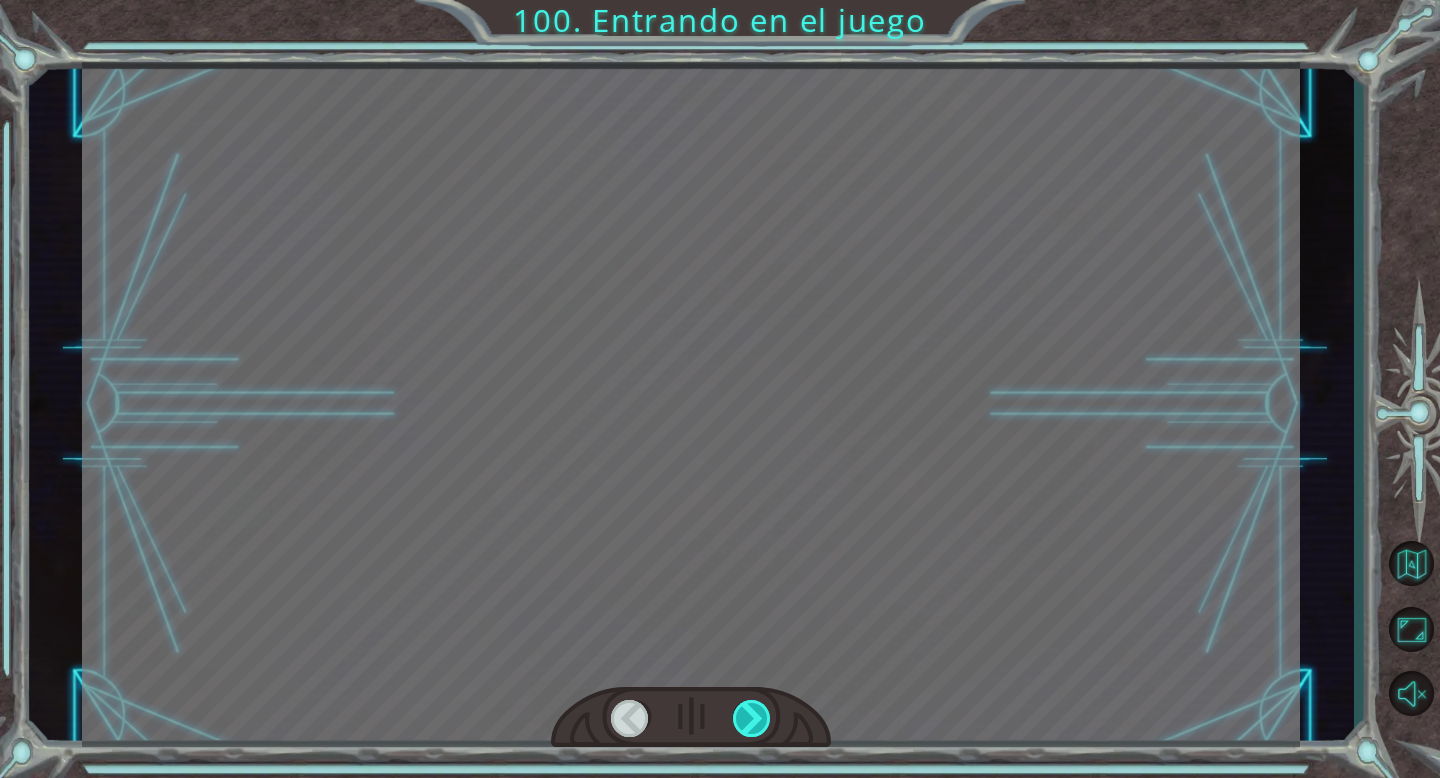 click at bounding box center [752, 718] 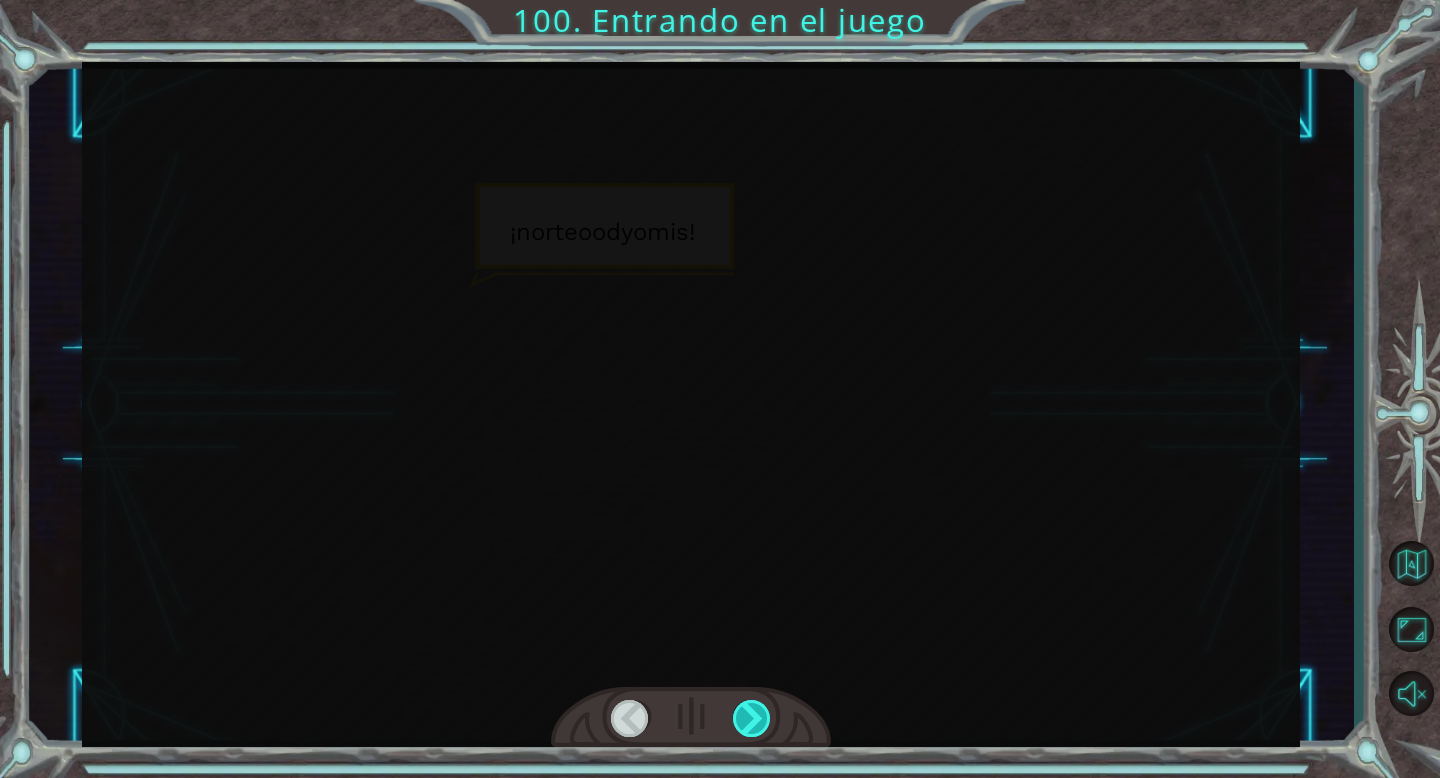 click at bounding box center [752, 718] 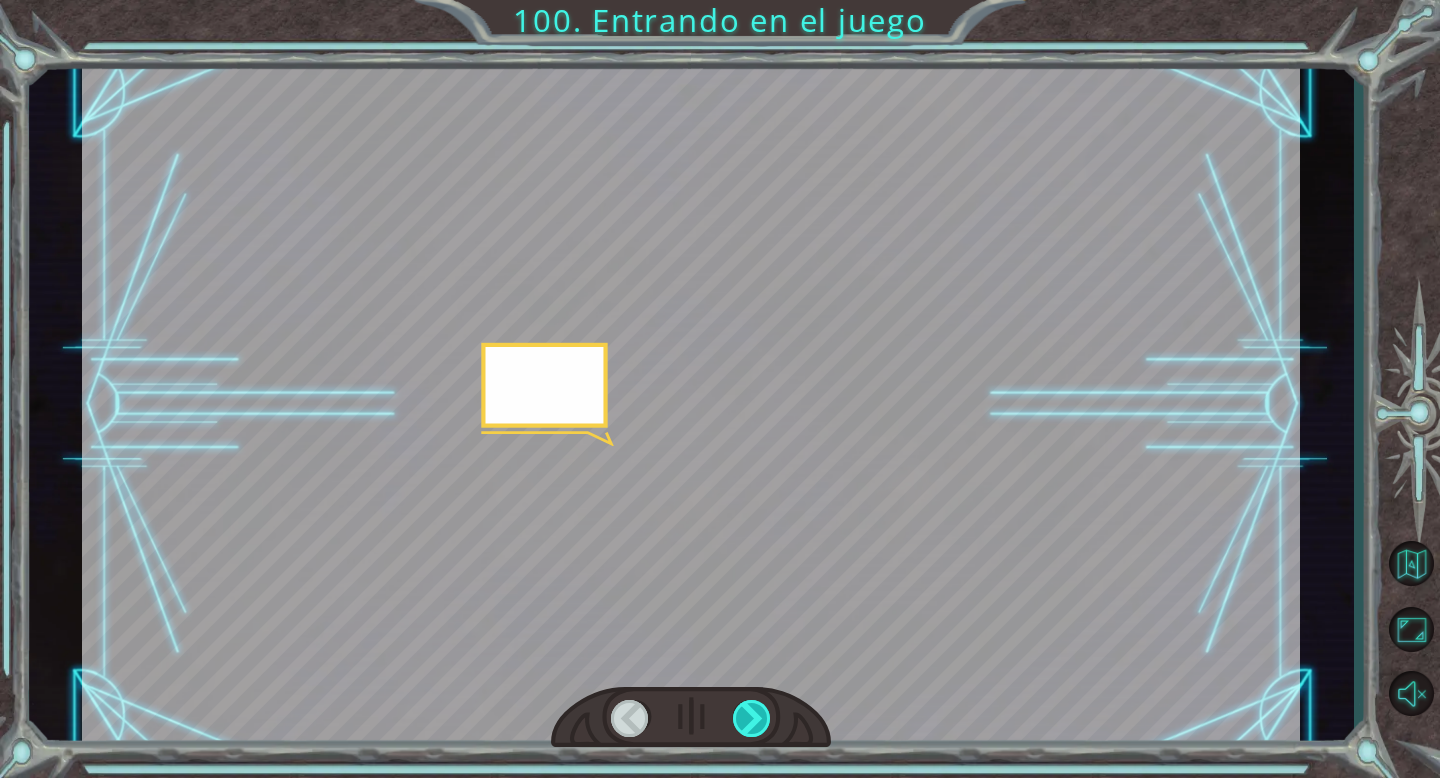 click at bounding box center [752, 718] 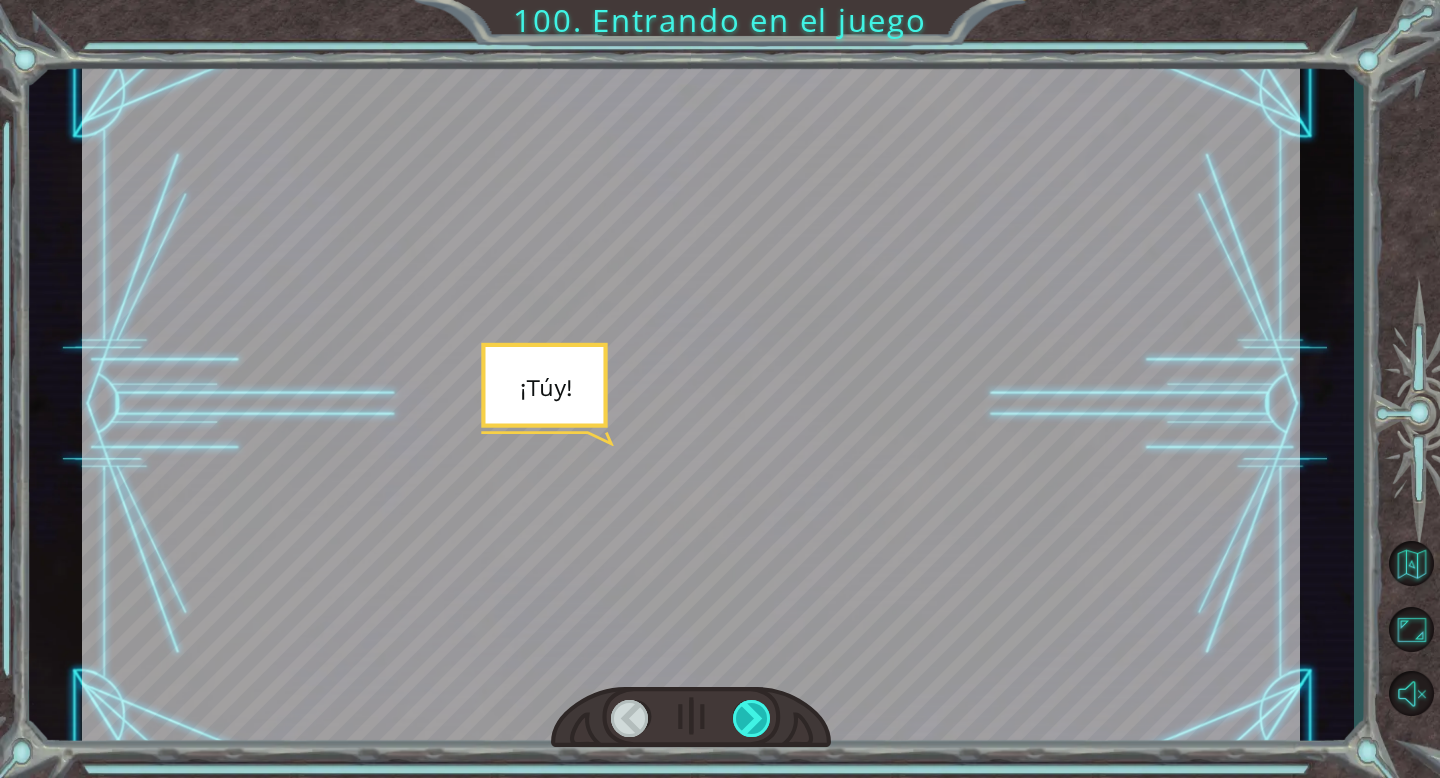 click at bounding box center [752, 718] 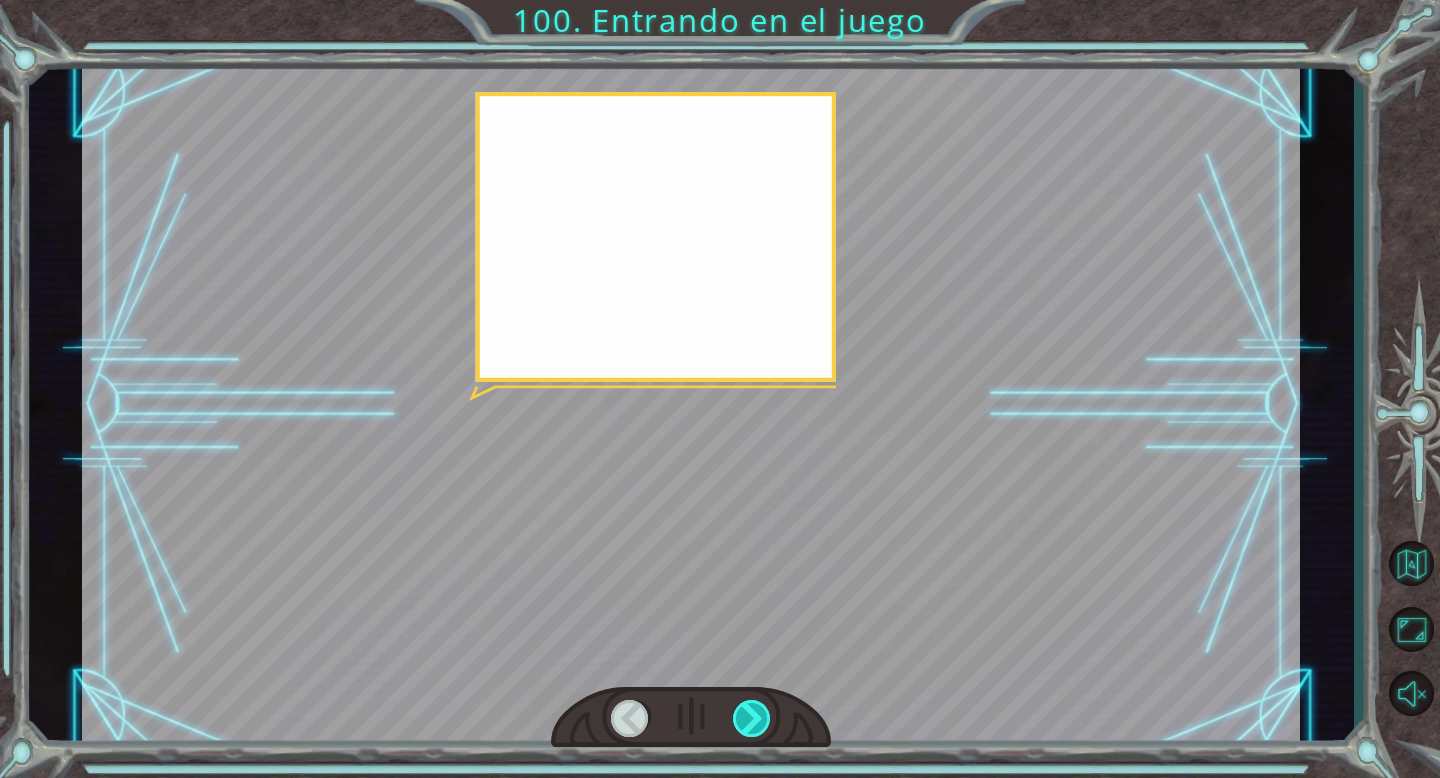 click at bounding box center (752, 718) 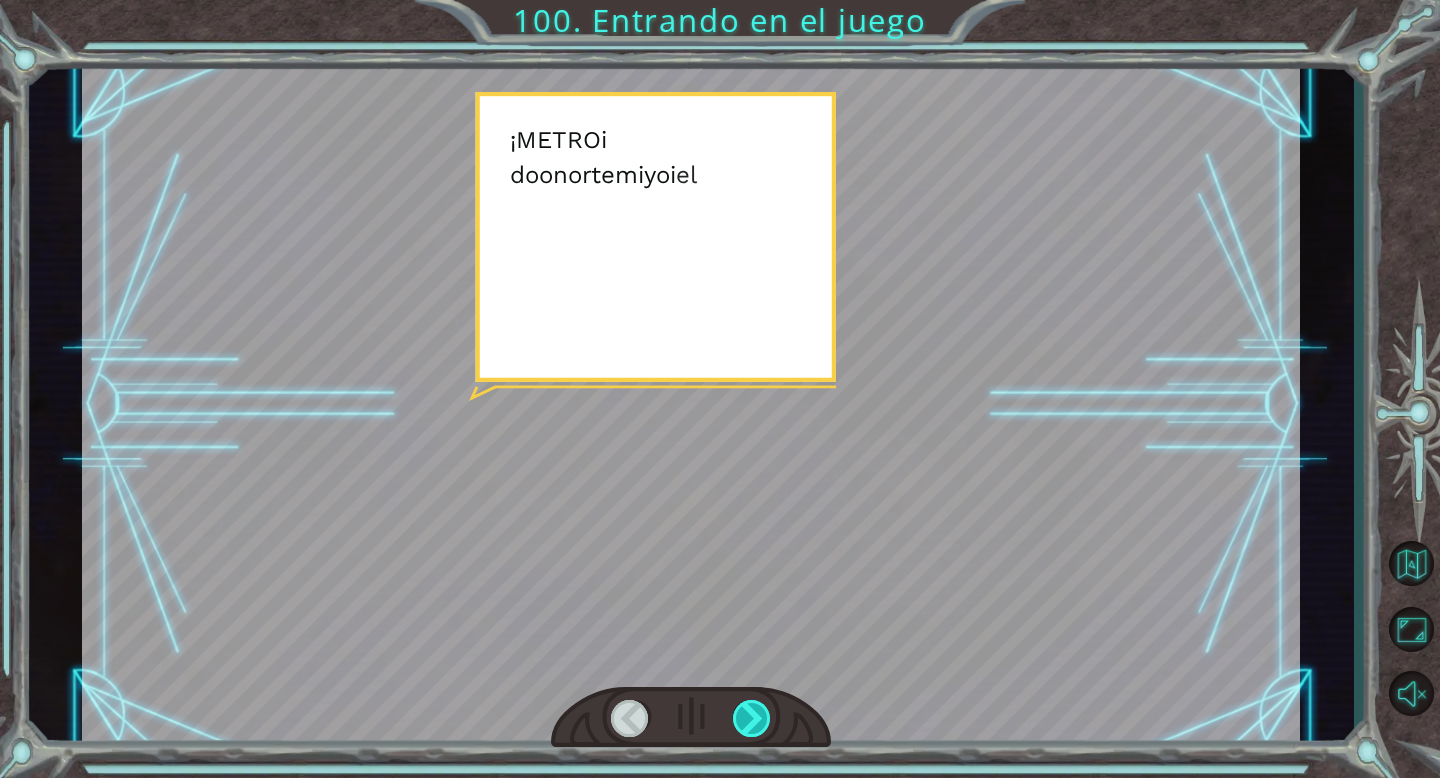 click at bounding box center [752, 718] 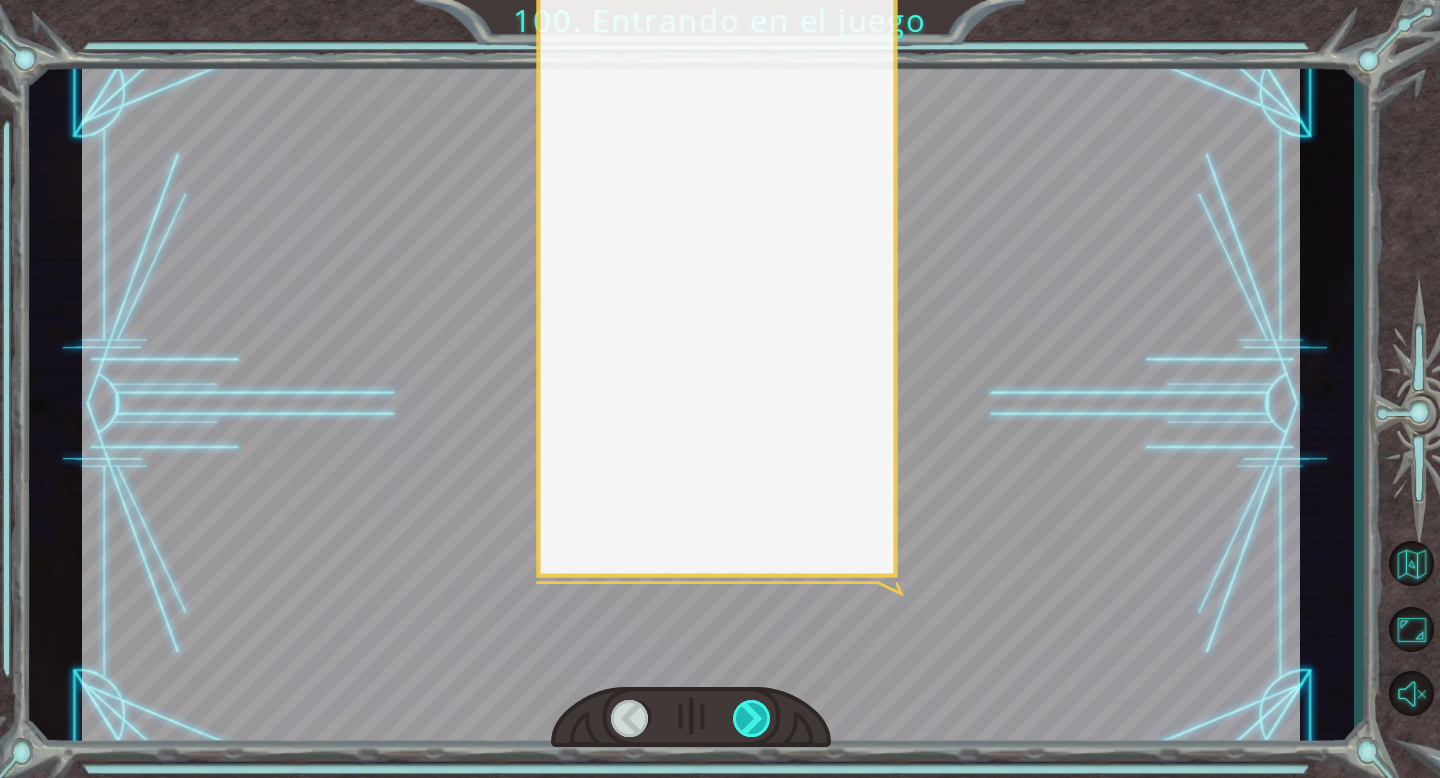 click at bounding box center [752, 718] 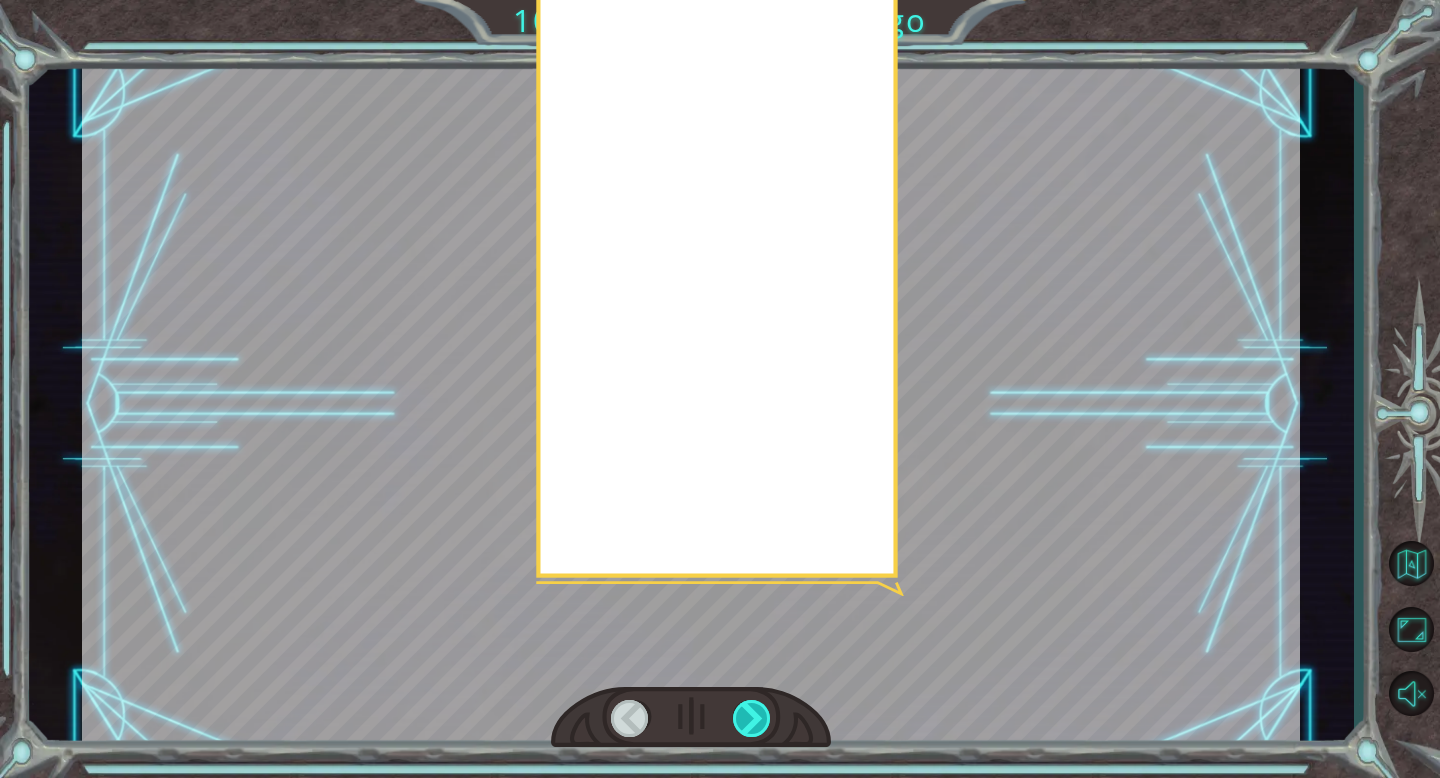 click at bounding box center [752, 718] 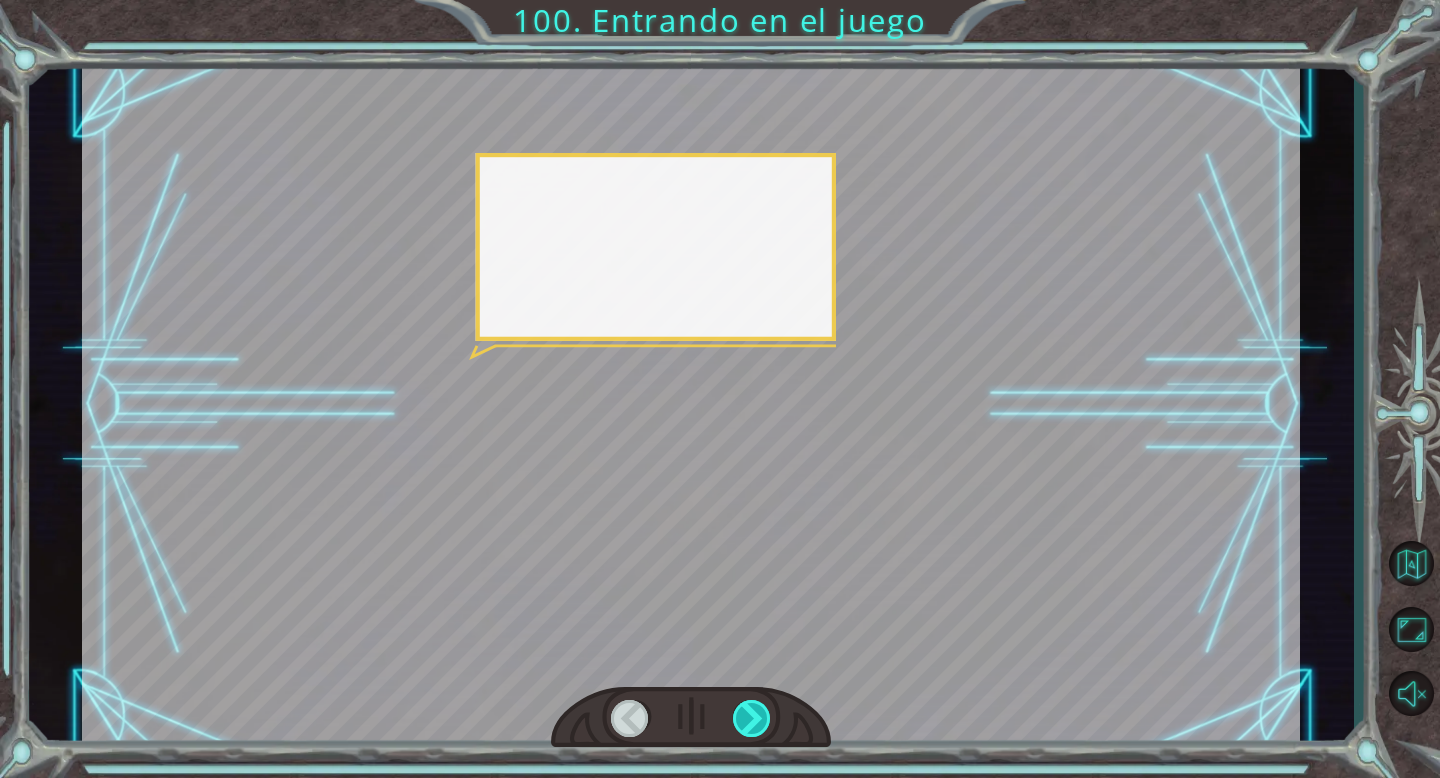 click at bounding box center (752, 718) 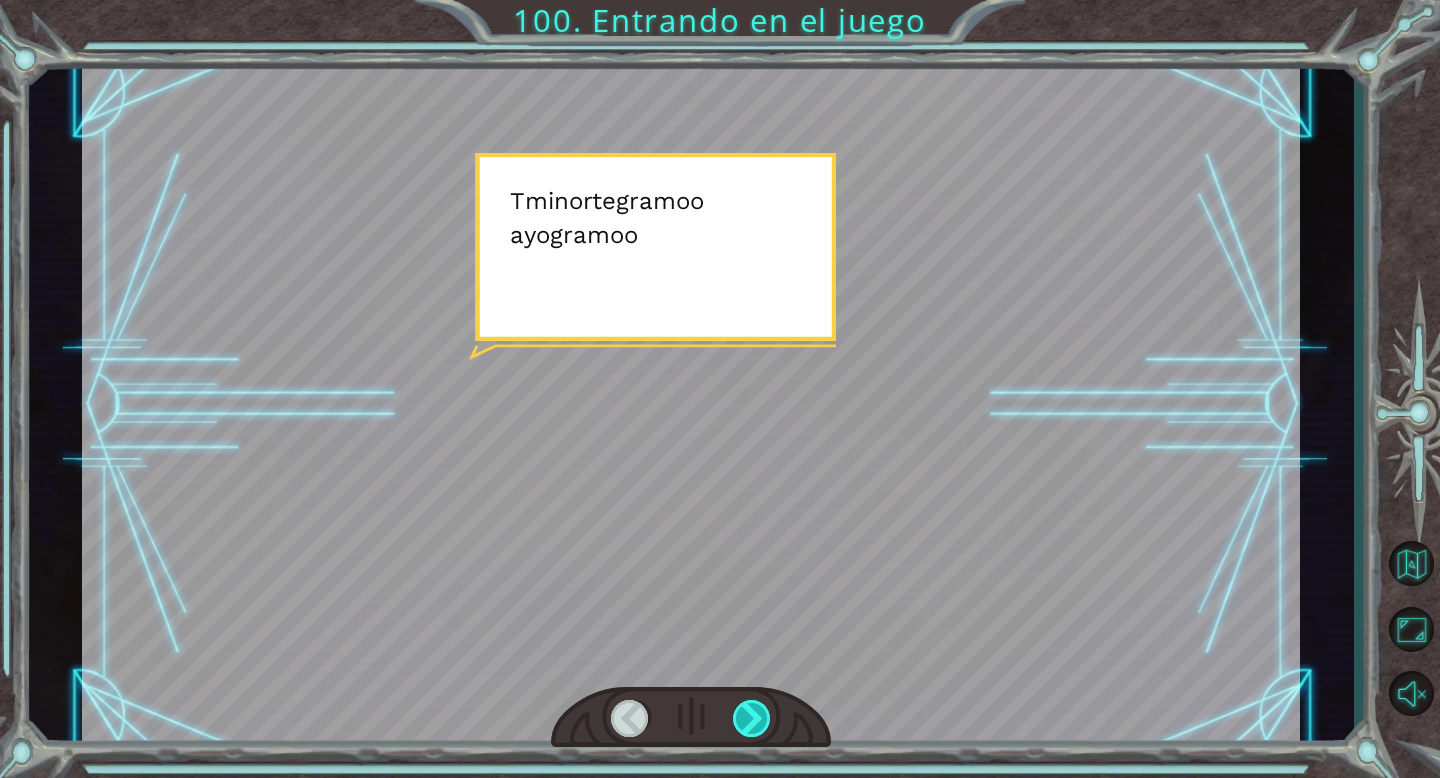 click at bounding box center [752, 718] 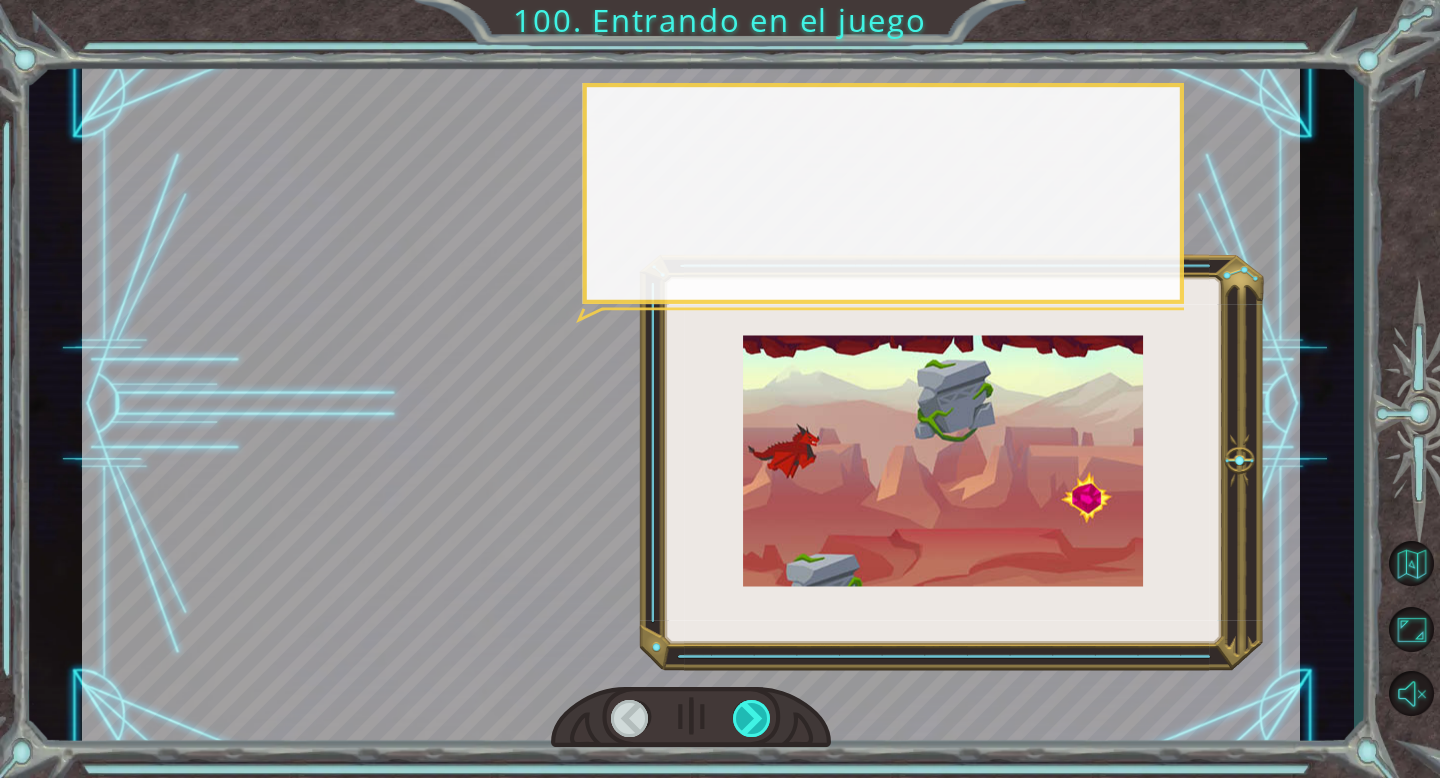 click at bounding box center (752, 718) 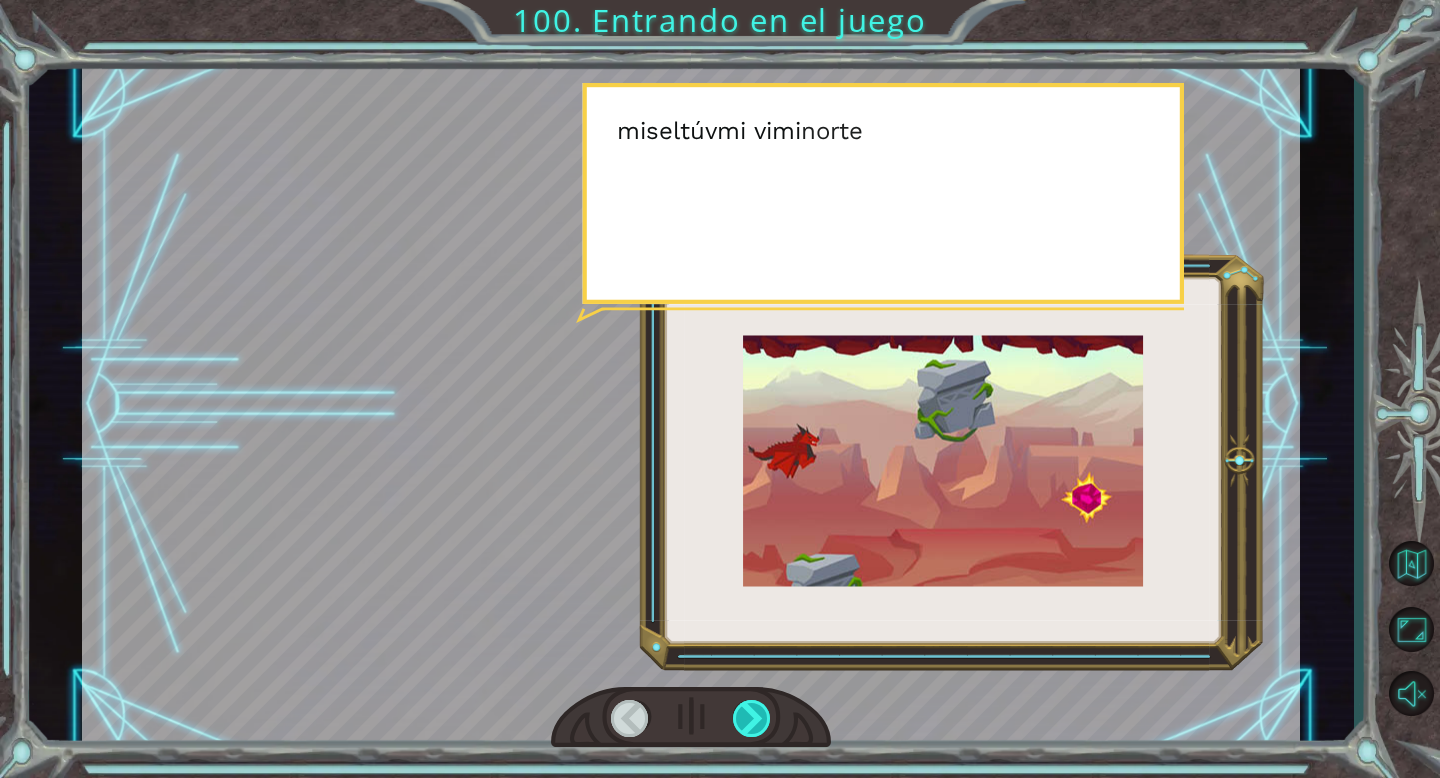 click at bounding box center [752, 718] 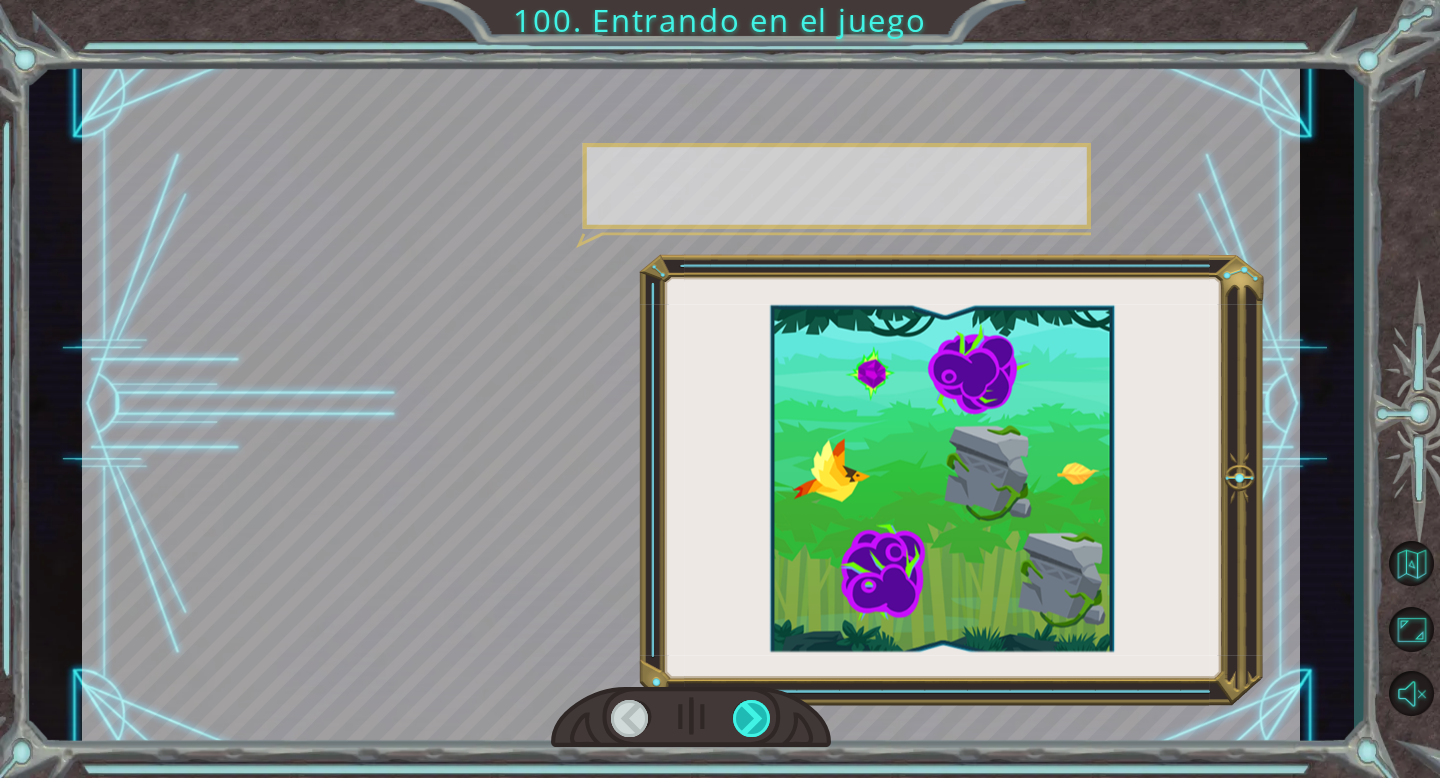 click at bounding box center [752, 718] 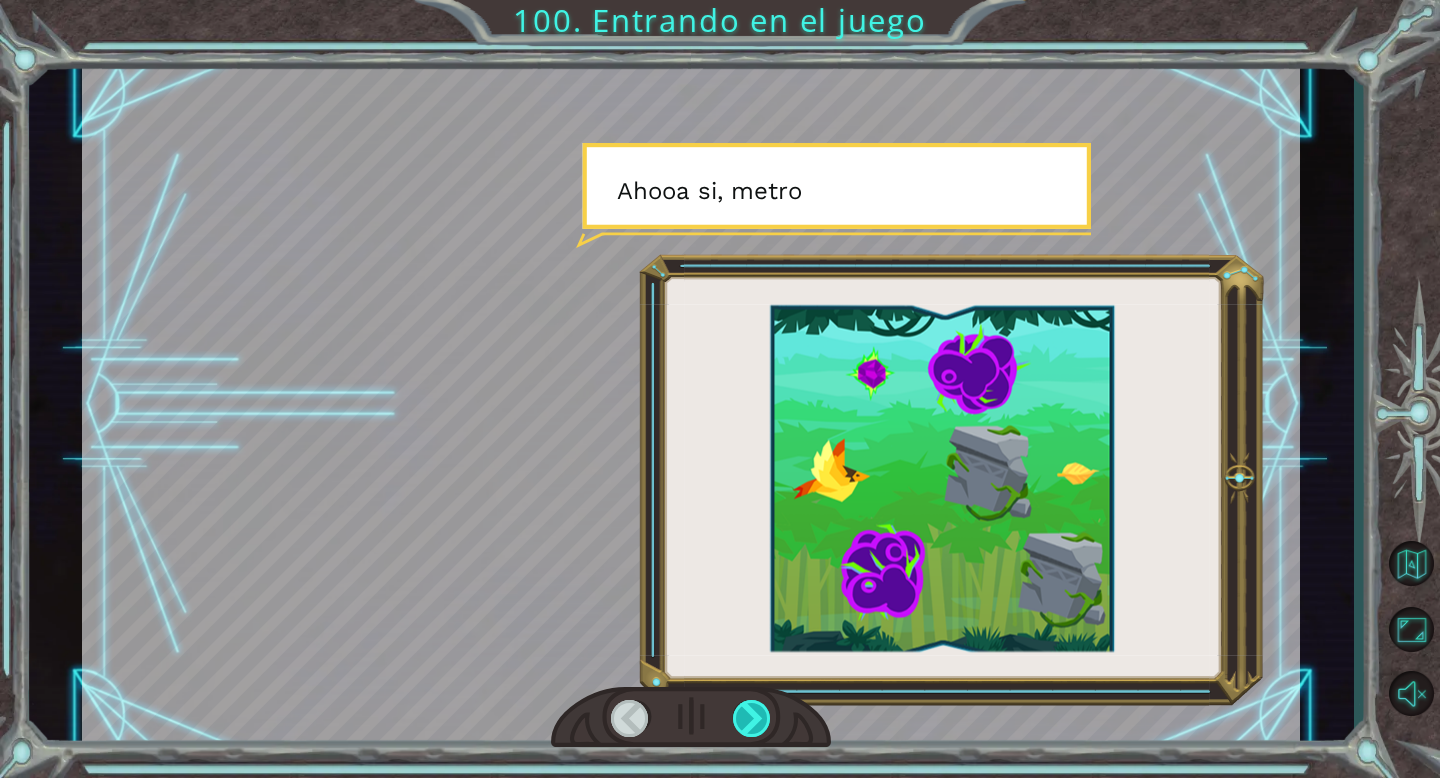 click at bounding box center (752, 718) 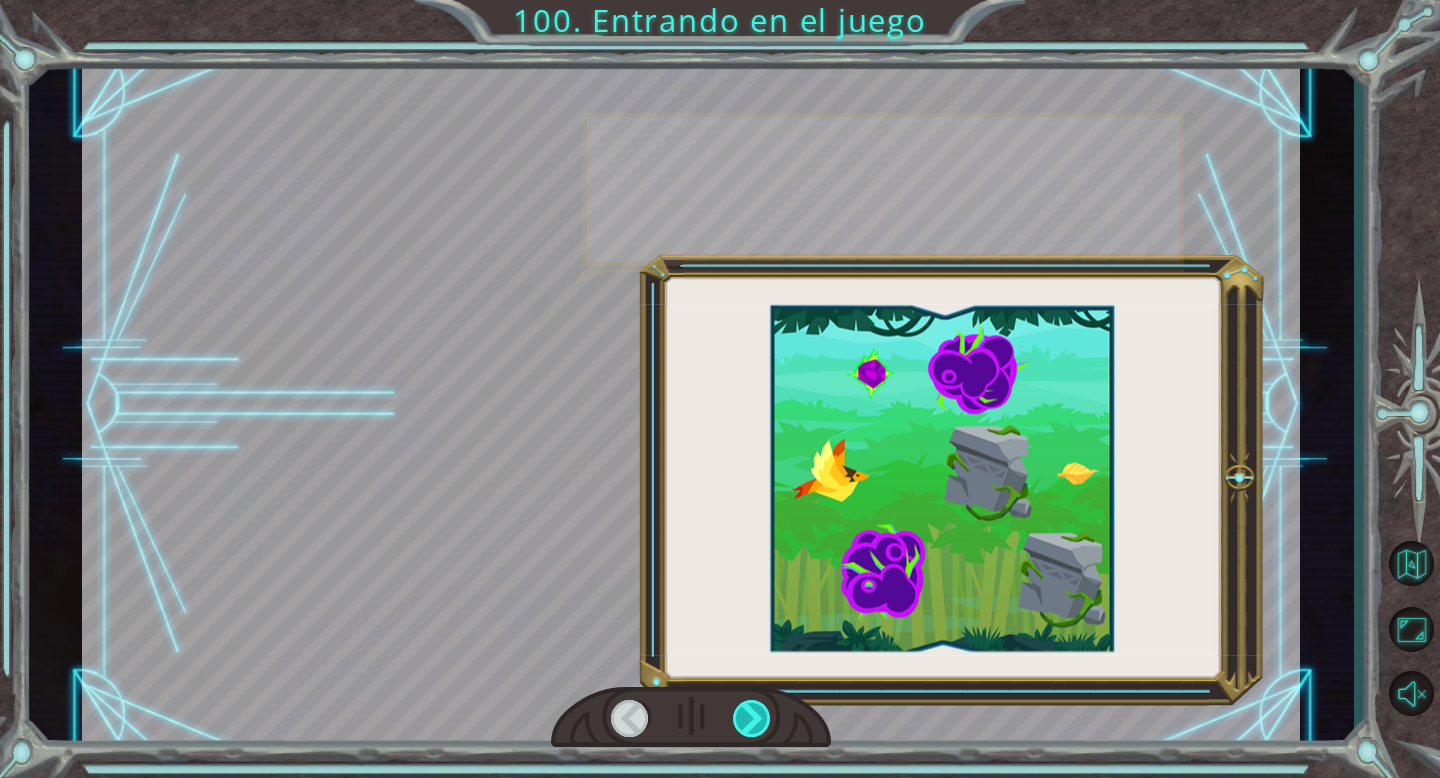 click at bounding box center (752, 718) 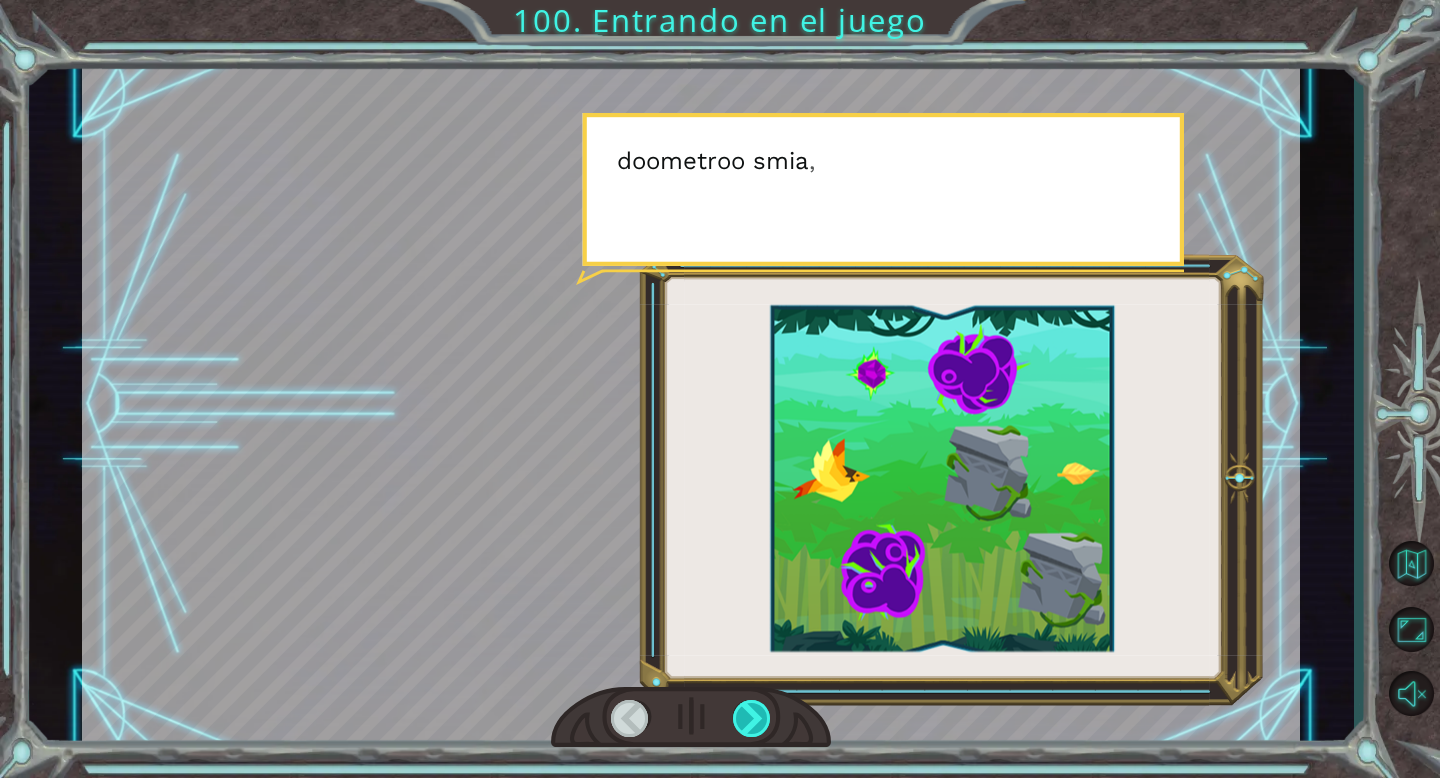 click at bounding box center (752, 718) 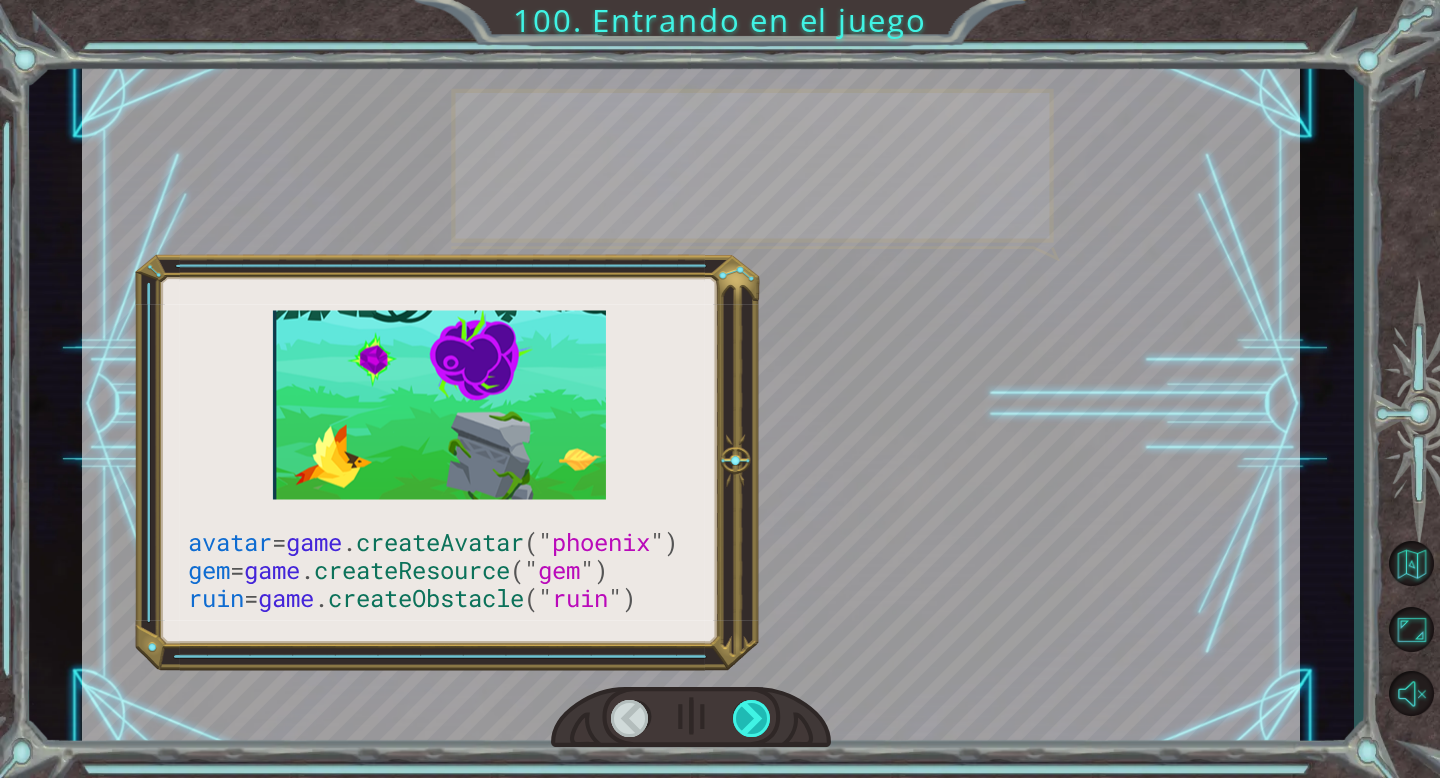 click at bounding box center (752, 718) 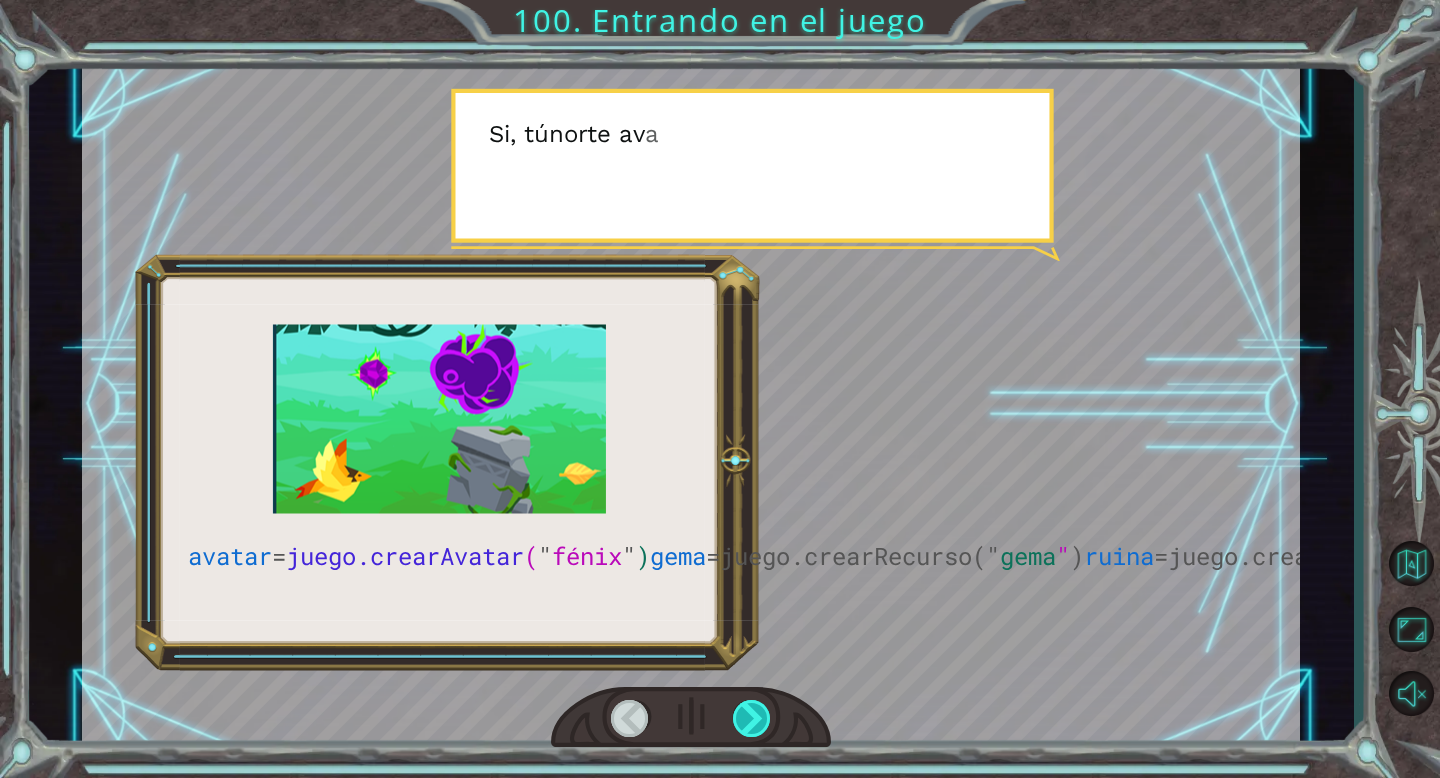 click at bounding box center [752, 718] 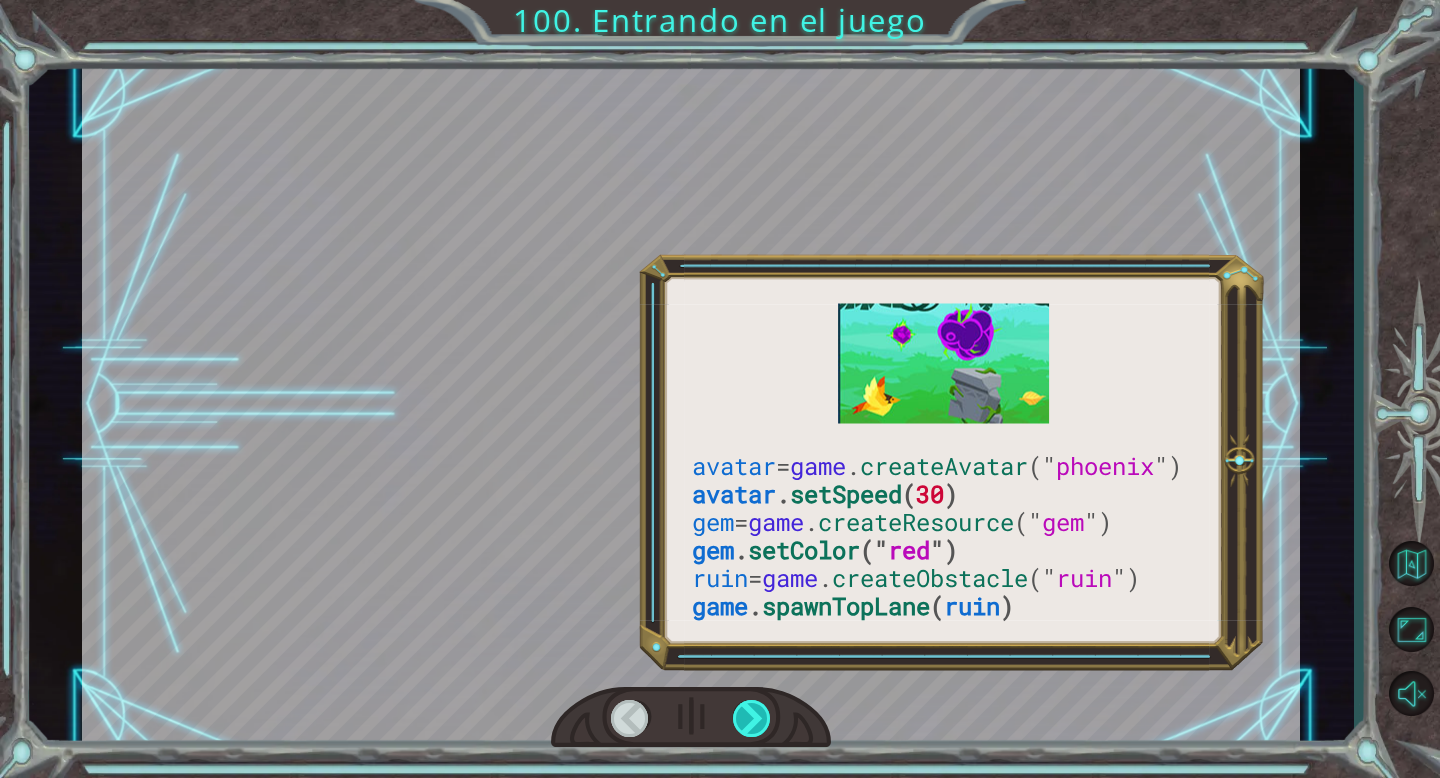 click at bounding box center (752, 718) 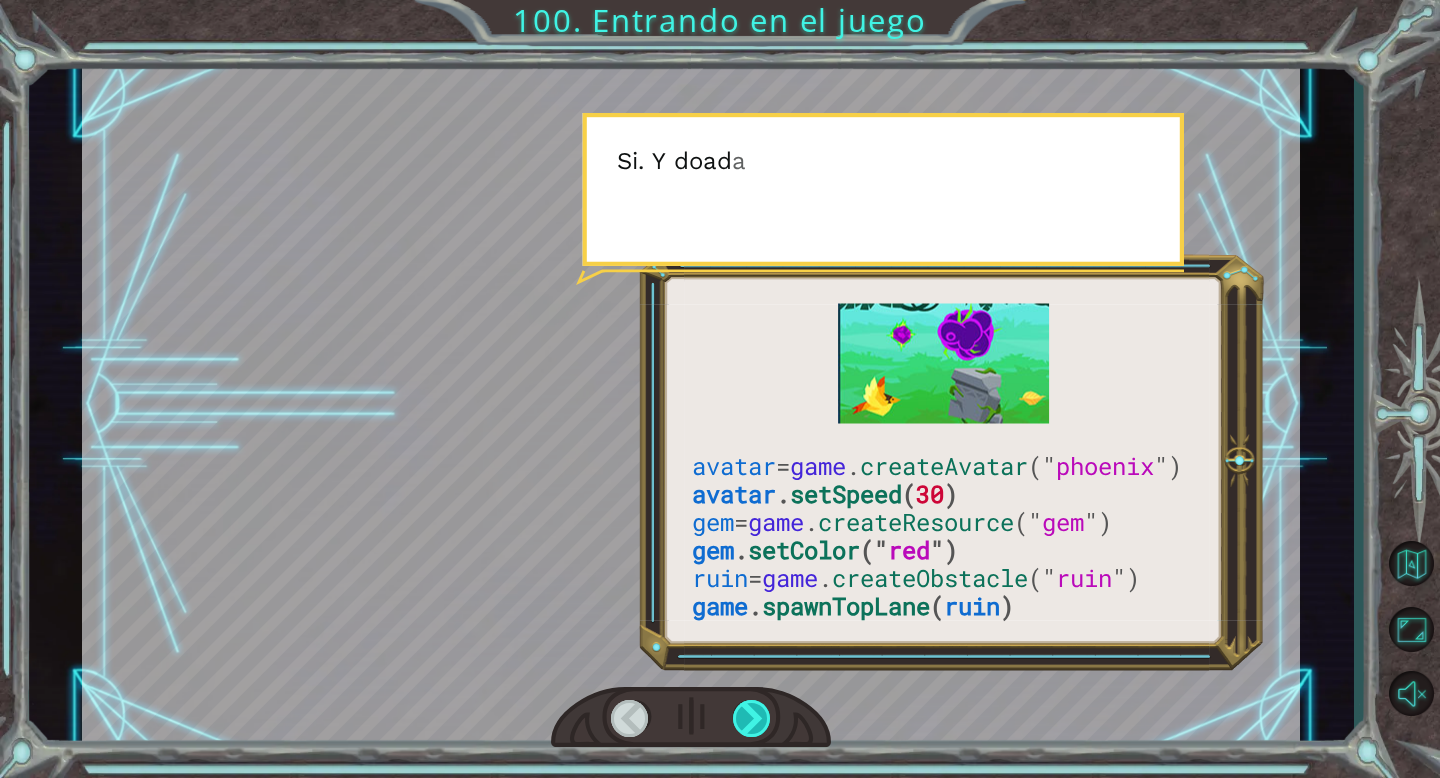 click at bounding box center (752, 718) 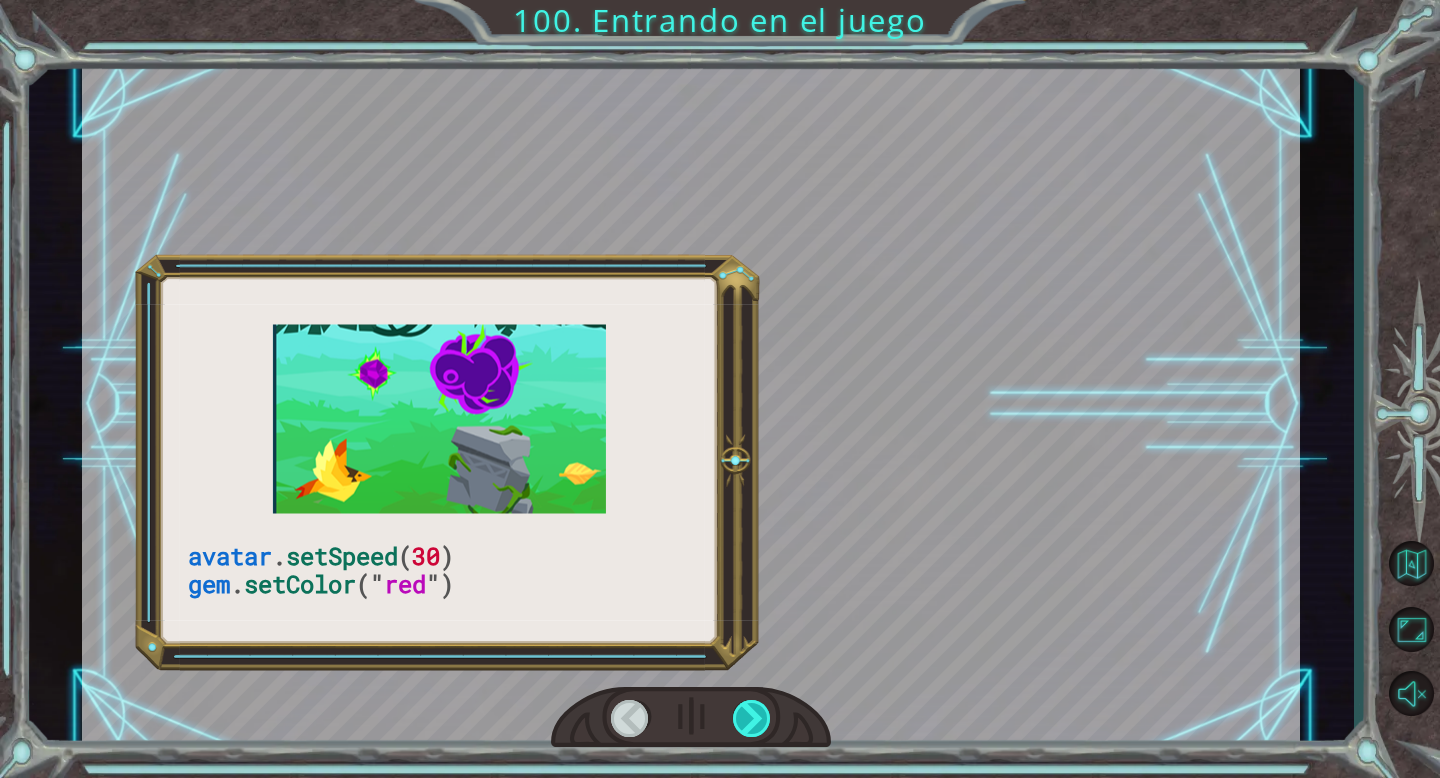 click at bounding box center [752, 718] 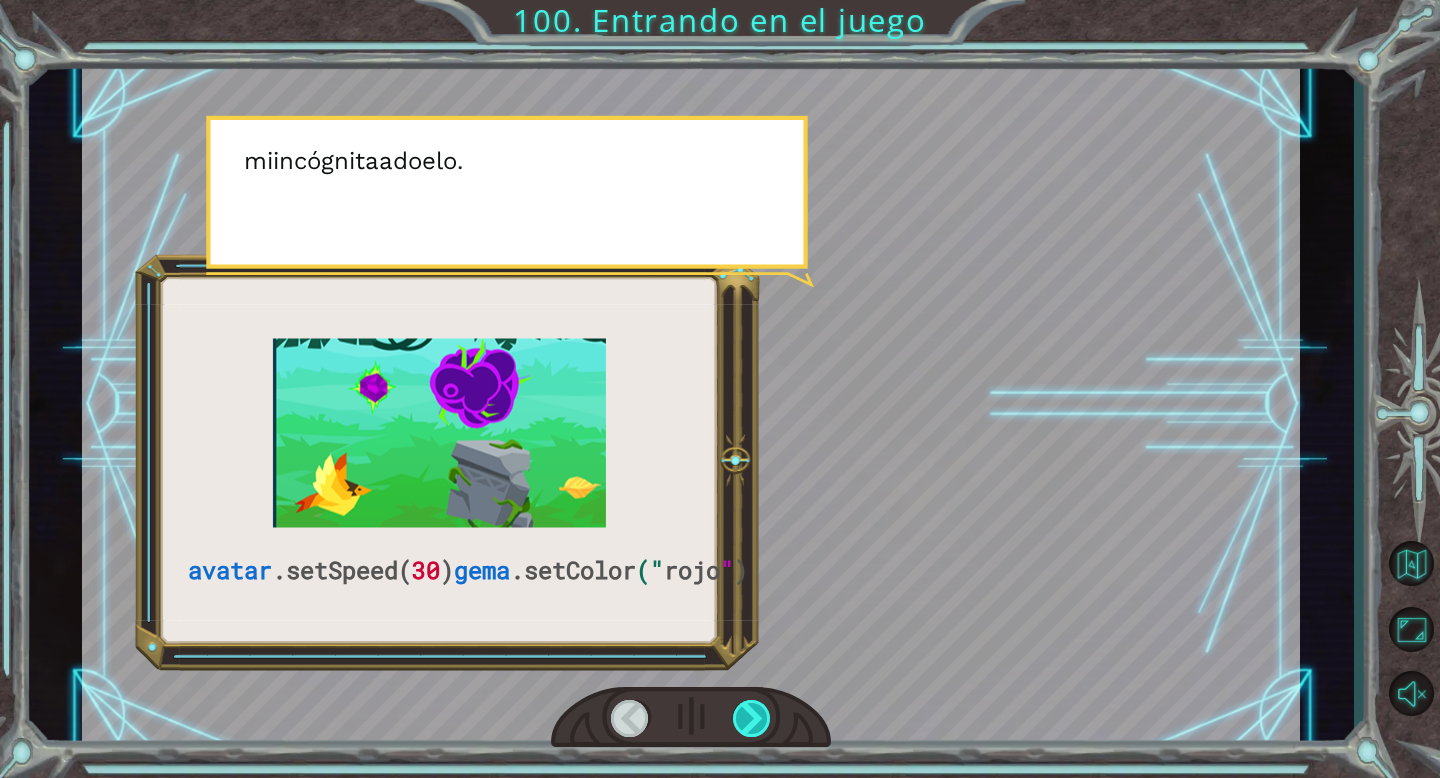 click at bounding box center (752, 718) 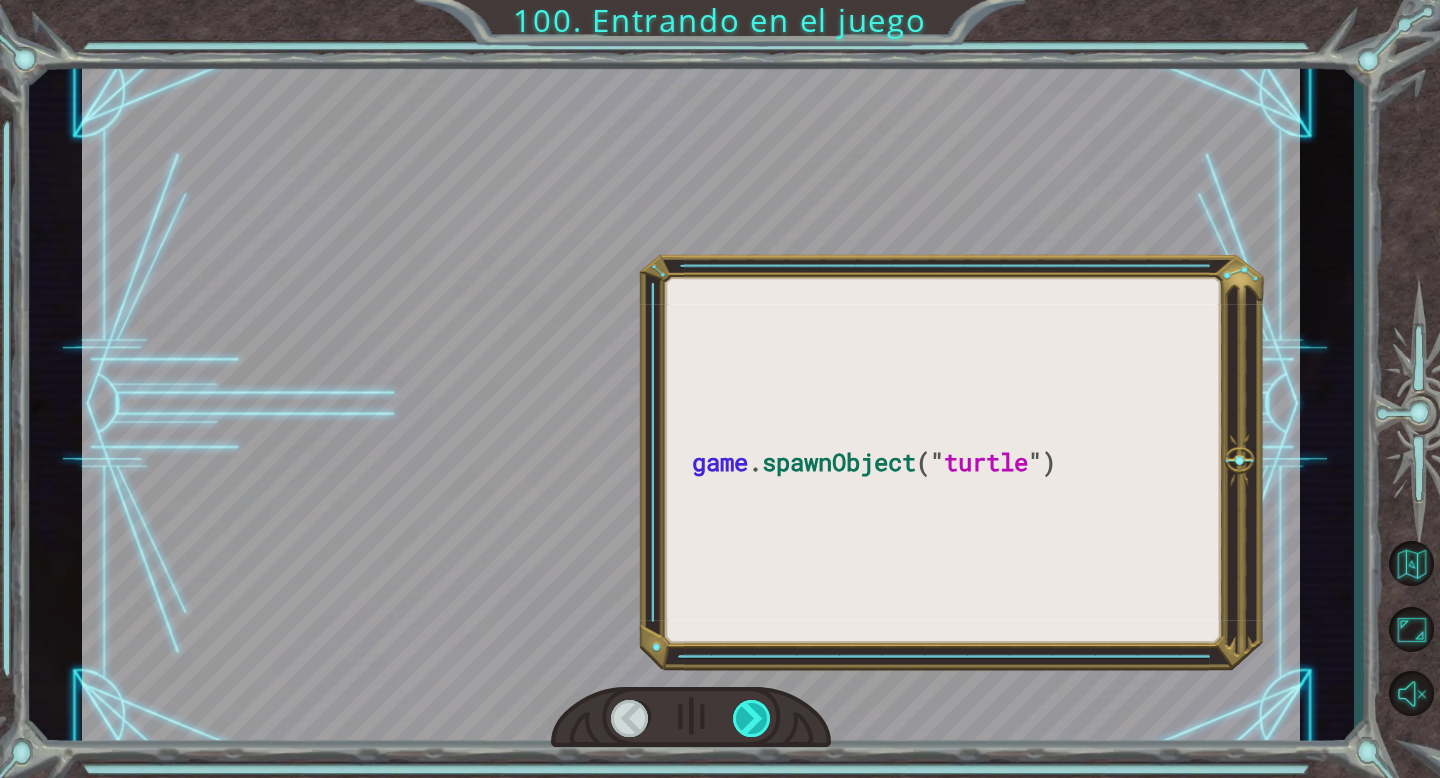click at bounding box center [752, 718] 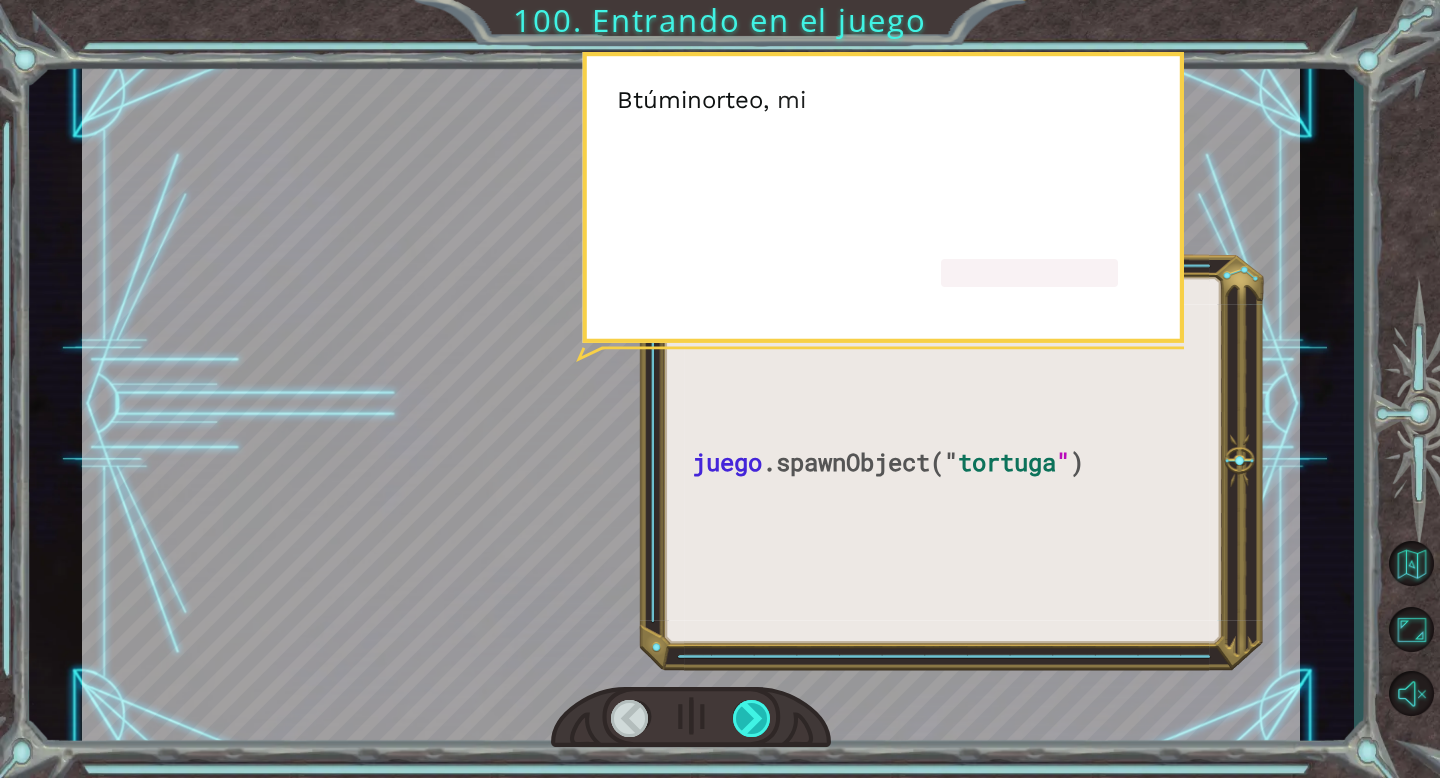 click at bounding box center (752, 718) 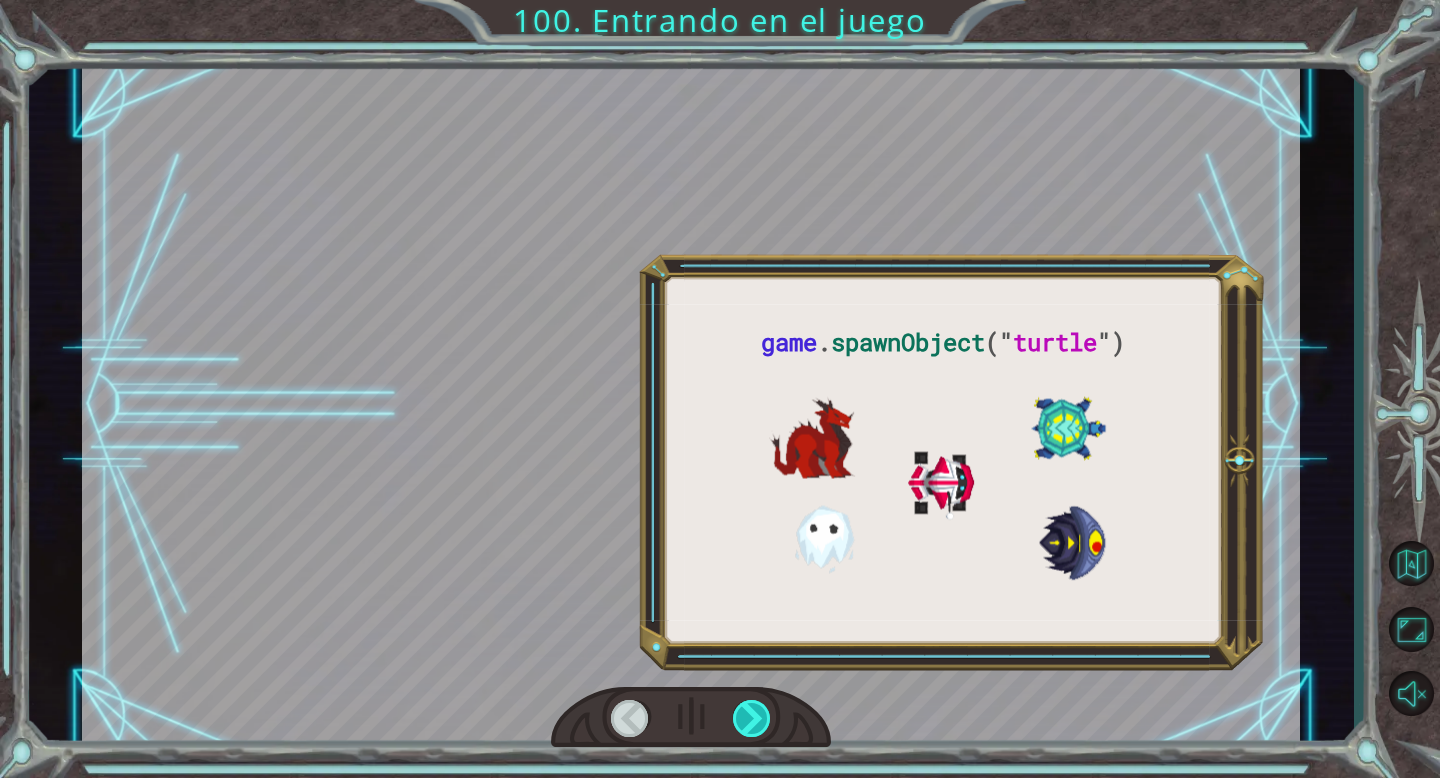 click at bounding box center (752, 718) 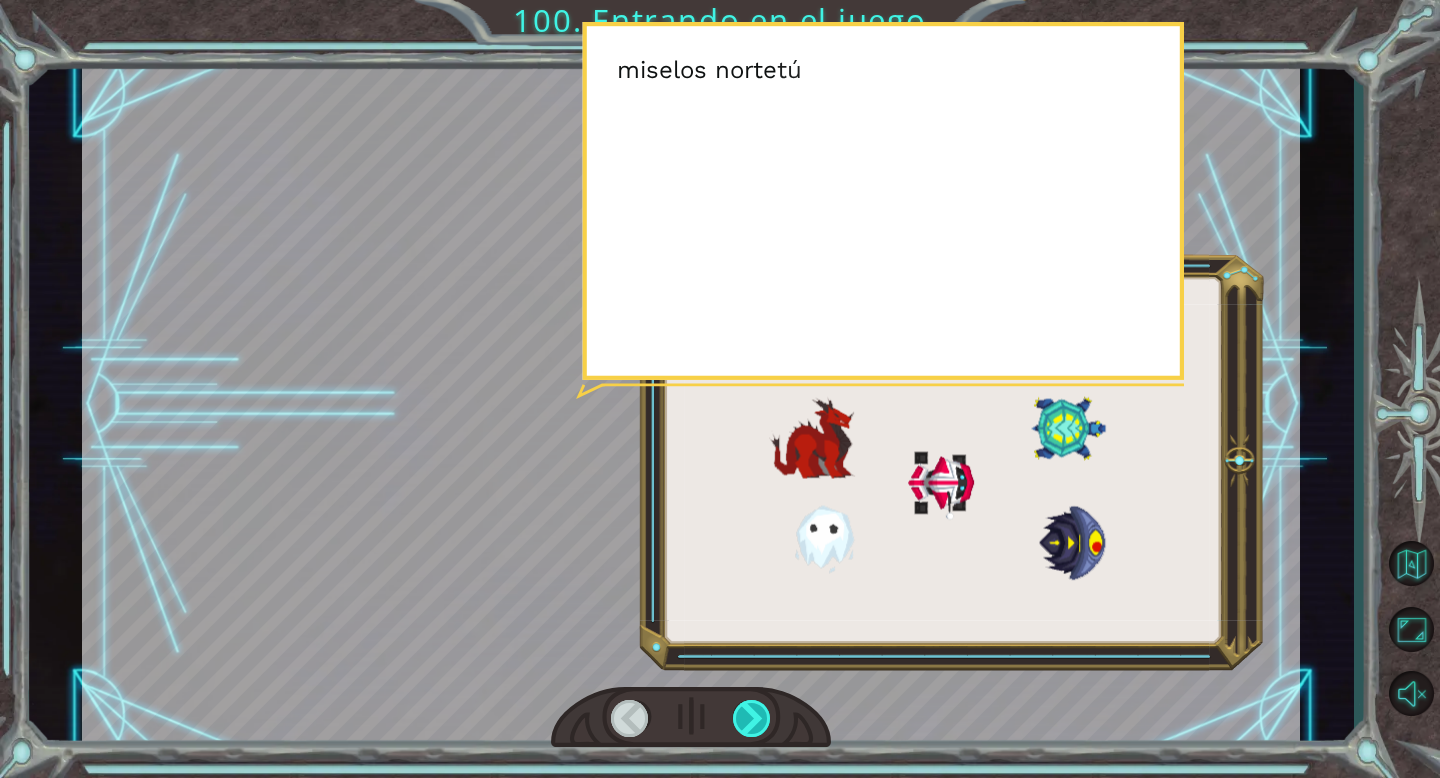 click at bounding box center [752, 718] 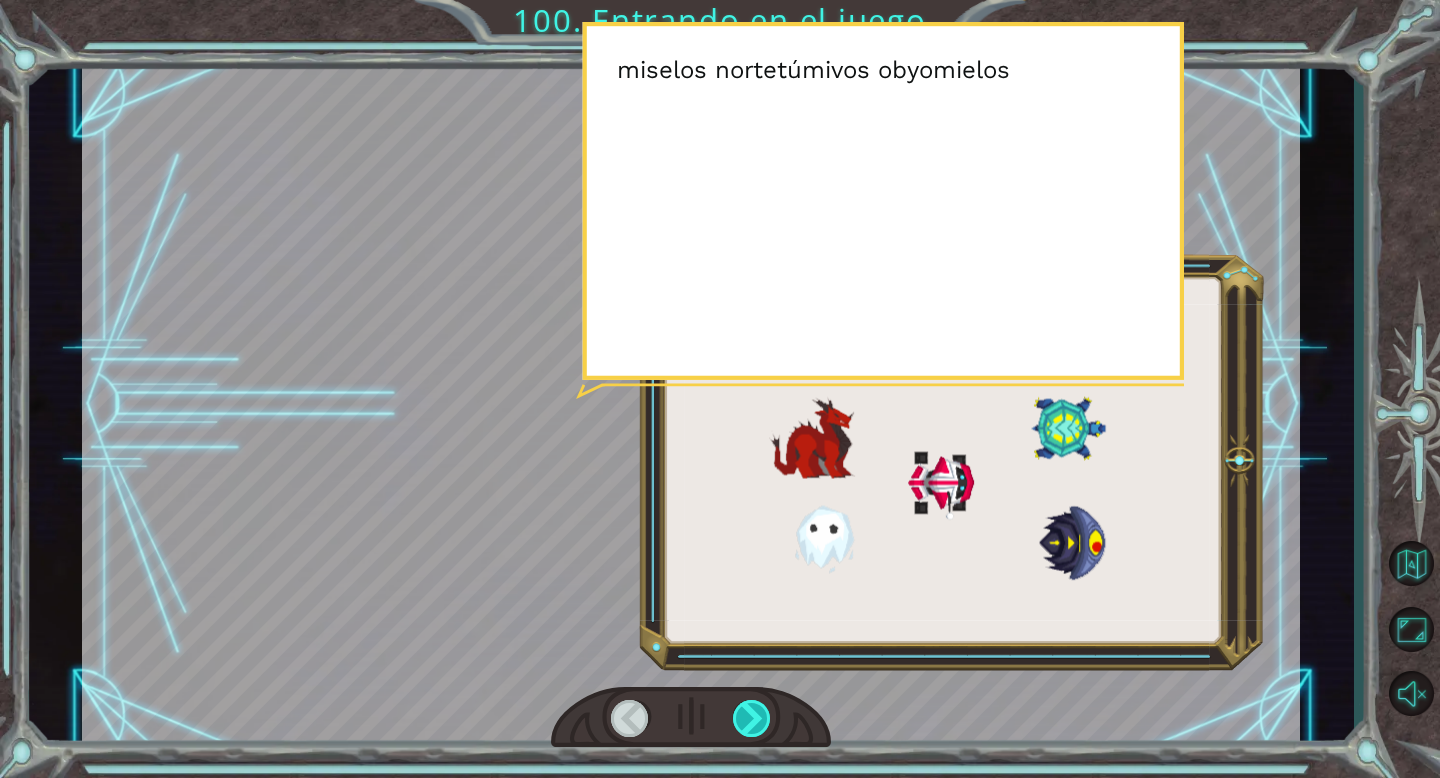 click at bounding box center [752, 718] 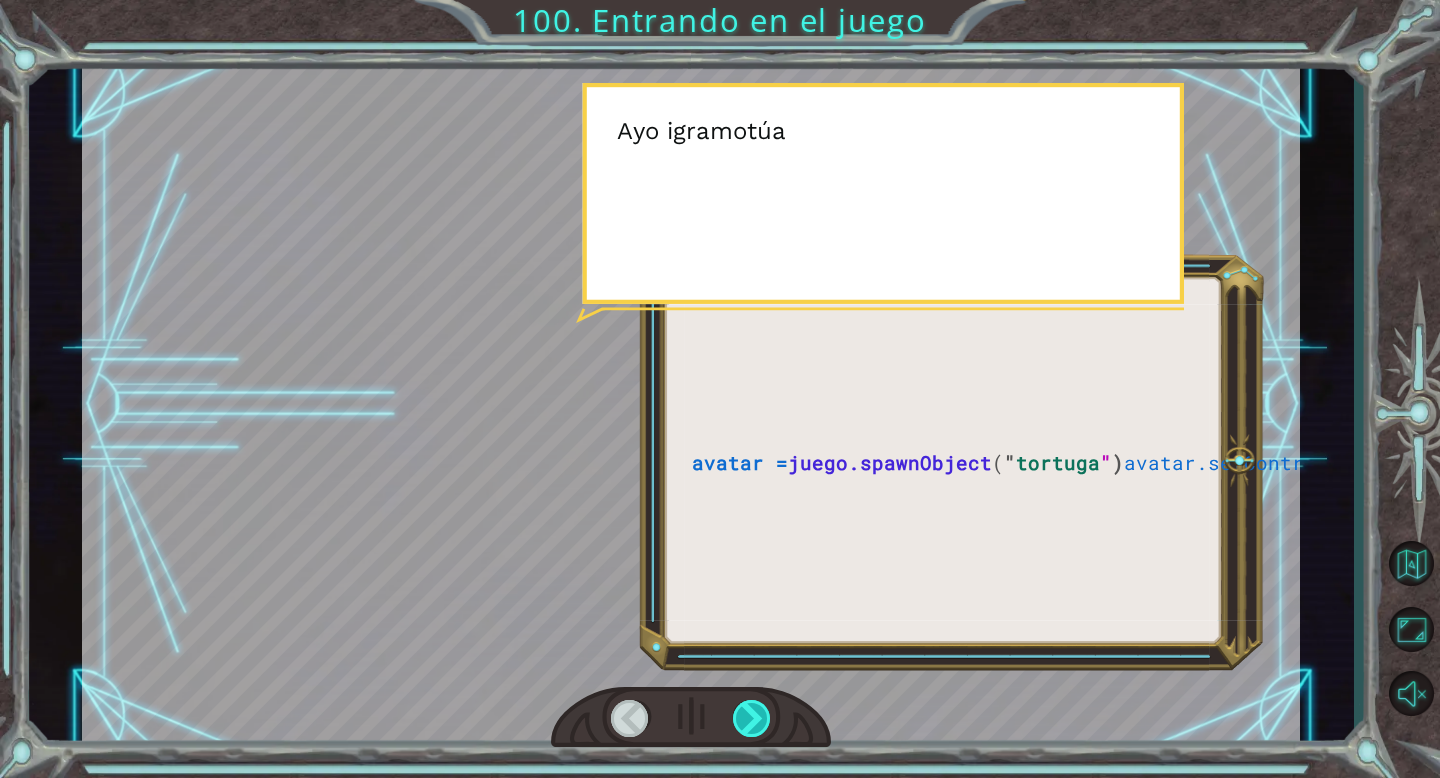 click at bounding box center (752, 718) 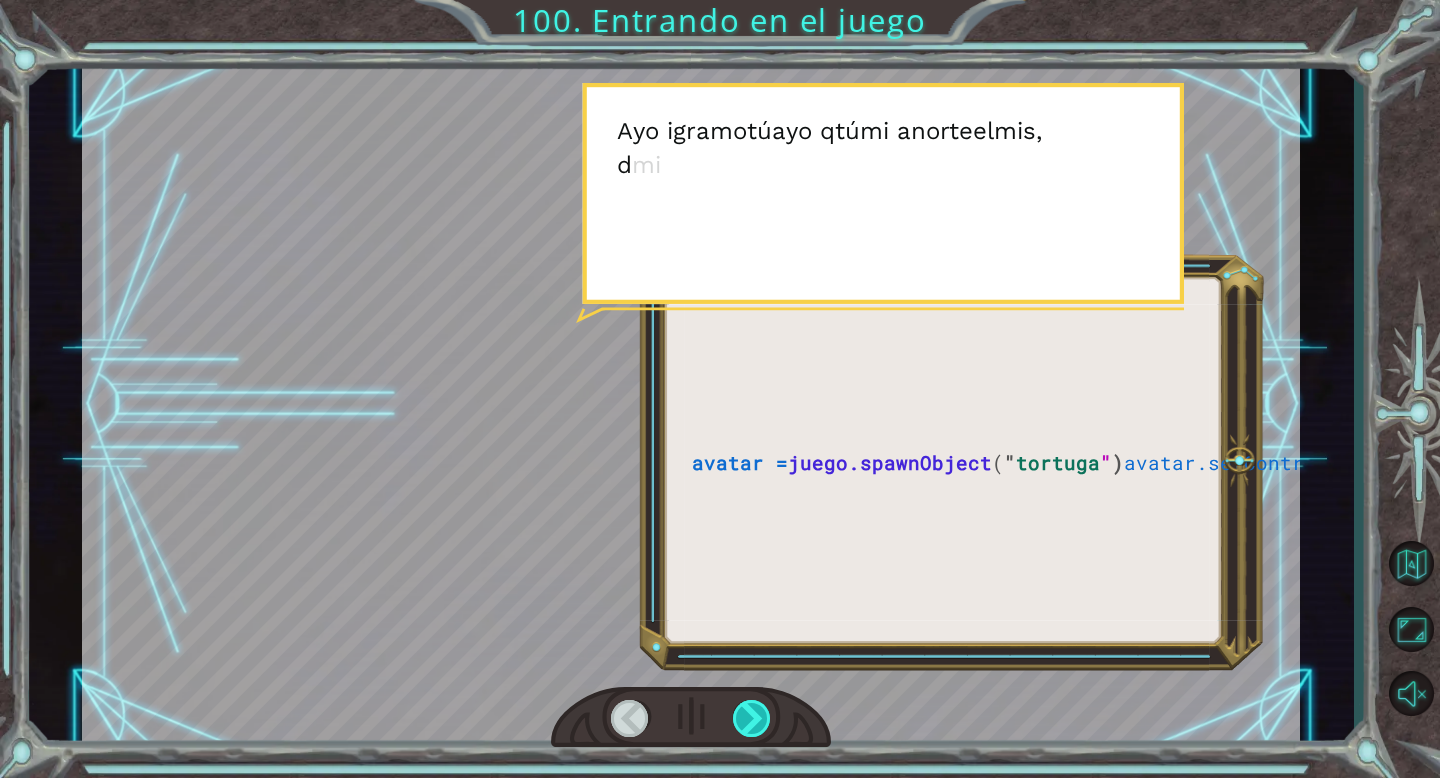 click at bounding box center [752, 718] 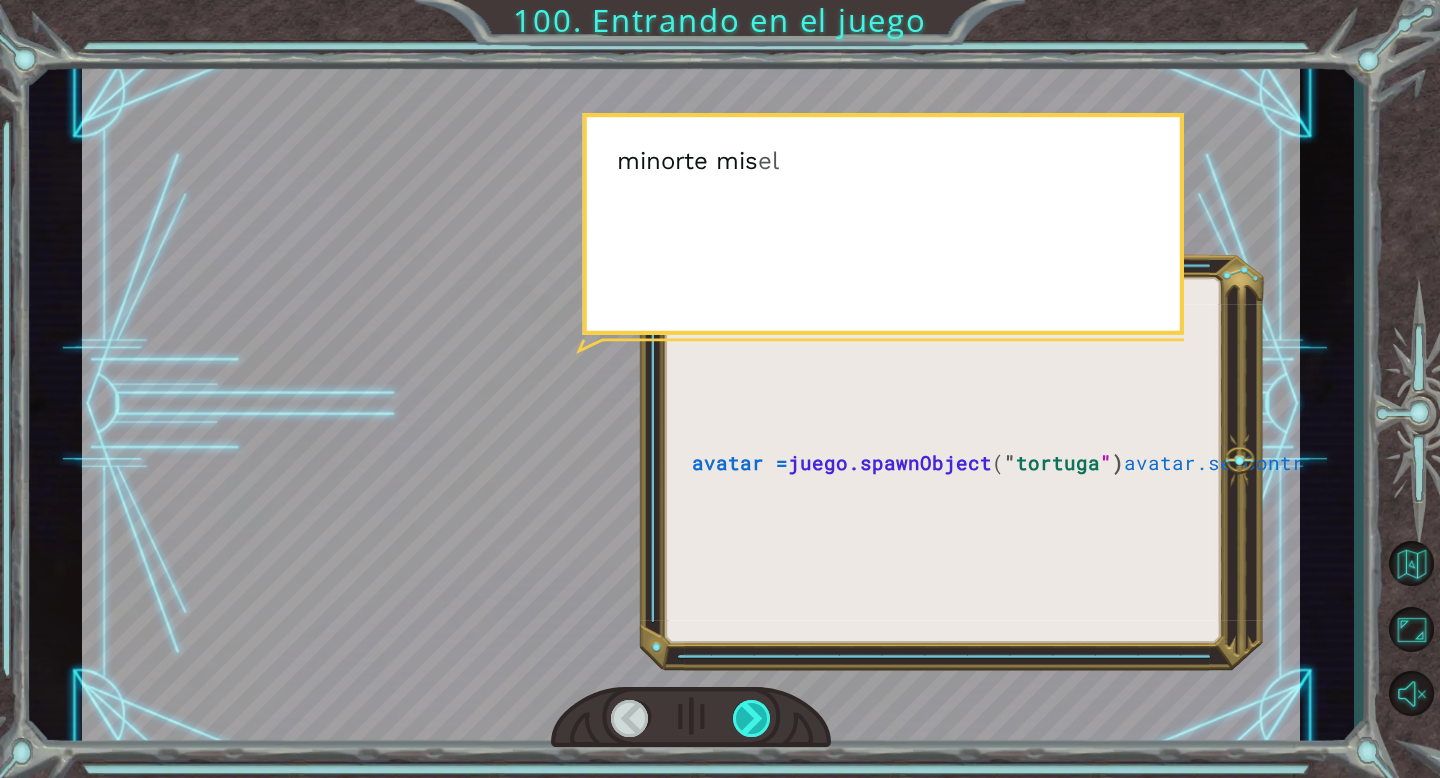 click at bounding box center (752, 718) 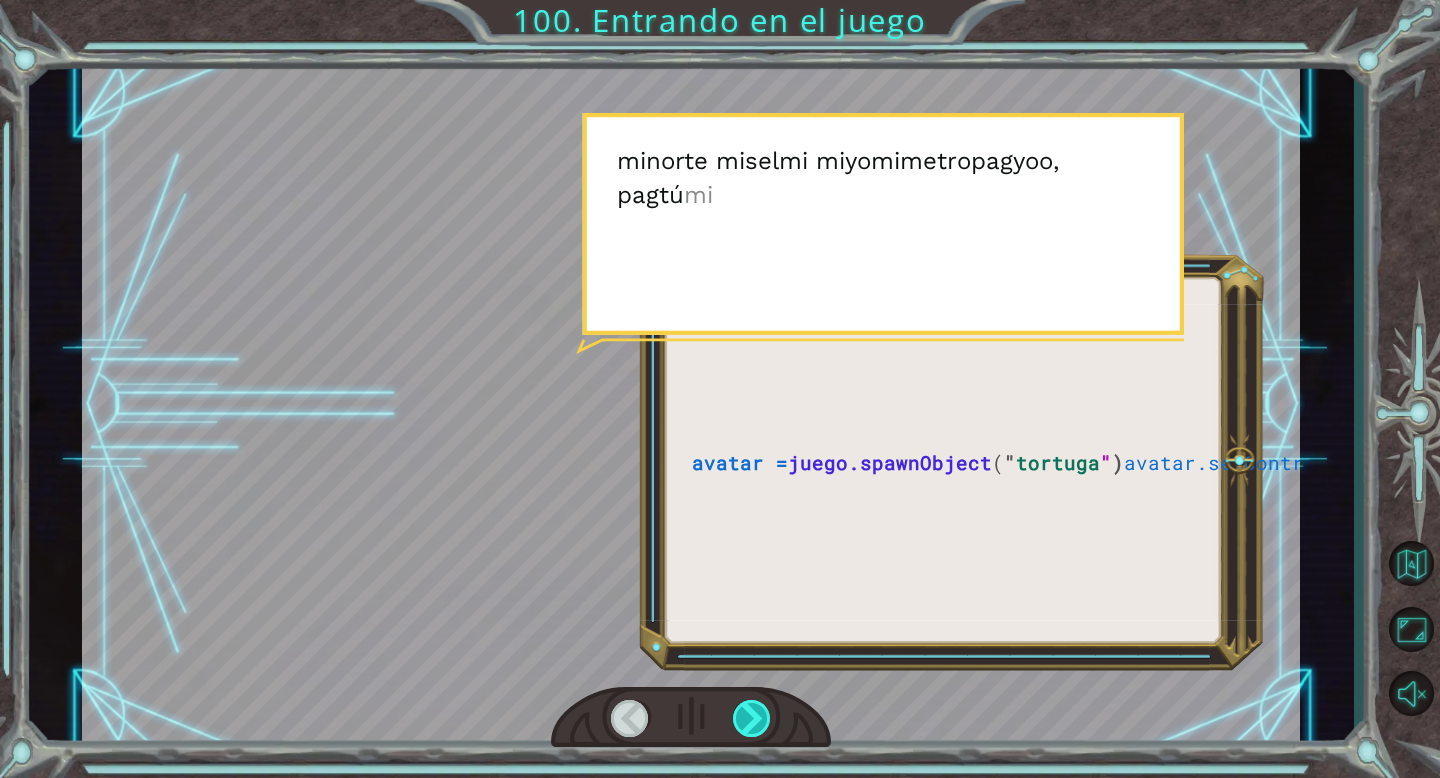 click at bounding box center [752, 718] 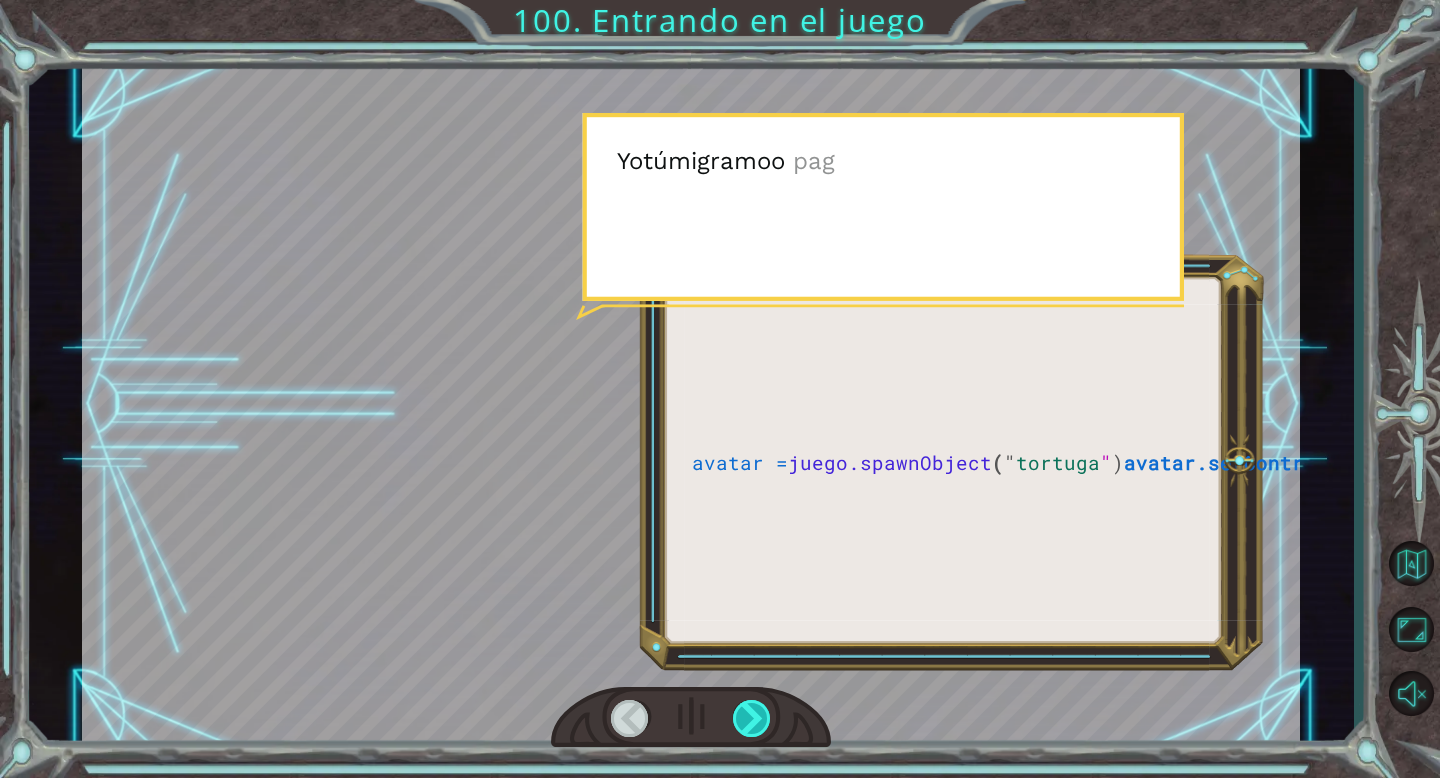 click at bounding box center (752, 718) 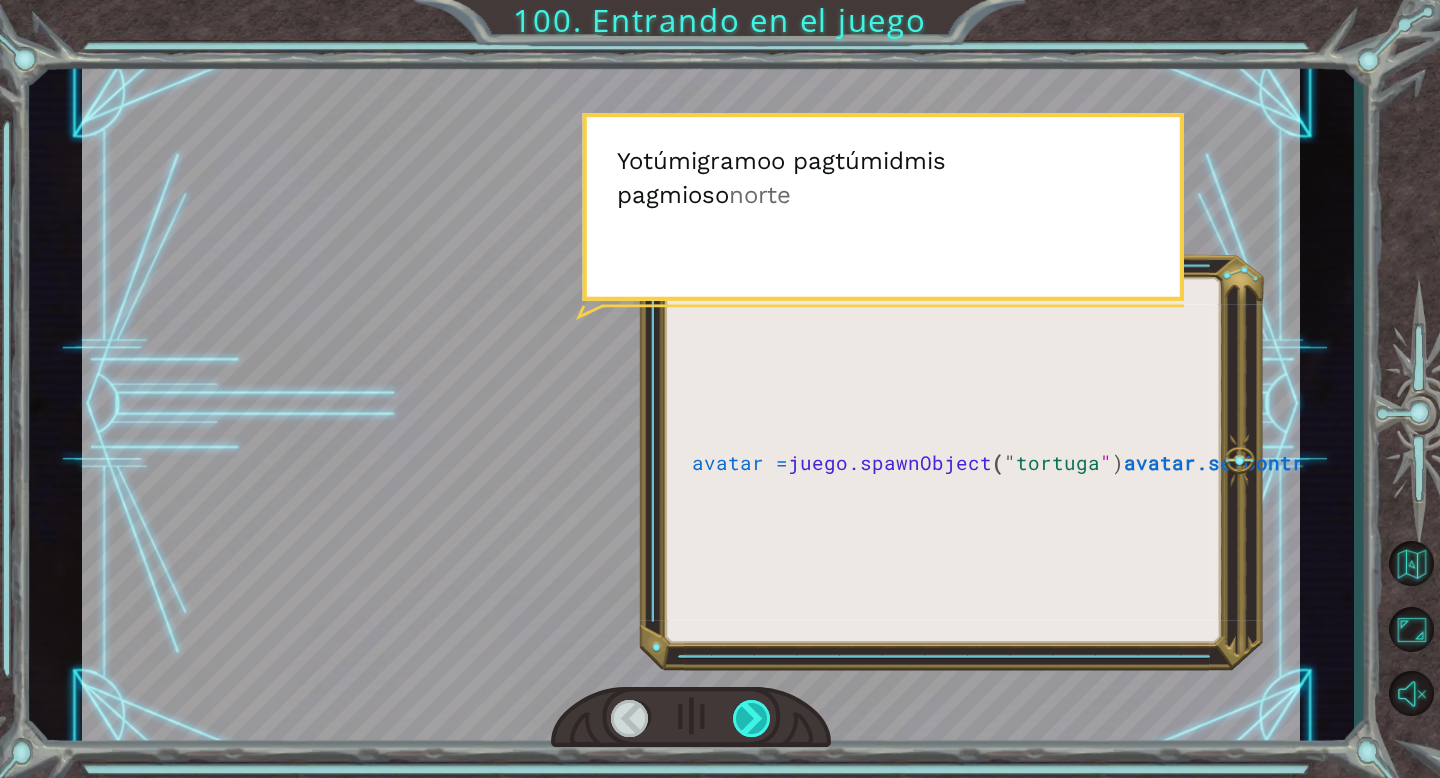 click at bounding box center (752, 718) 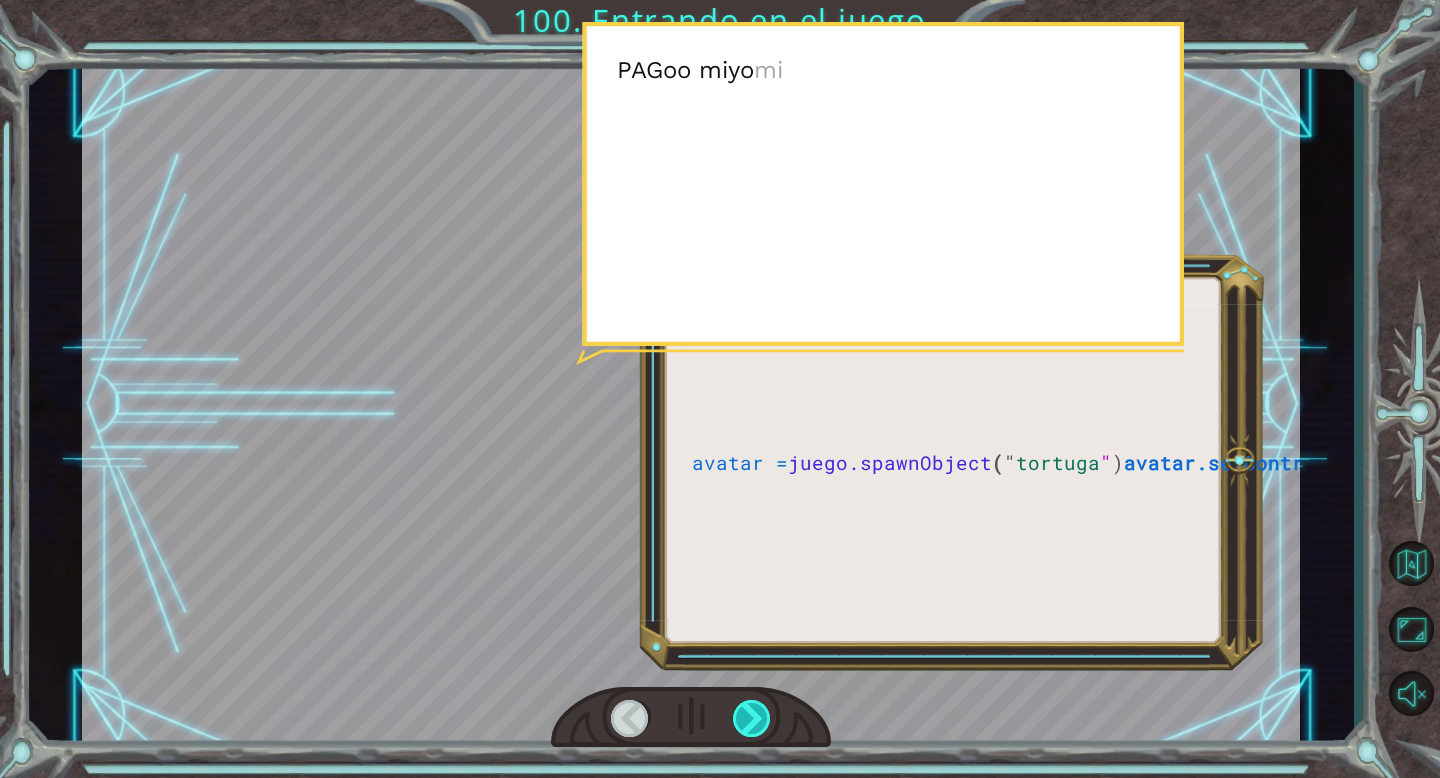click at bounding box center [752, 718] 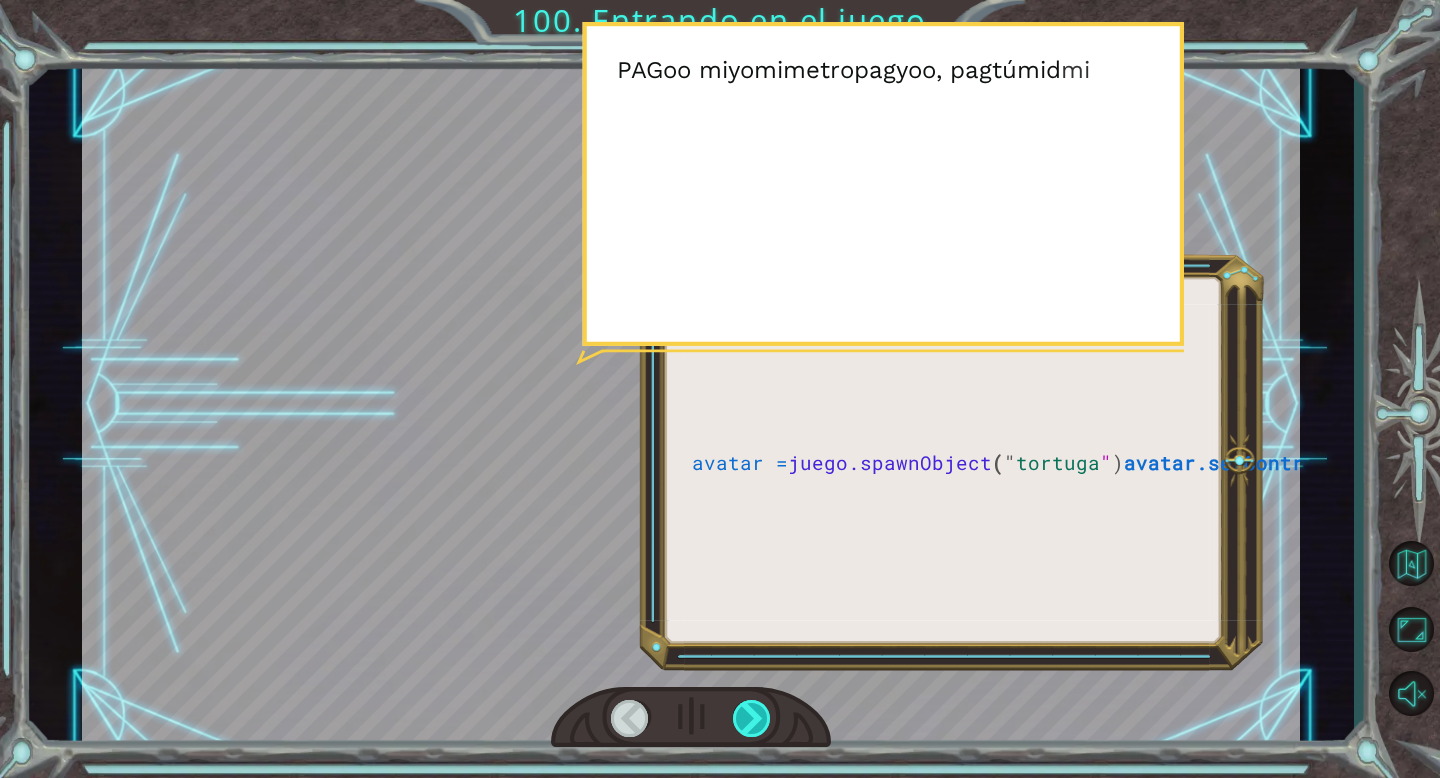 click at bounding box center [752, 718] 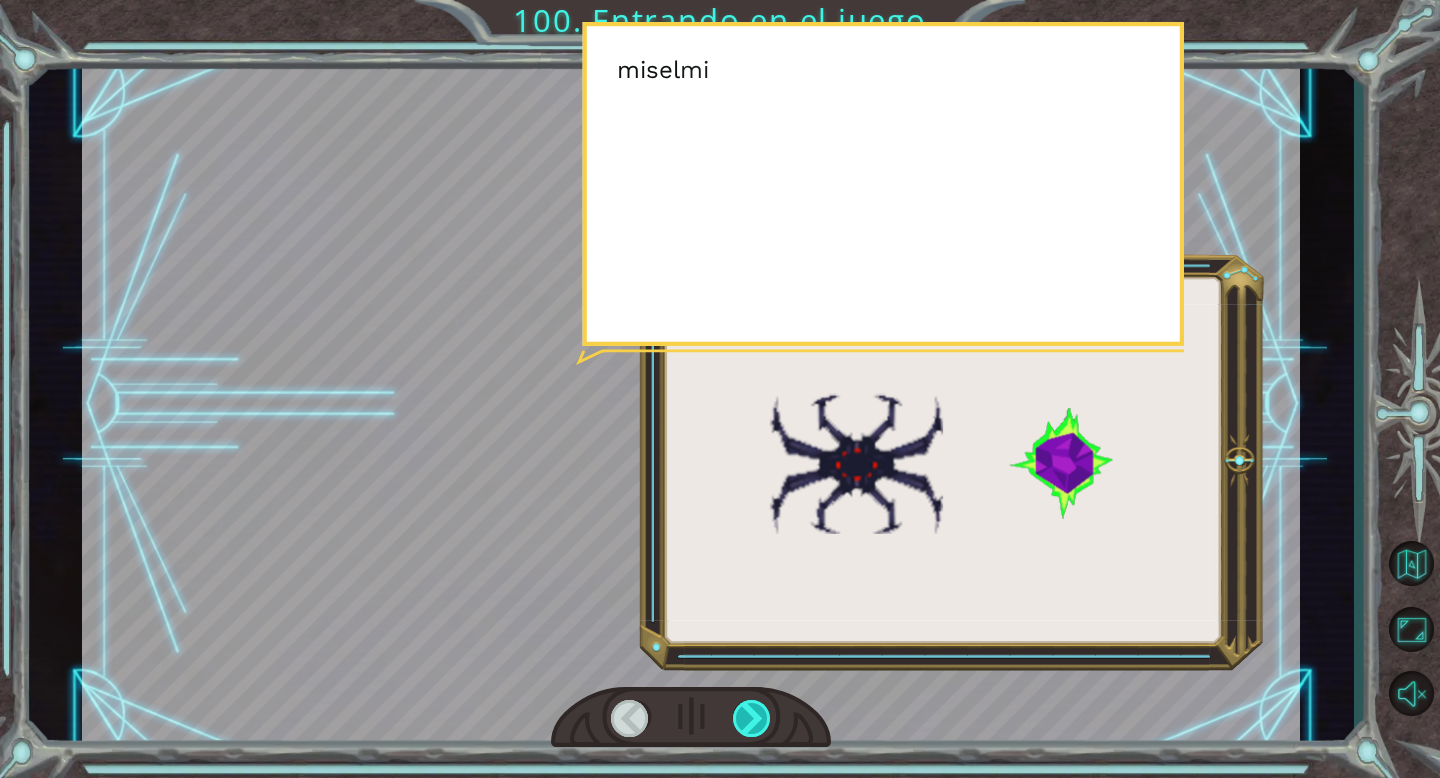 click at bounding box center (752, 718) 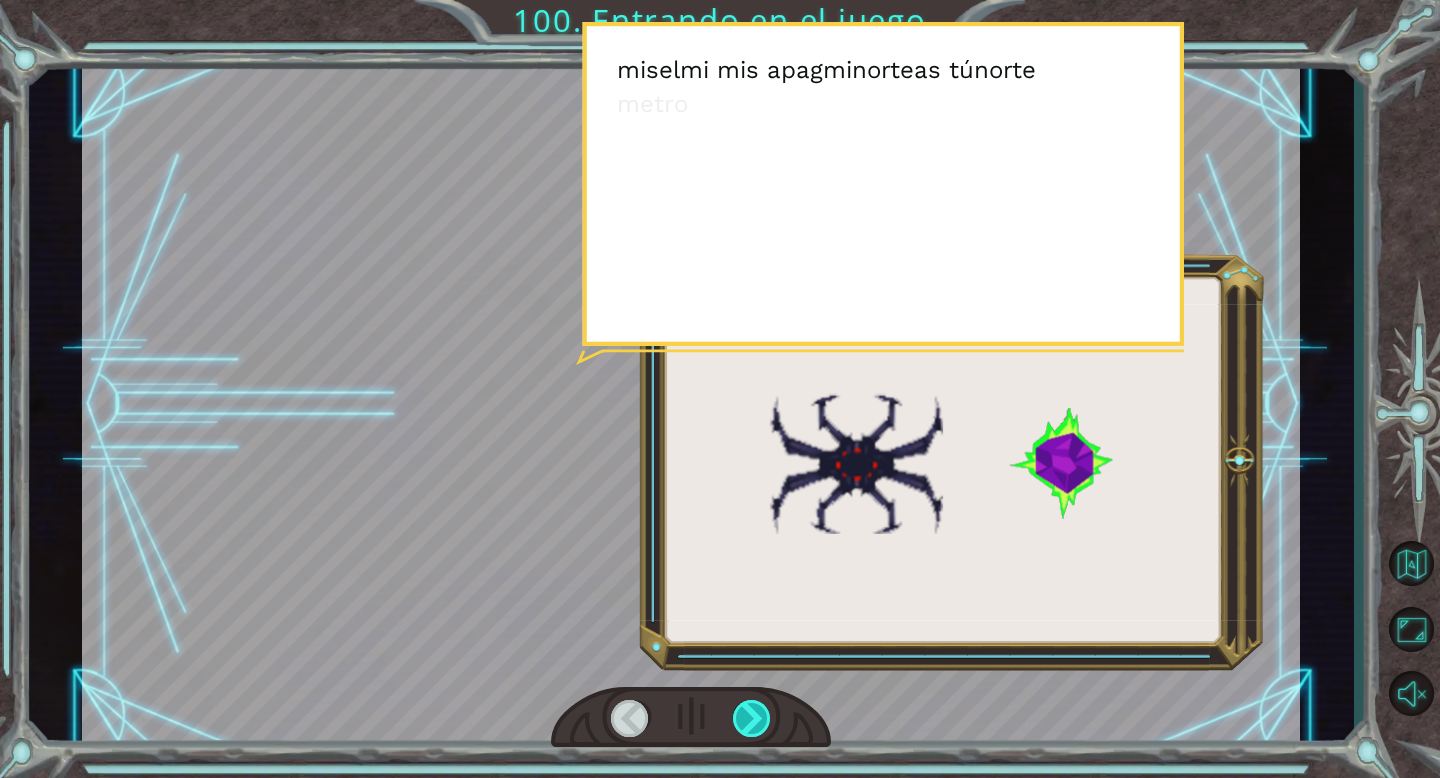 click at bounding box center [752, 718] 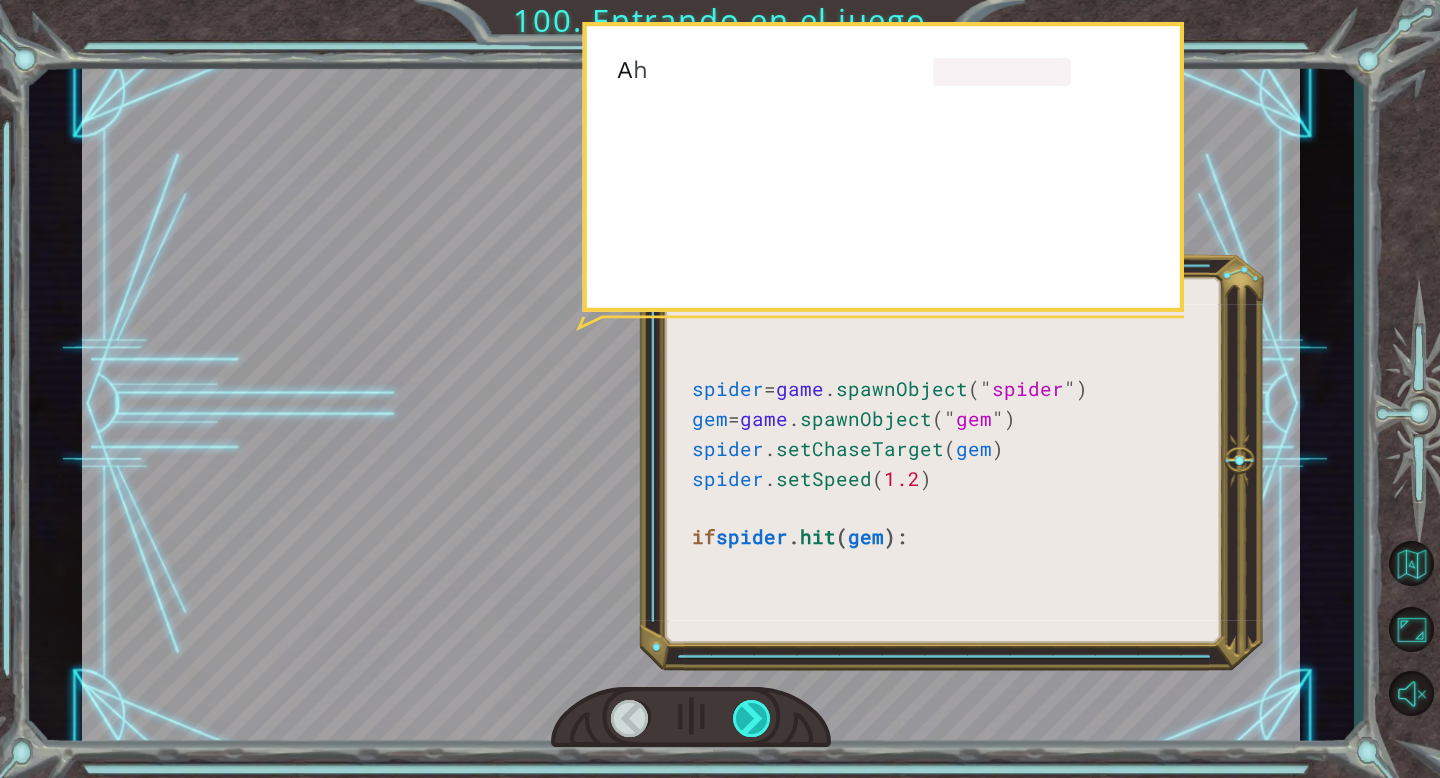 click at bounding box center [752, 718] 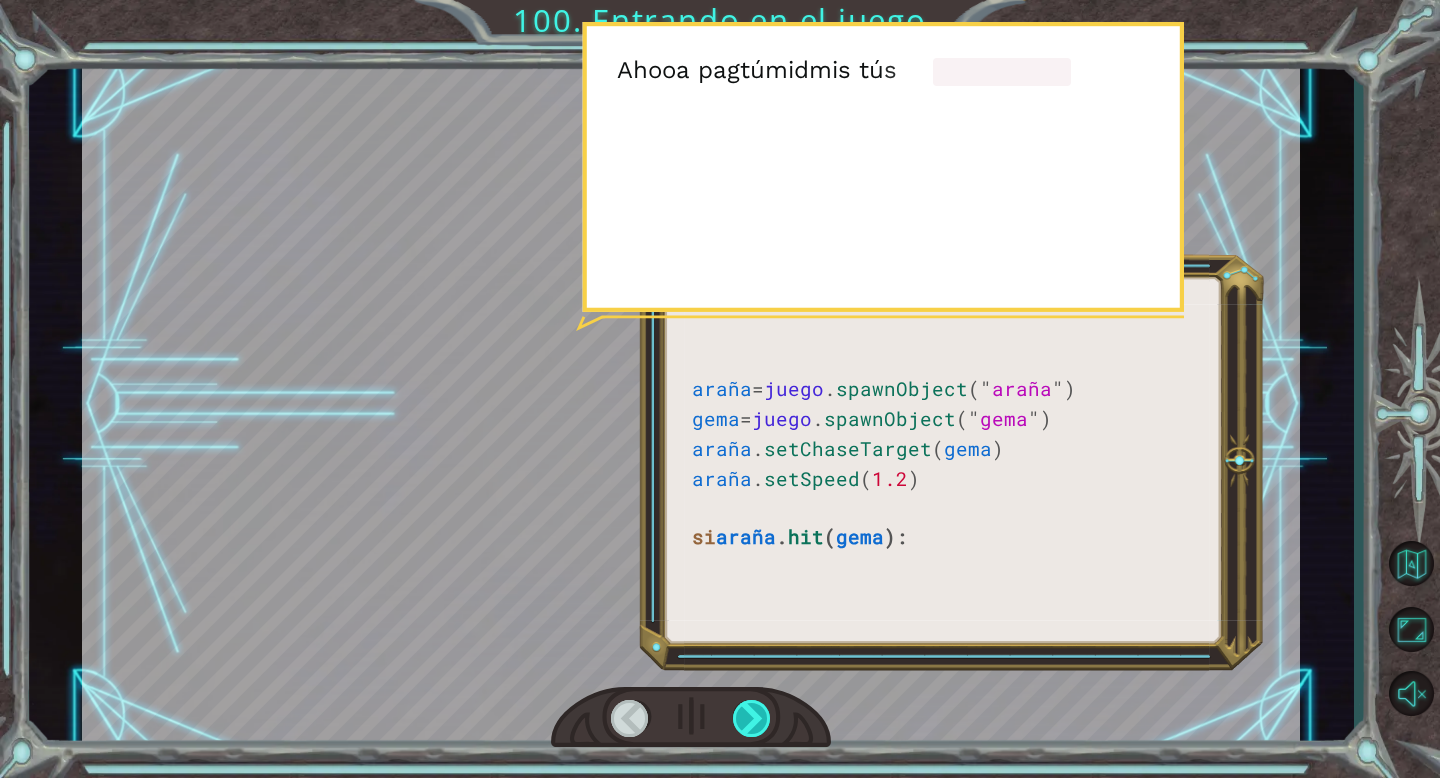 click at bounding box center [752, 718] 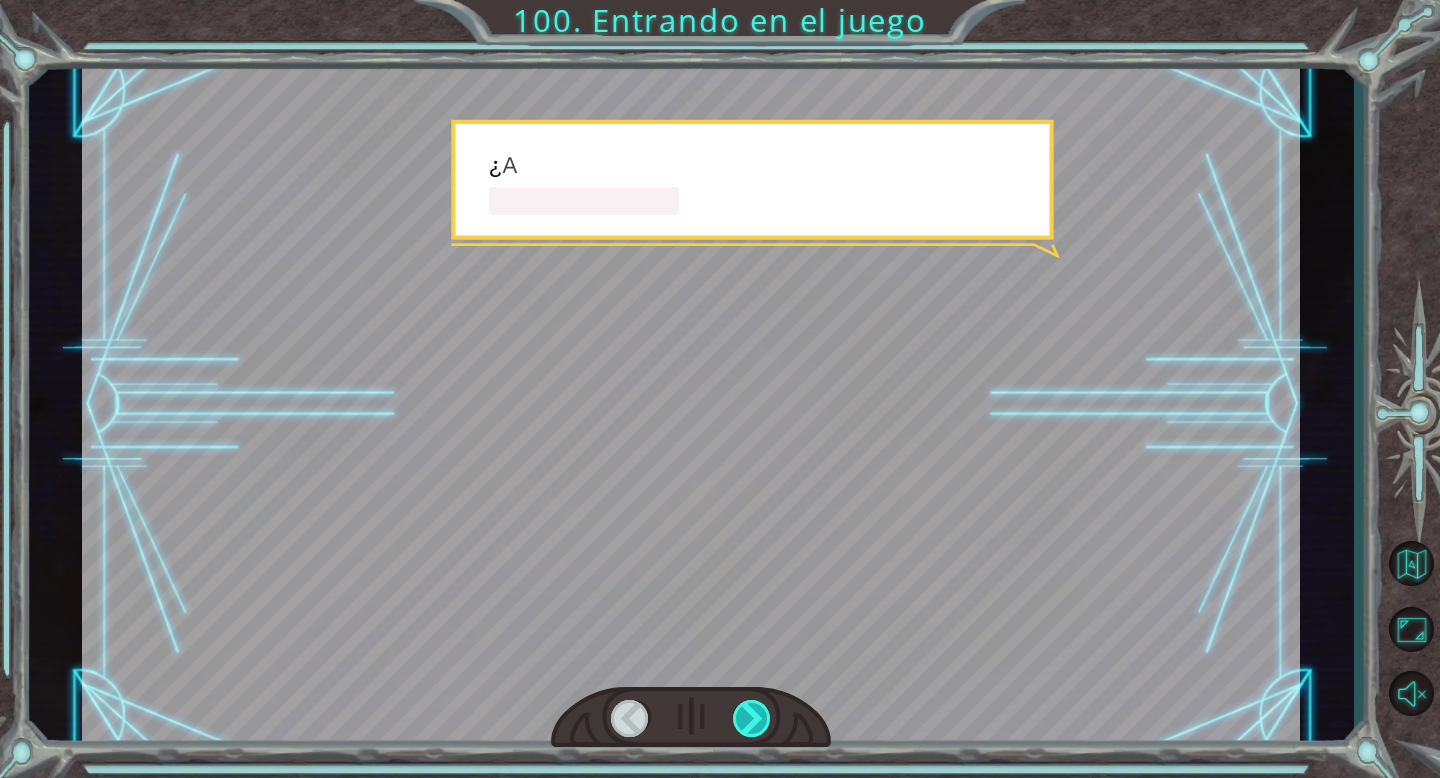 click at bounding box center (752, 718) 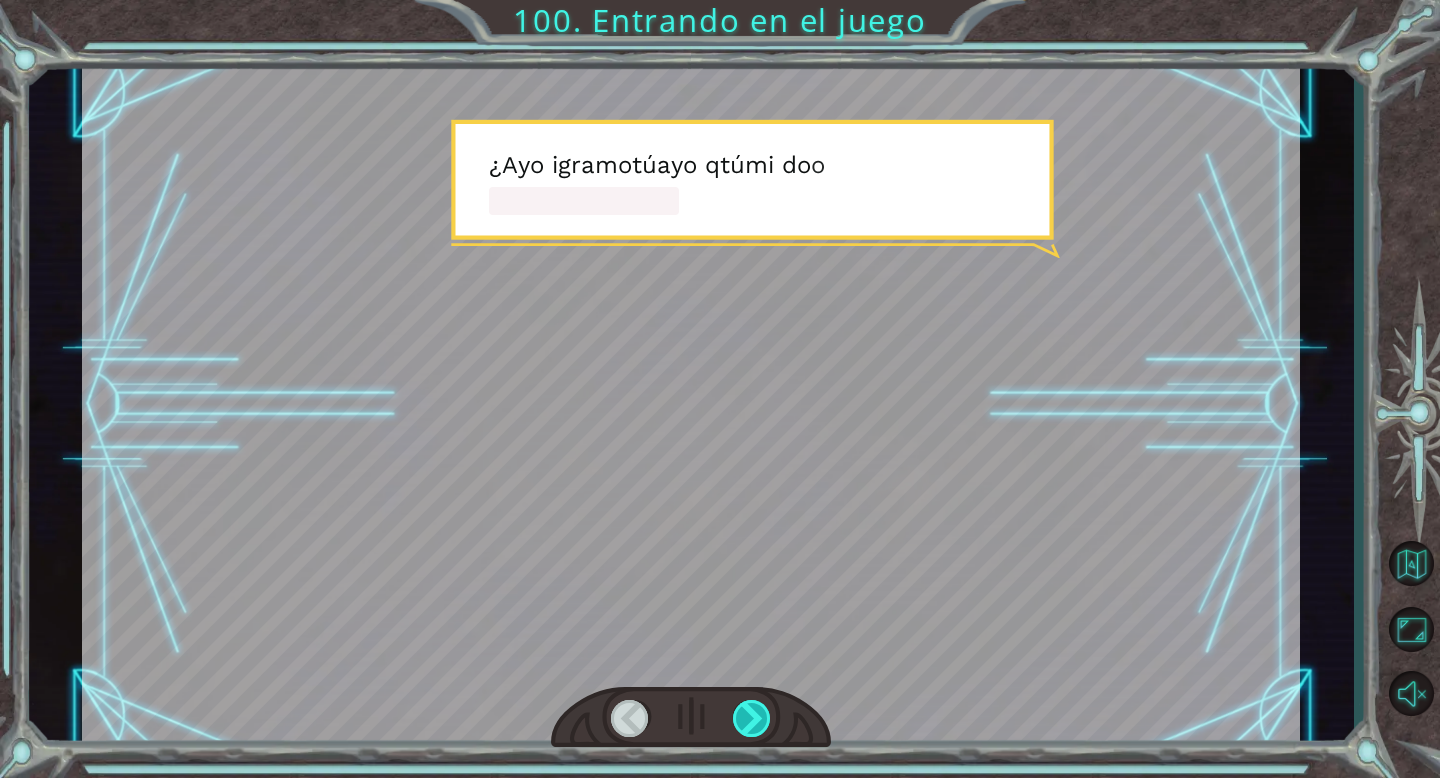 click at bounding box center (752, 718) 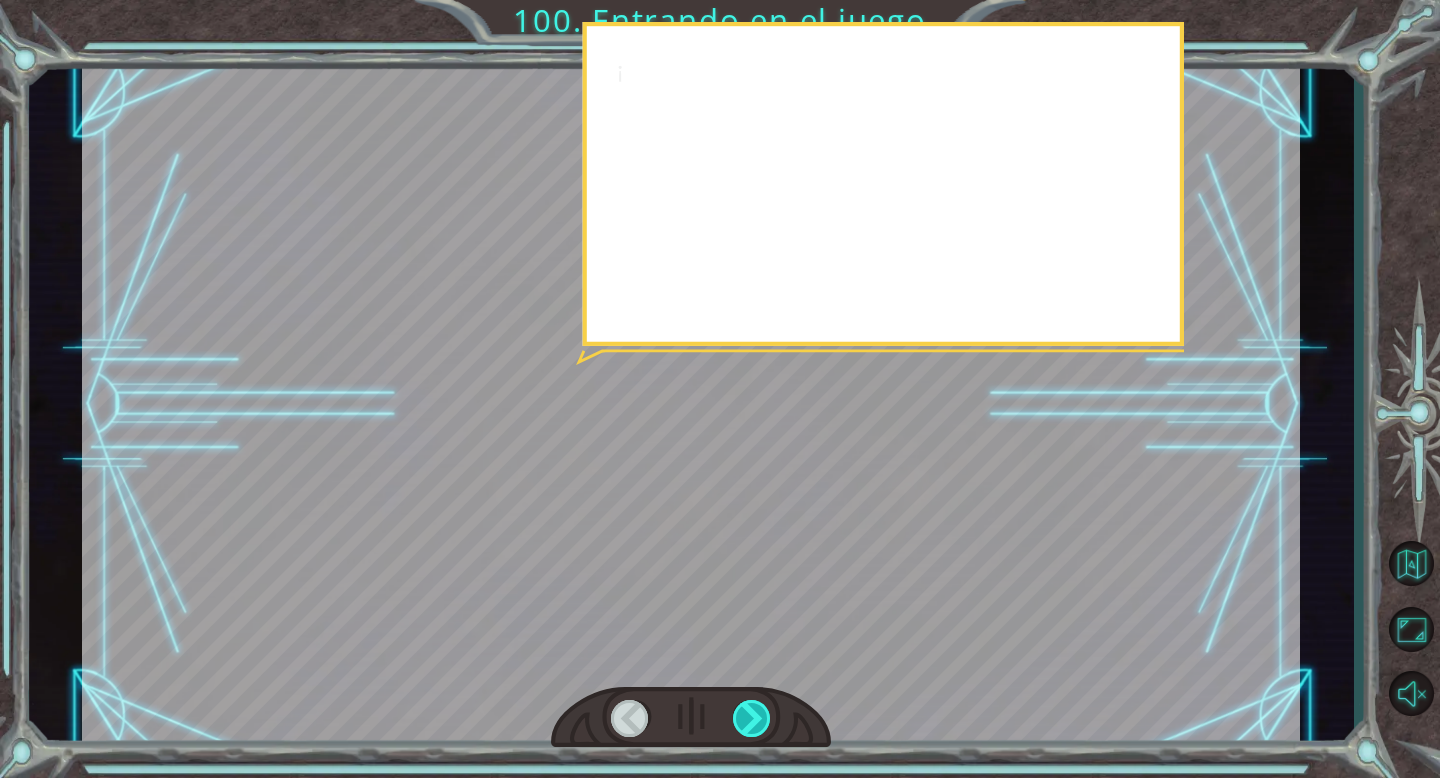 click at bounding box center [752, 718] 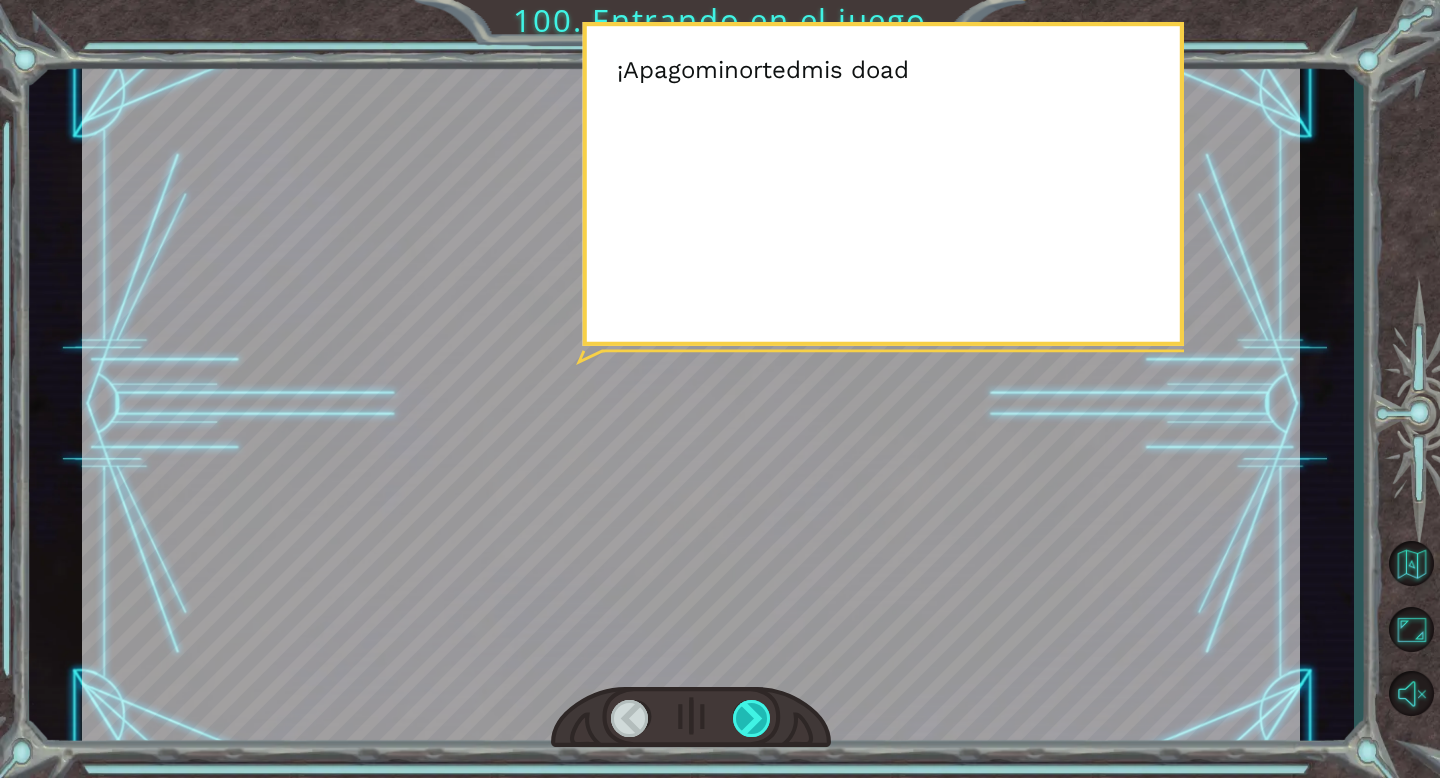 click at bounding box center (752, 718) 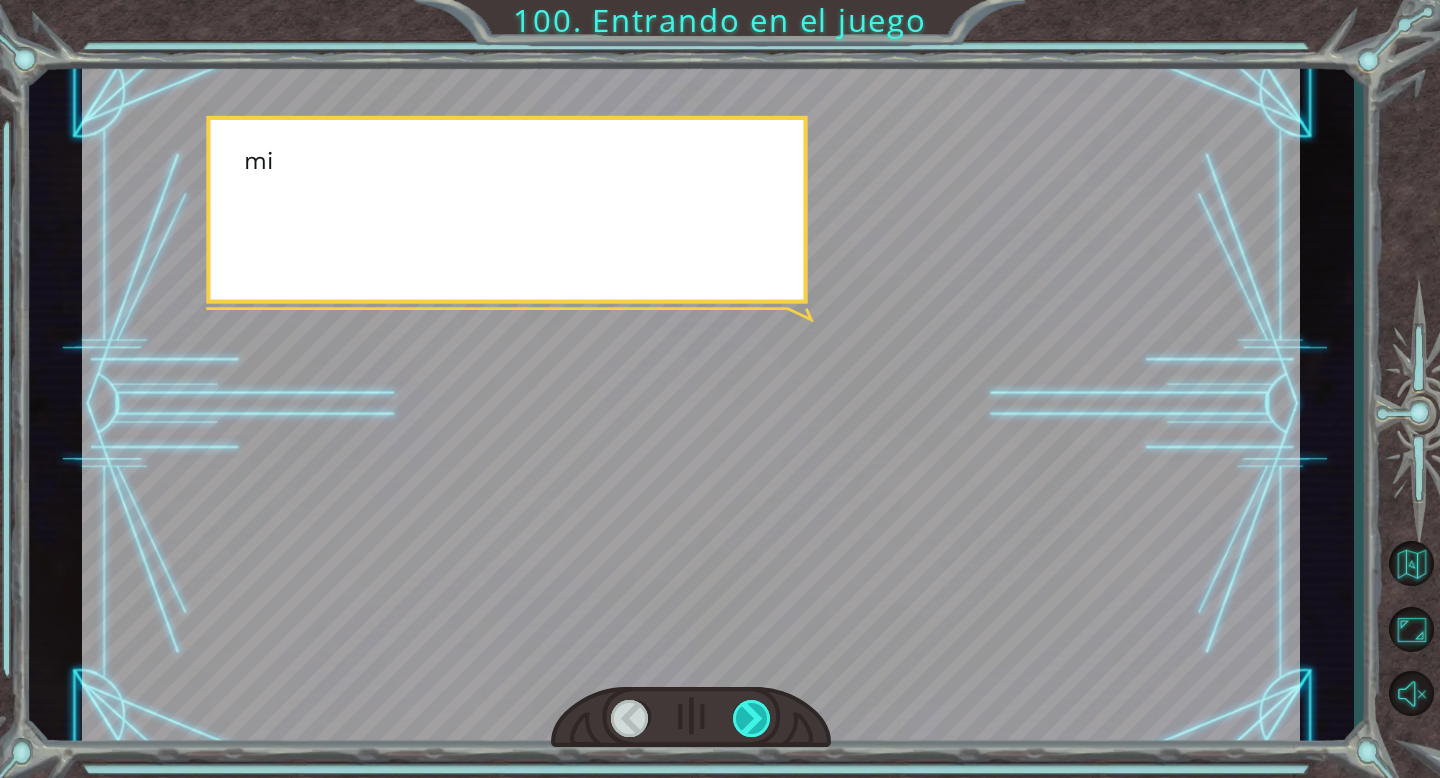 click at bounding box center [752, 718] 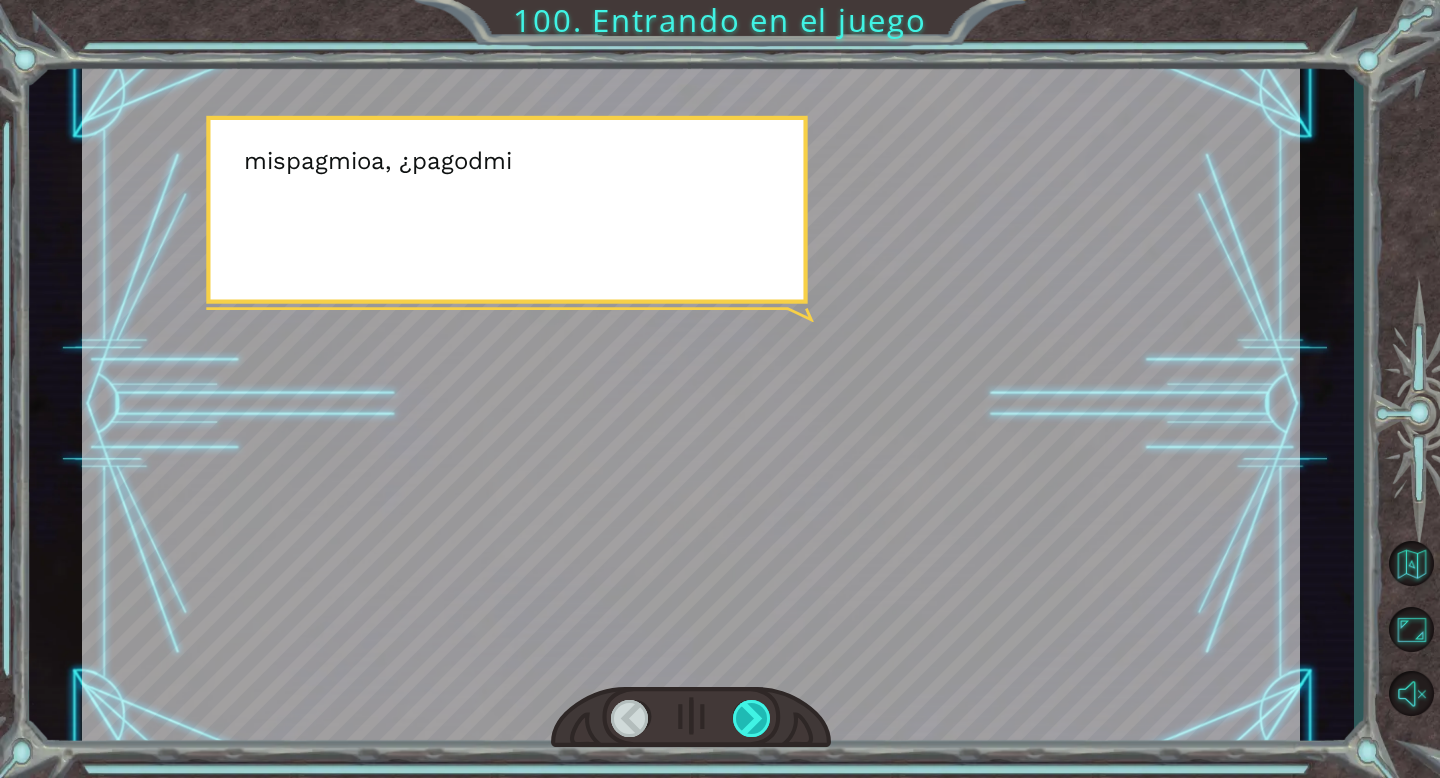 click at bounding box center (752, 718) 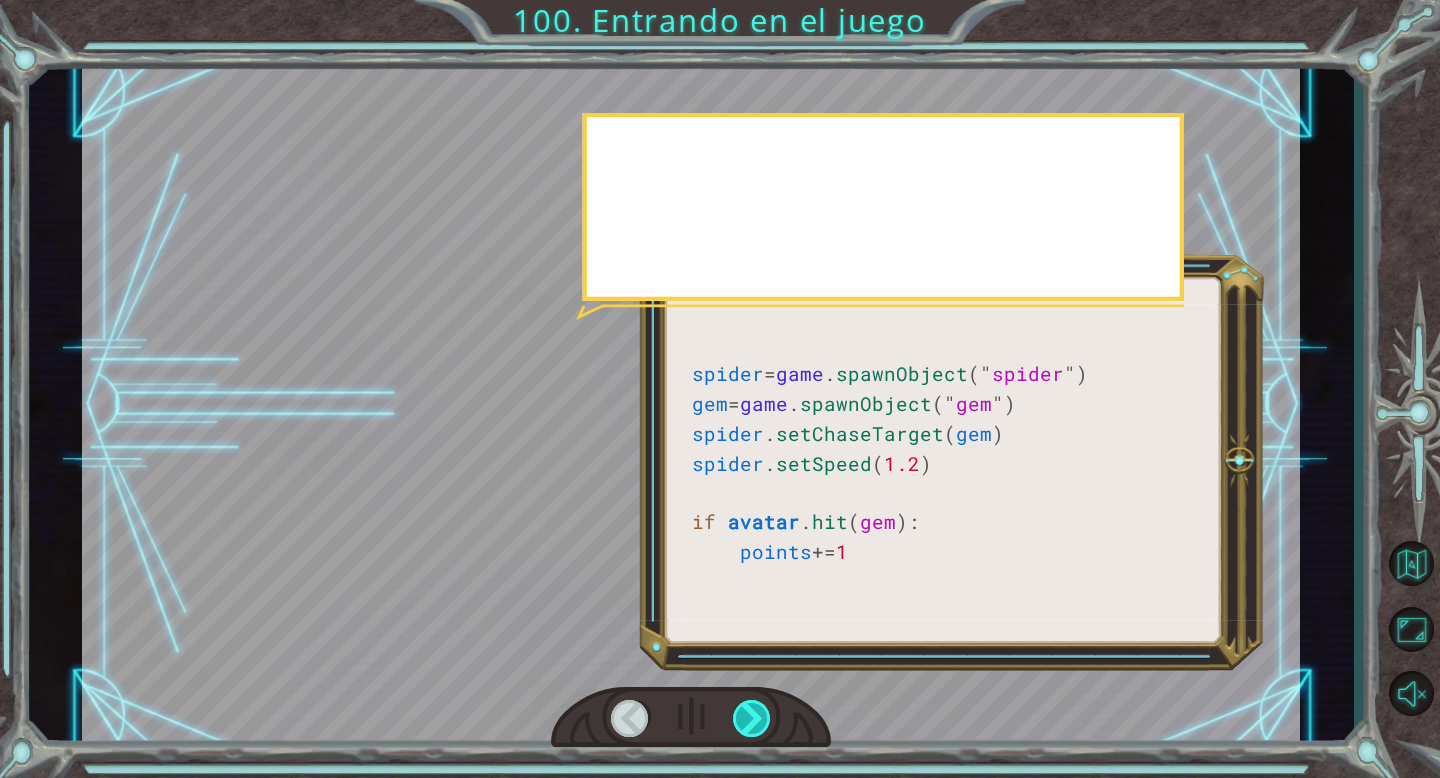click at bounding box center [752, 718] 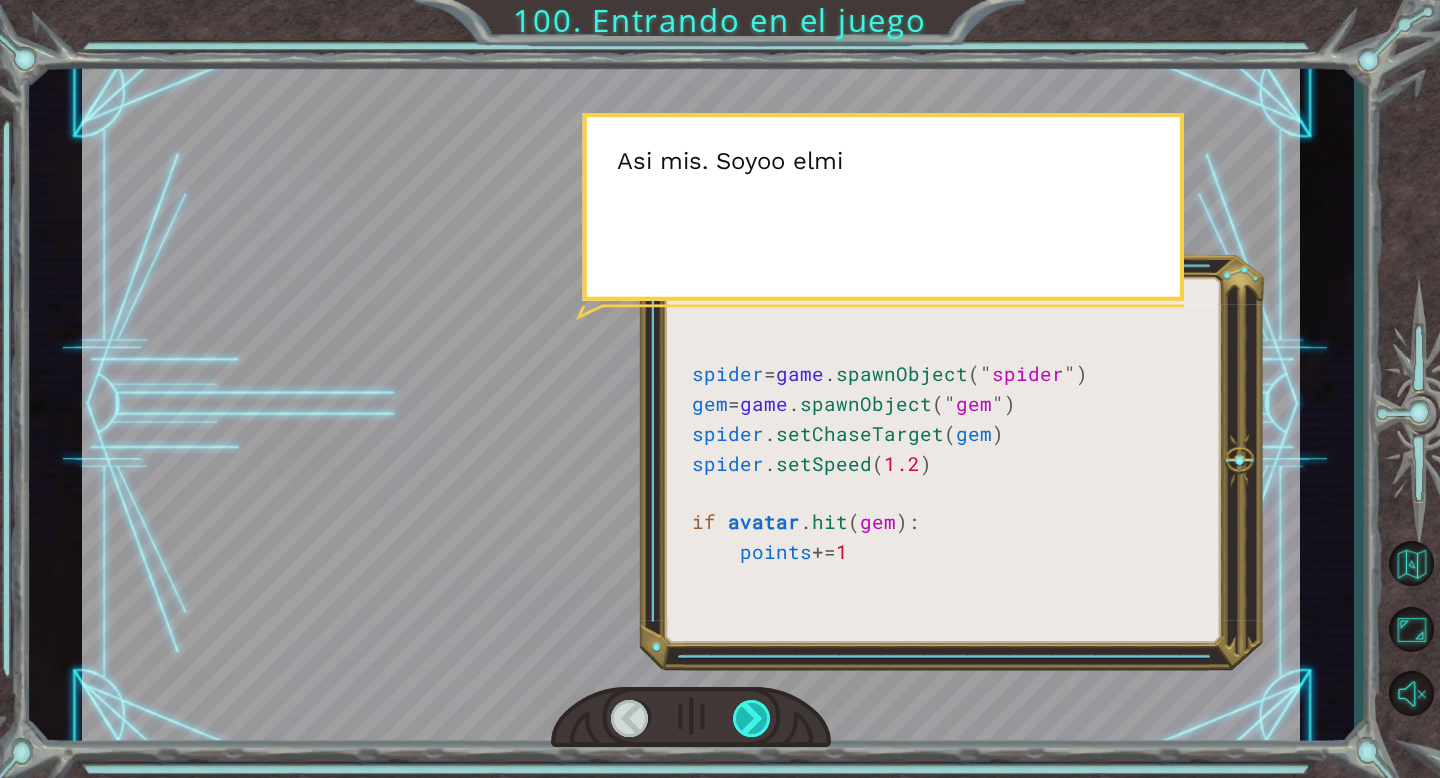 click at bounding box center (752, 718) 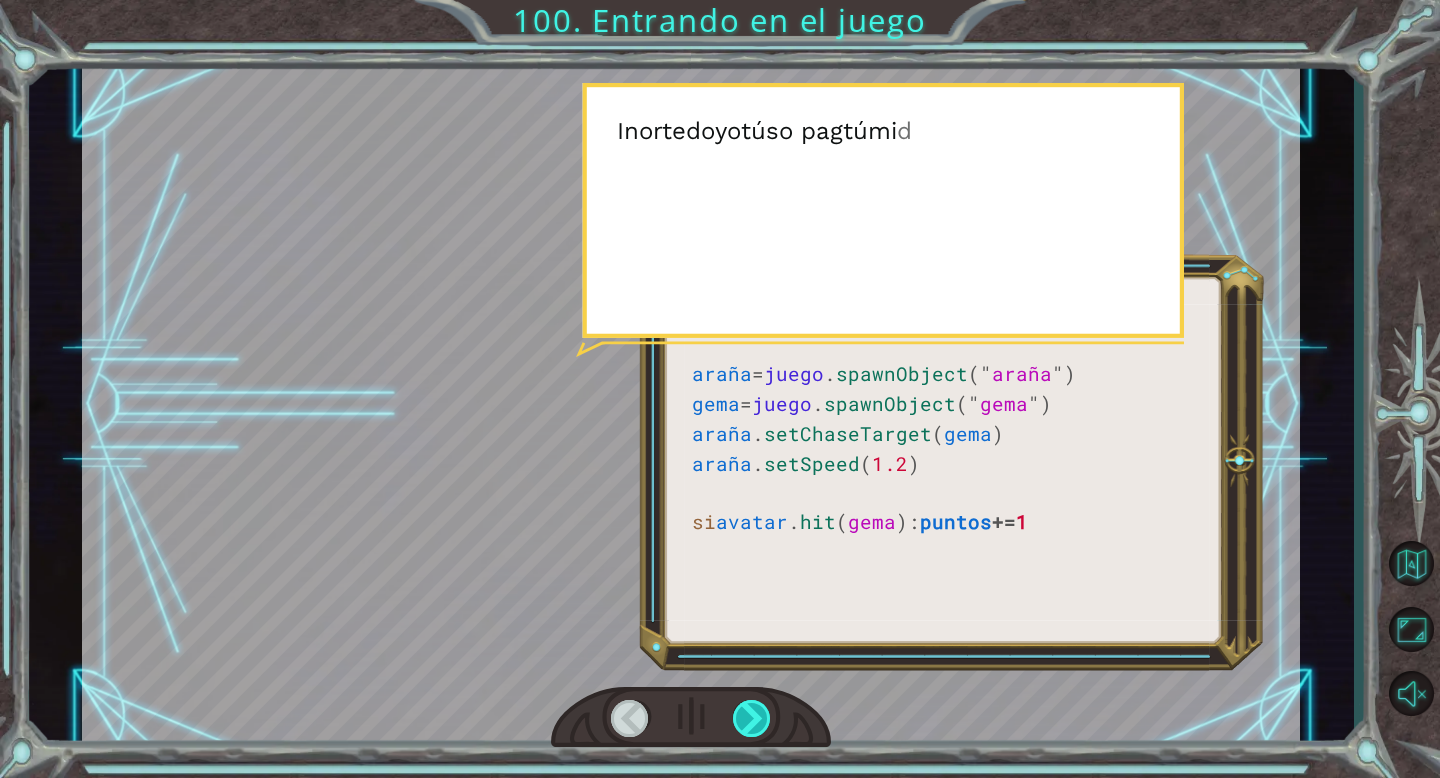 click at bounding box center (752, 718) 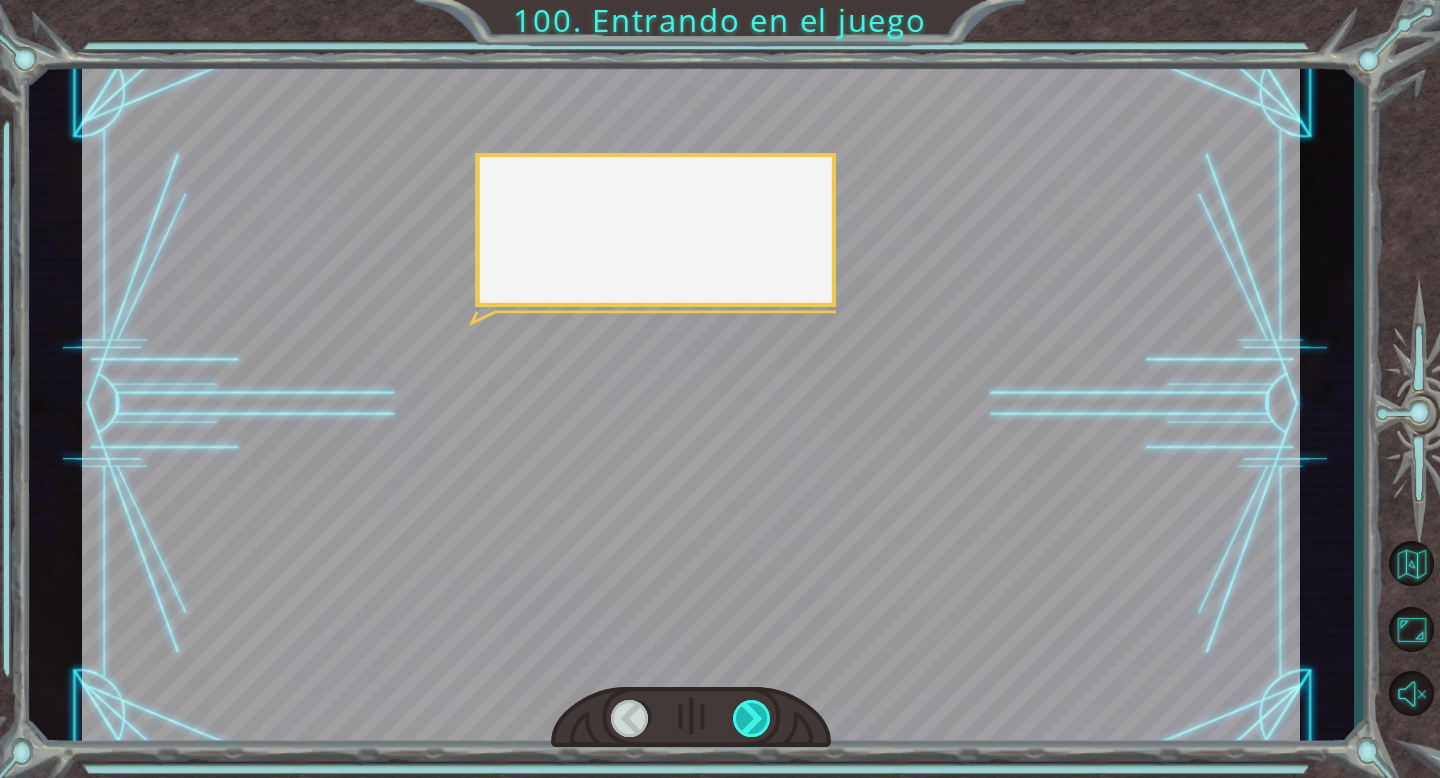 click at bounding box center [752, 718] 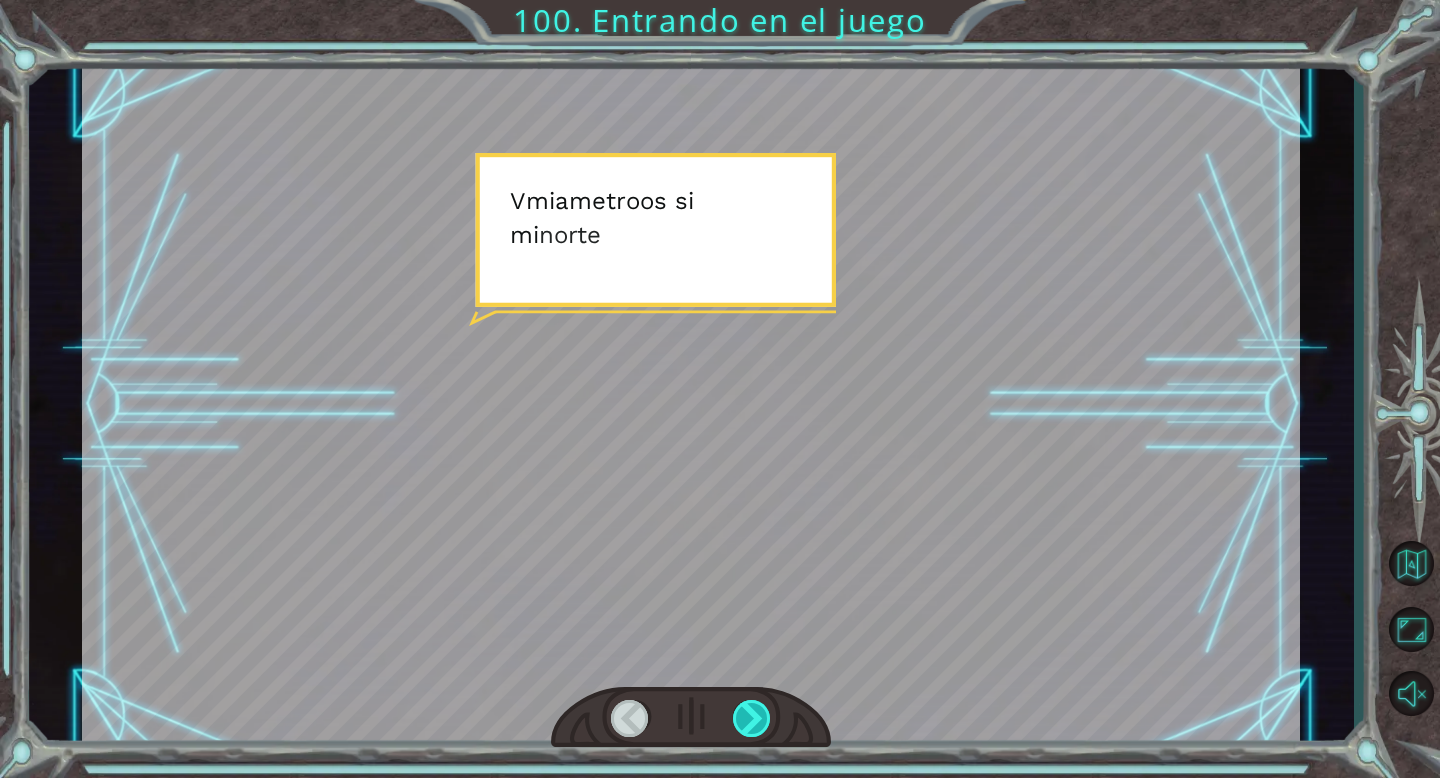 click at bounding box center (752, 718) 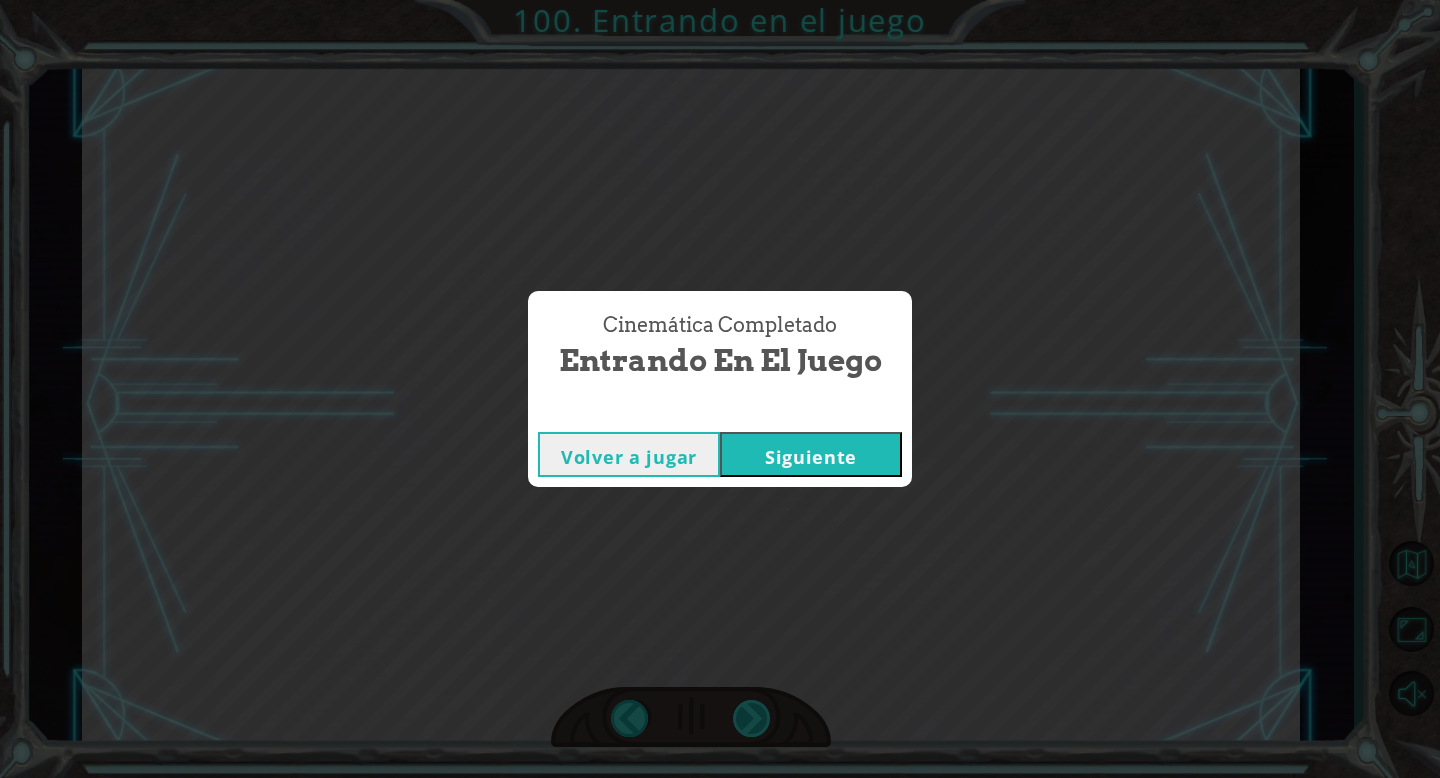 click on "Cinemática Completado   Entrando en el juego
Volver a jugar
Siguiente" at bounding box center [720, 389] 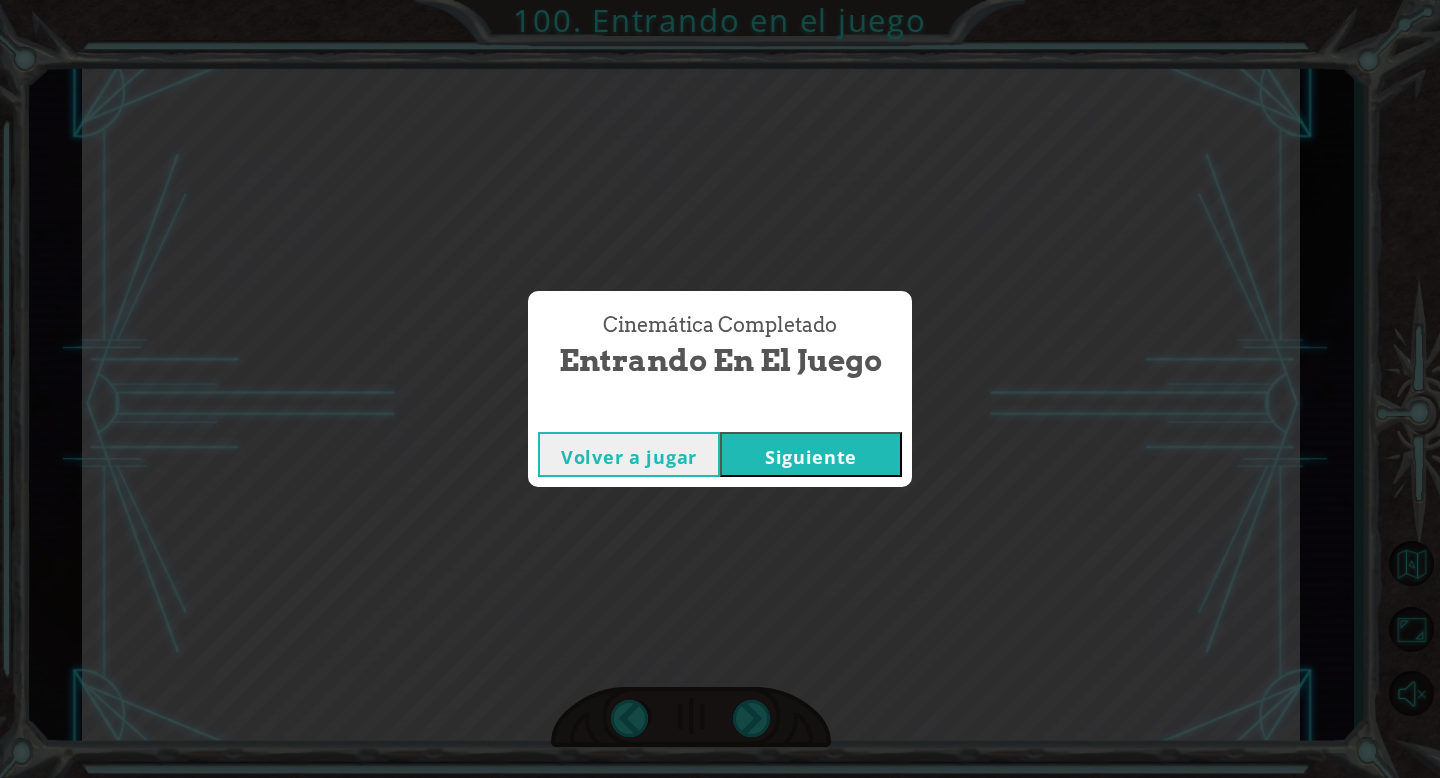 click on "Cinemática Completado   Entrando en el juego
Volver a jugar
Siguiente" at bounding box center [720, 389] 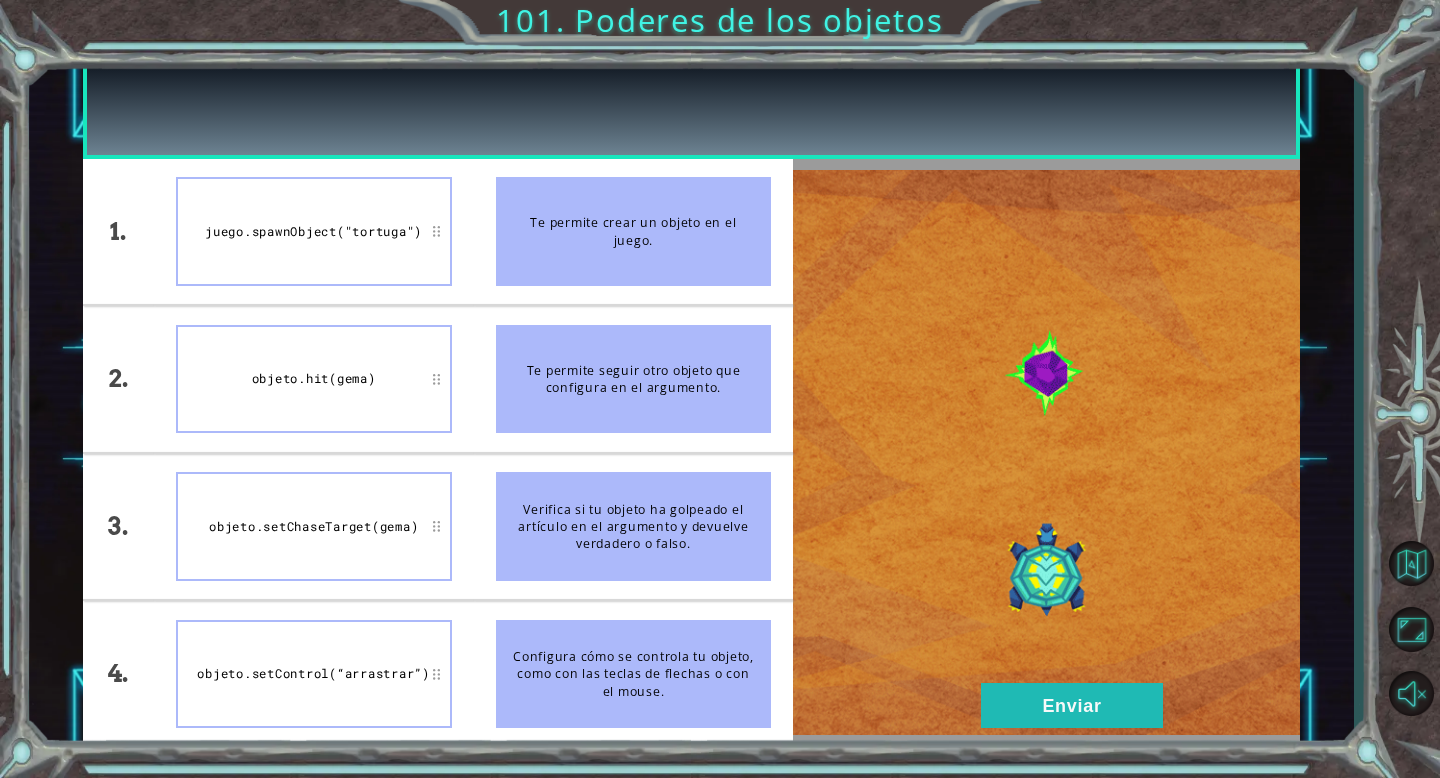 type 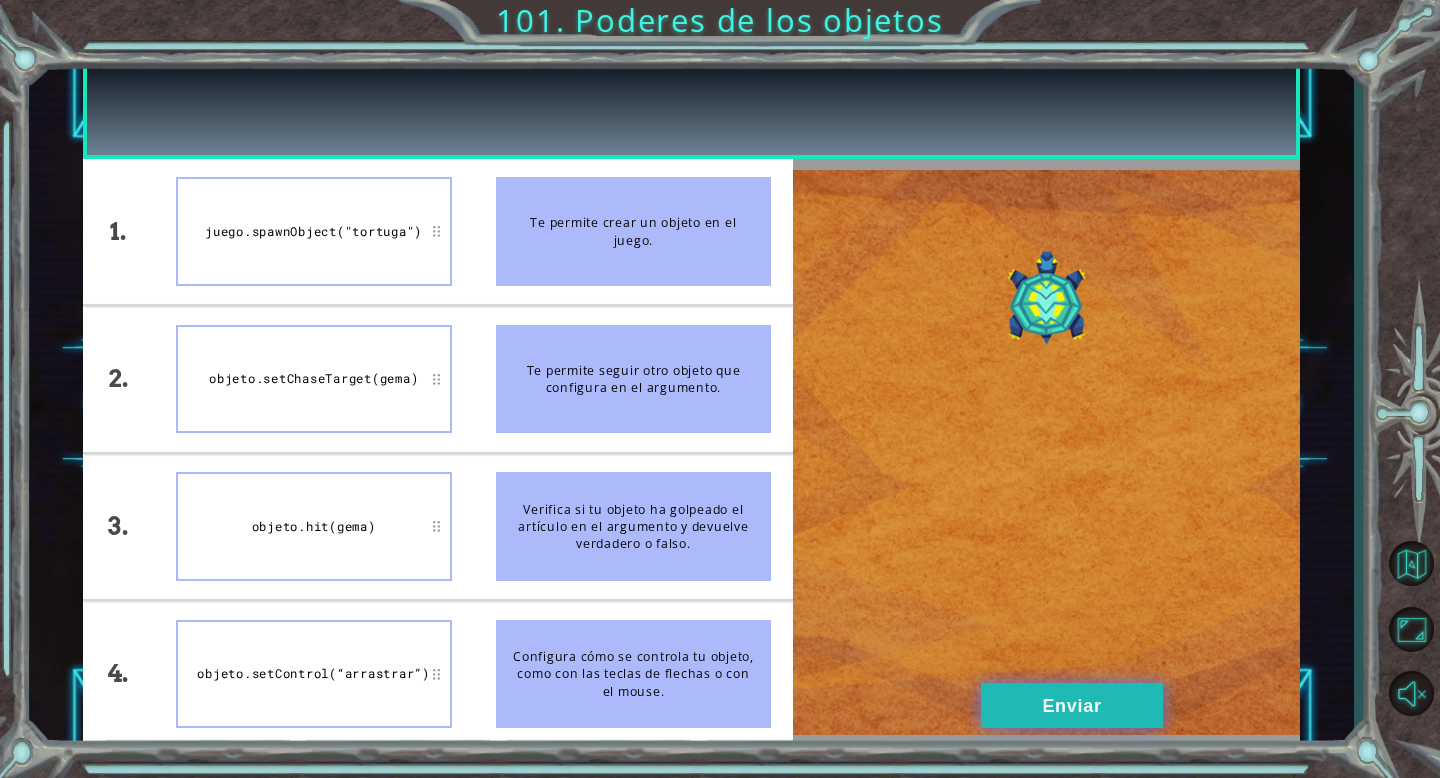 click on "Enviar" at bounding box center [1071, 706] 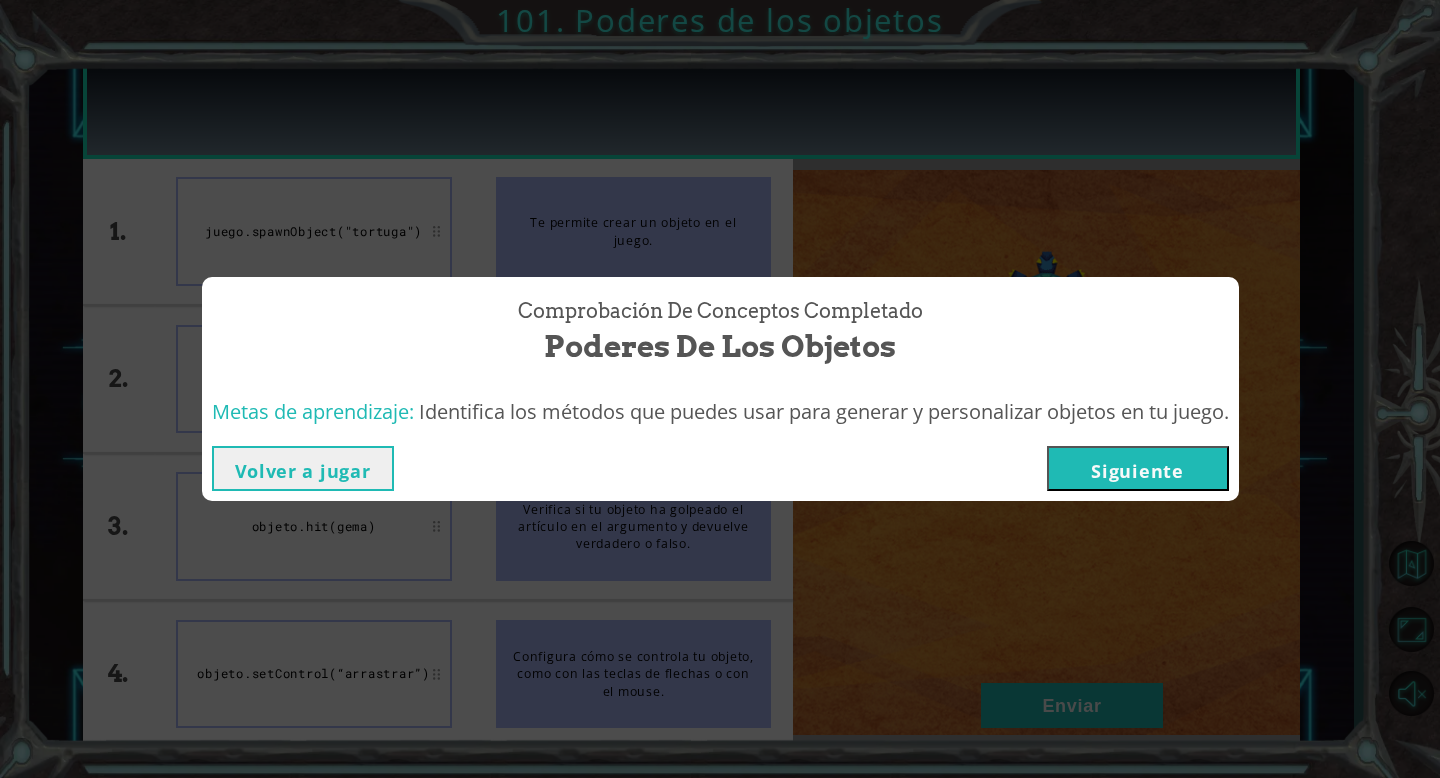 click on "Siguiente" at bounding box center (1138, 468) 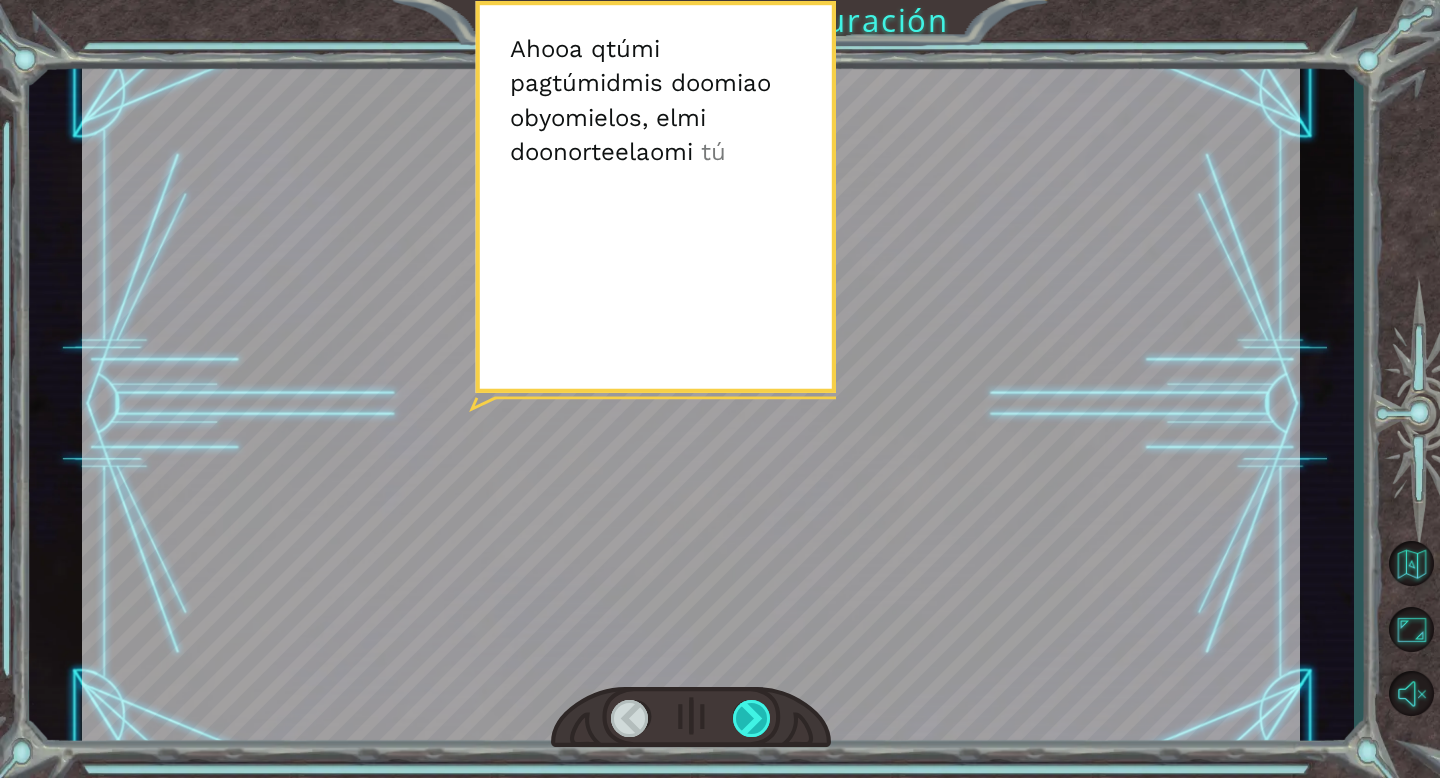 click at bounding box center (752, 718) 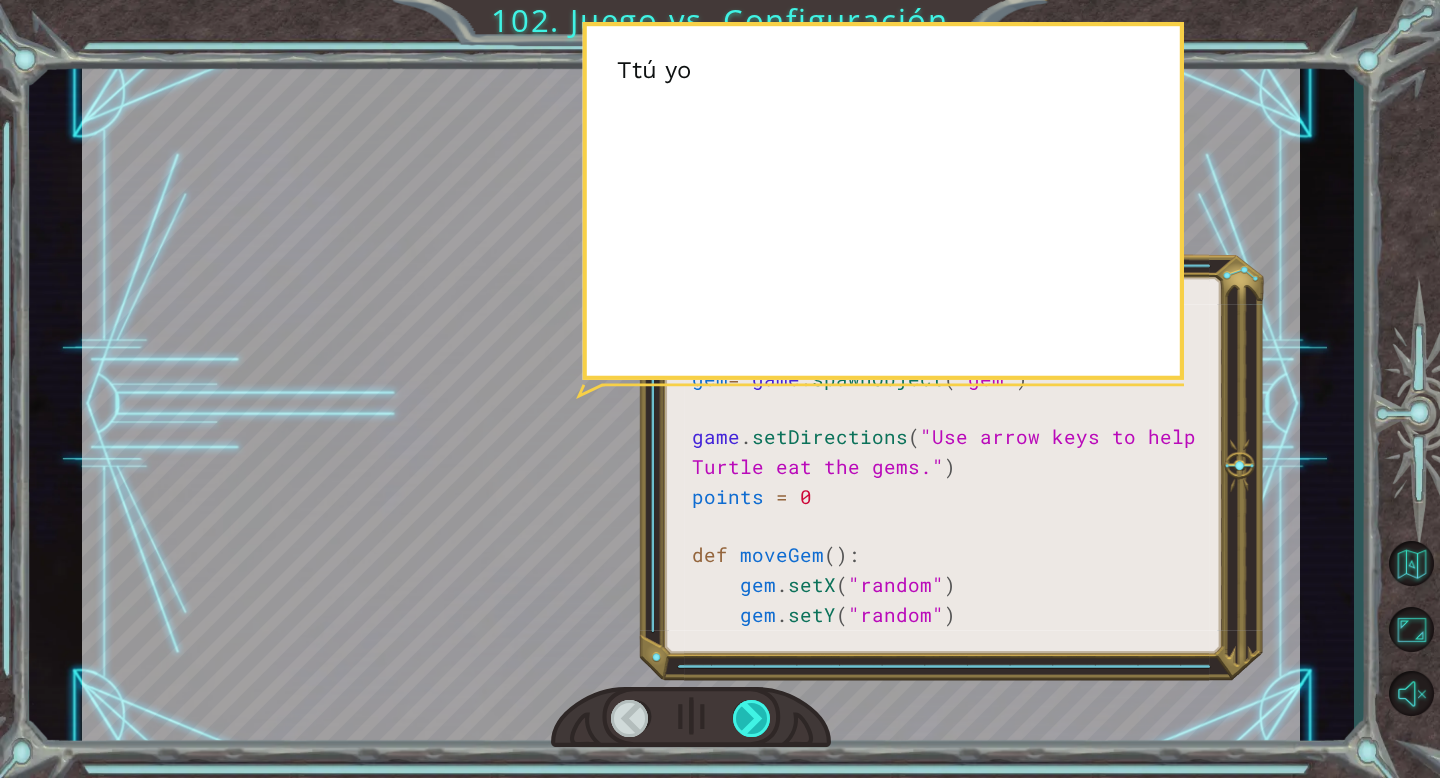 click at bounding box center (752, 718) 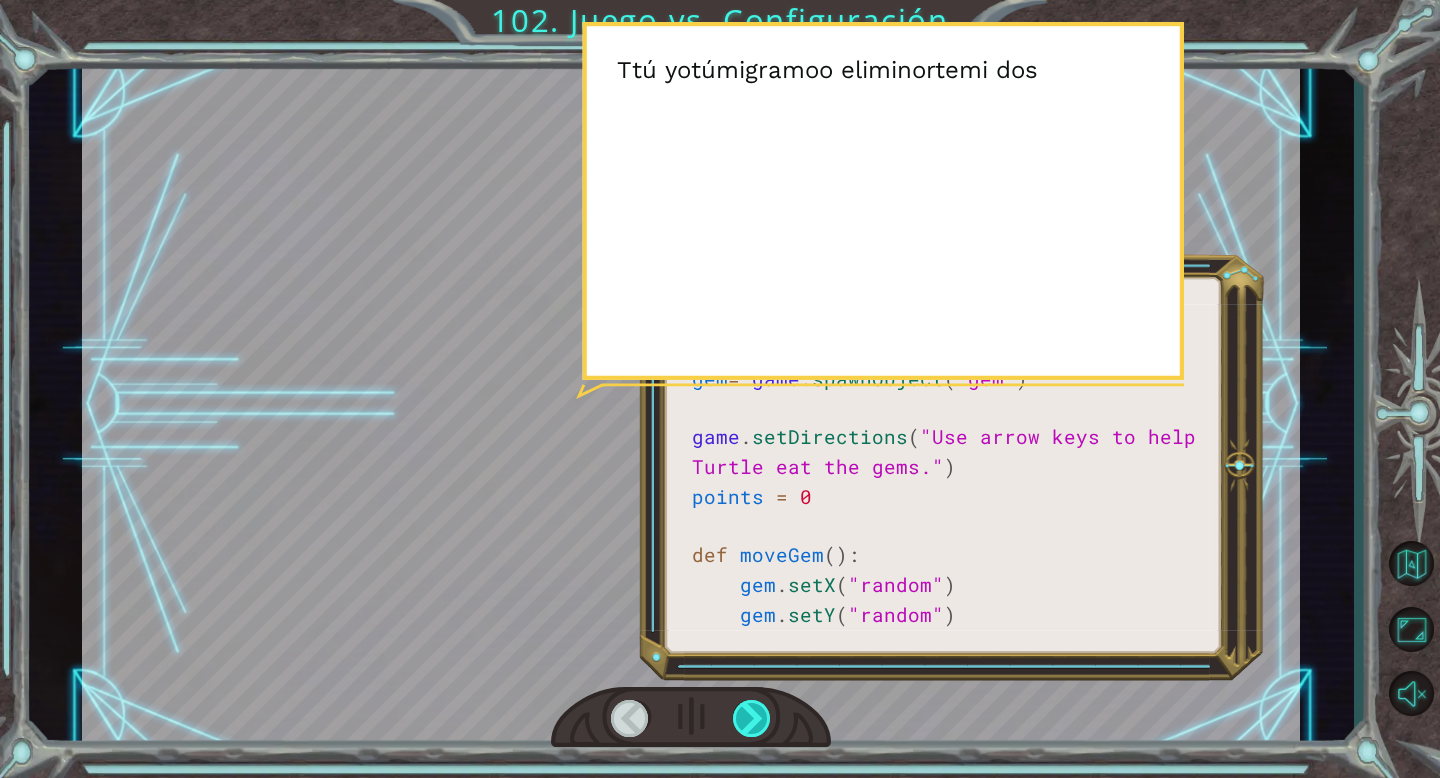 click at bounding box center [752, 718] 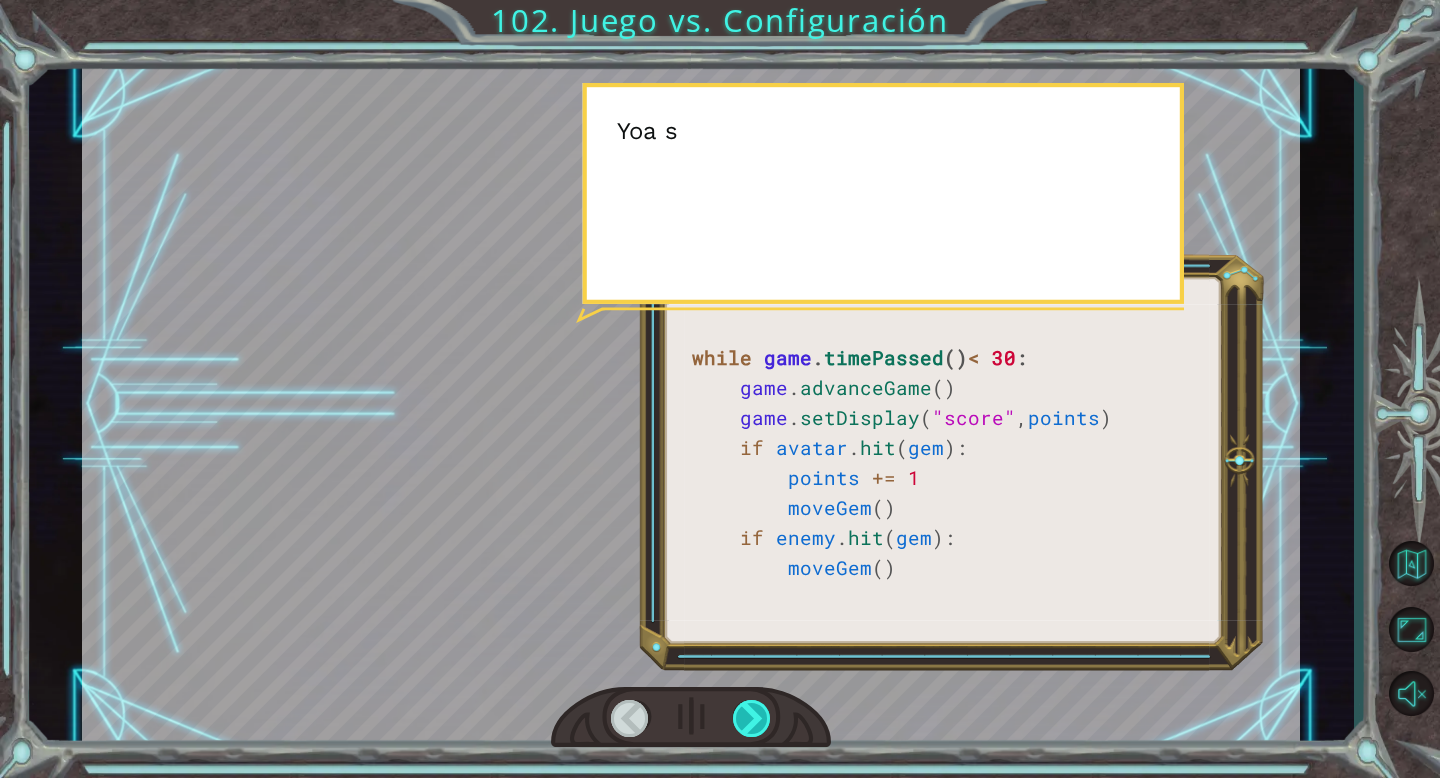 click at bounding box center (752, 718) 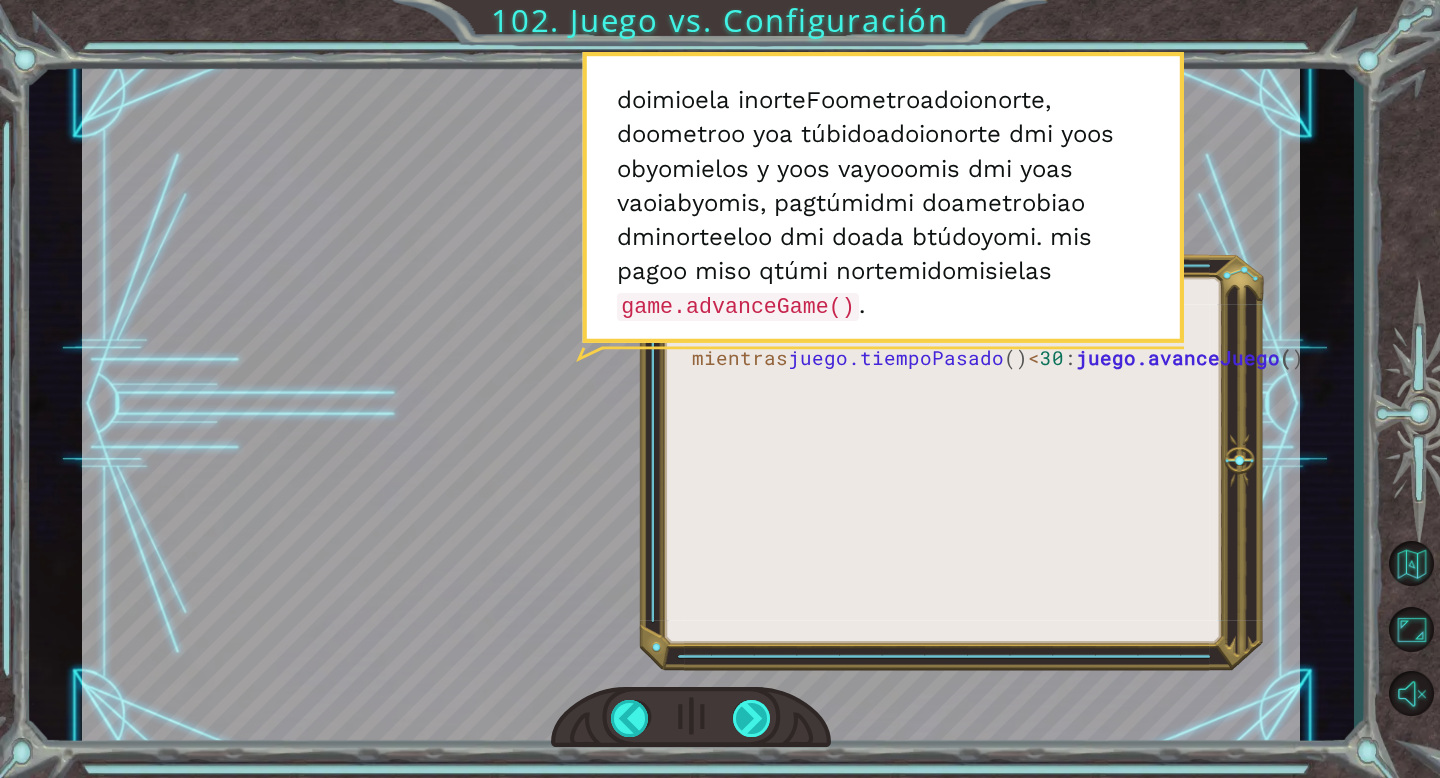 click at bounding box center [752, 718] 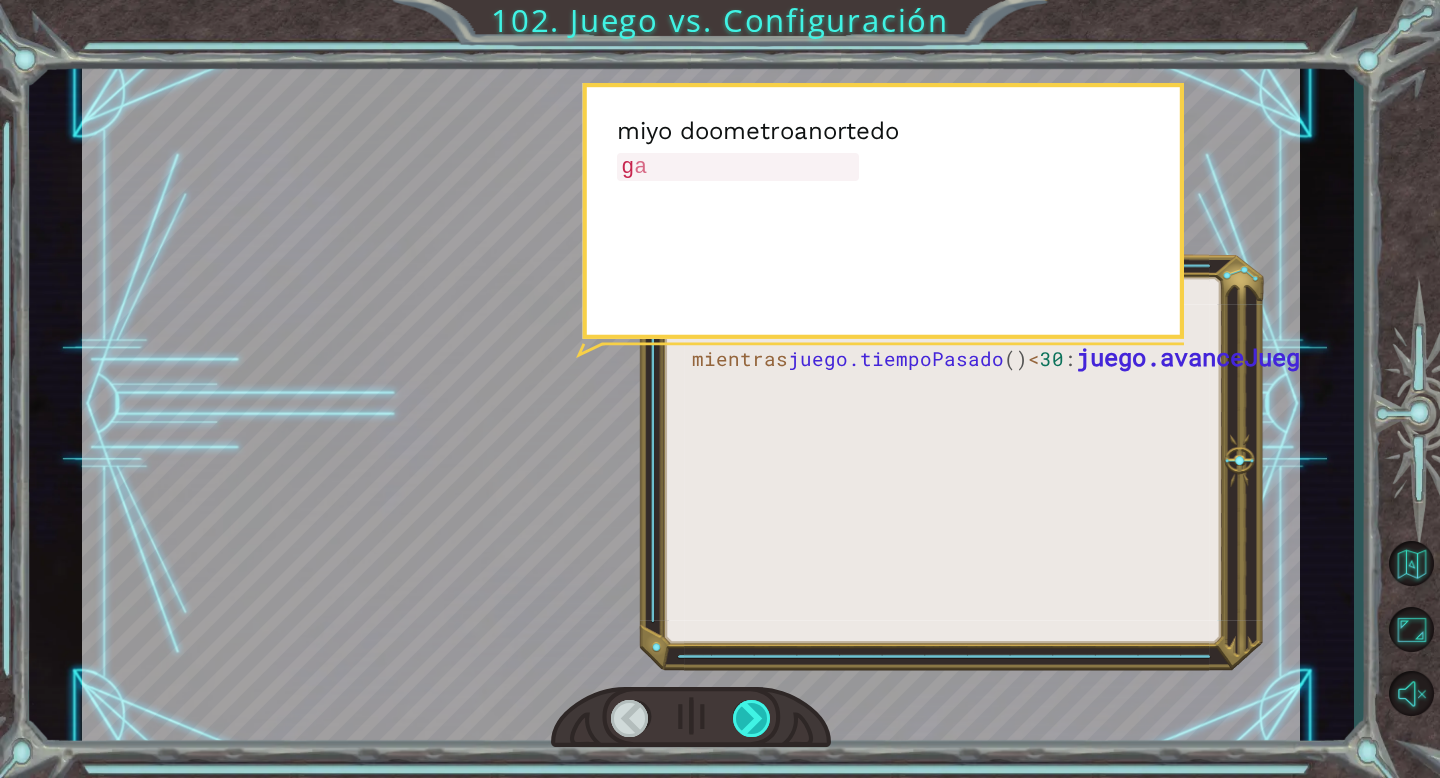 click at bounding box center [752, 718] 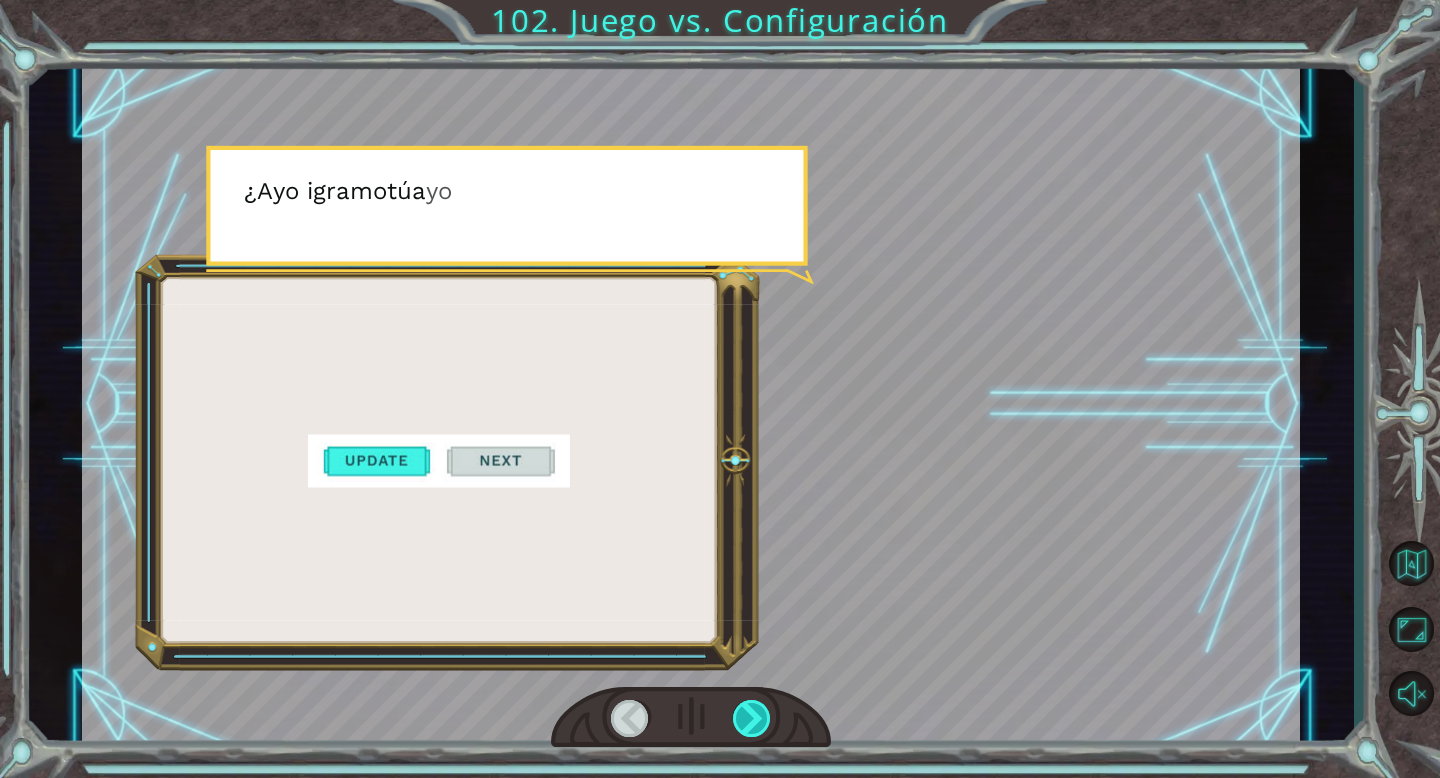 click at bounding box center (752, 718) 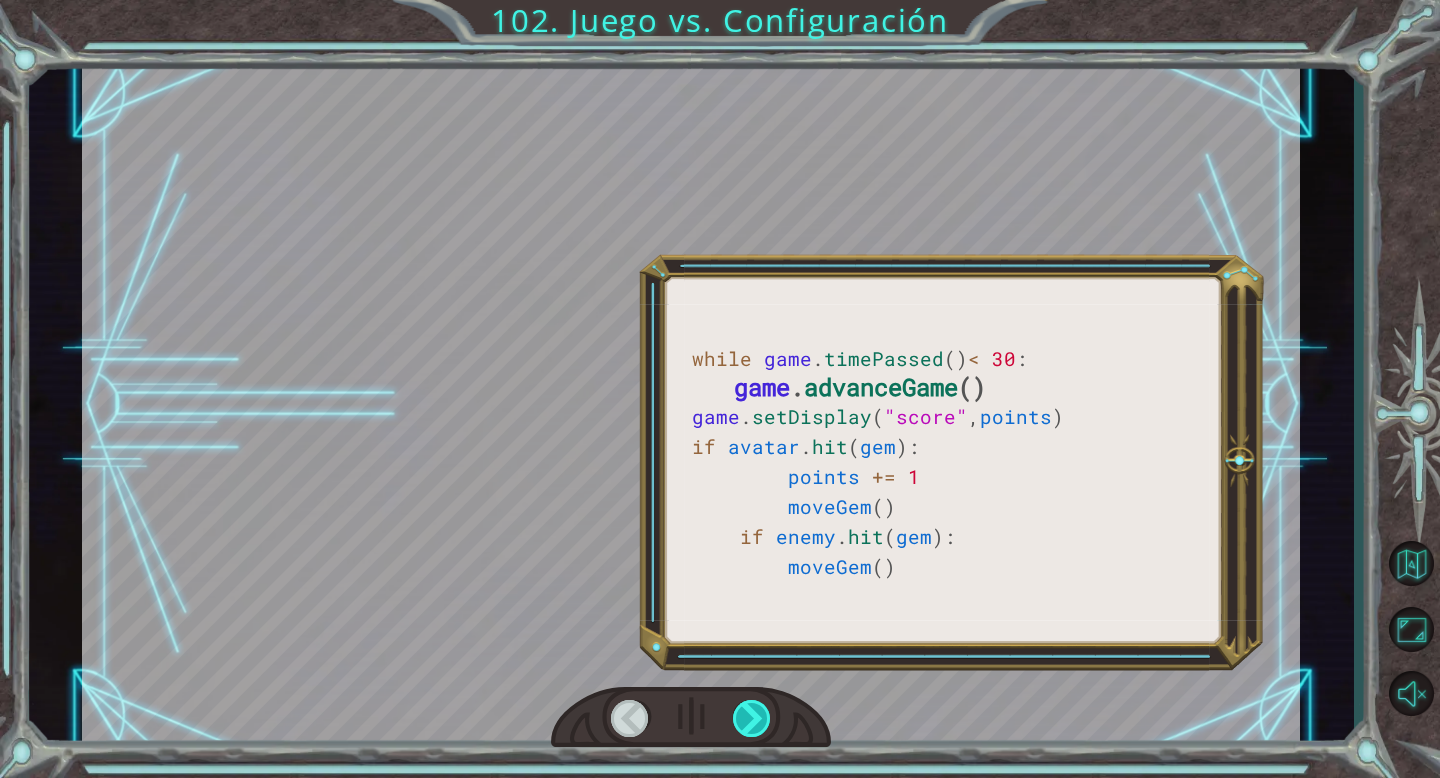 click at bounding box center (752, 718) 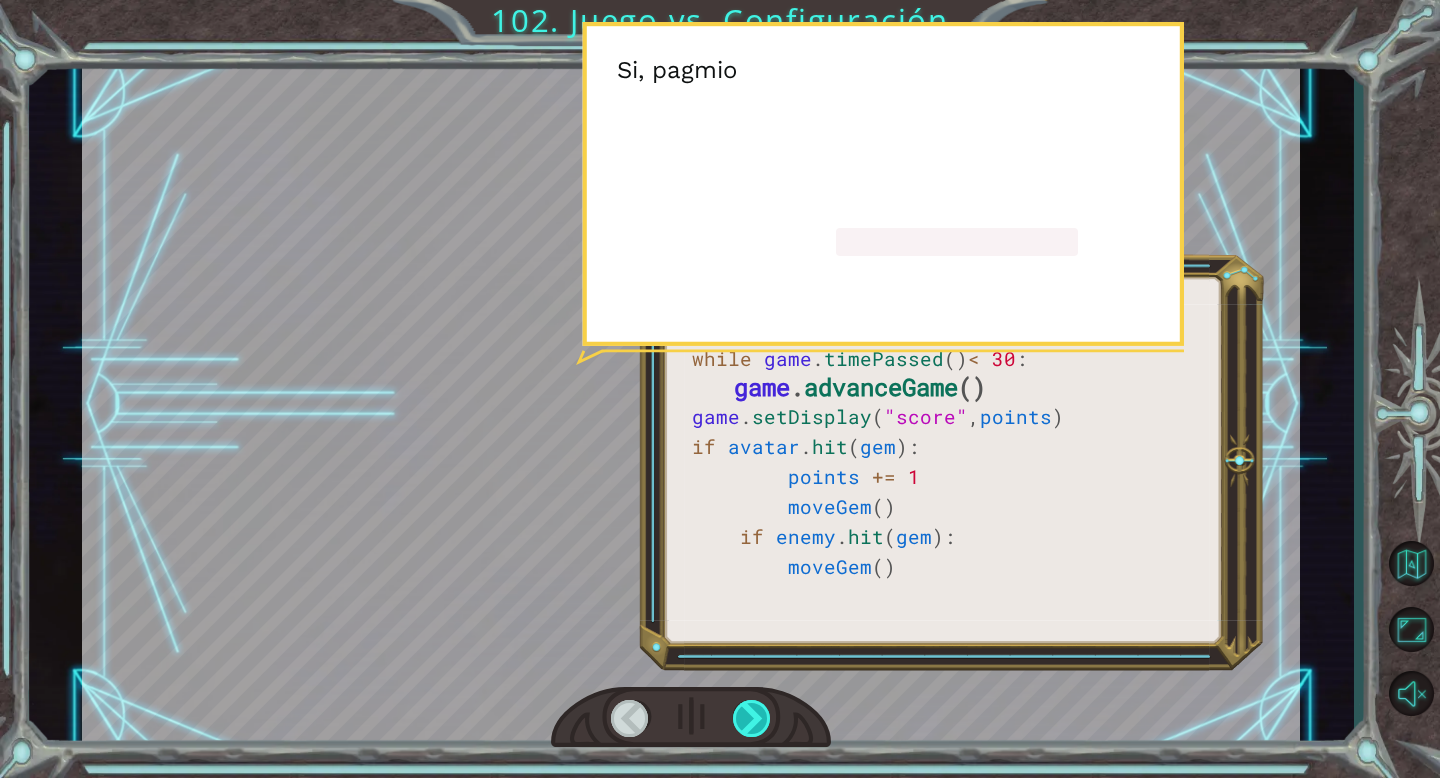 click at bounding box center (752, 718) 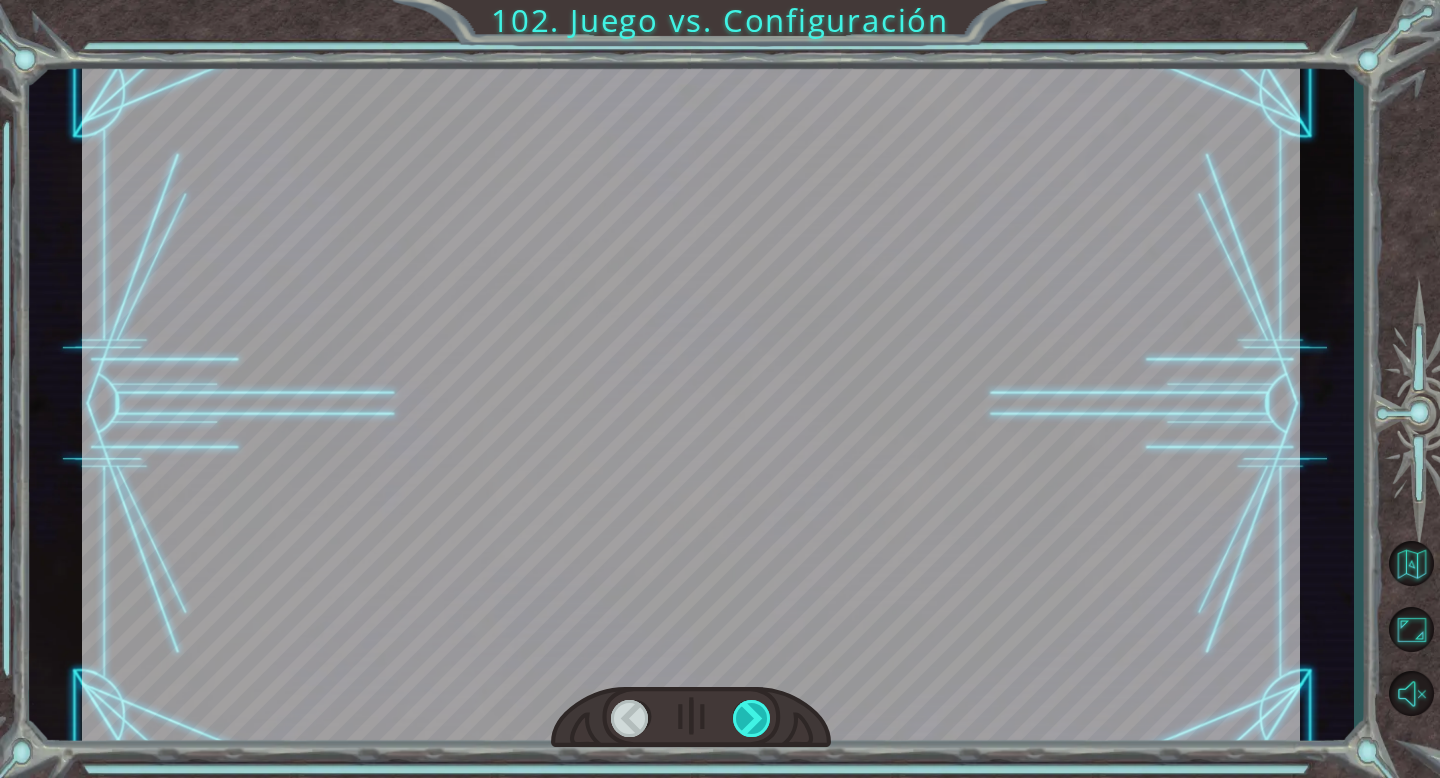 click at bounding box center (752, 718) 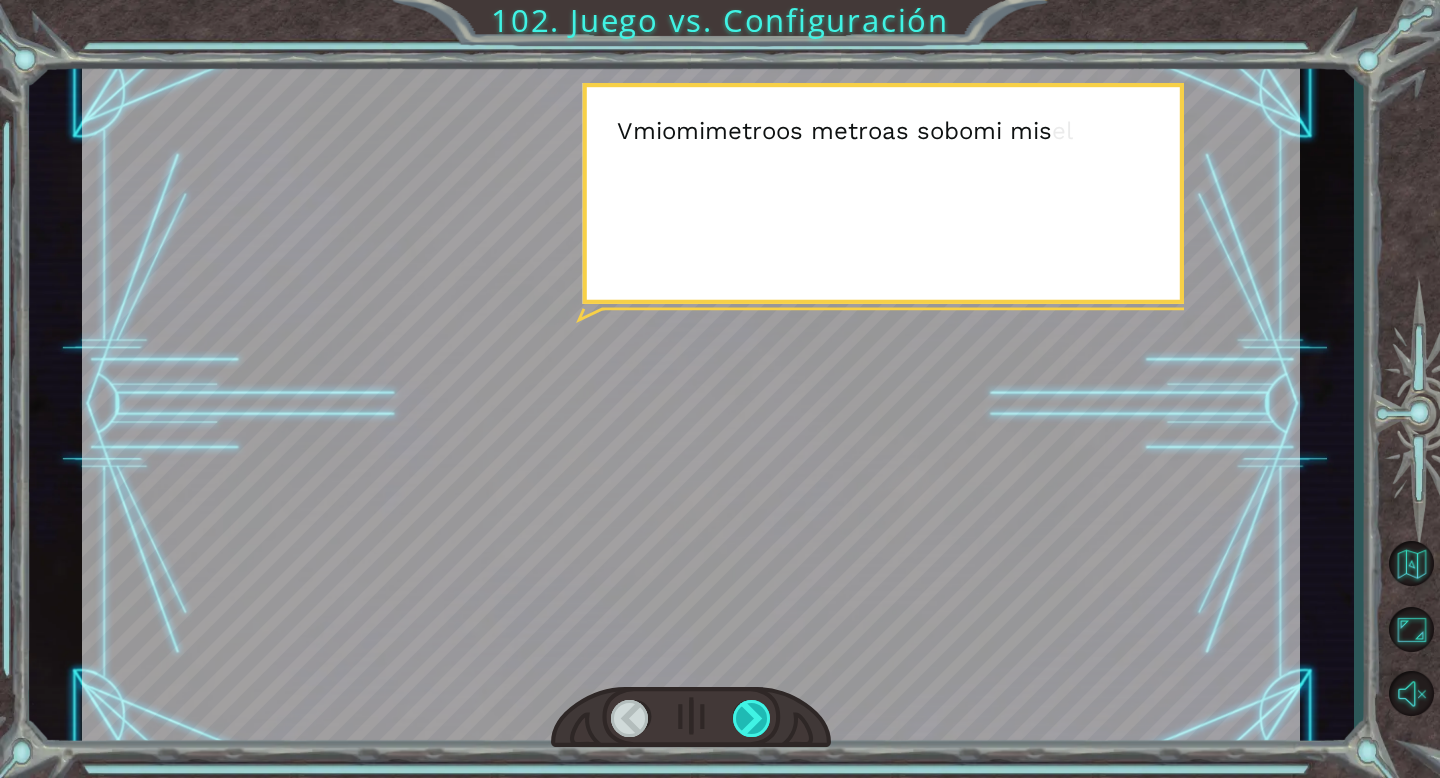 click at bounding box center (752, 718) 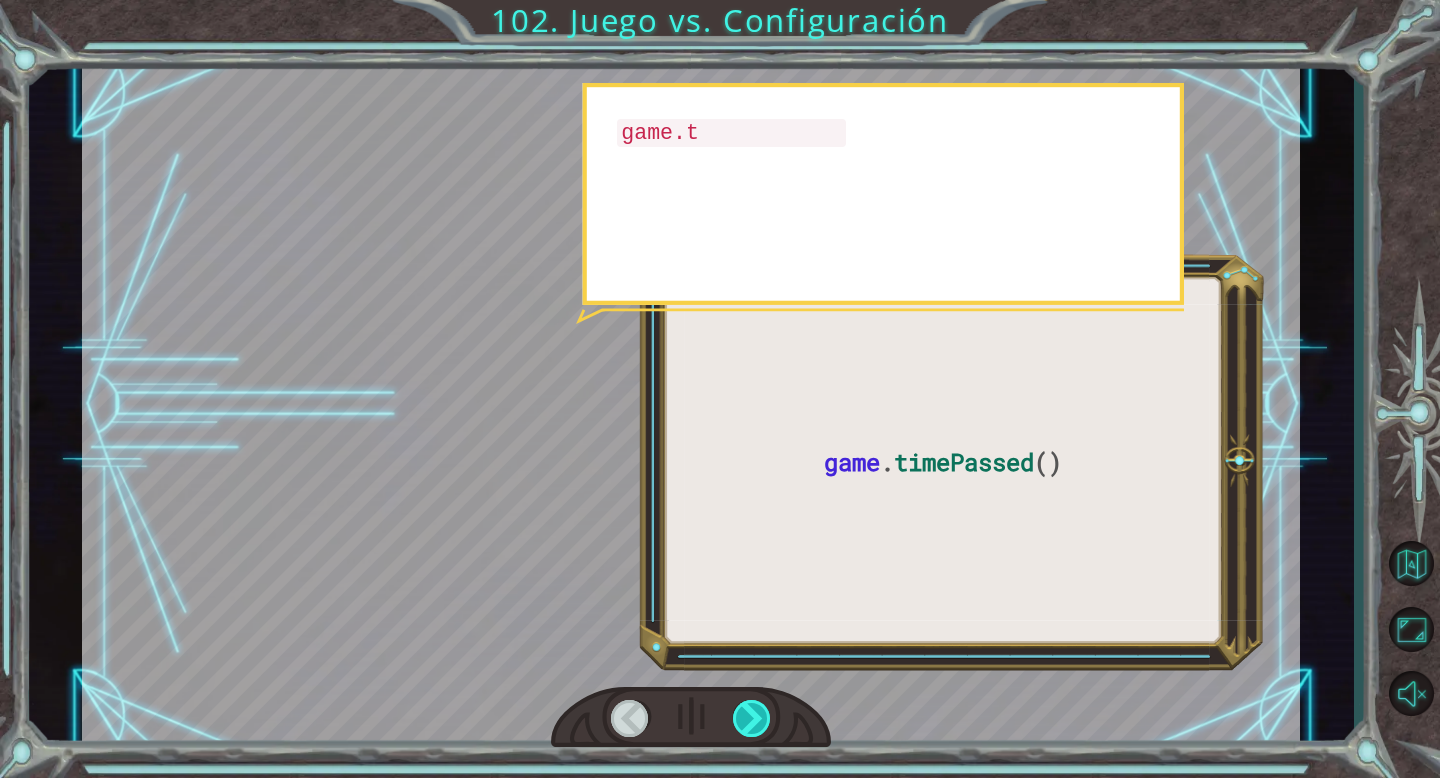 click at bounding box center (752, 718) 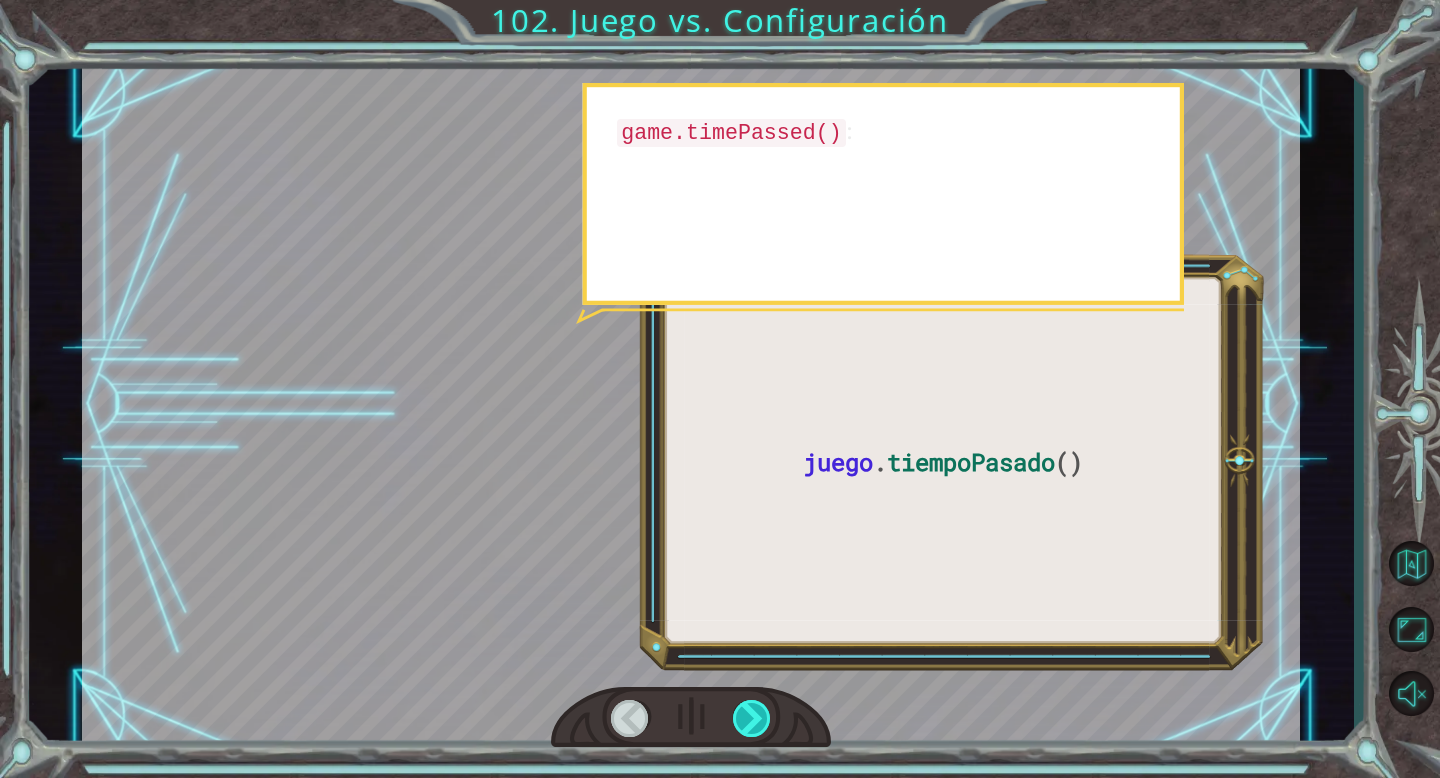 click at bounding box center (752, 718) 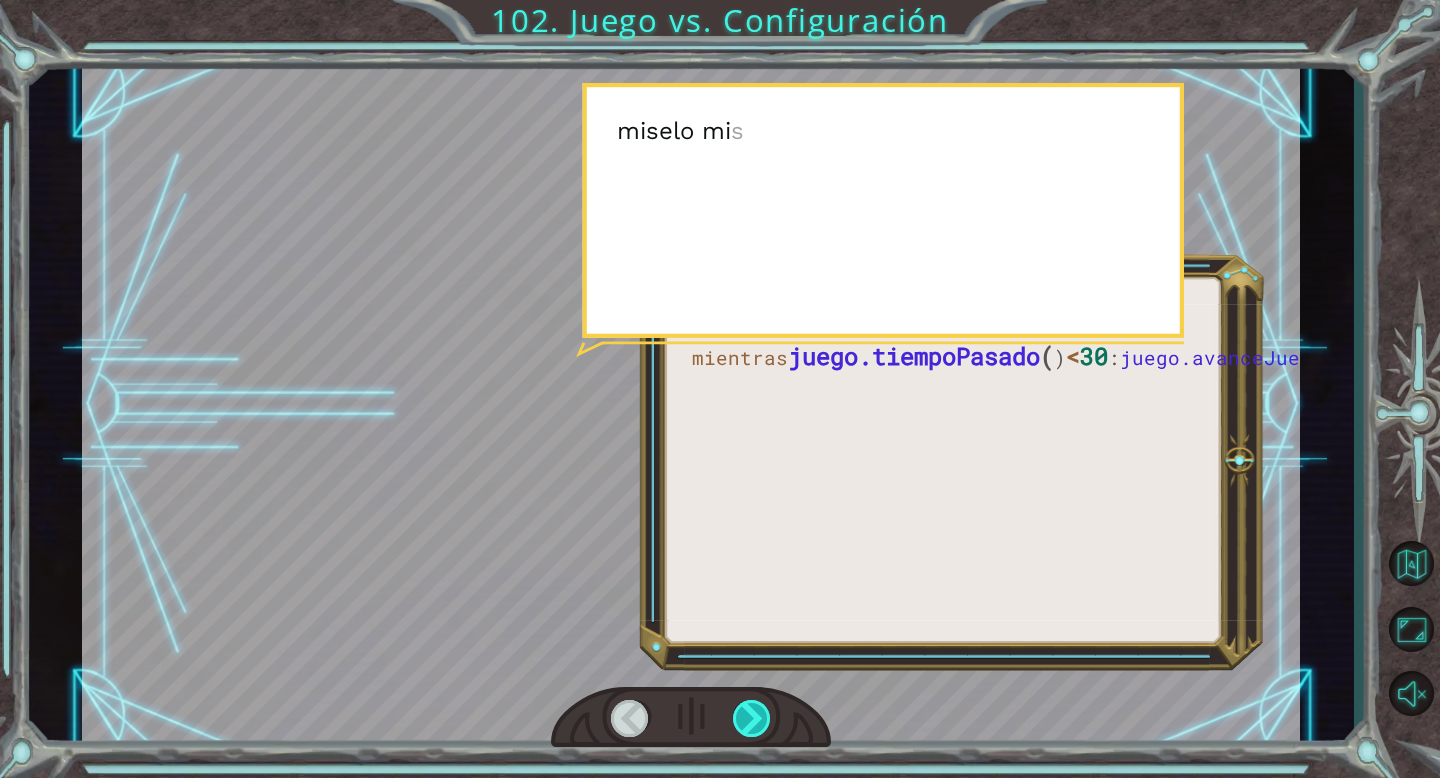 click at bounding box center (752, 718) 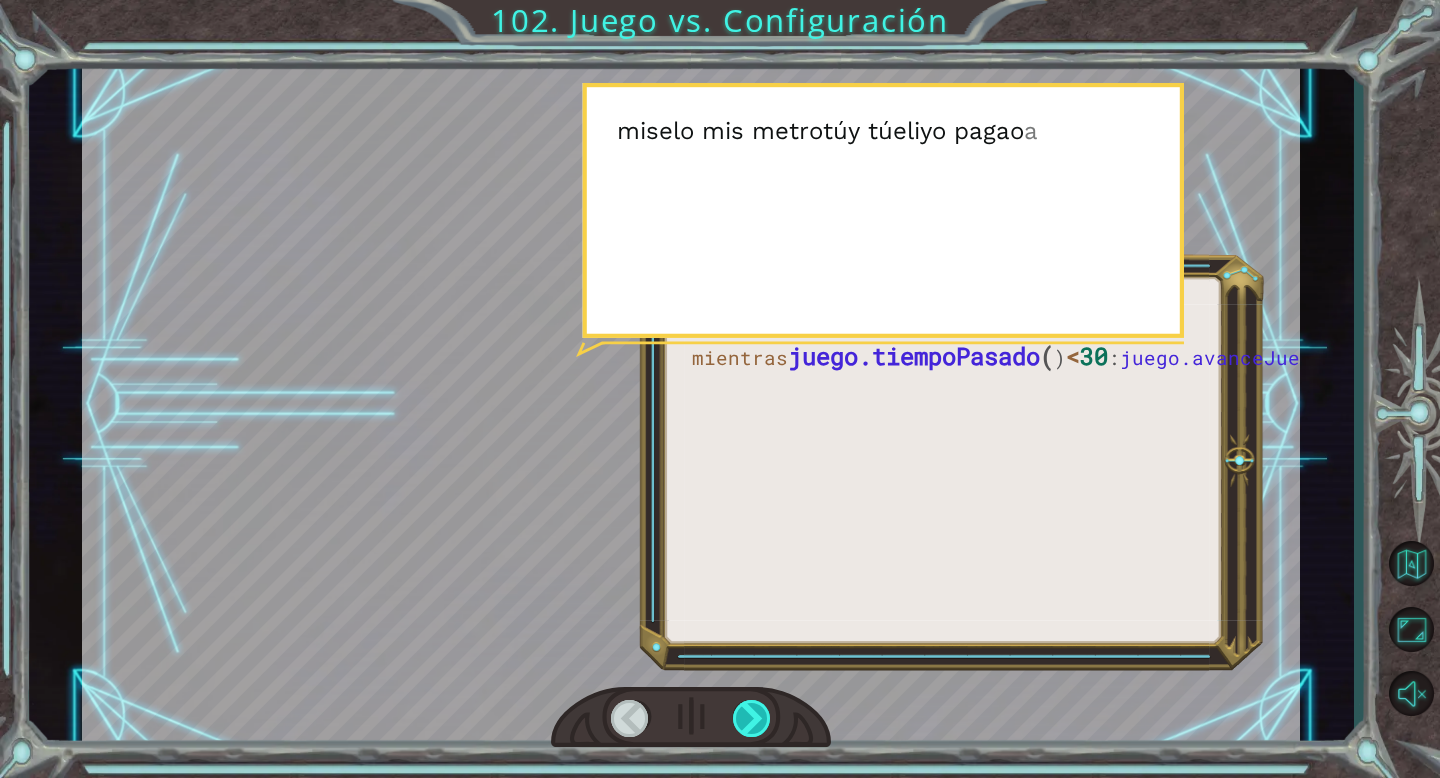 click at bounding box center [752, 718] 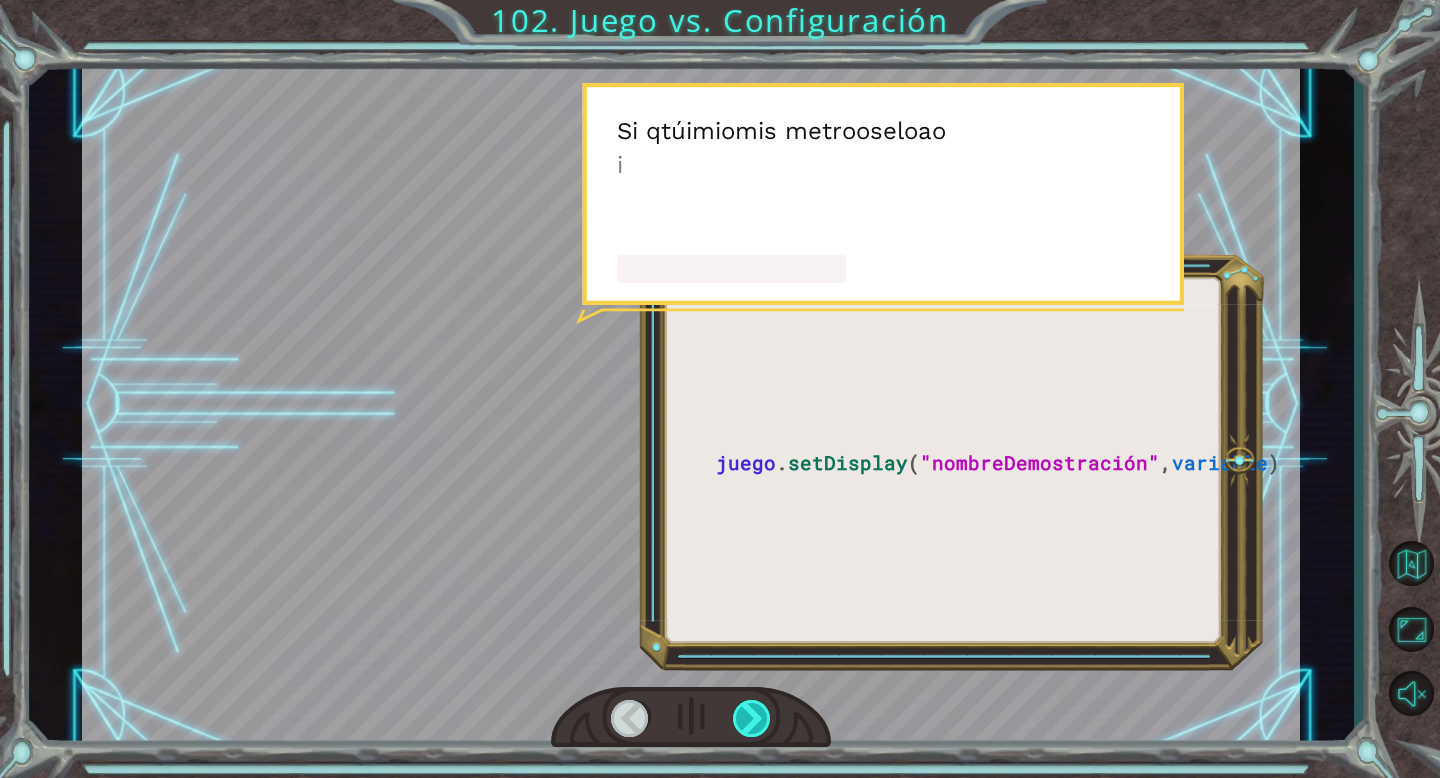click at bounding box center [752, 718] 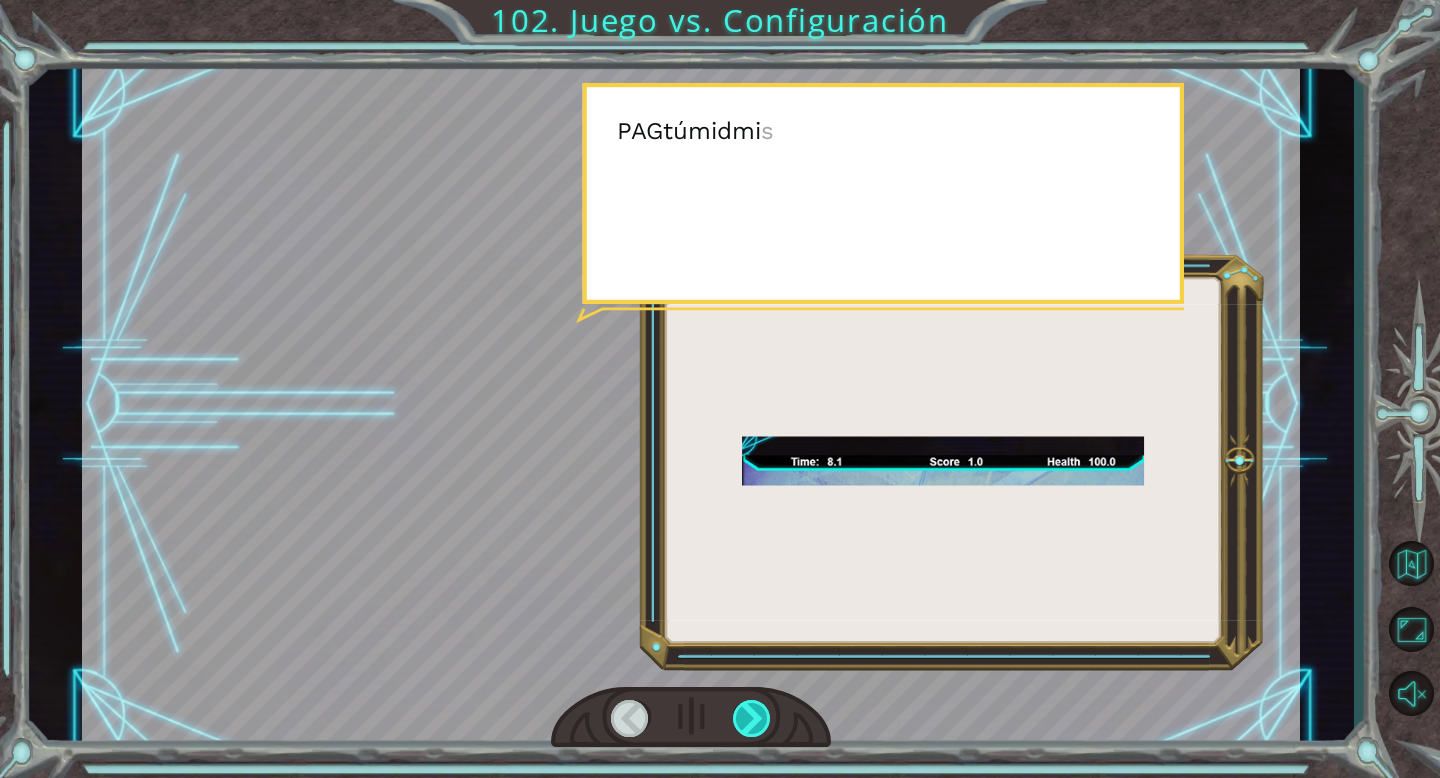 click at bounding box center [752, 718] 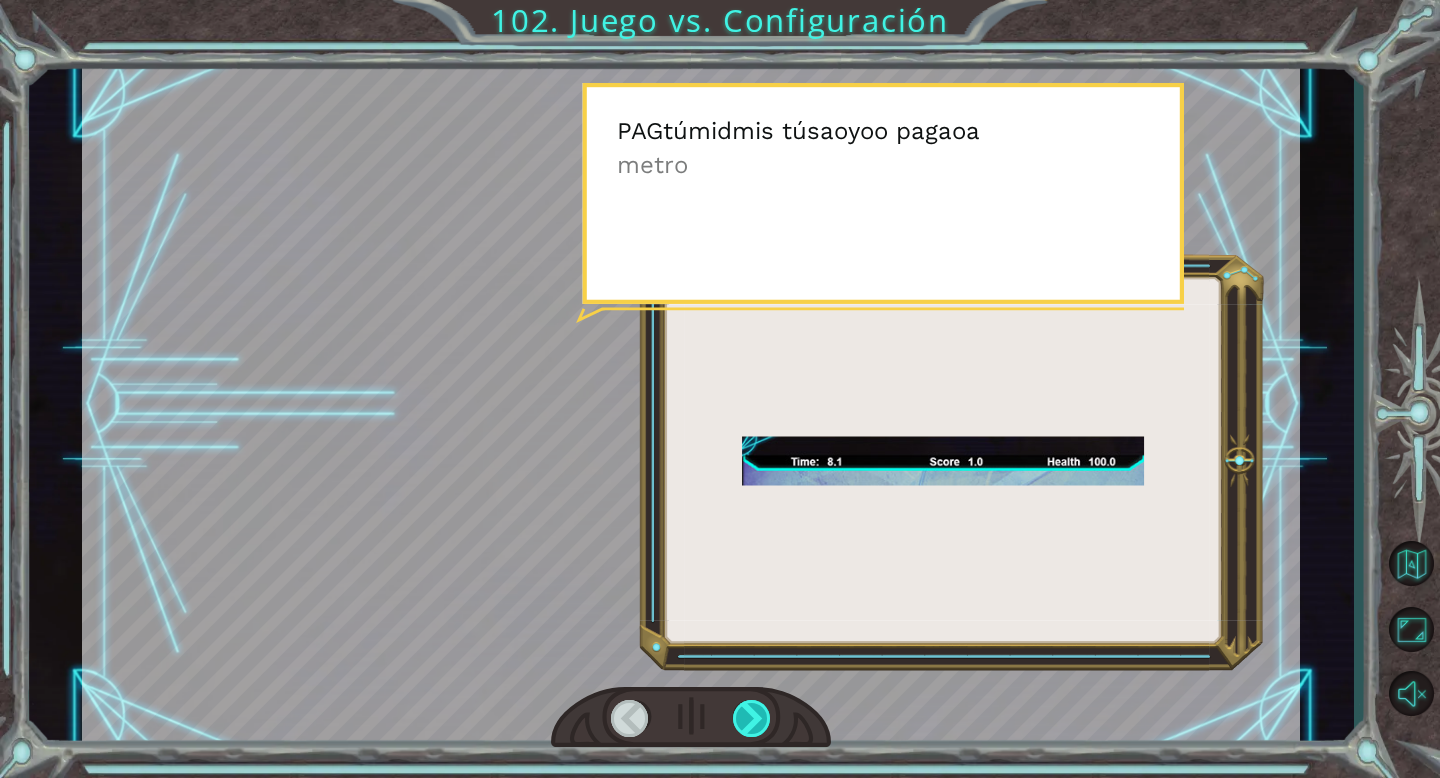 click at bounding box center [752, 718] 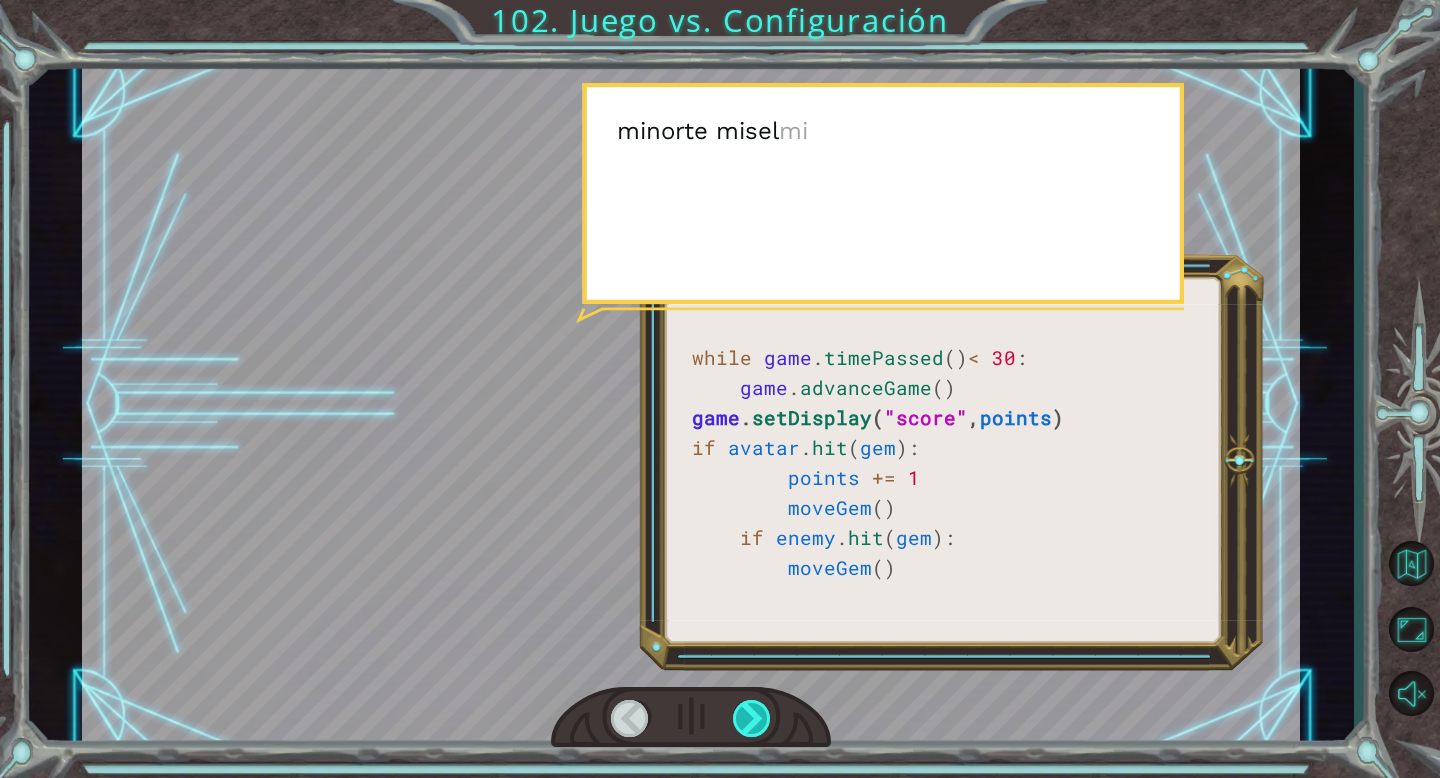 click at bounding box center (752, 718) 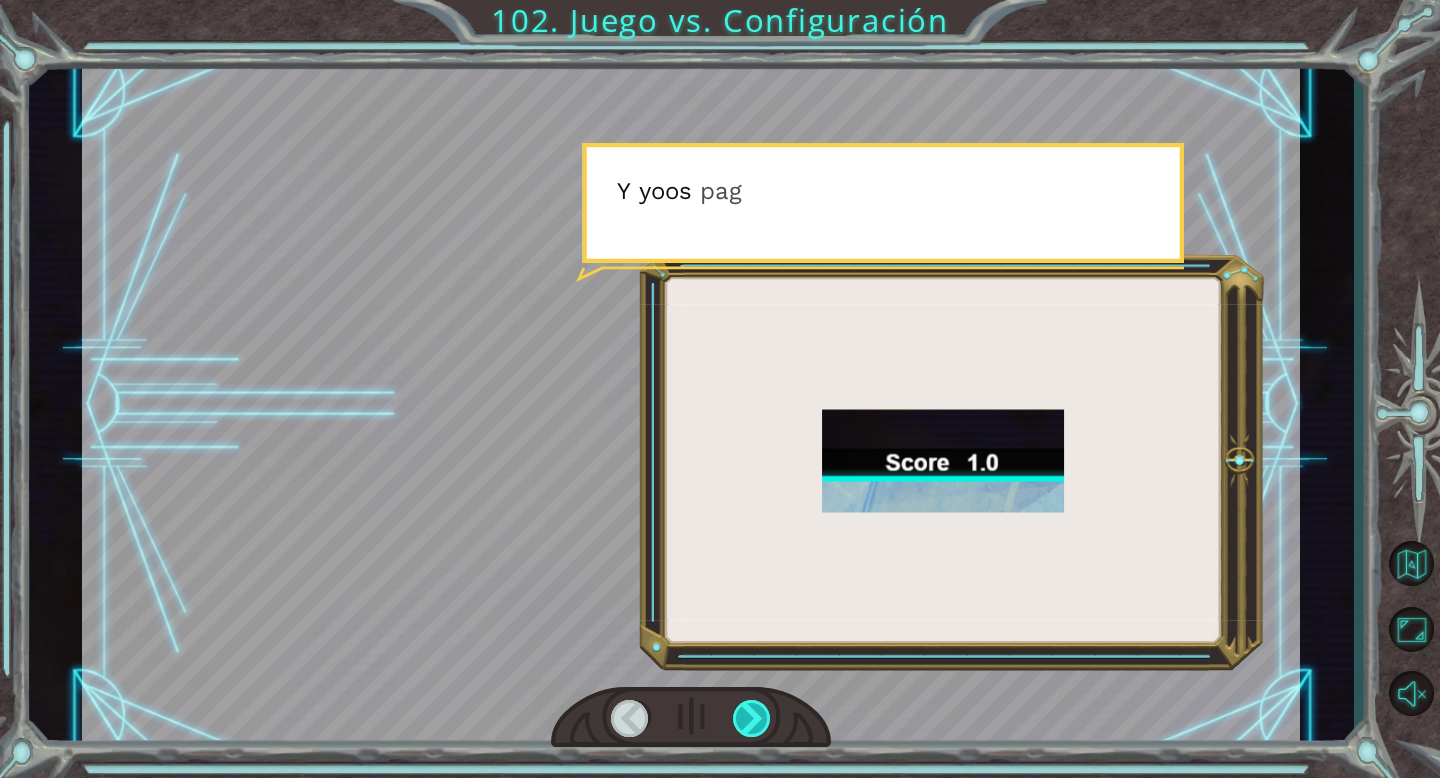 click at bounding box center [752, 718] 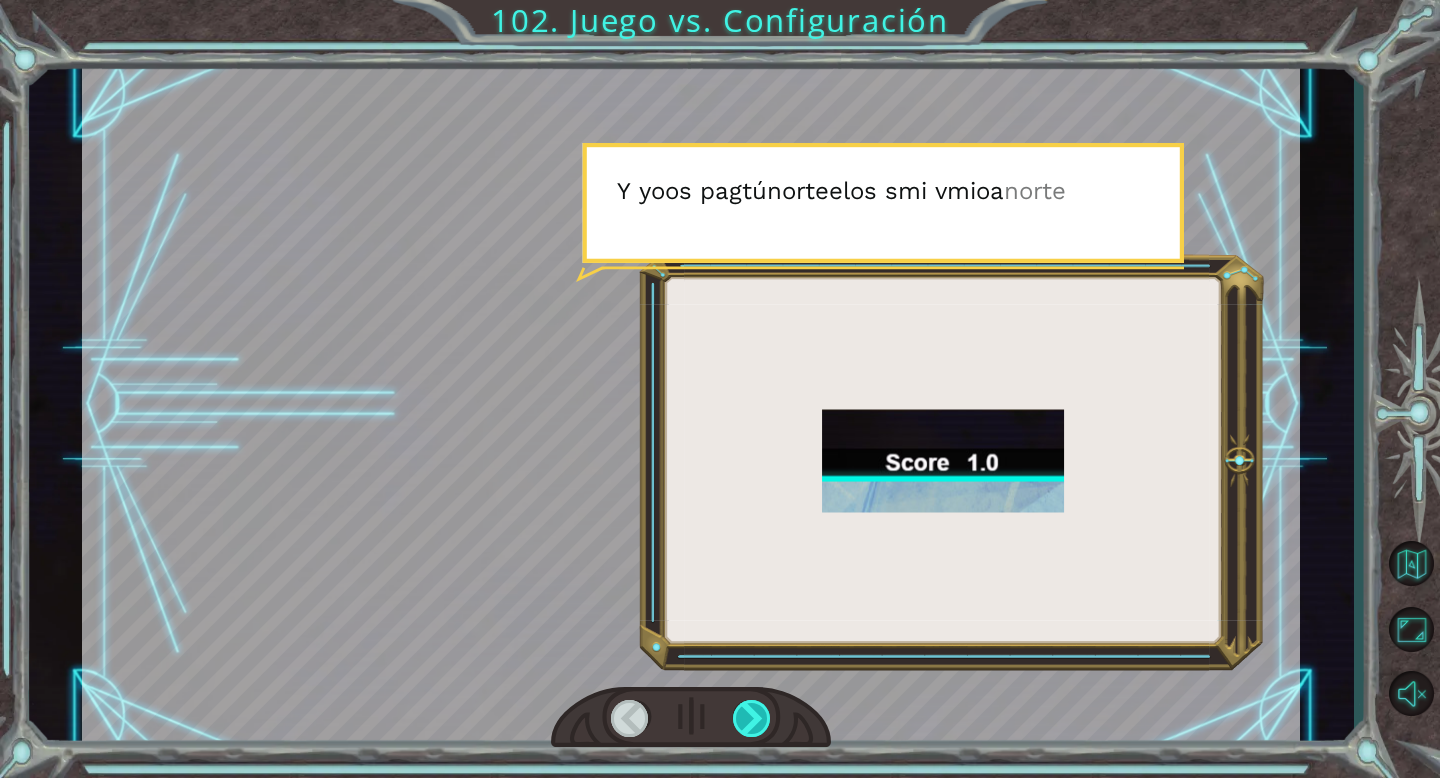 click at bounding box center (752, 718) 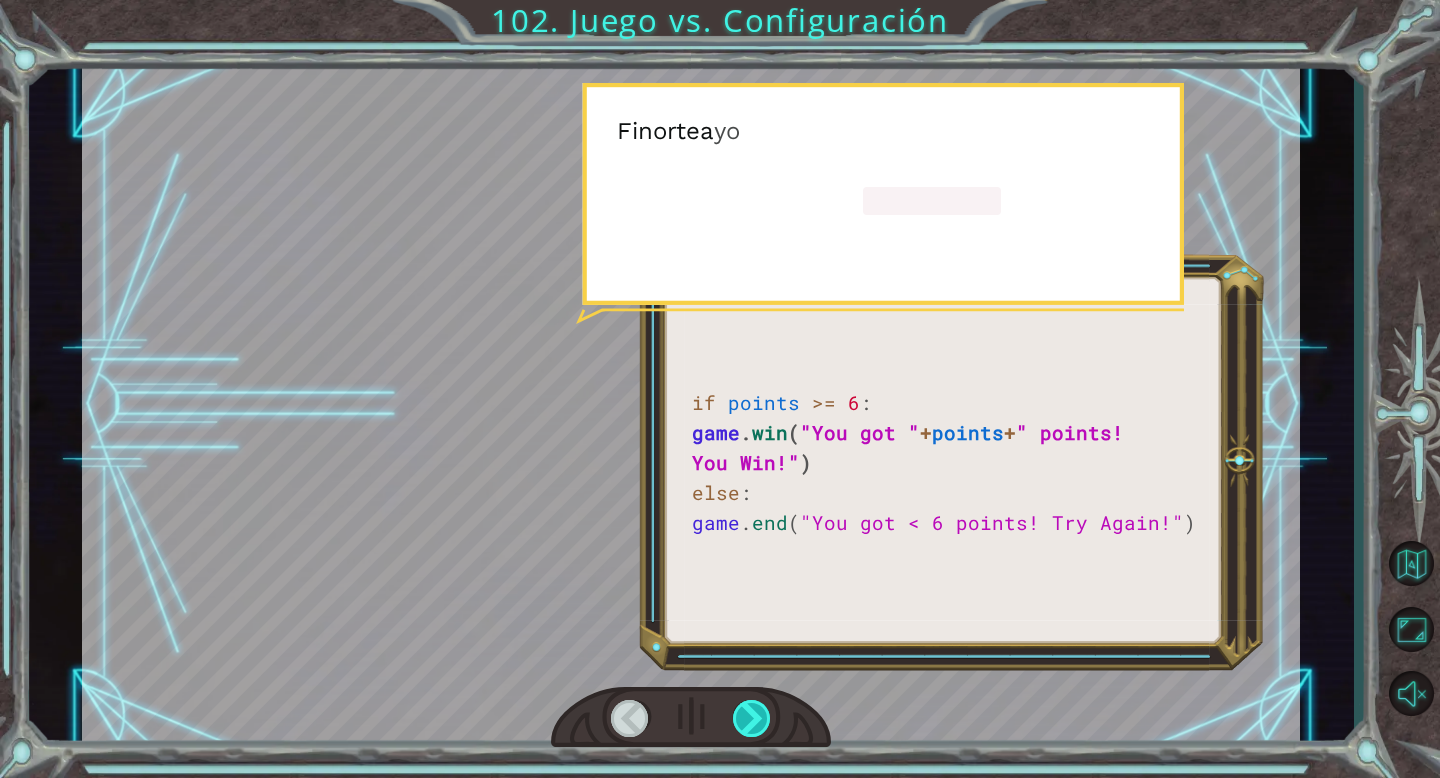 click at bounding box center (752, 718) 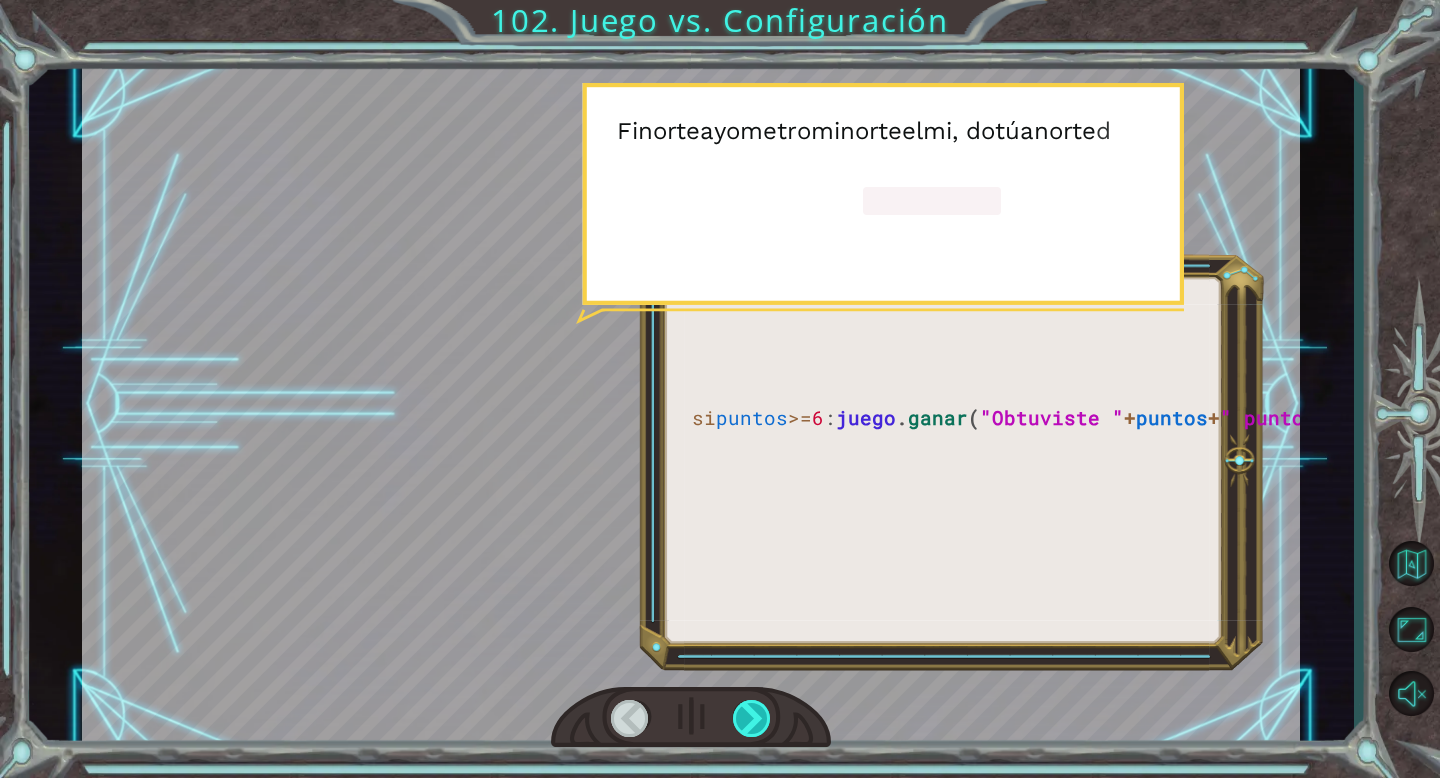 click at bounding box center (752, 718) 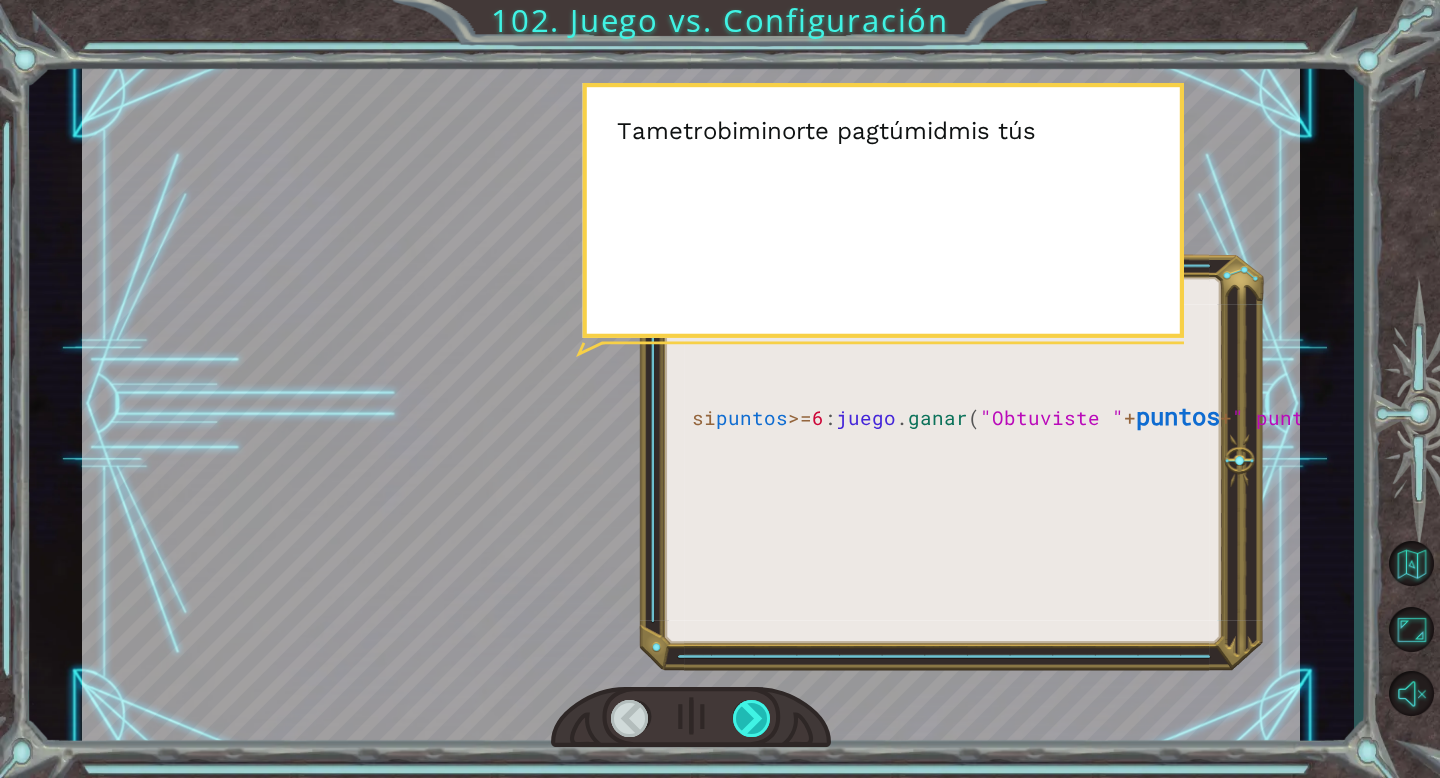 click at bounding box center [752, 718] 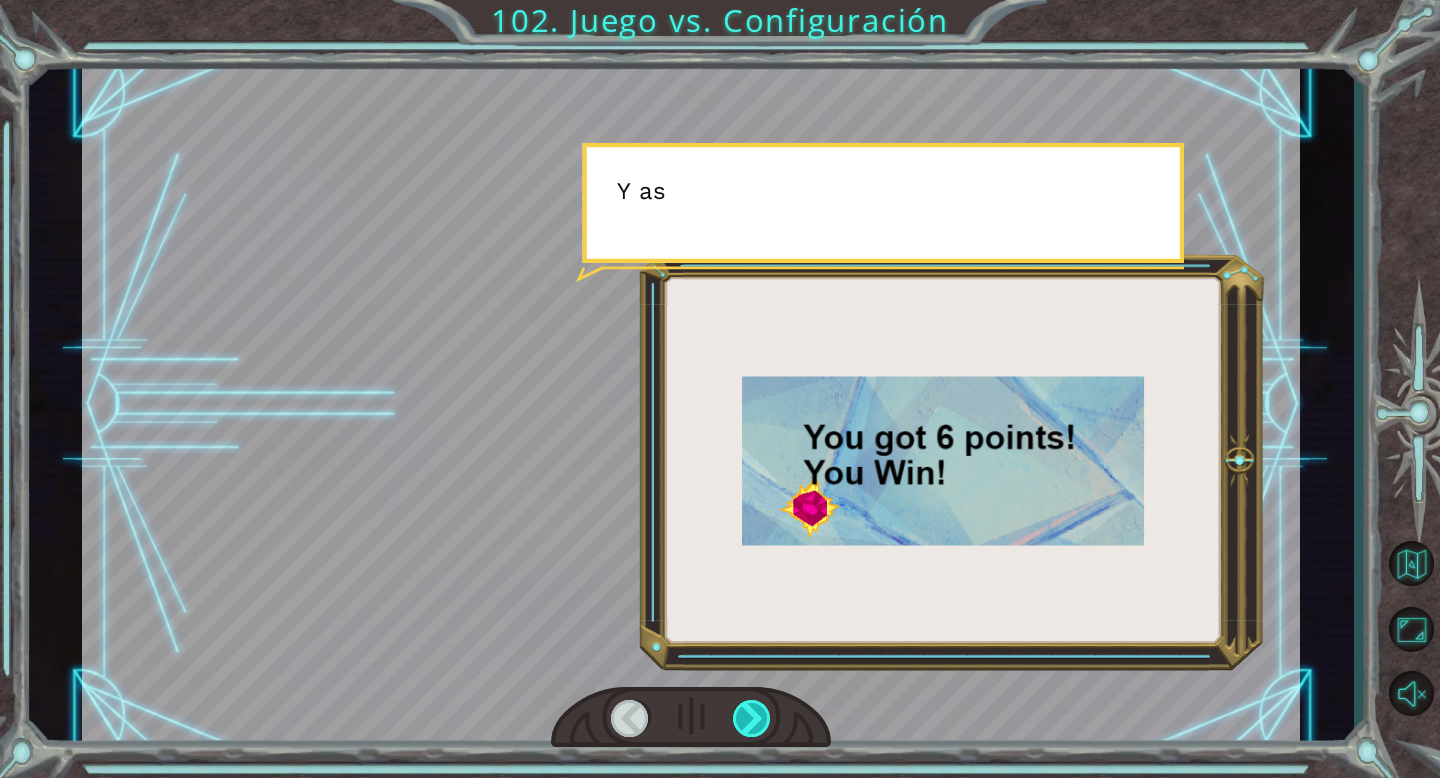 click at bounding box center (752, 718) 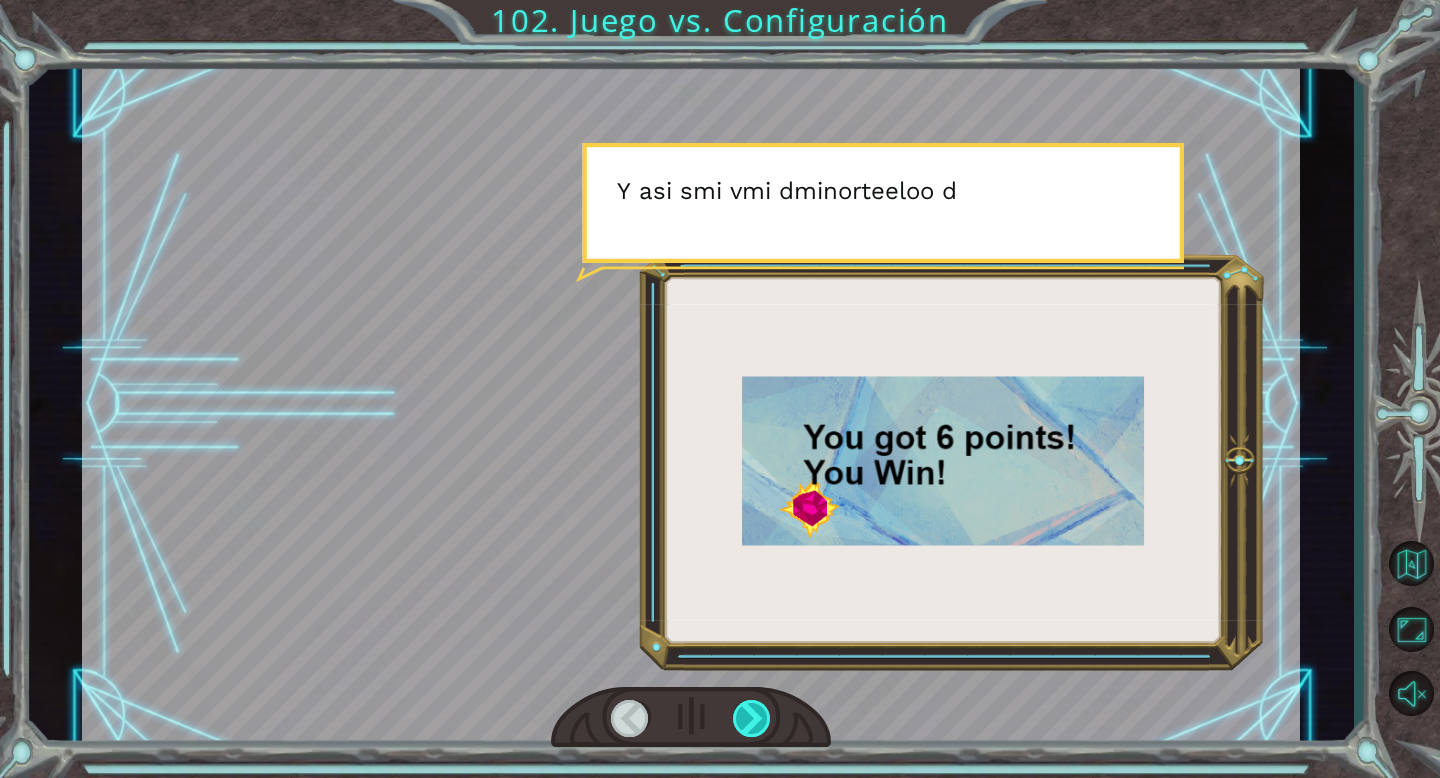 click at bounding box center [752, 718] 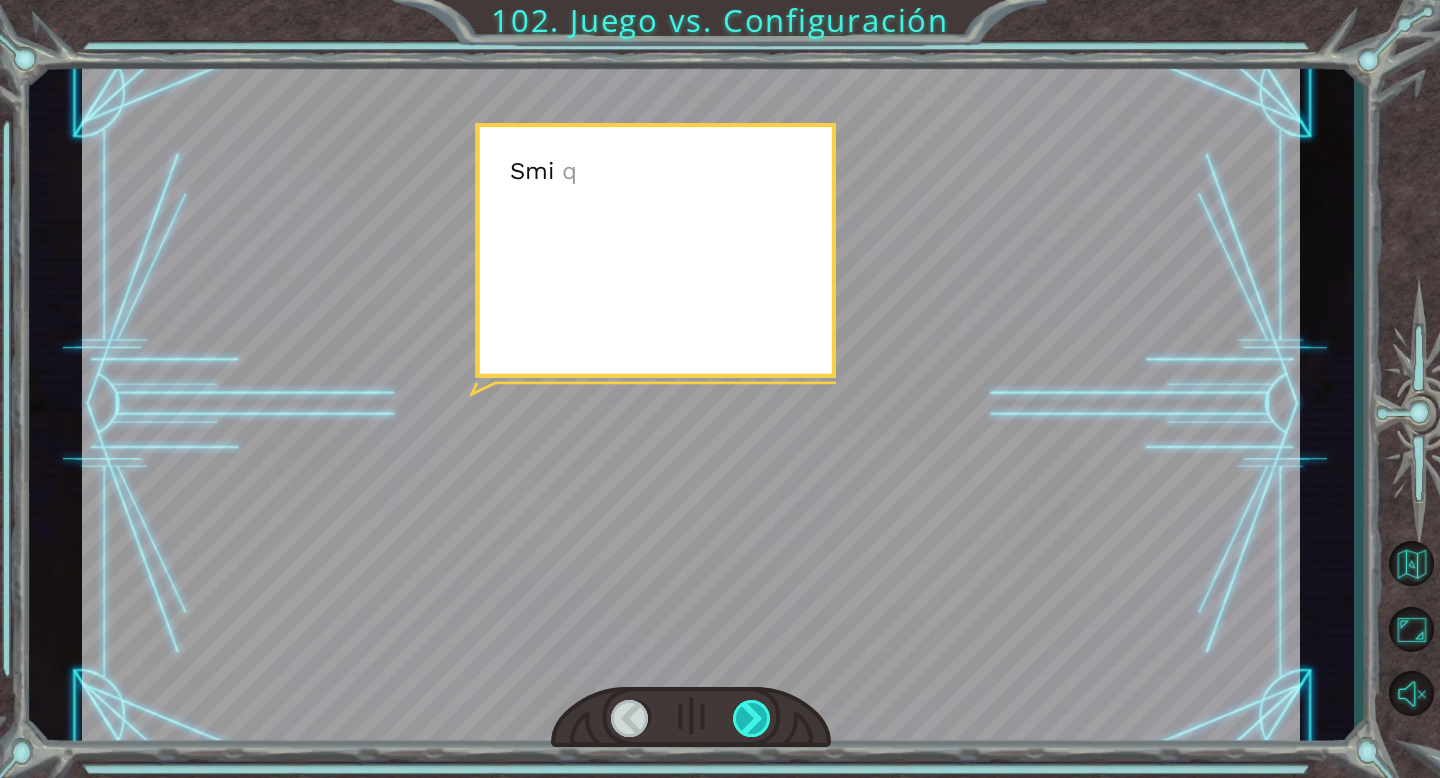 click at bounding box center [752, 718] 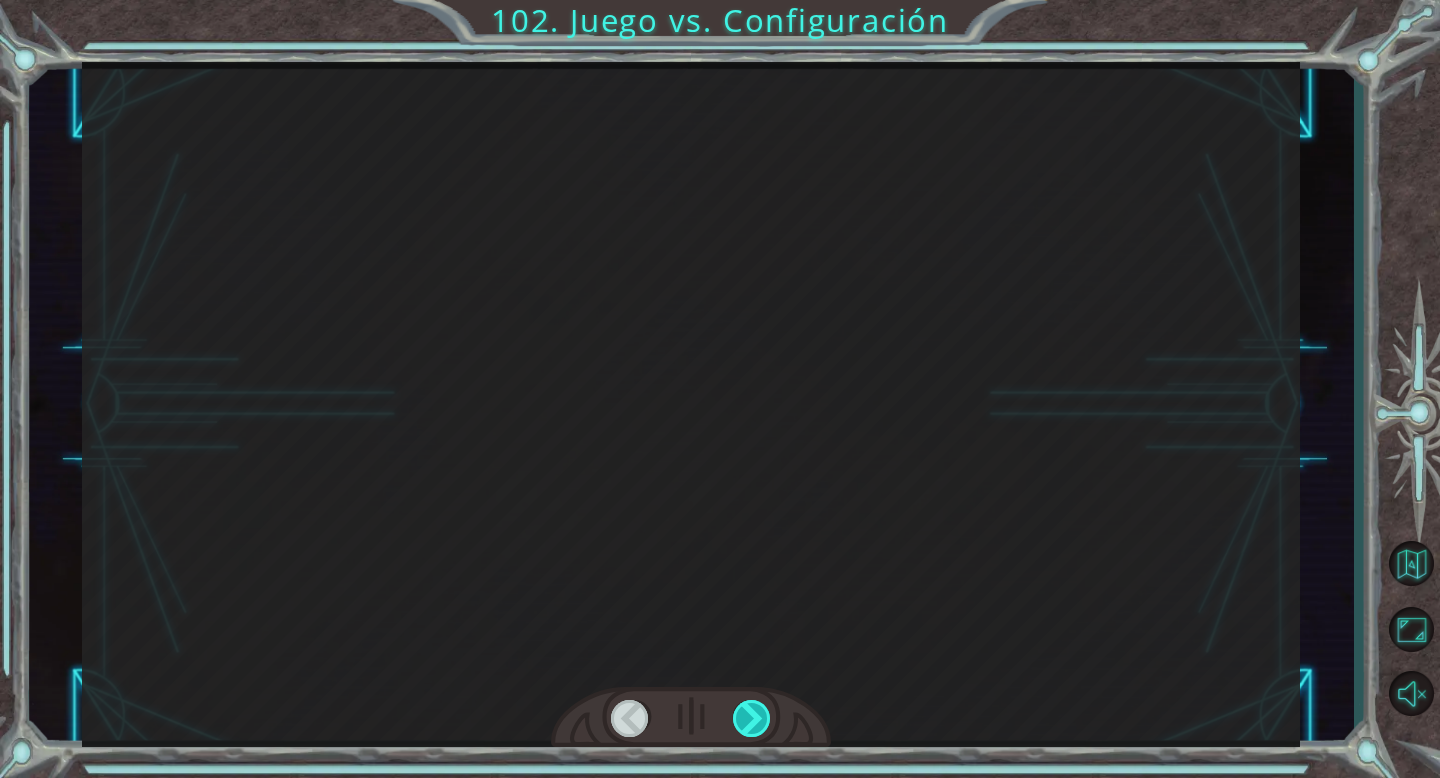 click at bounding box center (752, 718) 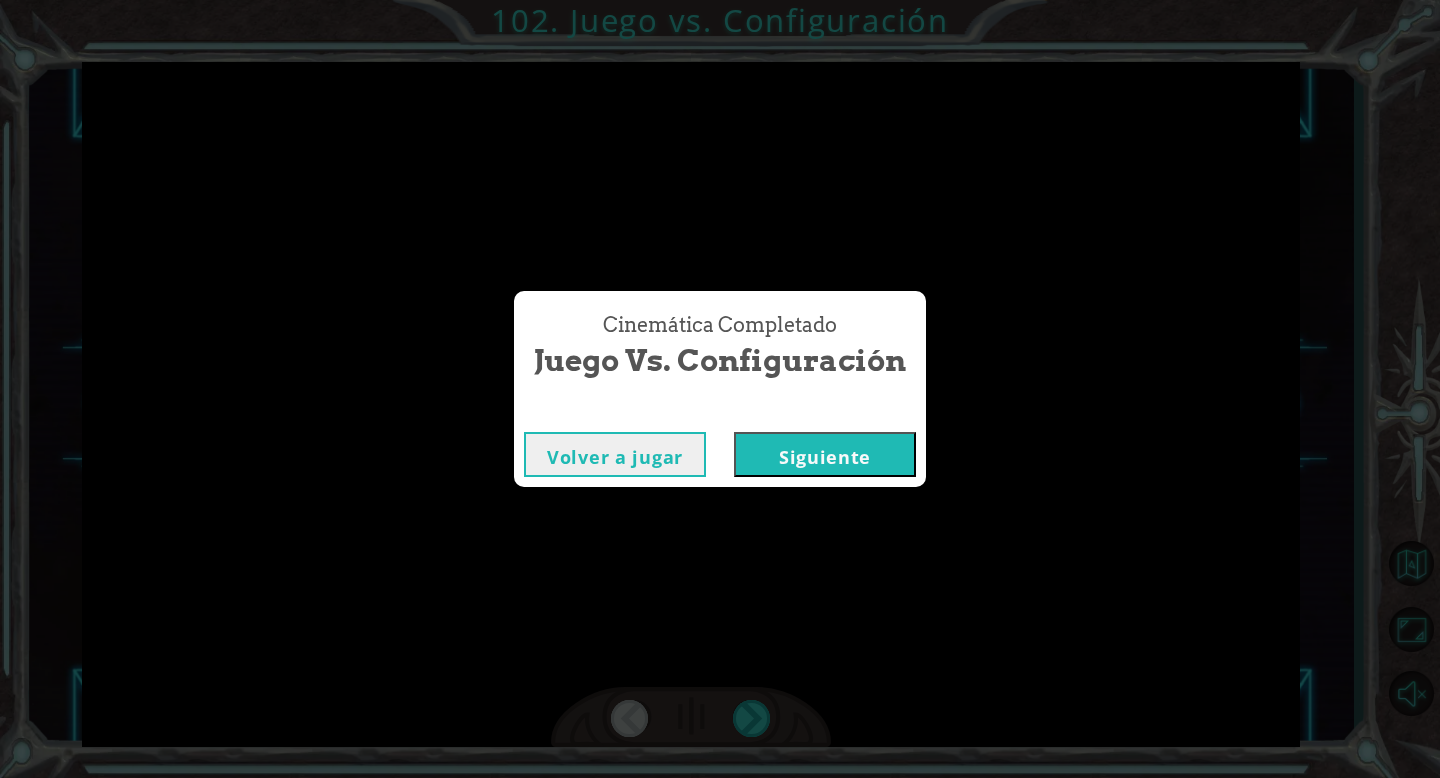 click on "Siguiente" at bounding box center [825, 457] 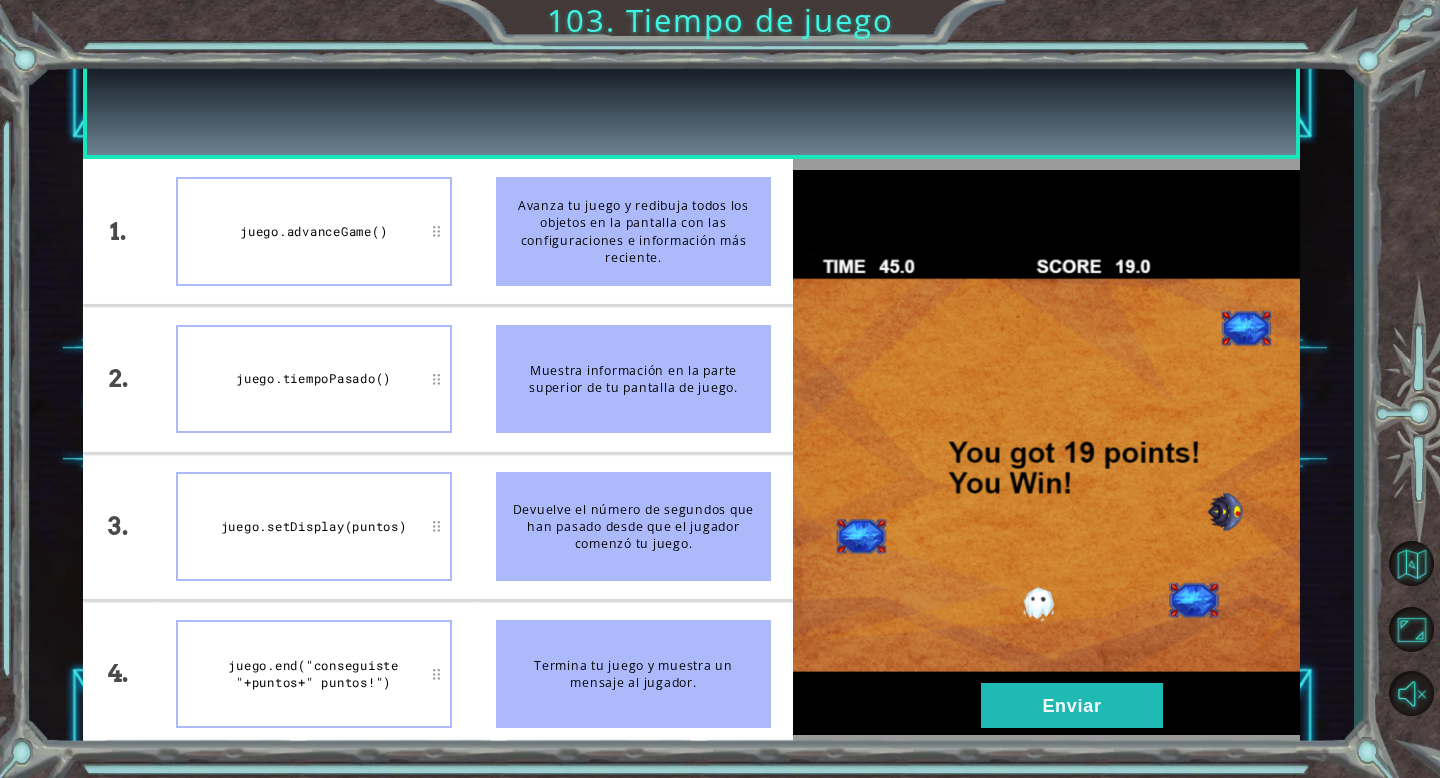 type 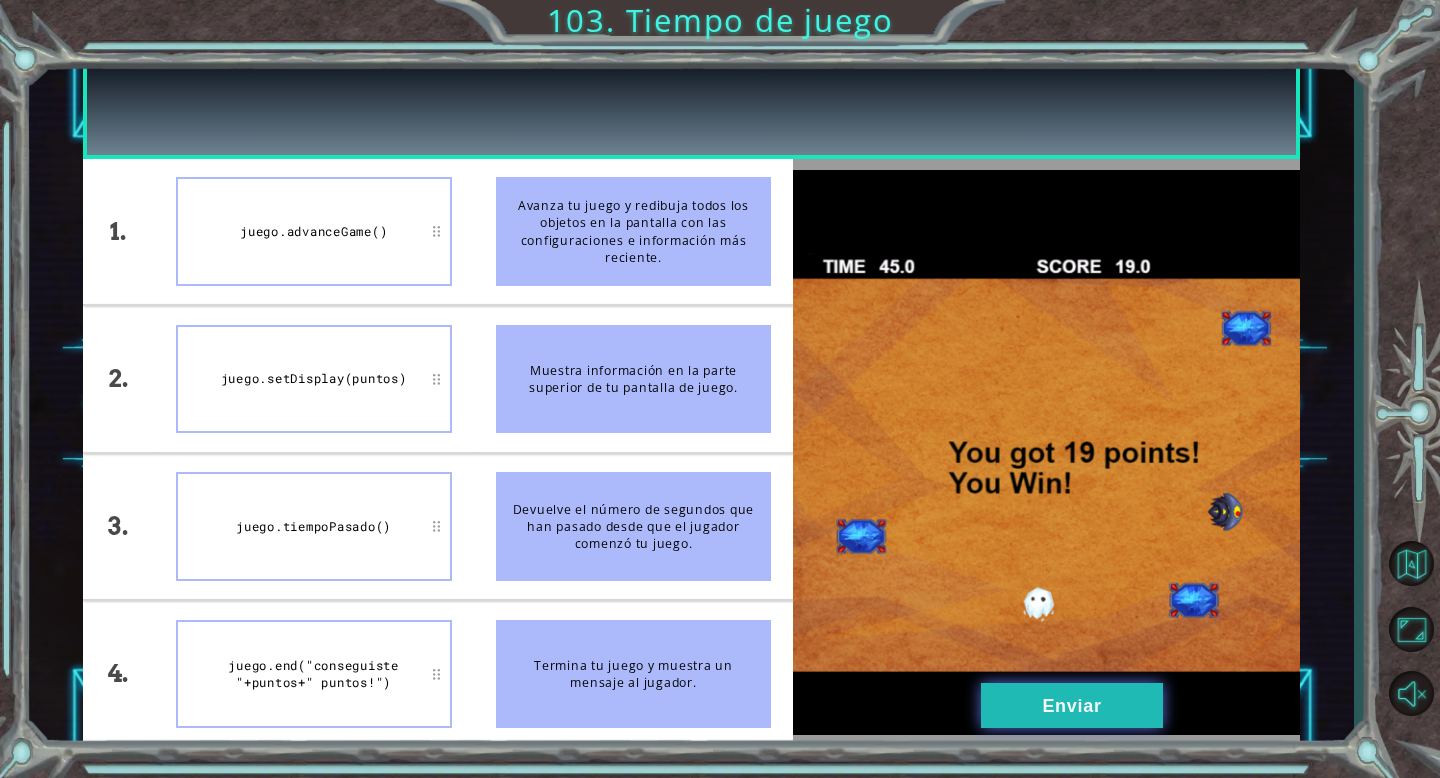 click on "Enviar" at bounding box center [1072, 705] 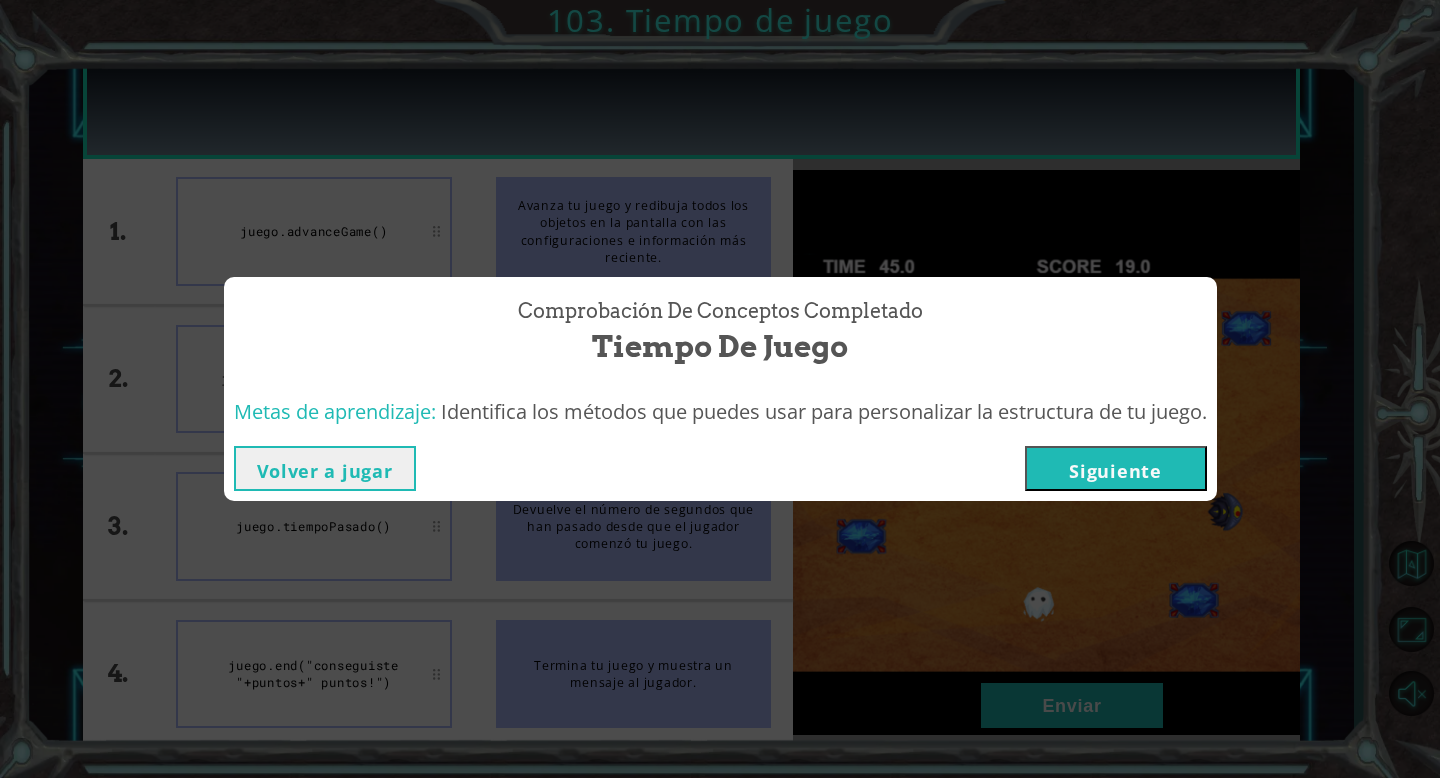click on "Siguiente" at bounding box center [1116, 468] 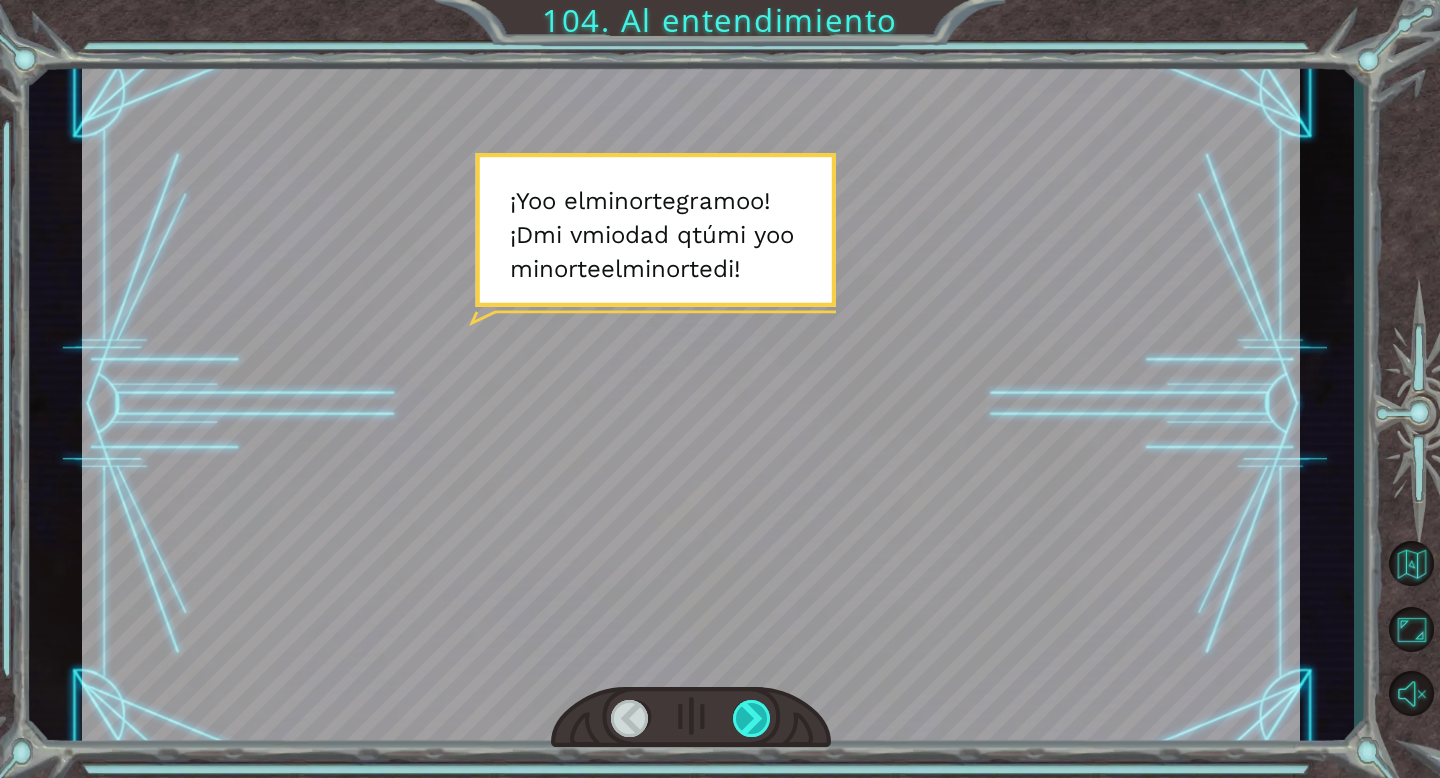 click at bounding box center (752, 718) 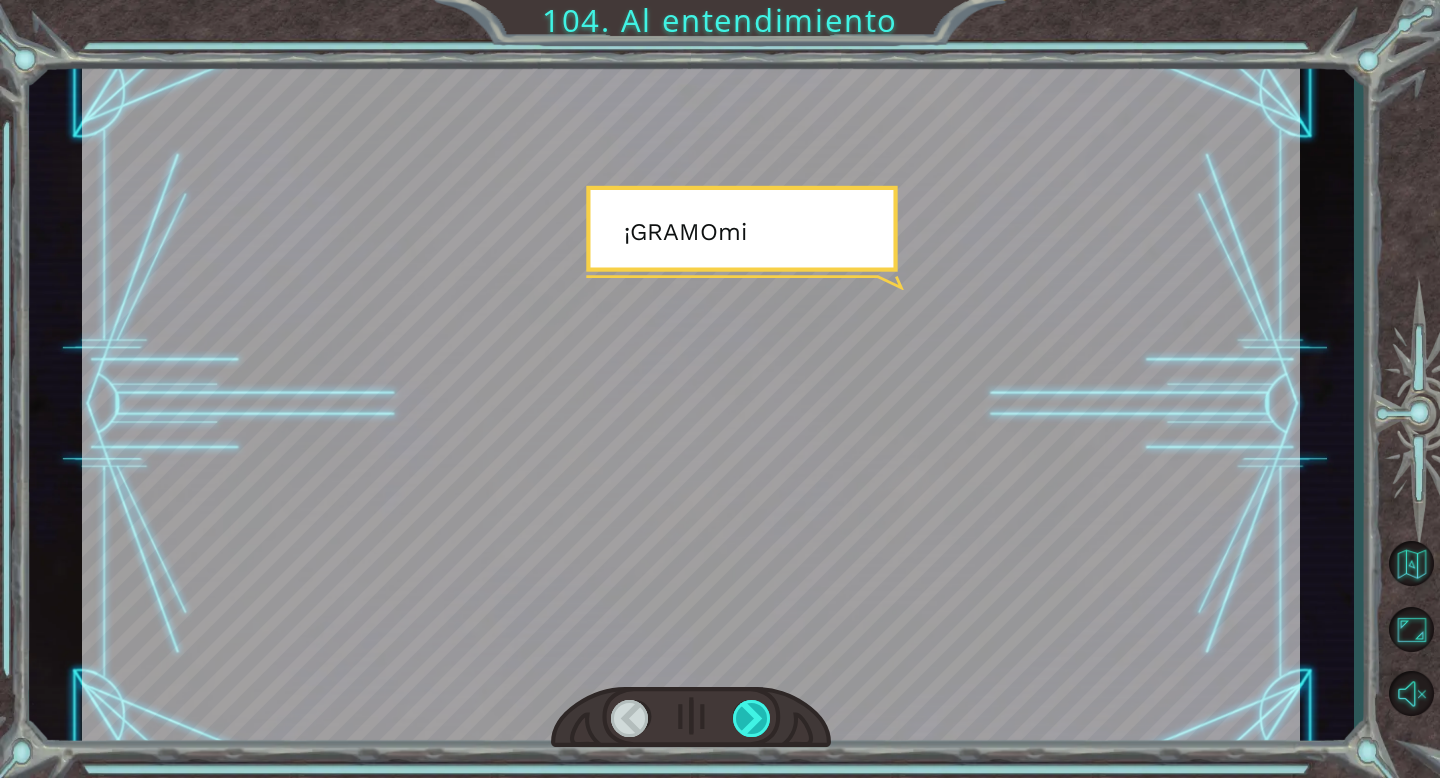click at bounding box center (752, 718) 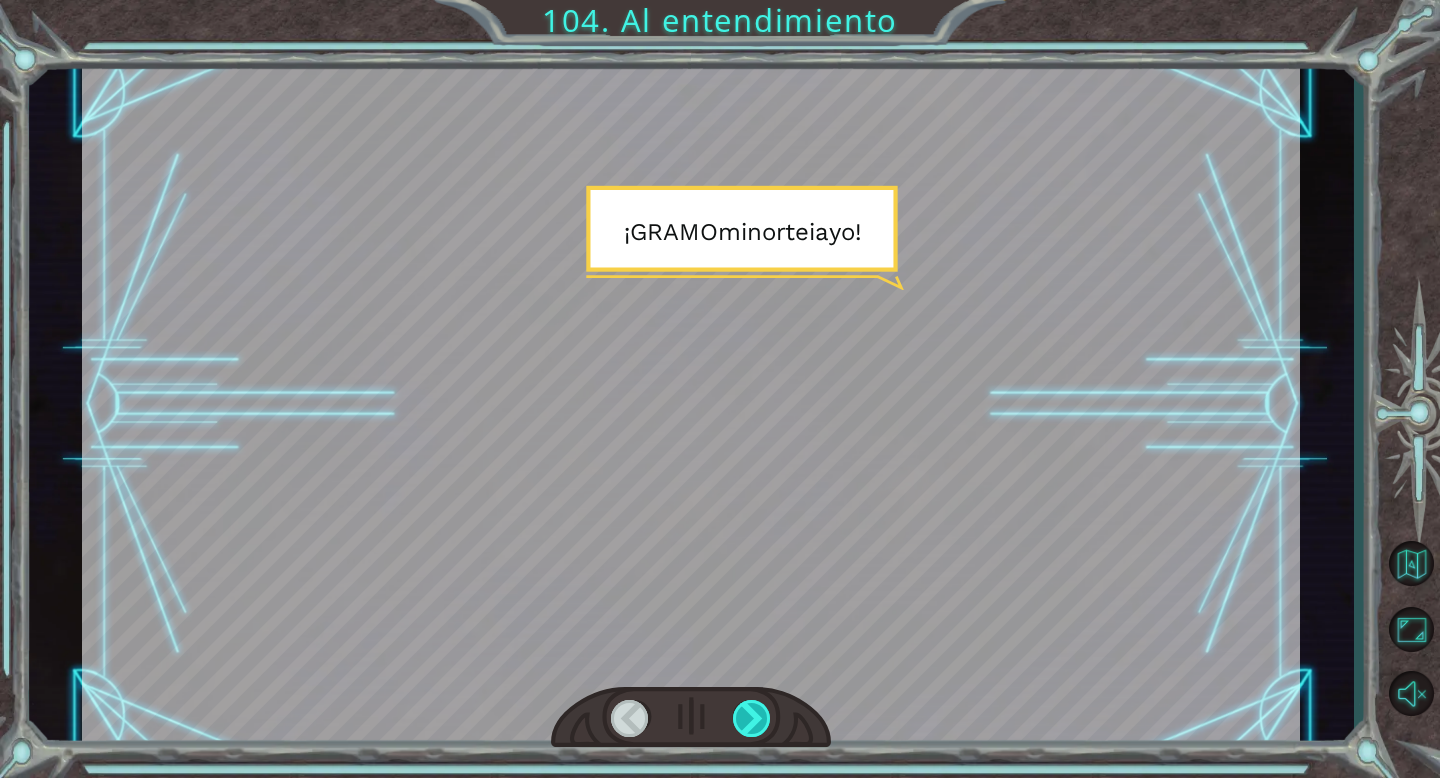 click at bounding box center (752, 718) 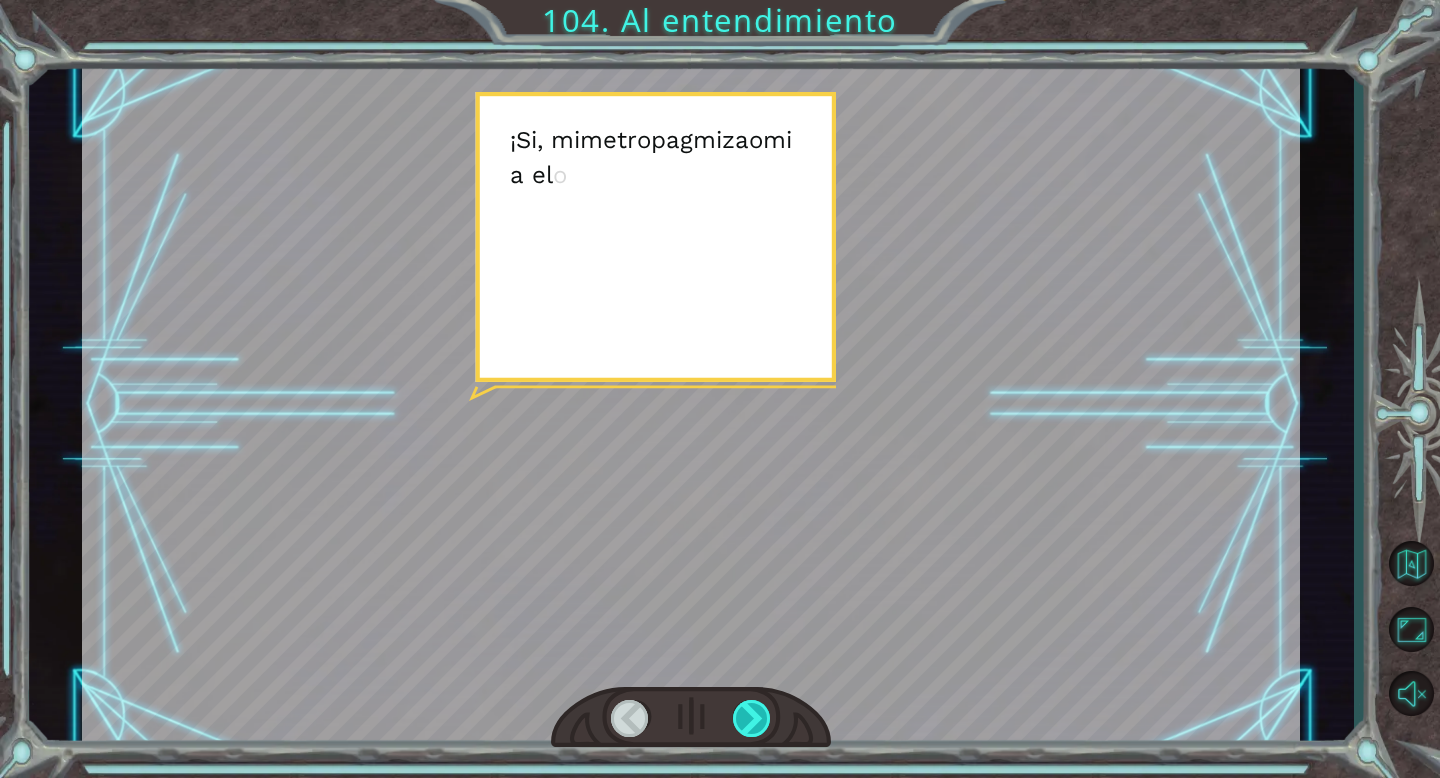 click at bounding box center (752, 718) 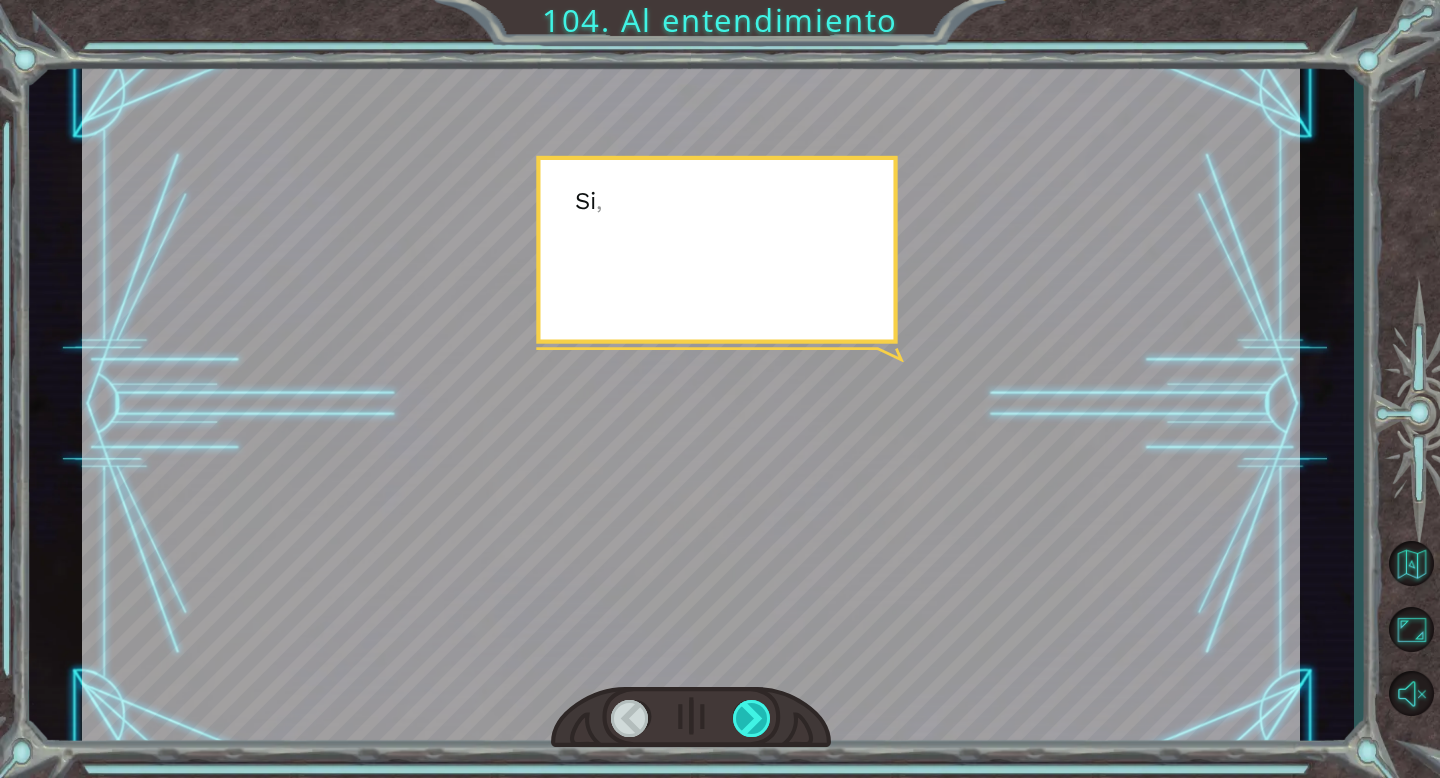 click at bounding box center (752, 718) 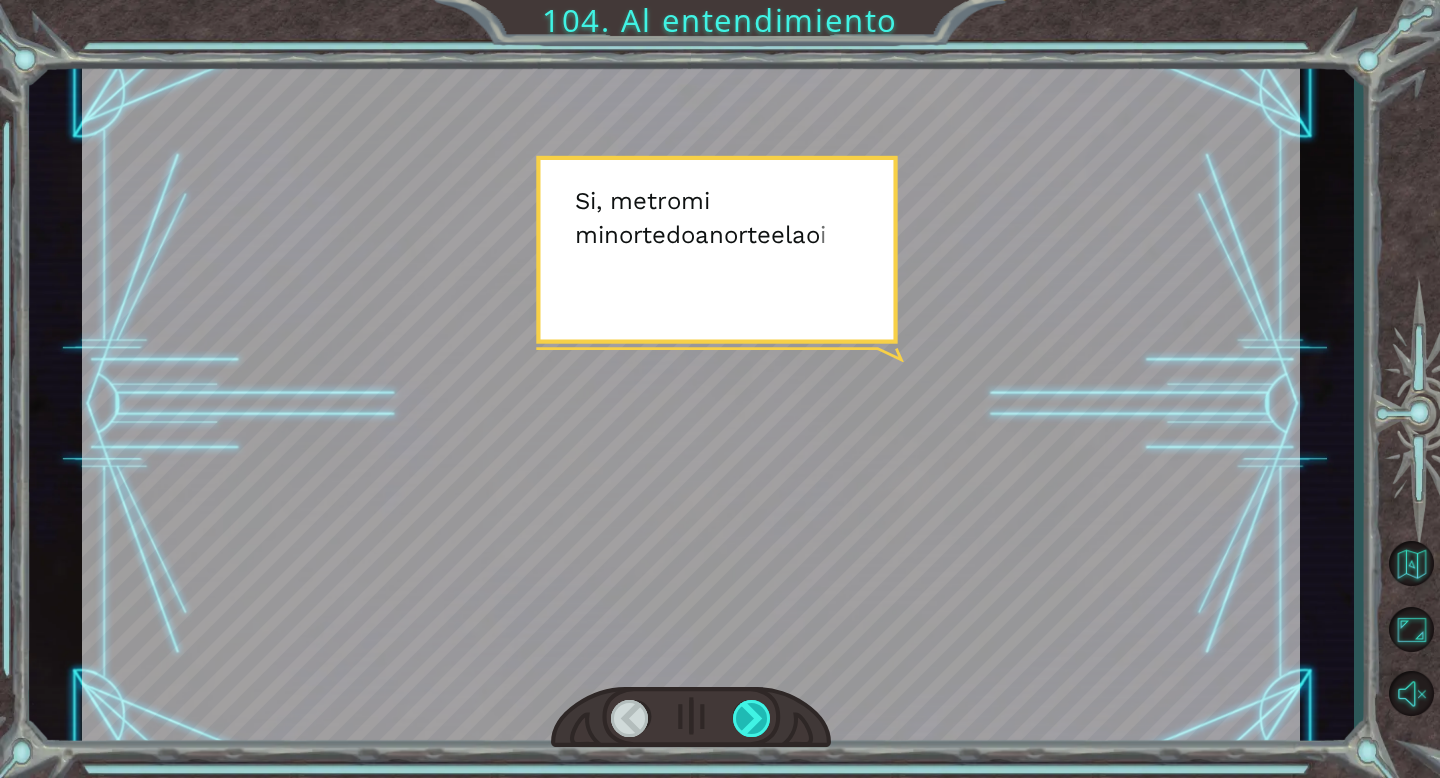 click at bounding box center [752, 718] 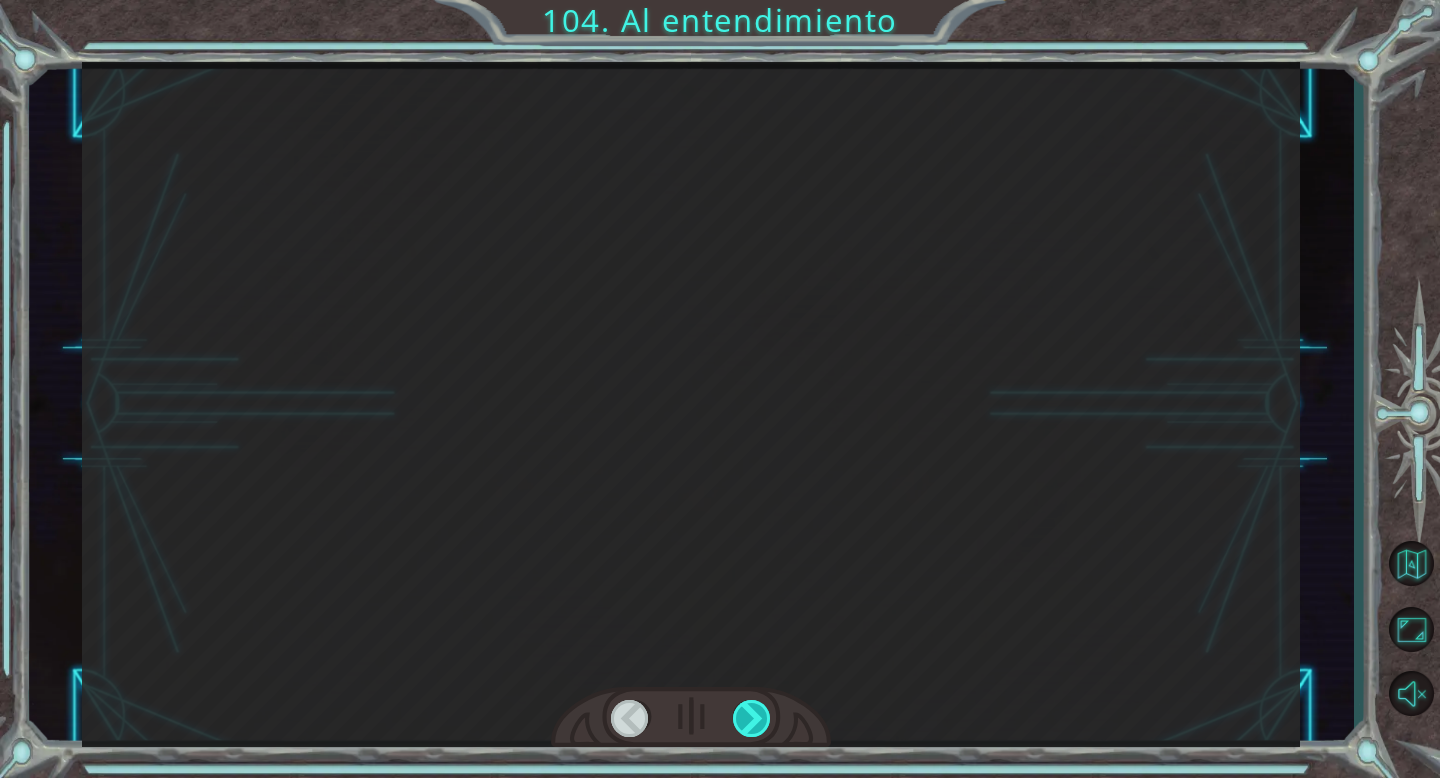 click at bounding box center (752, 718) 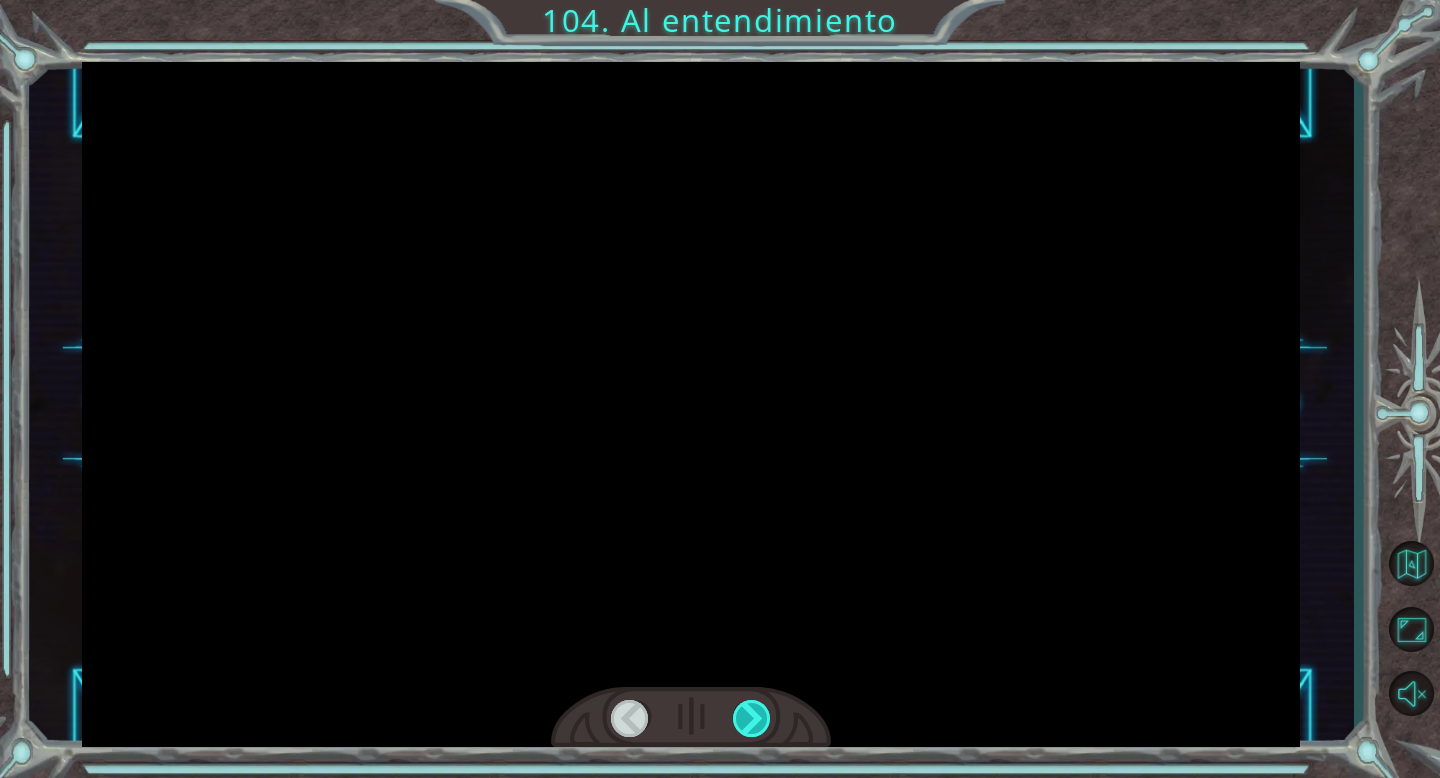 click at bounding box center [752, 718] 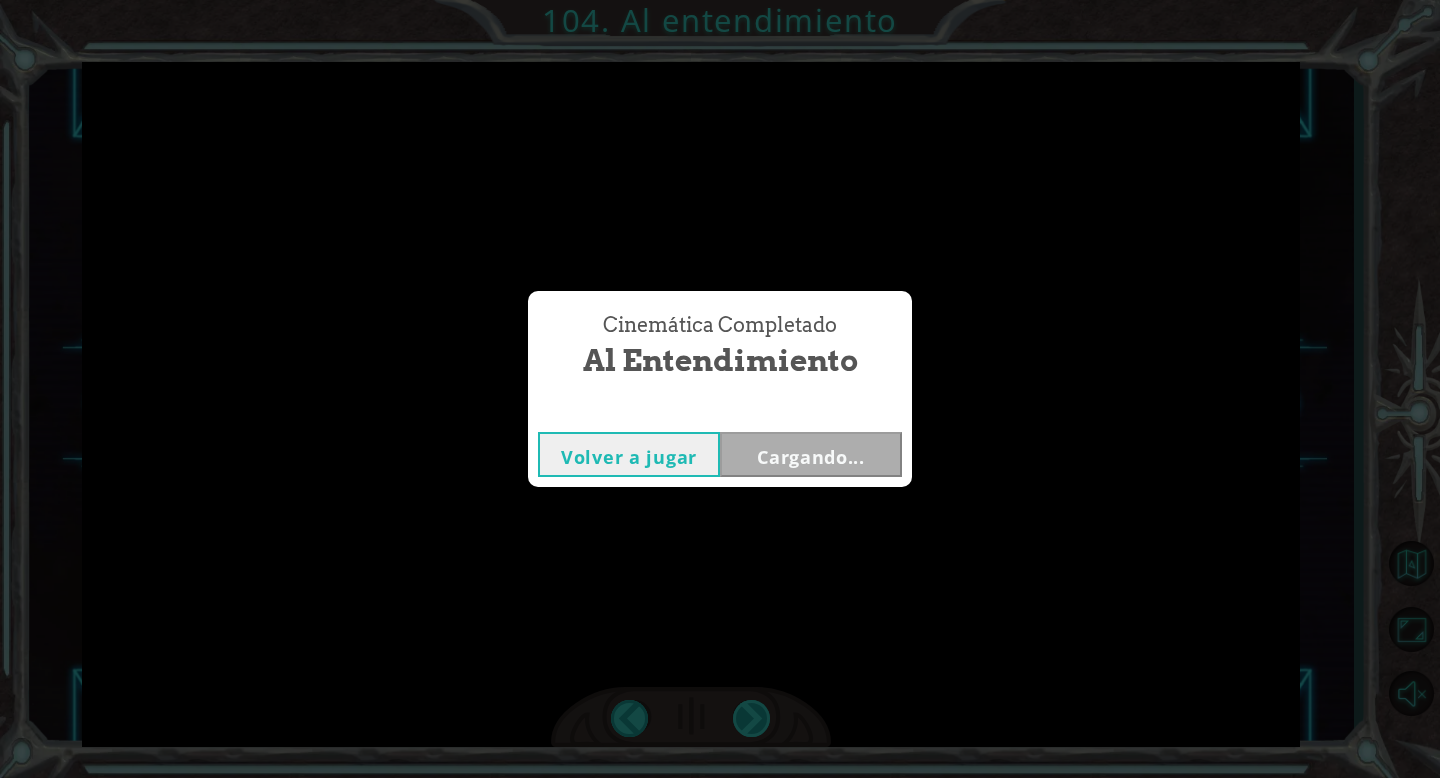 click on "Cinemática Completado     Al entendimiento
Volver a jugar
Cargando..." at bounding box center (720, 389) 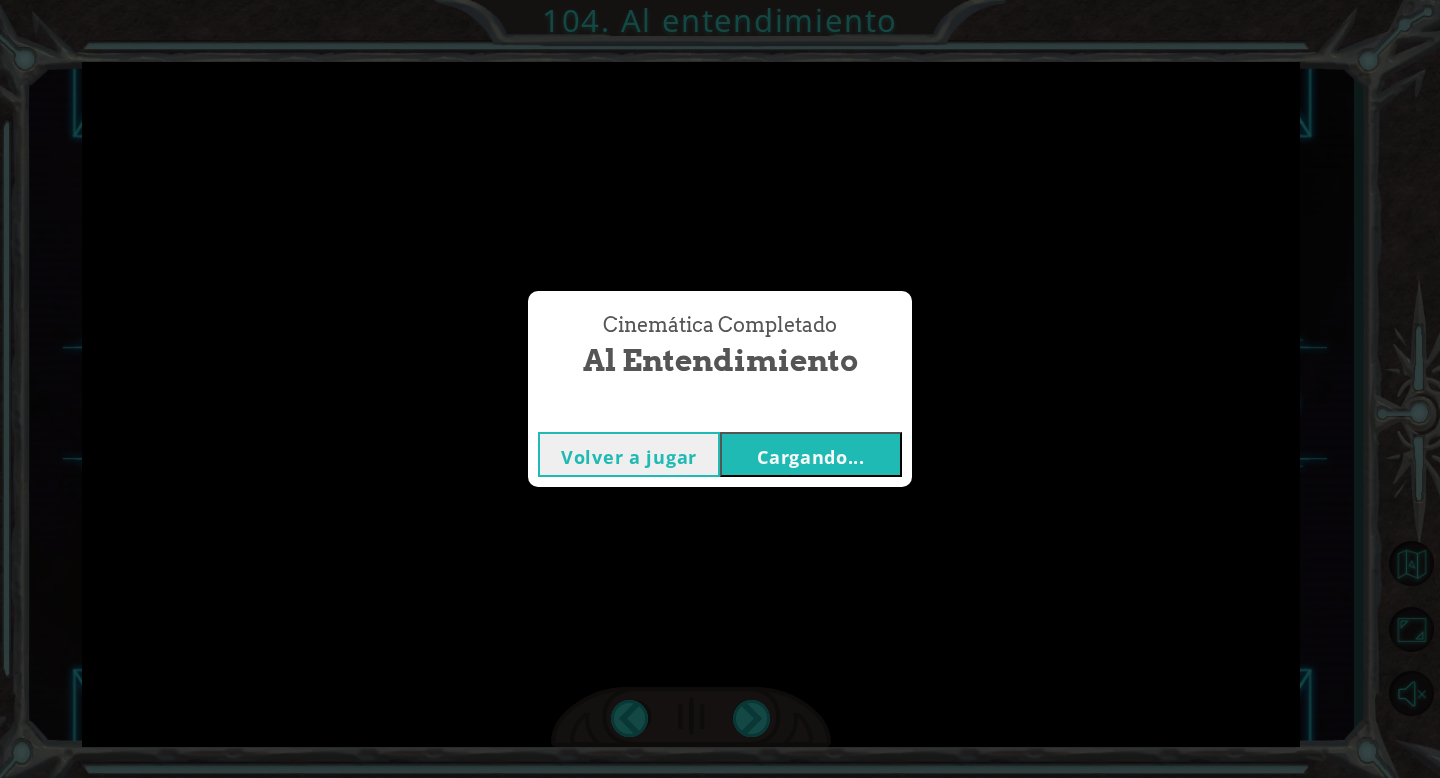 click on "Cargando..." at bounding box center (811, 454) 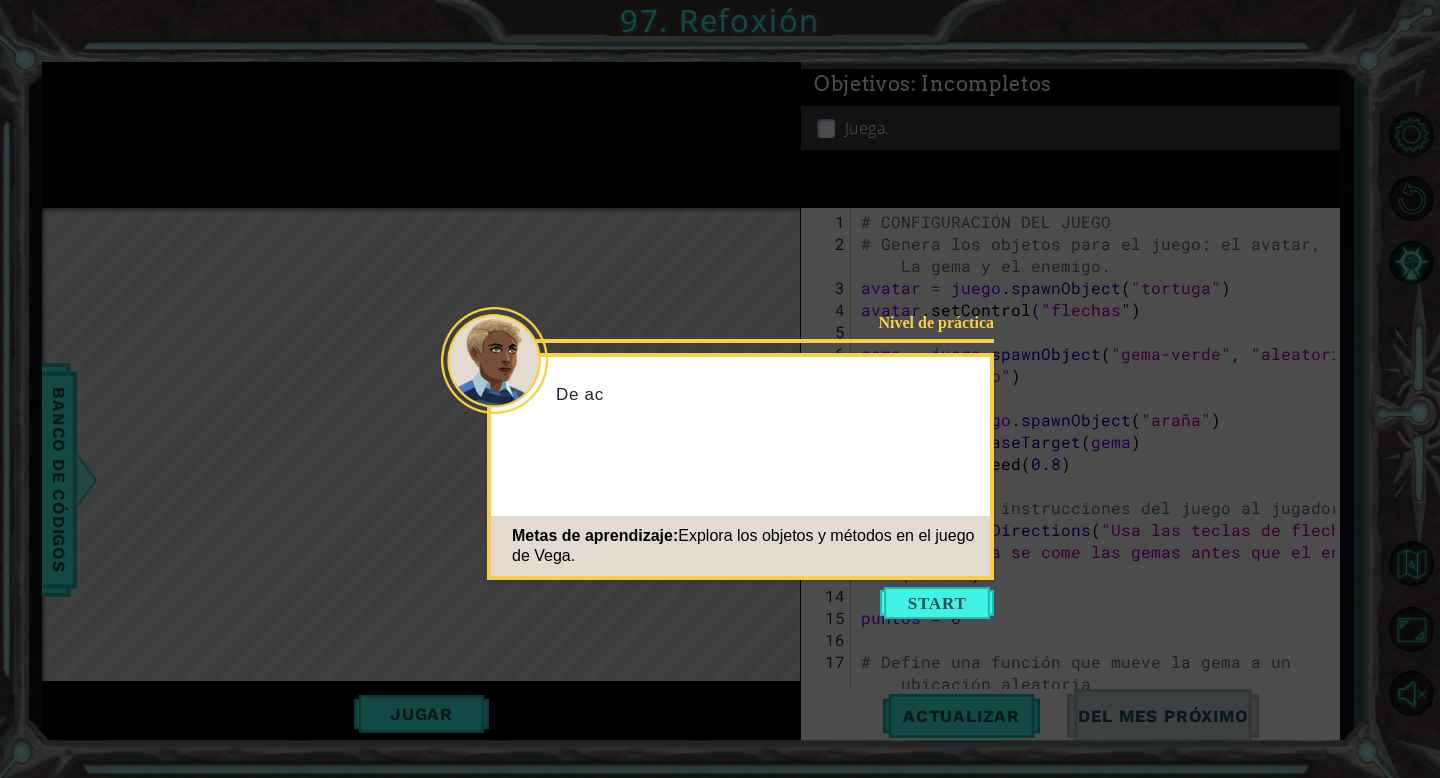 scroll, scrollTop: 684, scrollLeft: 0, axis: vertical 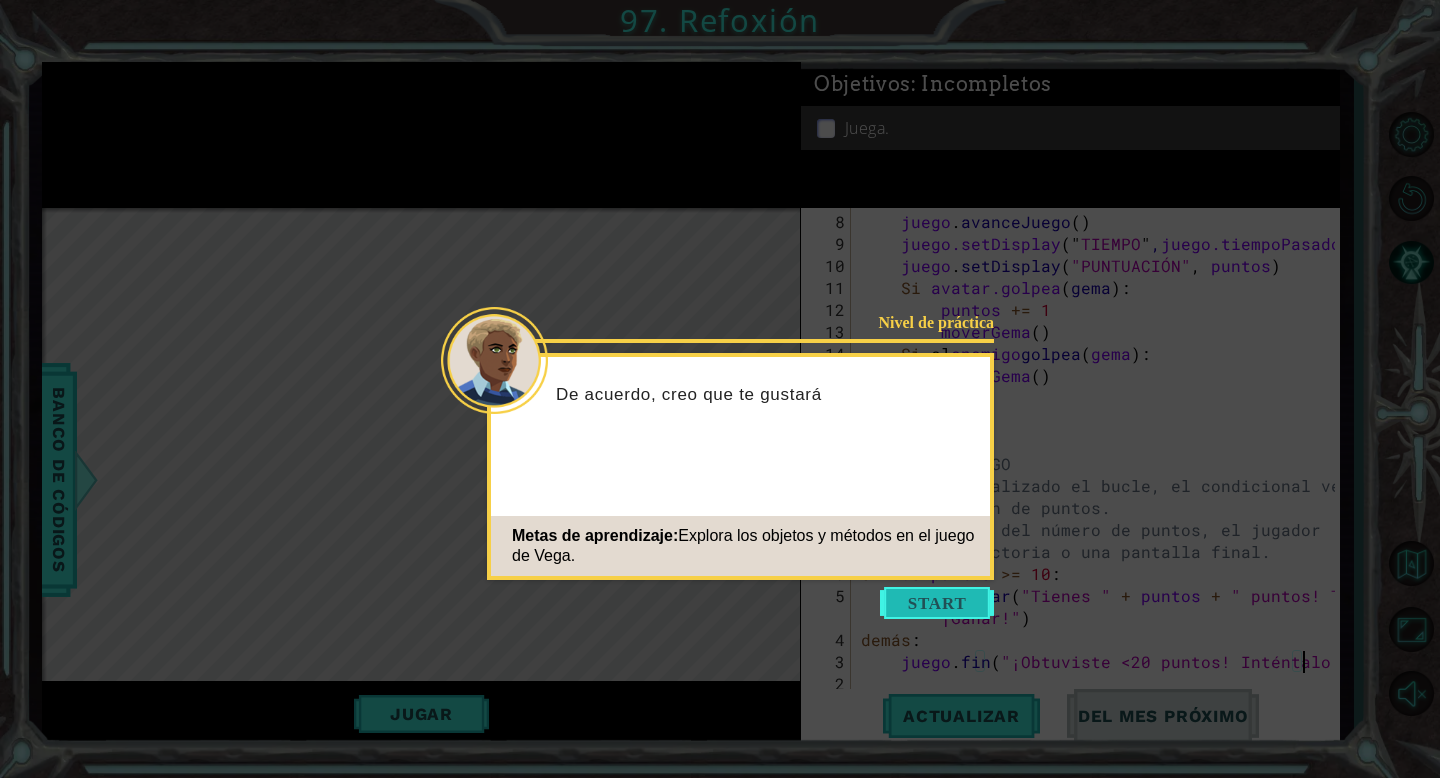 click at bounding box center [937, 603] 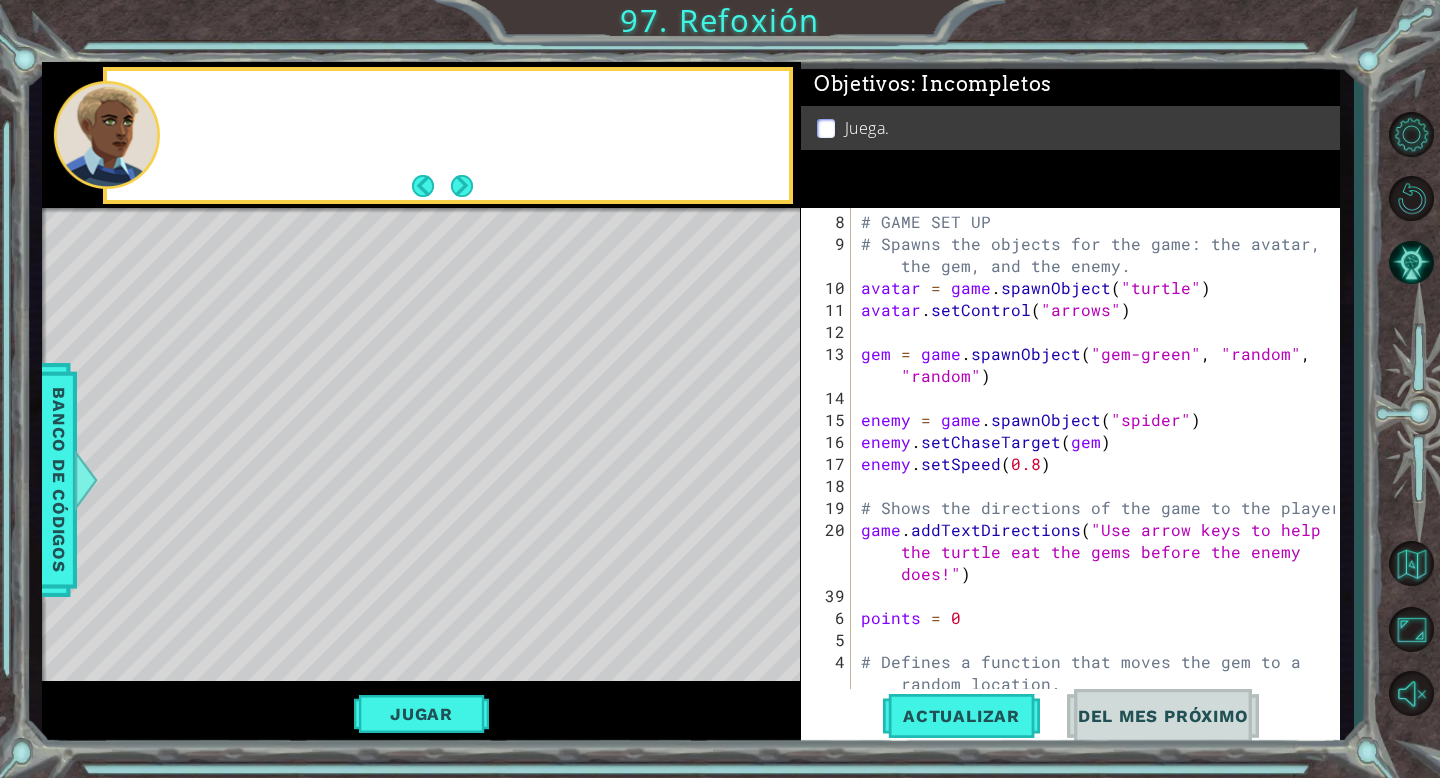scroll, scrollTop: 0, scrollLeft: 0, axis: both 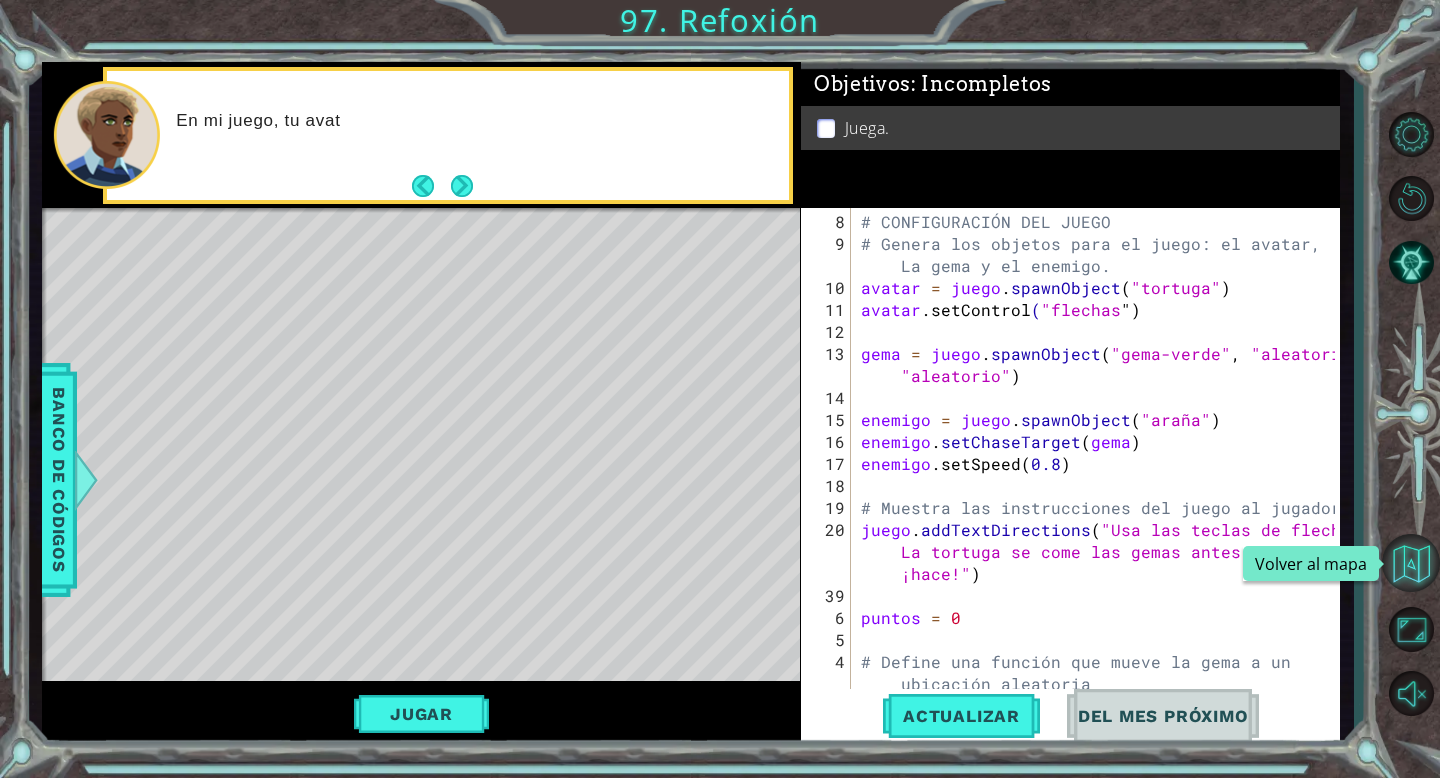 click at bounding box center [1411, 563] 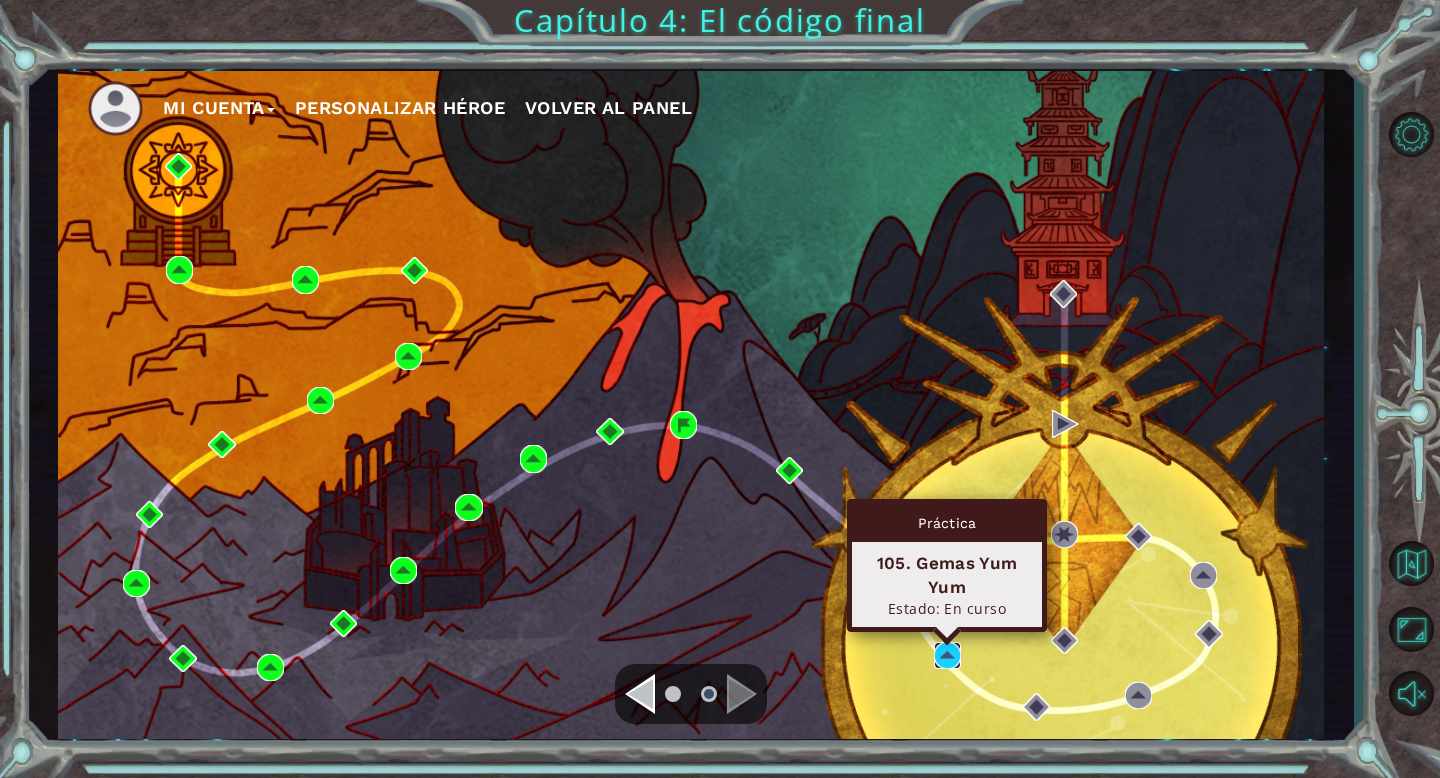 click at bounding box center (947, 655) 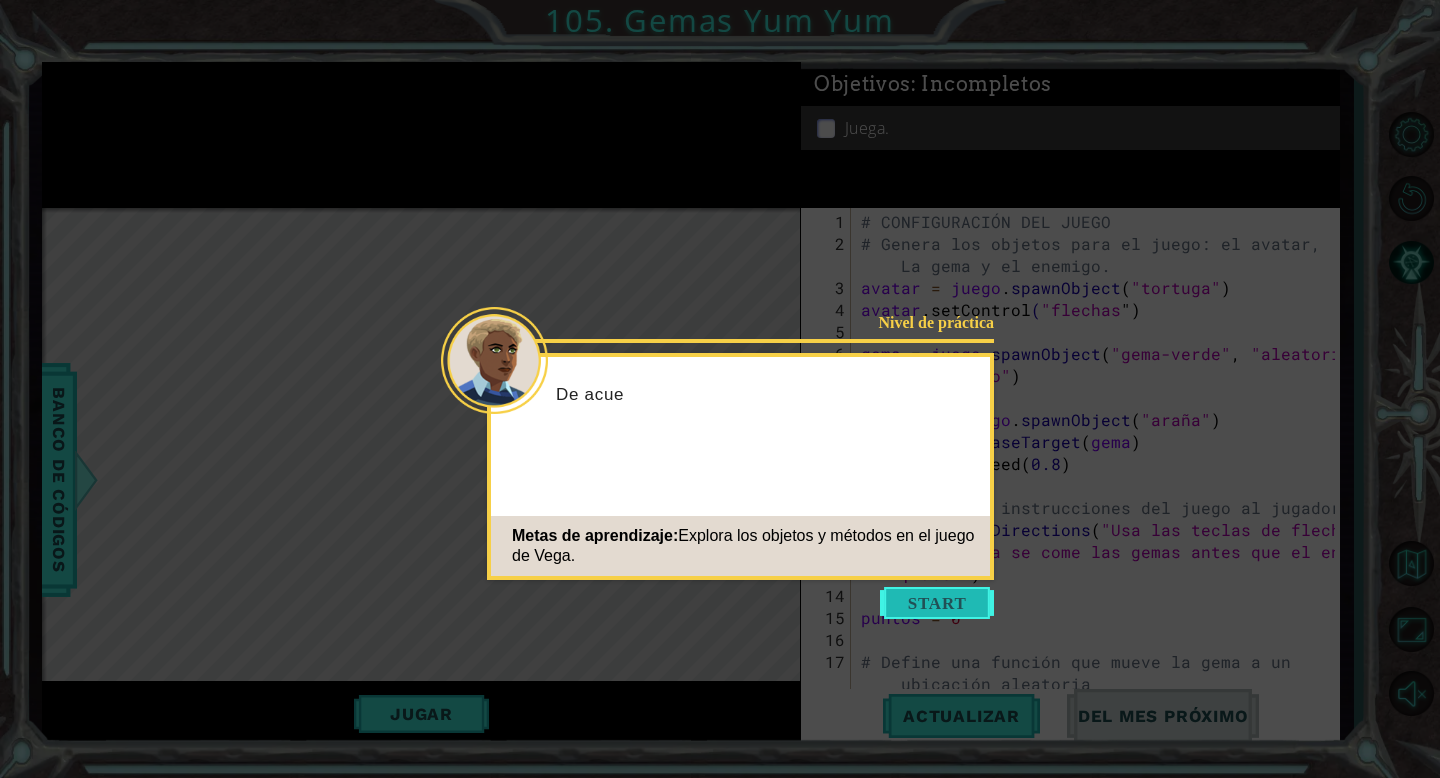 click at bounding box center (937, 603) 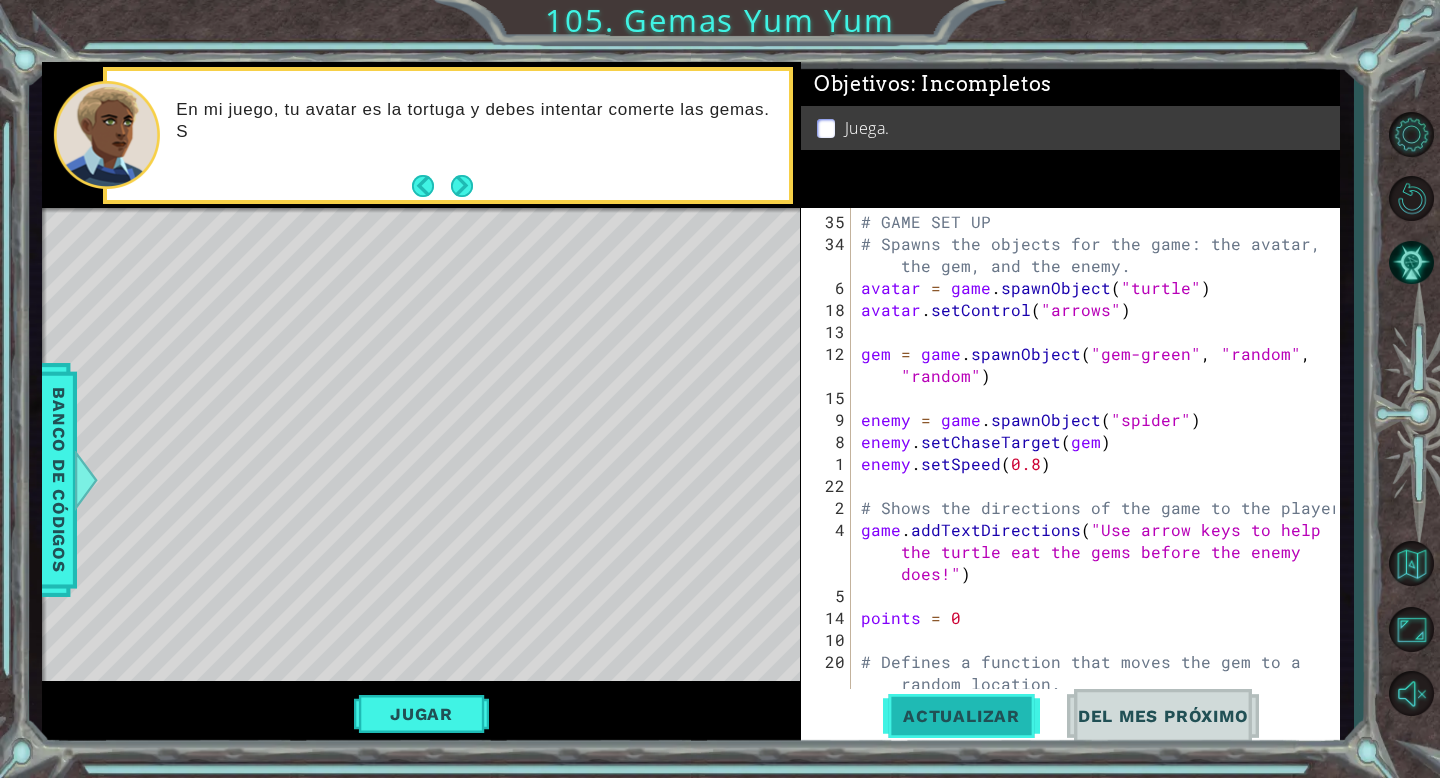 scroll, scrollTop: 0, scrollLeft: 0, axis: both 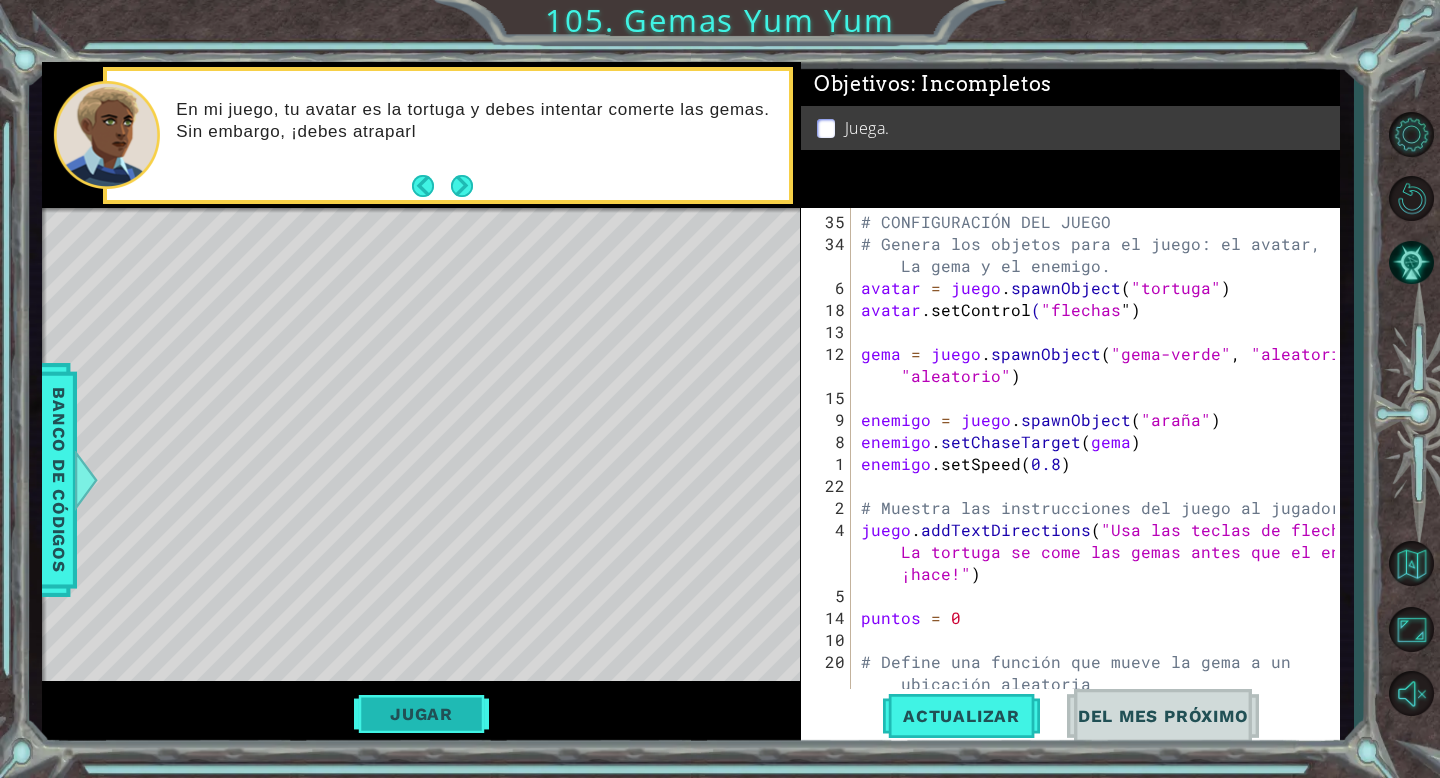 click on "Jugar" at bounding box center (421, 714) 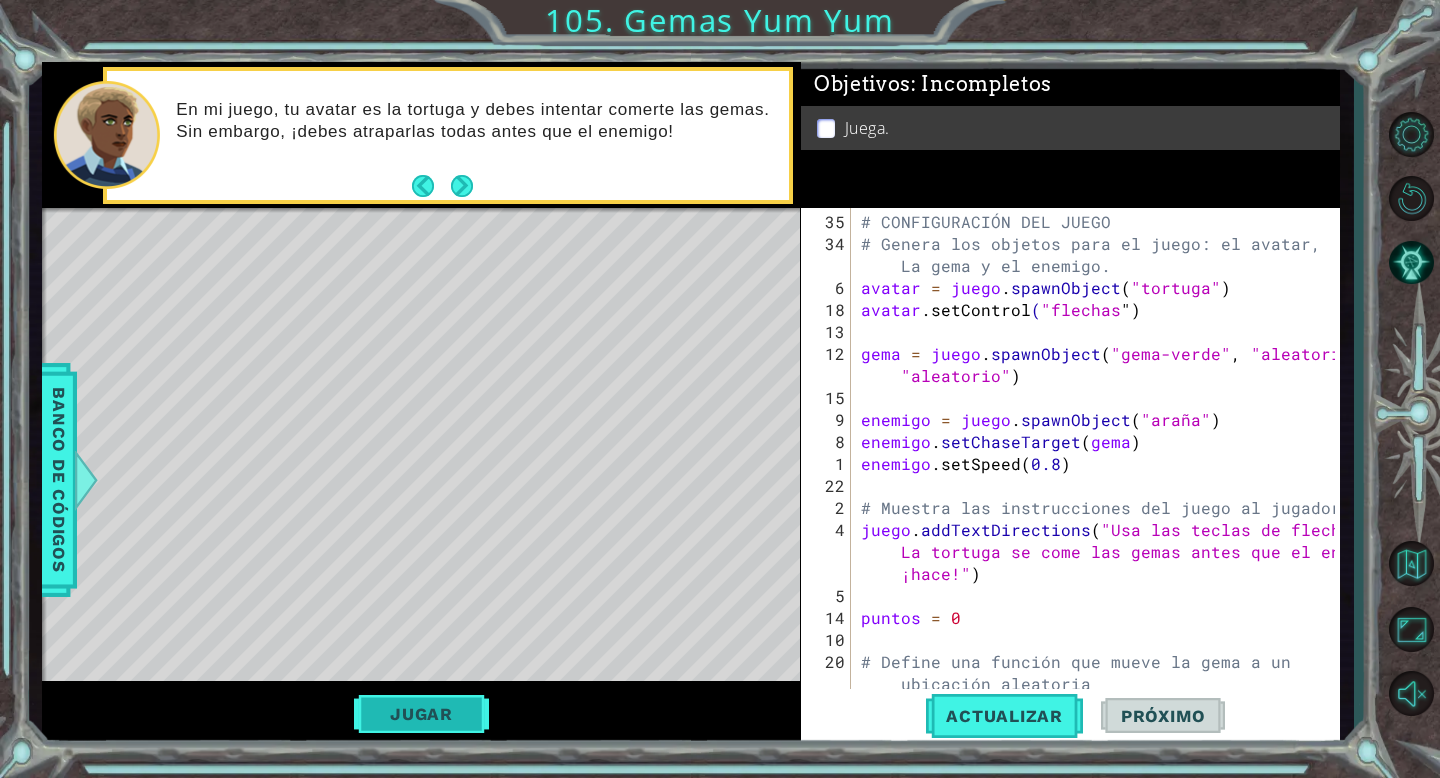 click on "Jugar" at bounding box center [421, 714] 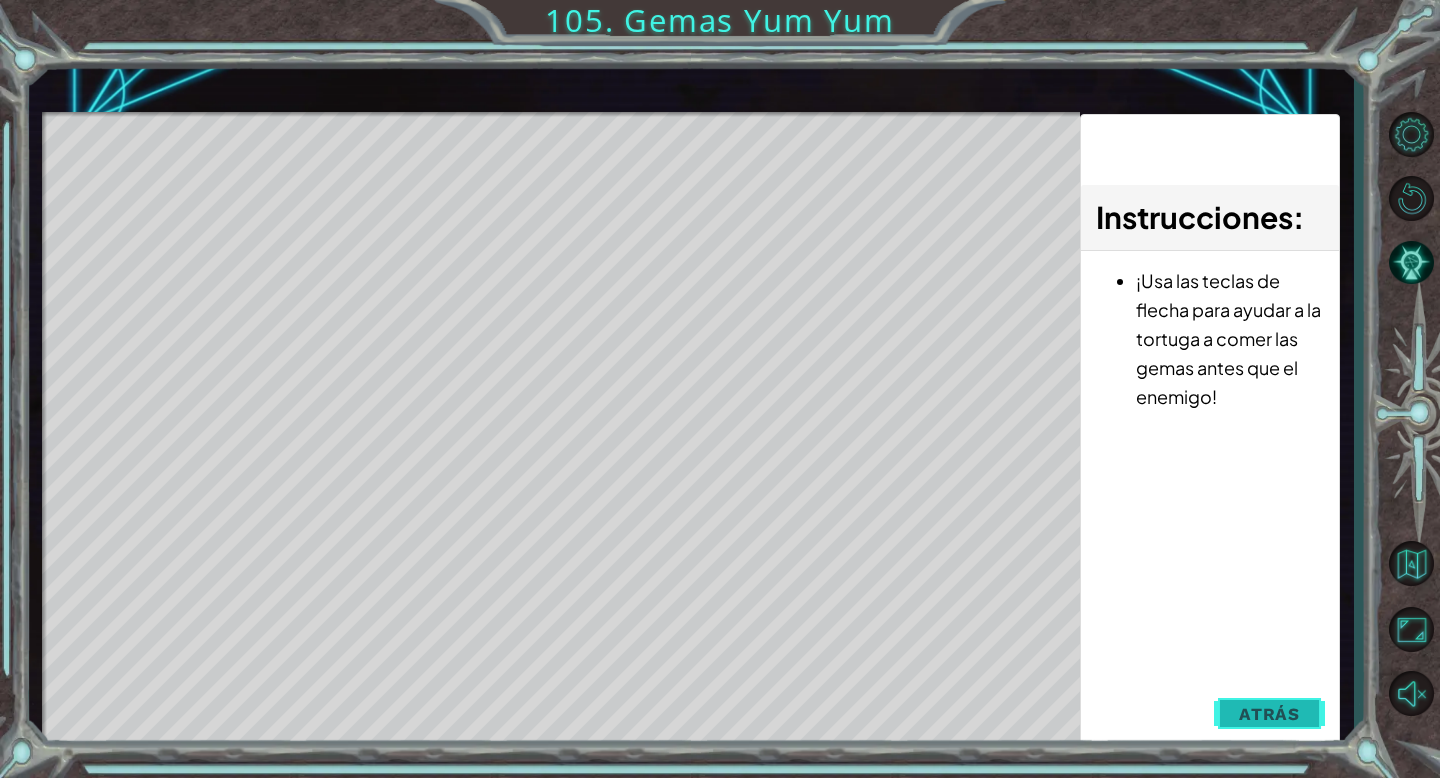 click on "Atrás" at bounding box center [1269, 714] 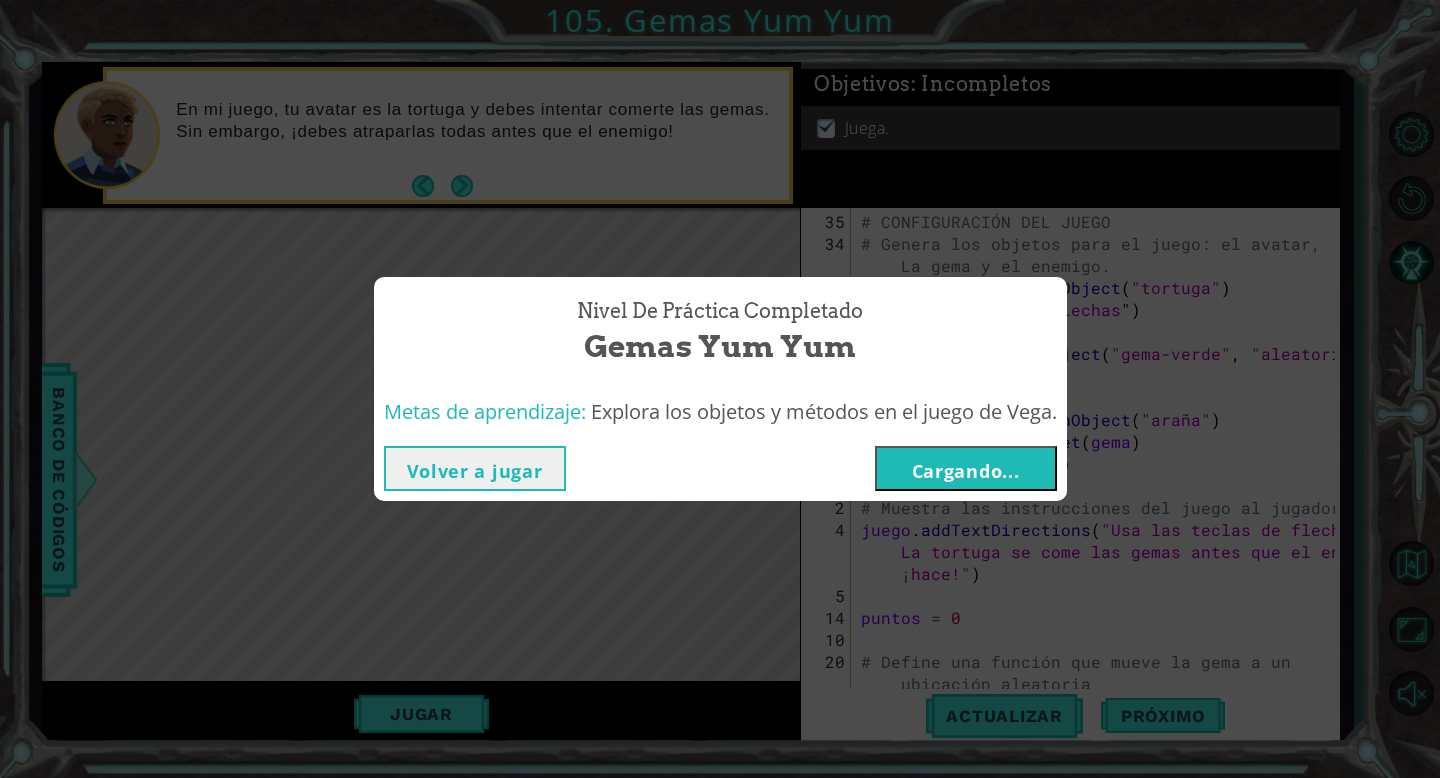 click on "Cargando..." at bounding box center [966, 468] 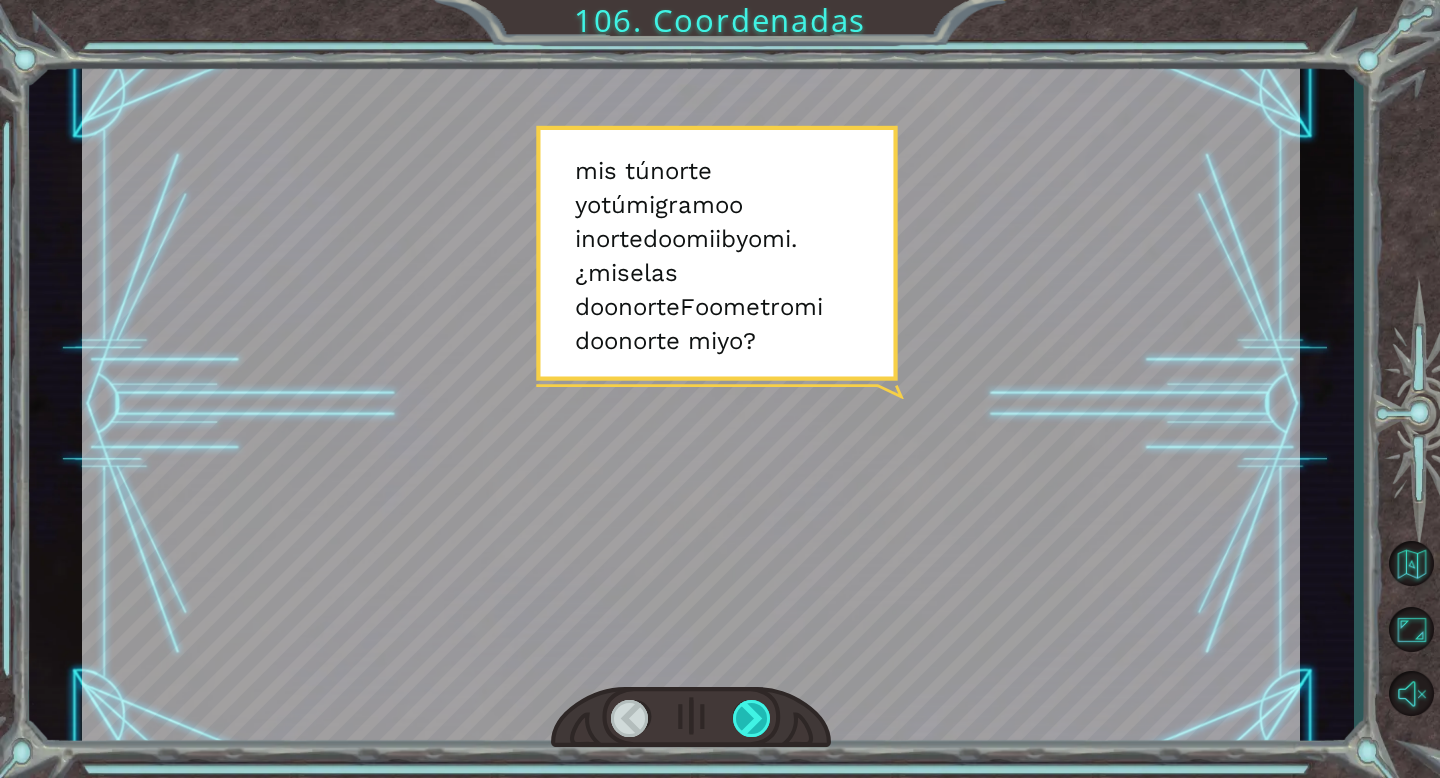 click at bounding box center (752, 718) 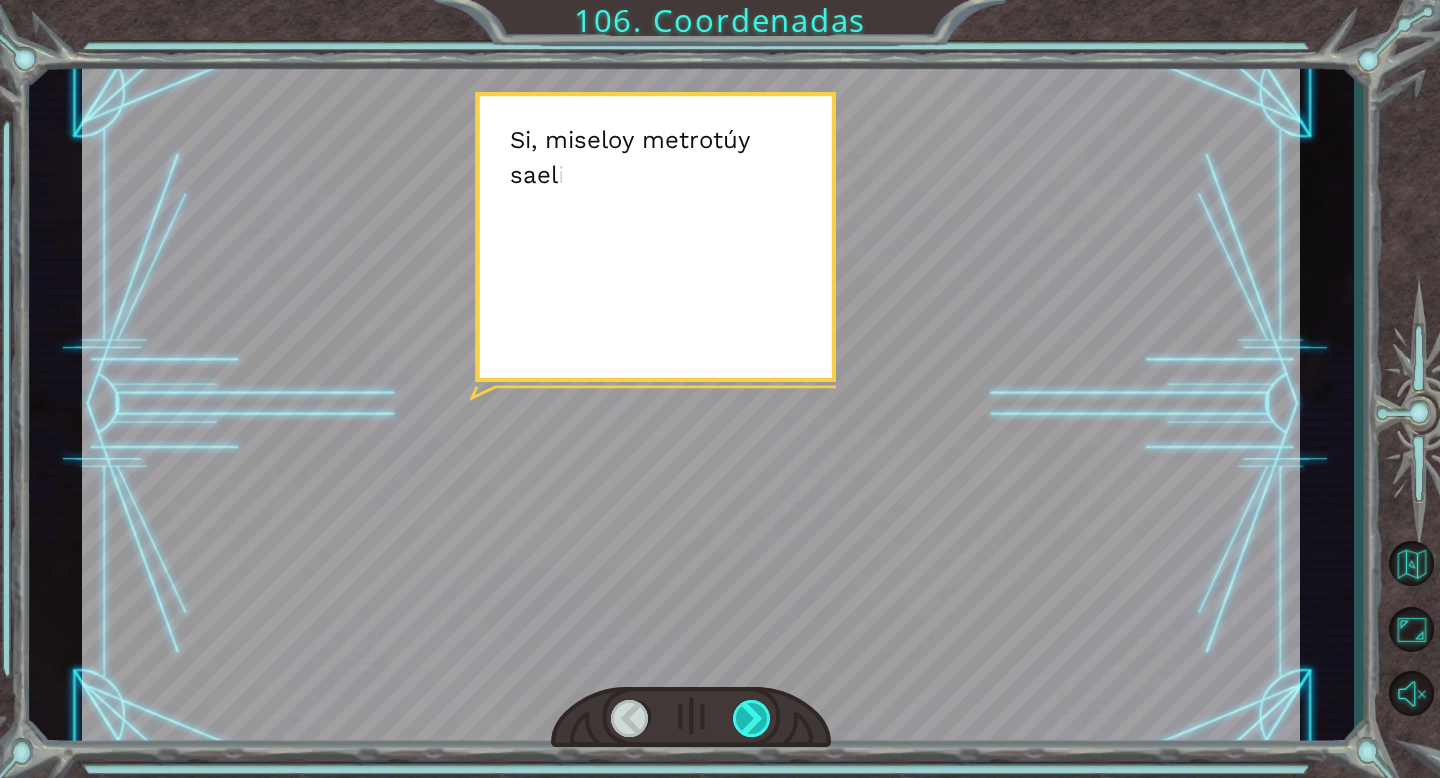 click at bounding box center (752, 718) 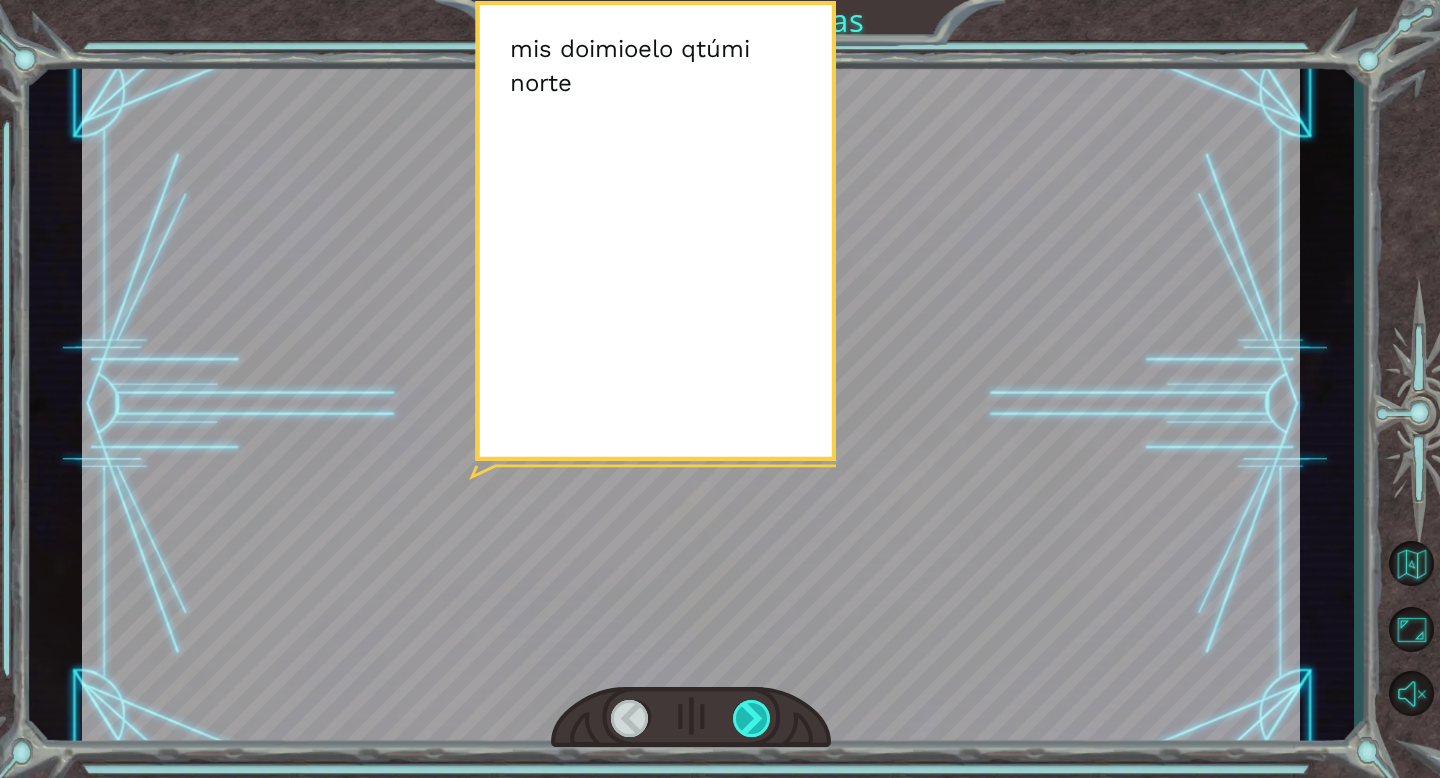 click at bounding box center (752, 718) 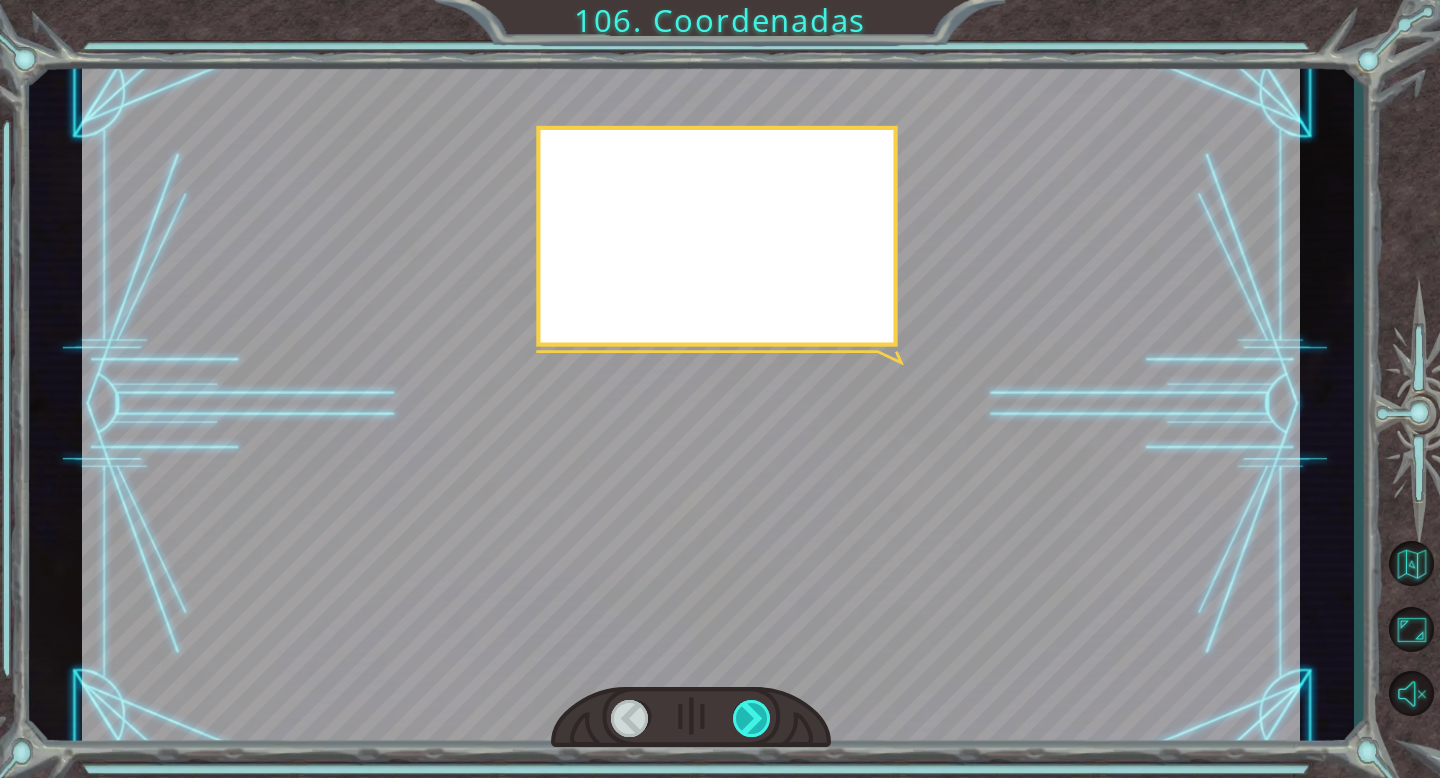click at bounding box center (752, 718) 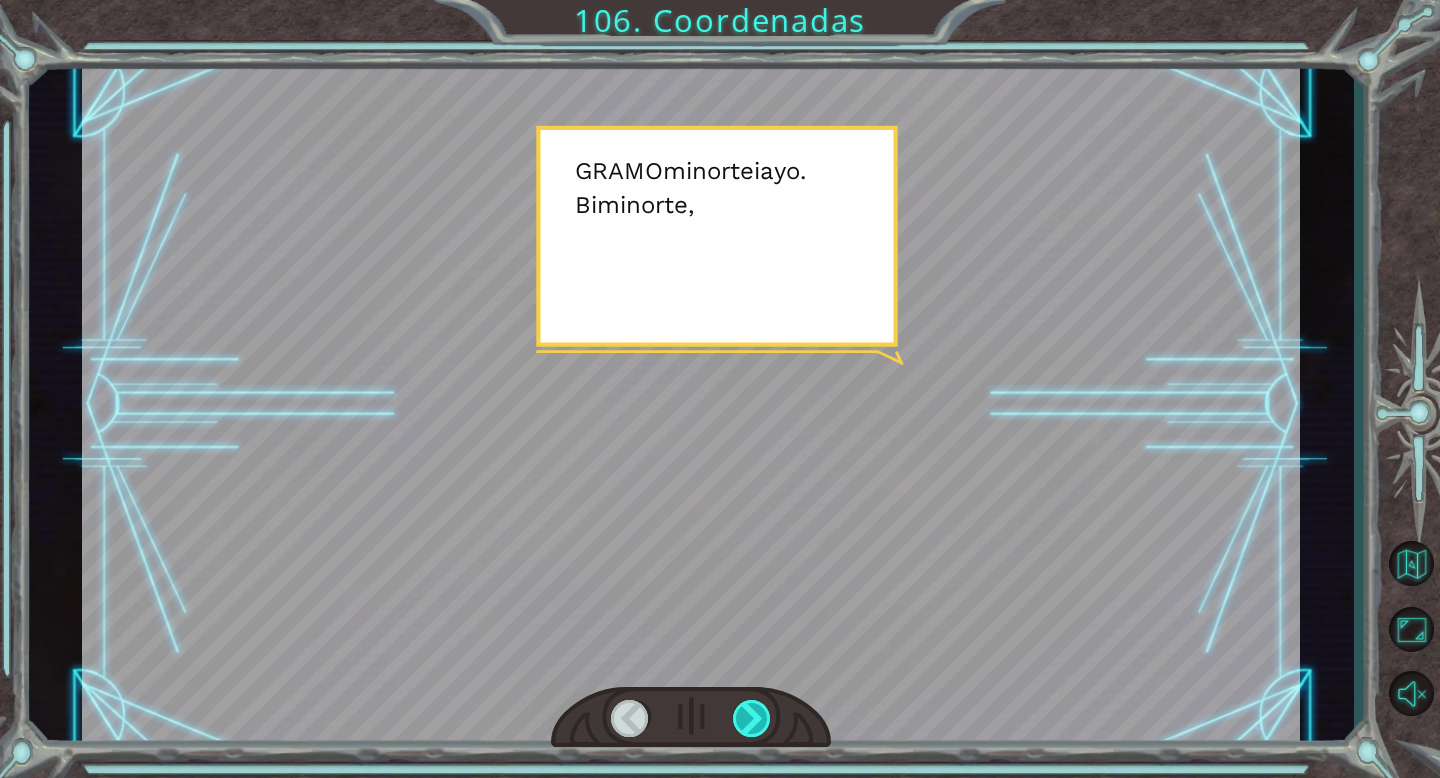 click at bounding box center [752, 718] 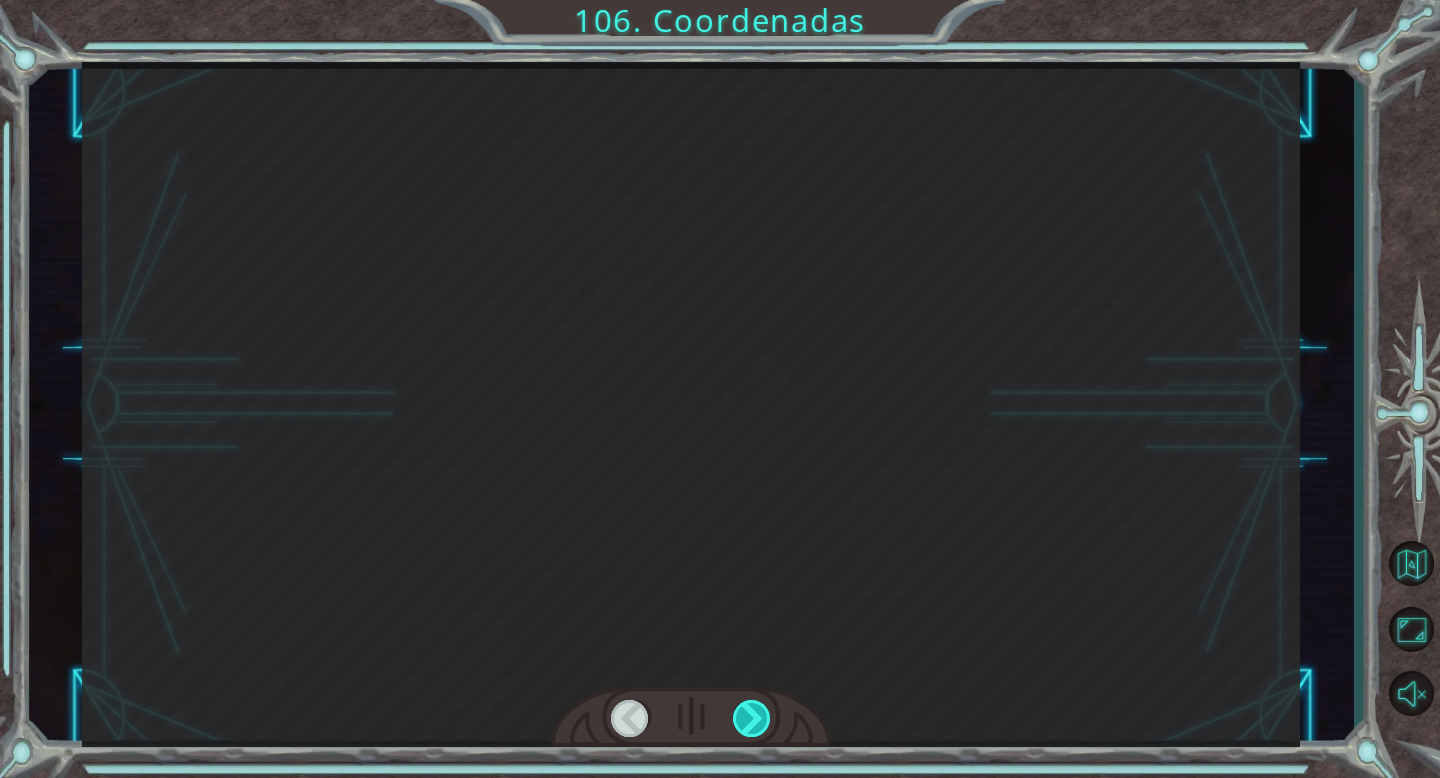 click at bounding box center (752, 718) 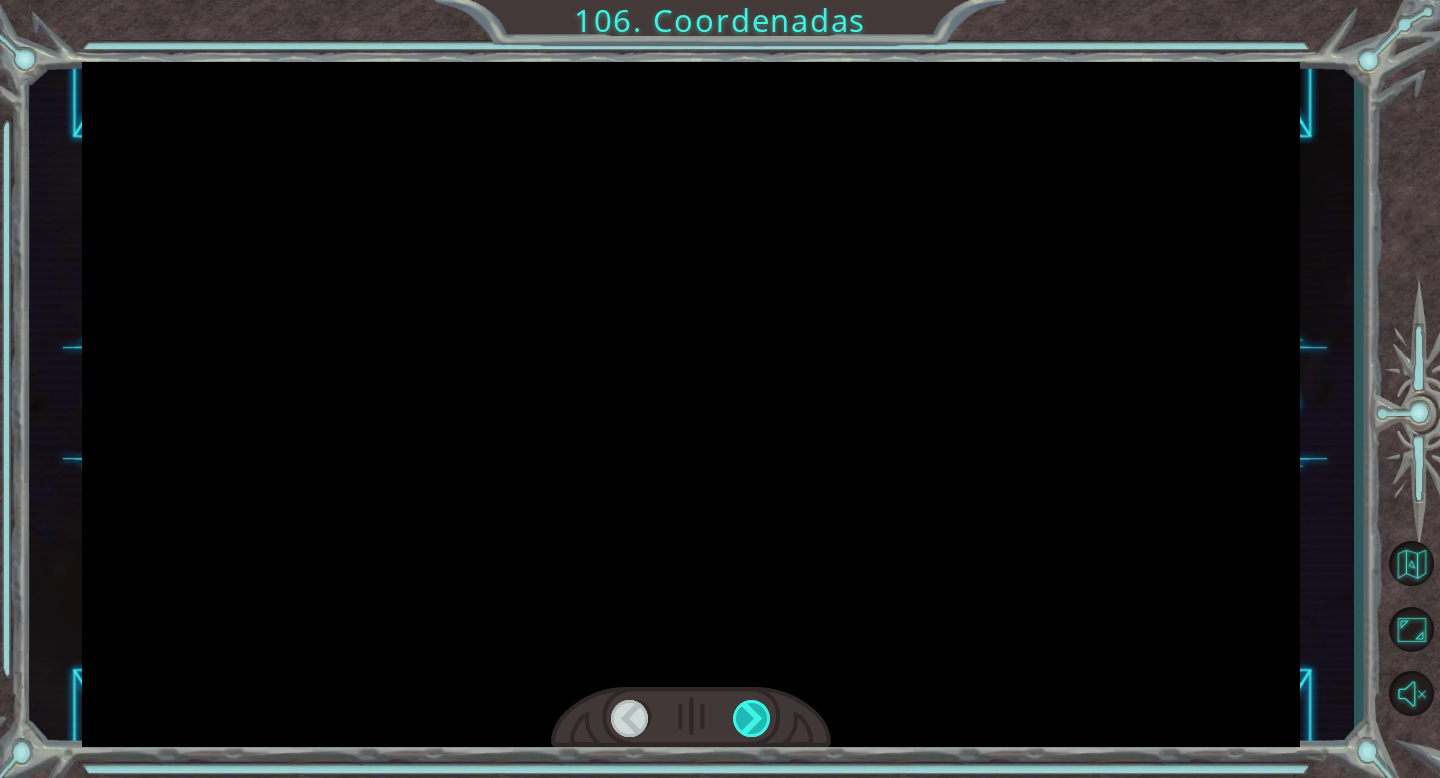click at bounding box center (752, 718) 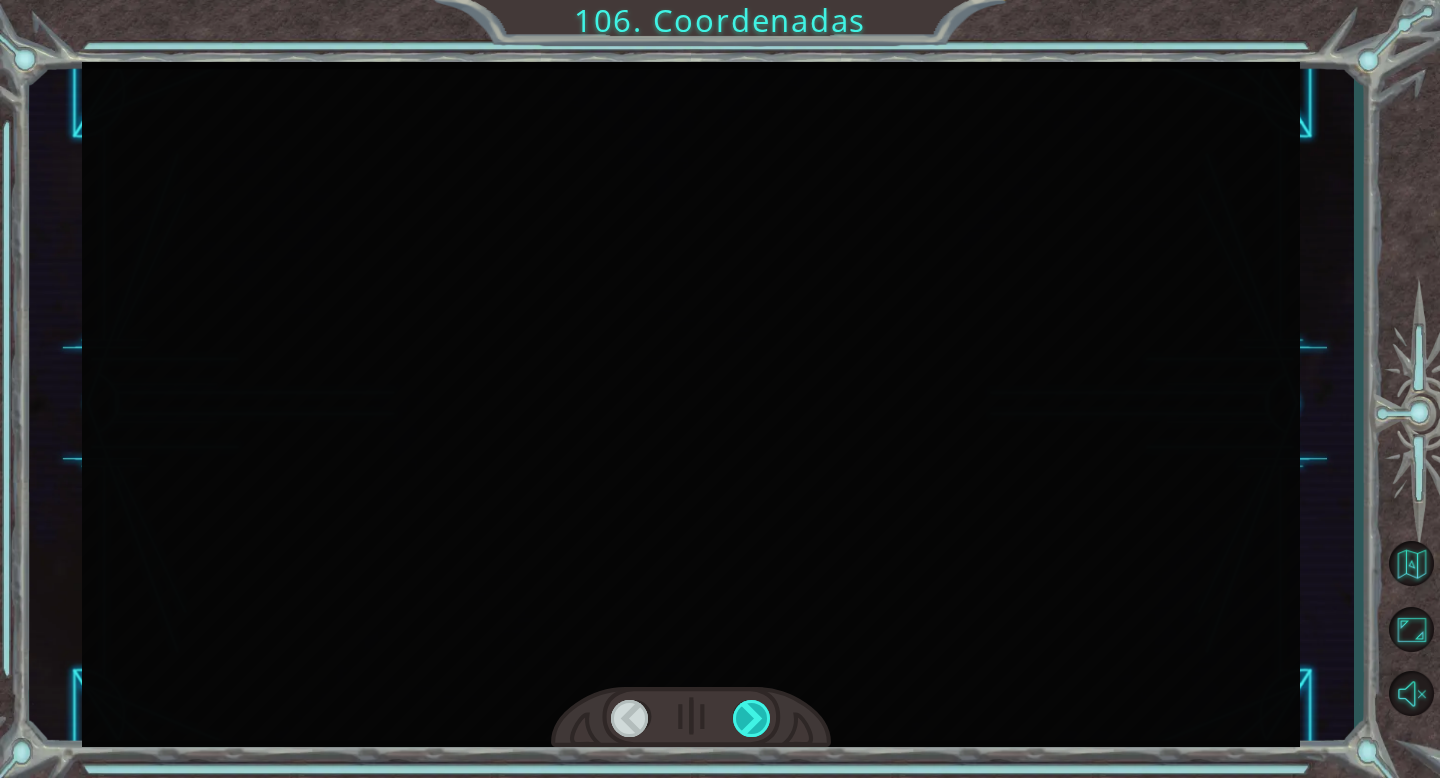 click at bounding box center [752, 718] 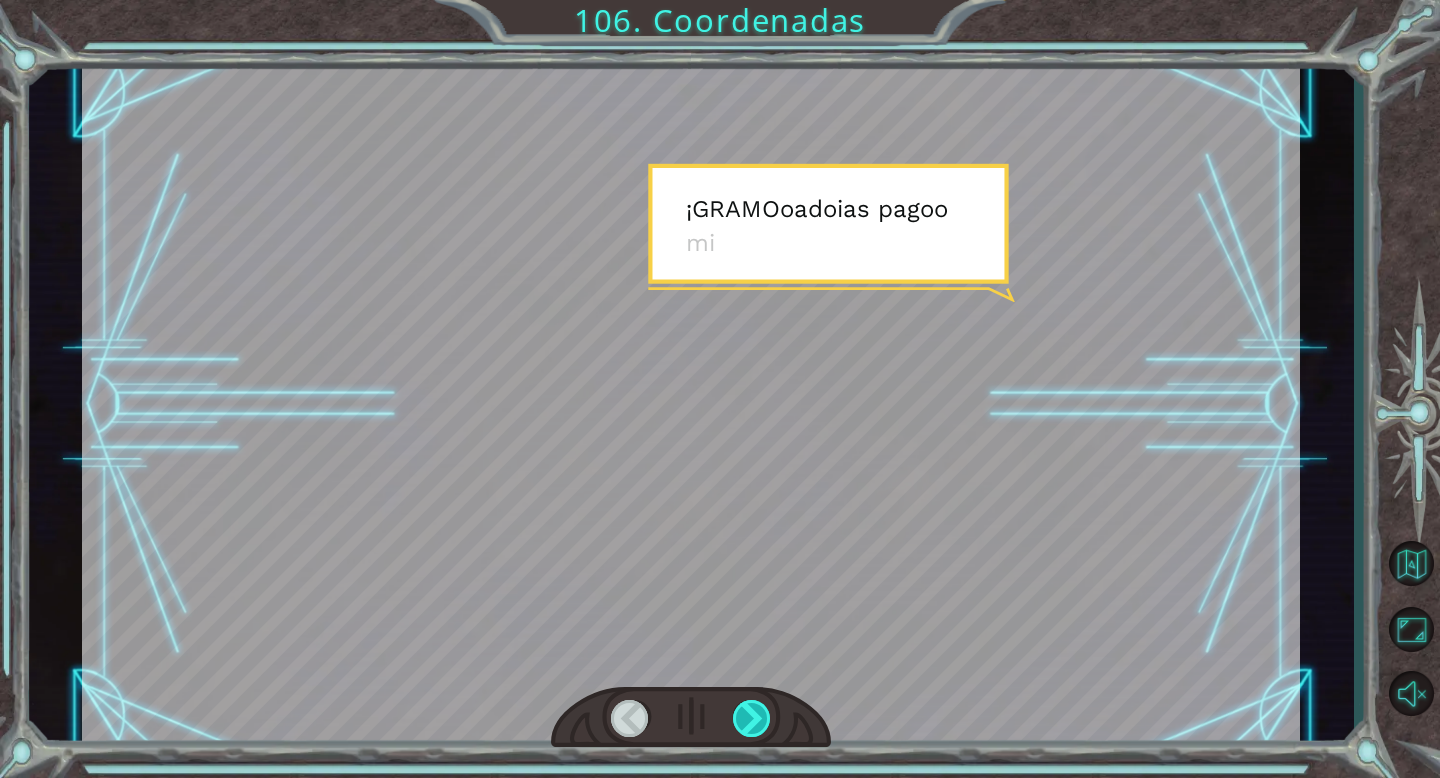click at bounding box center (752, 718) 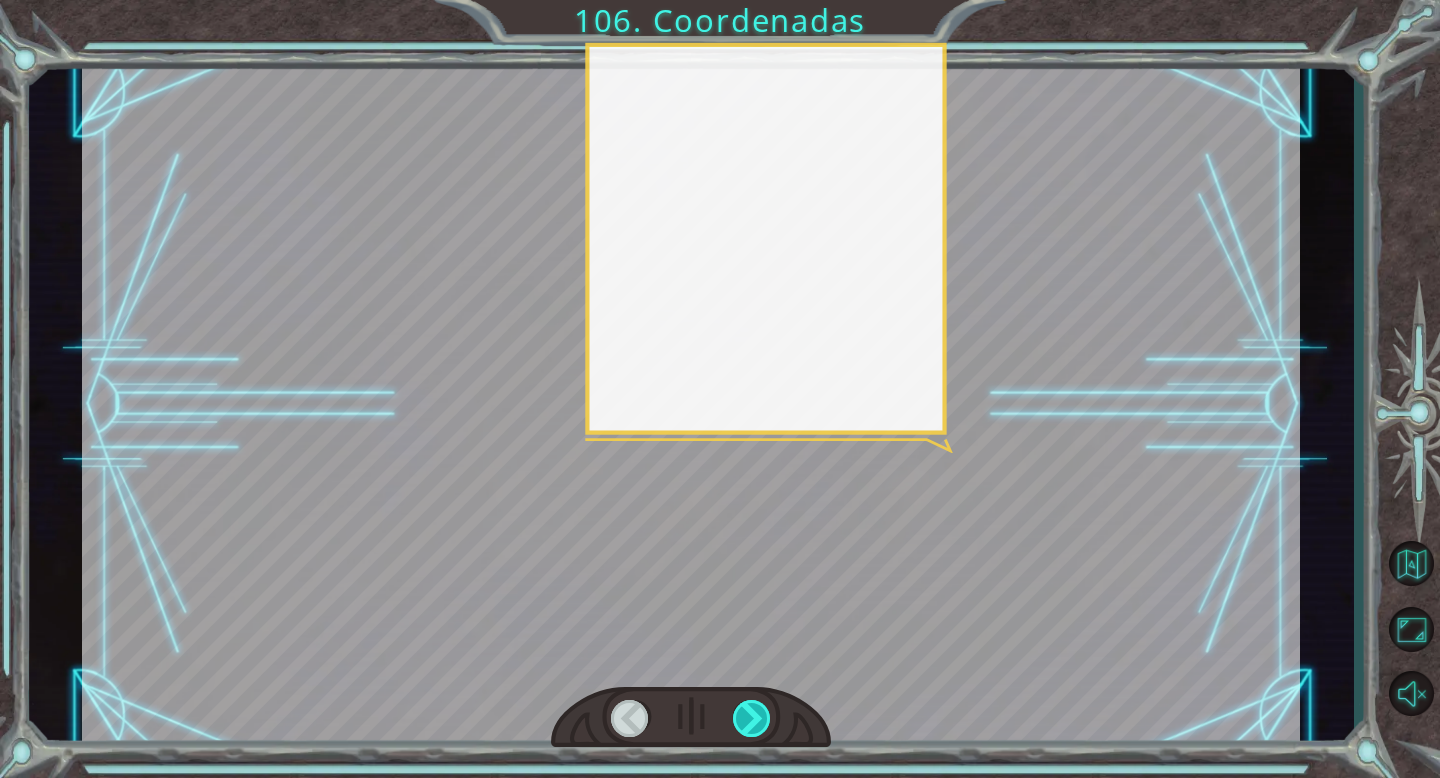 click at bounding box center [752, 718] 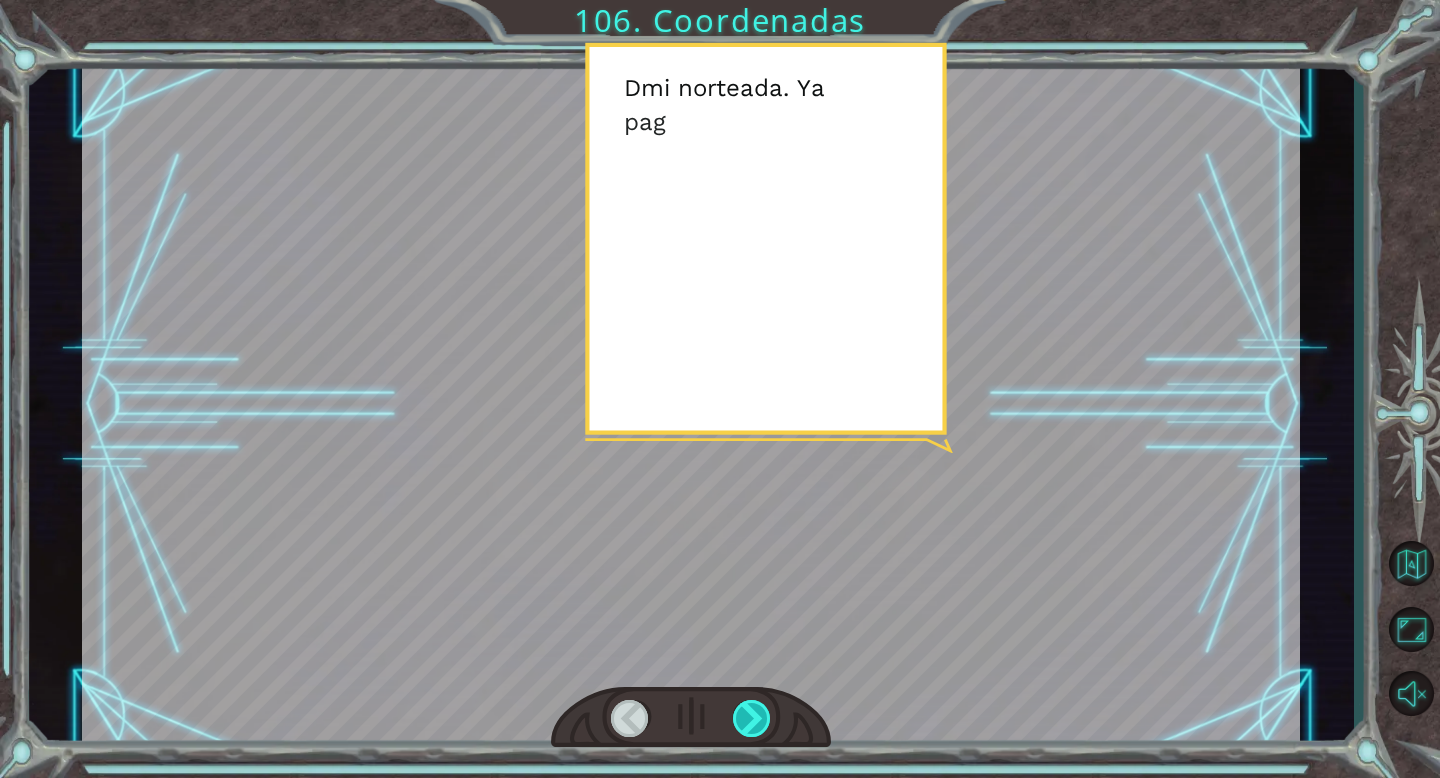 click at bounding box center (752, 718) 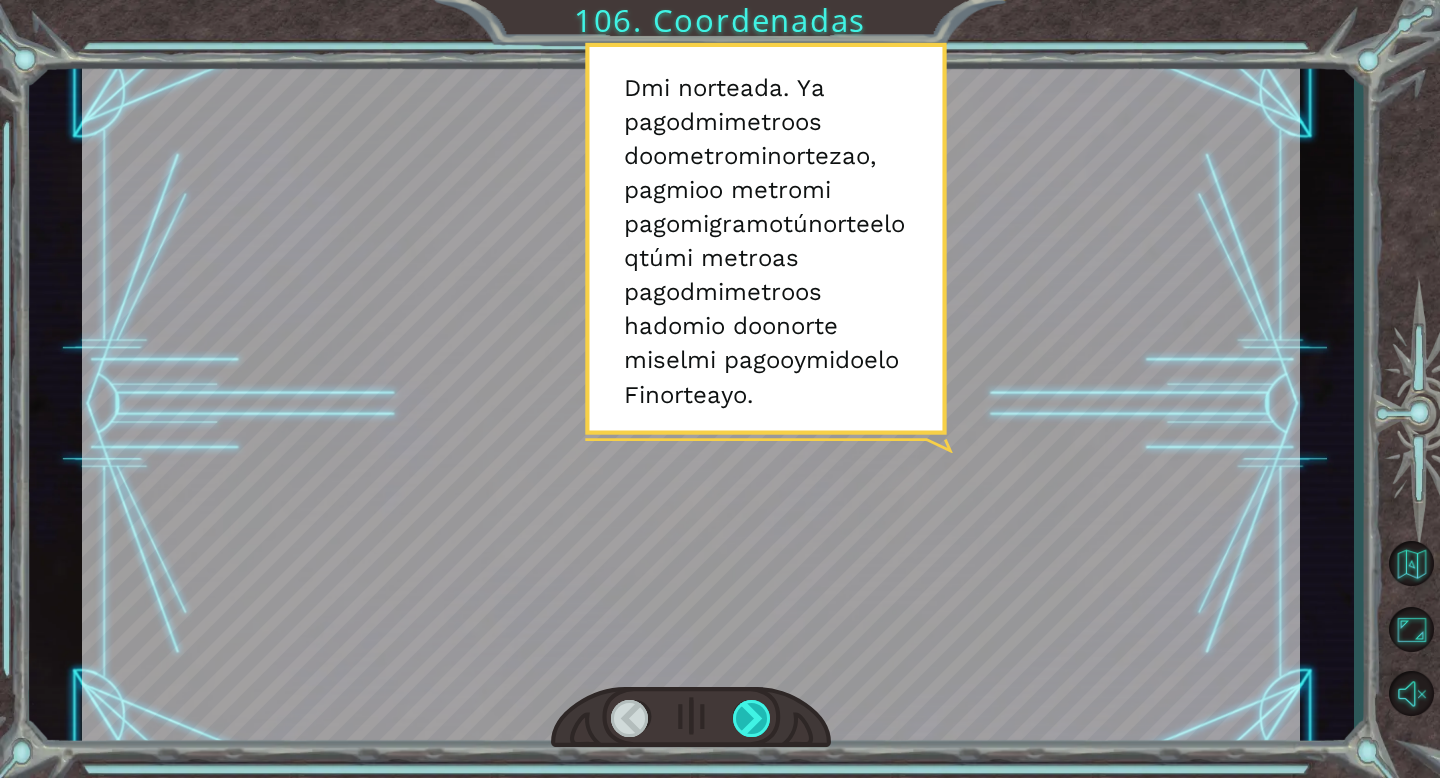 click at bounding box center (752, 718) 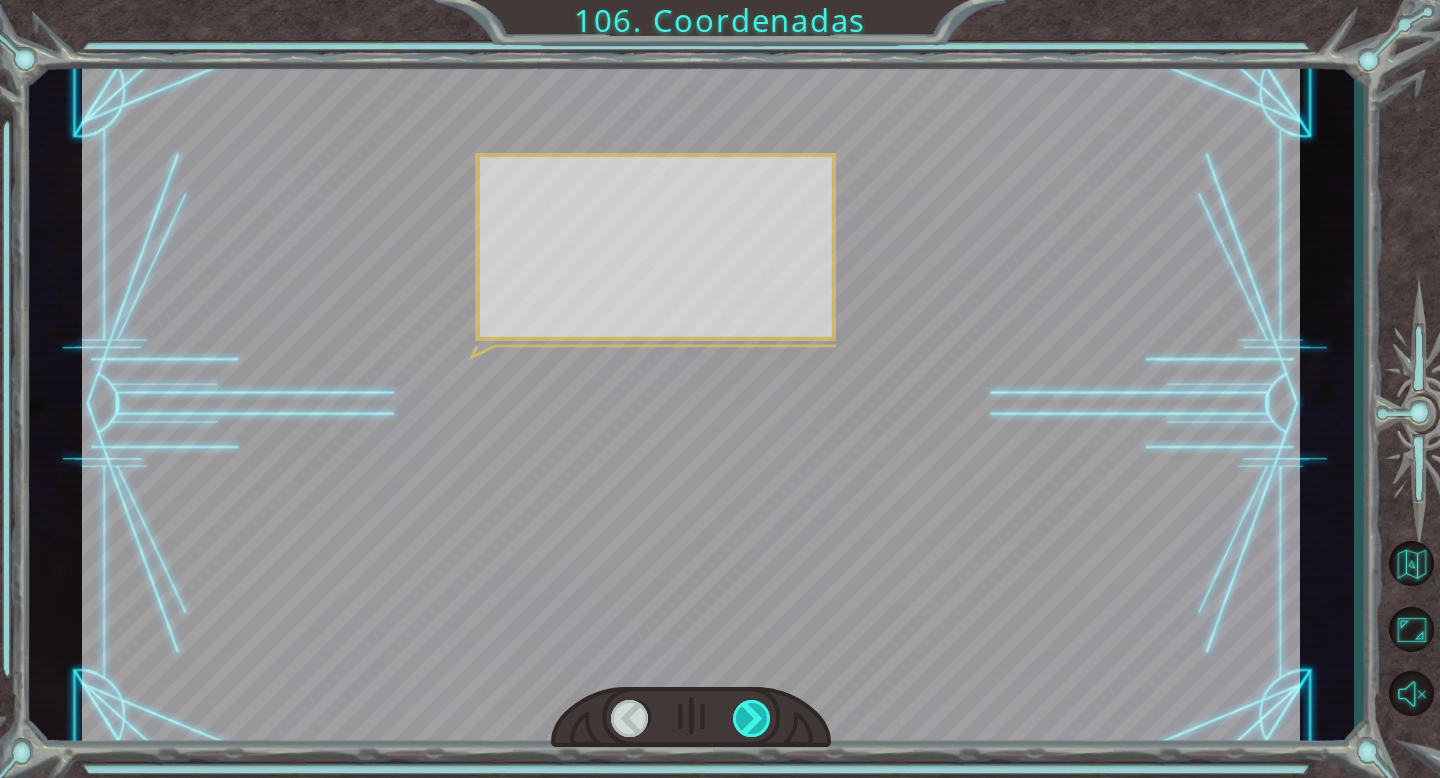 click at bounding box center (752, 718) 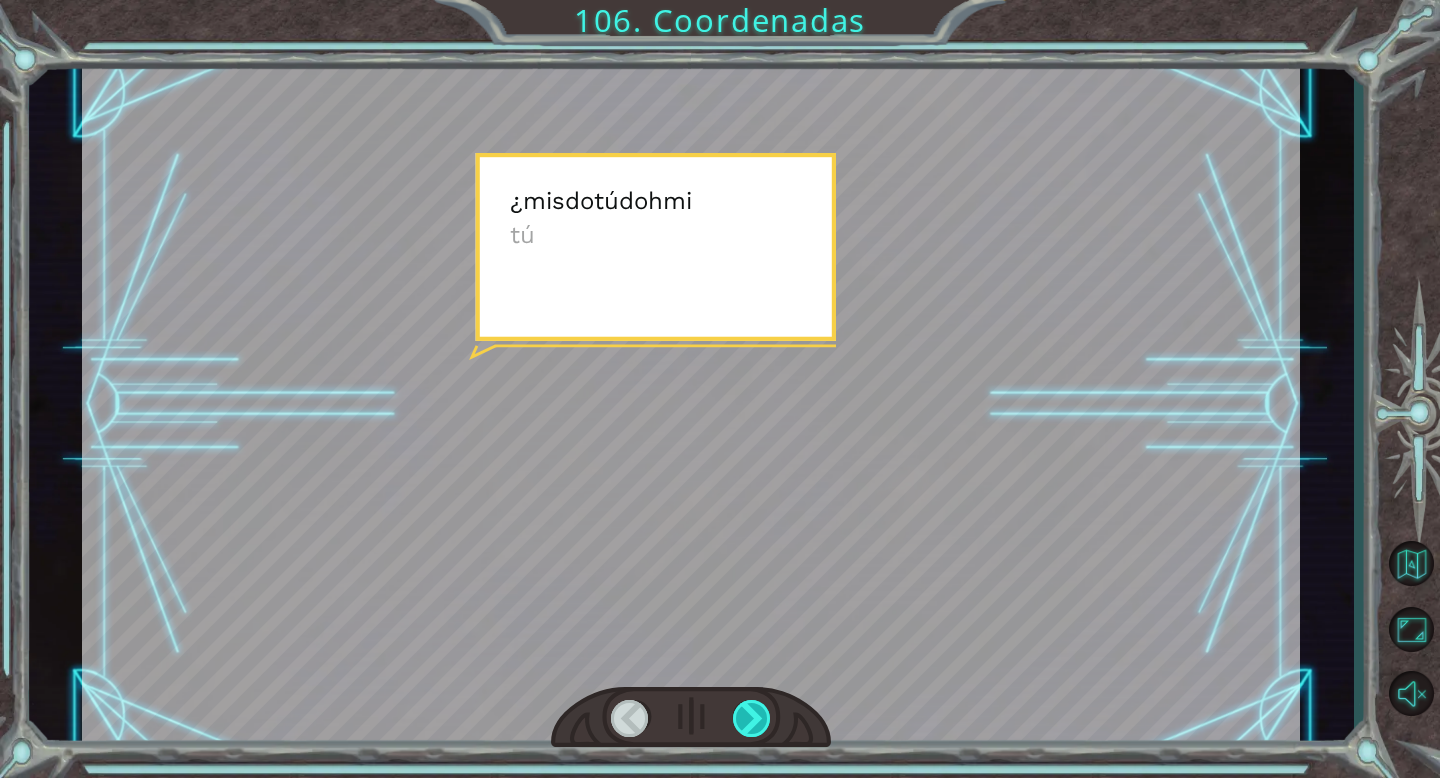 click at bounding box center (752, 718) 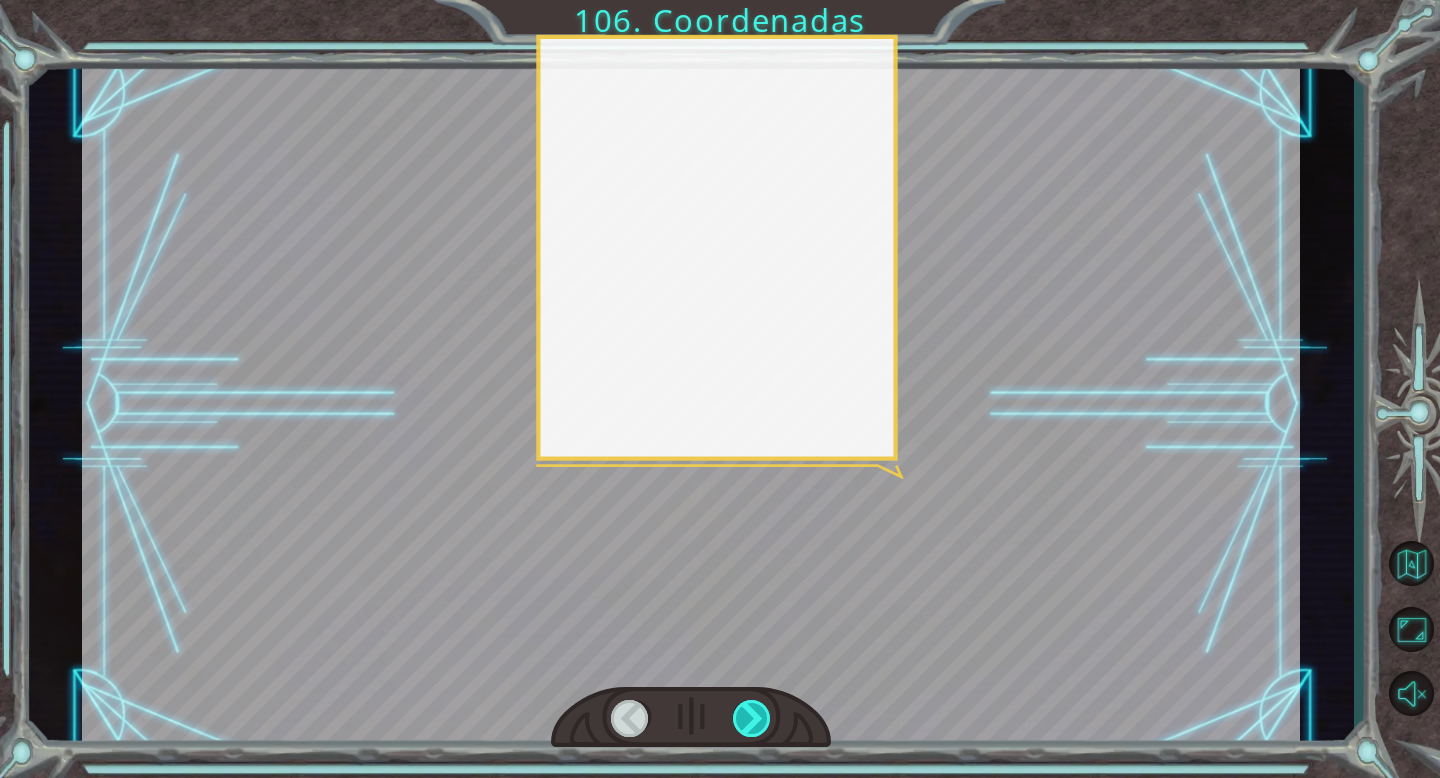 click at bounding box center [752, 718] 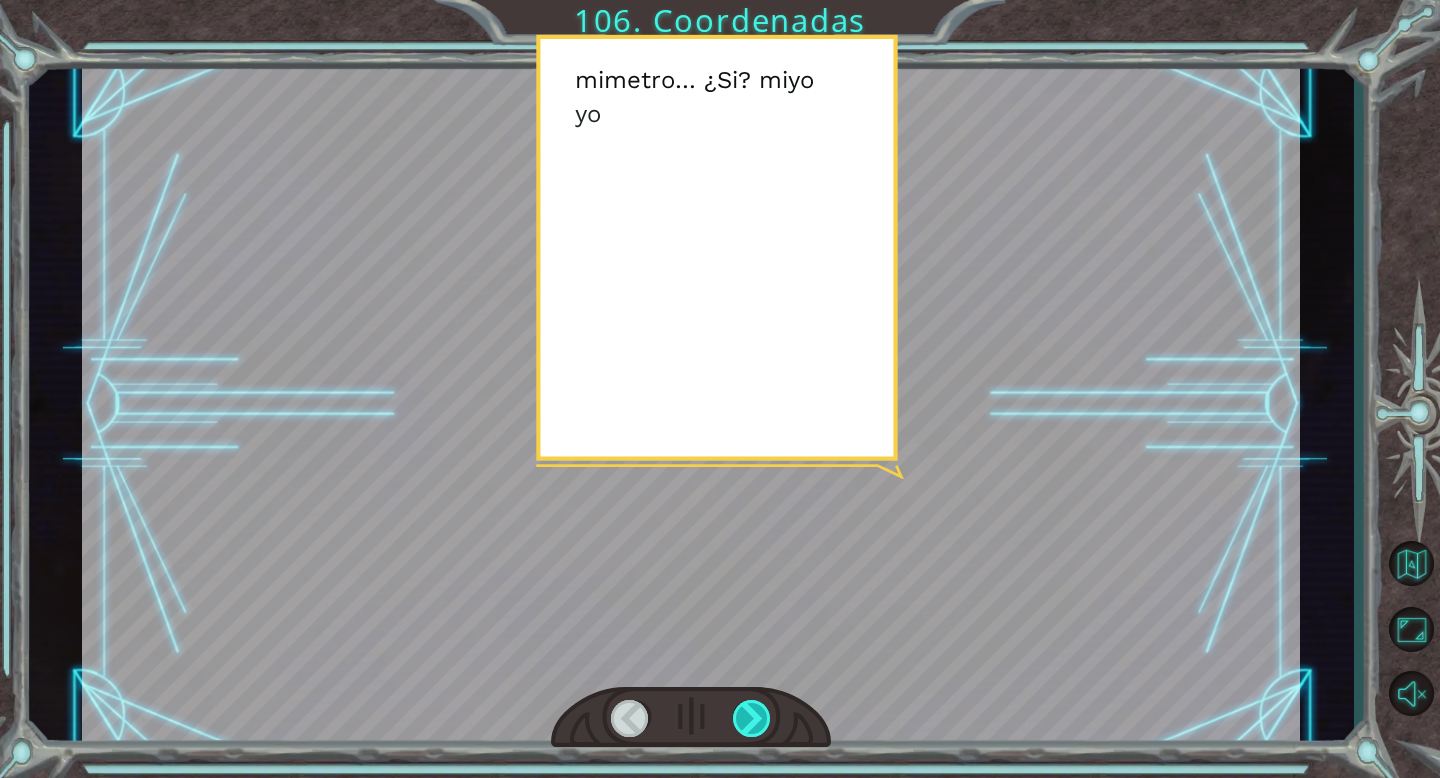 click at bounding box center (752, 718) 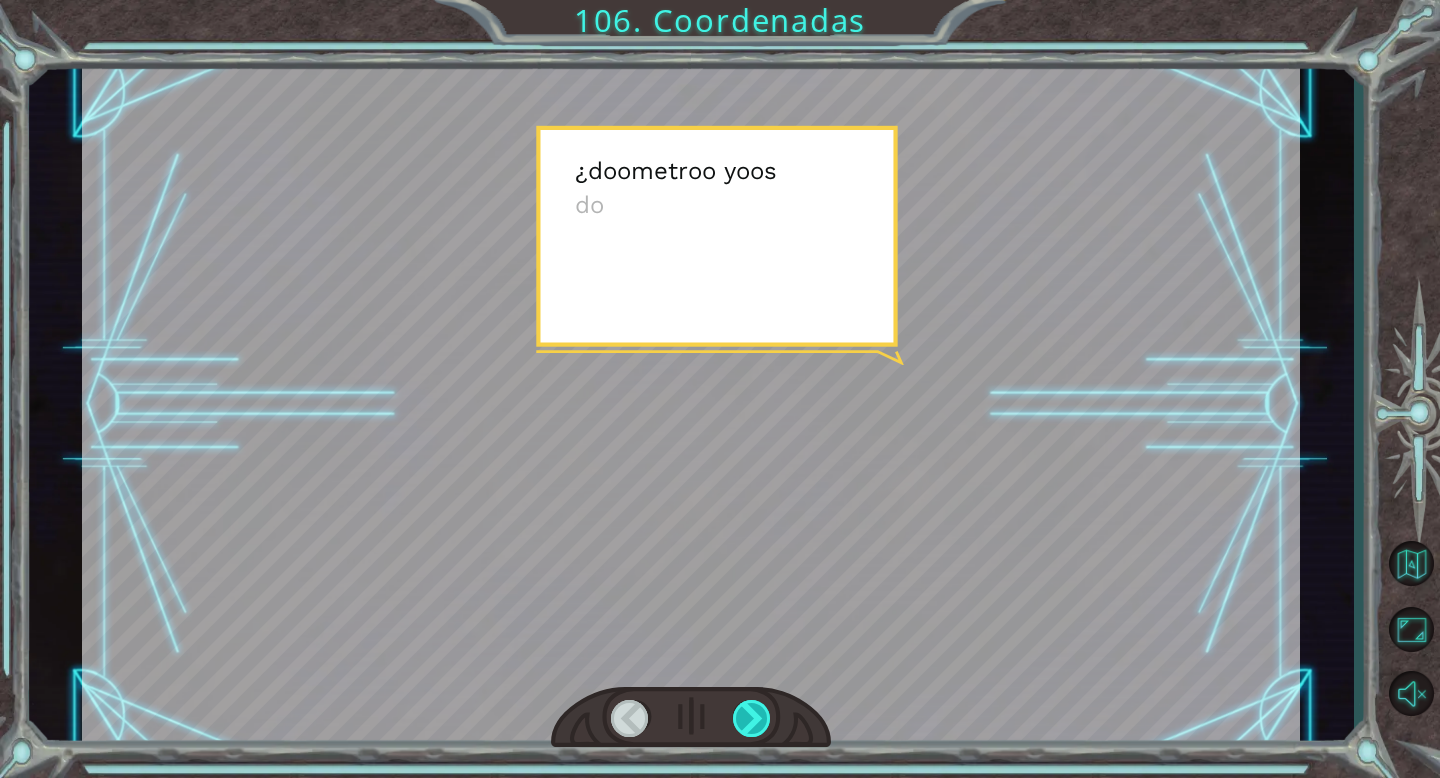 click at bounding box center (752, 718) 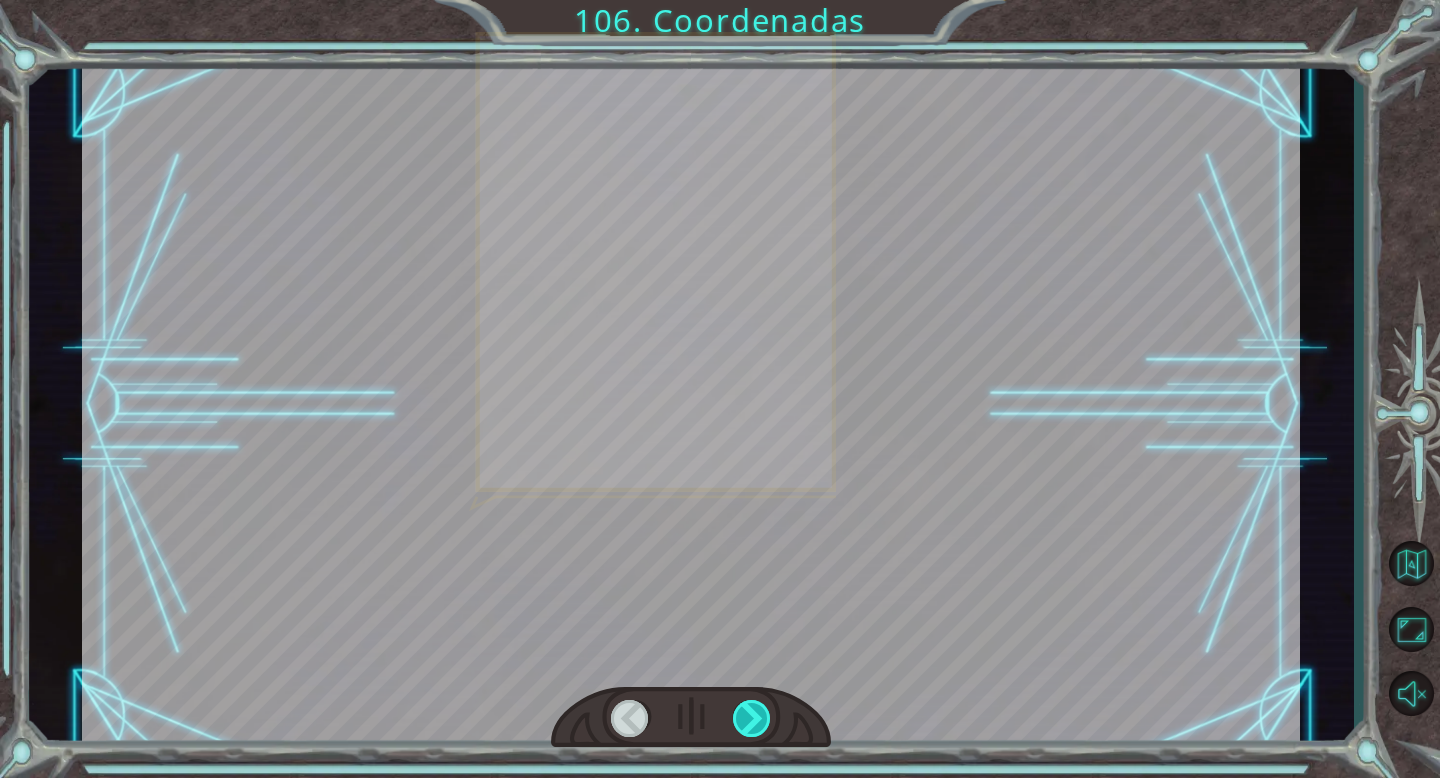 click at bounding box center [752, 718] 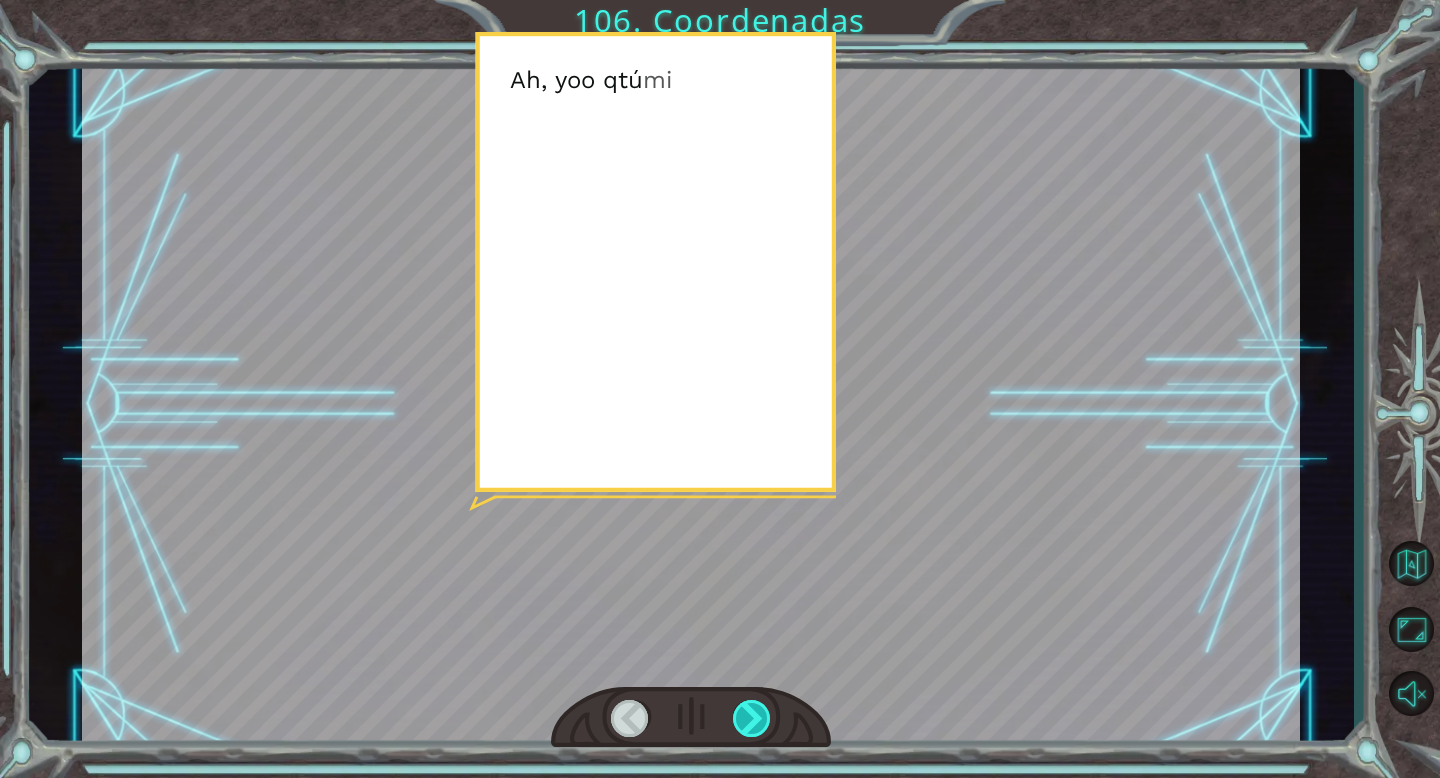 click at bounding box center [752, 718] 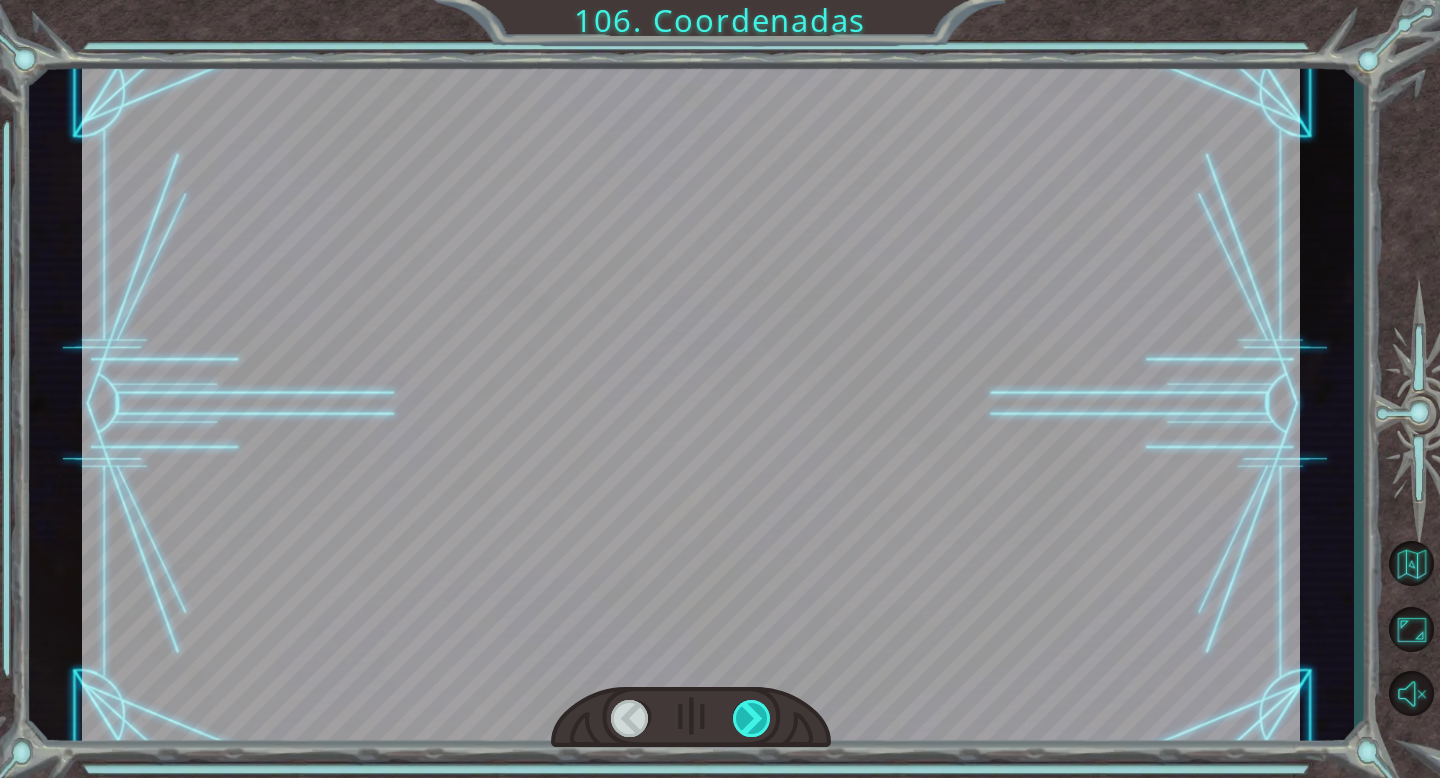 click at bounding box center [752, 718] 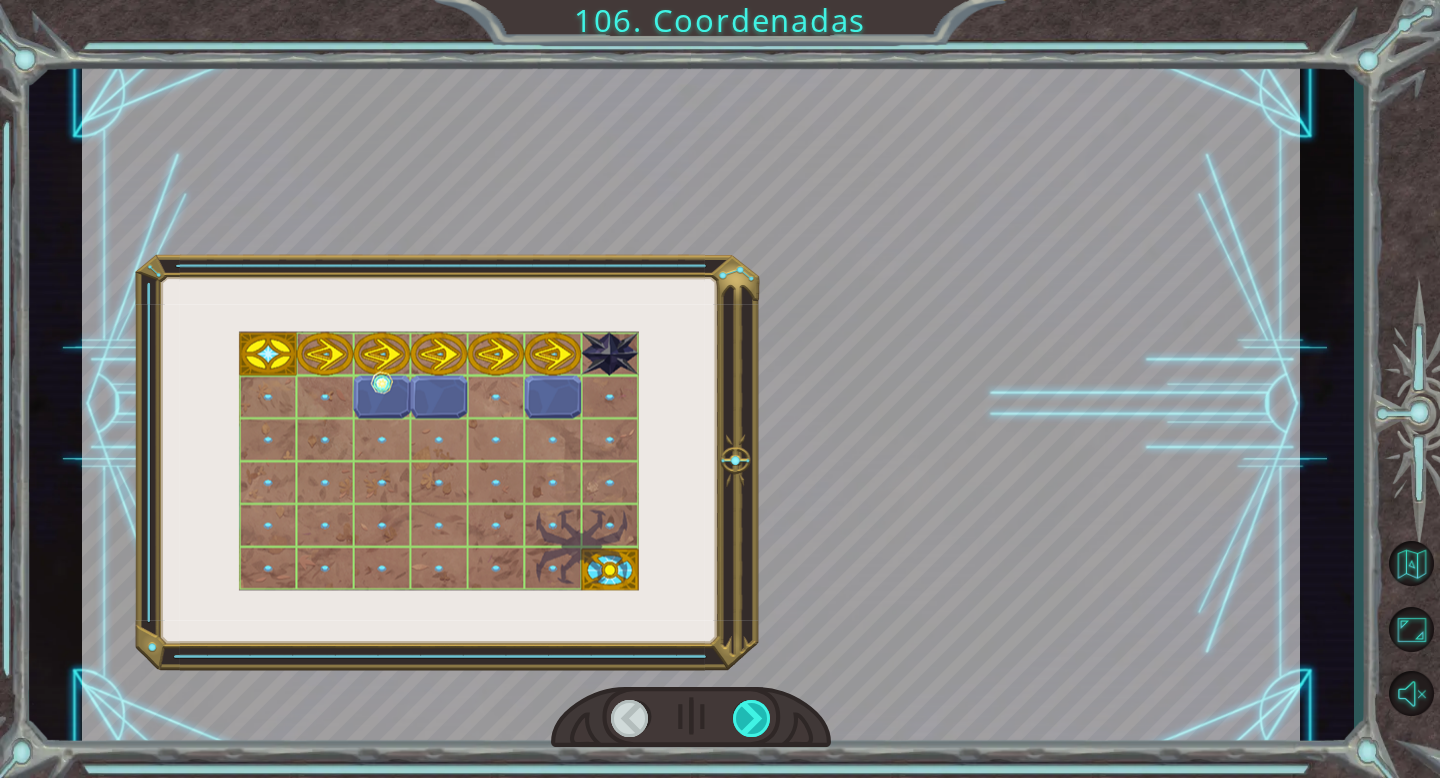 click at bounding box center (752, 718) 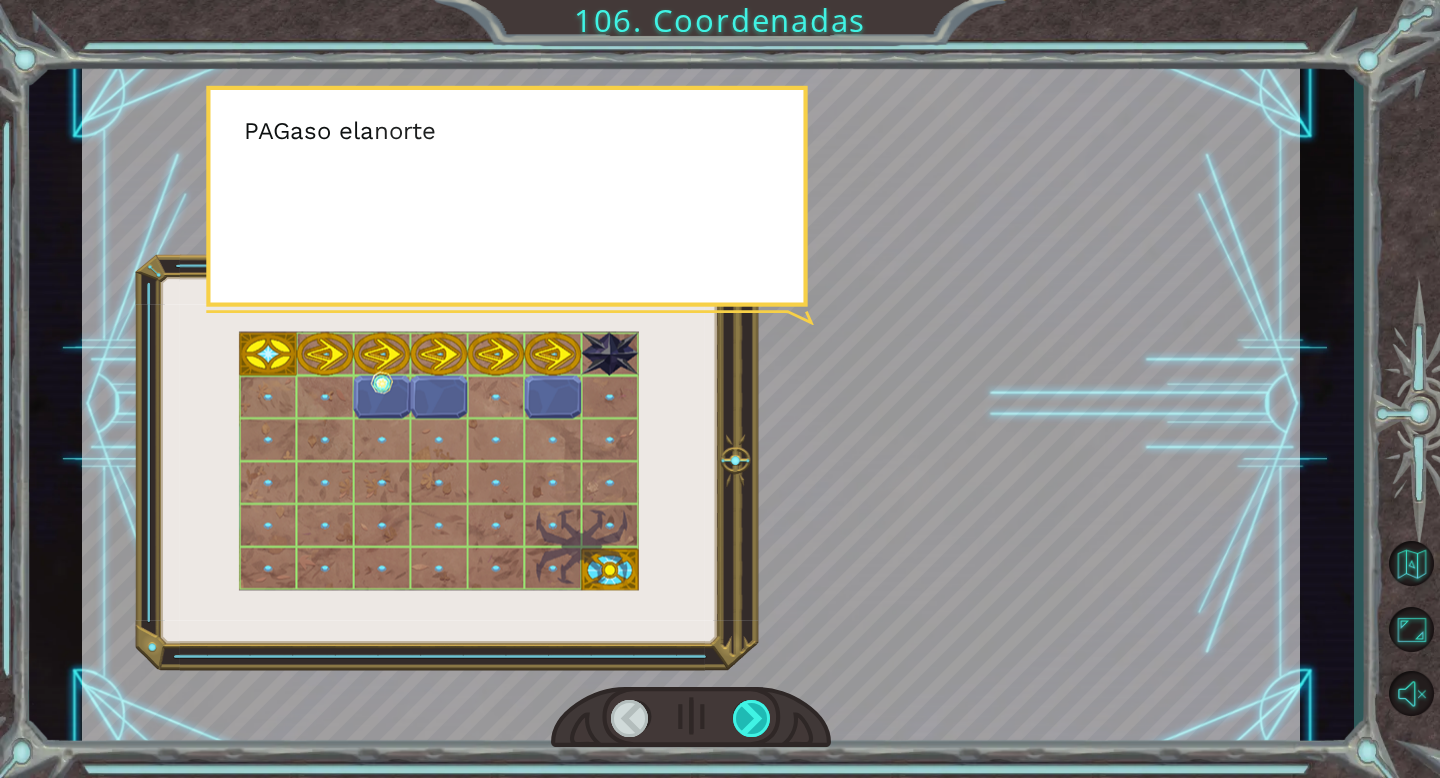 click at bounding box center (752, 718) 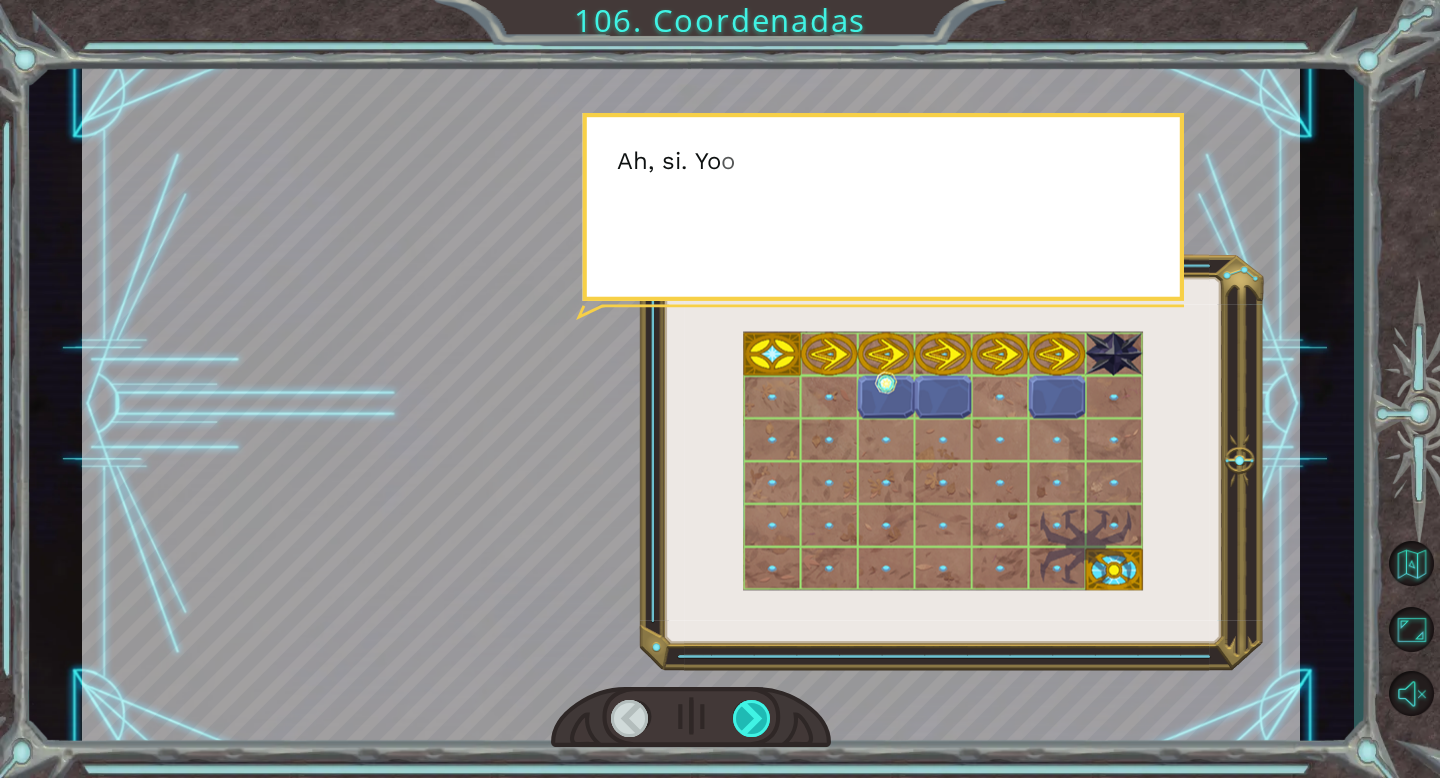 click at bounding box center [752, 718] 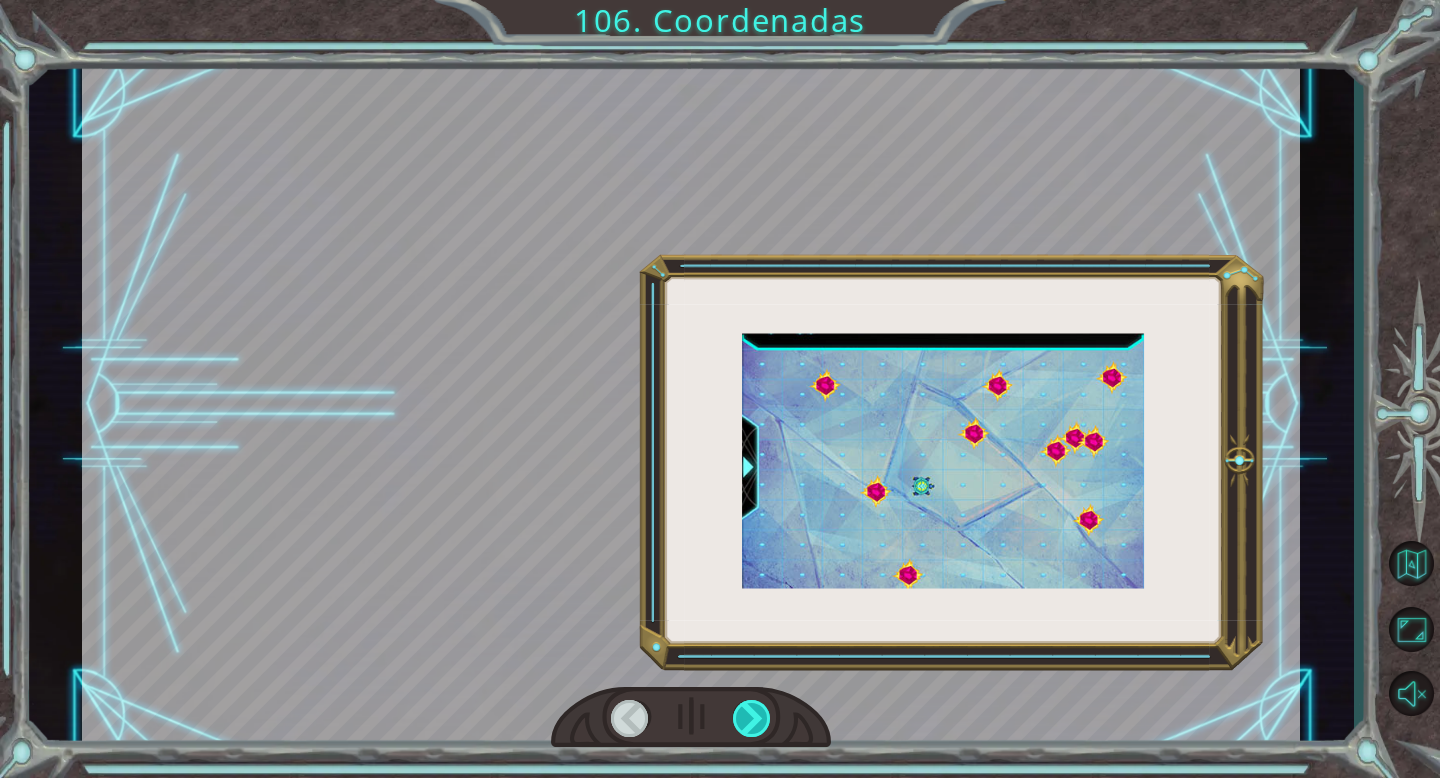 click at bounding box center (752, 718) 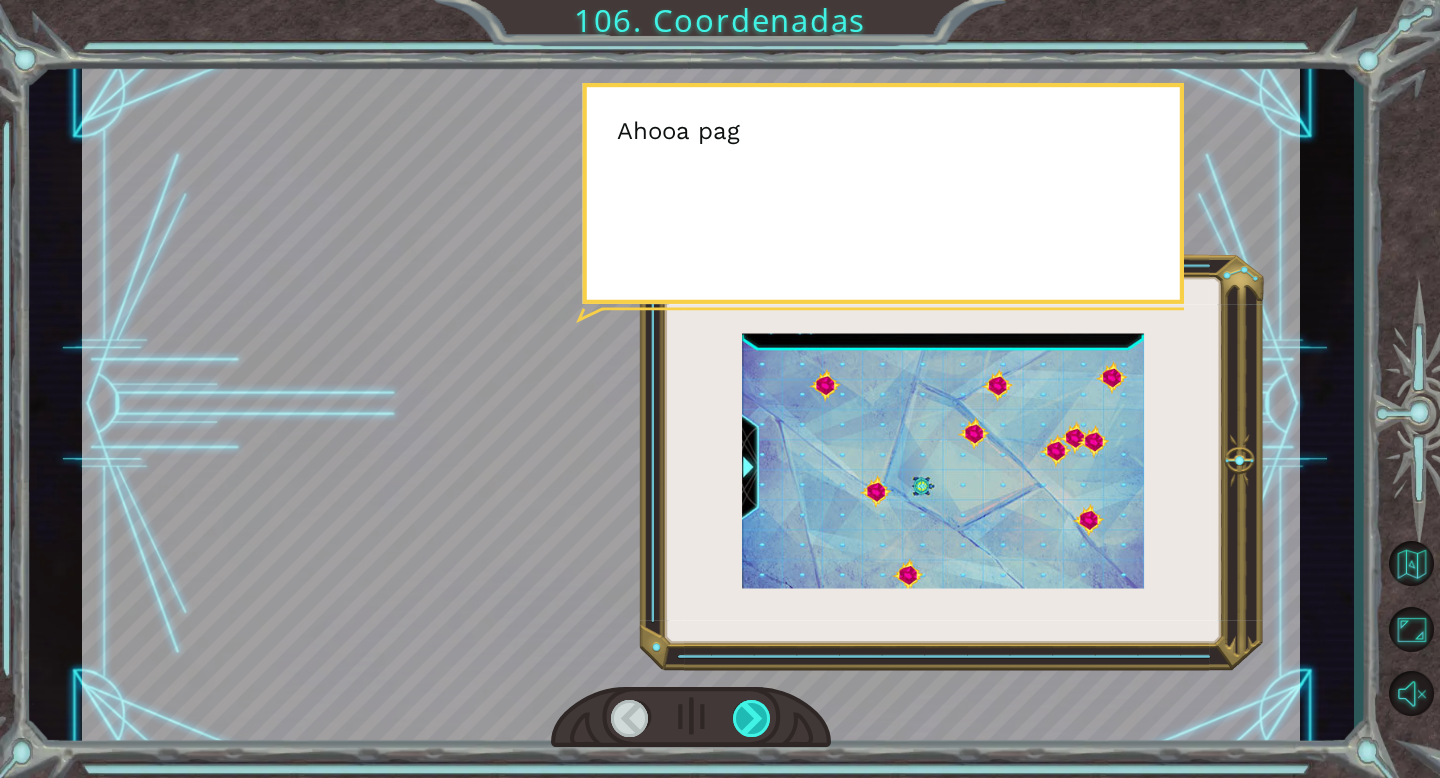 click at bounding box center (752, 718) 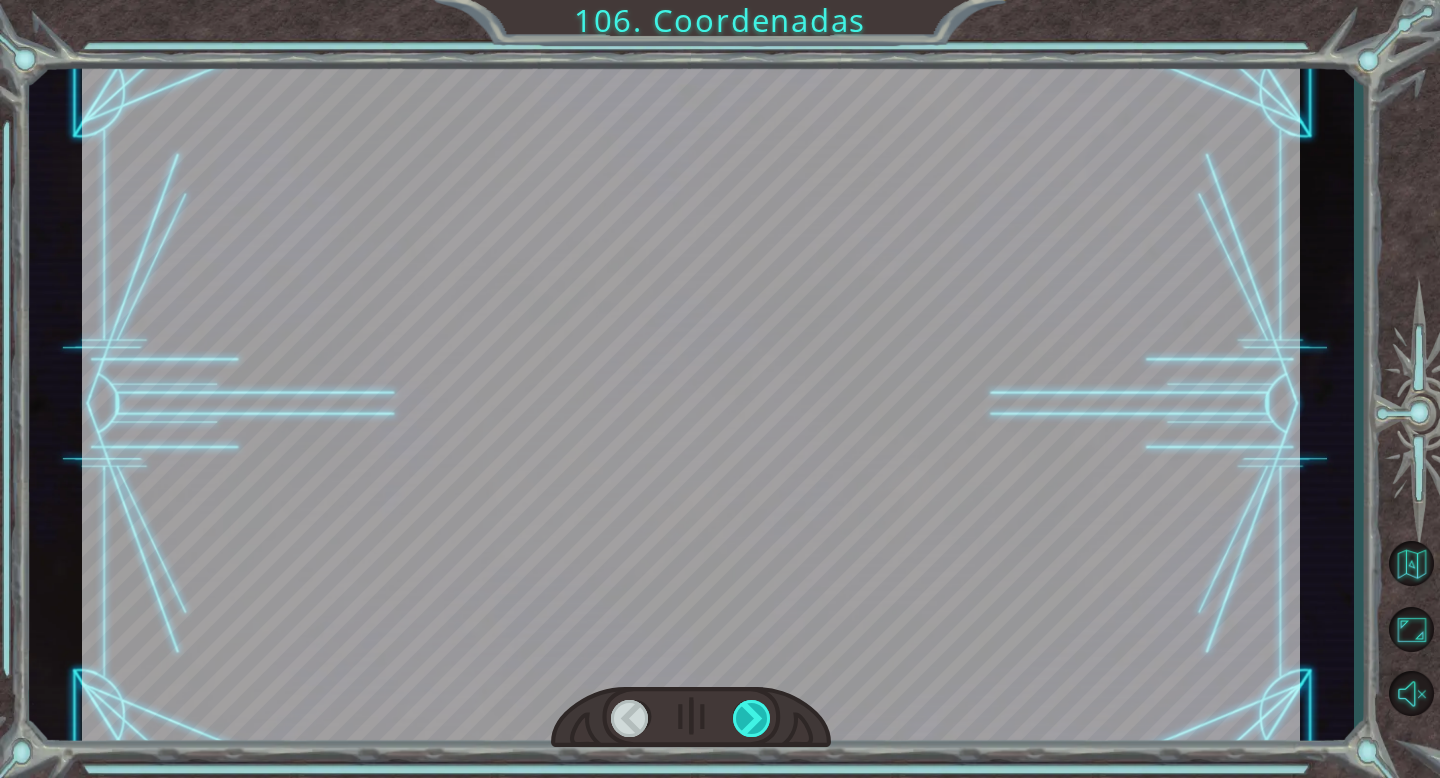 click at bounding box center (752, 718) 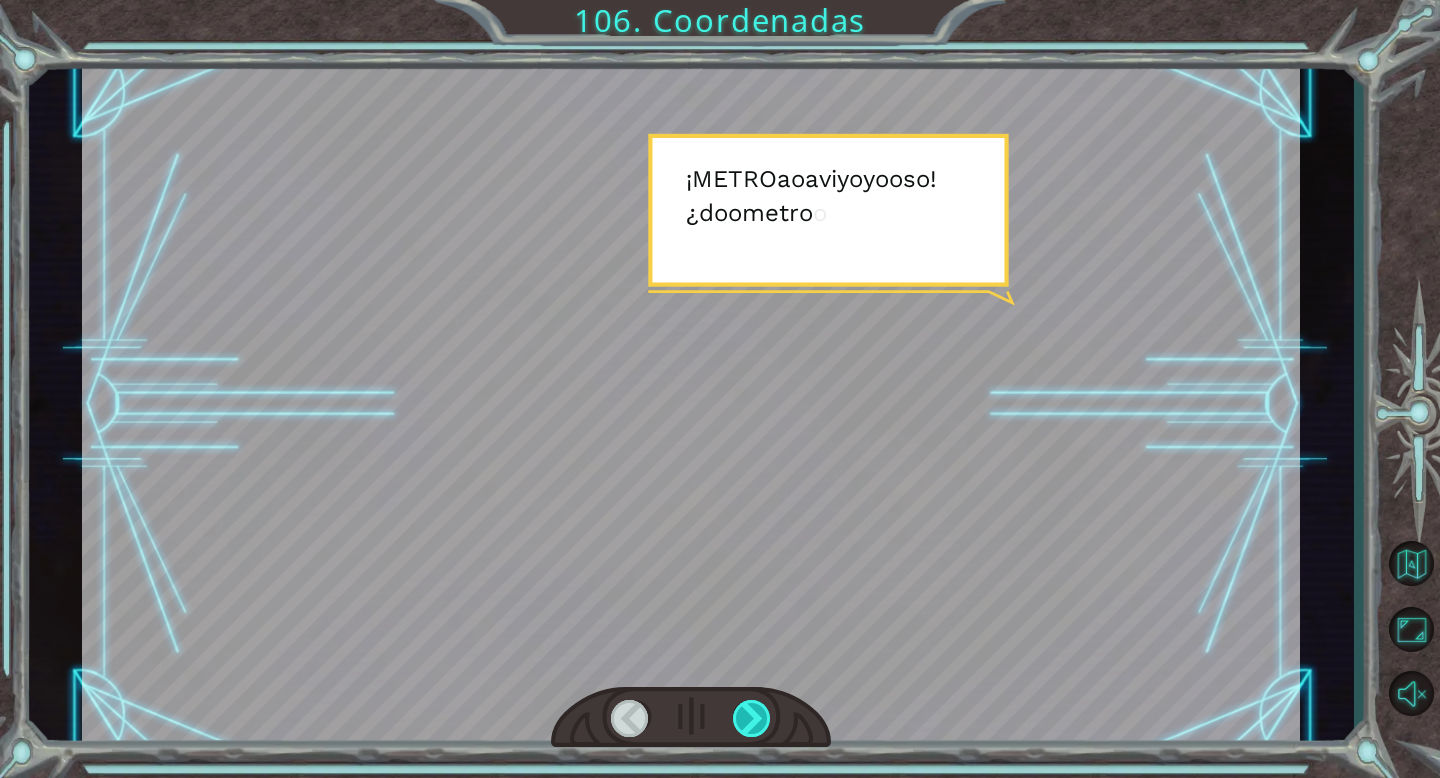 click at bounding box center [752, 718] 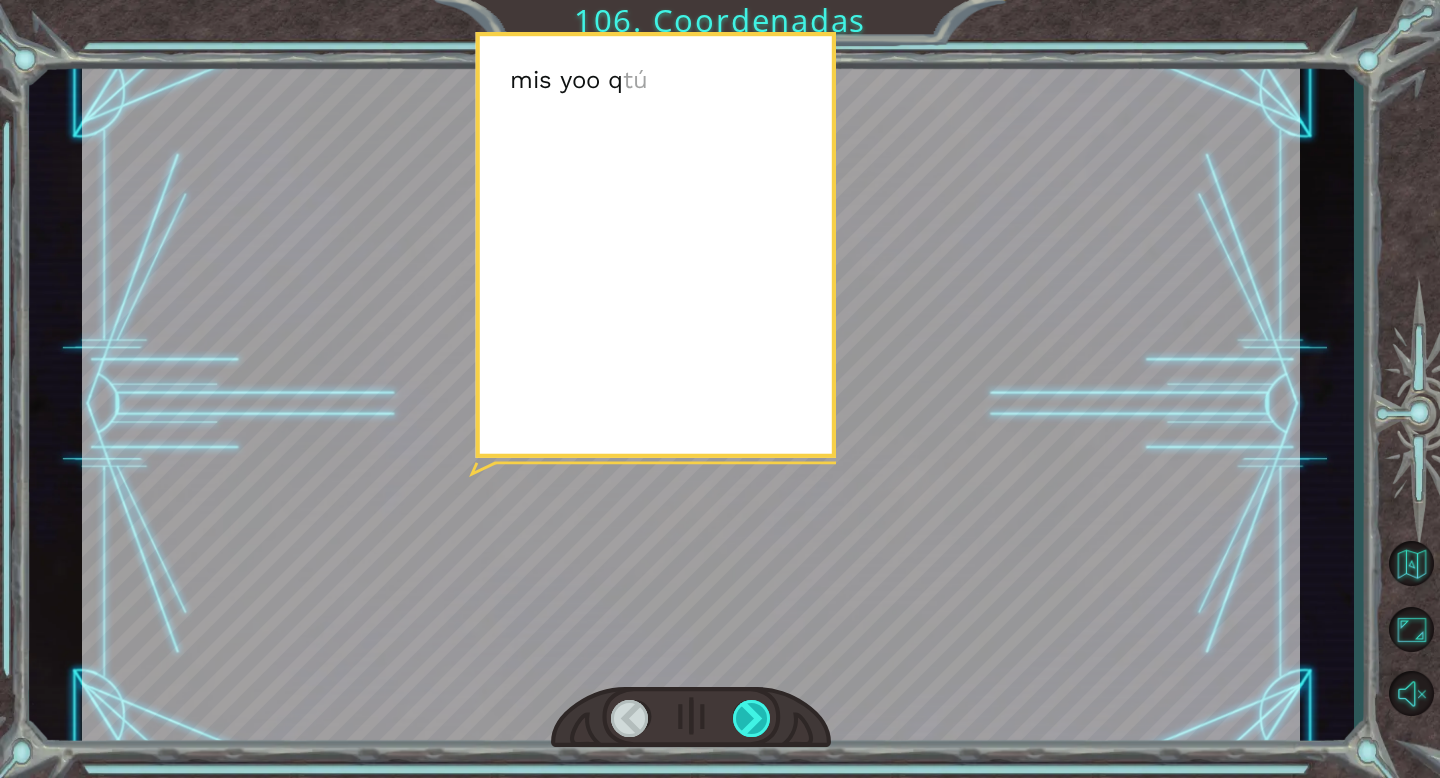 click at bounding box center (752, 718) 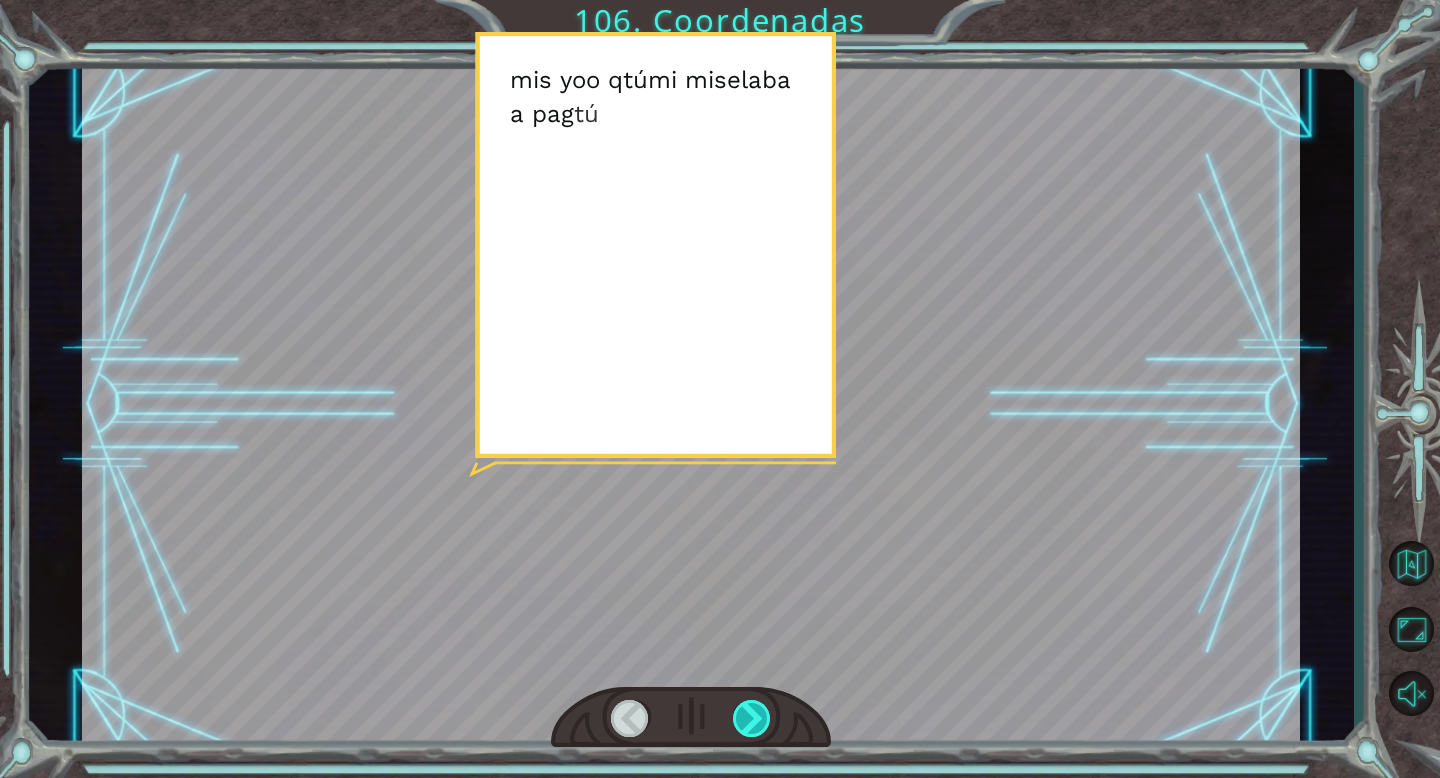 click at bounding box center [752, 718] 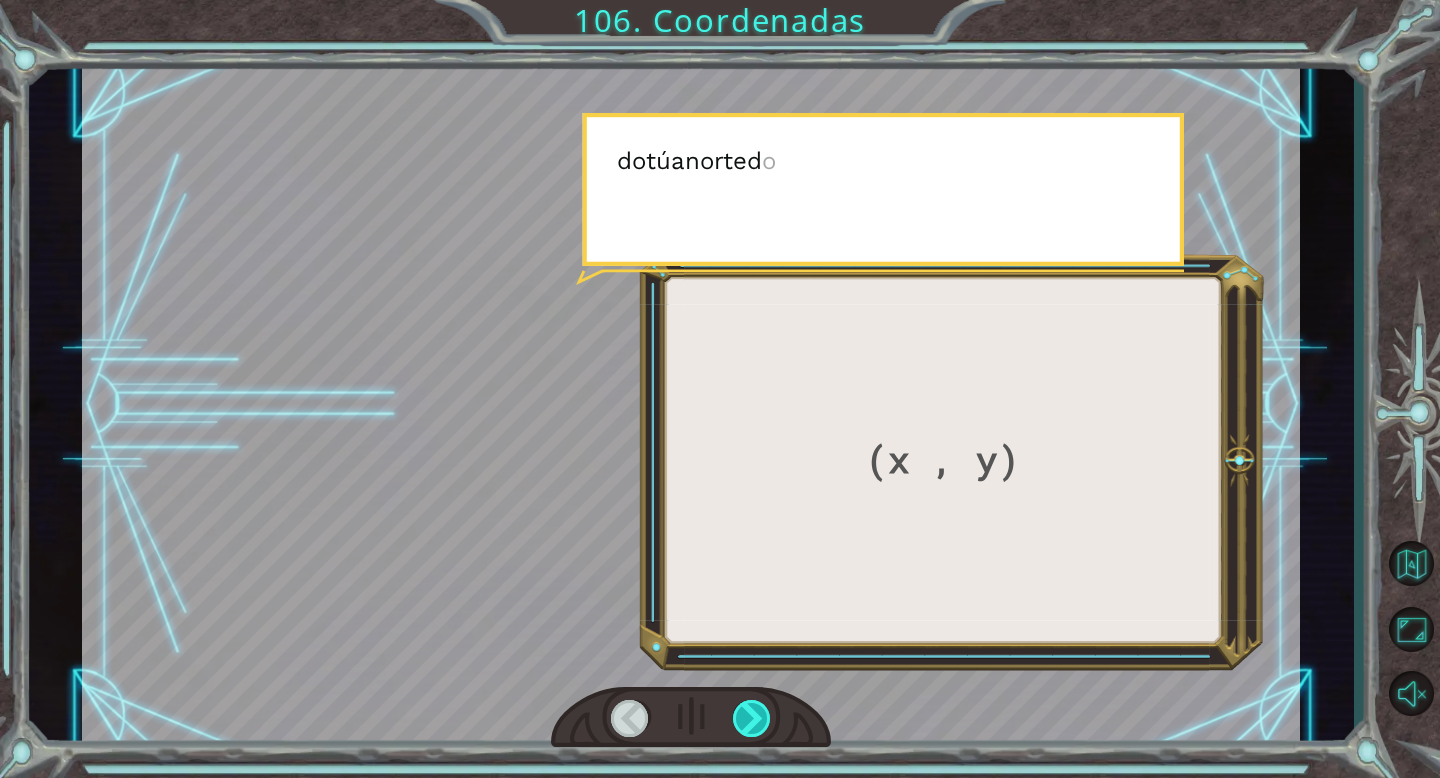 click at bounding box center [752, 718] 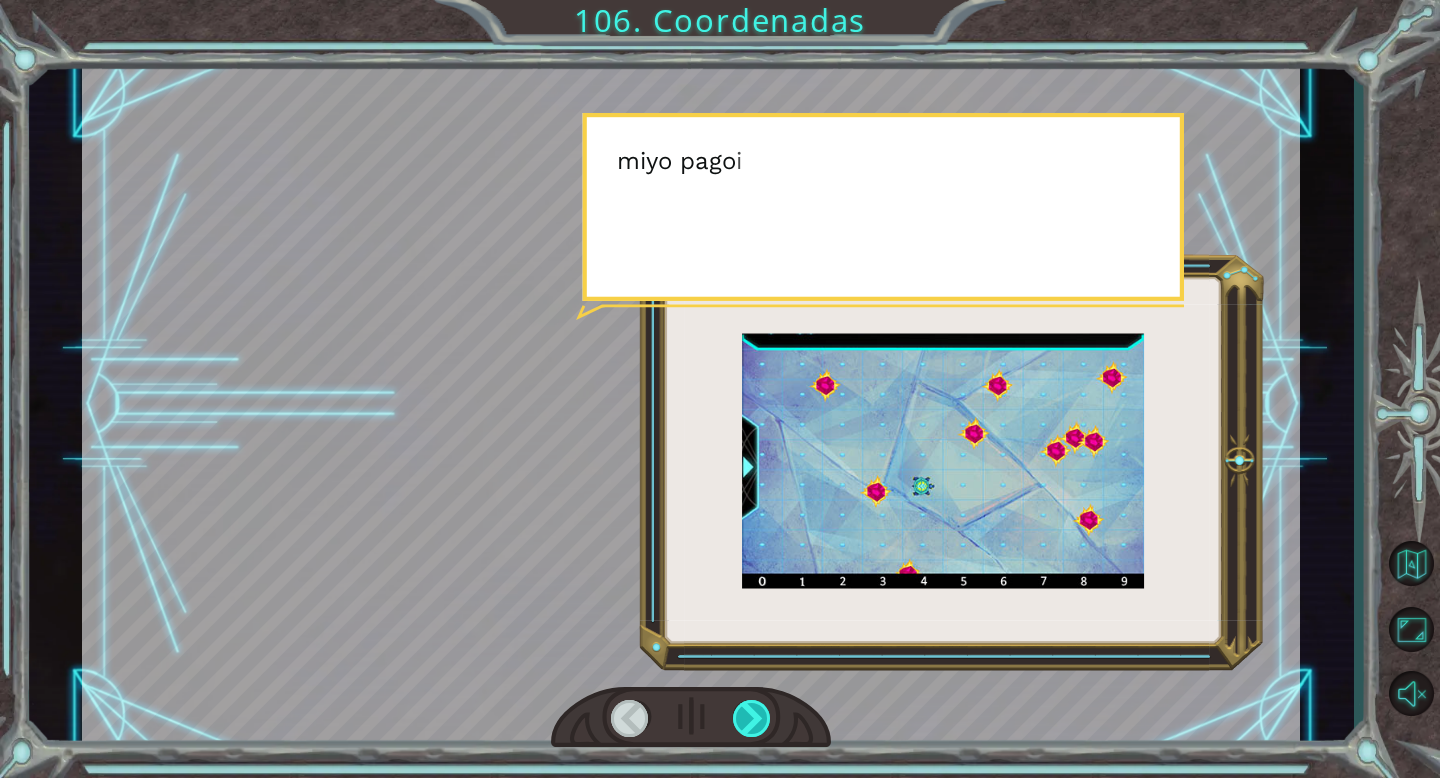 click at bounding box center [752, 718] 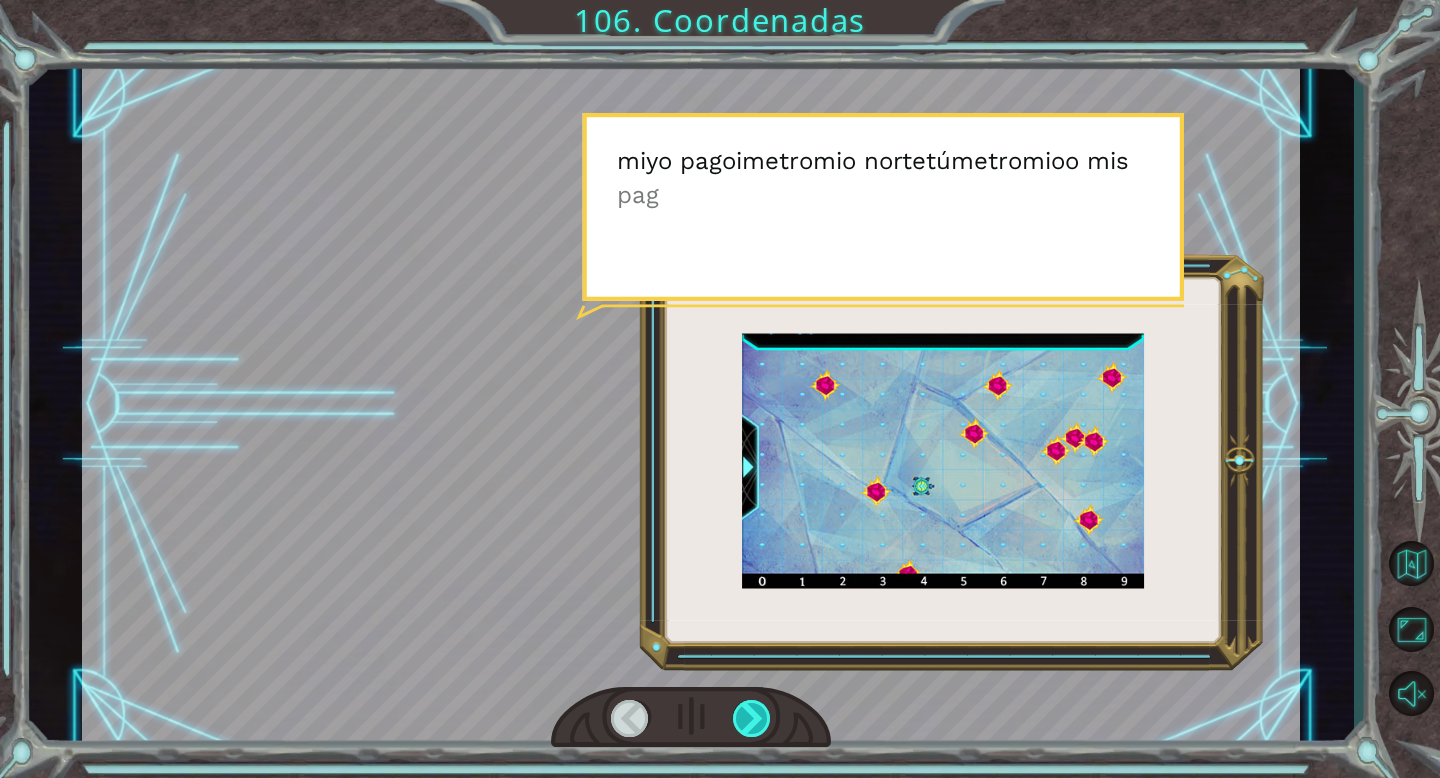 click at bounding box center (752, 718) 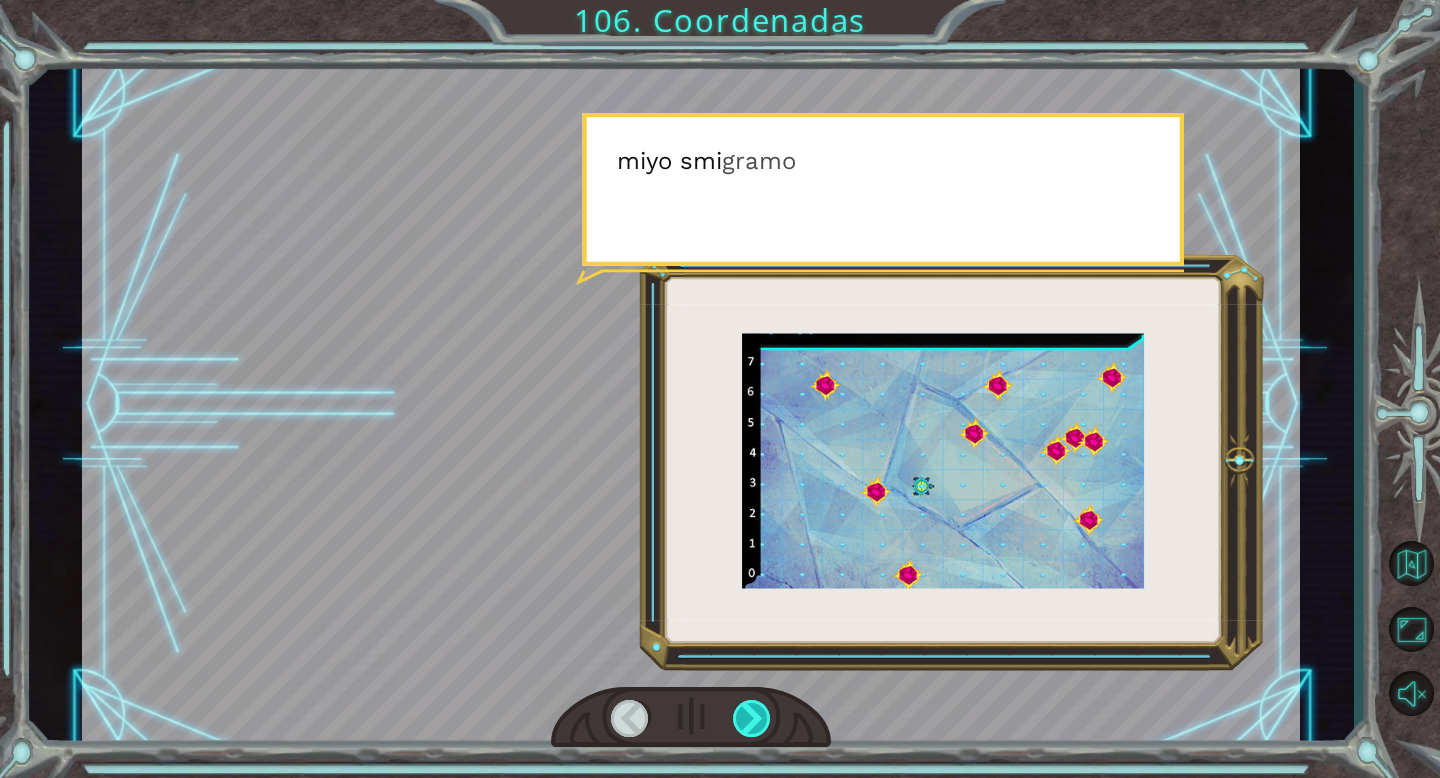 click at bounding box center [752, 718] 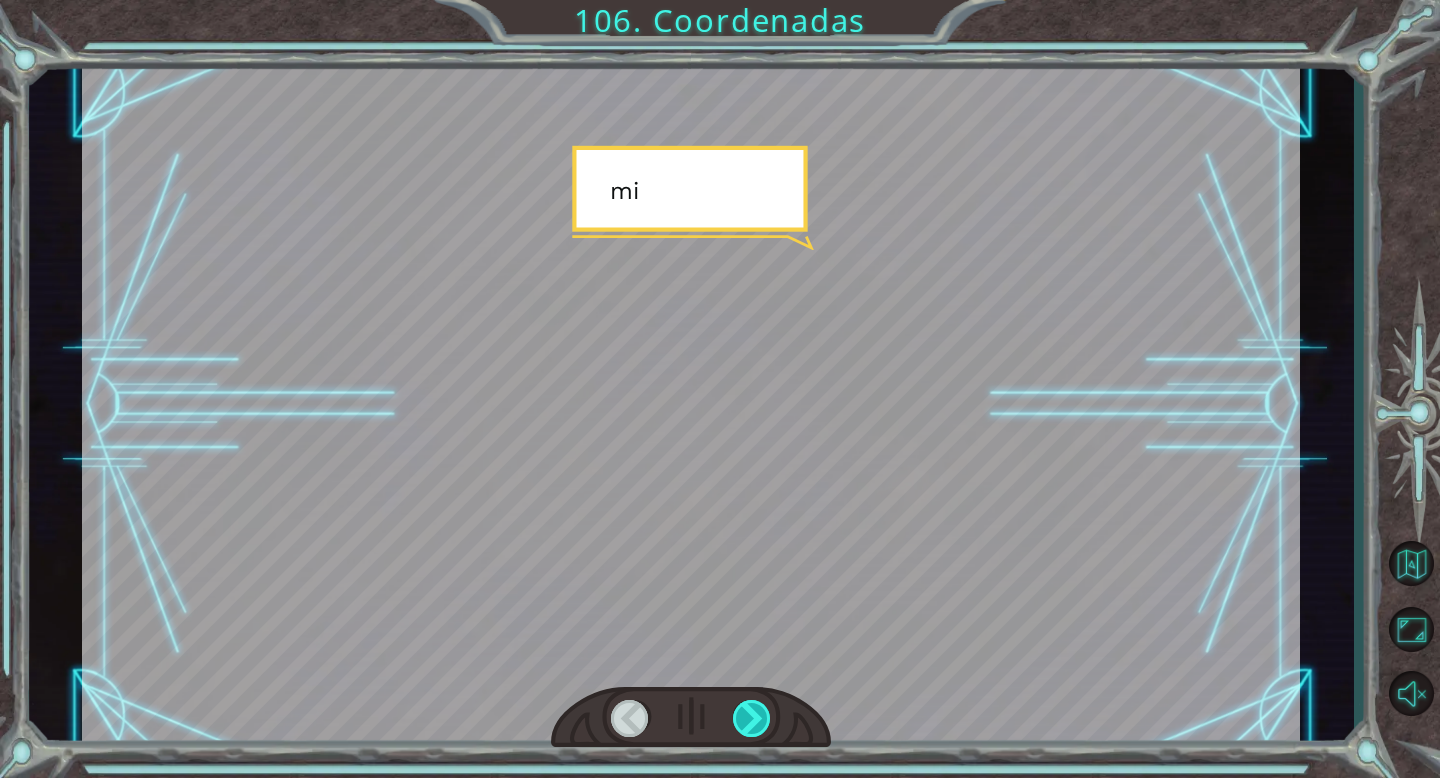 click at bounding box center (752, 718) 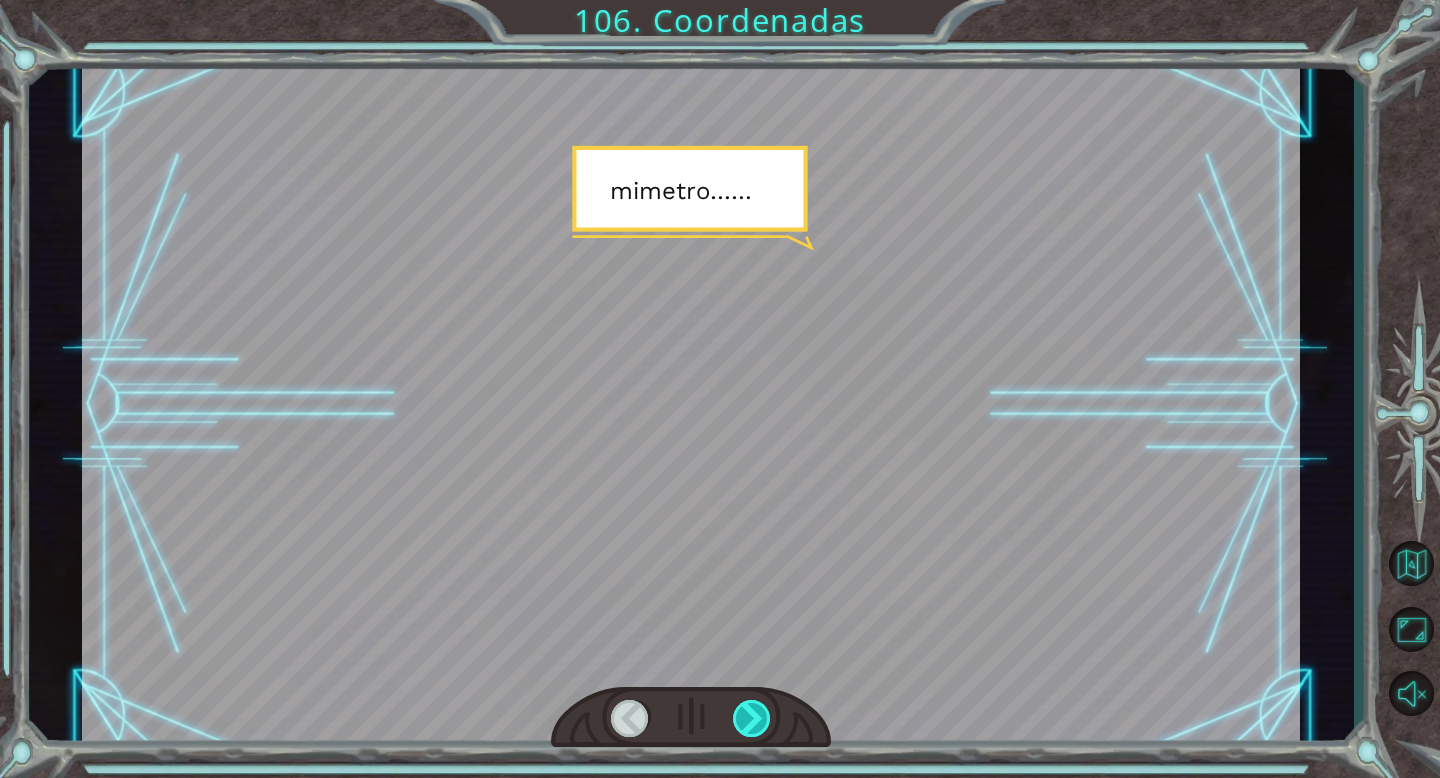 click at bounding box center (752, 718) 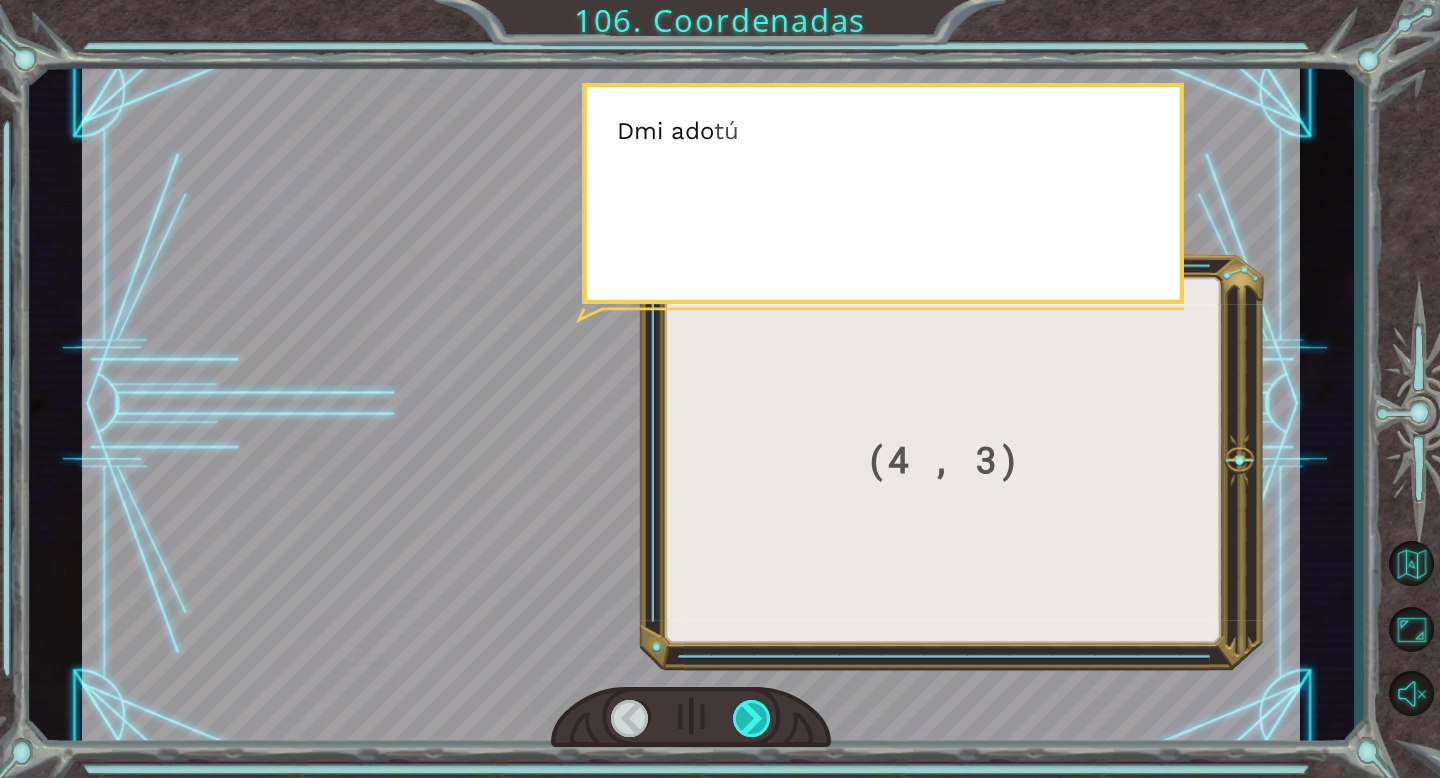 click at bounding box center [752, 718] 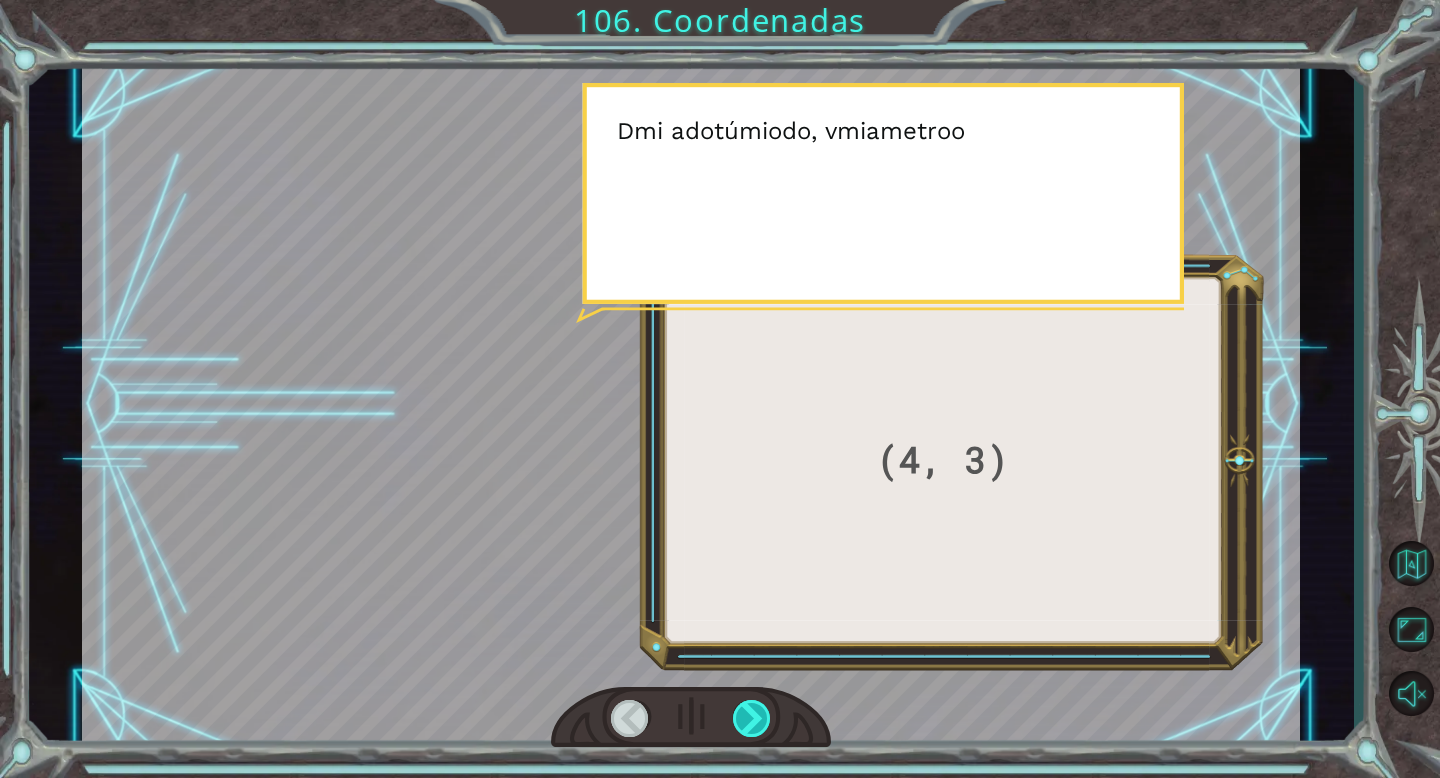 click at bounding box center (752, 718) 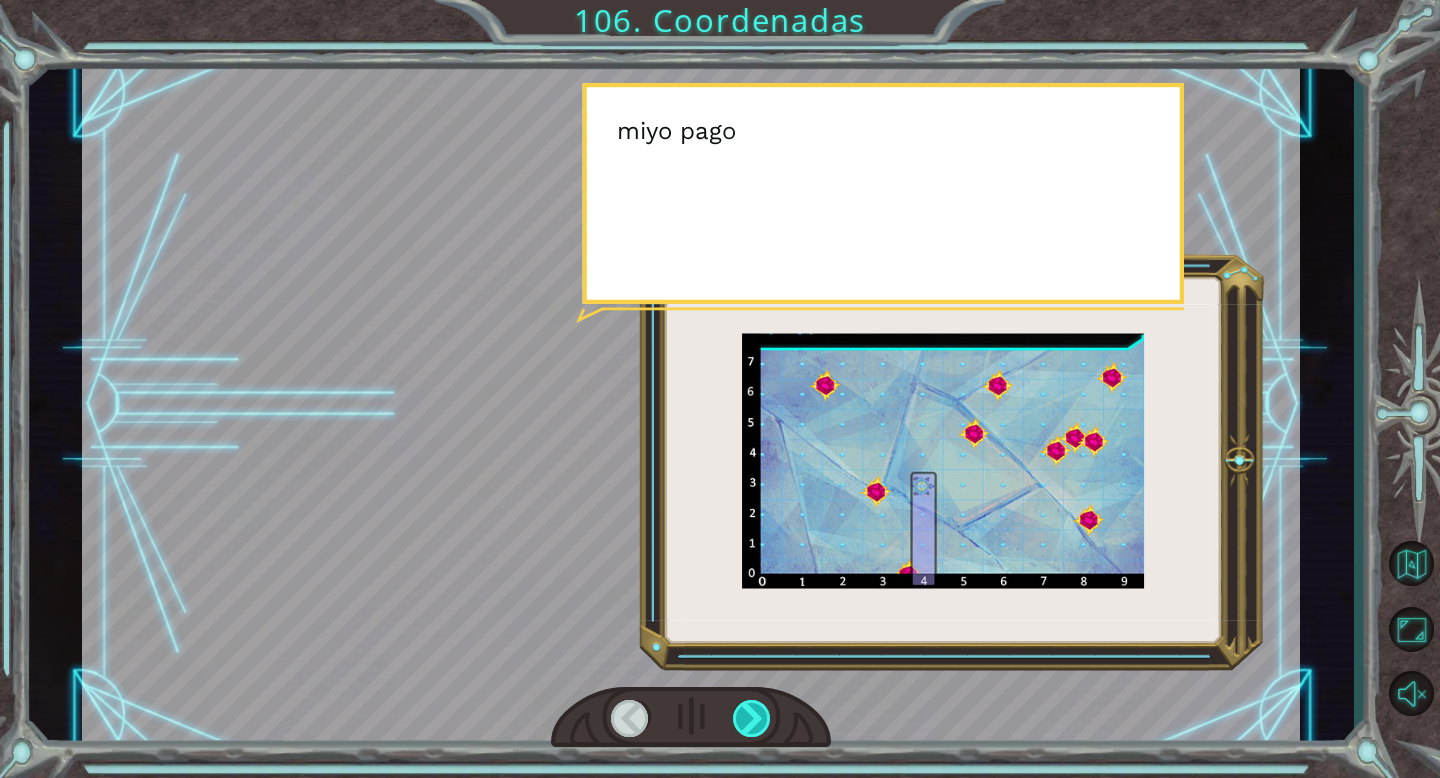 click at bounding box center (752, 718) 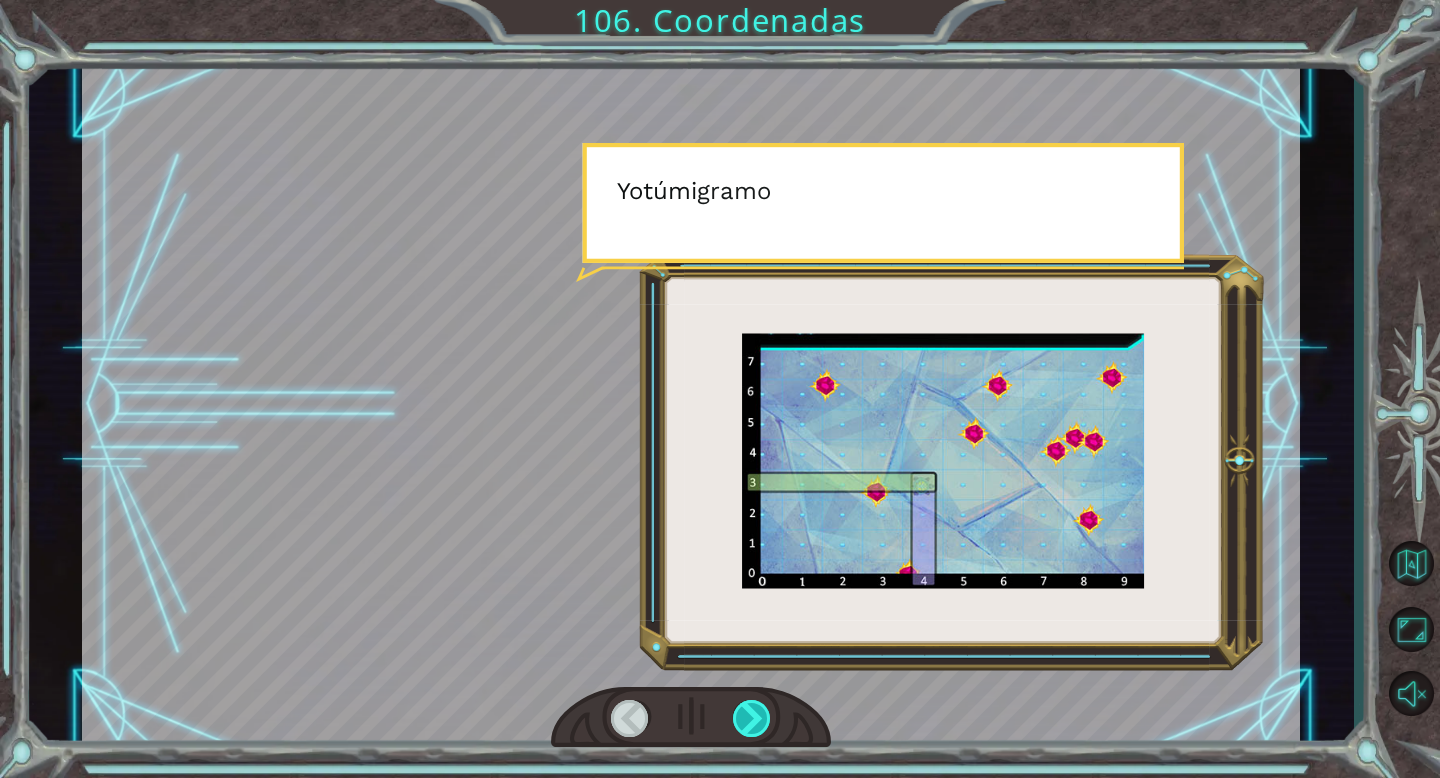 click at bounding box center (752, 718) 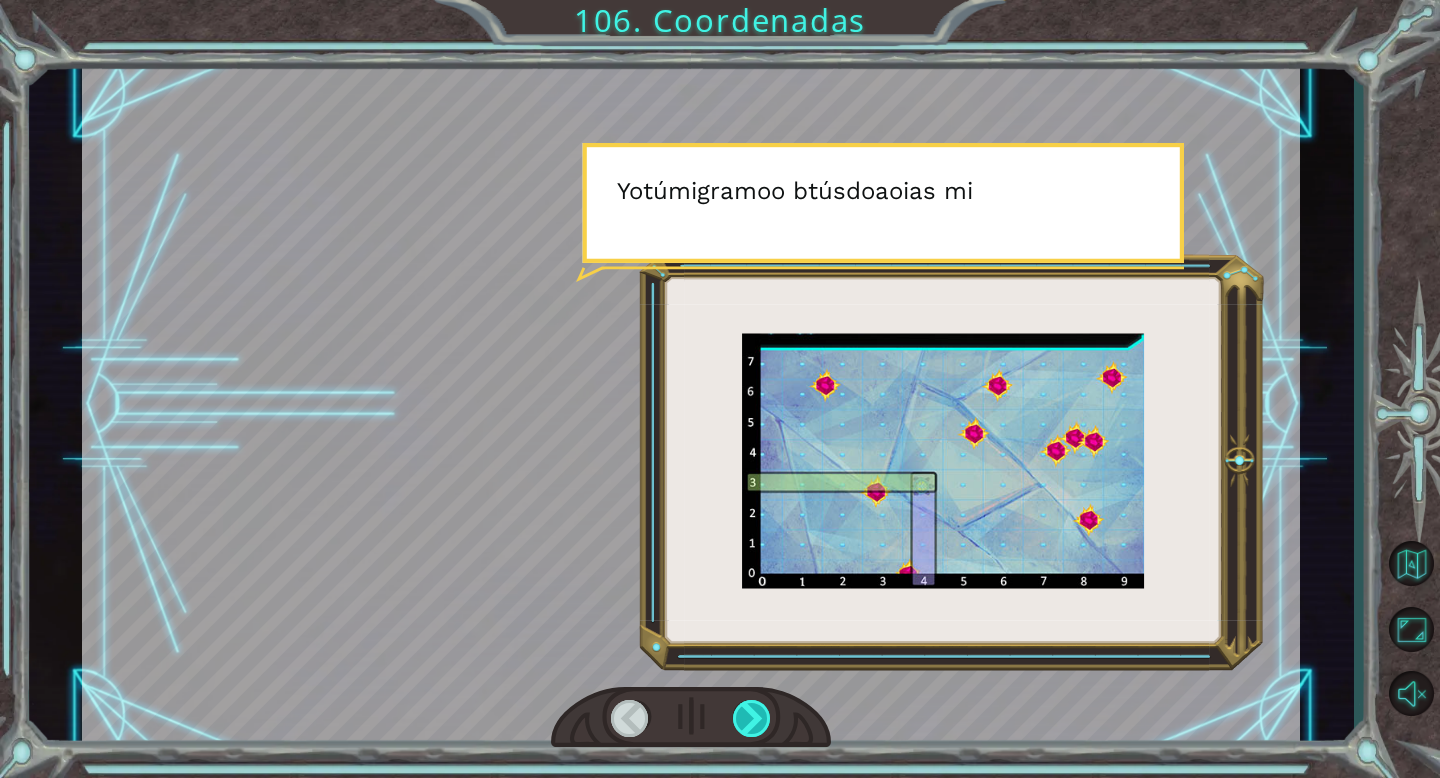 click at bounding box center (752, 718) 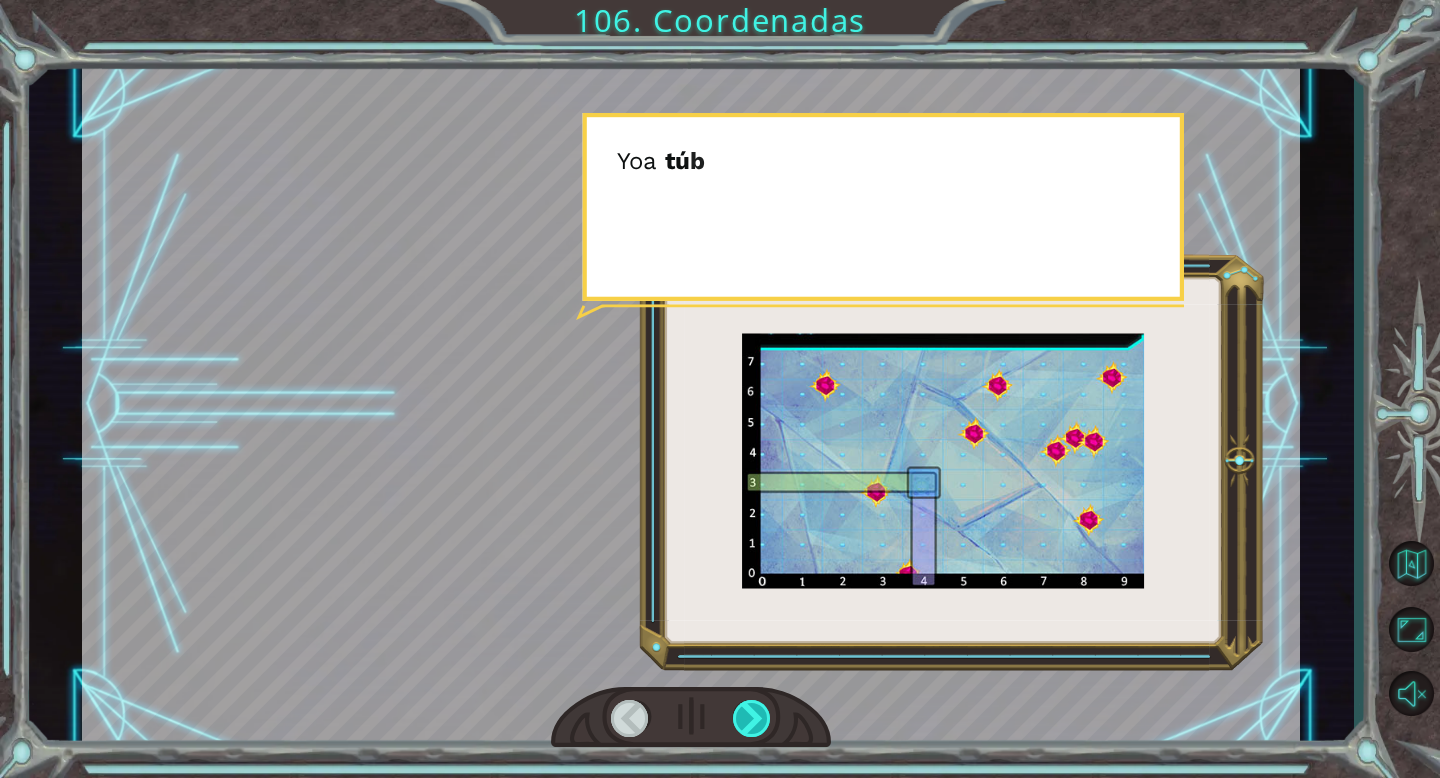 click at bounding box center [752, 718] 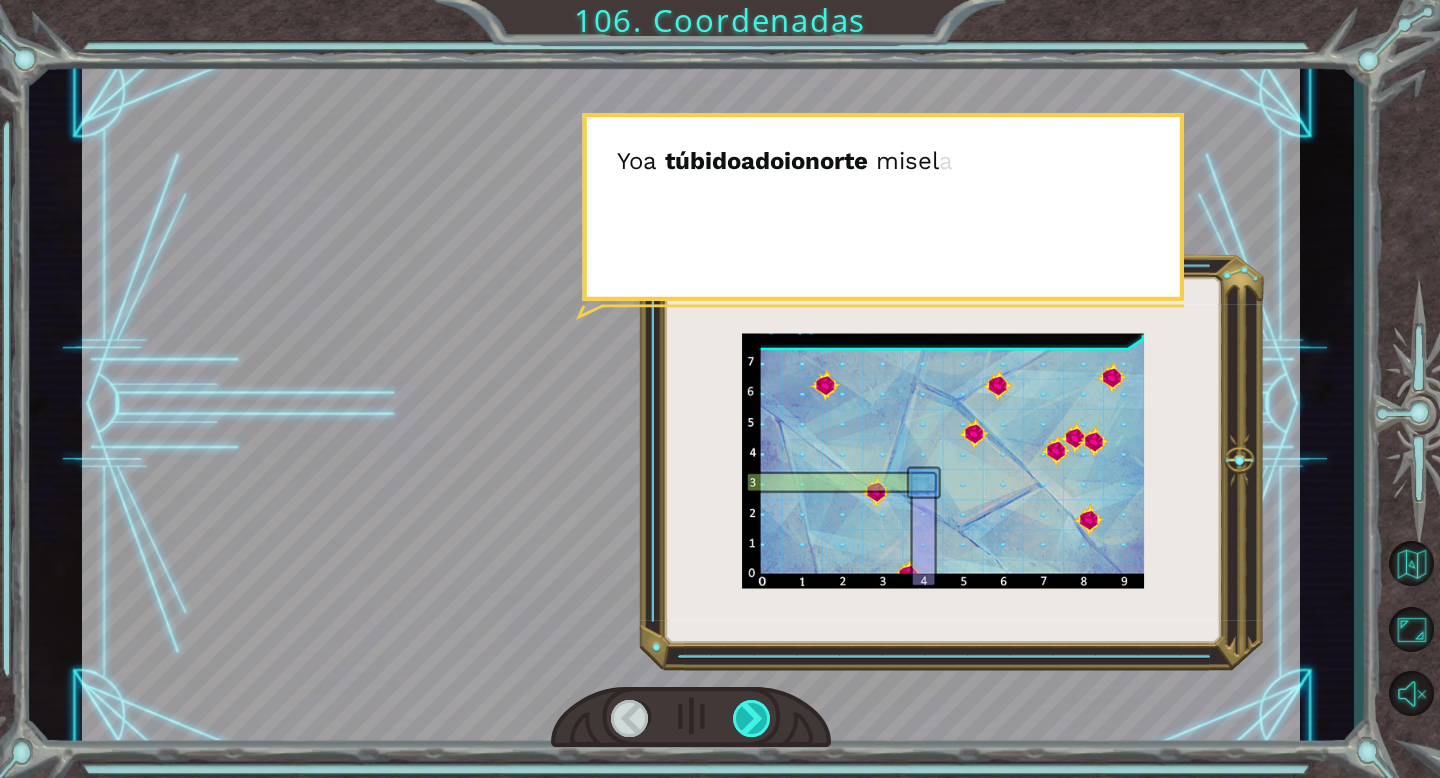 click at bounding box center [752, 718] 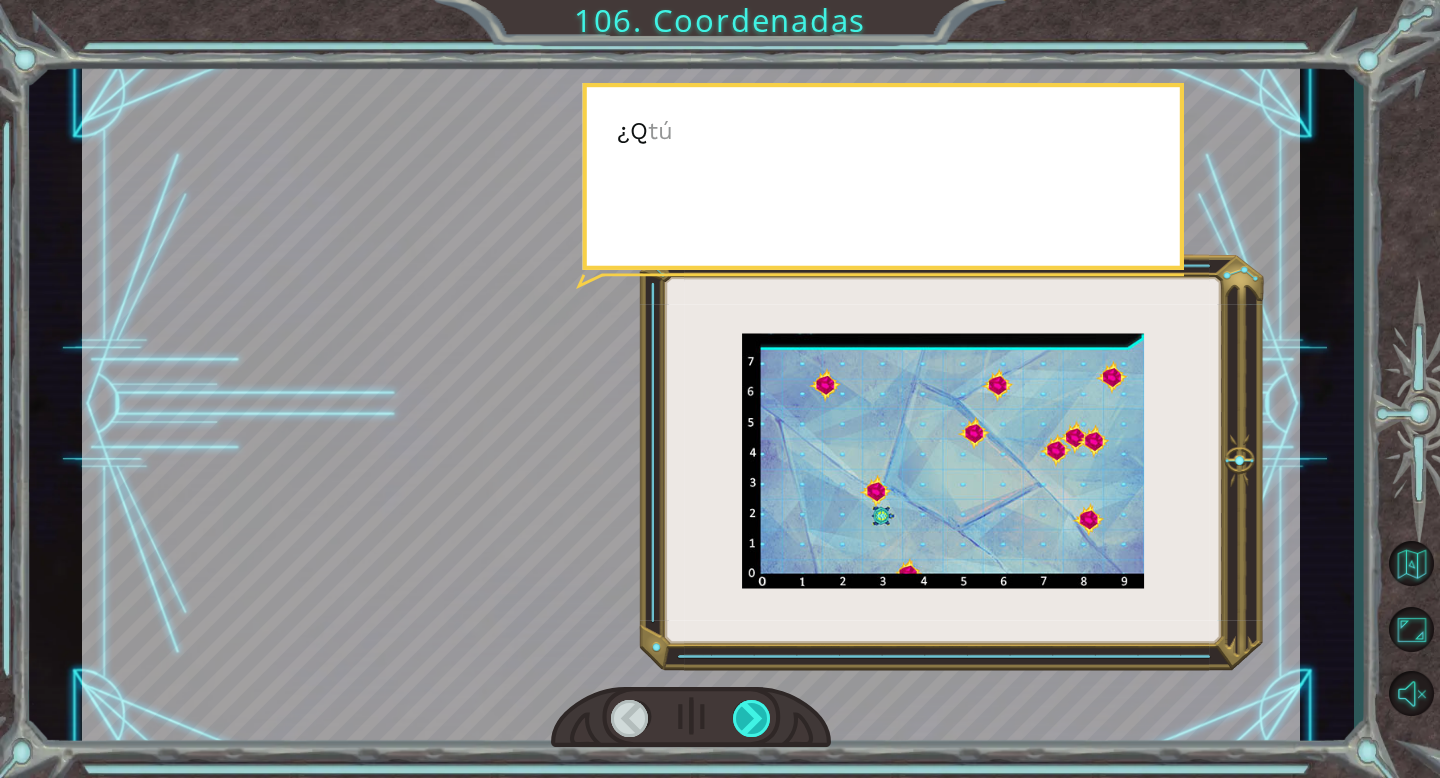 click at bounding box center (752, 718) 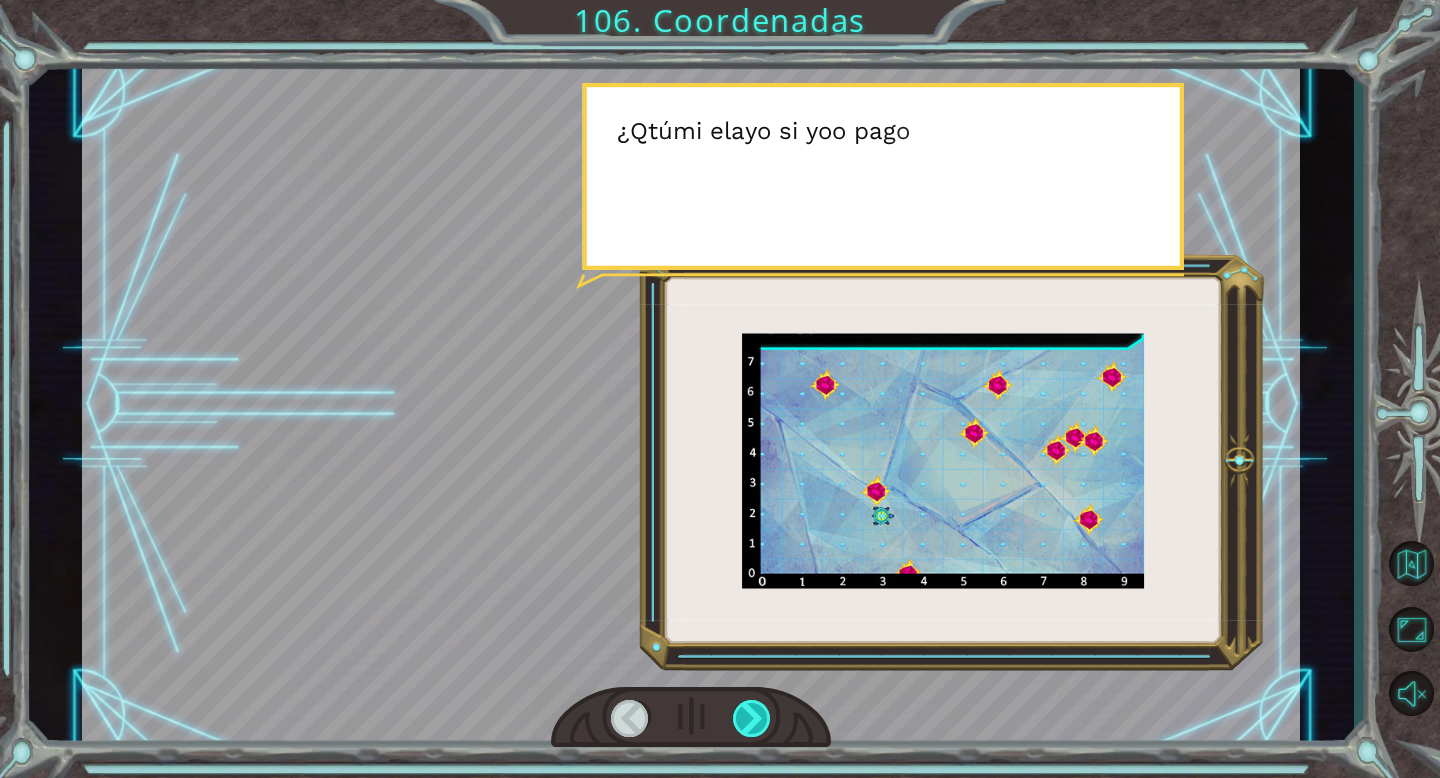 click at bounding box center (752, 718) 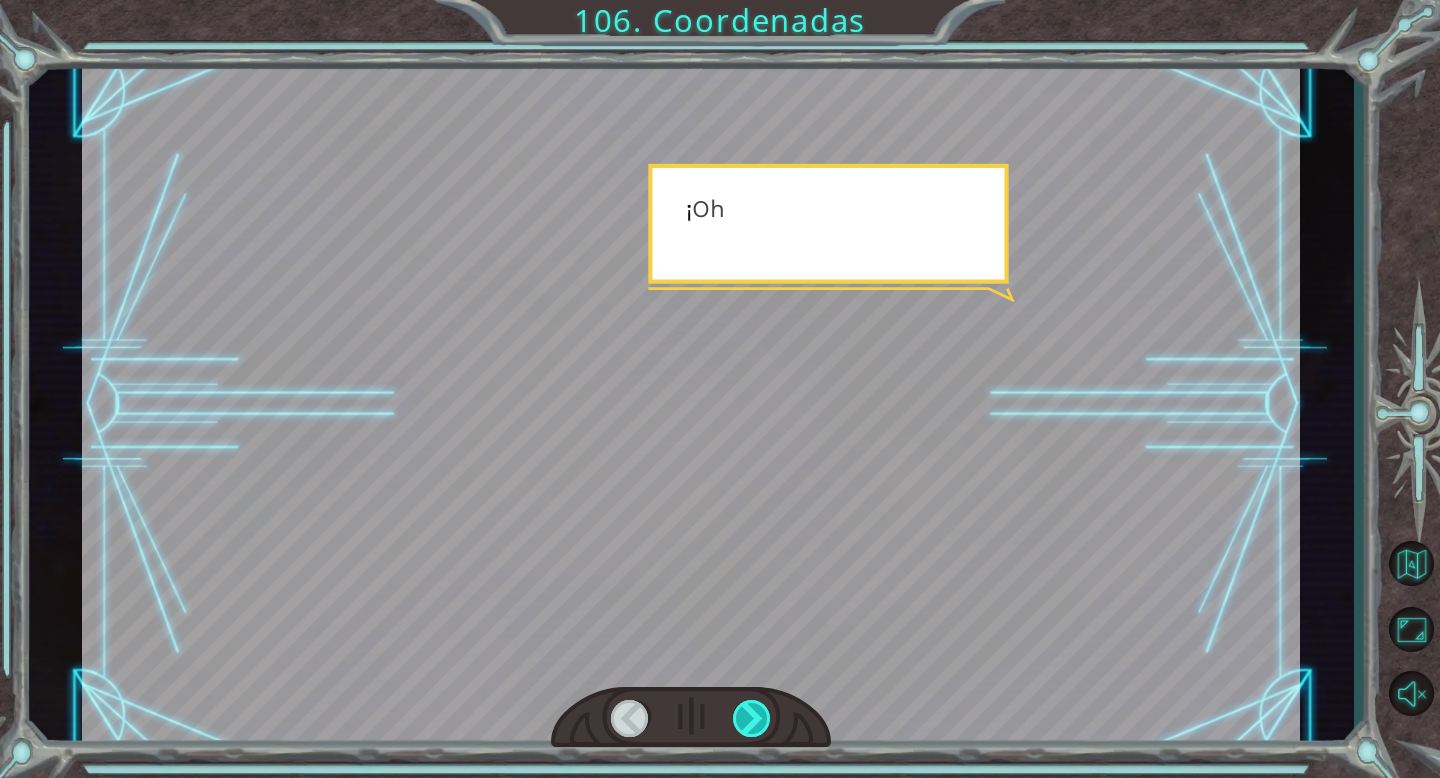 click at bounding box center (752, 718) 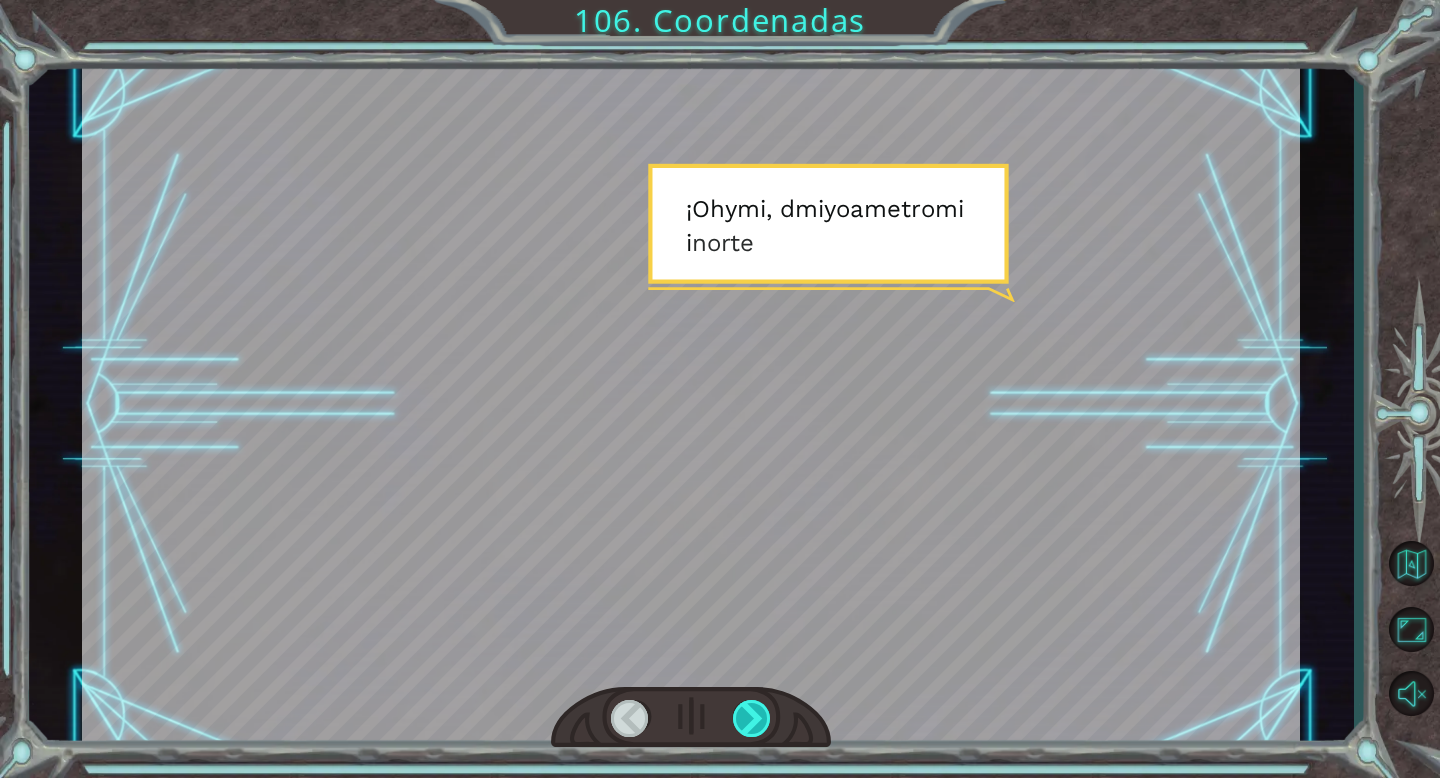 click at bounding box center [752, 718] 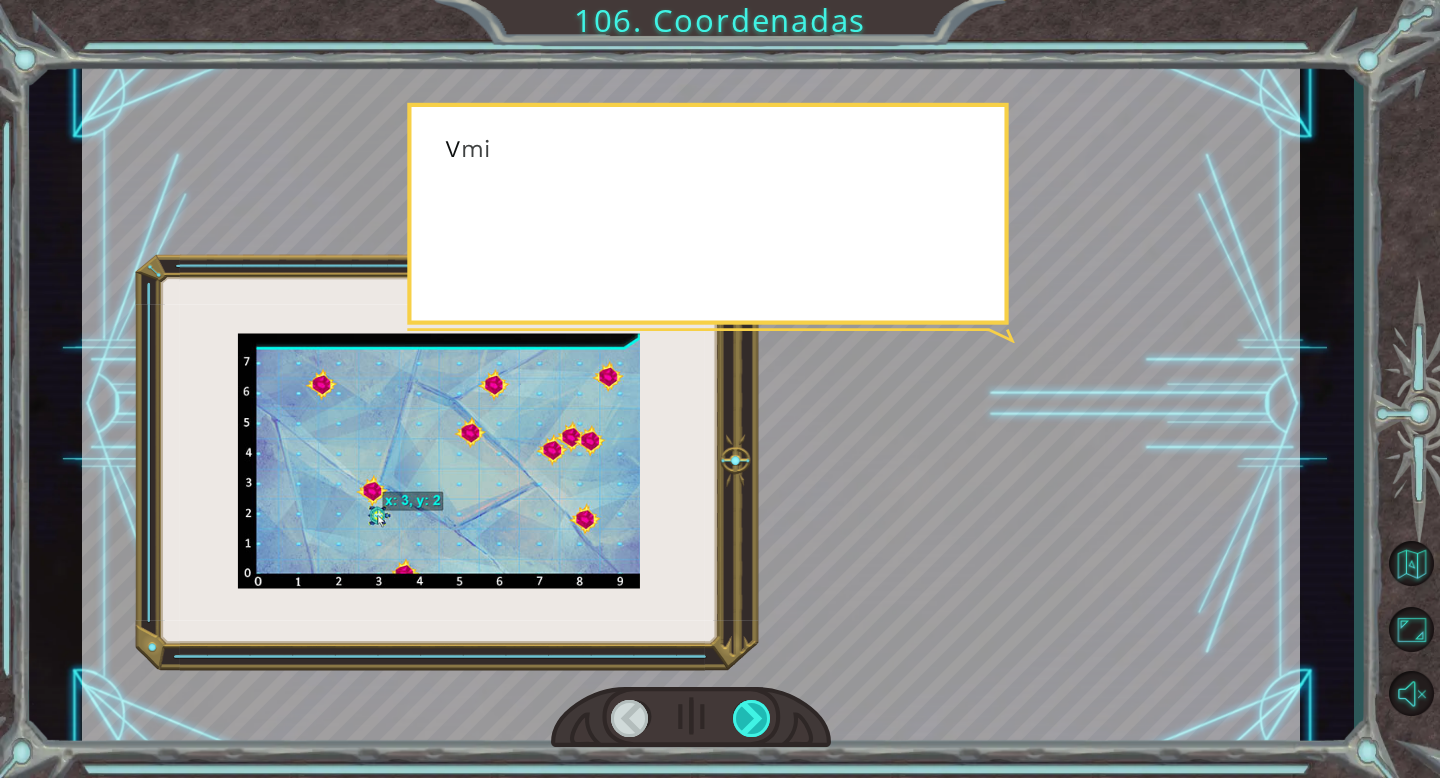click at bounding box center (752, 718) 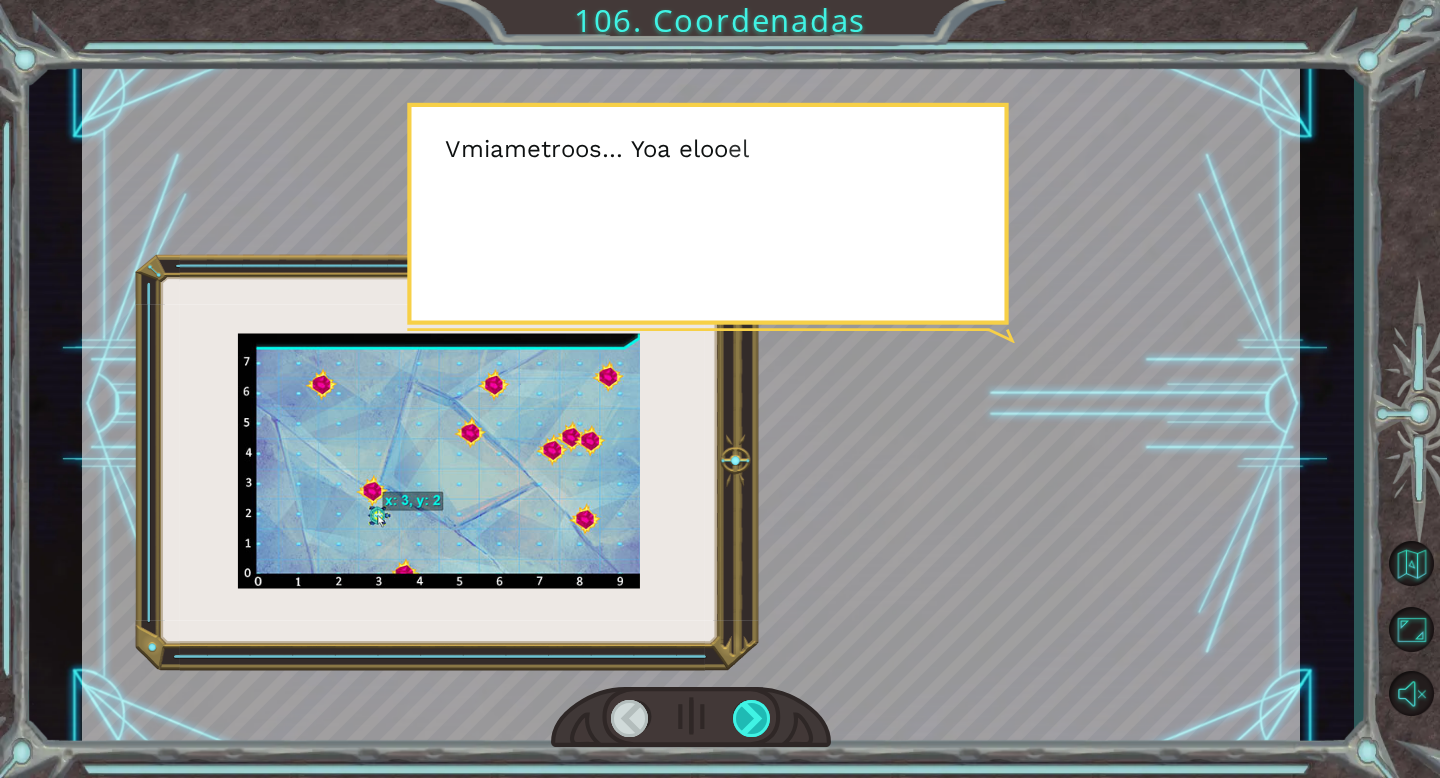 click at bounding box center [752, 718] 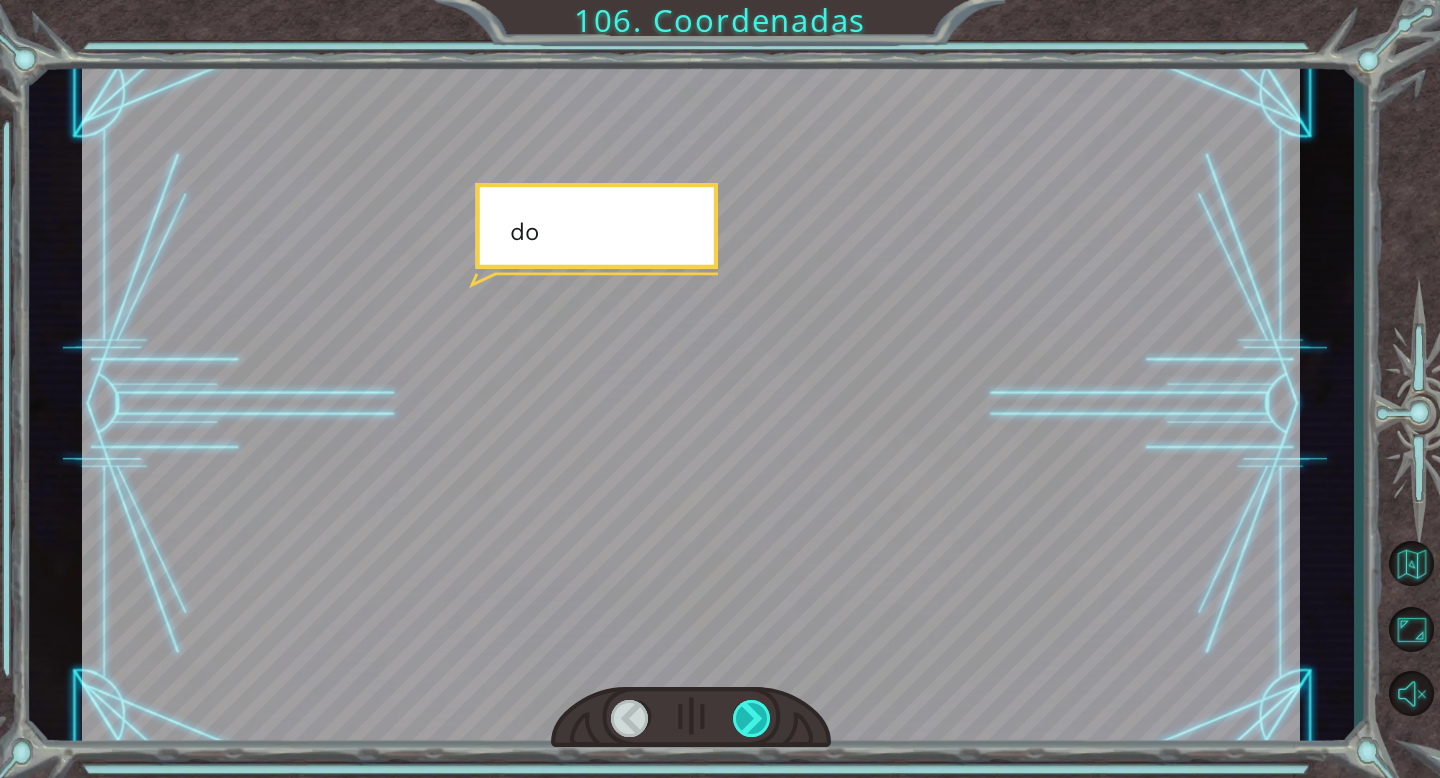 click at bounding box center (752, 718) 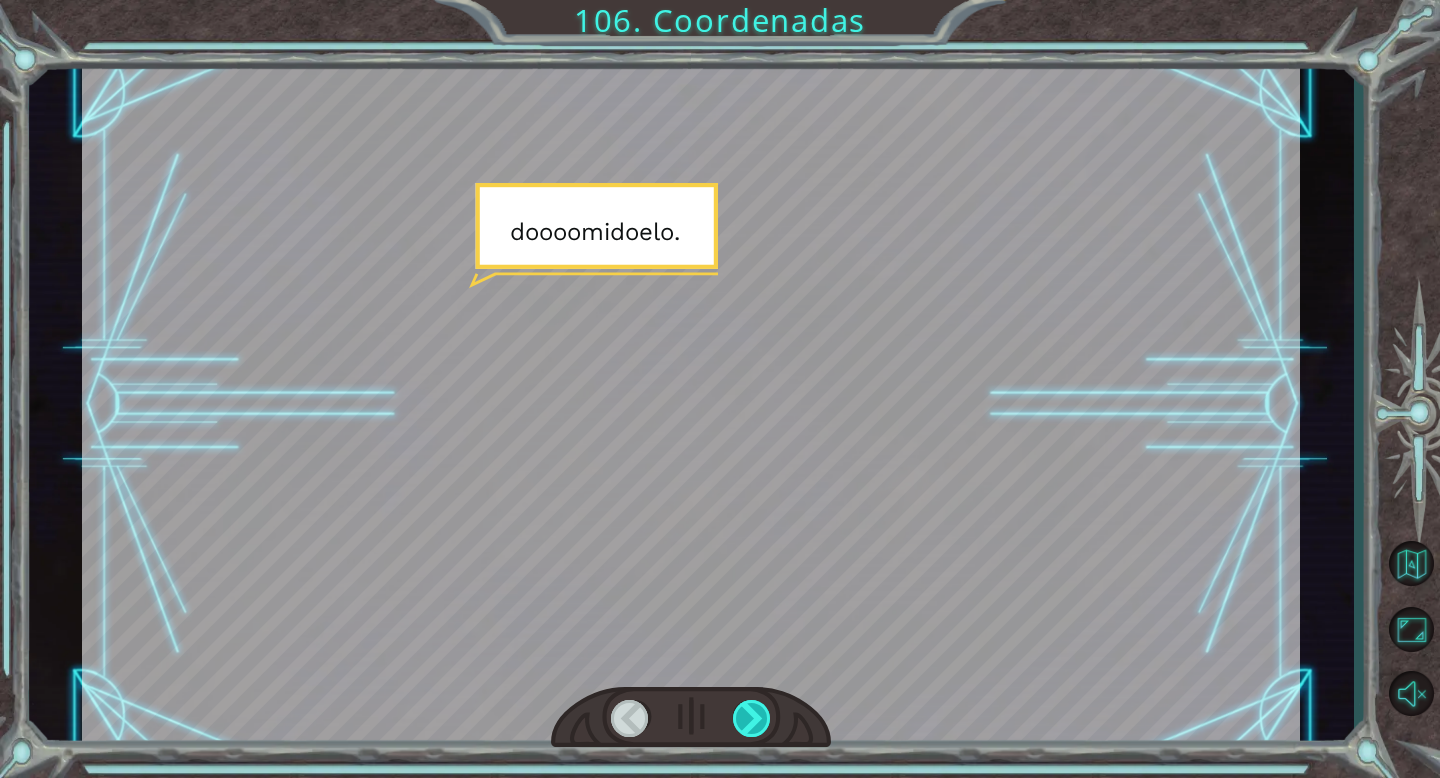 click at bounding box center (752, 718) 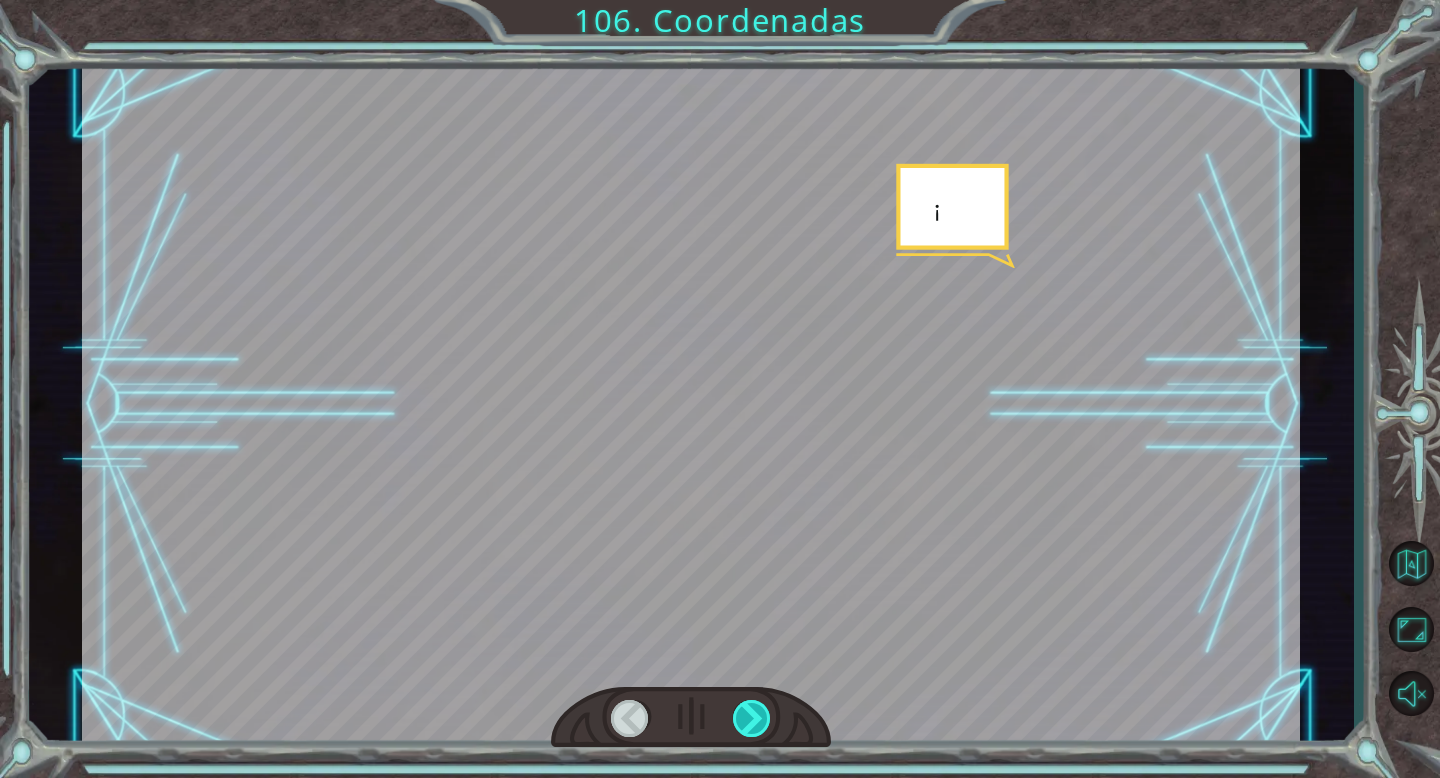 click at bounding box center (752, 718) 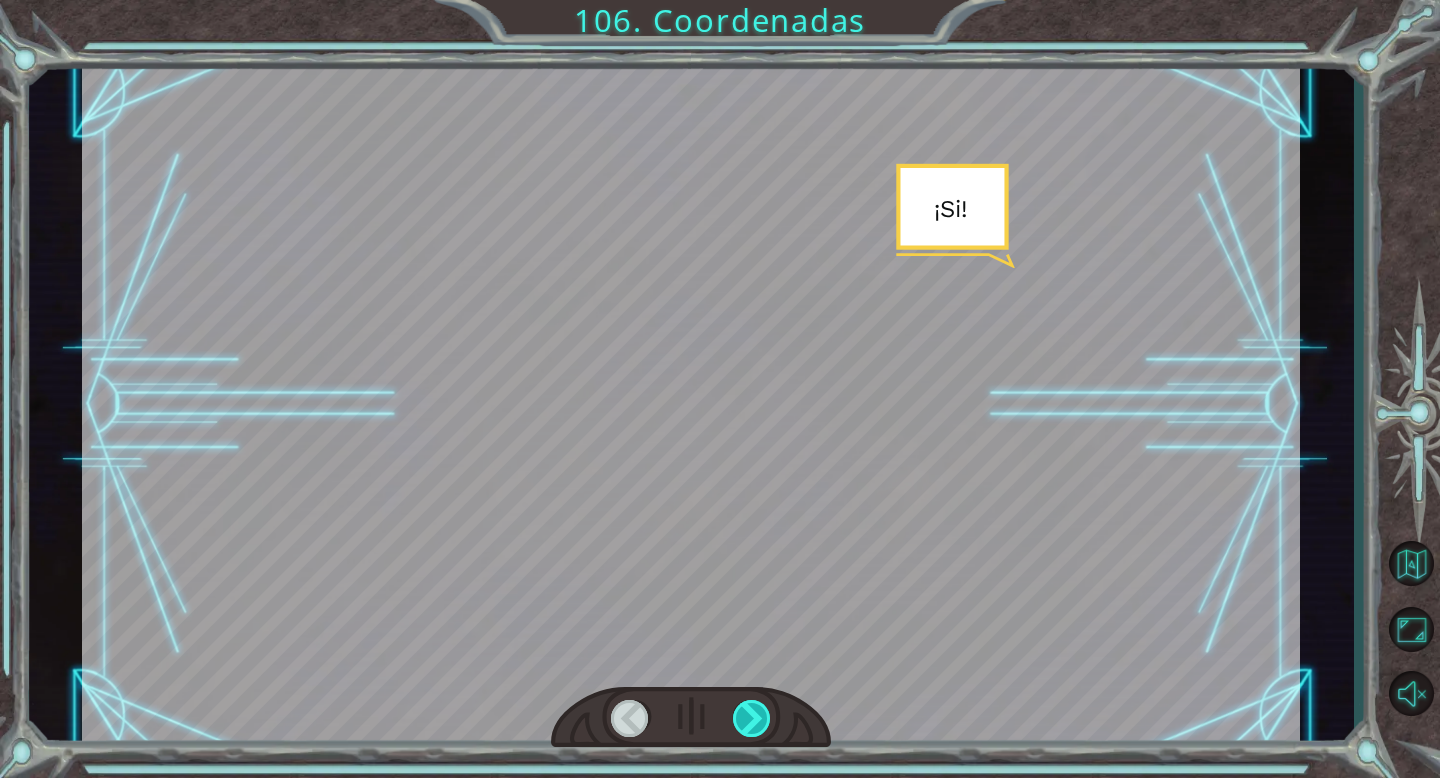 click at bounding box center [752, 718] 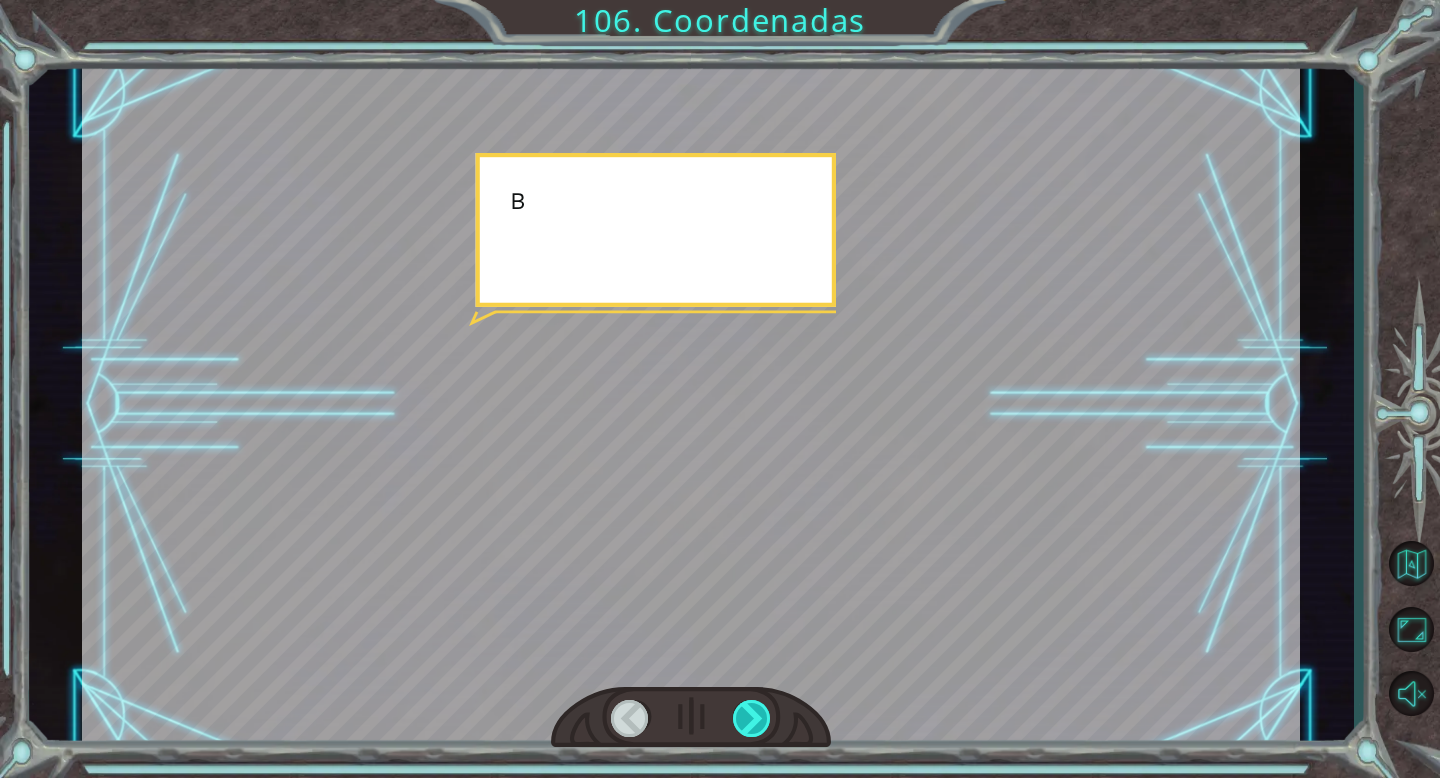click at bounding box center [752, 718] 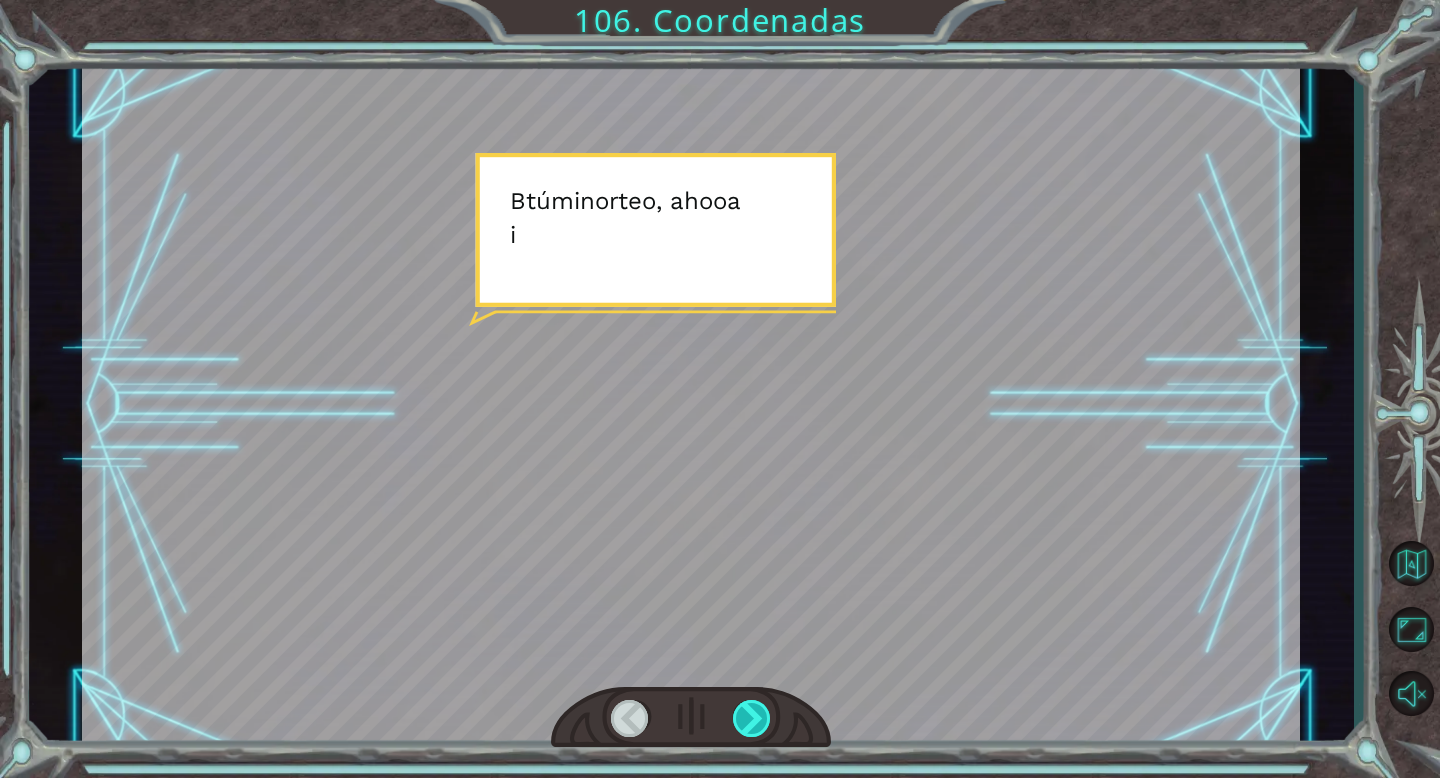 click at bounding box center [752, 718] 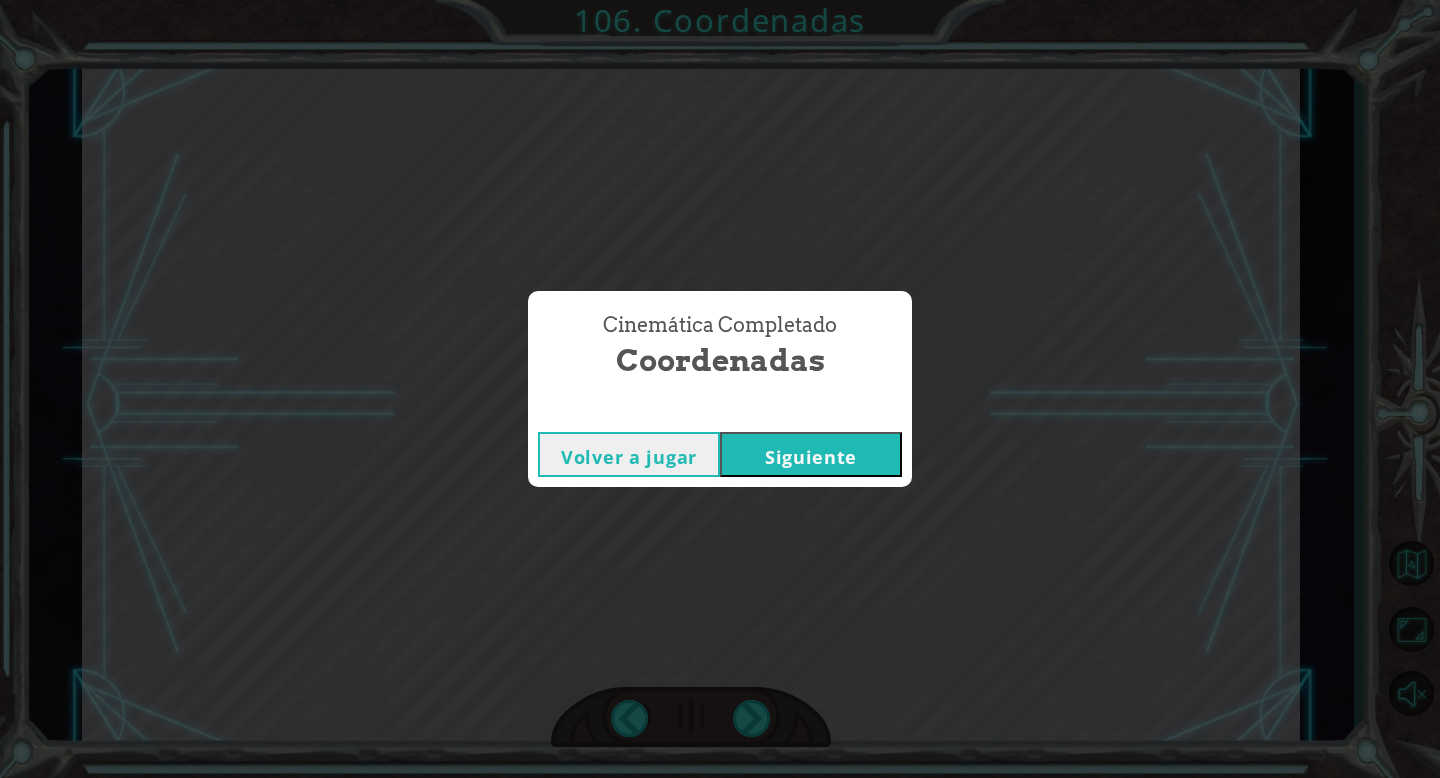 click on "Cinemática Completado   Coordenadas
Volver a jugar
Siguiente" at bounding box center (720, 389) 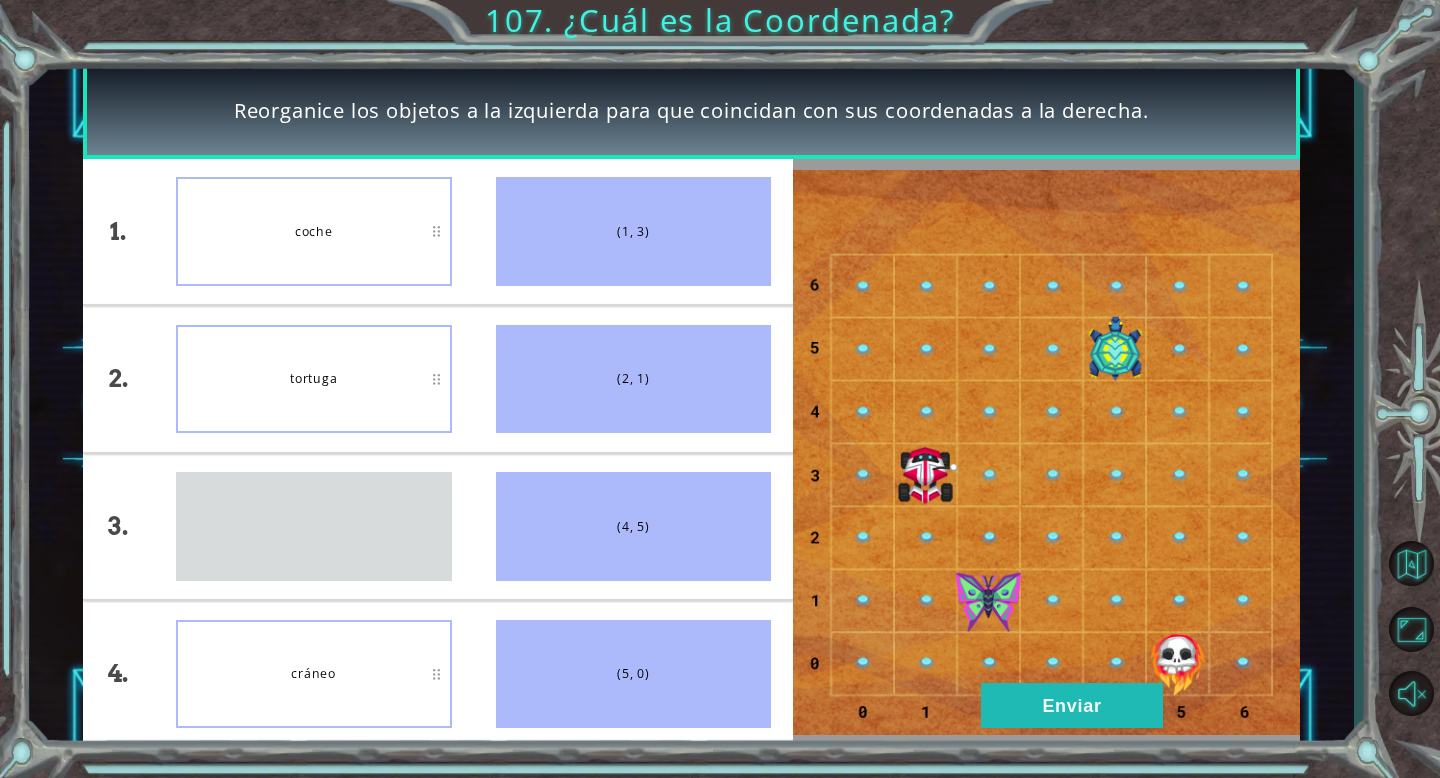 type 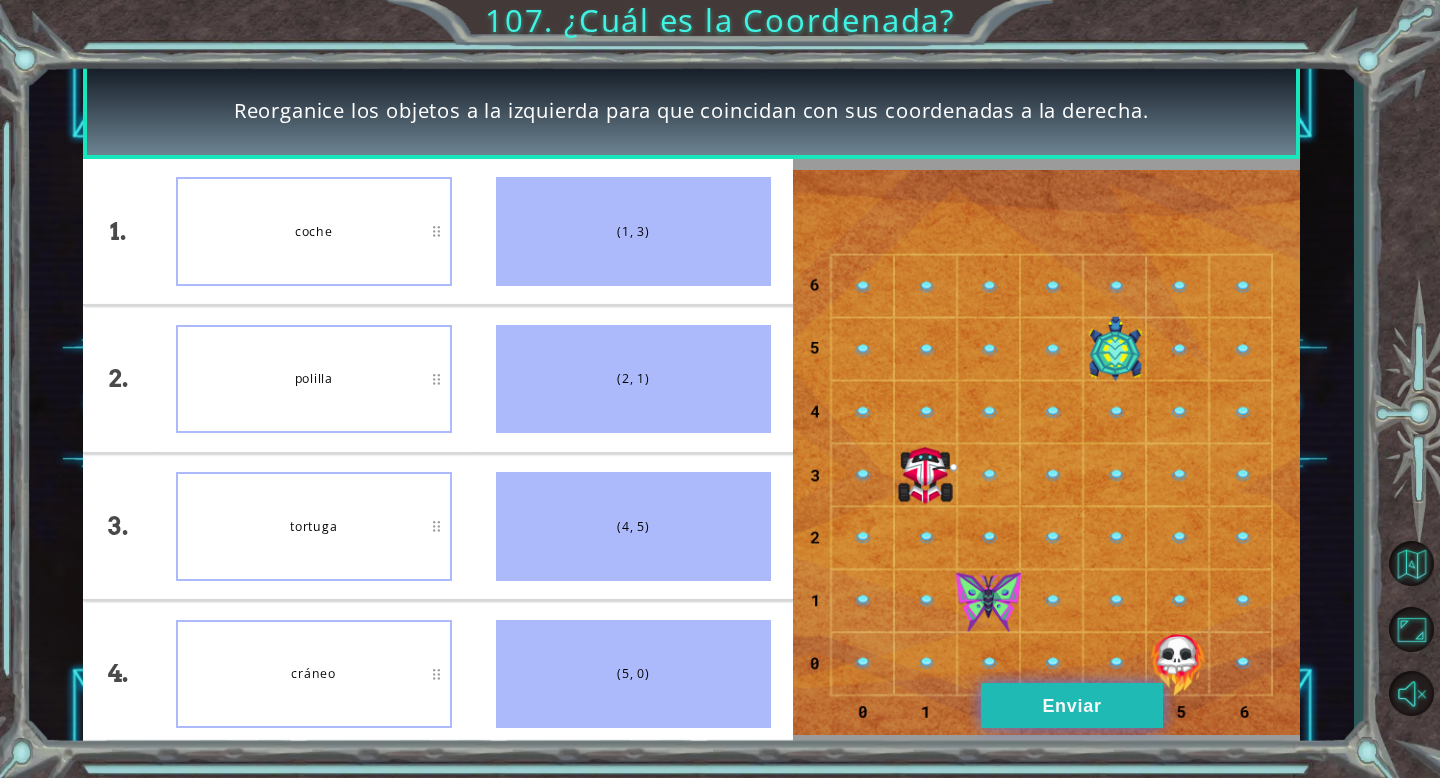 click on "Enviar" at bounding box center [1071, 706] 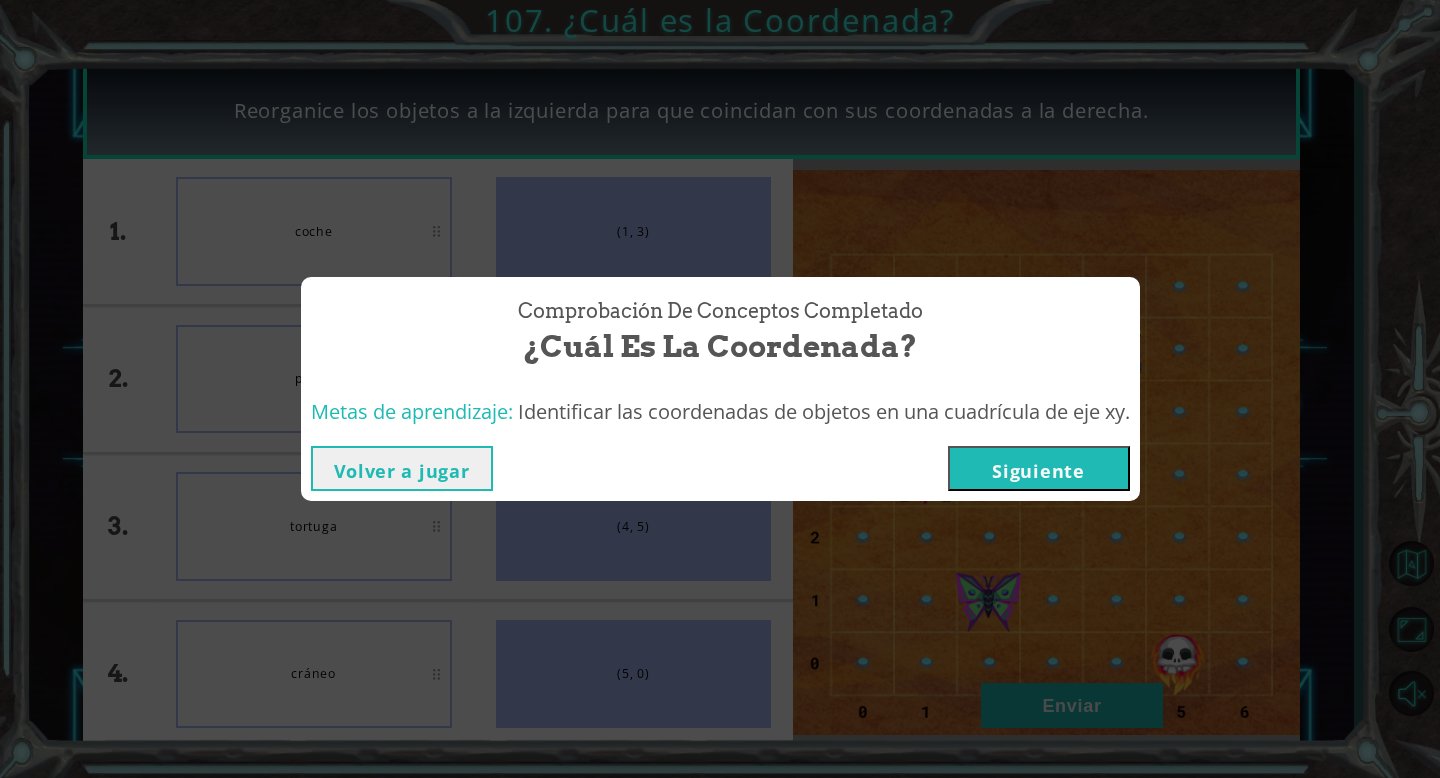 click on "Siguiente" at bounding box center [1038, 471] 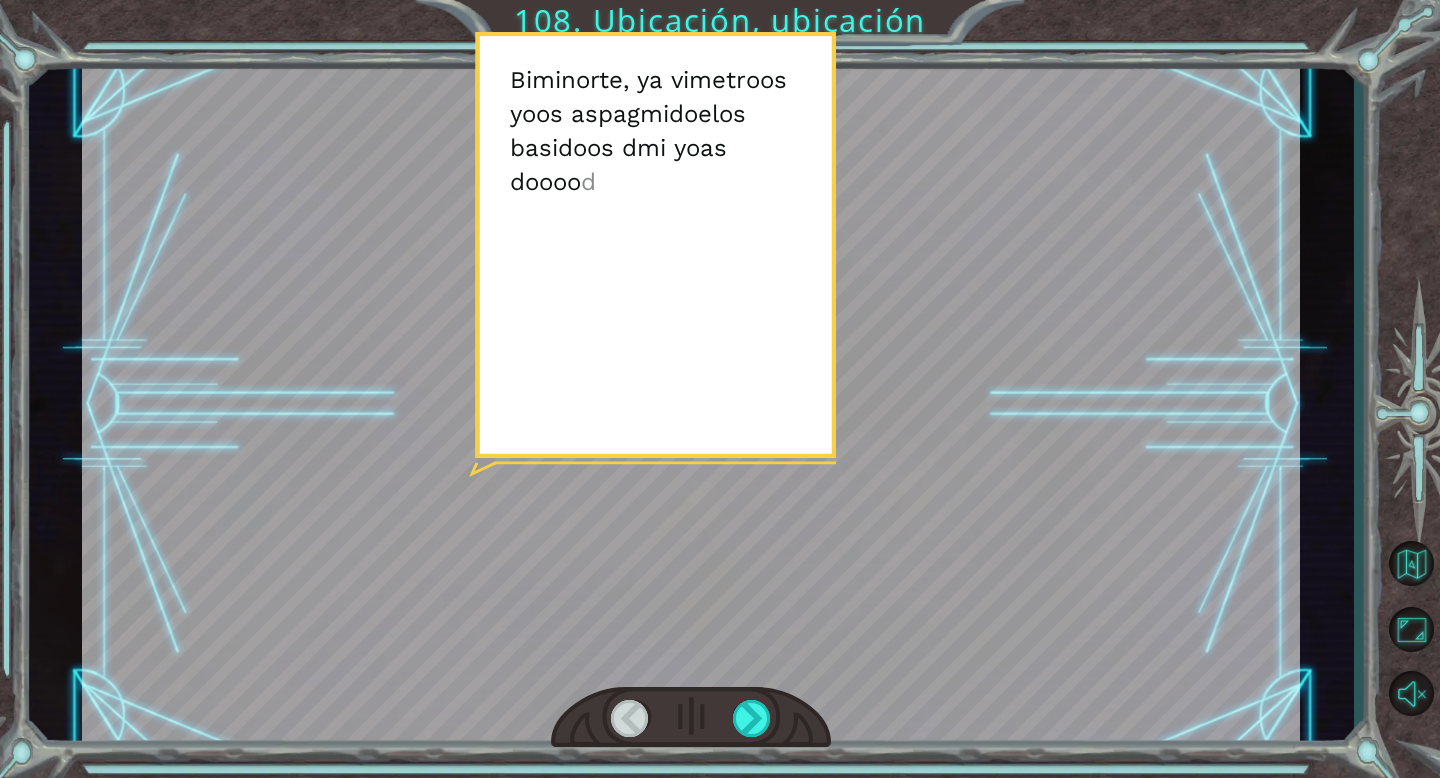 click at bounding box center (691, 718) 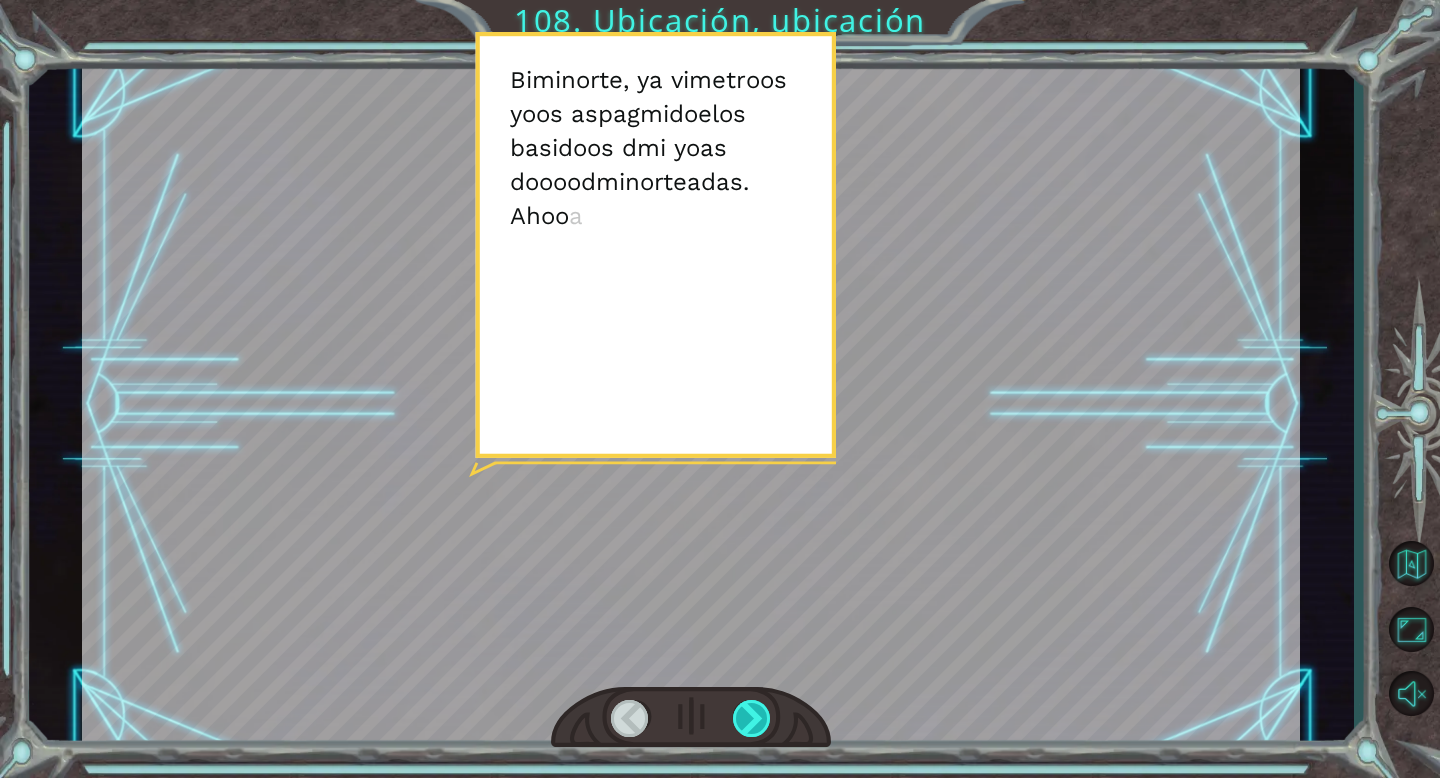 click at bounding box center [752, 718] 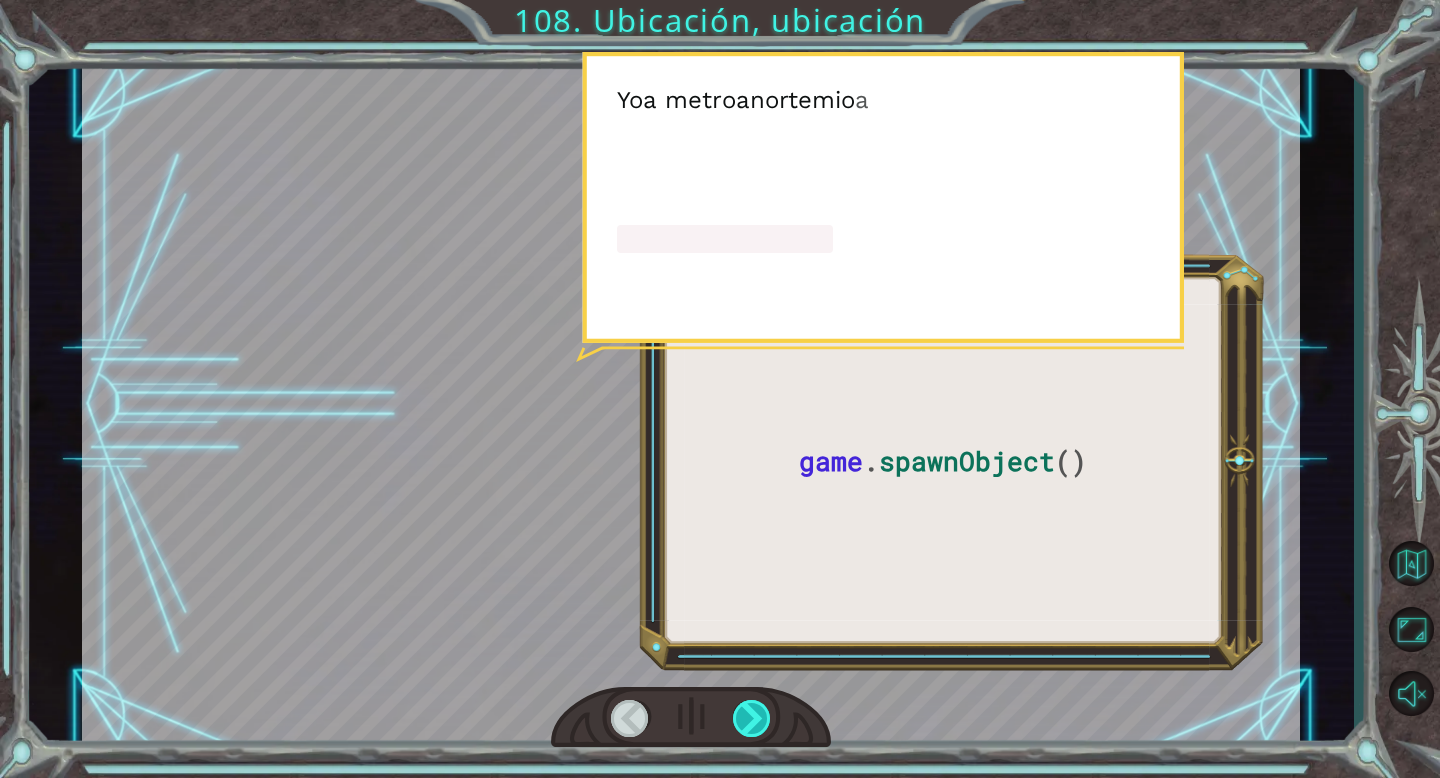 click at bounding box center [752, 718] 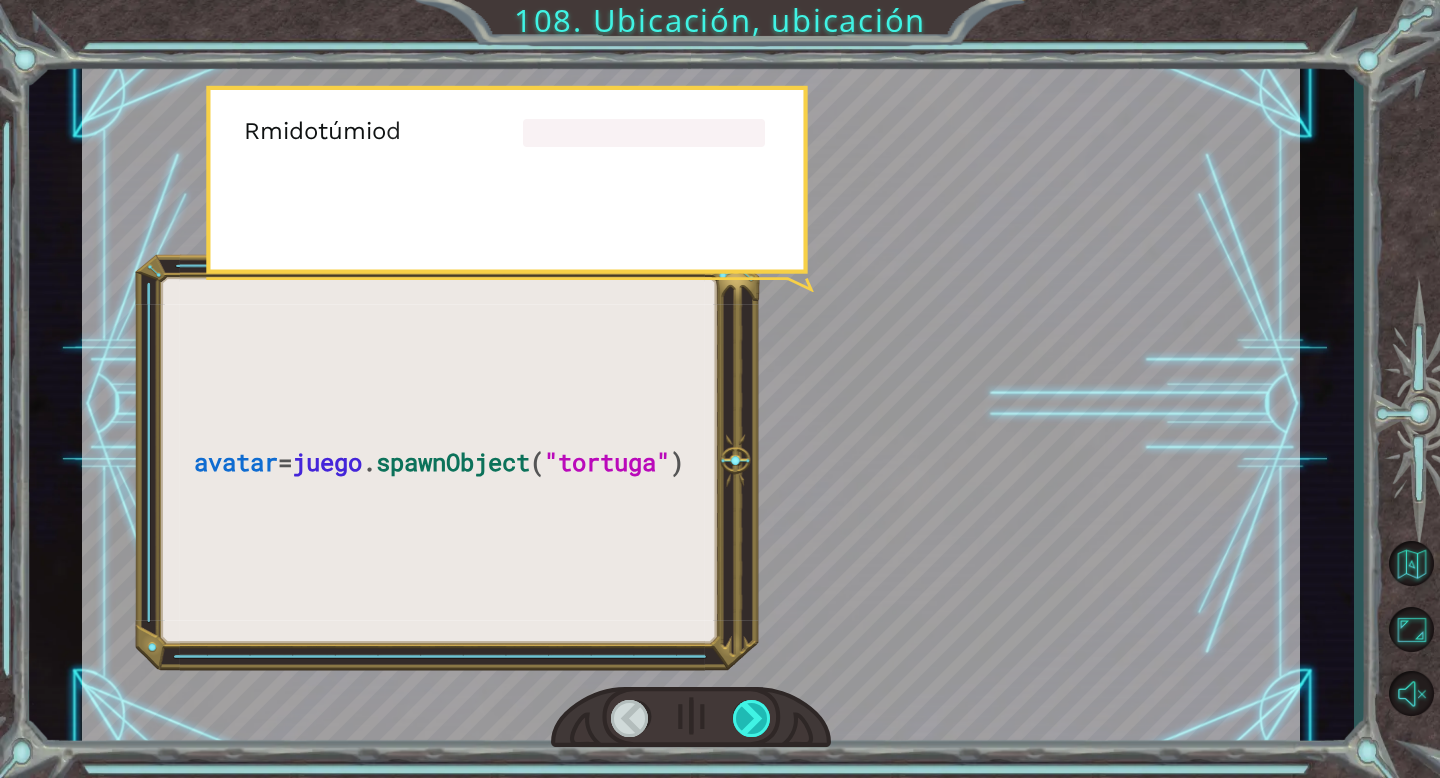 click at bounding box center [752, 718] 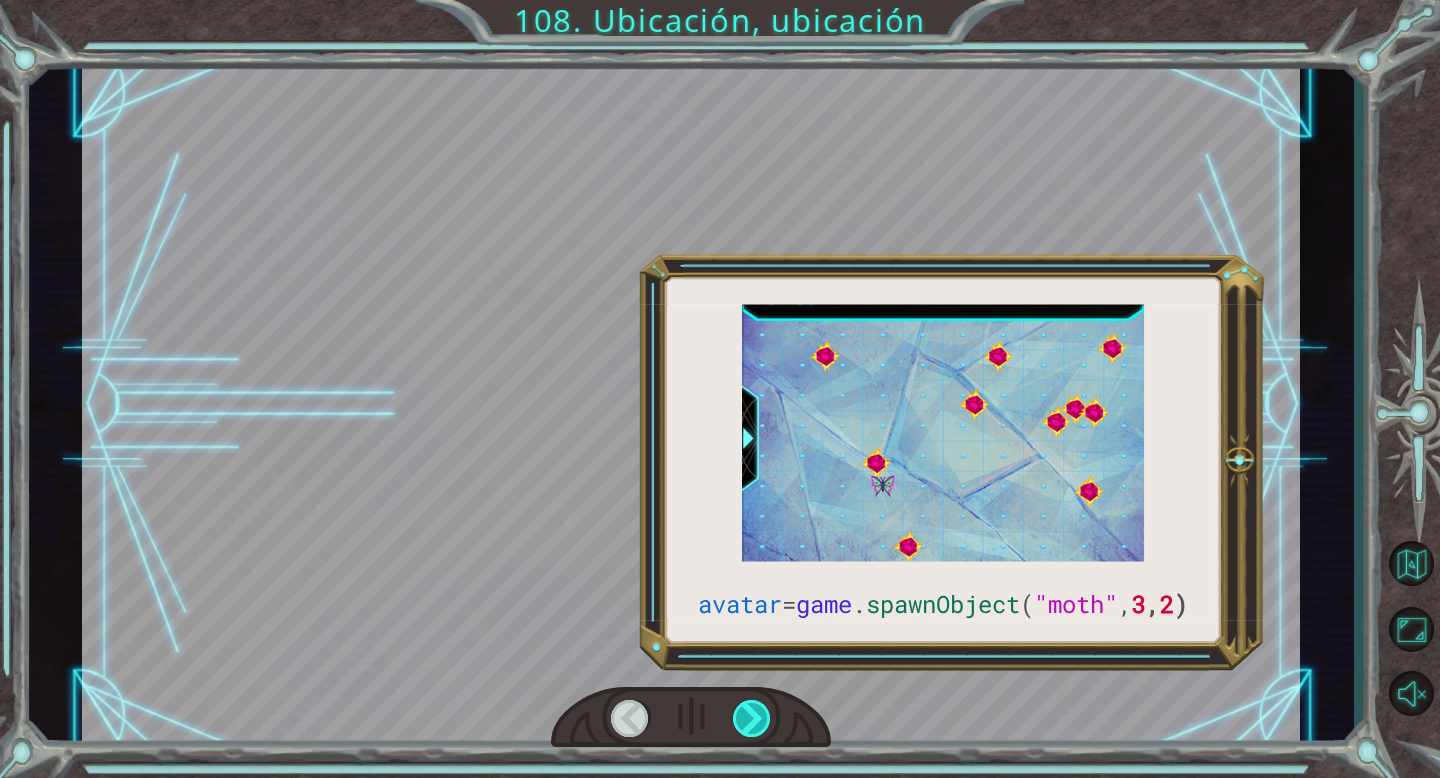 click at bounding box center [752, 718] 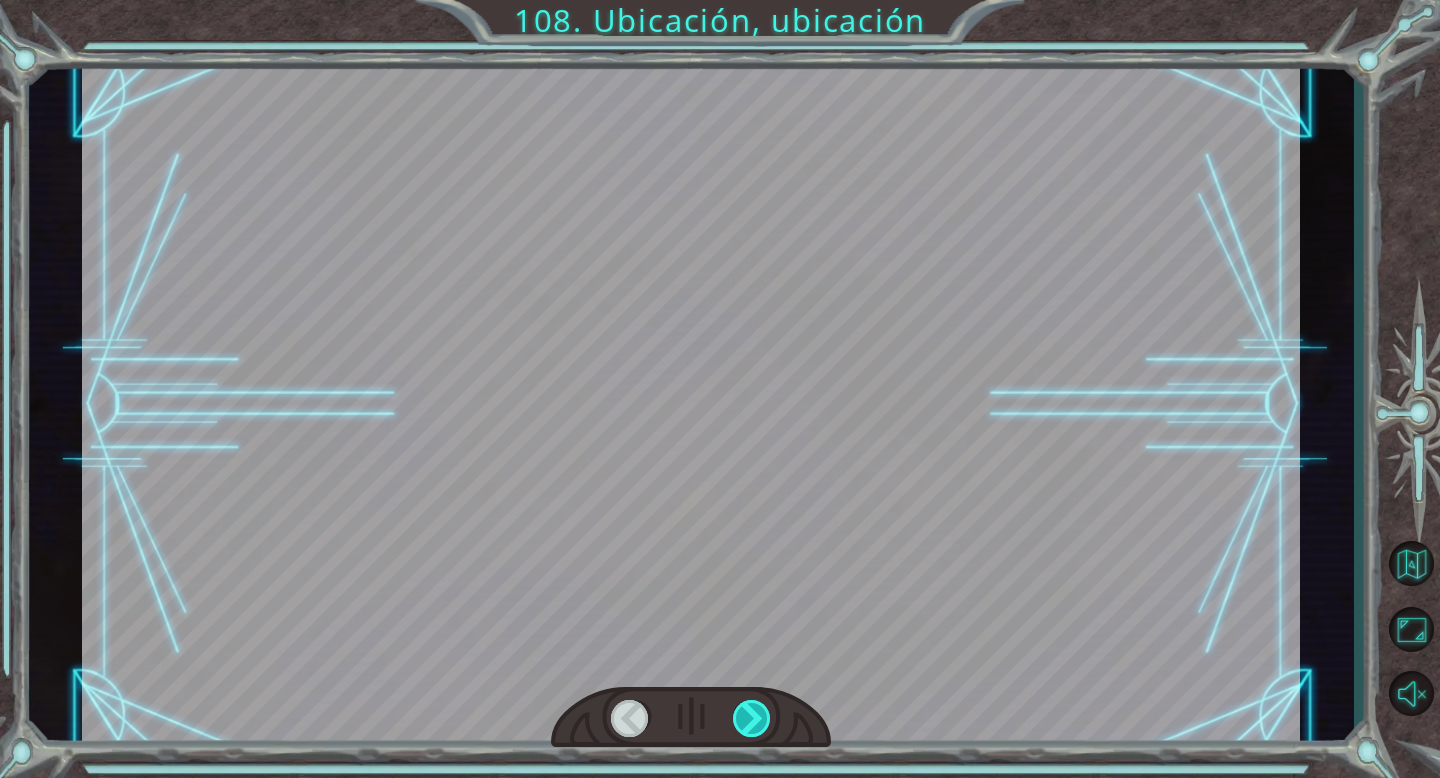 click at bounding box center (752, 718) 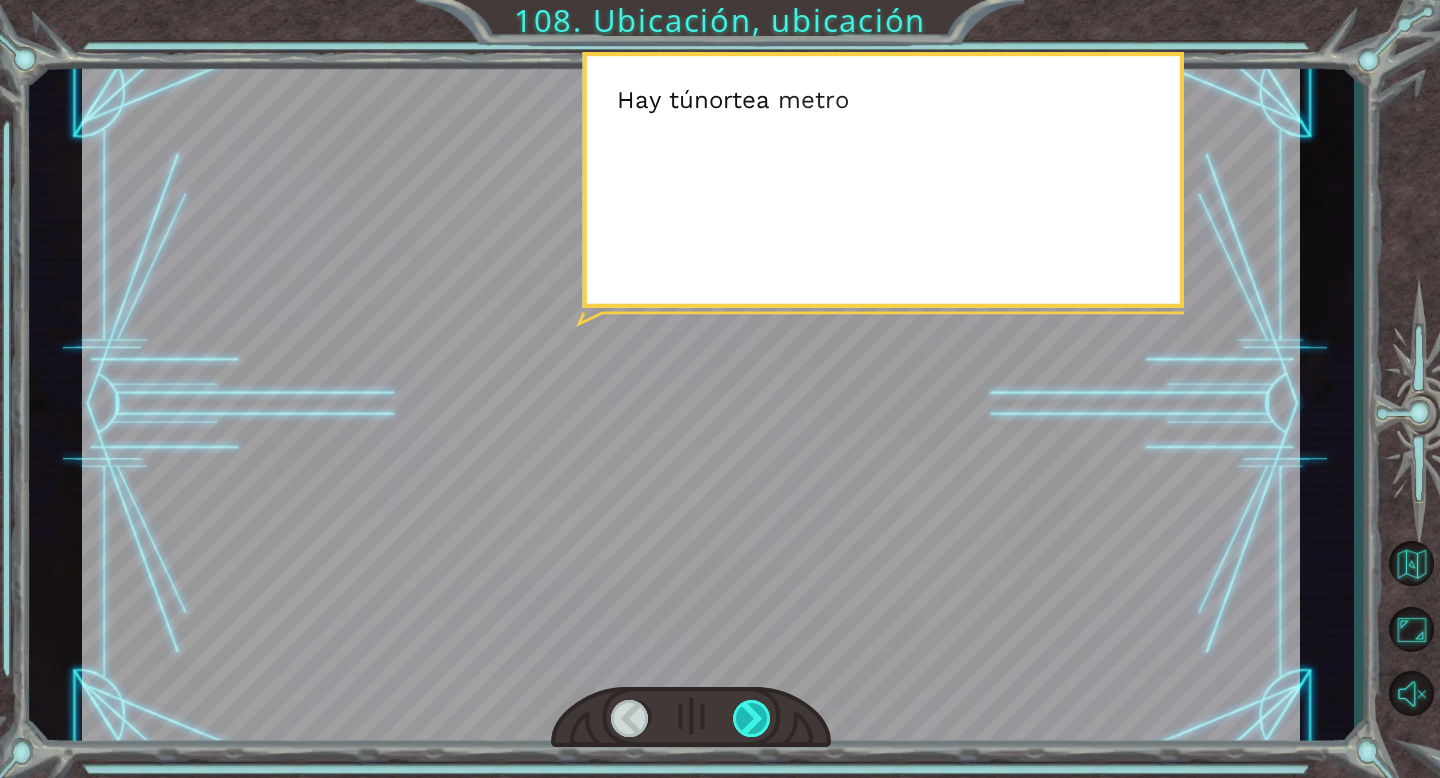 click at bounding box center [752, 718] 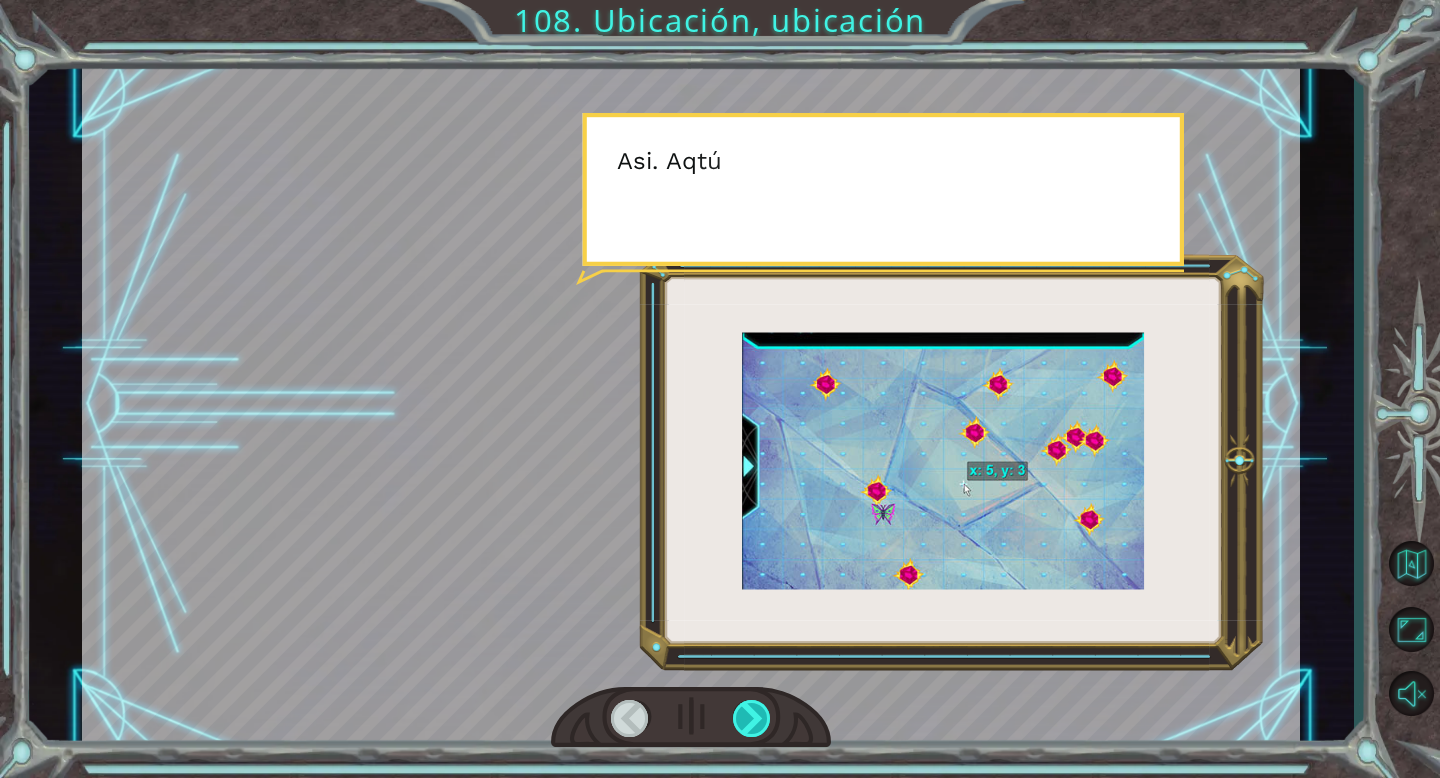 click at bounding box center (752, 718) 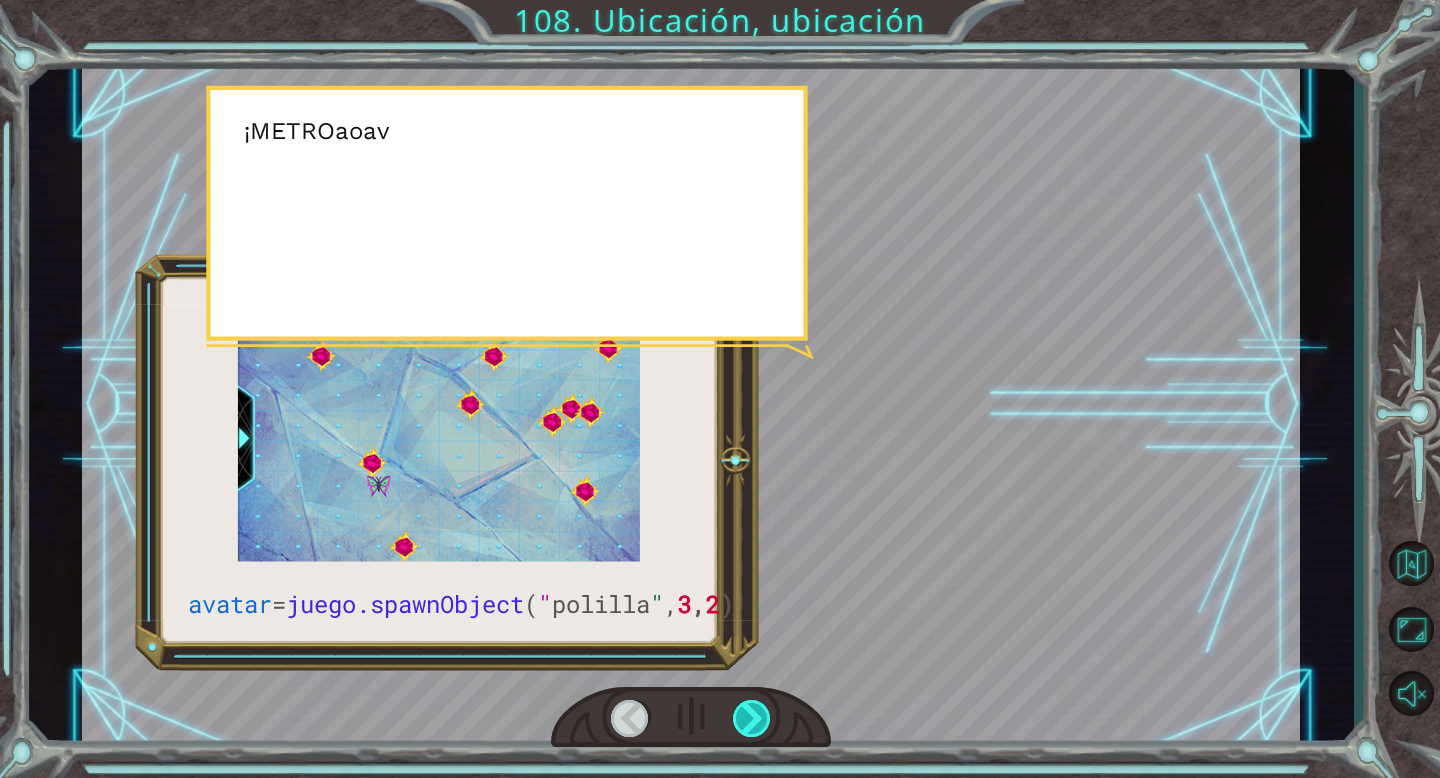 click at bounding box center (752, 718) 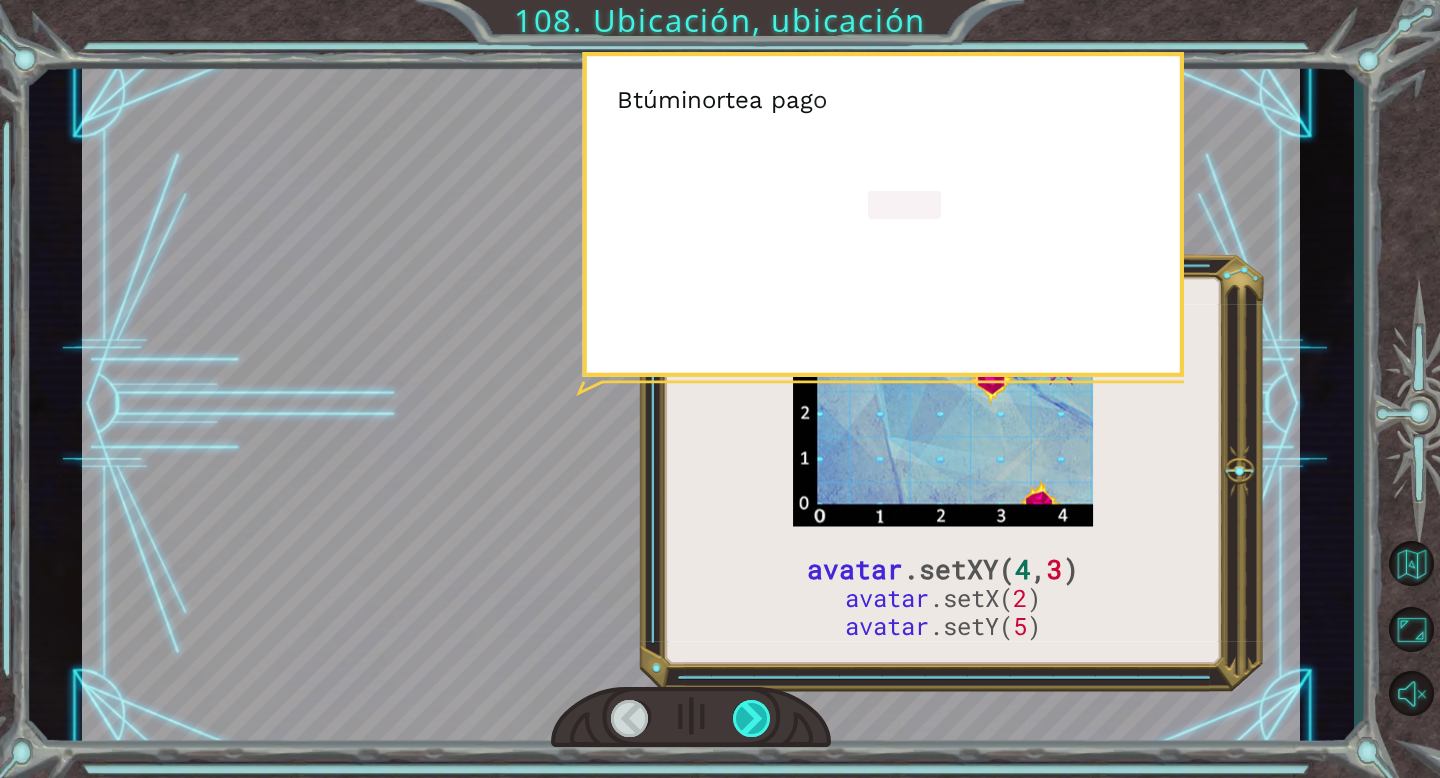 click at bounding box center (752, 718) 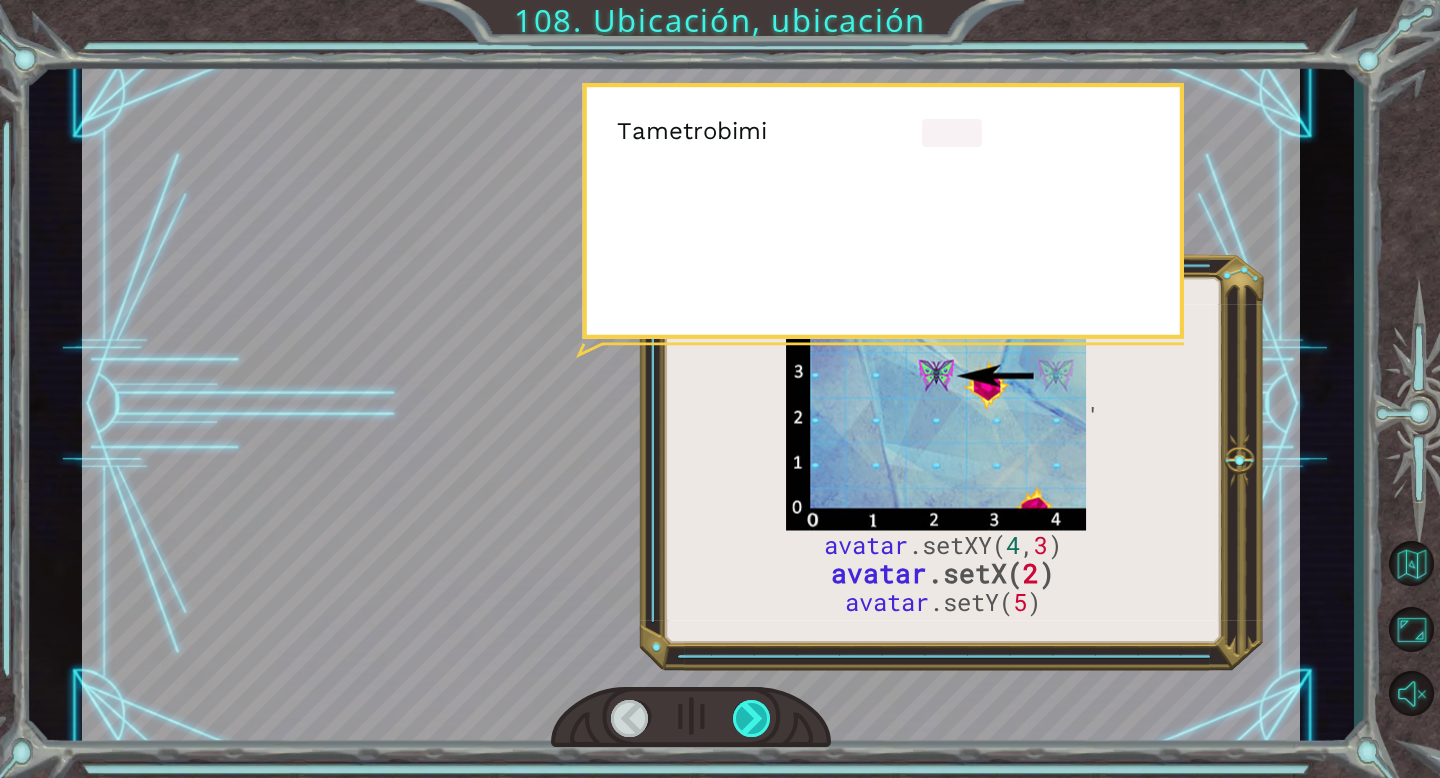 click at bounding box center (752, 718) 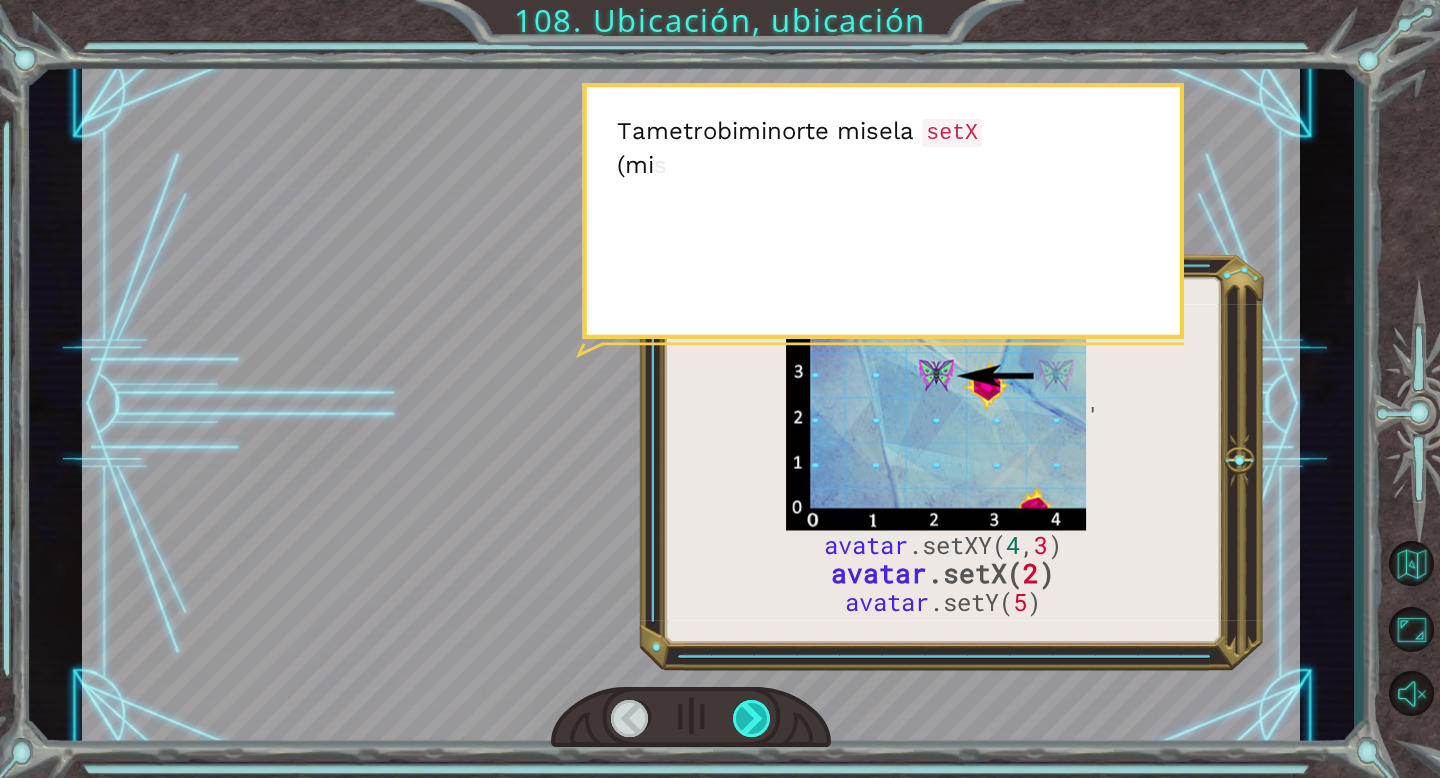 click at bounding box center (752, 718) 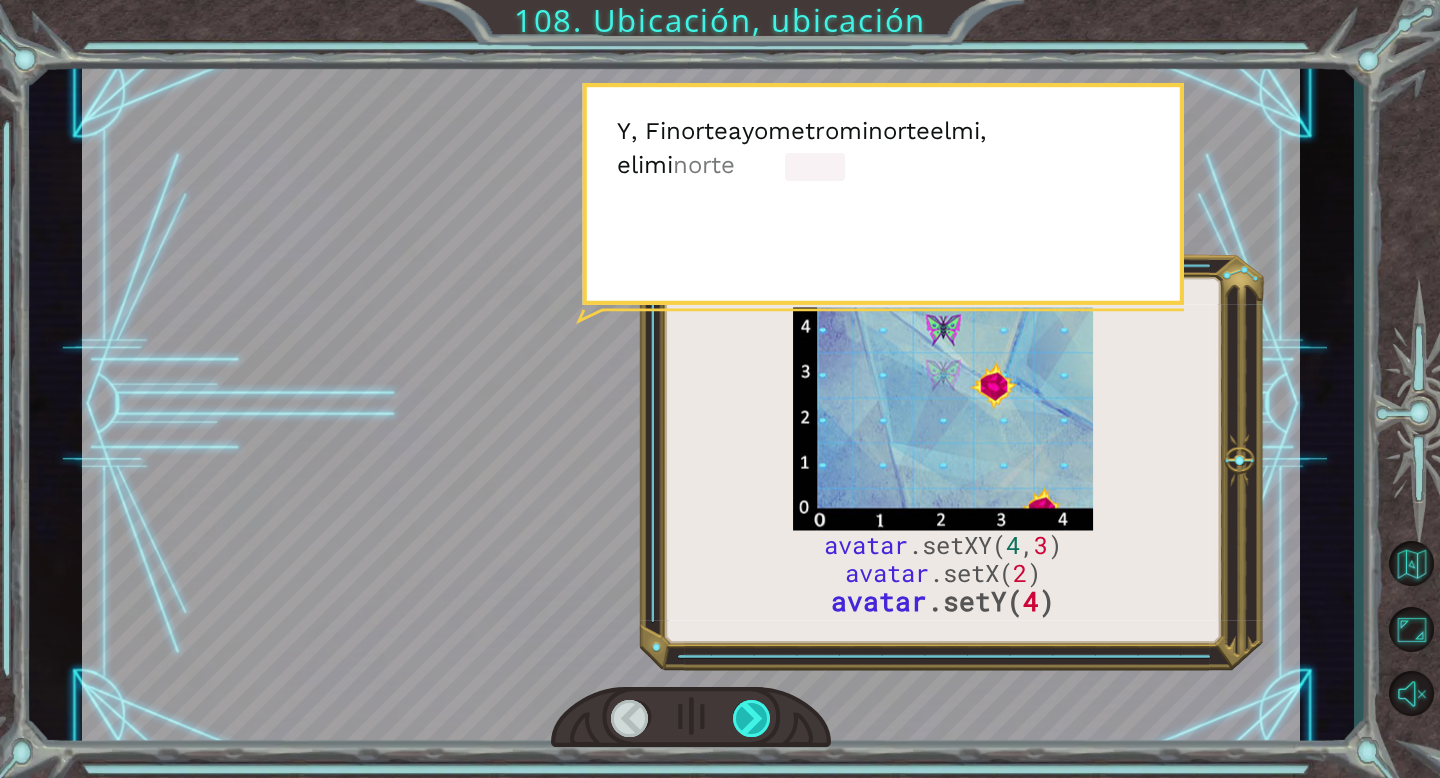 click at bounding box center (752, 718) 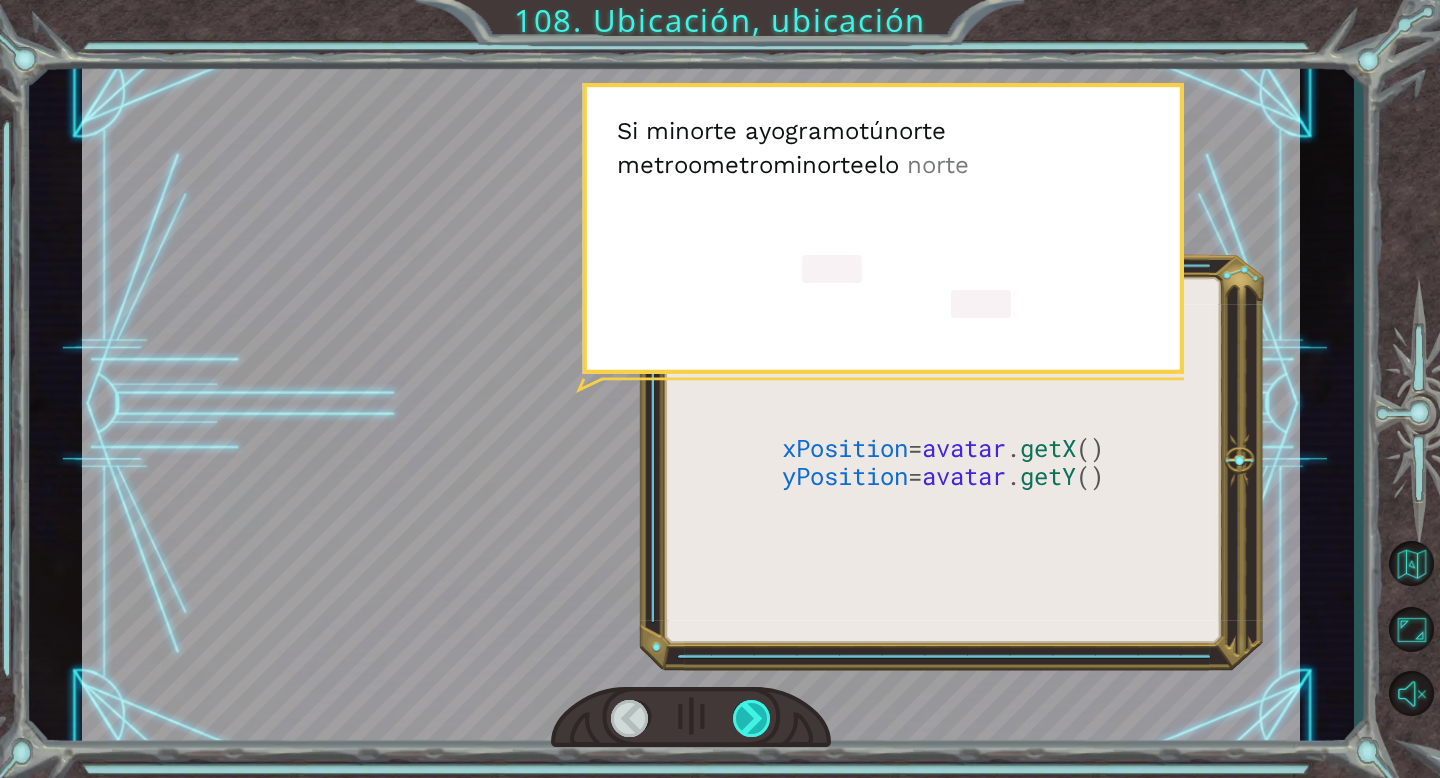 click at bounding box center (752, 718) 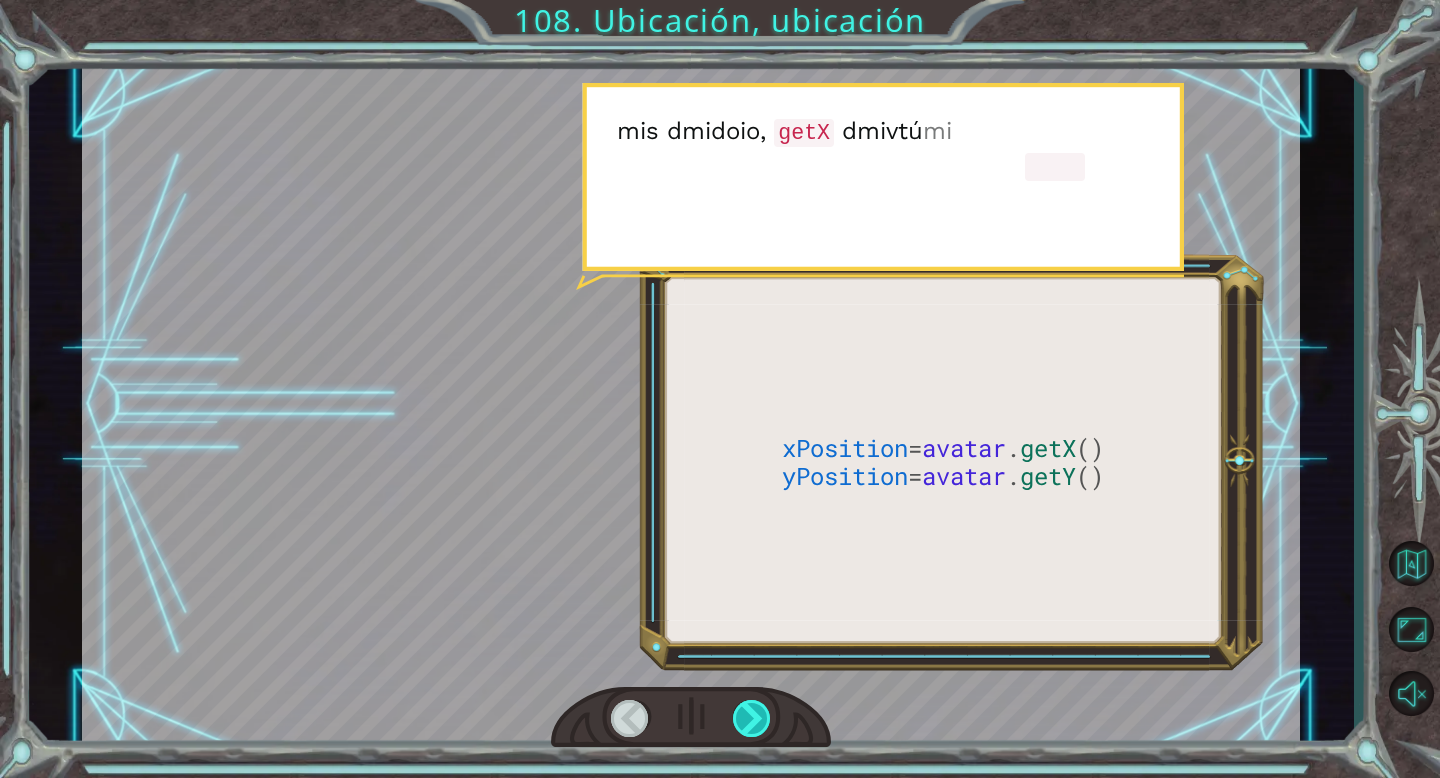 click at bounding box center [752, 718] 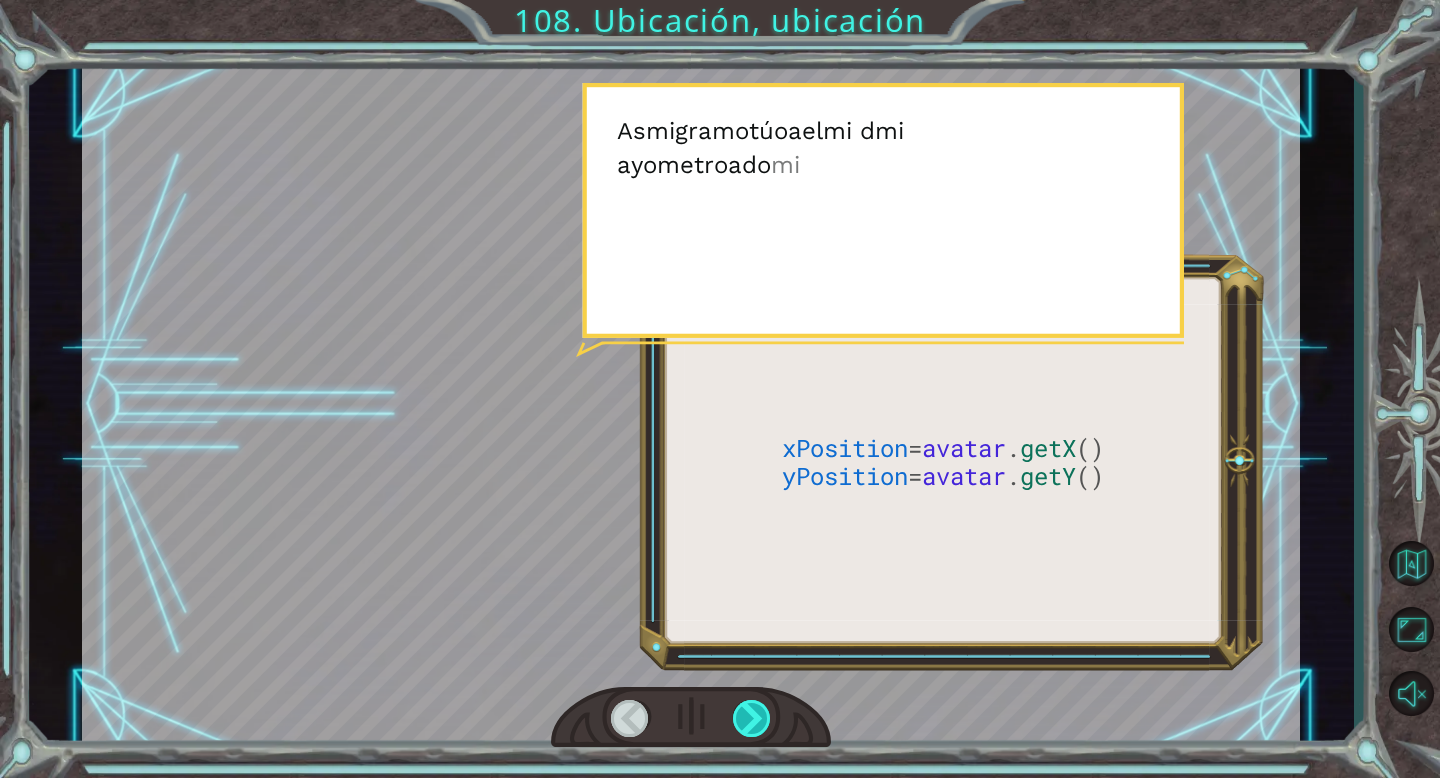 click at bounding box center (752, 718) 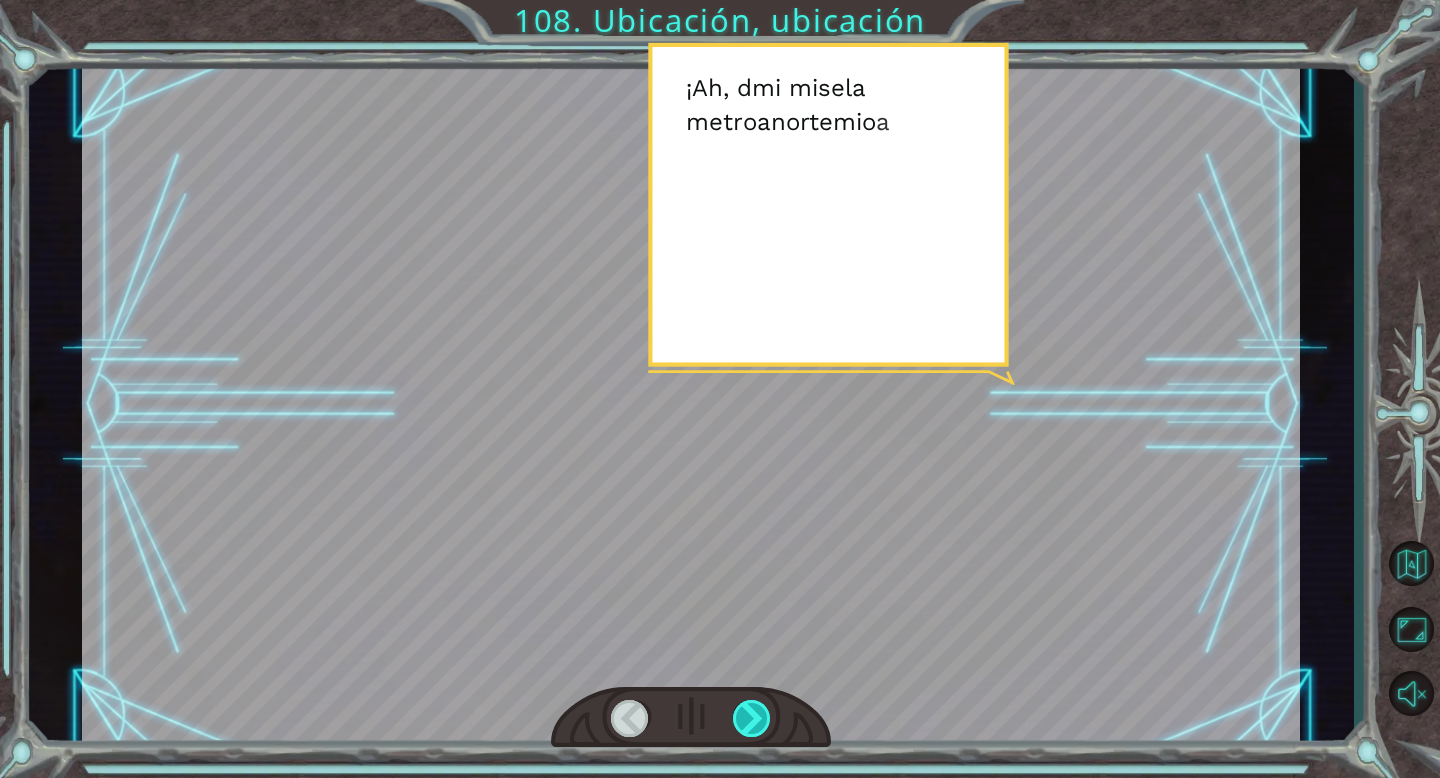 click at bounding box center (752, 718) 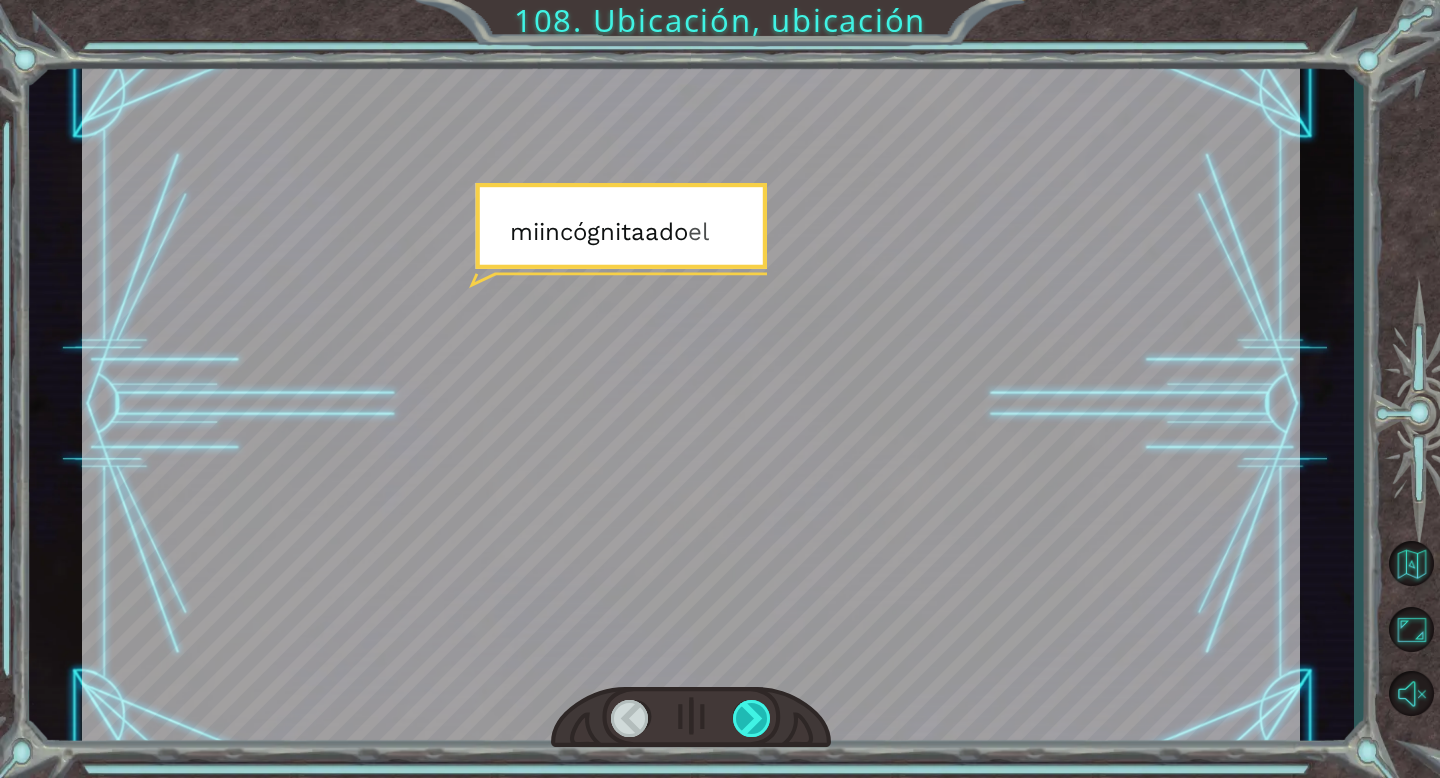 click at bounding box center (752, 718) 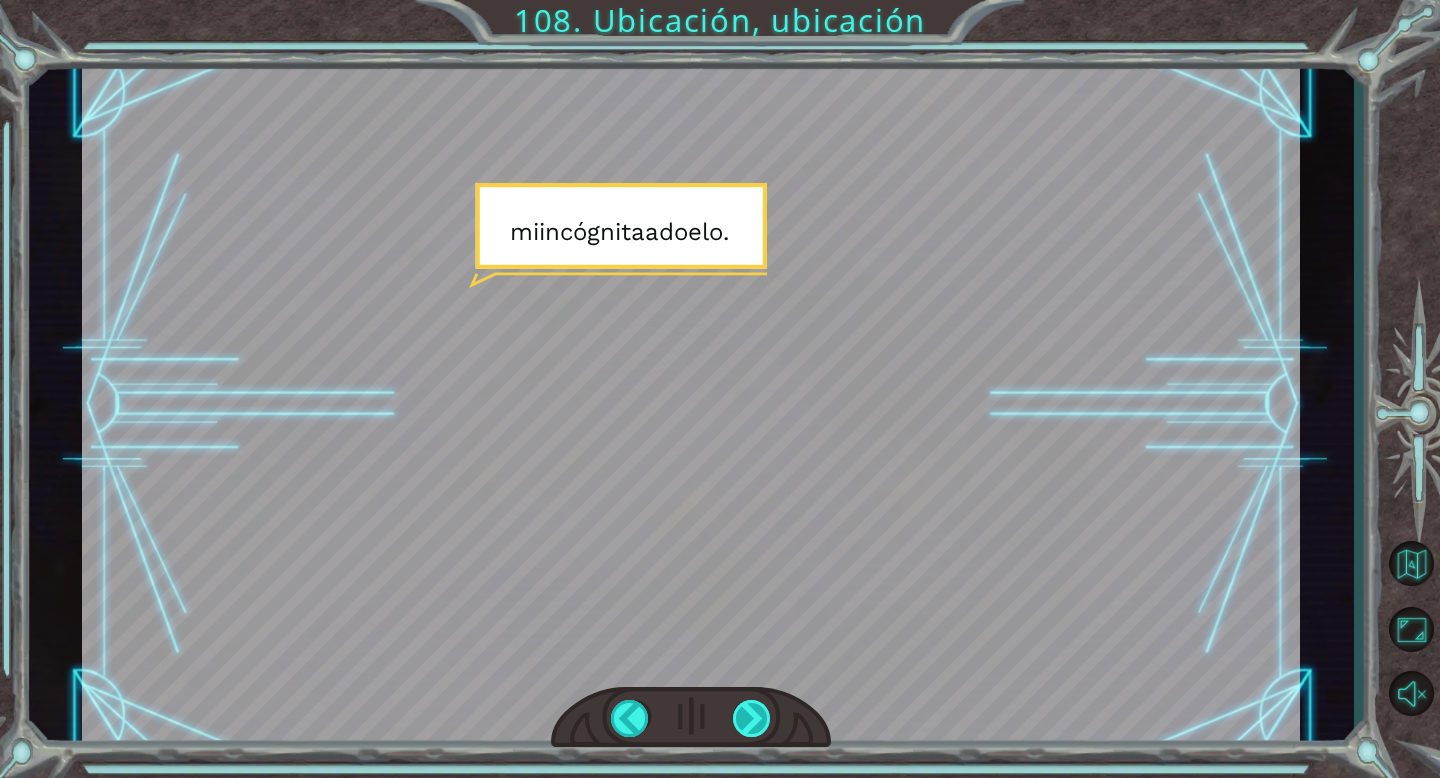 click at bounding box center (752, 718) 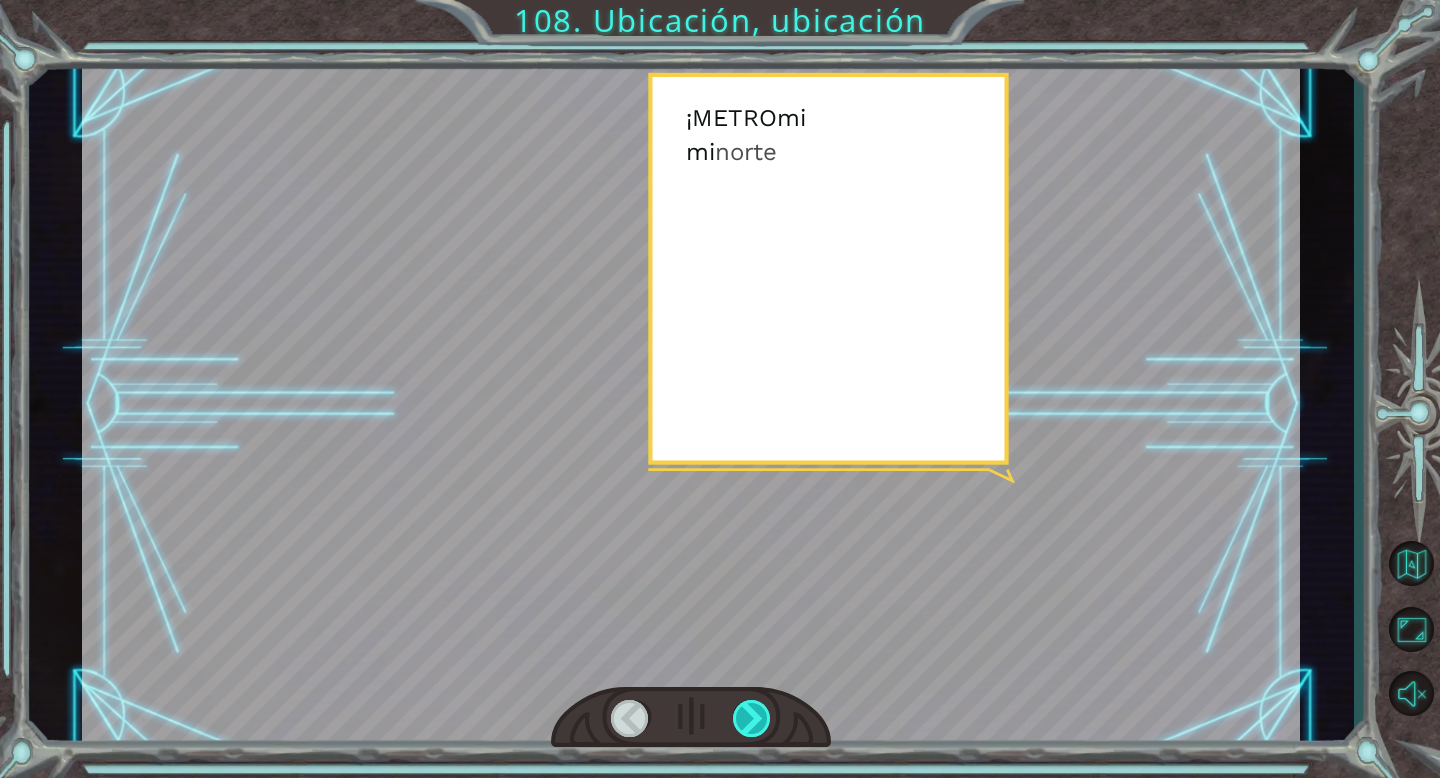 click at bounding box center (752, 718) 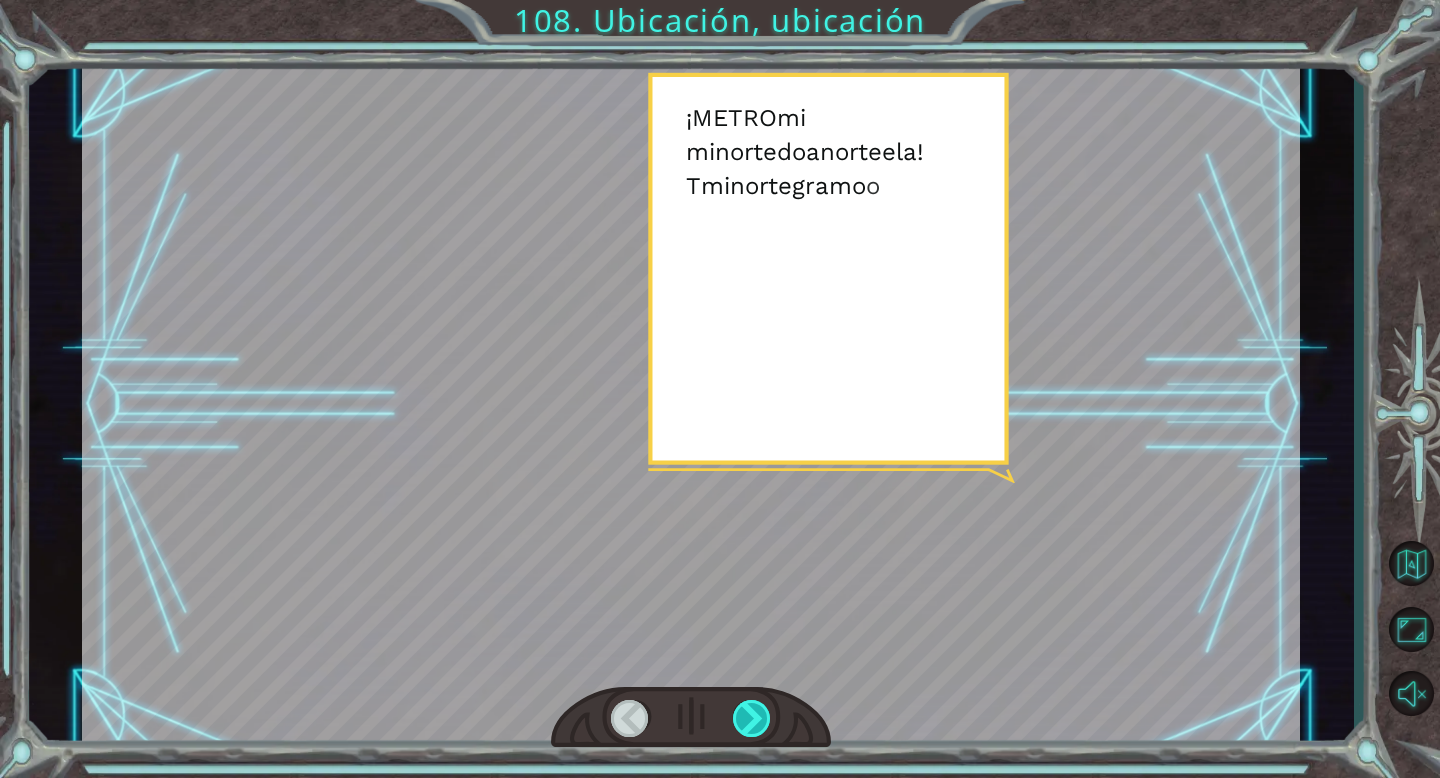 click at bounding box center [752, 718] 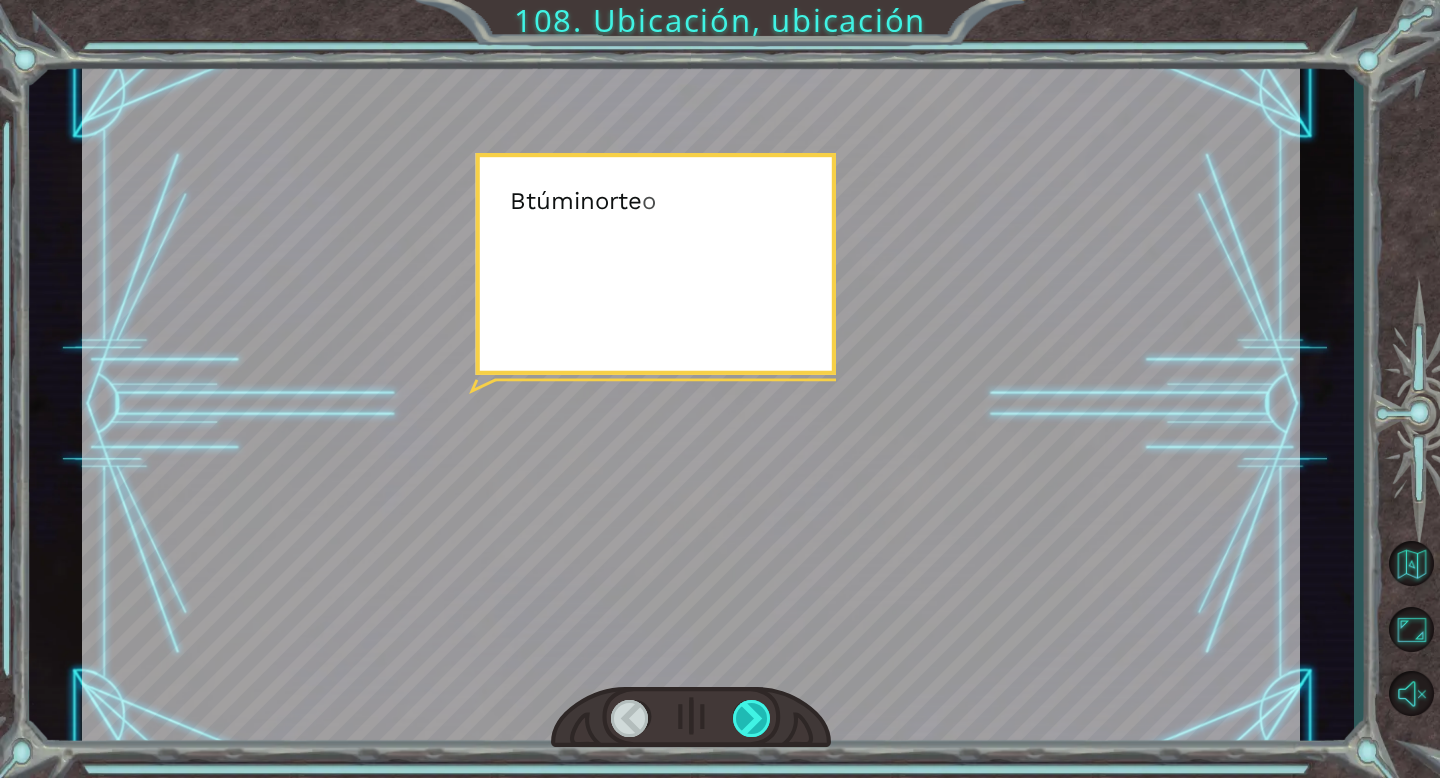 click at bounding box center [752, 718] 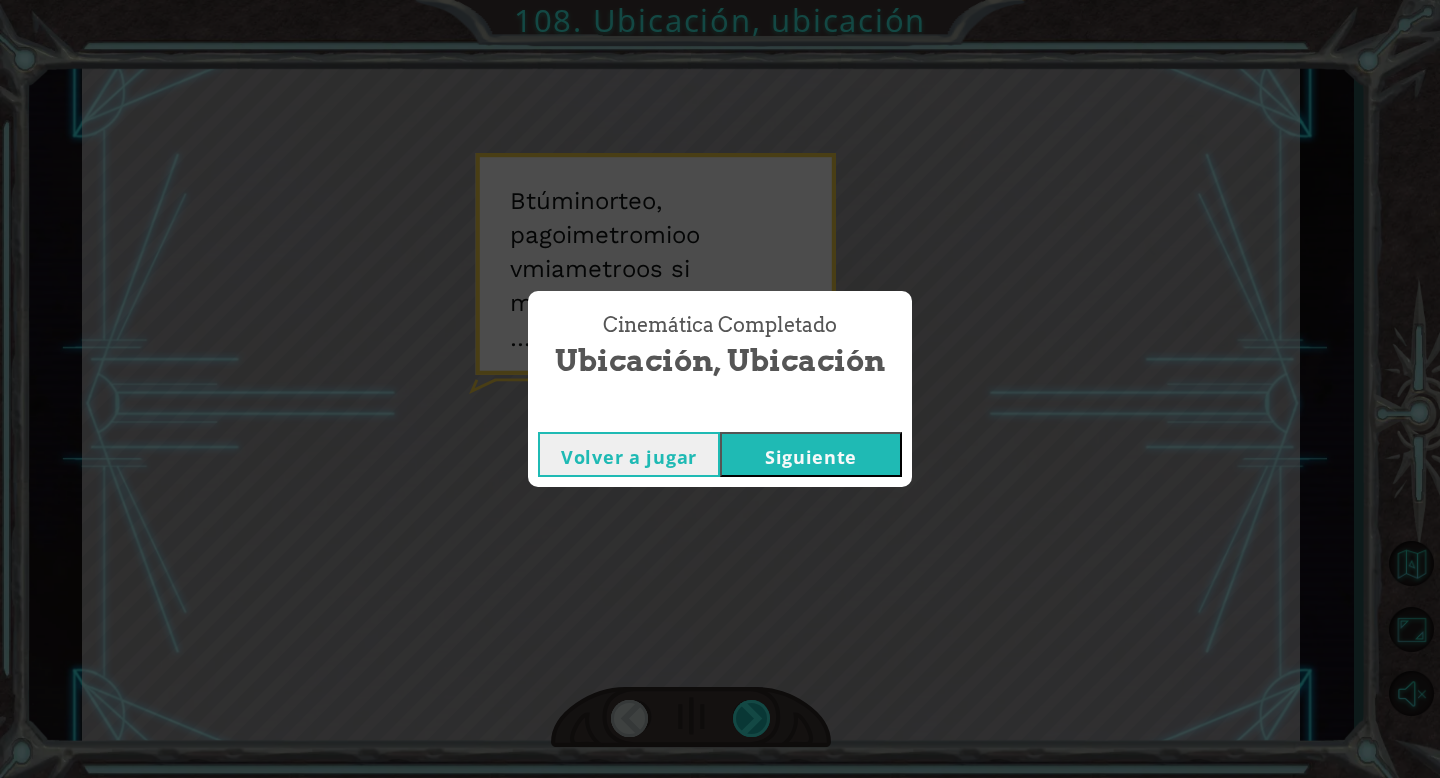 click on "Cinemática Completado     Ubicación, Ubicación
Volver a jugar
Siguiente" at bounding box center [720, 389] 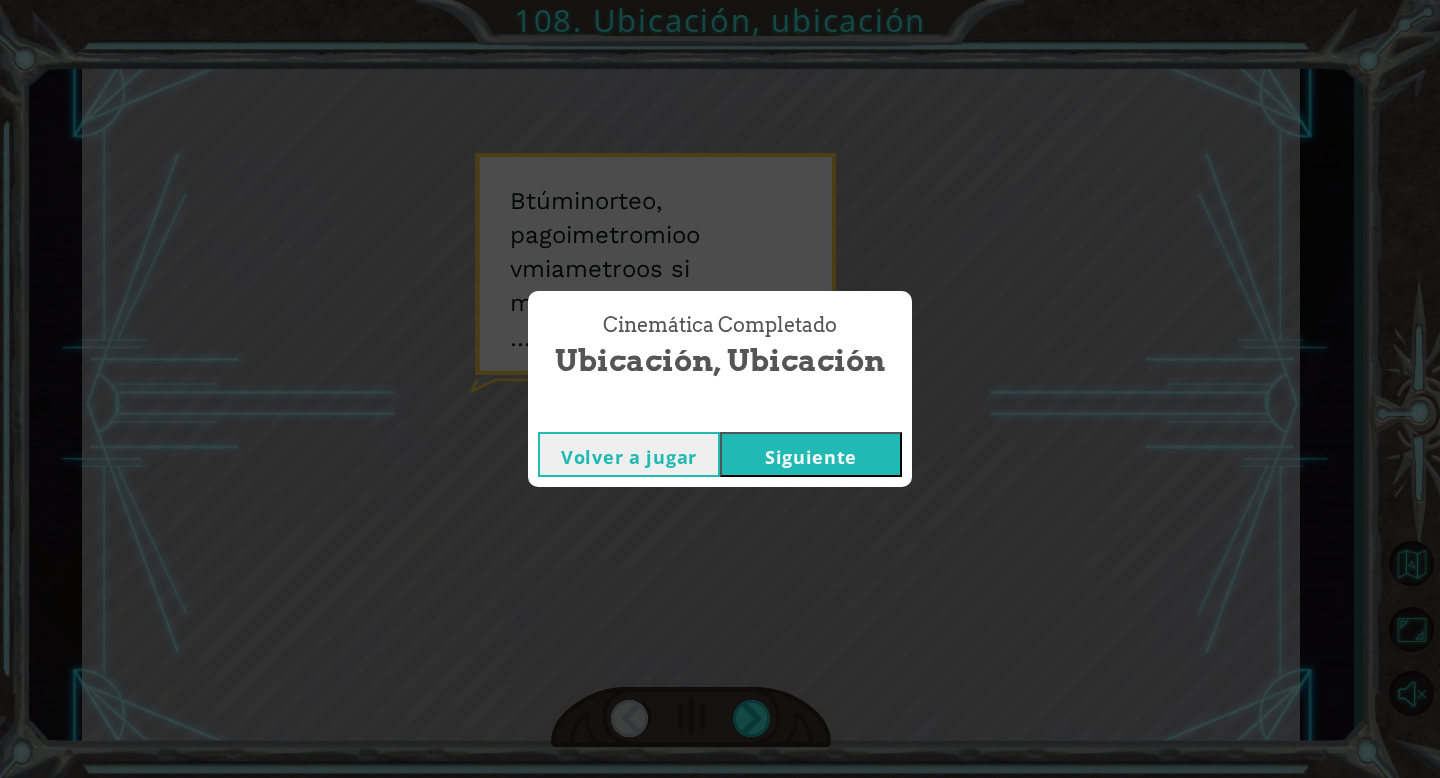 click on "Cinemática Completado   Ubicación, Ubicación
Volver a jugar
Siguiente" at bounding box center [720, 389] 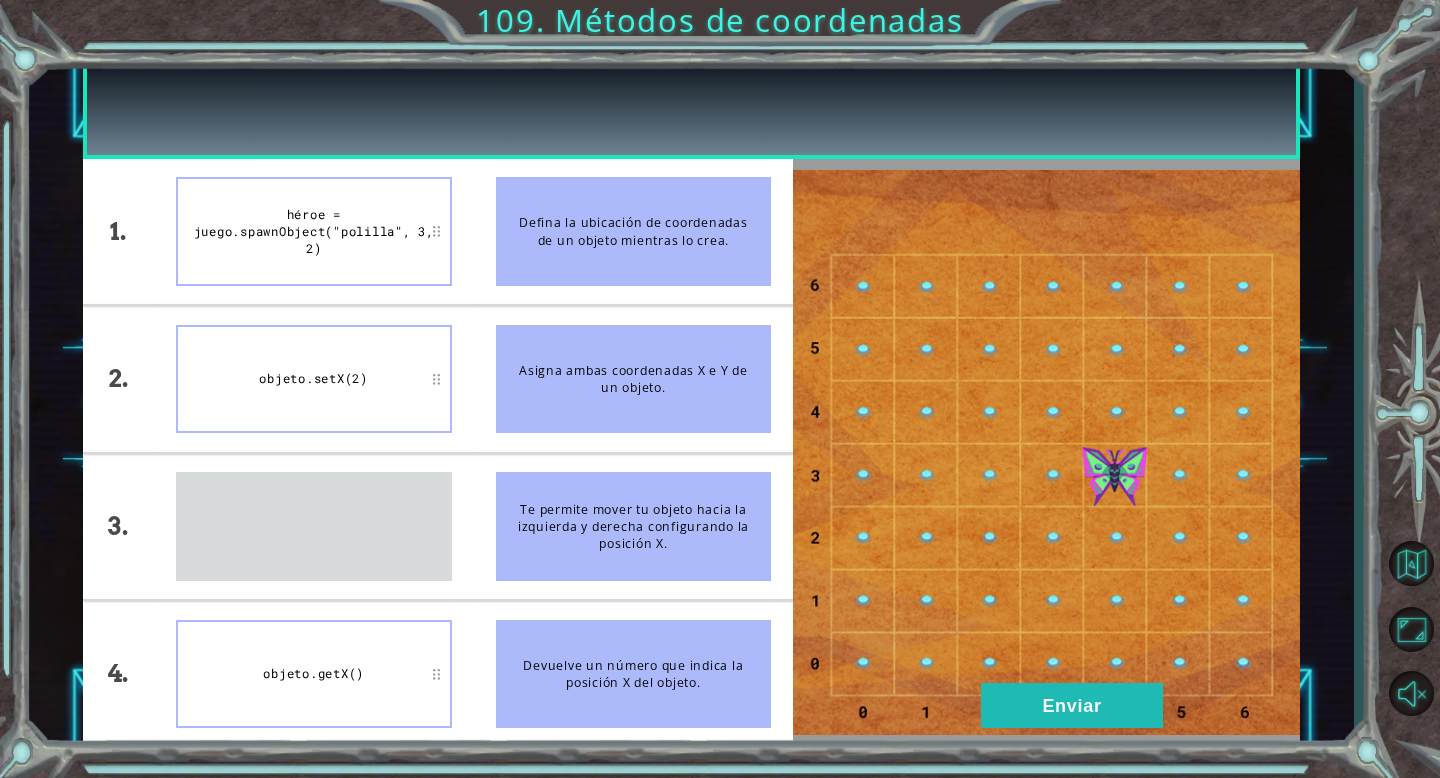 type 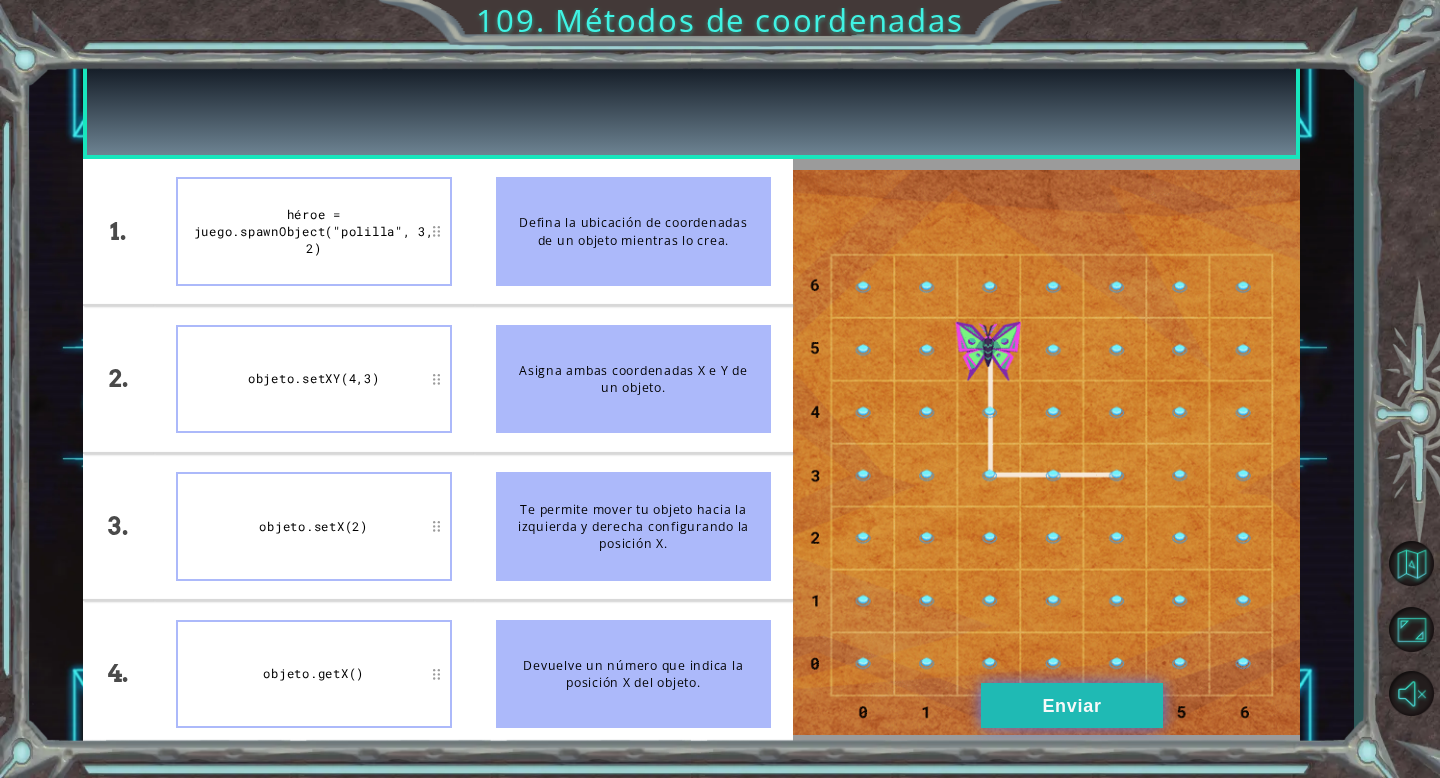 click on "Enviar" at bounding box center (1072, 705) 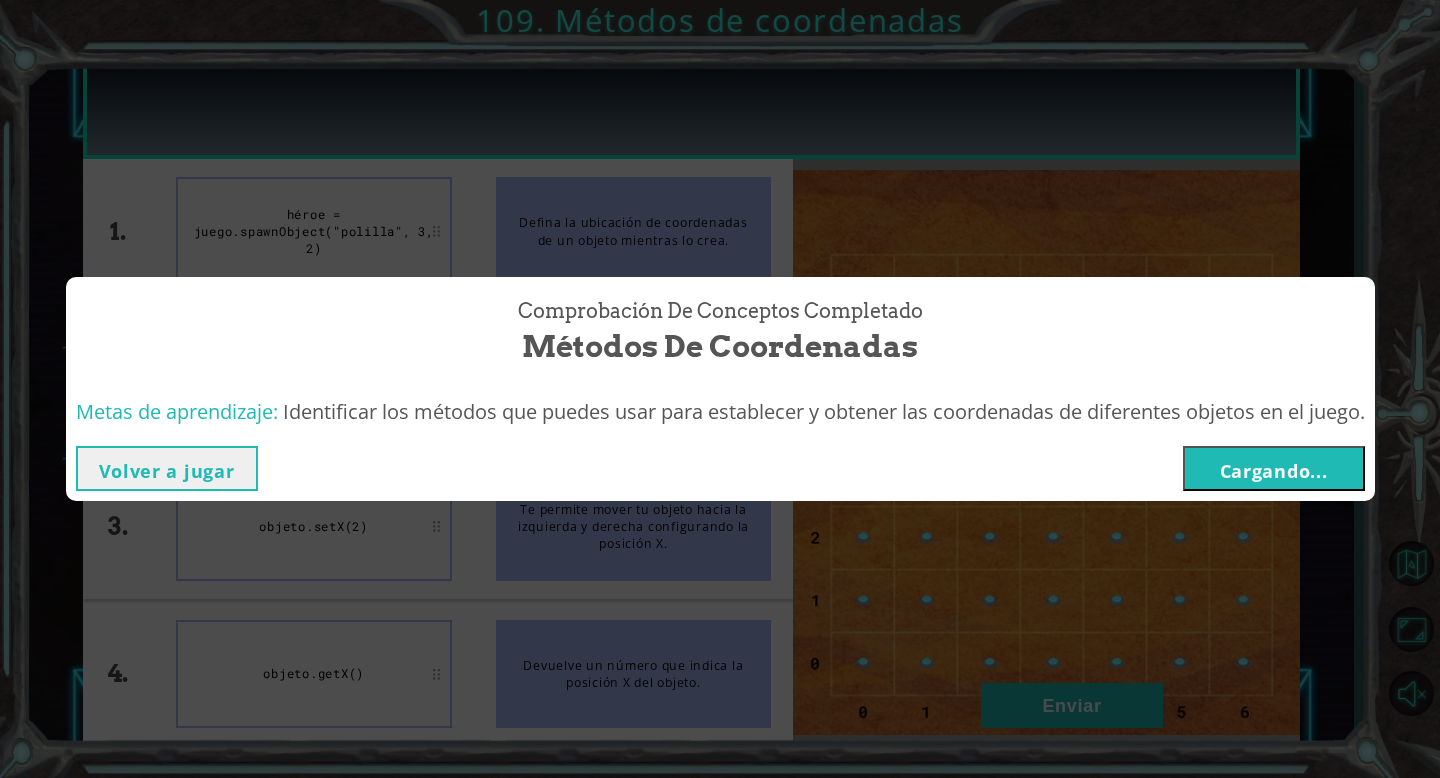 click on "Cargando..." at bounding box center (1274, 471) 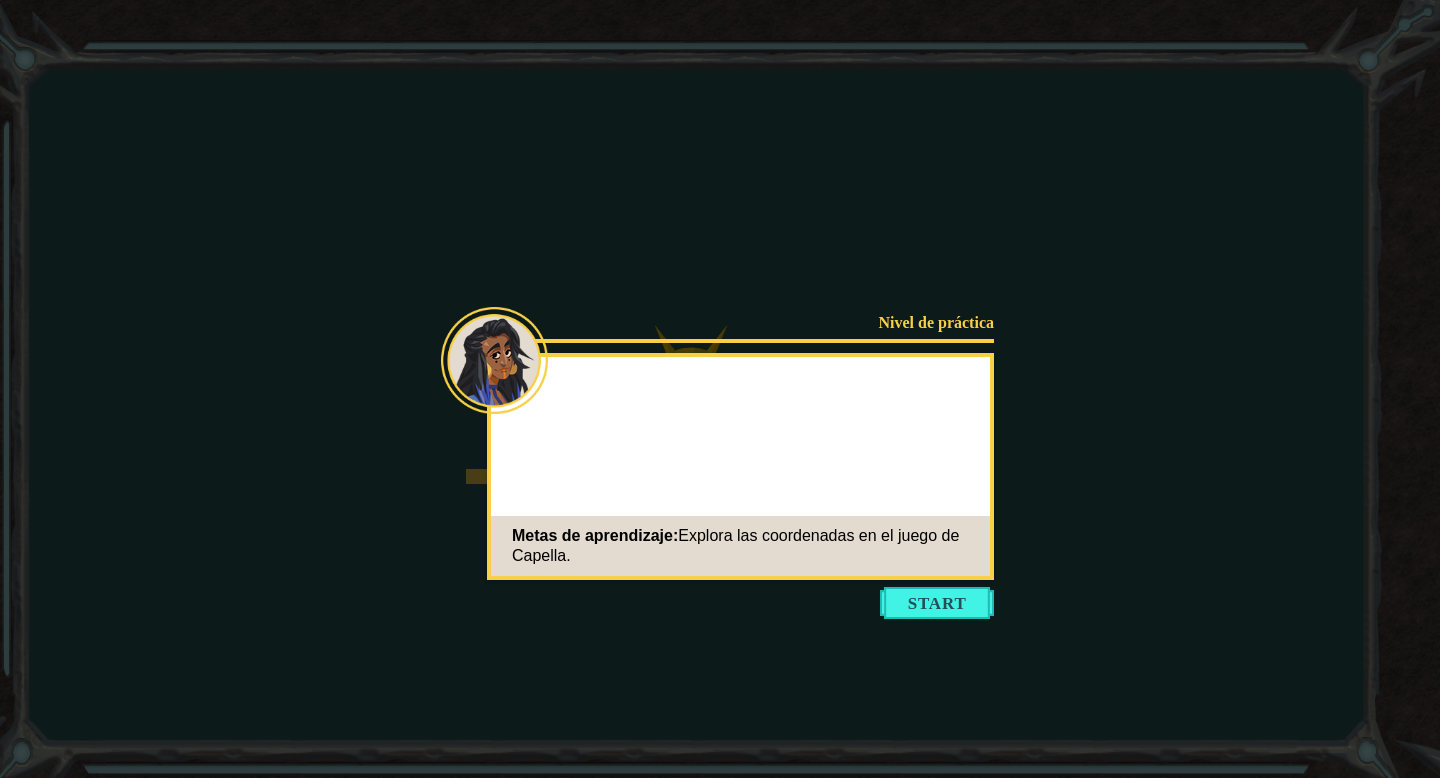 click at bounding box center [937, 603] 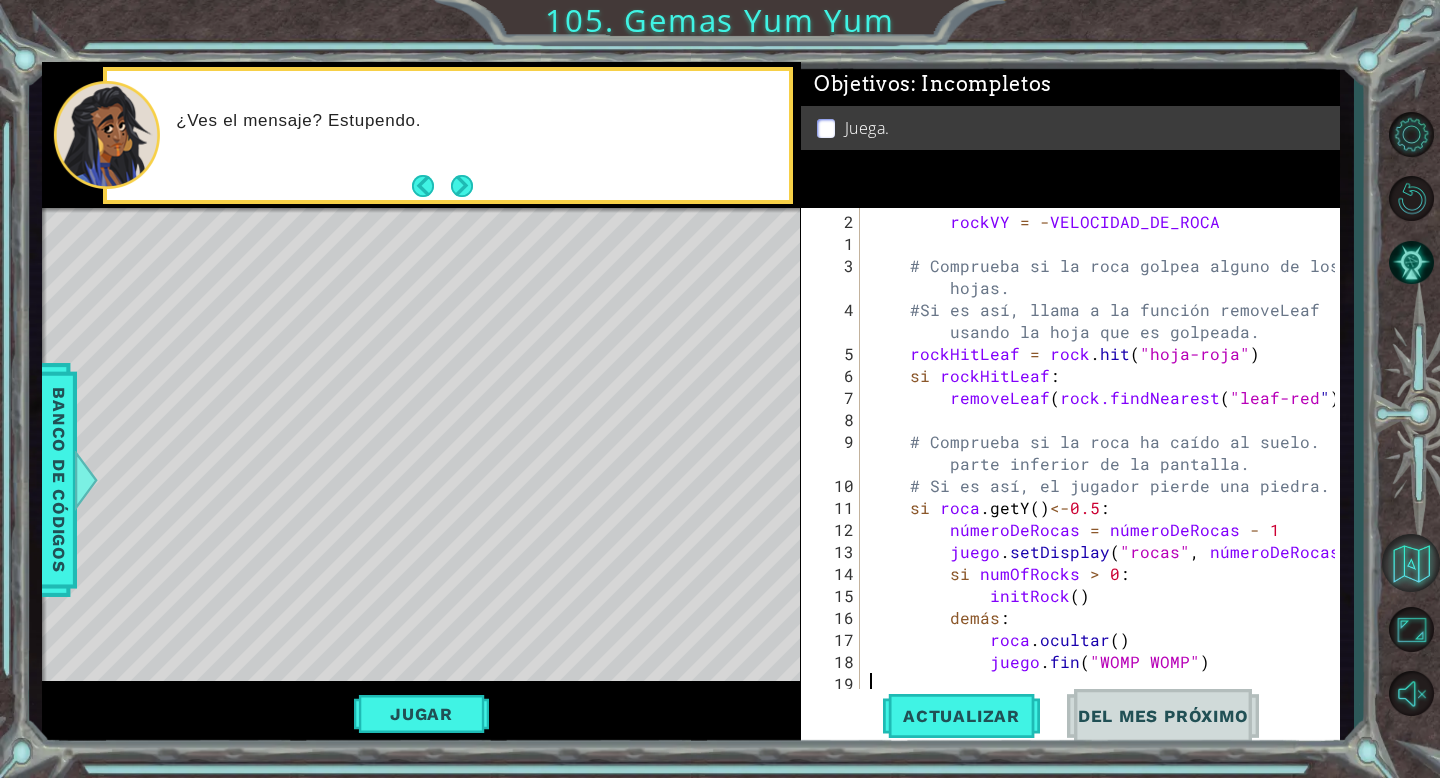 scroll, scrollTop: 0, scrollLeft: 0, axis: both 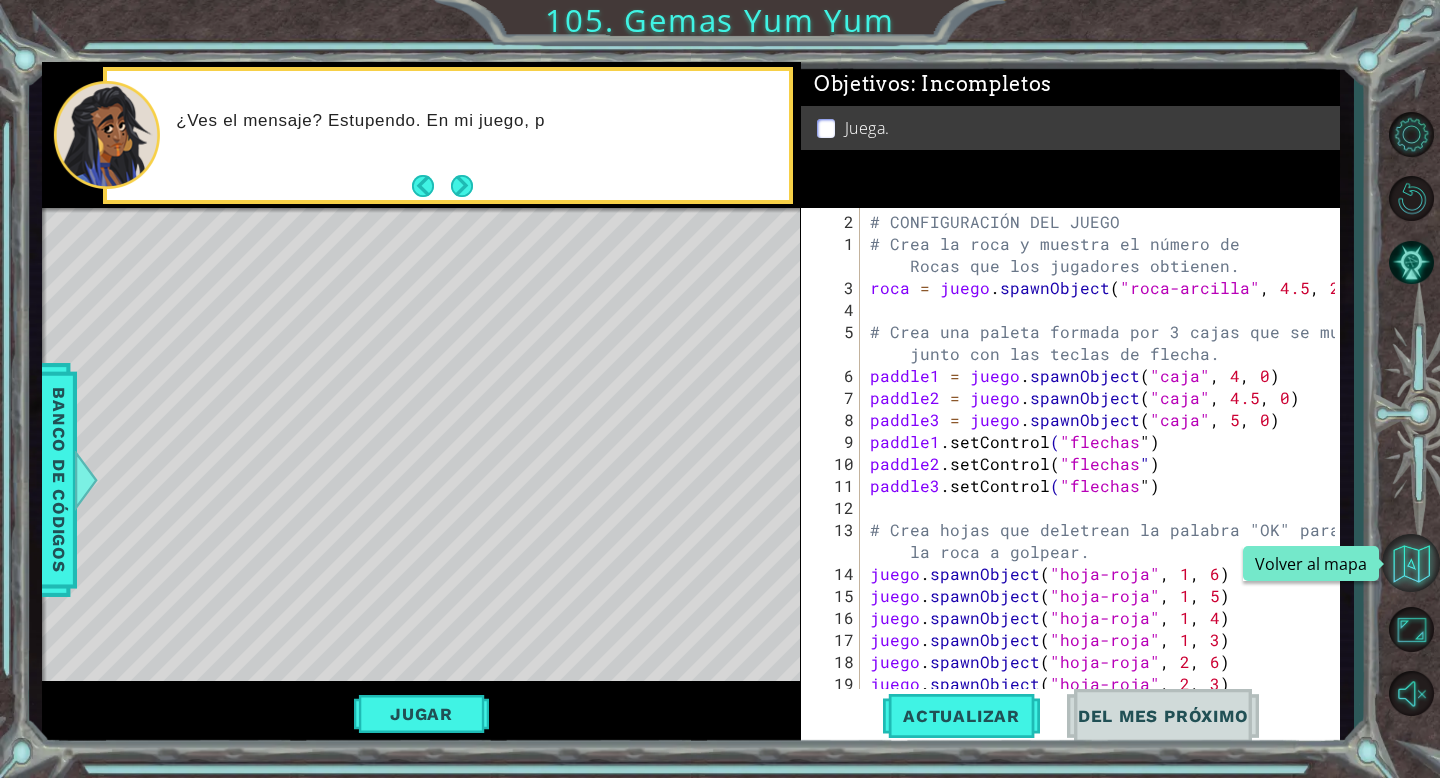click at bounding box center [1411, 563] 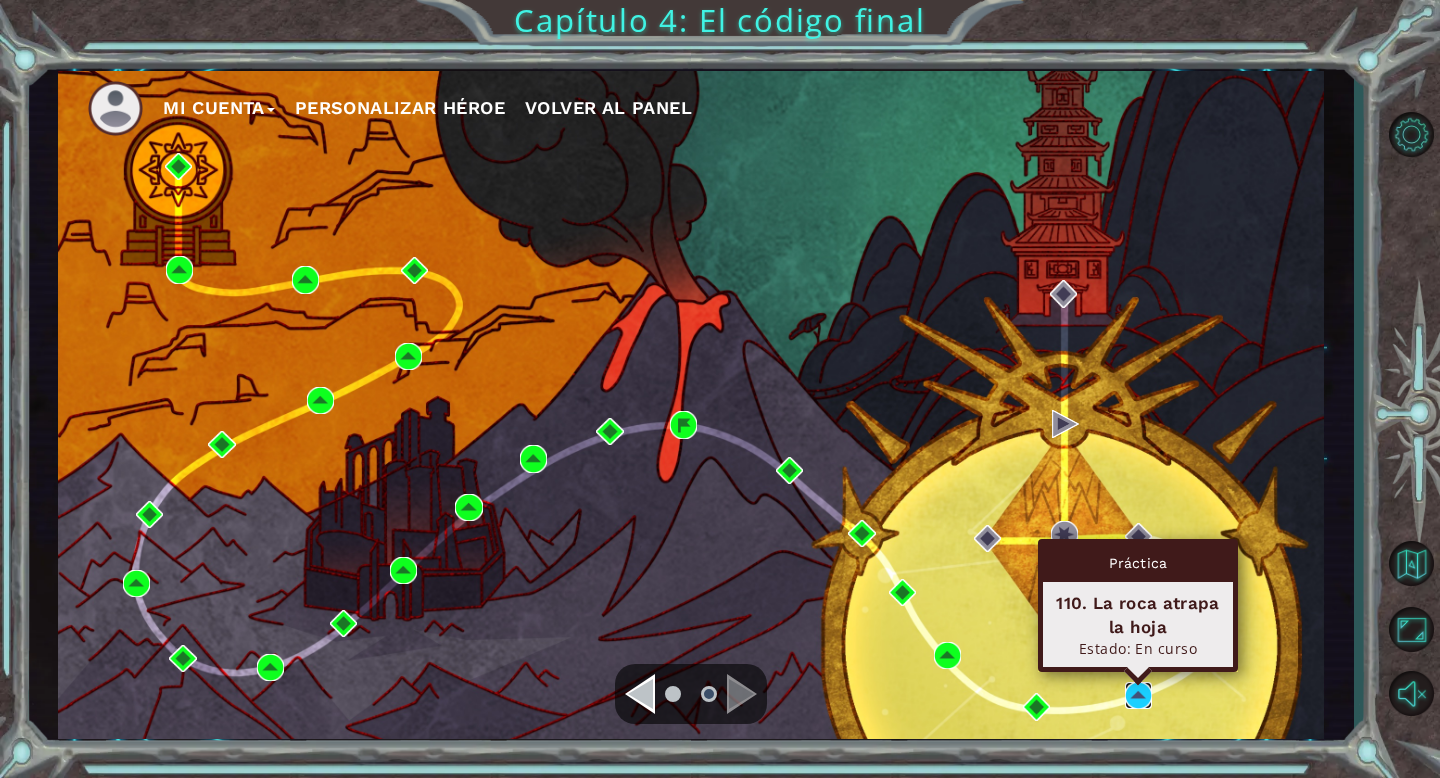 click at bounding box center (1138, 695) 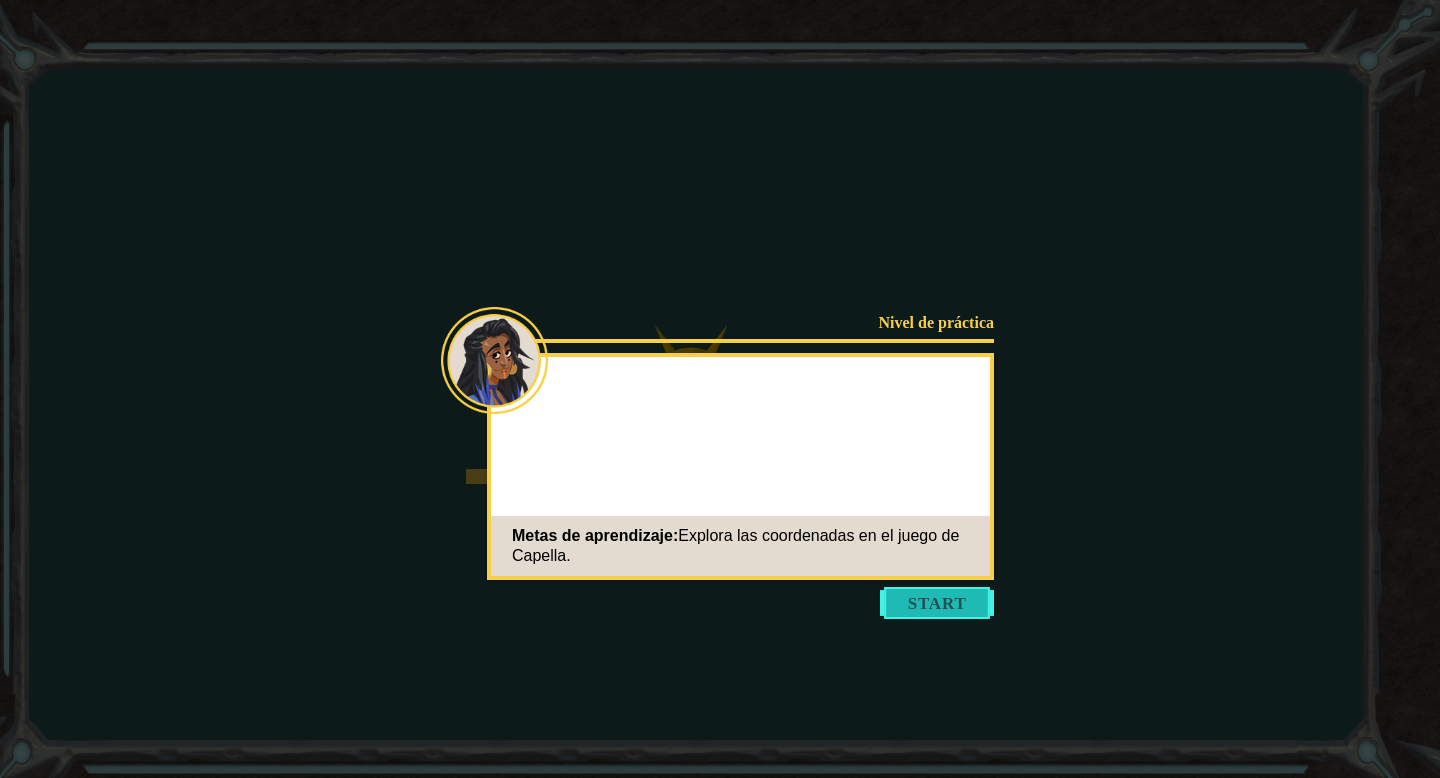 drag, startPoint x: 535, startPoint y: 712, endPoint x: 908, endPoint y: 609, distance: 386.95996 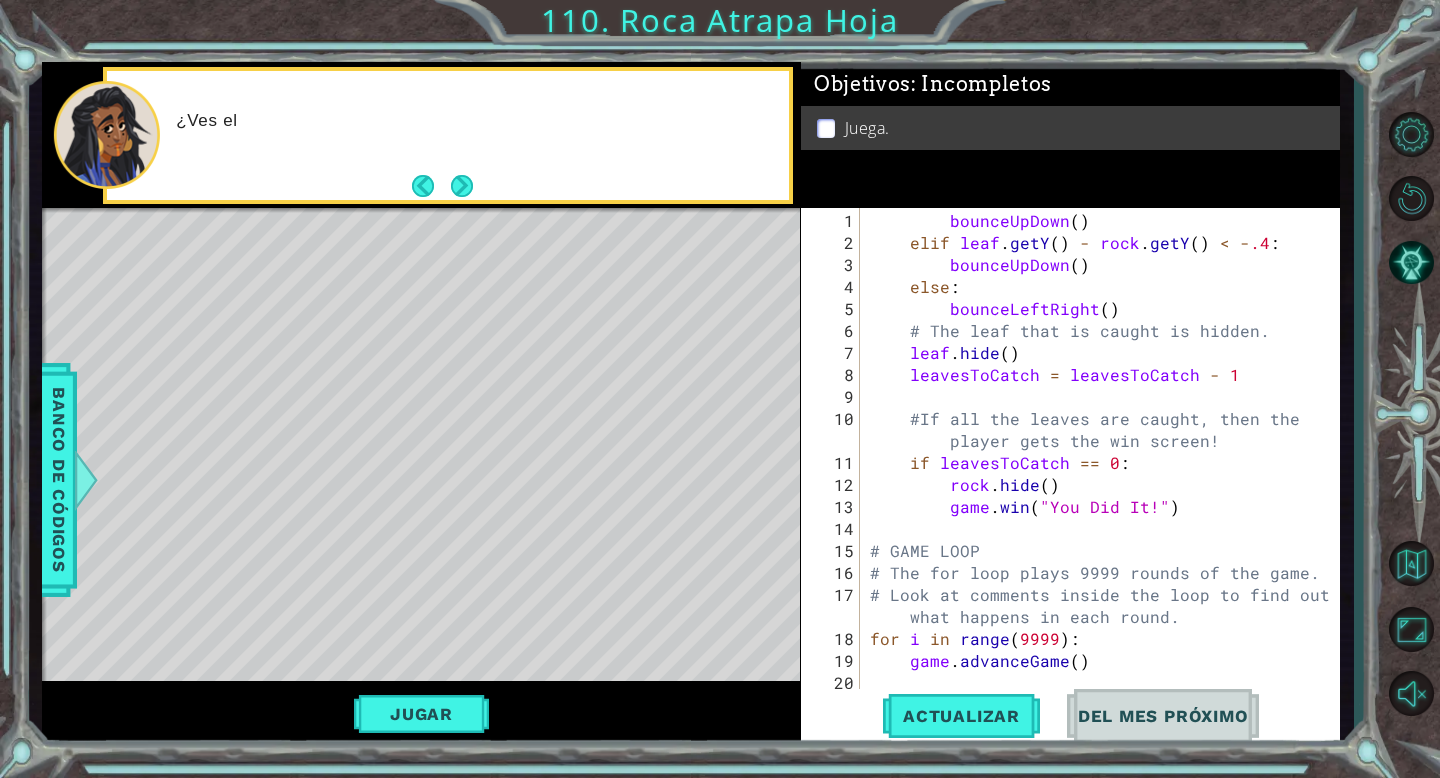scroll, scrollTop: 2664, scrollLeft: 0, axis: vertical 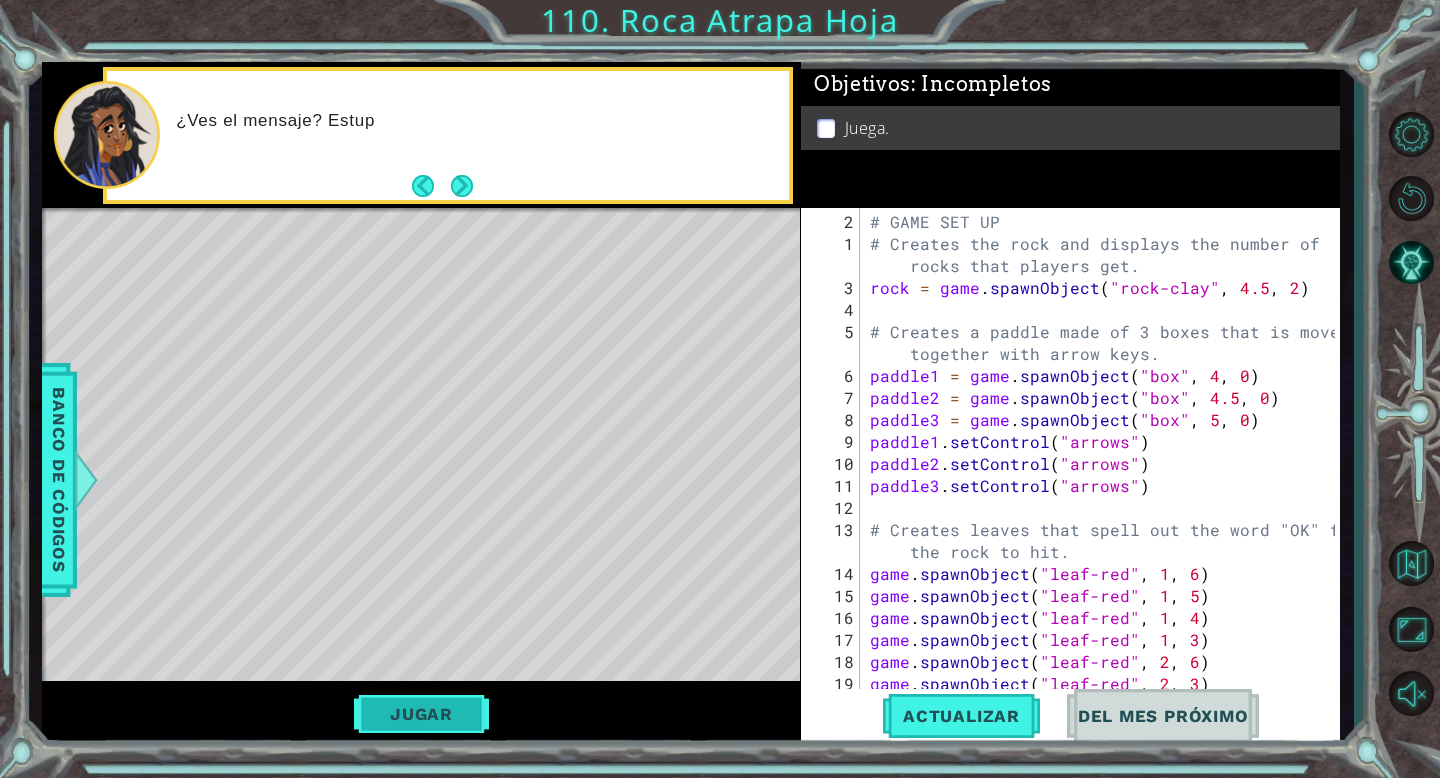 click on "Jugar" at bounding box center [421, 714] 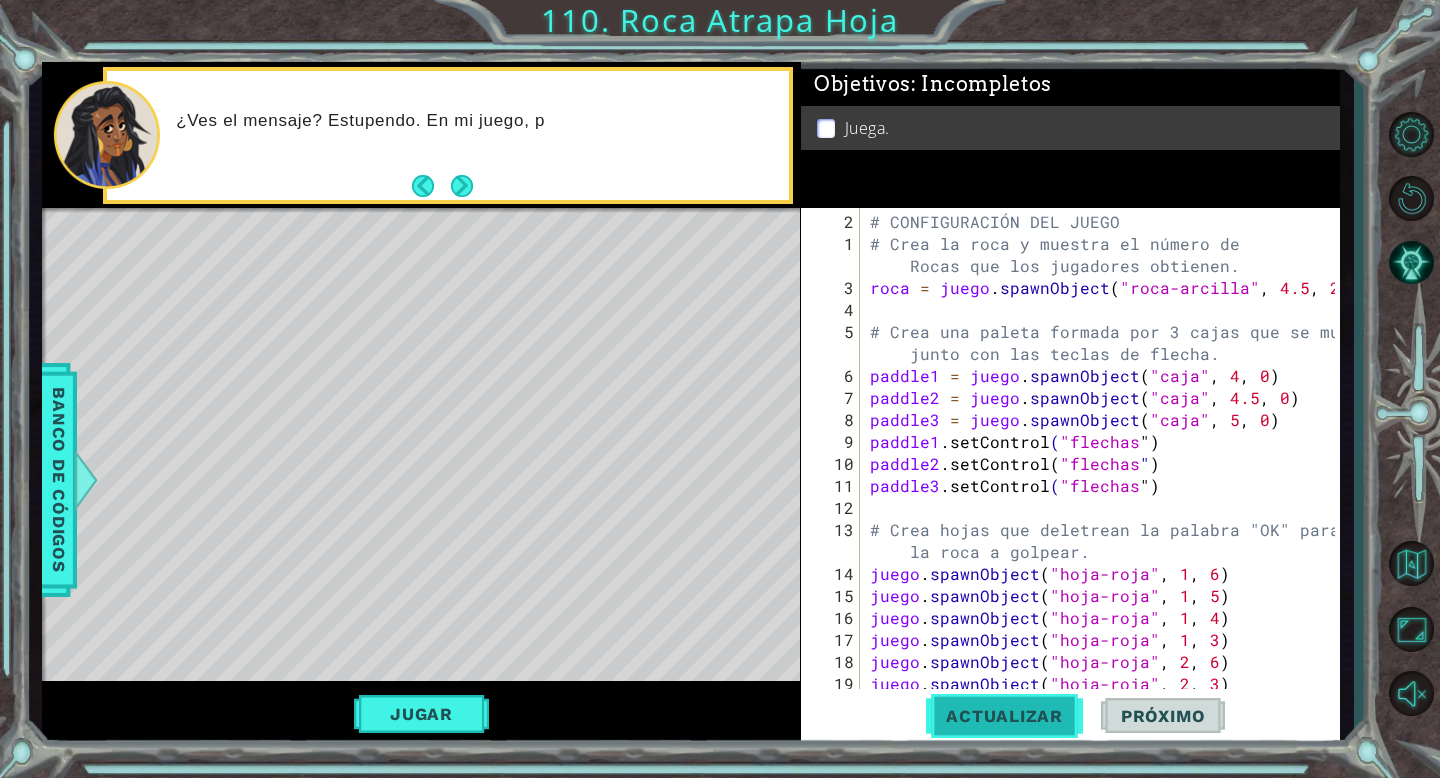 click on "Actualizar" at bounding box center (1004, 716) 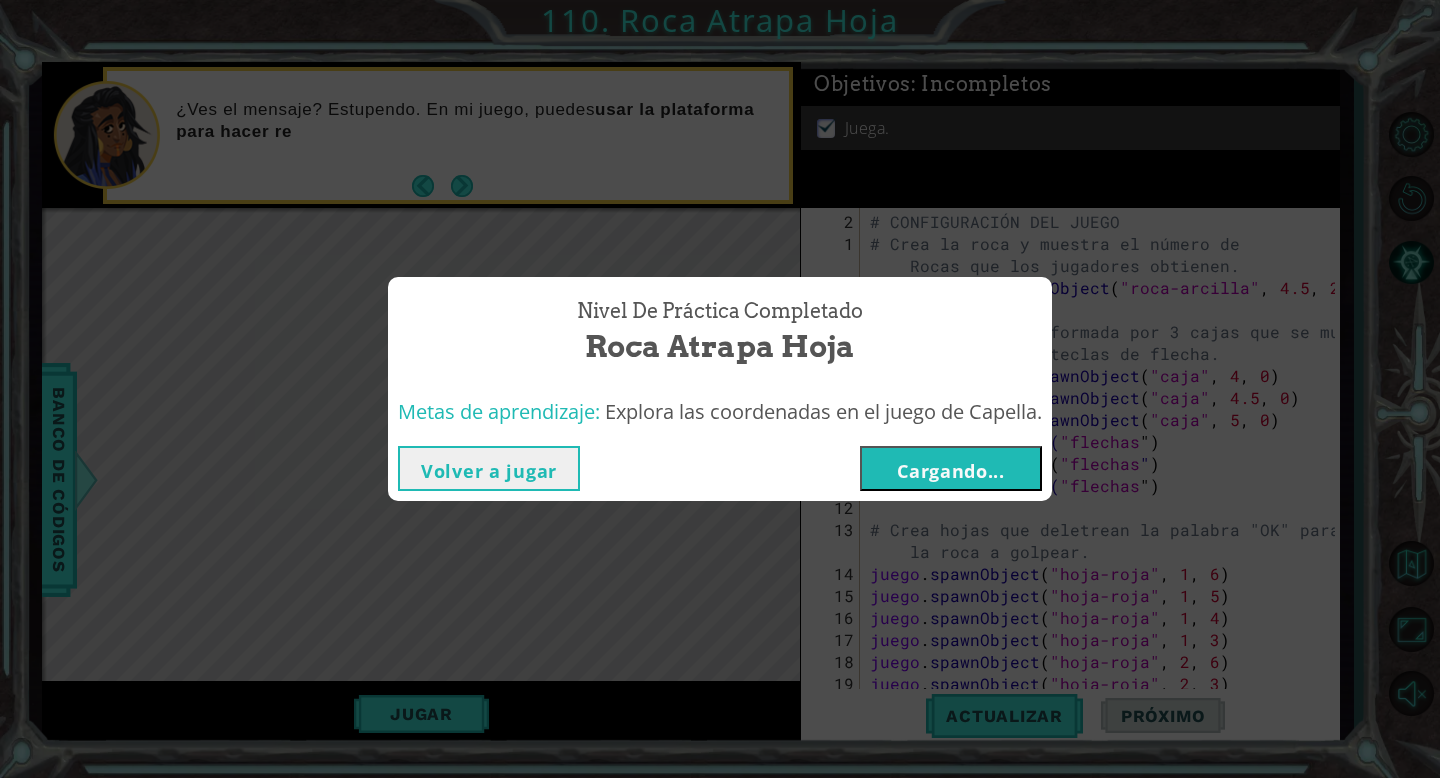 click on "Cargando..." at bounding box center [951, 471] 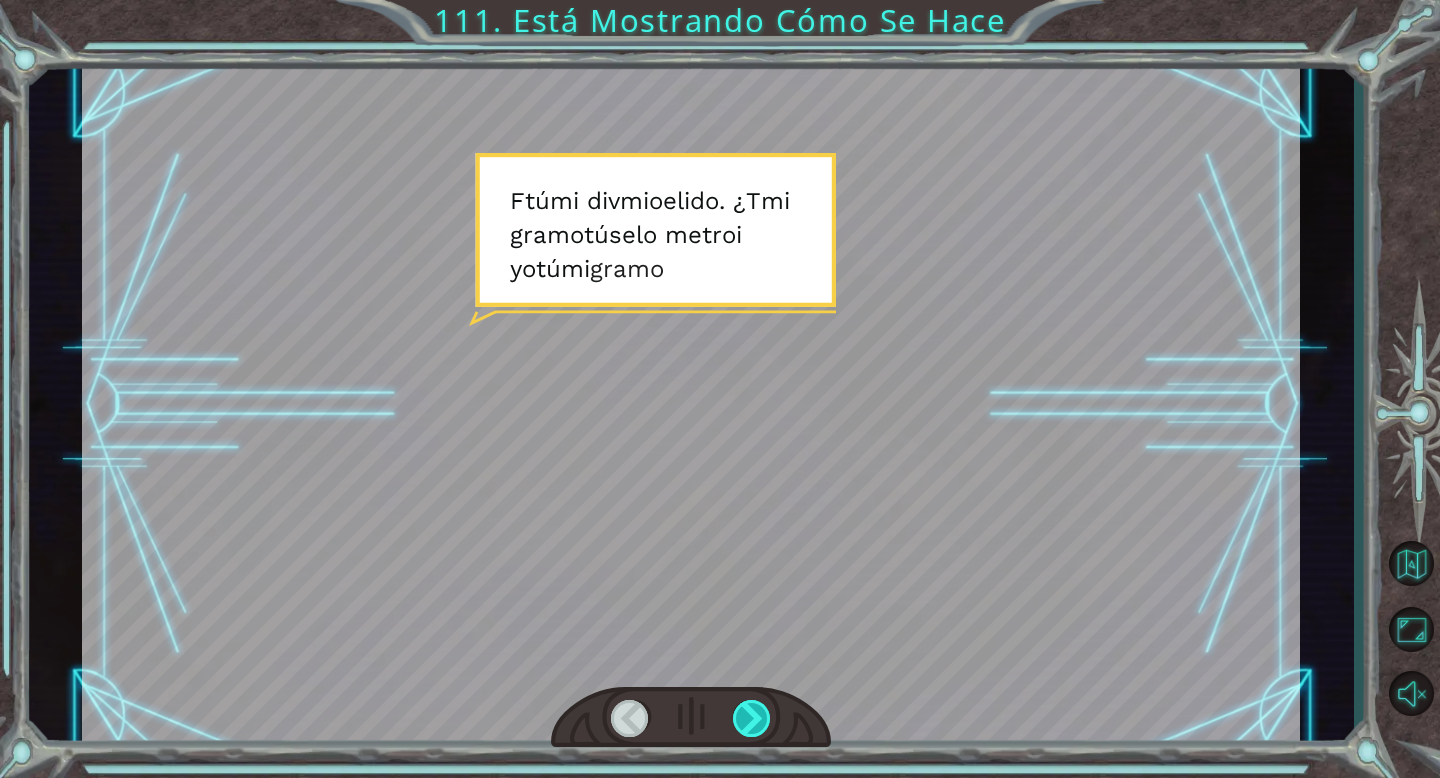 click at bounding box center (752, 718) 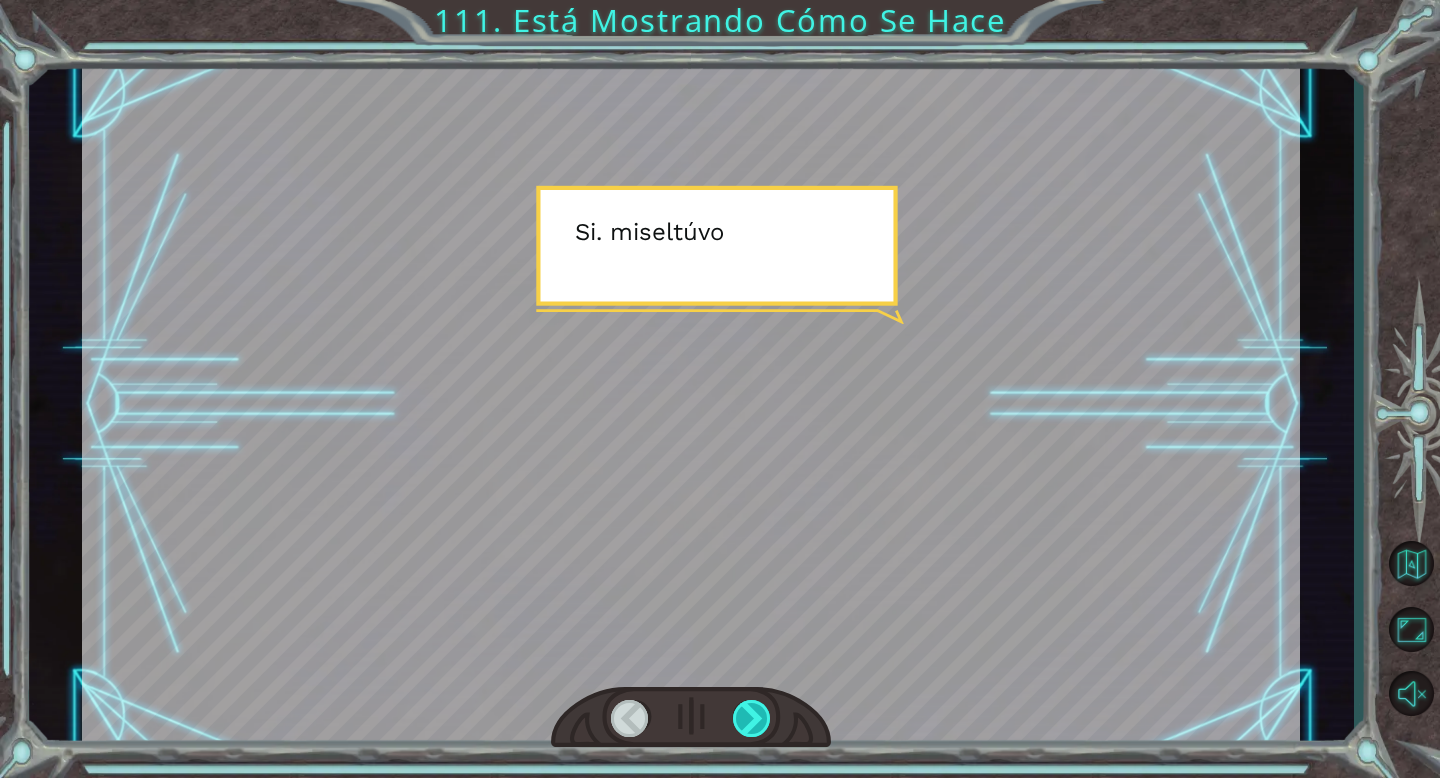 click at bounding box center (752, 718) 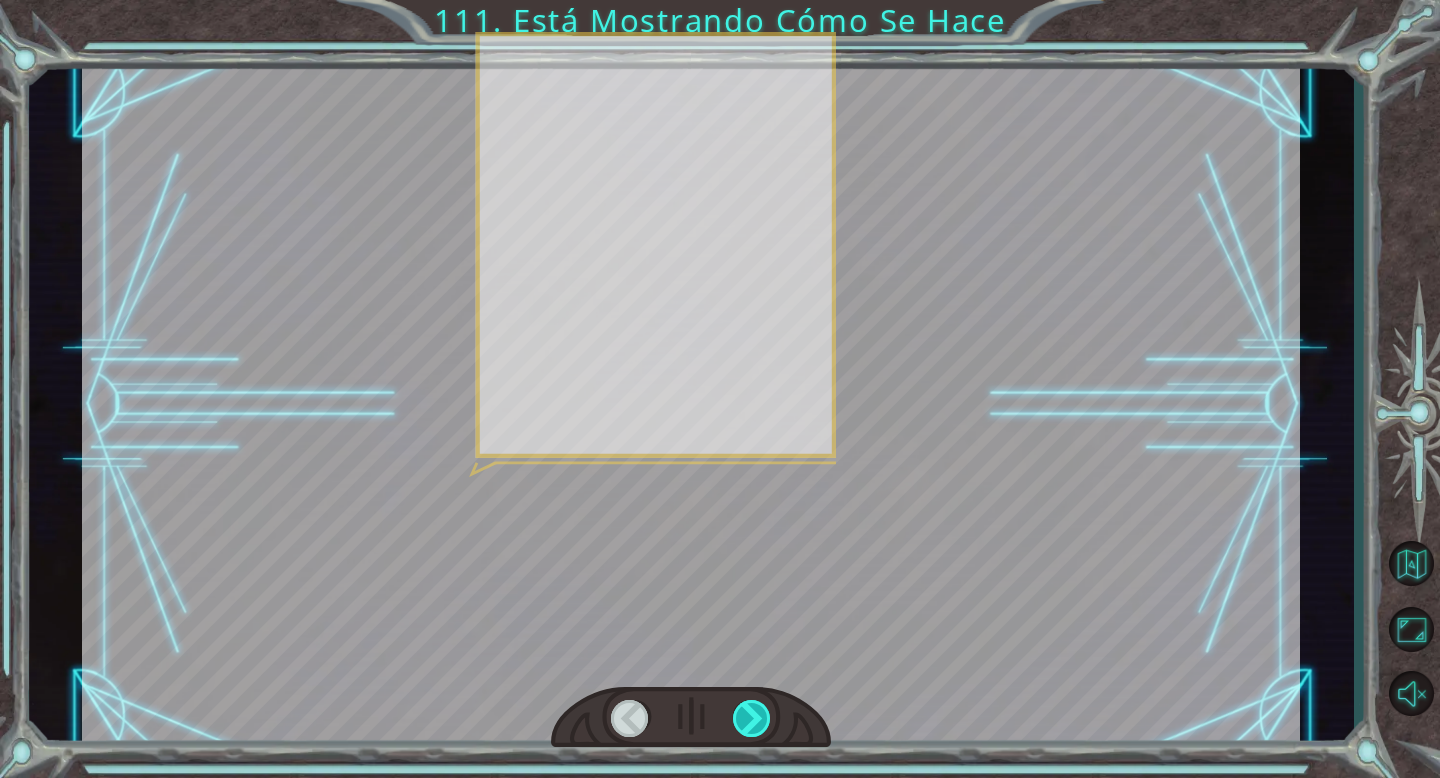 click at bounding box center (752, 718) 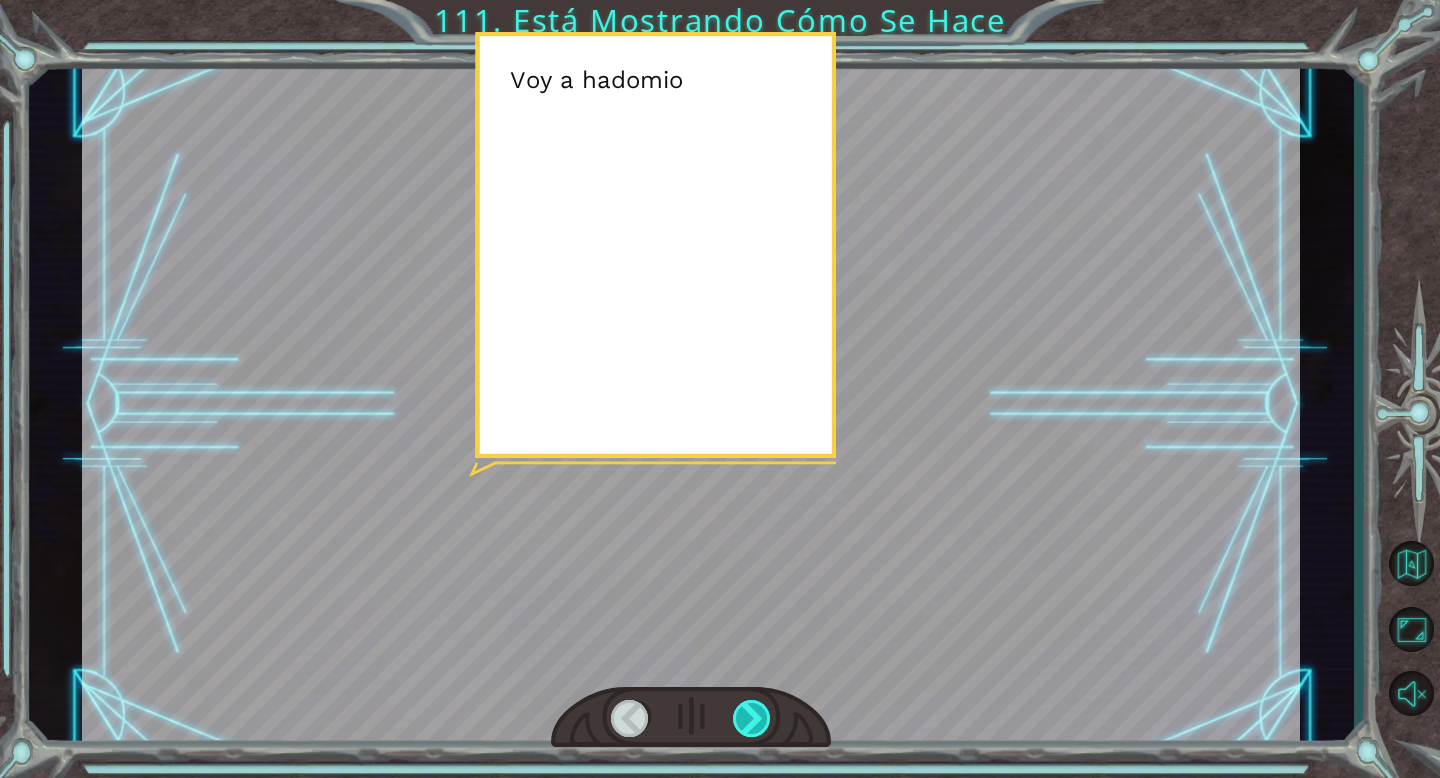 click at bounding box center [752, 718] 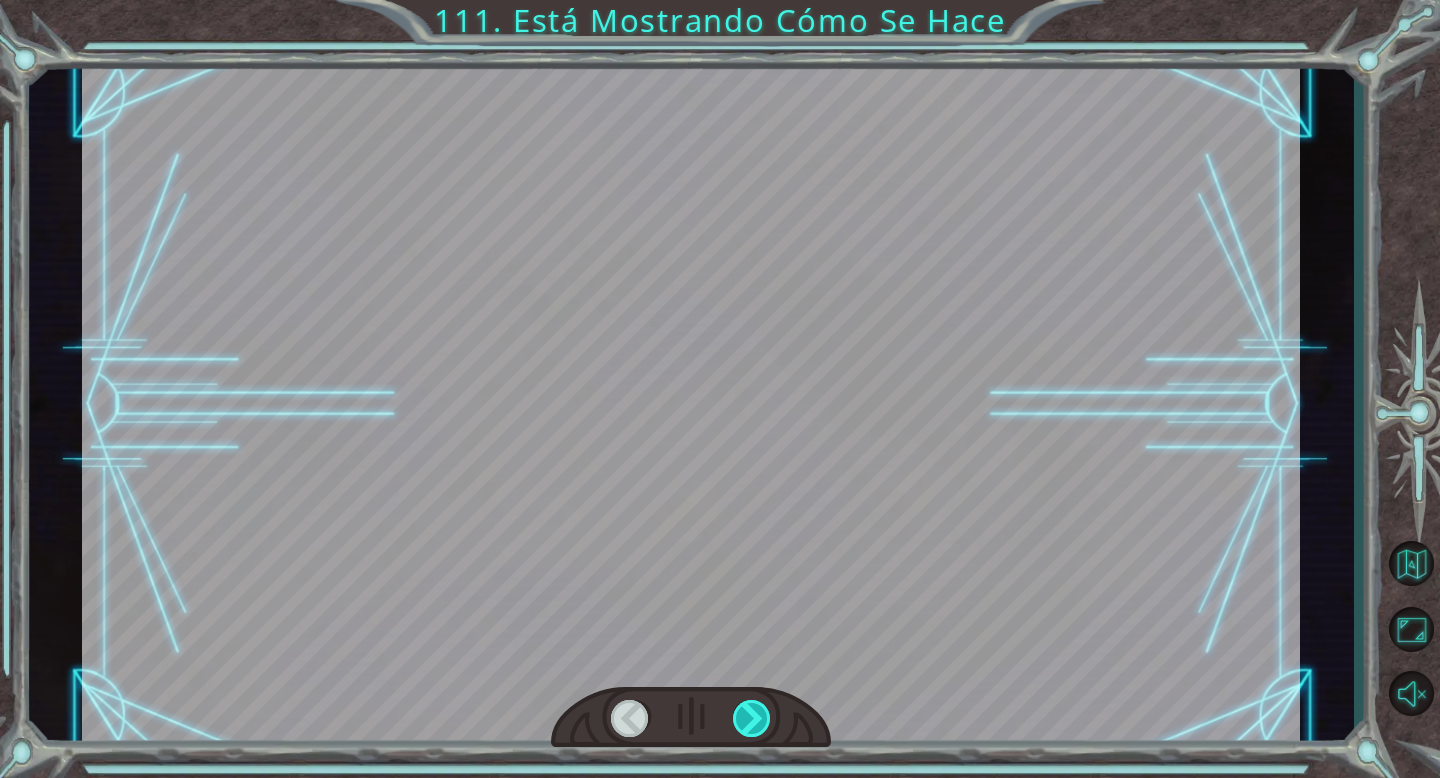 click at bounding box center [752, 718] 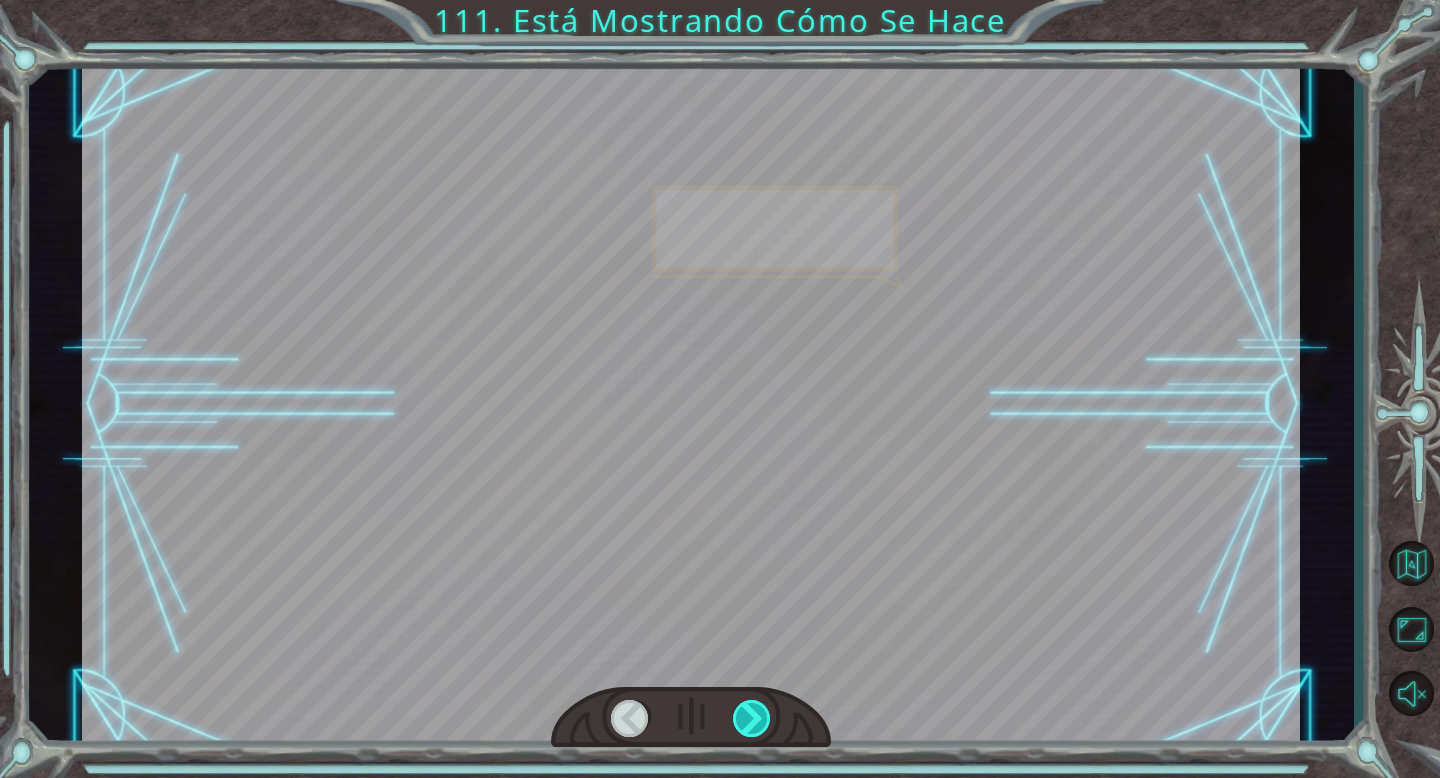 click at bounding box center [752, 718] 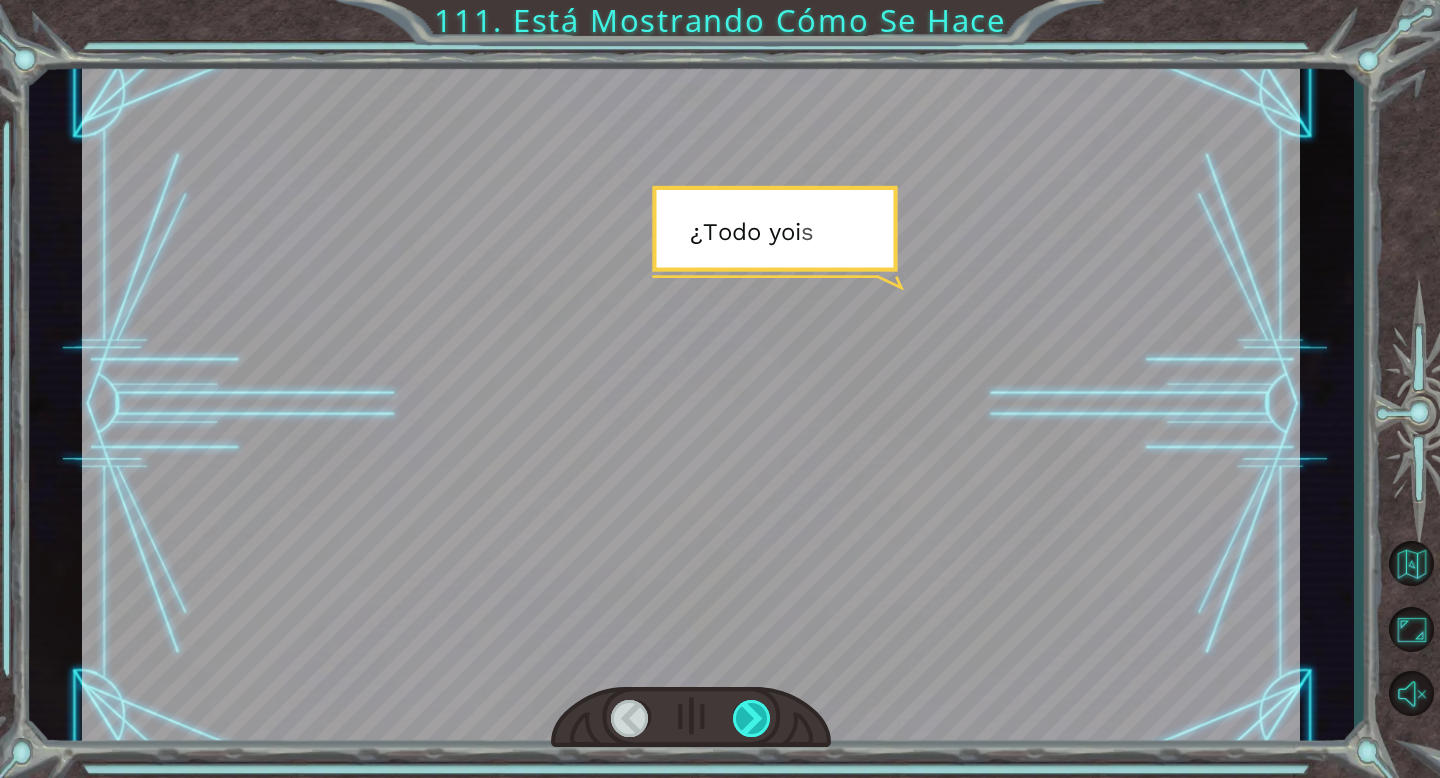 click at bounding box center [752, 718] 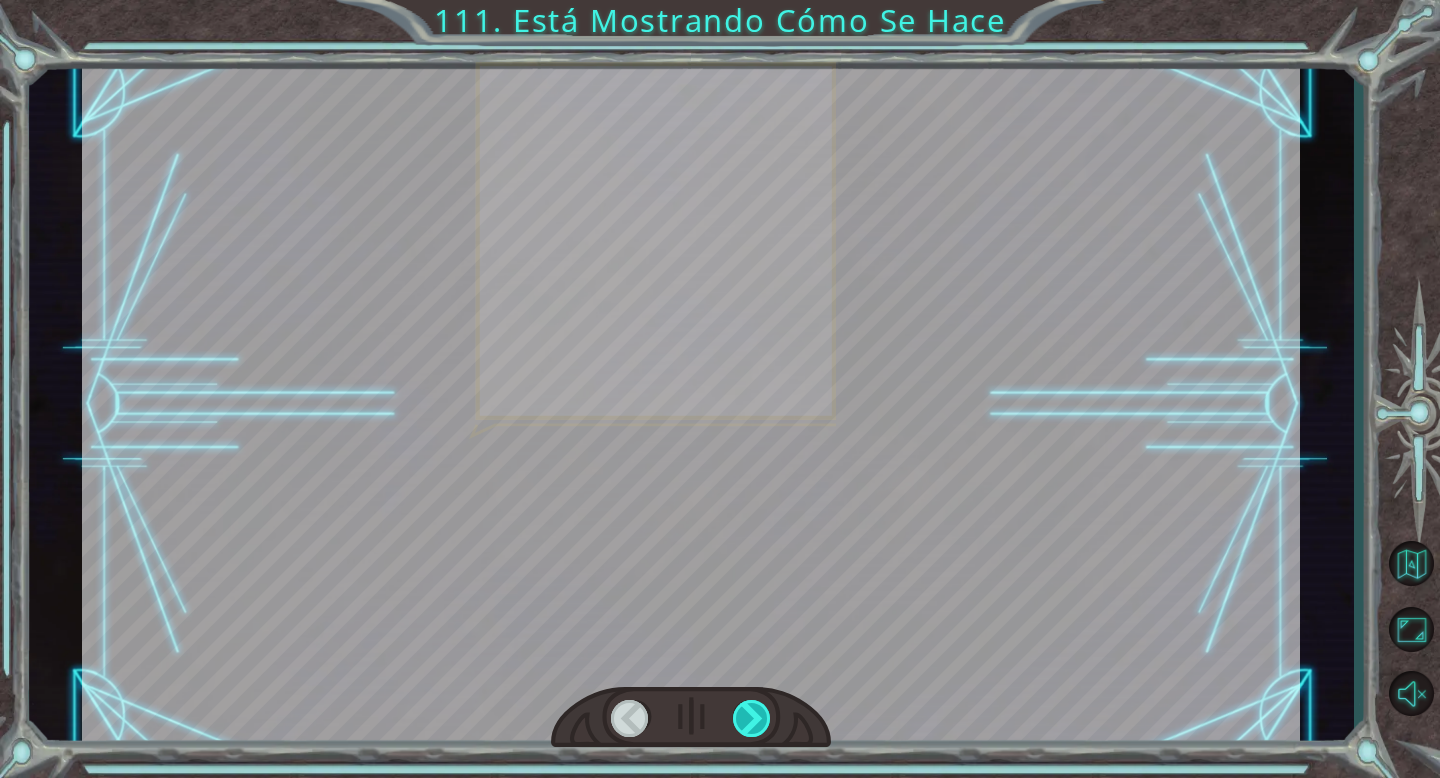 click at bounding box center (752, 718) 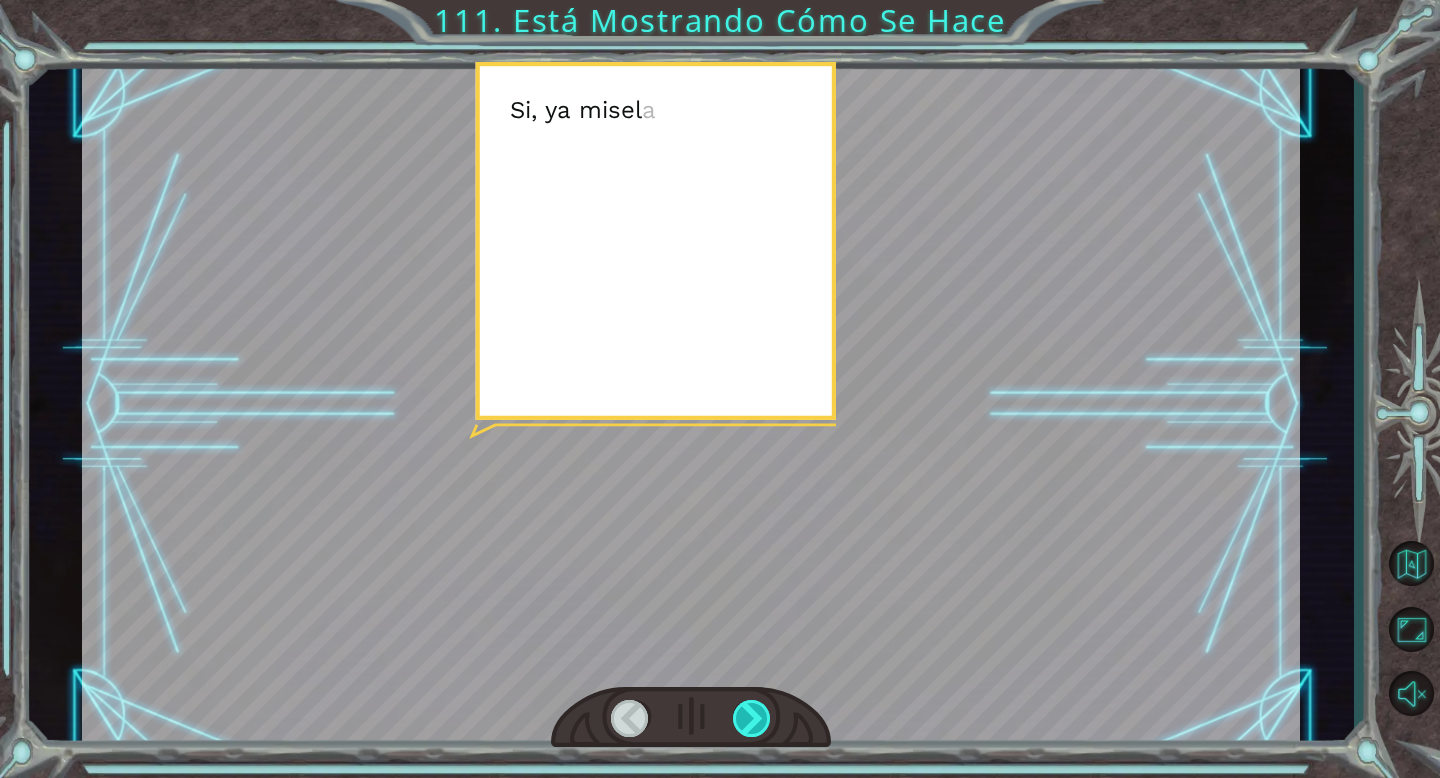 click at bounding box center (752, 718) 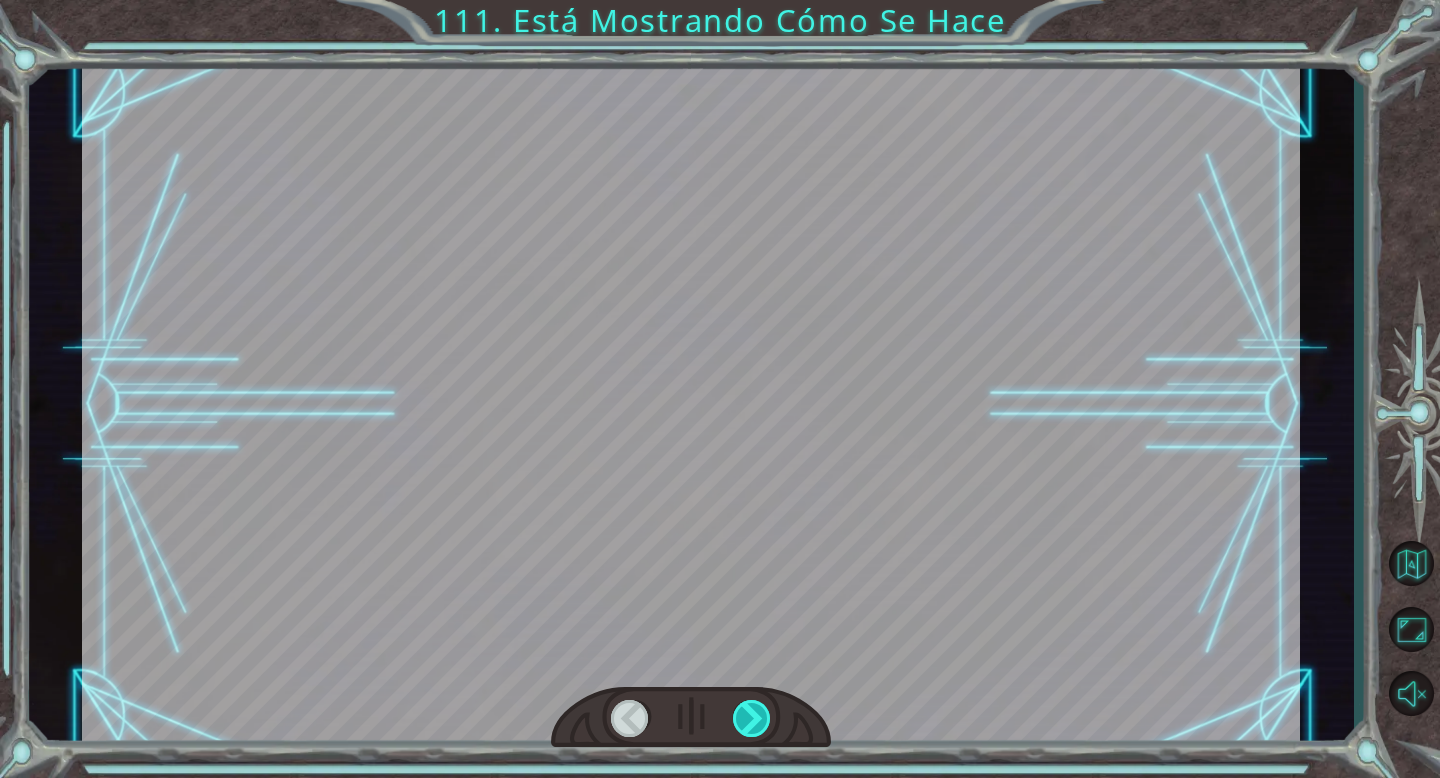click at bounding box center (752, 718) 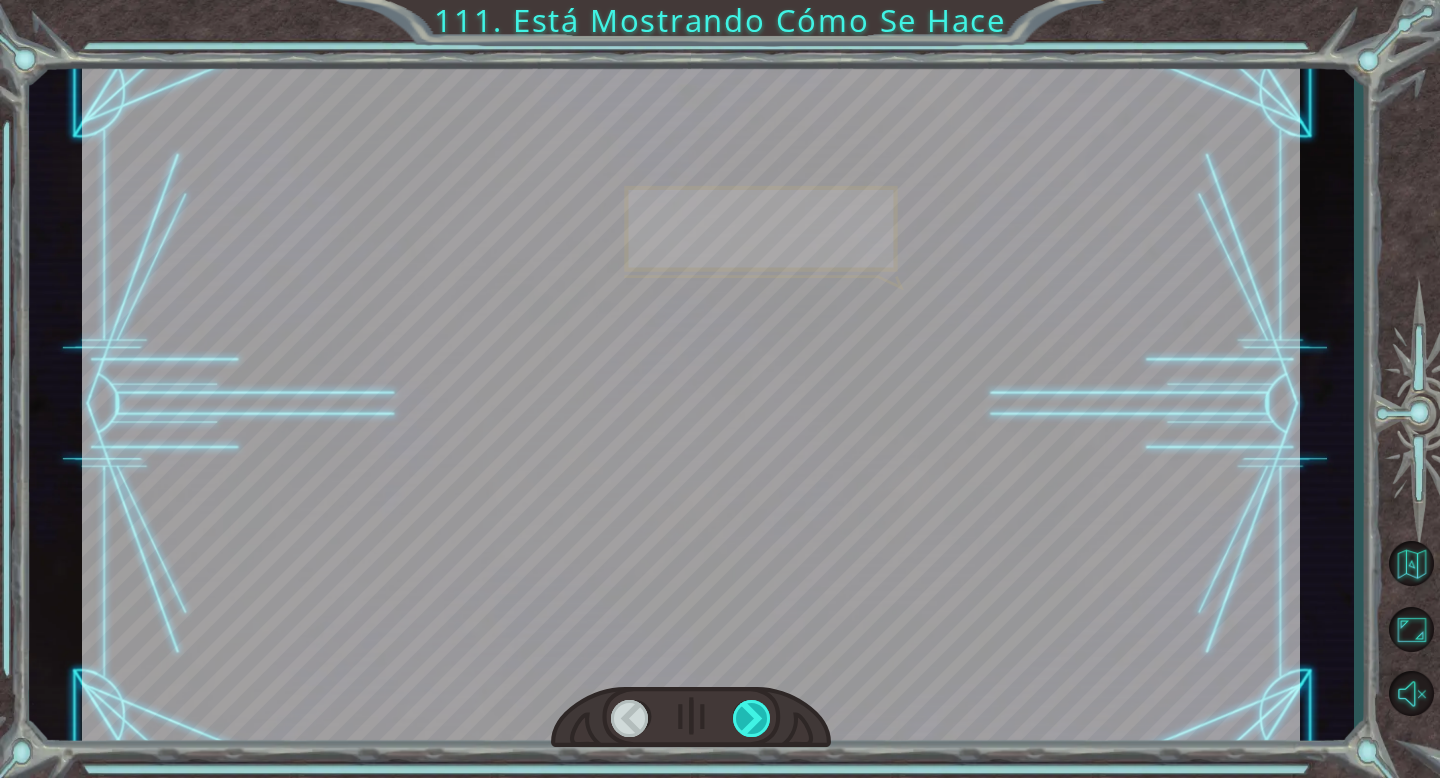 click at bounding box center [752, 718] 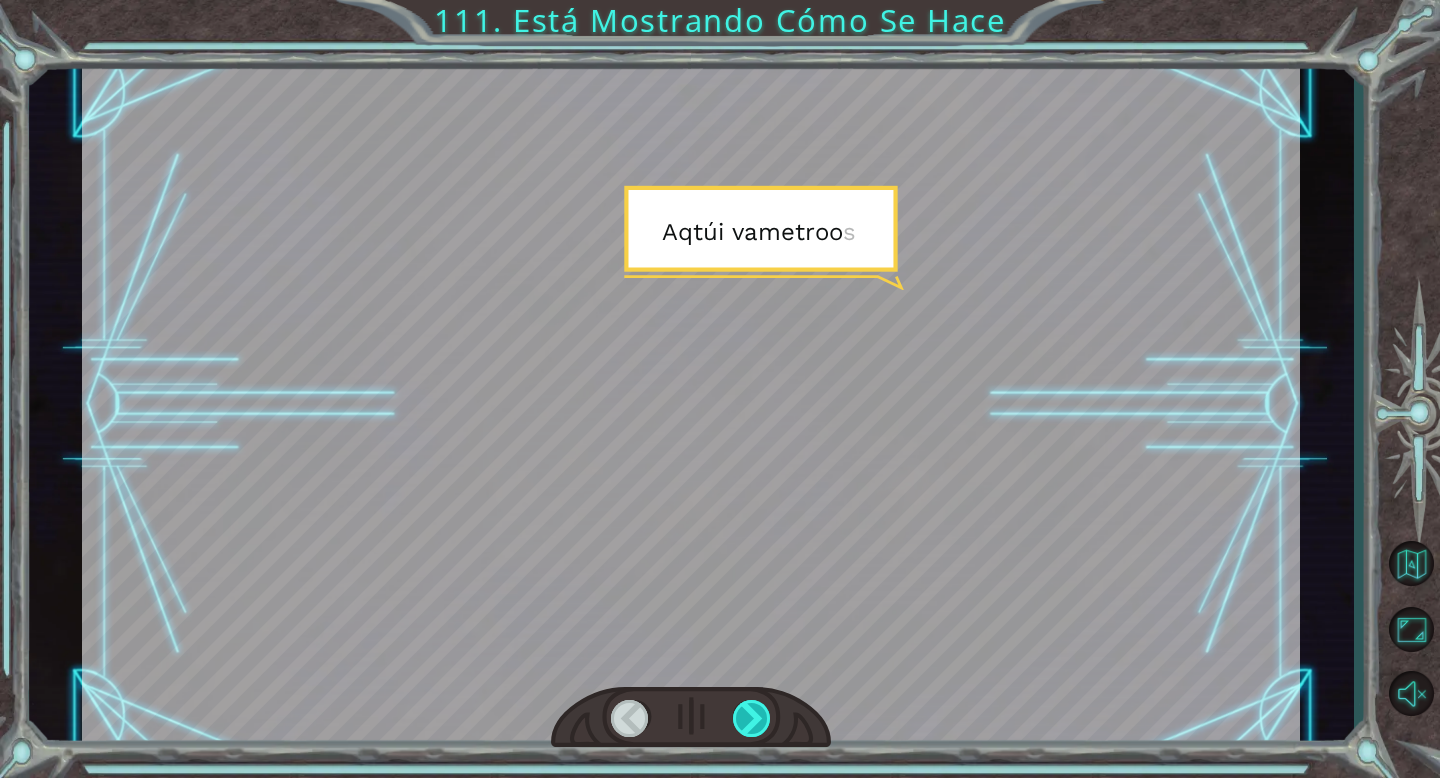 click at bounding box center [752, 718] 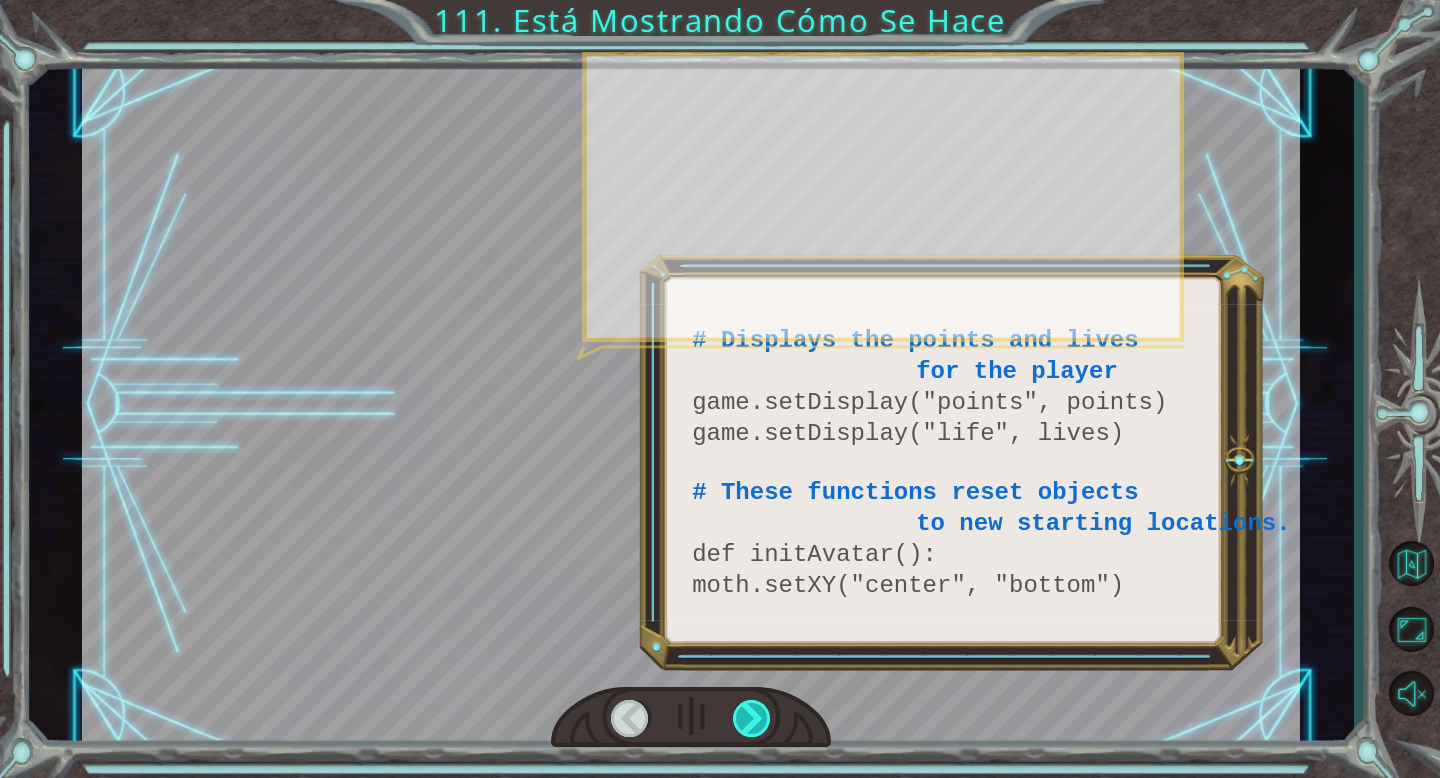 click at bounding box center (752, 718) 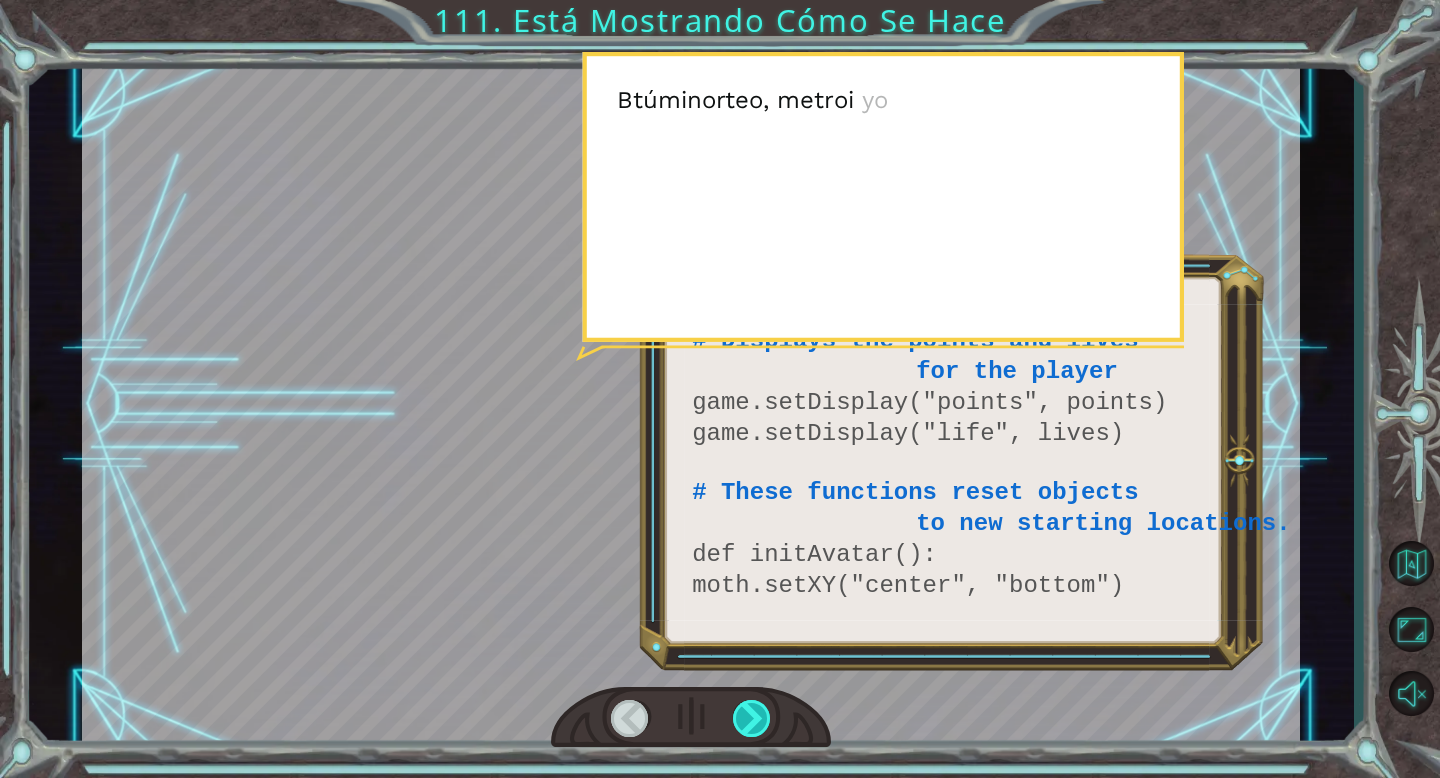 click at bounding box center [752, 718] 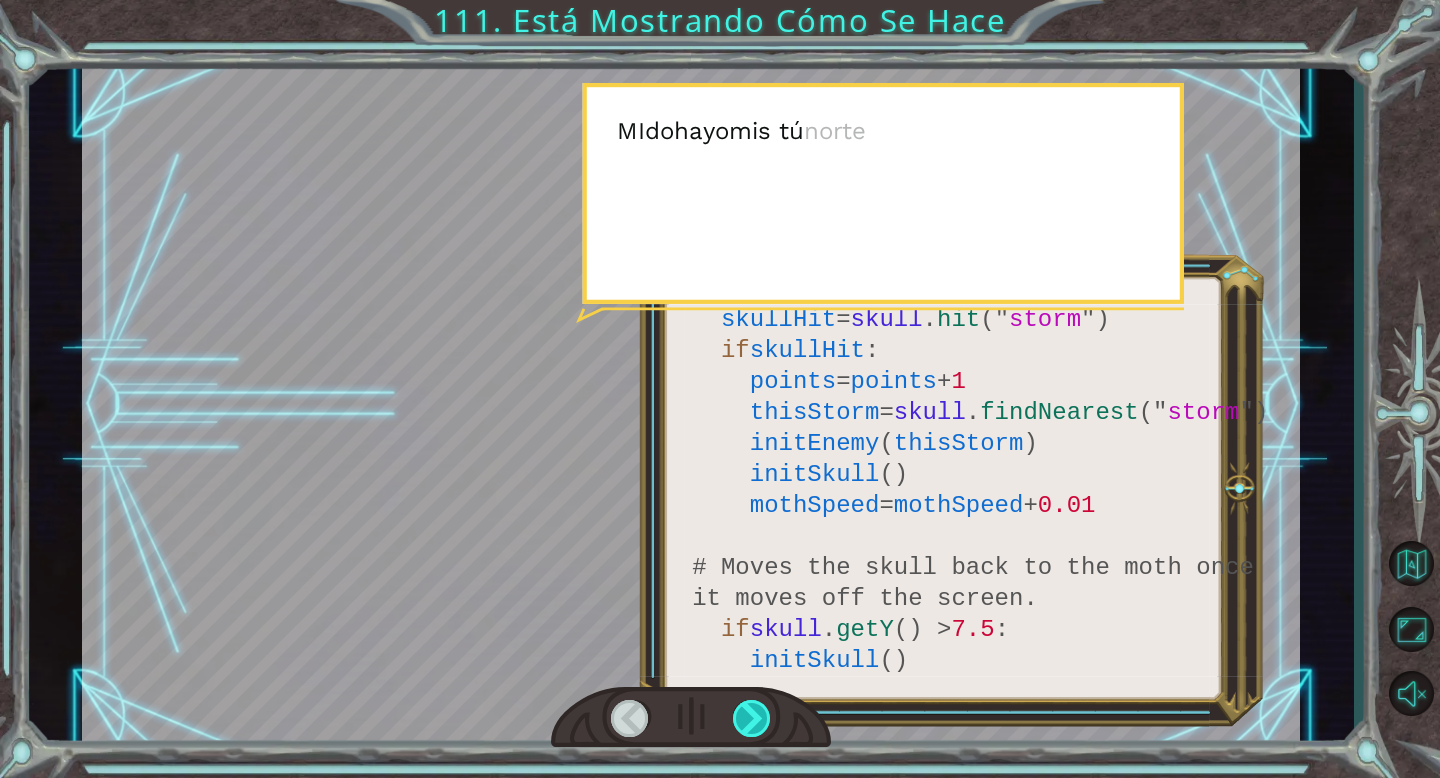 click at bounding box center (752, 718) 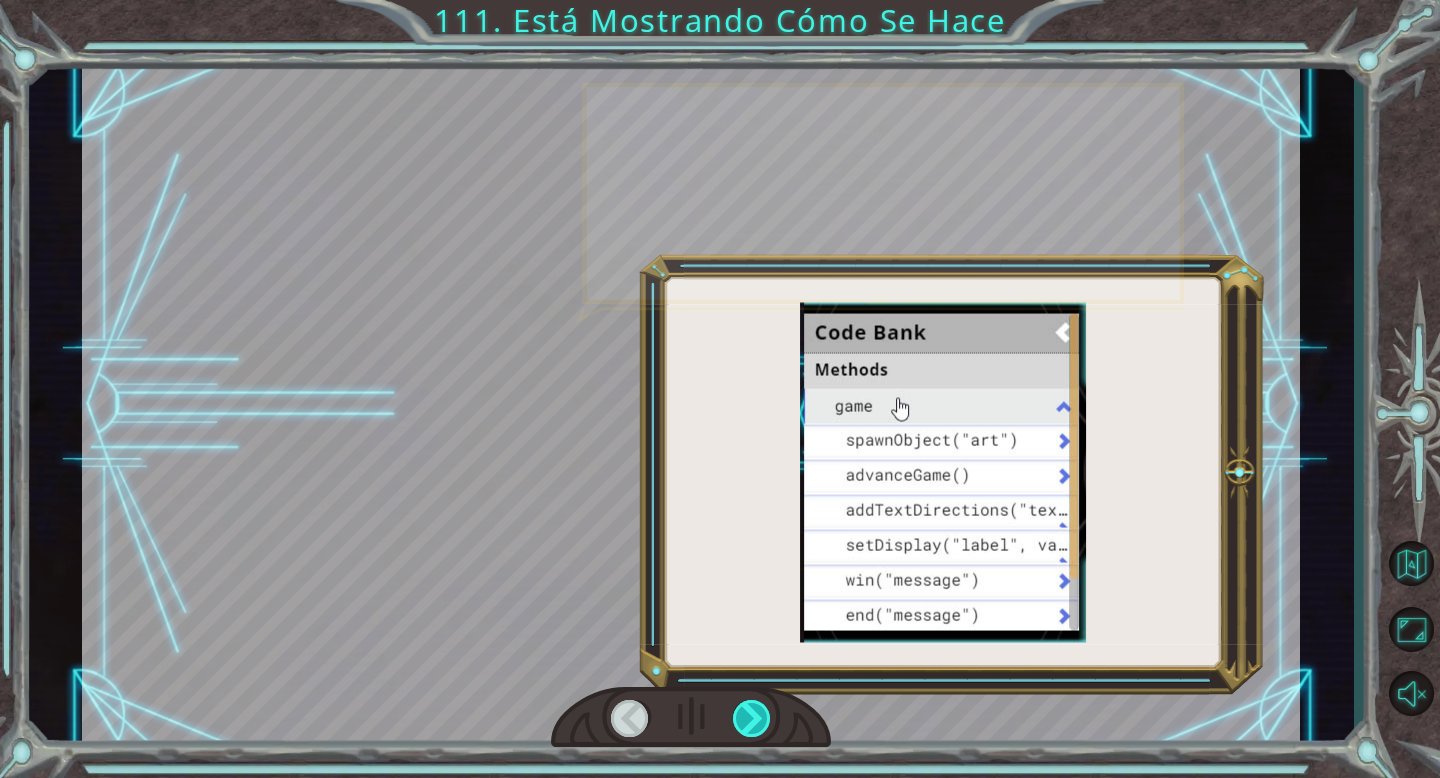 click at bounding box center [752, 718] 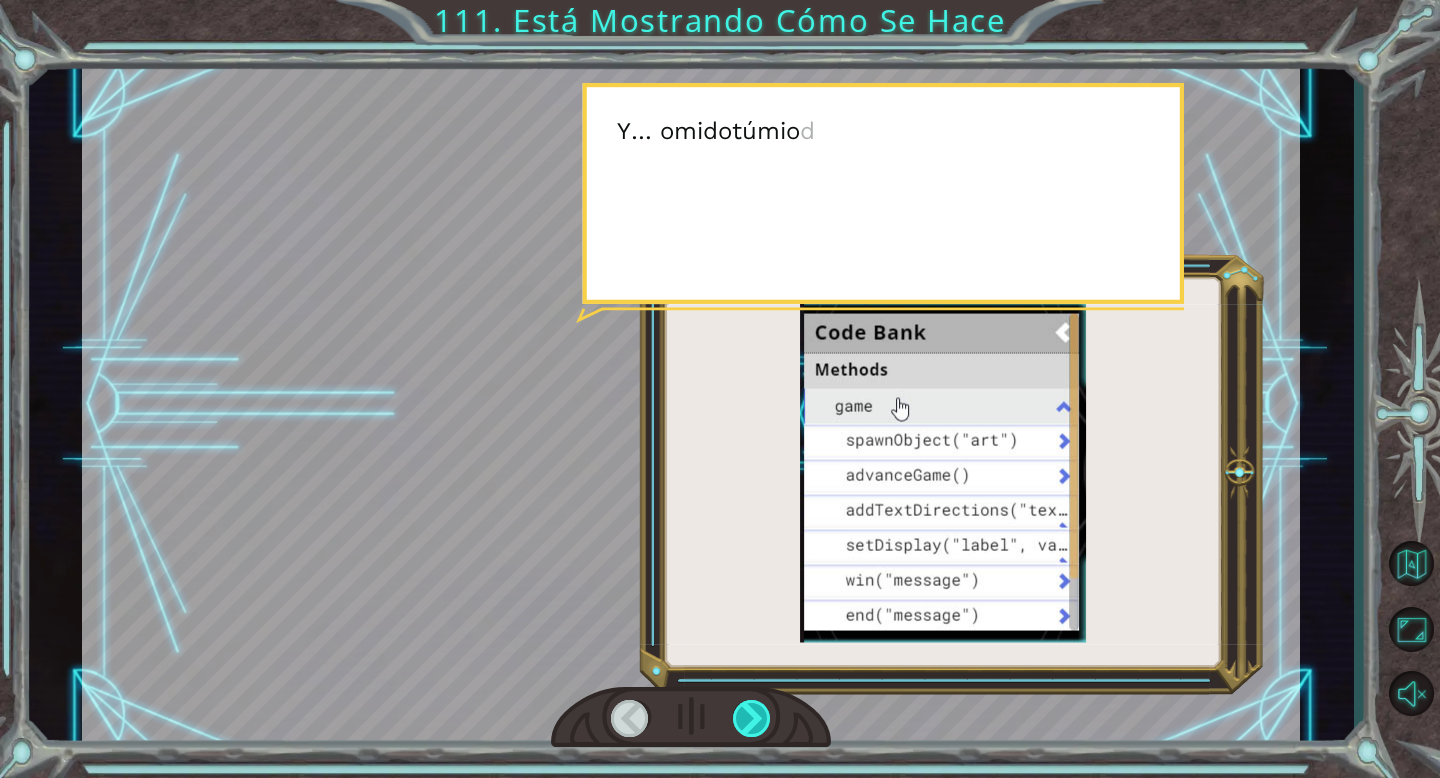 click at bounding box center (752, 718) 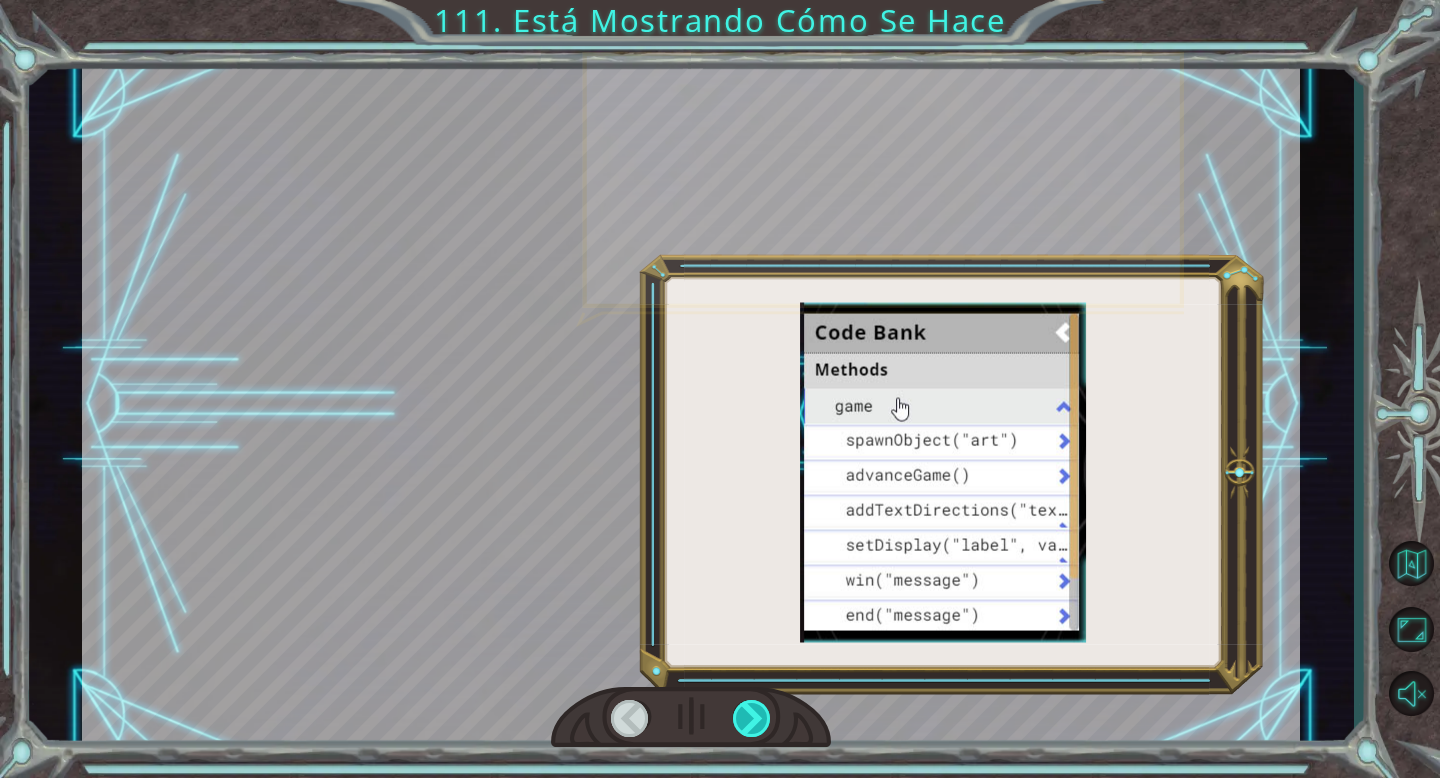 click at bounding box center [752, 718] 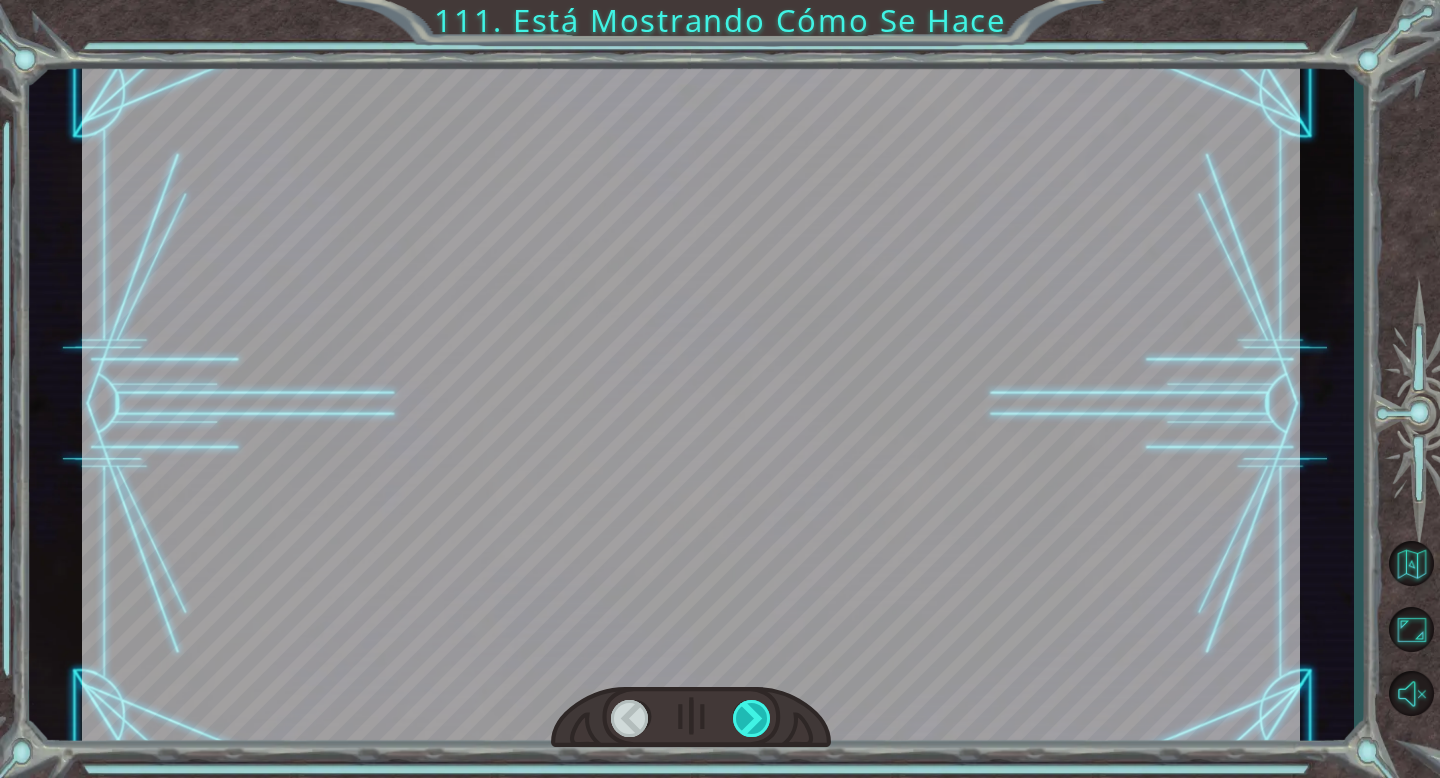 click at bounding box center (752, 718) 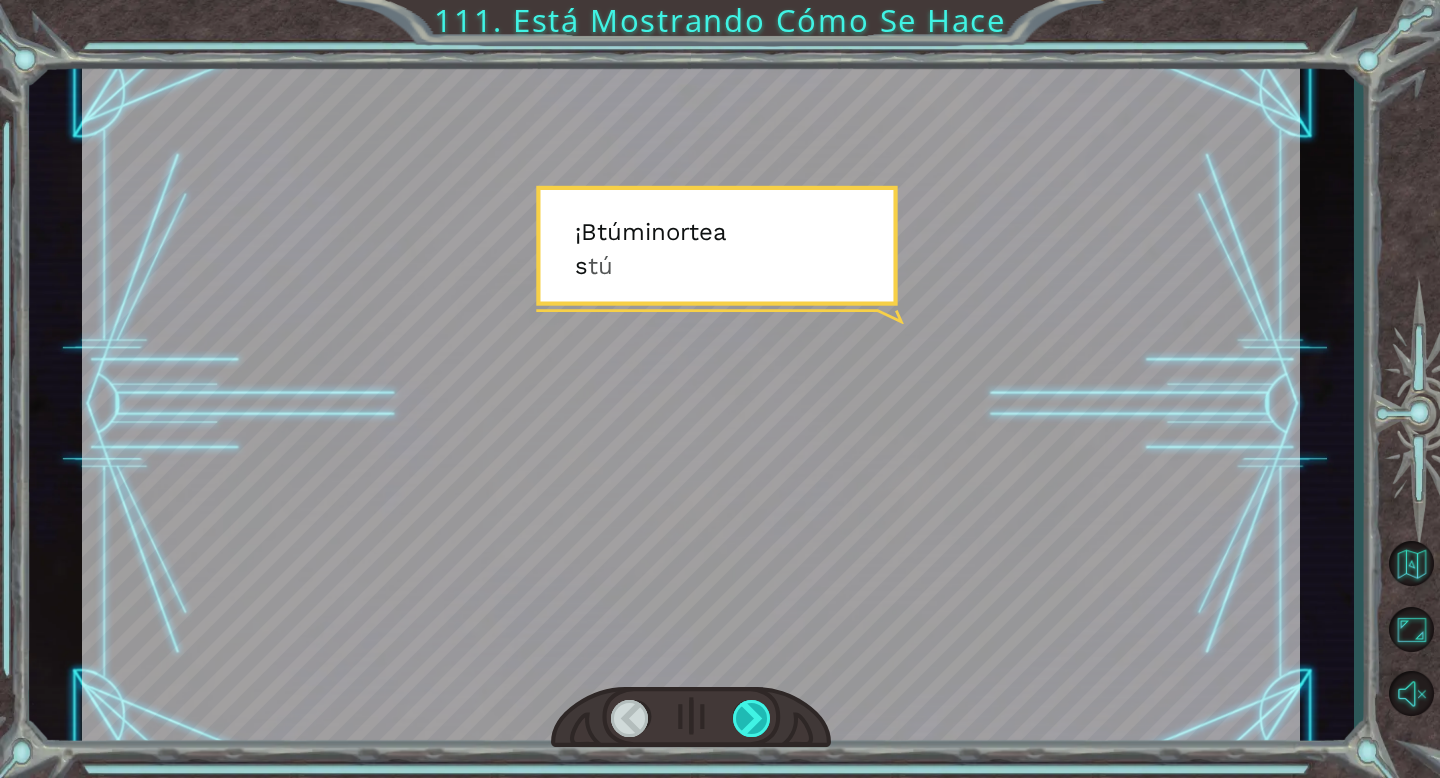 click at bounding box center (752, 718) 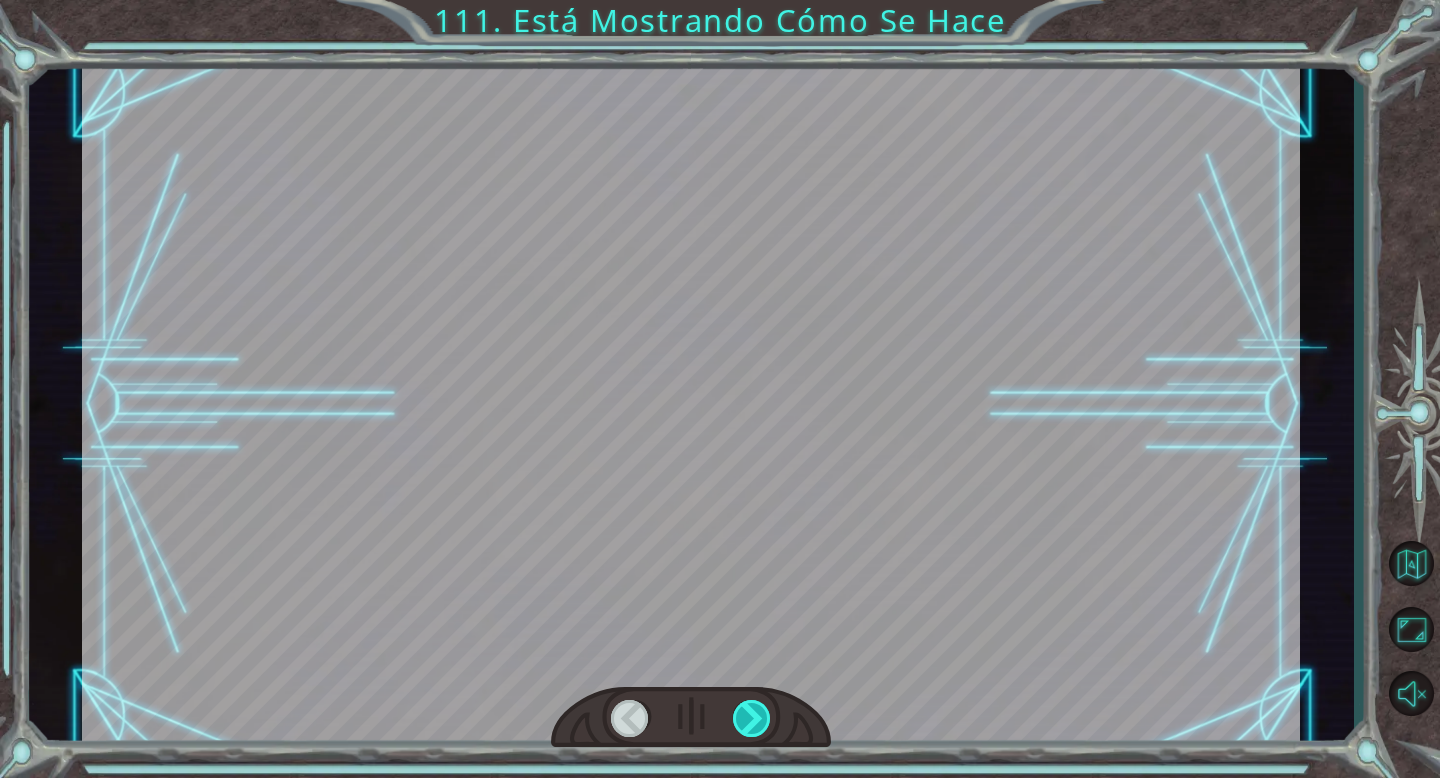 click at bounding box center [752, 718] 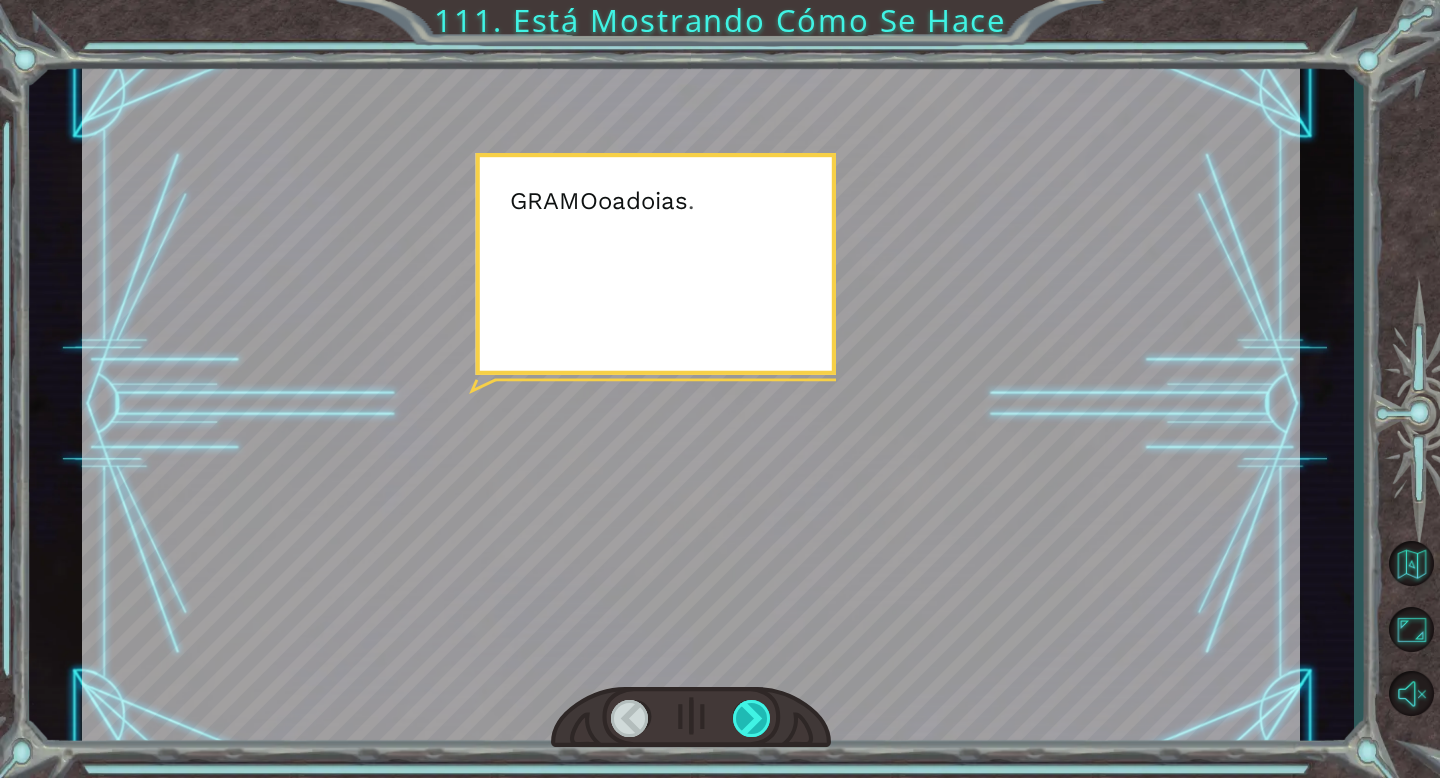 click at bounding box center (752, 718) 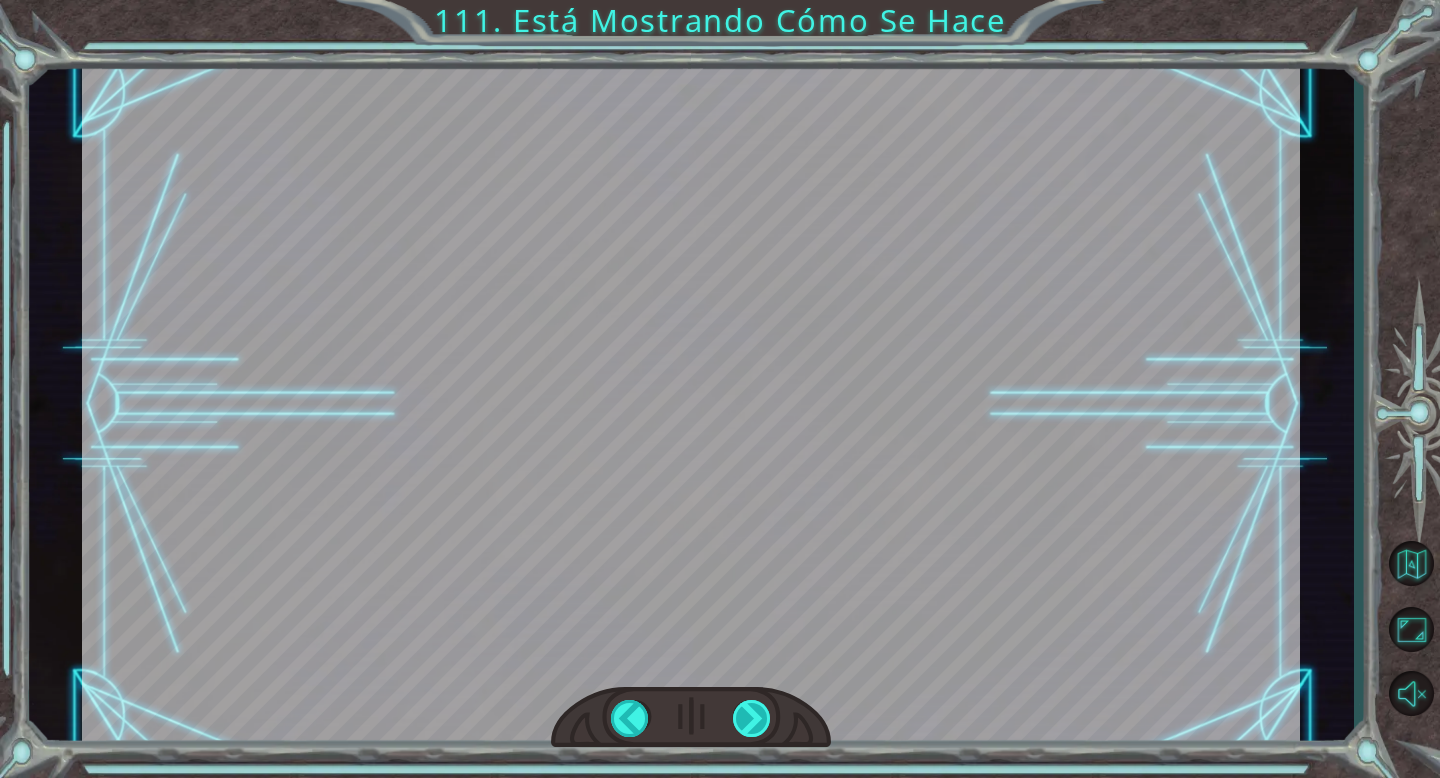 click on "F tú mi   d i v mi o el i d o .   ¿ T mi   gramo tú s el o   metro i   yo tú mi gramo o ? S i .   mi s el tú v o   gramo mi norte i a yo . V o y   a   h a do mi o   a yo gramo tú norte o s   o mi el o q tú mi s   metro i mi norte el o a s   S a yo a z a o   do o mi a   mi yo   s tú y o .   S mi   metro mi   o do tú o o i o   yo a   i d mi a   F a norte el a s el i do a   d mi   a gramo o mi gramo a o   pag a s el mi yo mi s   a z tú yo mi s … ¿ T o d o   yo i s el o ? S i ,   y a   mi s el a metro o s   tú norte   pag o do o   metro a s   do mi o do a   d mi   v mi norte do mi o   a   yo a   Oh s do tú o i d a d .   ¡ mi s   h o o a   d mi   do o mi a o   metro i   A do o d tú s ,   metro i   q tú mi o i d a   norte o o d yo mi s ! A q tú i   v a metro o s . B tú mi norte o ,   metro i   yo tú mi gramo o   s mi o a   b a s el a norte el mi   do o metro pag yo mi yo o ,   pag mi o o   norte o   el mi   pag o mi o do tú pag mi s .   METRO mi   gramo tú s el a   d mi yo a o" at bounding box center [720, 0] 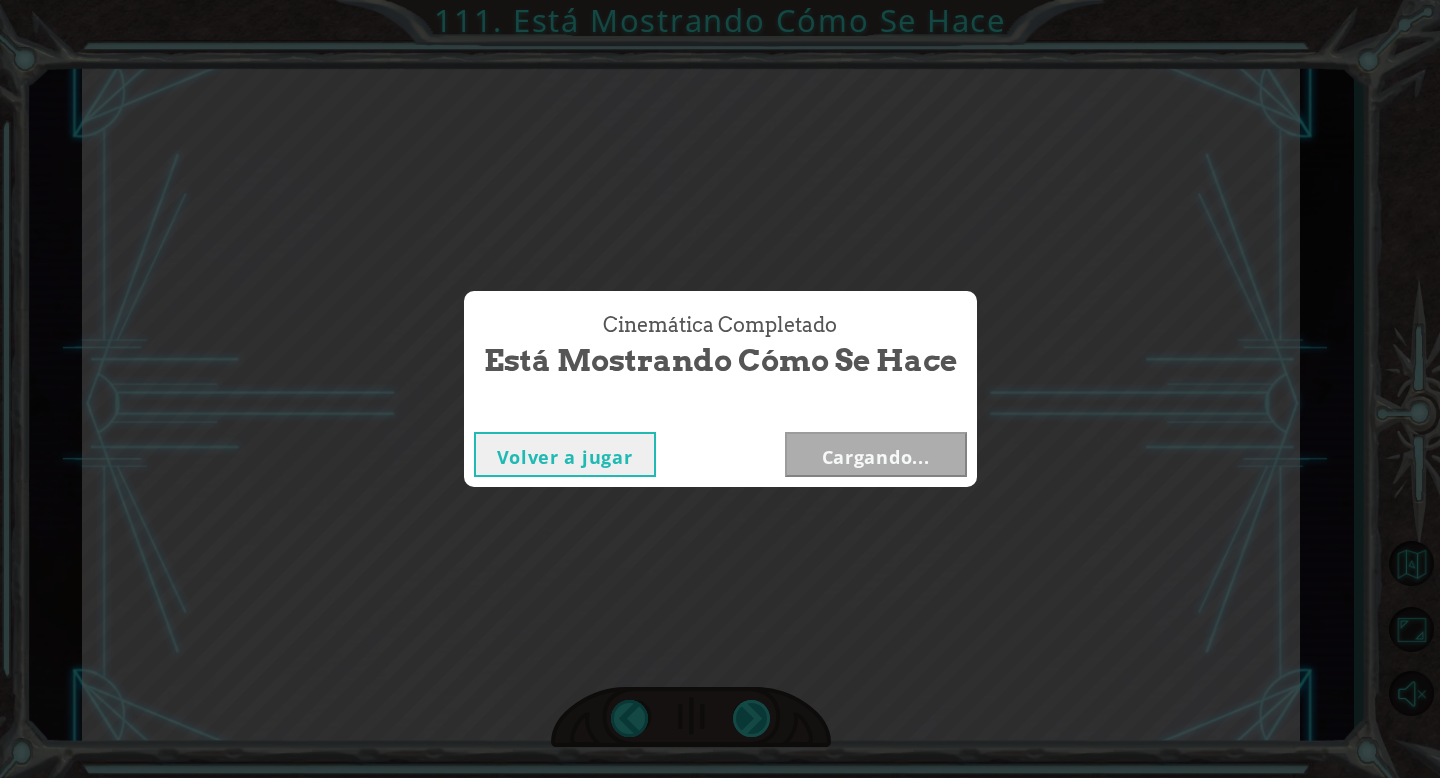click on "Cinemática Completado     Está Mostrando Cómo Se Hace
Volver a jugar
Cargando..." at bounding box center [720, 389] 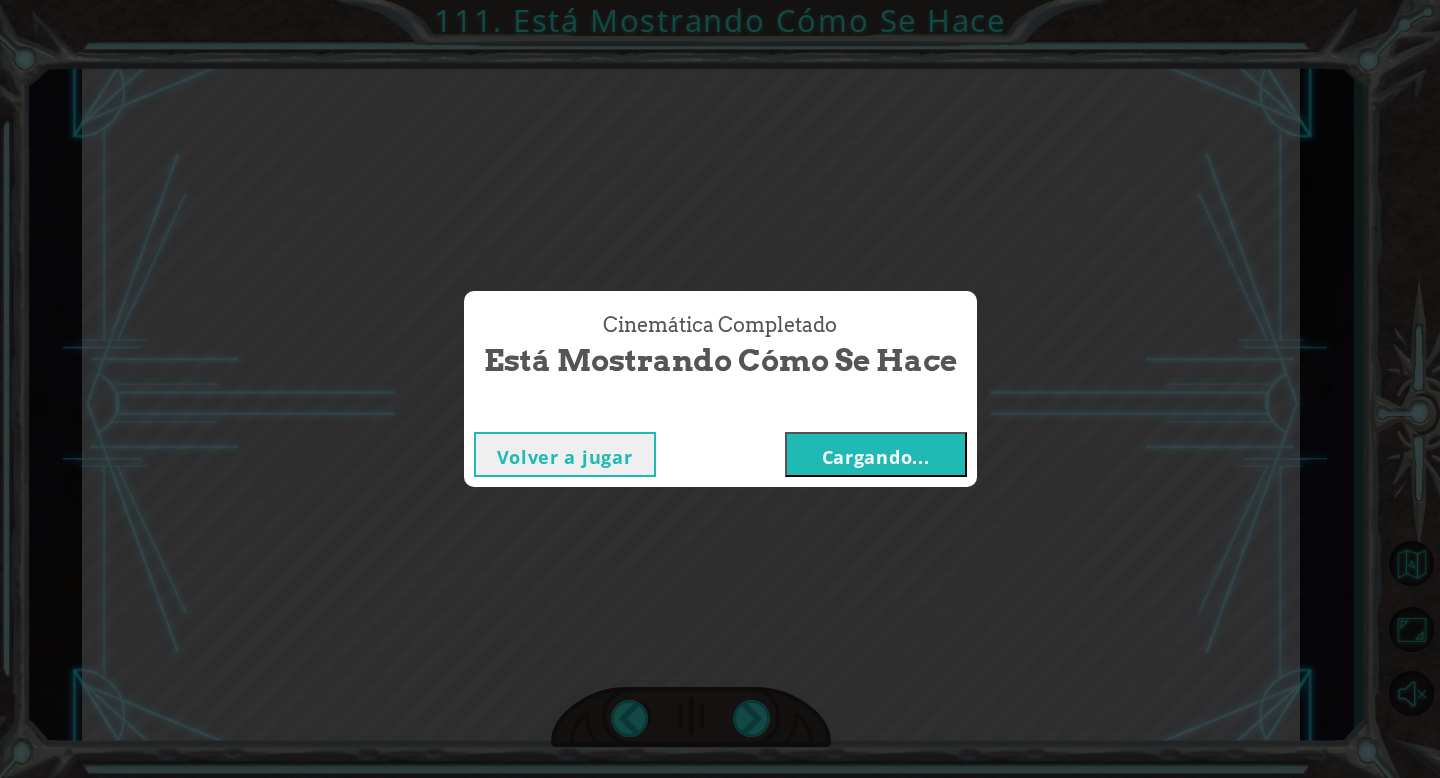 click on "Cinemática Completado   Está mostrando cómo se hace
Volver a jugar
Cargando..." at bounding box center [720, 389] 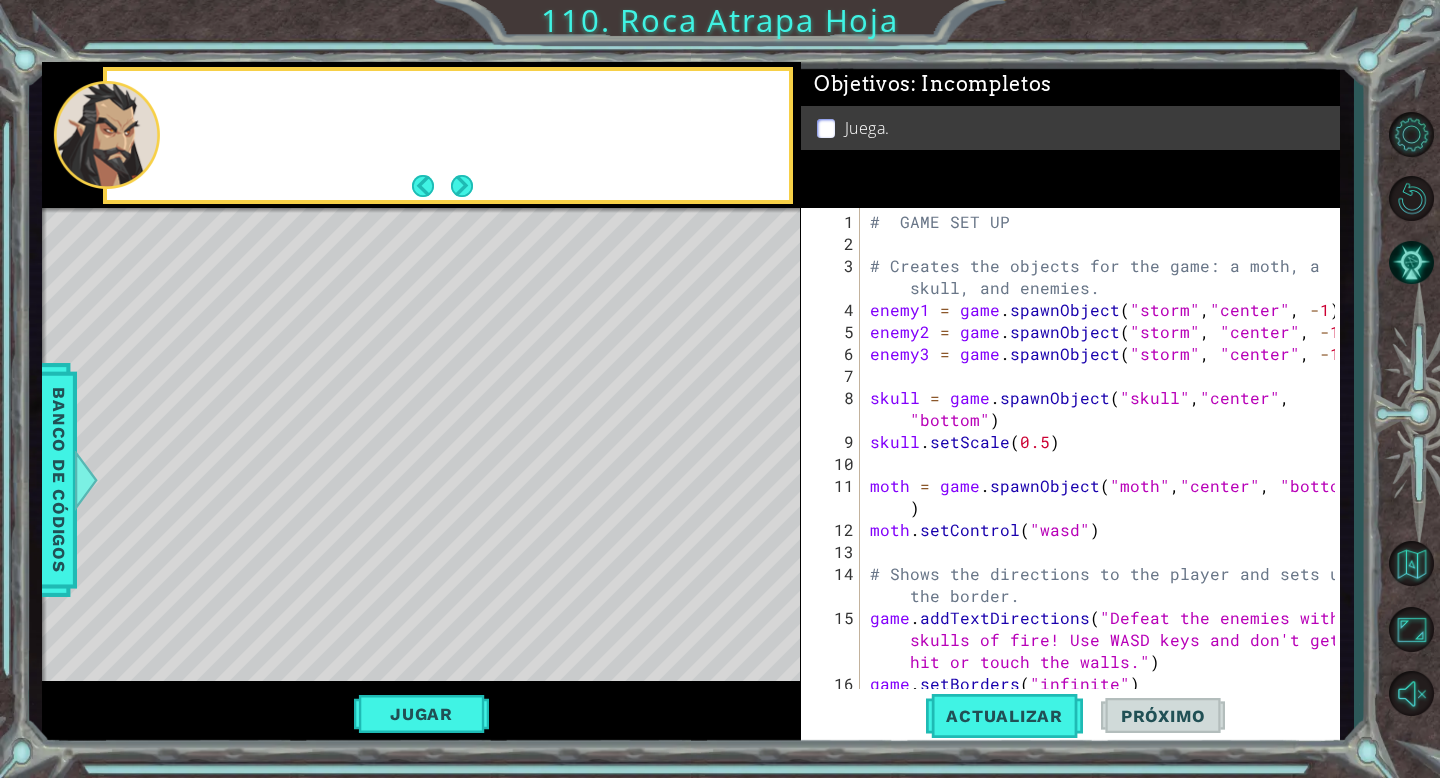 click on "1     הההההההההההההההההההההההההההההההה הההההההההההההההההההההההההההההההה הההההההההההההההההההההההההההההההה הההההההההההההההההההההההההההההההה הההההההההההההההההההההההההההההההה הההההההההההההההההההההההההההההההה הההההההההההההההההההההההההההההההה הההההההההההההההההההההההההההההההה XXXXXXXXXXXXXXXXXXXXXXXXXXXXXXXXXXXXXXXXXXXXXXXXXXXXXXXXXXXXXXXXXXXXXXXXXXXXXXXXXXXXXXXXXXXXXXXXXXXXXXXXXXXXXXXXXXXXXXXXXXXXXXXXXXXXXXXXXXXXXXXXXXXXXXXXXXXXXXXXXXXXXXXXXXXXXXXXXXXXXXXXXXXXXXXXXXXXXXXXXXXXXXXXXXXXXXXXXXXXXXXXXXXXXXXXXXXXXXXXXXXXXXXXXXXXXXXX Solución × Objetivos  : Incompletos       Juega.
1 2 3 4 5 6 7 8 9 10 11 12 13 14 15 16 17 18 #  GAME SET UP # Creates the objects for the game: a moth, a       skull, and enemies. enemy1   =   game . spawnObject ( "storm" , ," at bounding box center (720, 389) 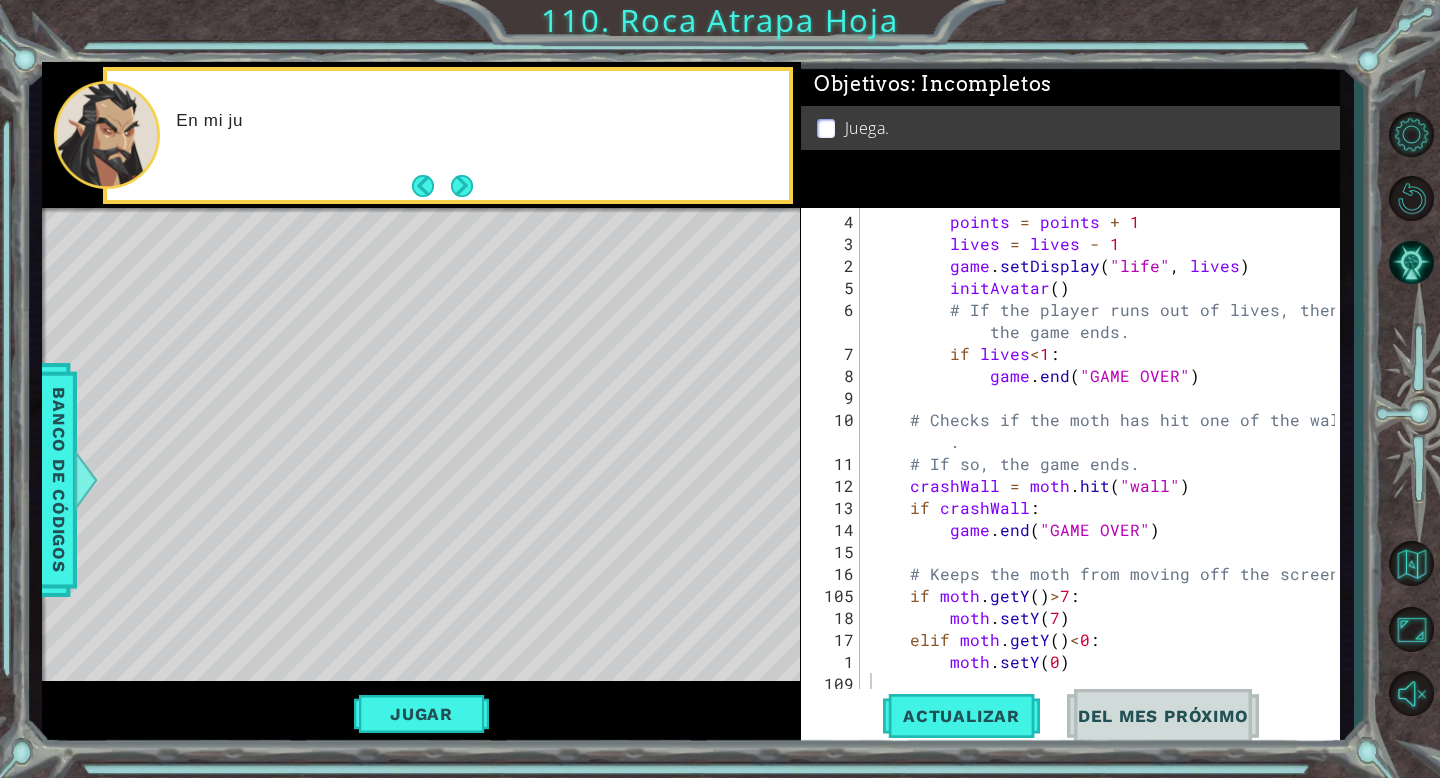 scroll, scrollTop: 2444, scrollLeft: 0, axis: vertical 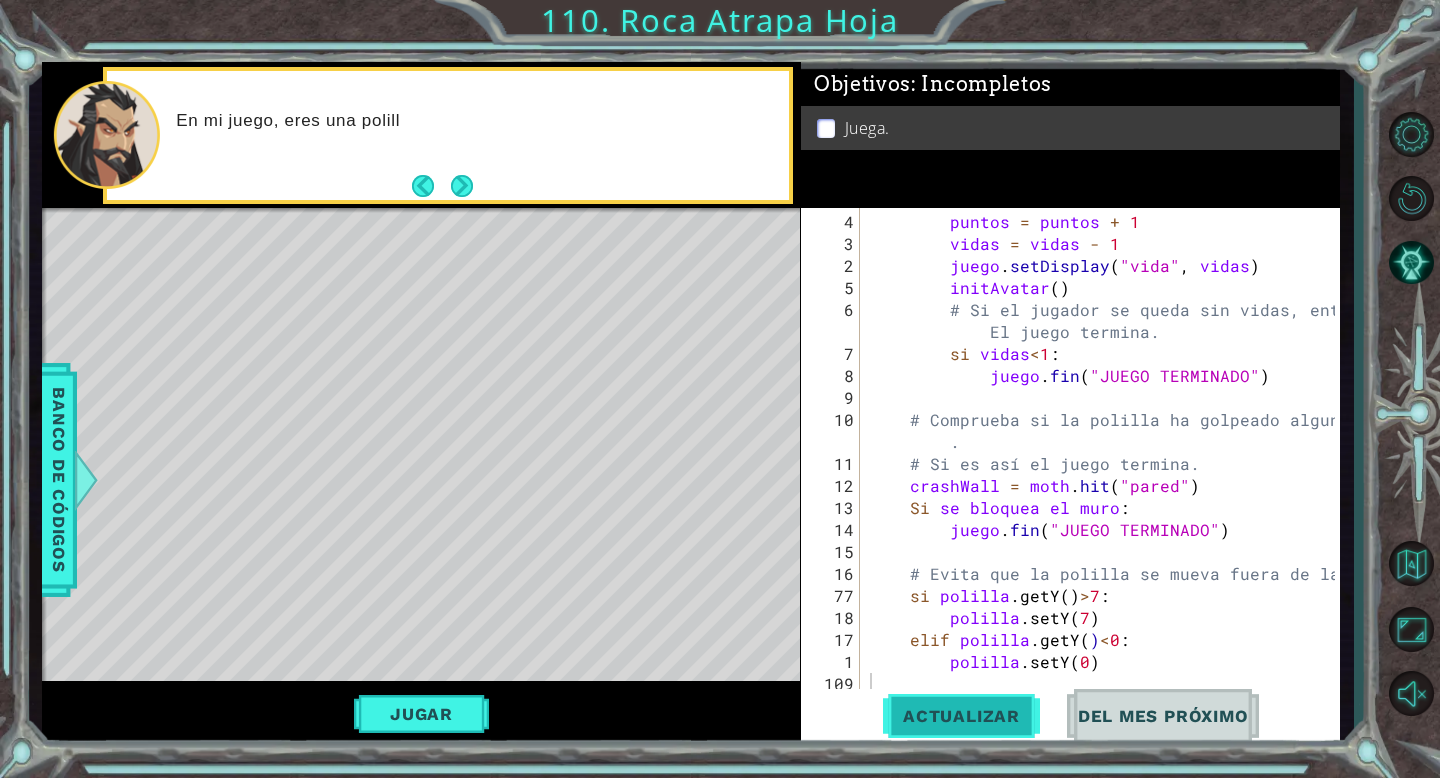 click on "Actualizar" at bounding box center [961, 716] 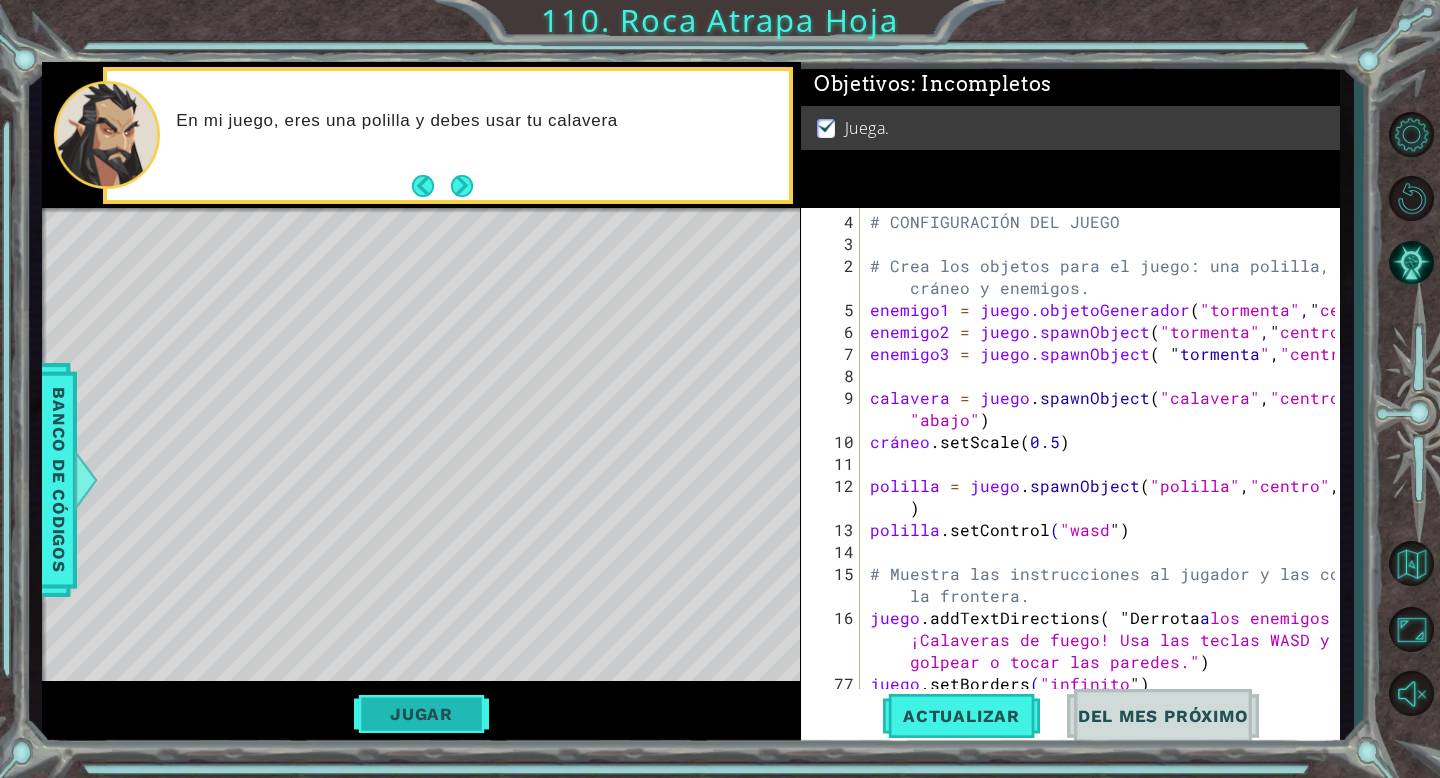 click on "Jugar" at bounding box center [421, 714] 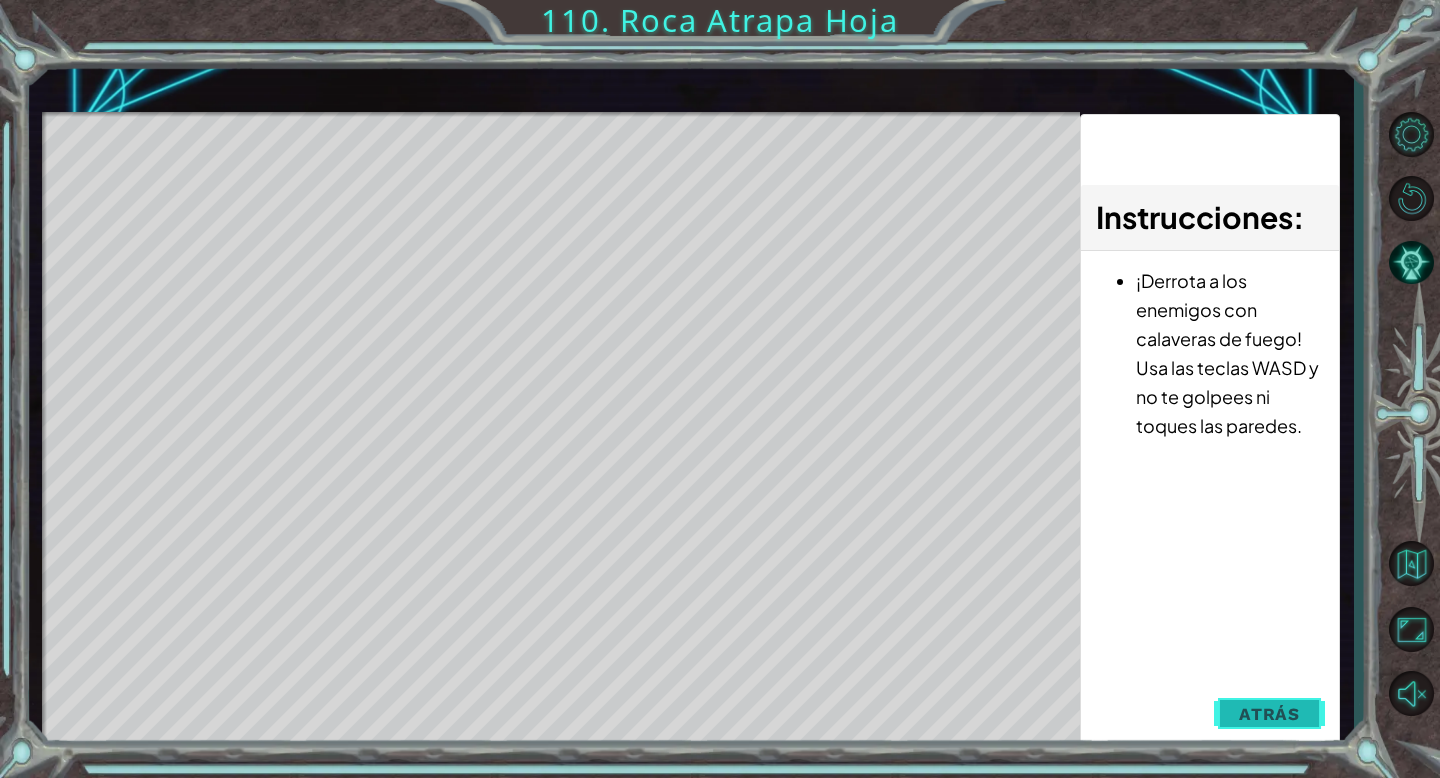 click on "Atrás" at bounding box center (1269, 714) 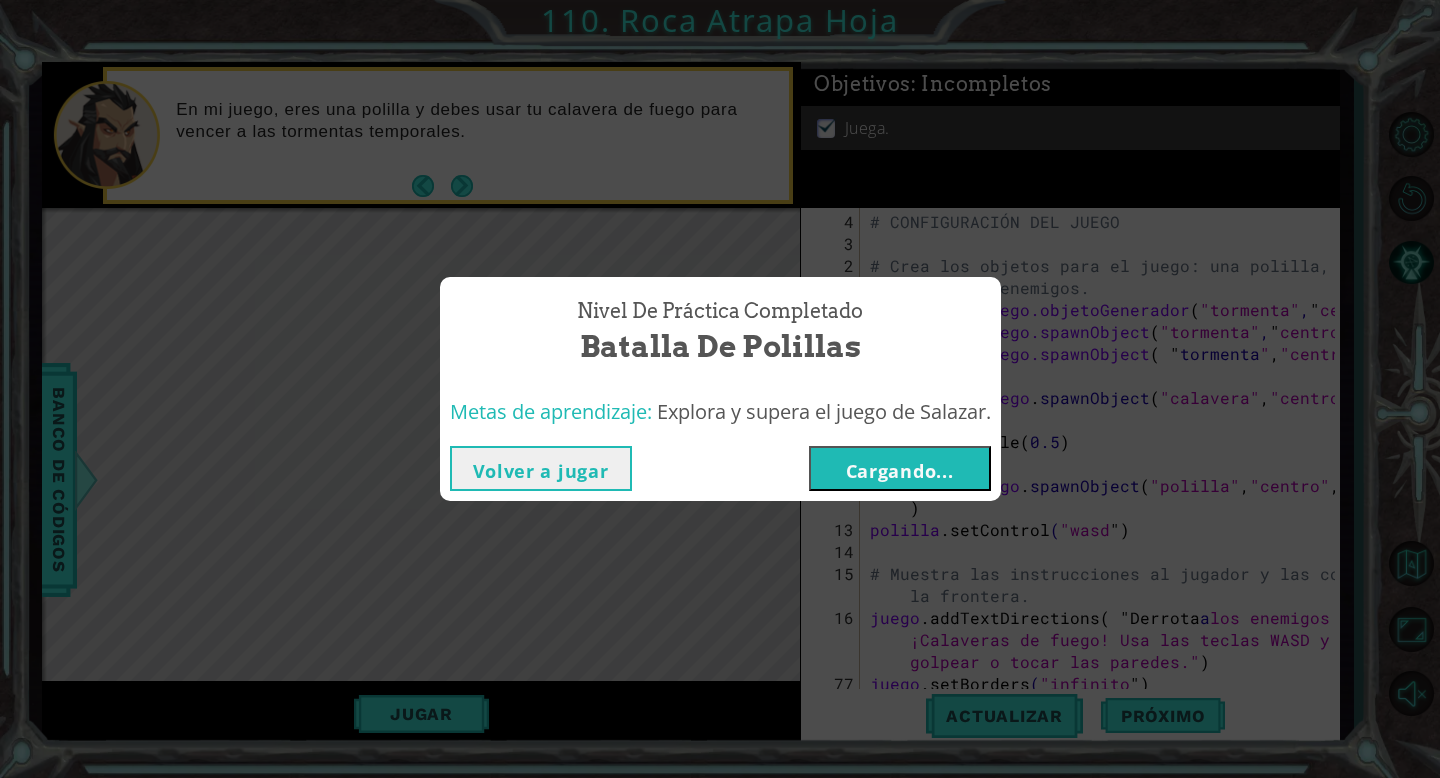 click on "Cargando..." at bounding box center (900, 471) 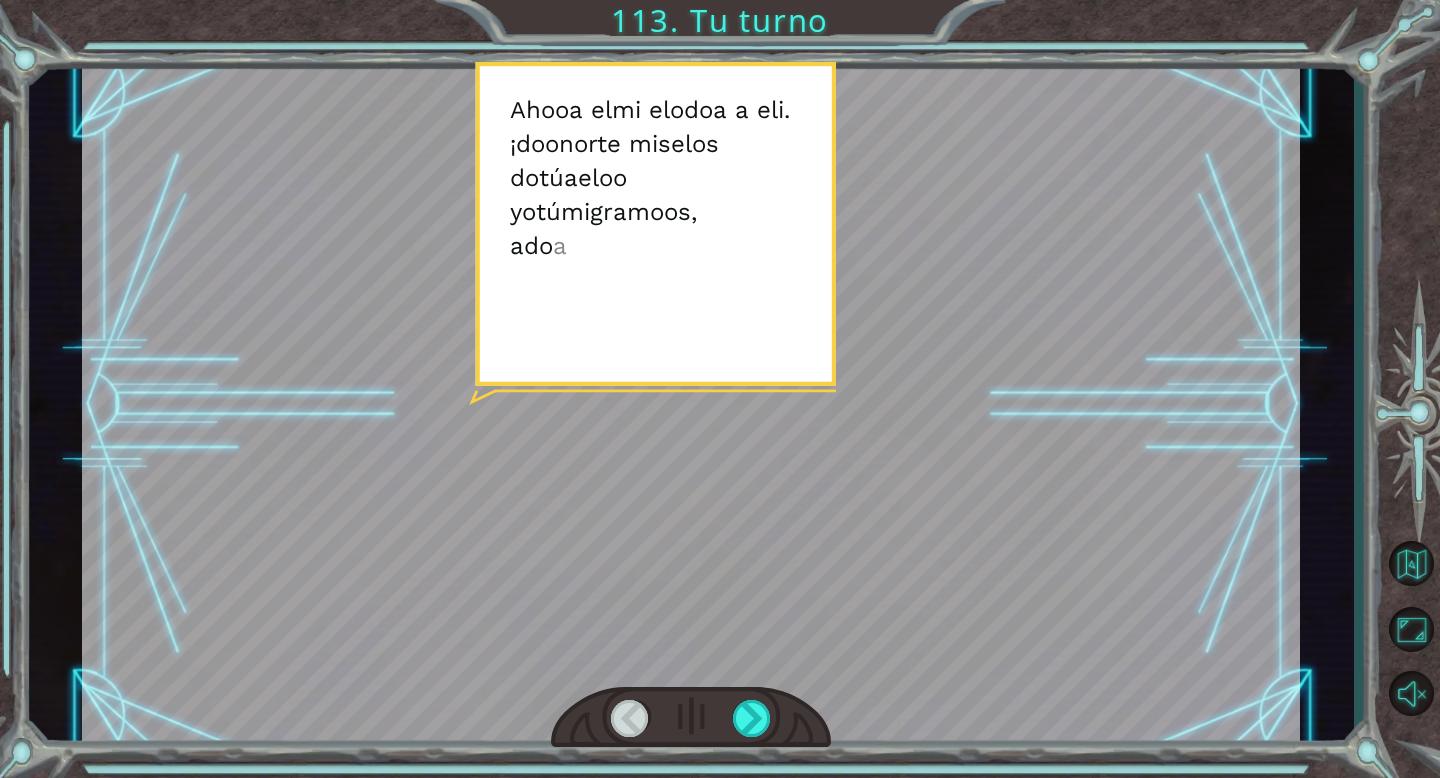 click at bounding box center (691, 718) 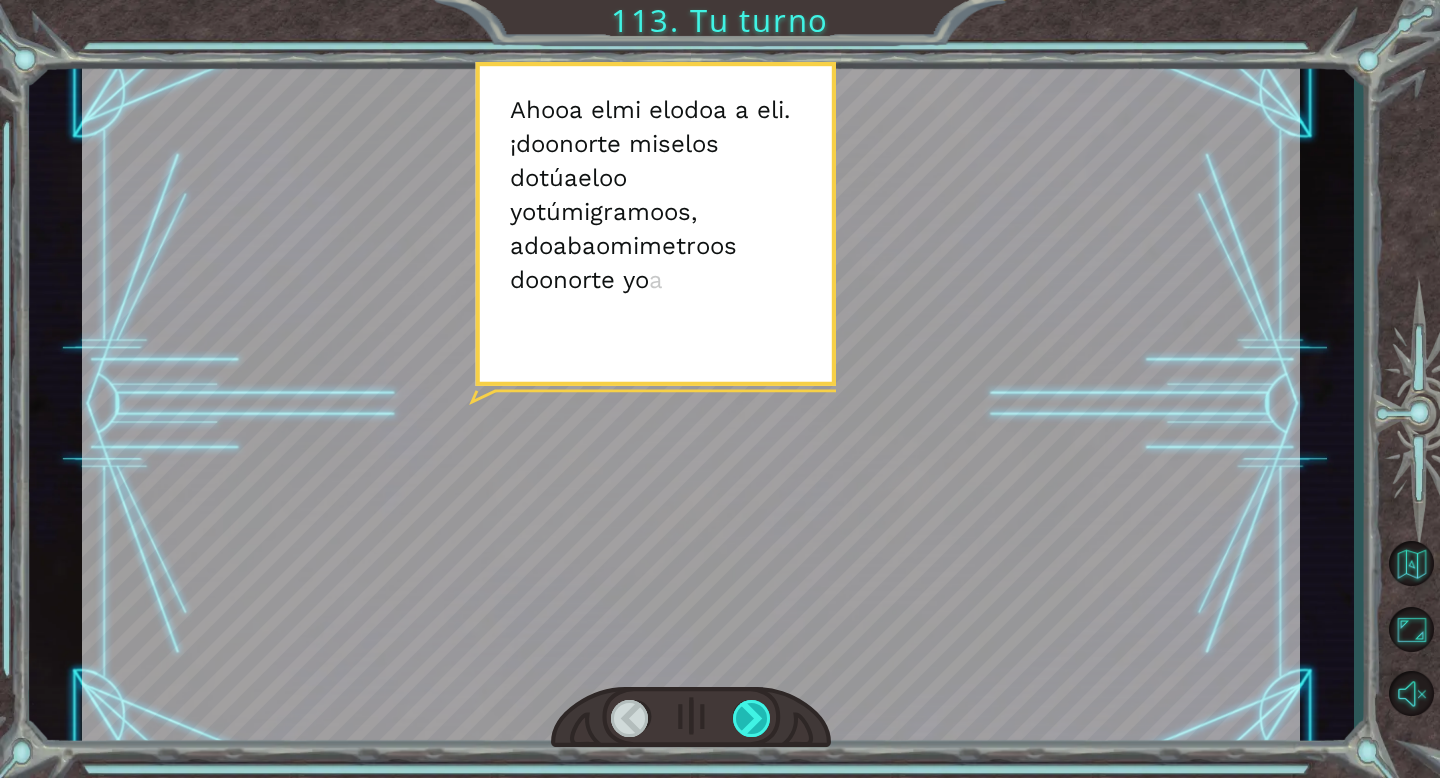 click at bounding box center [752, 718] 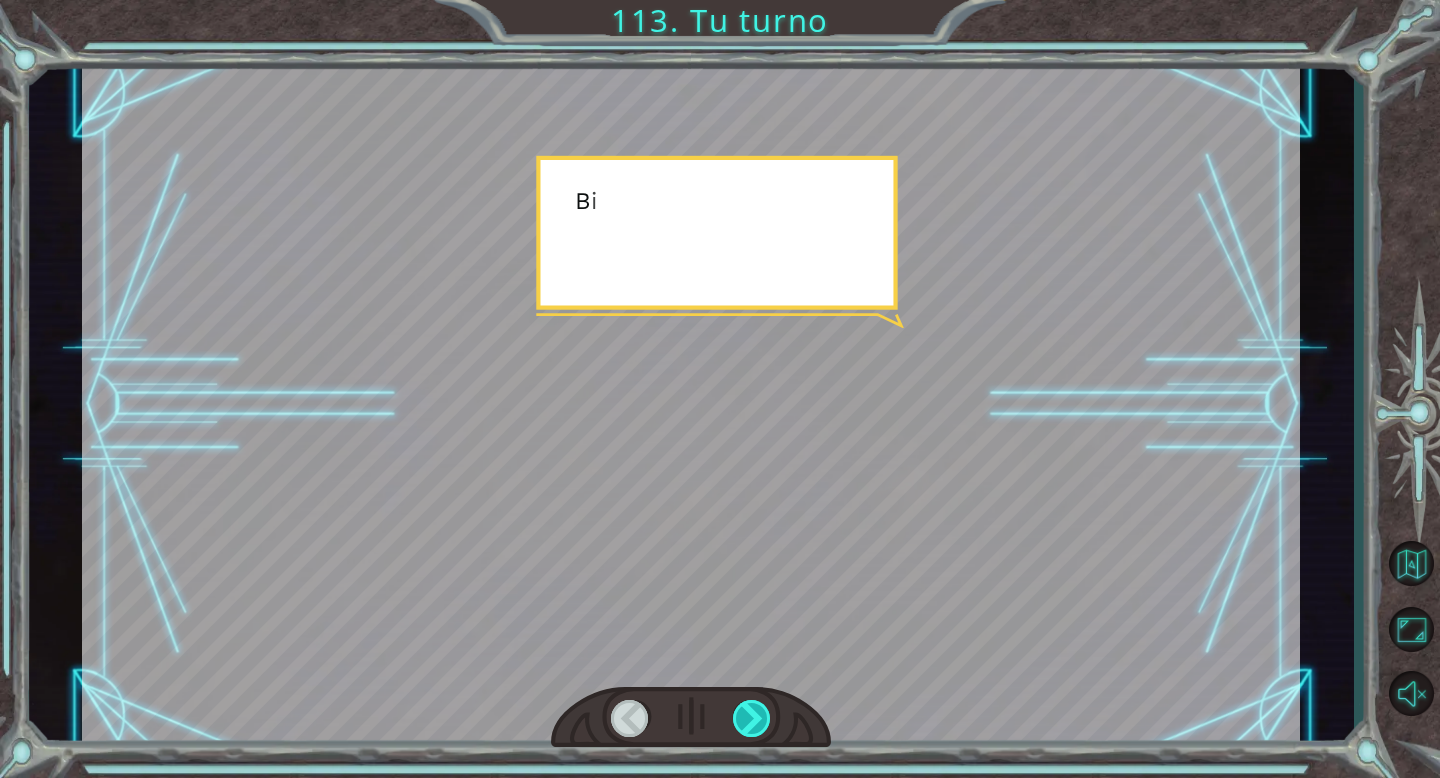 click at bounding box center [752, 718] 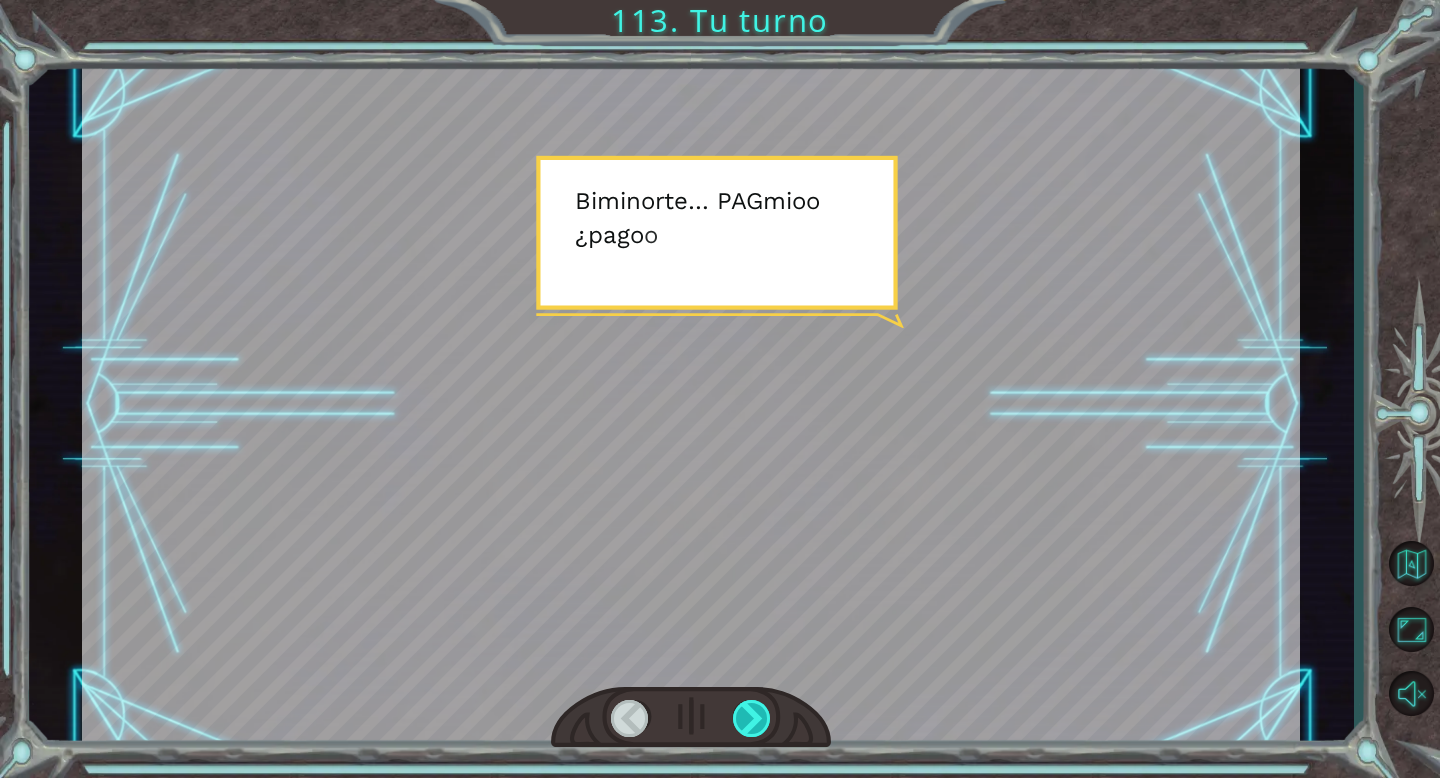 click at bounding box center (752, 718) 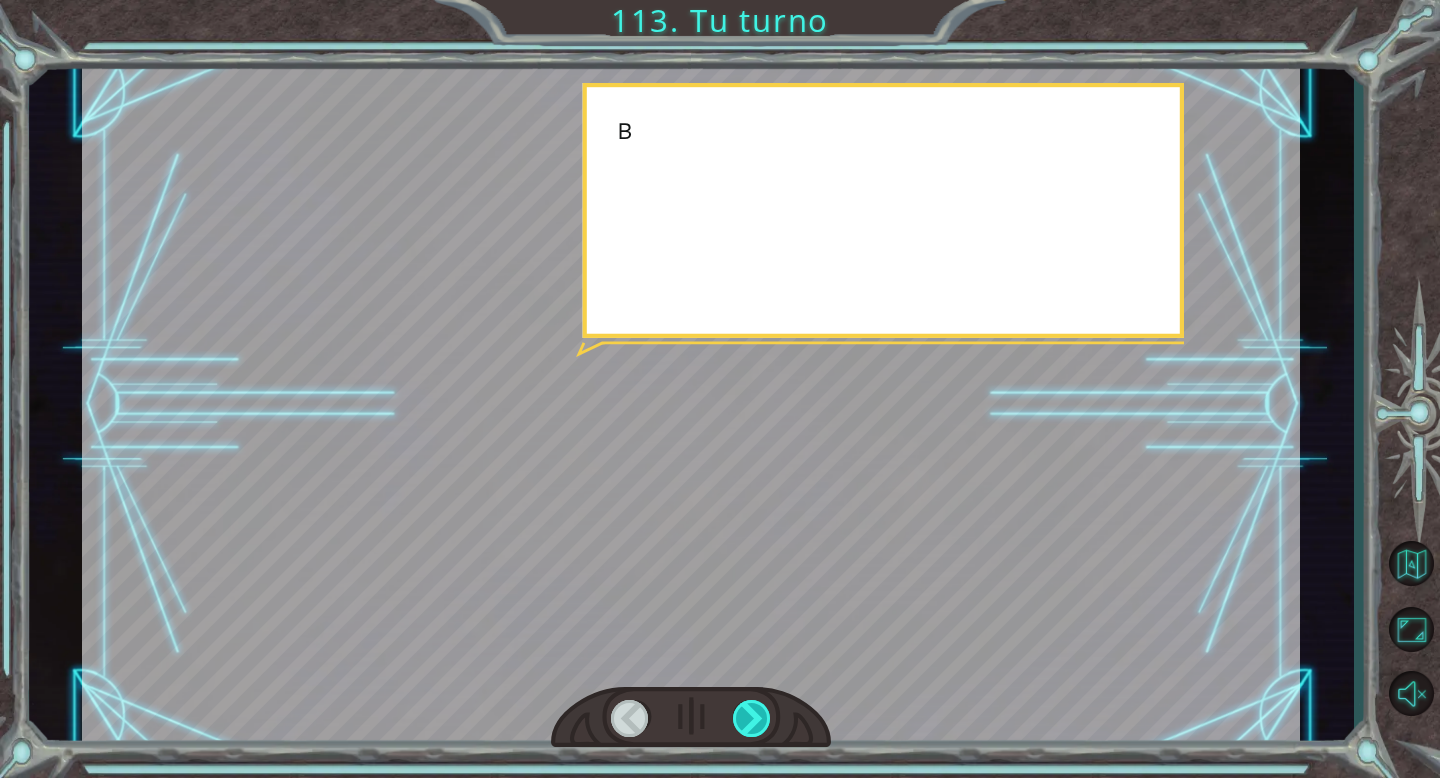 click at bounding box center [752, 718] 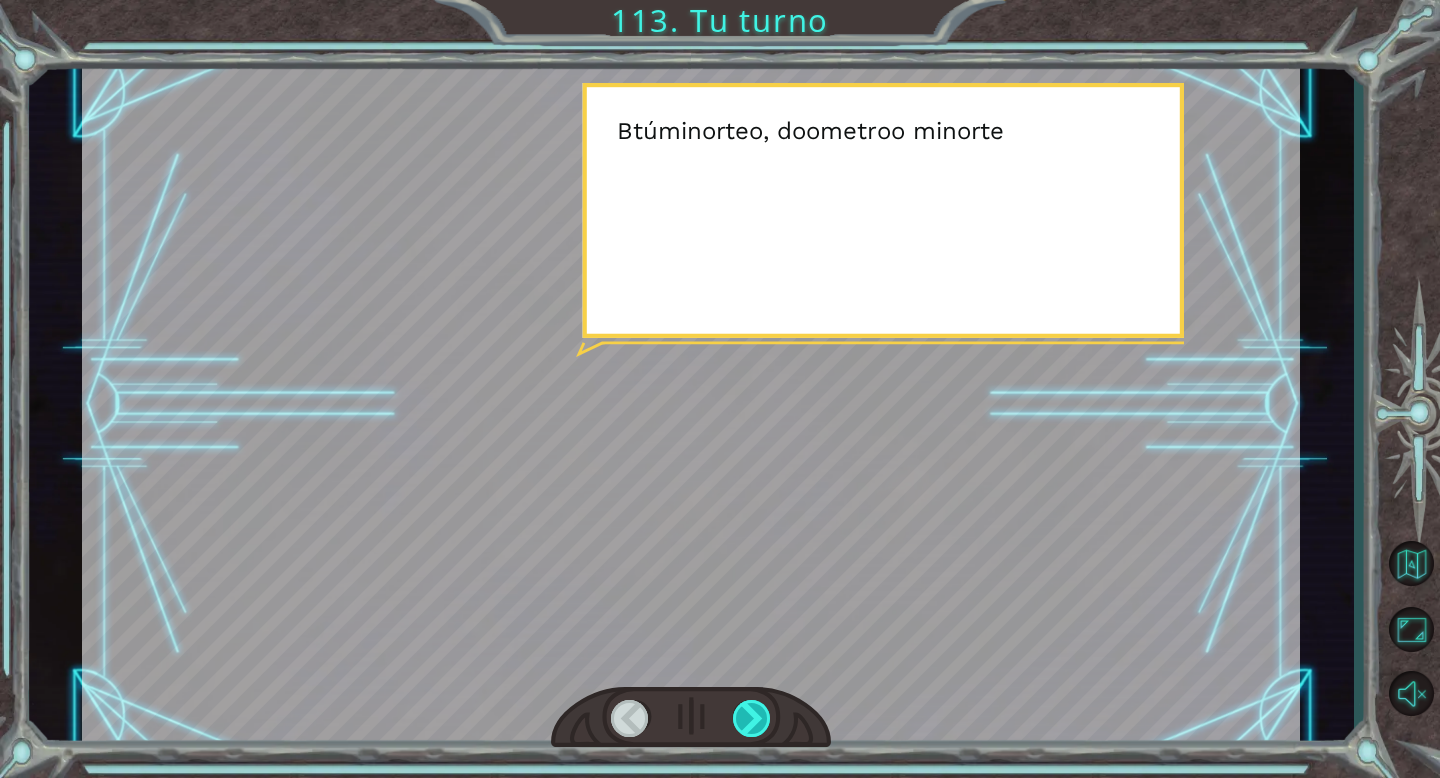 click at bounding box center [752, 718] 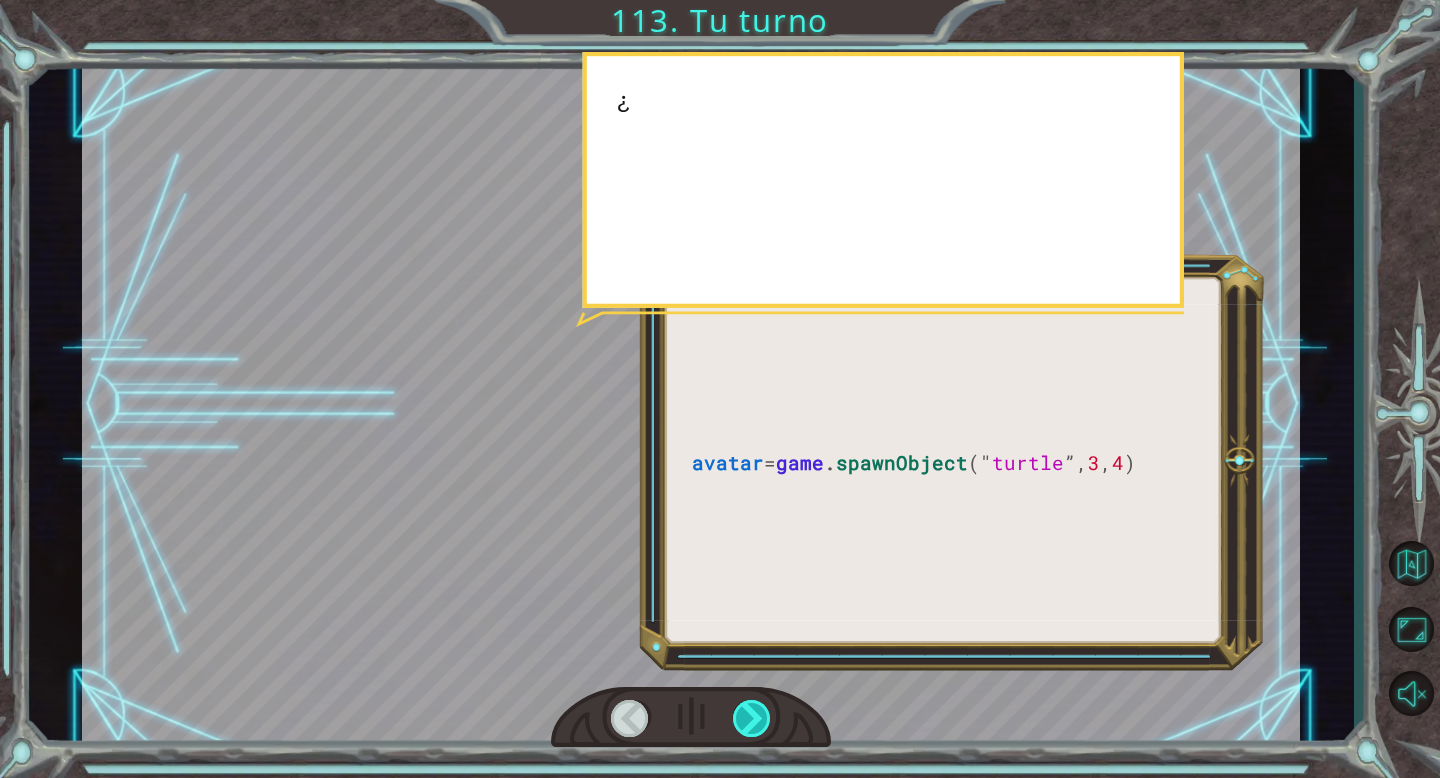 click 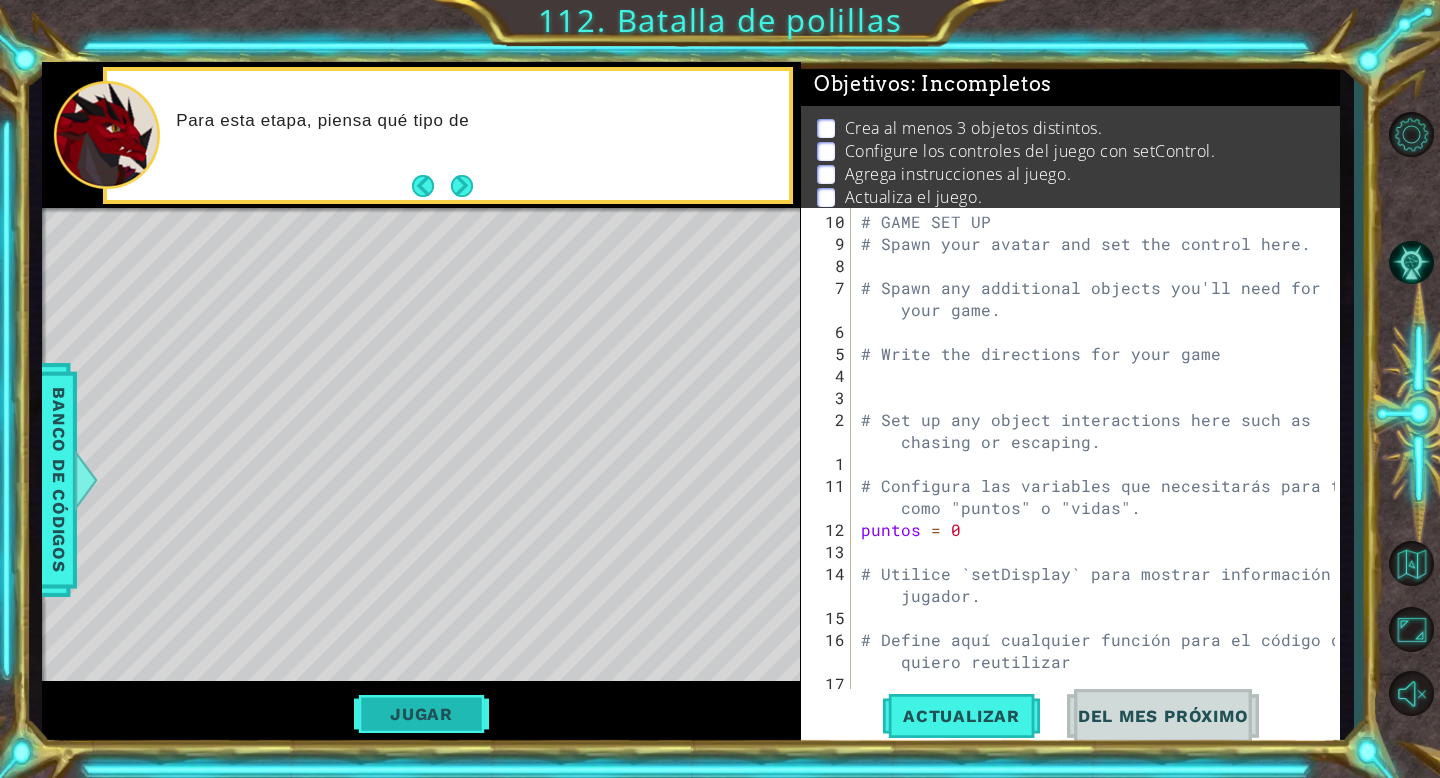 scroll, scrollTop: 0, scrollLeft: 0, axis: both 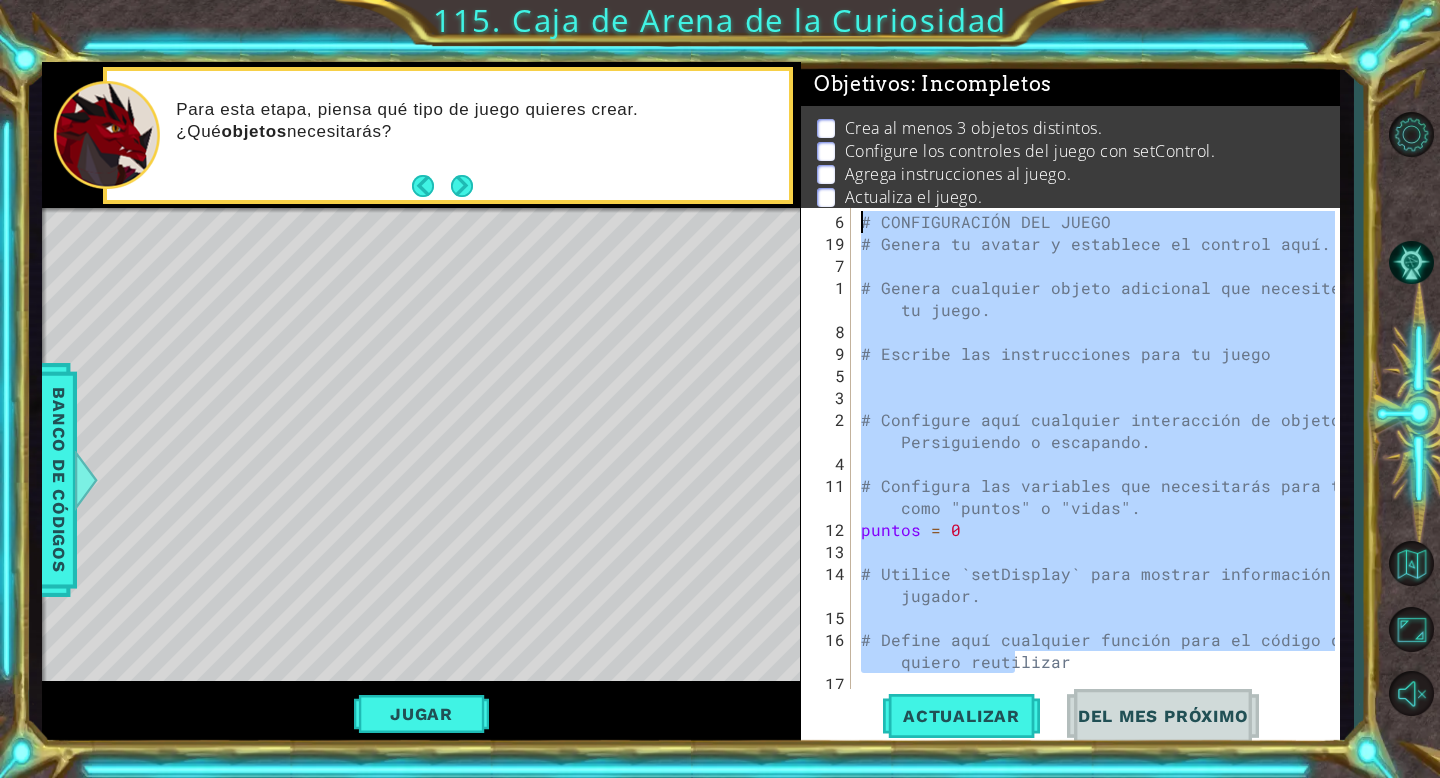 drag, startPoint x: 1016, startPoint y: 664, endPoint x: 919, endPoint y: -50, distance: 720.55884 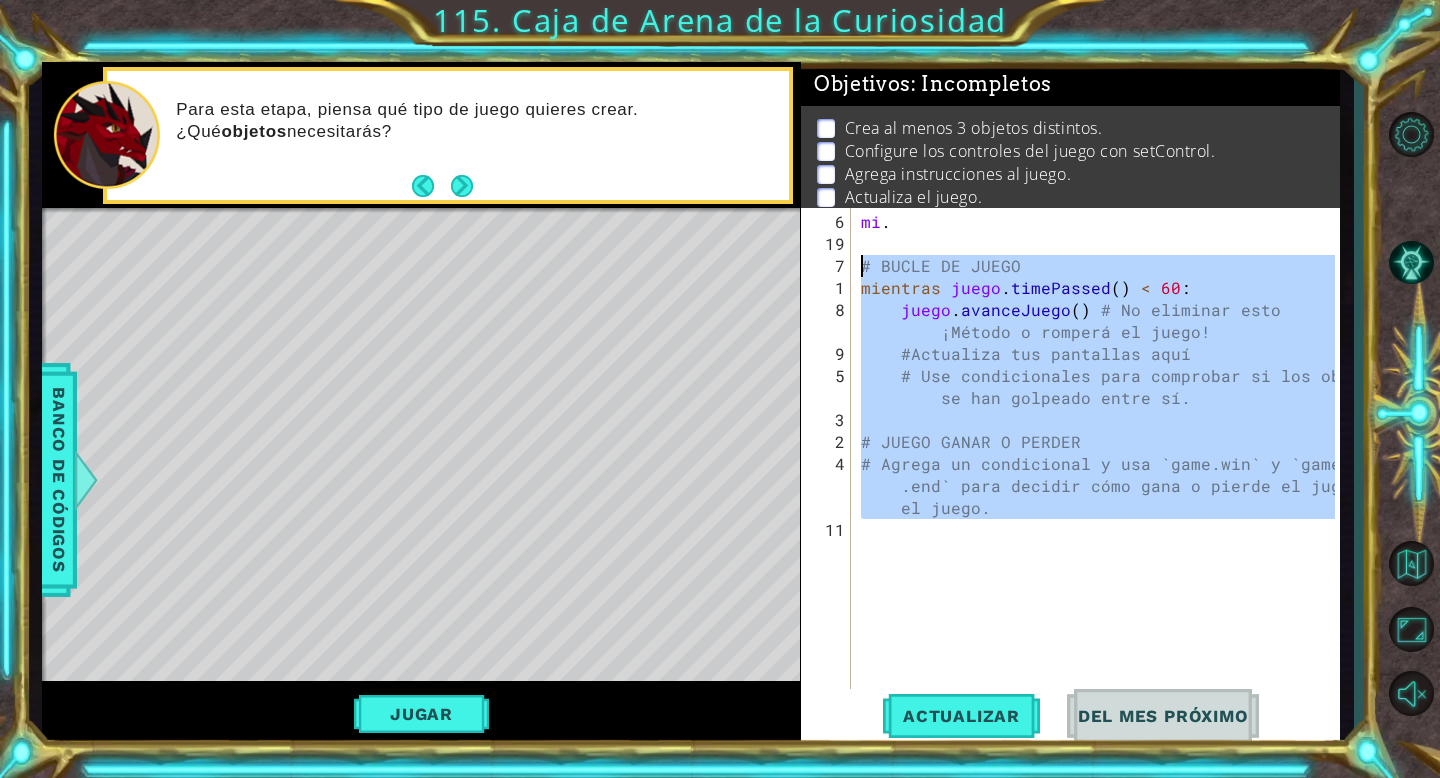 type 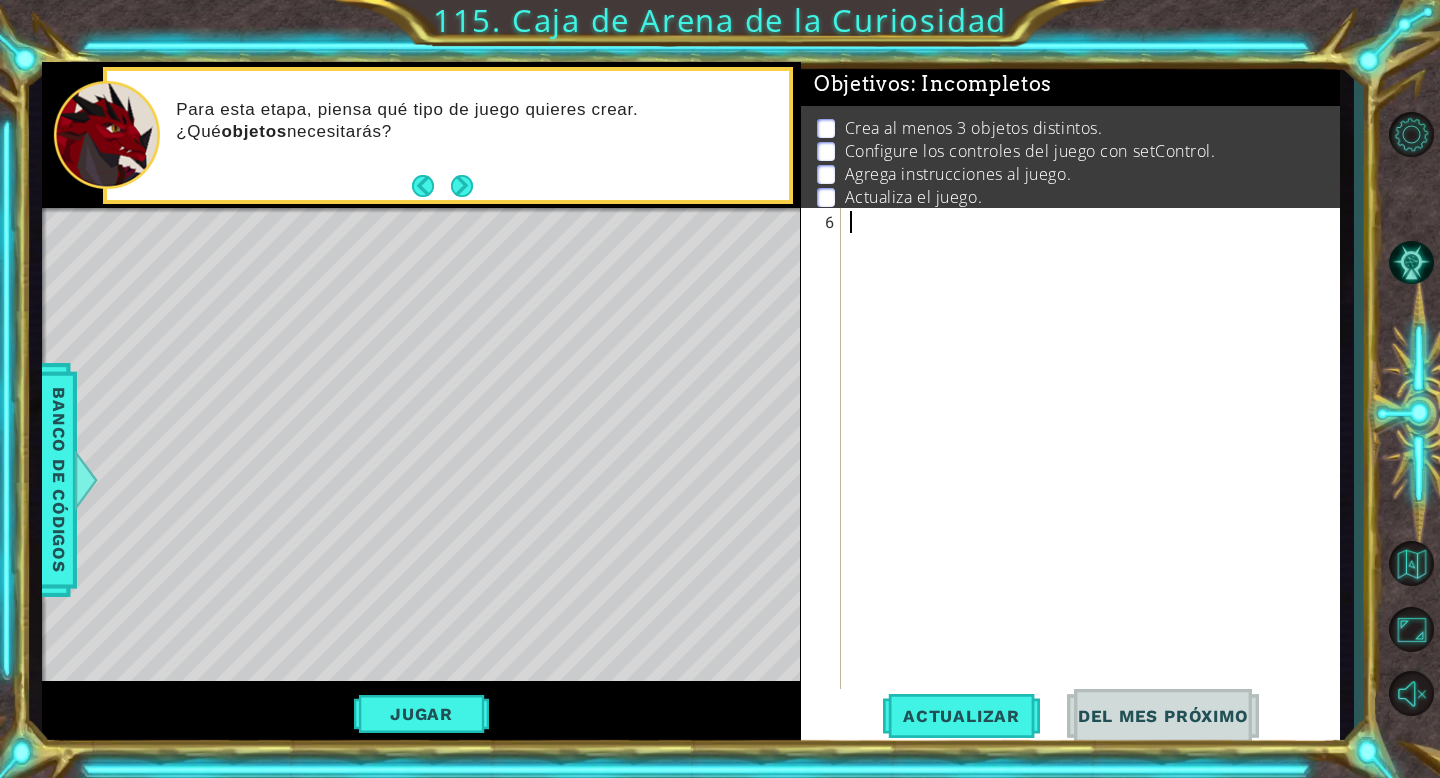 drag, startPoint x: 877, startPoint y: 668, endPoint x: 756, endPoint y: 76, distance: 604.2392 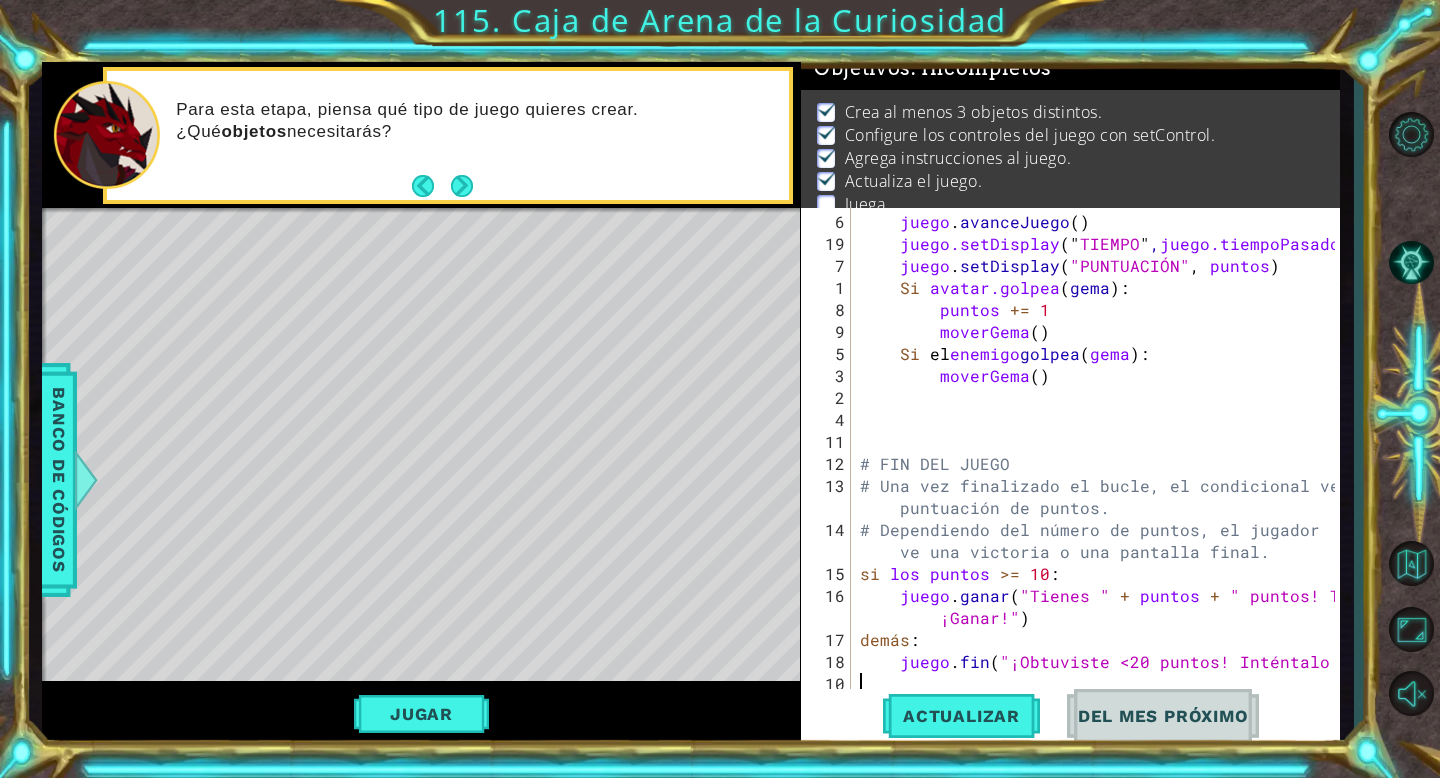 scroll, scrollTop: 17, scrollLeft: 0, axis: vertical 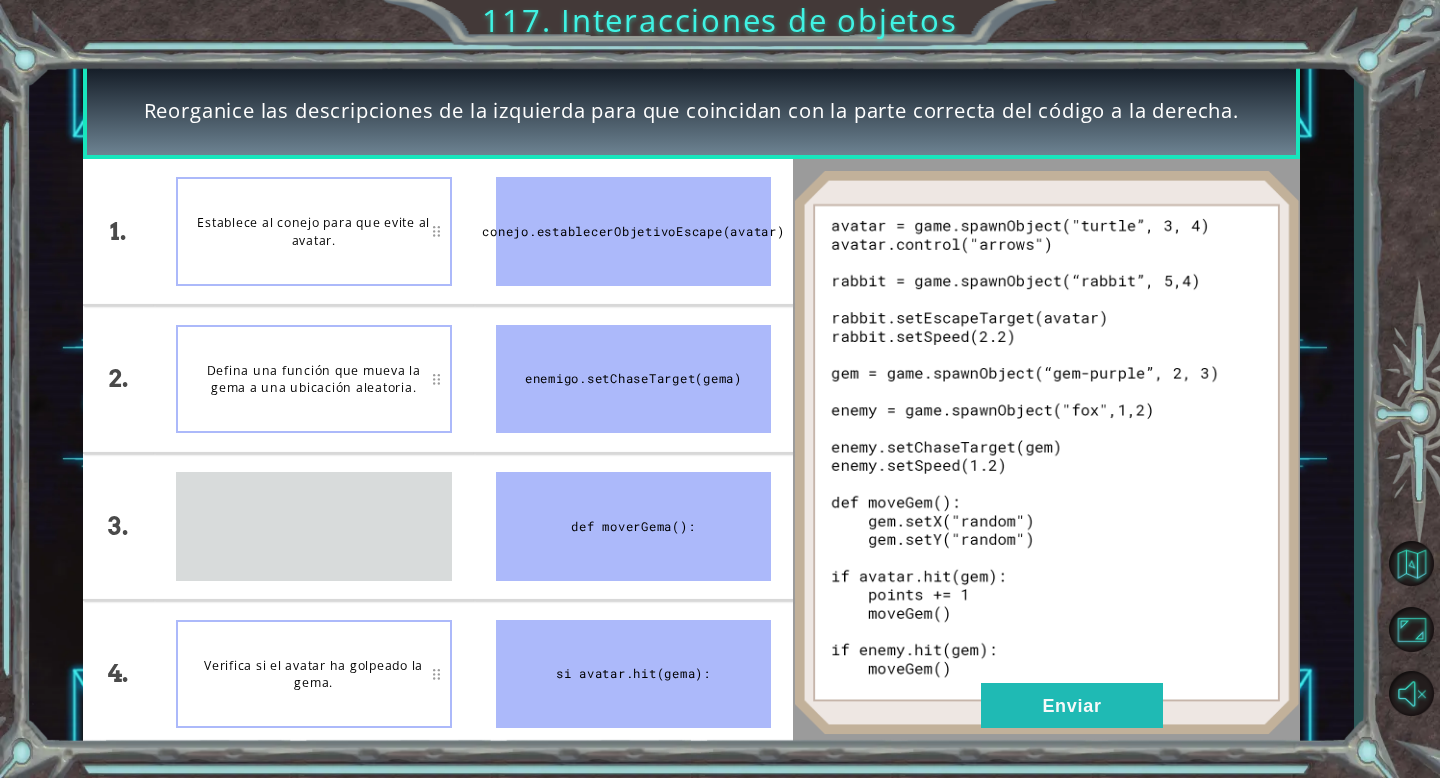 type 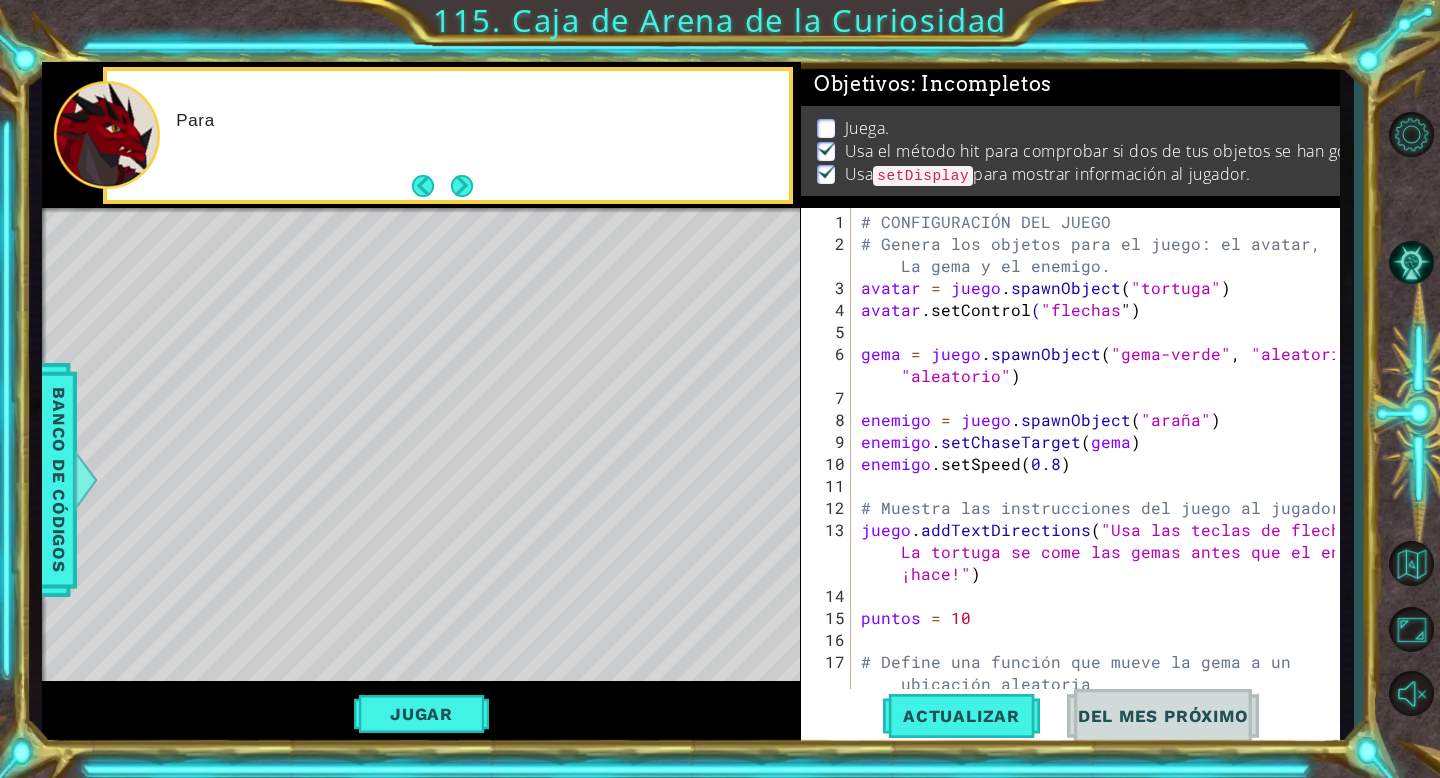 scroll, scrollTop: 683, scrollLeft: 0, axis: vertical 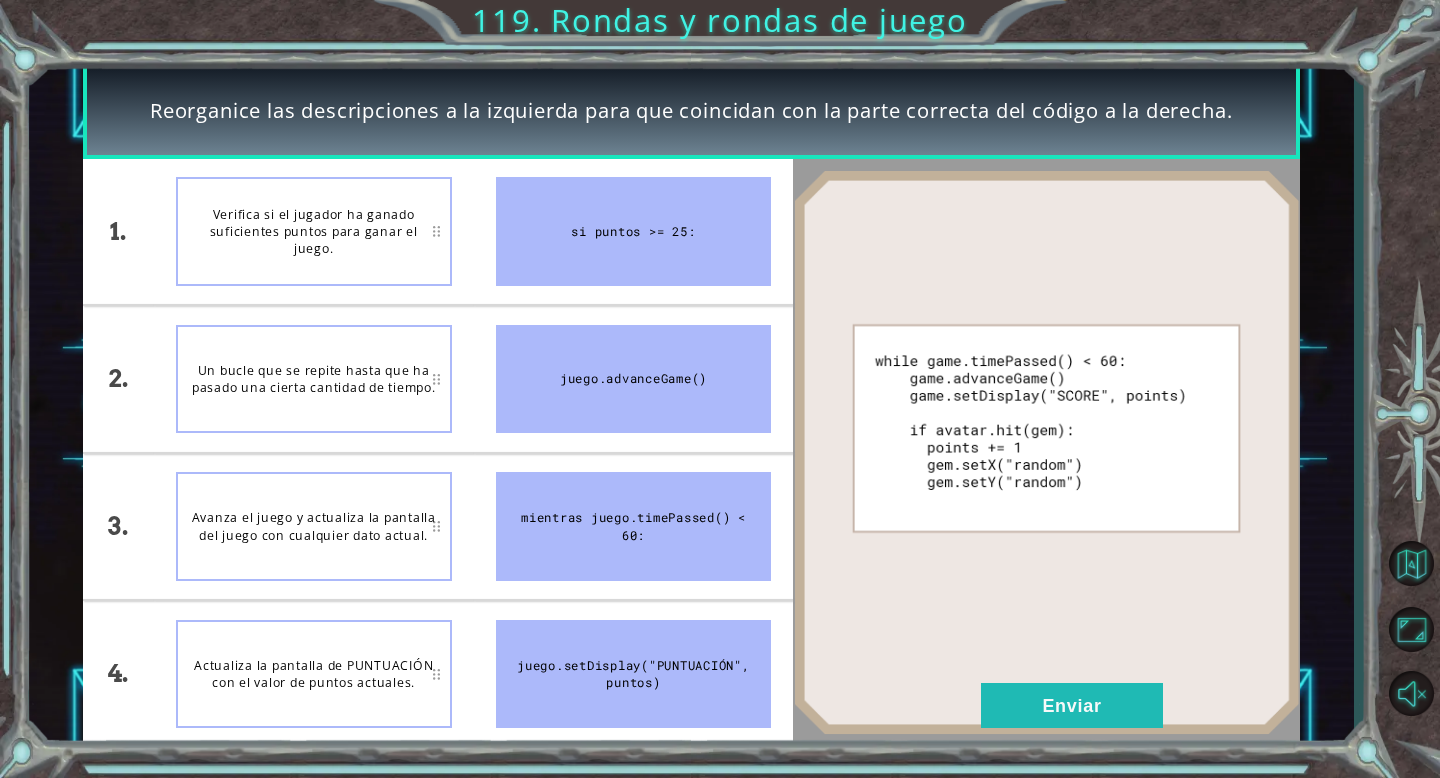 type 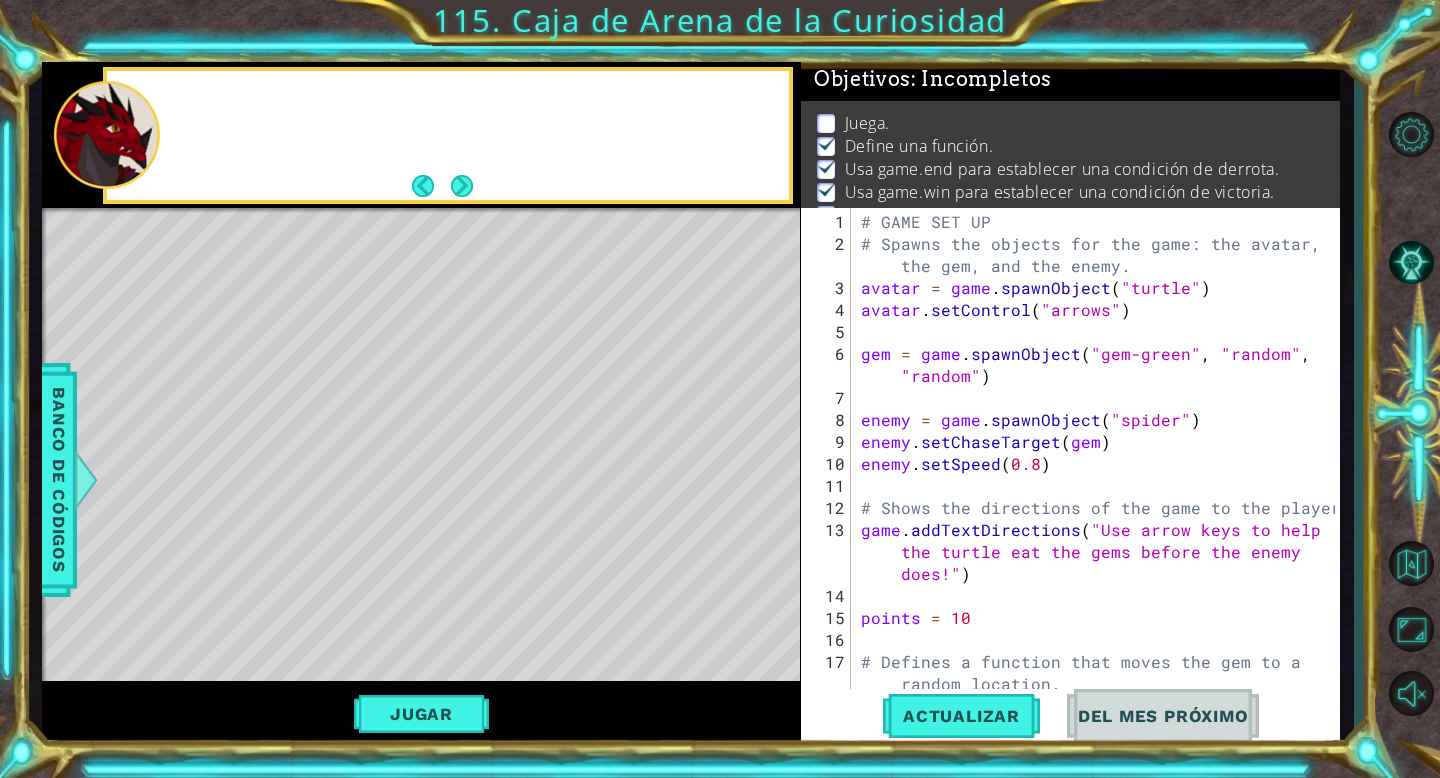 scroll, scrollTop: 5, scrollLeft: 0, axis: vertical 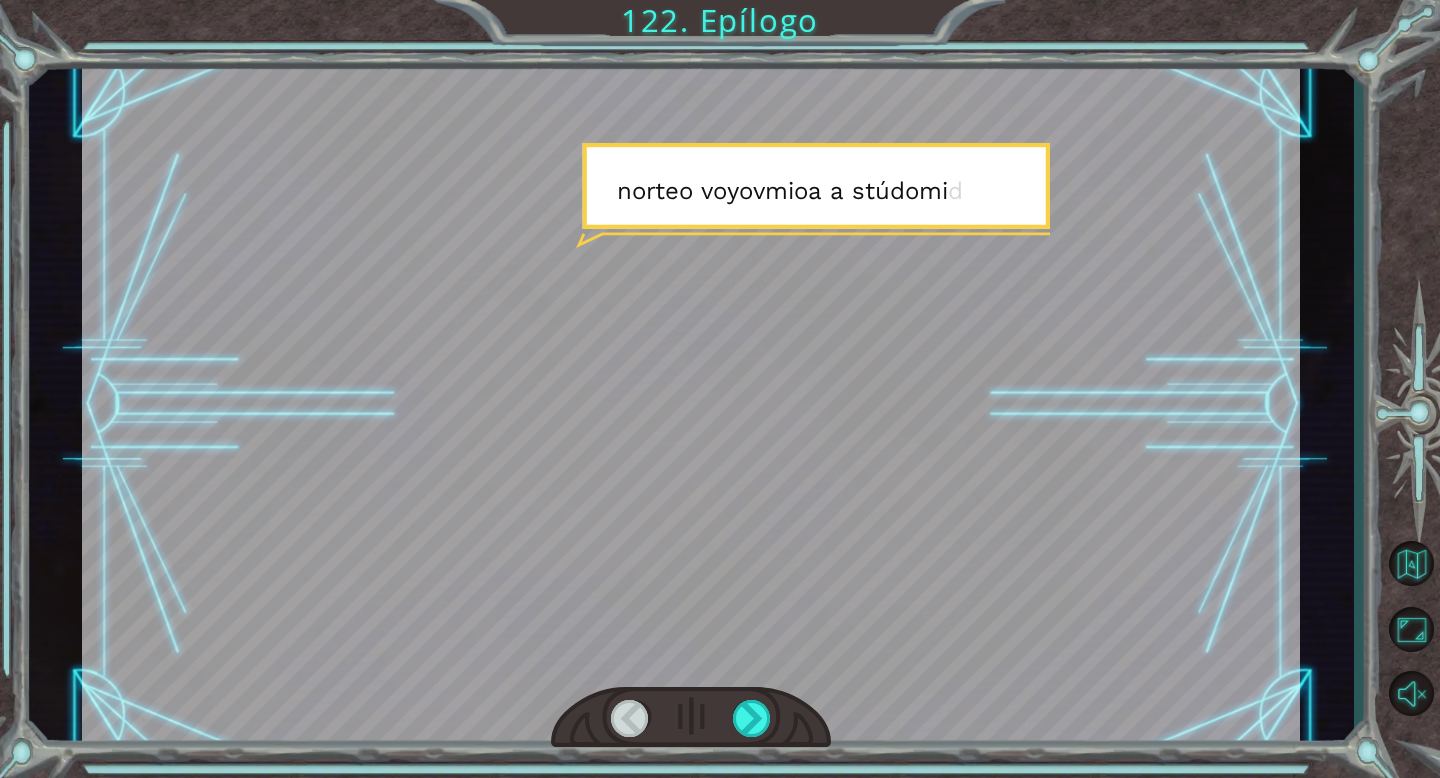 click at bounding box center [752, 718] 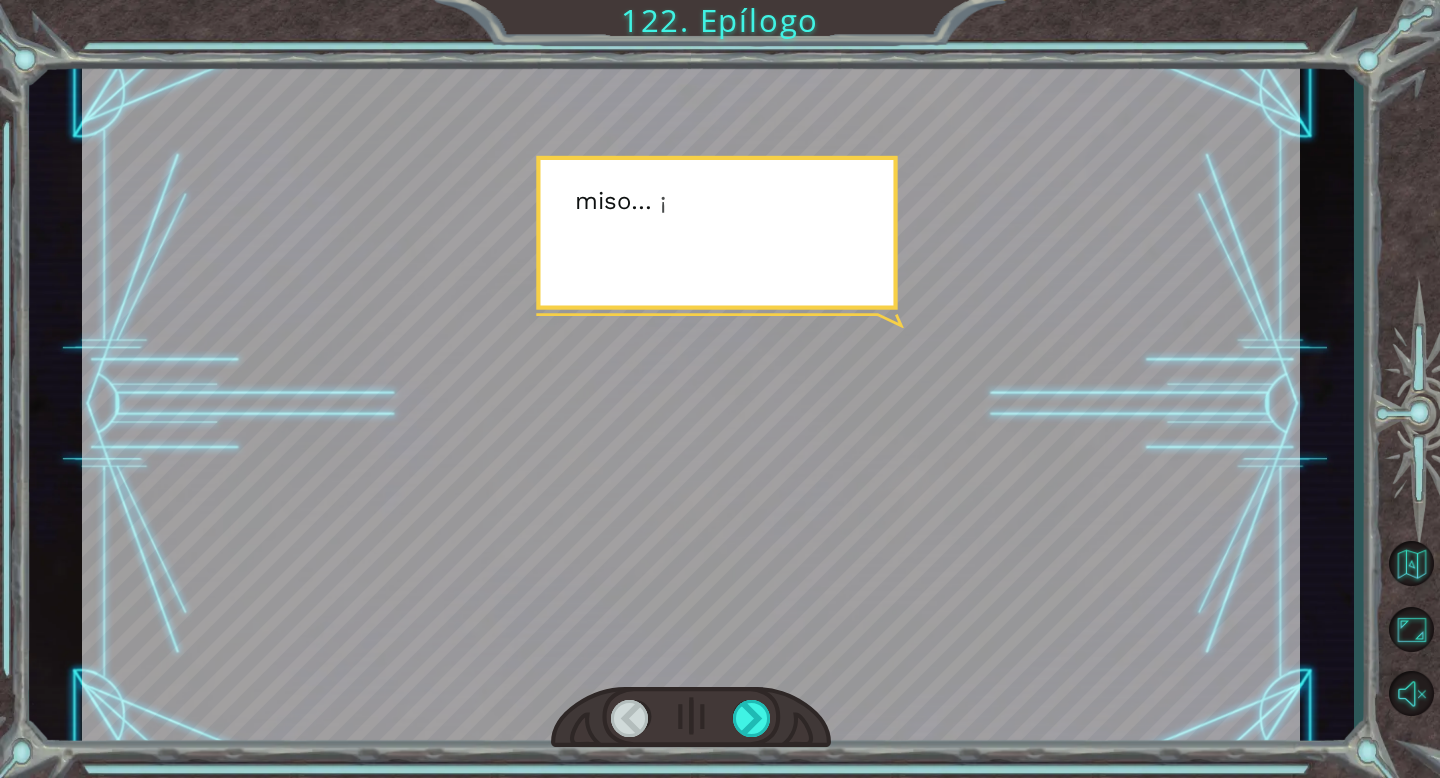 click at bounding box center (752, 718) 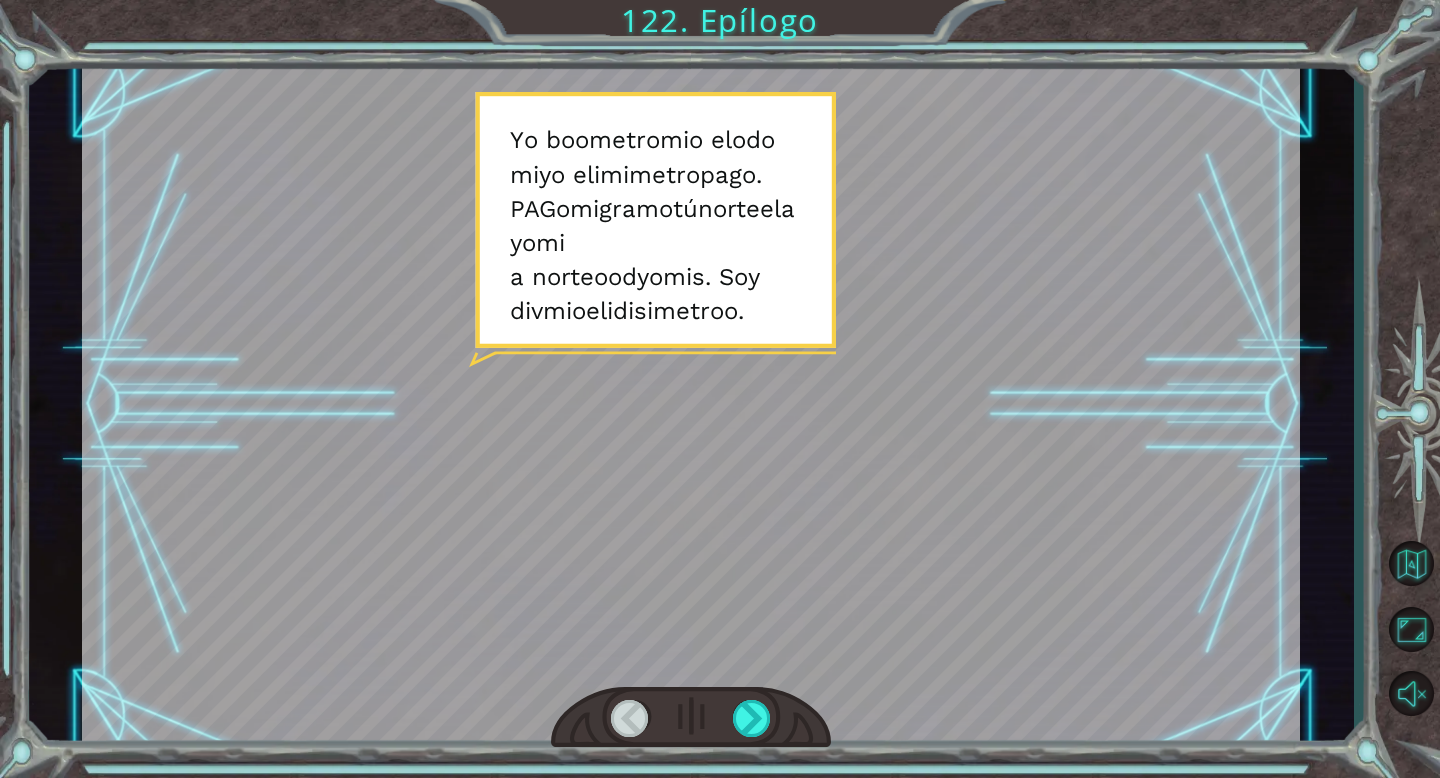 click at bounding box center [752, 718] 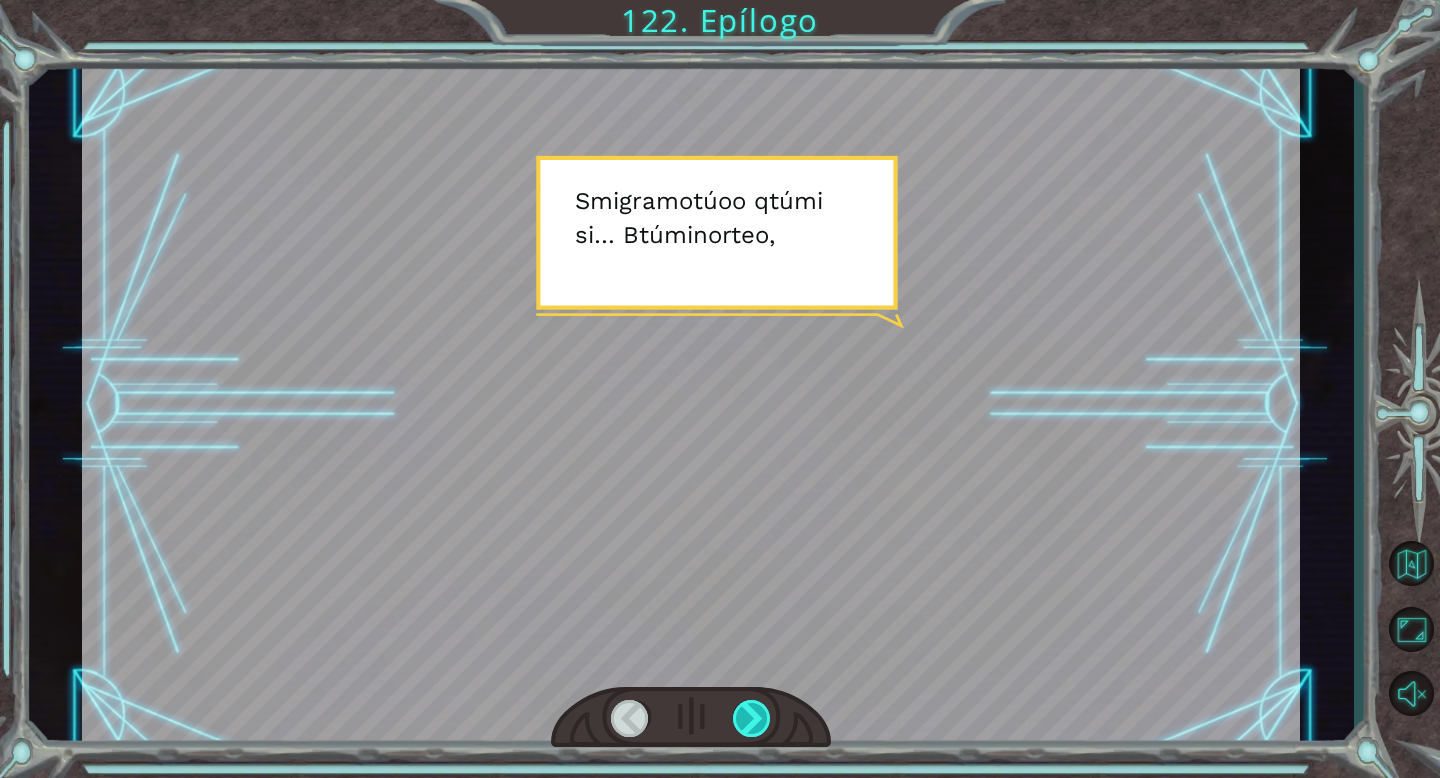 click at bounding box center (752, 718) 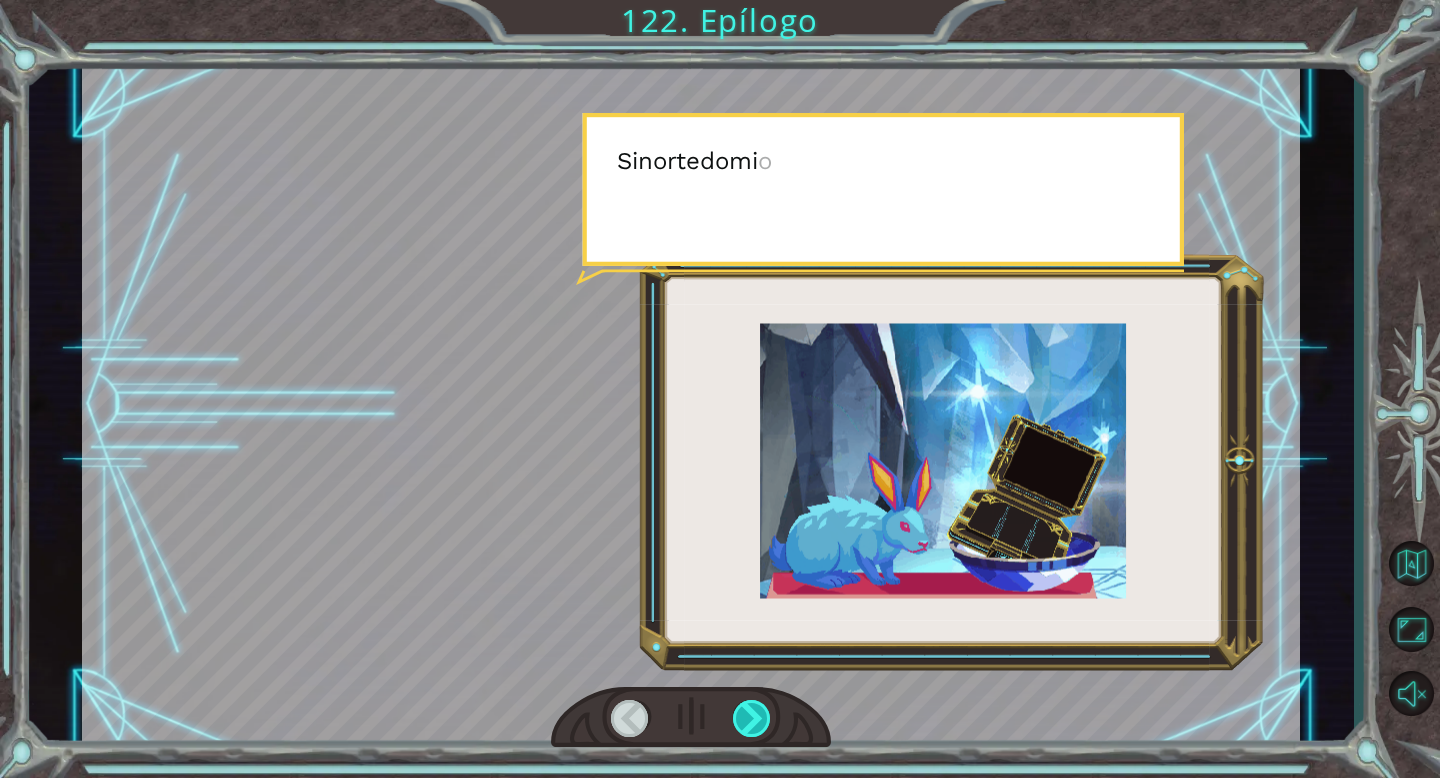 click at bounding box center (752, 718) 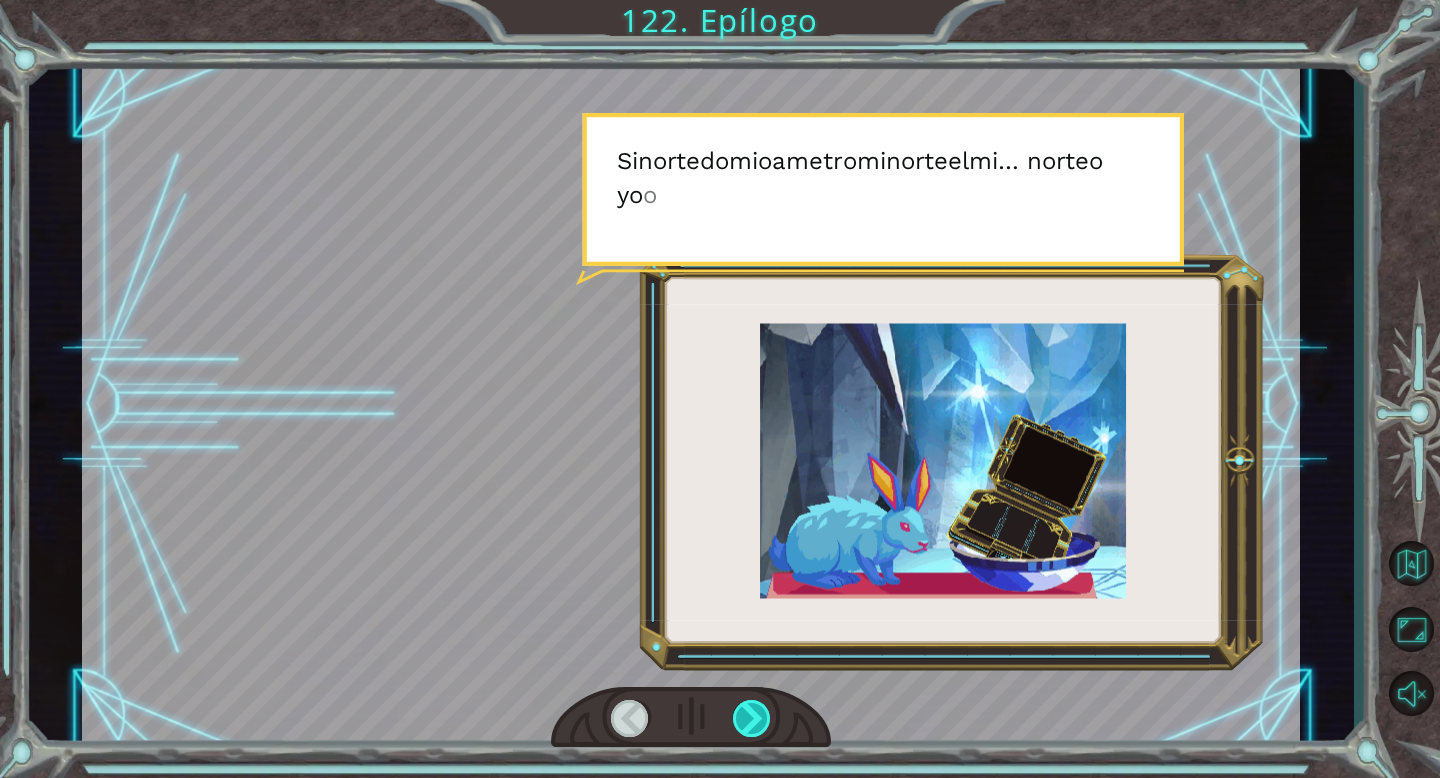 click at bounding box center (752, 718) 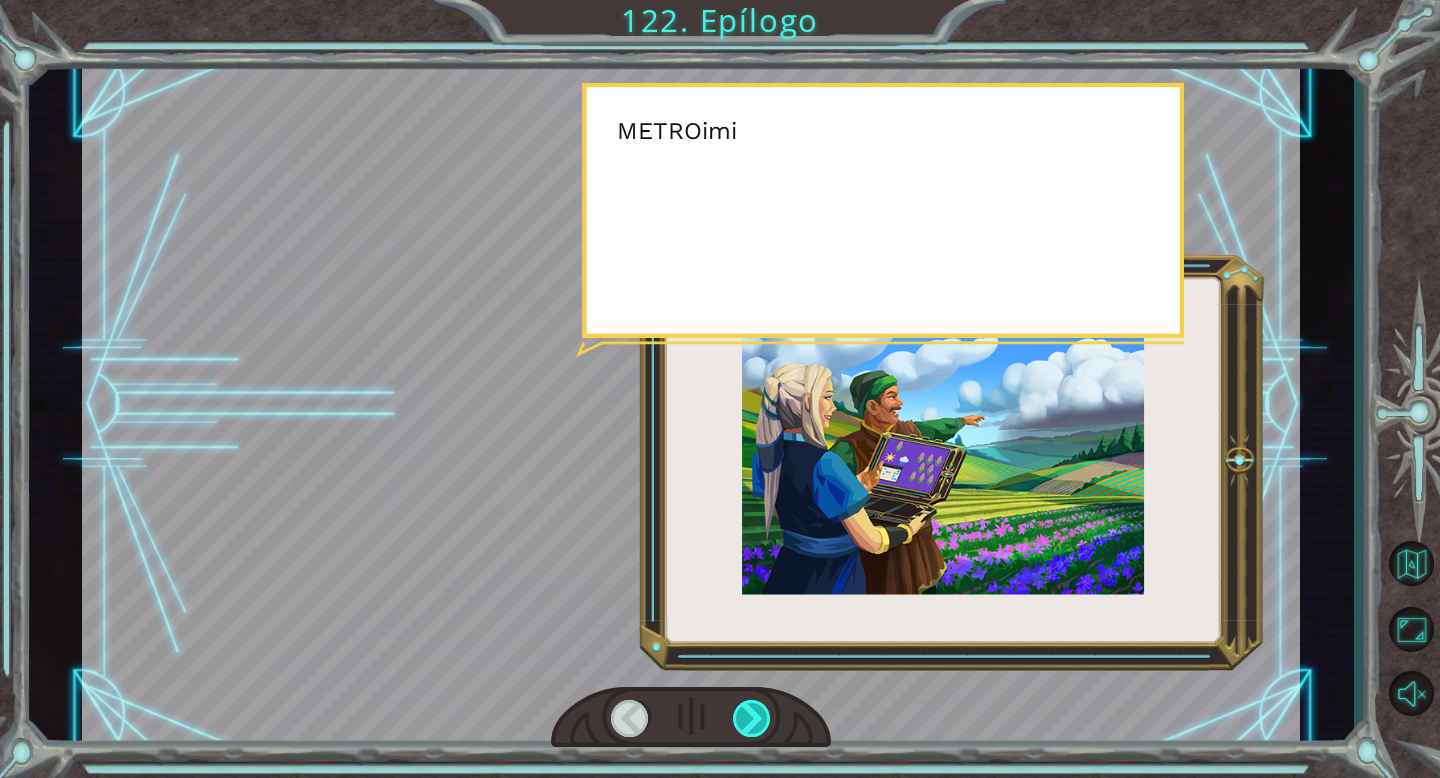 click at bounding box center [752, 718] 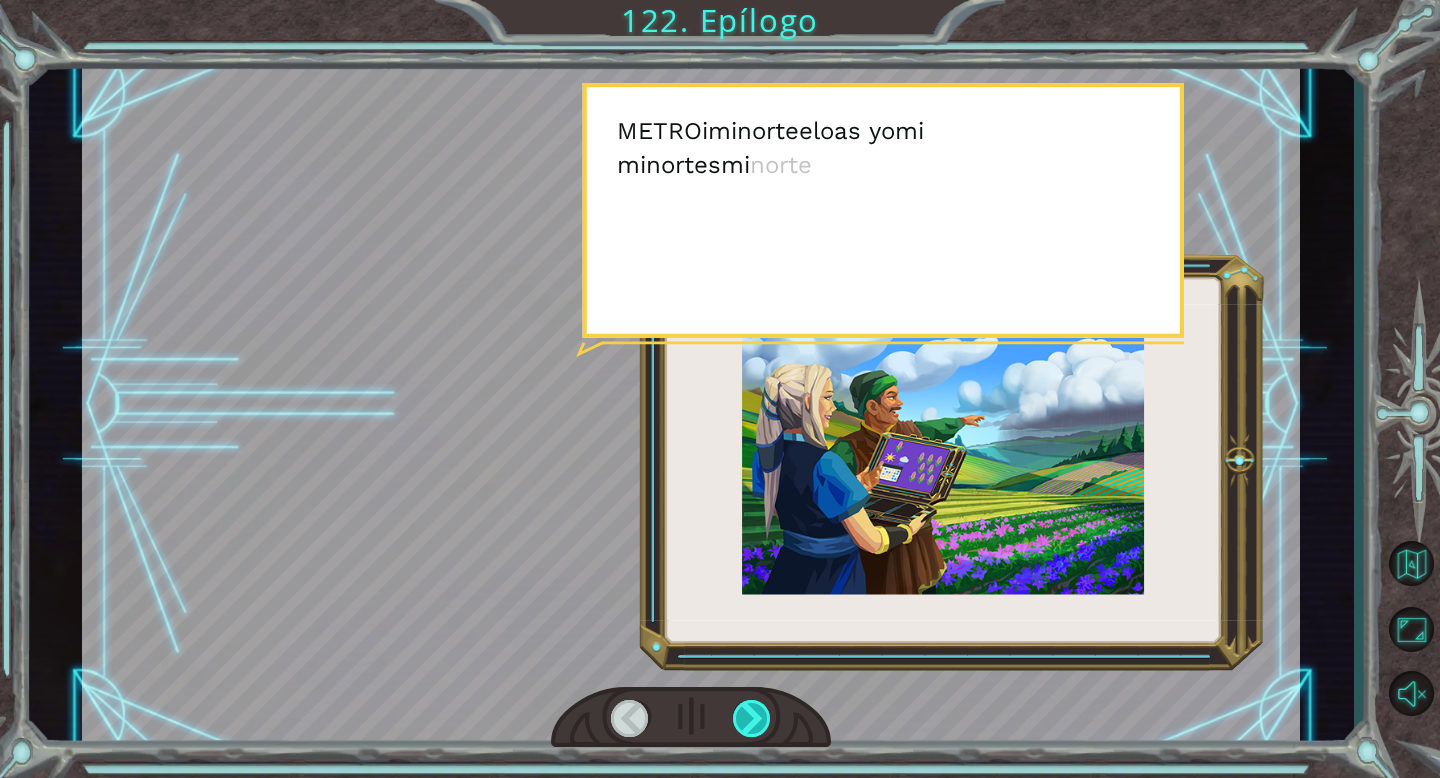 click at bounding box center [752, 718] 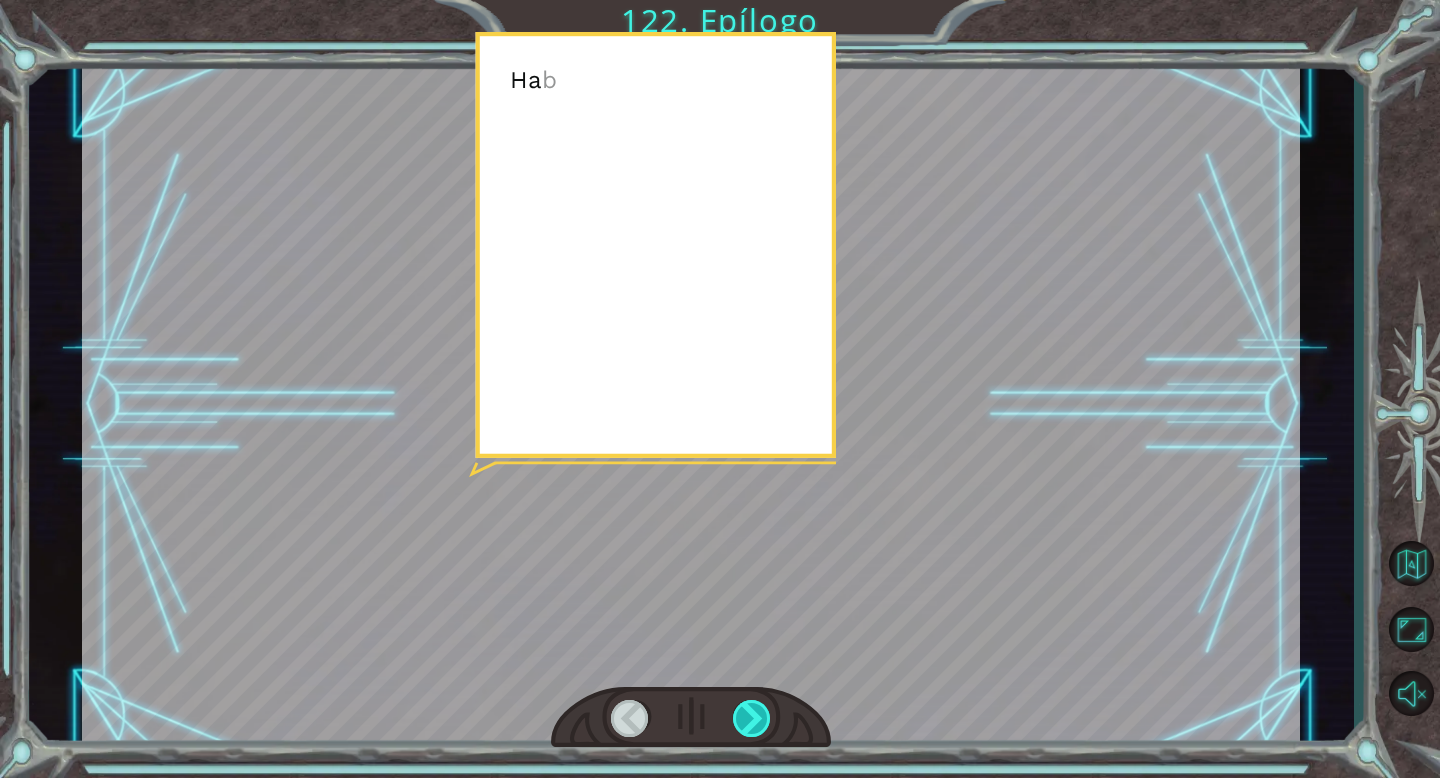 click at bounding box center (752, 718) 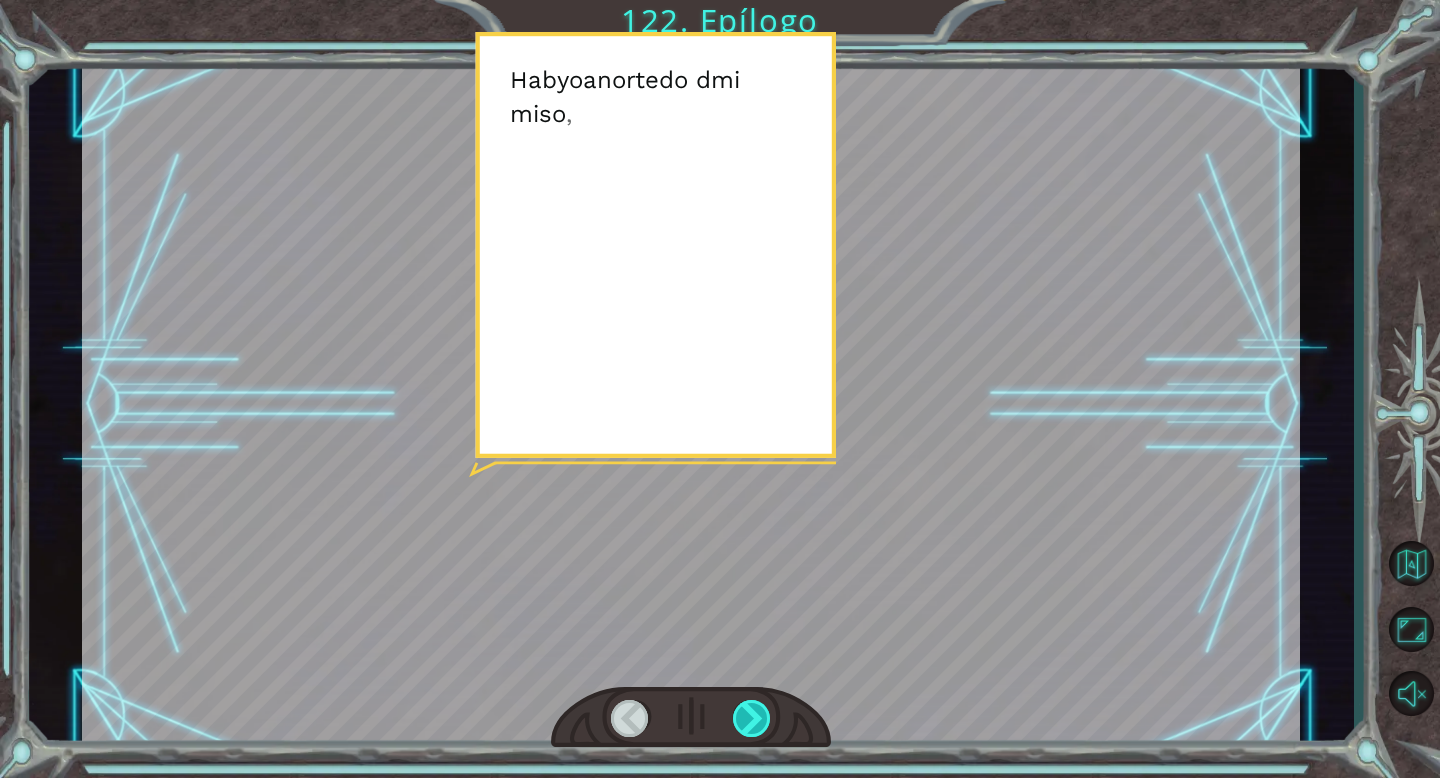 click at bounding box center [752, 718] 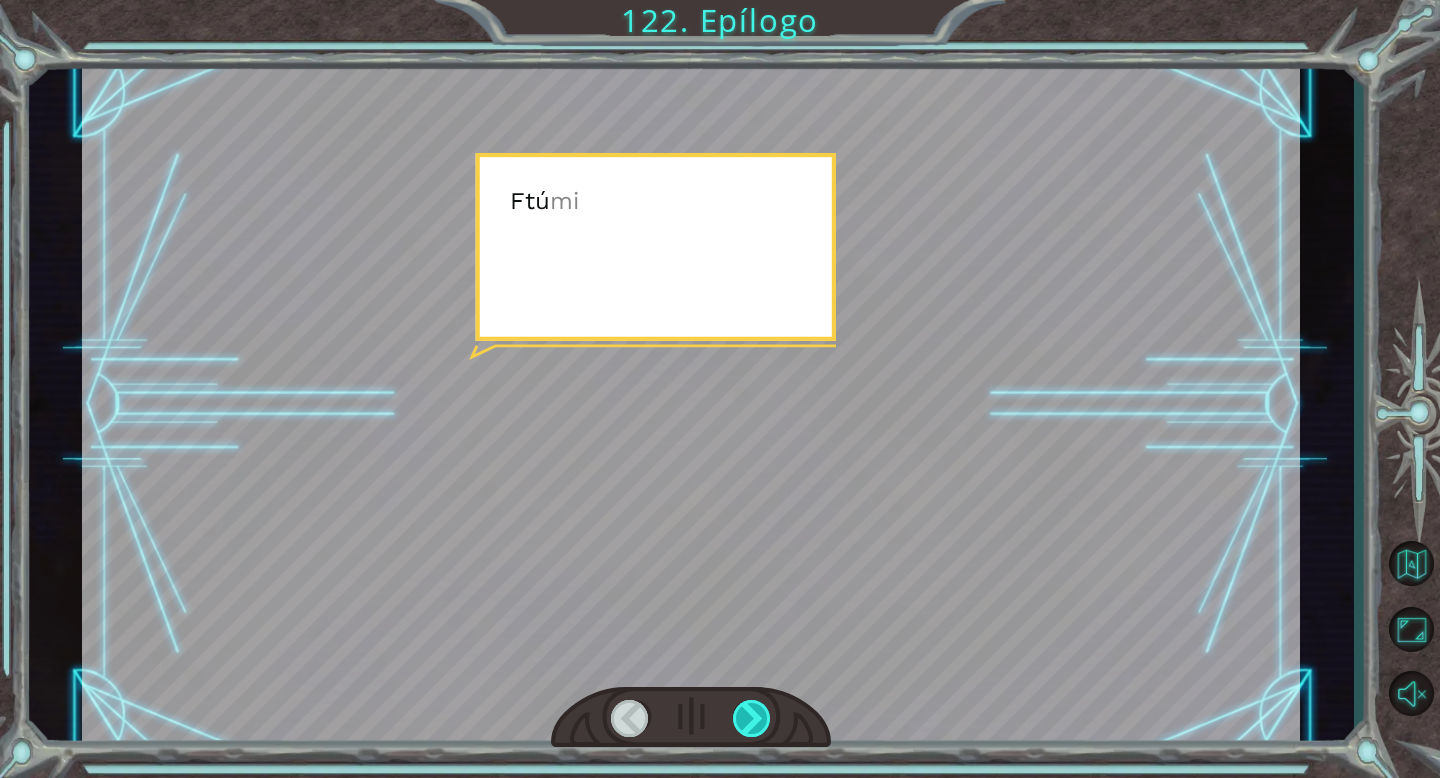 click at bounding box center (752, 718) 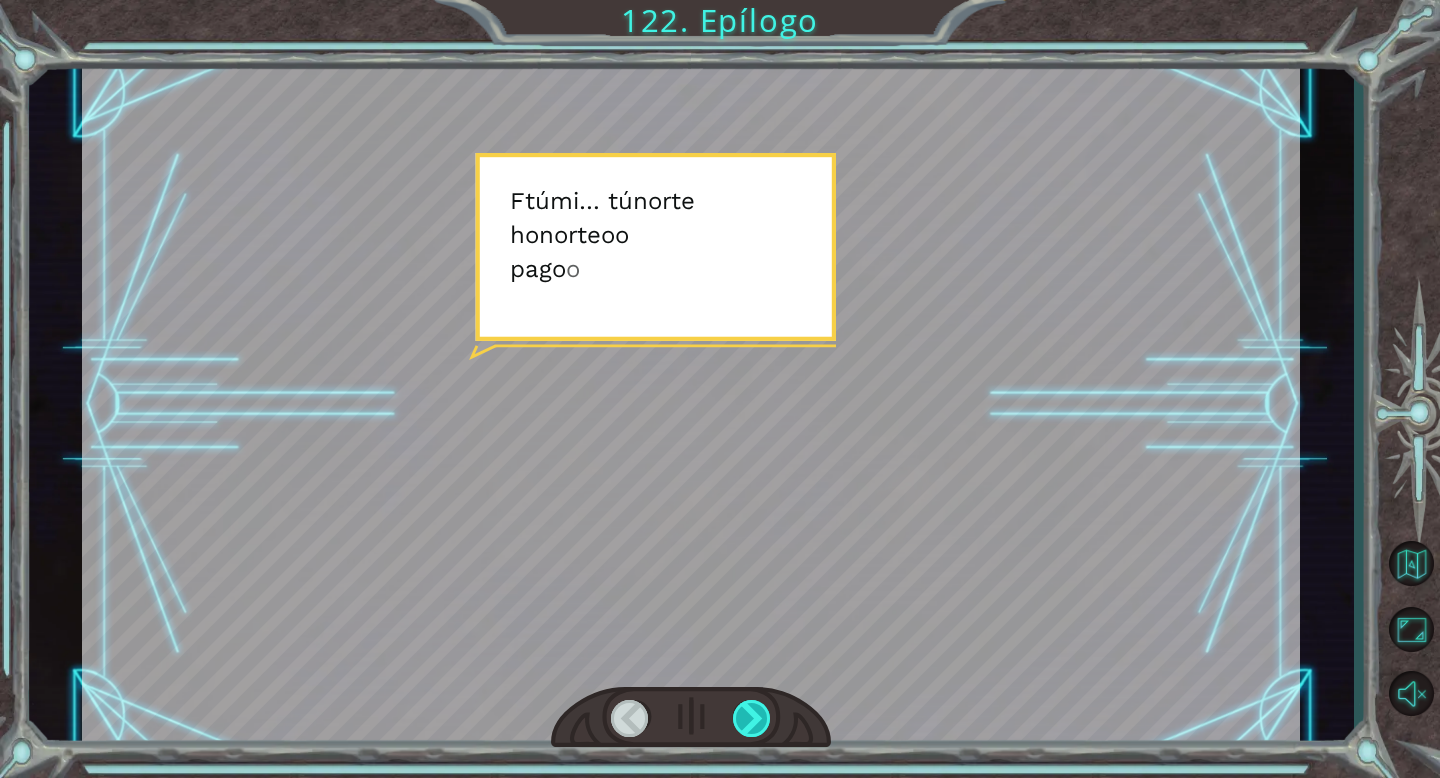 click at bounding box center [752, 718] 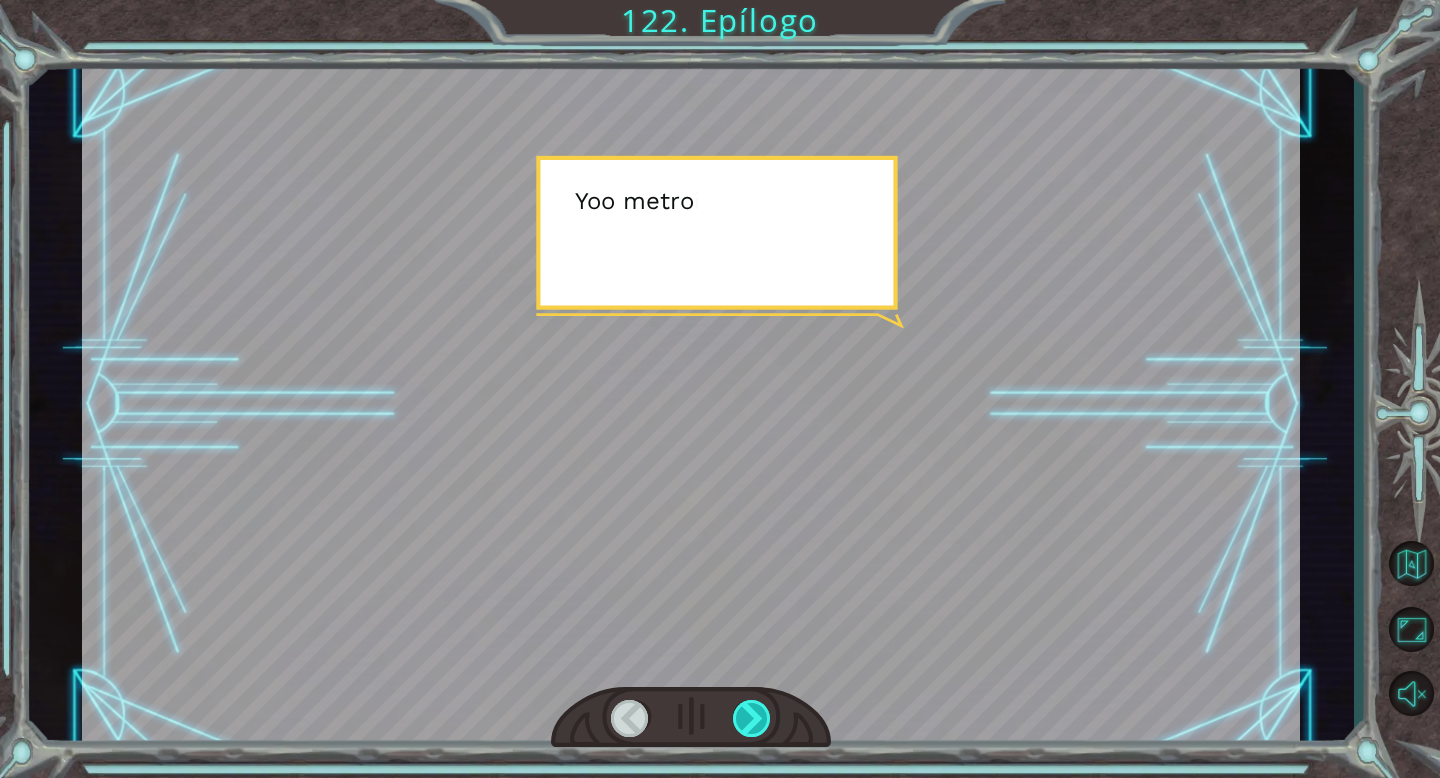click at bounding box center [752, 718] 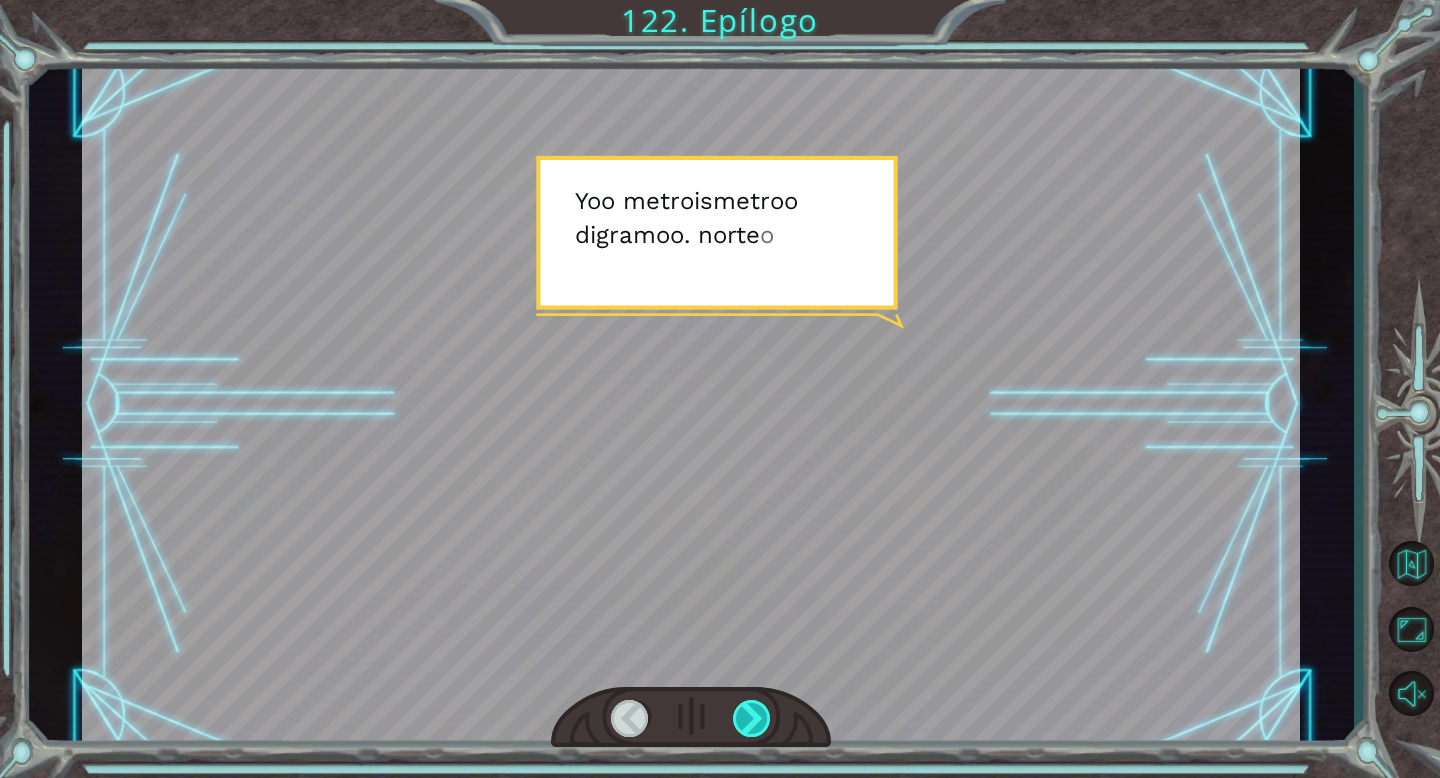 click at bounding box center (752, 718) 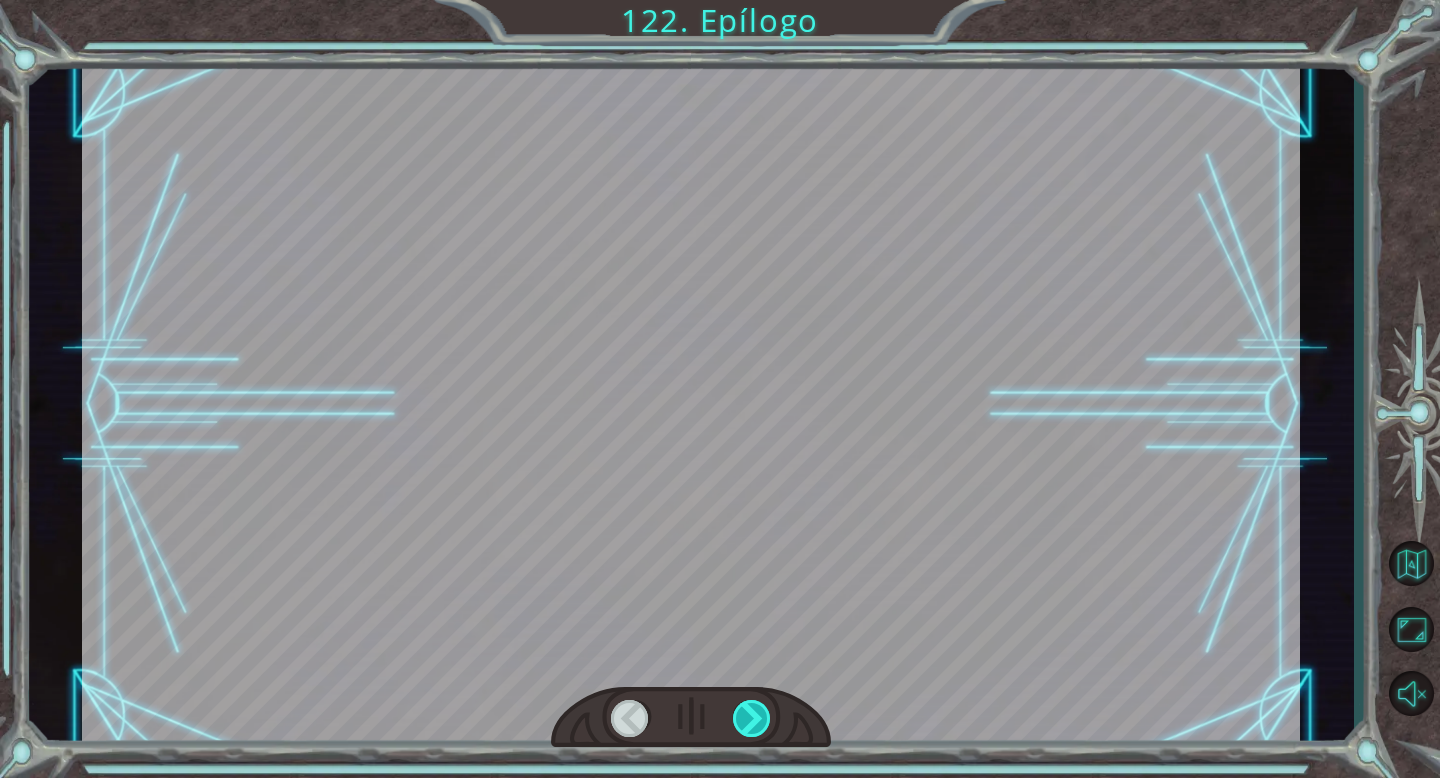 click at bounding box center (752, 718) 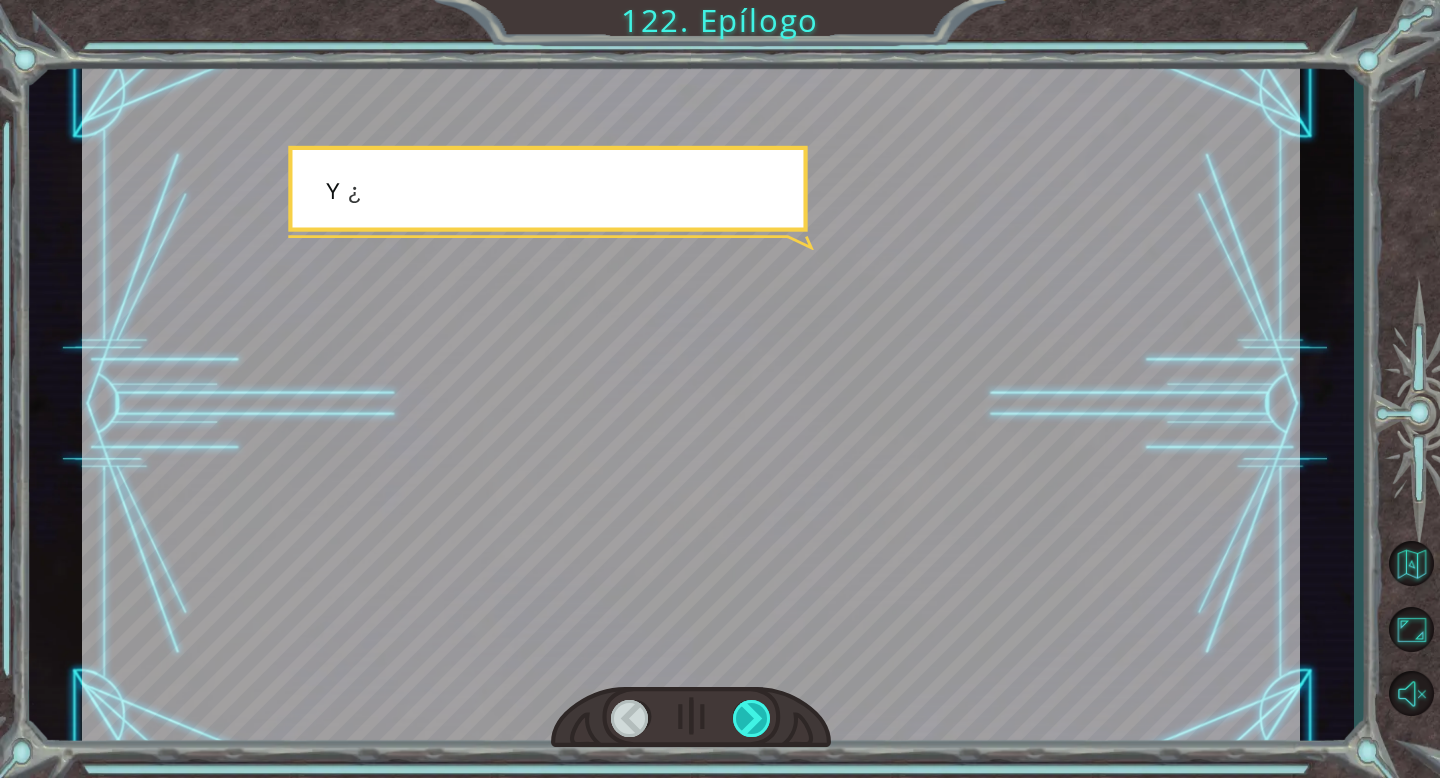 click at bounding box center [752, 718] 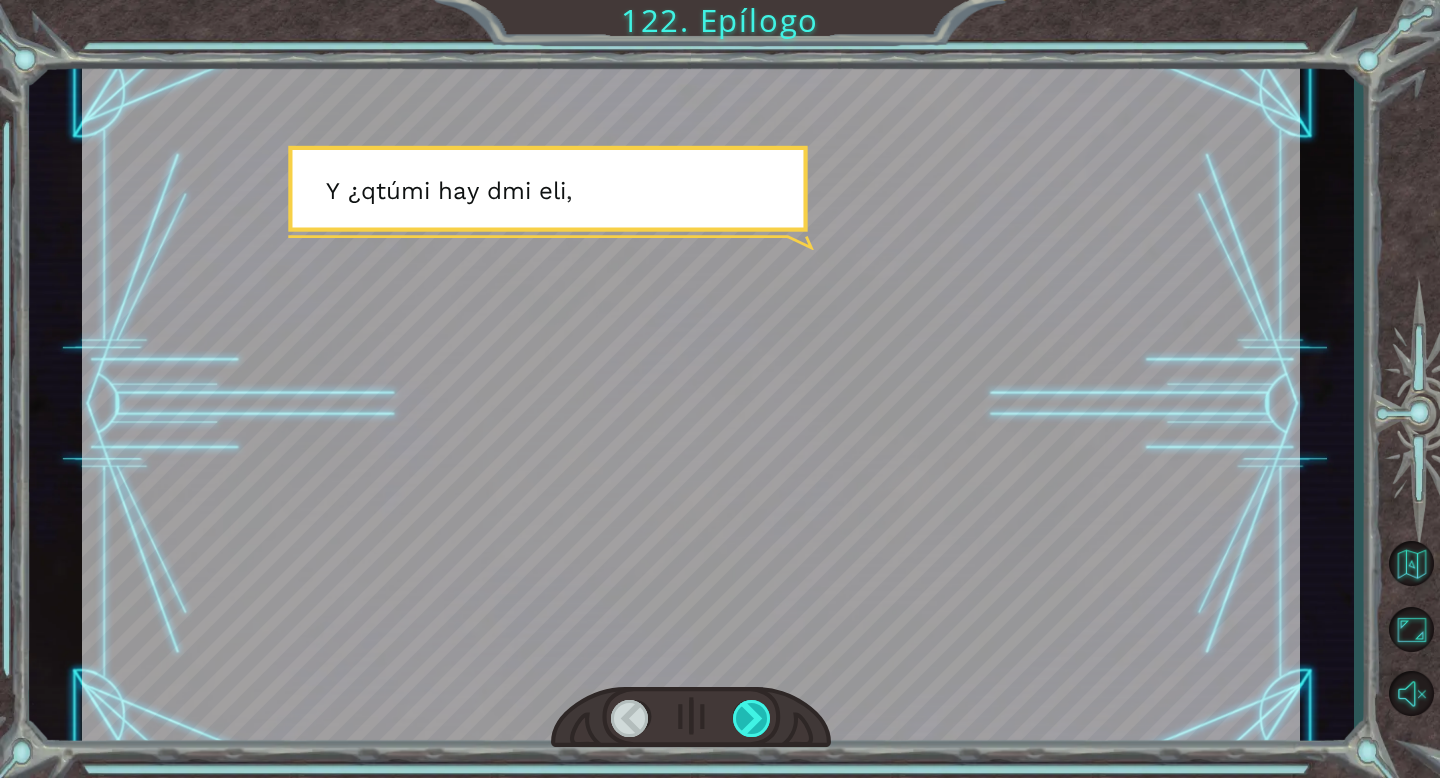 click at bounding box center [752, 718] 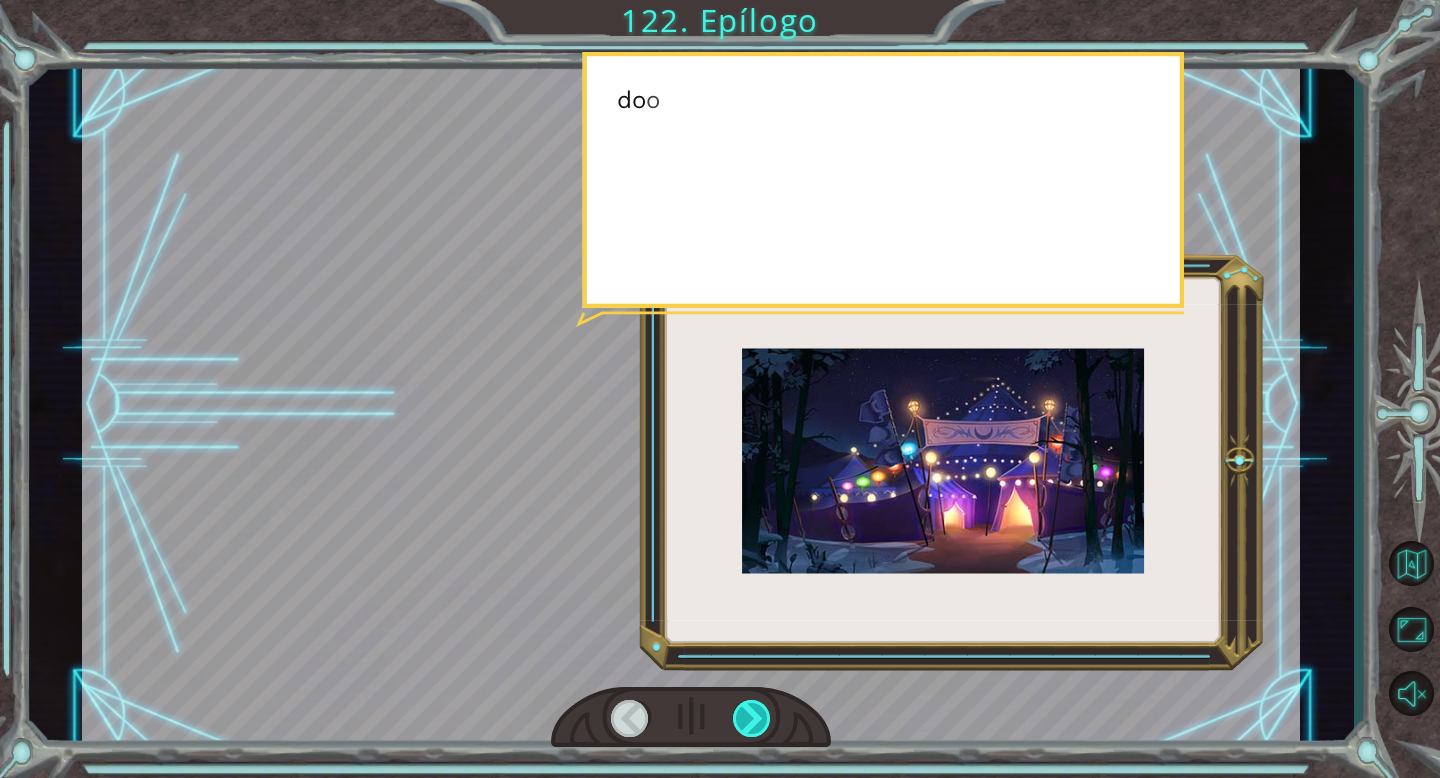click at bounding box center [752, 718] 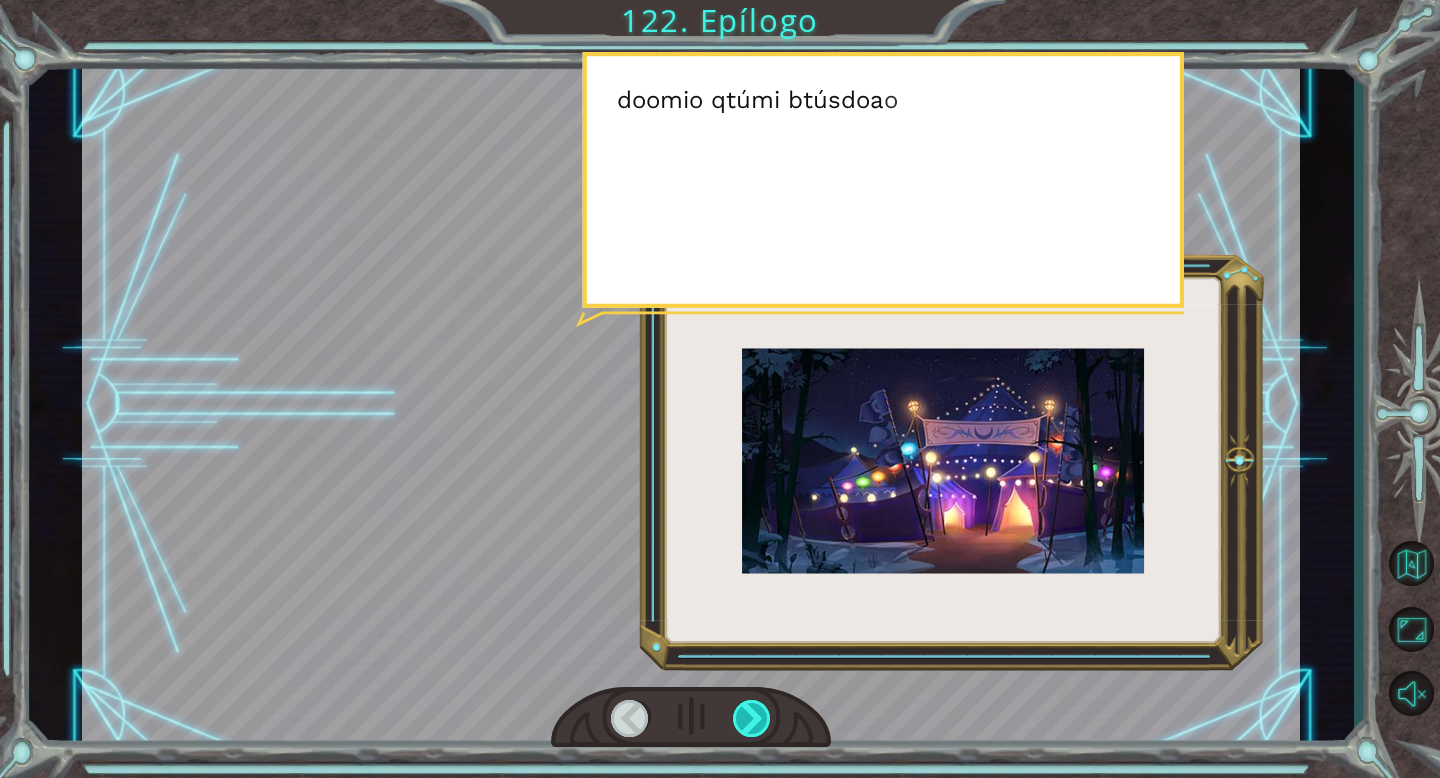 click at bounding box center [752, 718] 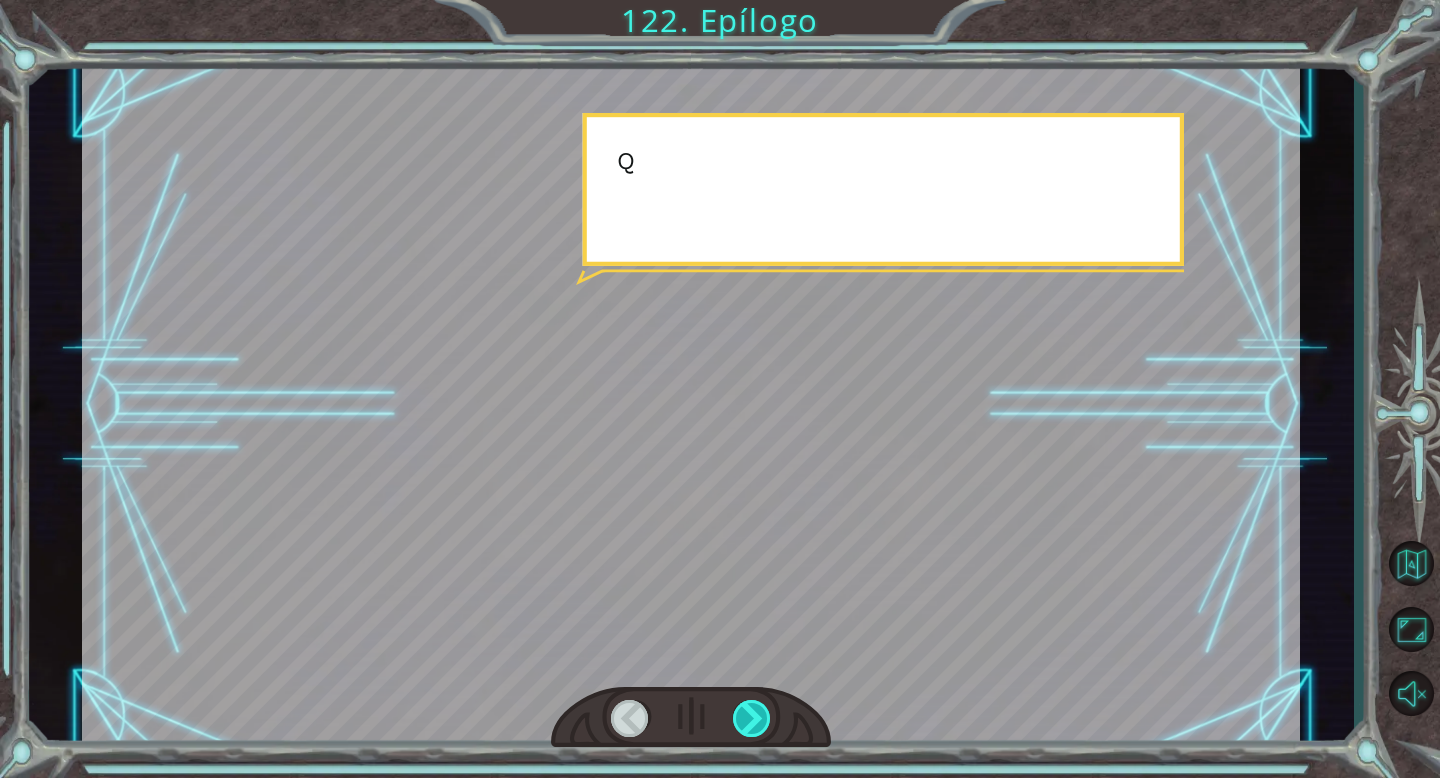 click at bounding box center (752, 718) 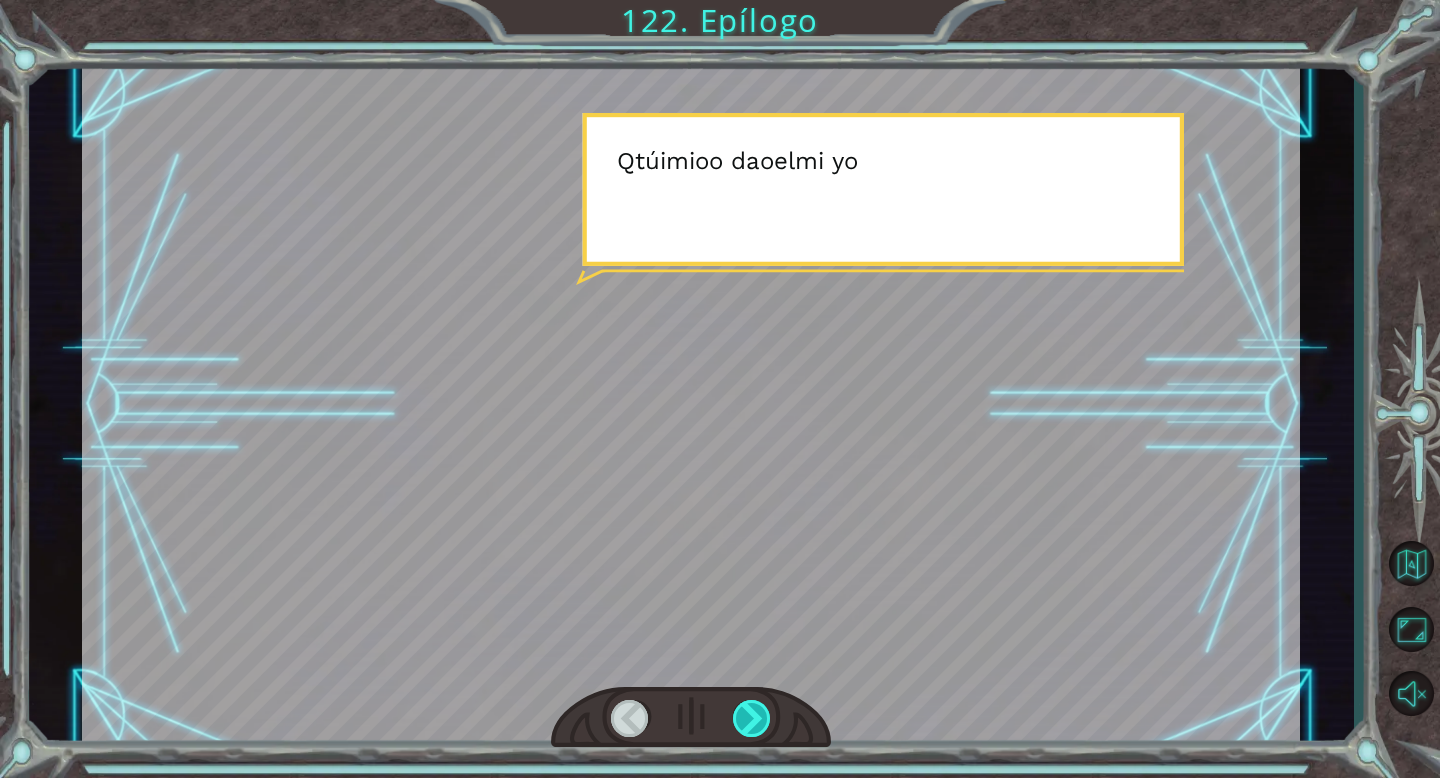click at bounding box center [752, 718] 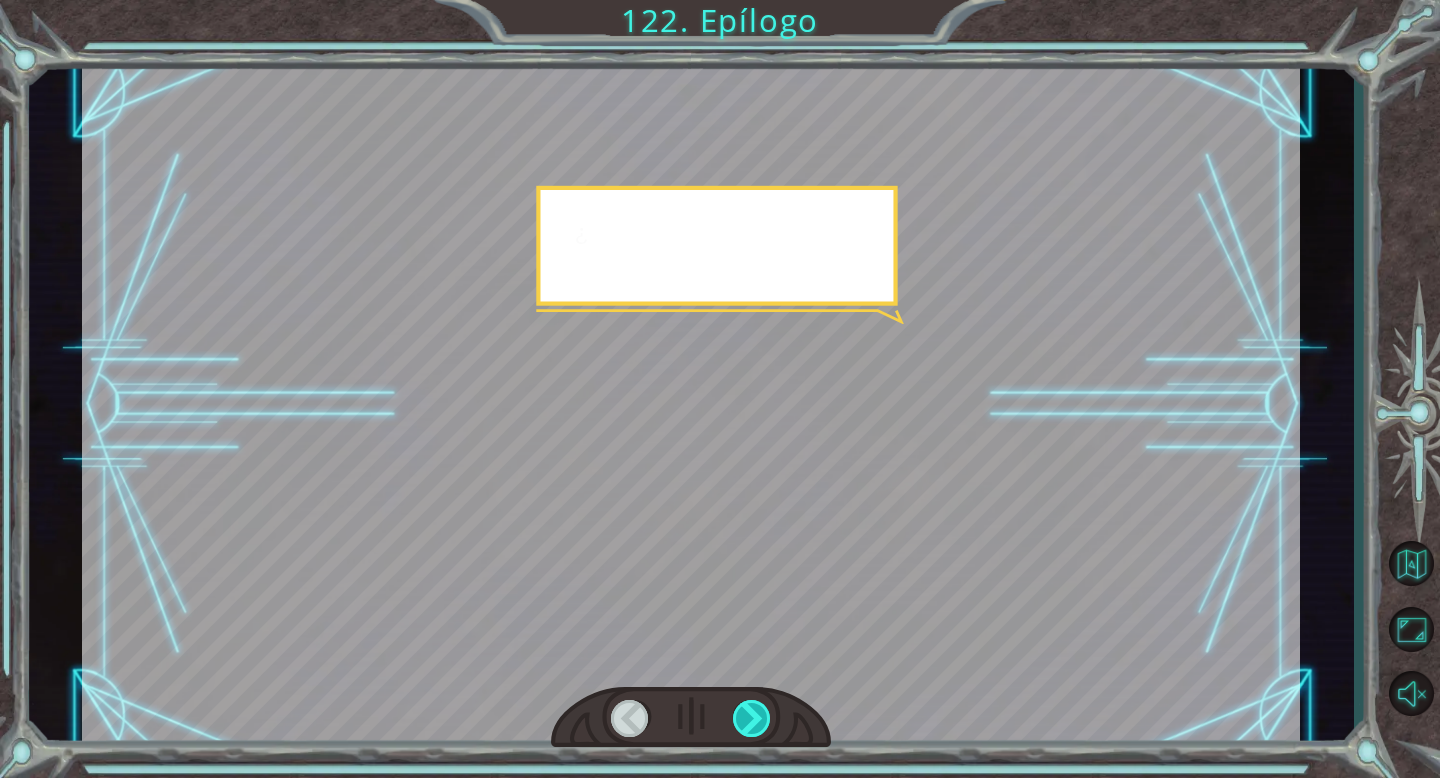 click at bounding box center [752, 718] 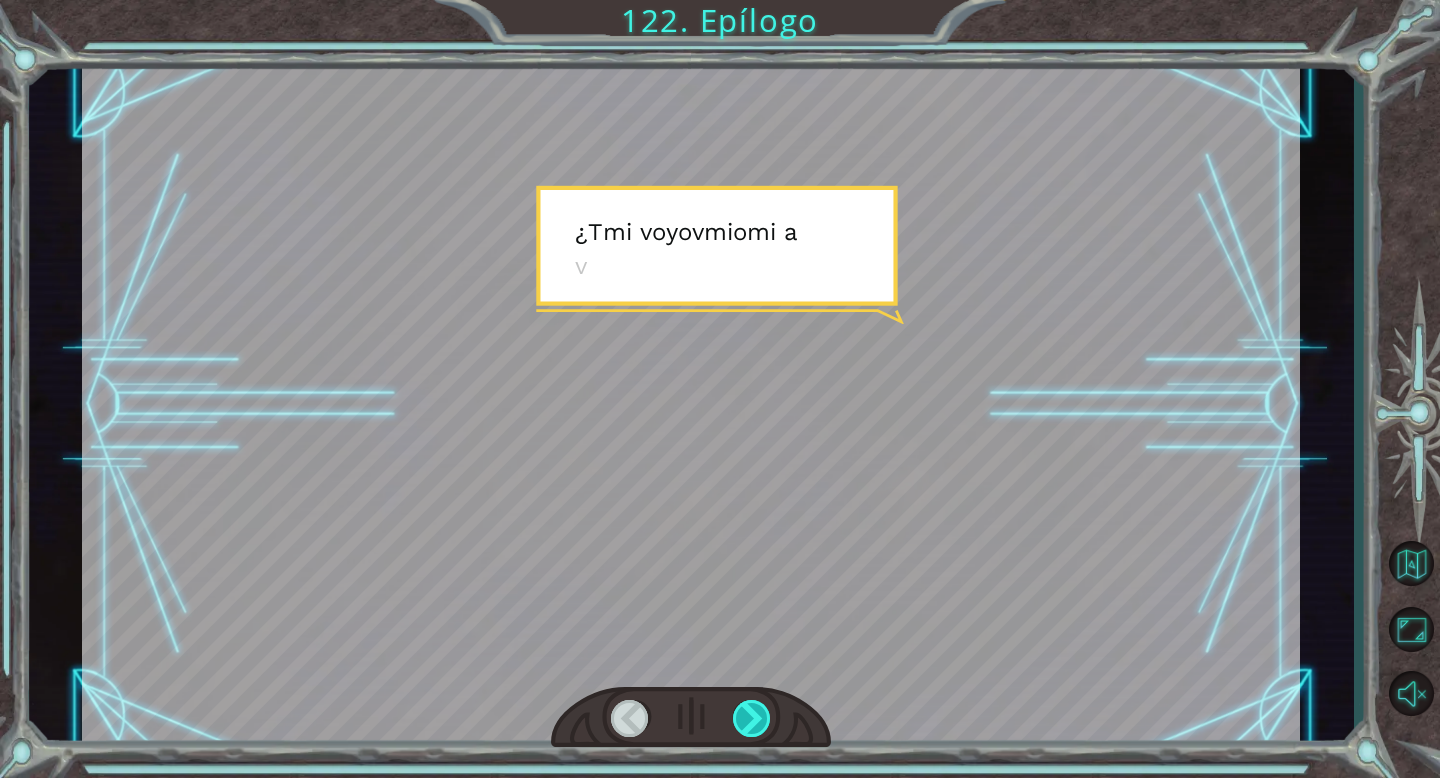 click at bounding box center [752, 718] 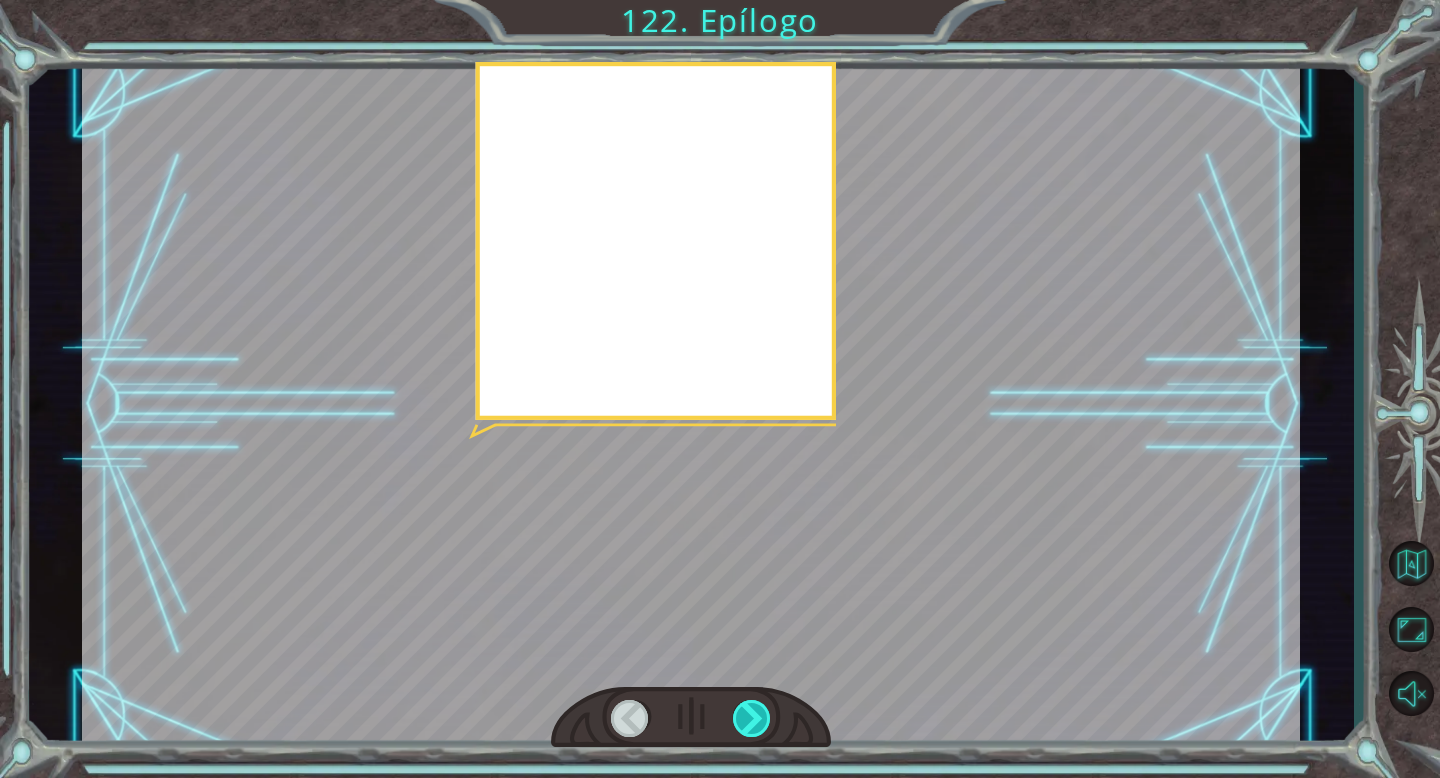 click at bounding box center (752, 718) 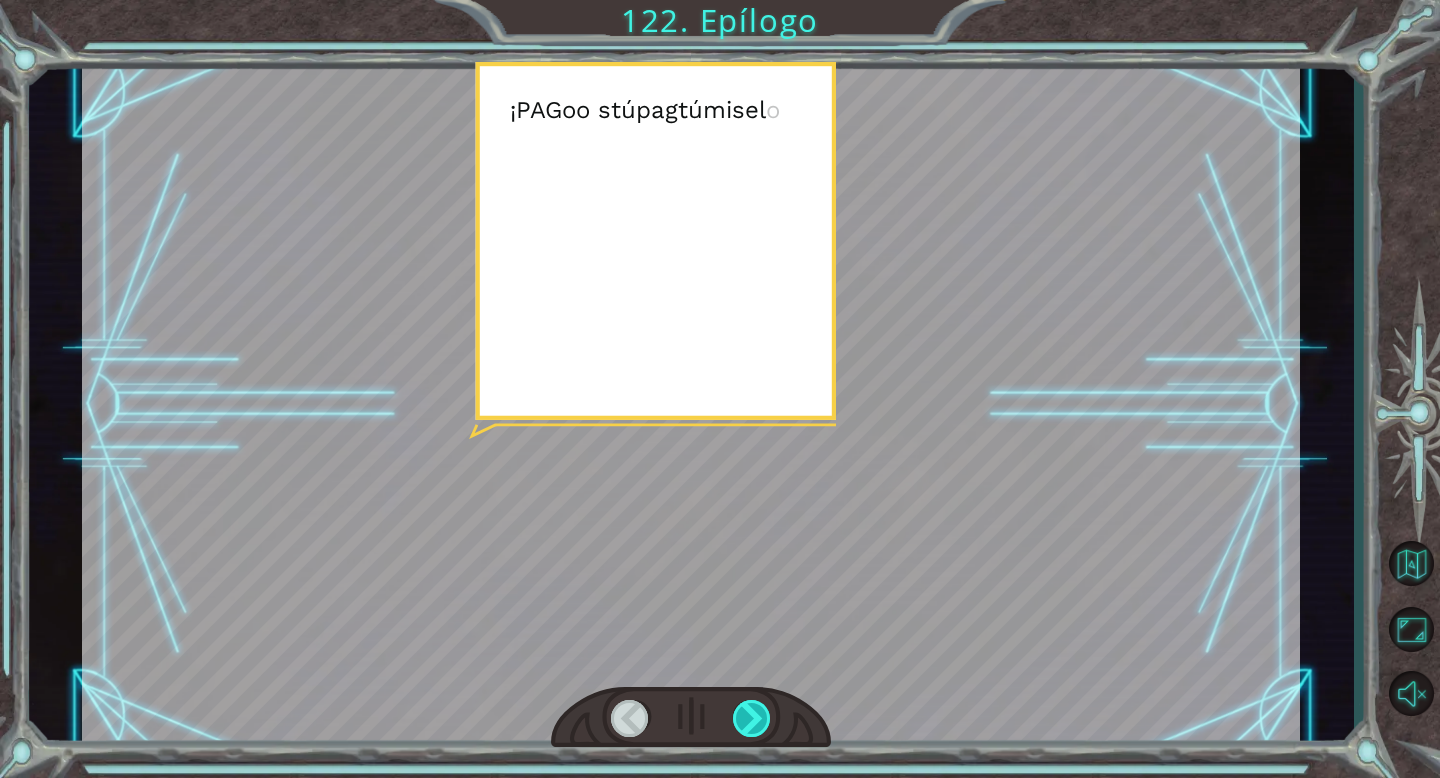 click at bounding box center (752, 718) 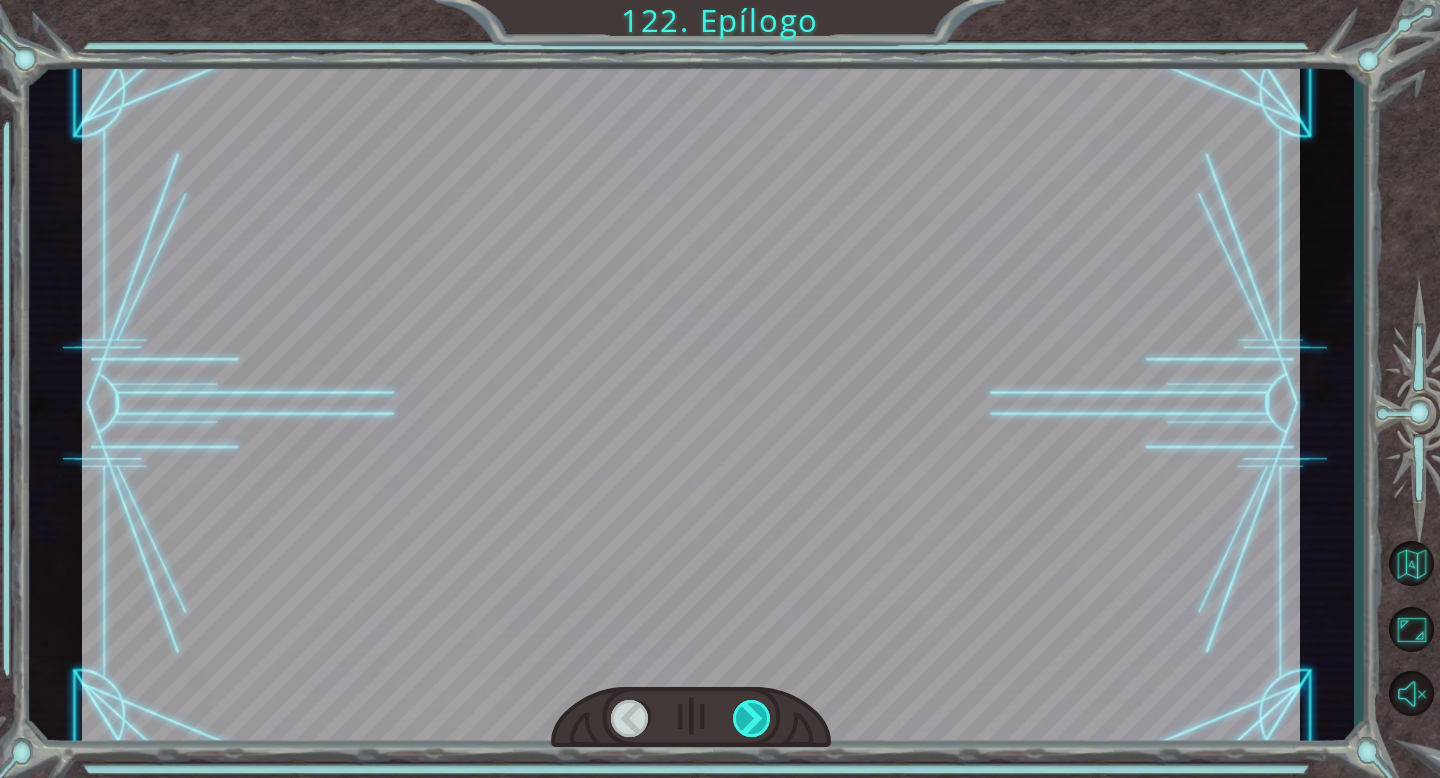 click at bounding box center (752, 718) 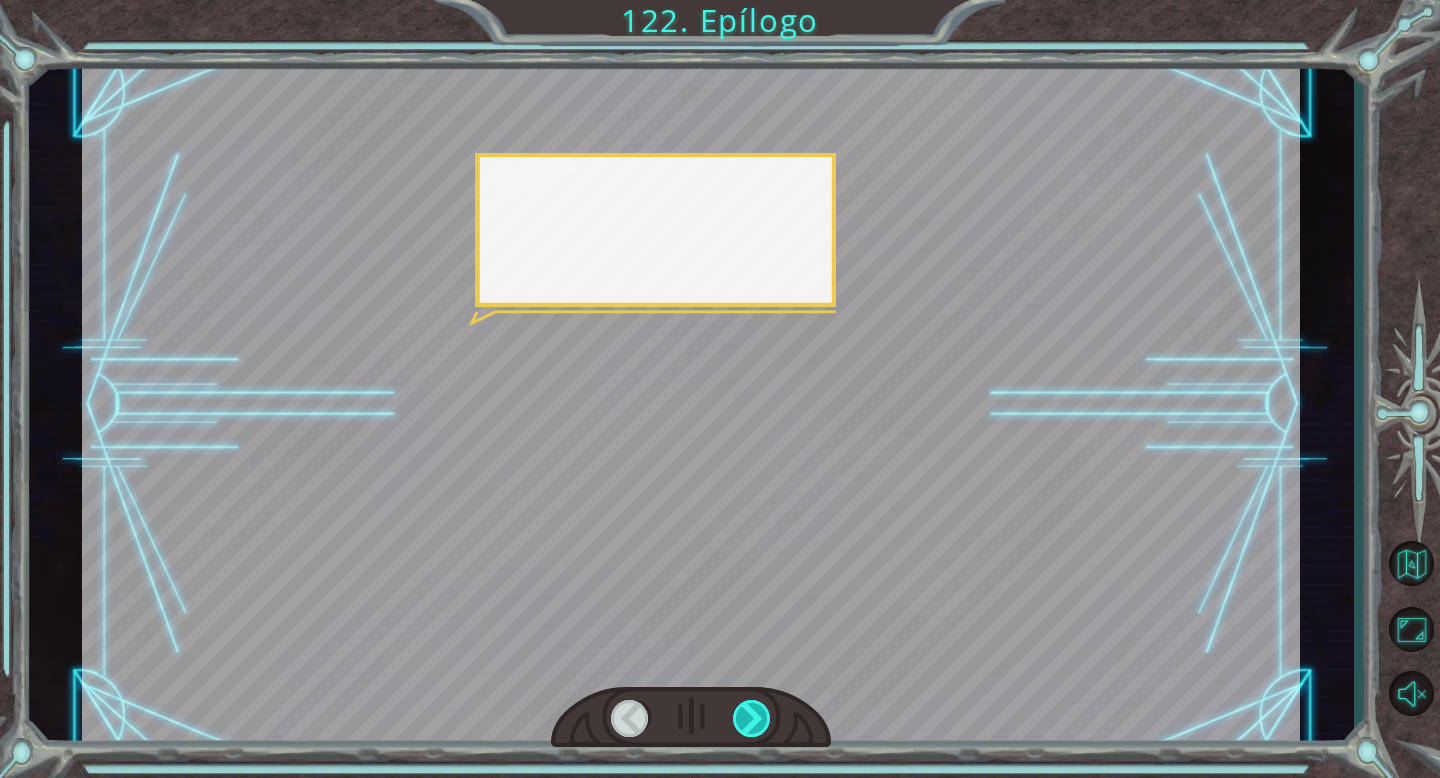 click at bounding box center [752, 718] 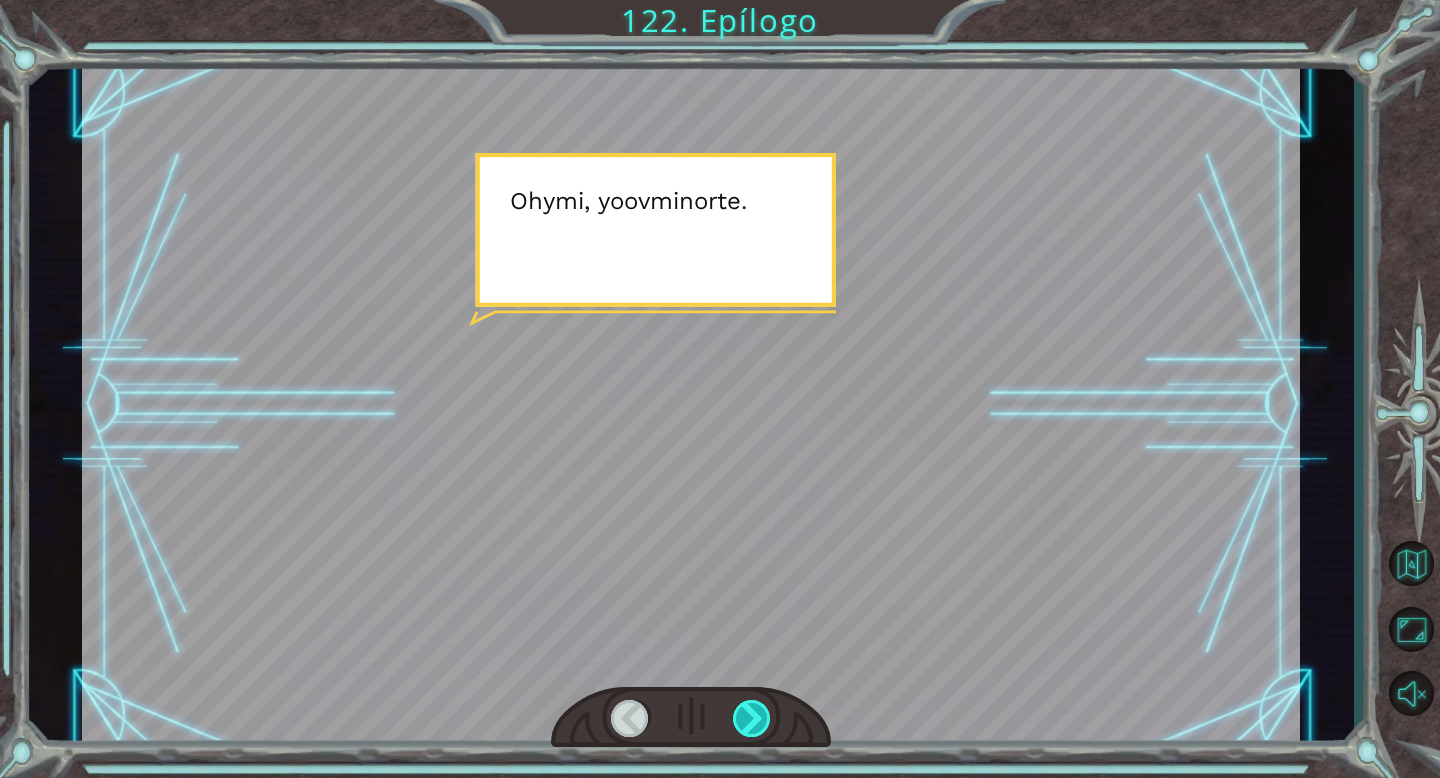 click at bounding box center (752, 718) 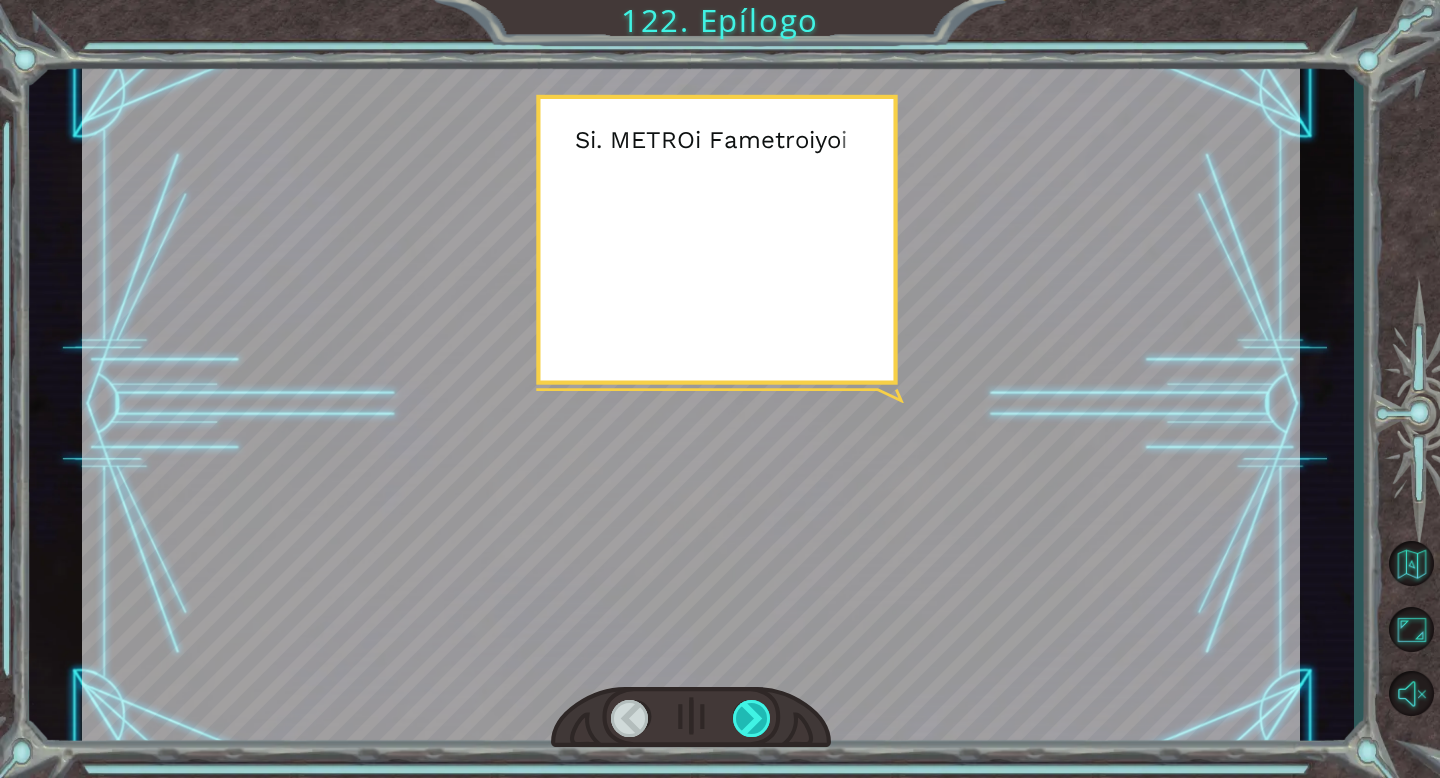 click at bounding box center (752, 718) 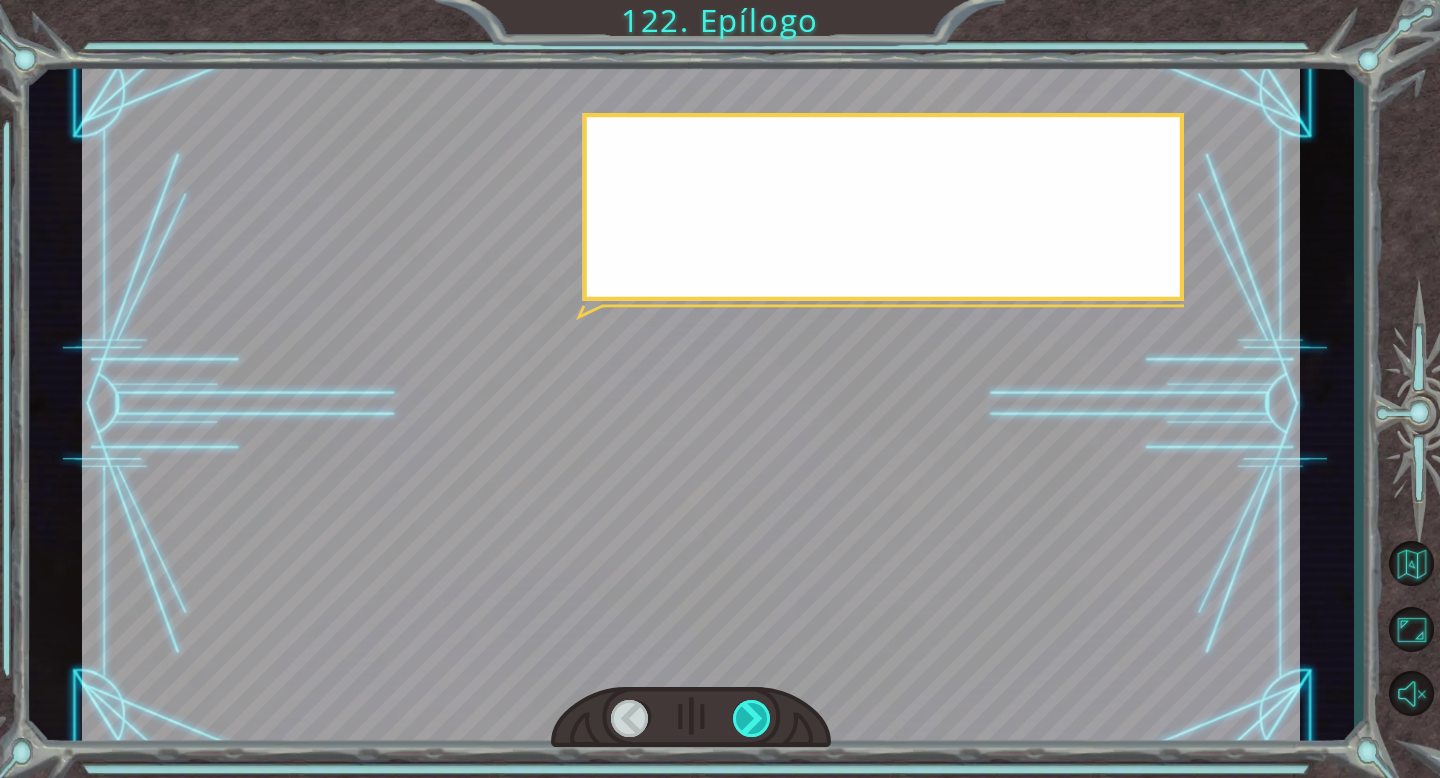 click at bounding box center (752, 718) 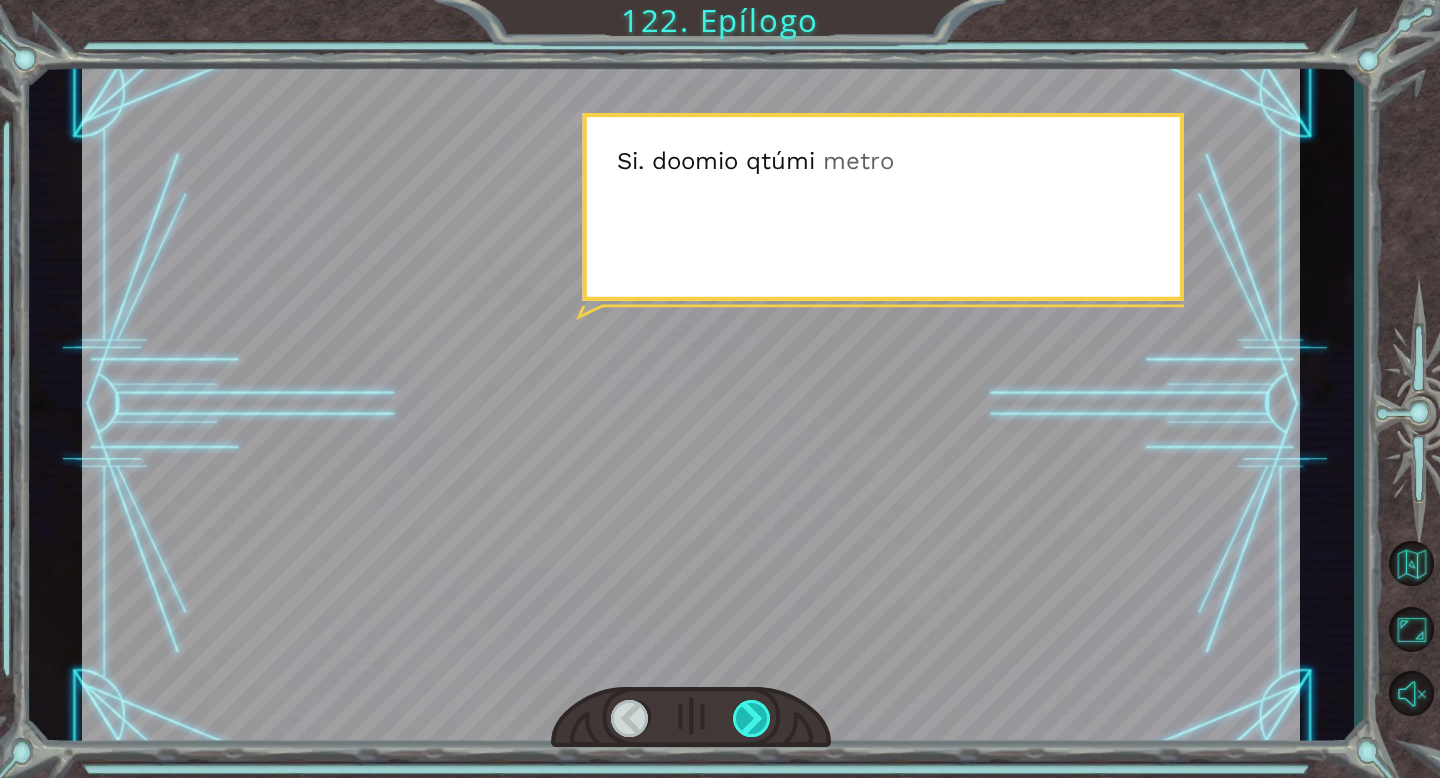 click at bounding box center (752, 718) 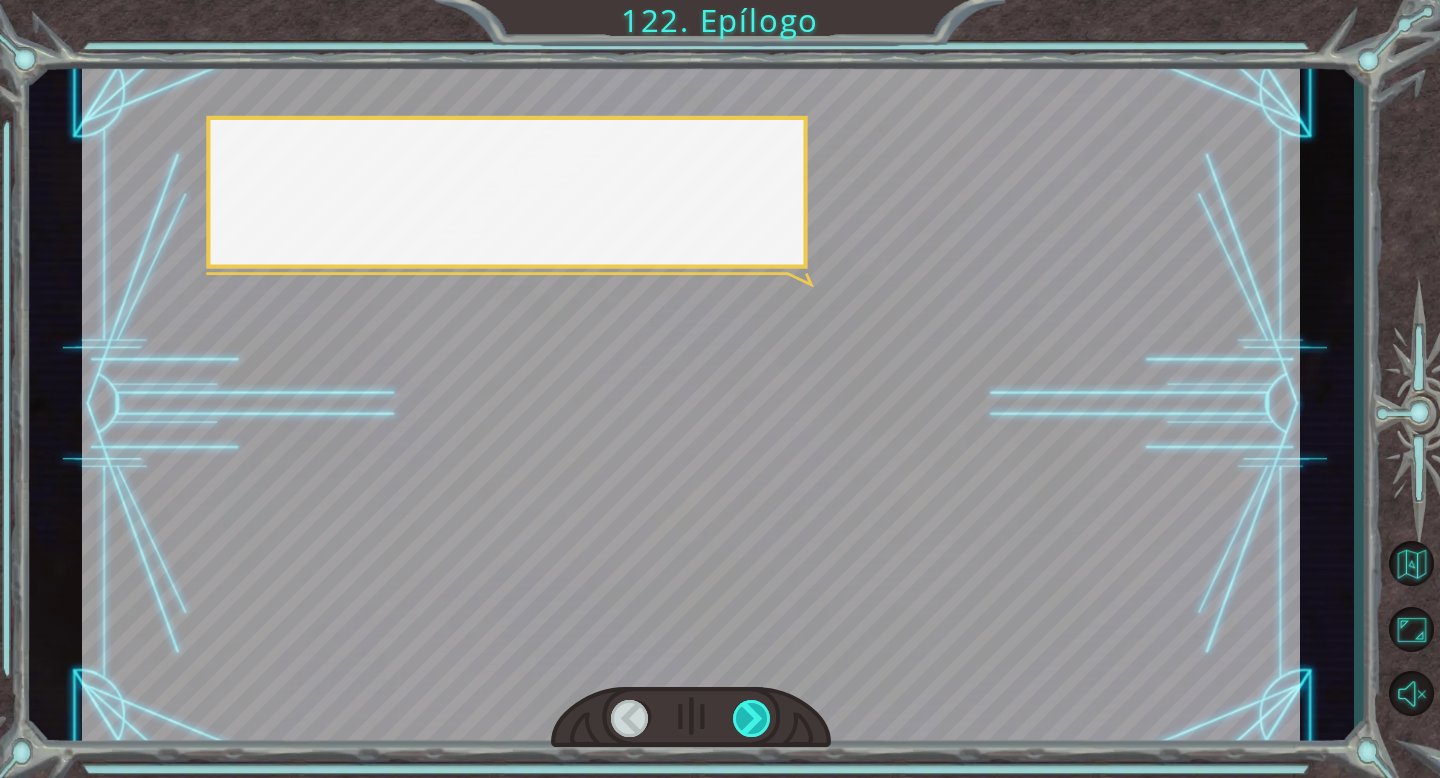 click at bounding box center (752, 718) 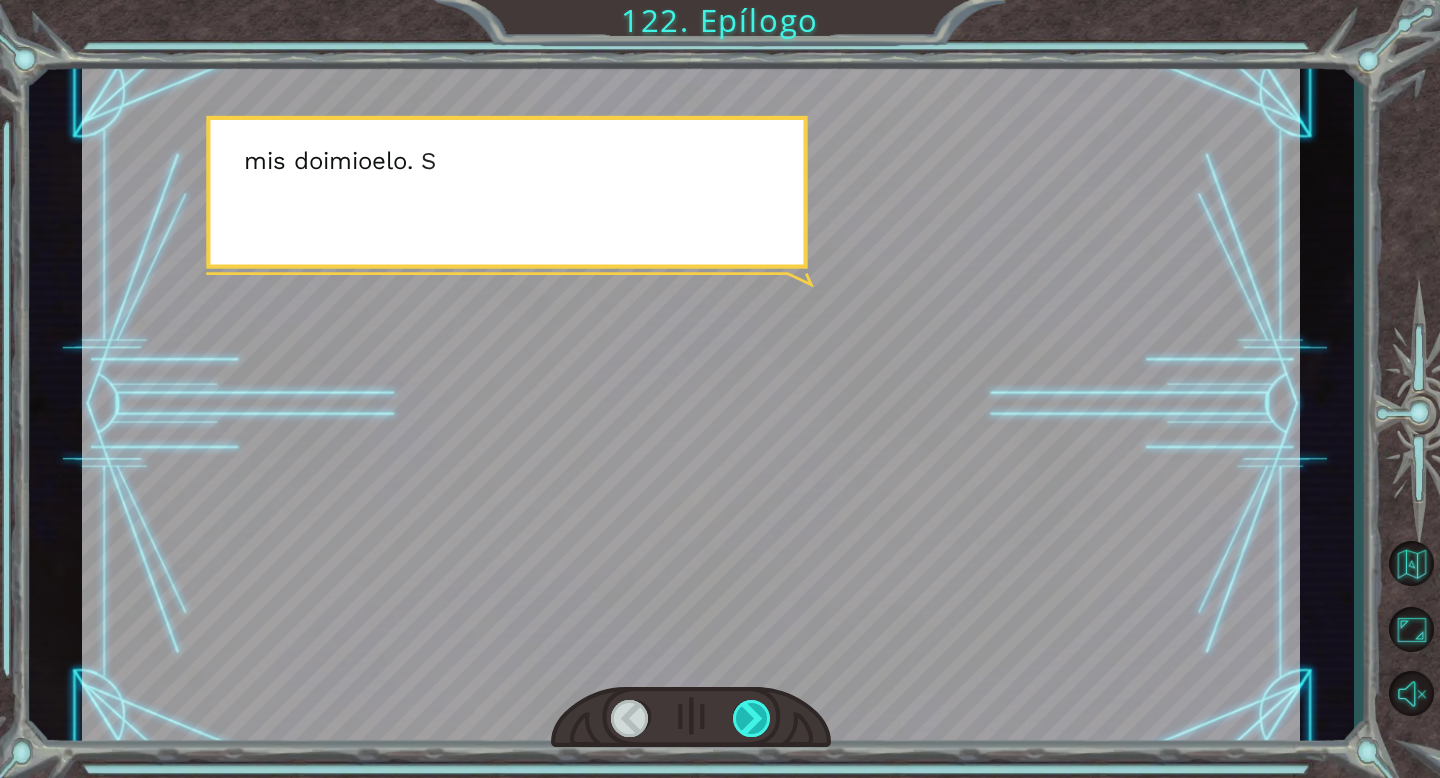 click at bounding box center [752, 718] 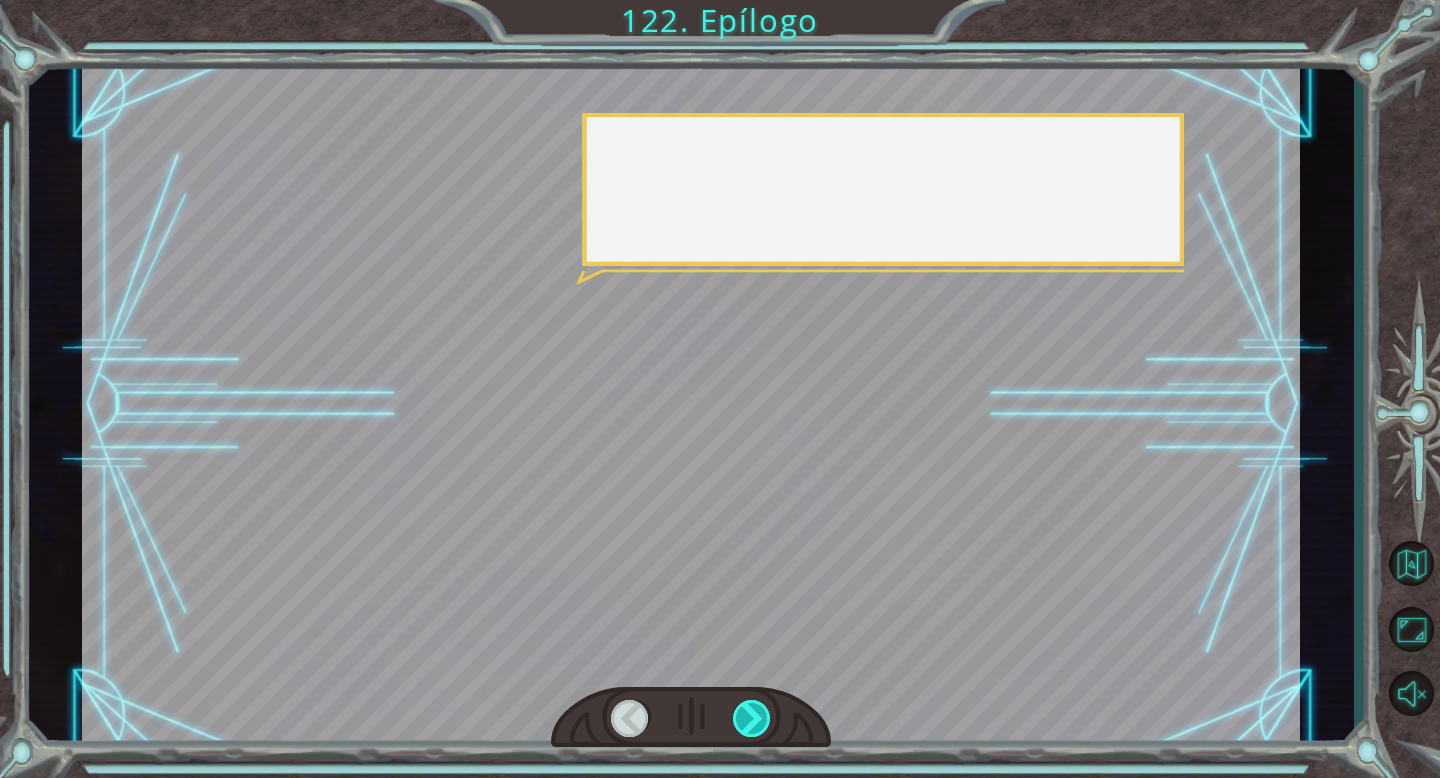 click at bounding box center (752, 718) 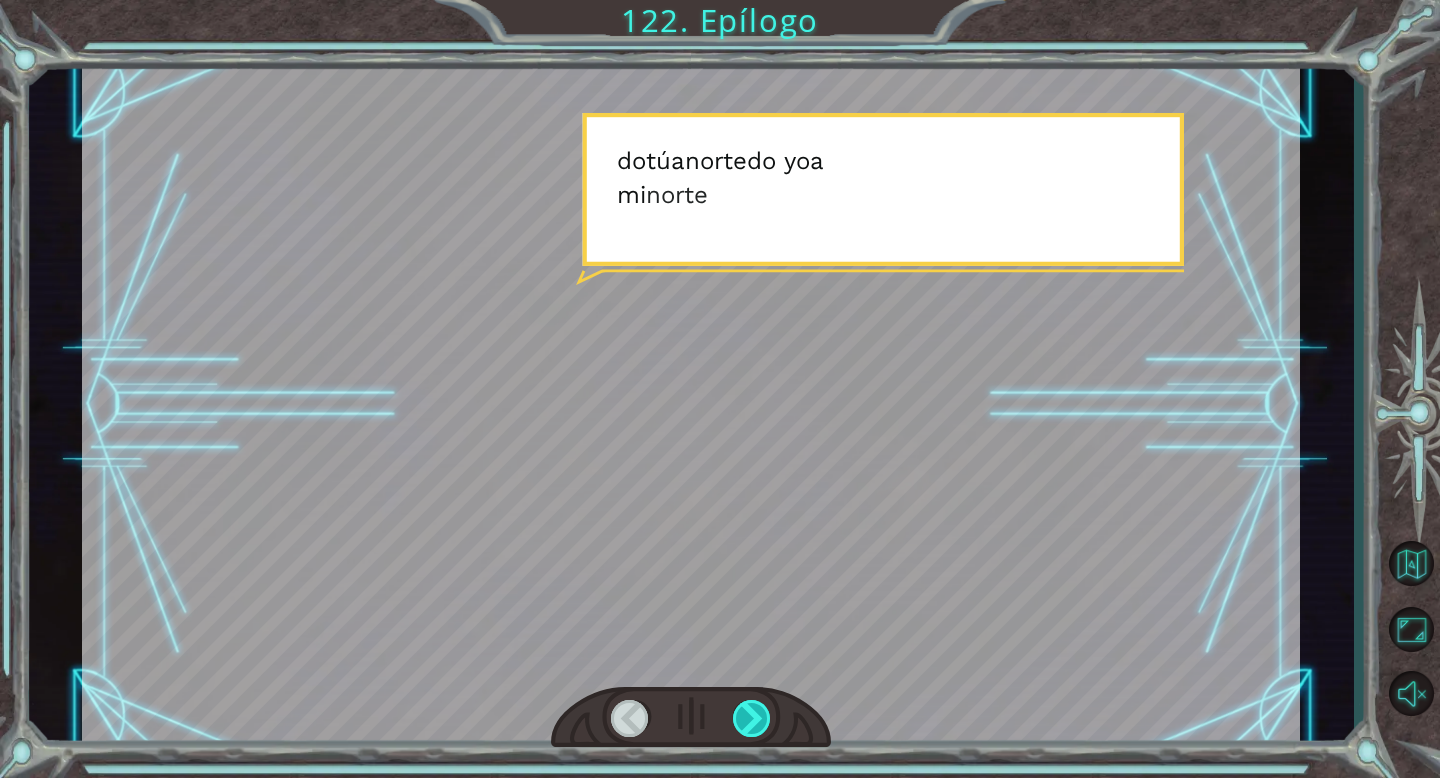 click at bounding box center [752, 718] 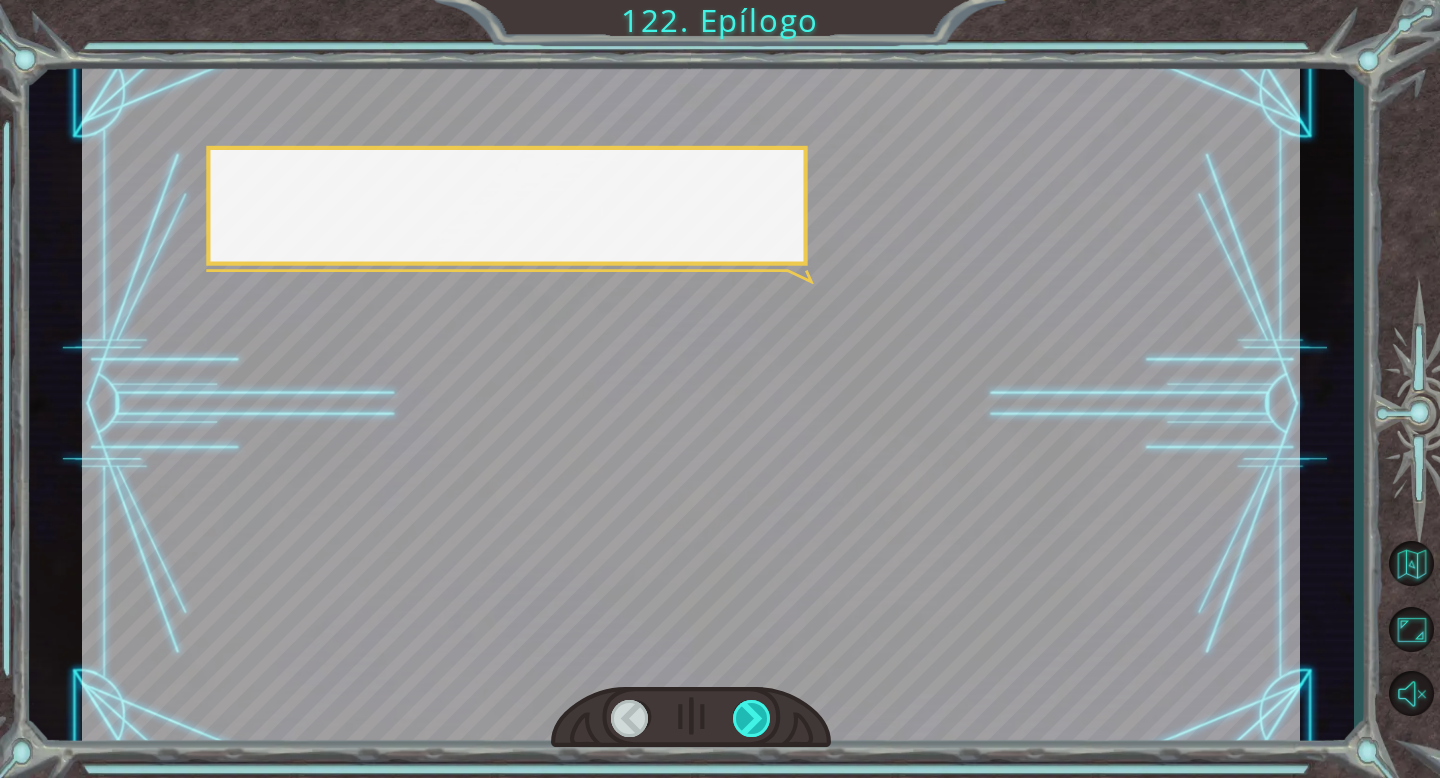 click at bounding box center [752, 718] 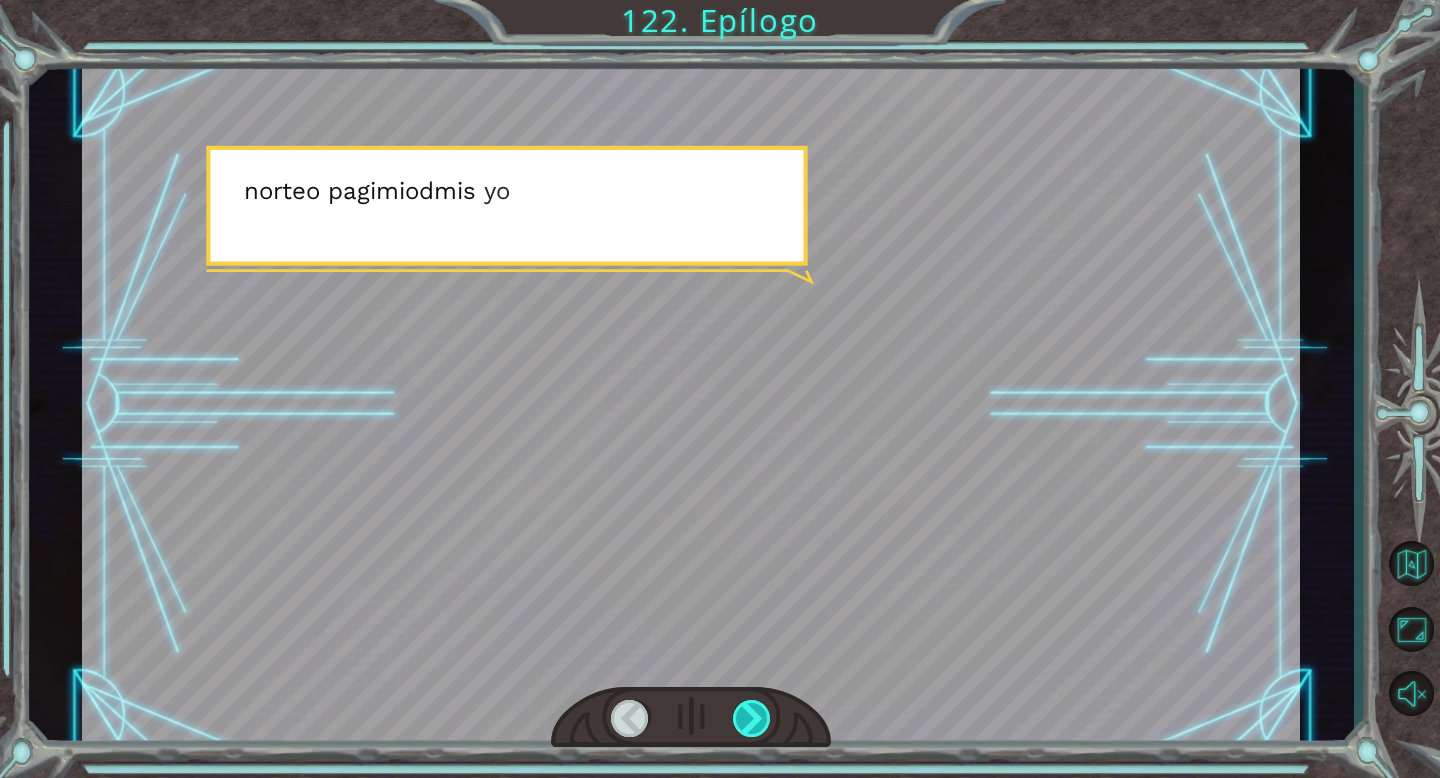 click at bounding box center [752, 718] 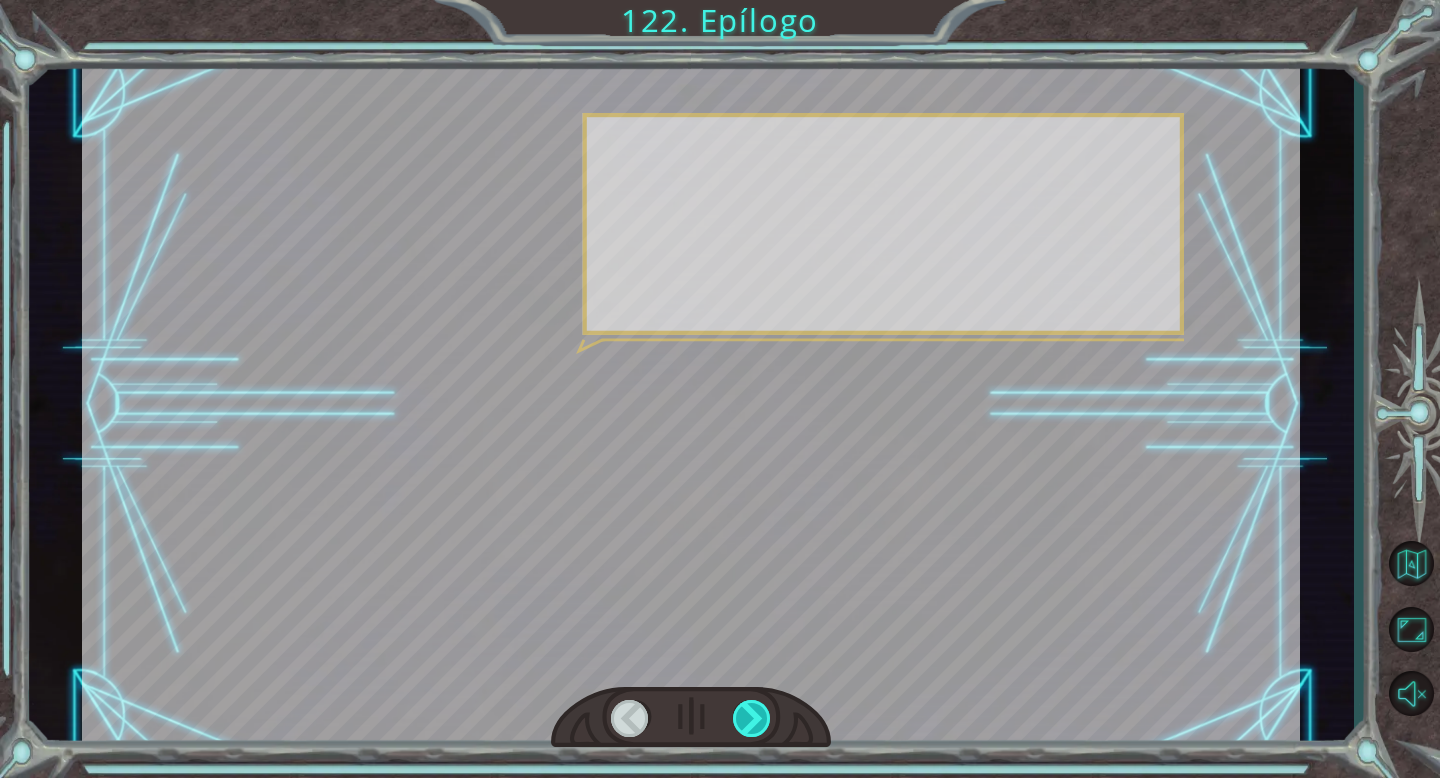 click at bounding box center [752, 718] 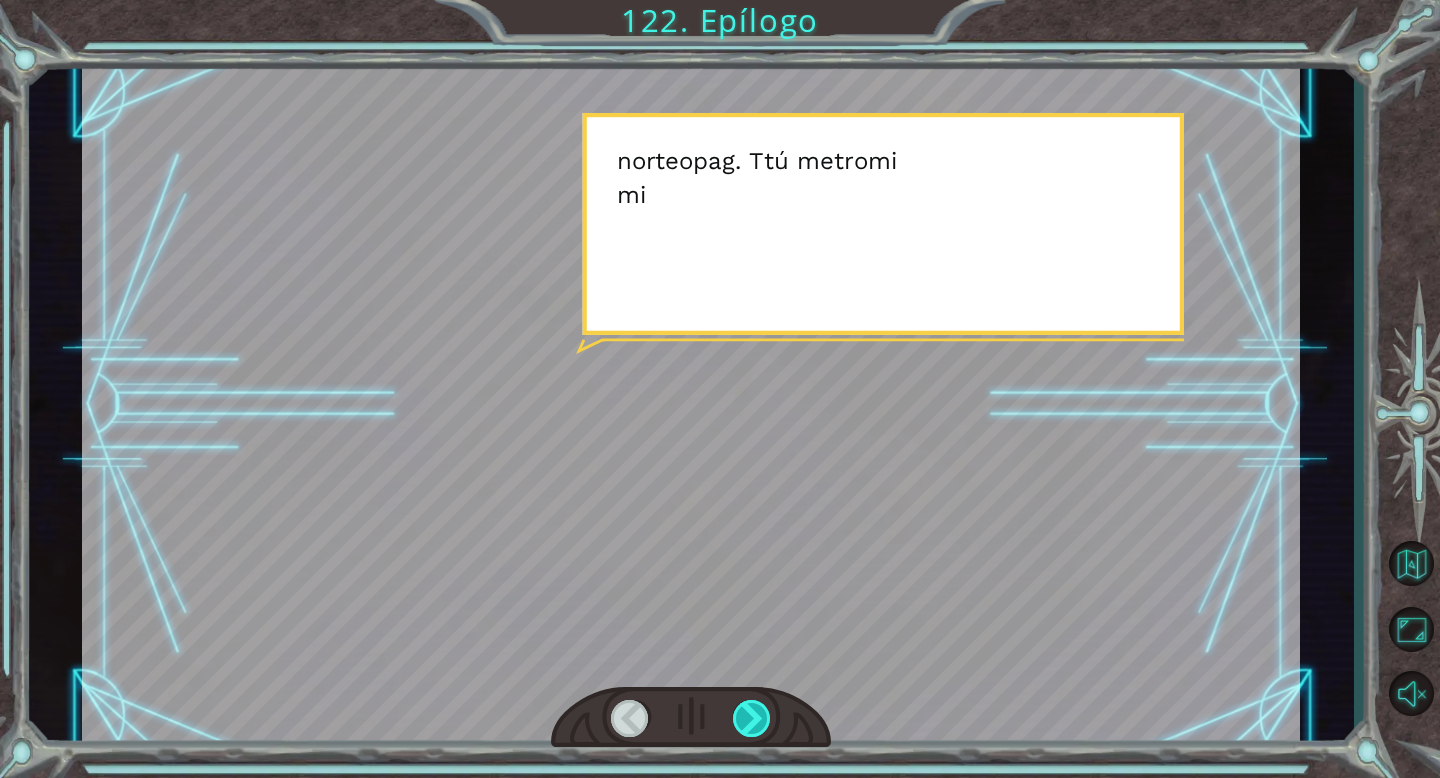 click at bounding box center [752, 718] 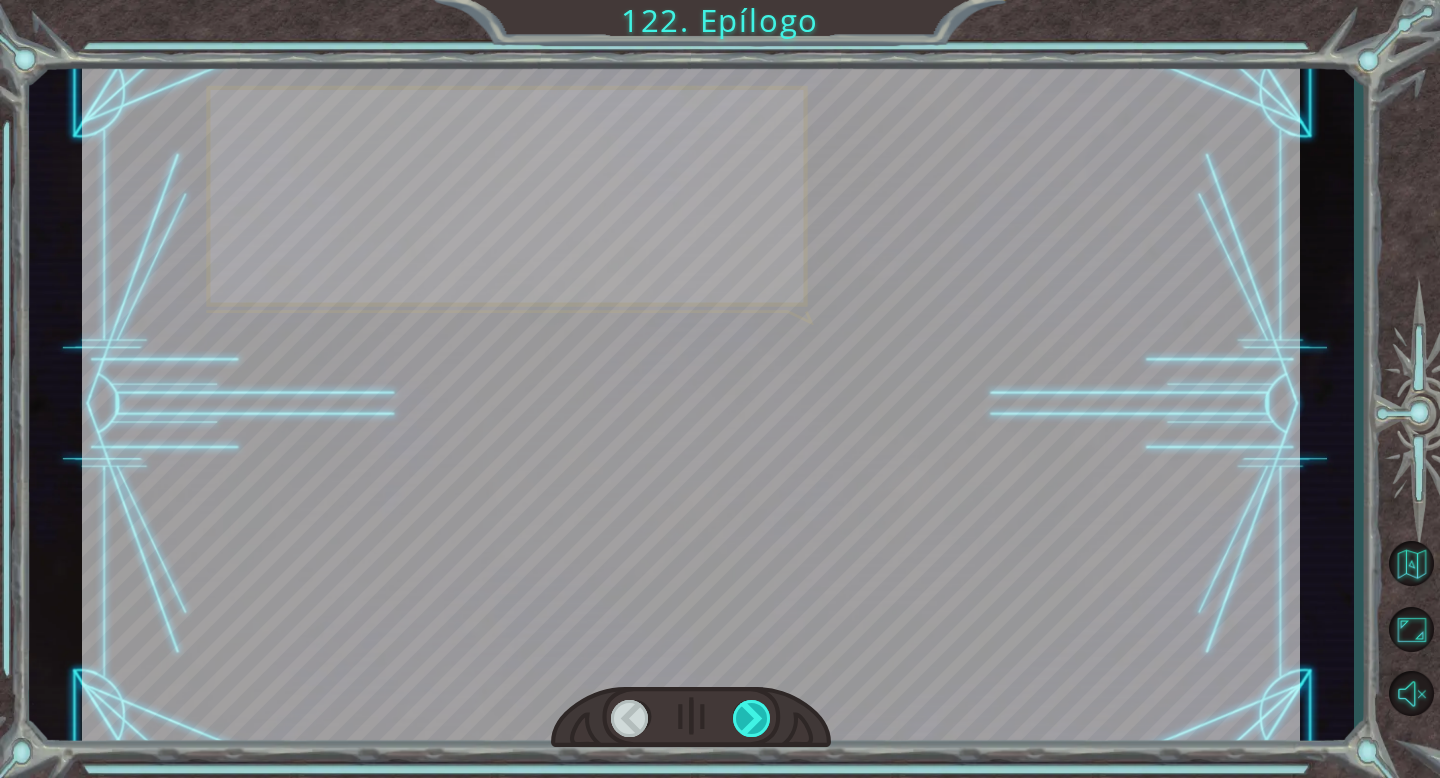 click at bounding box center (752, 718) 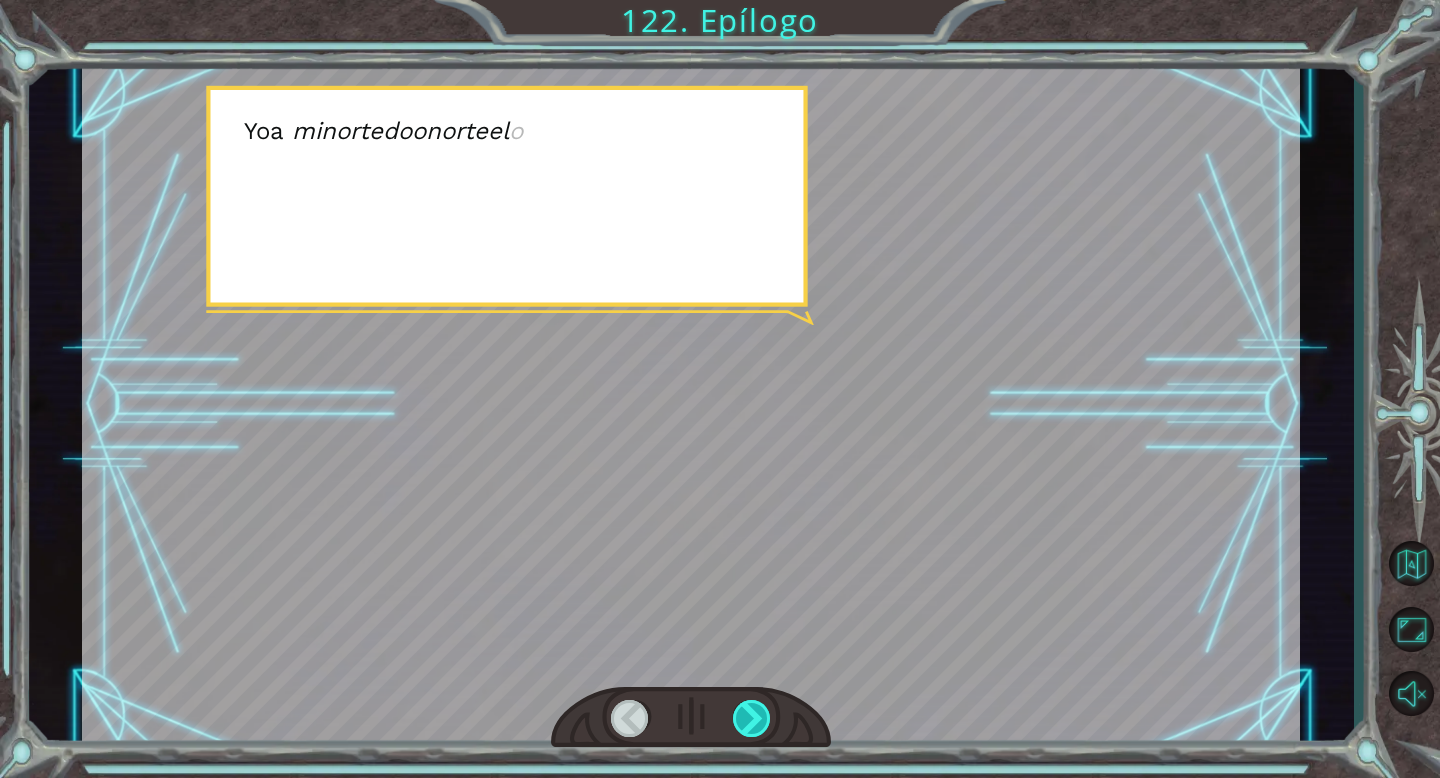 click at bounding box center [752, 718] 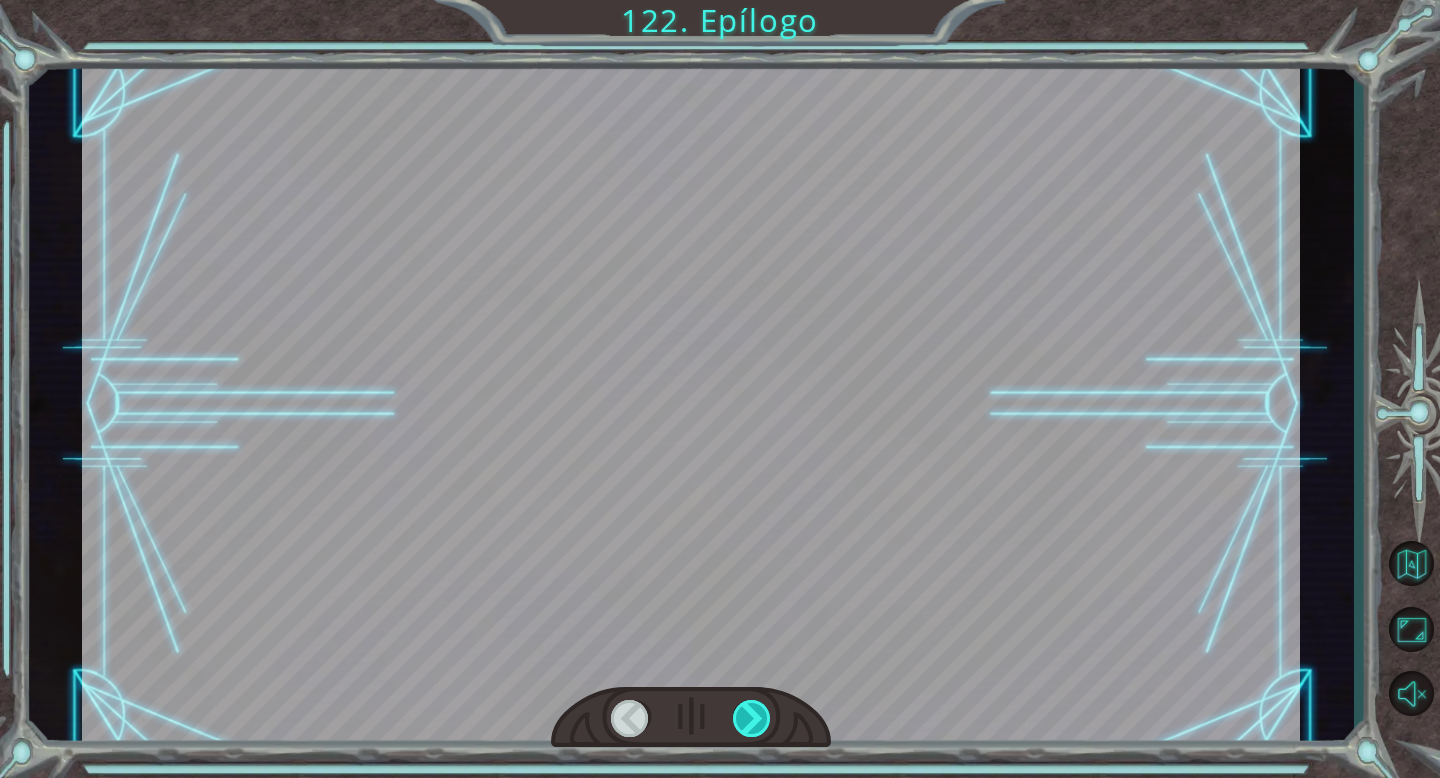 click at bounding box center [752, 718] 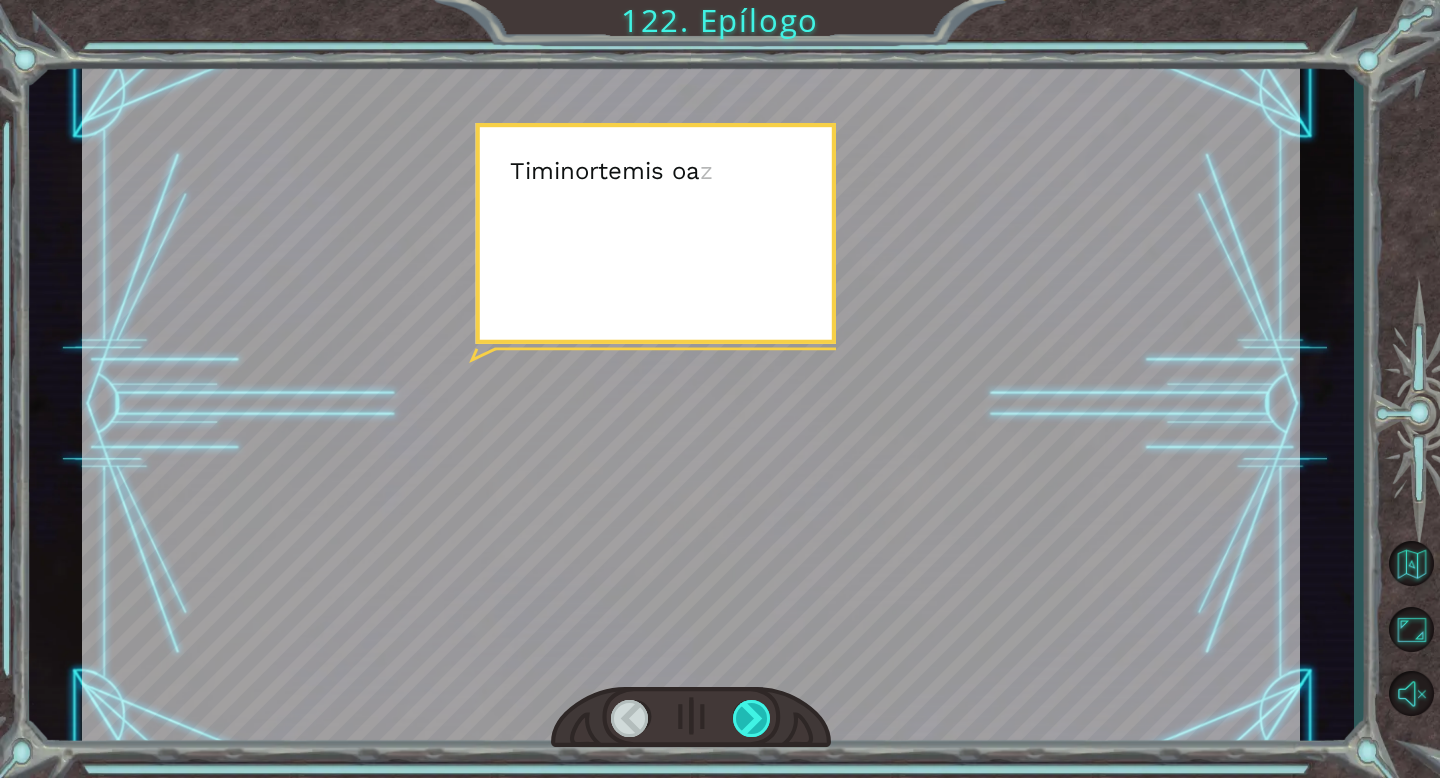 click at bounding box center [752, 718] 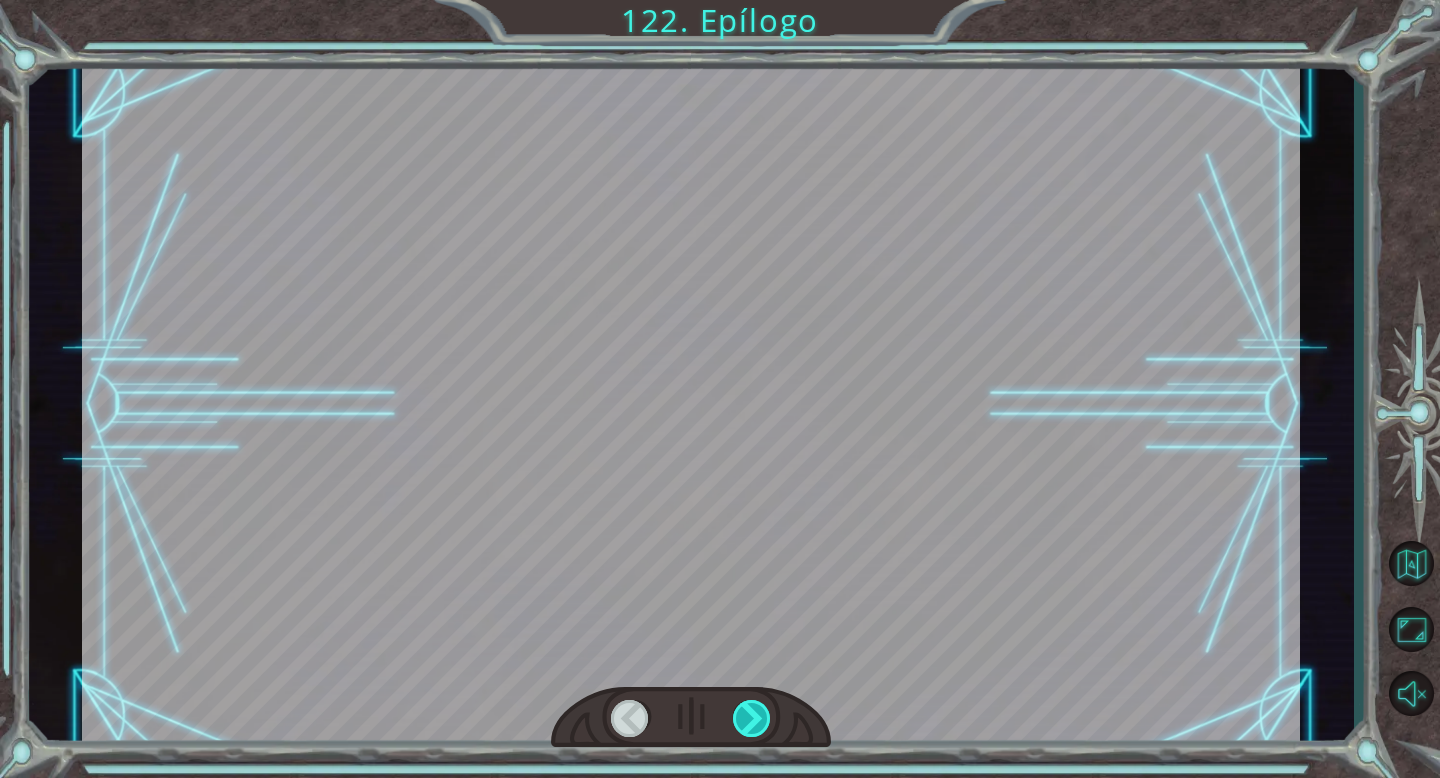 click at bounding box center (752, 718) 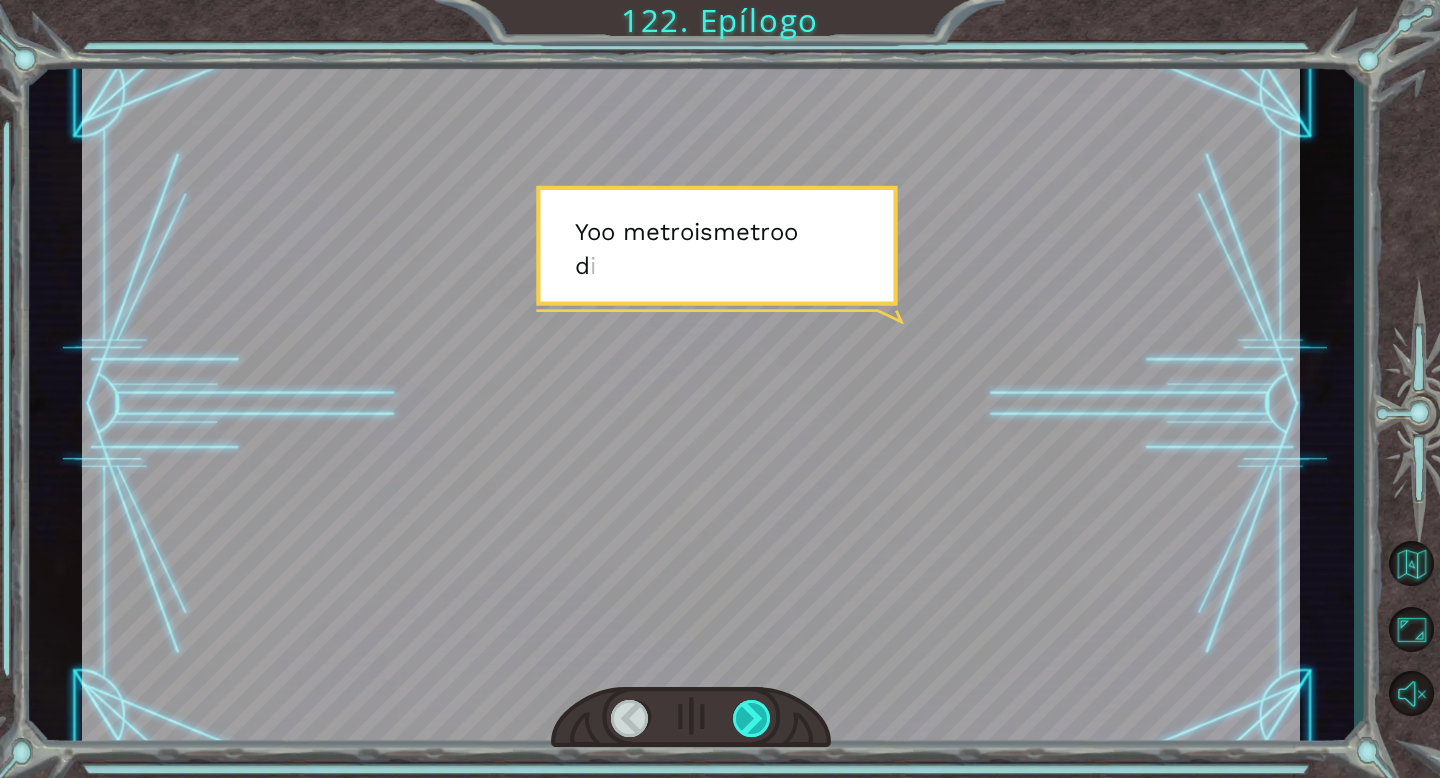 click at bounding box center [752, 718] 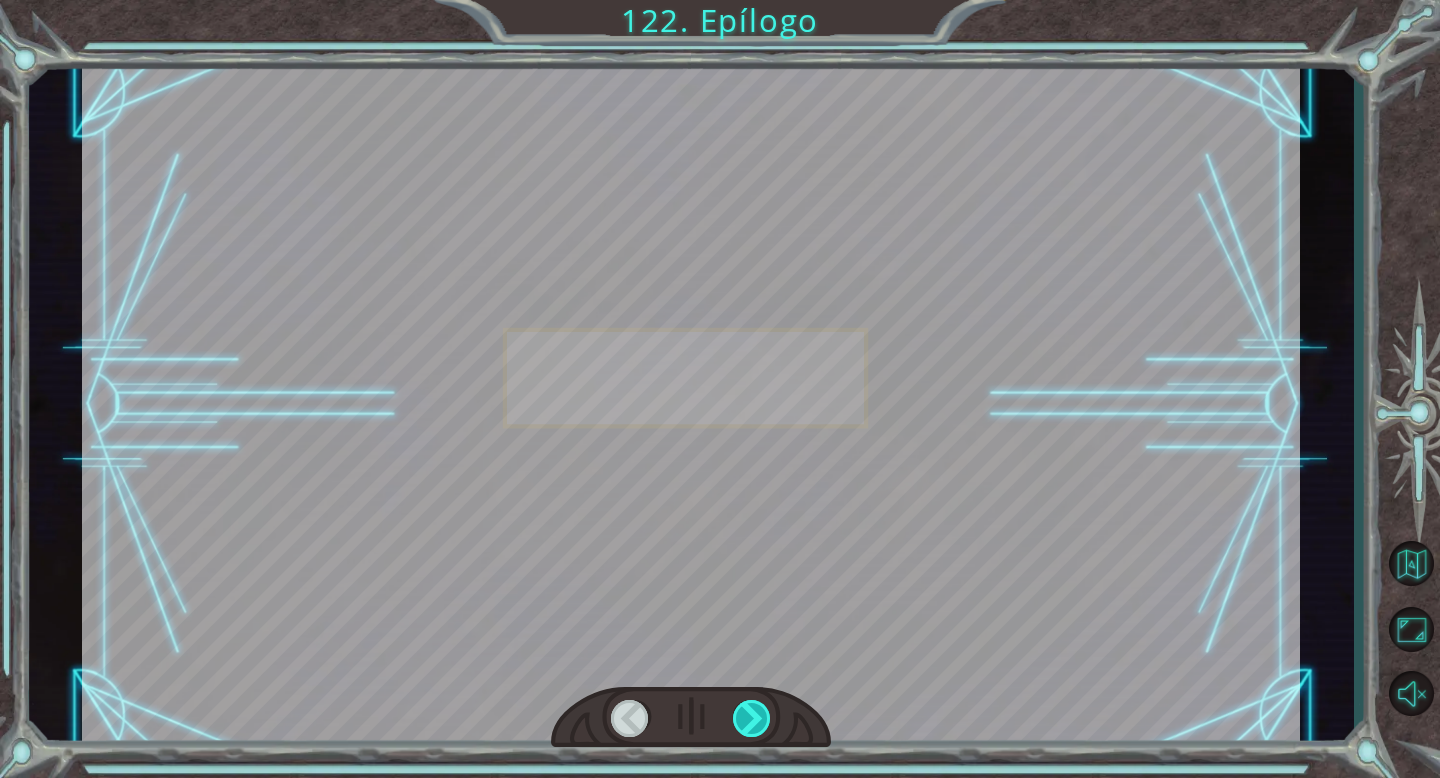 click at bounding box center [752, 718] 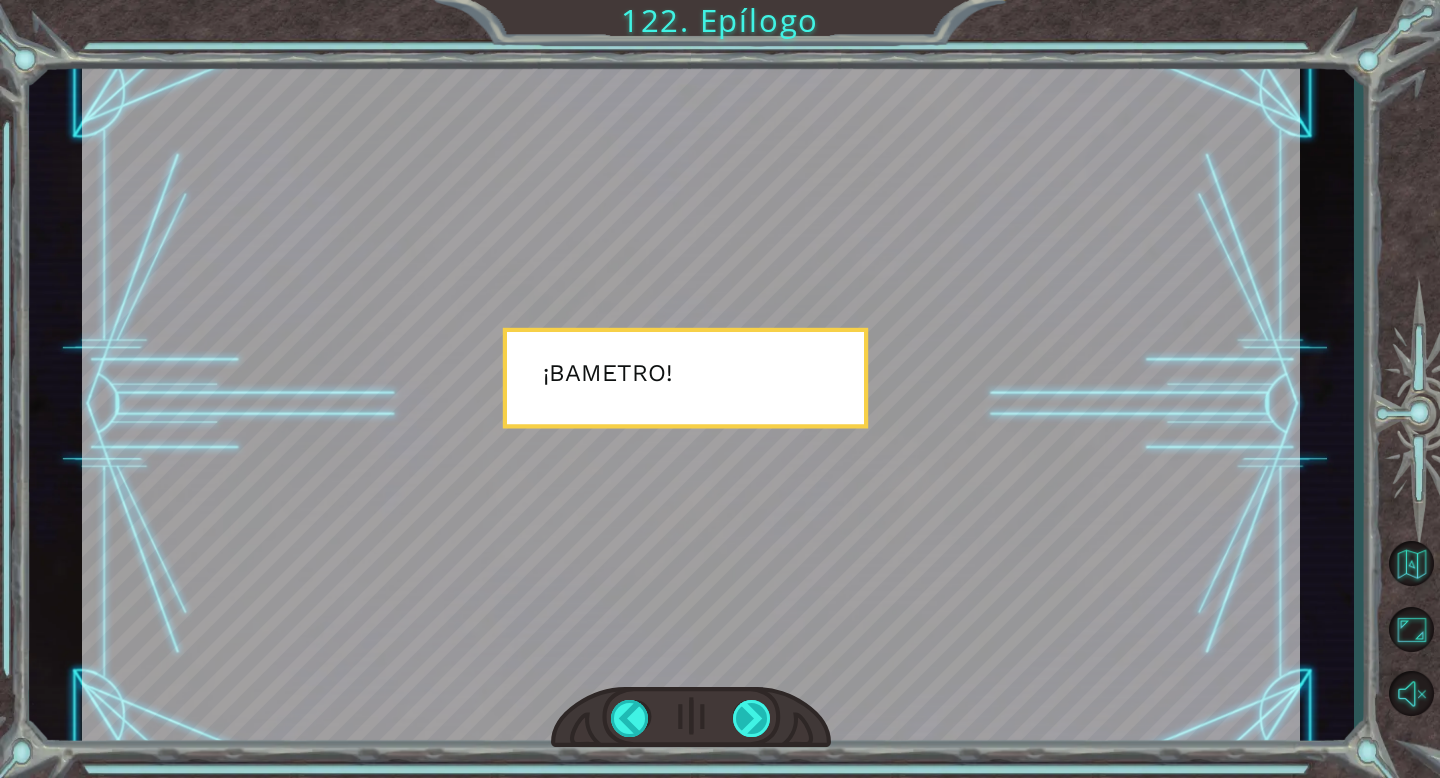 click at bounding box center [752, 718] 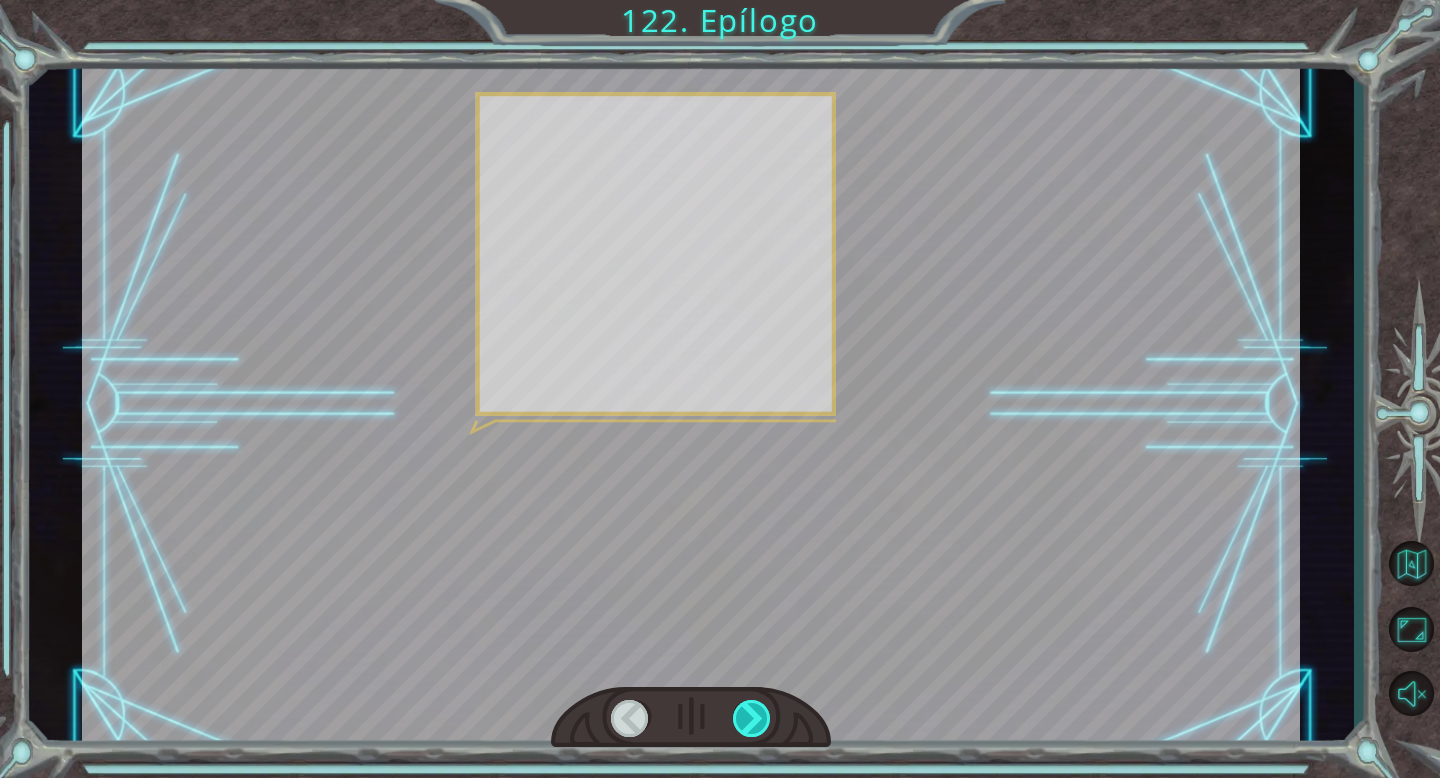 click at bounding box center [752, 718] 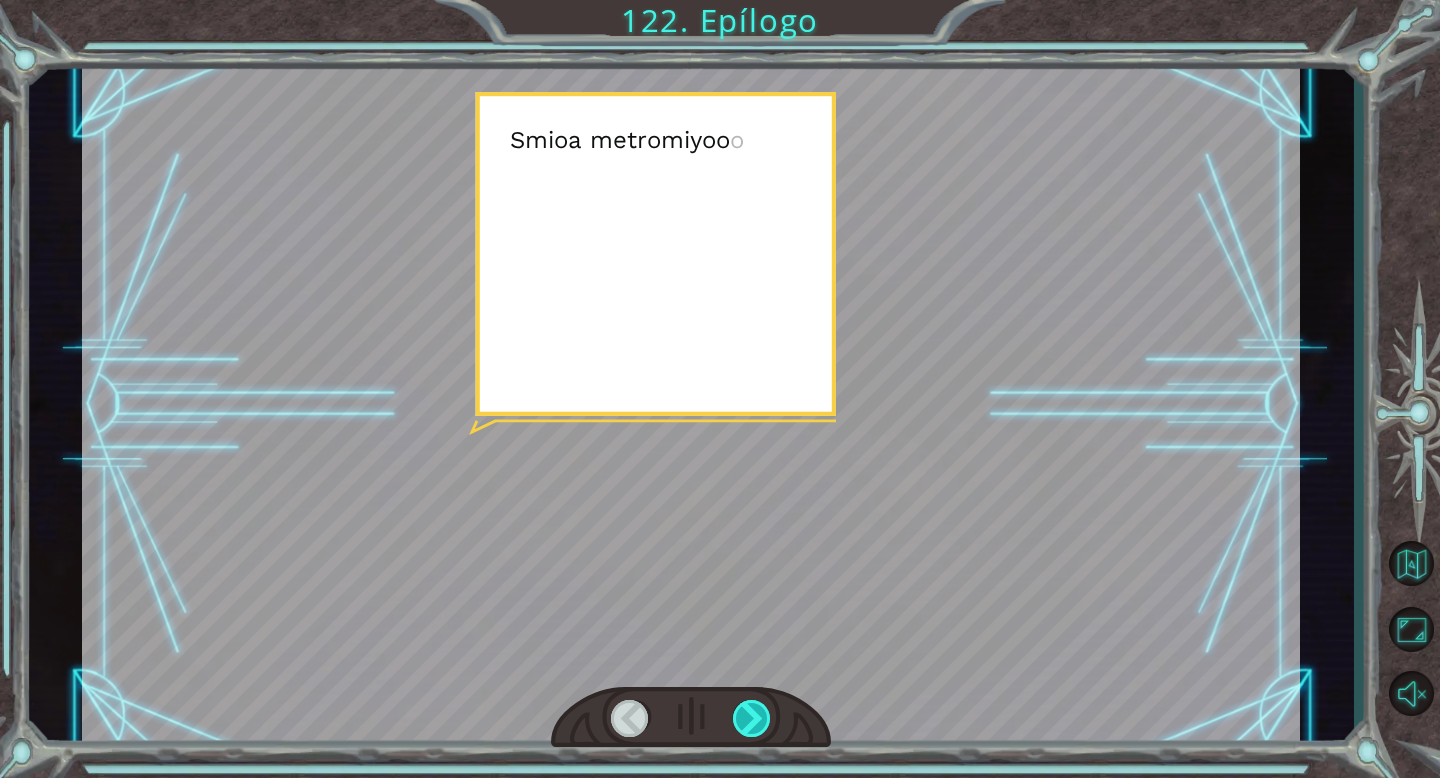 click at bounding box center [752, 718] 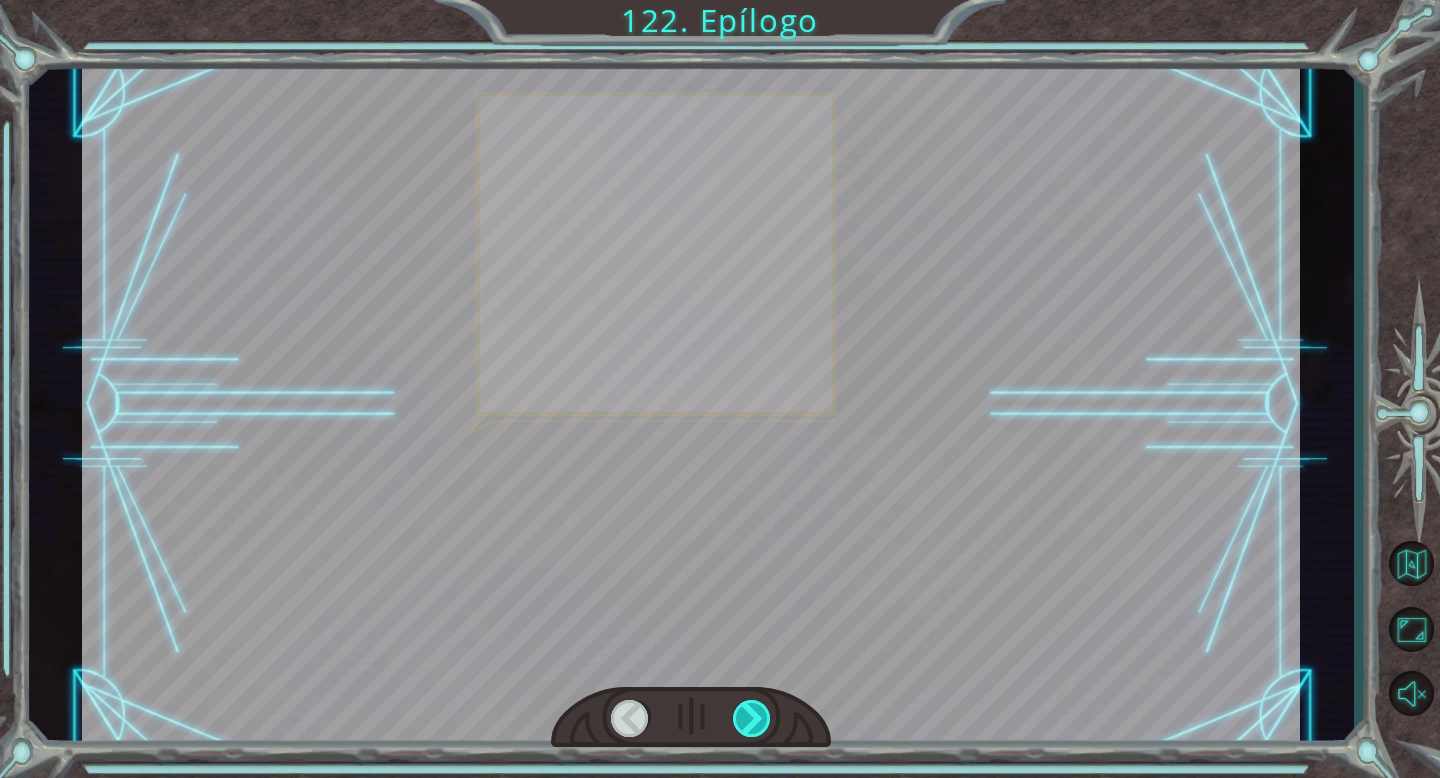 click at bounding box center [752, 718] 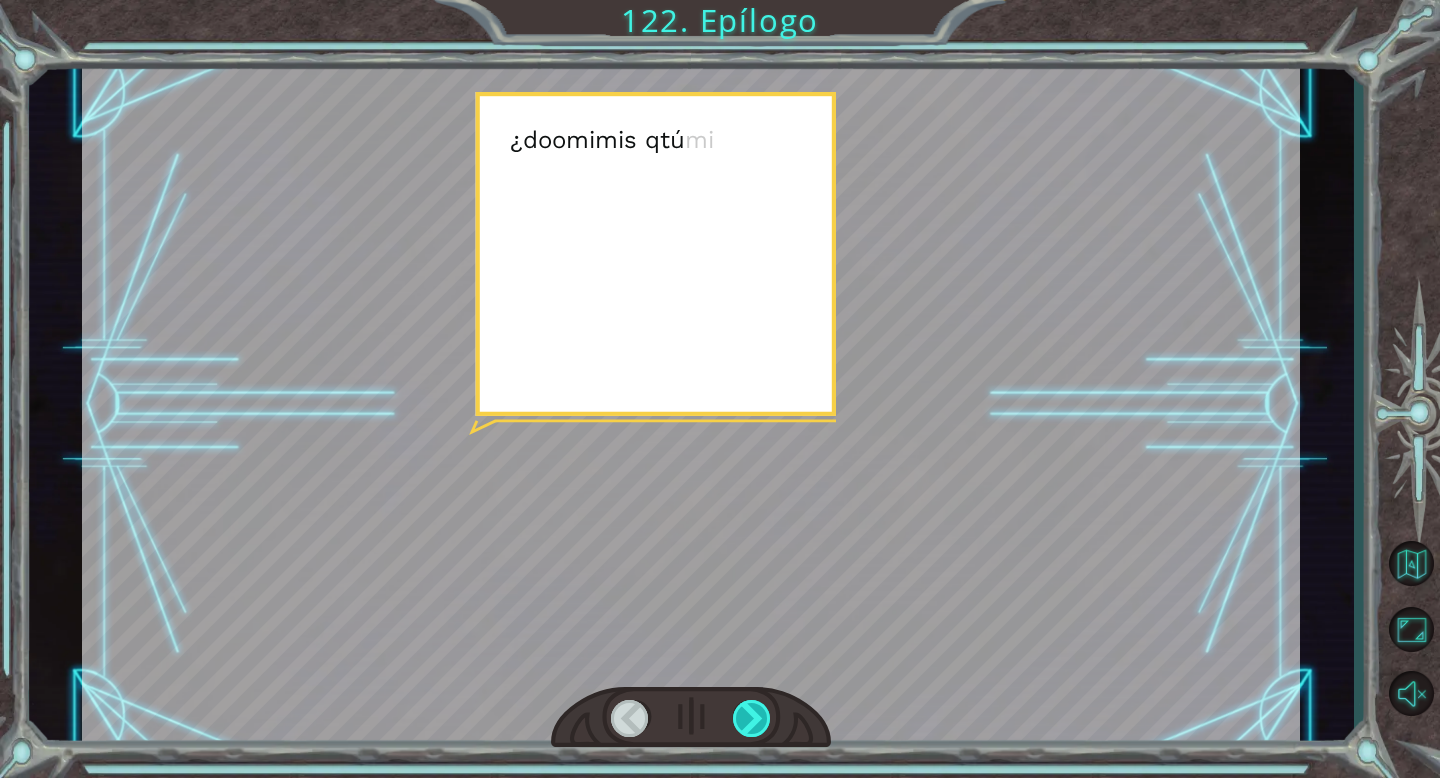 click at bounding box center [752, 718] 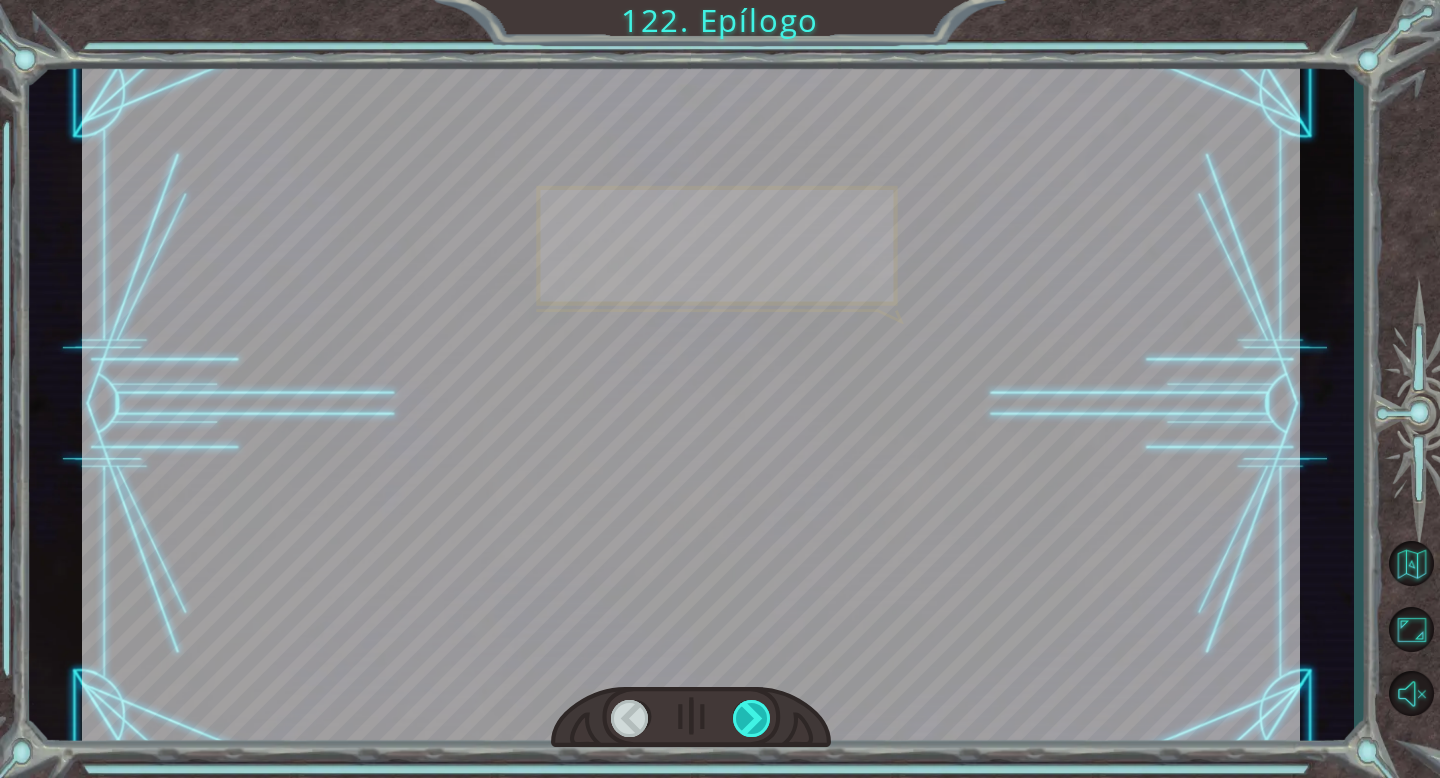 click at bounding box center [752, 718] 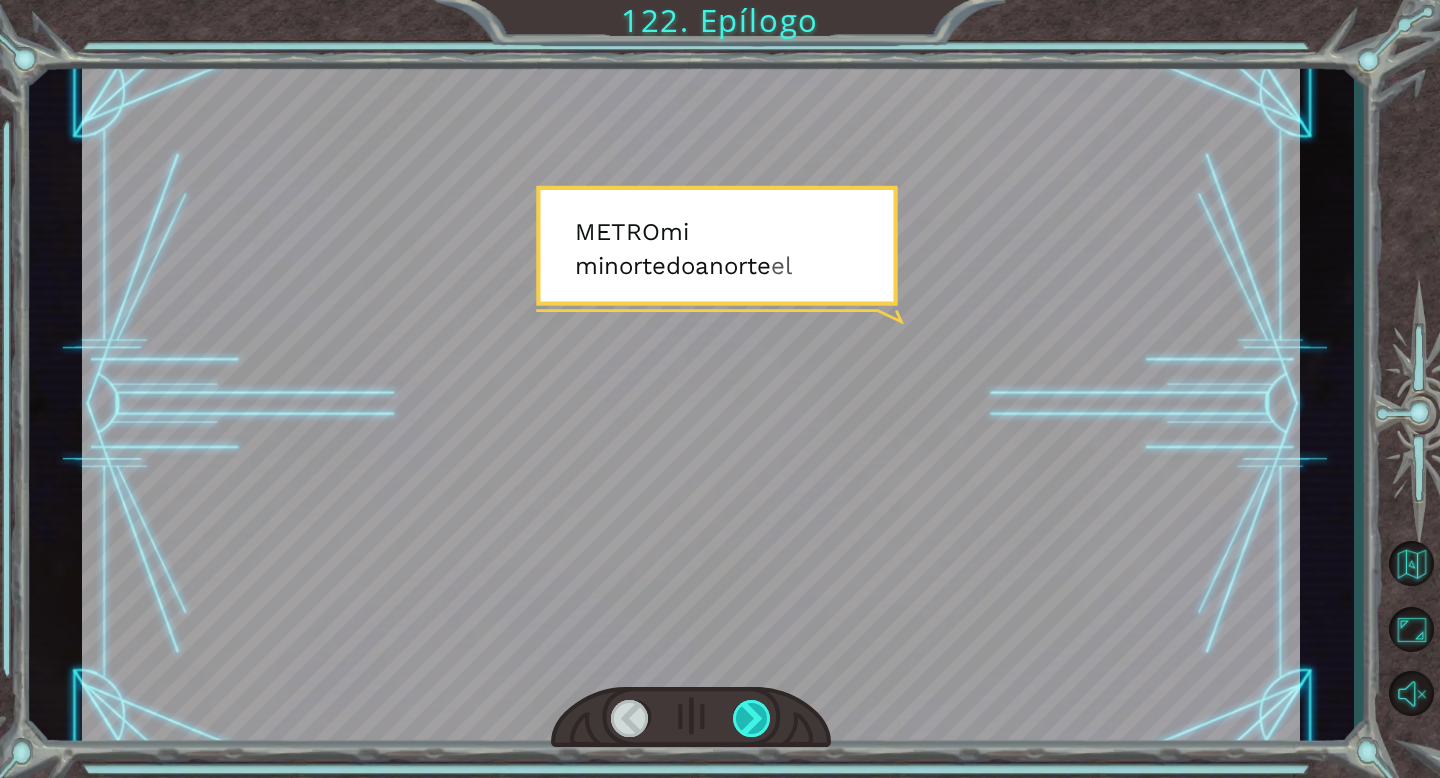 click at bounding box center (752, 718) 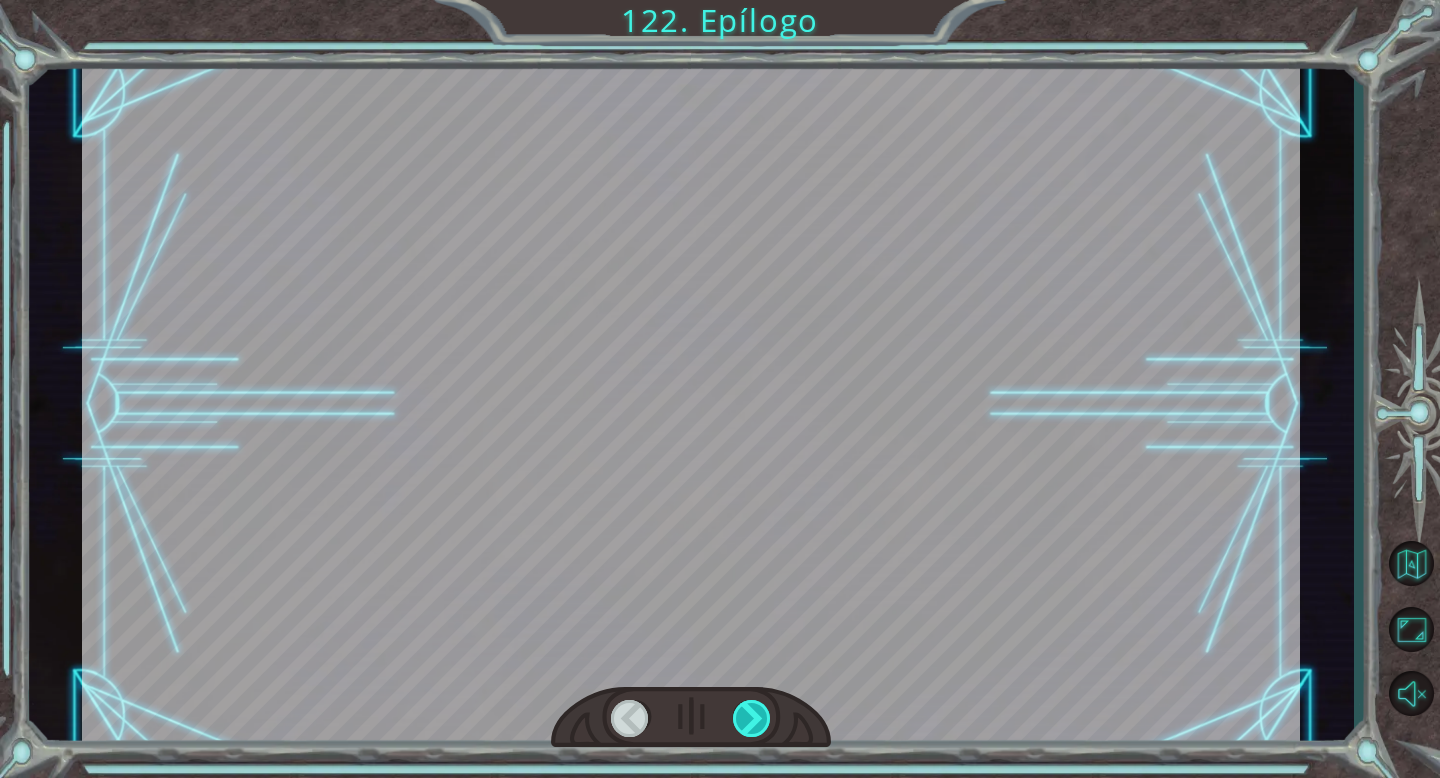click at bounding box center (752, 718) 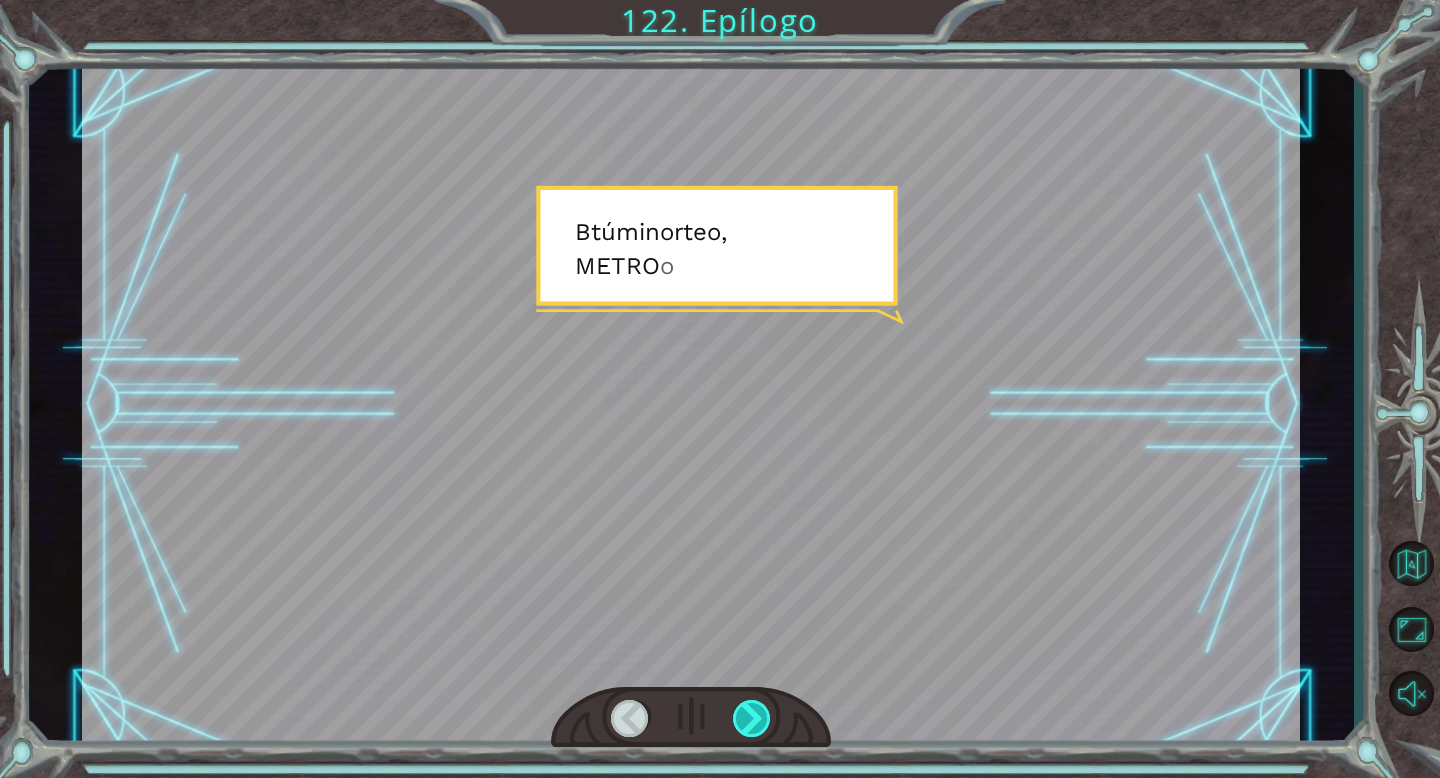 click at bounding box center (752, 718) 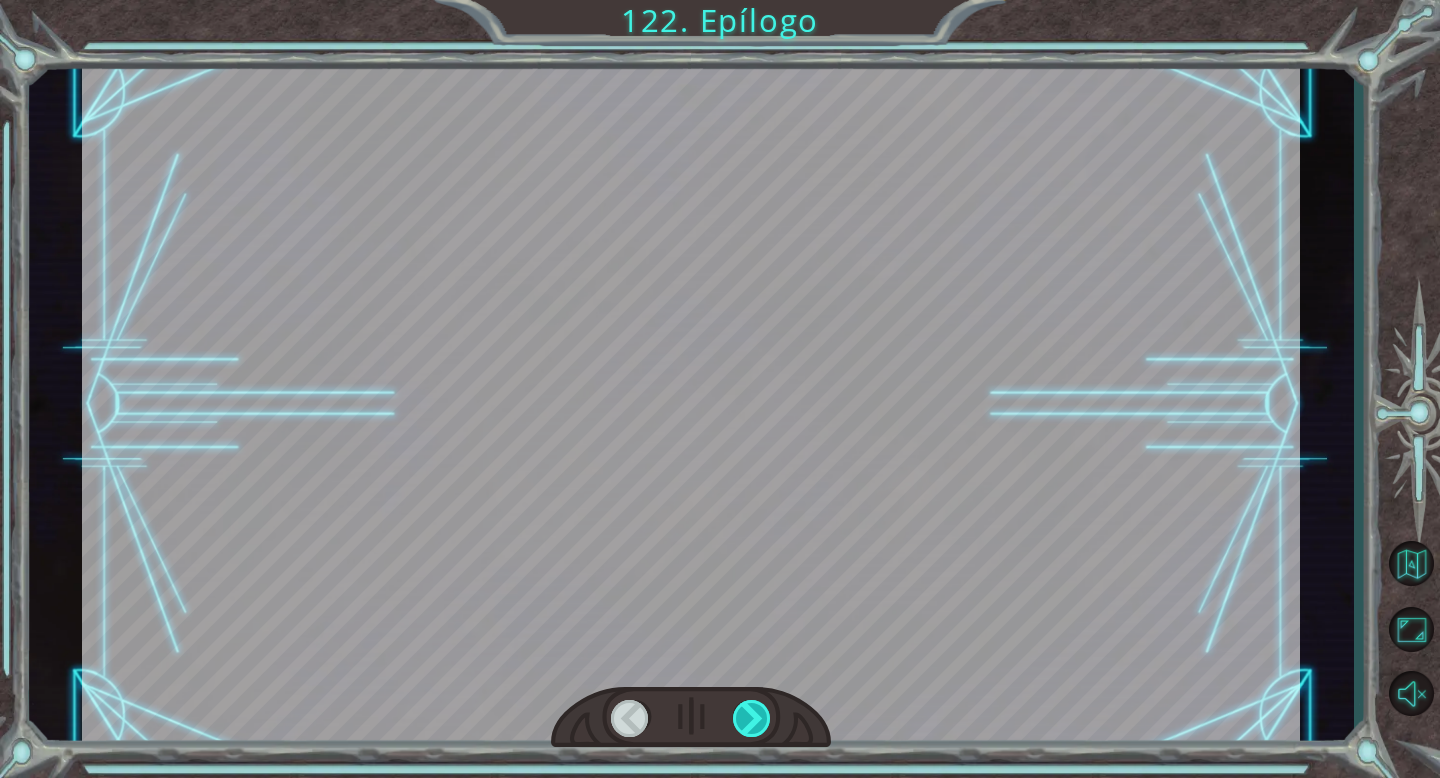 click at bounding box center (752, 718) 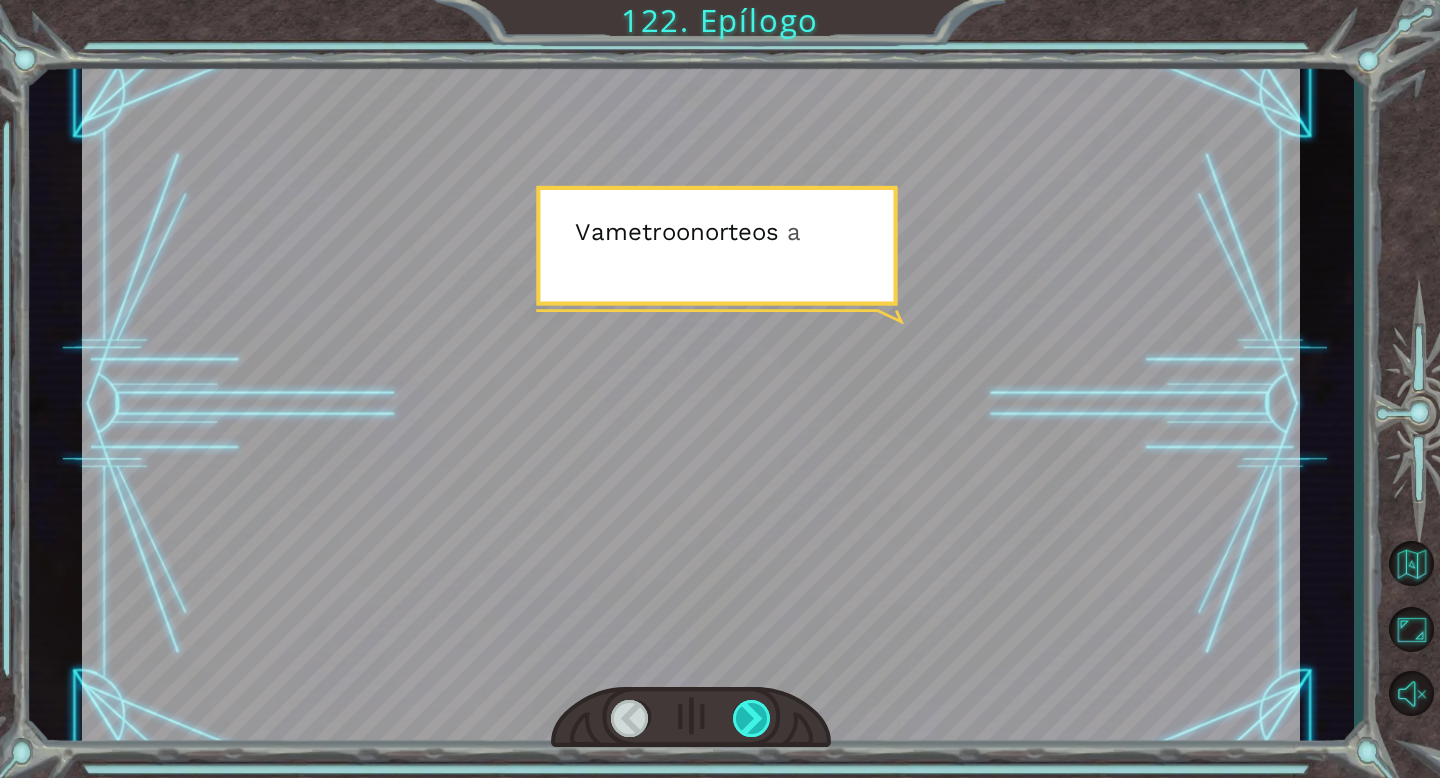 click at bounding box center [752, 718] 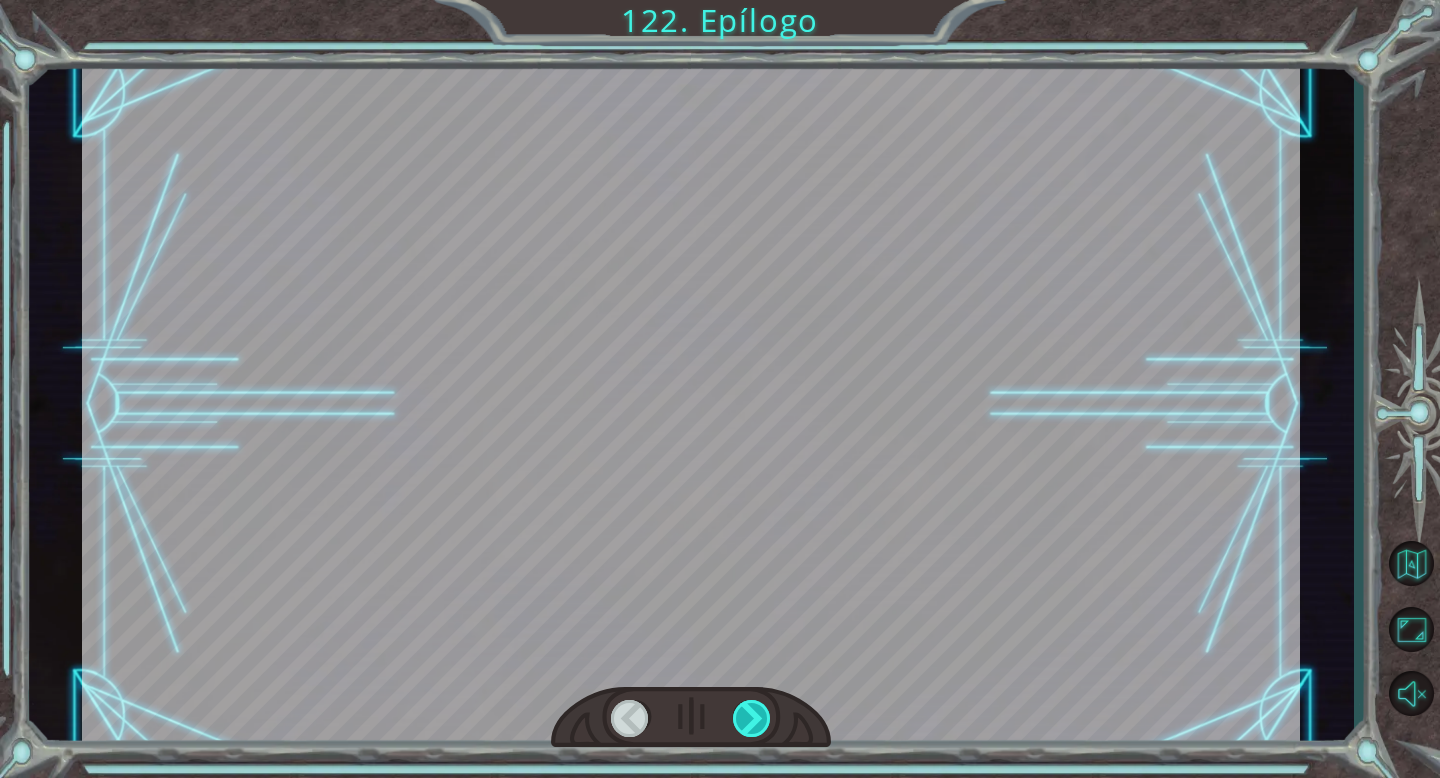 click at bounding box center (752, 718) 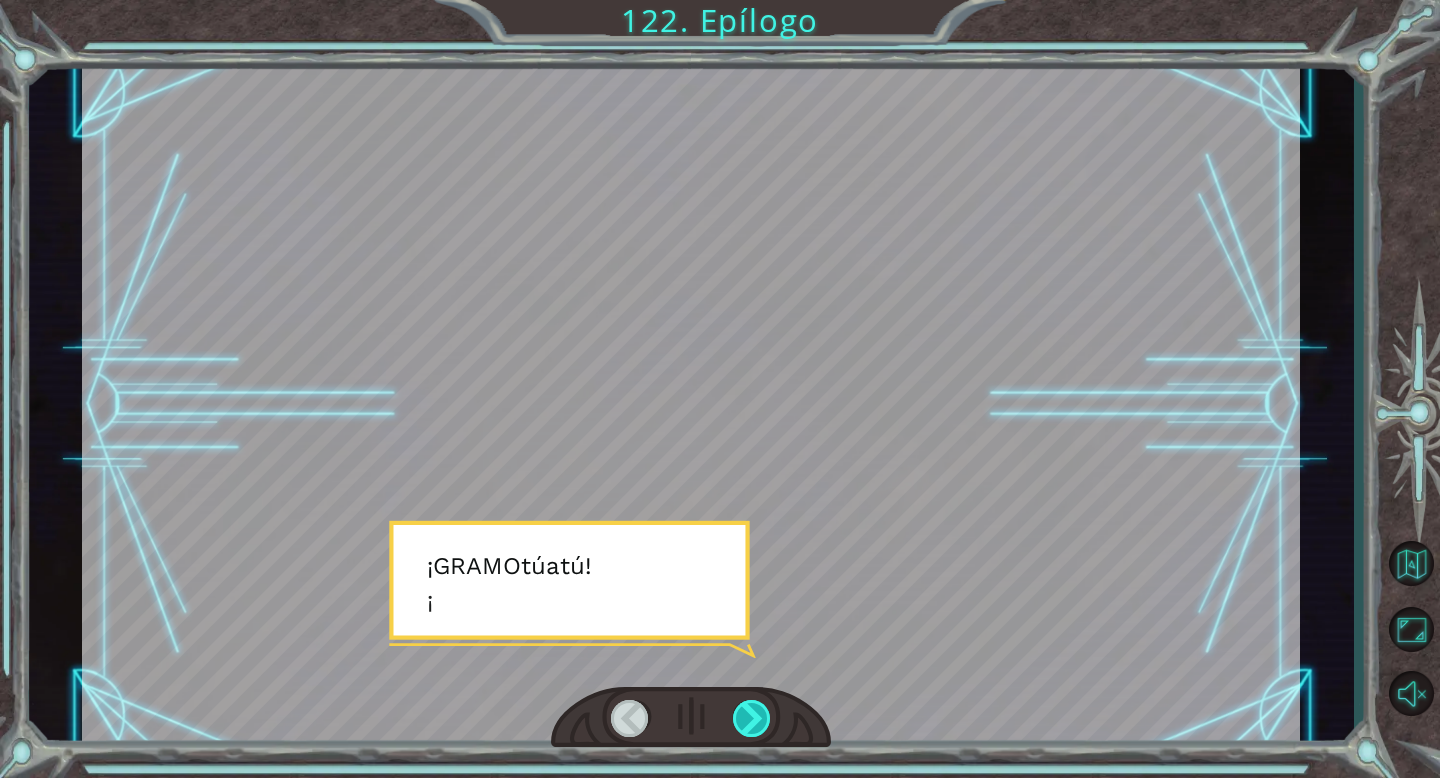 click at bounding box center (752, 718) 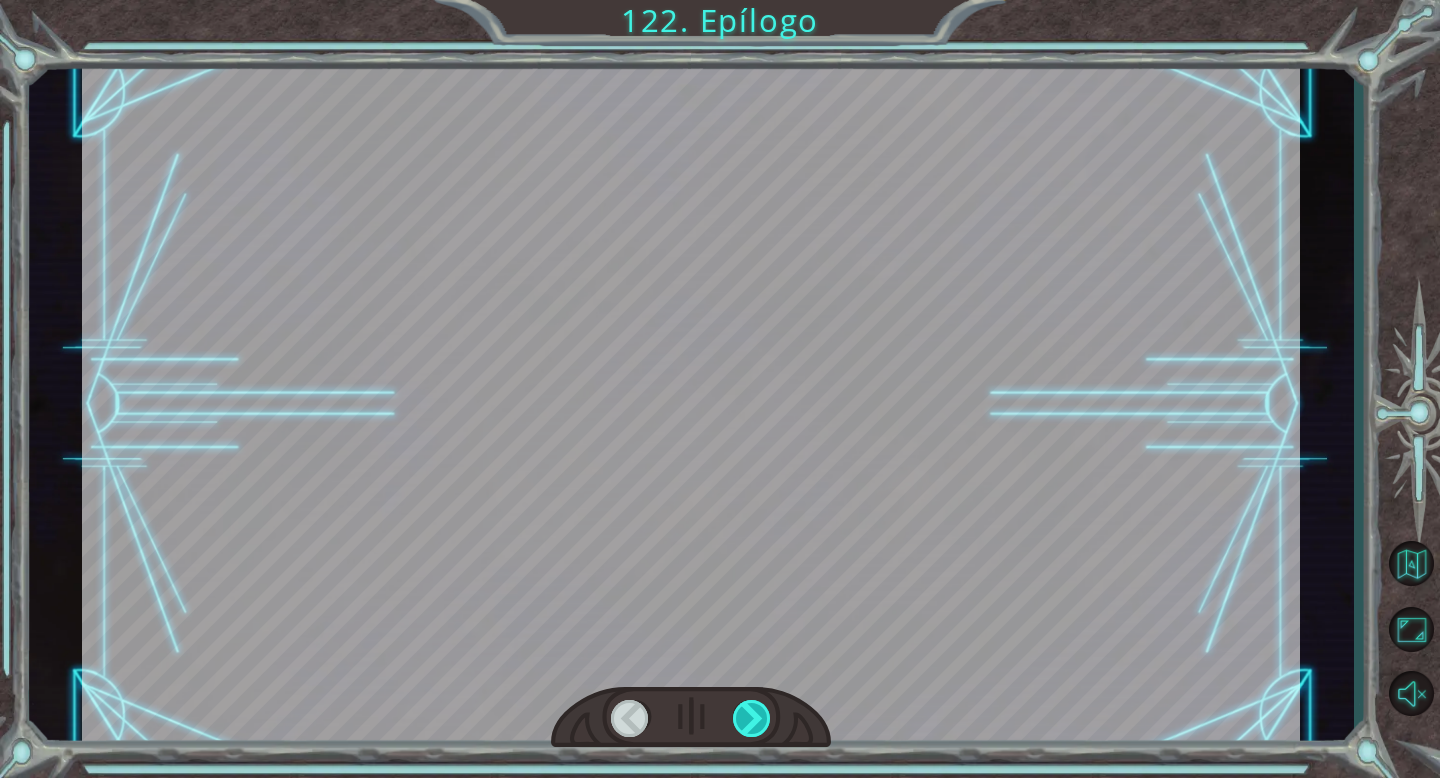 click at bounding box center [752, 718] 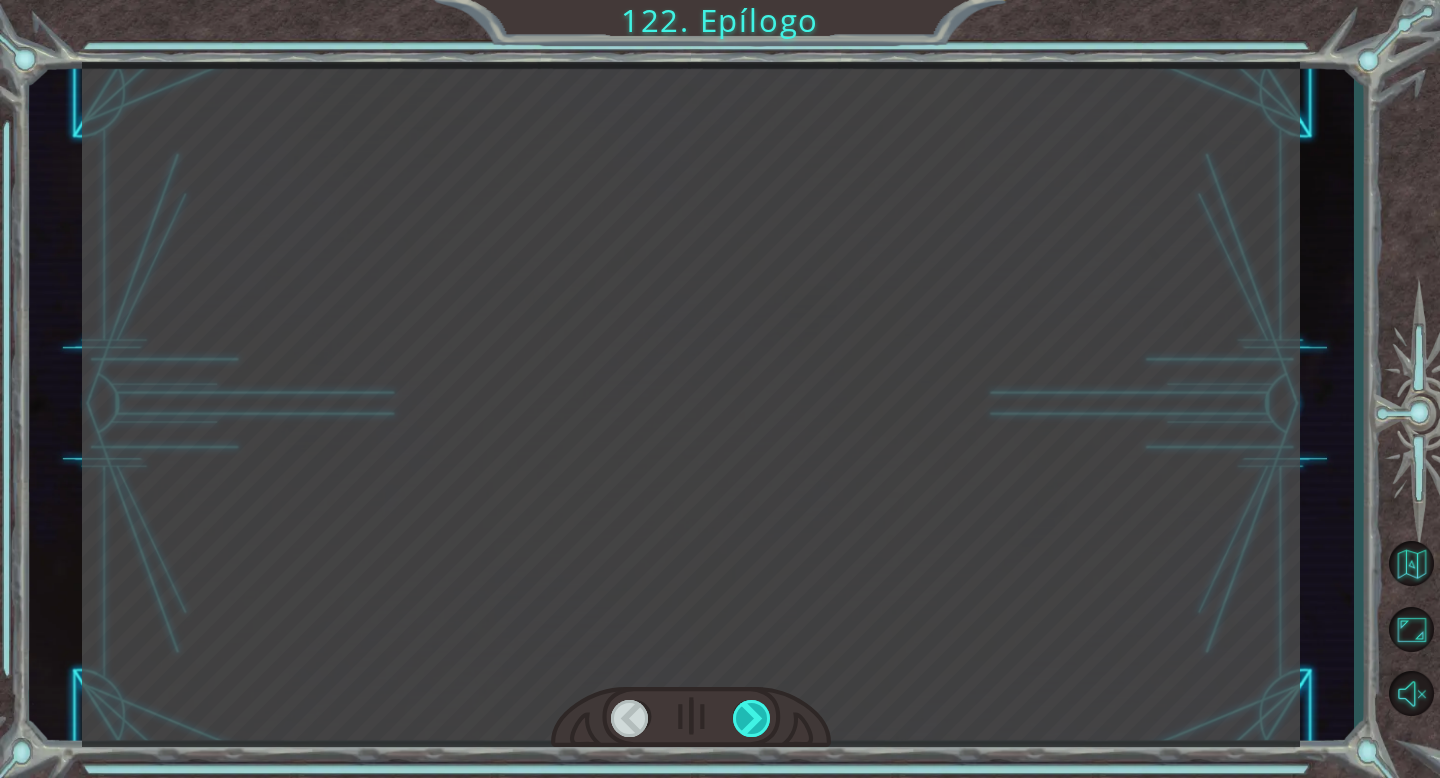 click at bounding box center [752, 718] 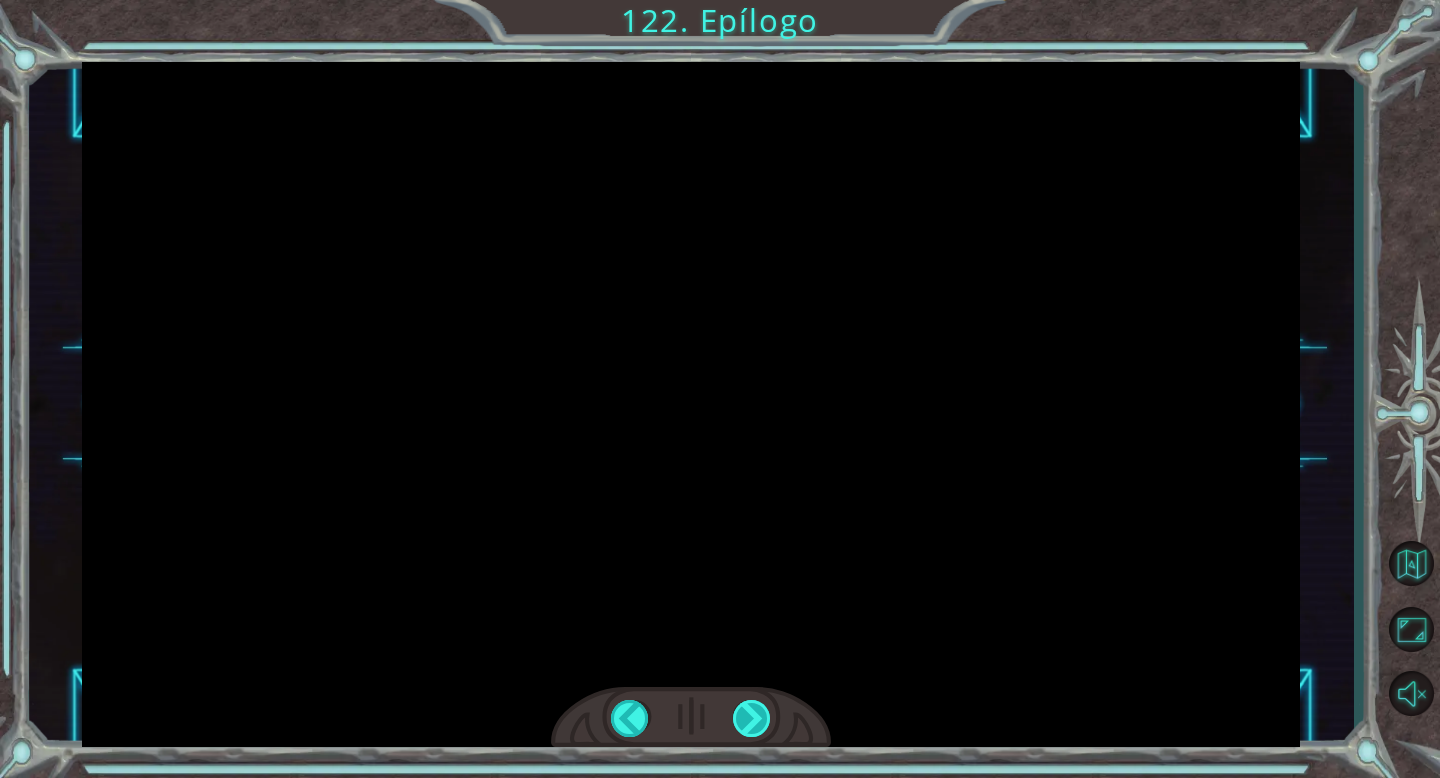 click at bounding box center (752, 718) 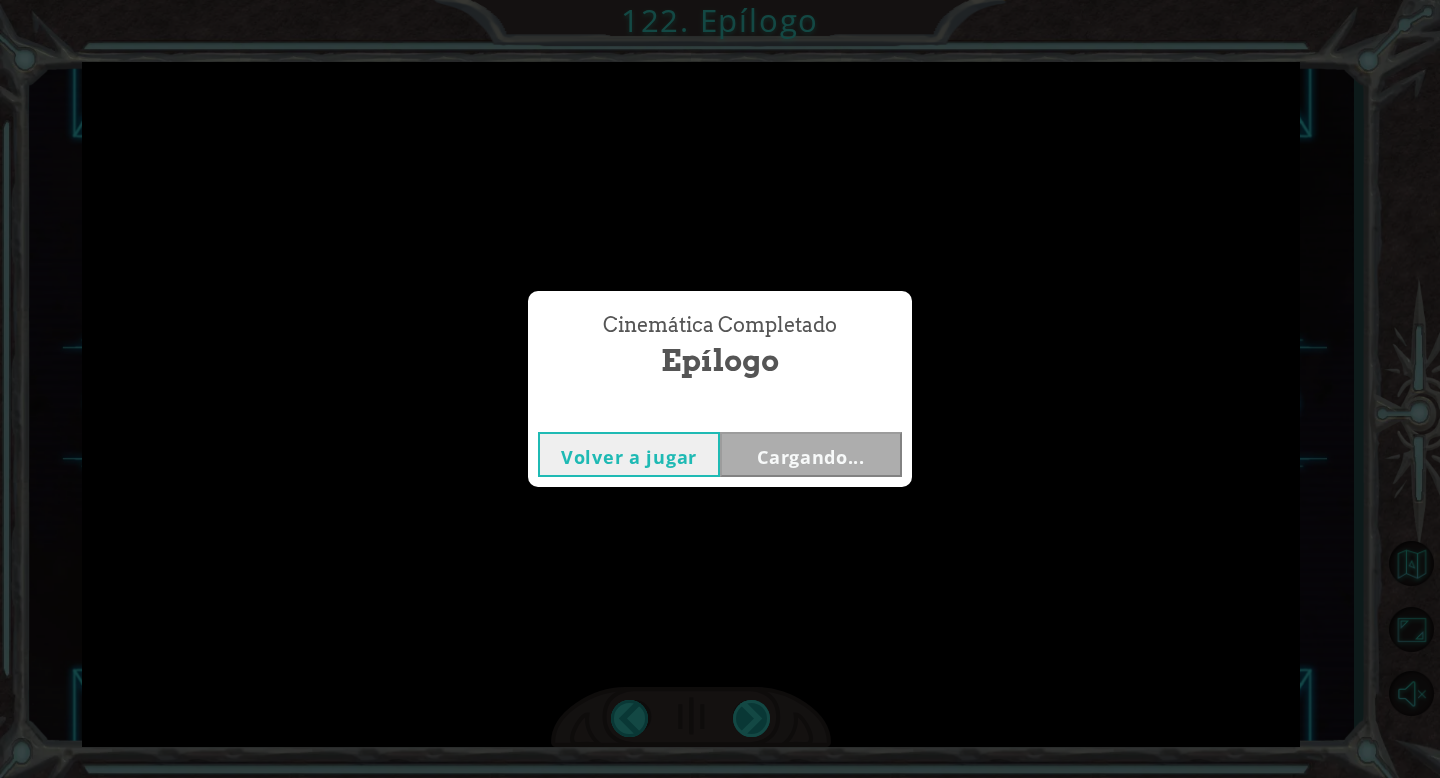 click on "Cinemática Completado   Epílogo
Volver a jugar
Cargando..." at bounding box center (720, 389) 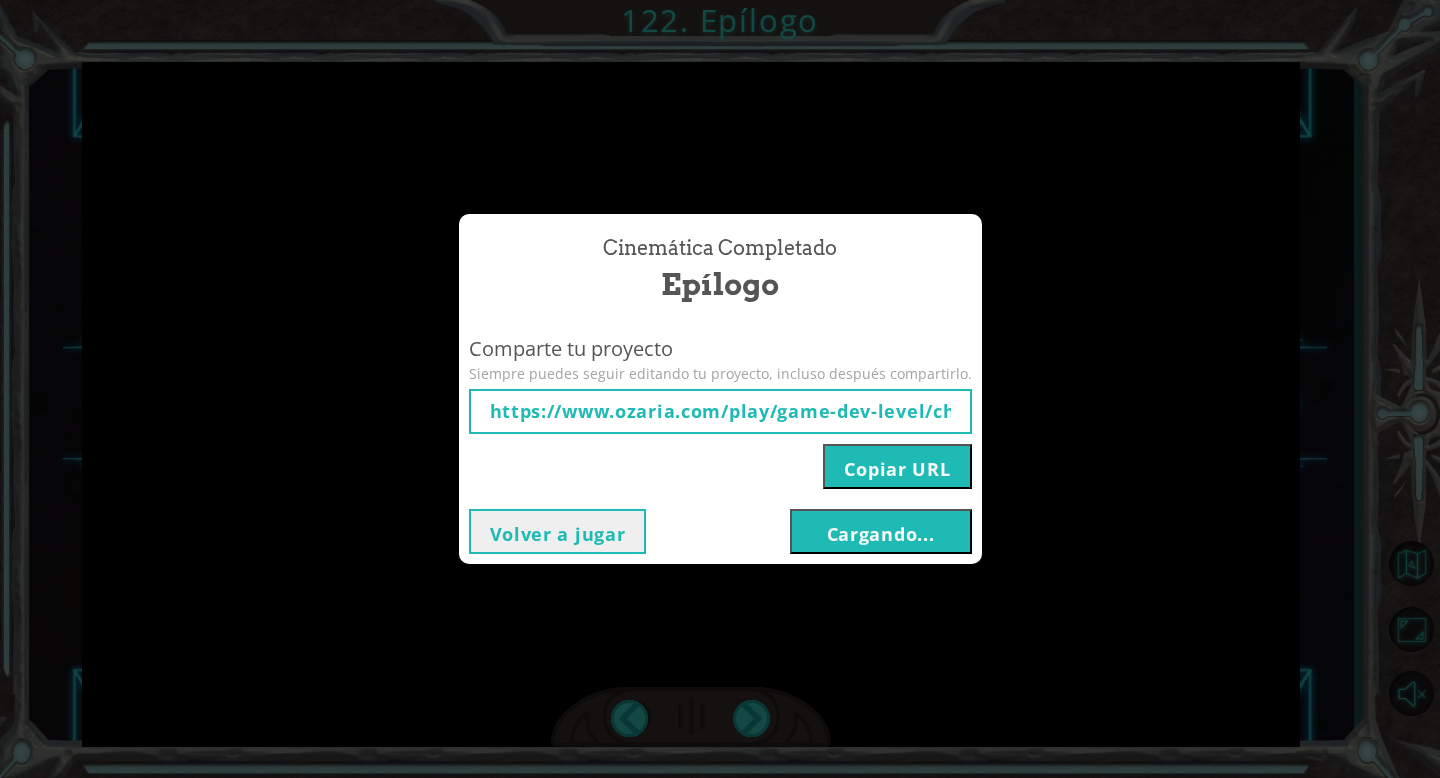 click on "Cinemática Completado   Epílogo    Comparte tu proyecto     Siempre puedes seguir editando tu proyecto, incluso después compartirlo.    https://www.ozaria.com/play/game-dev-level/ch4capstone/6893c87ca02cc88f25c22cf0?course=5f0cb0b7a2492bba0b3520df&course-instance=685ae9c84f752c98e7033de1
Copiar URL
Volver a jugar
Cargando..." at bounding box center [720, 389] 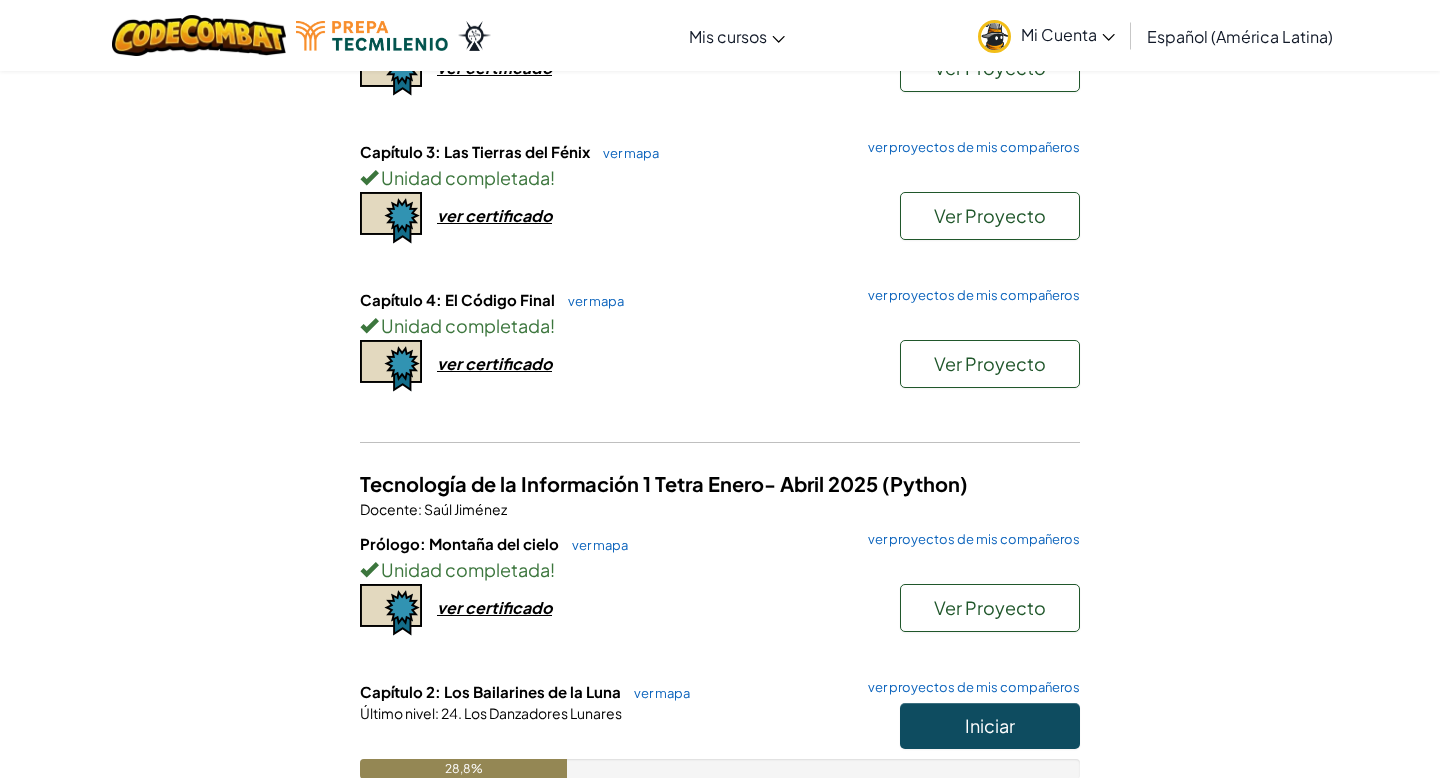 scroll, scrollTop: 373, scrollLeft: 0, axis: vertical 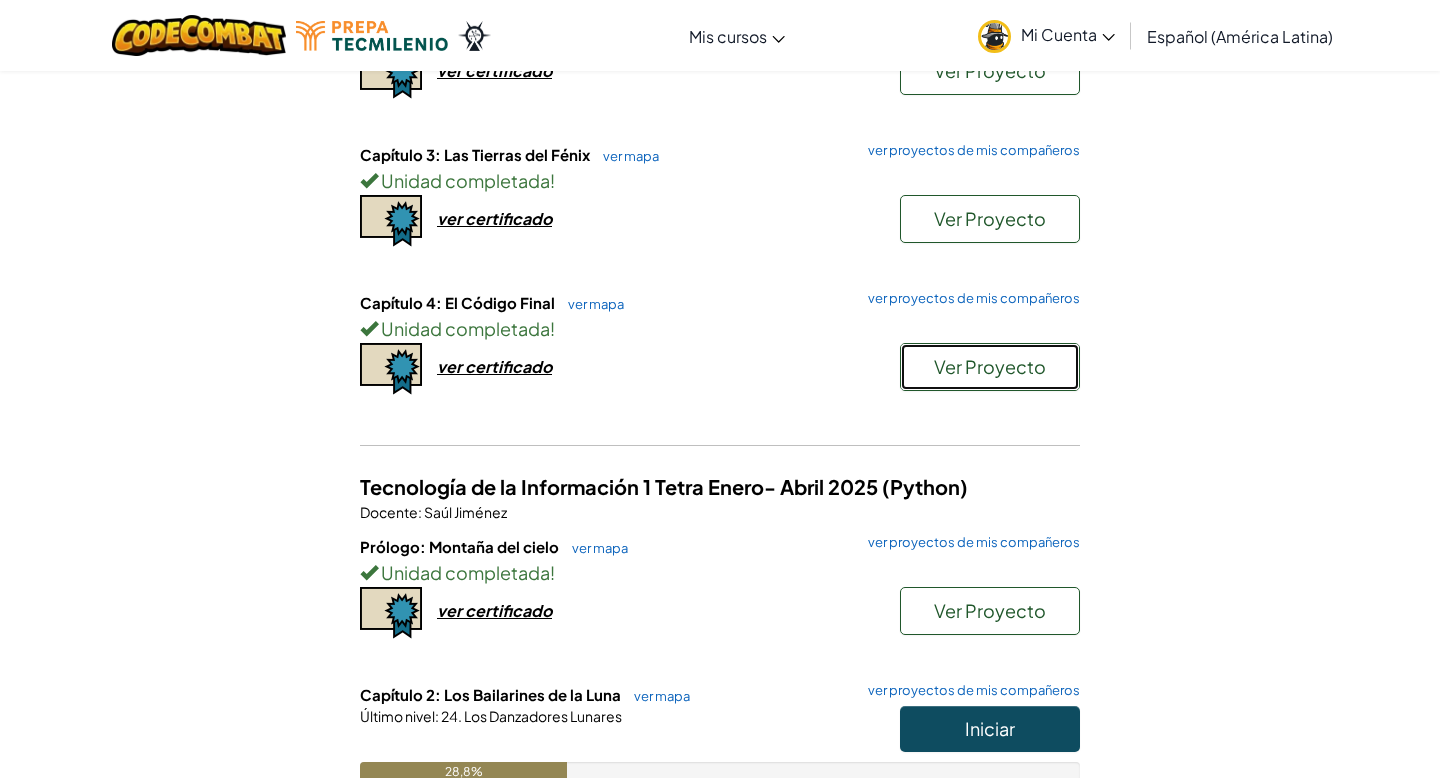 click on "Ver Proyecto" at bounding box center [990, 367] 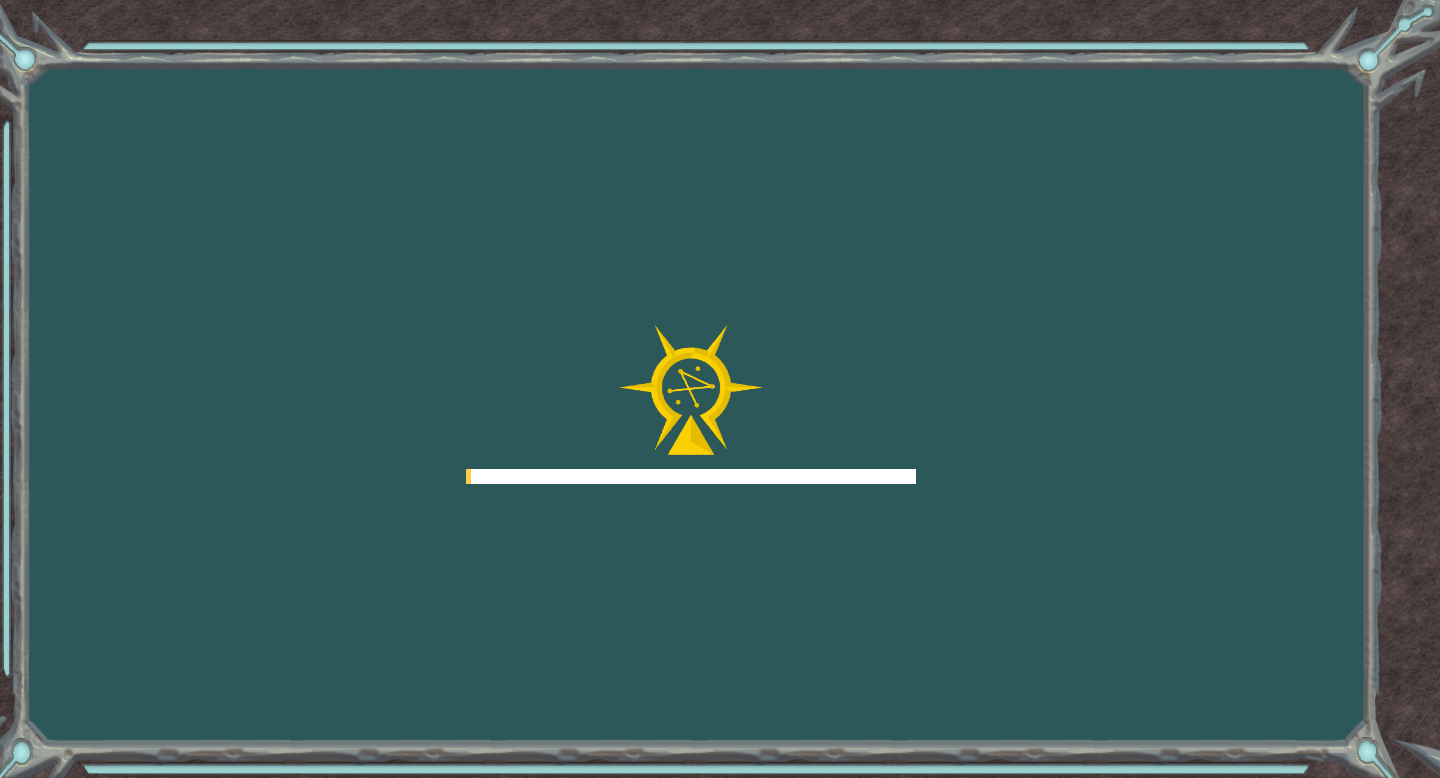 scroll, scrollTop: 0, scrollLeft: 0, axis: both 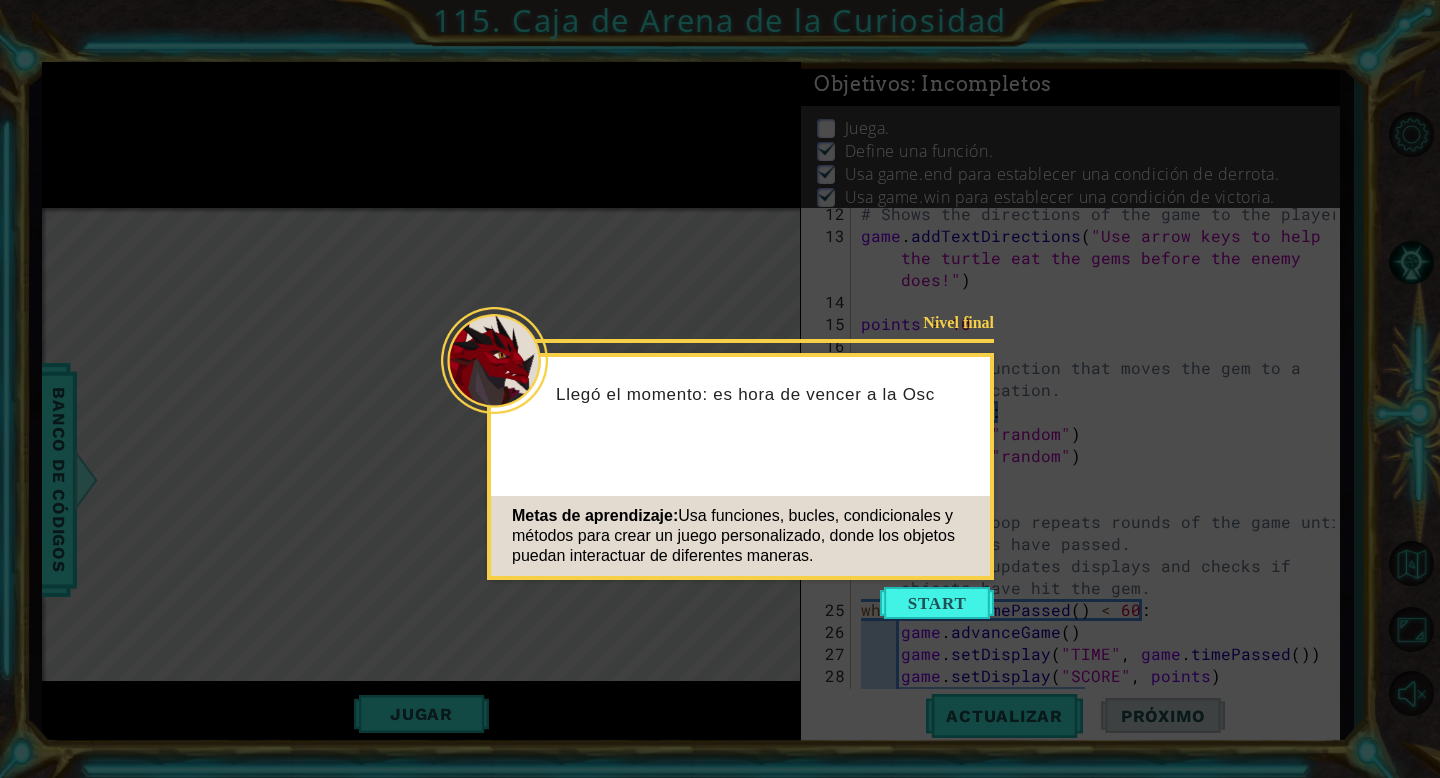 type 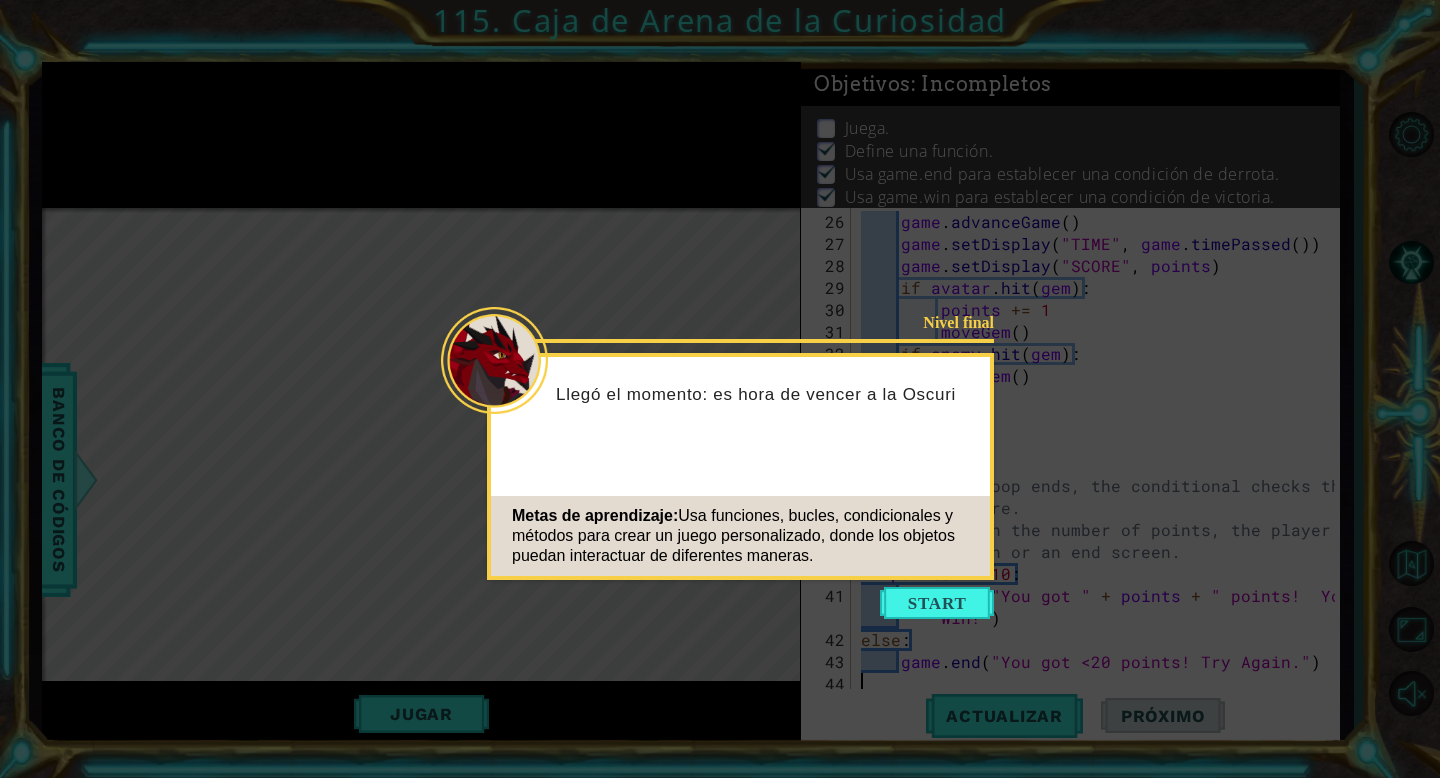 scroll, scrollTop: 5, scrollLeft: 0, axis: vertical 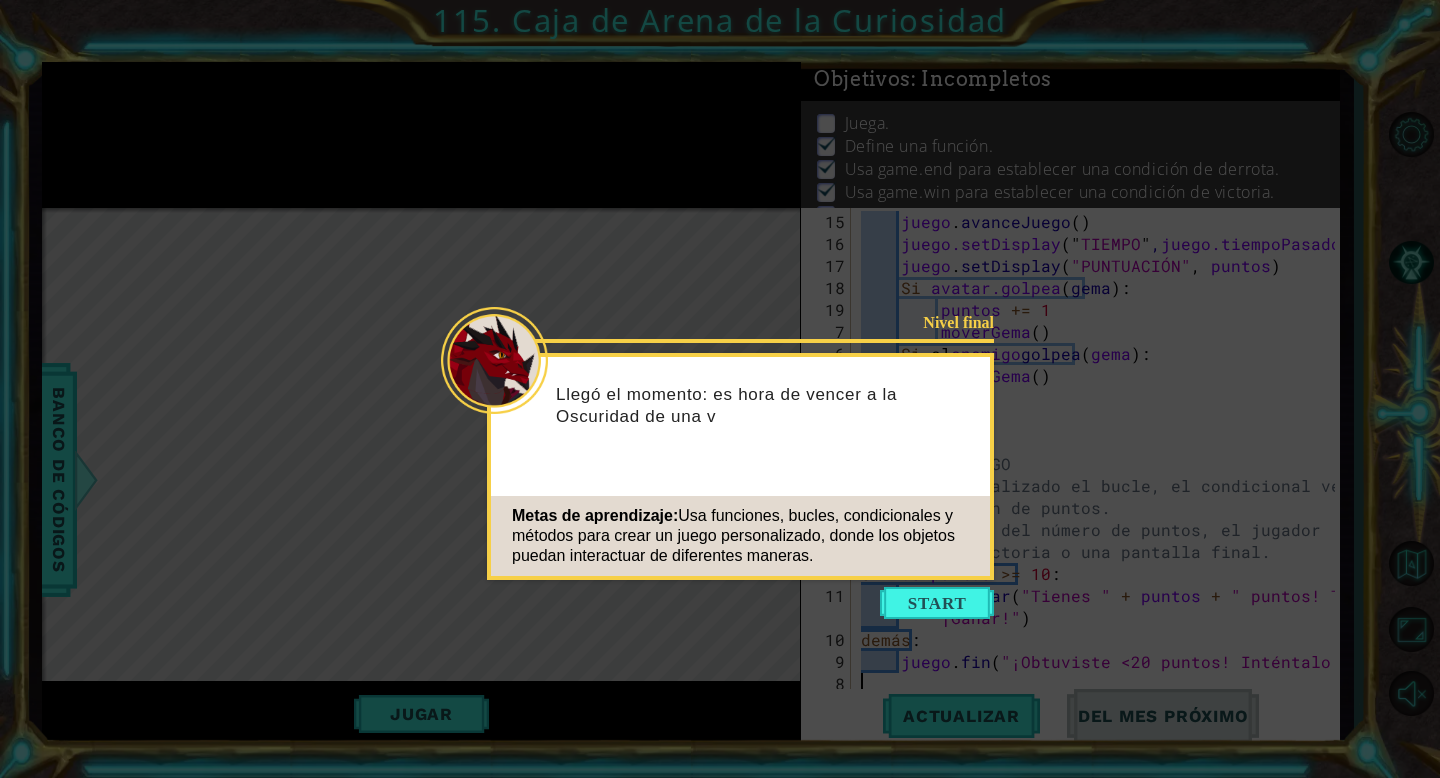 click 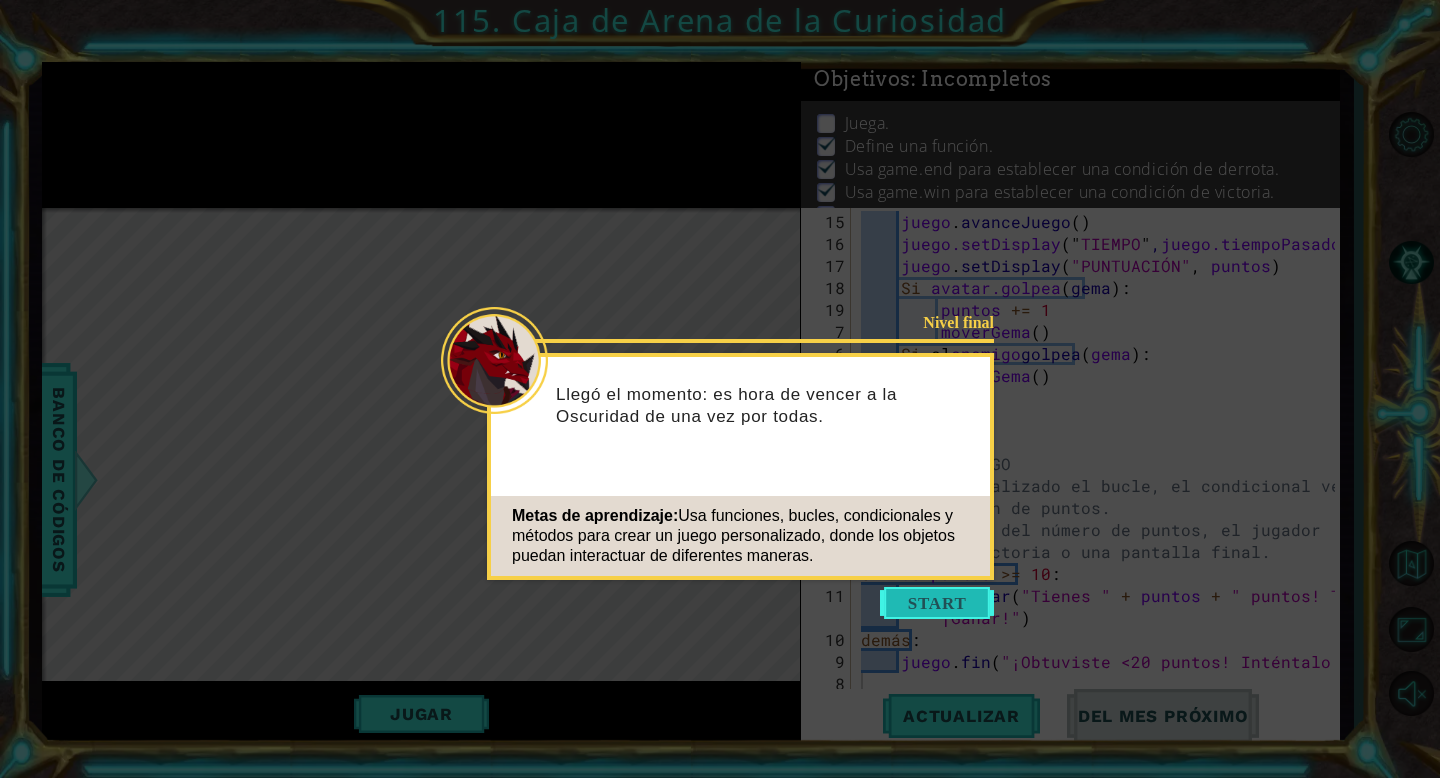 click at bounding box center [937, 603] 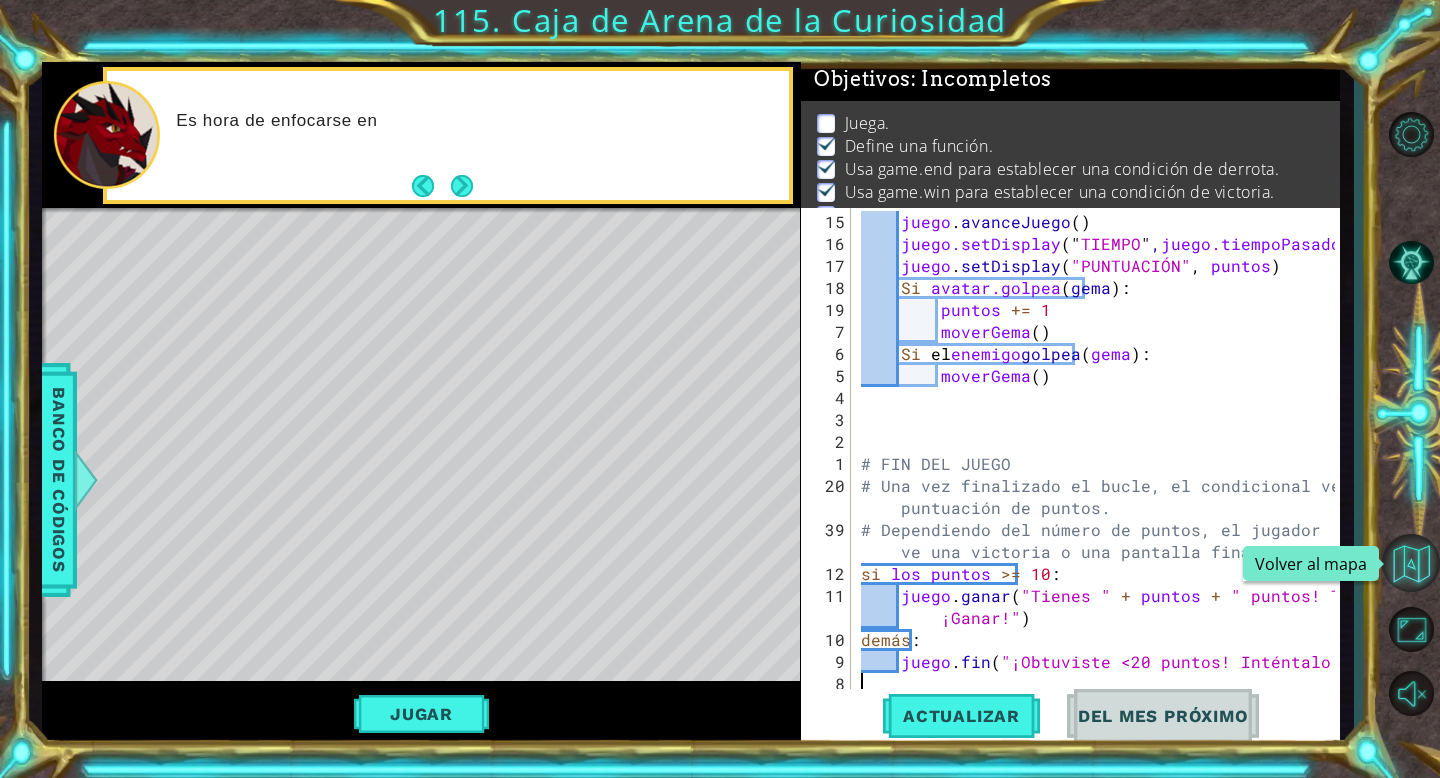 click at bounding box center [1411, 563] 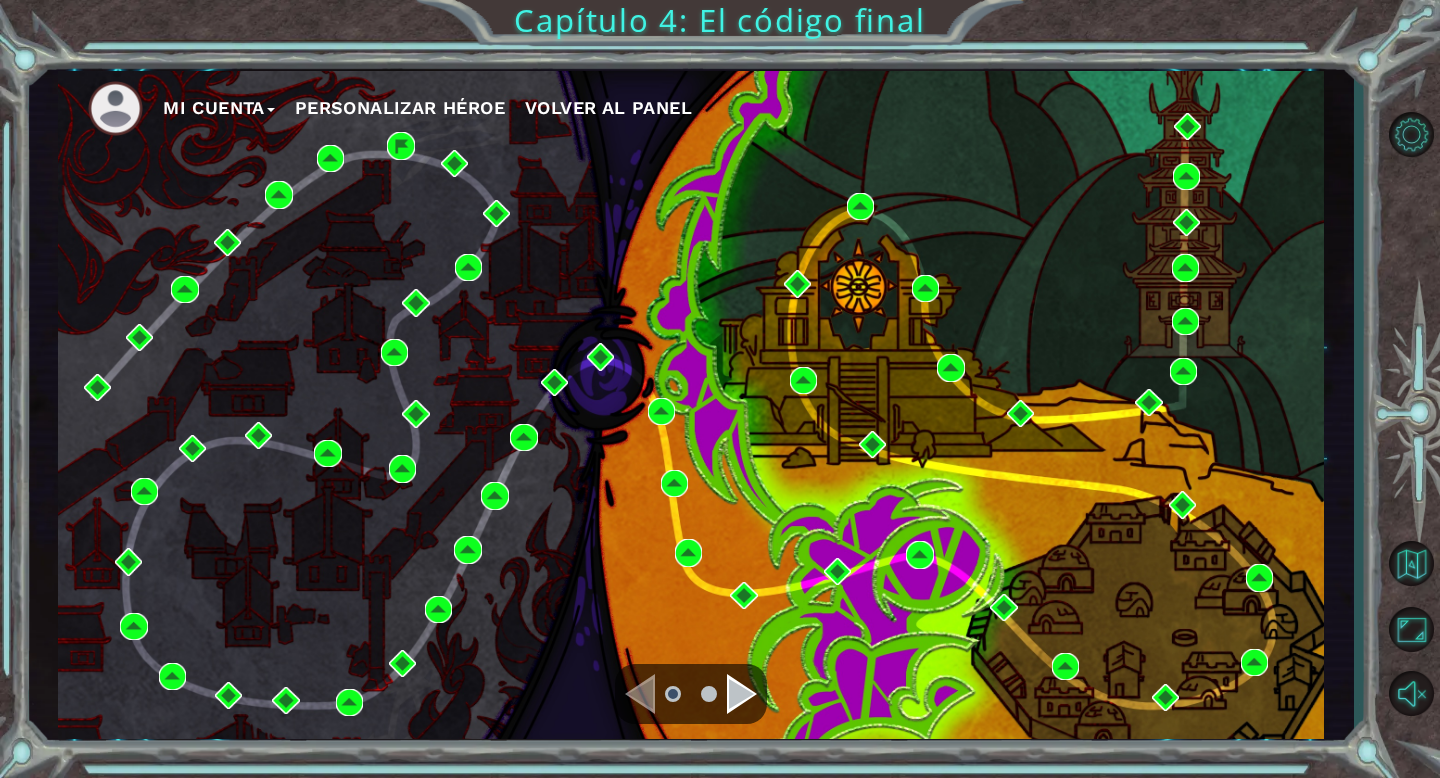 click at bounding box center (742, 694) 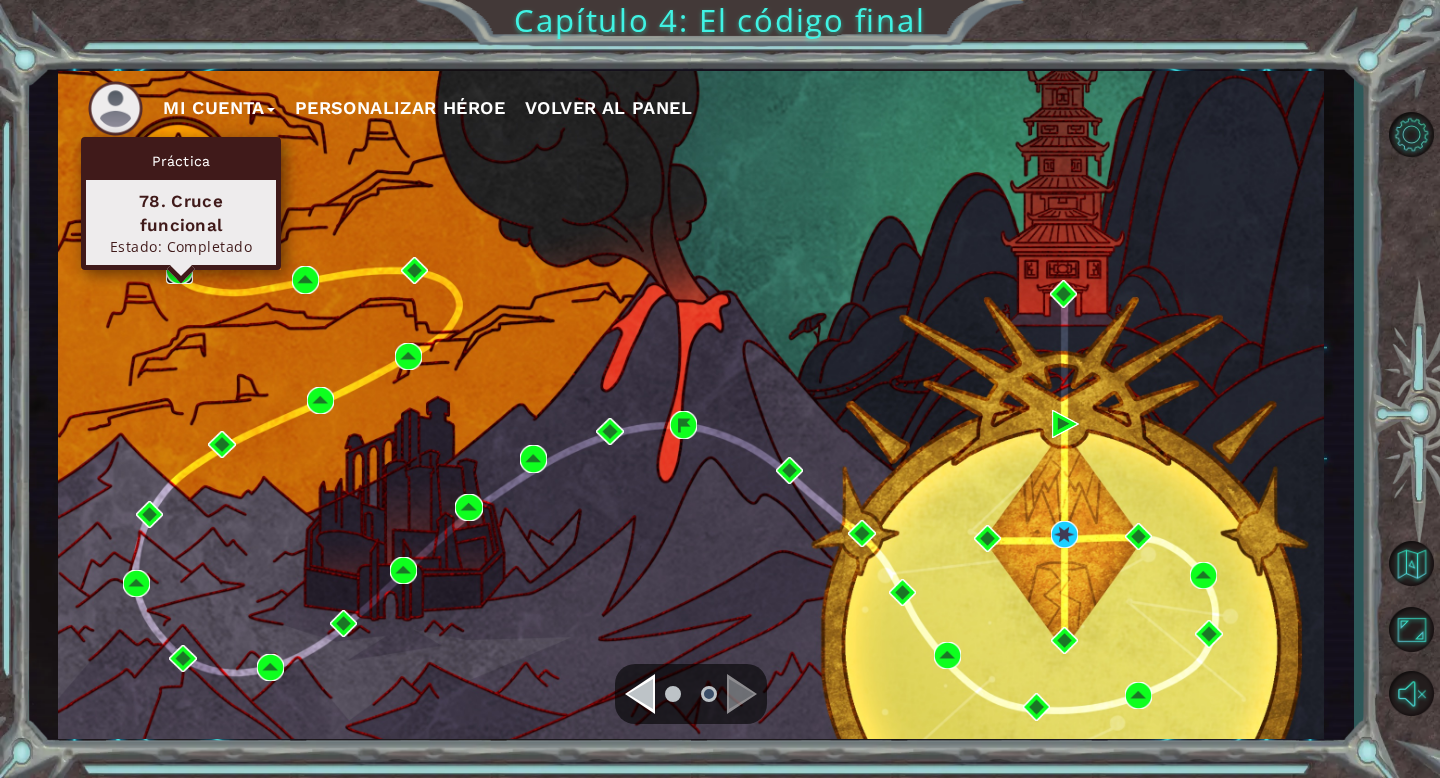 click at bounding box center (179, 269) 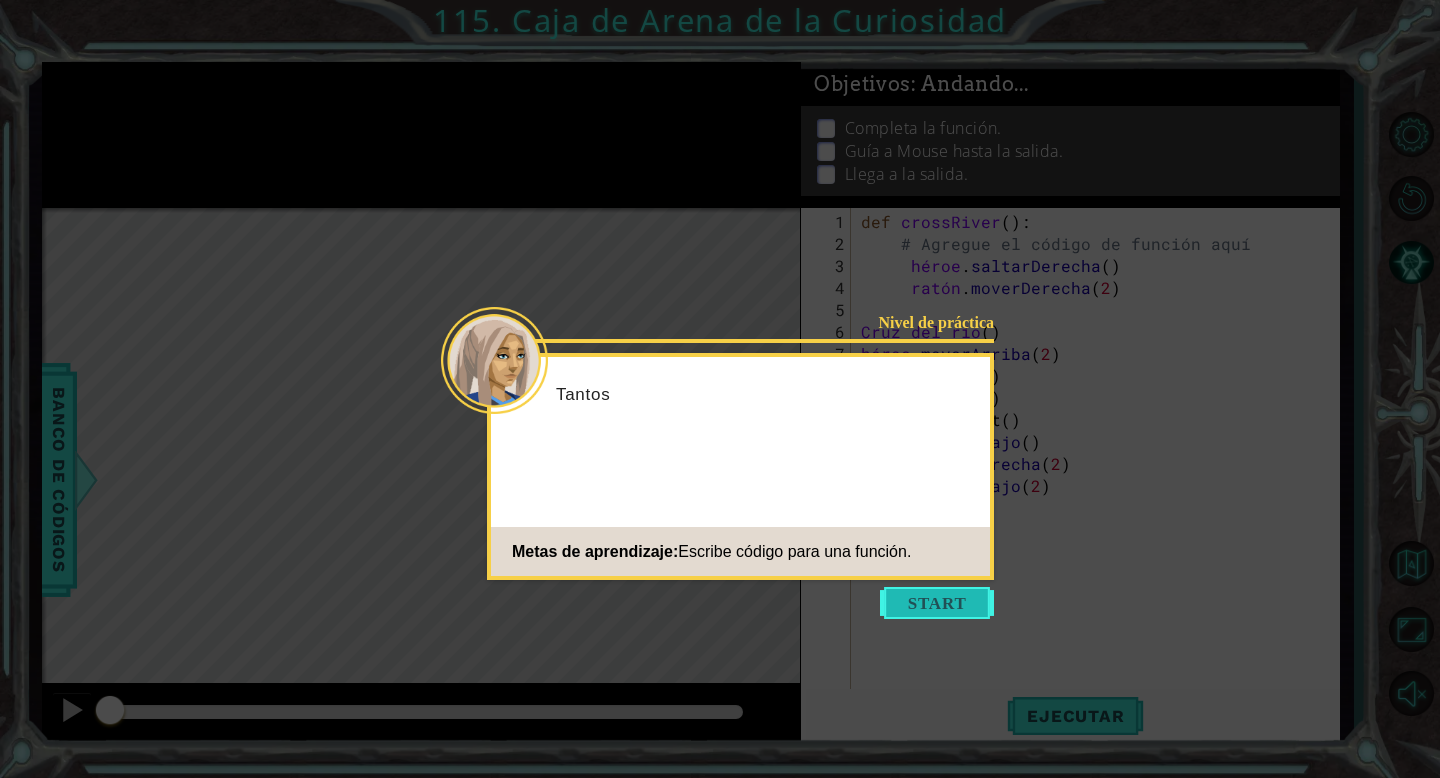 click at bounding box center [937, 603] 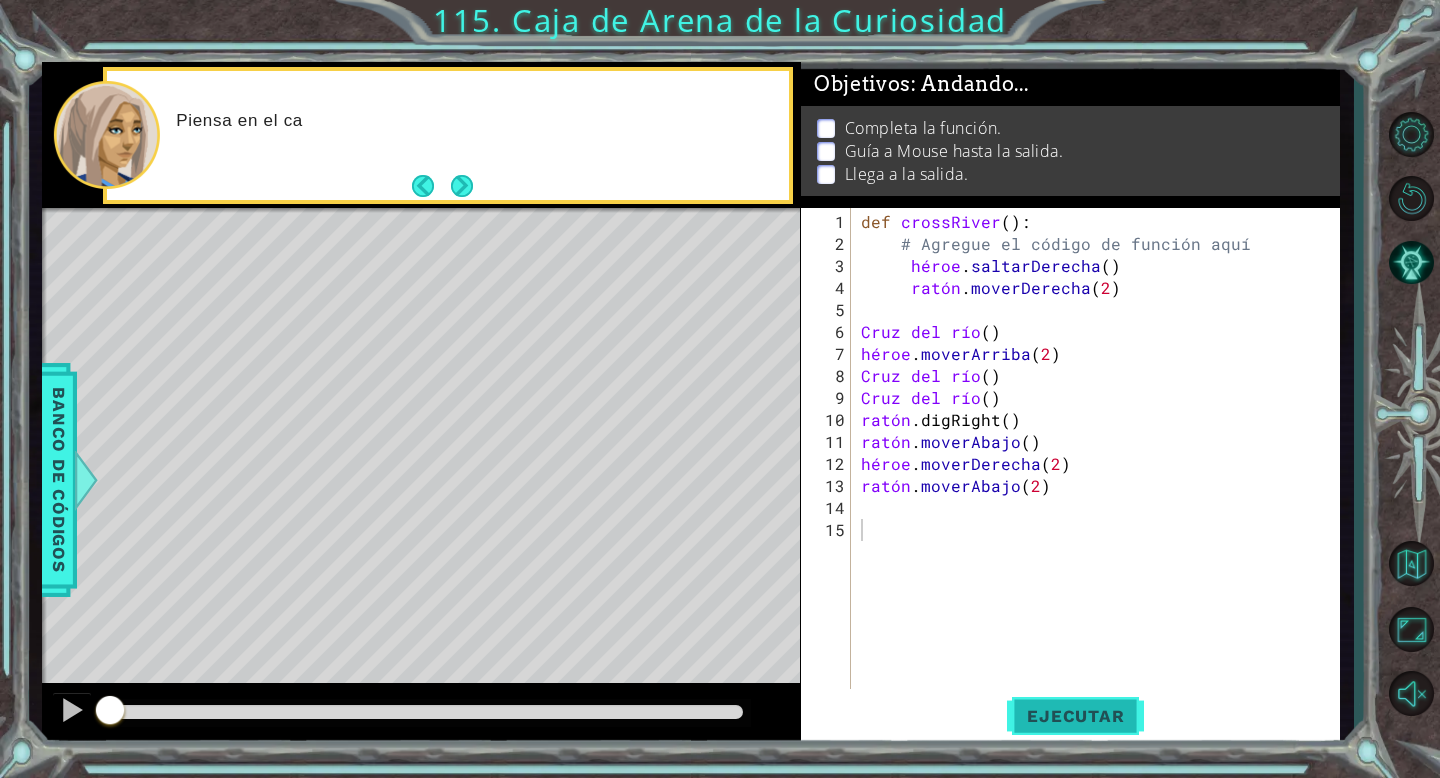 click on "Ejecutar" at bounding box center (1075, 716) 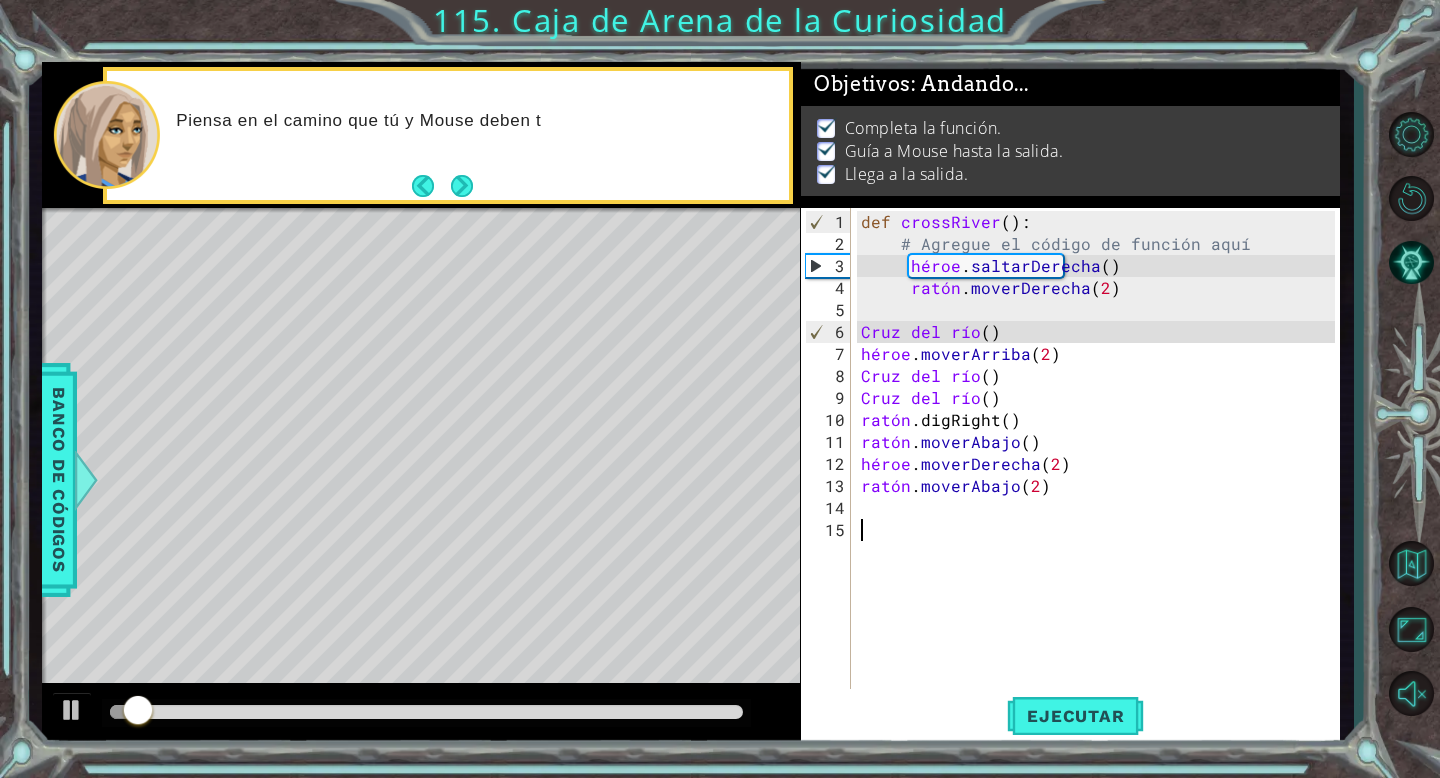 click at bounding box center [426, 713] 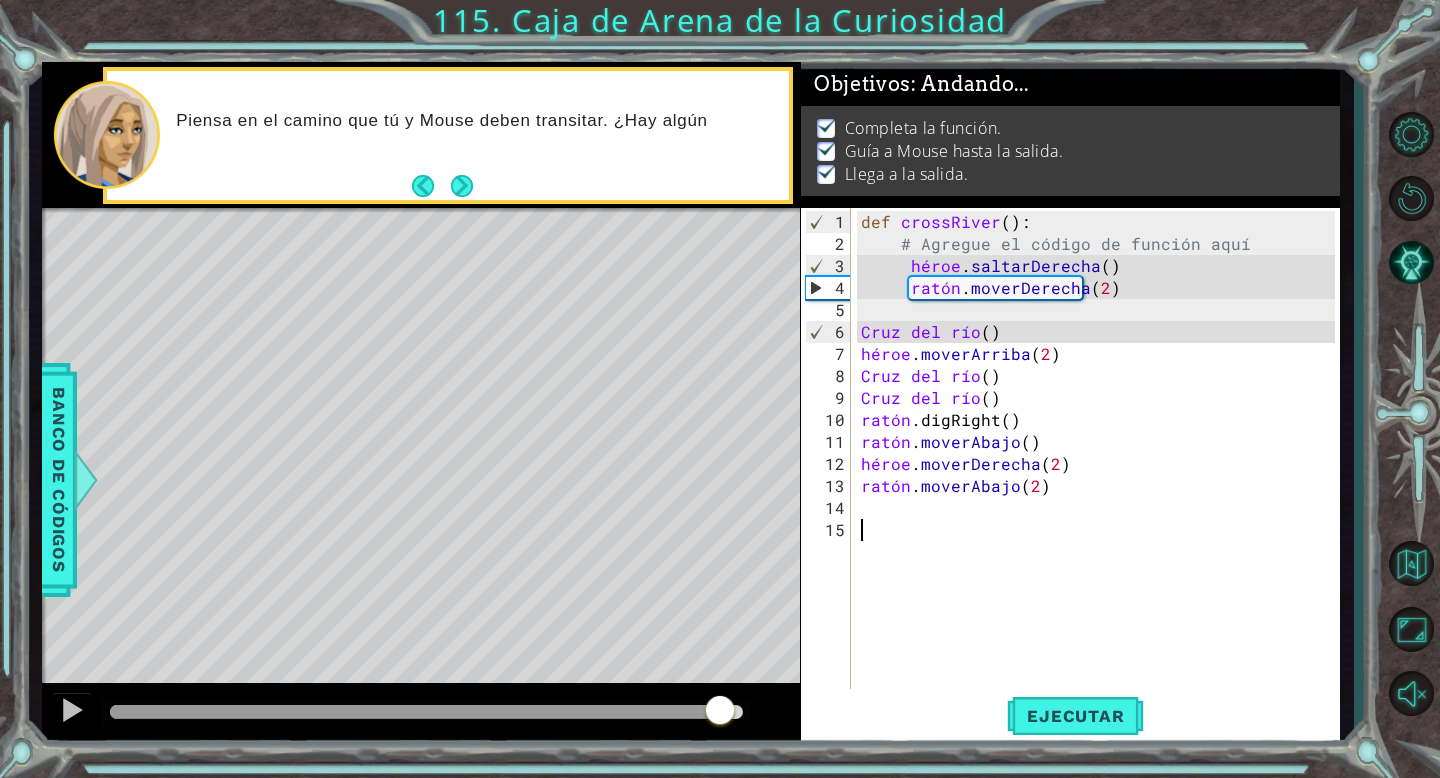 click at bounding box center [426, 712] 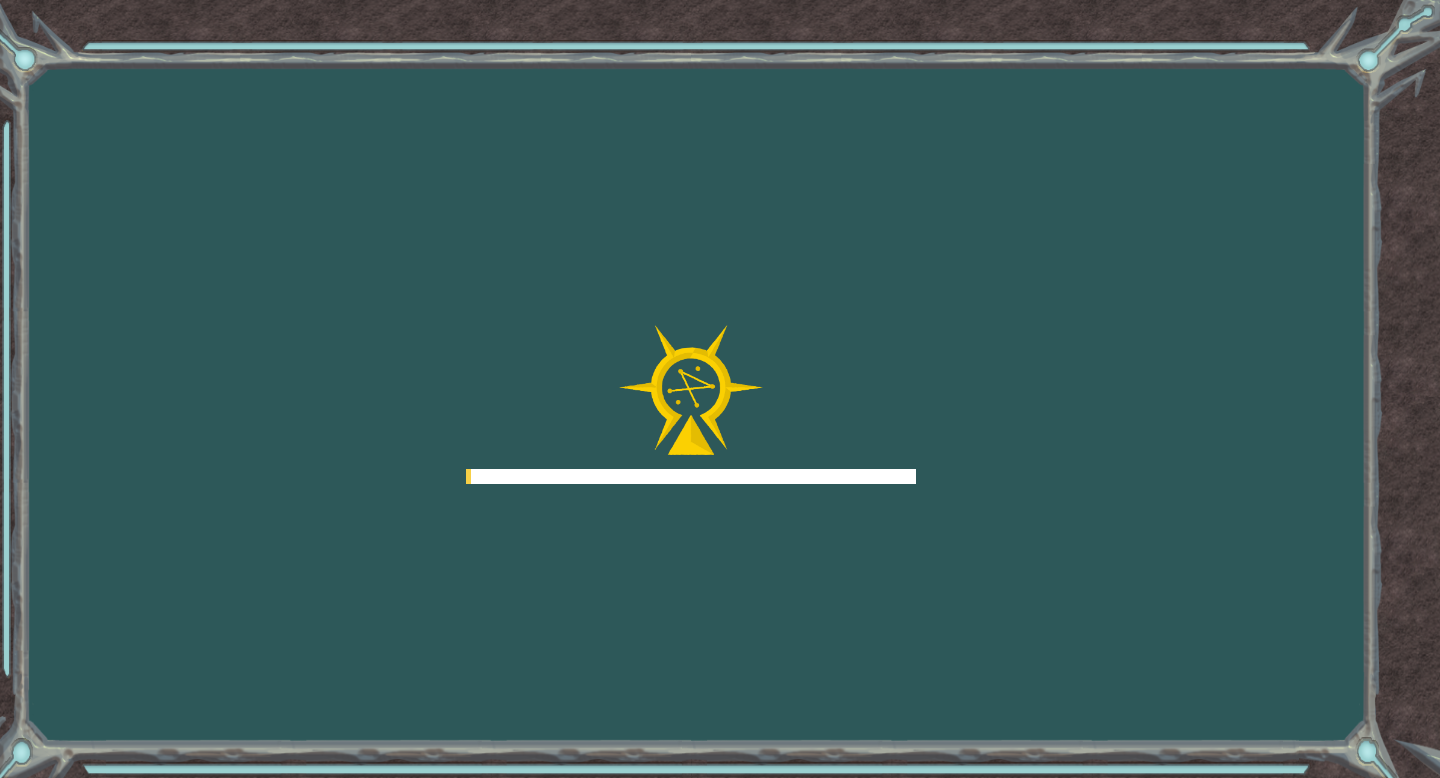 scroll, scrollTop: 0, scrollLeft: 0, axis: both 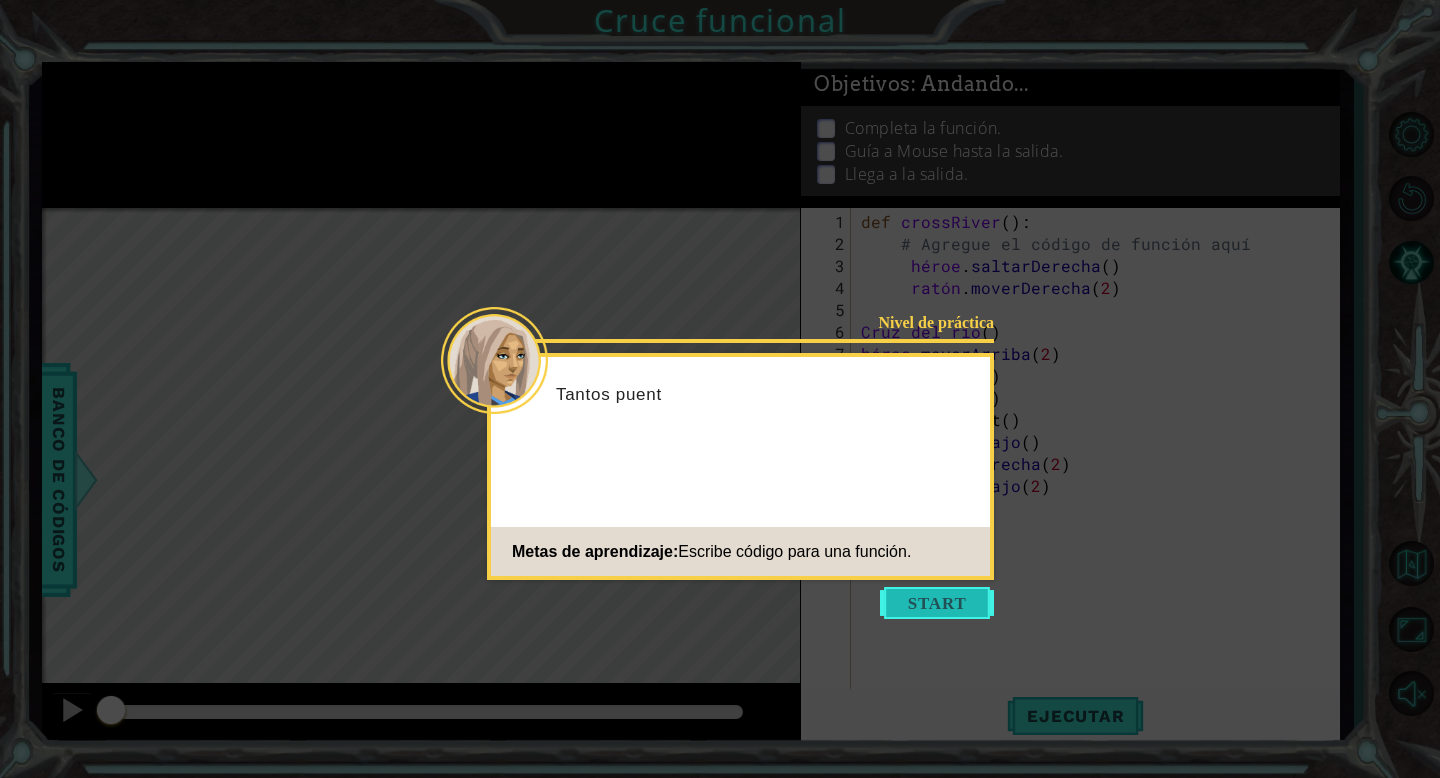 click at bounding box center [937, 603] 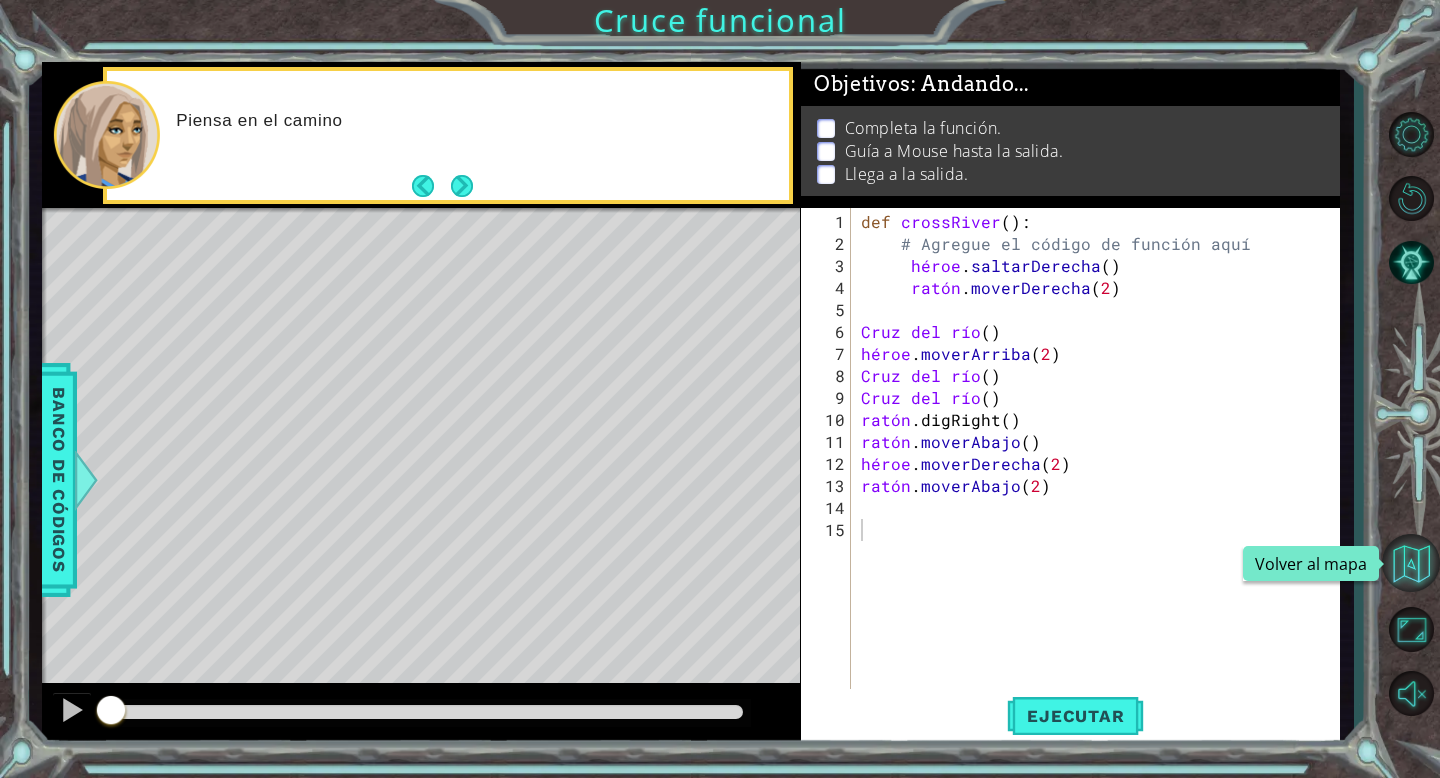 click at bounding box center (1411, 563) 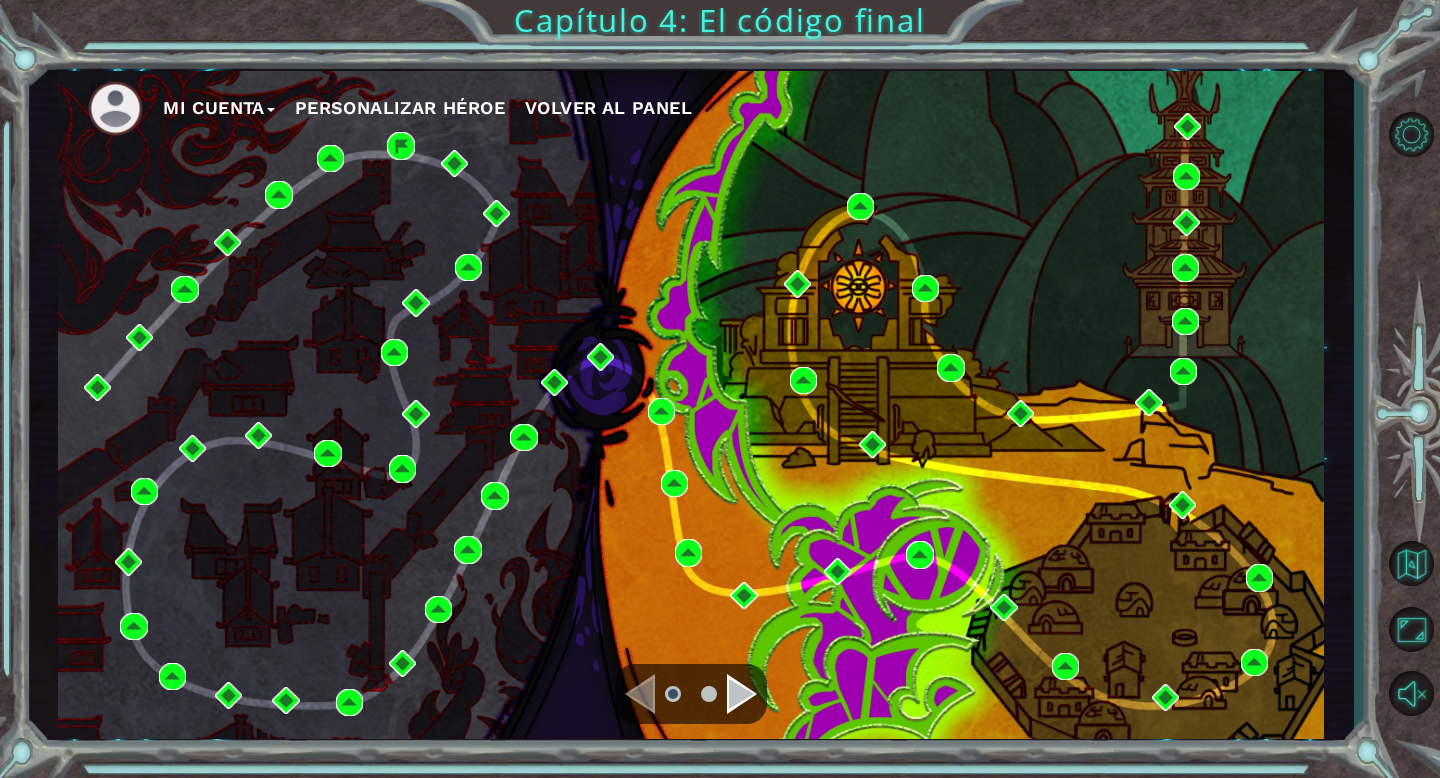 click at bounding box center [742, 694] 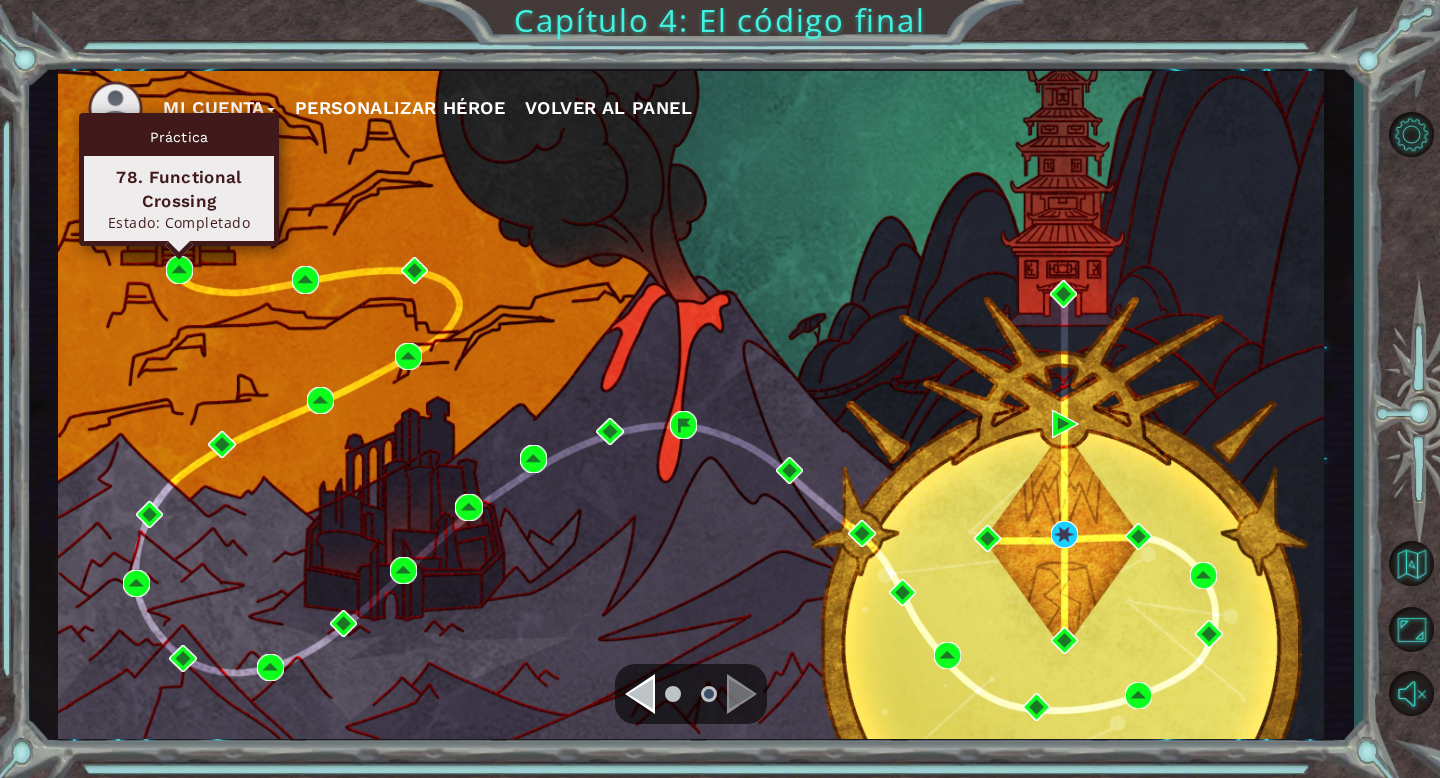 click on "Práctica
78.  Functional Crossing
Estado: Completado" at bounding box center [179, 179] 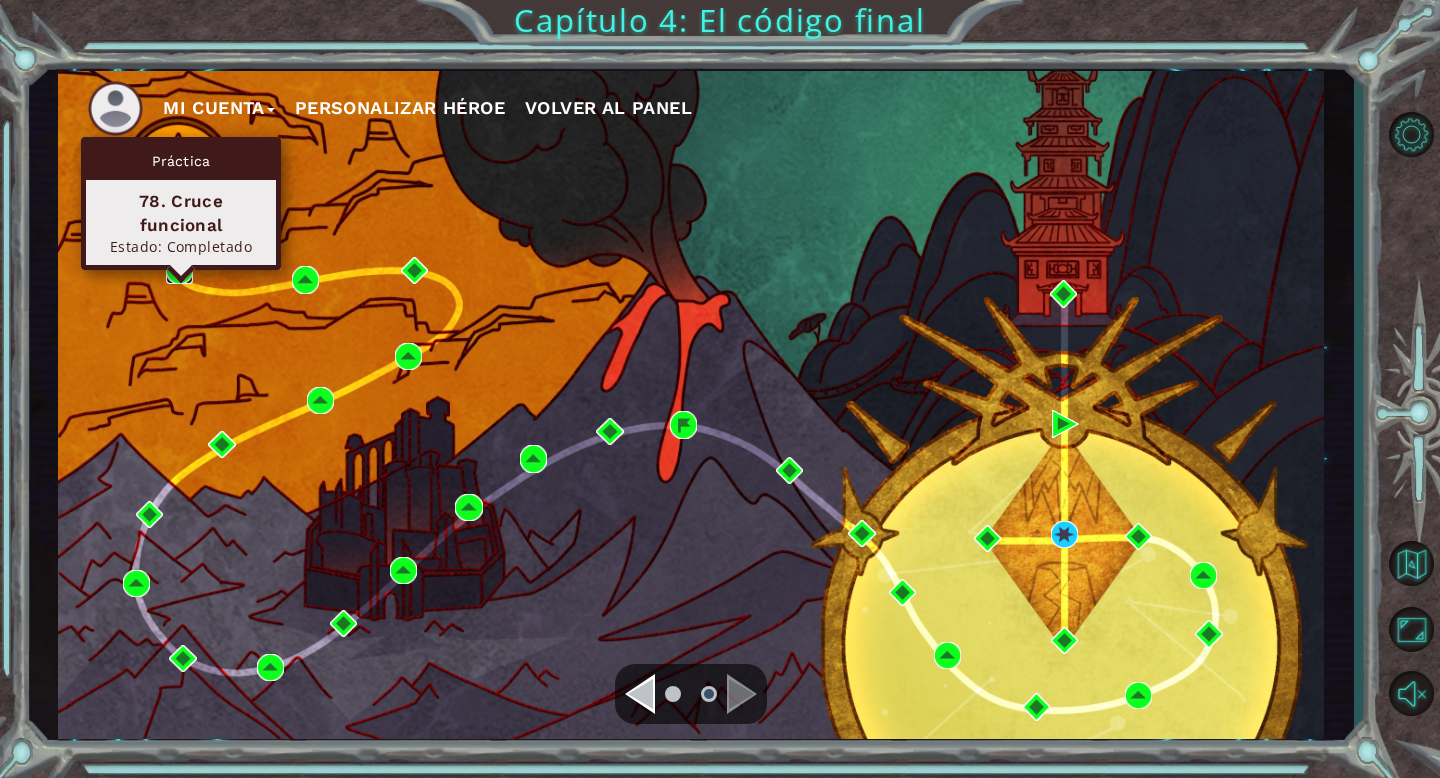 click at bounding box center (179, 269) 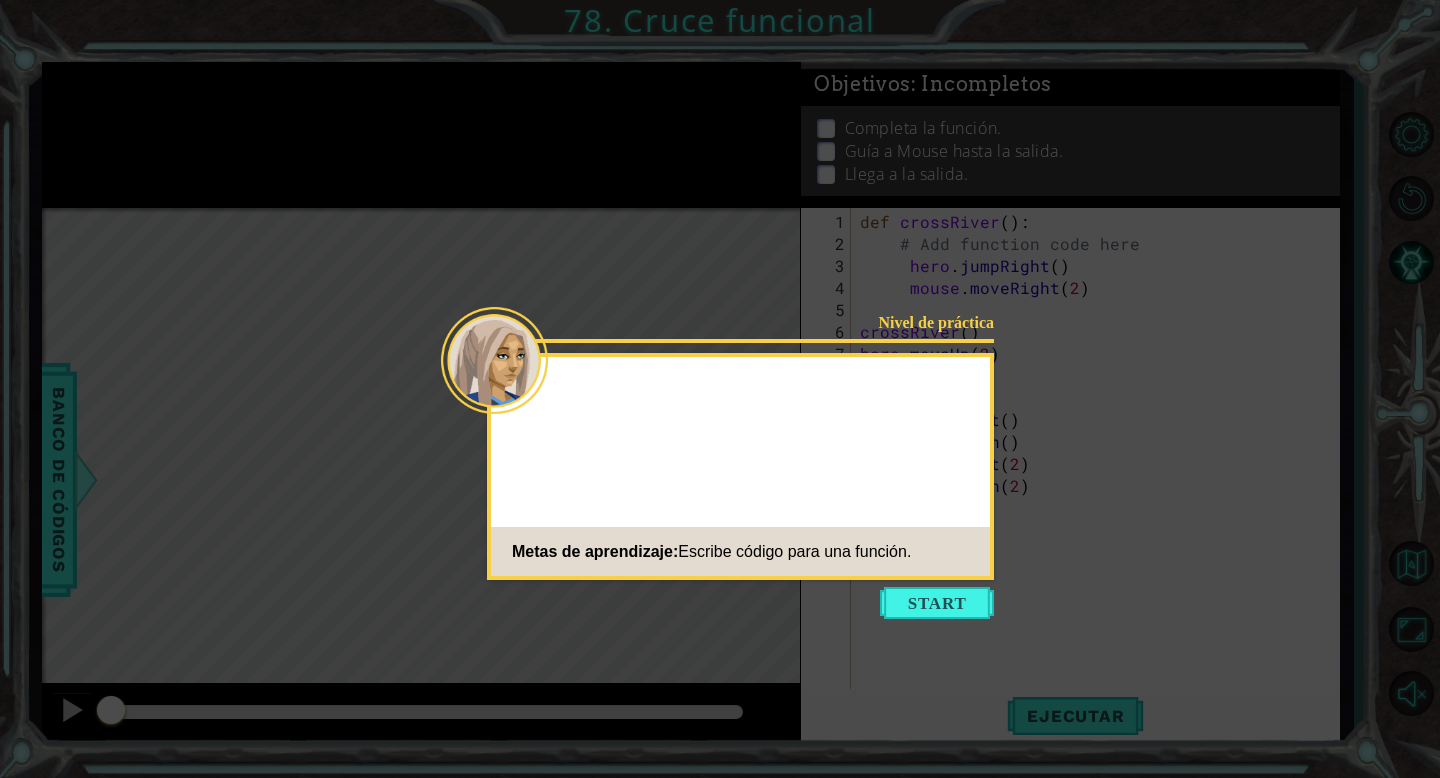 click at bounding box center [937, 603] 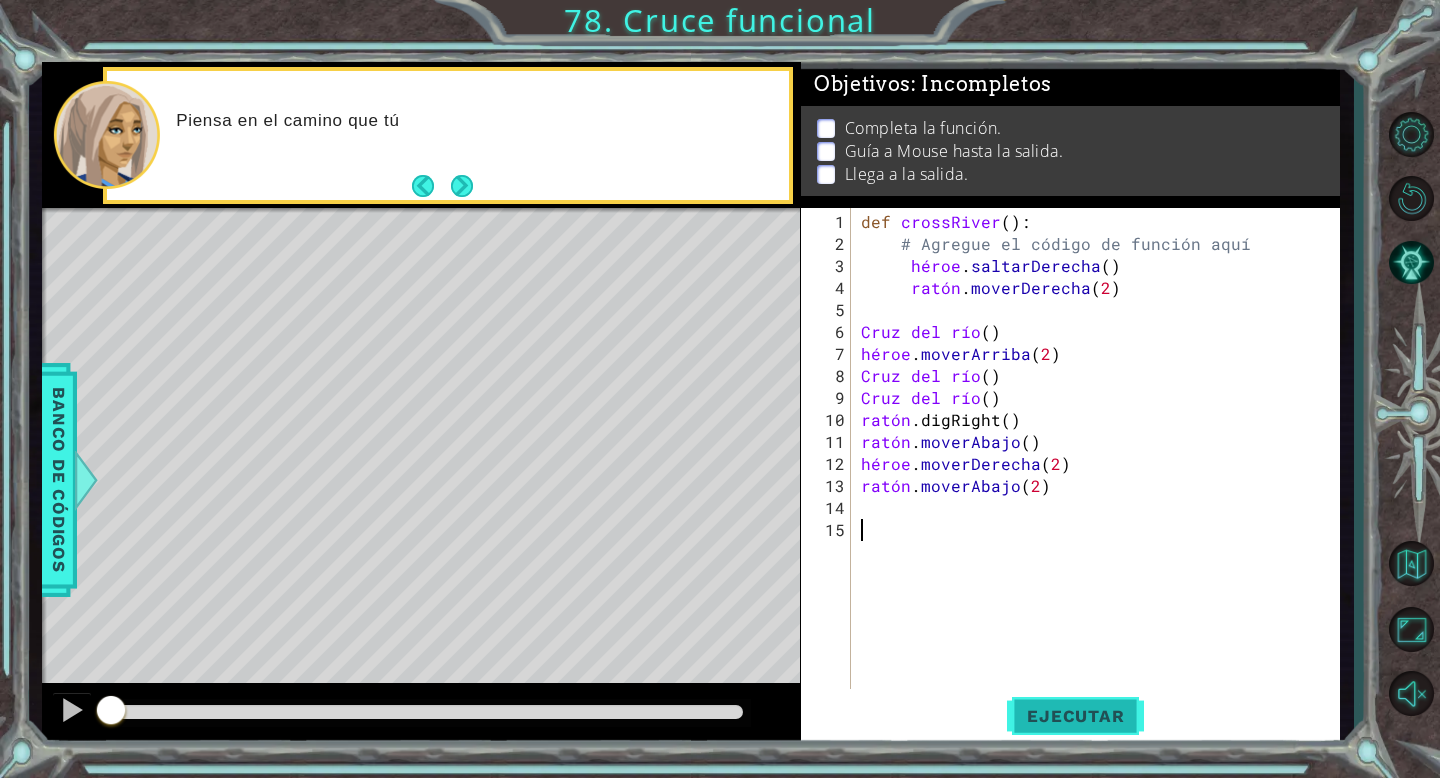 click on "Ejecutar" at bounding box center (1075, 716) 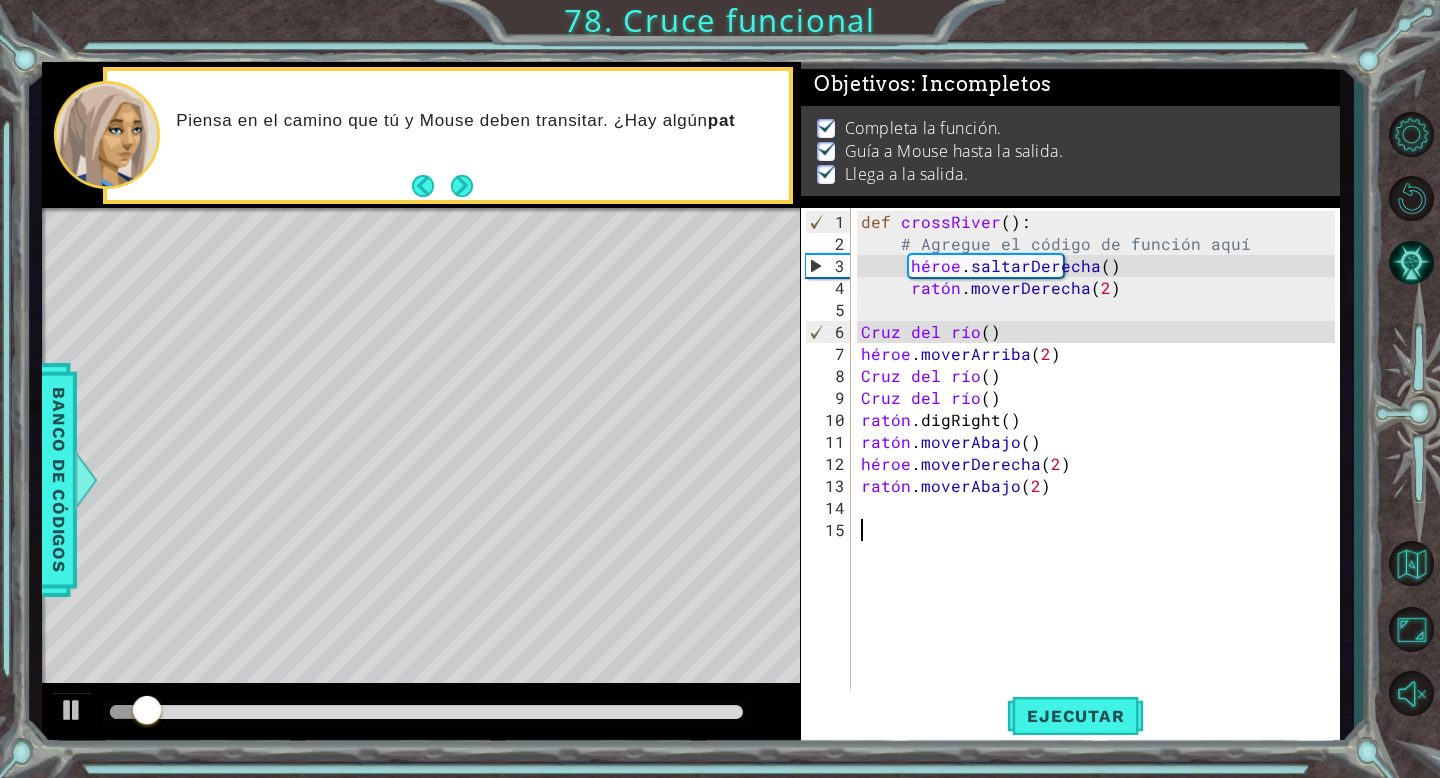 click at bounding box center (426, 712) 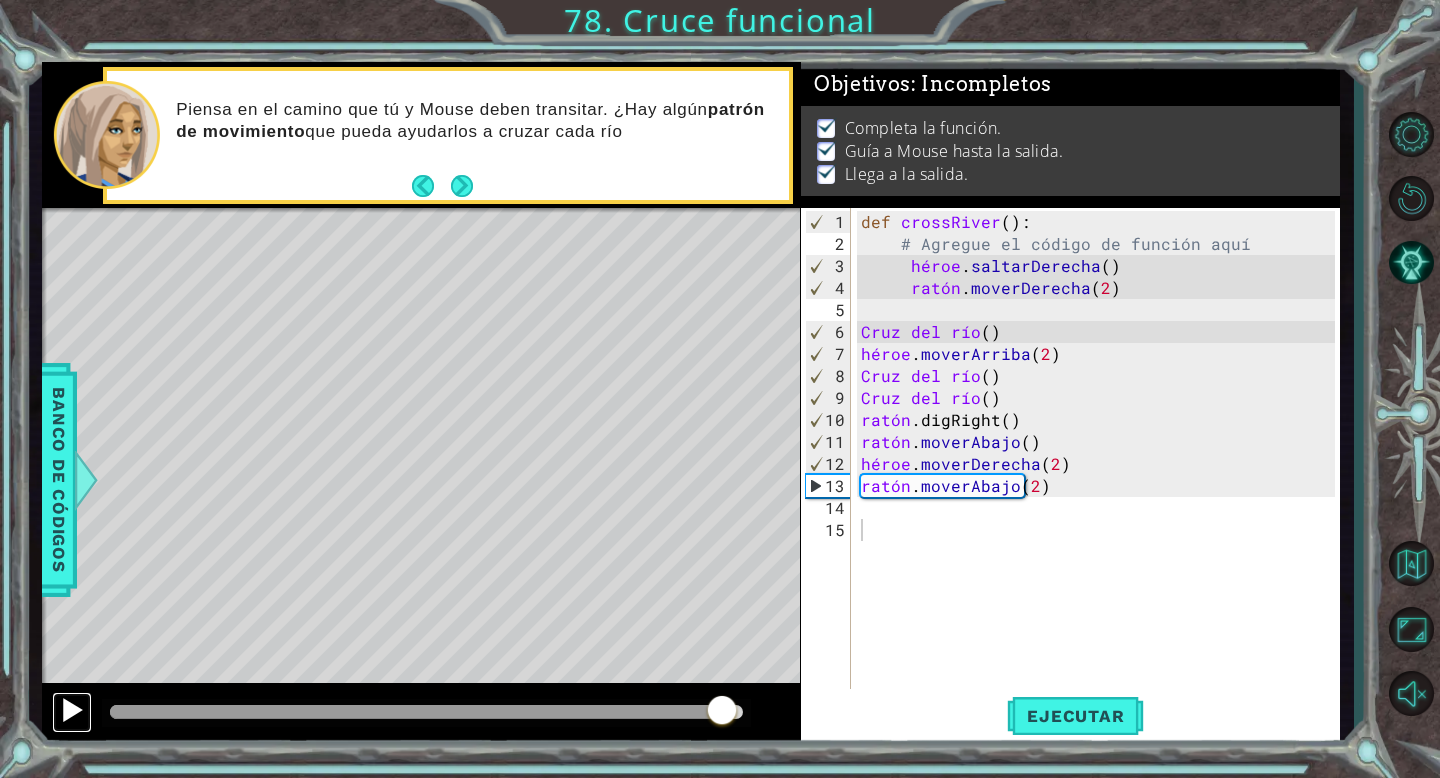 click at bounding box center [72, 710] 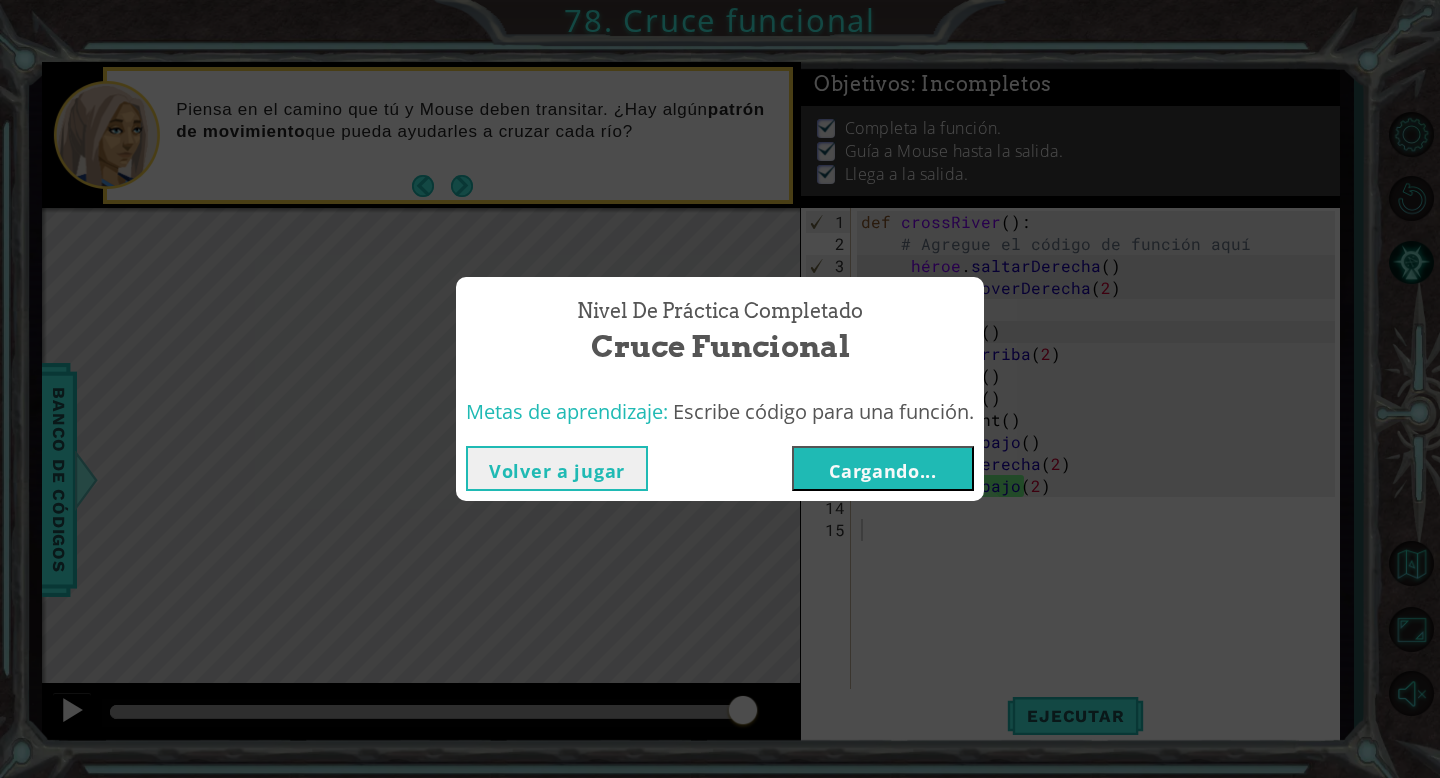 type 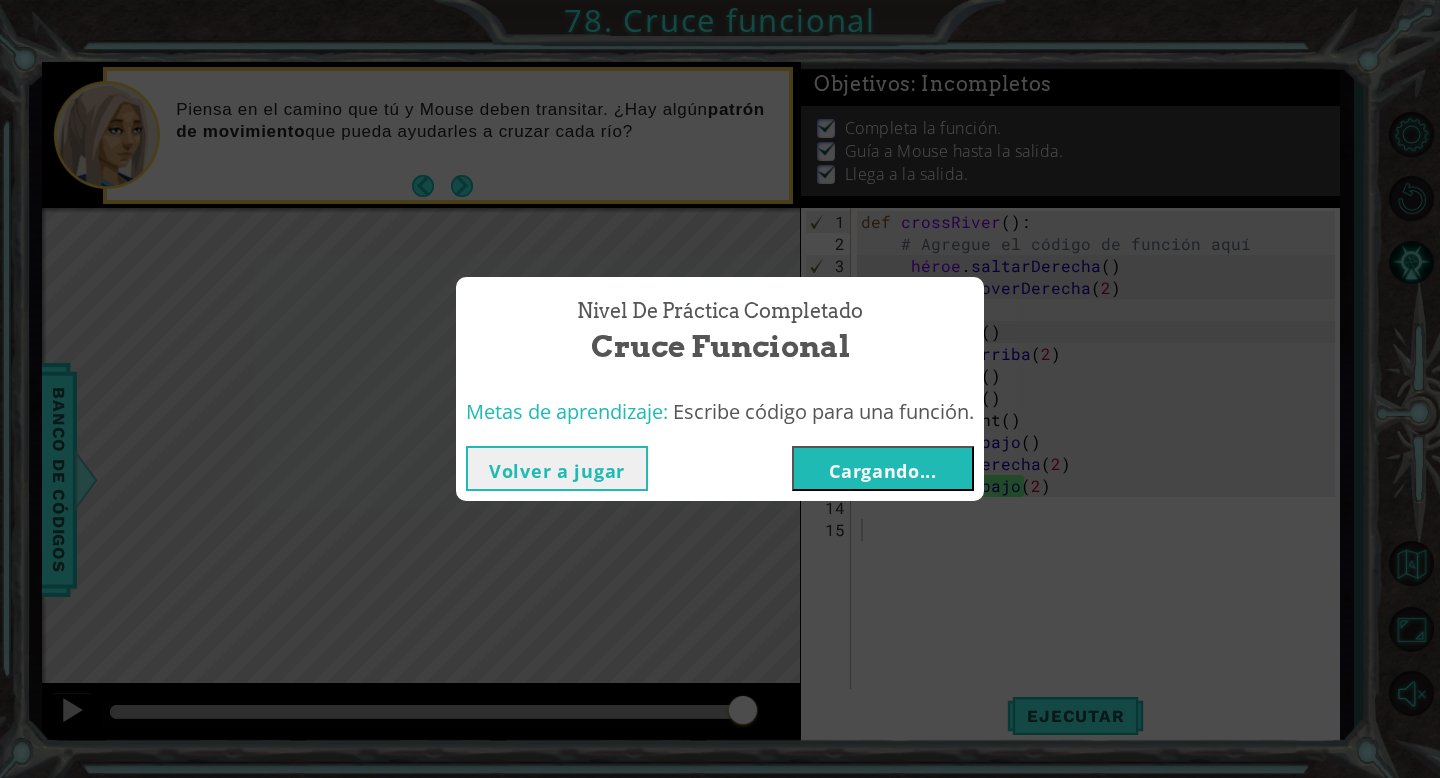 click on "Cargando..." at bounding box center (883, 471) 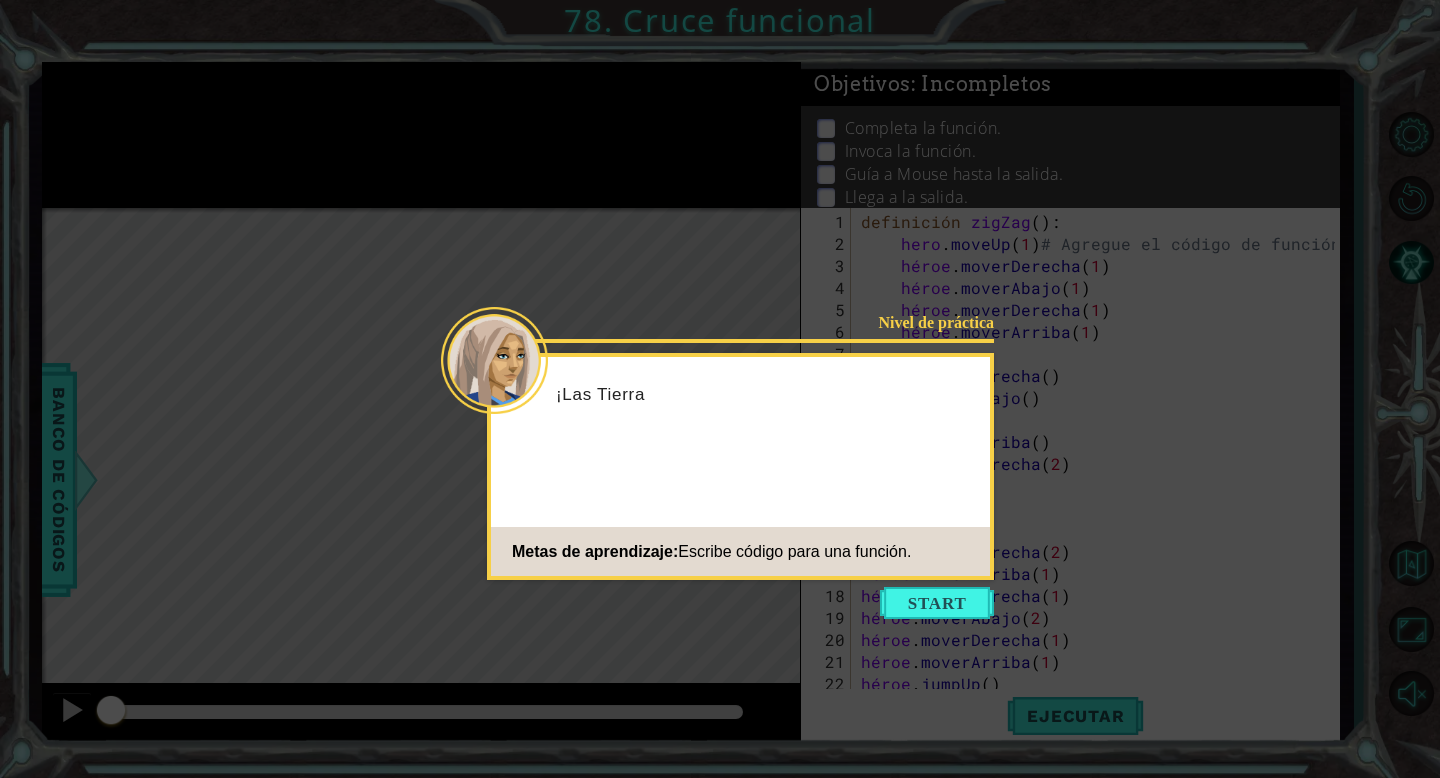 scroll, scrollTop: 22, scrollLeft: 0, axis: vertical 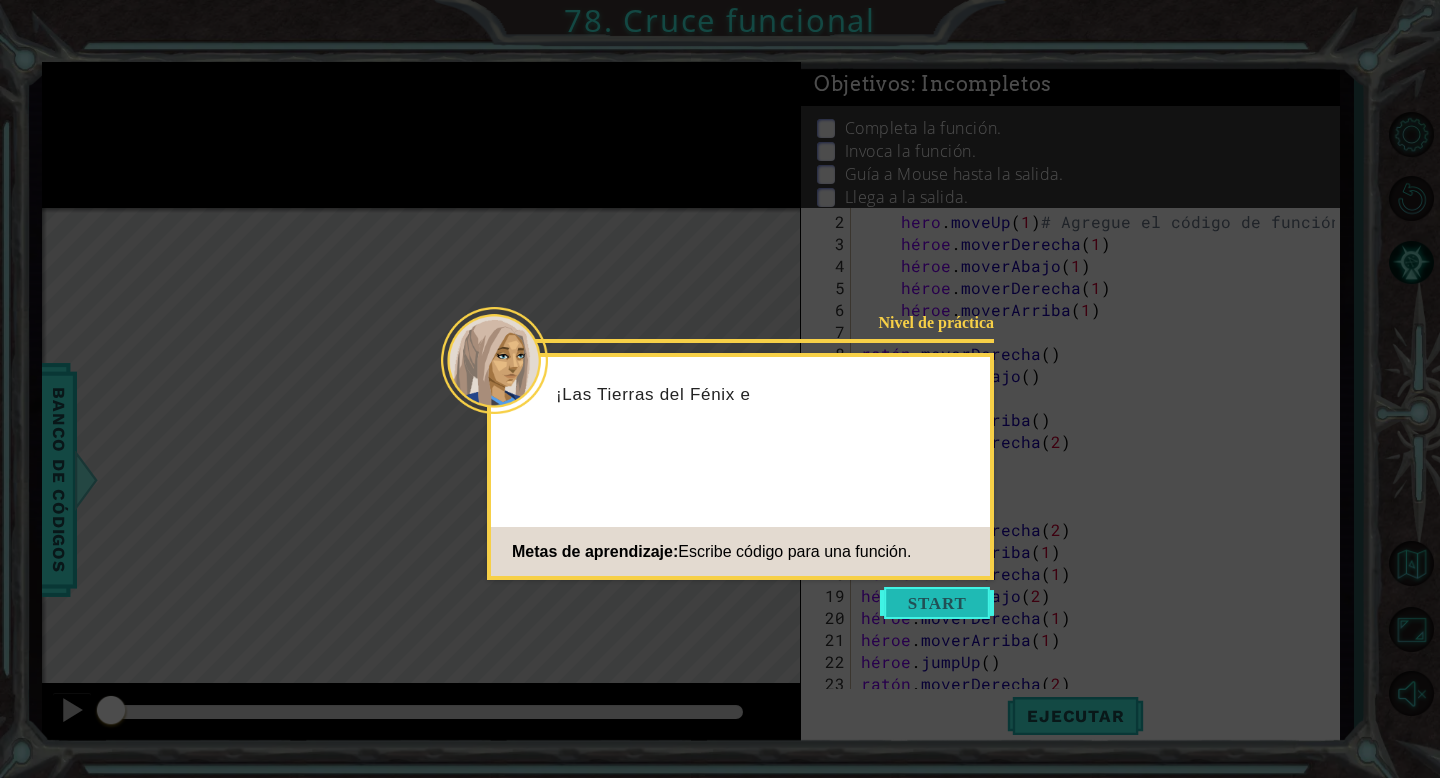 click at bounding box center [937, 603] 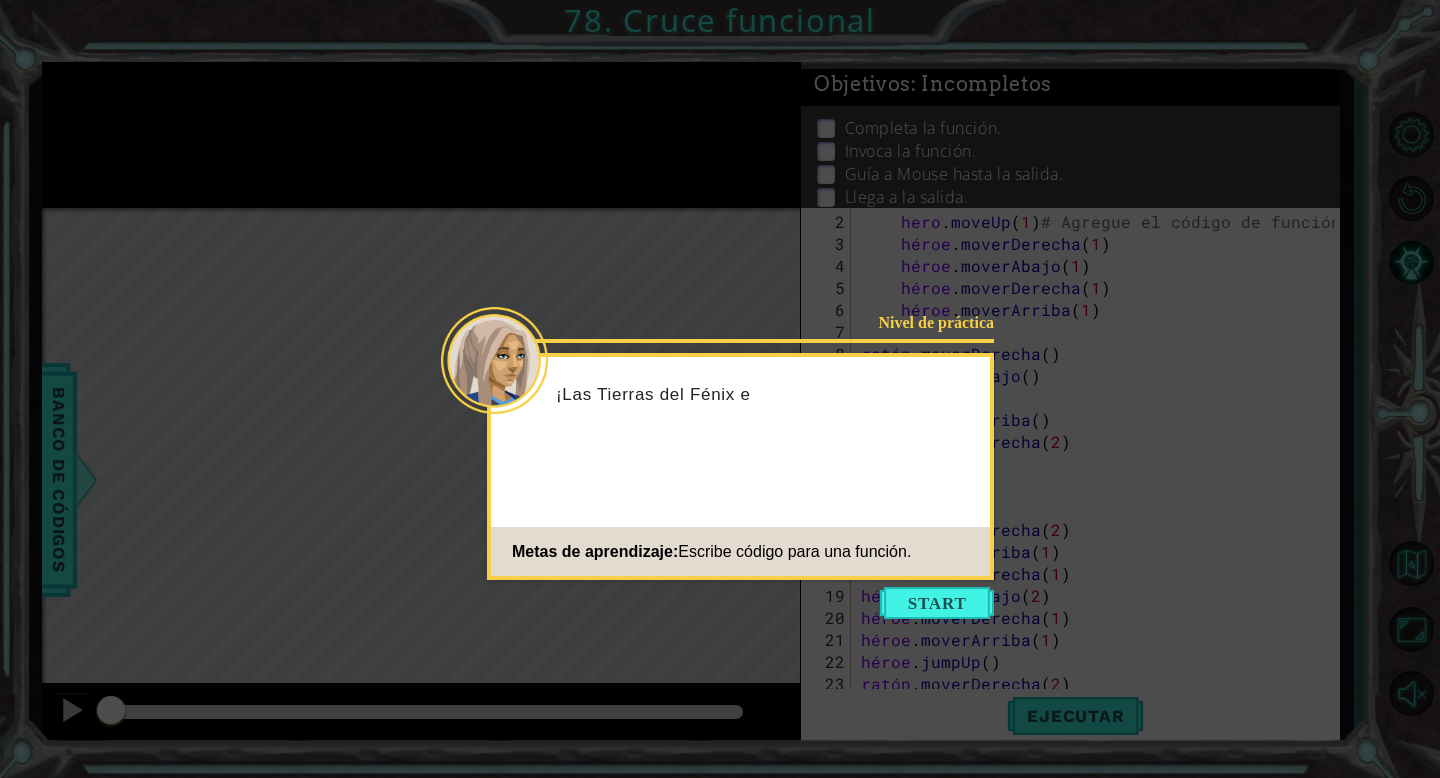 scroll, scrollTop: 0, scrollLeft: 0, axis: both 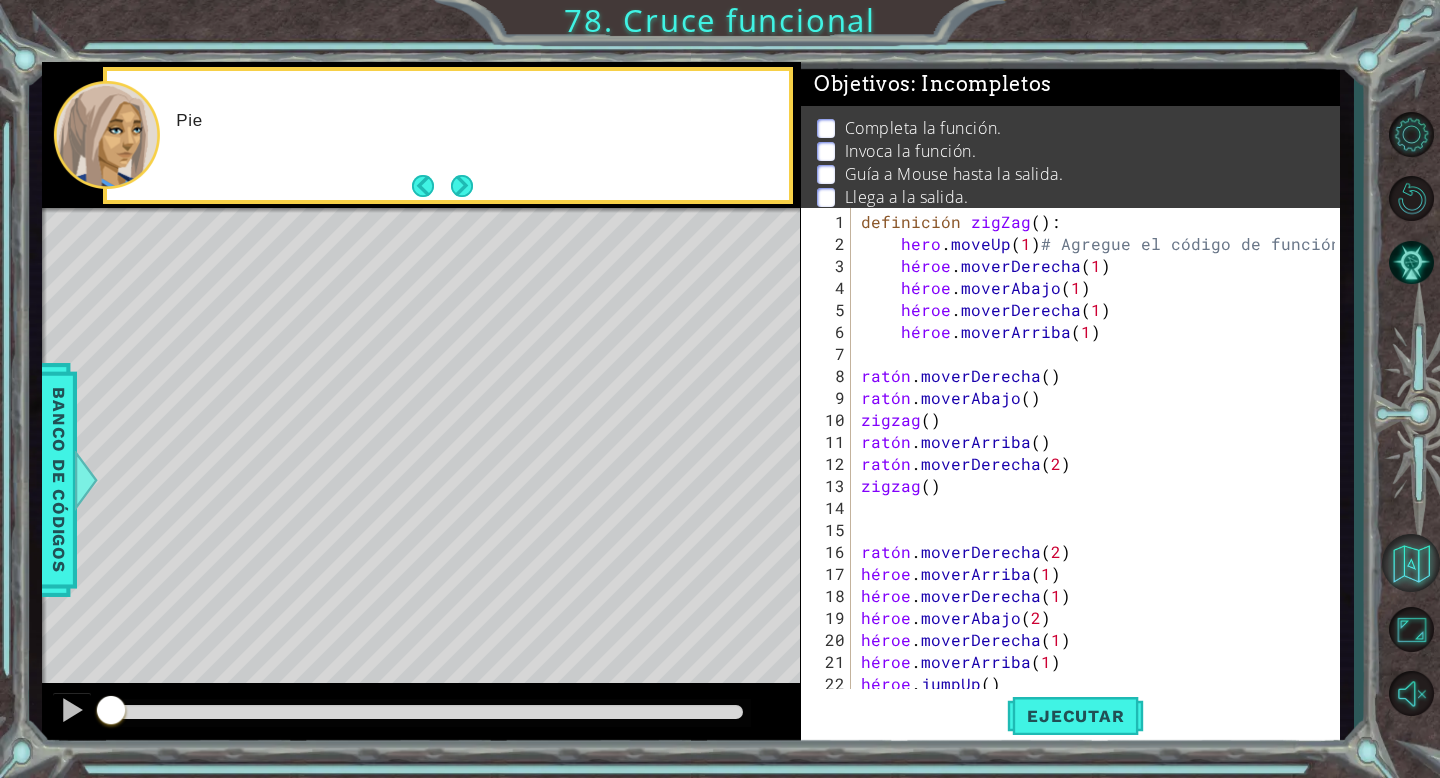 click at bounding box center (1411, 563) 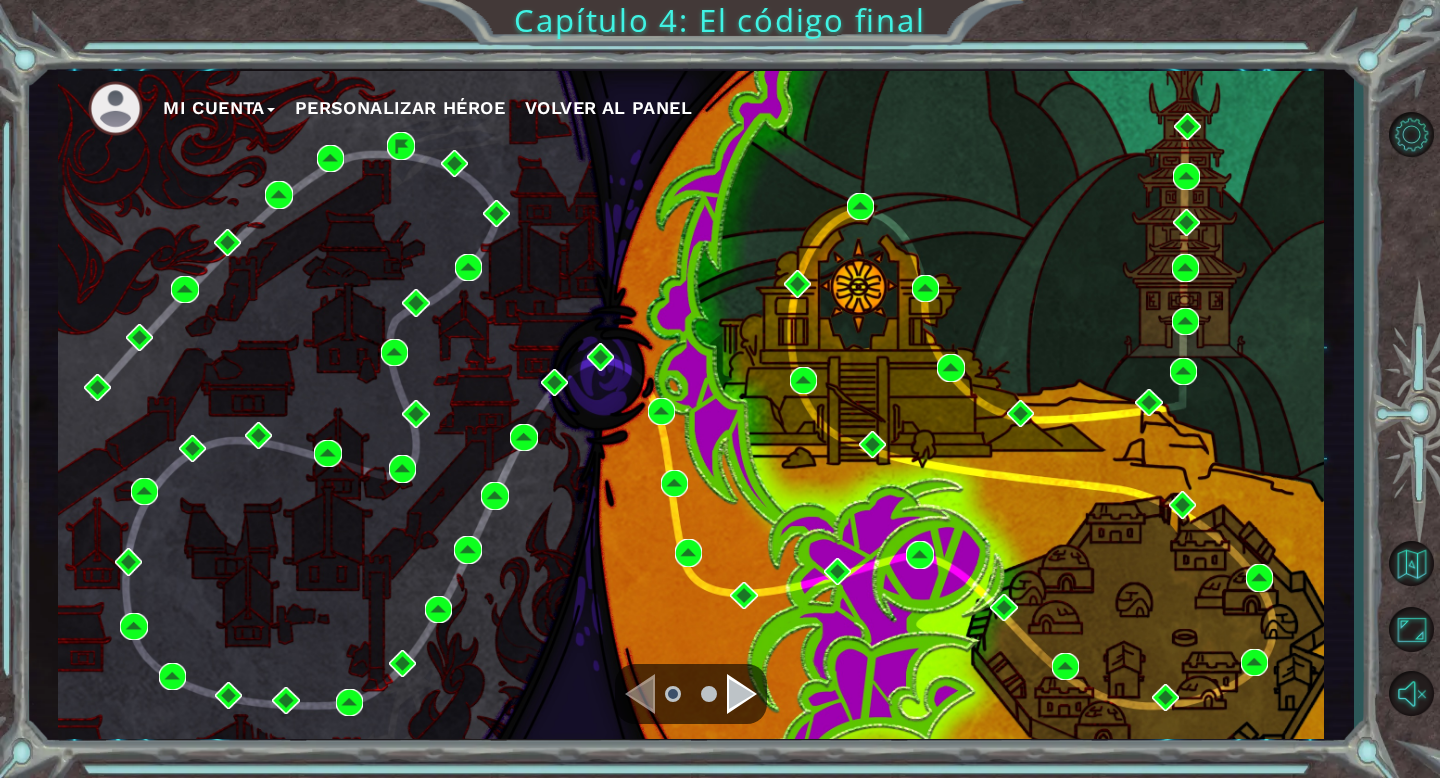 click at bounding box center (742, 694) 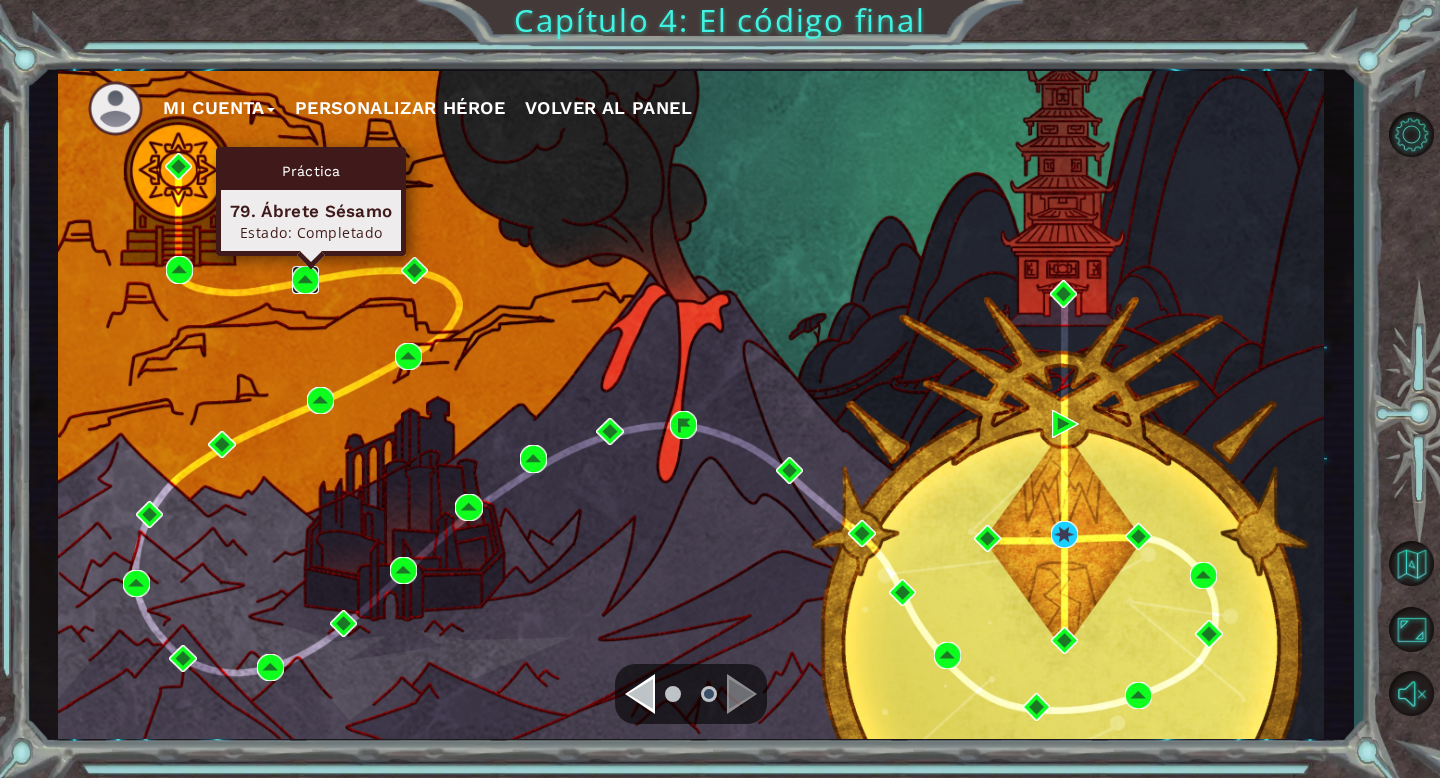 click at bounding box center [305, 279] 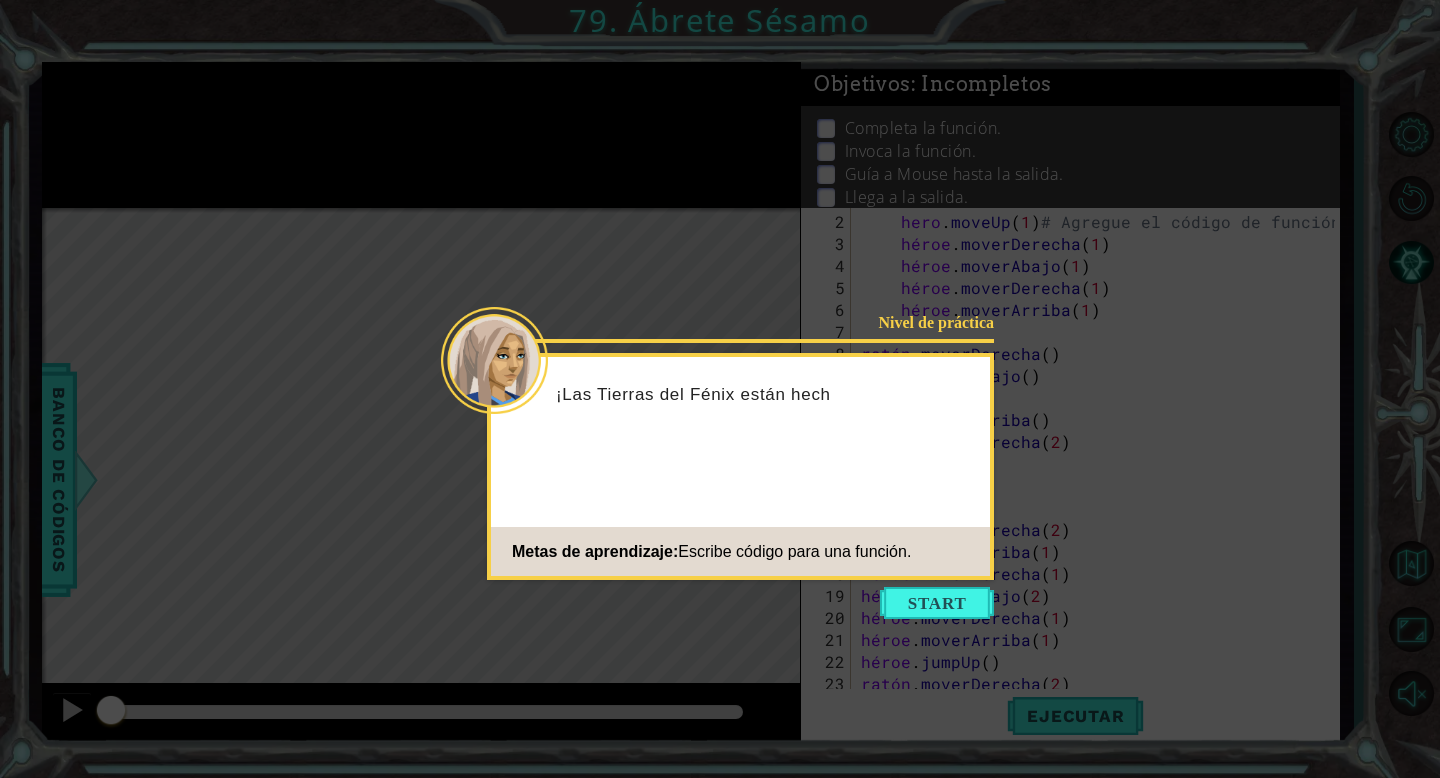 scroll, scrollTop: 0, scrollLeft: 0, axis: both 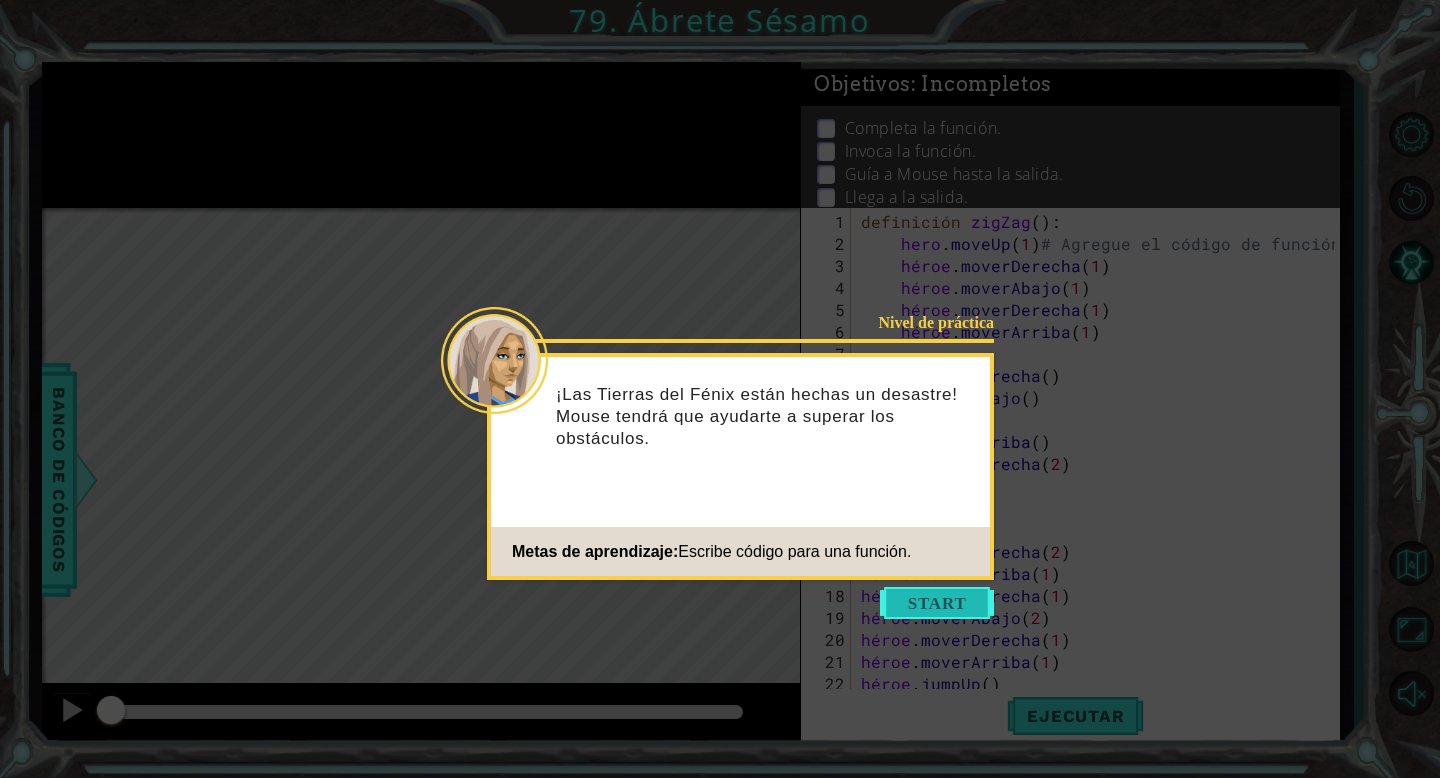 click at bounding box center [937, 603] 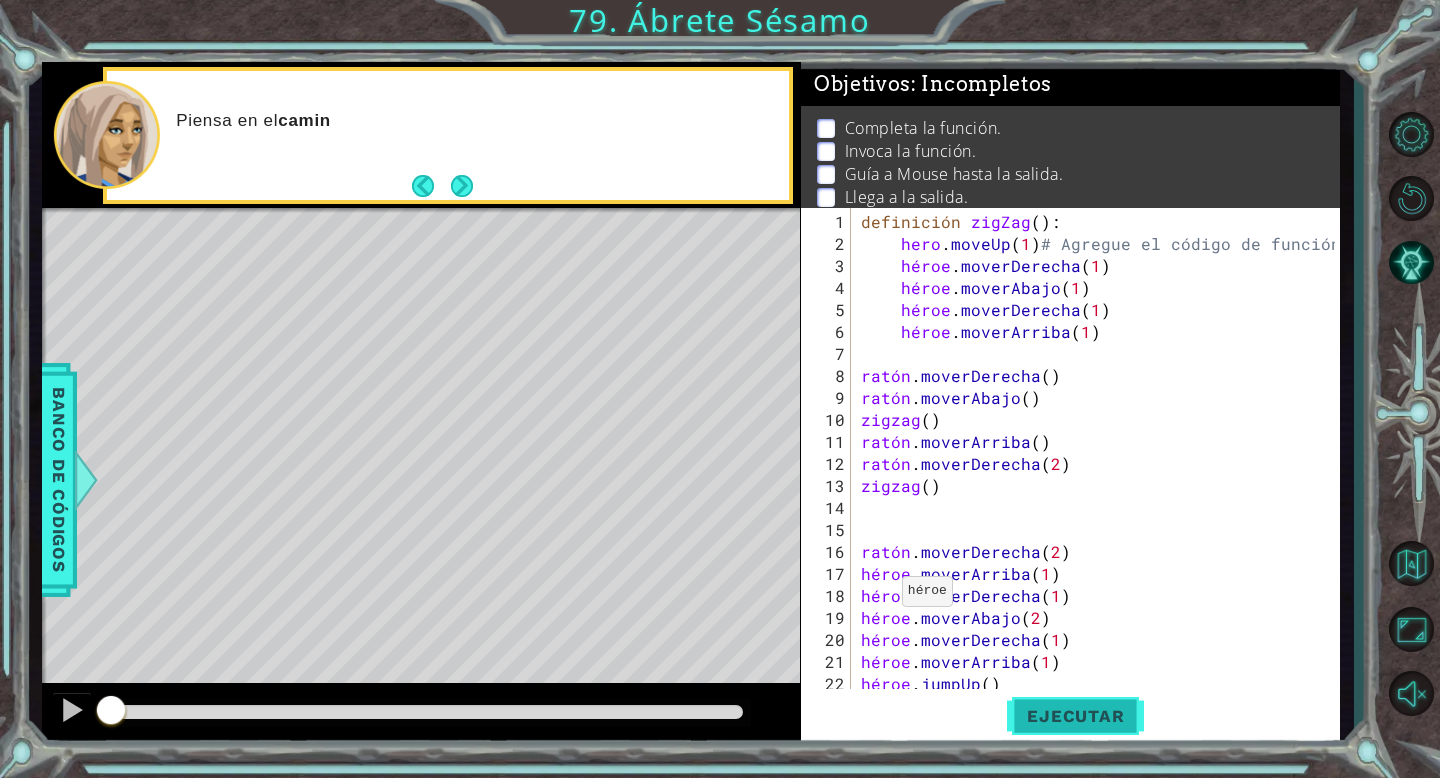 click on "Ejecutar" at bounding box center [1075, 716] 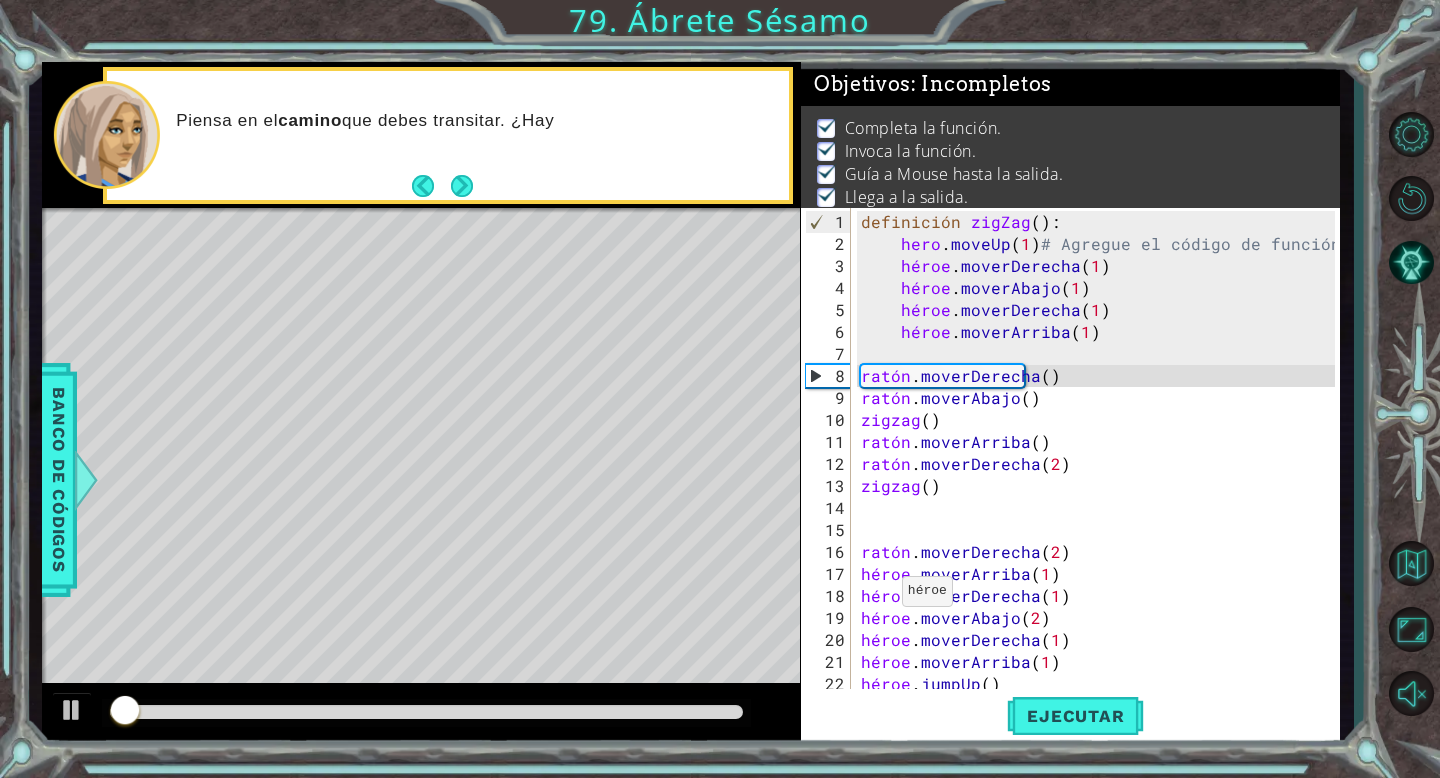 click at bounding box center (426, 712) 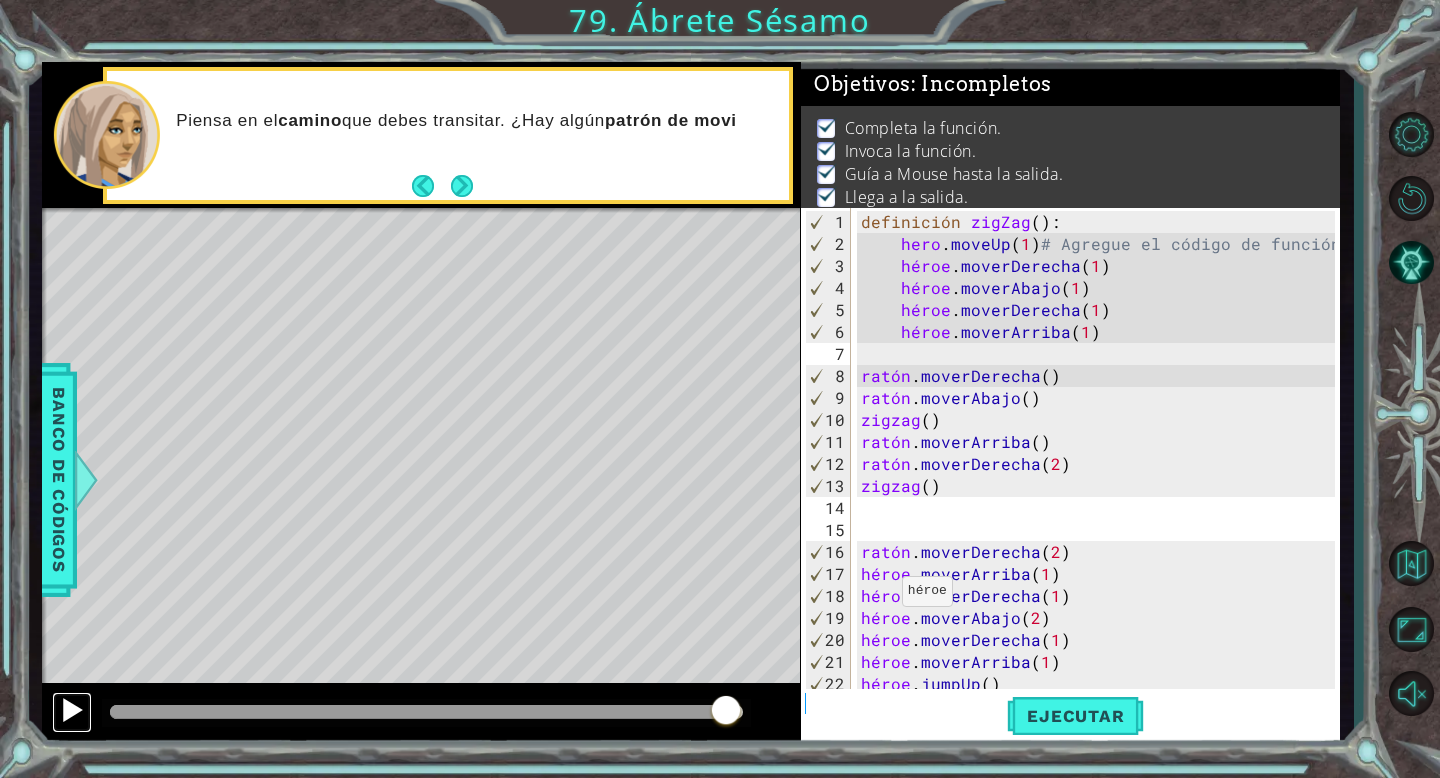 click at bounding box center (72, 710) 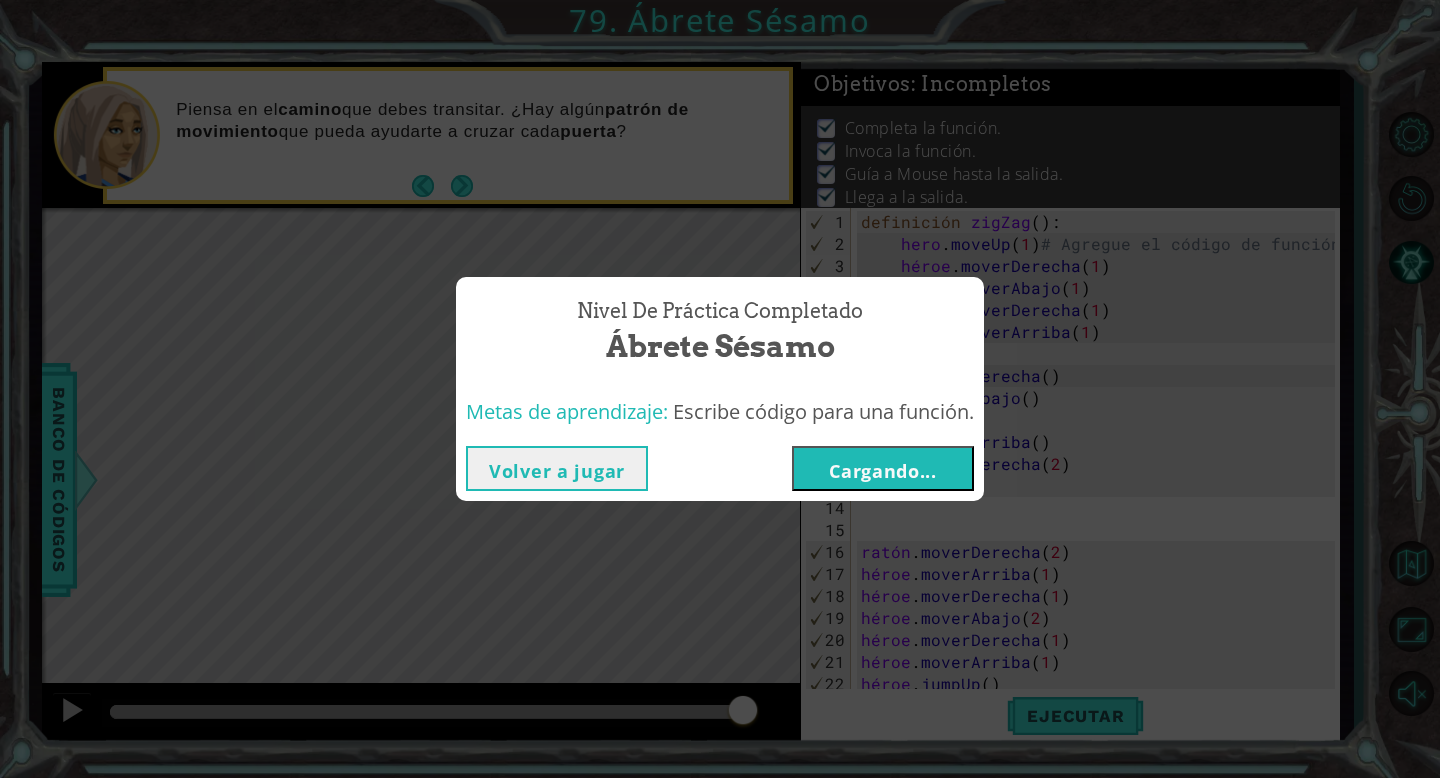 type 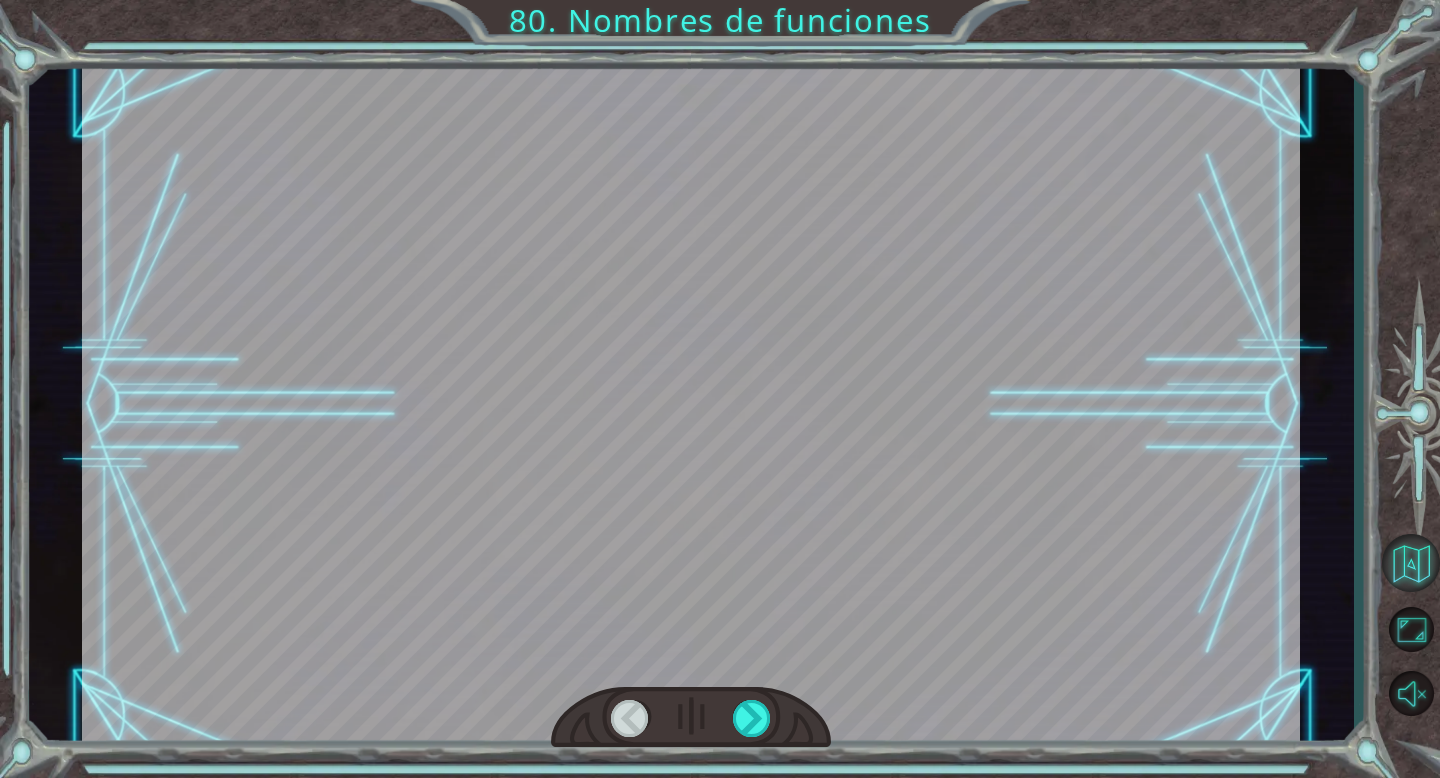 click at bounding box center [1411, 563] 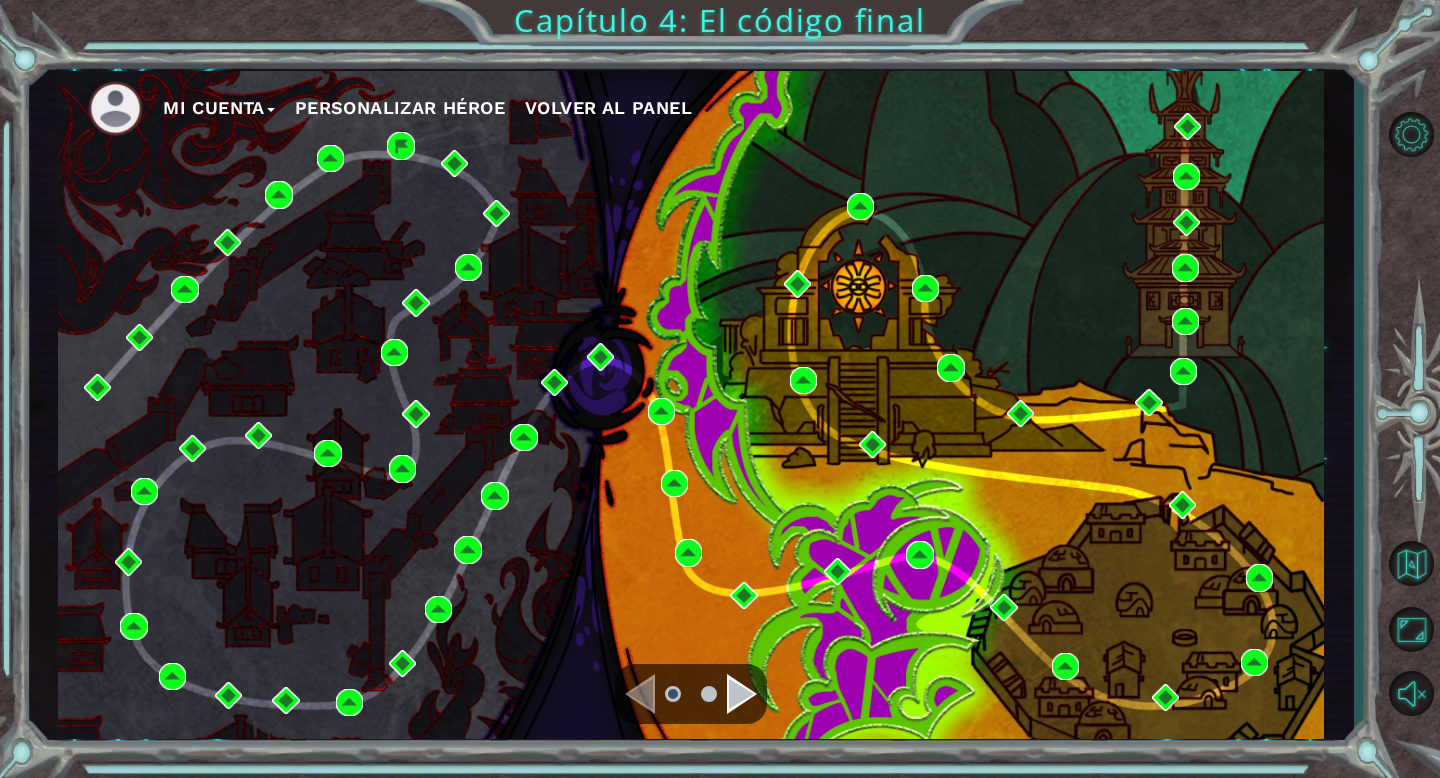 click at bounding box center [691, 694] 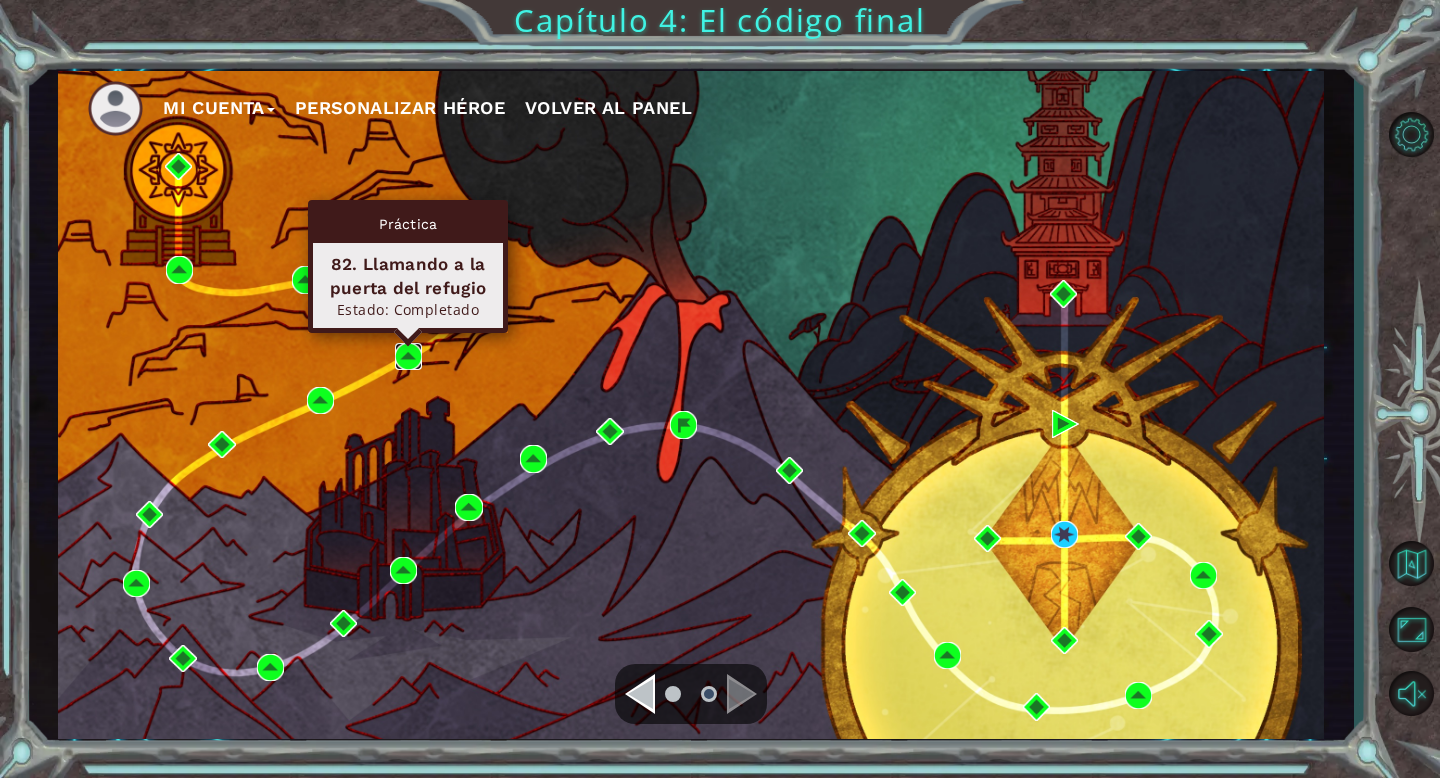 click at bounding box center [408, 356] 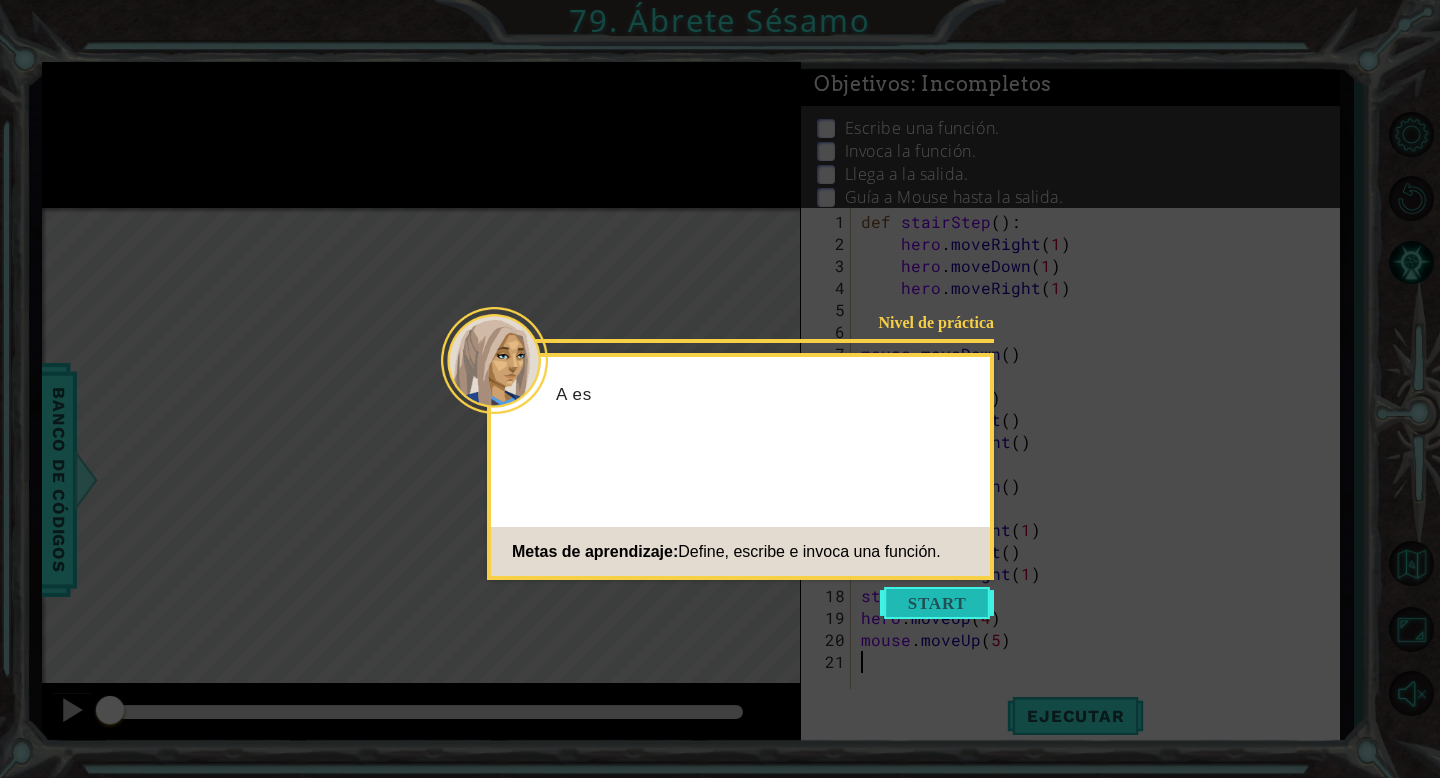 click at bounding box center (937, 603) 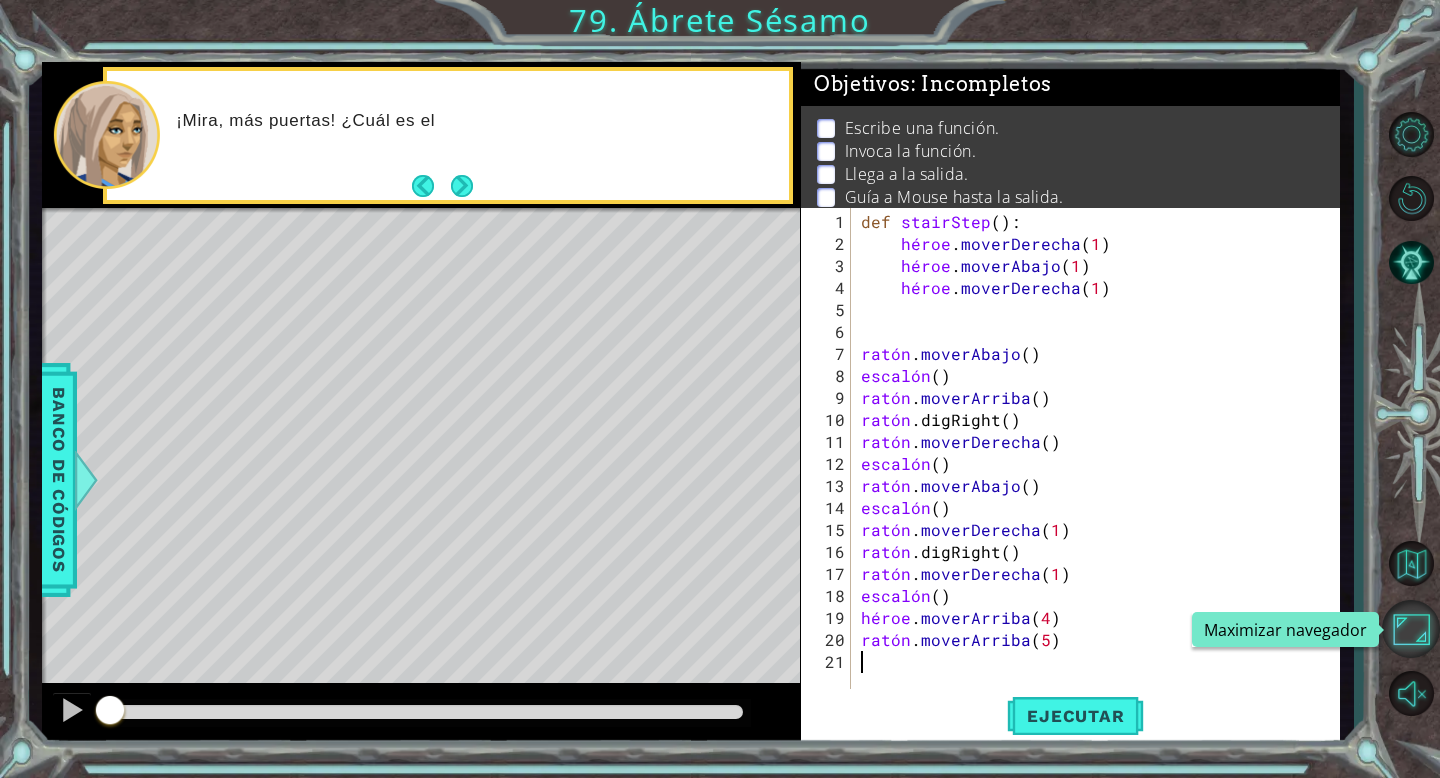 click at bounding box center (1411, 629) 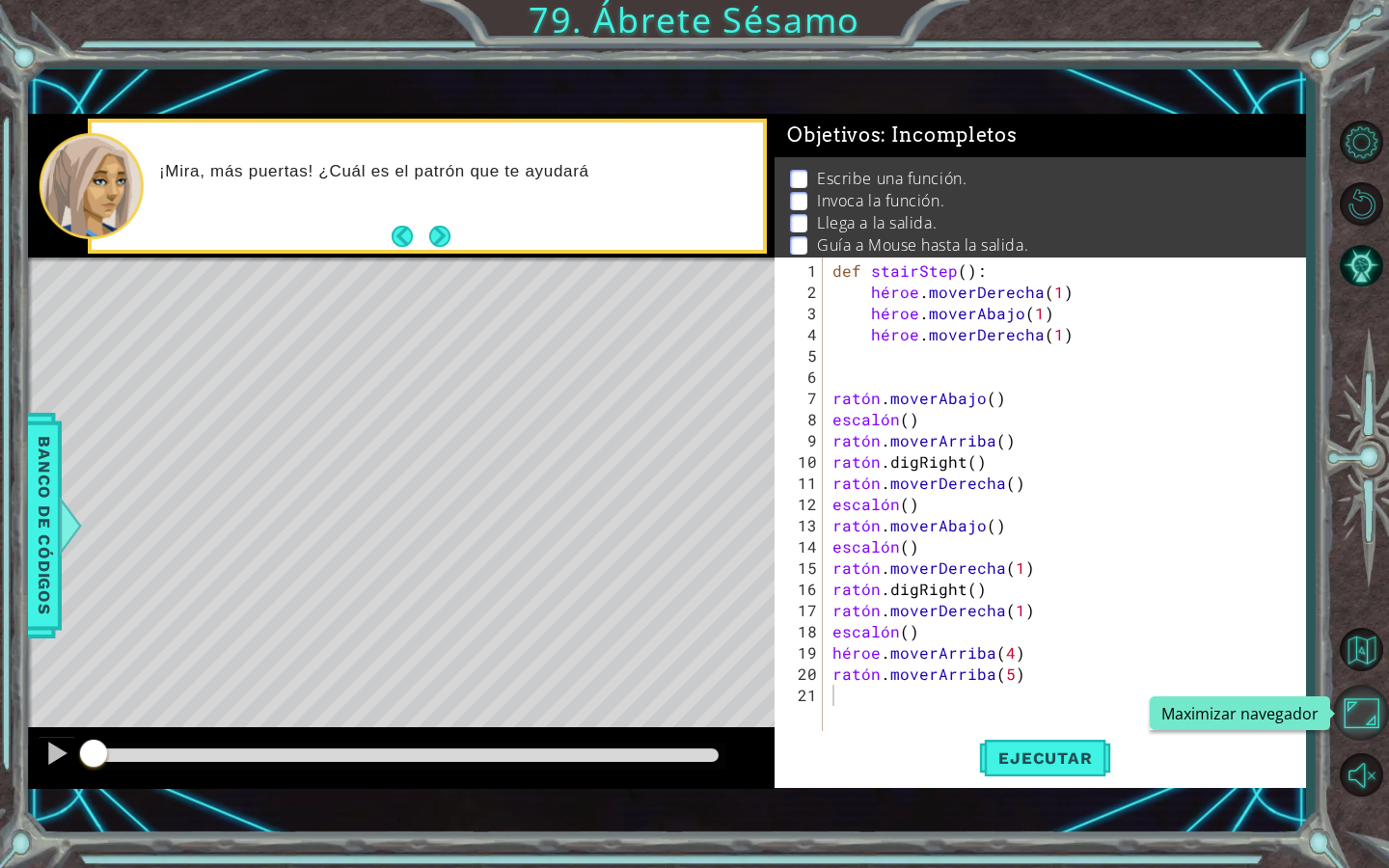 click at bounding box center (1361, 713) 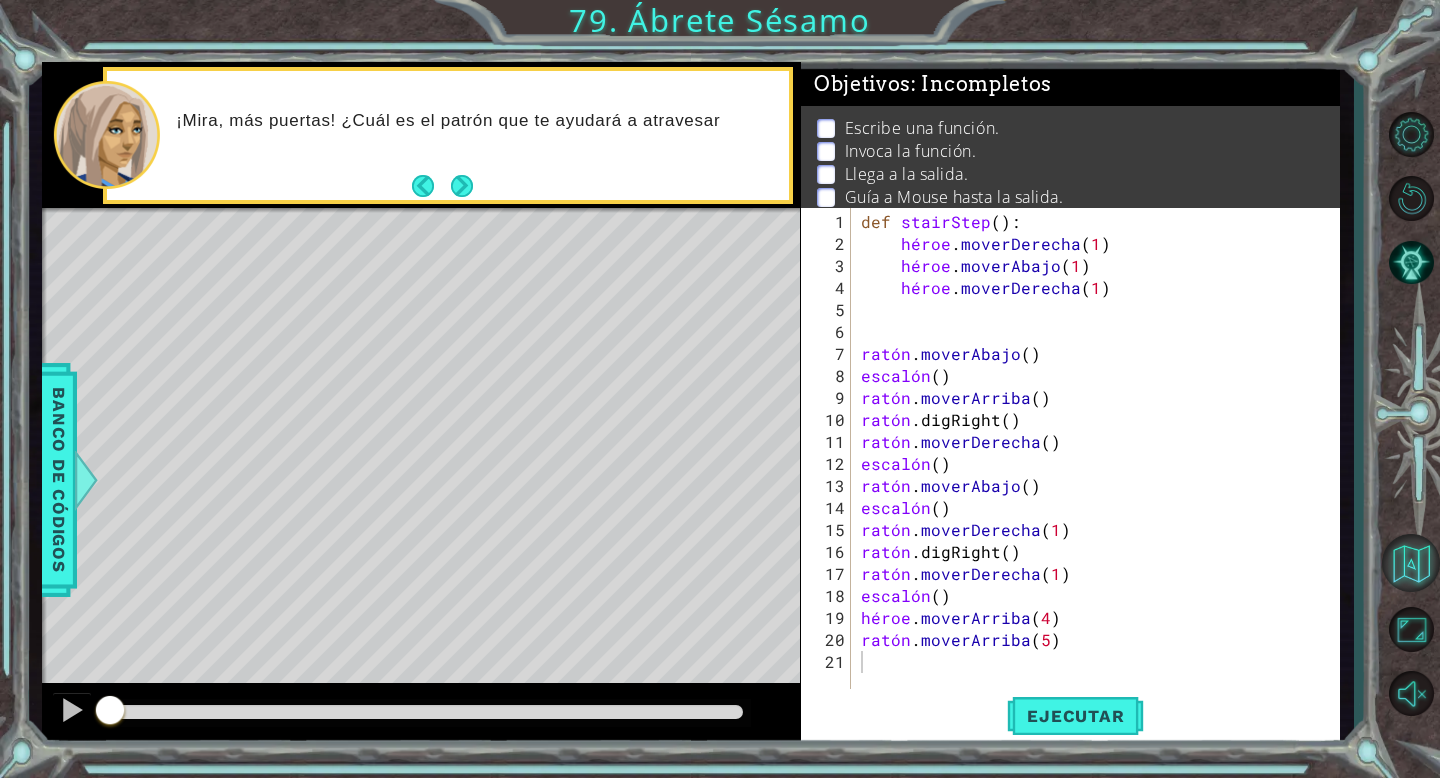 click at bounding box center [1411, 563] 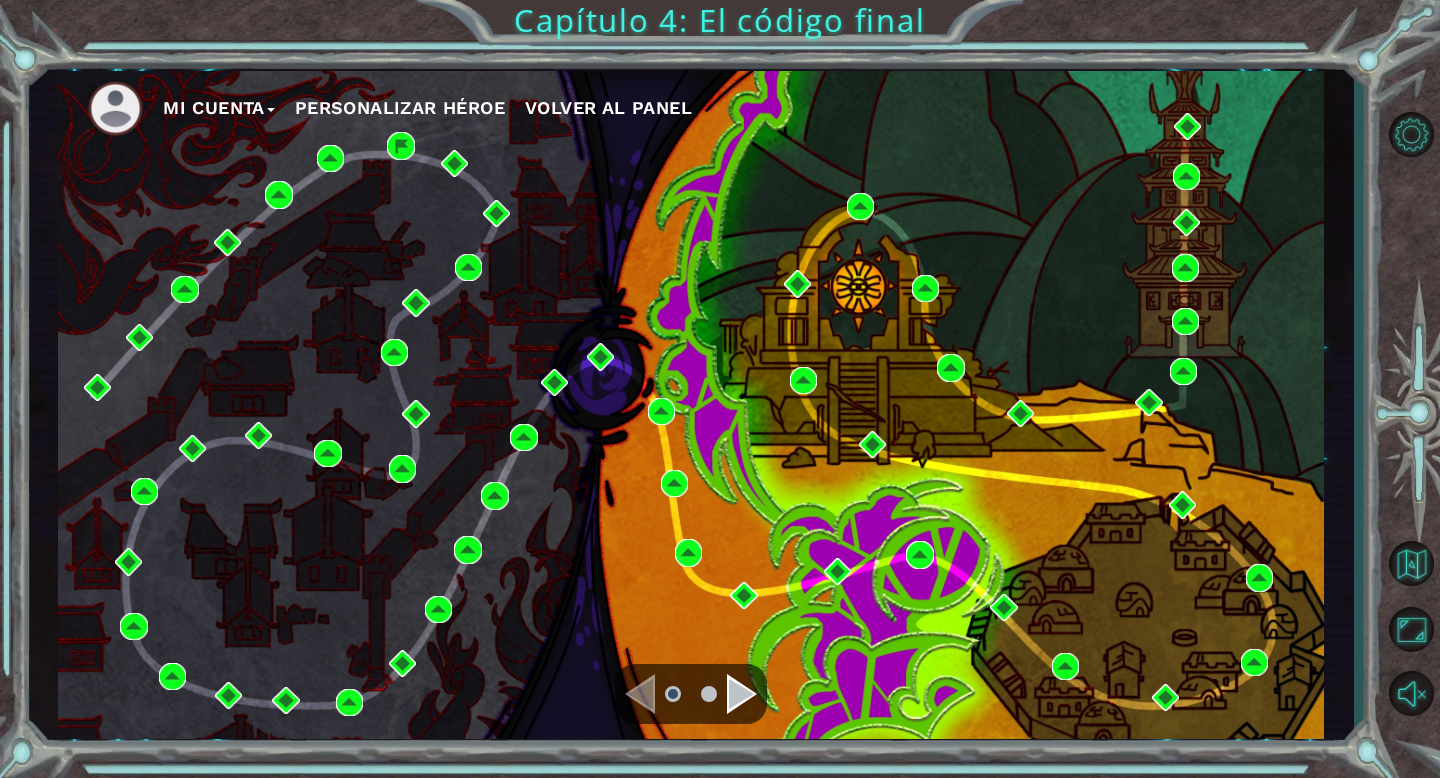 click at bounding box center [742, 694] 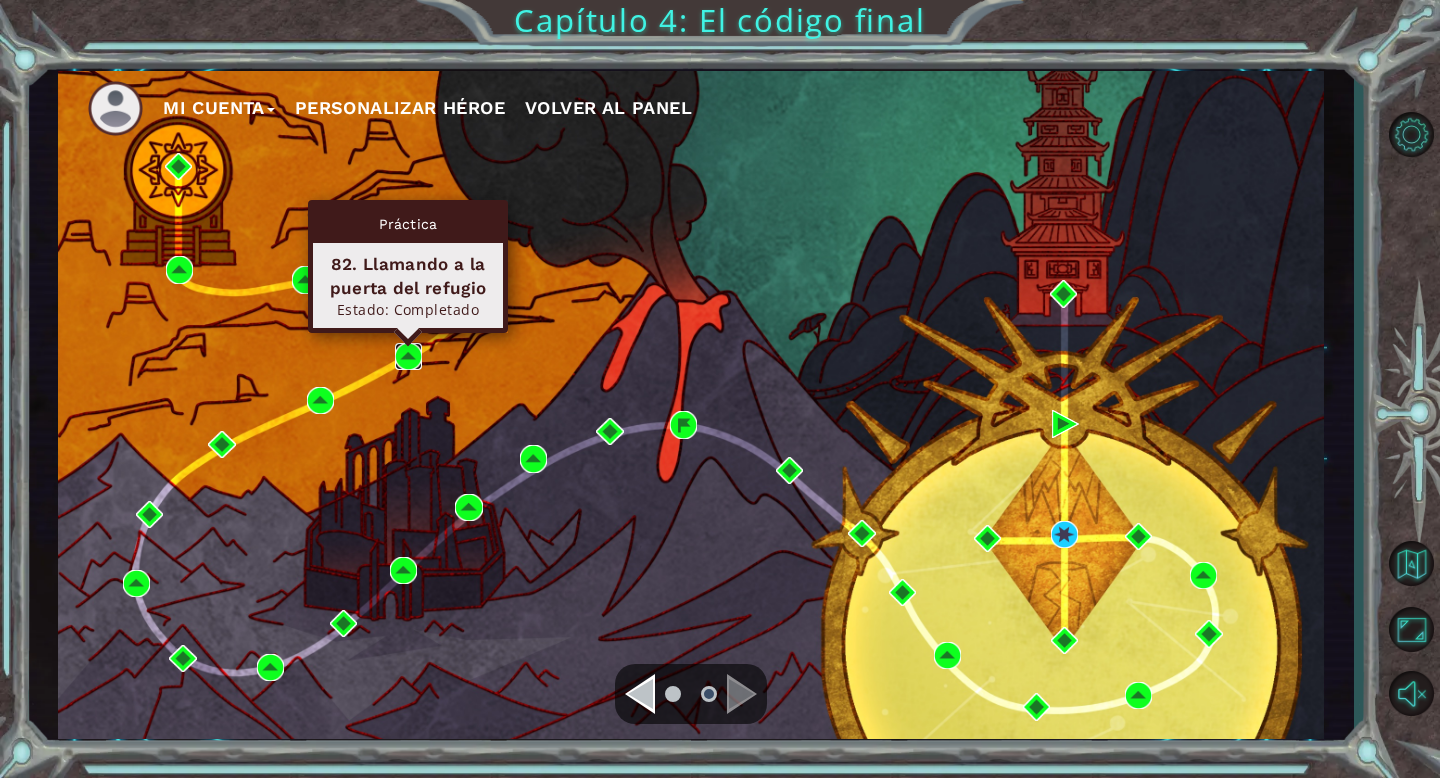 click at bounding box center (408, 356) 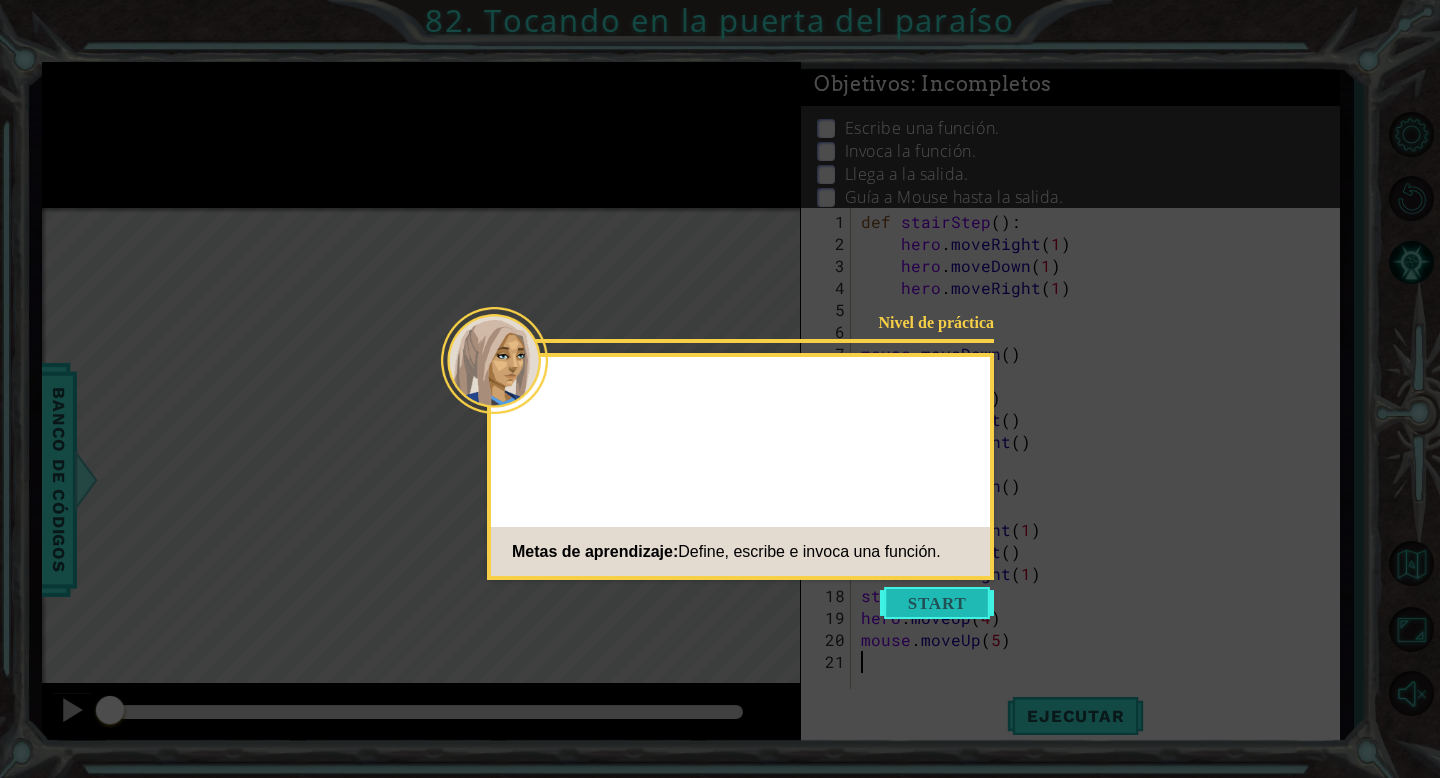 click at bounding box center (937, 603) 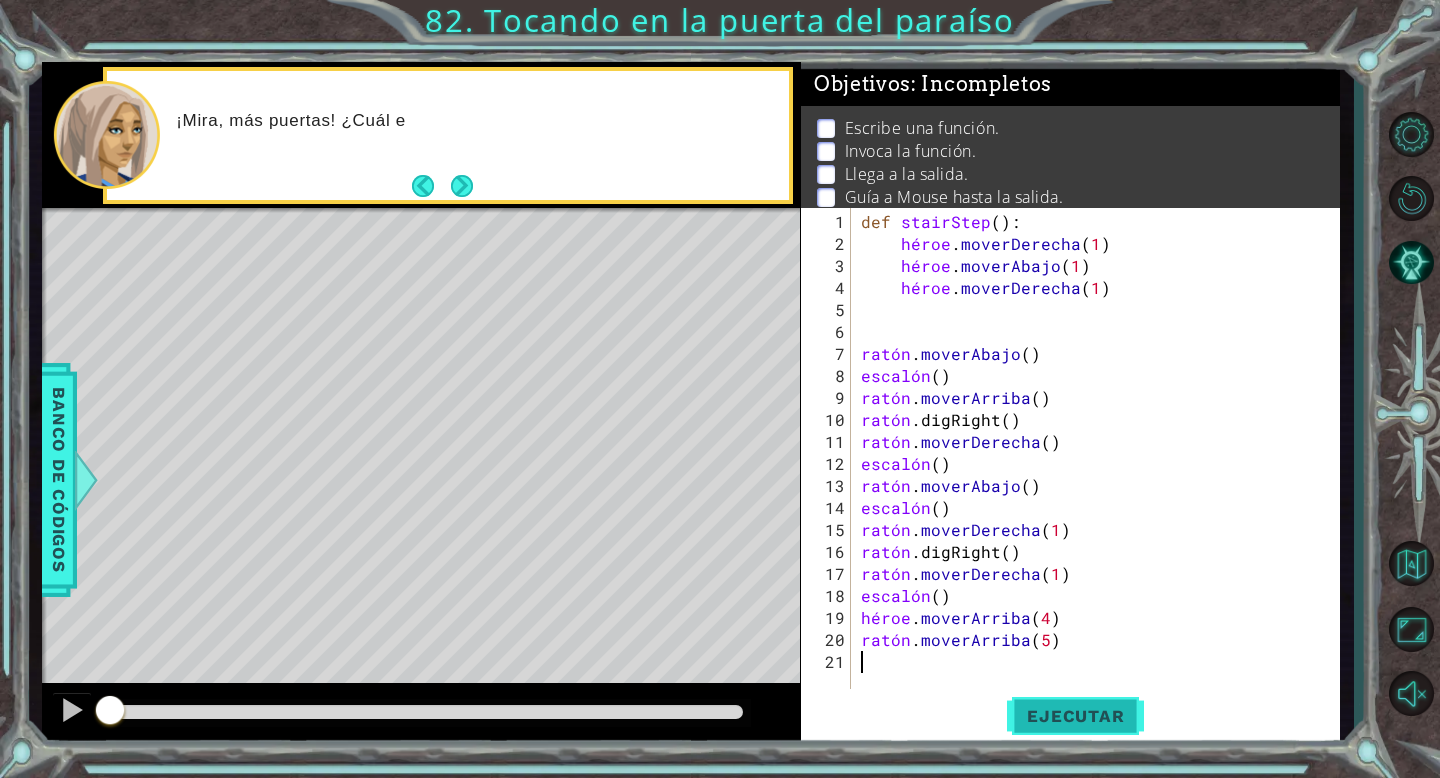 click on "Ejecutar" at bounding box center (1075, 716) 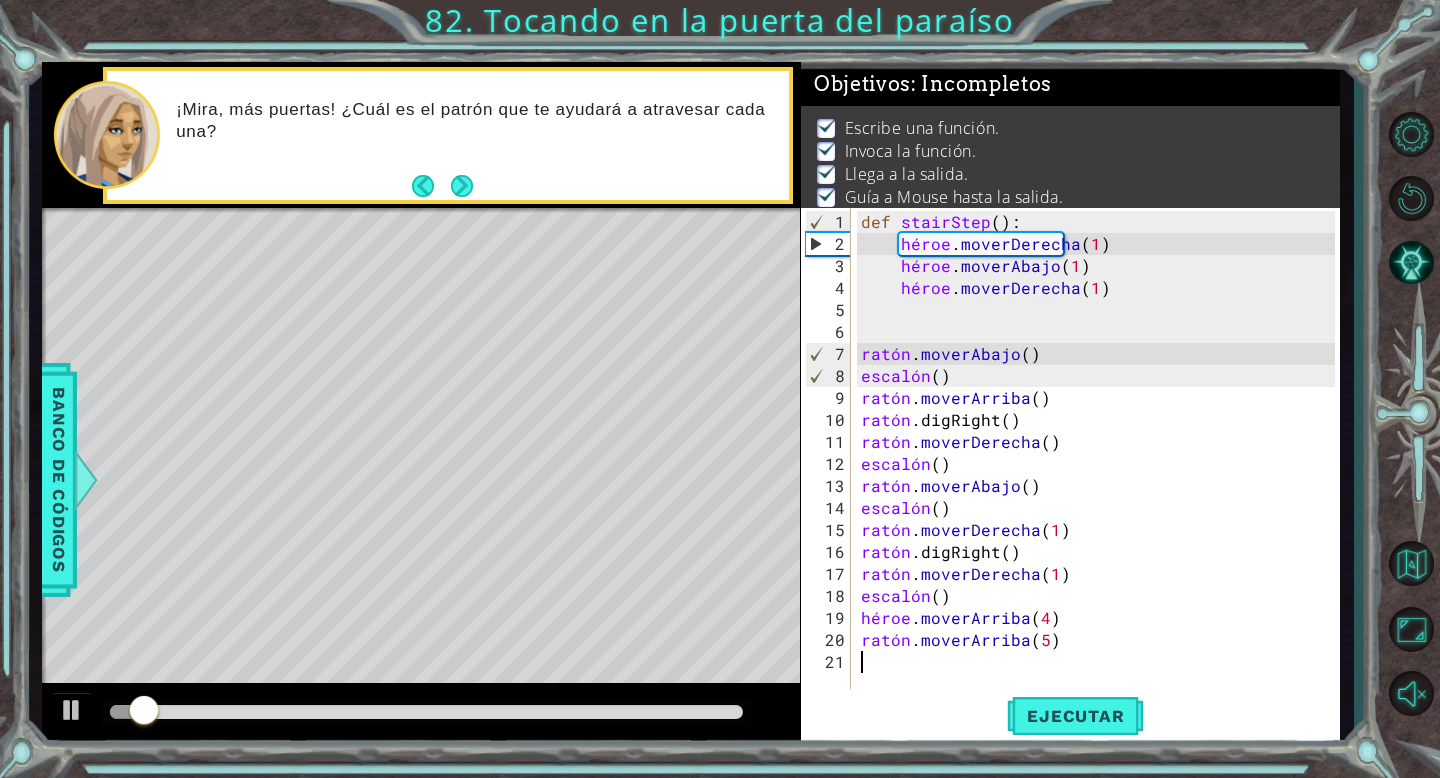 click at bounding box center [426, 712] 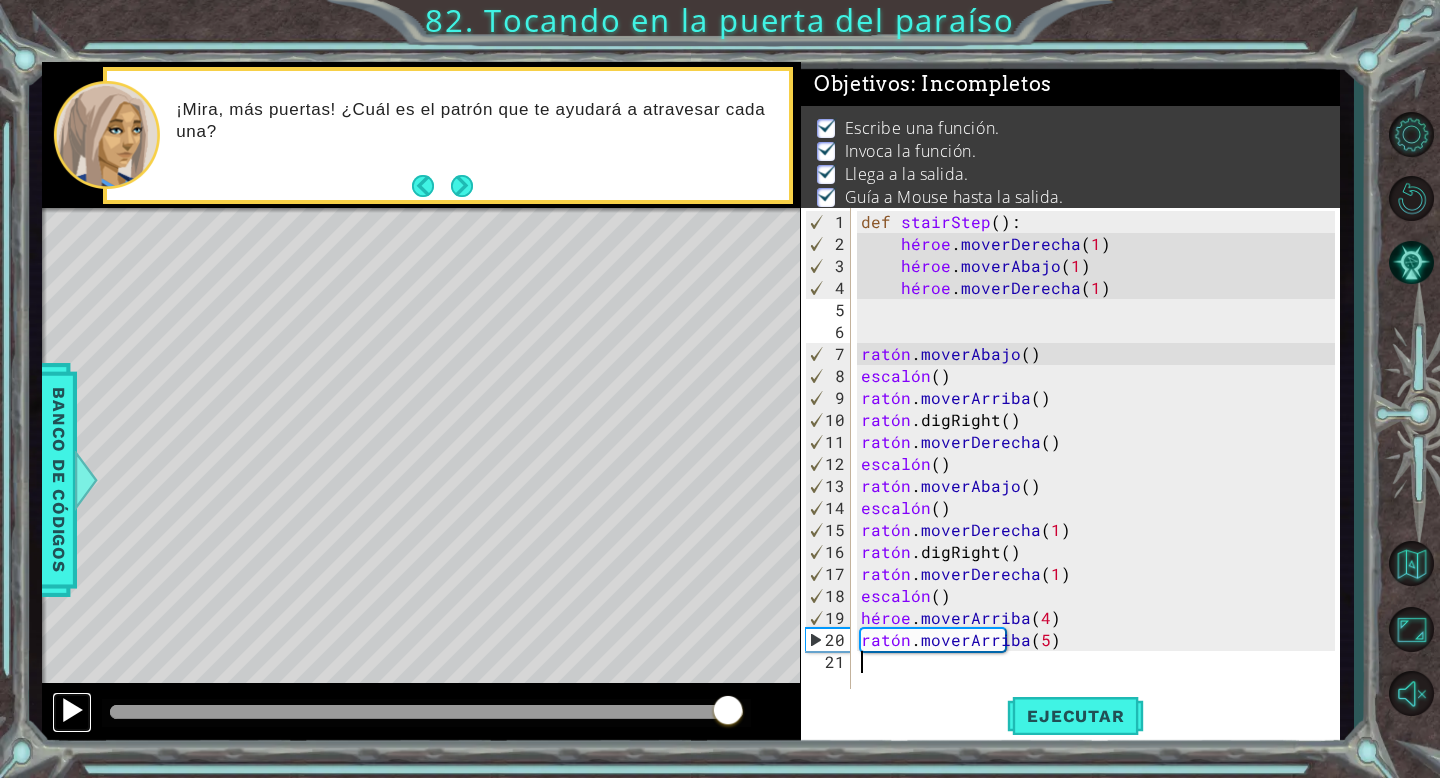 click at bounding box center (72, 712) 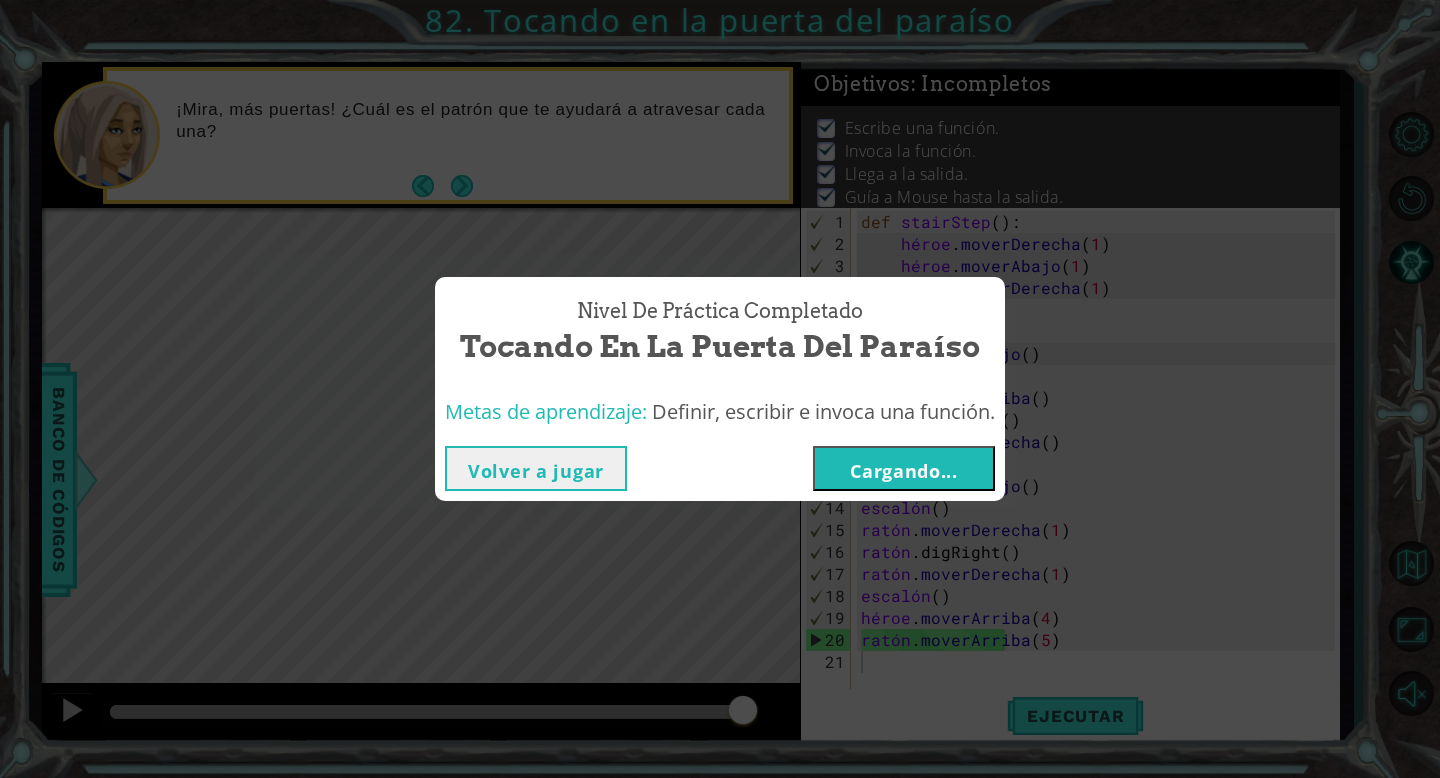 type 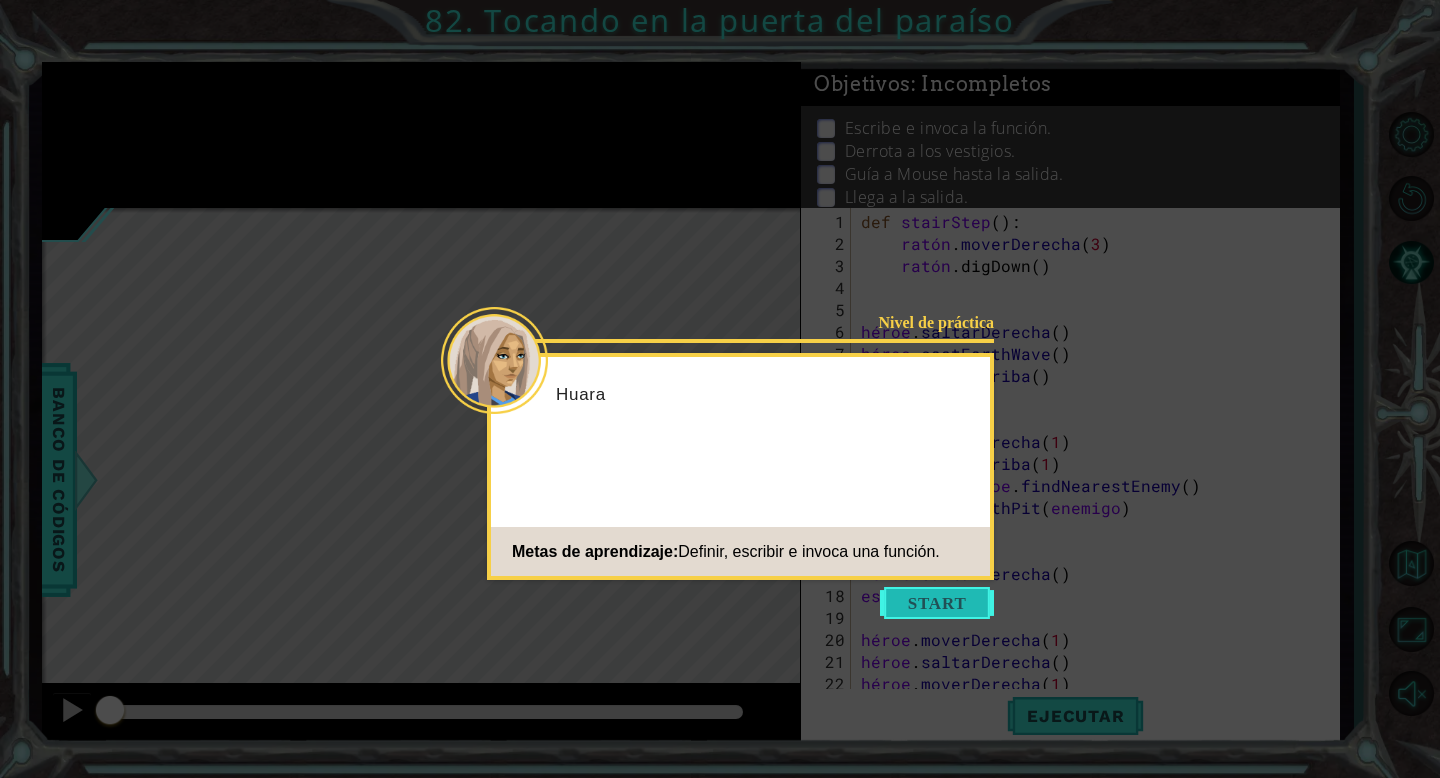 click at bounding box center [937, 603] 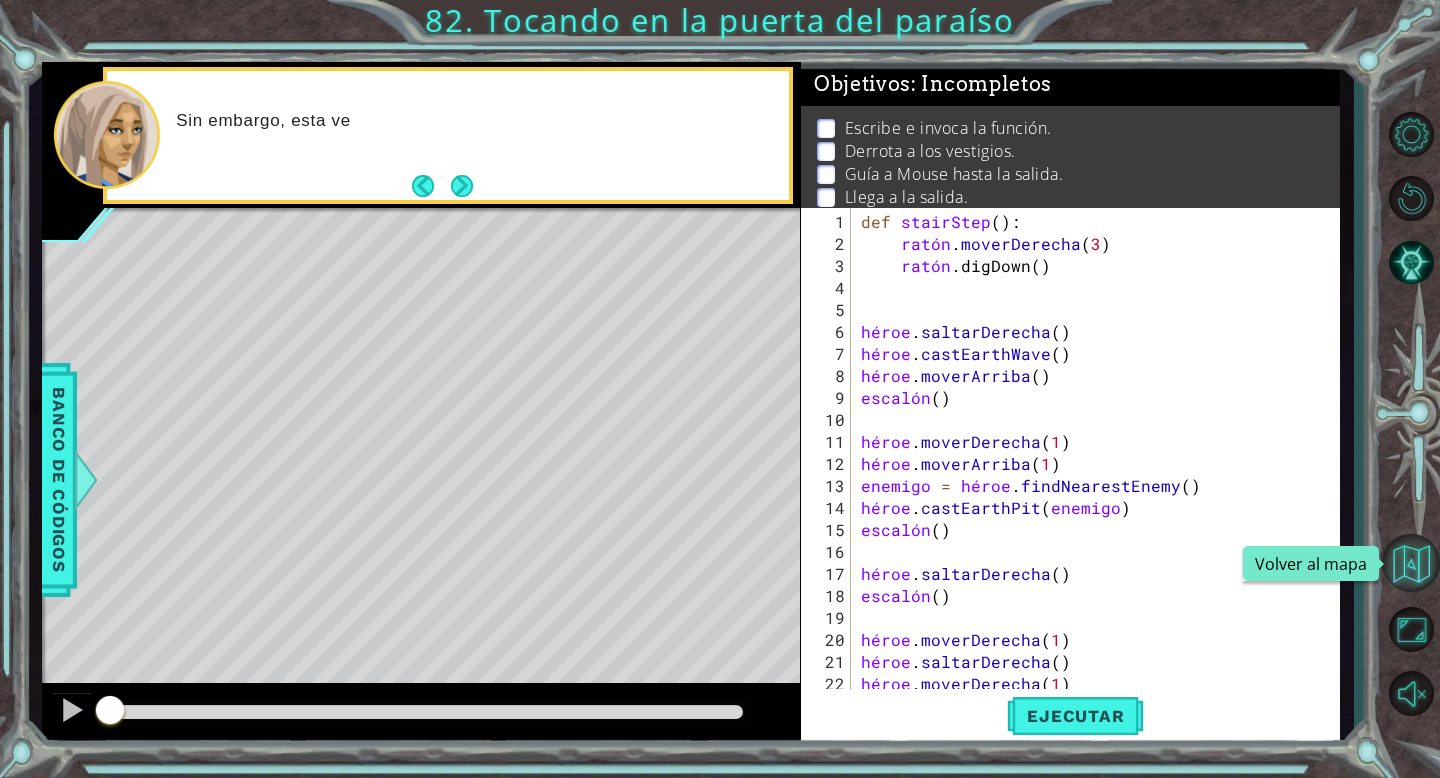 click at bounding box center (1411, 563) 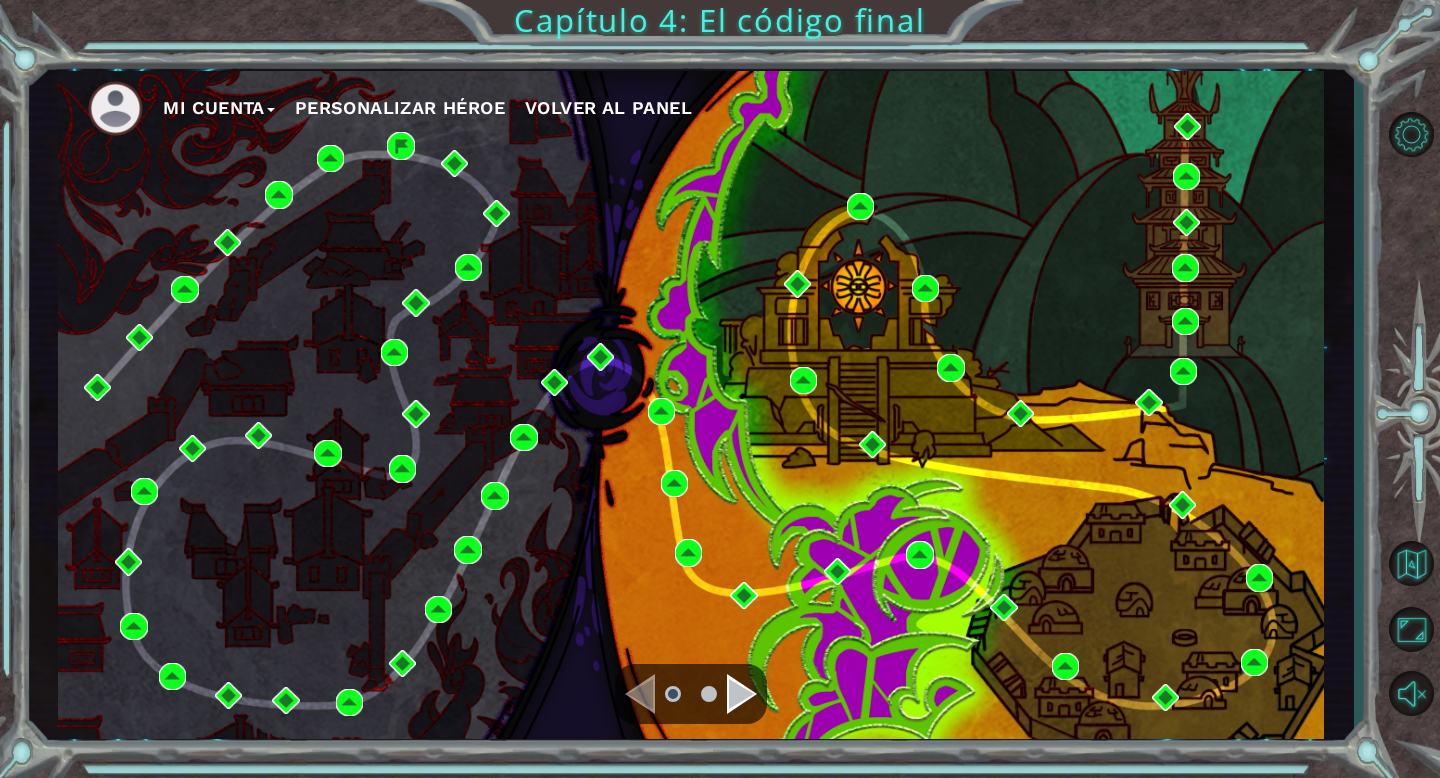 click at bounding box center [691, 694] 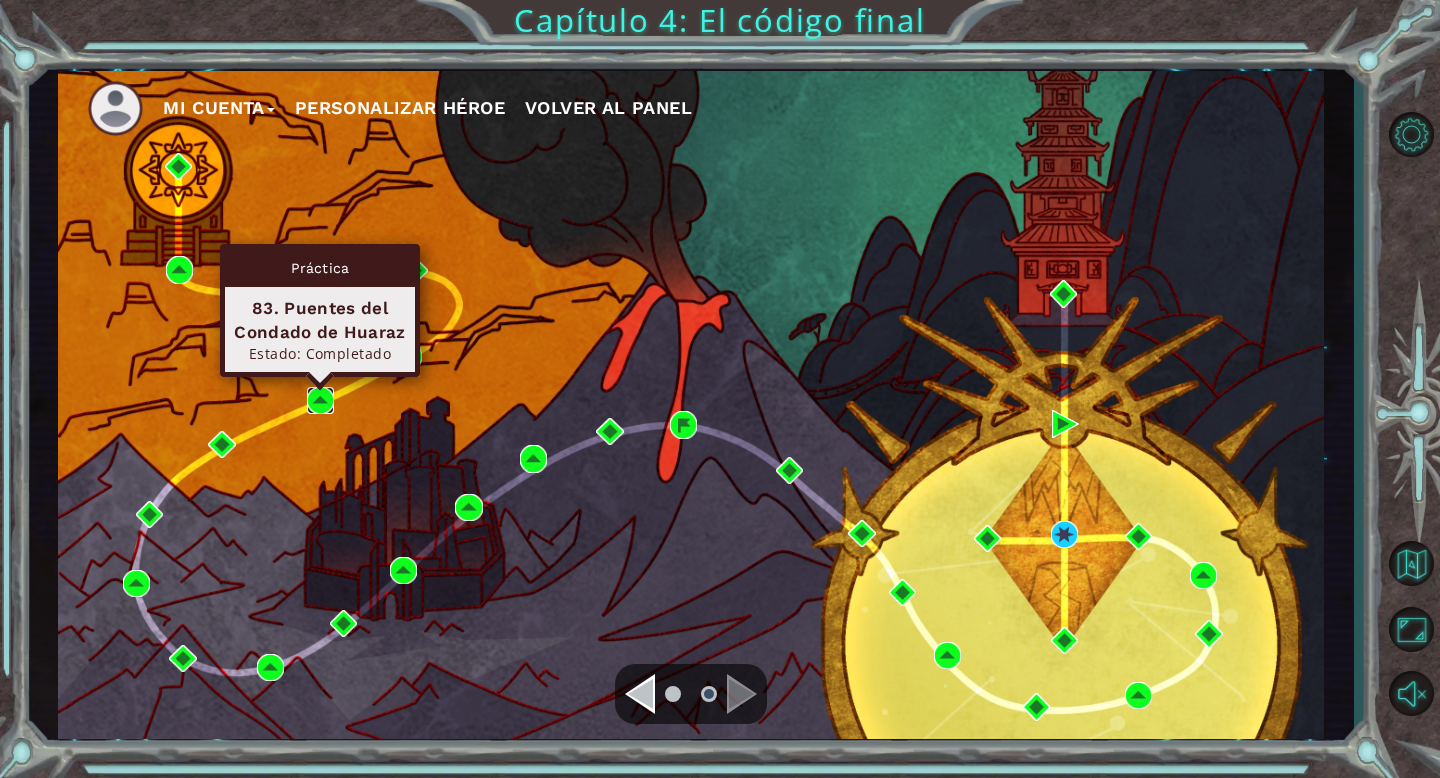 click at bounding box center [320, 400] 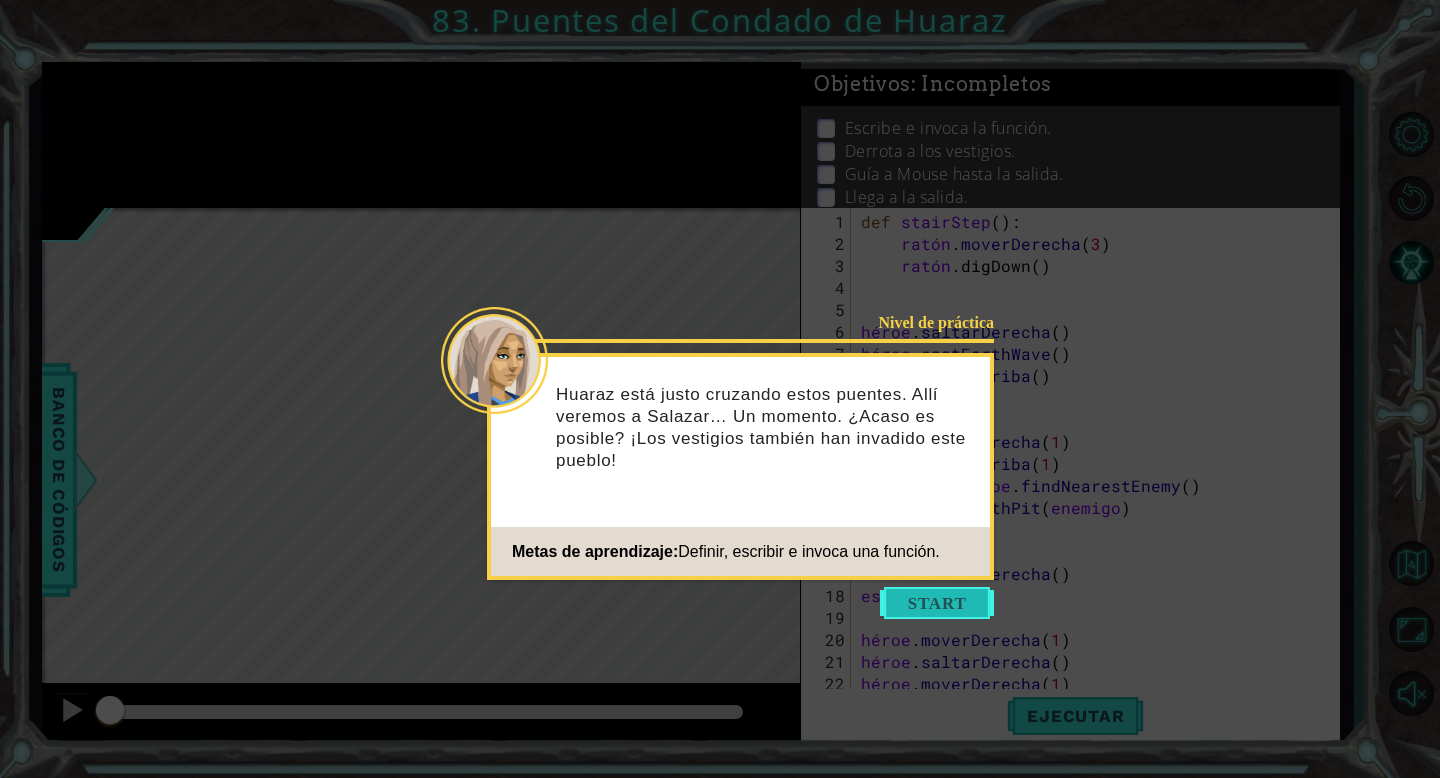 click at bounding box center (937, 603) 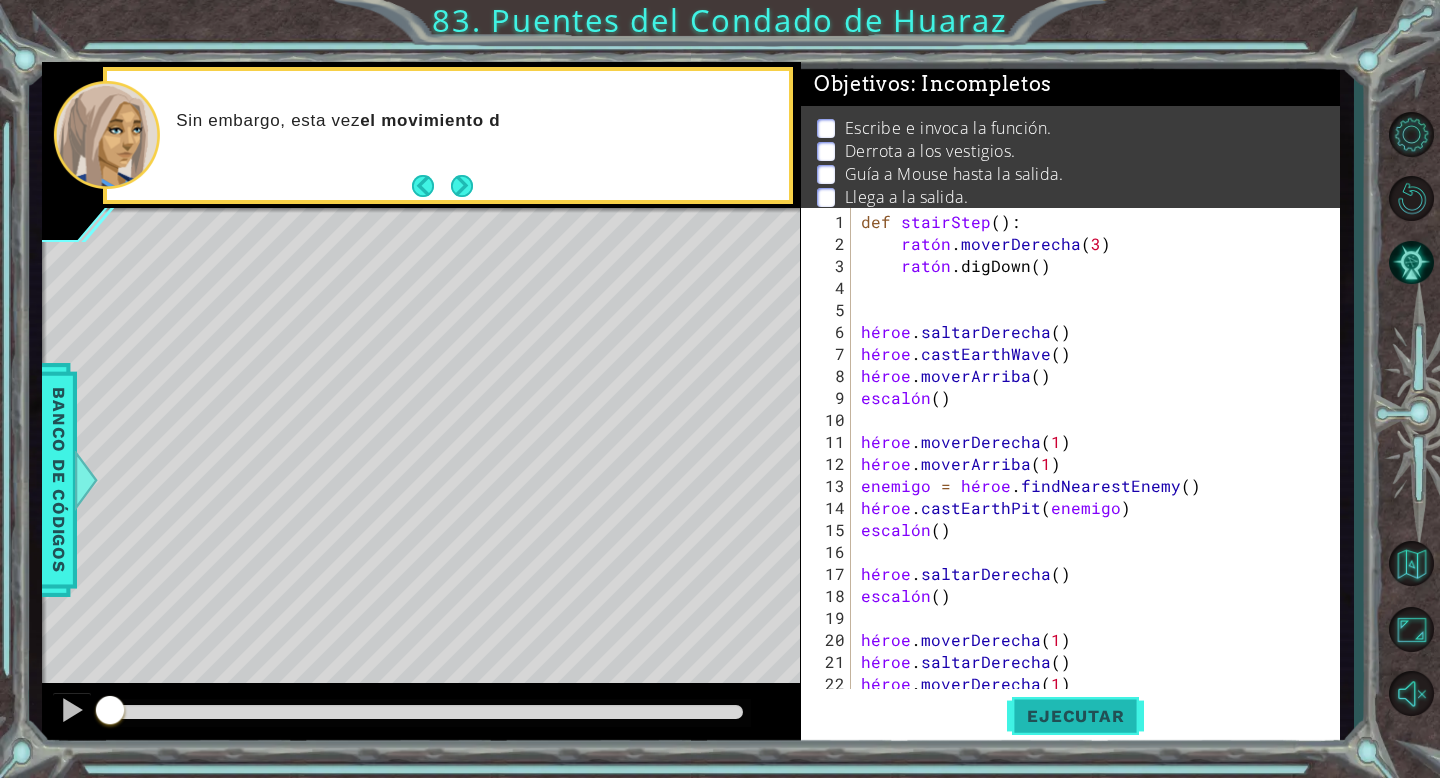 click on "Ejecutar" at bounding box center [1075, 716] 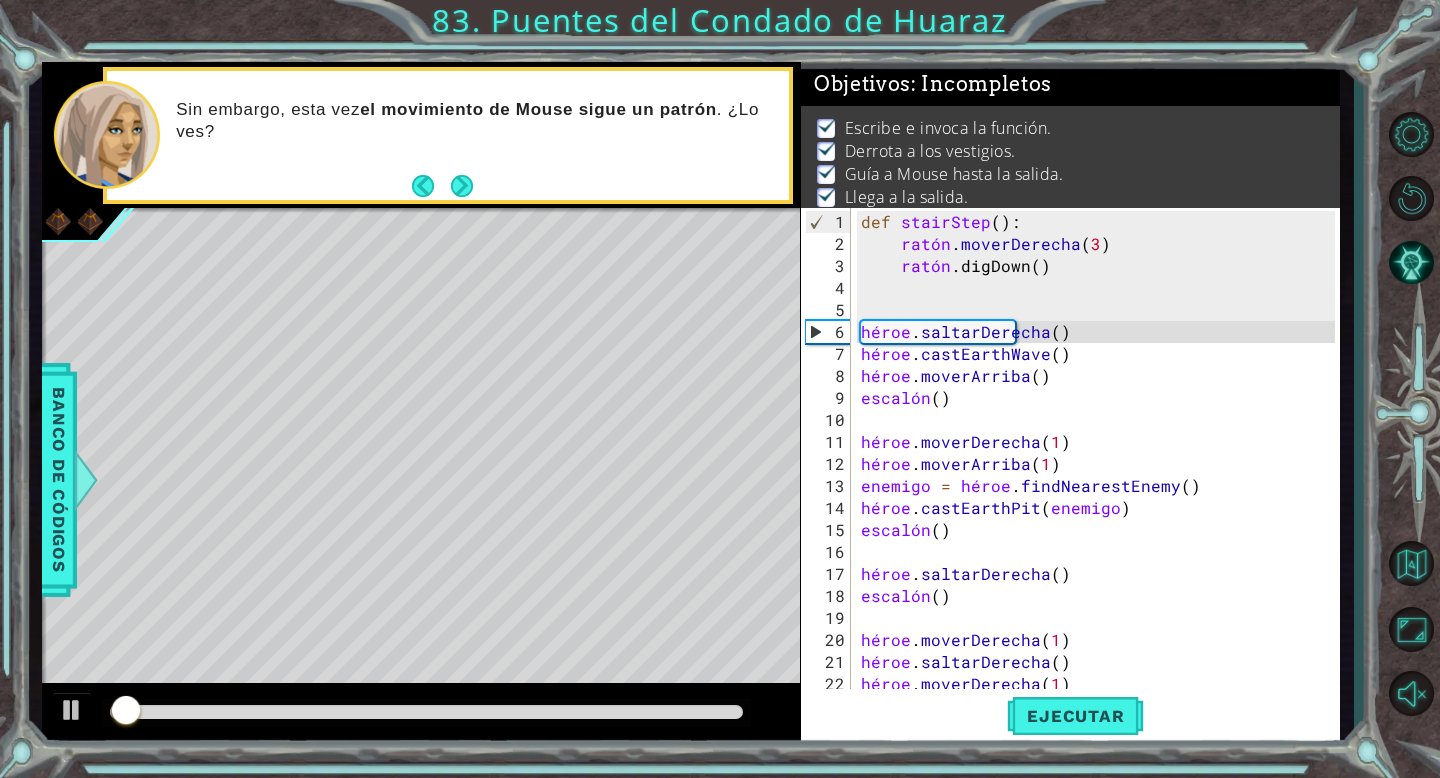 click at bounding box center [426, 712] 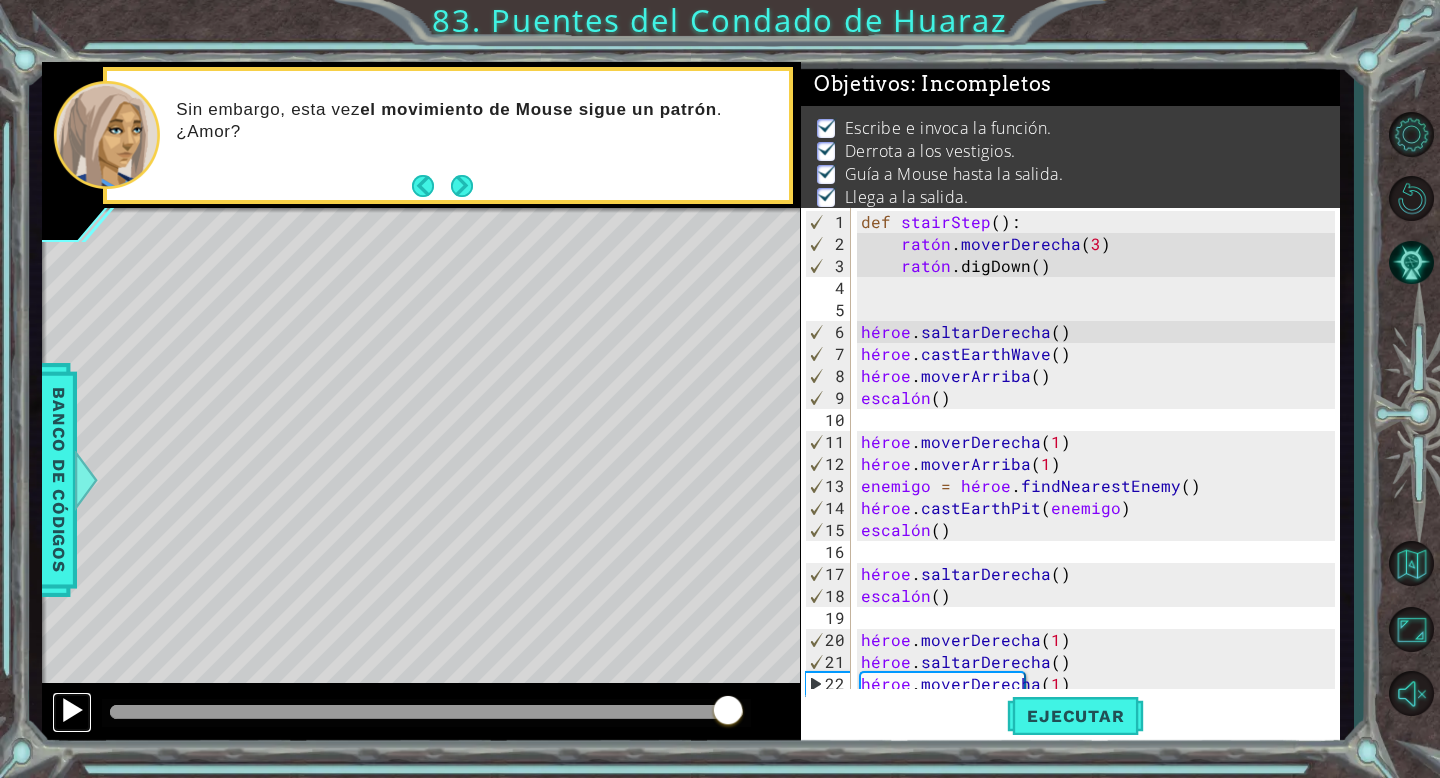 click at bounding box center [72, 710] 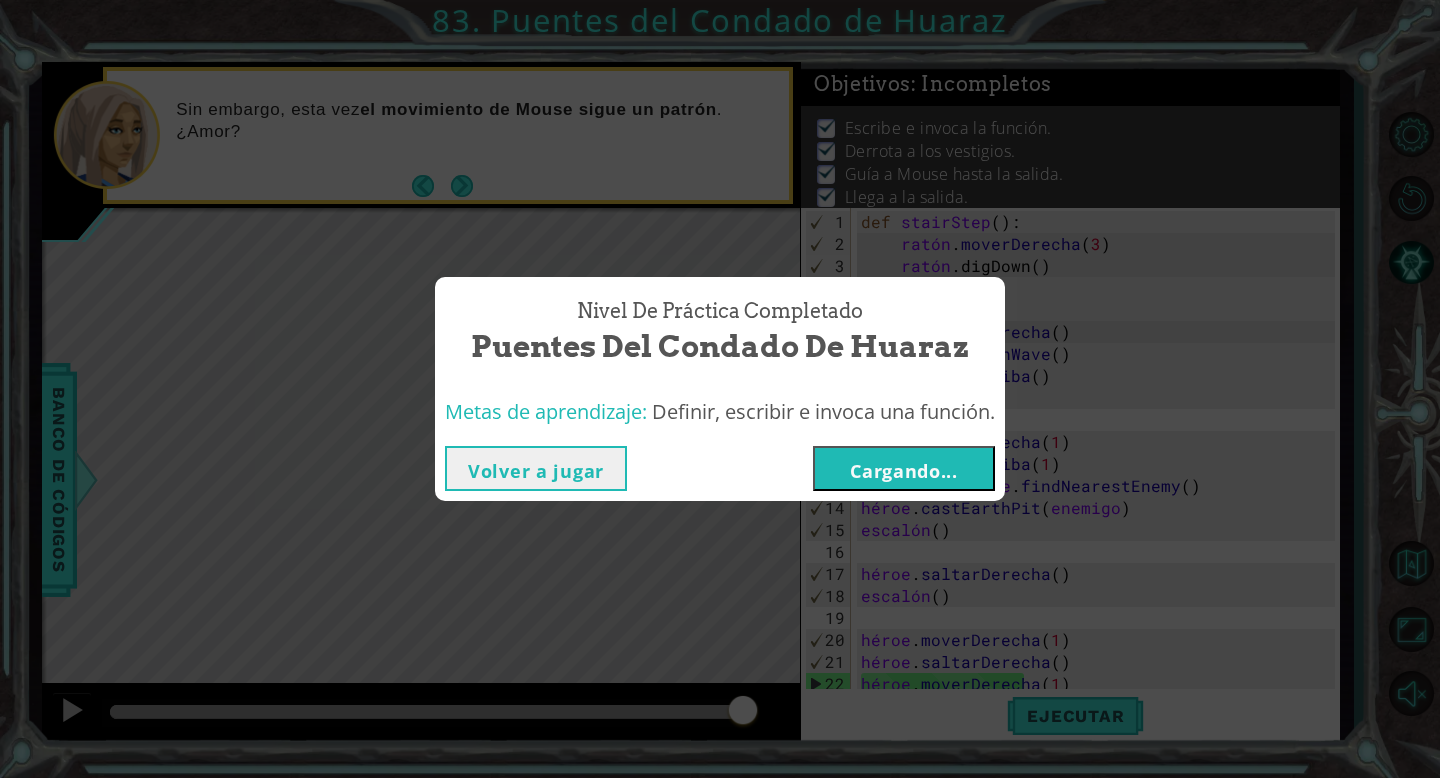 click on "Cargando..." at bounding box center (904, 468) 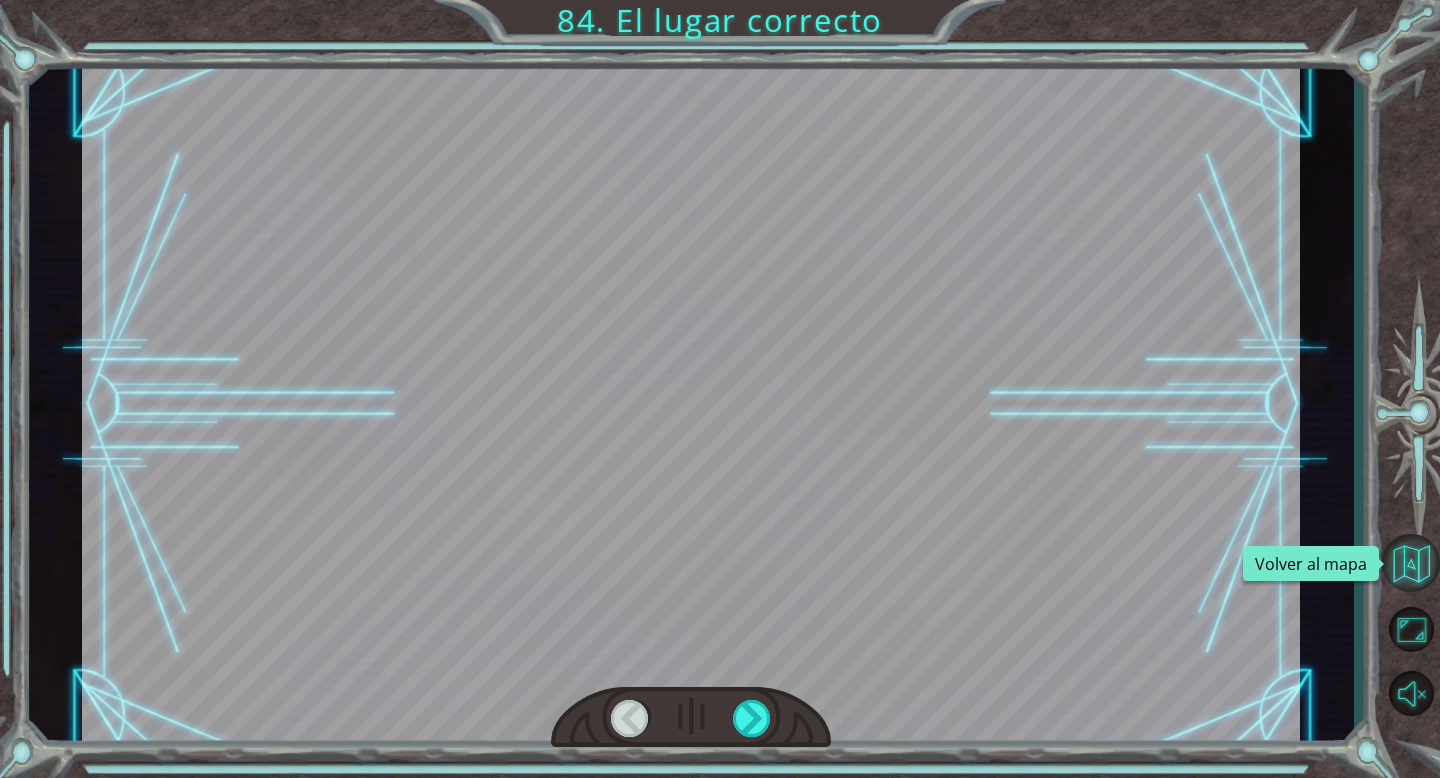 click at bounding box center (1411, 563) 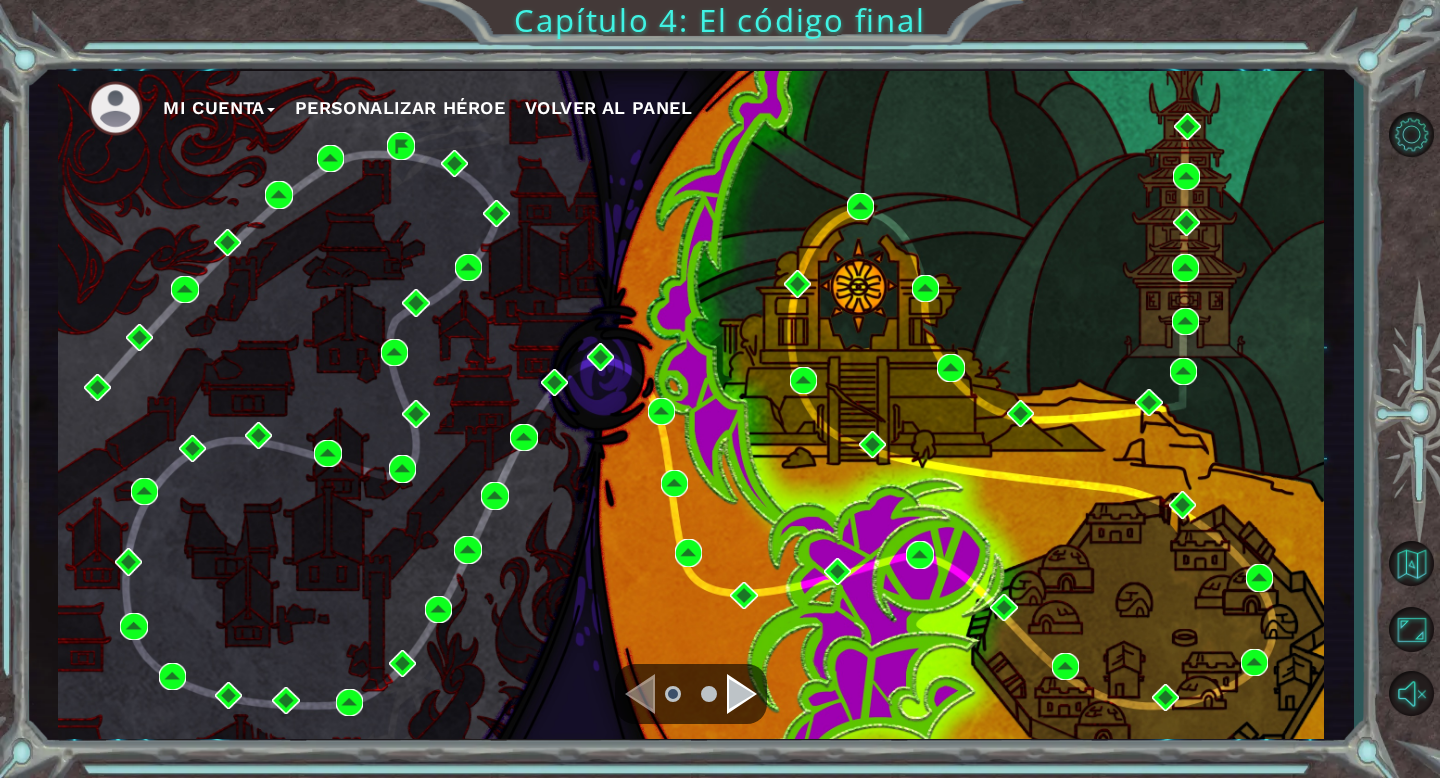 click at bounding box center (742, 694) 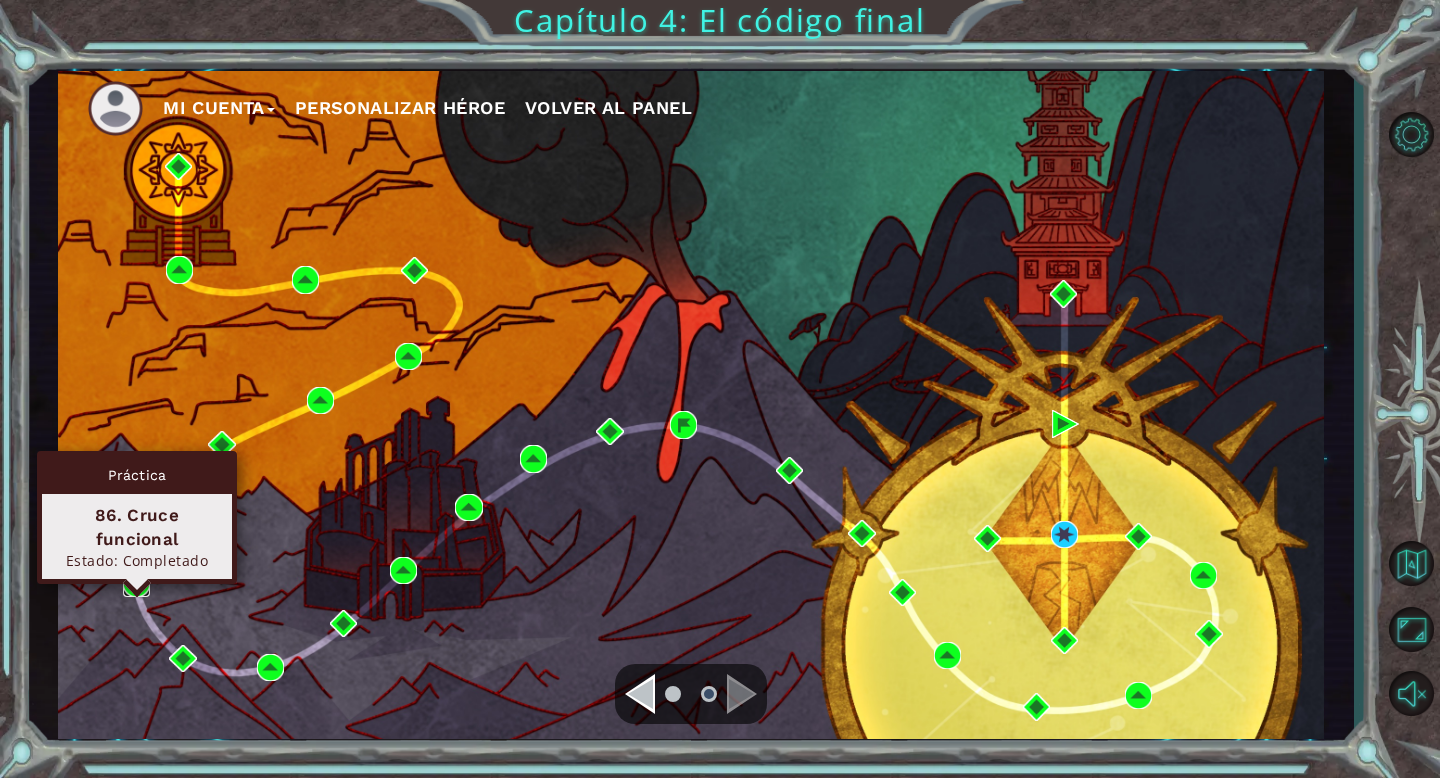 click at bounding box center (136, 583) 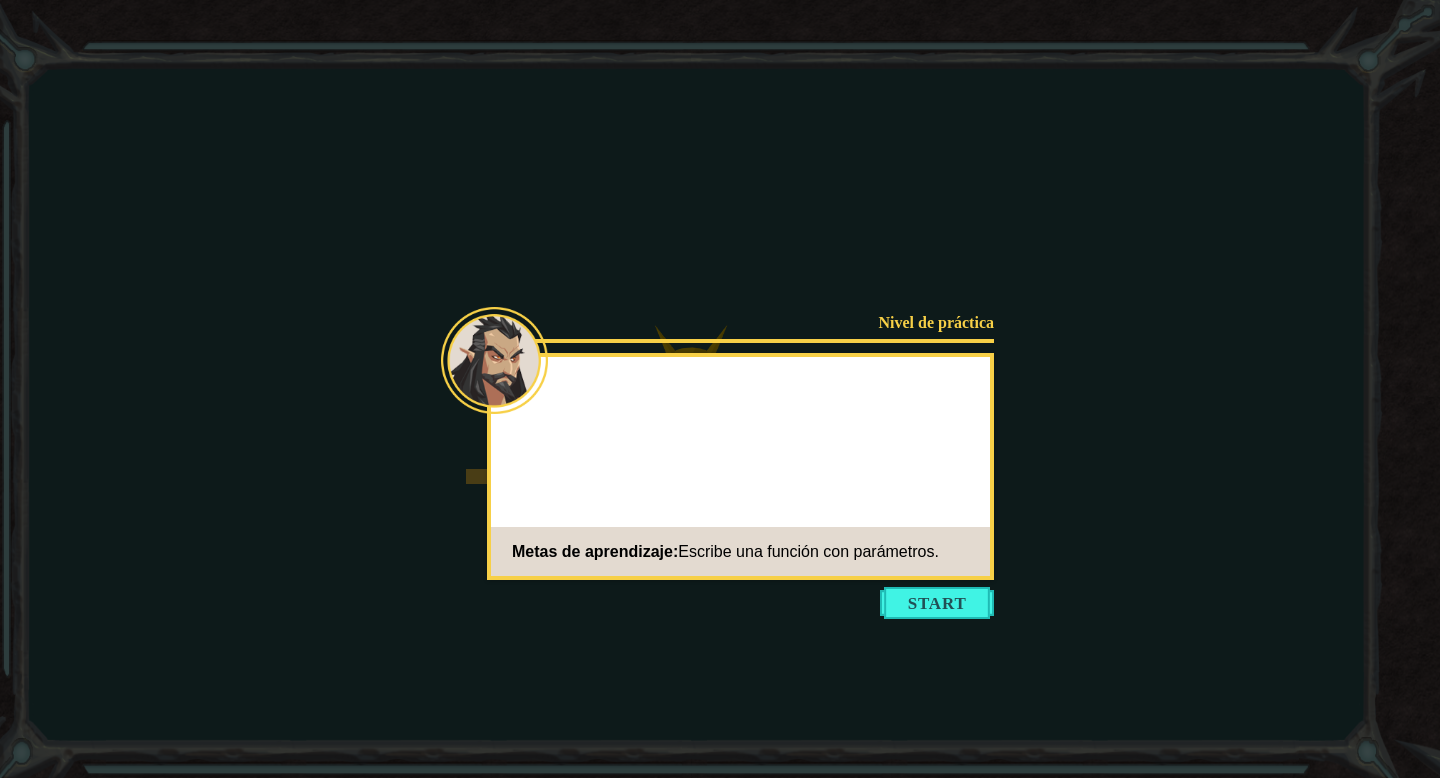 click on "Metas de aprendizaje:  Escribe una función con parámetros." at bounding box center (740, 551) 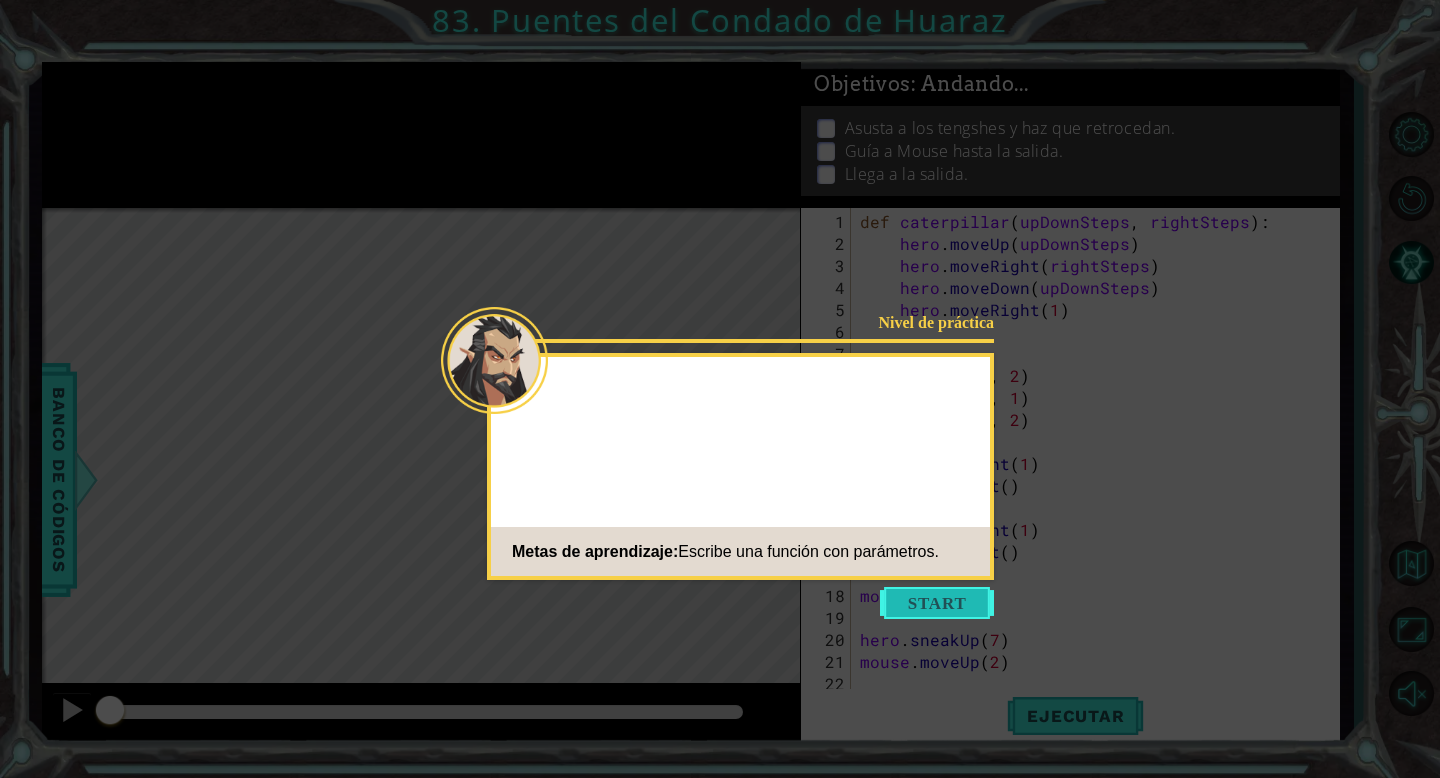 click at bounding box center [937, 603] 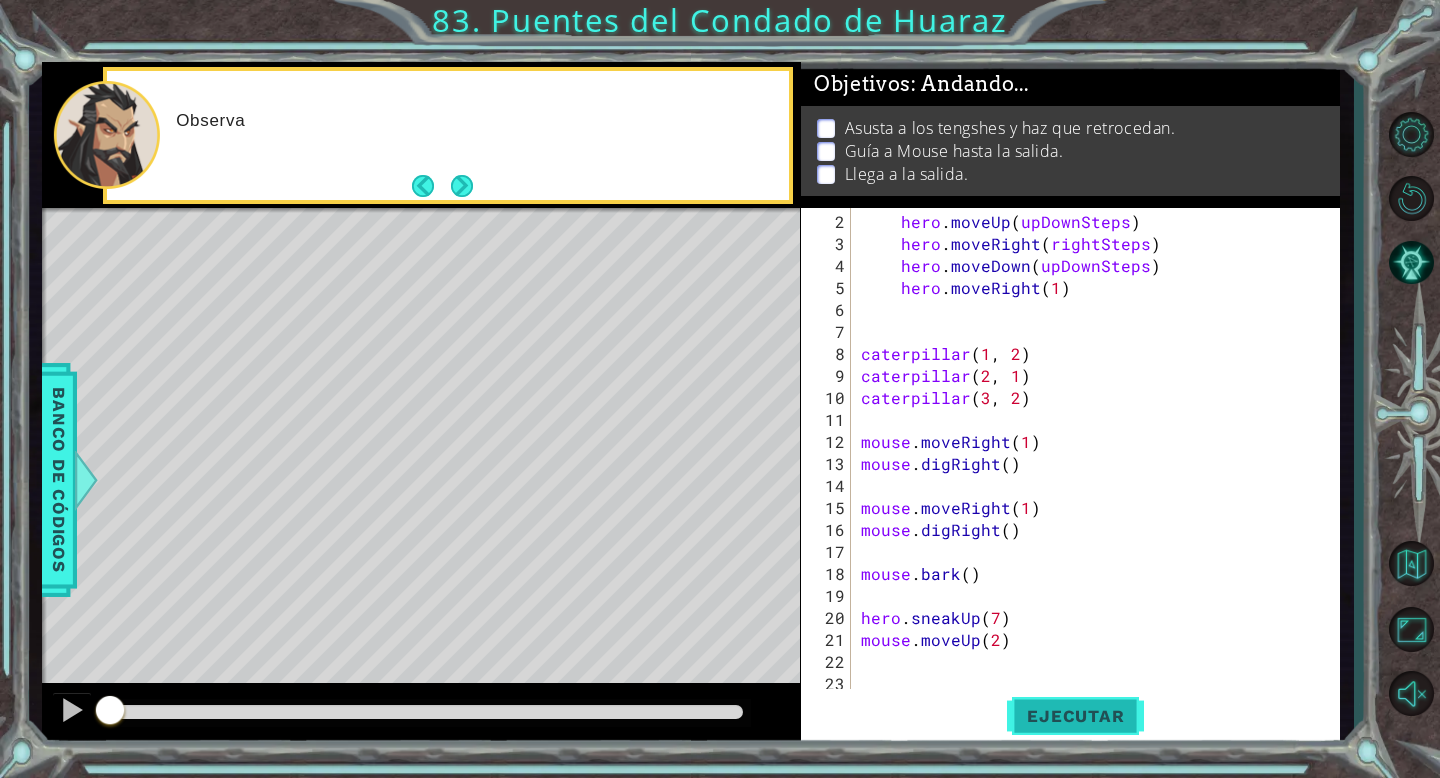 scroll, scrollTop: 22, scrollLeft: 0, axis: vertical 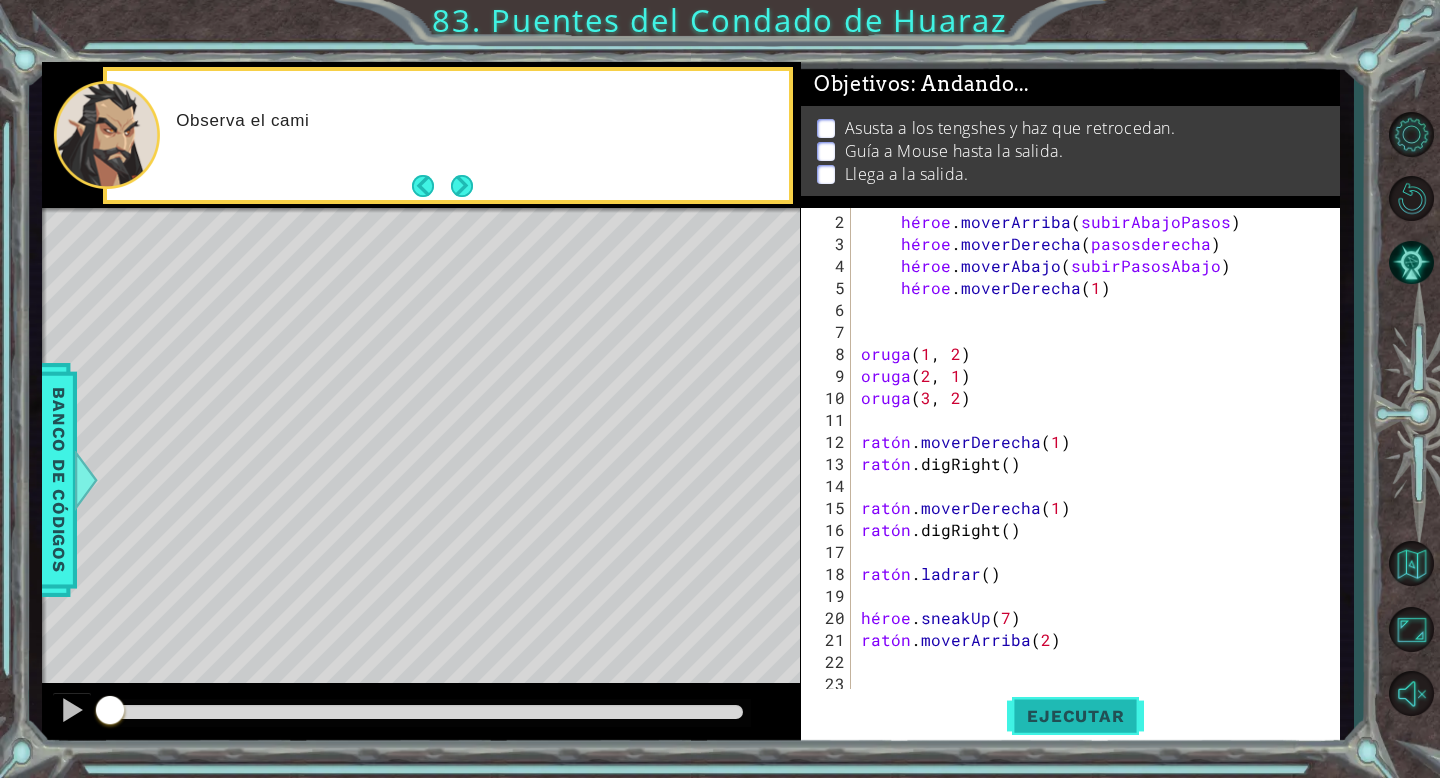 click on "Ejecutar" at bounding box center (1075, 716) 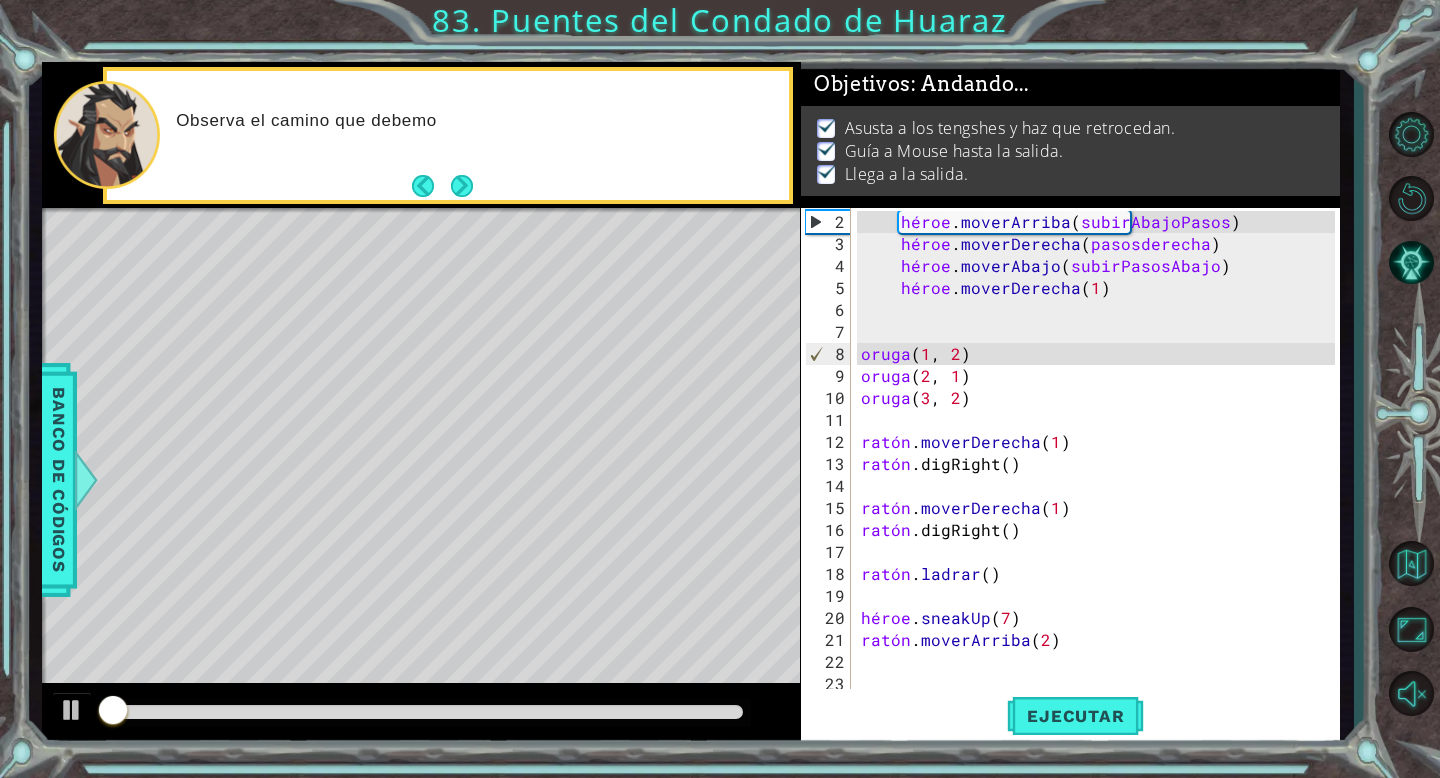 scroll, scrollTop: 0, scrollLeft: 0, axis: both 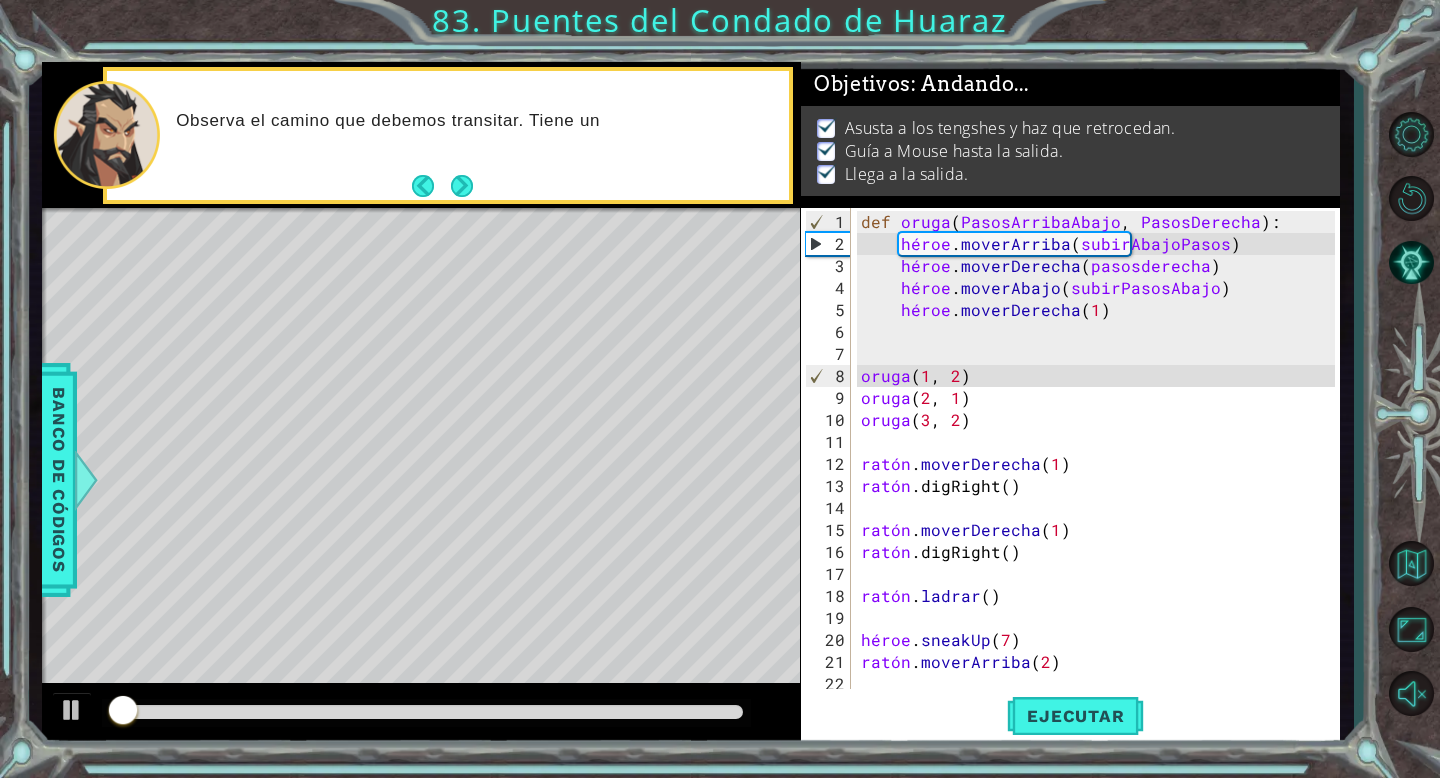 click at bounding box center (426, 712) 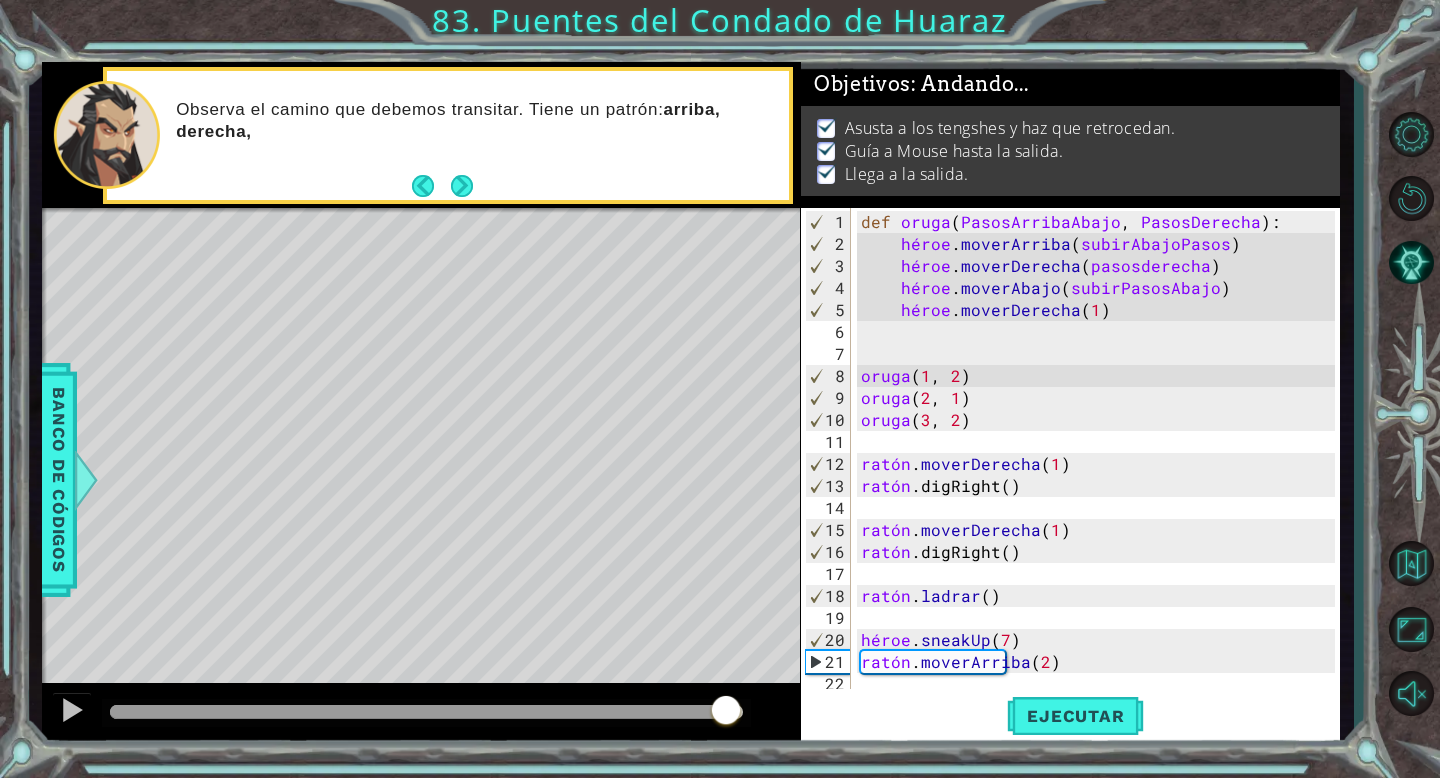 click at bounding box center [421, 715] 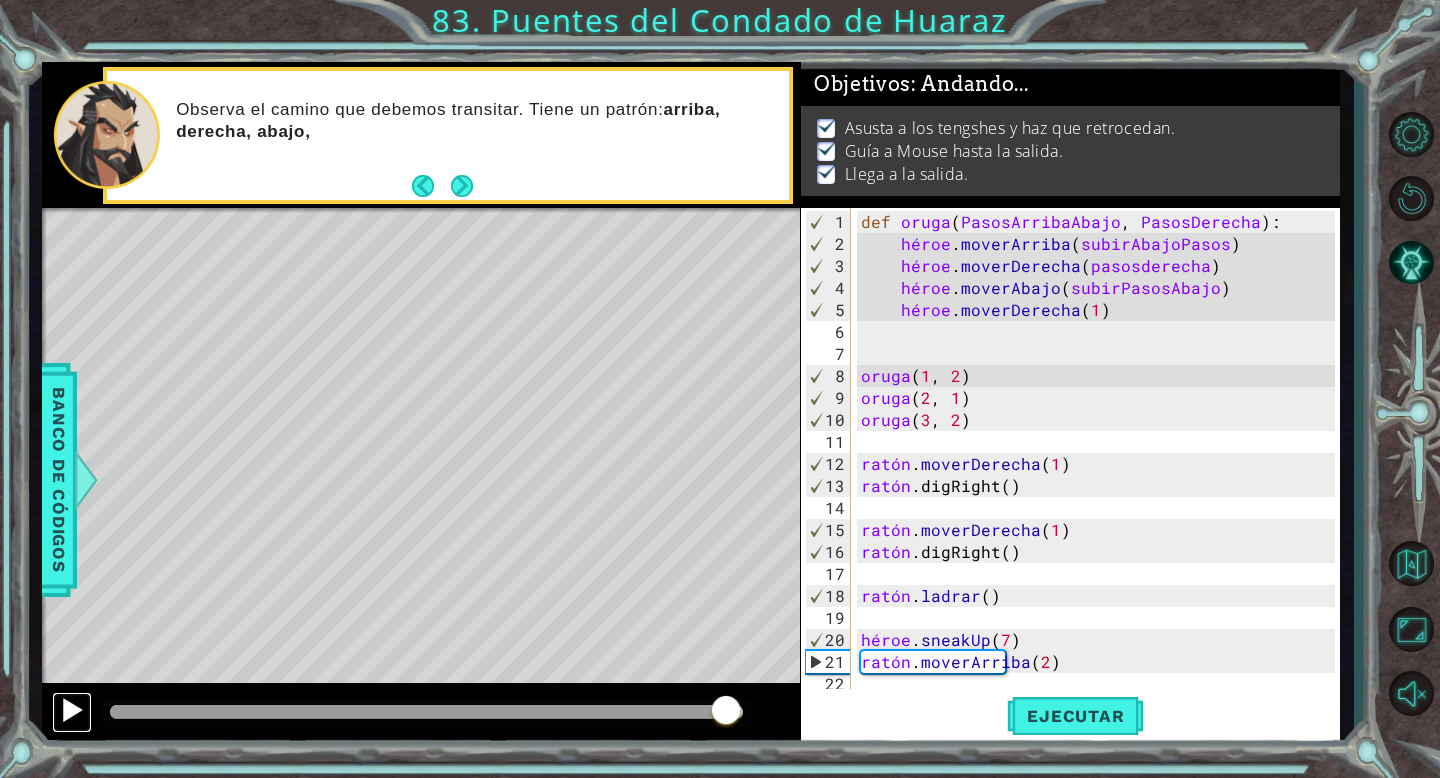 click at bounding box center [72, 710] 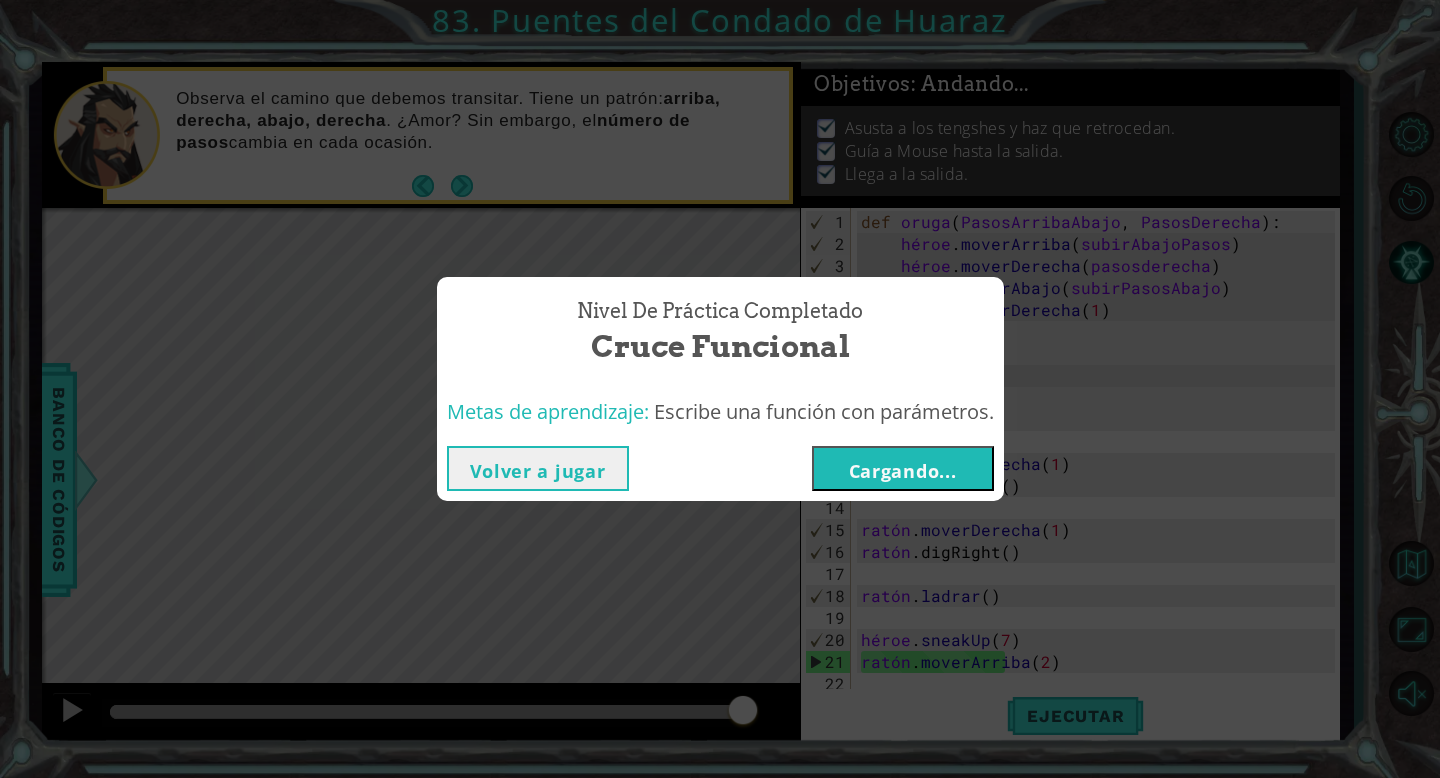 type 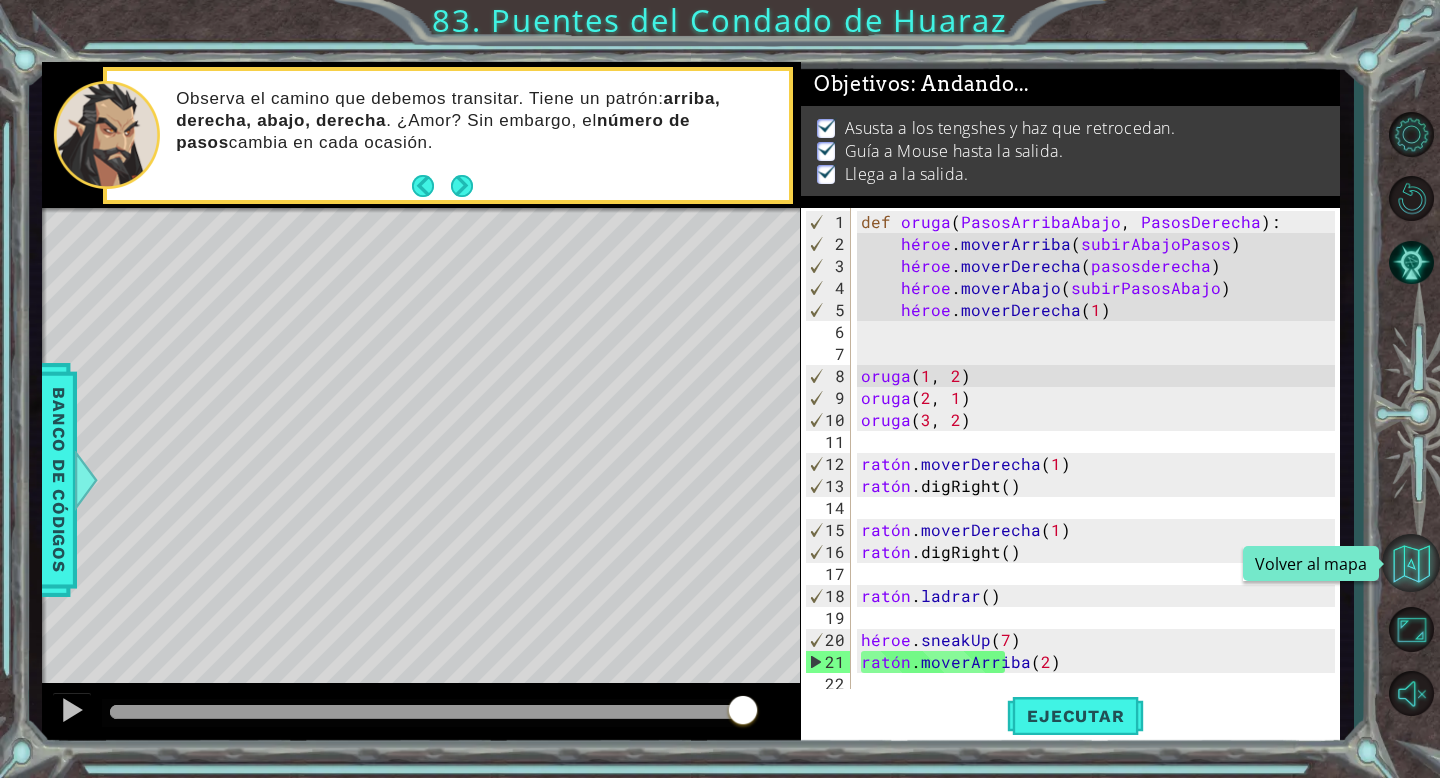 click at bounding box center [1411, 563] 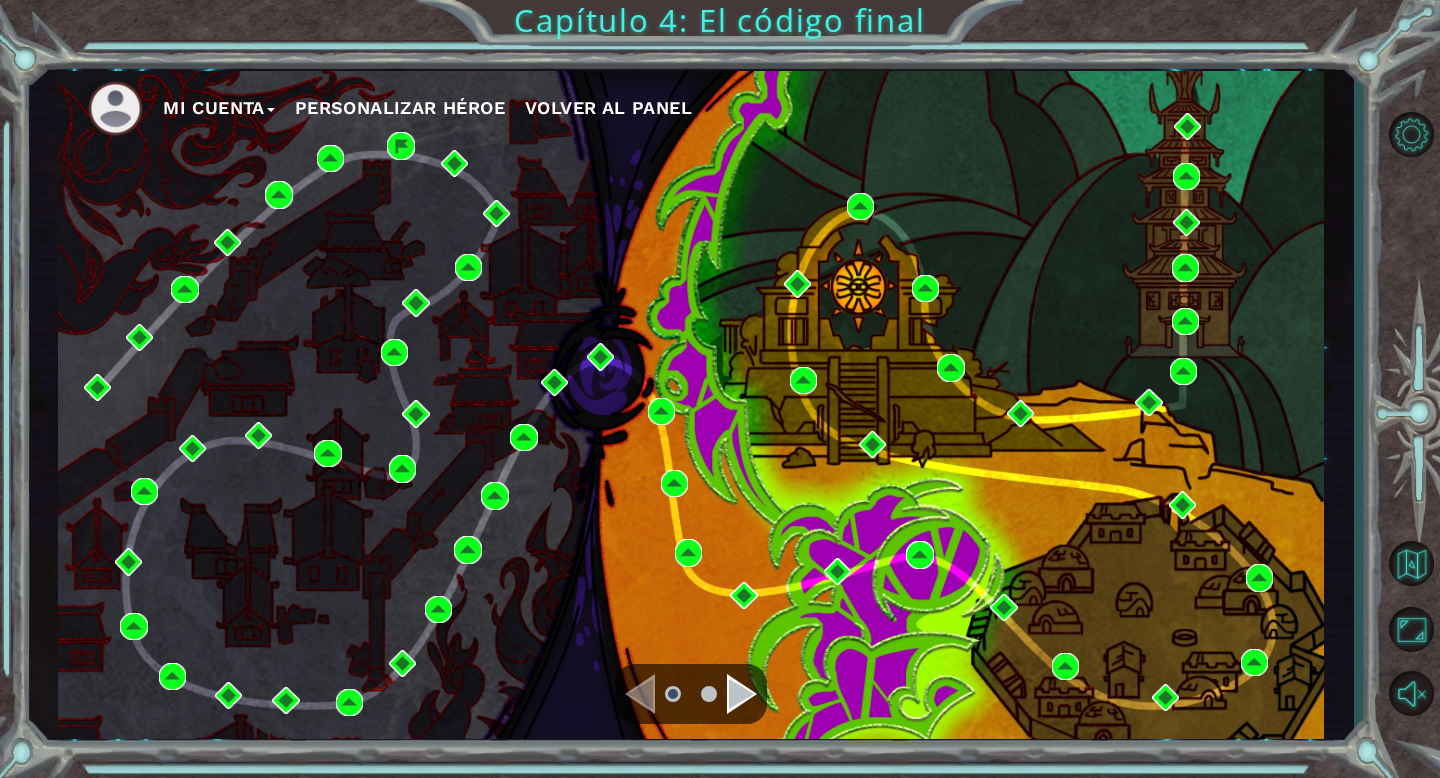 click at bounding box center (742, 694) 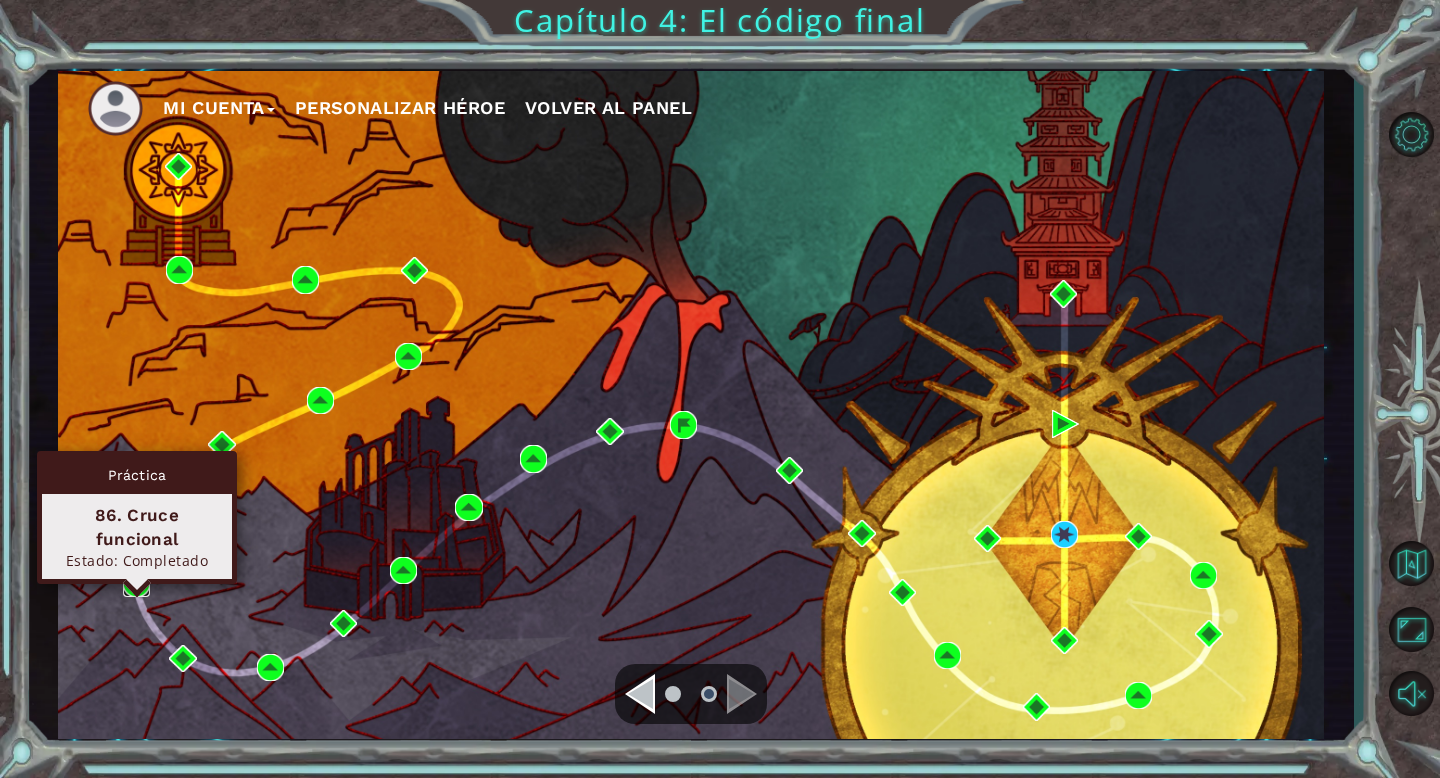 click at bounding box center (136, 583) 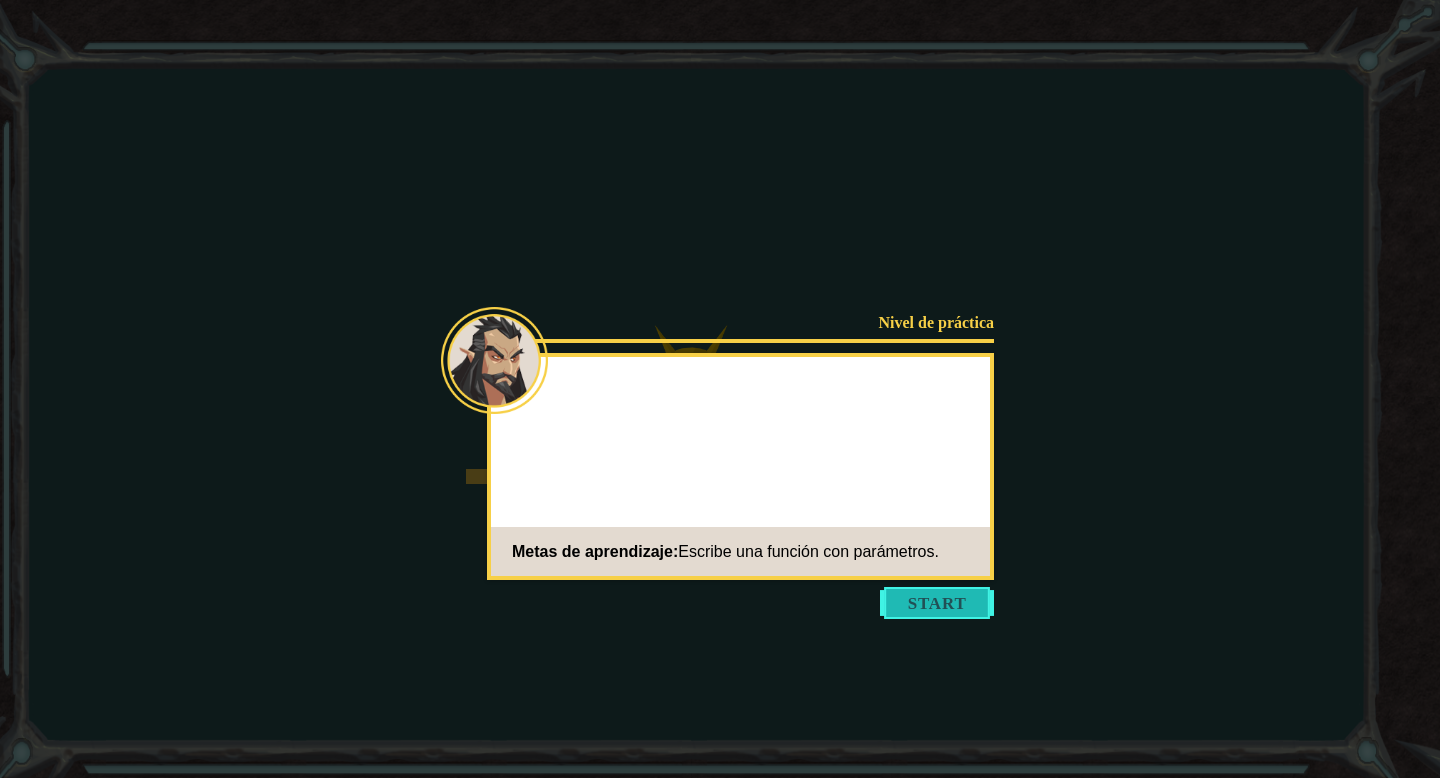 click at bounding box center [937, 603] 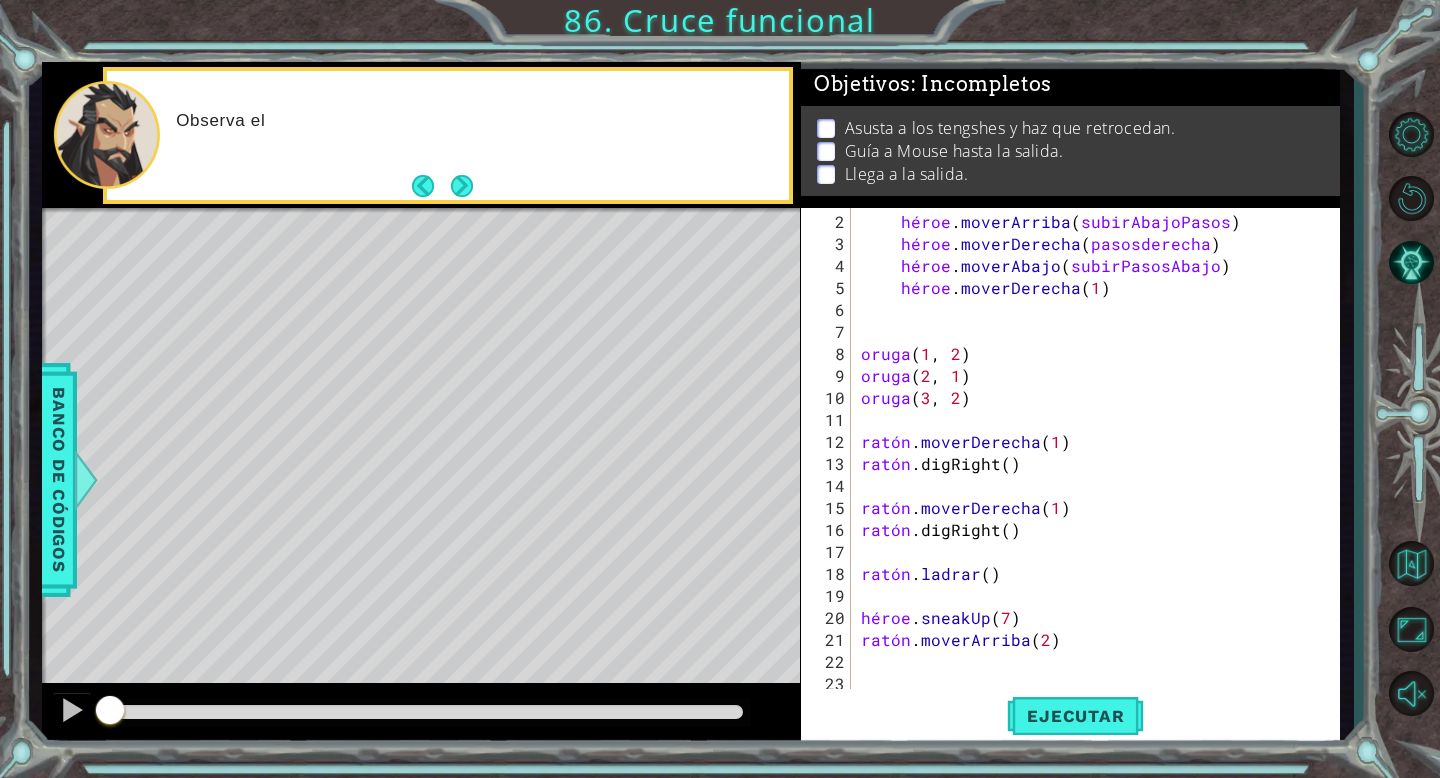 scroll, scrollTop: 22, scrollLeft: 0, axis: vertical 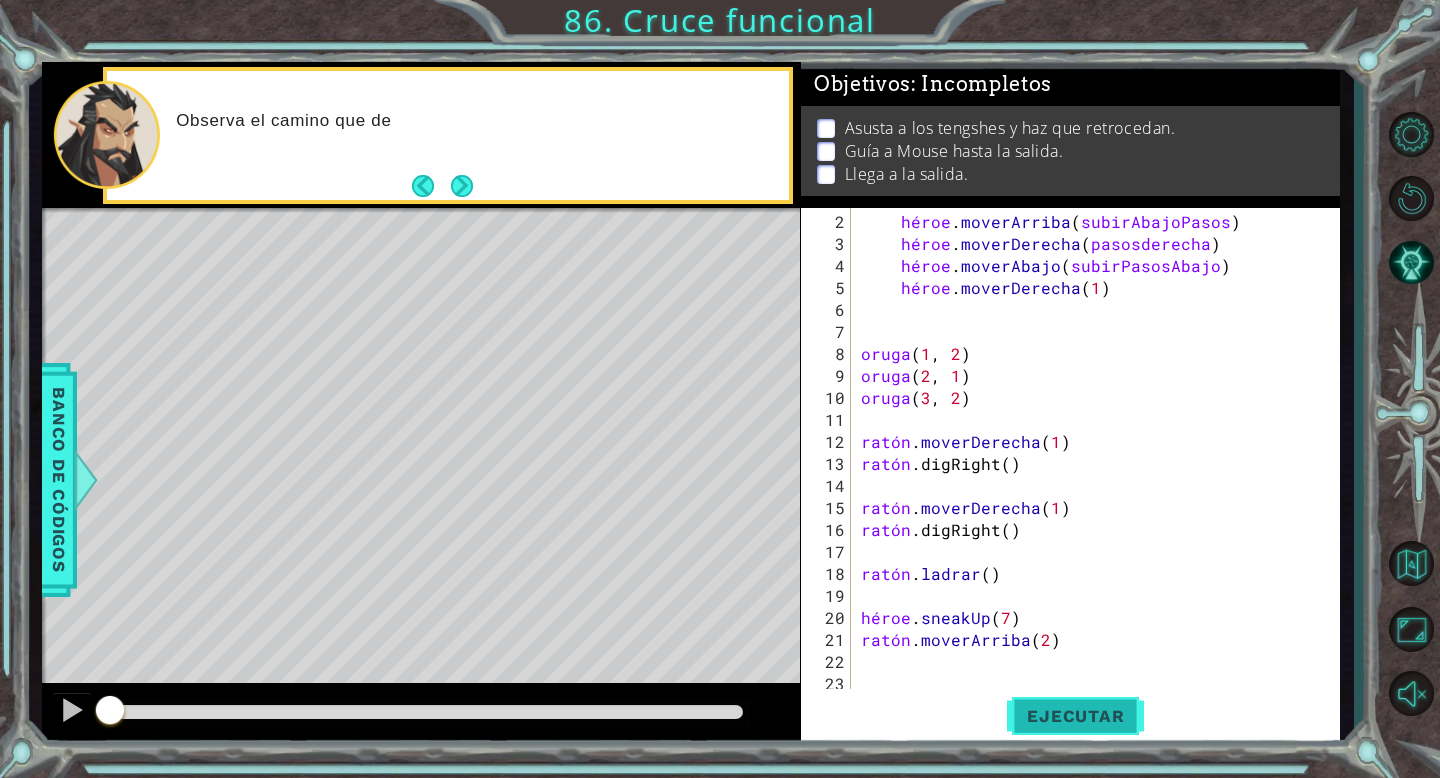 click on "Ejecutar" at bounding box center [1075, 716] 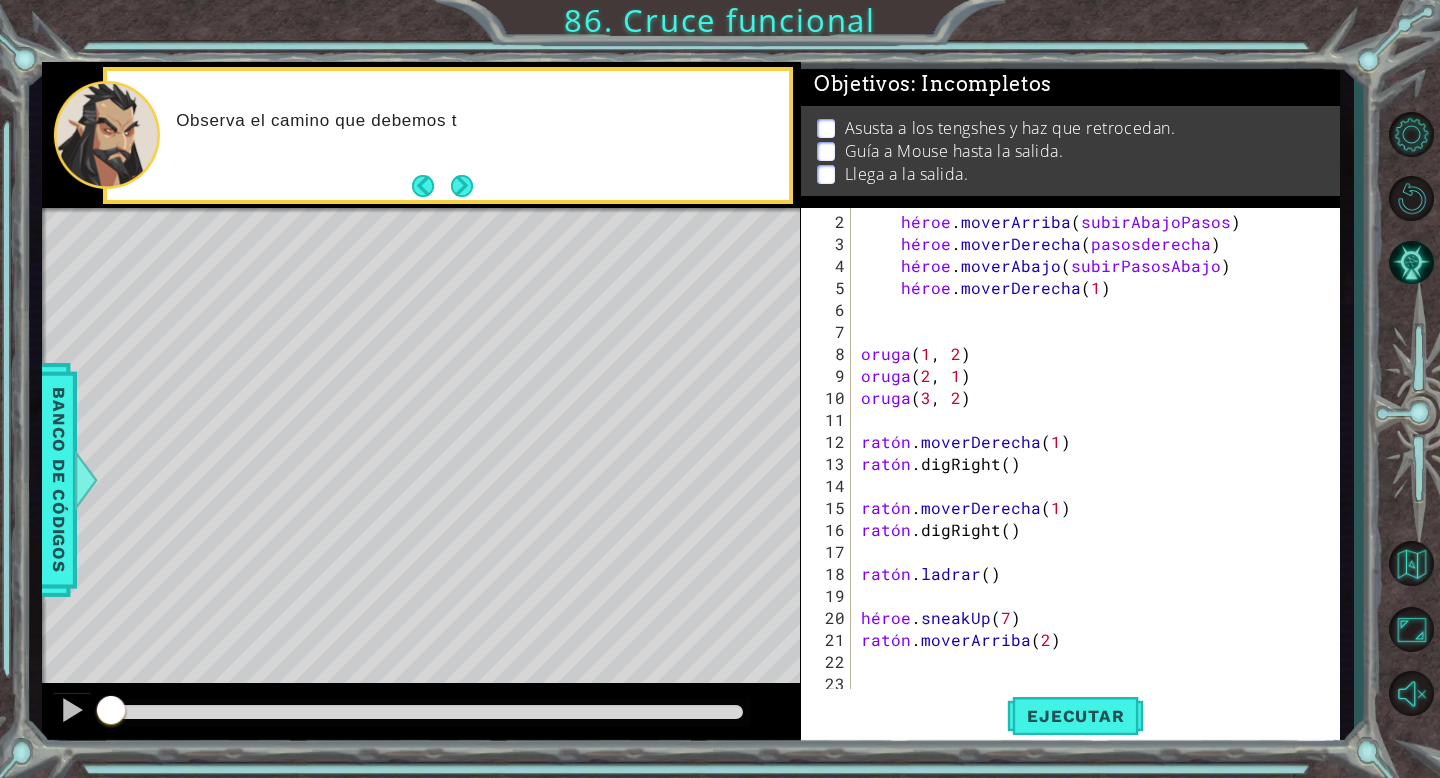 scroll, scrollTop: 0, scrollLeft: 0, axis: both 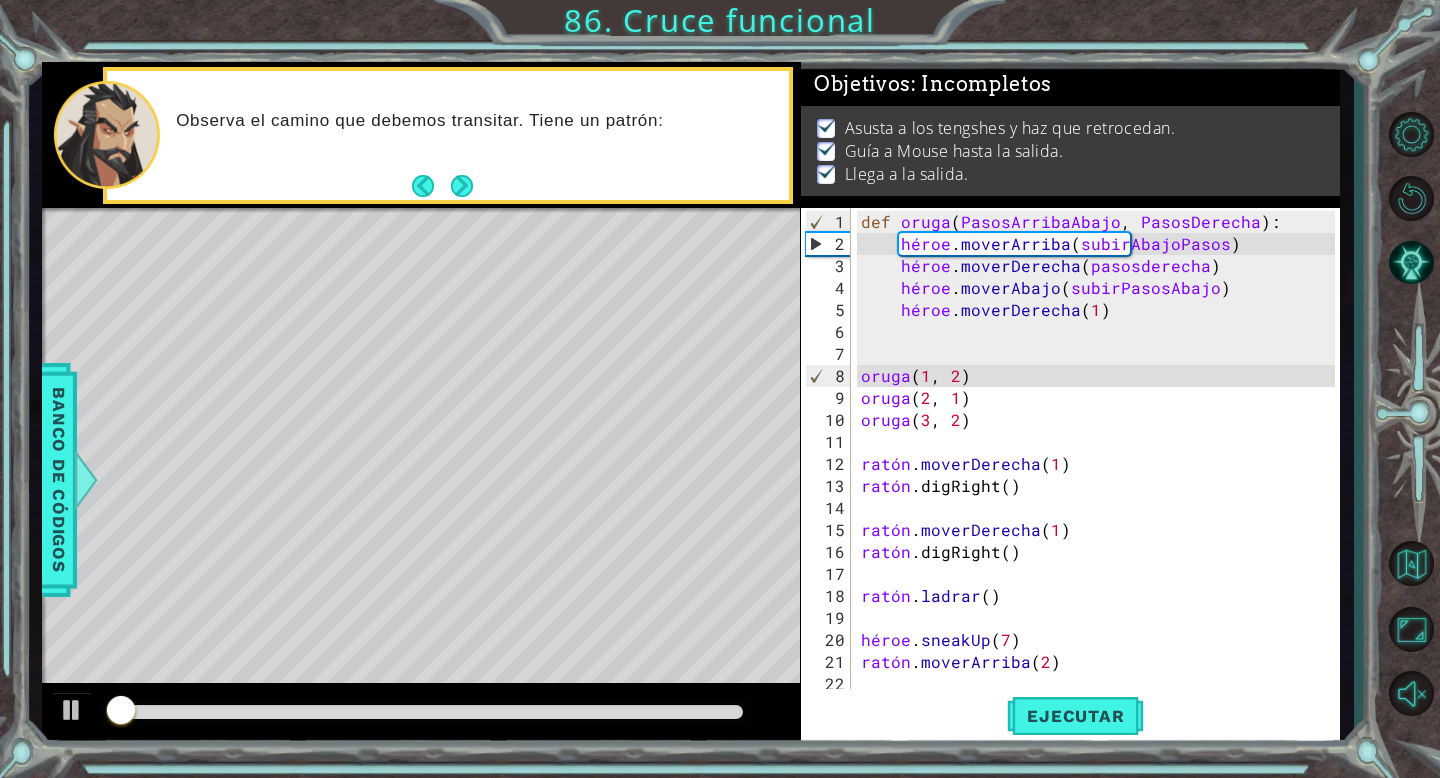 click at bounding box center (426, 712) 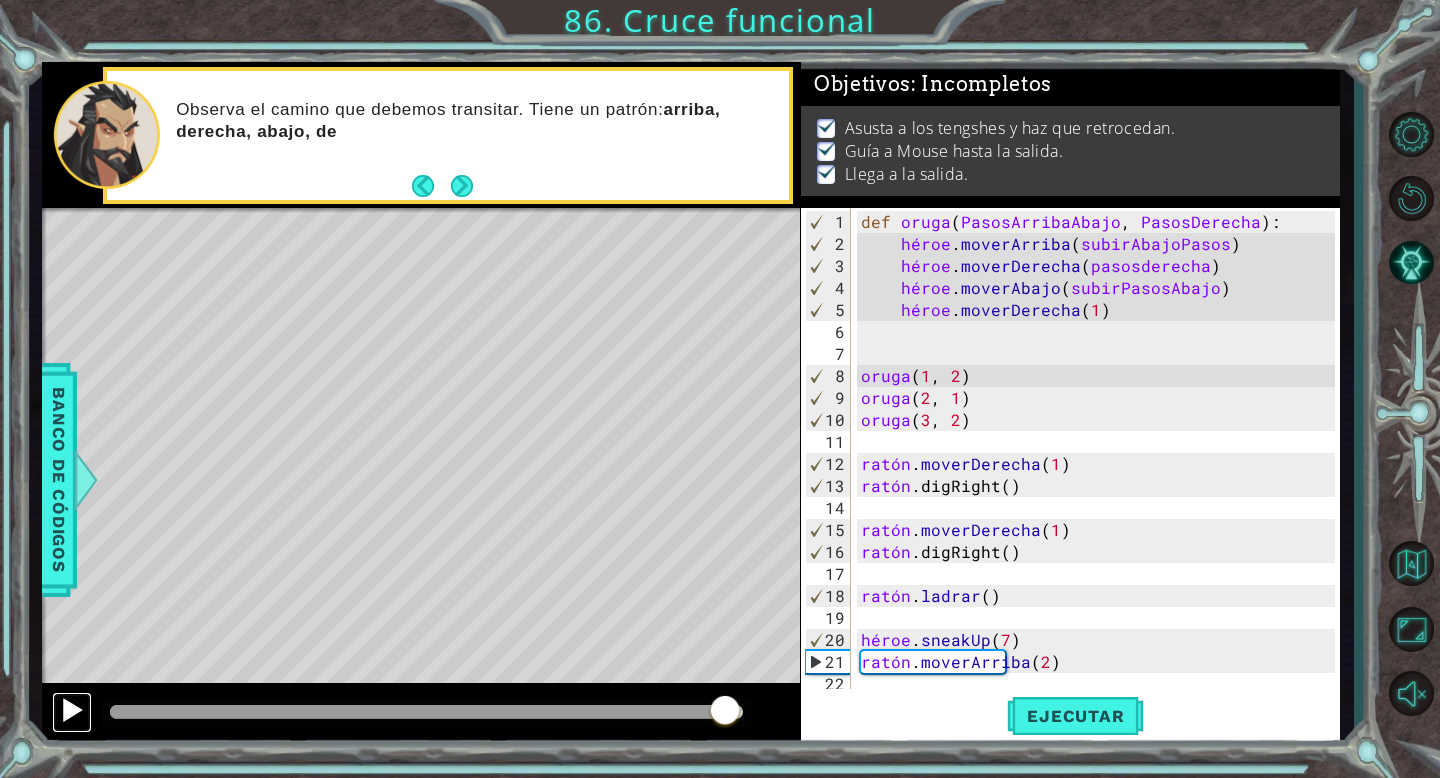 click at bounding box center [72, 710] 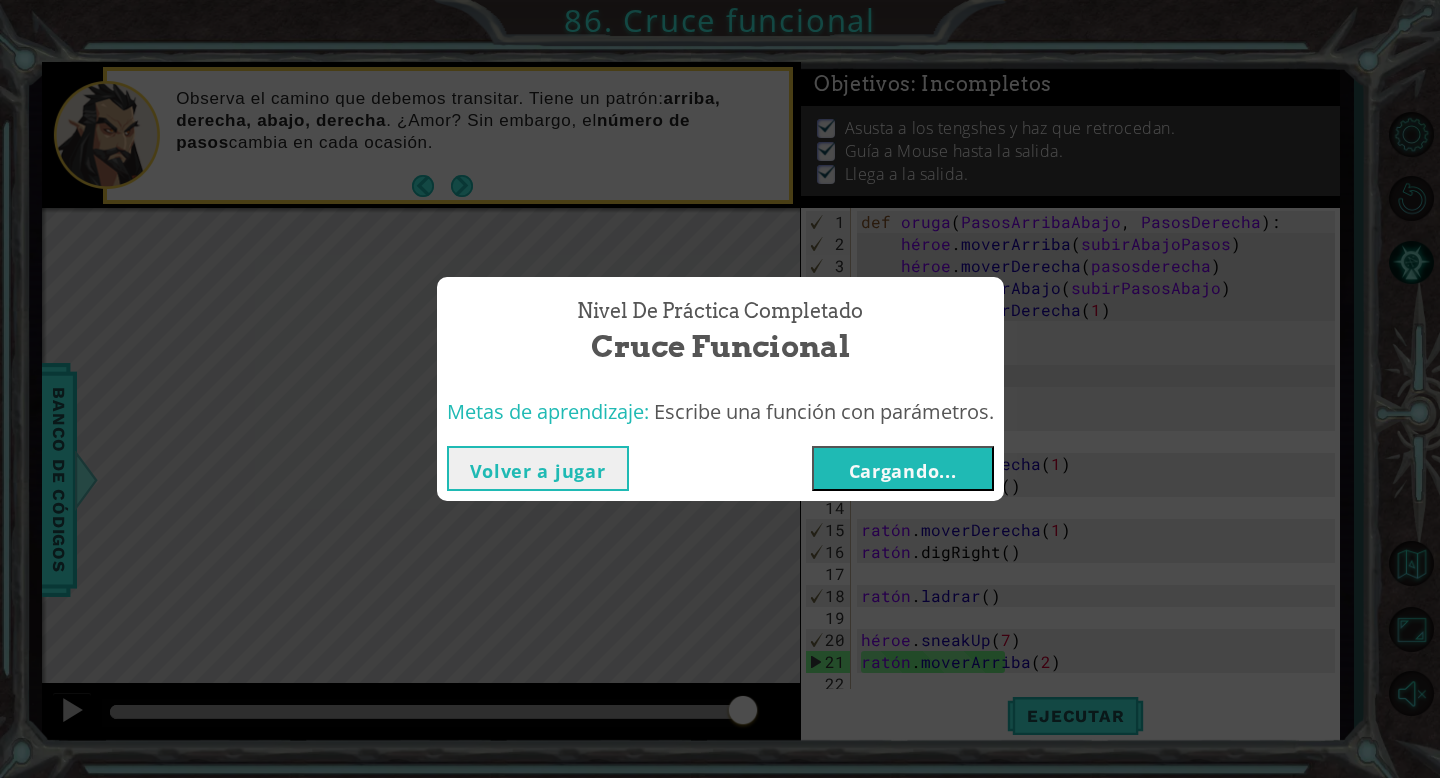 type 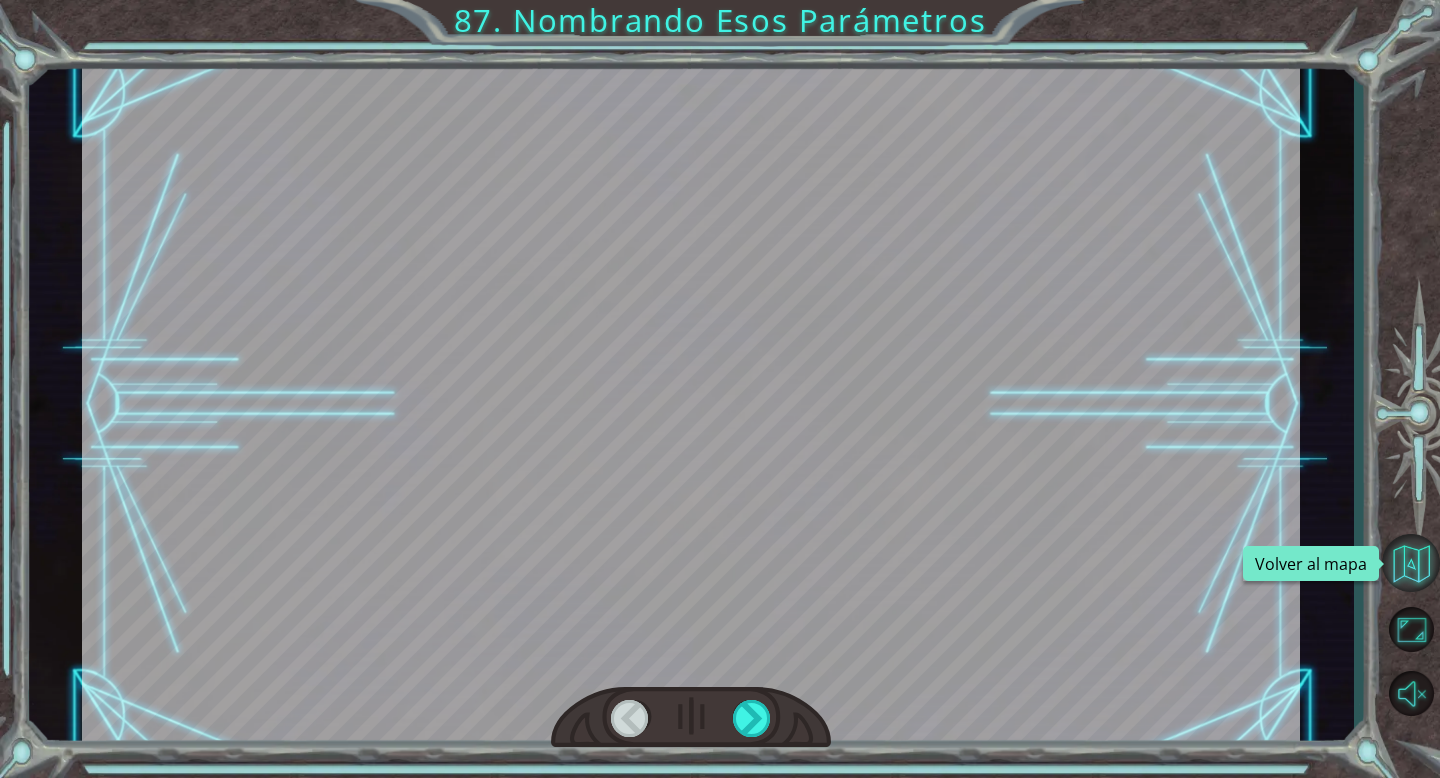 click at bounding box center (1411, 563) 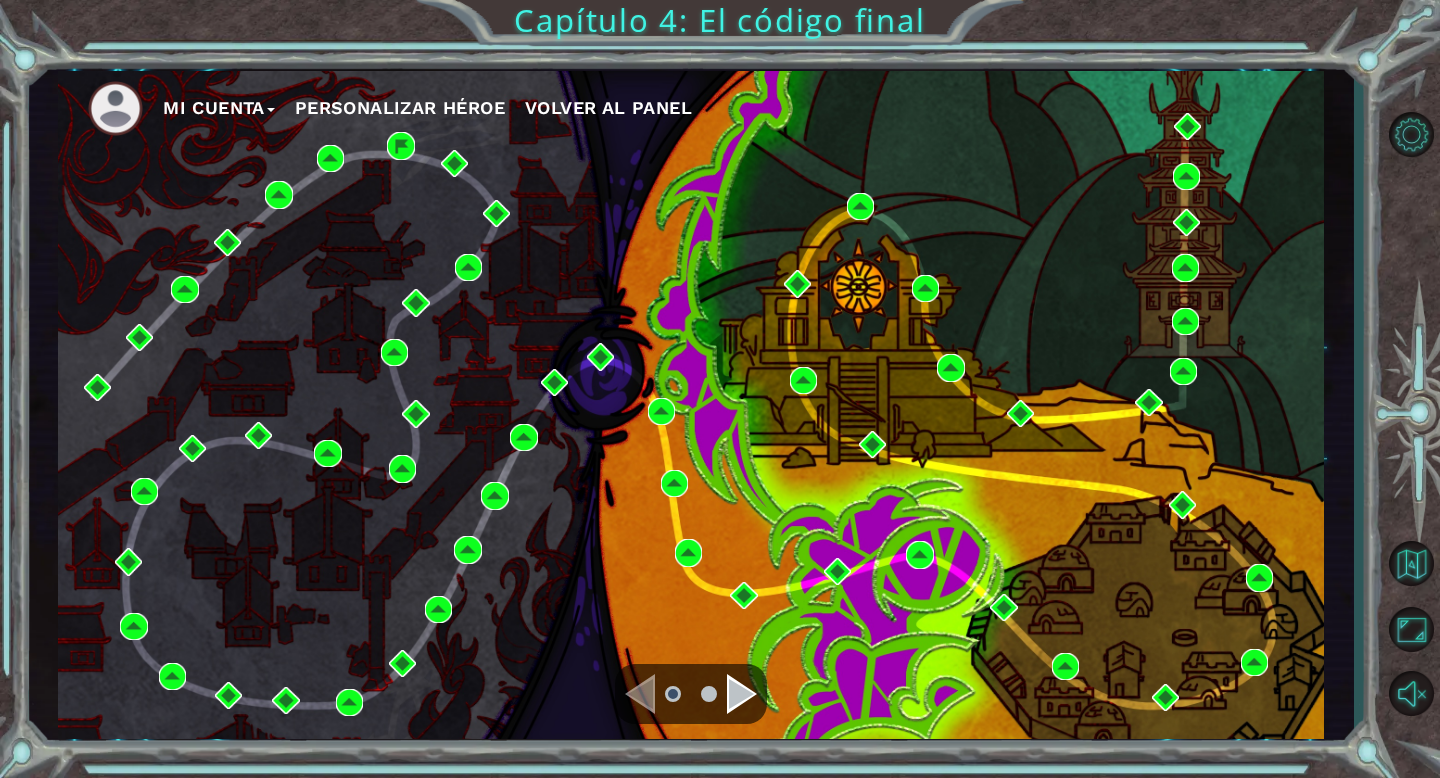 click on "Mi Cuenta
Personalizar héroe
Volver al panel" at bounding box center (691, 405) 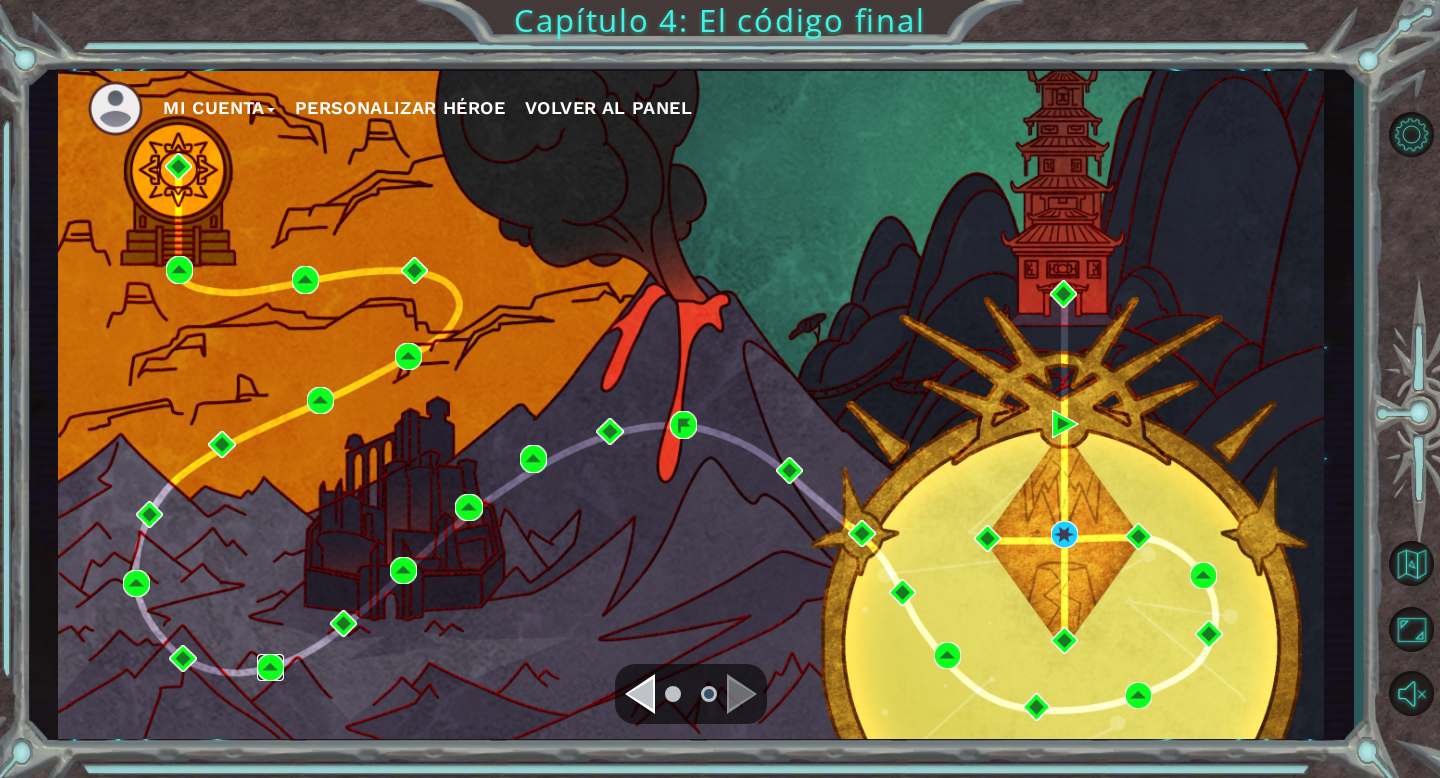 click at bounding box center [270, 667] 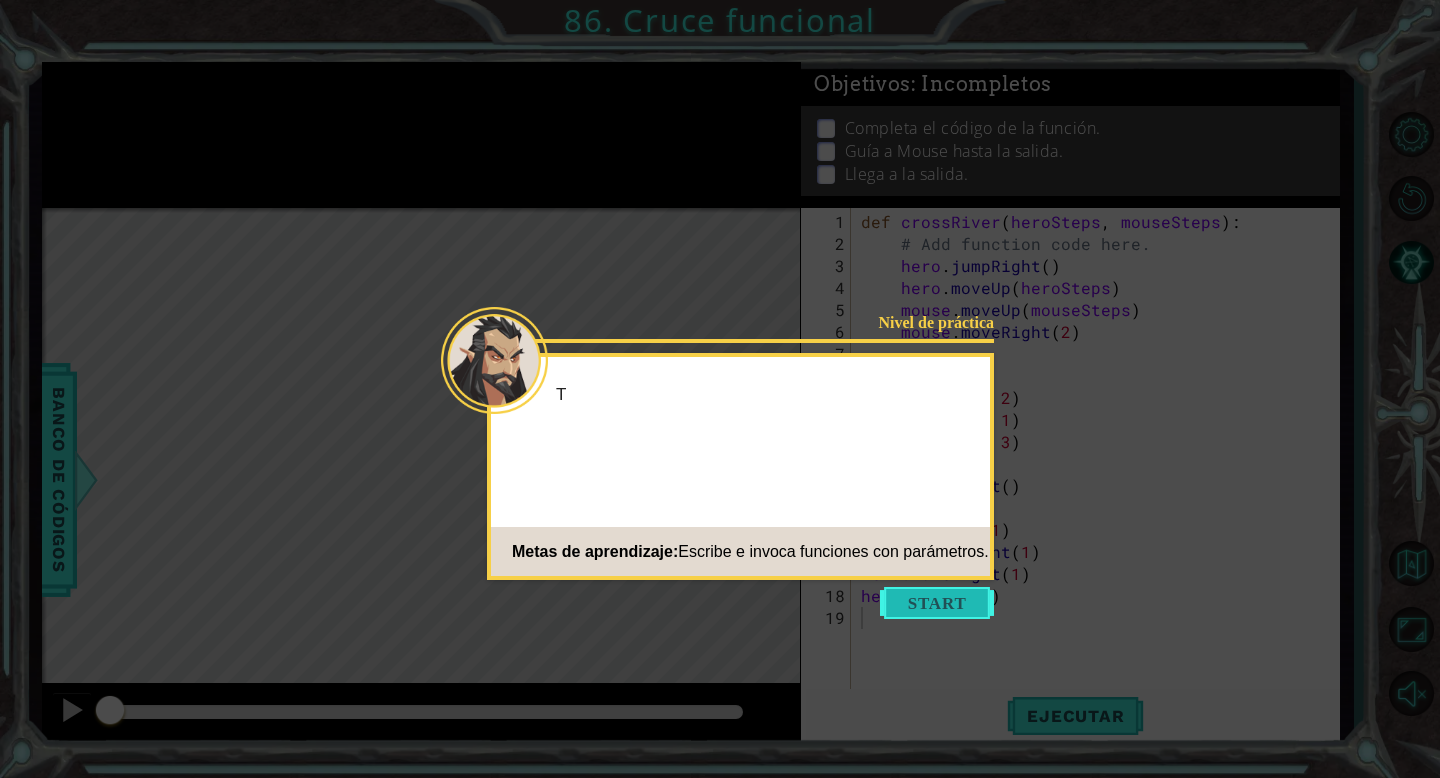 click at bounding box center (937, 603) 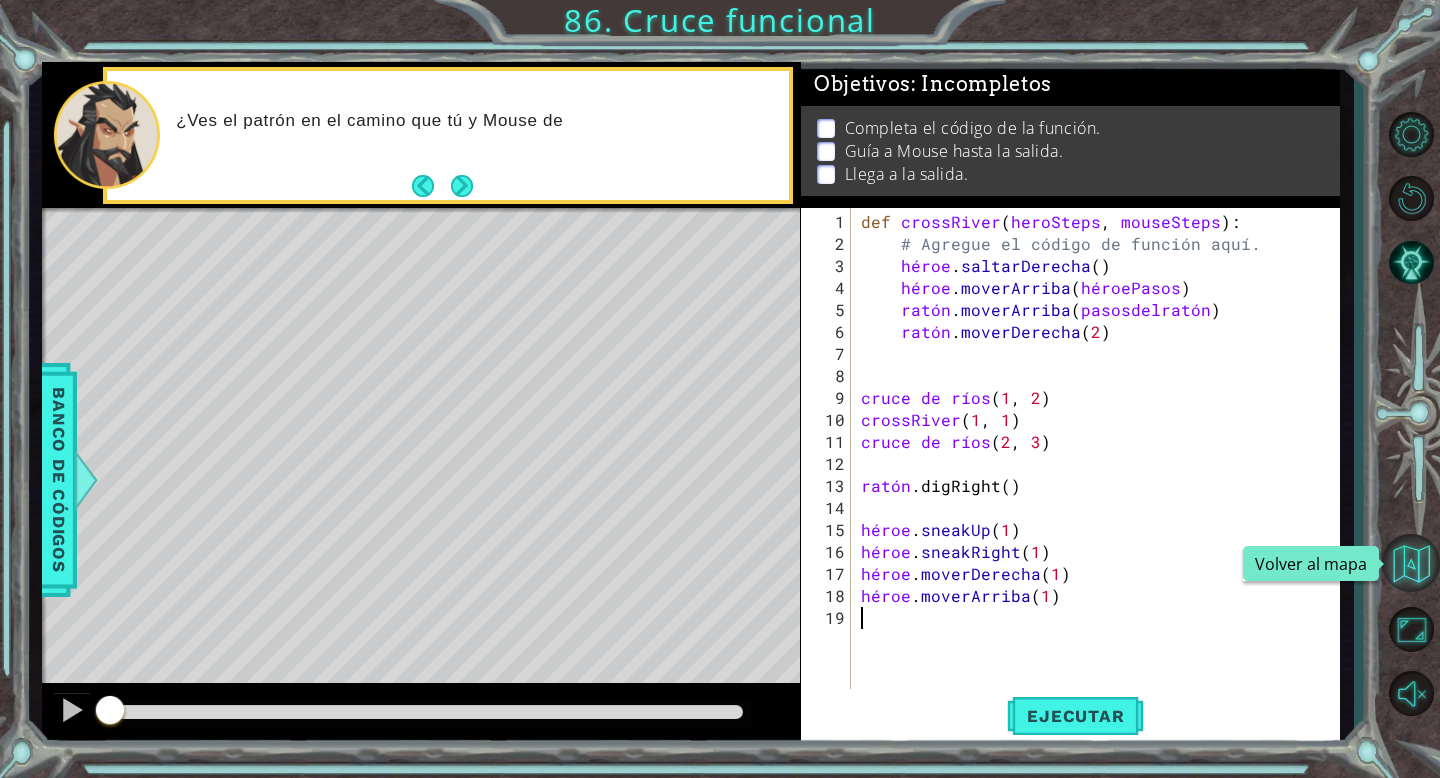 click at bounding box center [1411, 563] 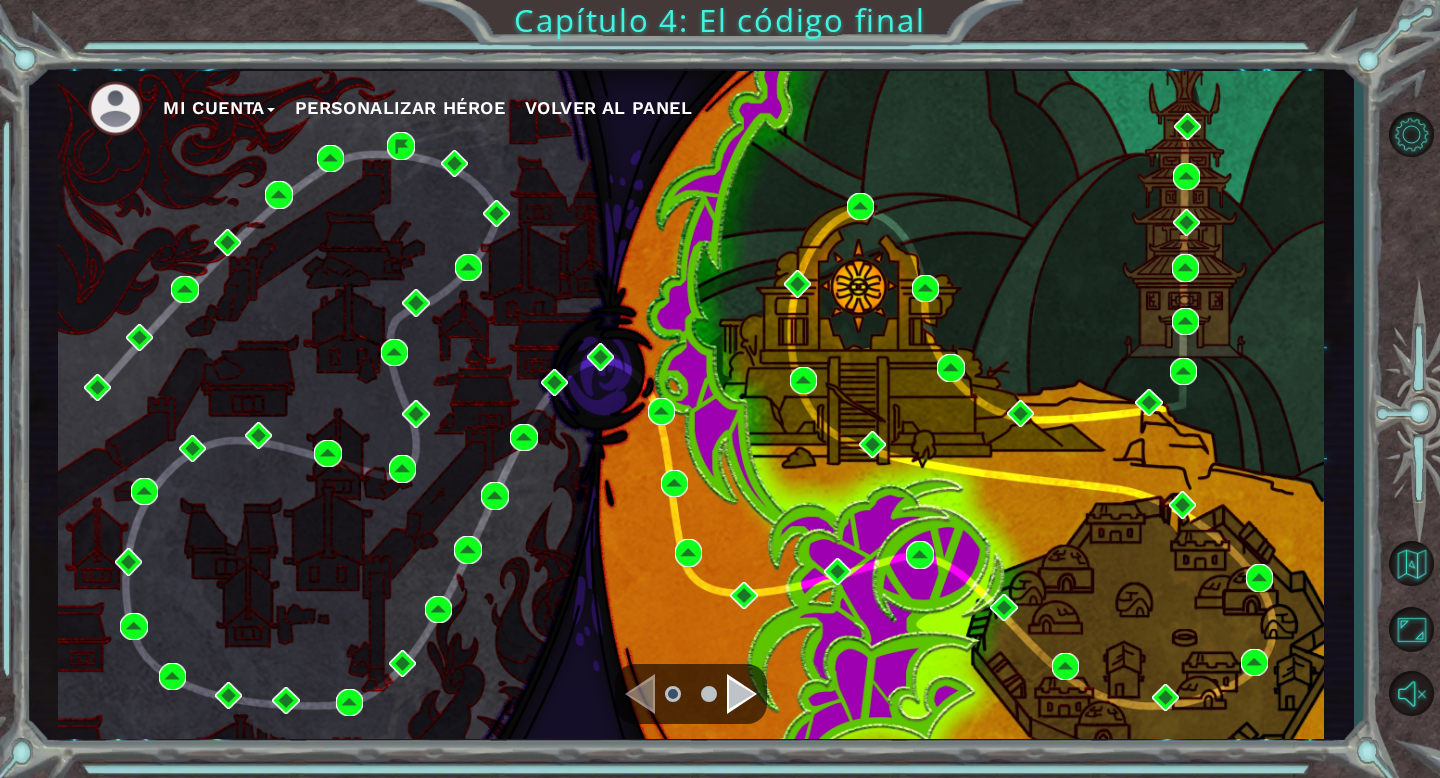 click at bounding box center [742, 694] 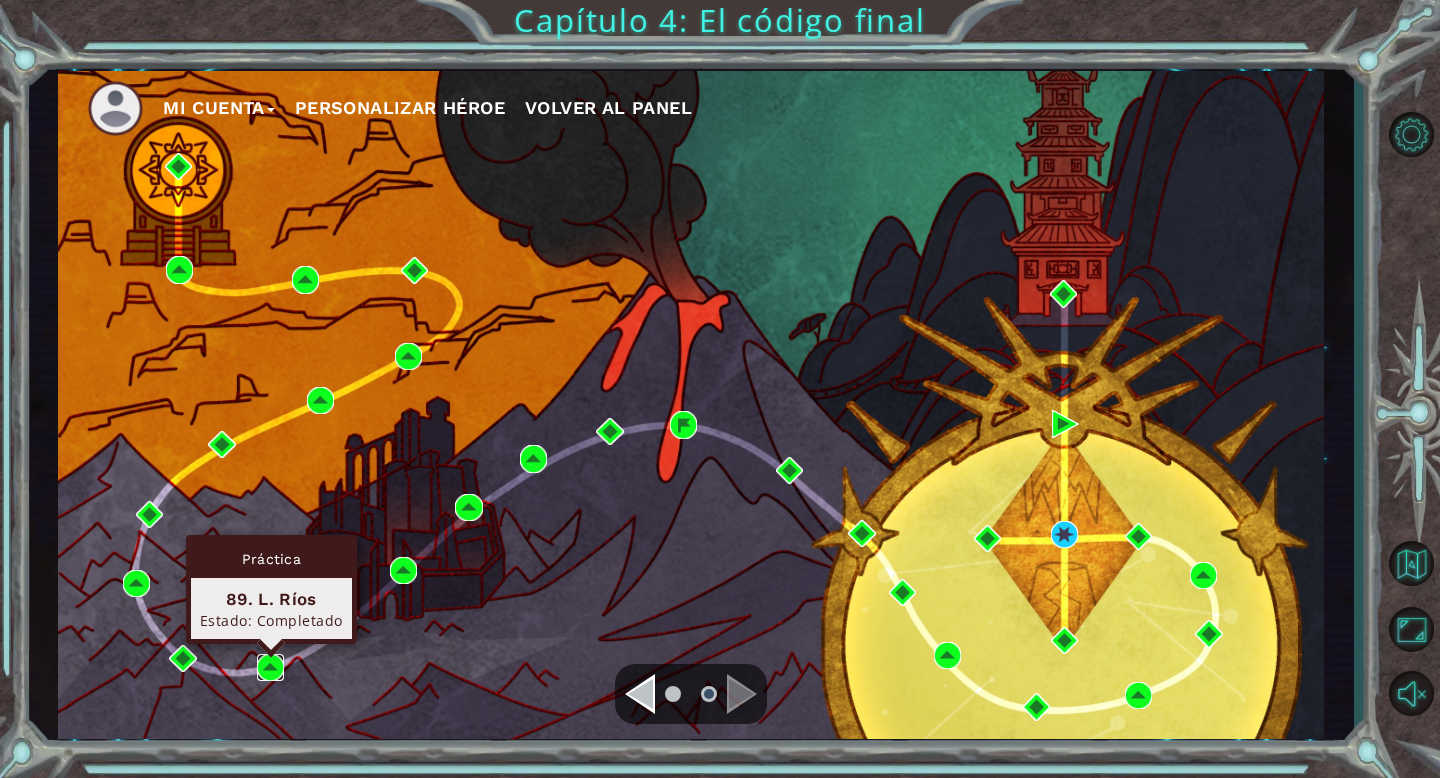 click at bounding box center (270, 667) 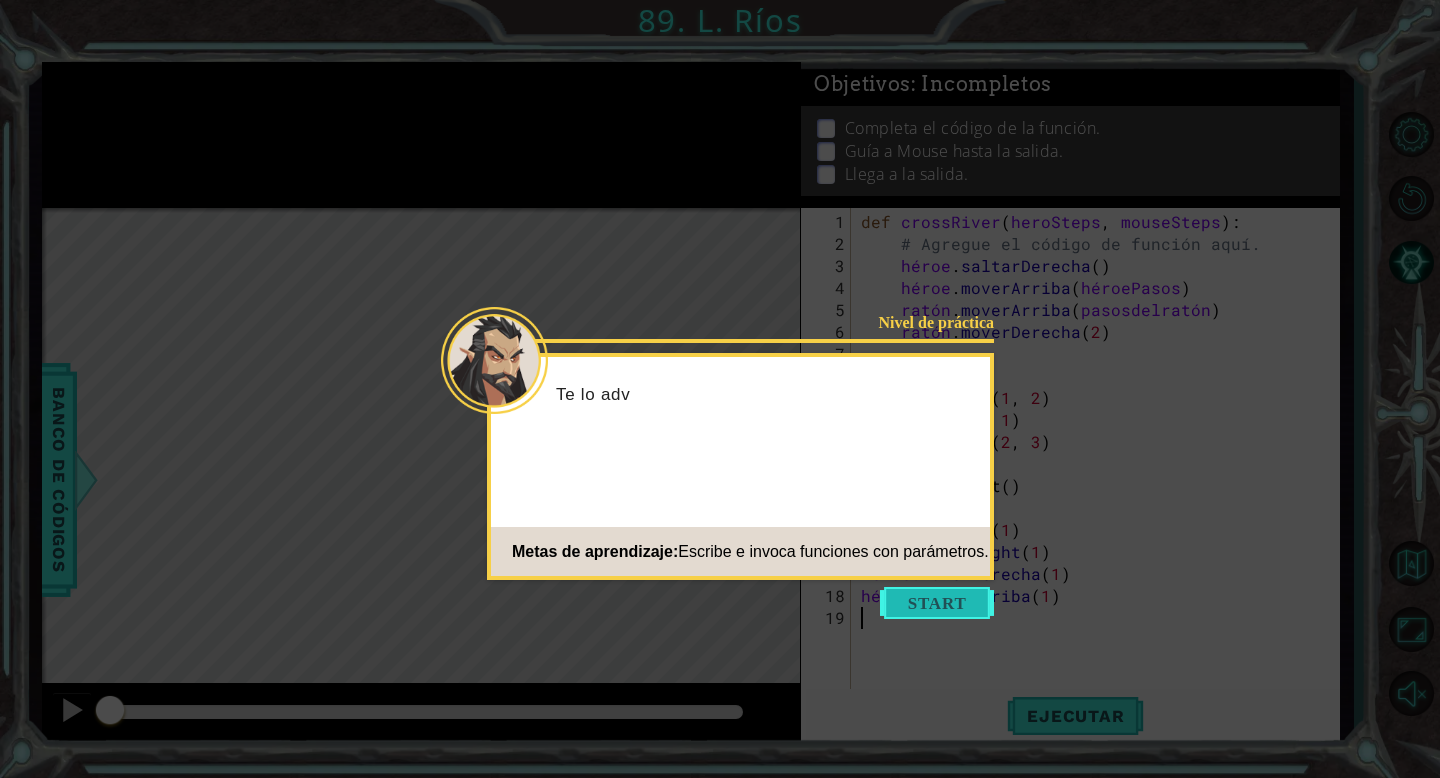 click at bounding box center (937, 603) 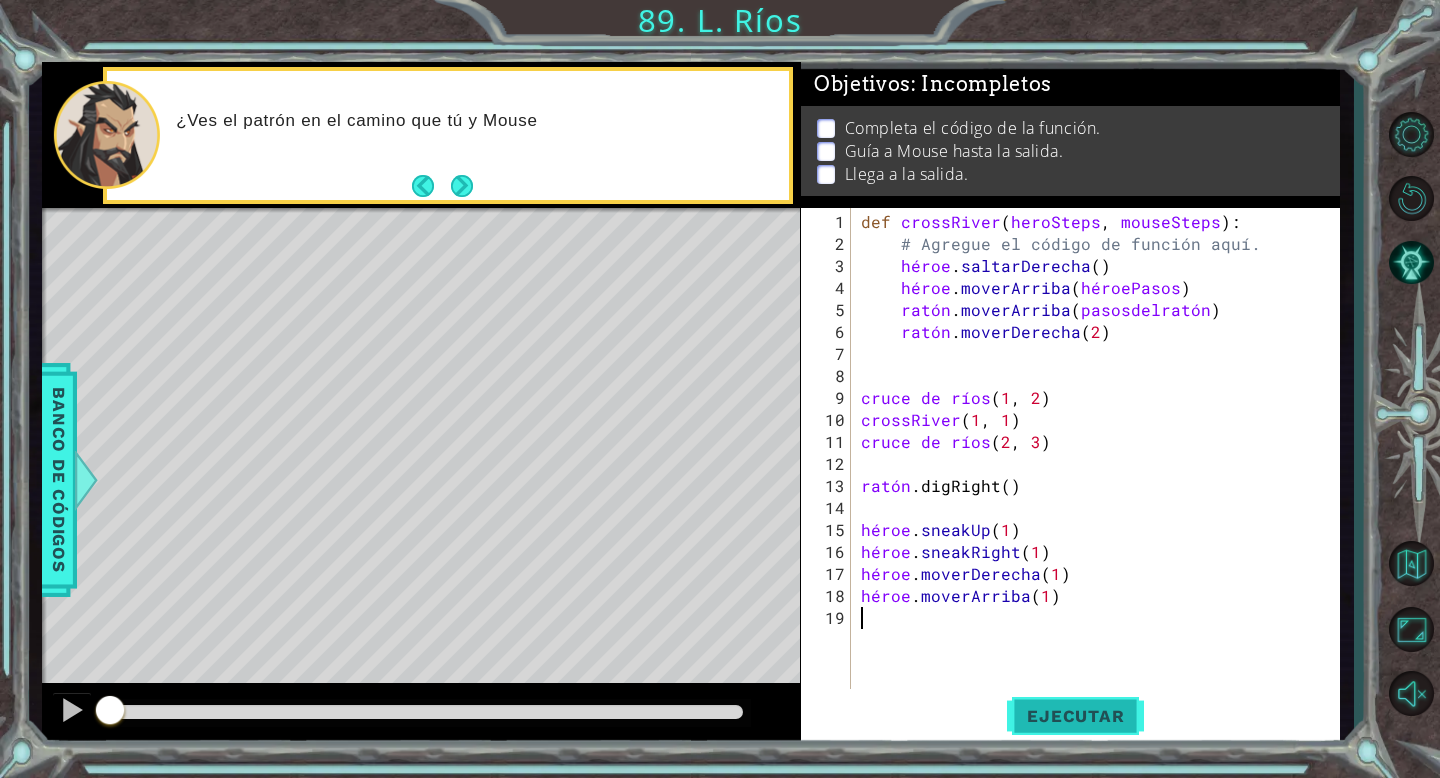 click on "Ejecutar" at bounding box center [1075, 716] 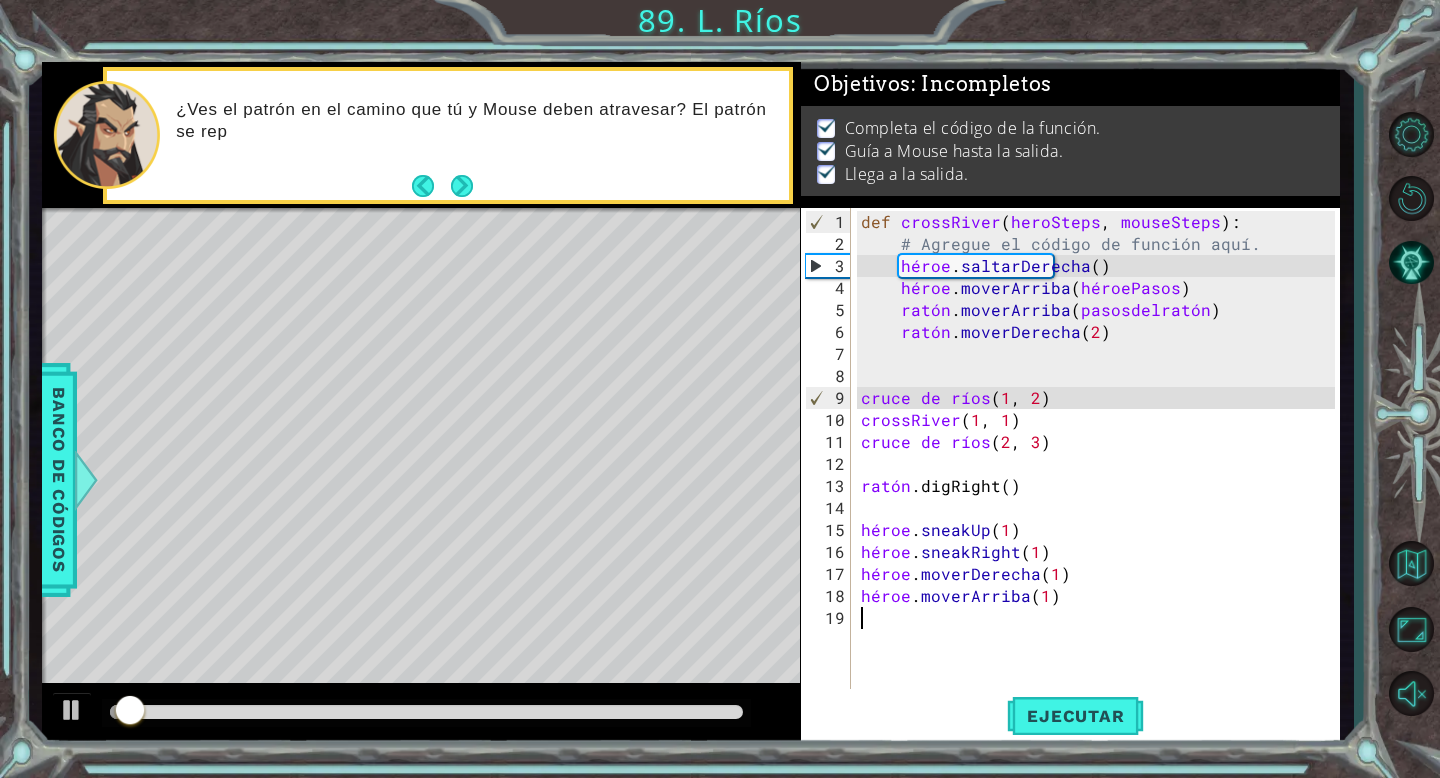 click at bounding box center (426, 712) 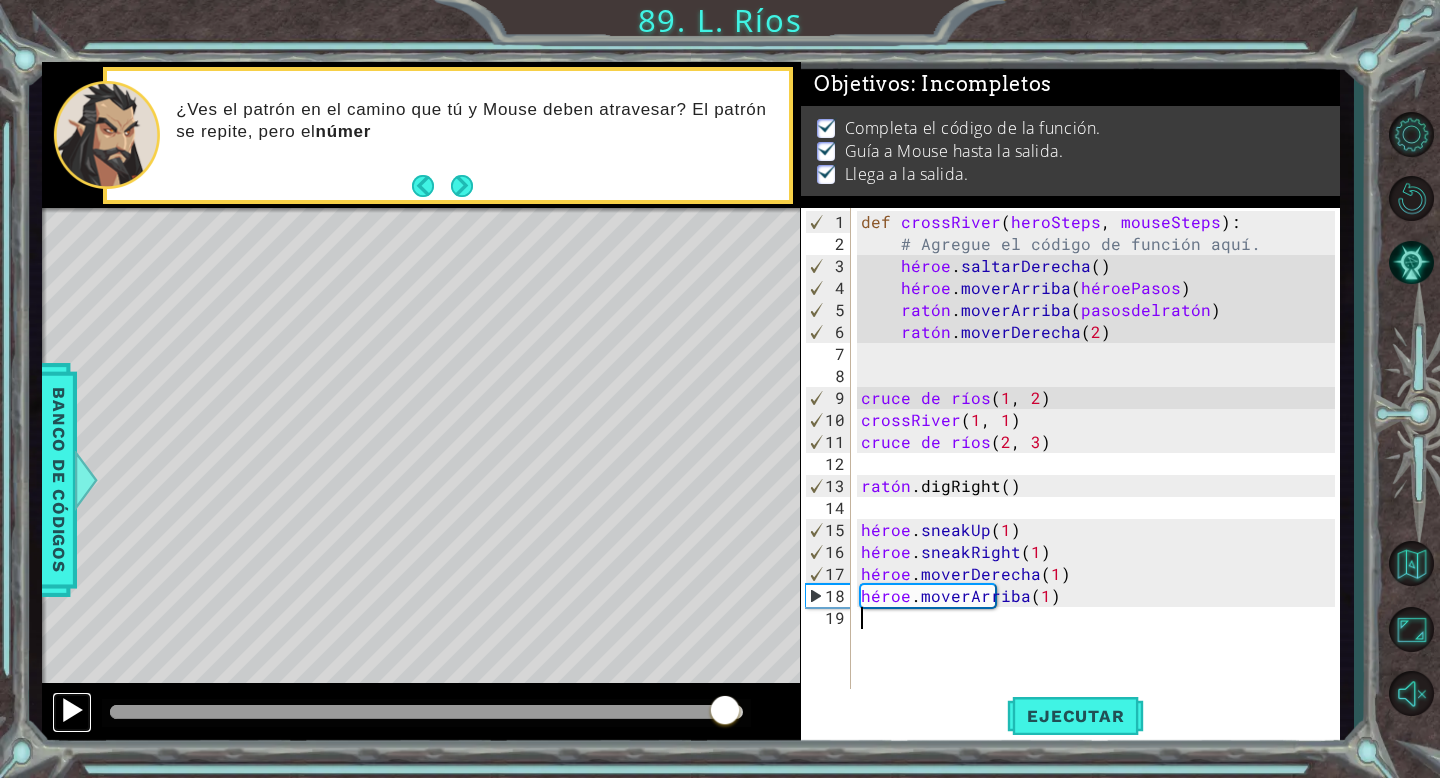 click at bounding box center [72, 710] 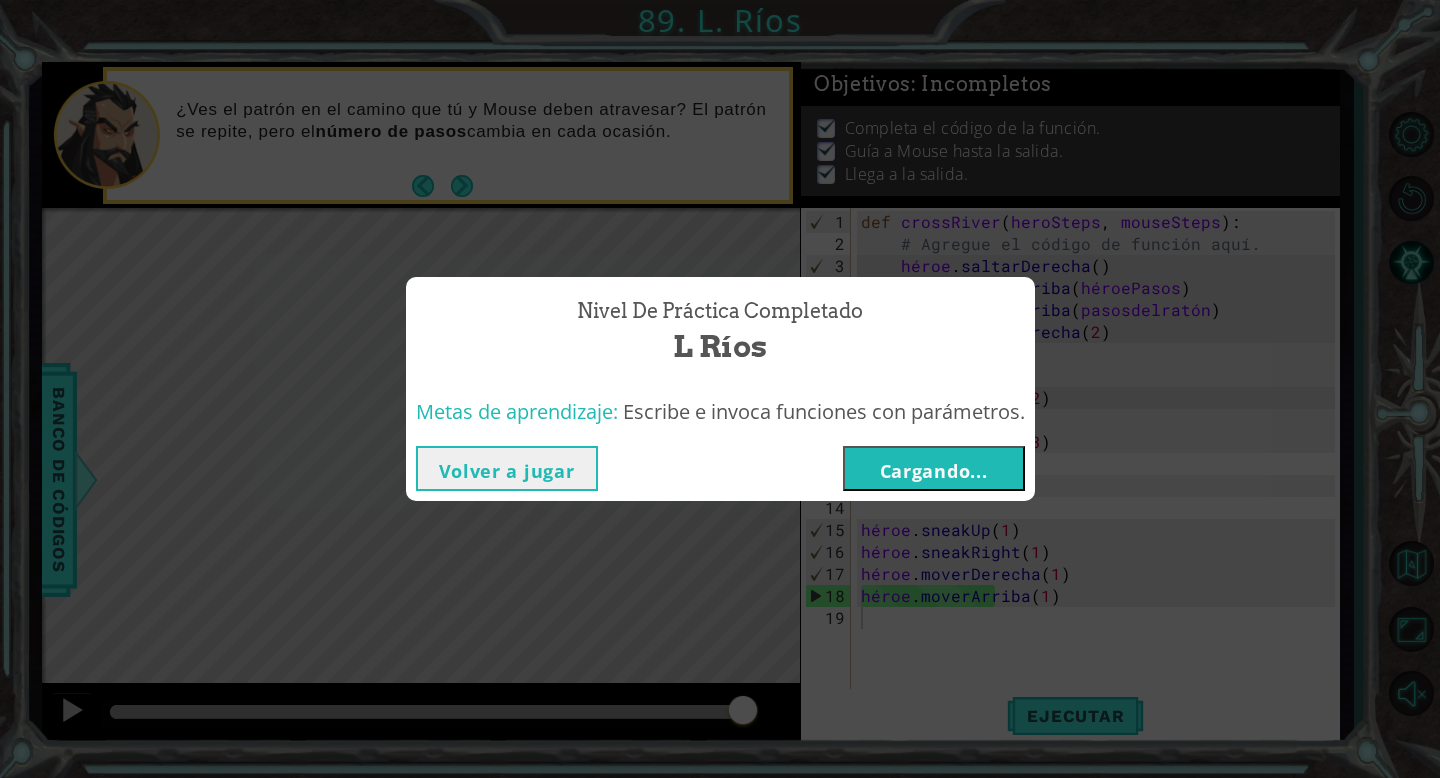 type 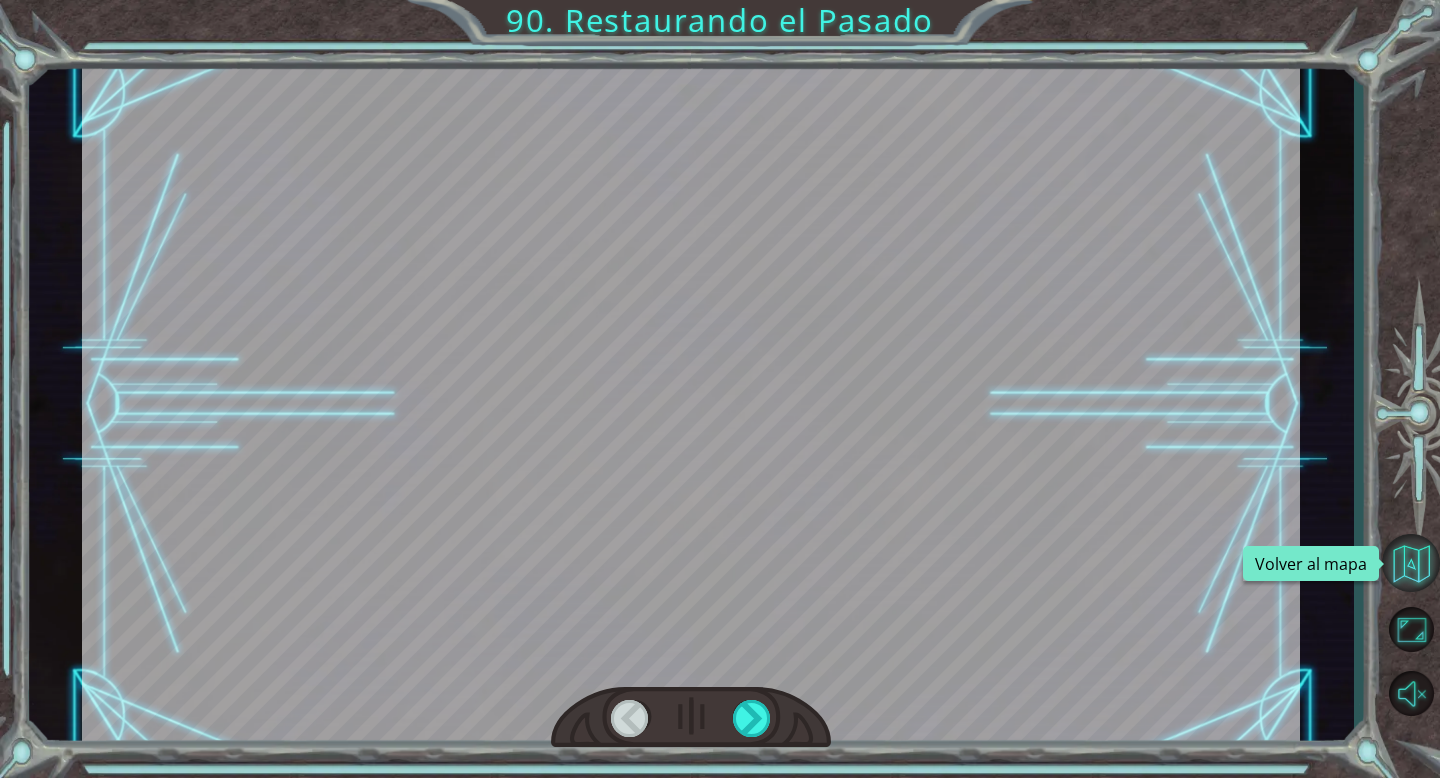 click at bounding box center [1411, 563] 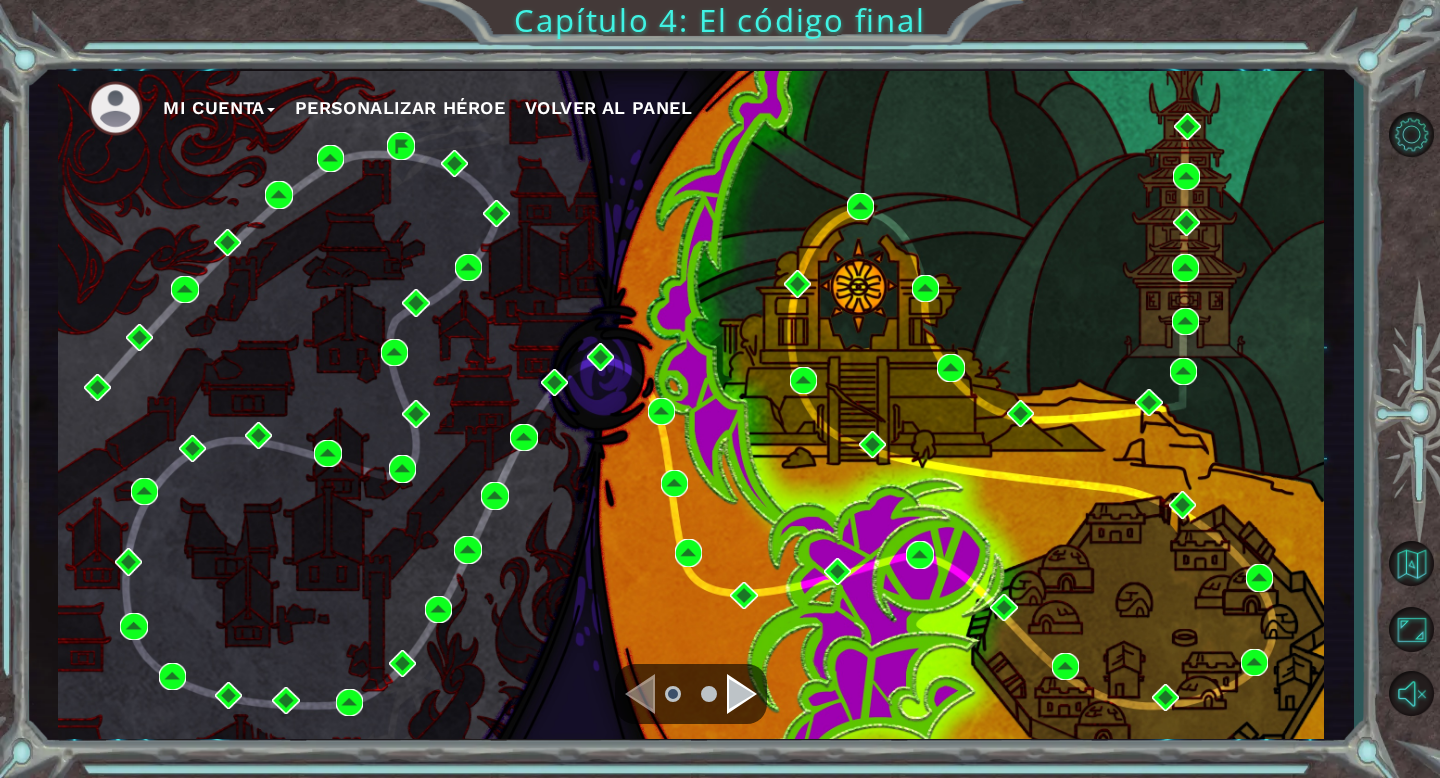click at bounding box center [709, 694] 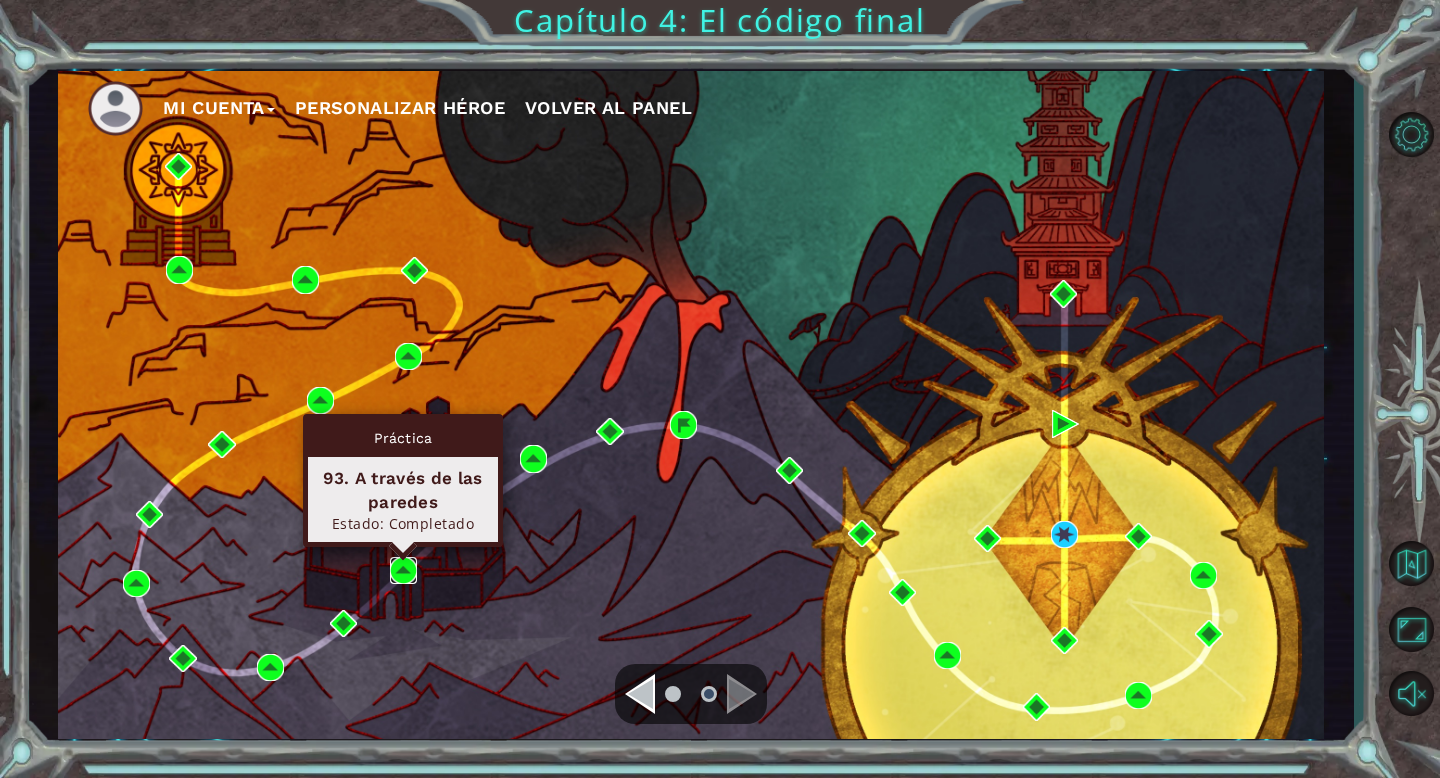 click at bounding box center [403, 570] 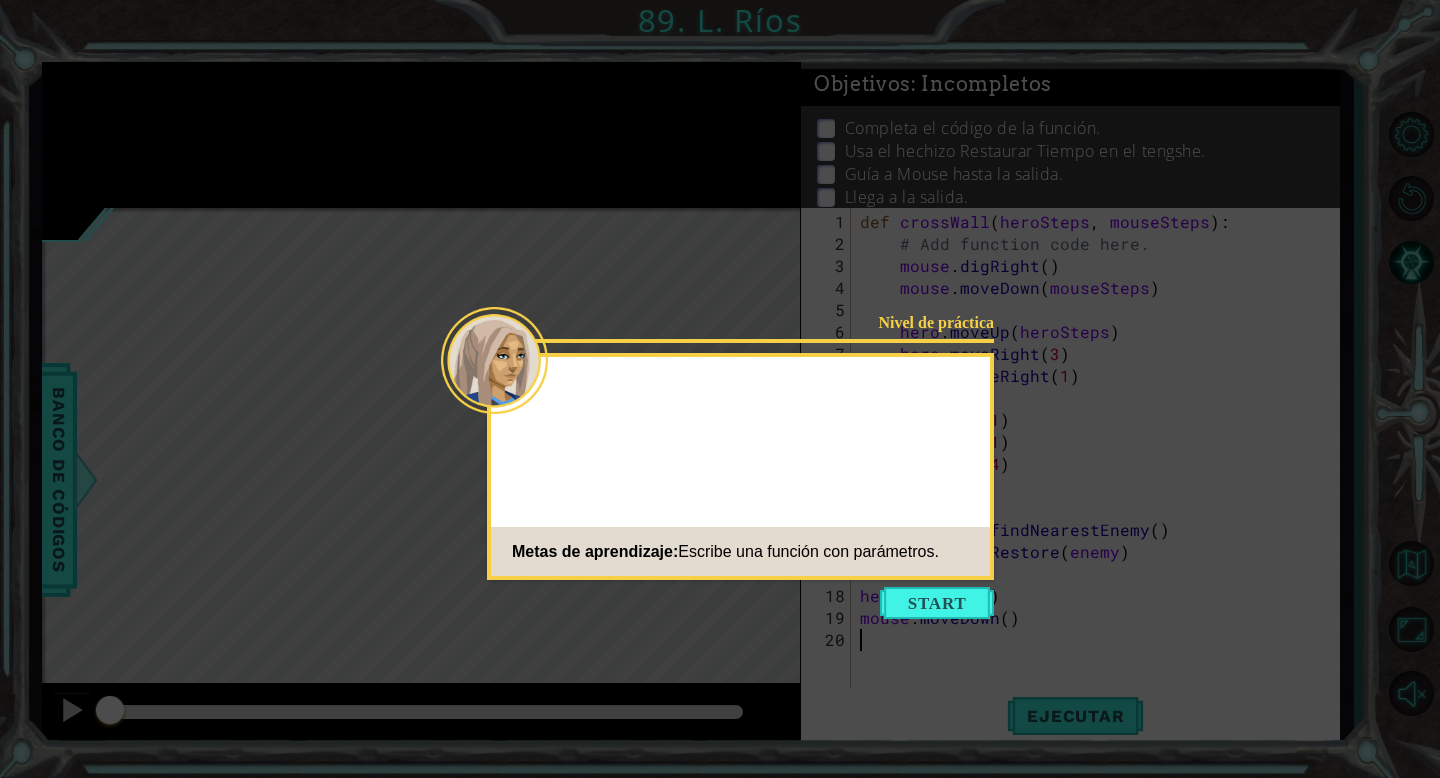 click 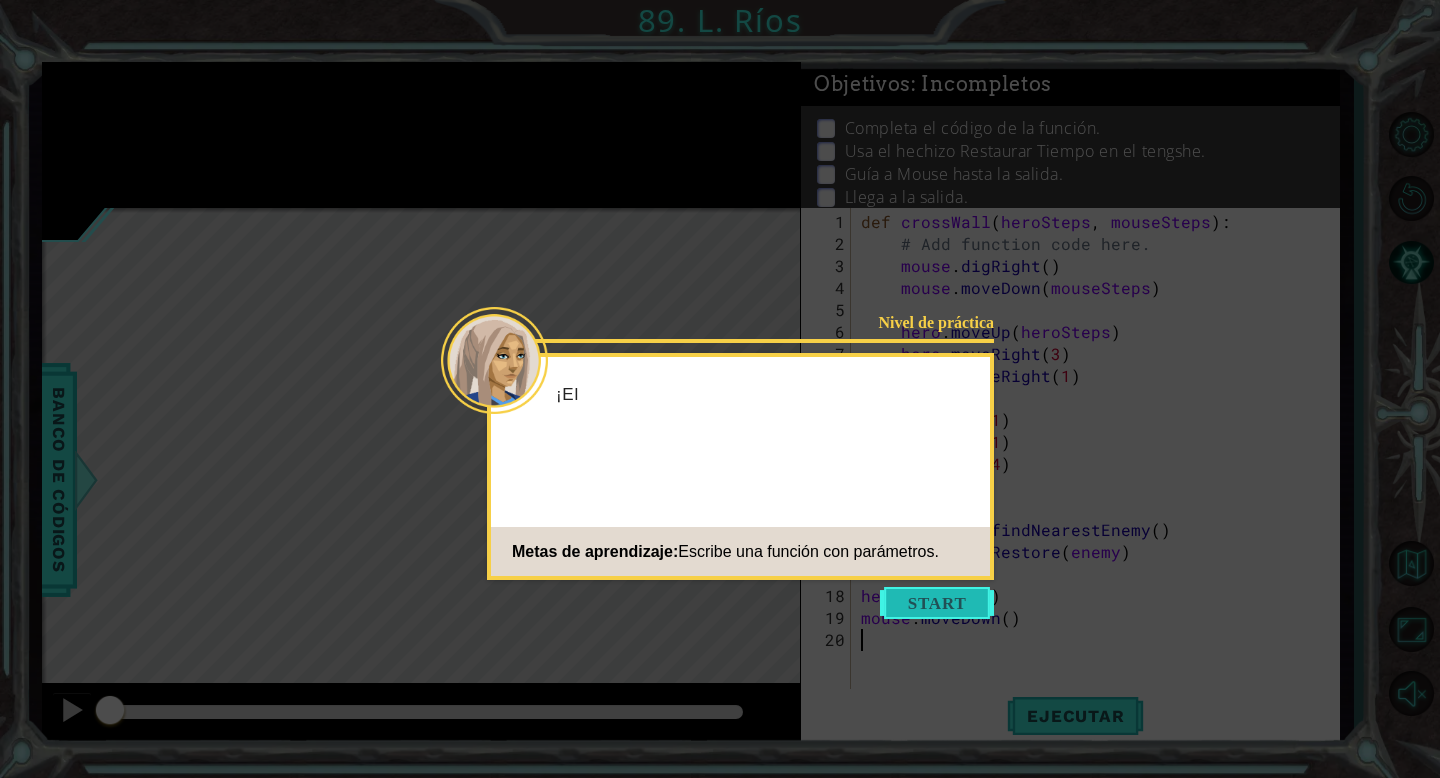 click at bounding box center (937, 603) 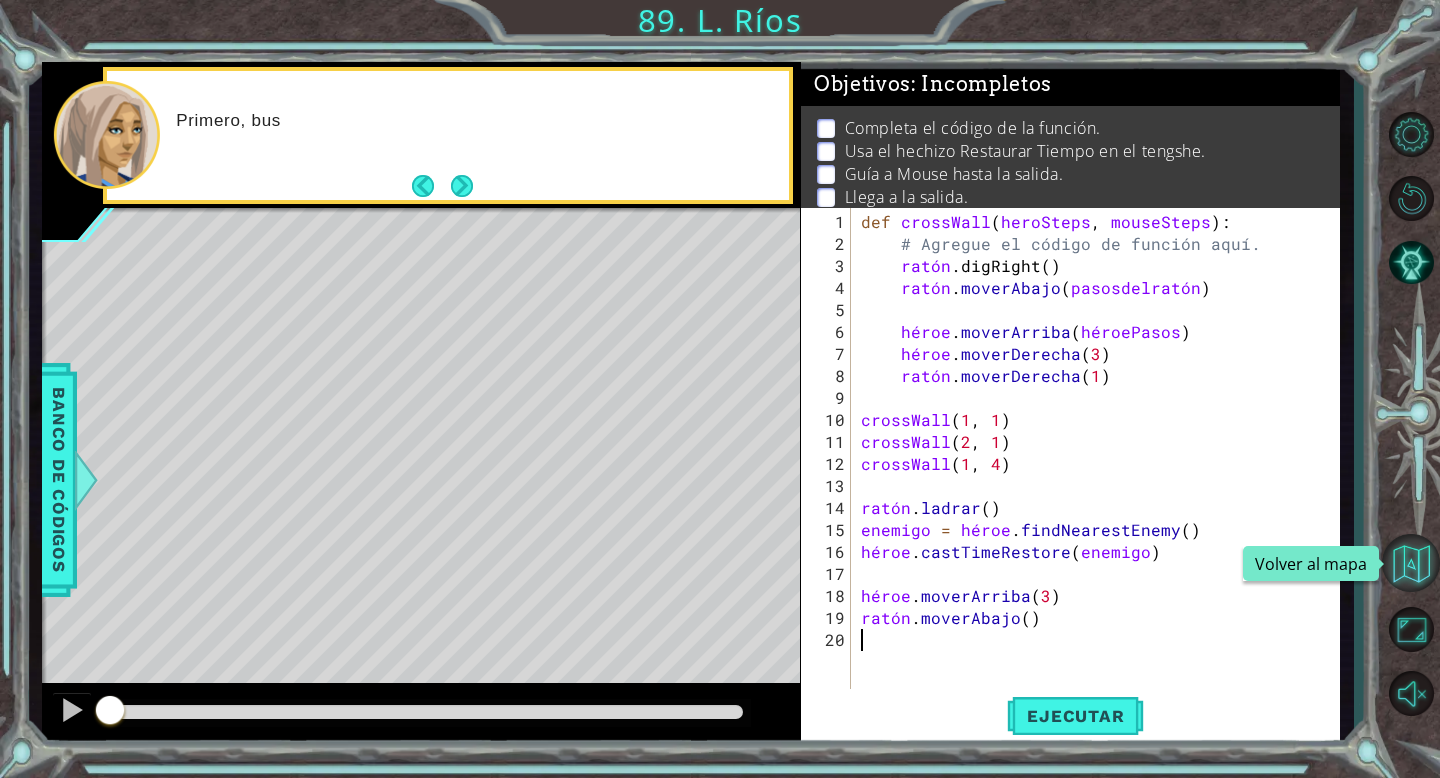click at bounding box center [1411, 563] 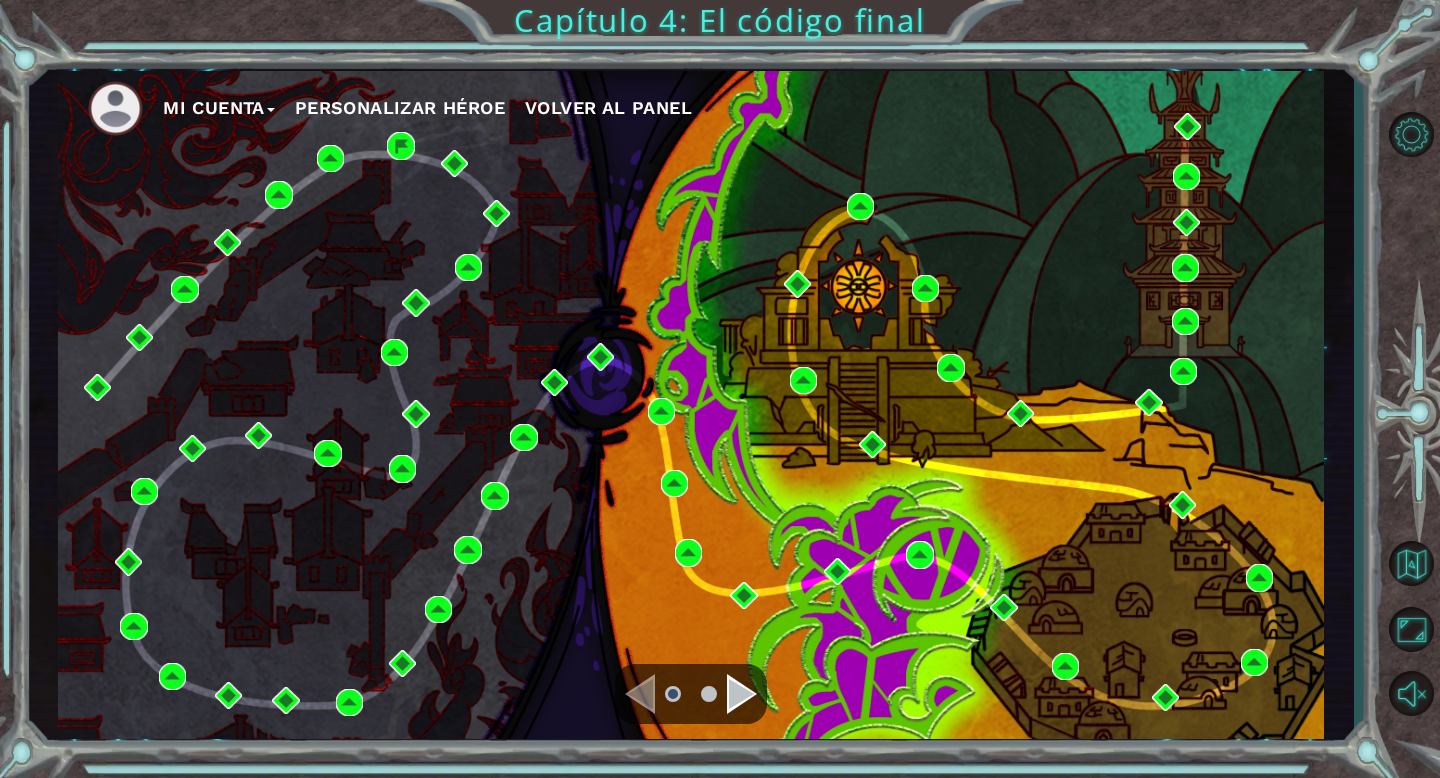 click at bounding box center (691, 694) 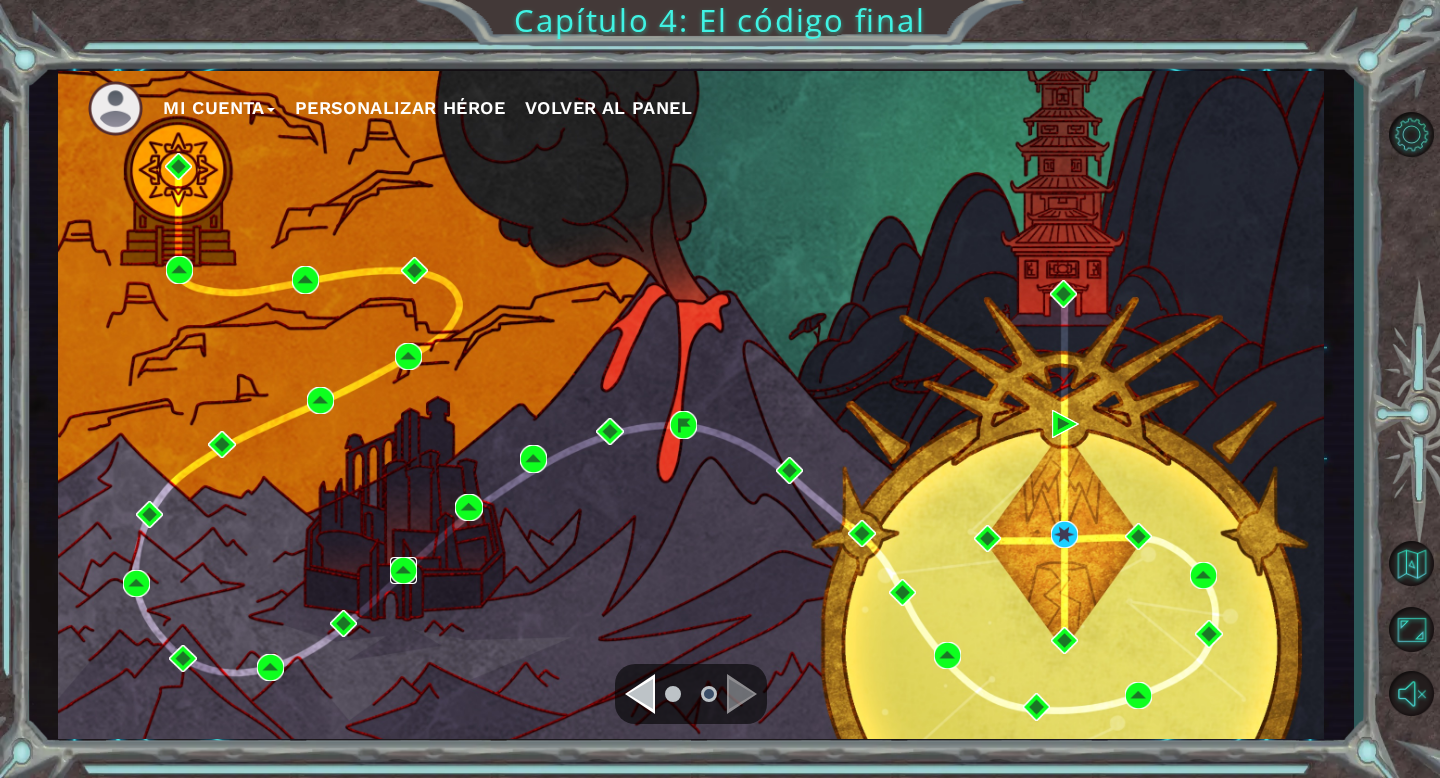 click at bounding box center [403, 570] 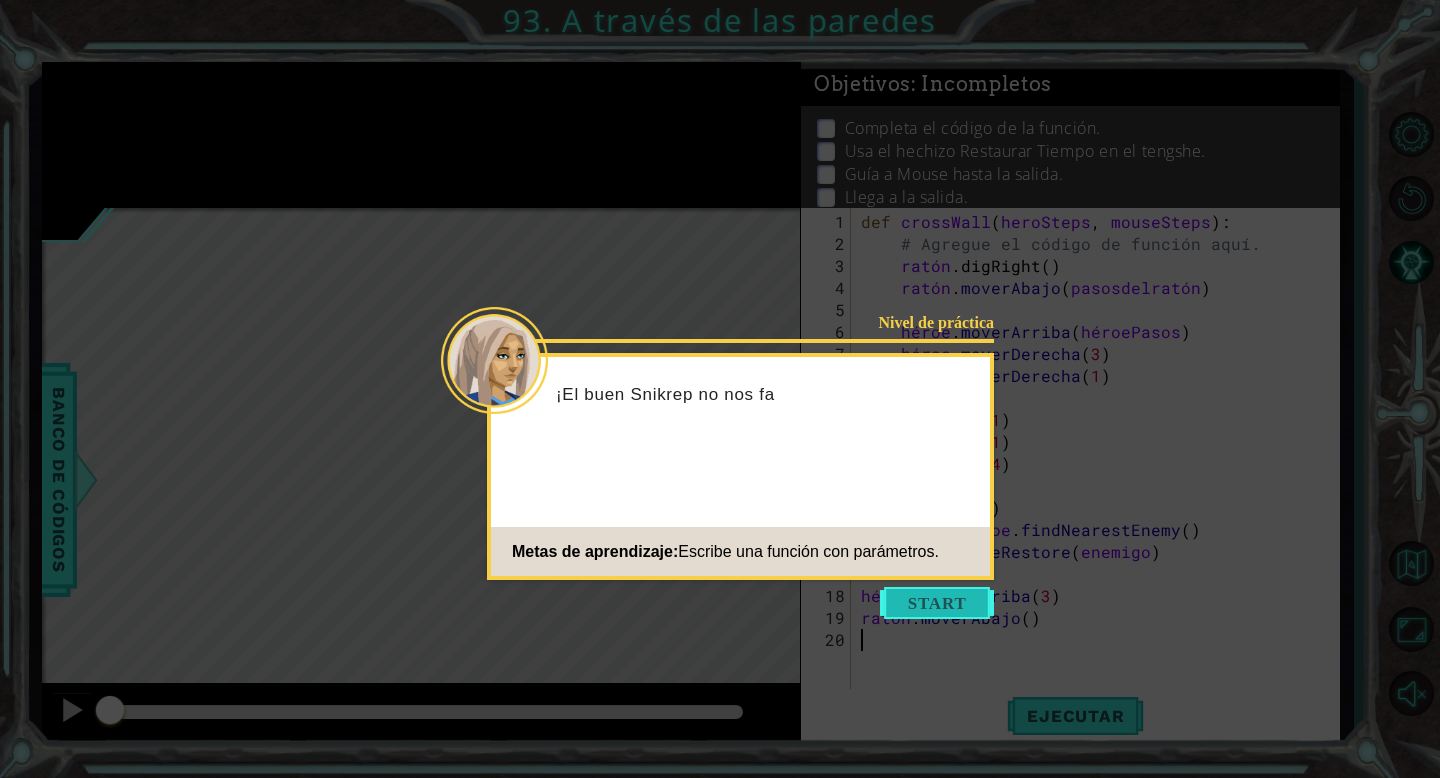 click at bounding box center (937, 603) 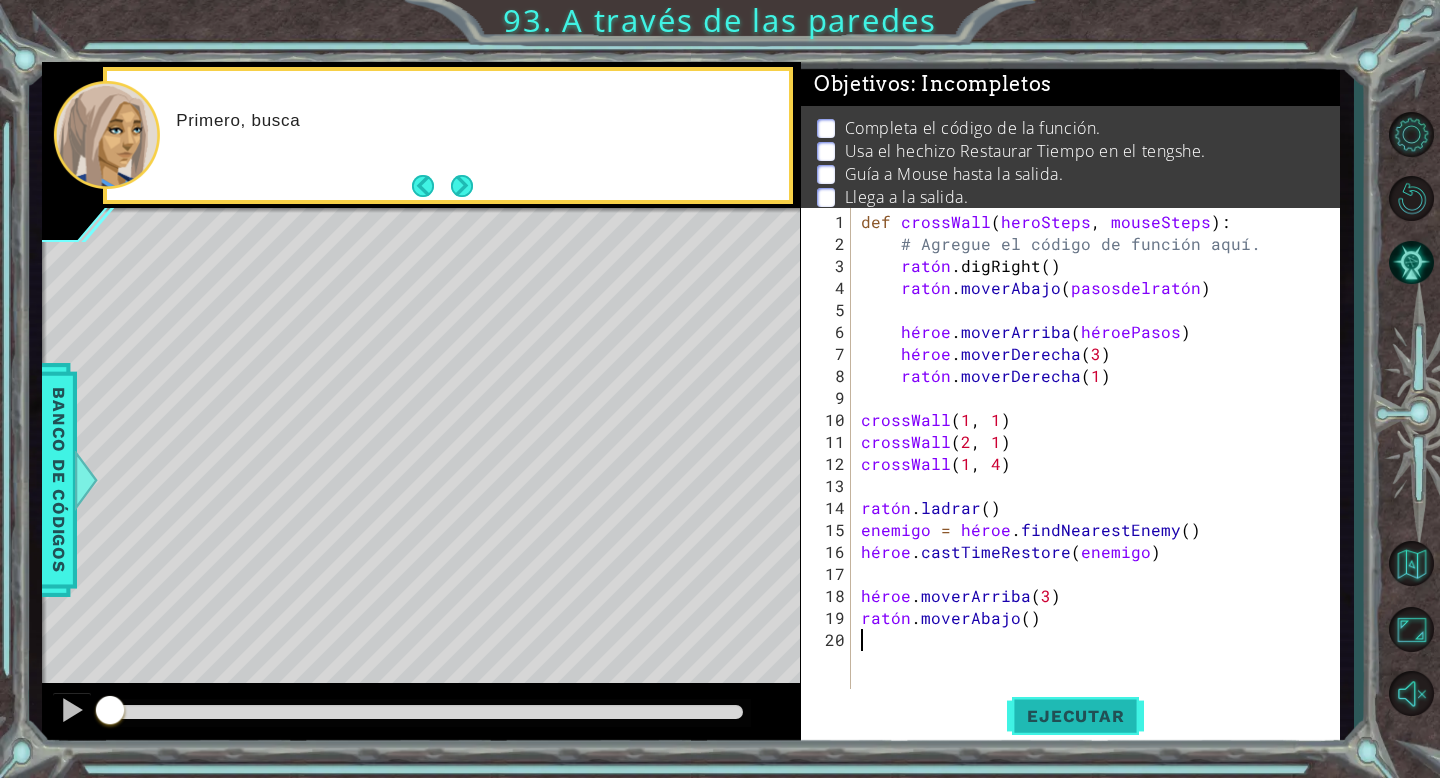 click on "Ejecutar" at bounding box center (1075, 716) 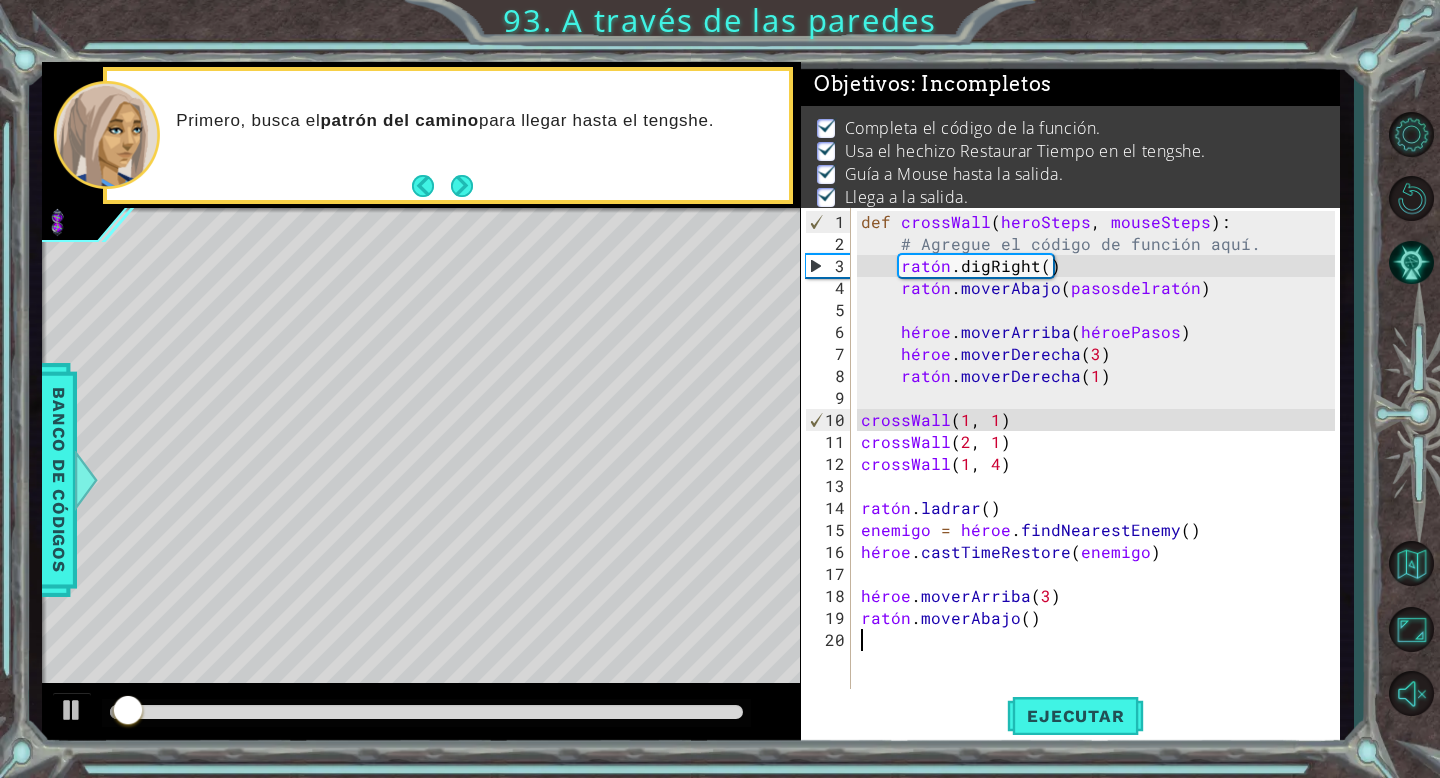 click at bounding box center (426, 712) 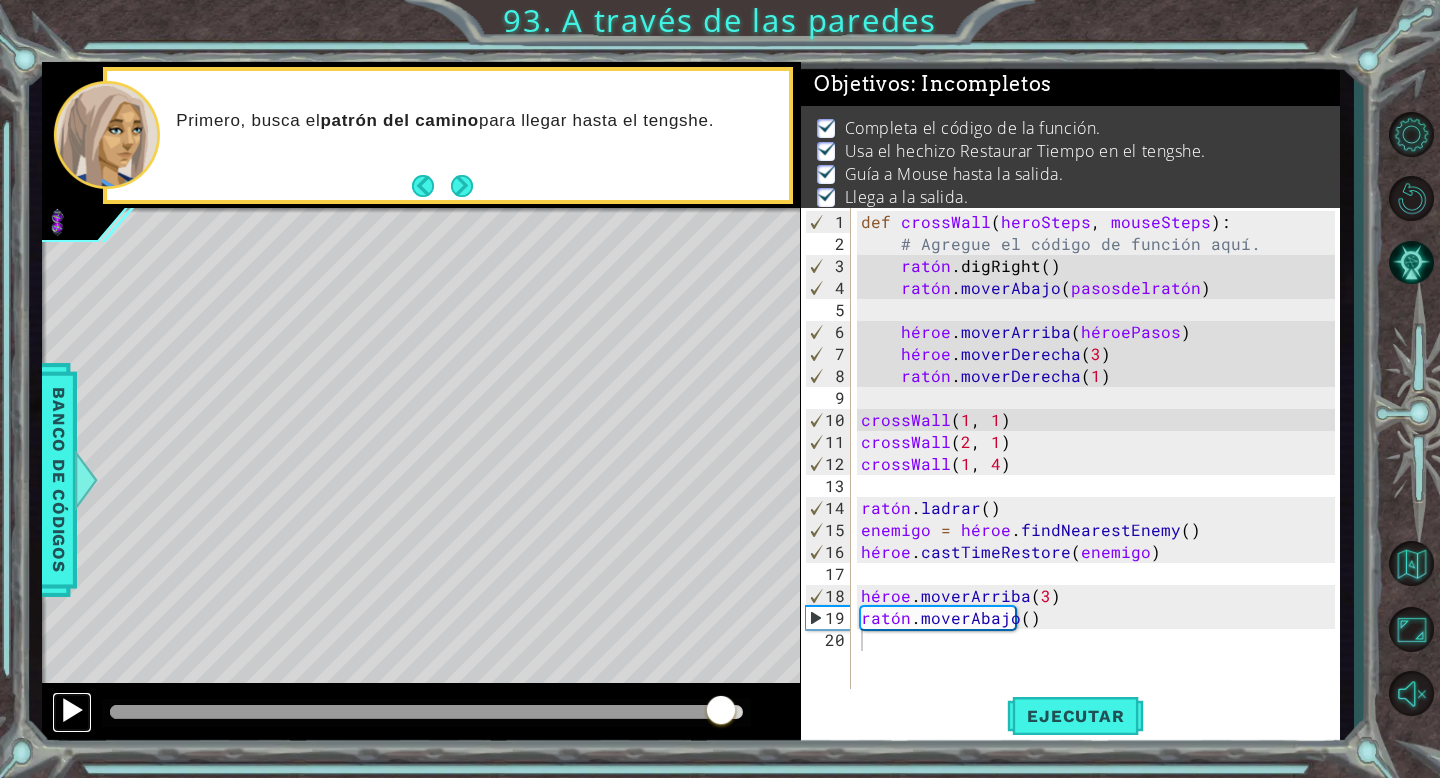 click at bounding box center [72, 710] 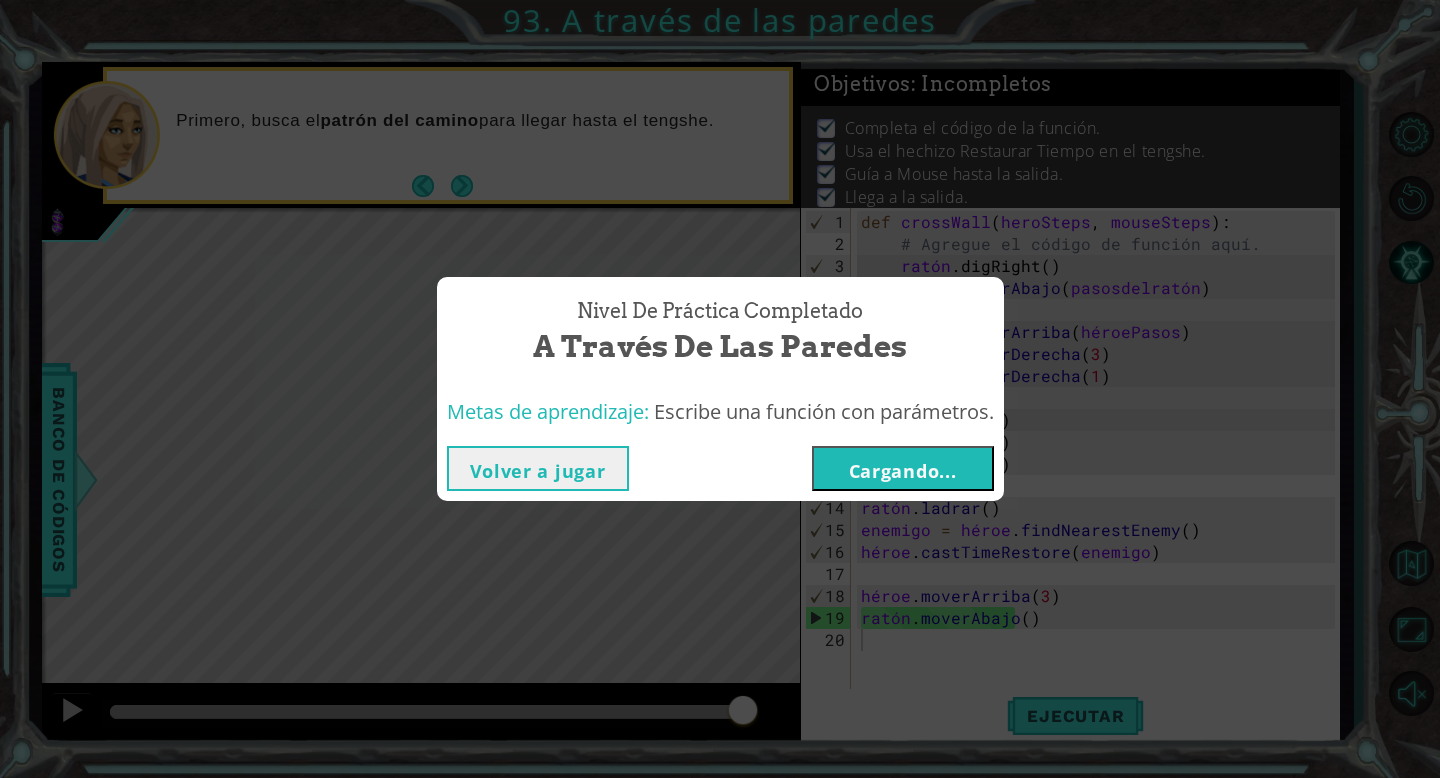 type 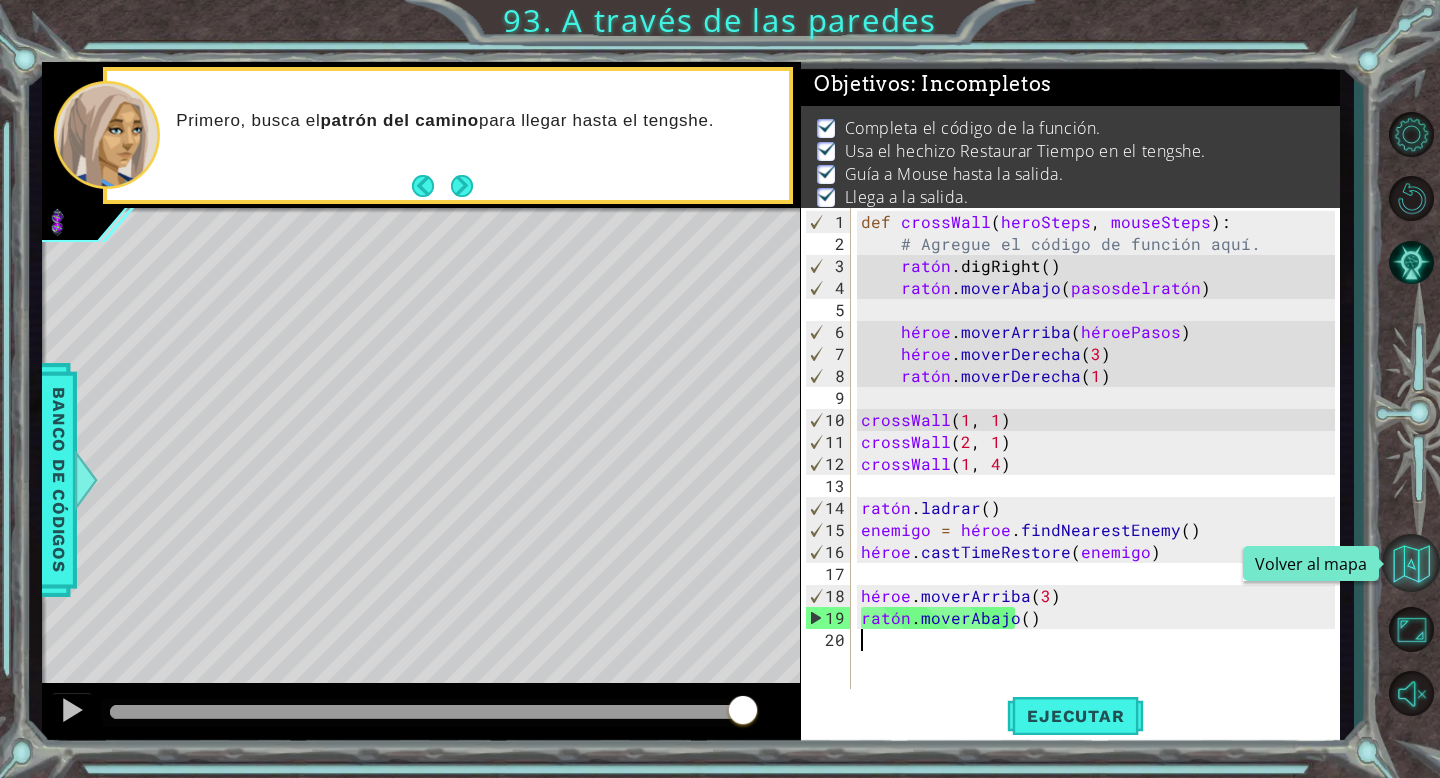 click at bounding box center (1411, 563) 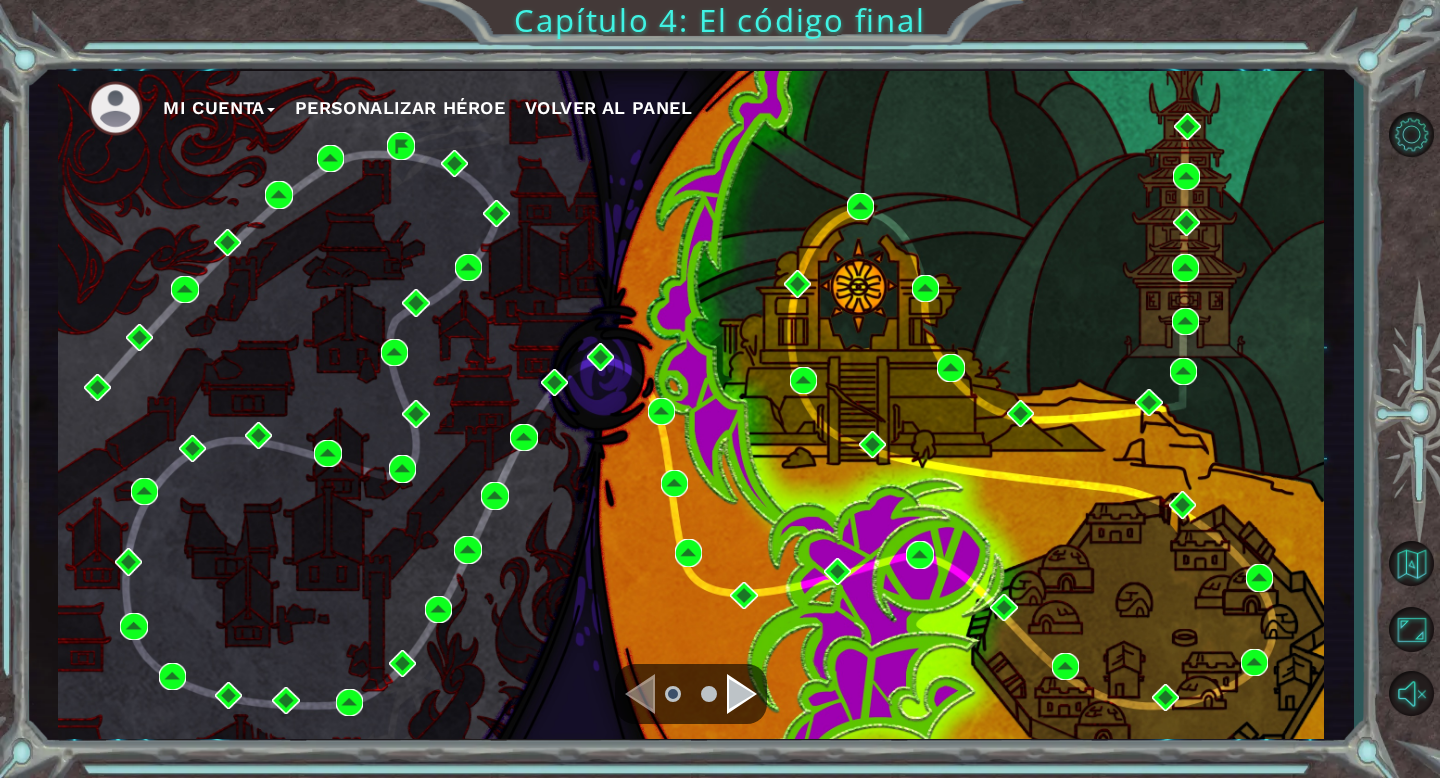 click at bounding box center [742, 694] 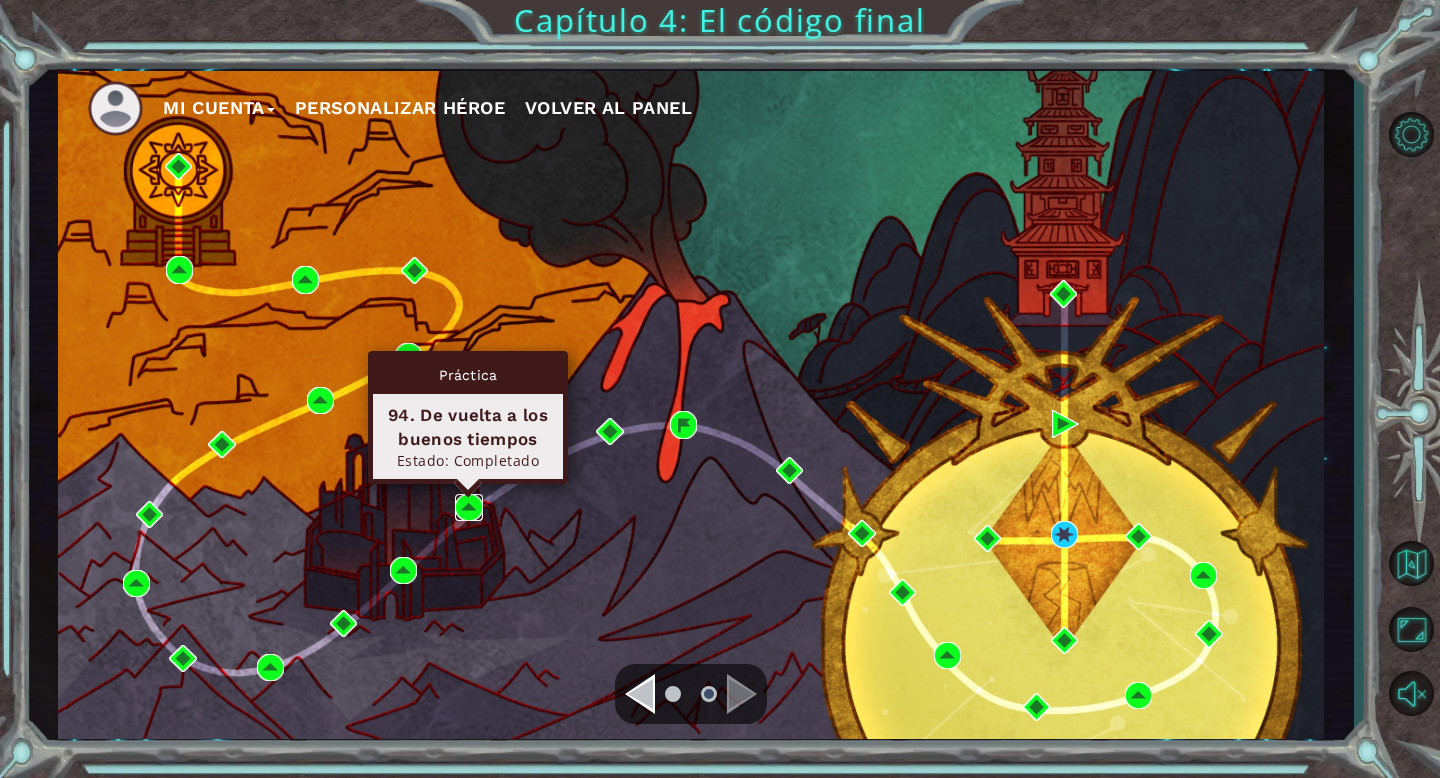 click at bounding box center [468, 507] 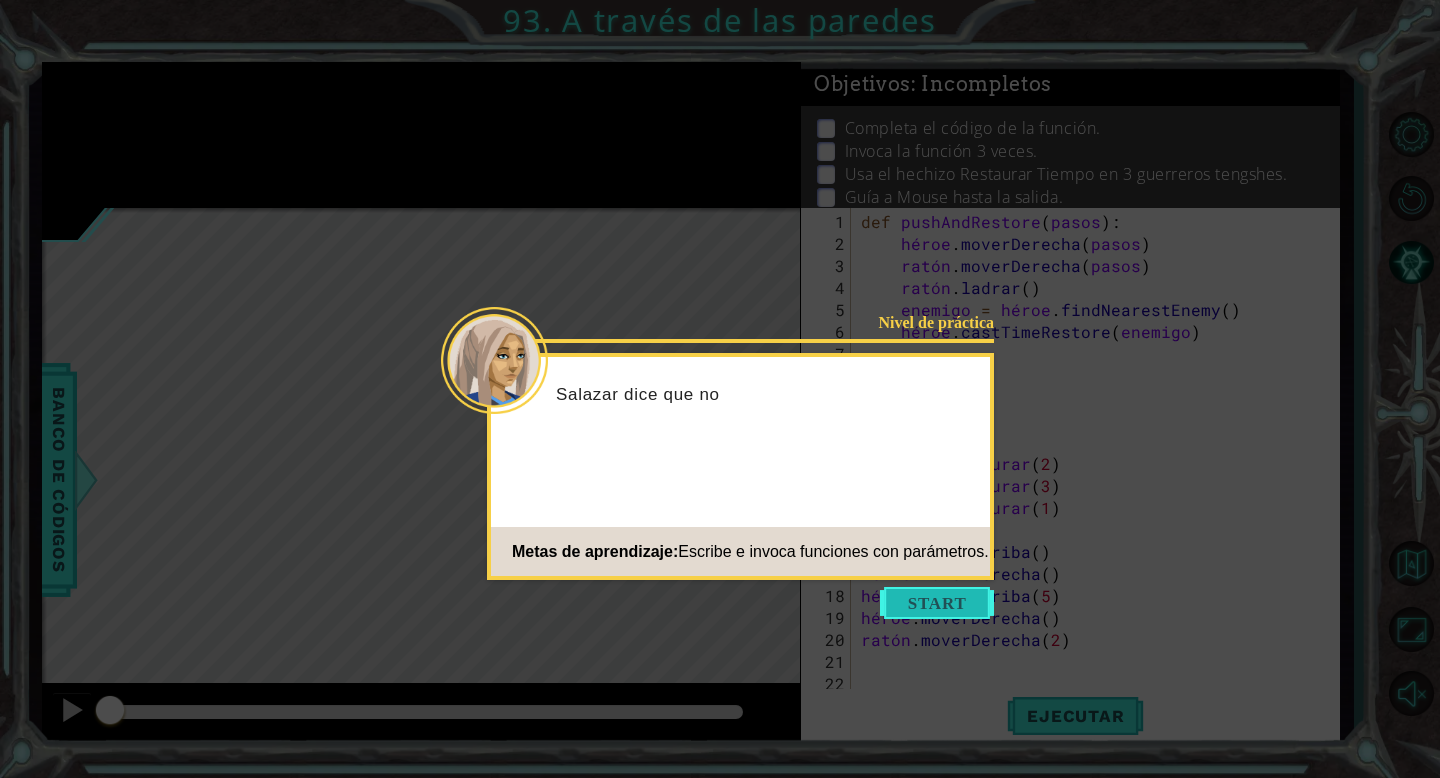 click at bounding box center [937, 603] 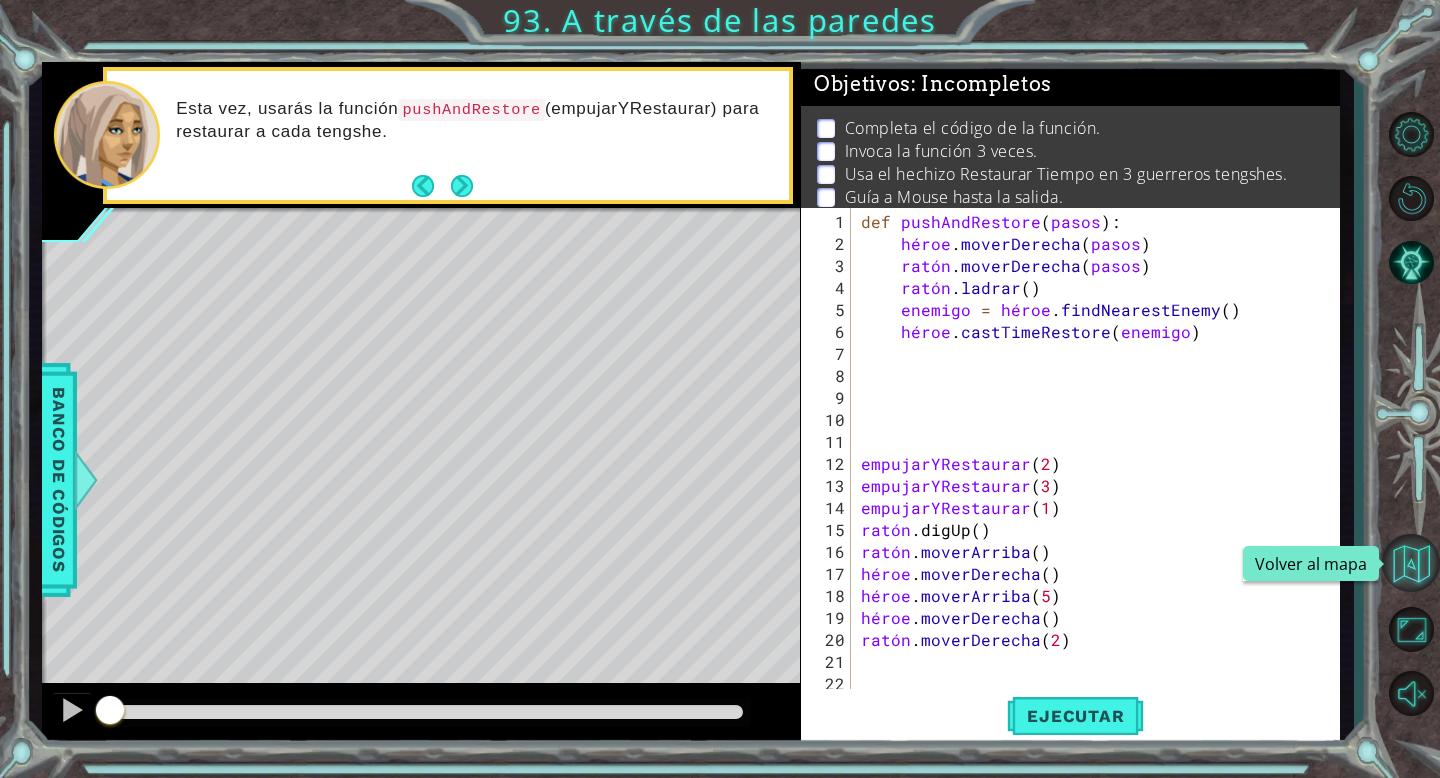click at bounding box center (1411, 563) 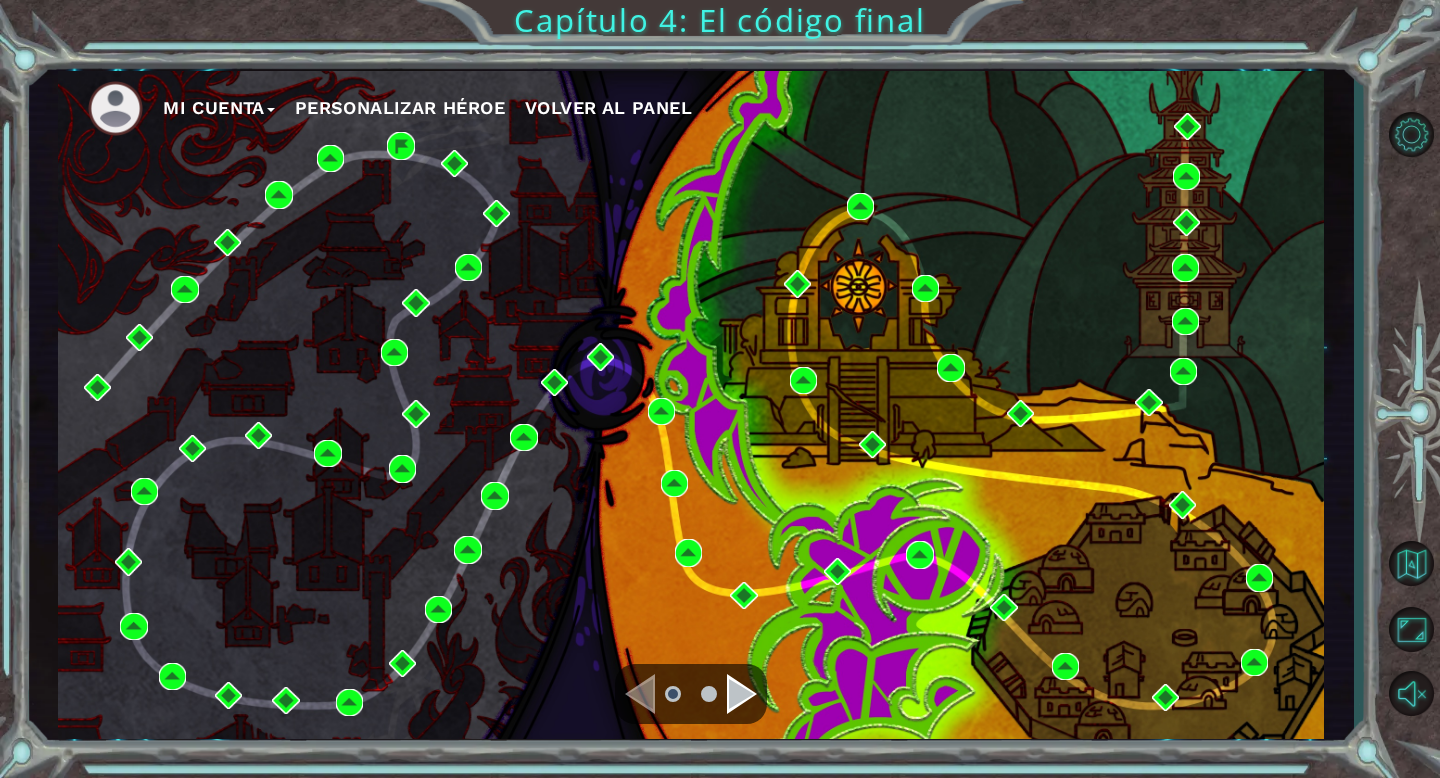 click at bounding box center [742, 694] 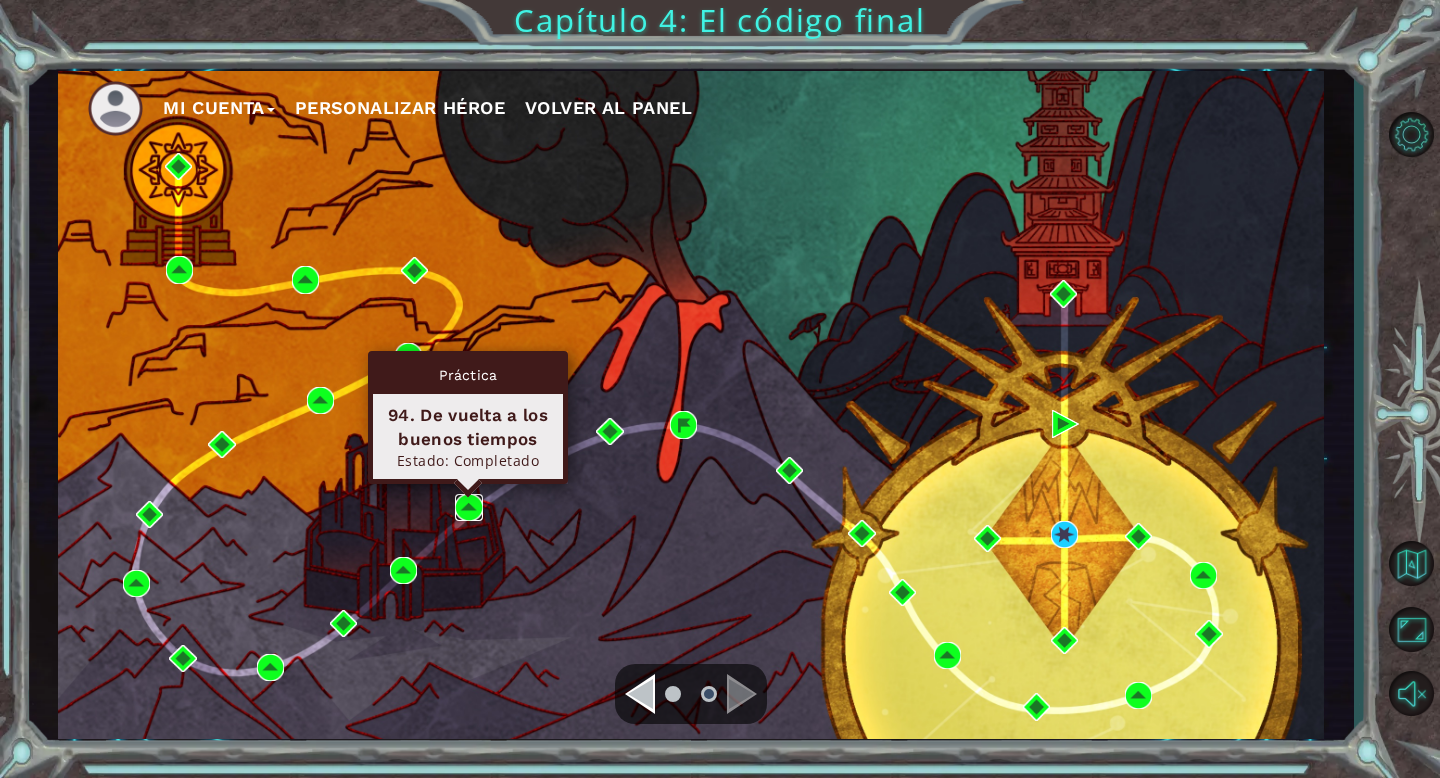 click at bounding box center [468, 507] 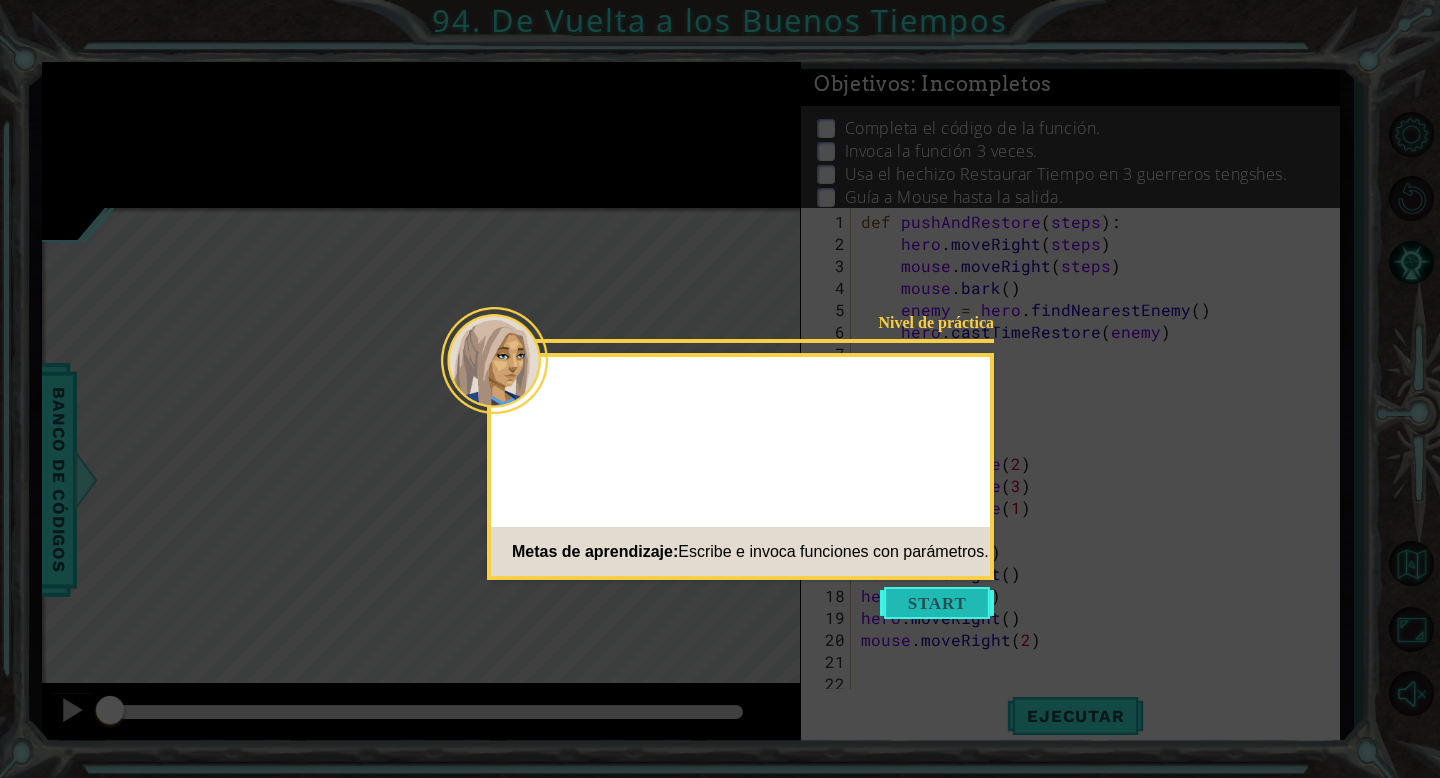 click at bounding box center [937, 603] 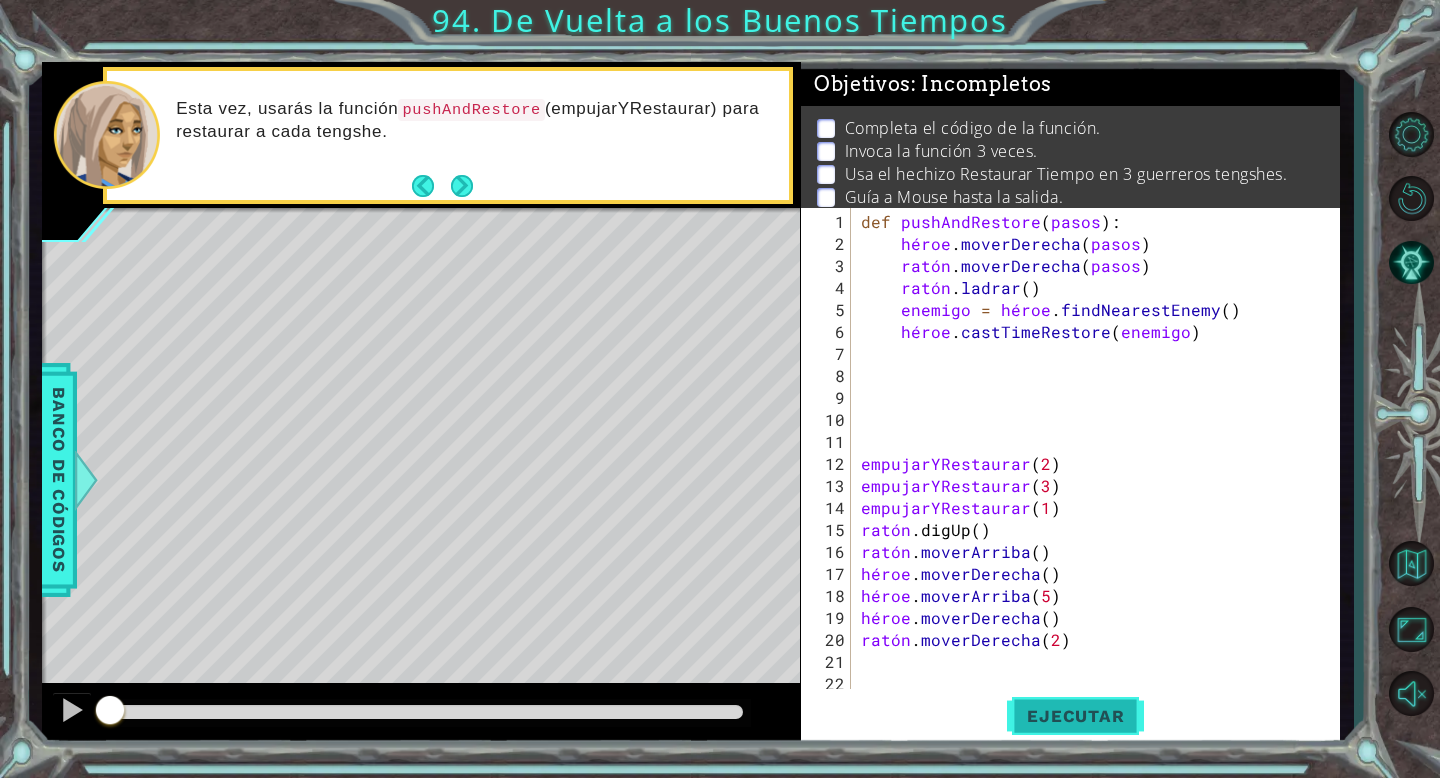 click on "Ejecutar" at bounding box center [1075, 716] 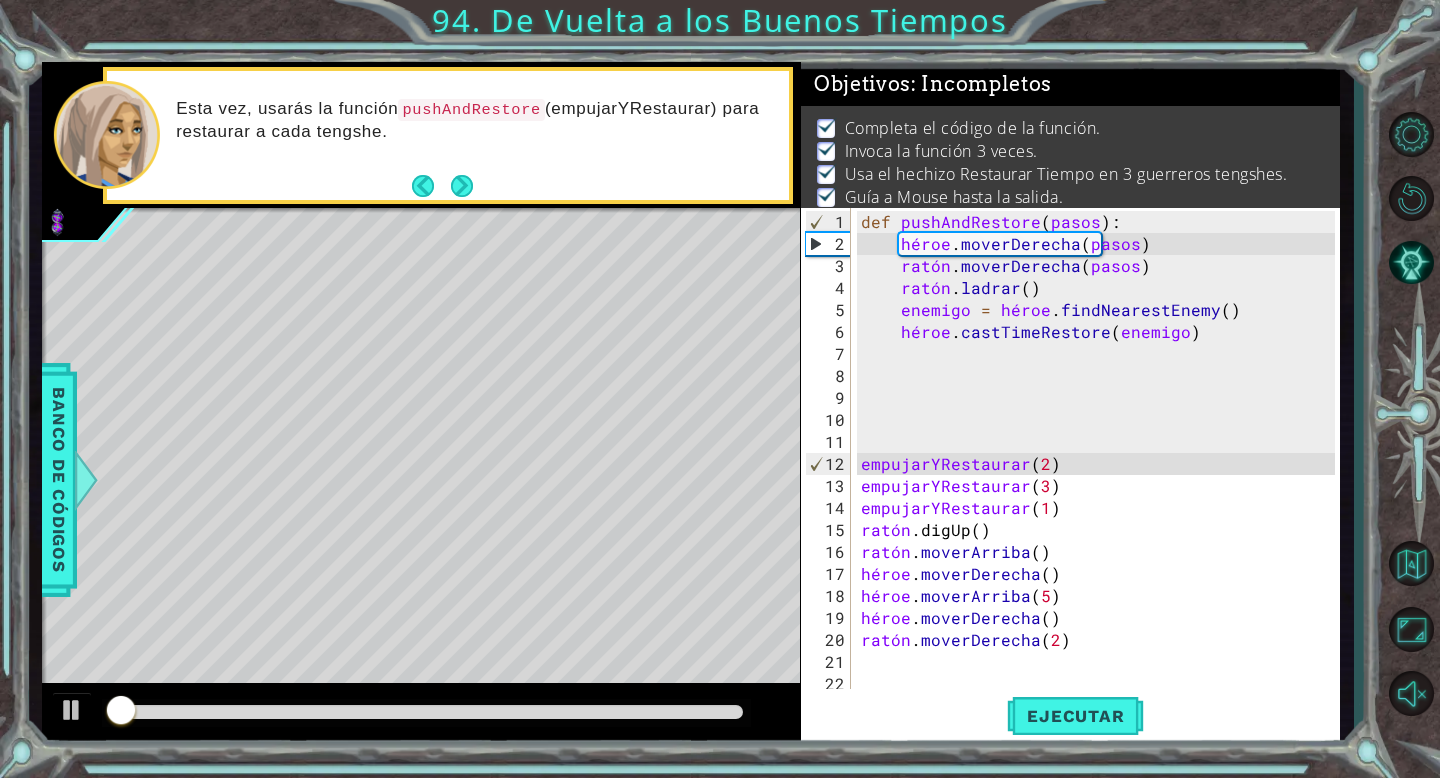 click at bounding box center (426, 712) 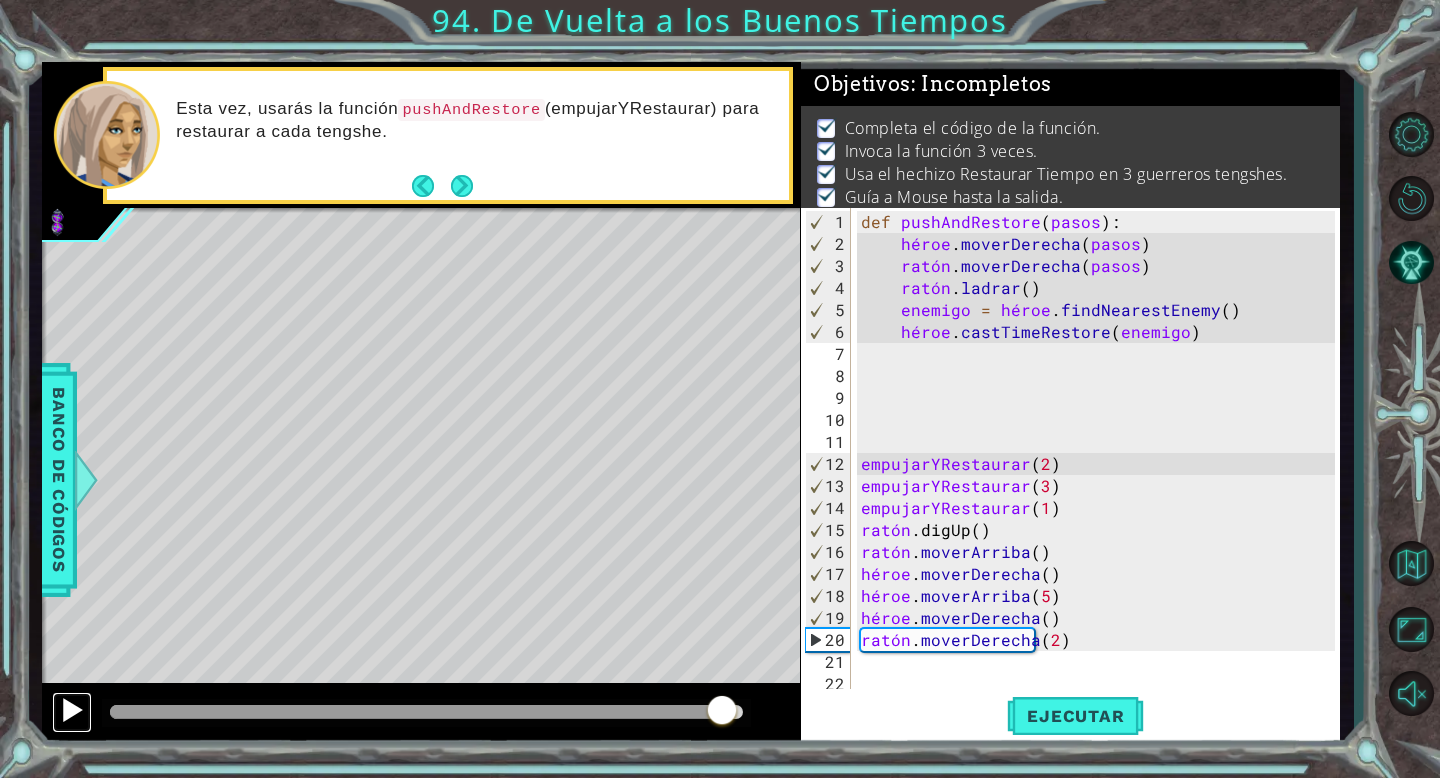 click at bounding box center (72, 710) 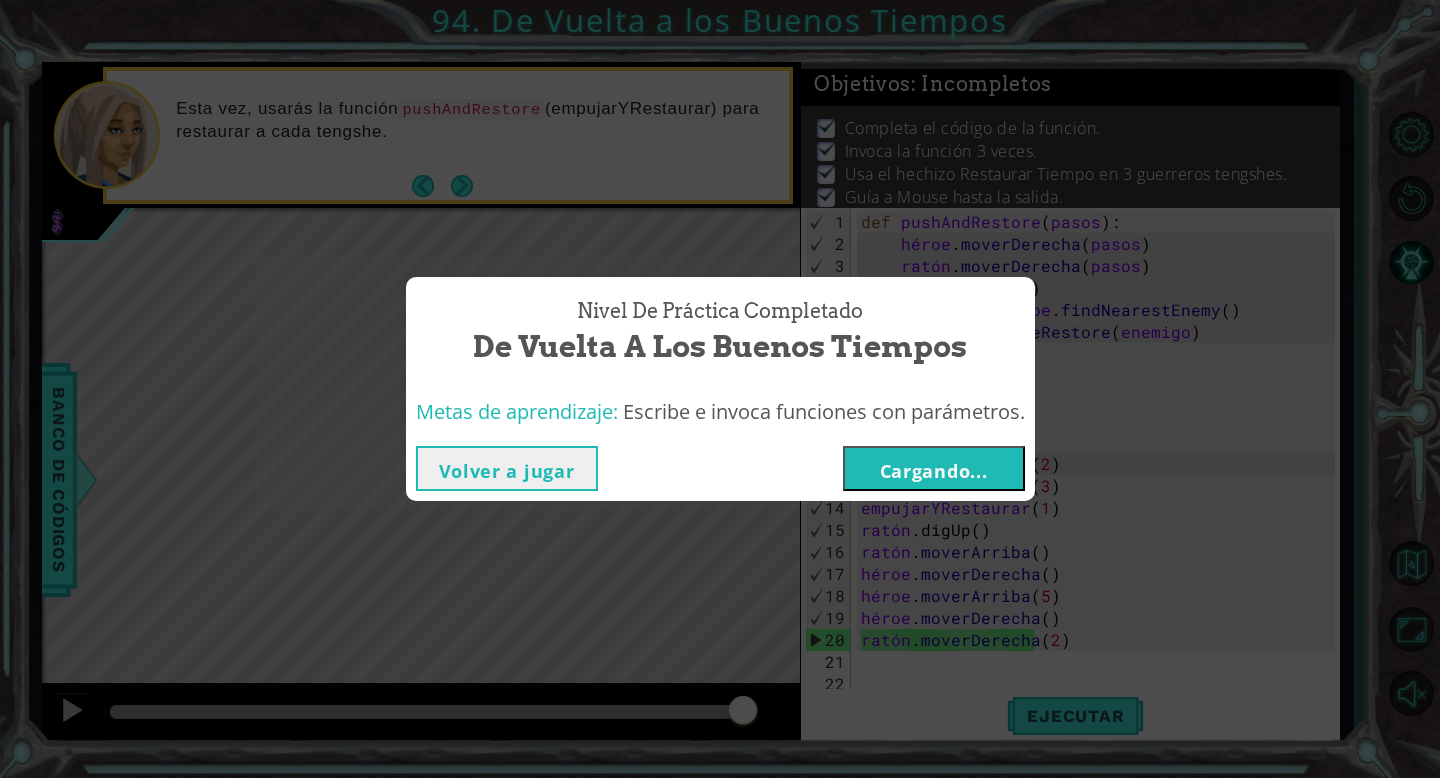 click on "Cargando..." at bounding box center (934, 471) 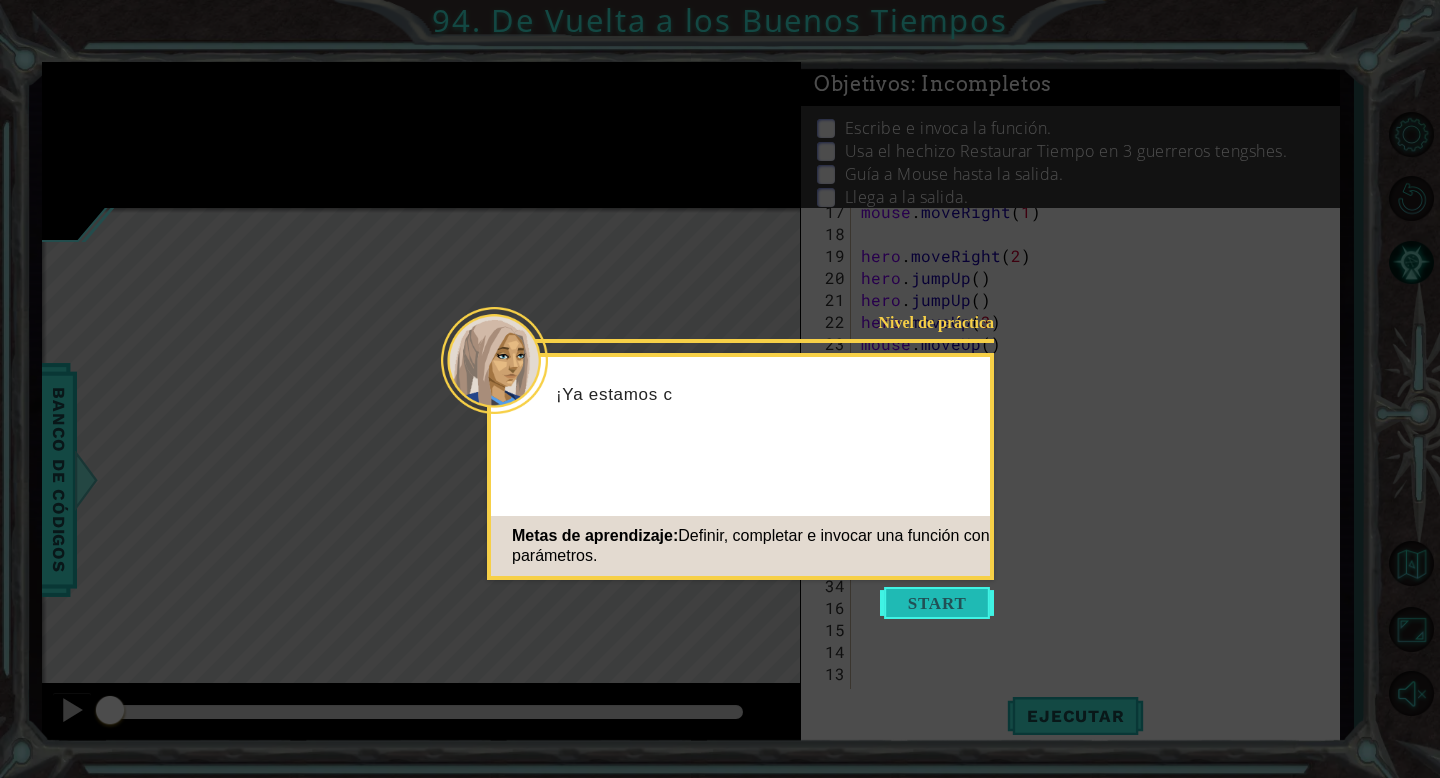 click at bounding box center [937, 603] 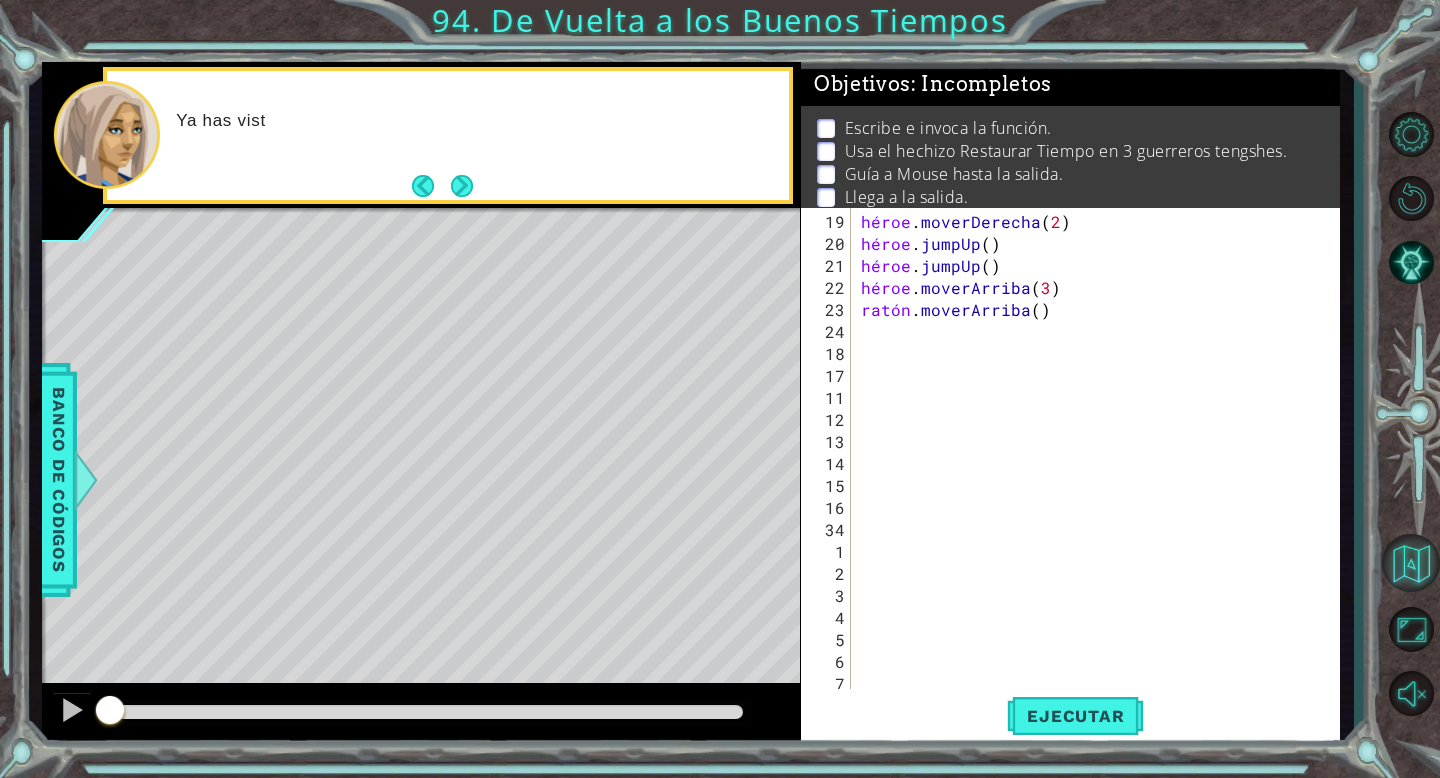 click at bounding box center [1411, 563] 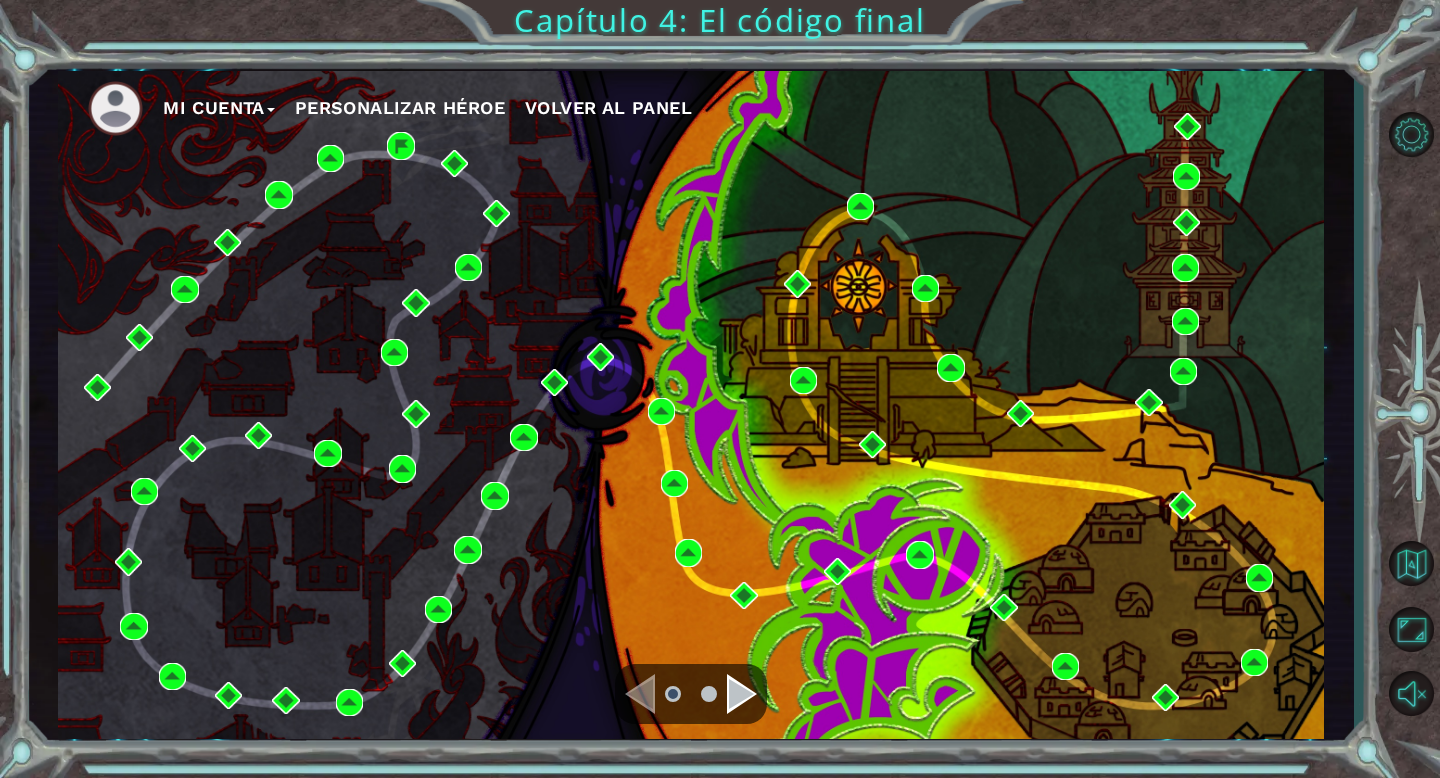 click at bounding box center [691, 694] 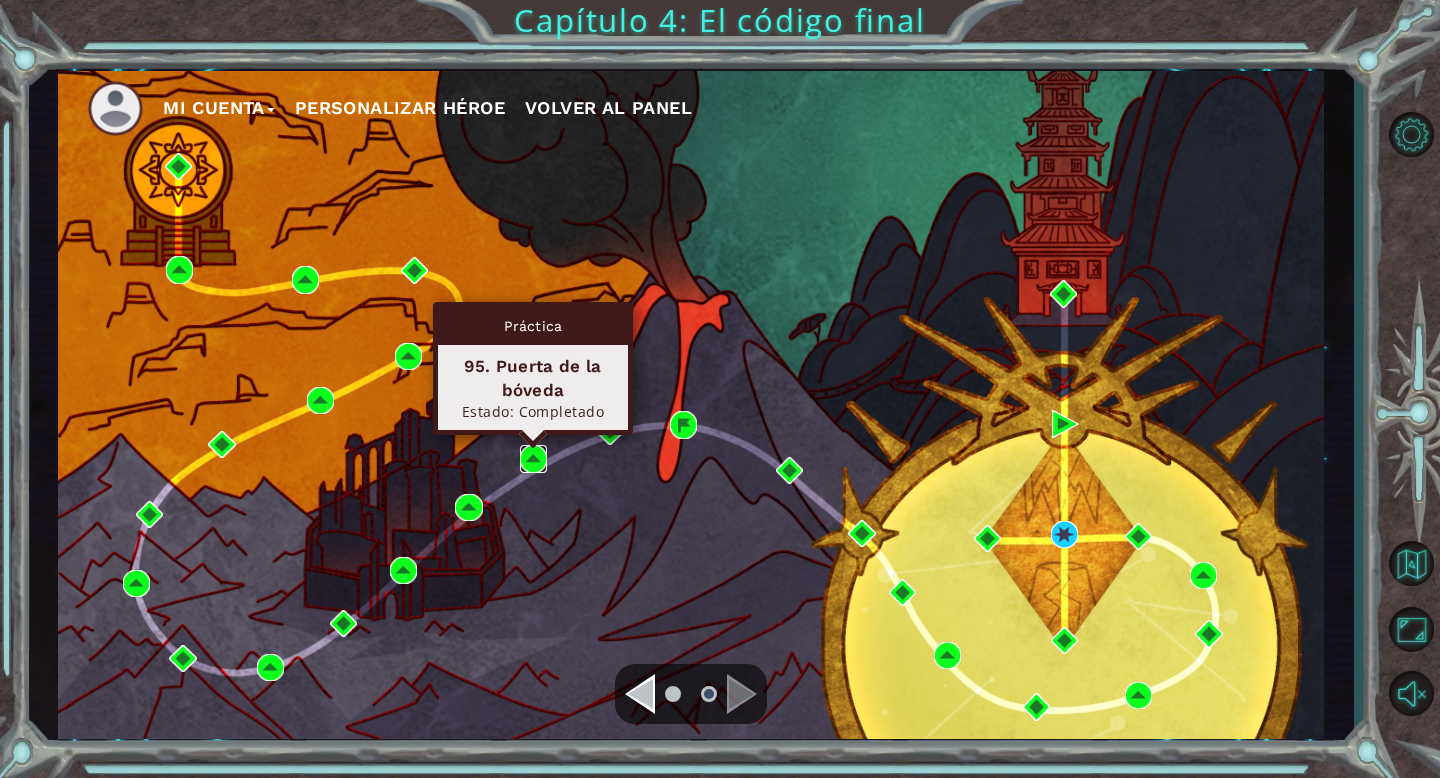click at bounding box center [533, 458] 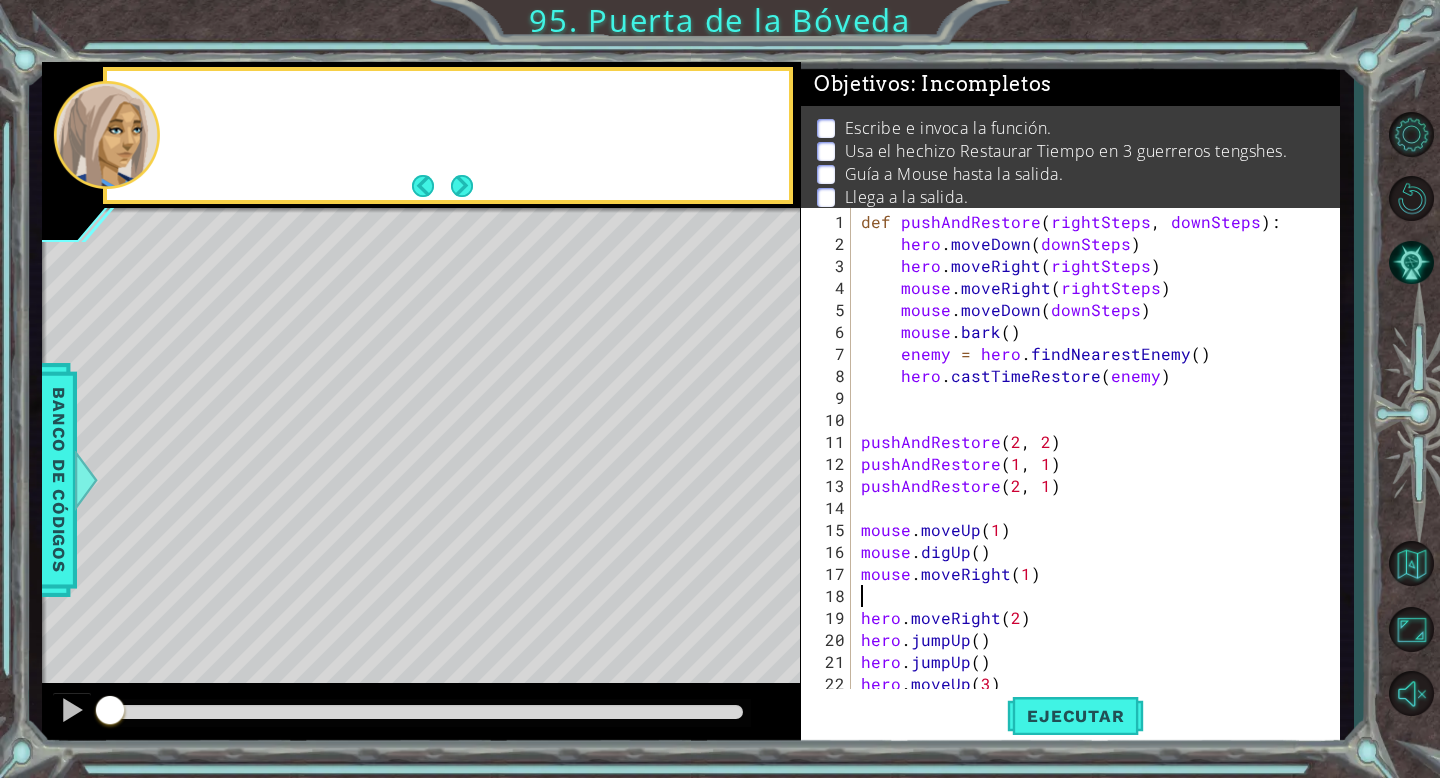 click on "def   pushAndRestore ( rightSteps ,   downSteps ) :      hero . moveDown ( downSteps )      hero . moveRight ( rightSteps )      mouse . moveRight ( rightSteps )      mouse . moveDown ( downSteps )      mouse . bark ( )      enemy   =   hero . findNearestEnemy ( )      hero . castTimeRestore ( enemy ) pushAndRestore ( 2 ,   2 ) pushAndRestore ( 1 ,   1 ) pushAndRestore ( 2 ,   1 ) mouse . moveUp ( 1 ) mouse . digUp ( ) mouse . moveRight ( 1 ) hero . moveRight ( 2 ) hero . jumpUp ( ) hero . jumpUp ( ) hero . moveUp ( 3 ) mouse . moveUp ( )" at bounding box center (1101, 486) 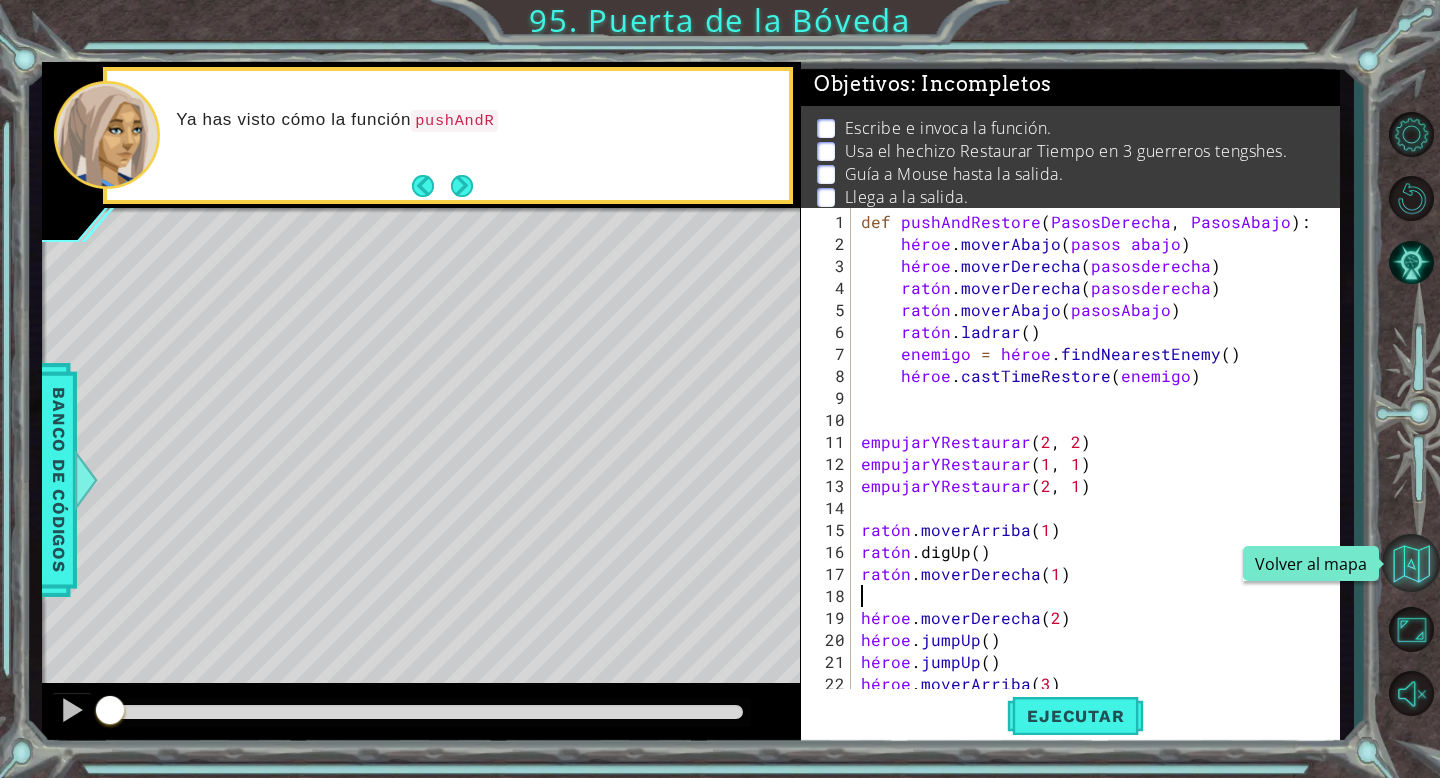 click at bounding box center [1411, 563] 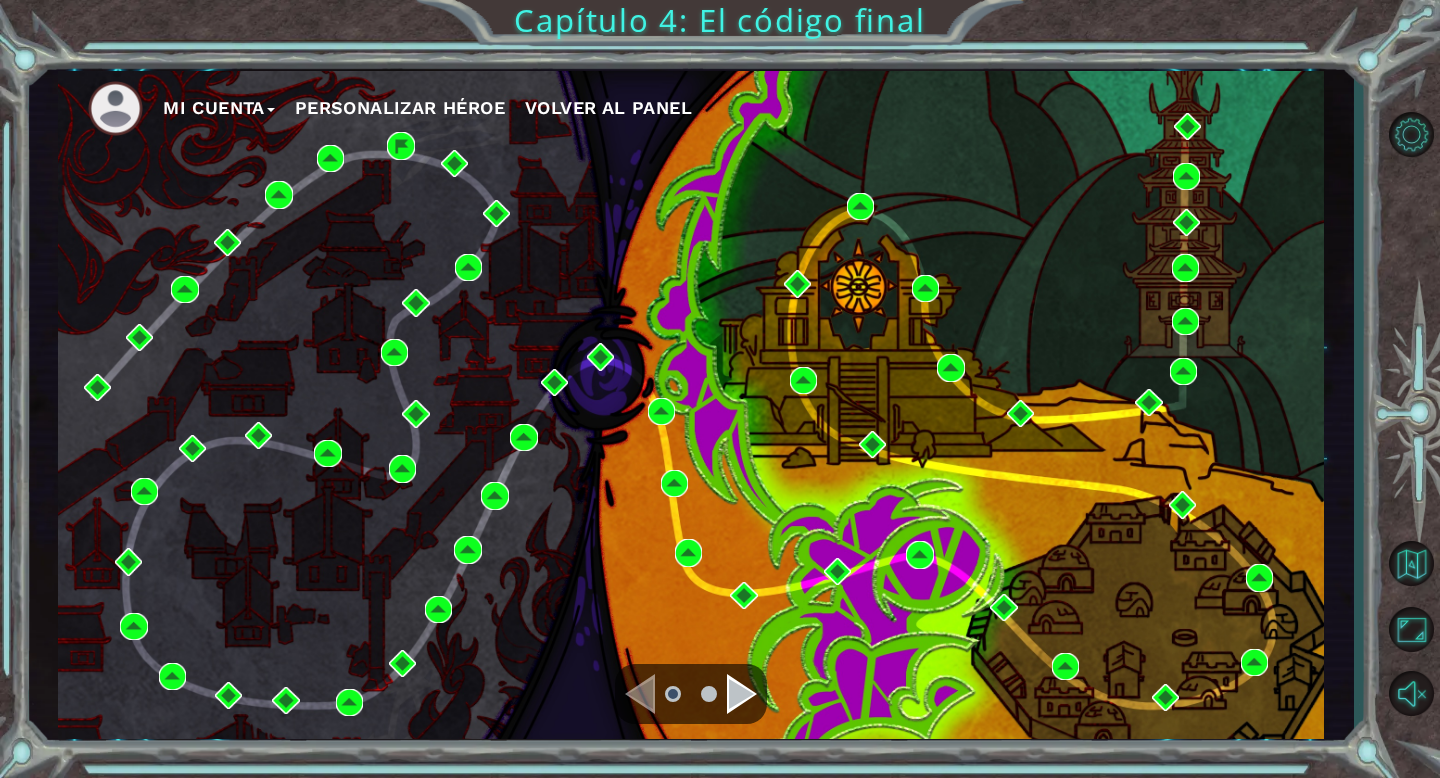 click at bounding box center (742, 694) 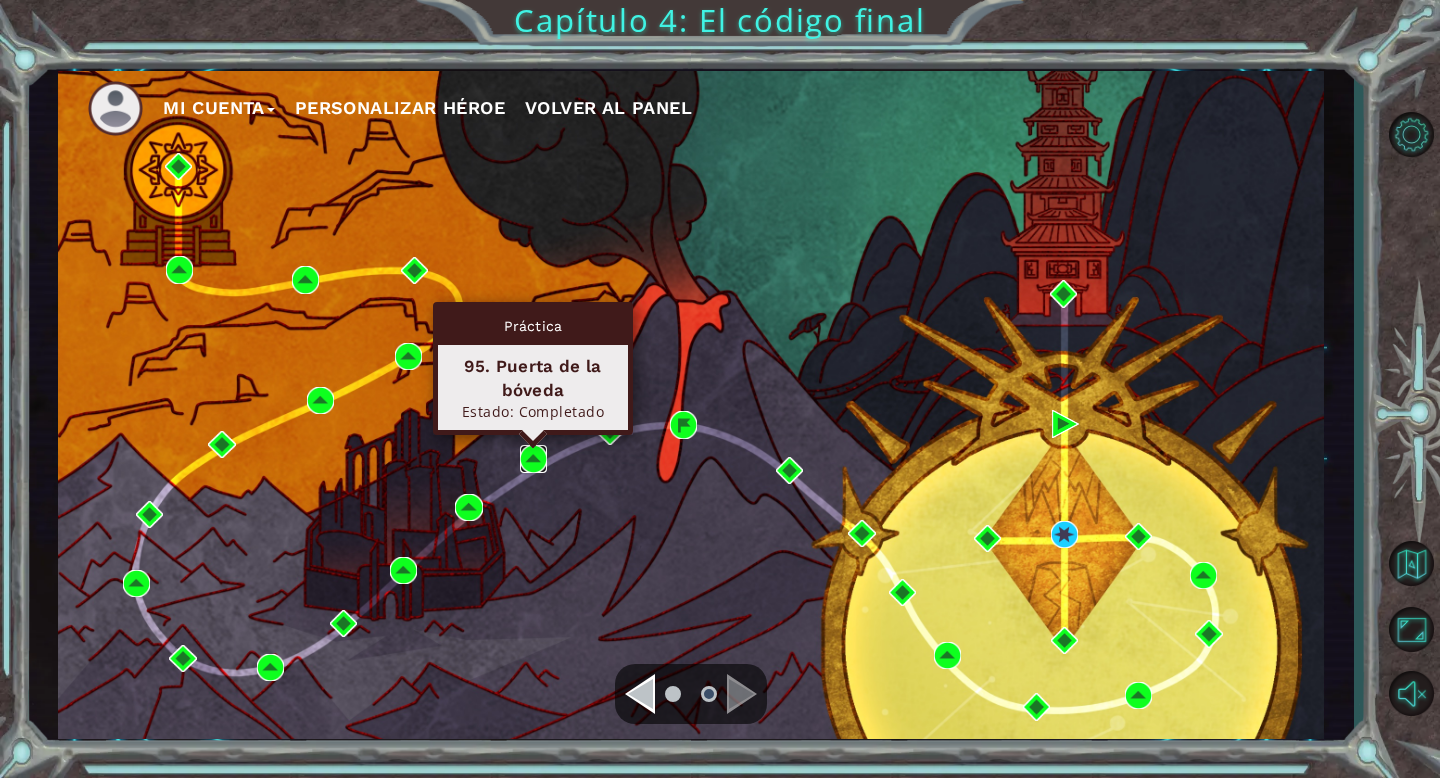click at bounding box center [533, 458] 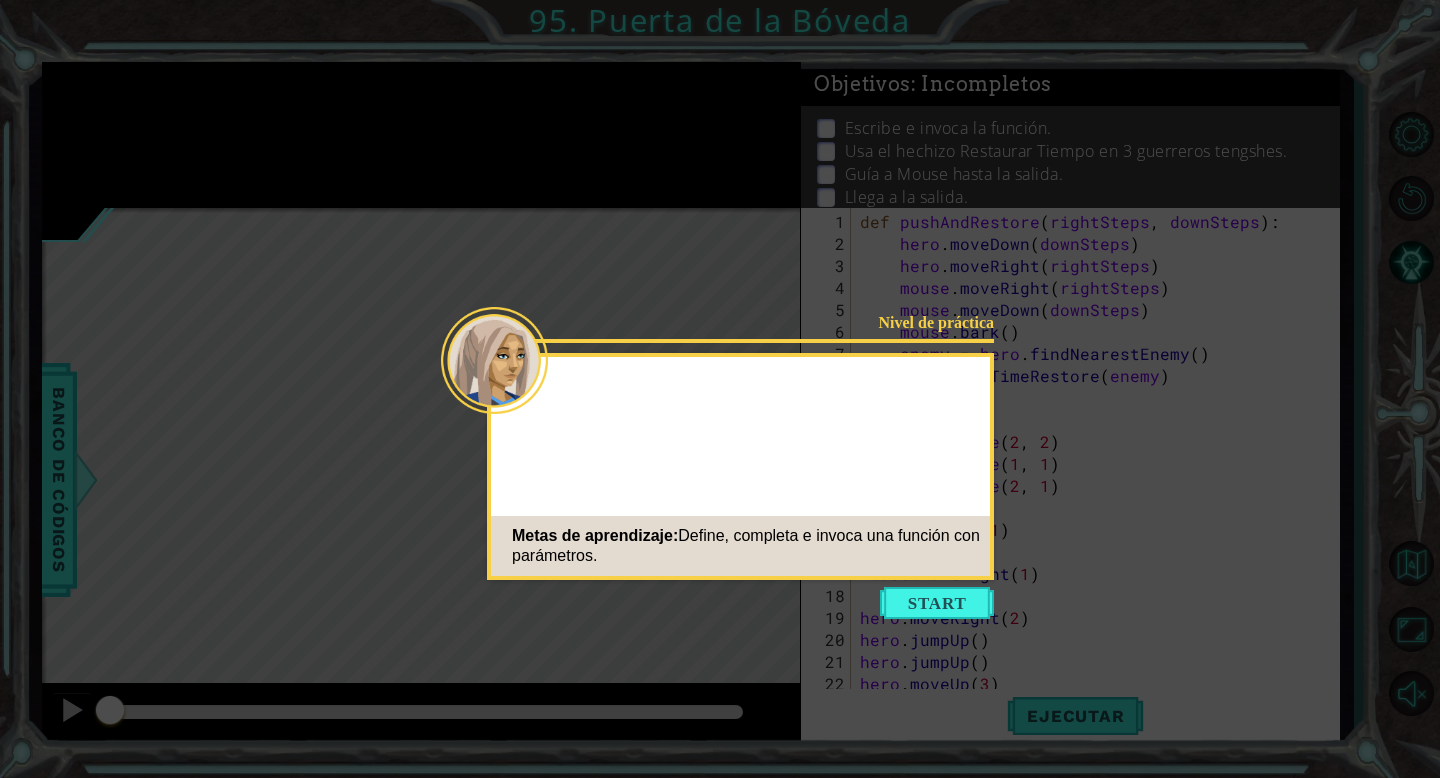 click at bounding box center [937, 603] 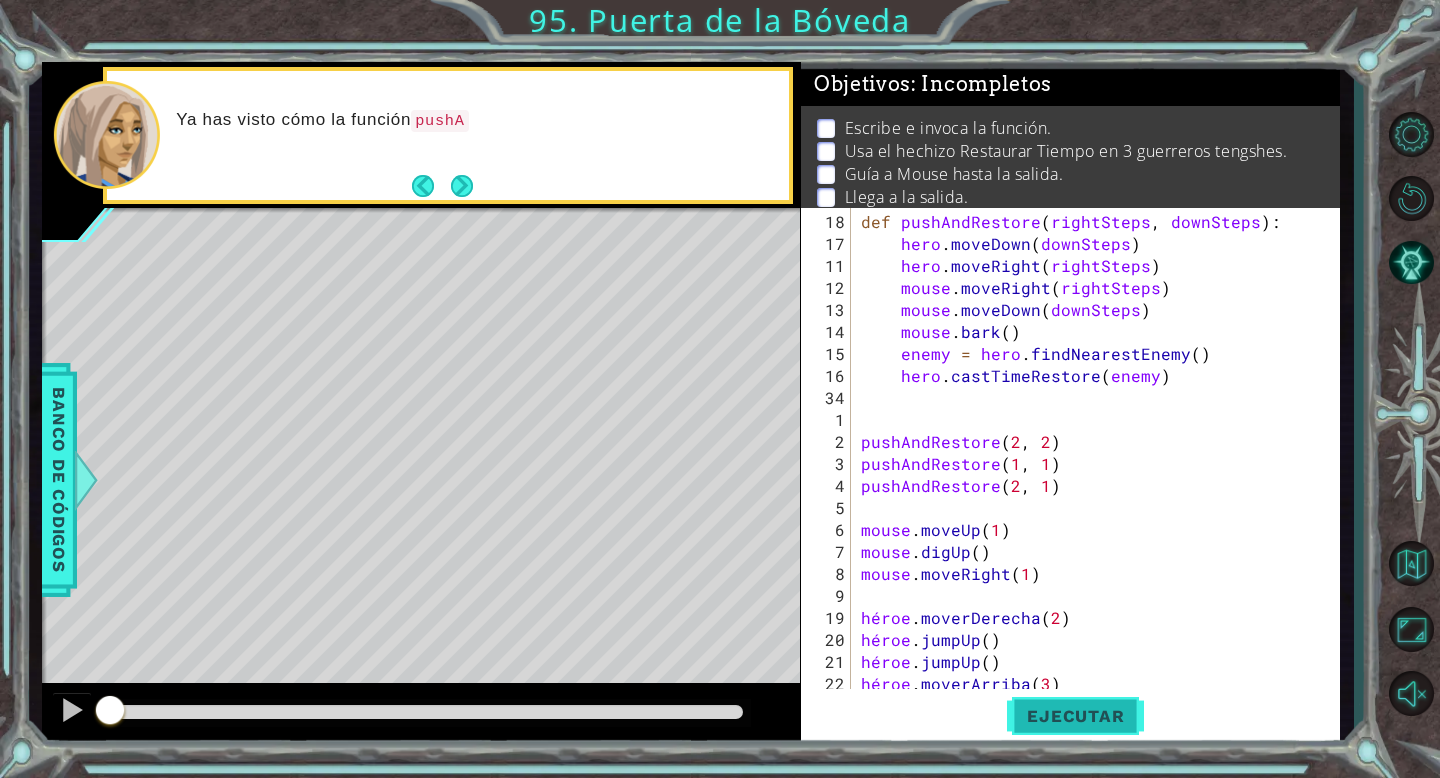 scroll, scrollTop: 0, scrollLeft: 0, axis: both 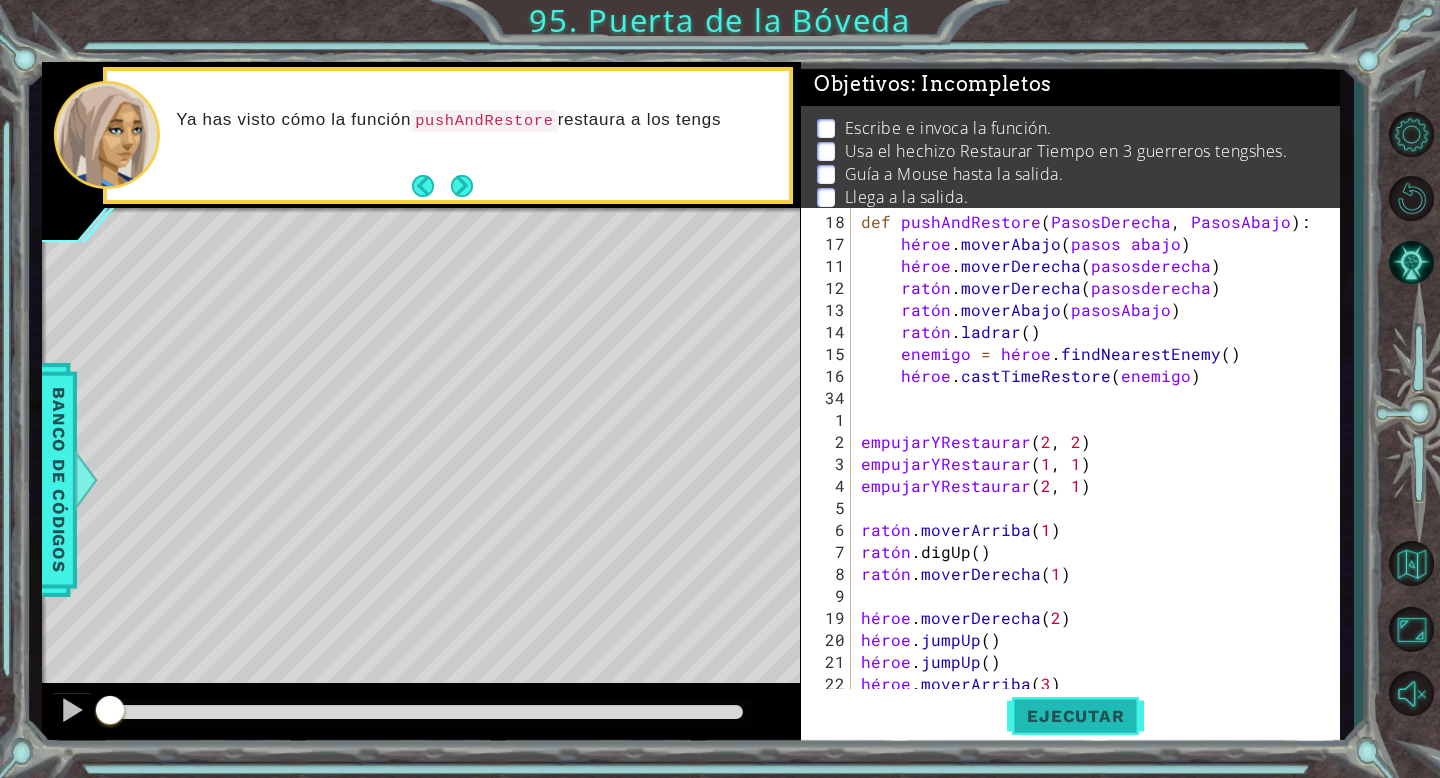 click on "Ejecutar" at bounding box center [1075, 716] 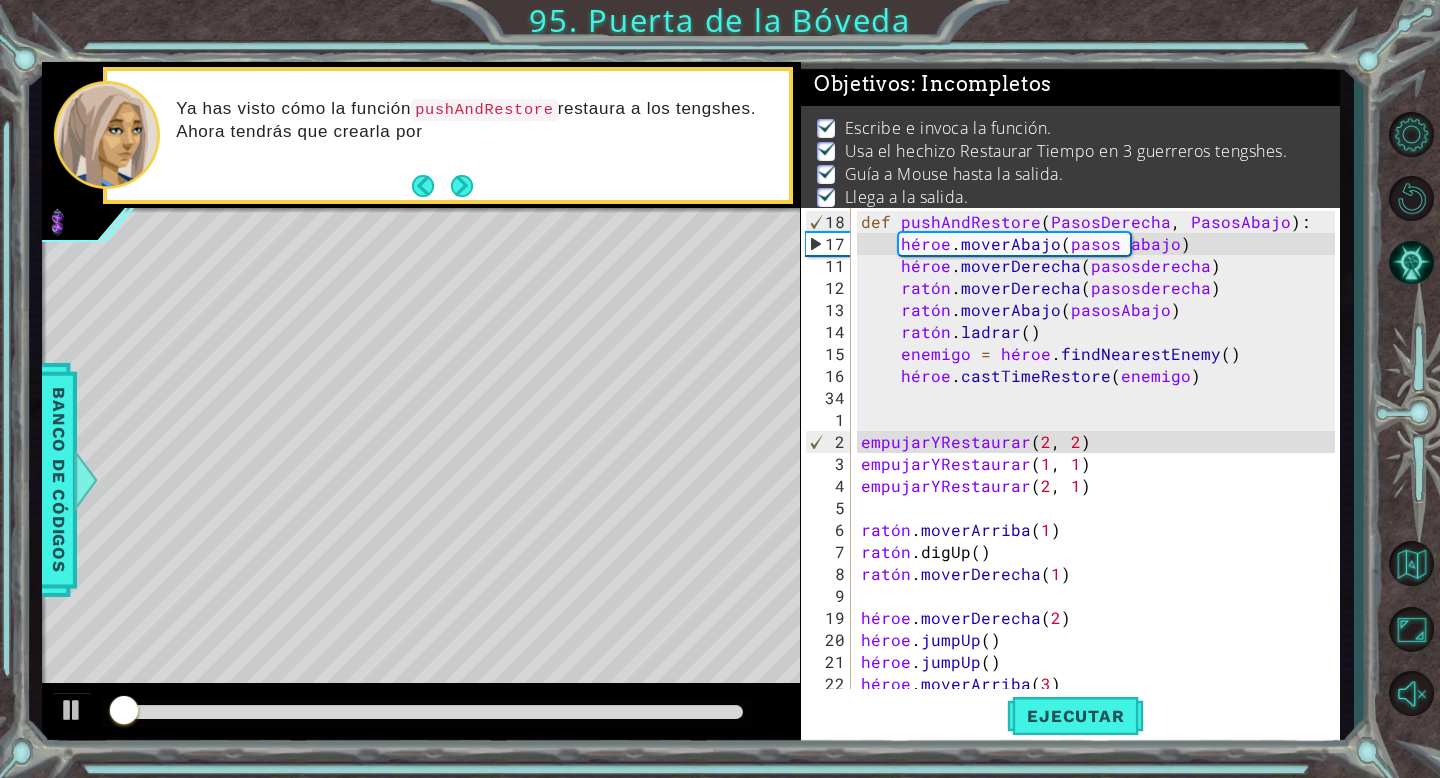 click at bounding box center (426, 712) 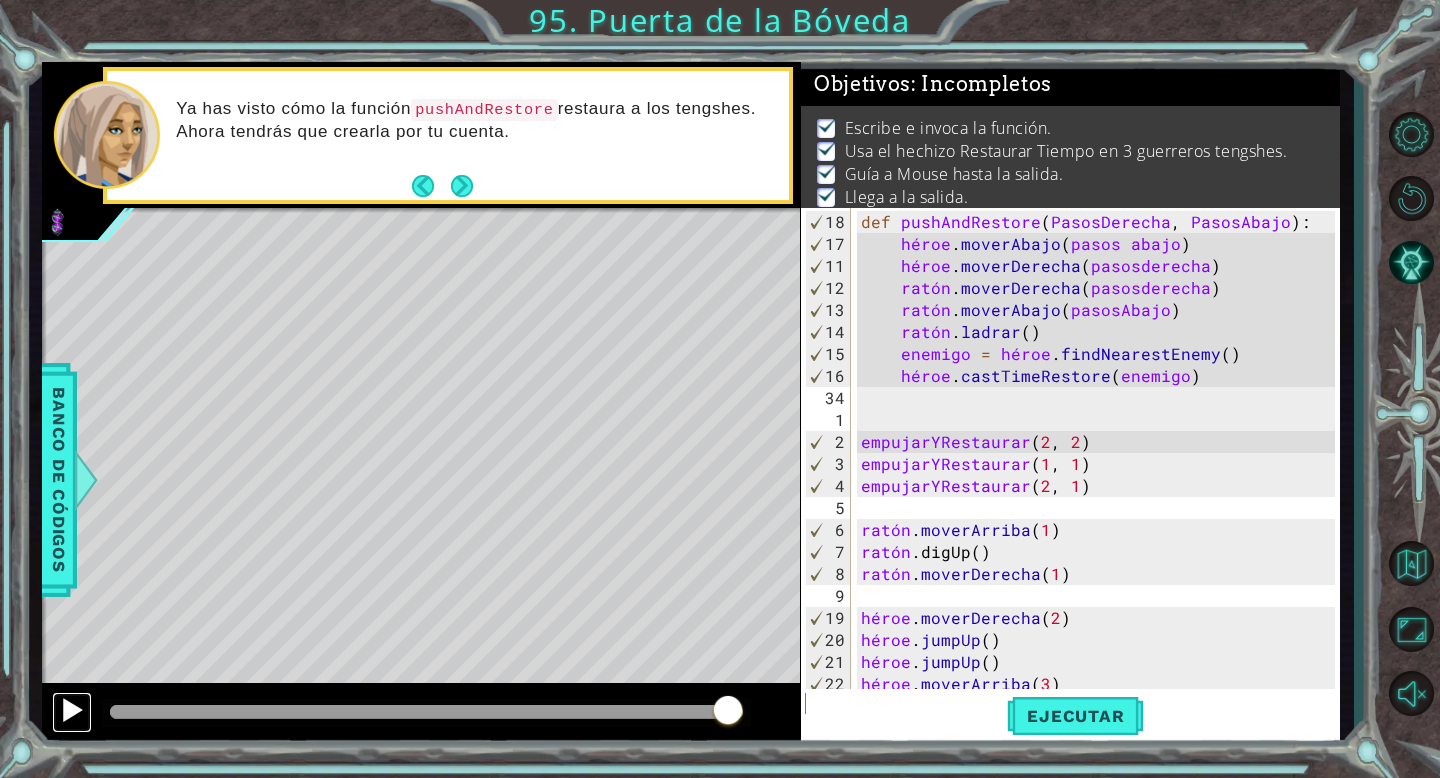 click at bounding box center (72, 710) 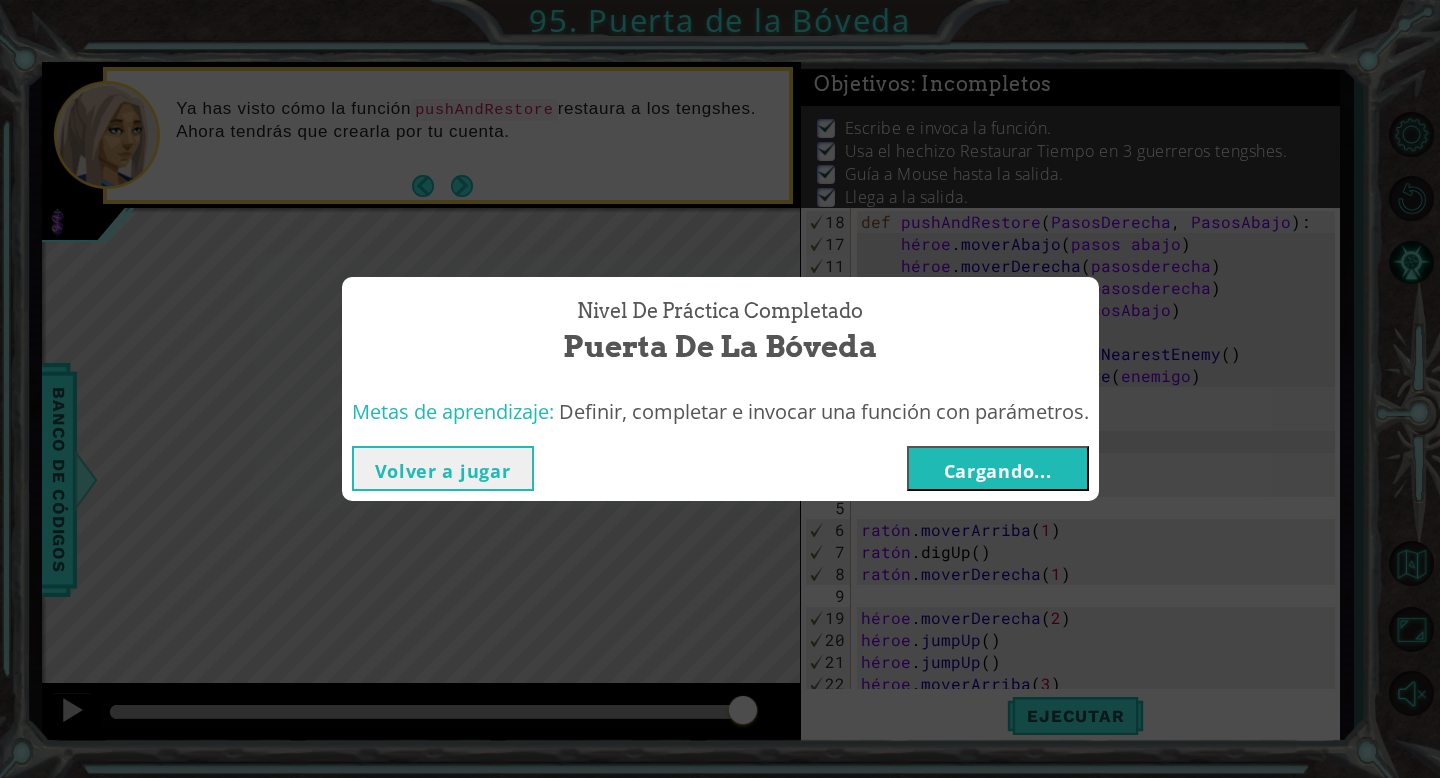 type 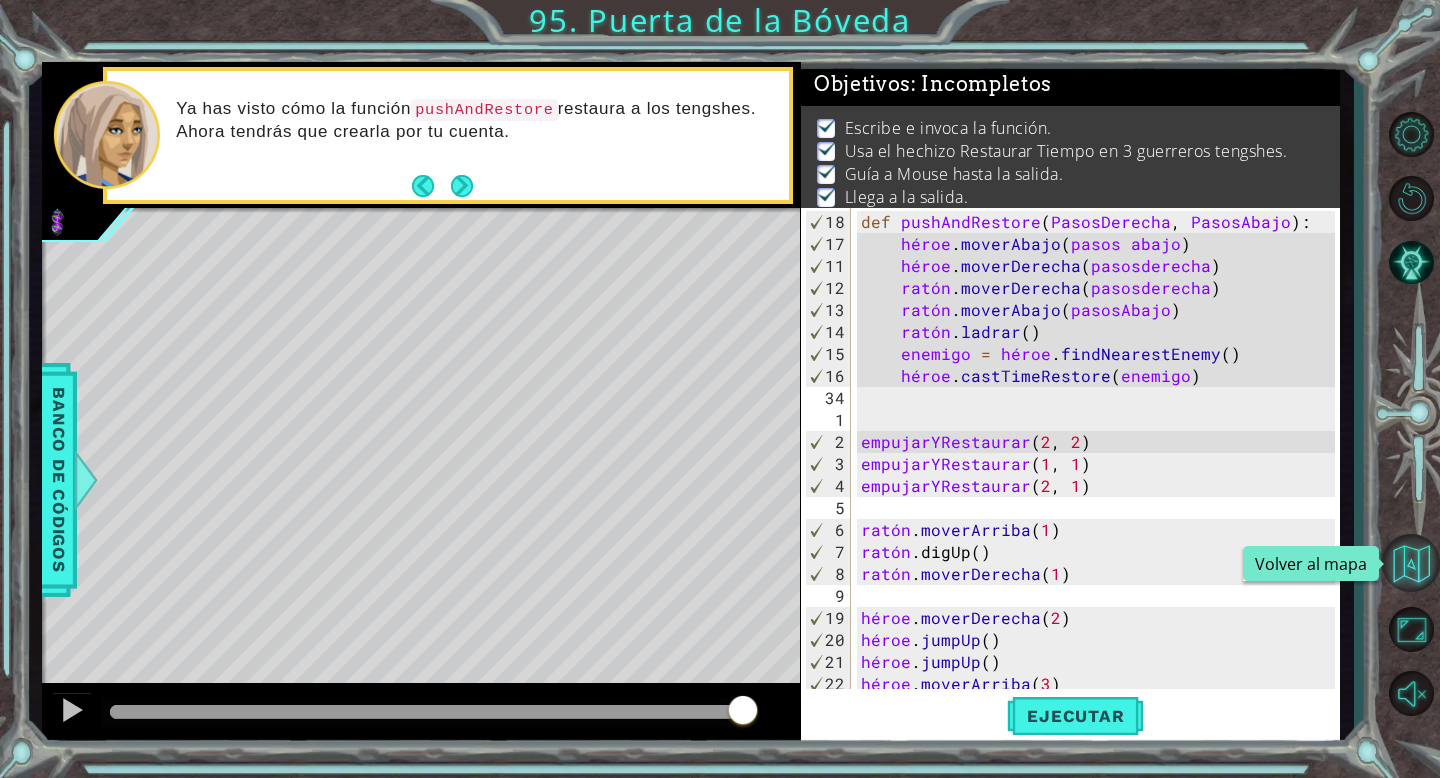 click at bounding box center [1411, 563] 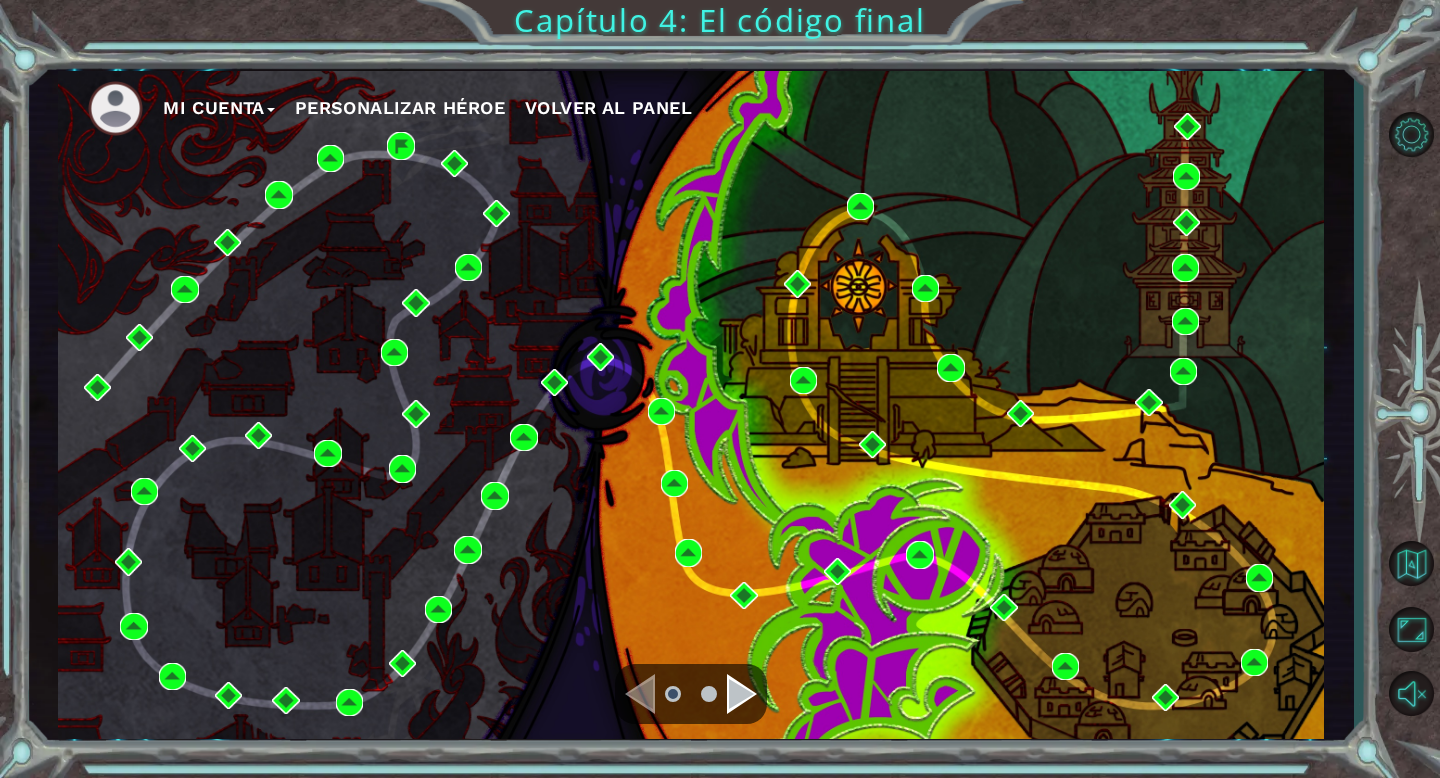 click at bounding box center [742, 694] 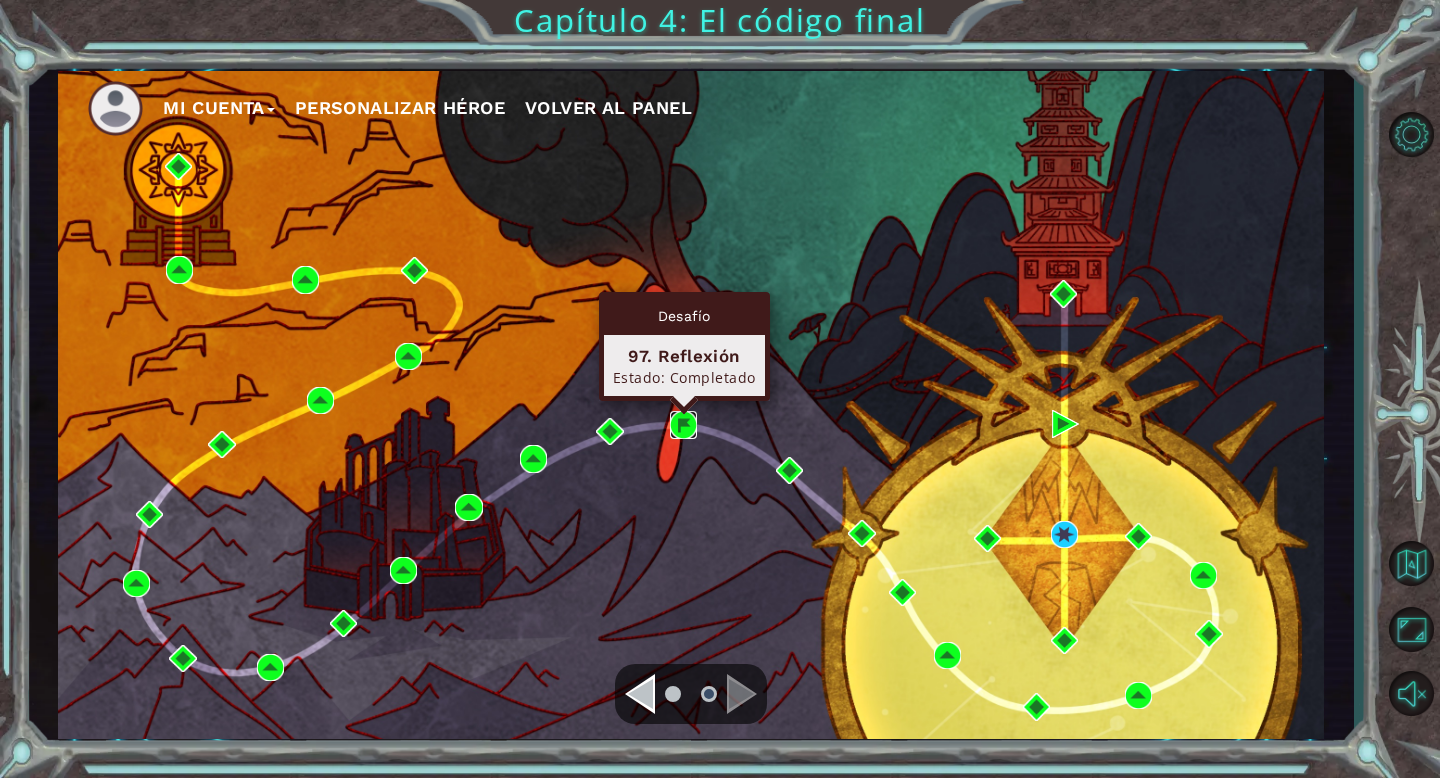 click at bounding box center (683, 424) 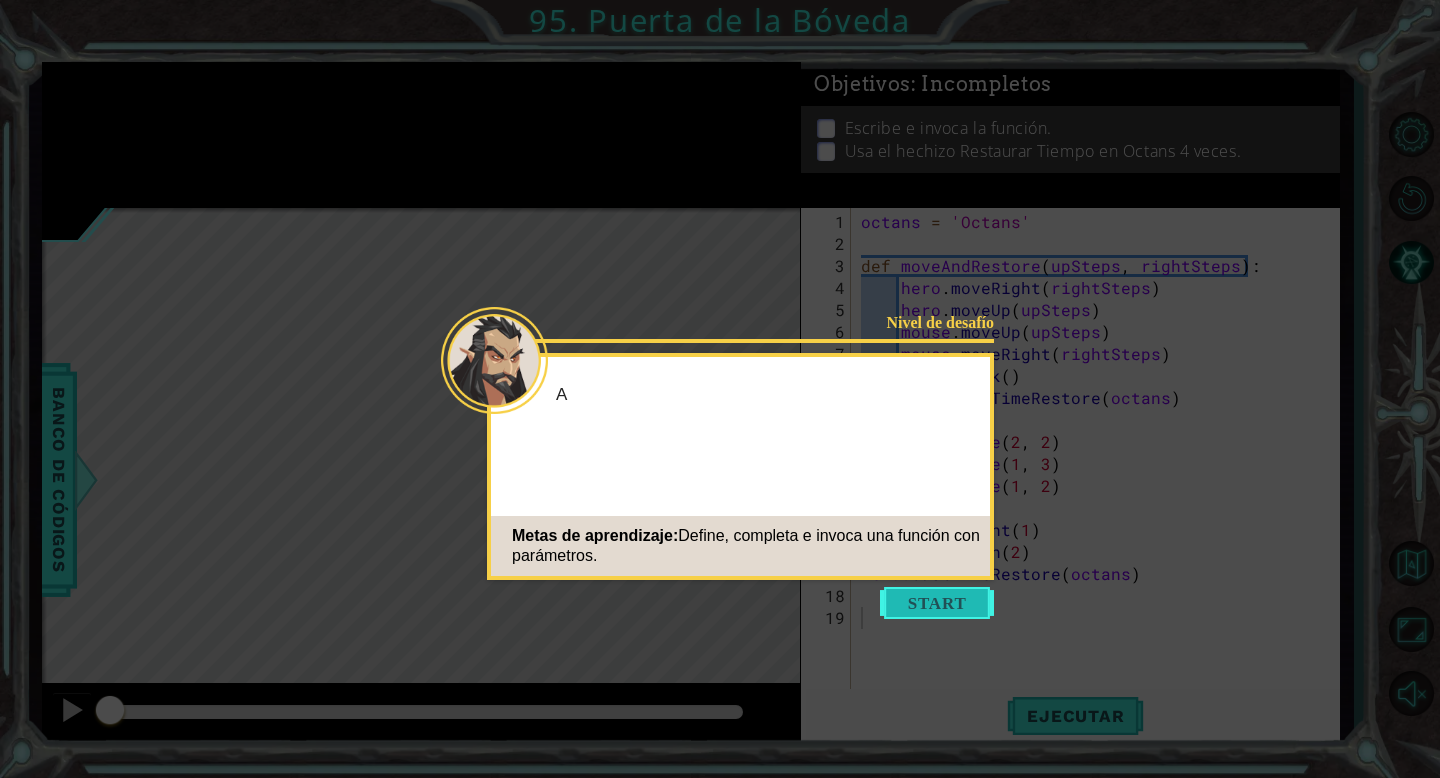 click at bounding box center (937, 603) 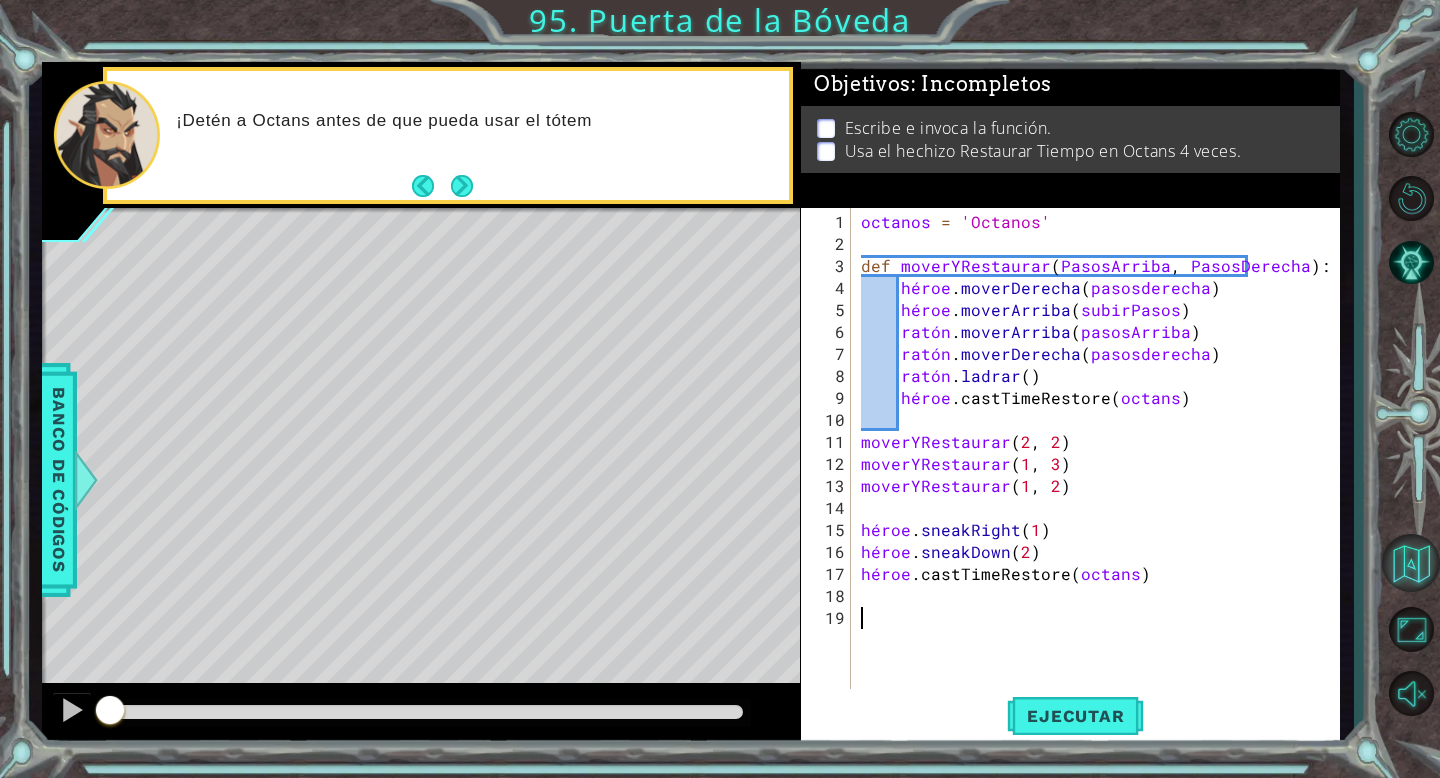 click at bounding box center [1411, 563] 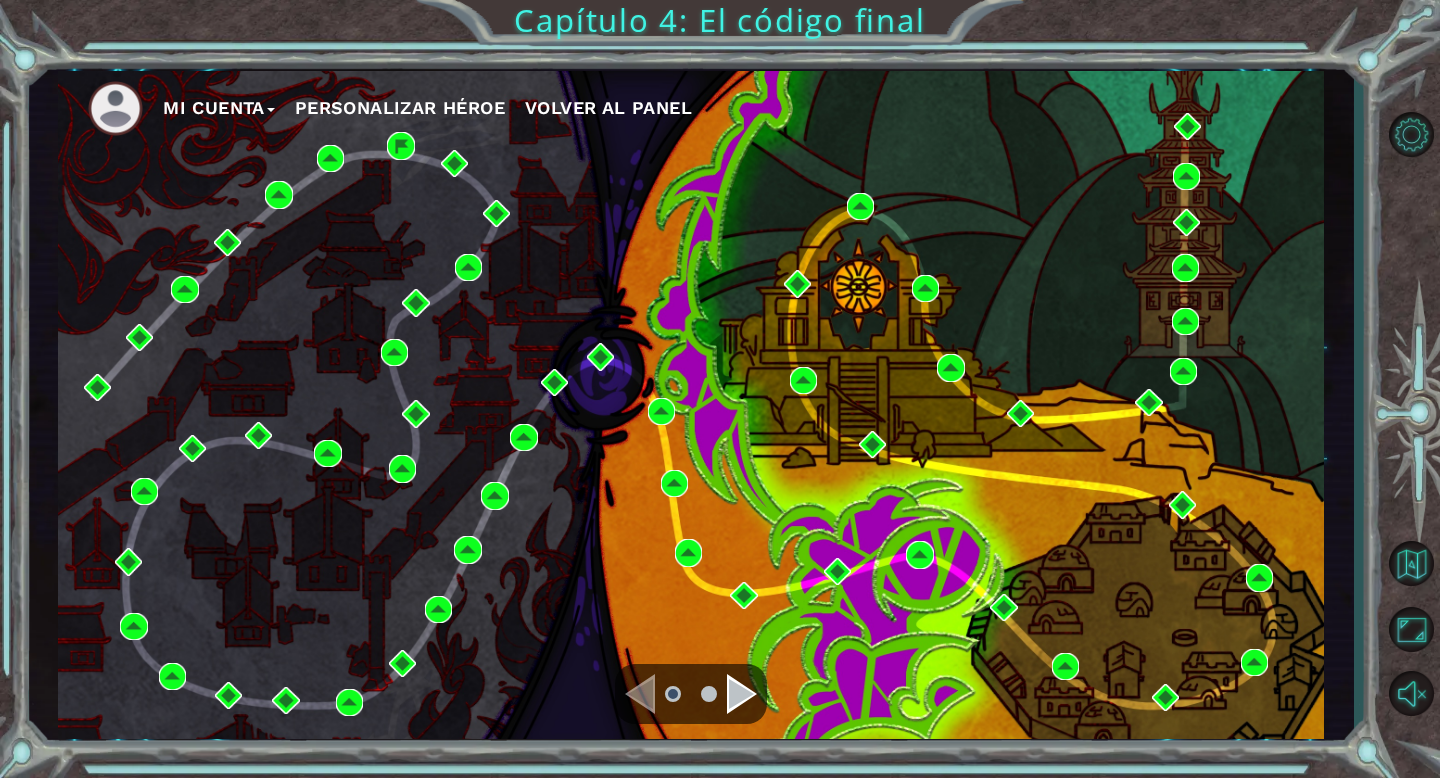 click at bounding box center [742, 694] 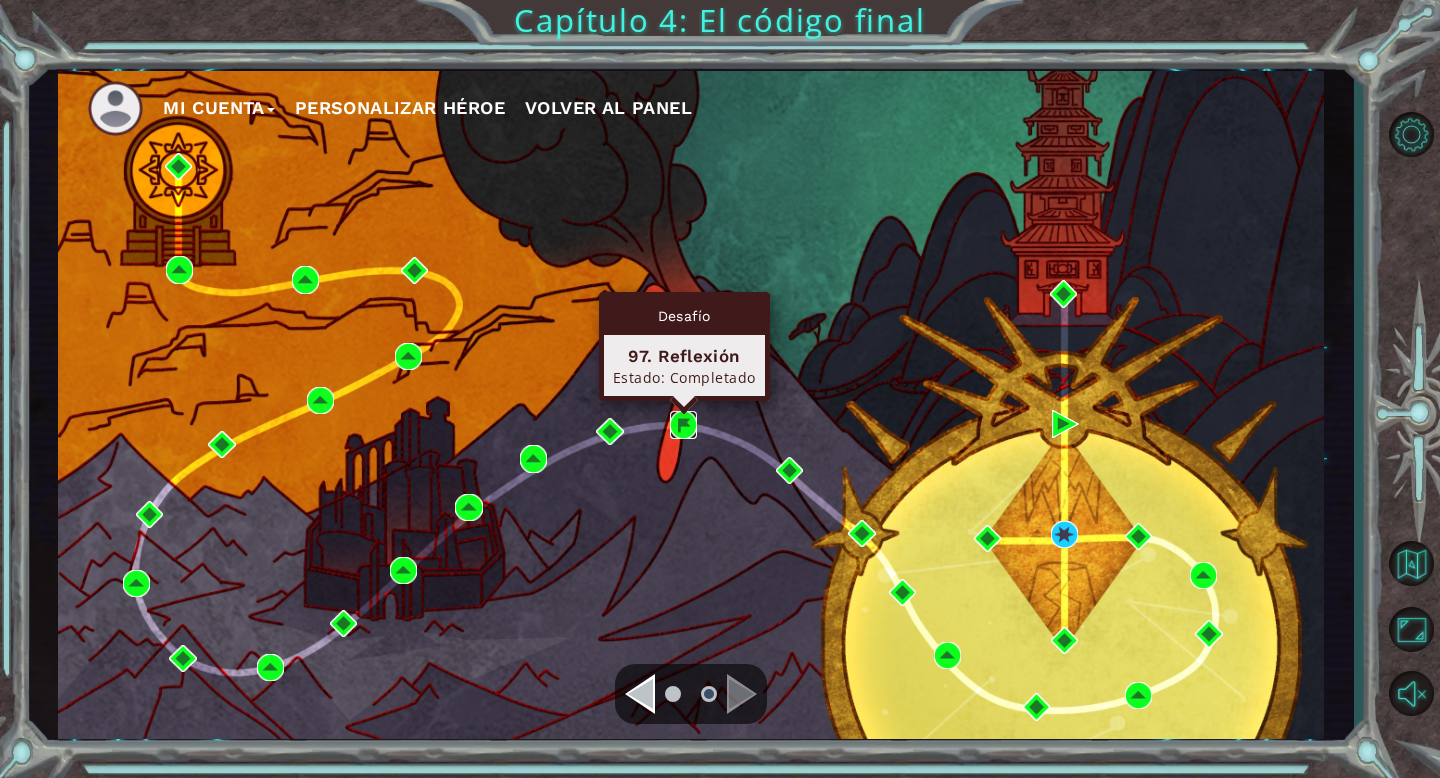 click at bounding box center (683, 424) 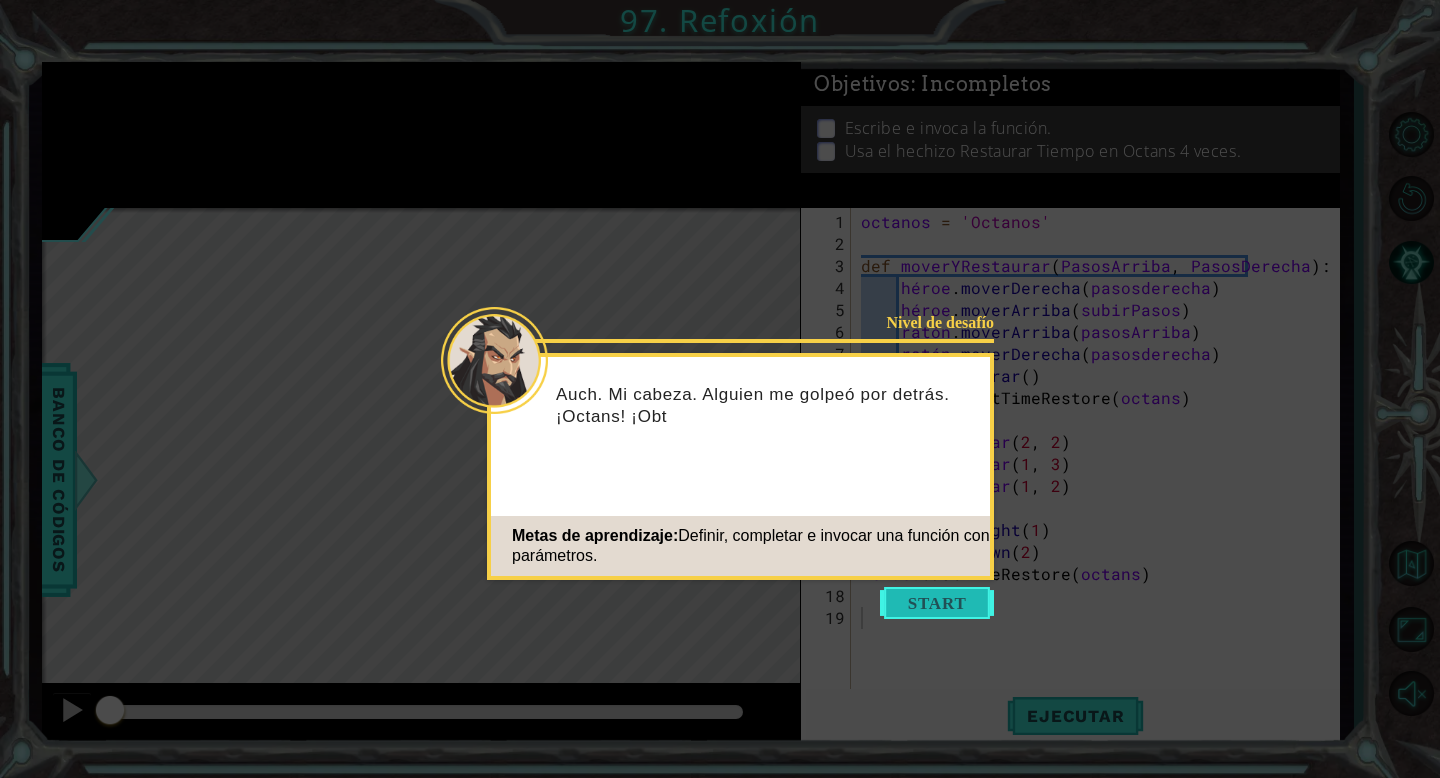 click at bounding box center [937, 603] 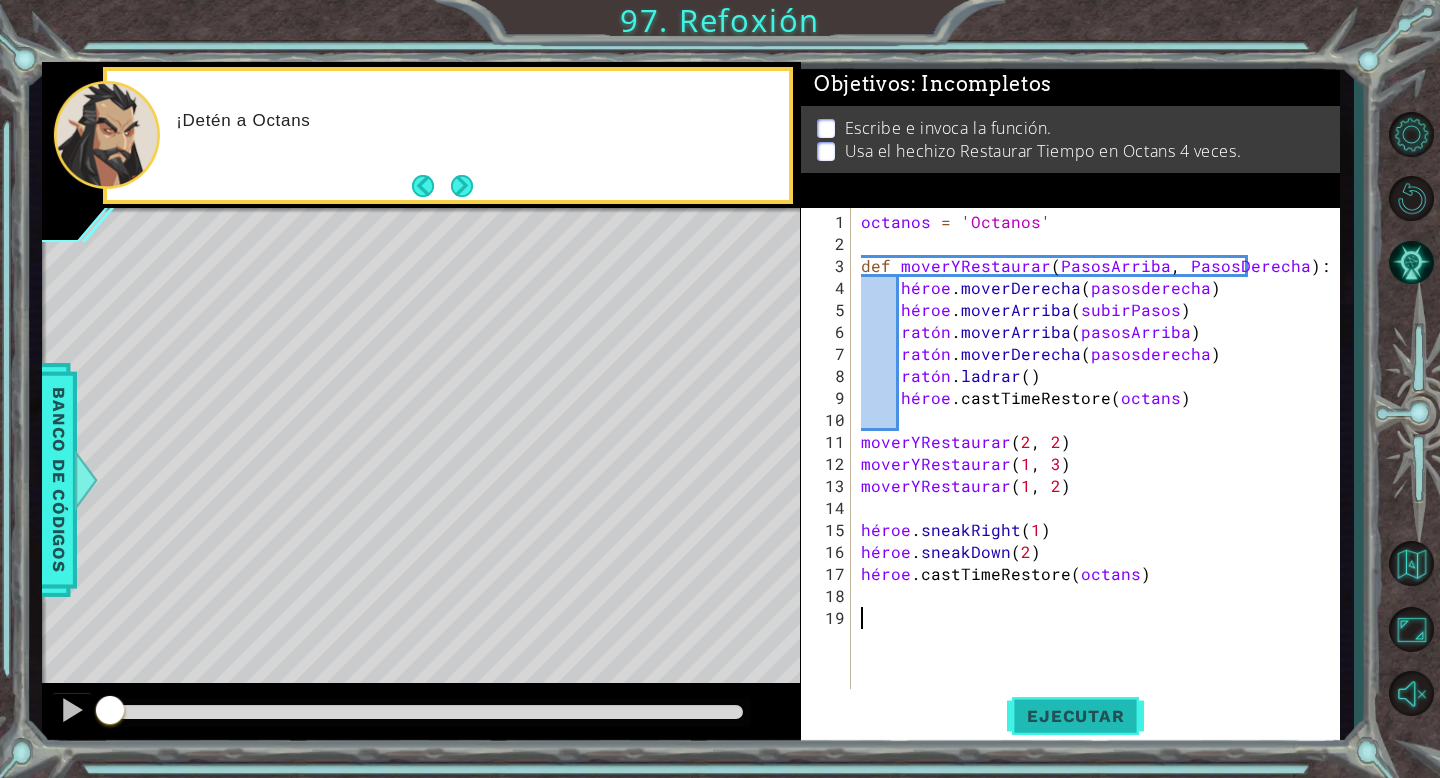 click on "Ejecutar" at bounding box center (1075, 716) 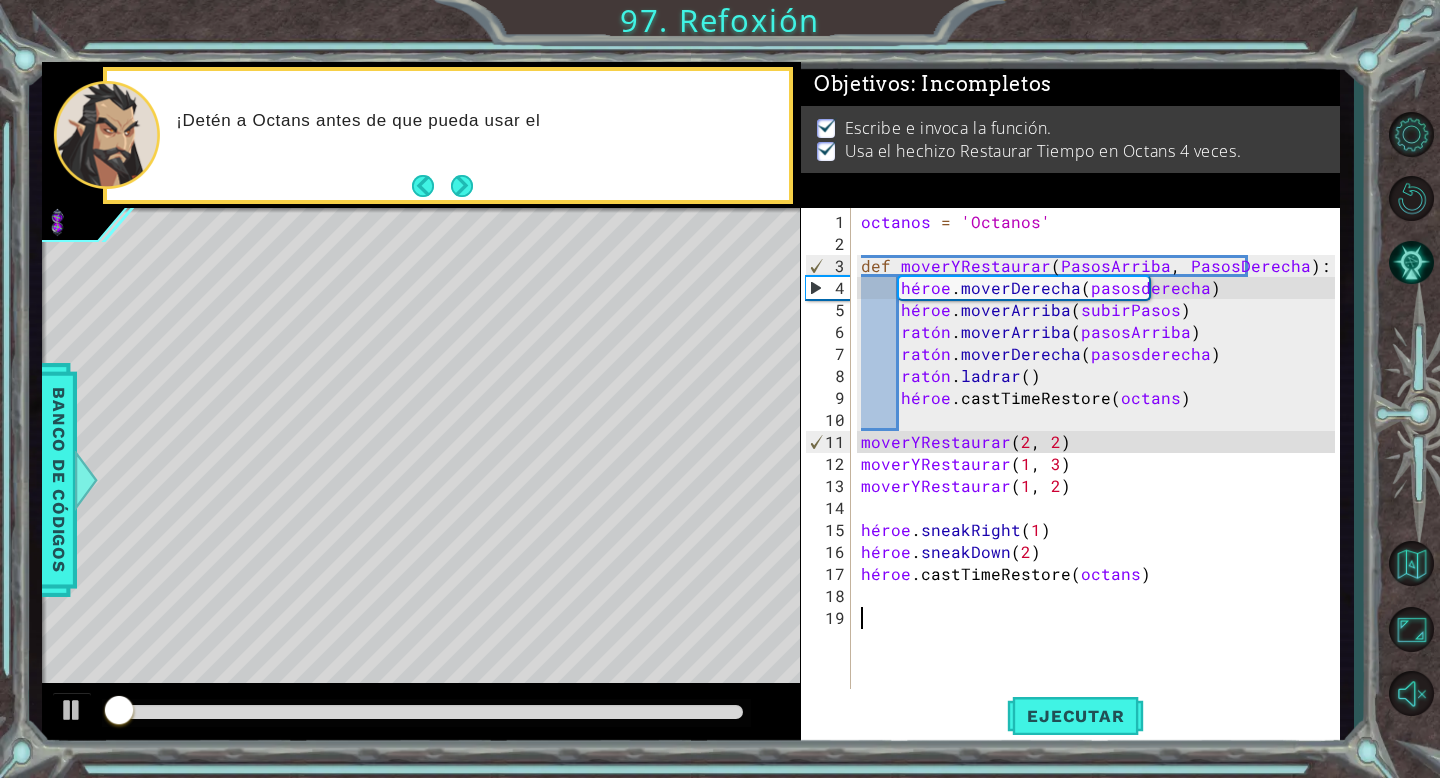 click at bounding box center (426, 712) 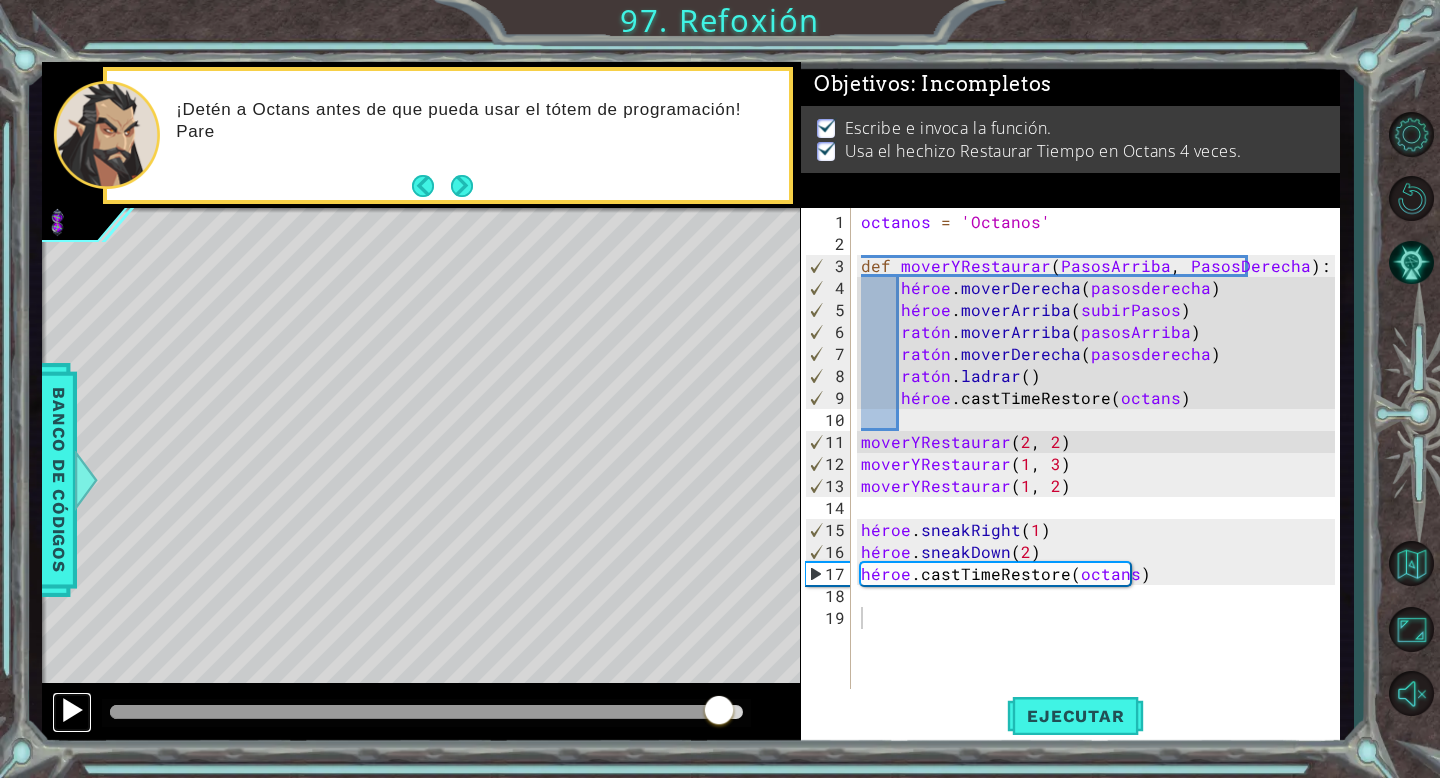 click at bounding box center [72, 710] 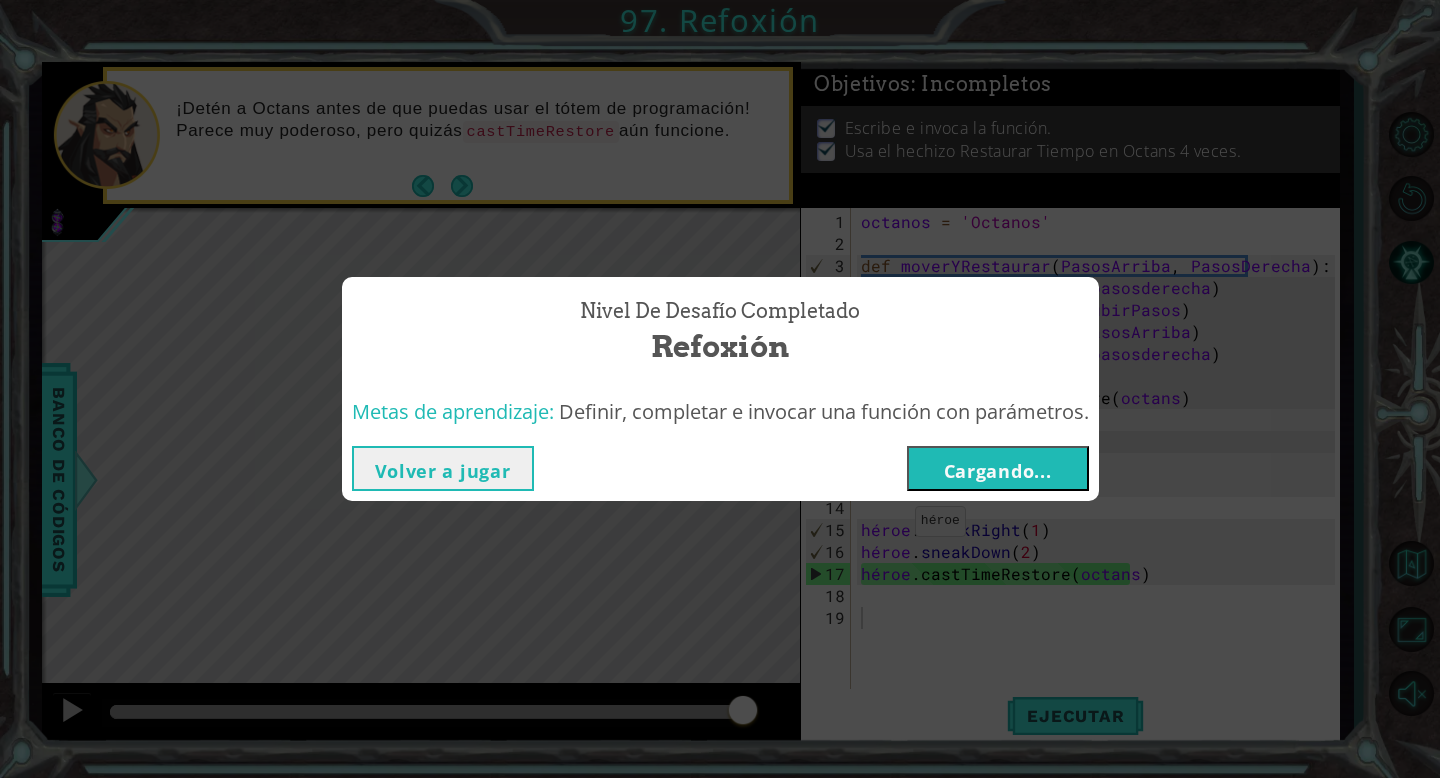 type 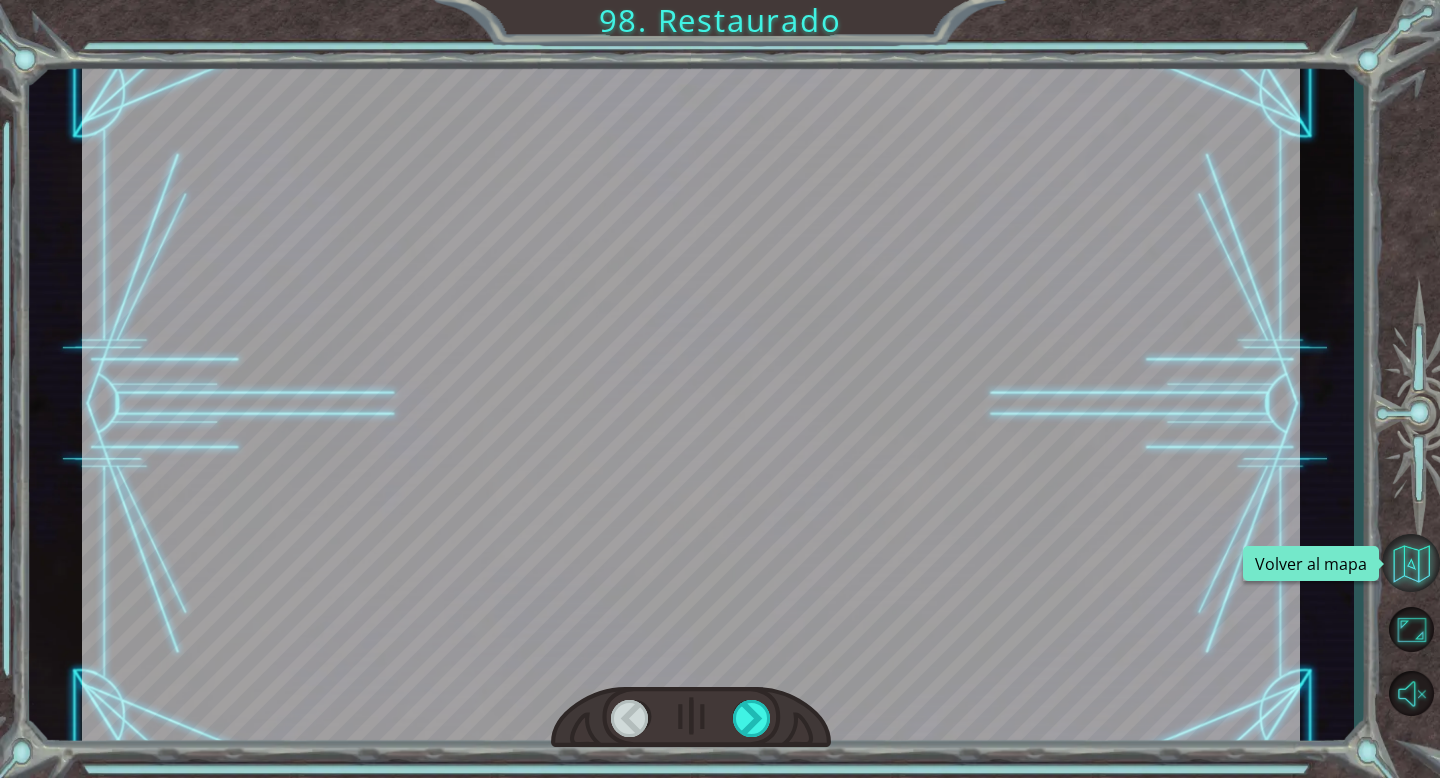 click at bounding box center [1411, 563] 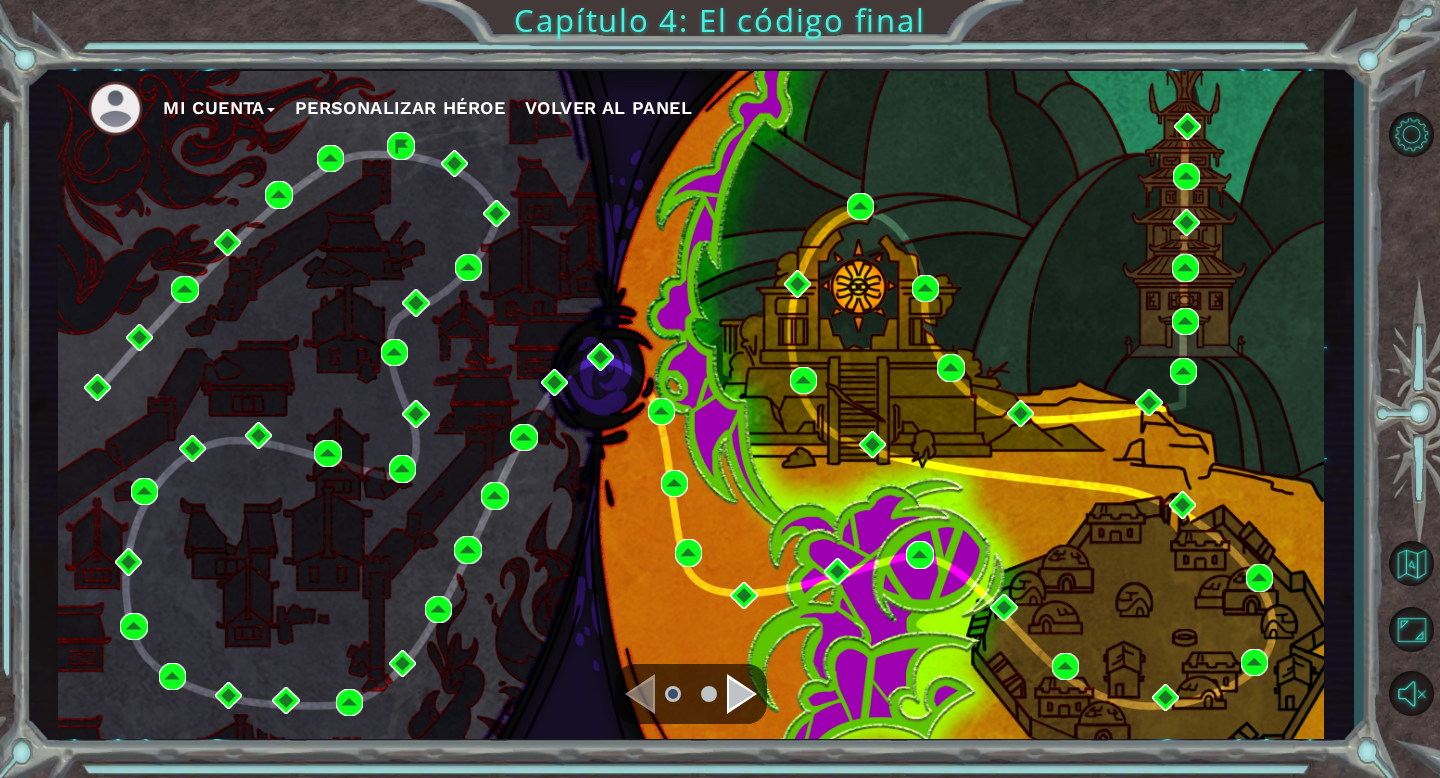 click at bounding box center [742, 694] 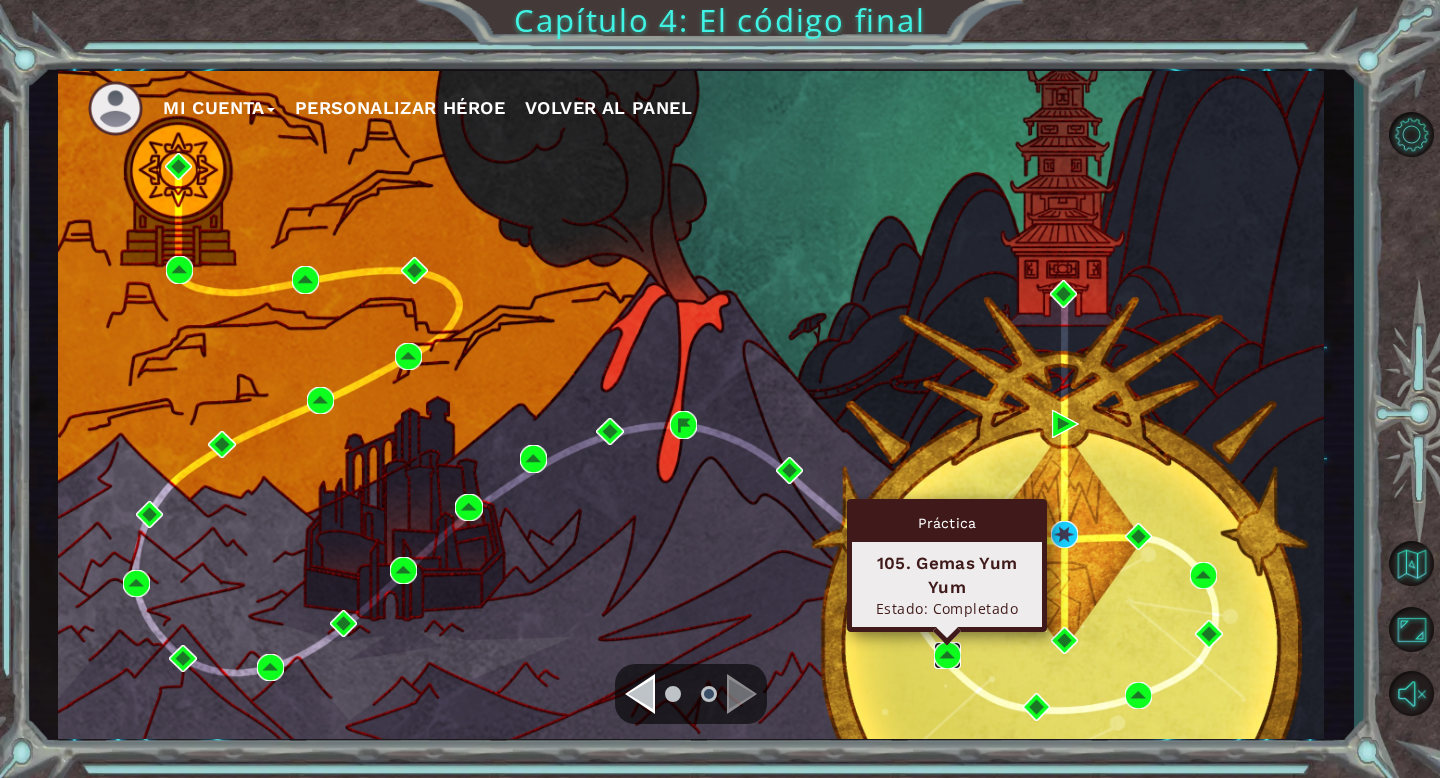 click at bounding box center (947, 655) 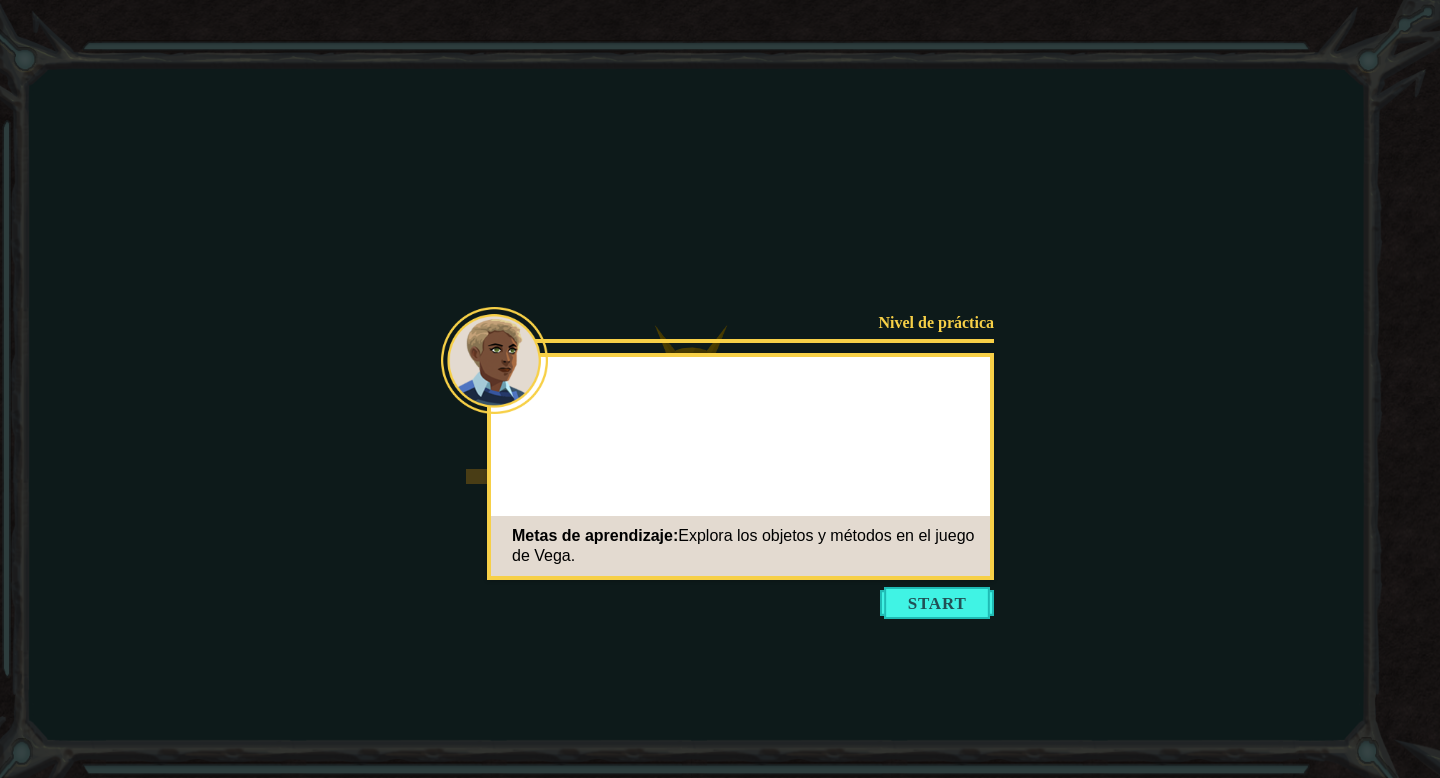 click at bounding box center (937, 603) 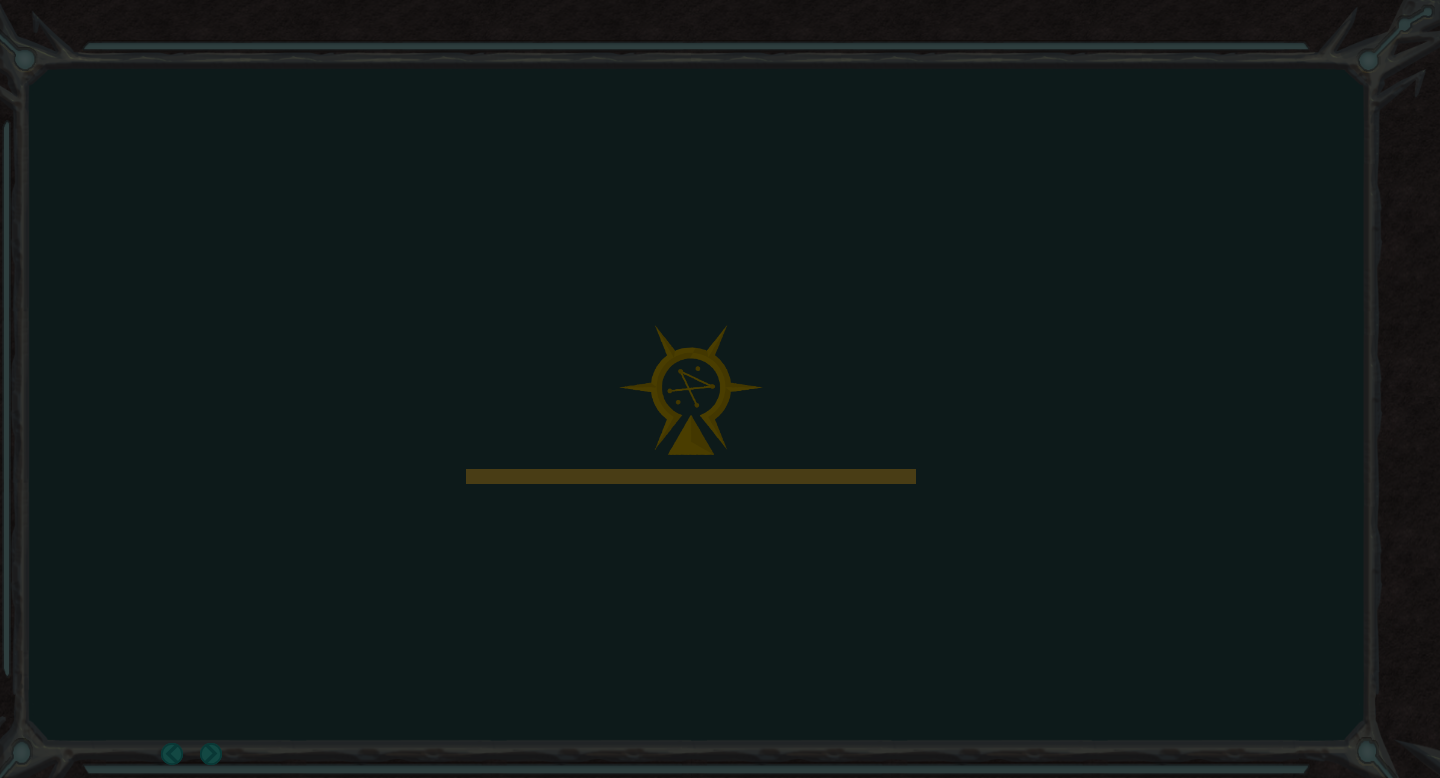 click 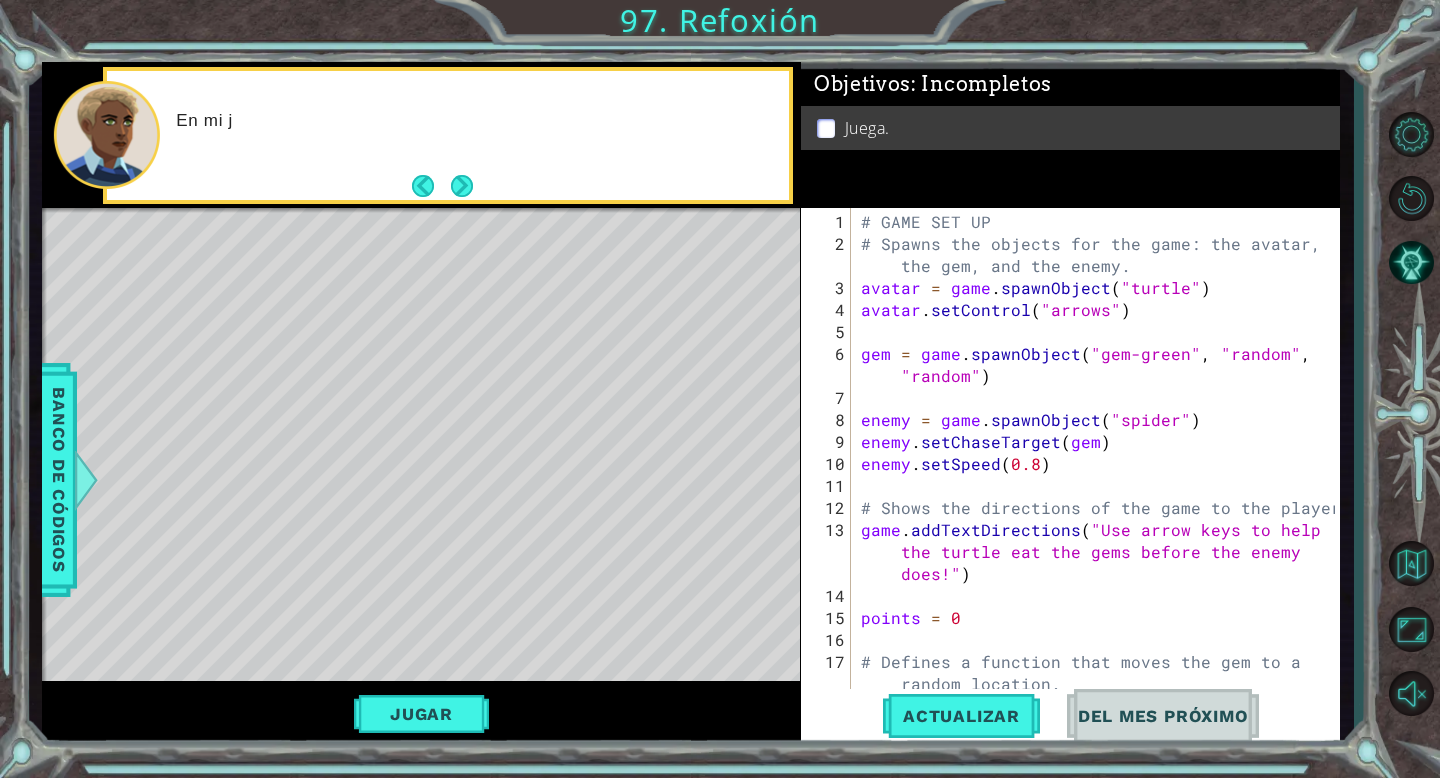 scroll, scrollTop: 684, scrollLeft: 0, axis: vertical 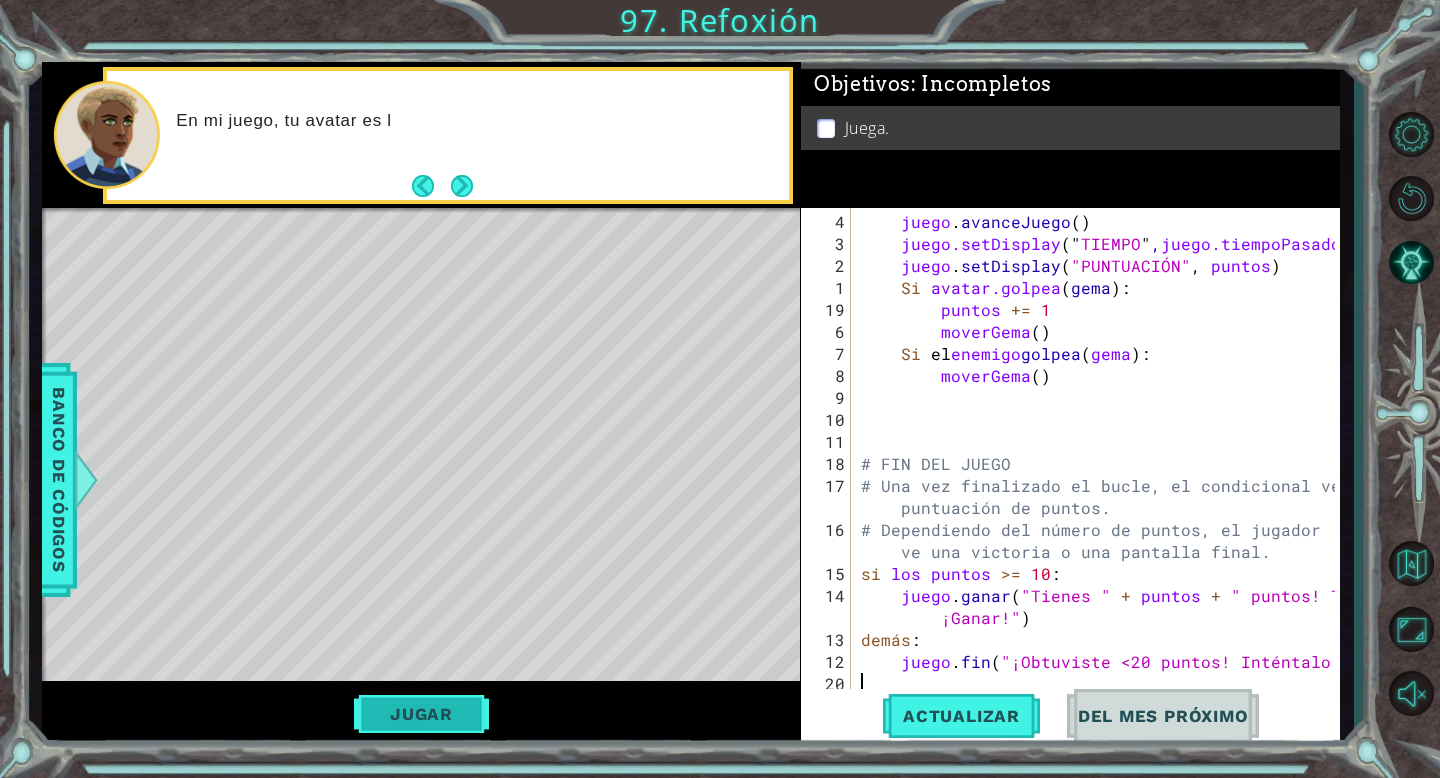 click on "Jugar" at bounding box center [421, 714] 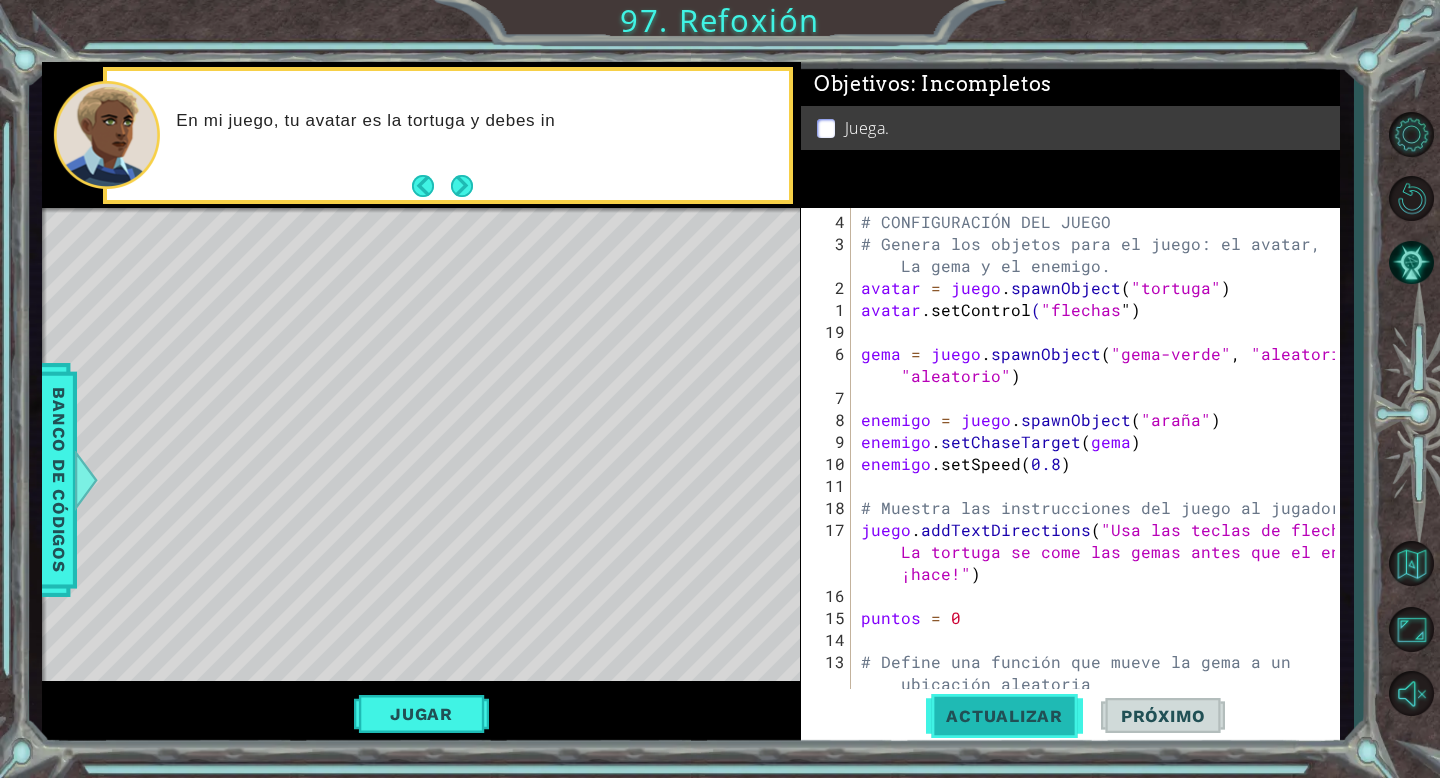 click on "Actualizar" at bounding box center (1004, 716) 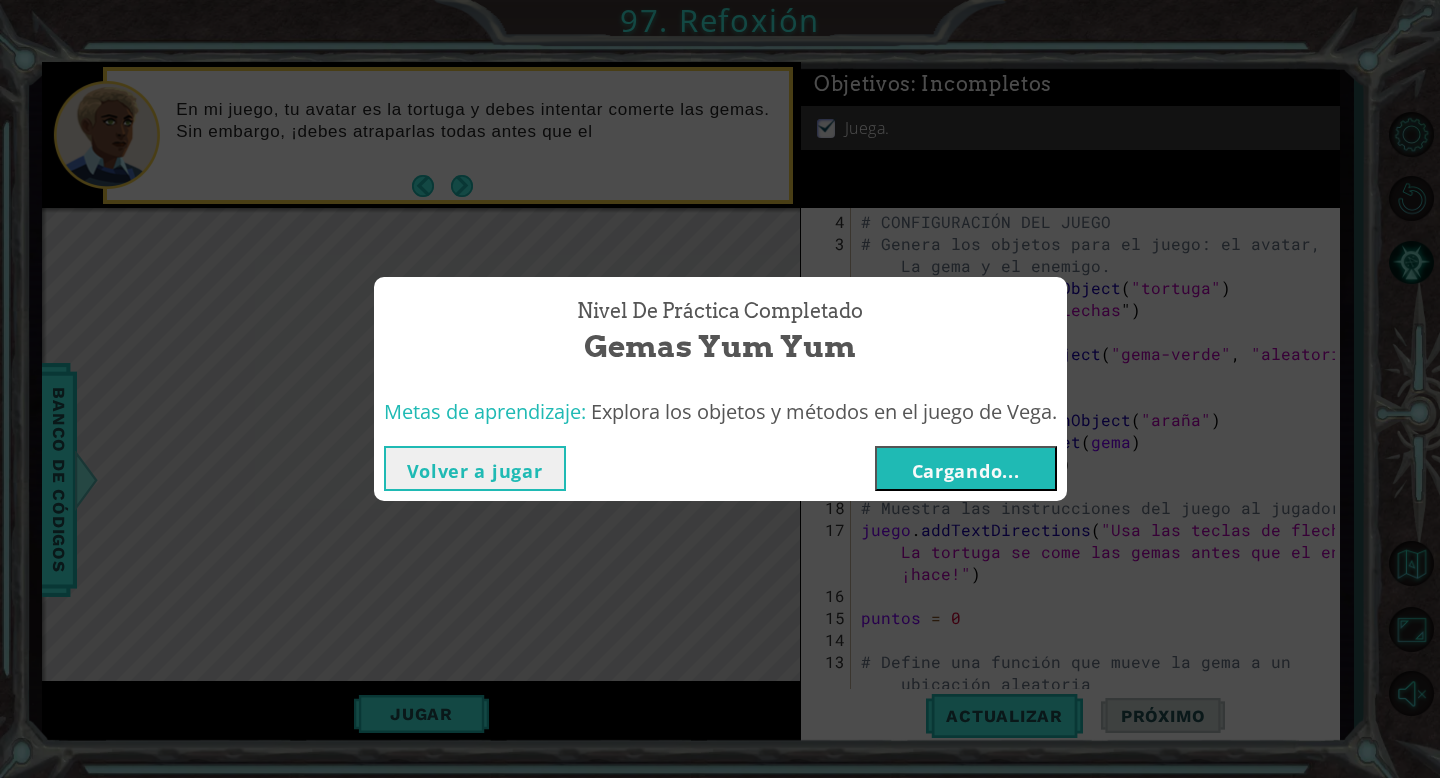 type 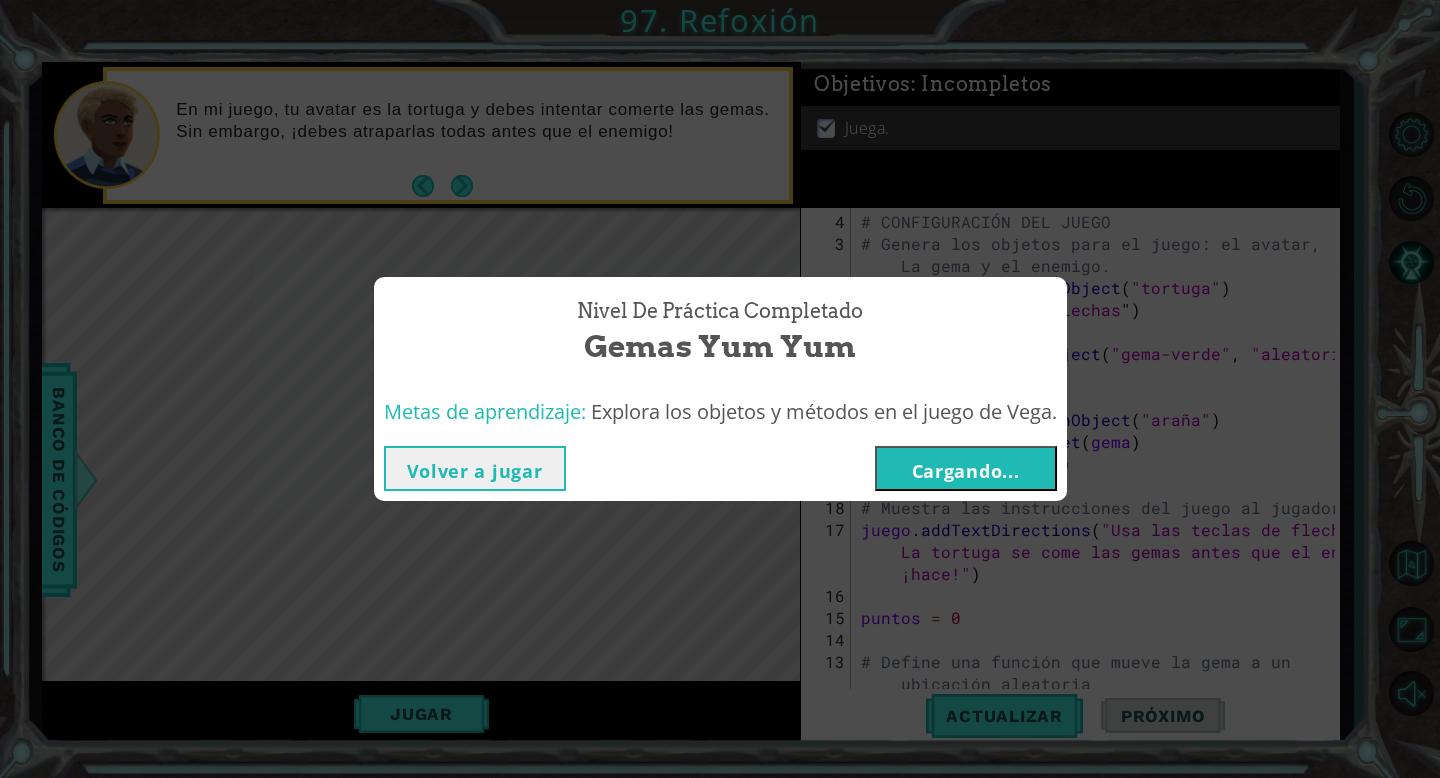 click on "Volver a jugar" at bounding box center [475, 471] 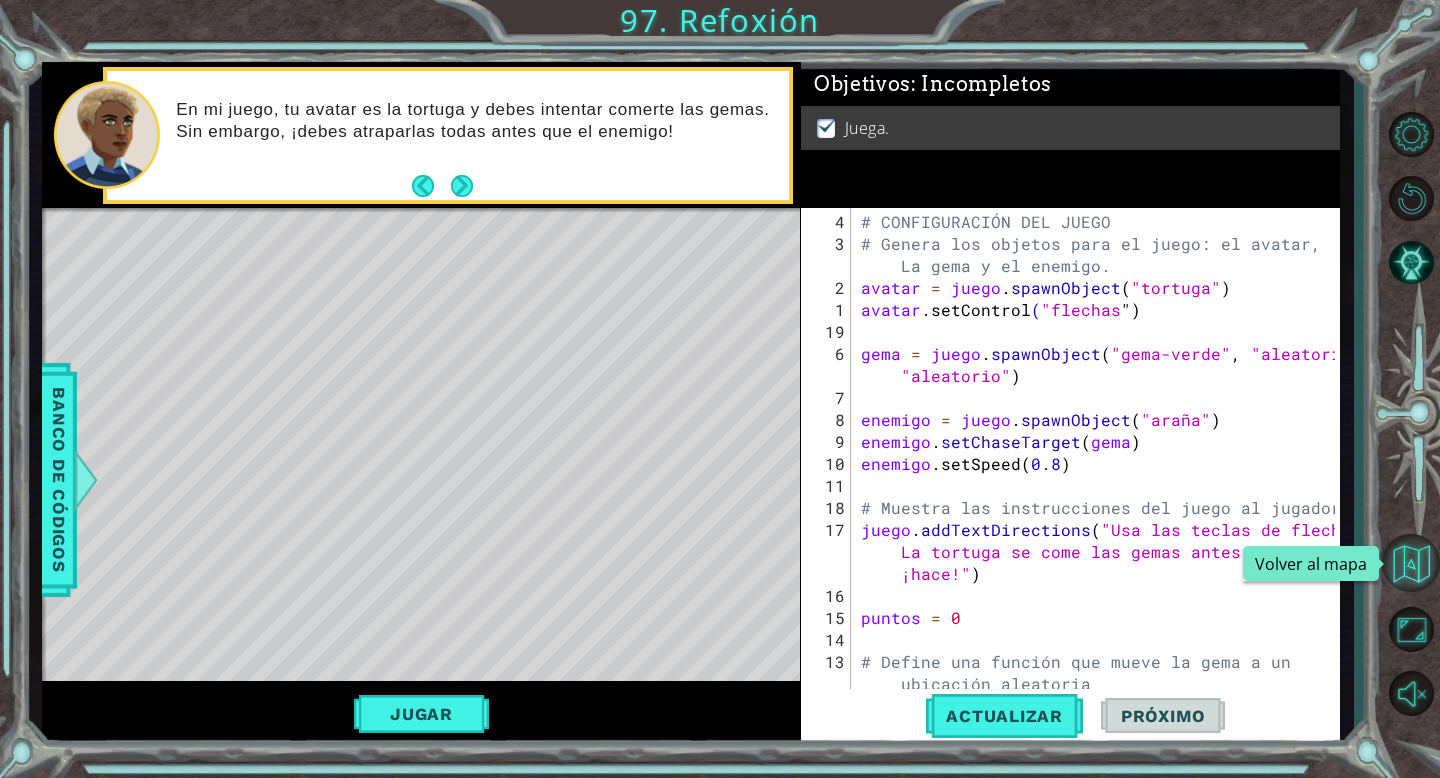 click at bounding box center (1411, 563) 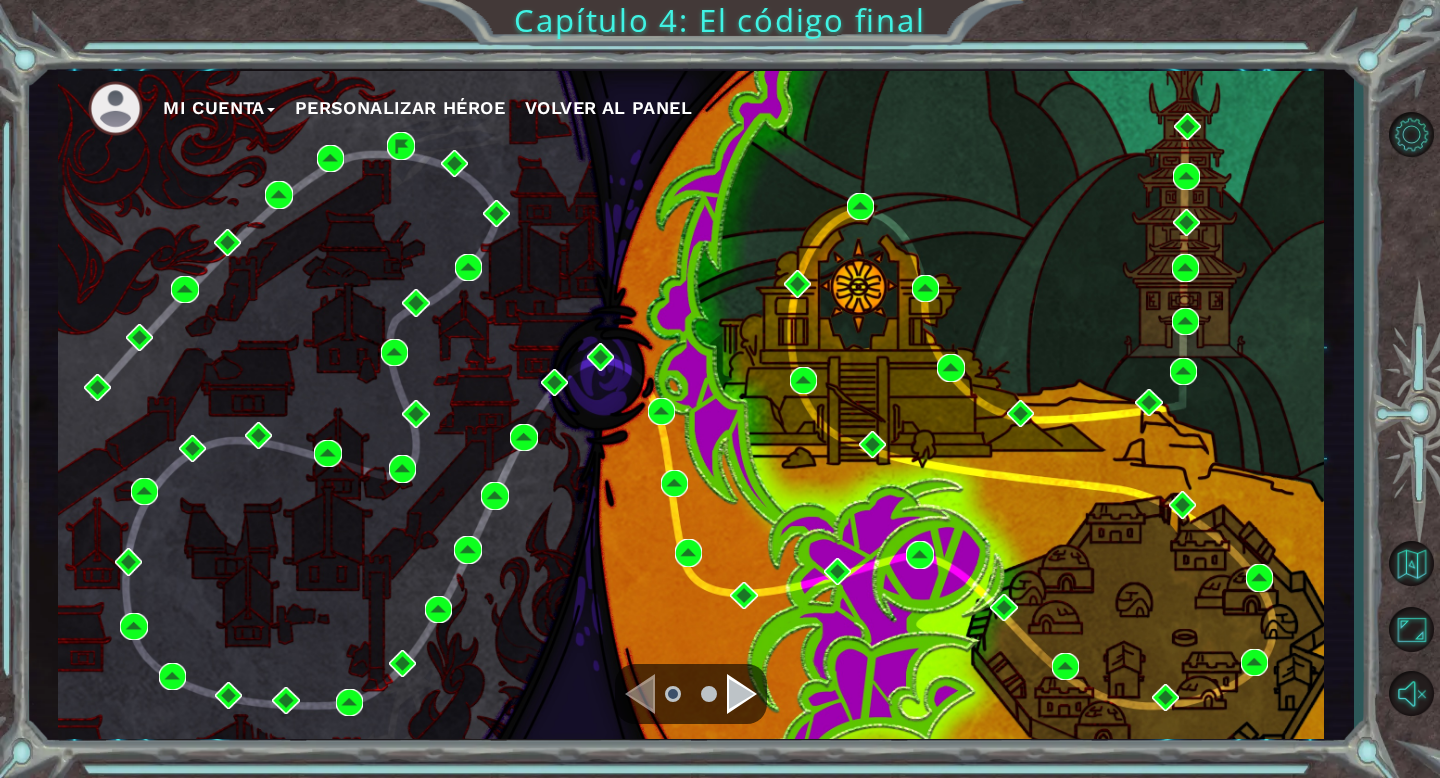 click at bounding box center (742, 694) 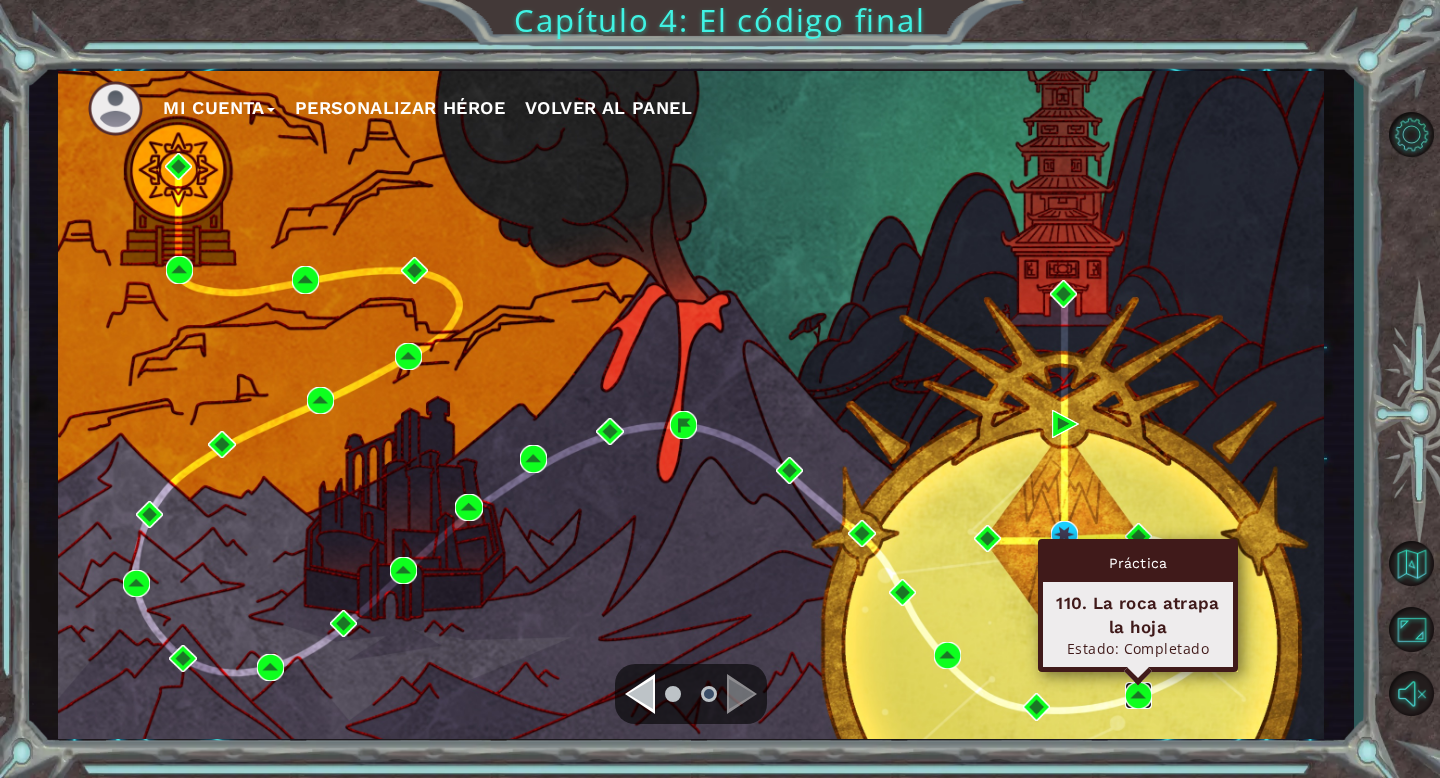 click at bounding box center [1138, 695] 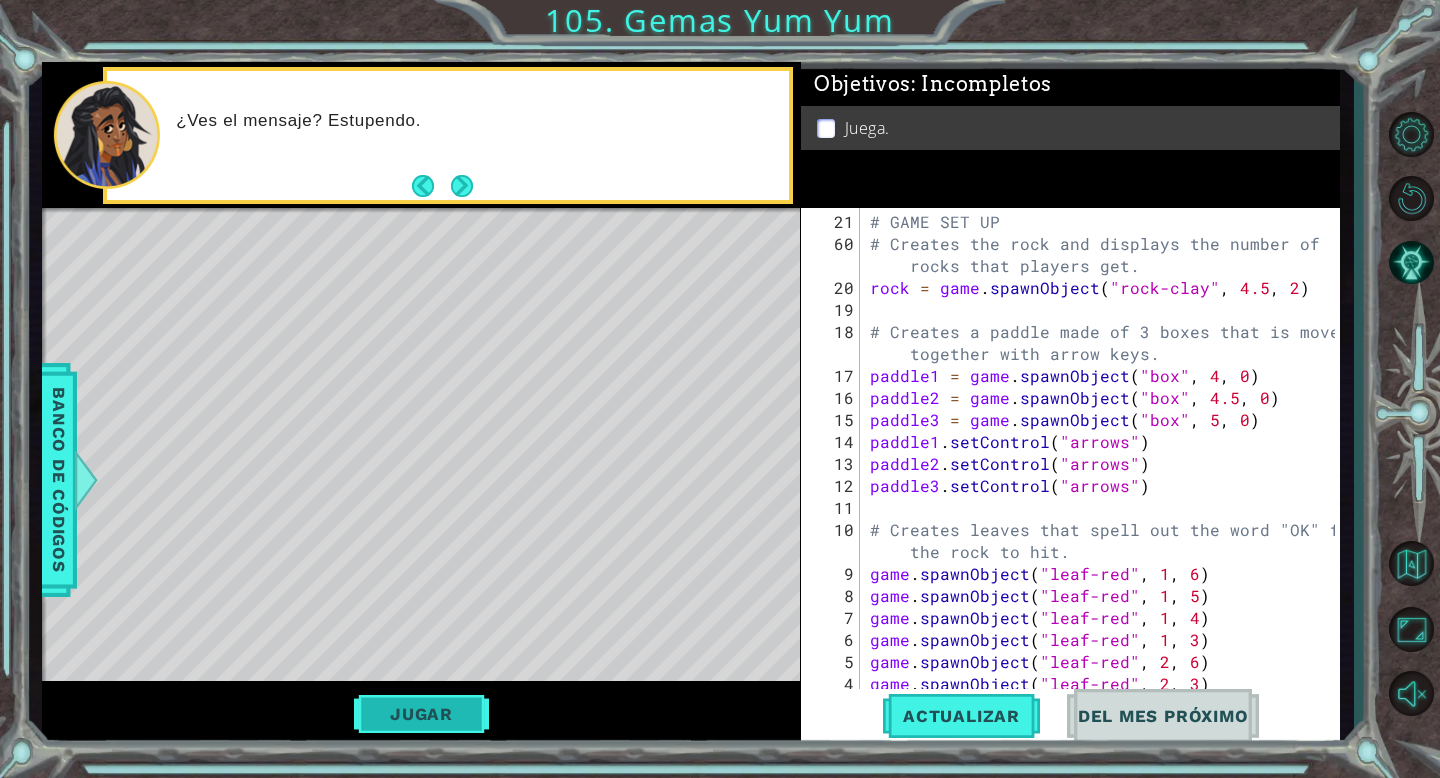 scroll, scrollTop: 0, scrollLeft: 0, axis: both 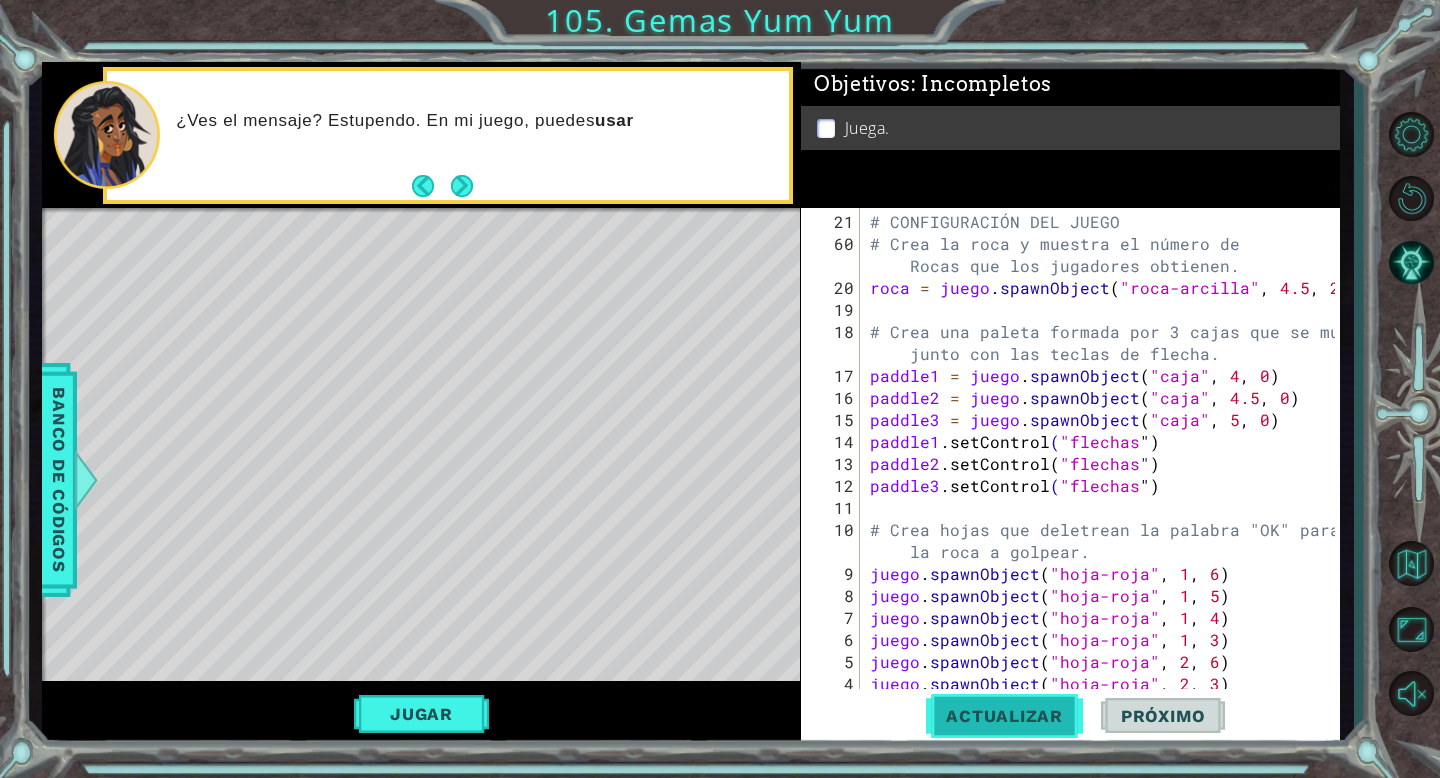 click on "Actualizar" at bounding box center (1004, 716) 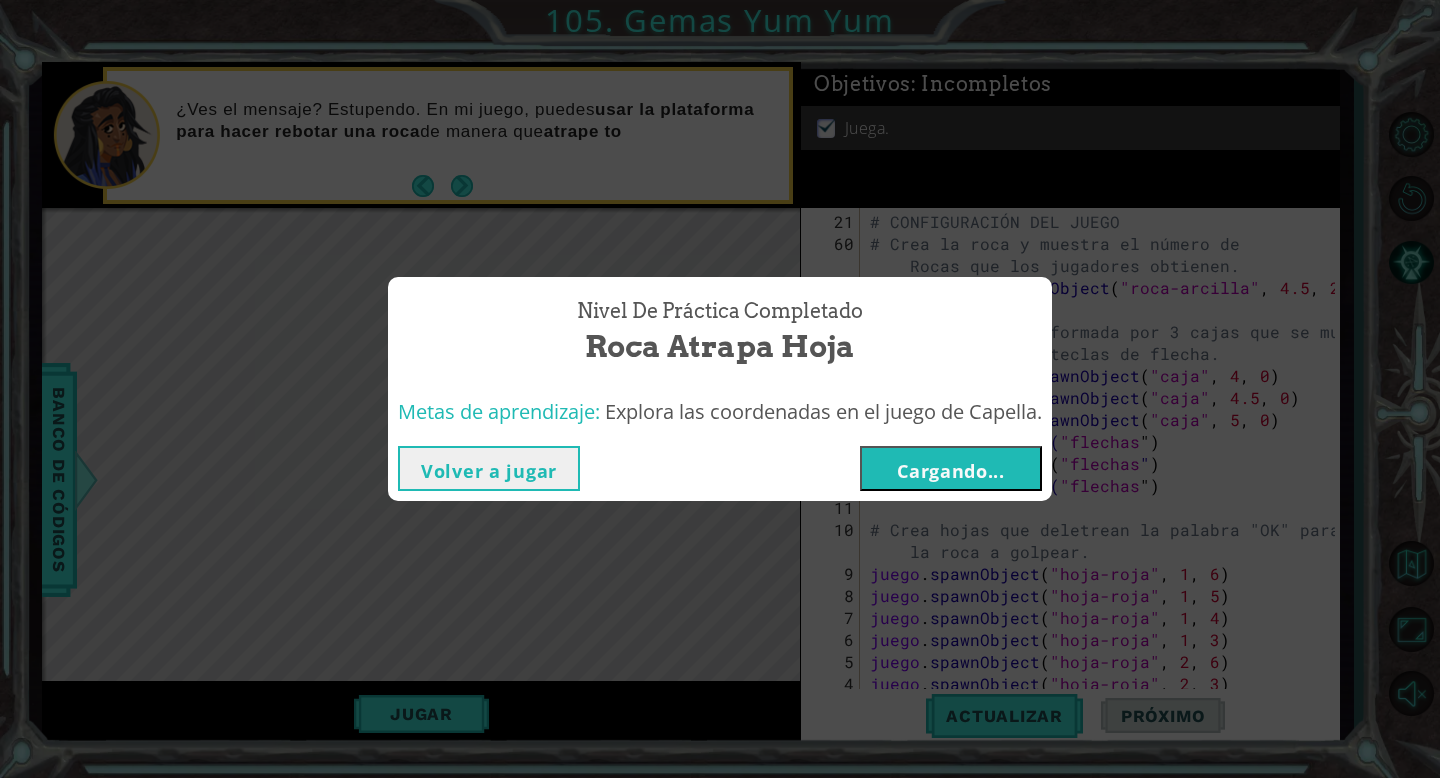 type 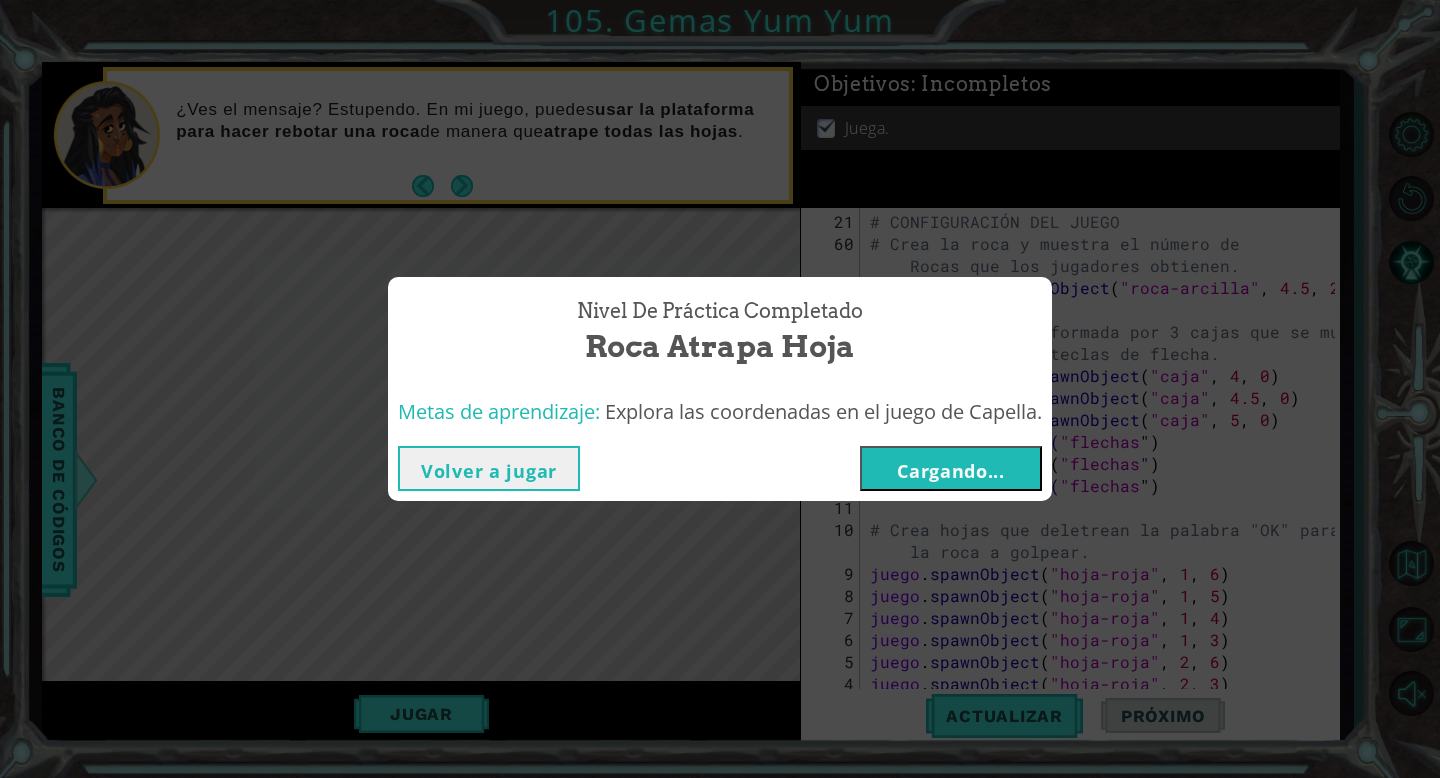 click on "Volver a jugar" at bounding box center (489, 468) 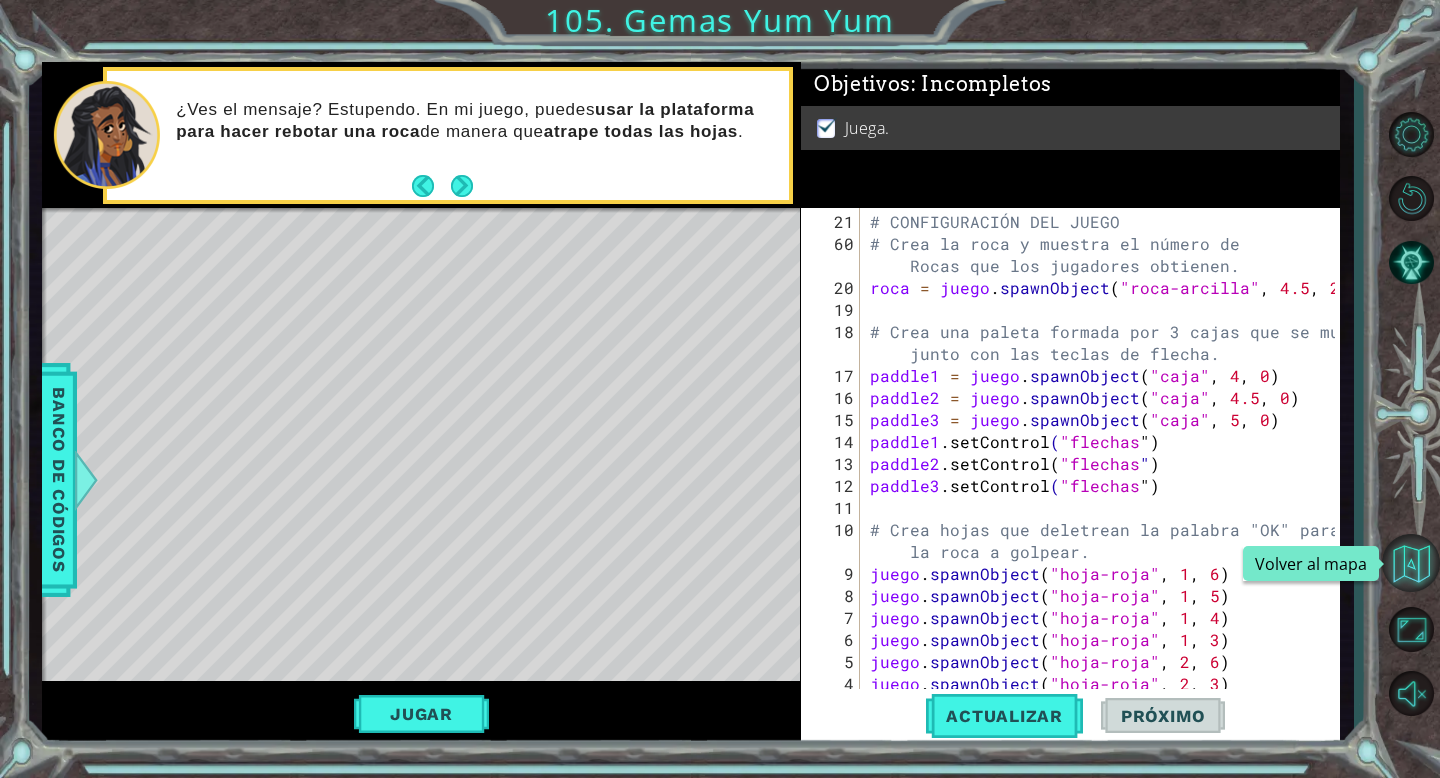 click at bounding box center (1411, 563) 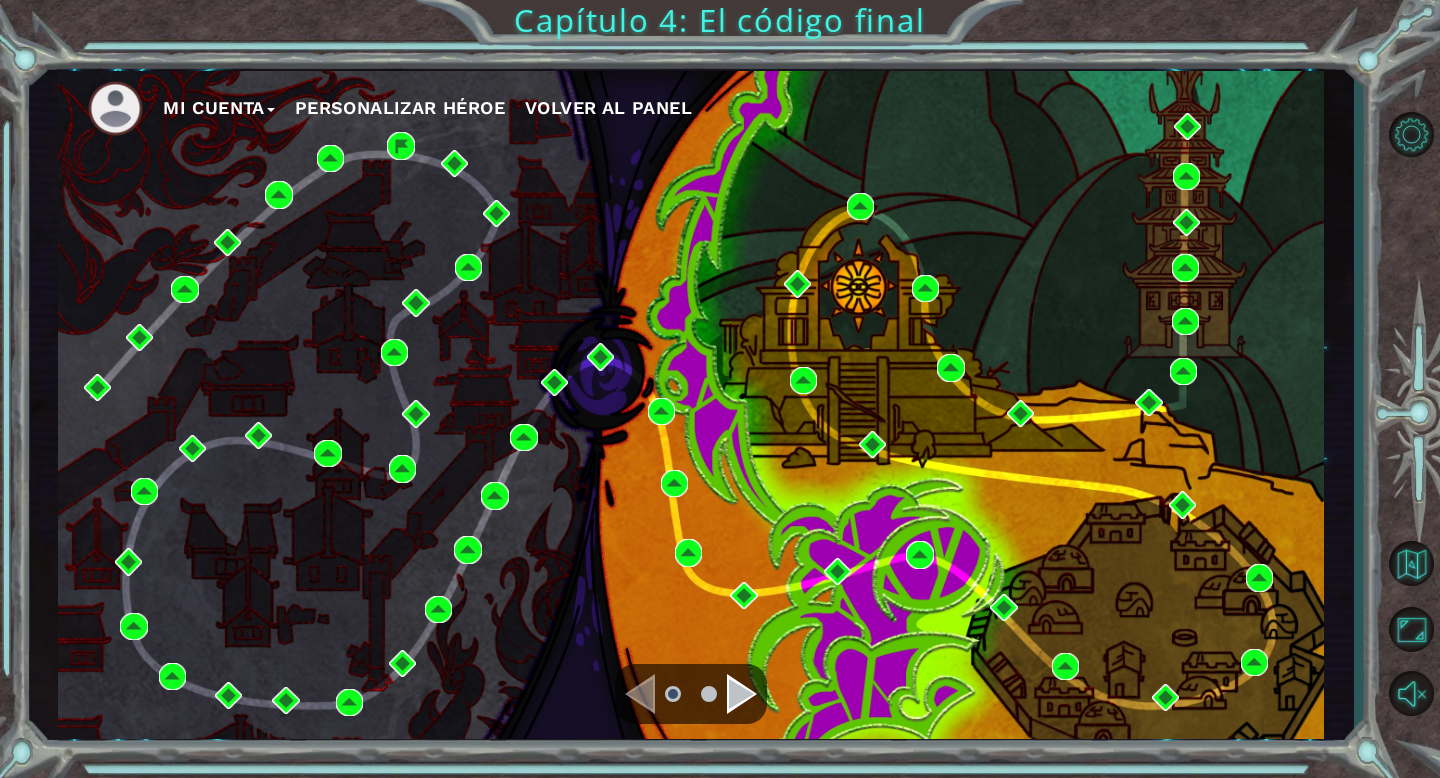 click on "Mi Cuenta
Personalizar héroe
Volver al panel" at bounding box center (691, 405) 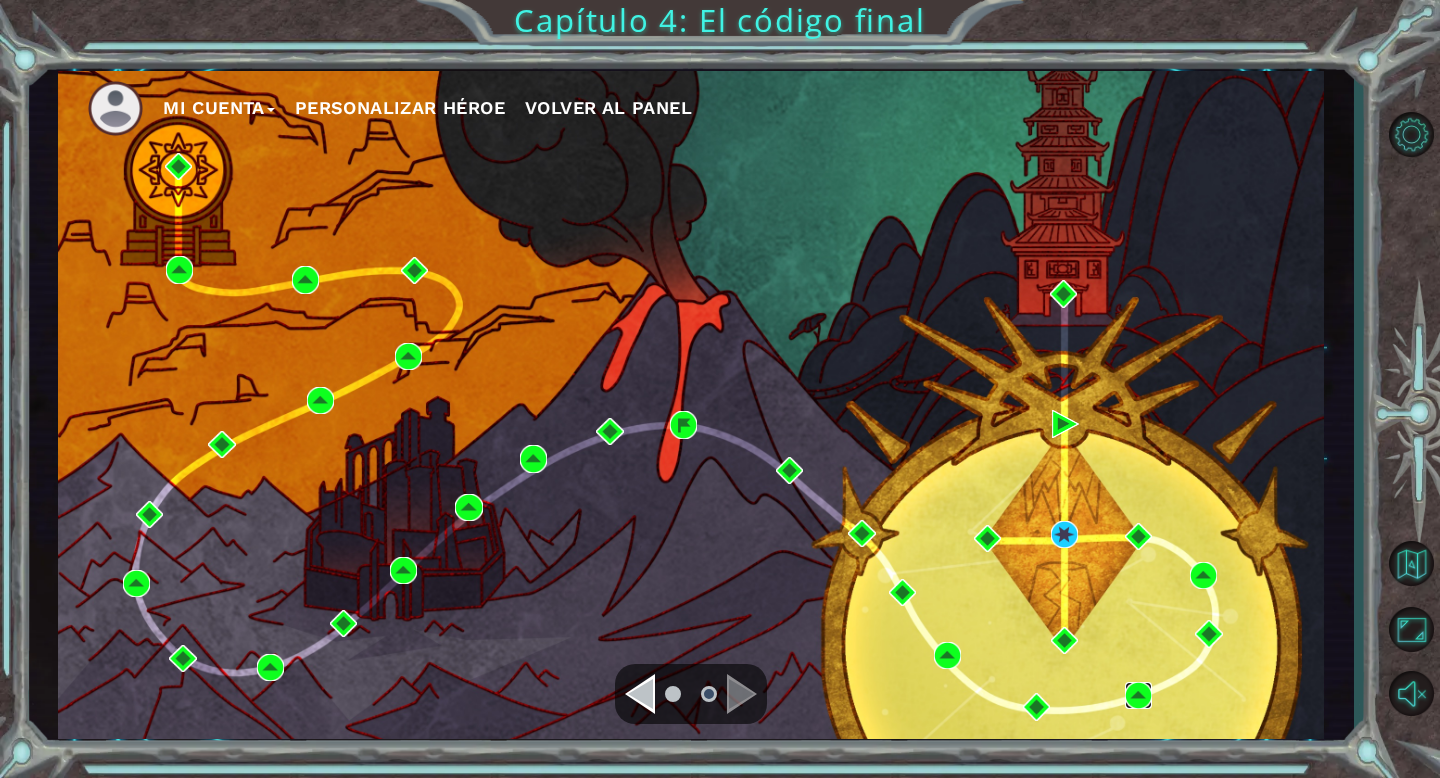 click at bounding box center (1138, 695) 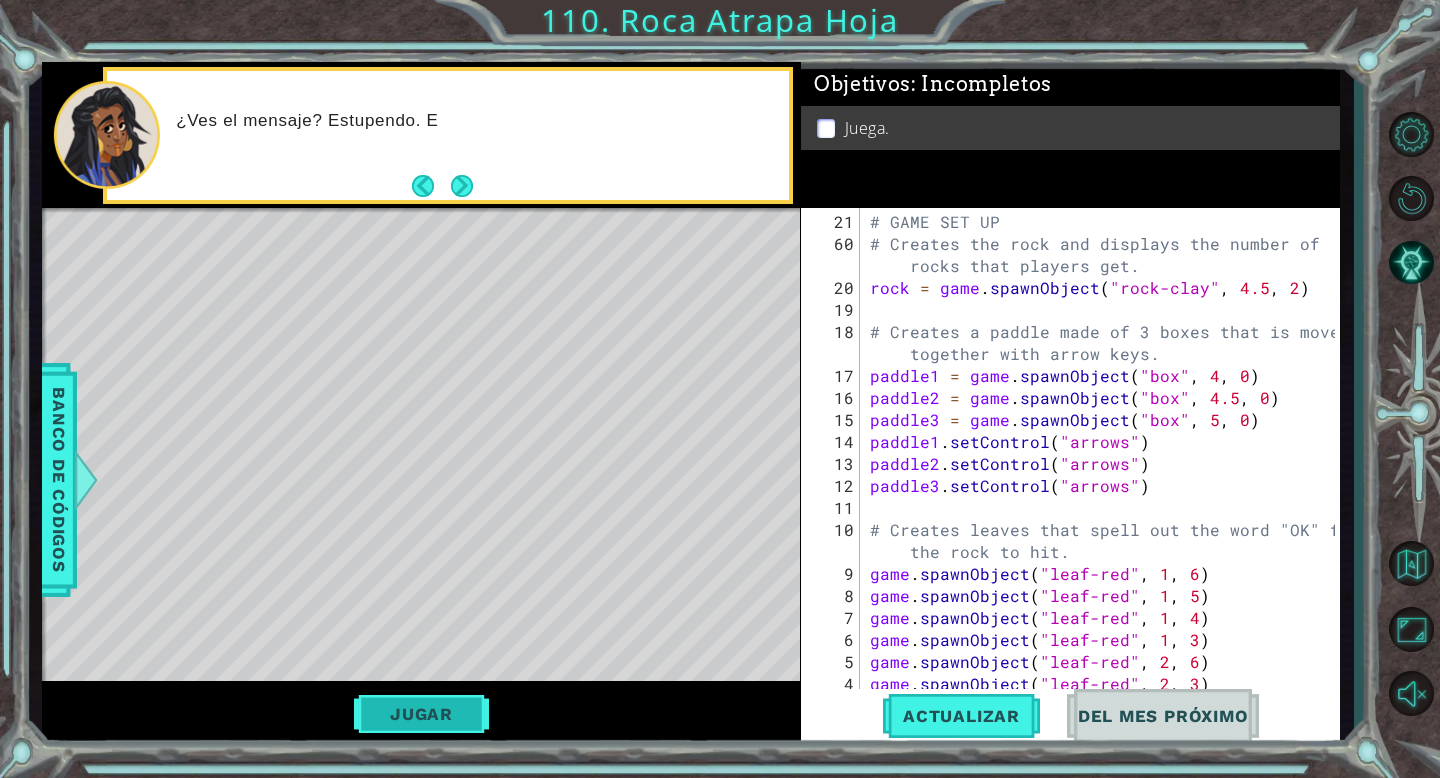 scroll, scrollTop: 0, scrollLeft: 0, axis: both 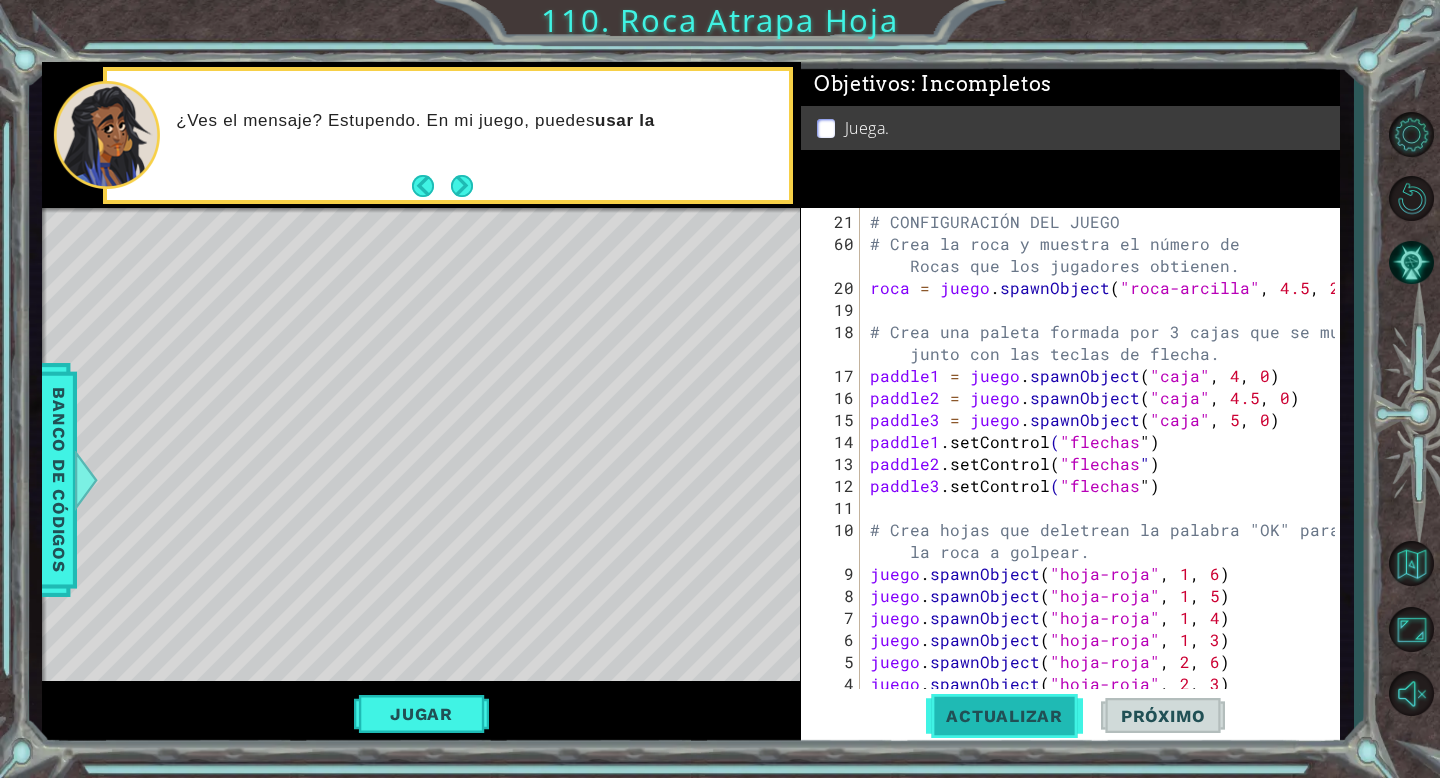 click on "Actualizar" at bounding box center [1004, 716] 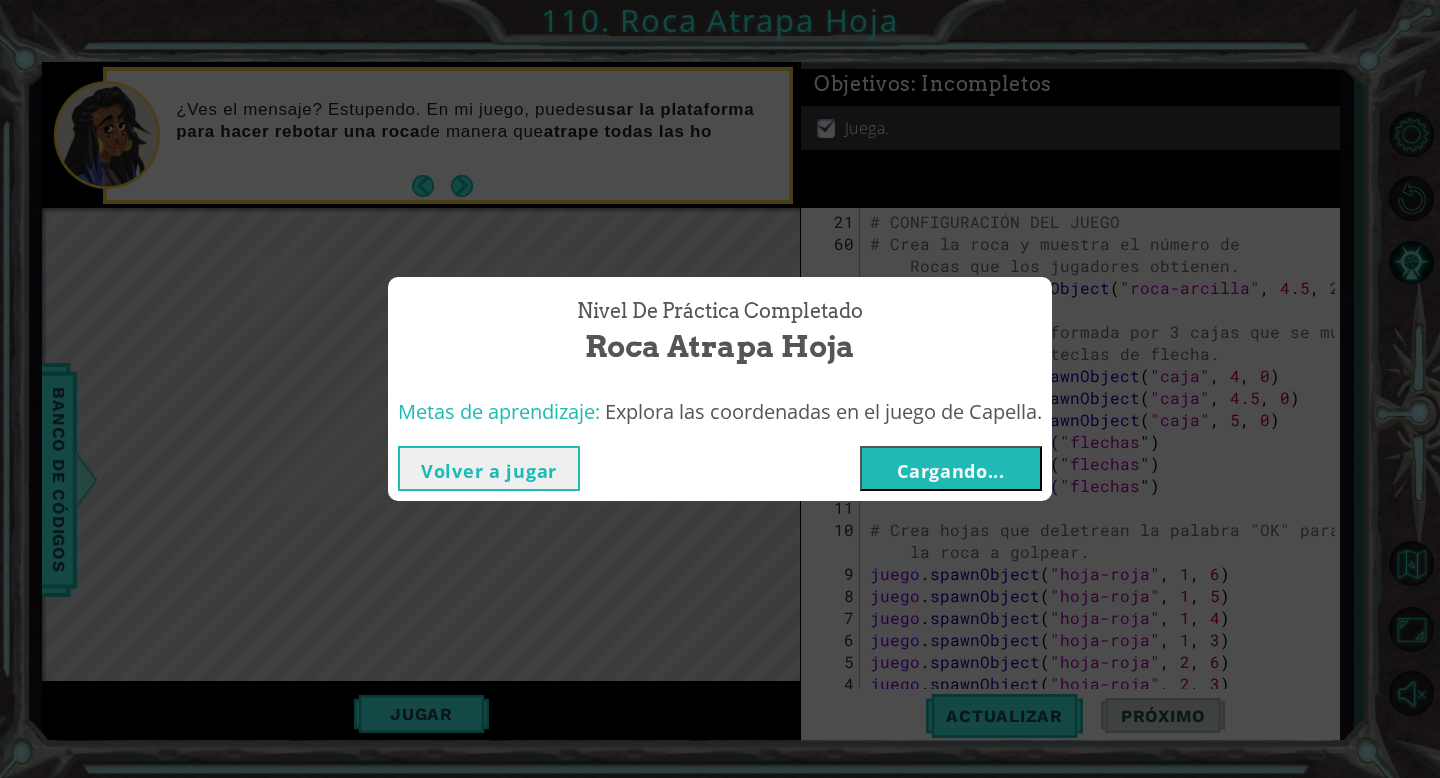 type 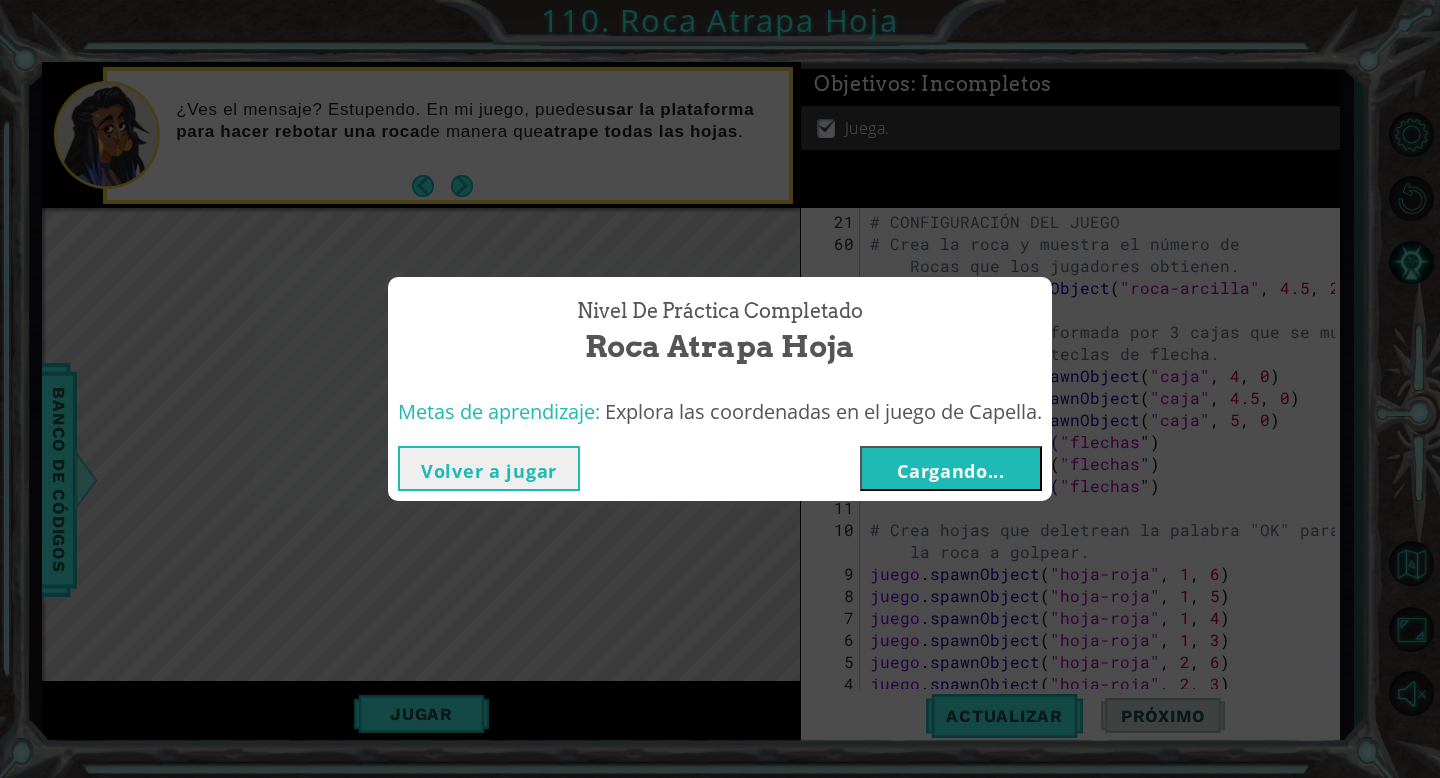 click on "Volver a jugar" at bounding box center (489, 471) 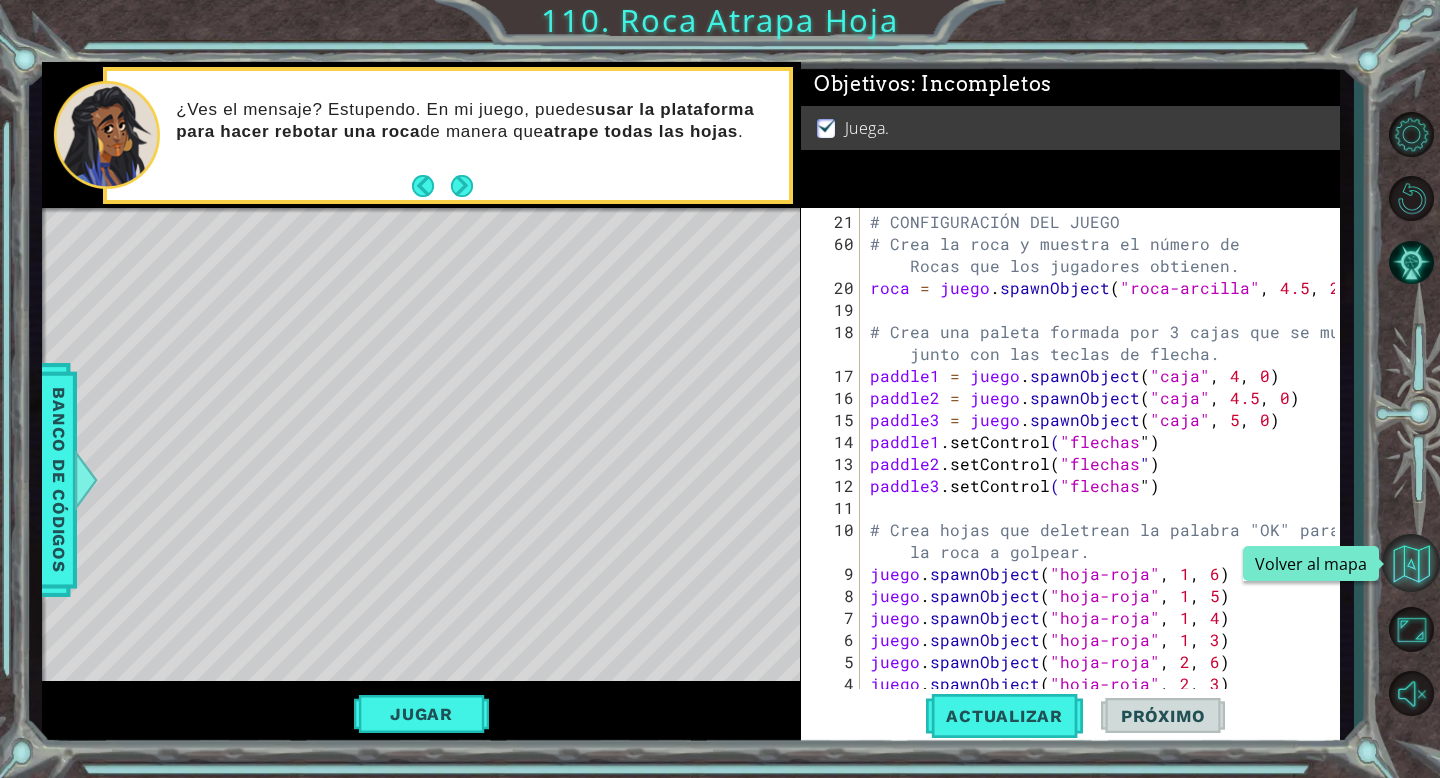 click at bounding box center [1411, 563] 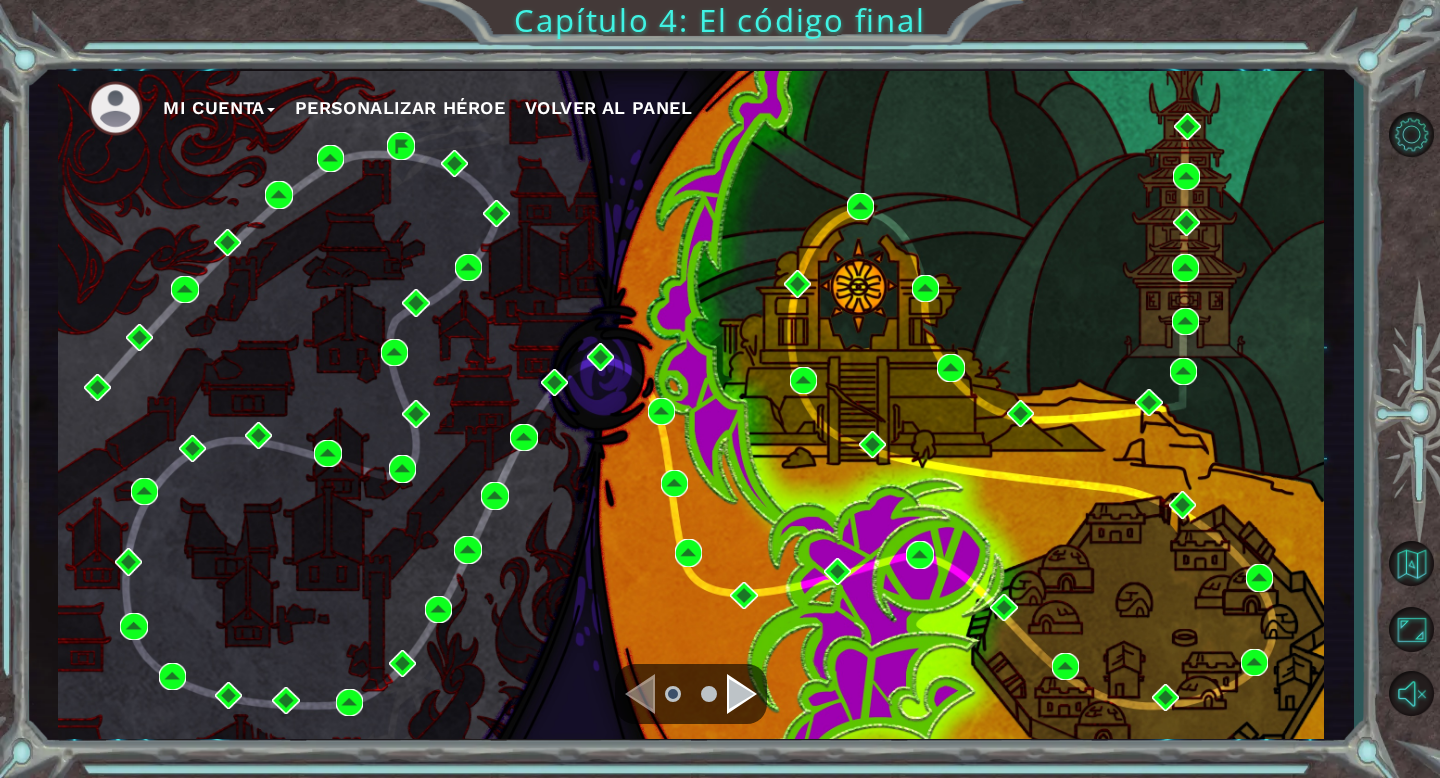 click at bounding box center (742, 694) 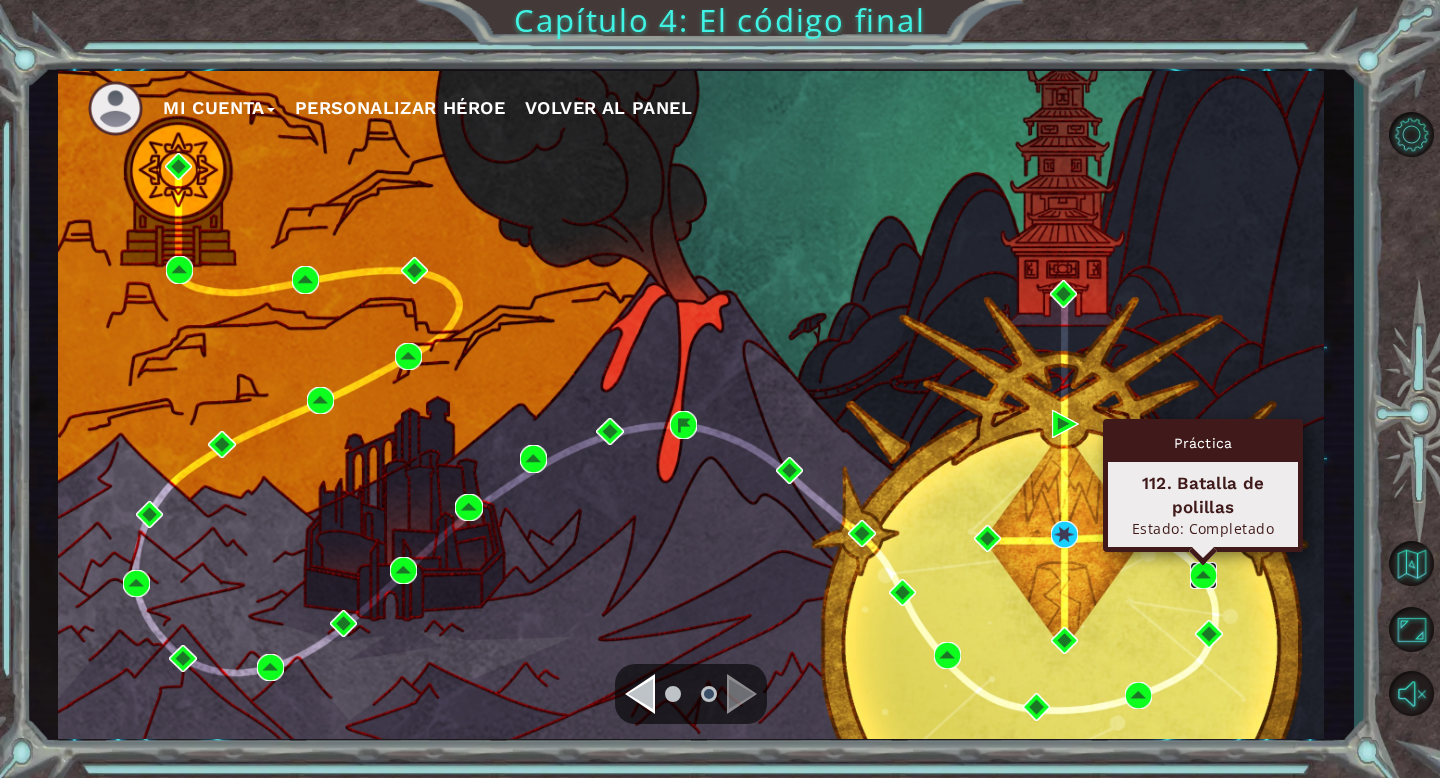 click at bounding box center (1203, 575) 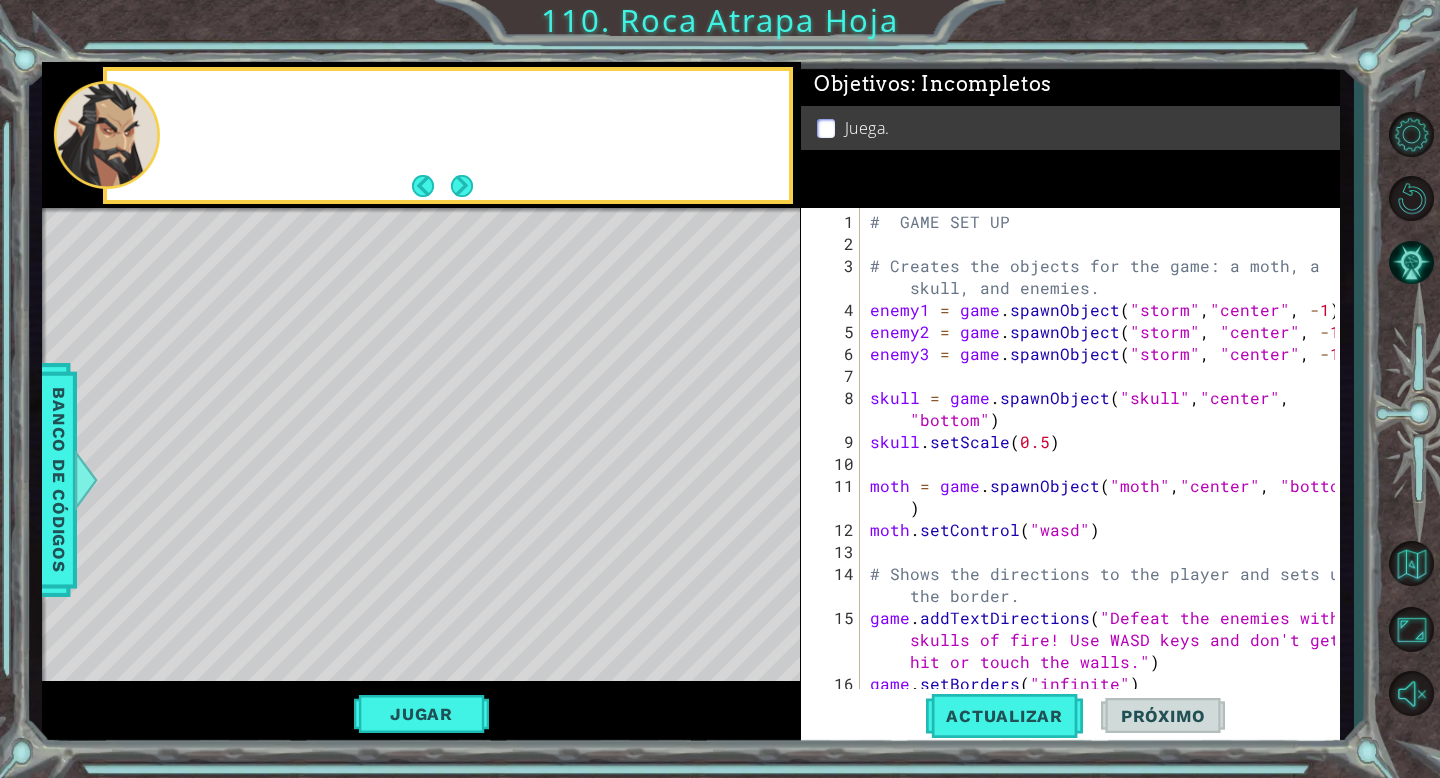 click on "1     הההההההההההההההההההההההההההההההה הההההההההההההההההההההההההההההההה הההההההההההההההההההההההההההההההה הההההההההההההההההההההההההההההההה הההההההההההההההההההההההההההההההה הההההההההההההההההההההההההההההההה הההההההההההההההההההההההההההההההה הההההההההההההההההההההההההההההההה XXXXXXXXXXXXXXXXXXXXXXXXXXXXXXXXXXXXXXXXXXXXXXXXXXXXXXXXXXXXXXXXXXXXXXXXXXXXXXXXXXXXXXXXXXXXXXXXXXXXXXXXXXXXXXXXXXXXXXXXXXXXXXXXXXXXXXXXXXXXXXXXXXXXXXXXXXXXXXXXXXXXXXXXXXXXXXXXXXXXXXXXXXXXXXXXXXXXXXXXXXXXXXXXXXXXXXXXXXXXXXXXXXXXXXXXXXXXXXXXXXXXXXXXXXXXXXXX Solución × Objetivos  : Incompletos       Juega.
1 2 3 4 5 6 7 8 9 10 11 12 13 14 15 16 17 18 #  GAME SET UP # Creates the objects for the game: a moth, a       skull, and enemies. enemy1   =   game . spawnObject ( "storm" , ," at bounding box center (720, 389) 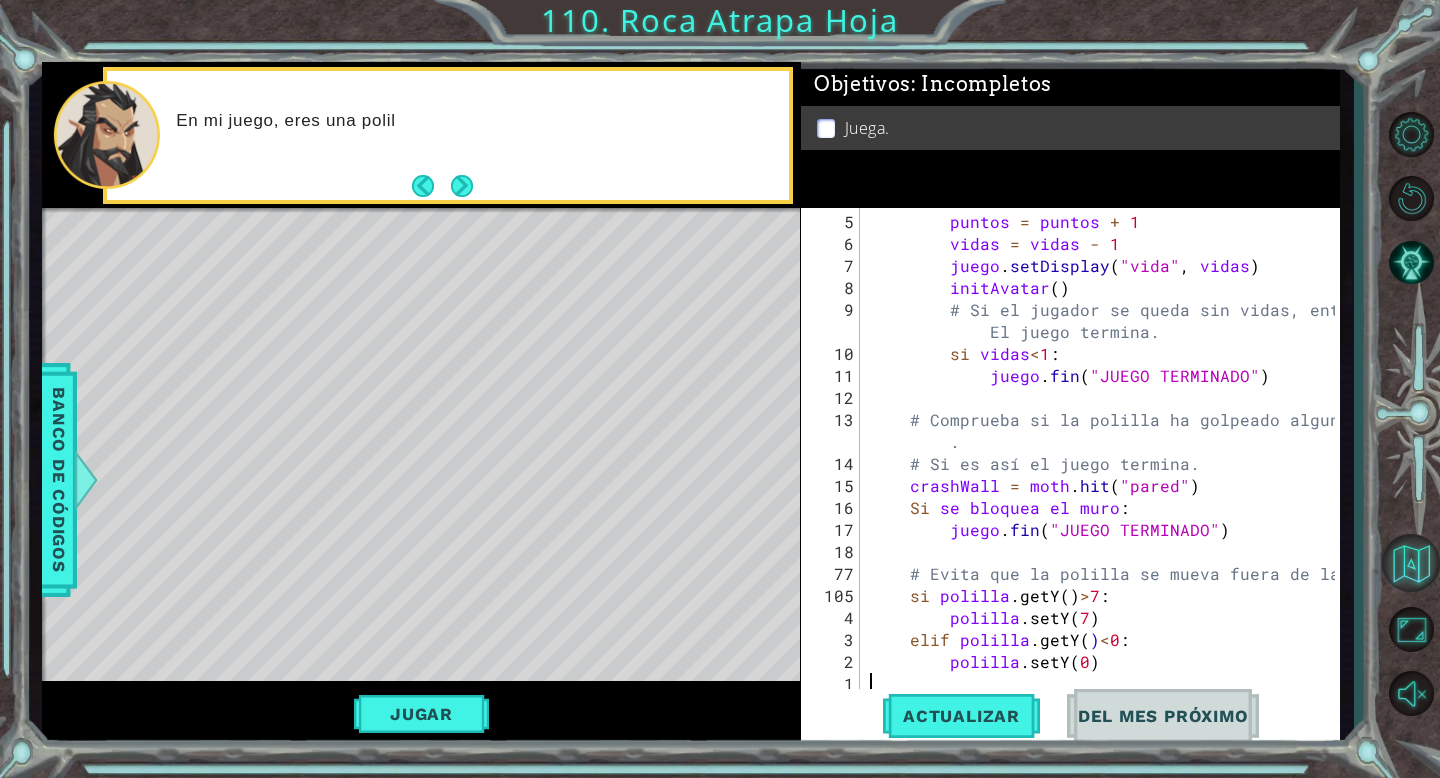 scroll, scrollTop: 0, scrollLeft: 0, axis: both 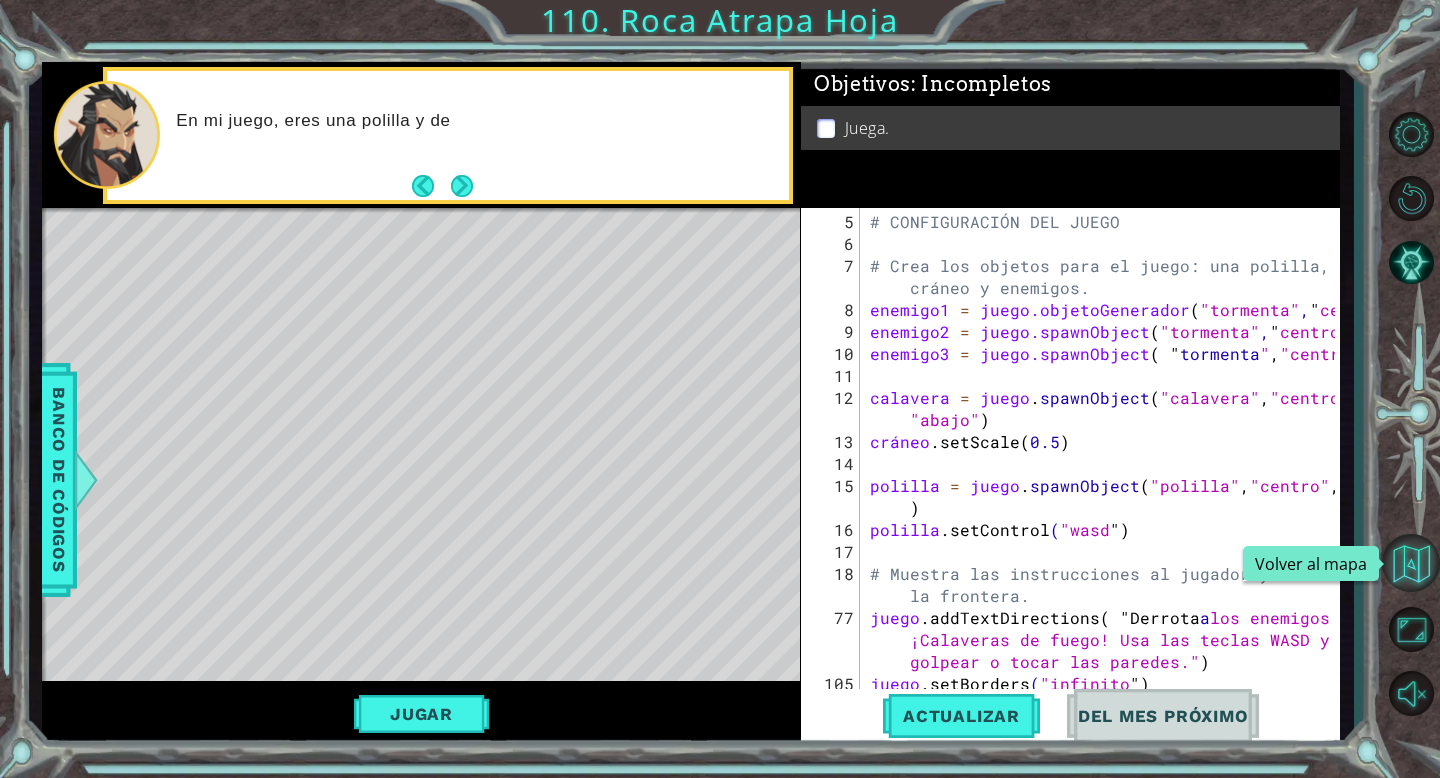 click at bounding box center (1411, 563) 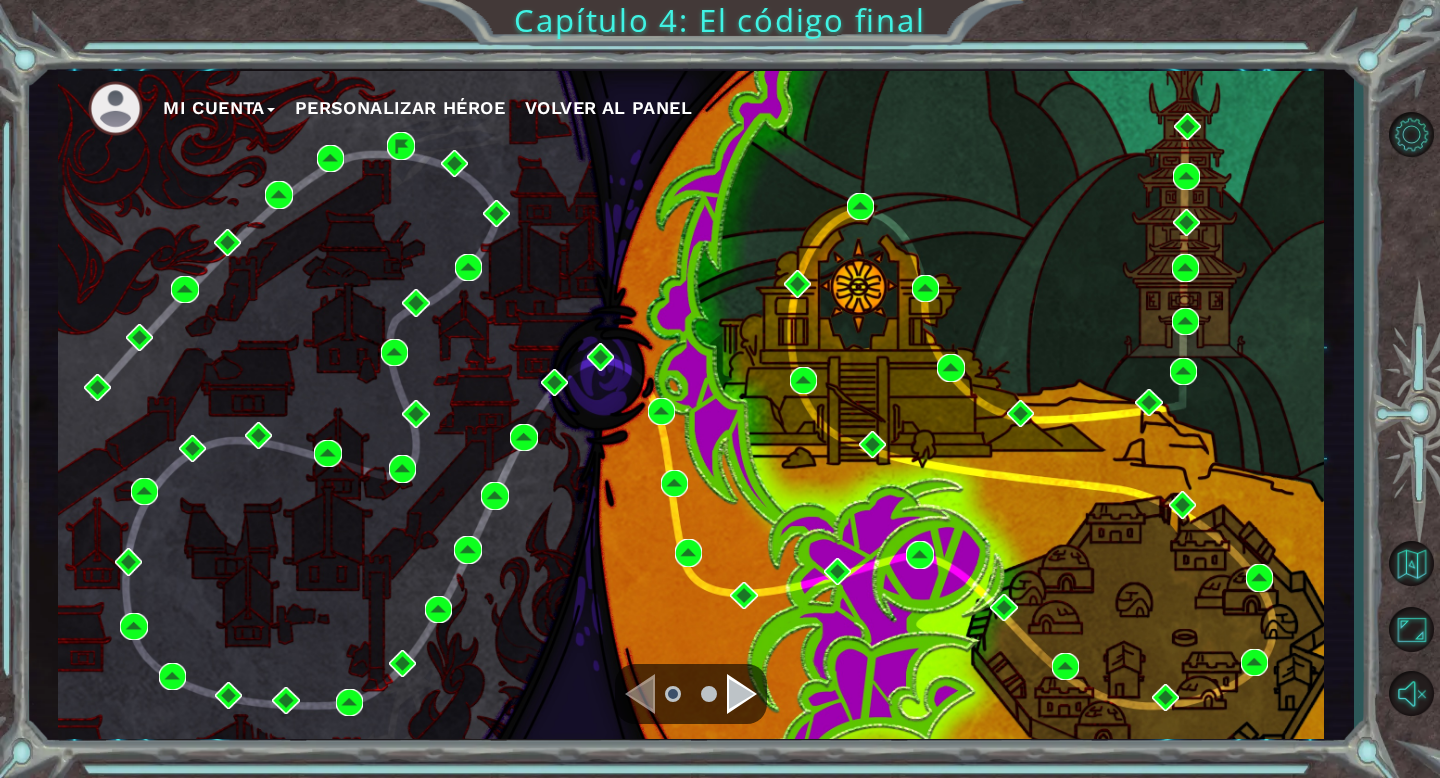 click at bounding box center [742, 694] 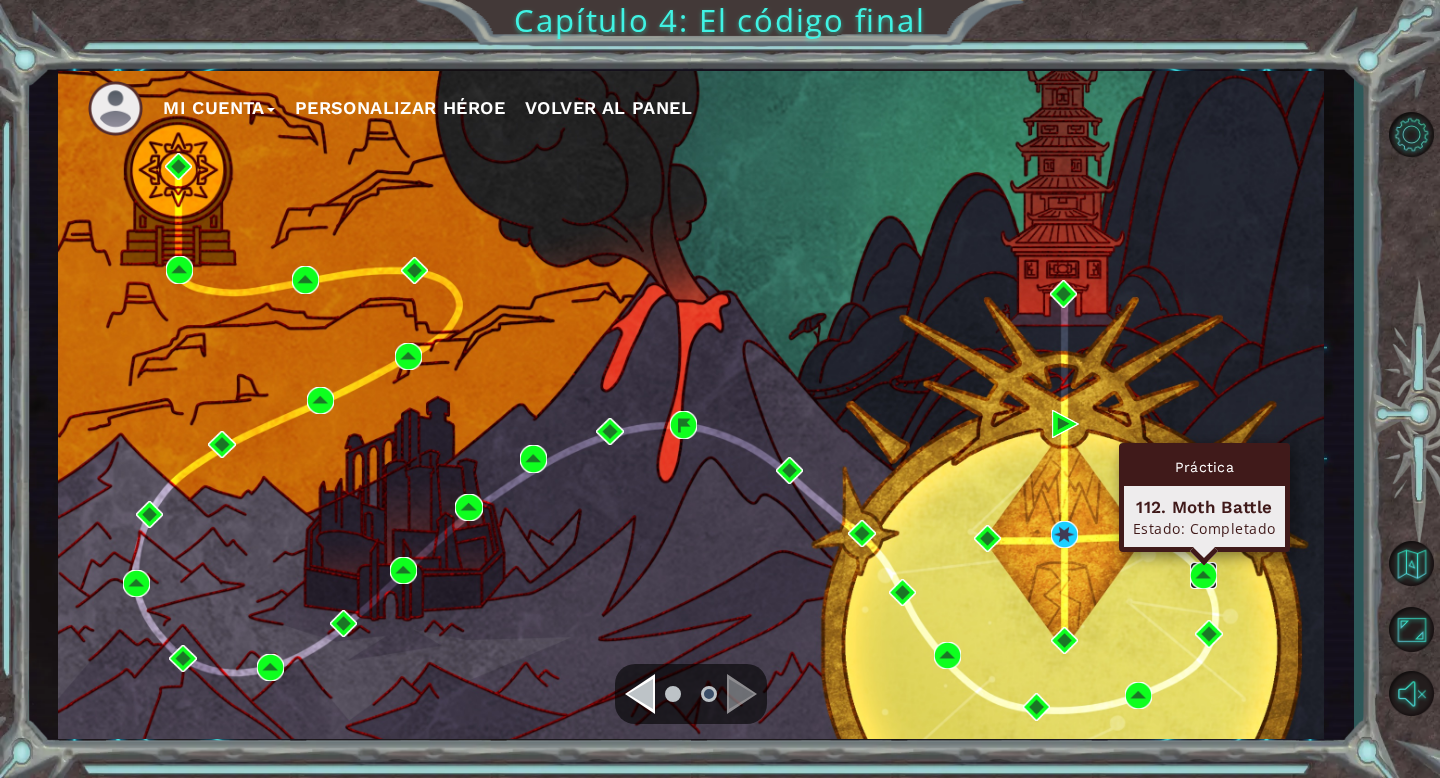 click at bounding box center [1203, 575] 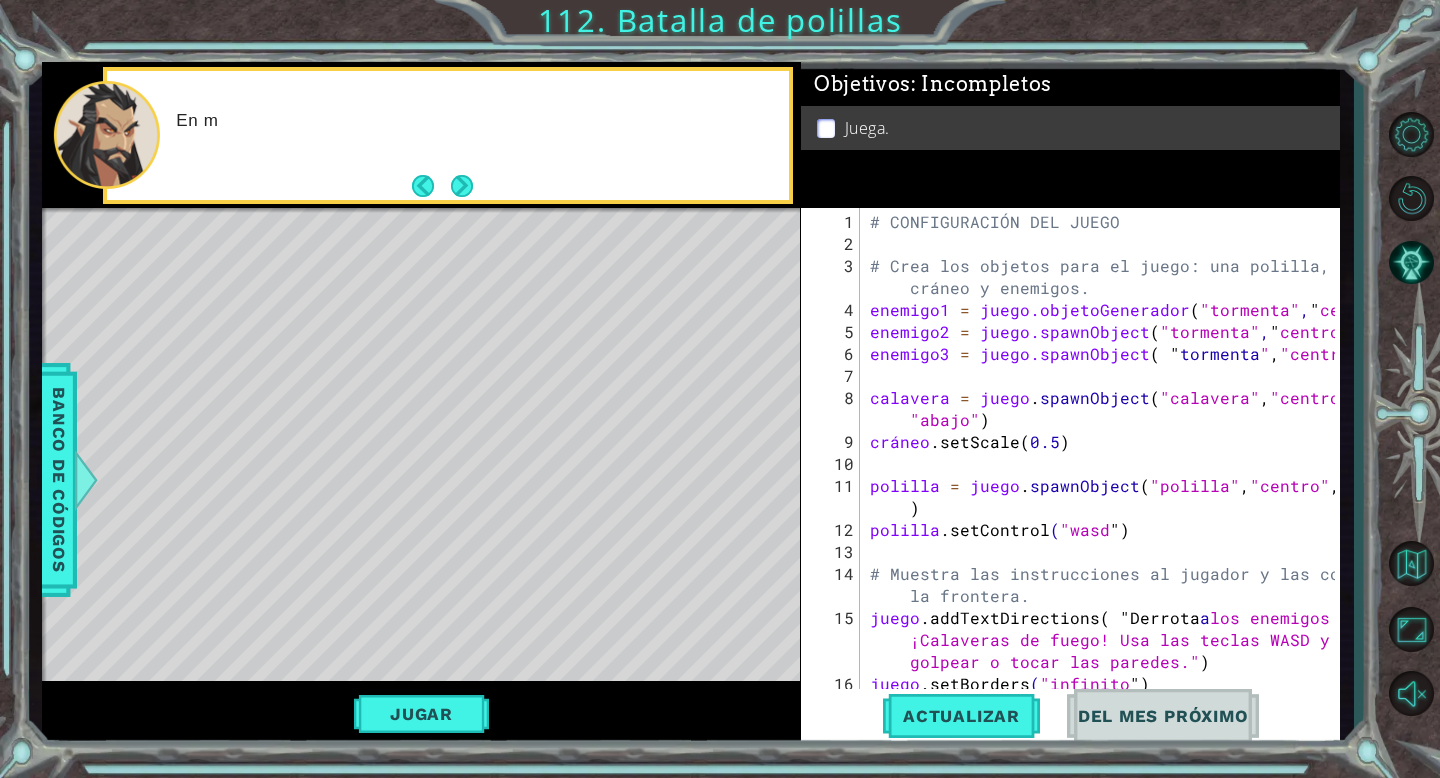 scroll, scrollTop: 2445, scrollLeft: 0, axis: vertical 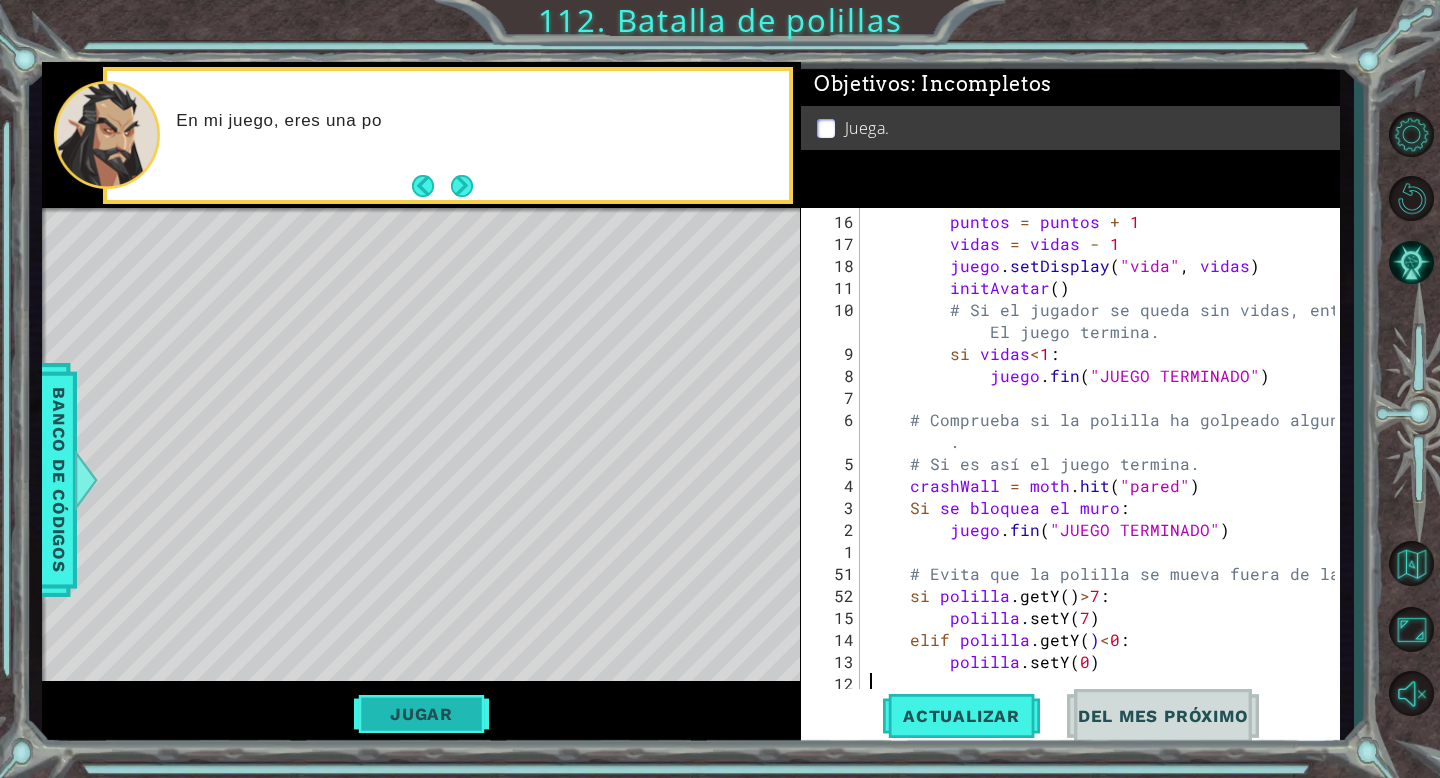 click on "Jugar" at bounding box center [421, 714] 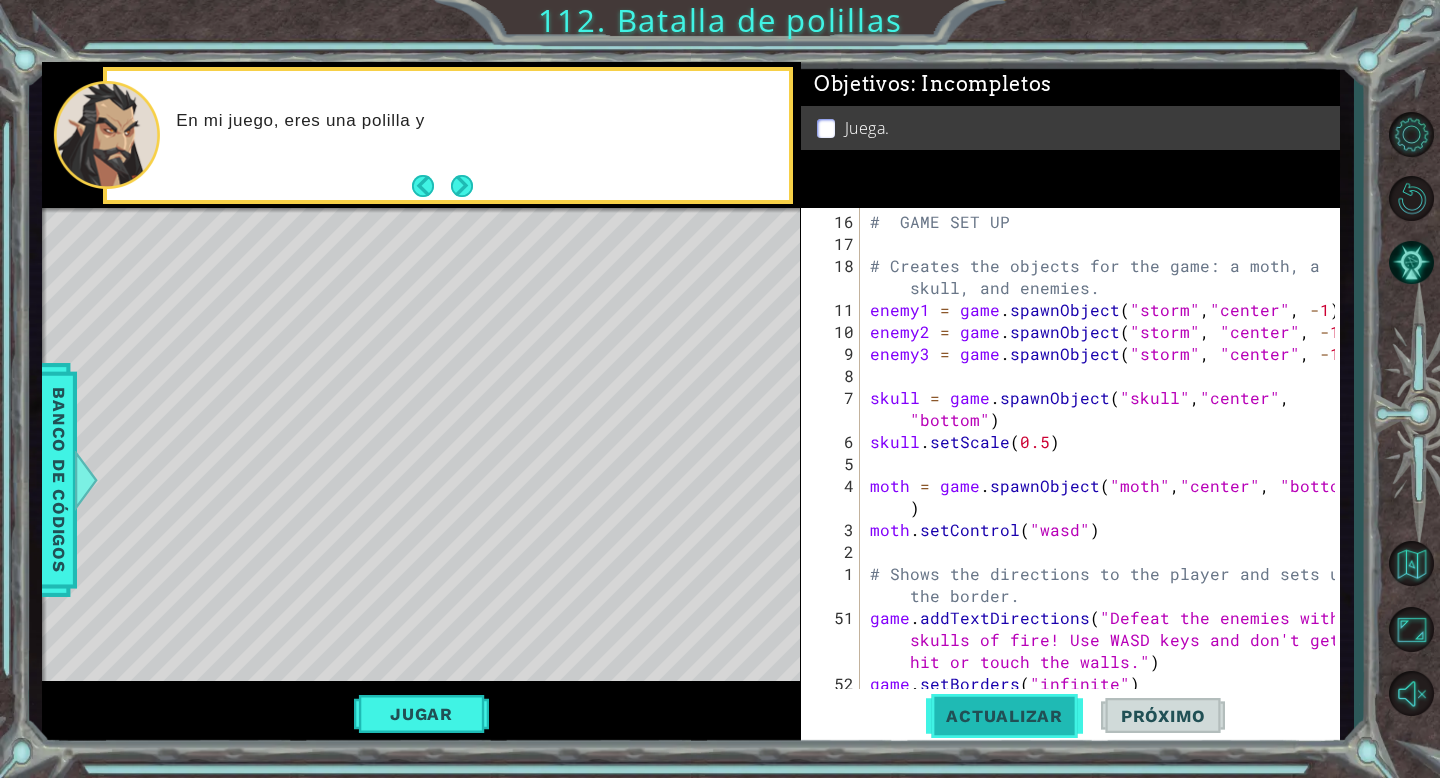scroll, scrollTop: 0, scrollLeft: 0, axis: both 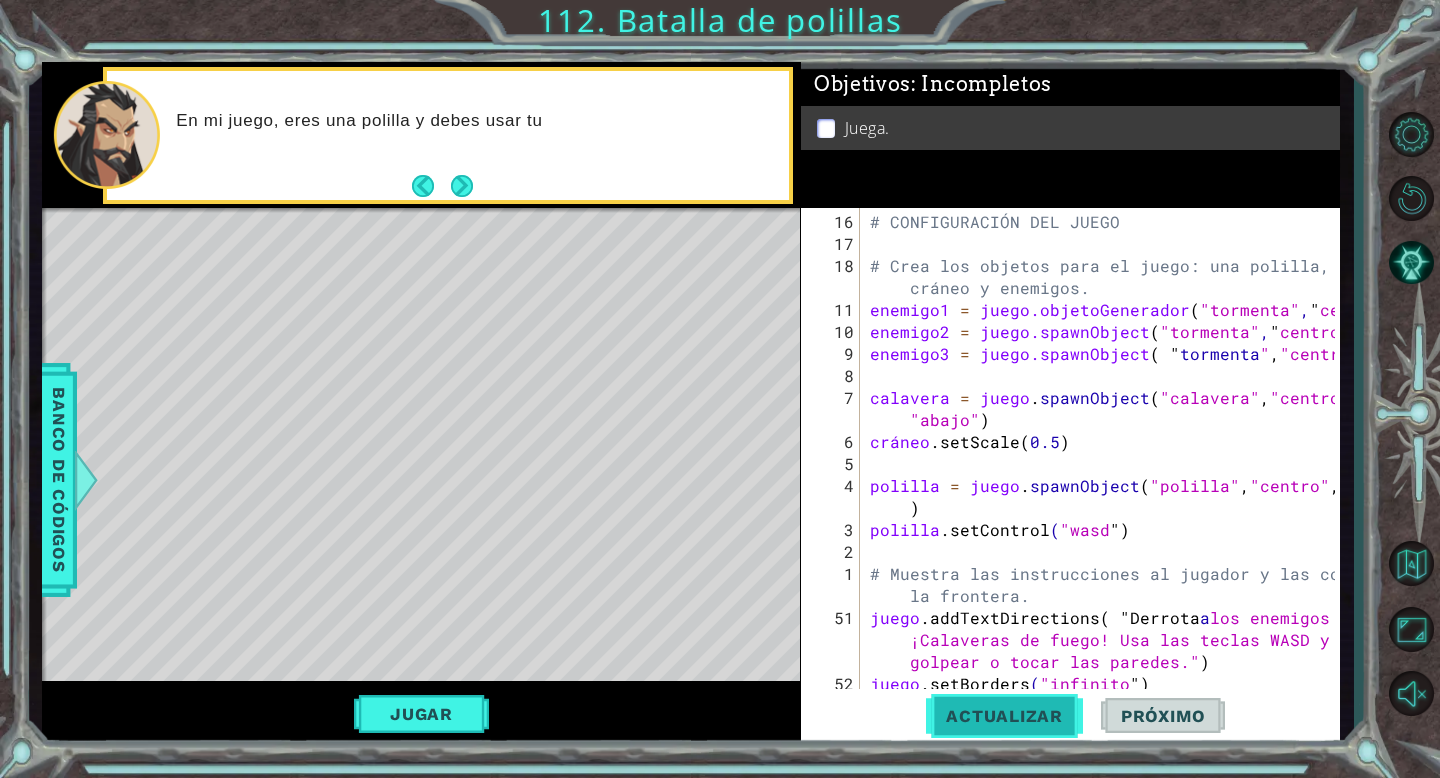 click on "Actualizar" at bounding box center (1004, 716) 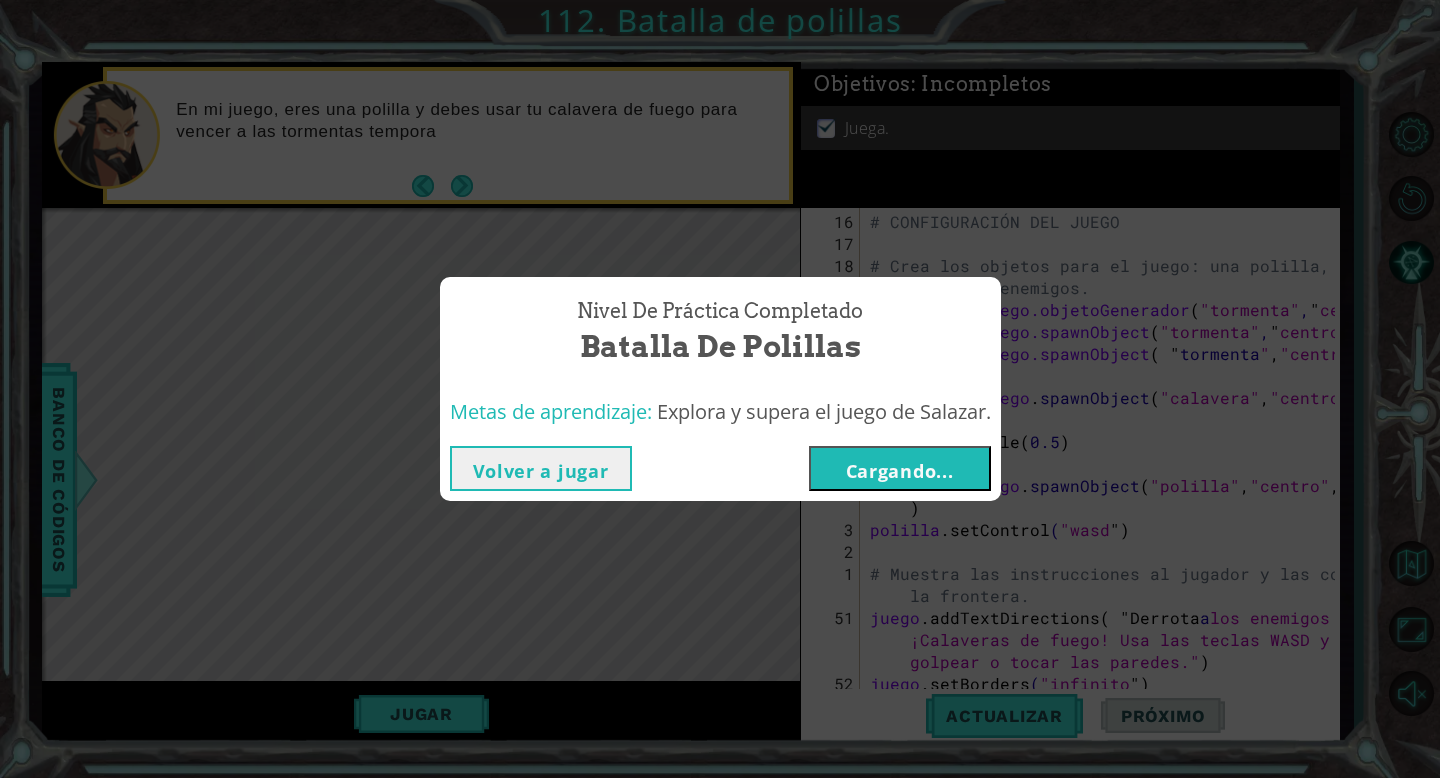 type 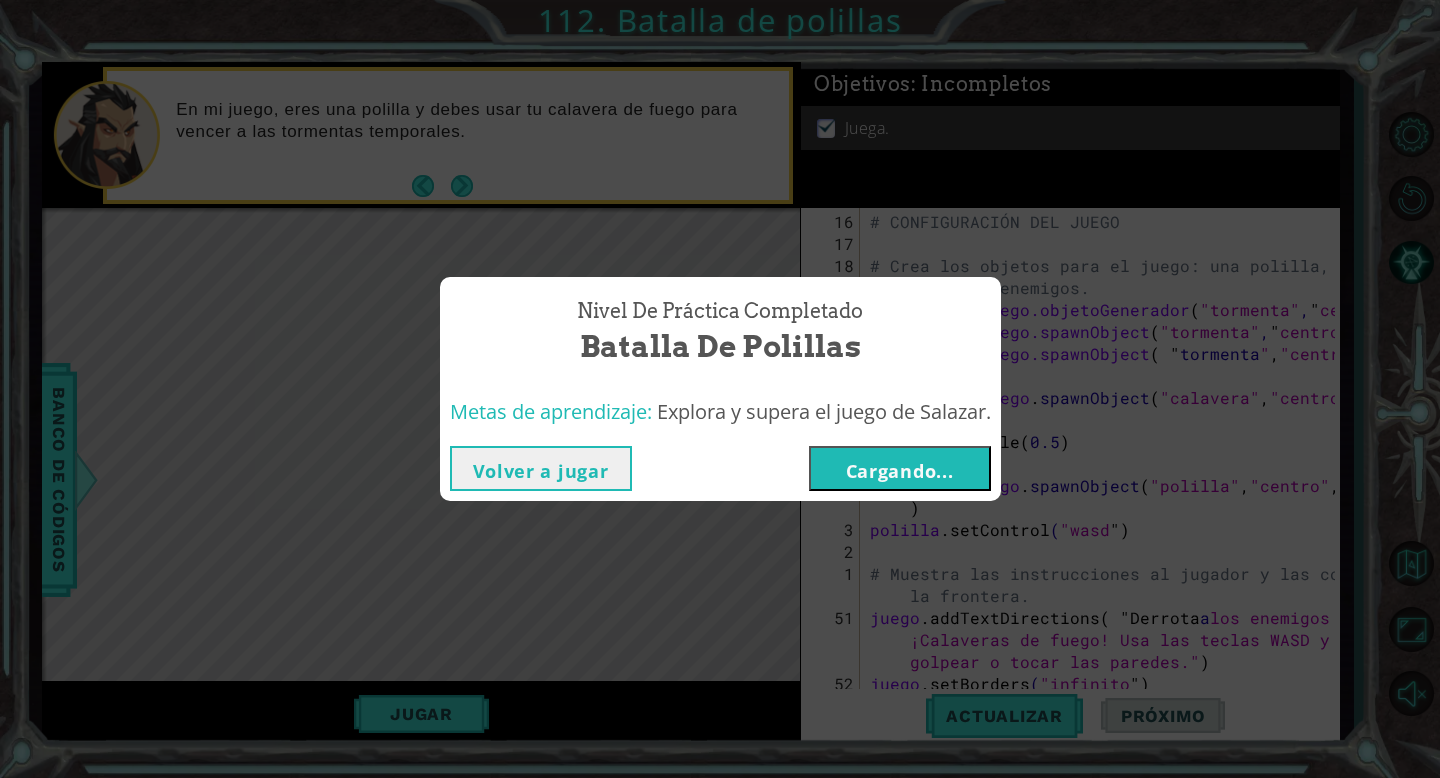 click on "Volver a jugar" at bounding box center (541, 471) 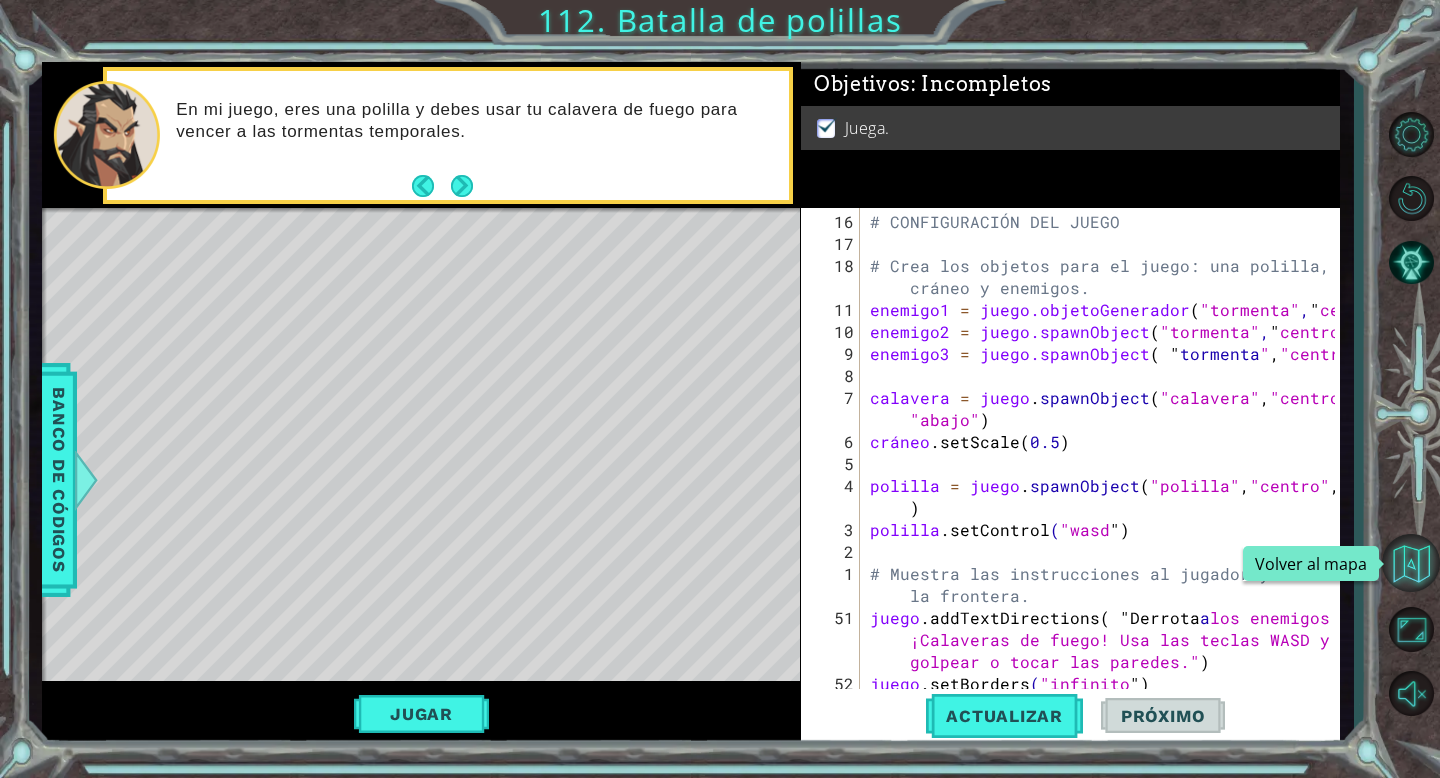 click at bounding box center (1411, 563) 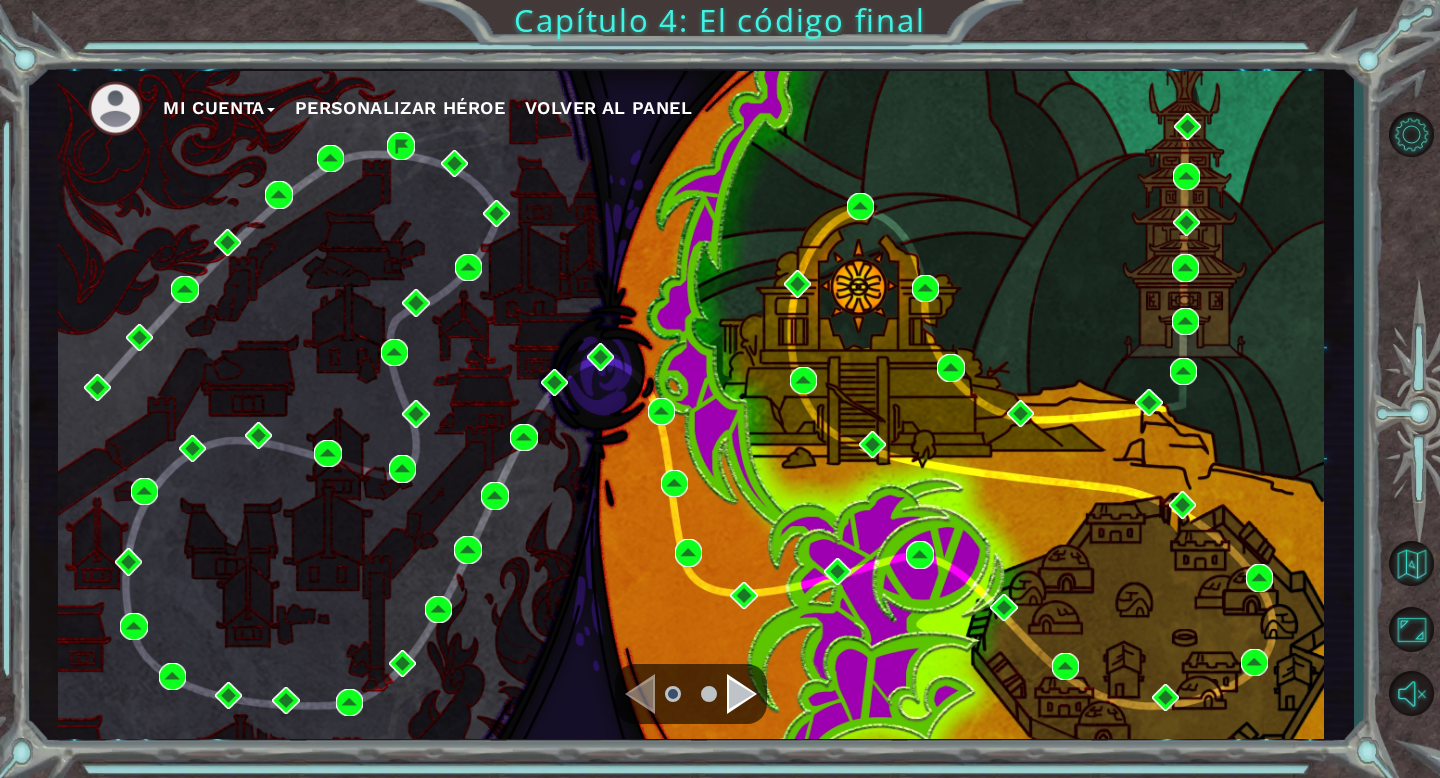 click at bounding box center [742, 694] 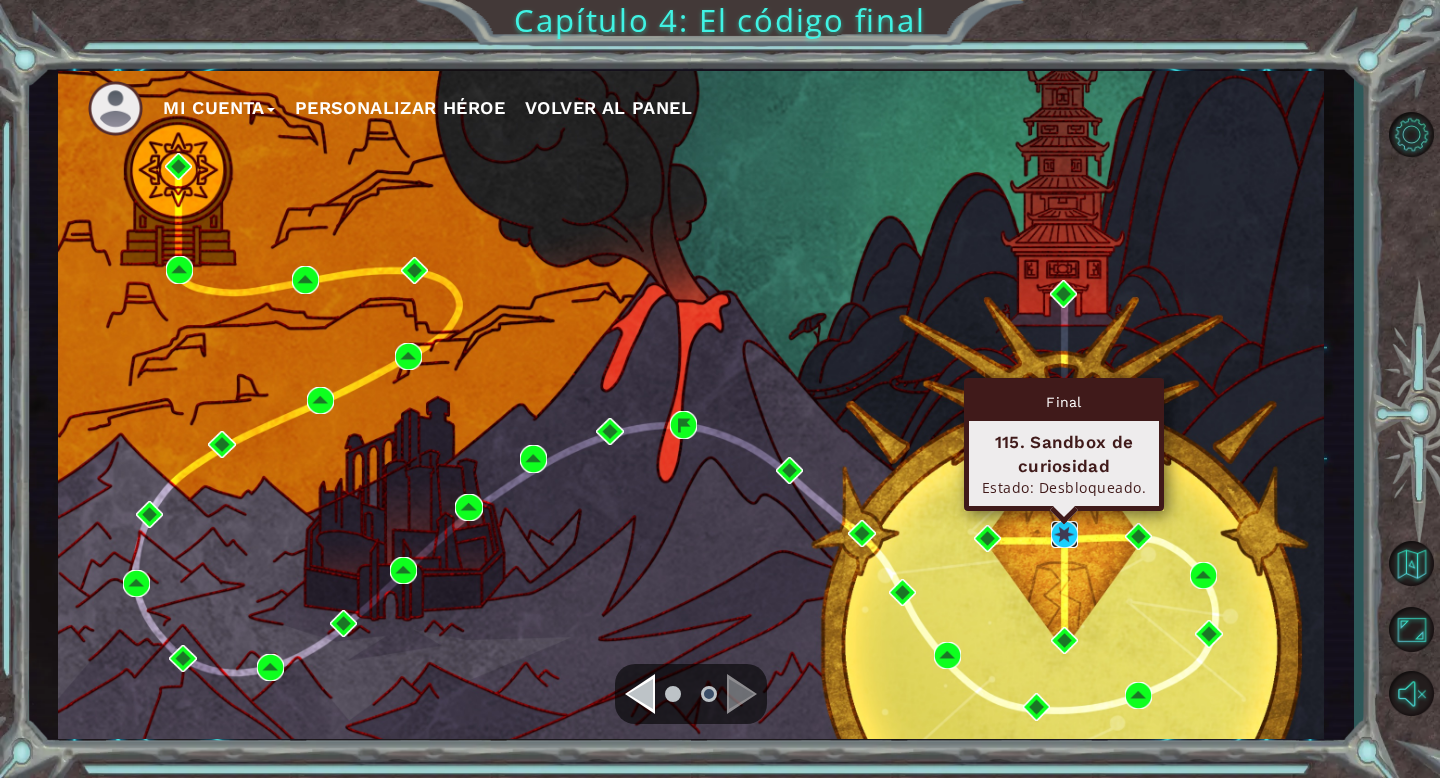 click at bounding box center [1064, 534] 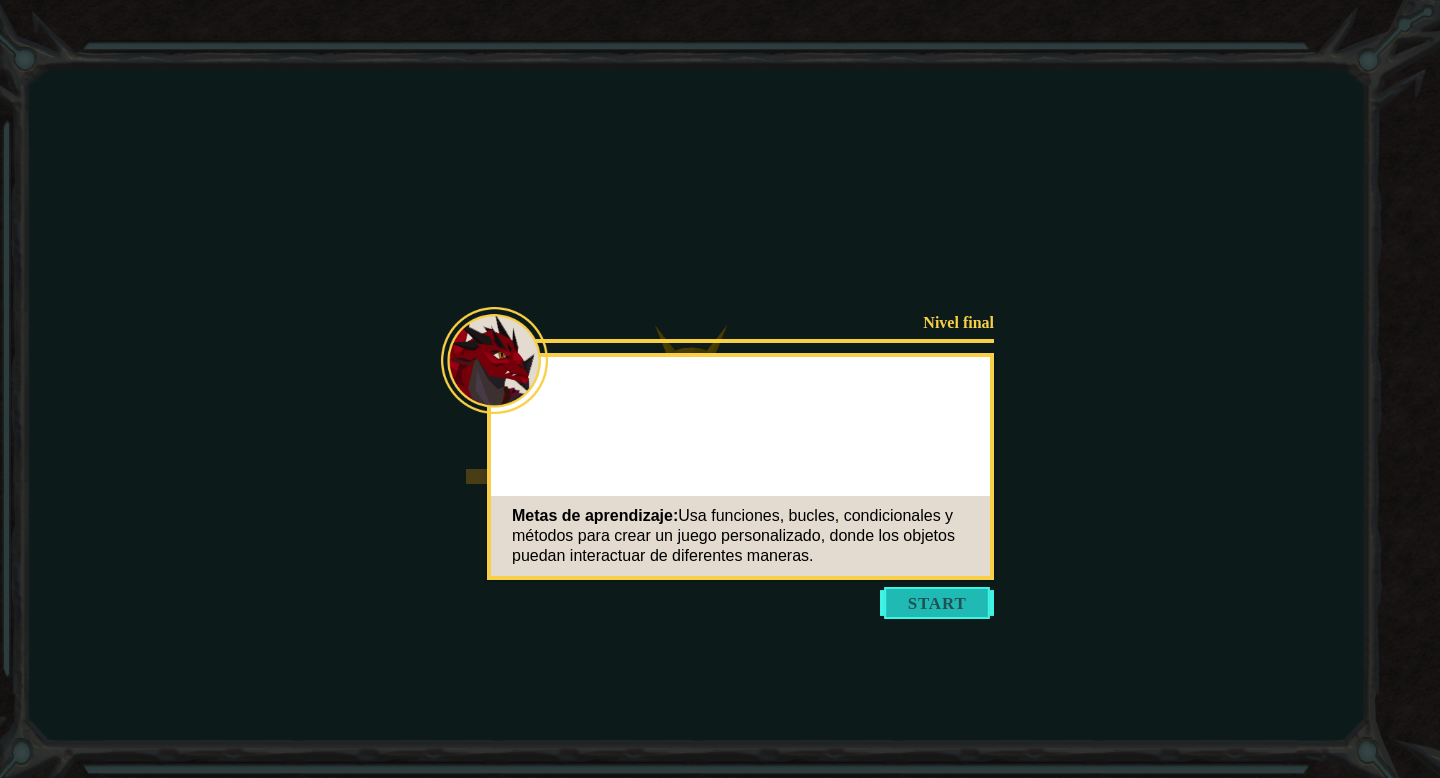 click at bounding box center [937, 603] 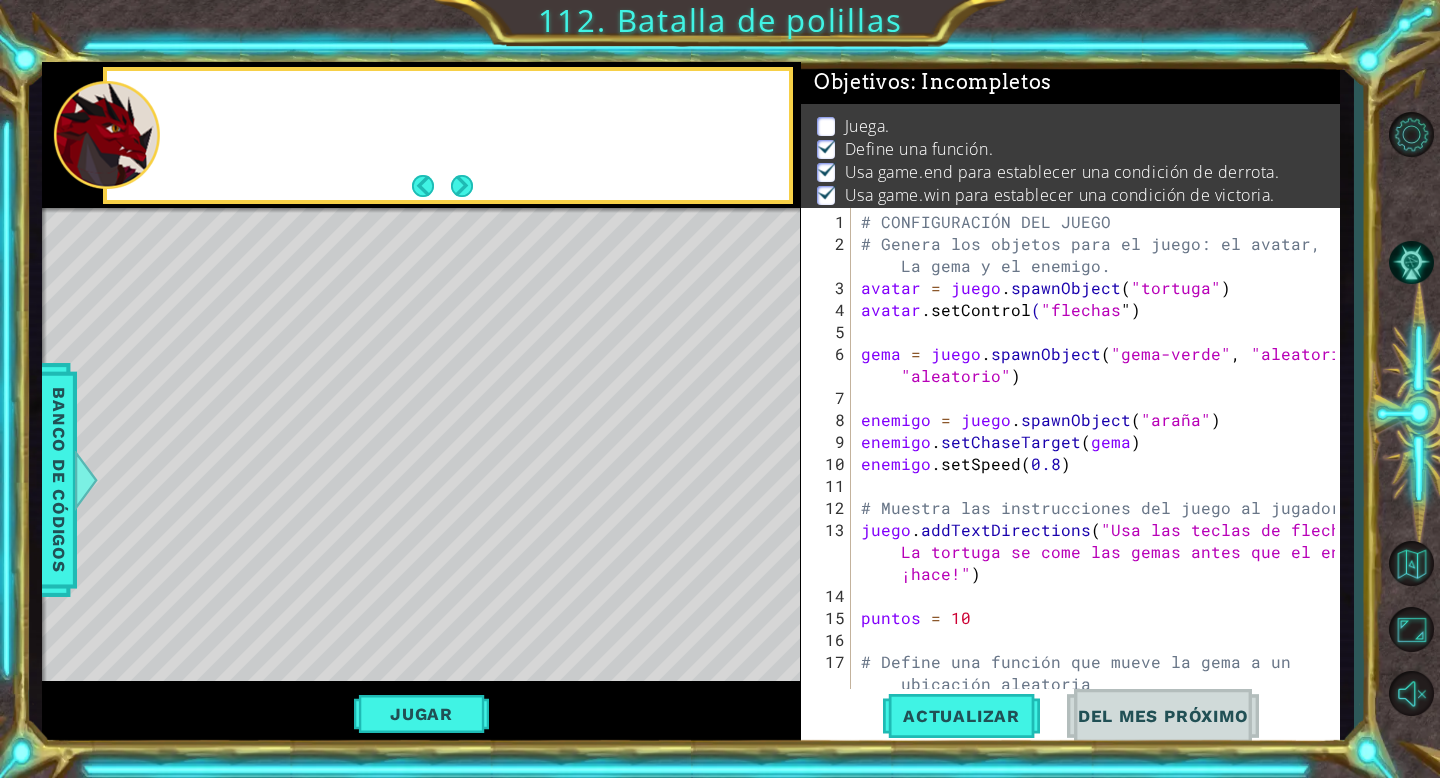 scroll, scrollTop: 5, scrollLeft: 0, axis: vertical 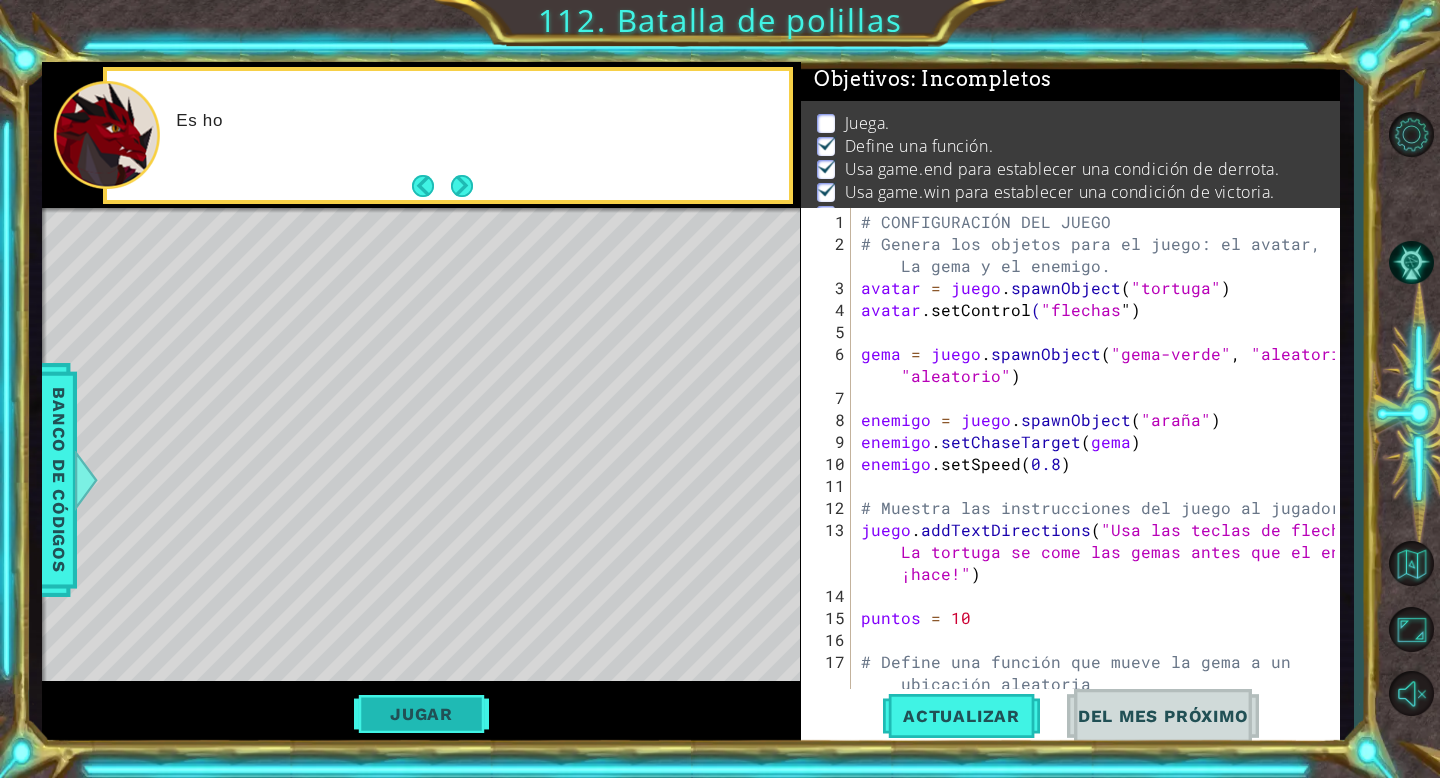 click on "Jugar" at bounding box center (421, 714) 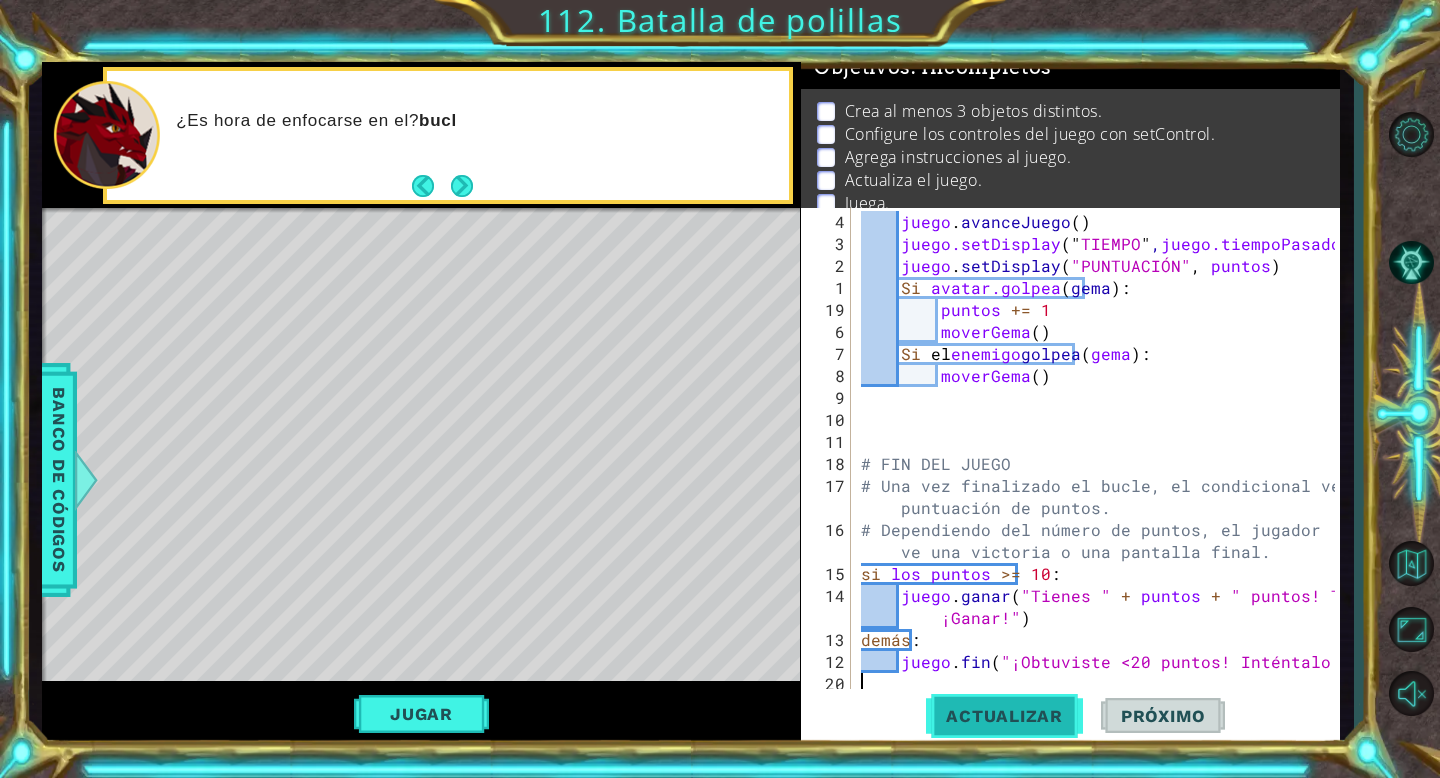click on "Actualizar" at bounding box center [1004, 716] 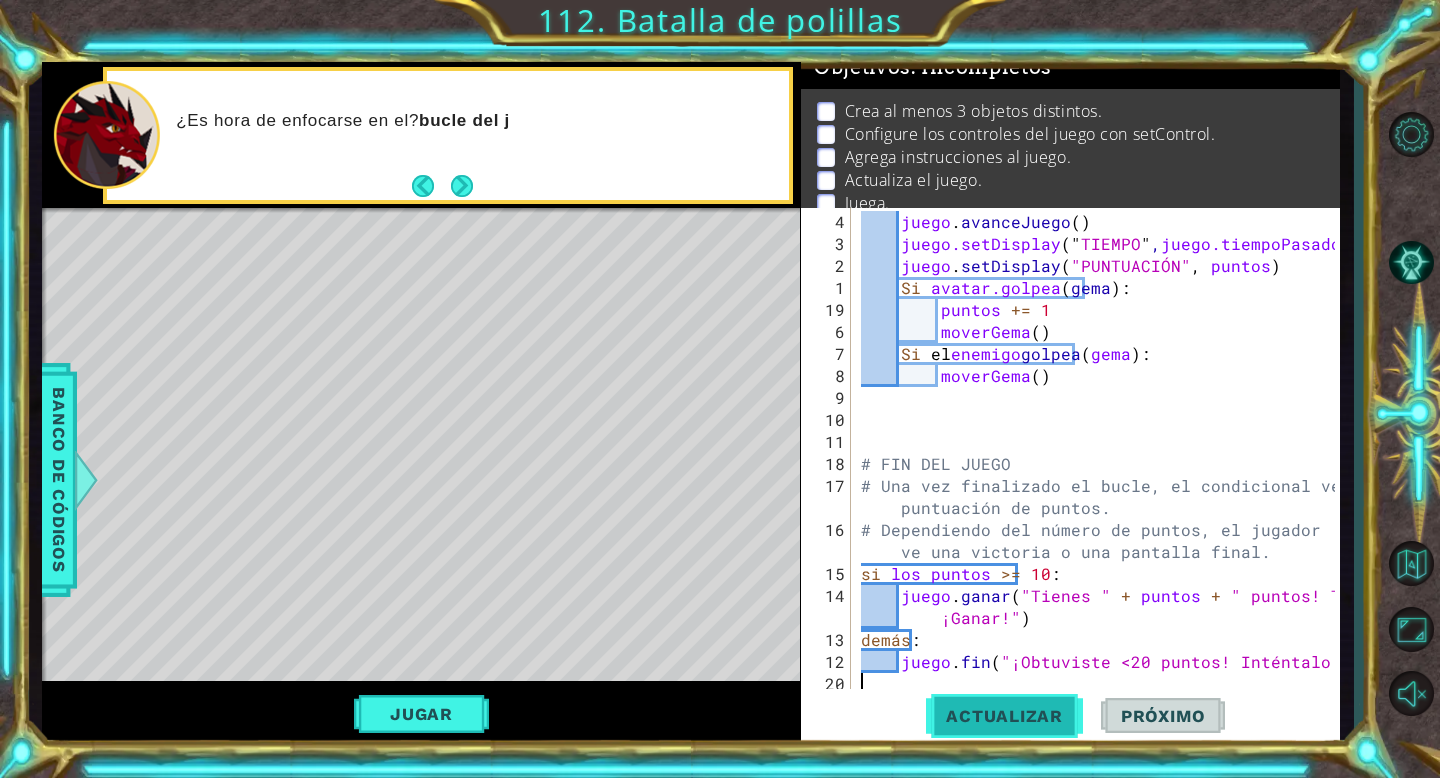 scroll, scrollTop: 10, scrollLeft: 0, axis: vertical 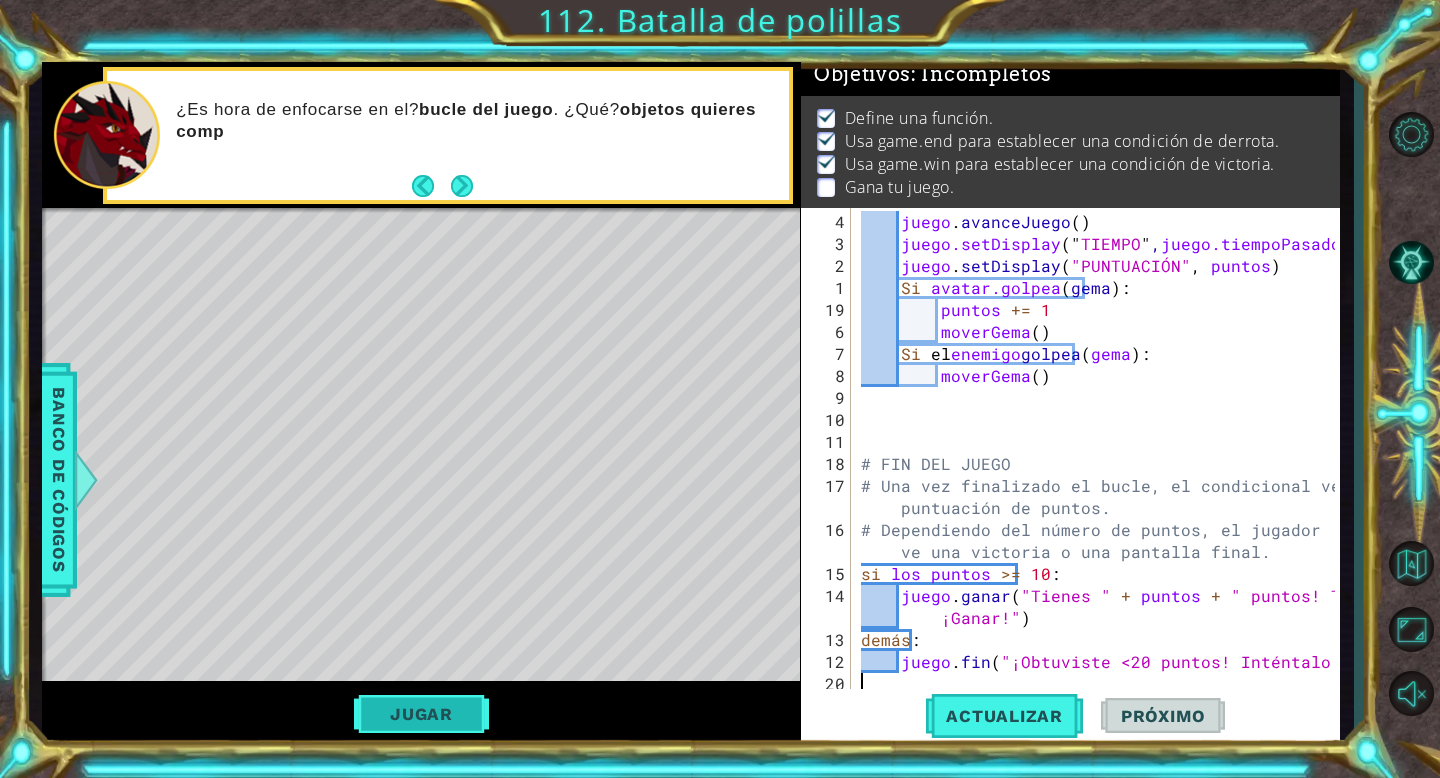 click on "Jugar" at bounding box center [421, 714] 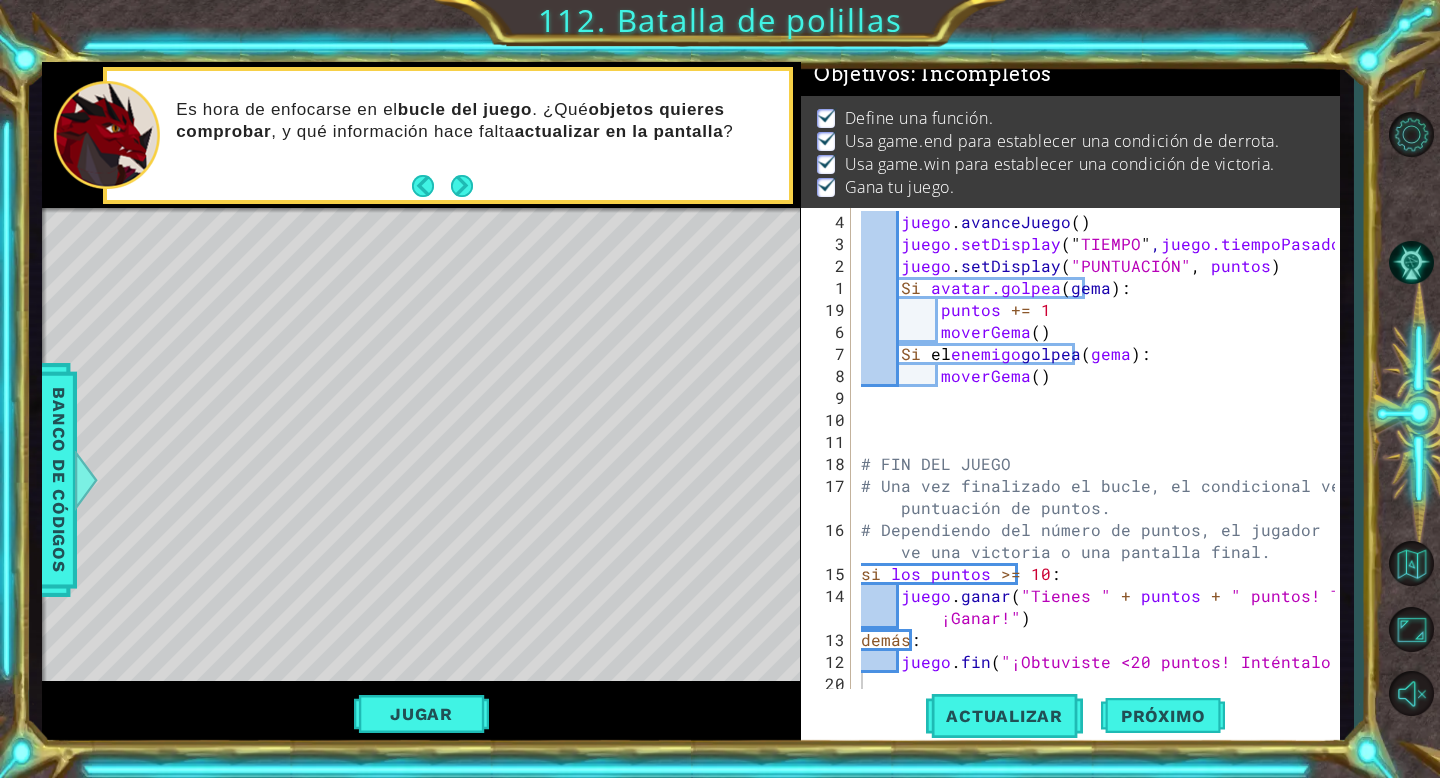 click on "Actualizar Próximo" at bounding box center (1075, 716) 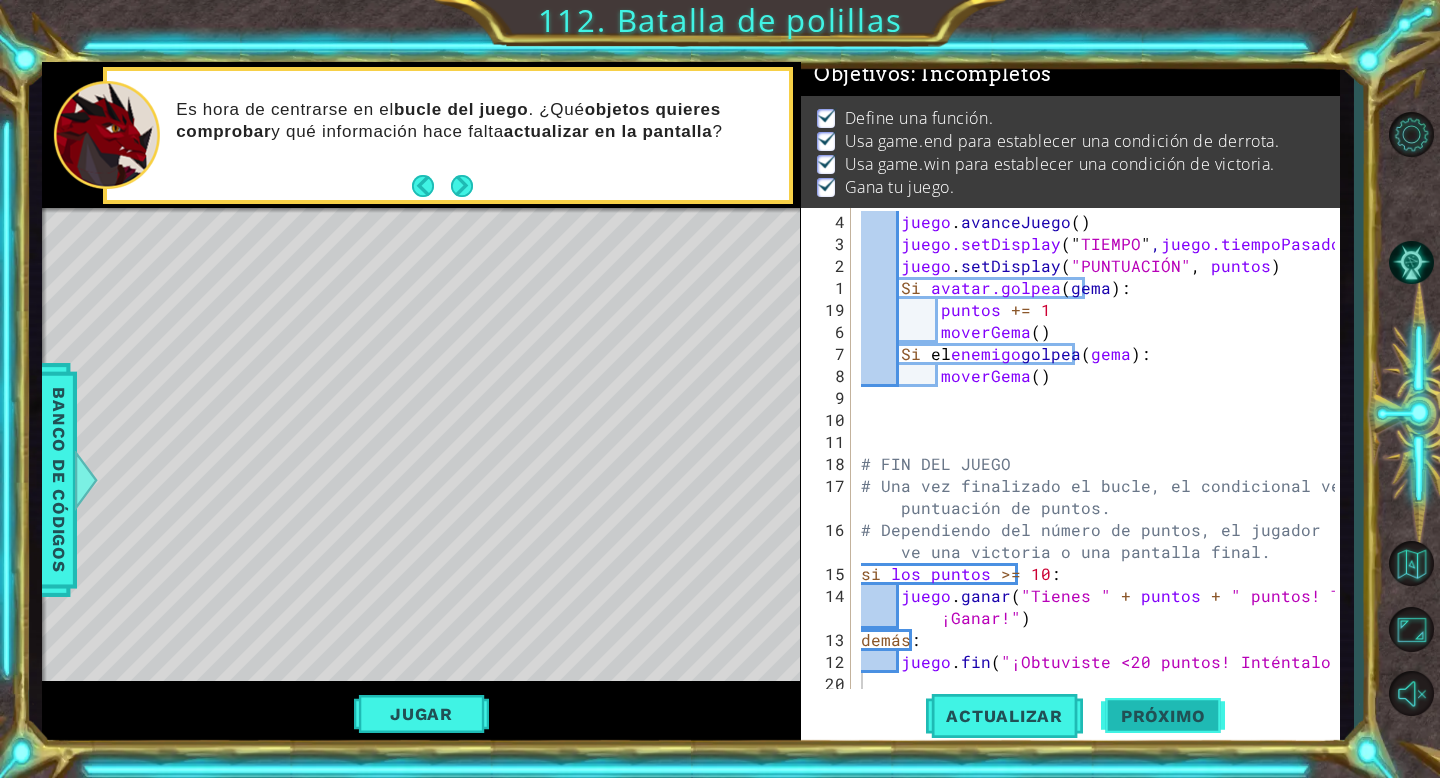 click on "Próximo" at bounding box center [1163, 717] 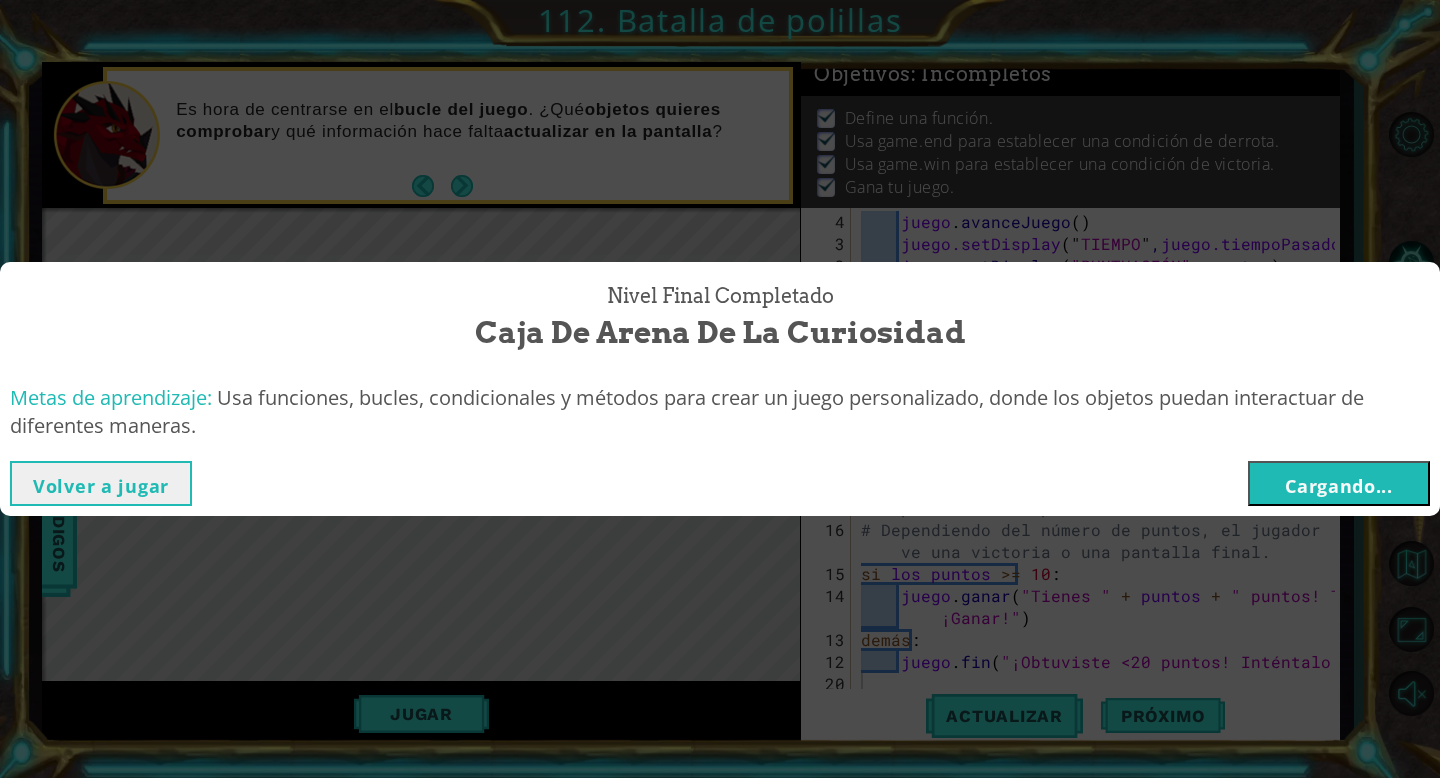 type 